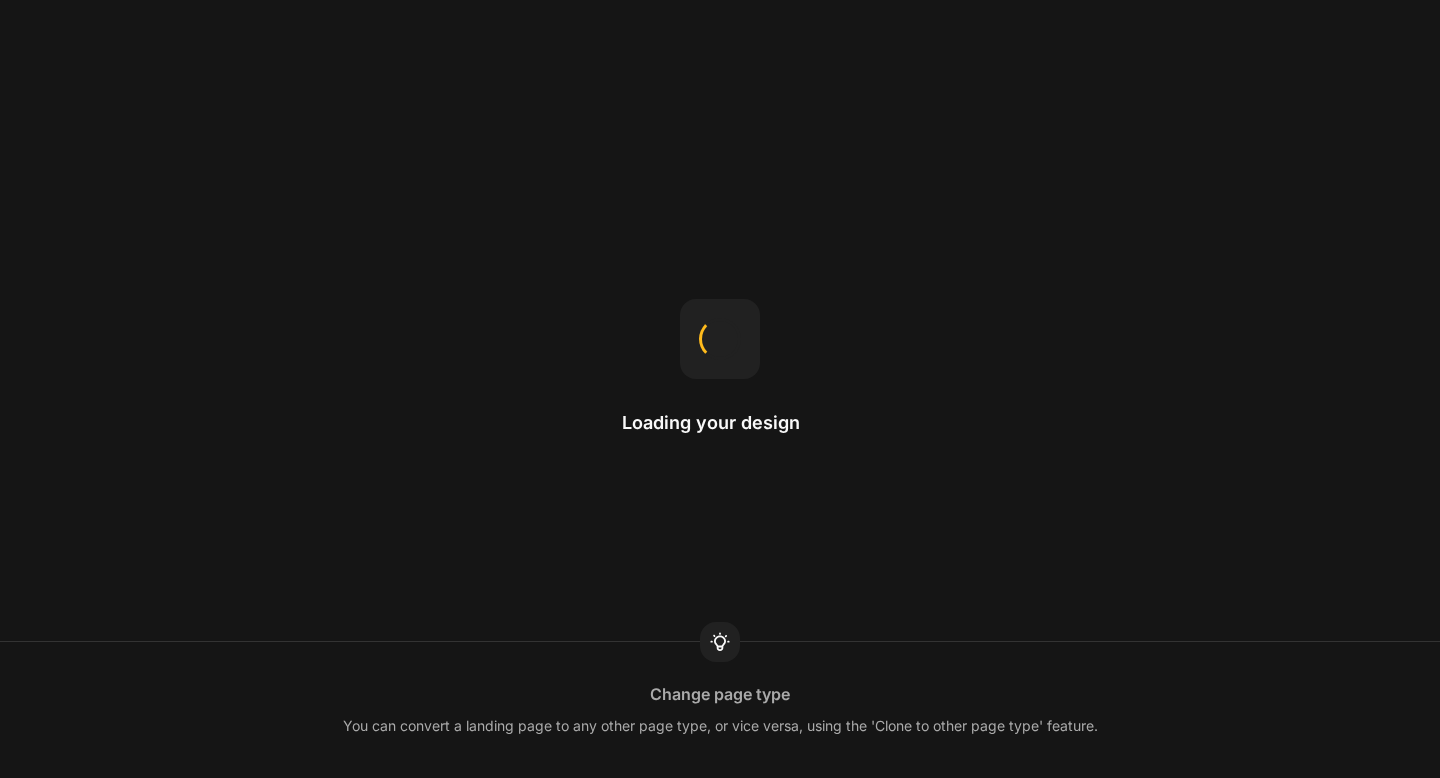 scroll, scrollTop: 0, scrollLeft: 0, axis: both 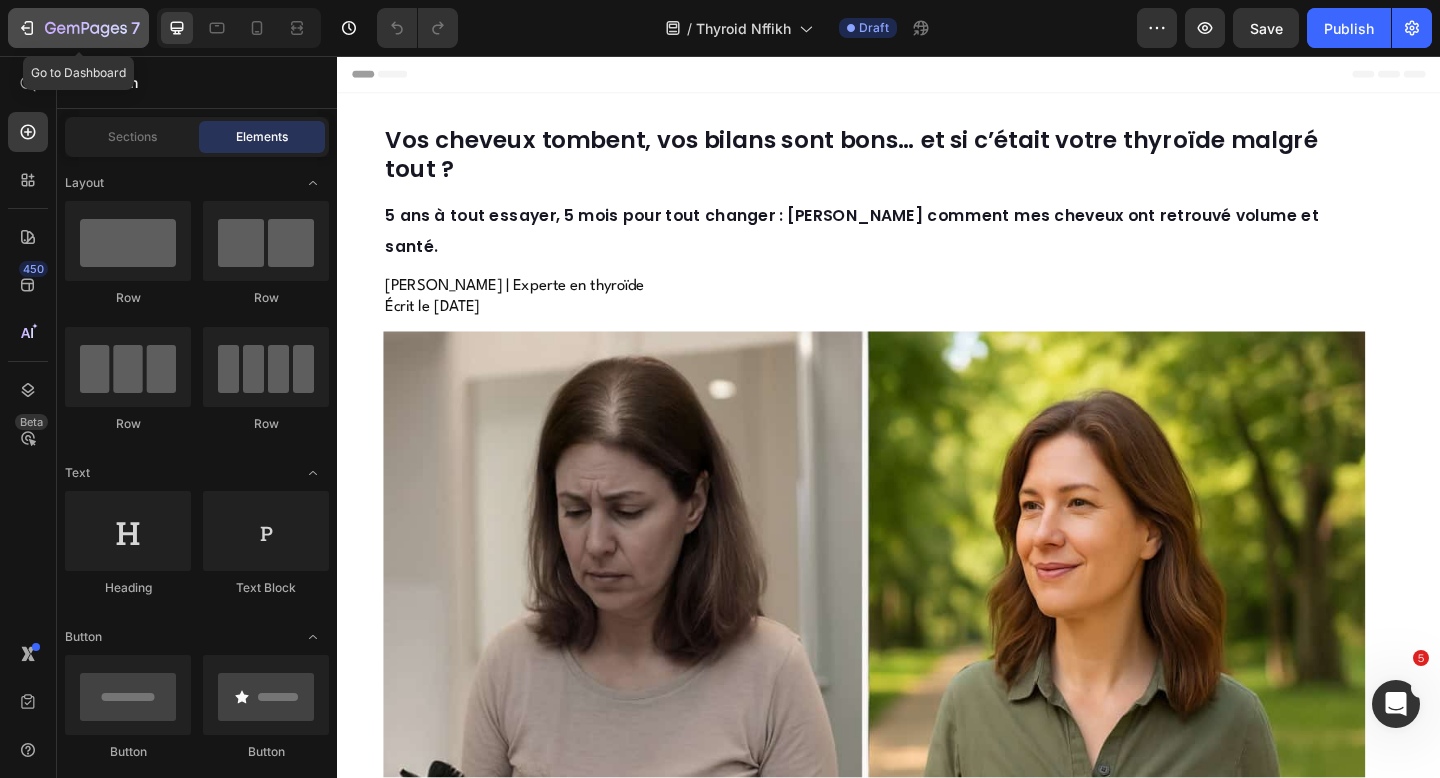 click on "7" 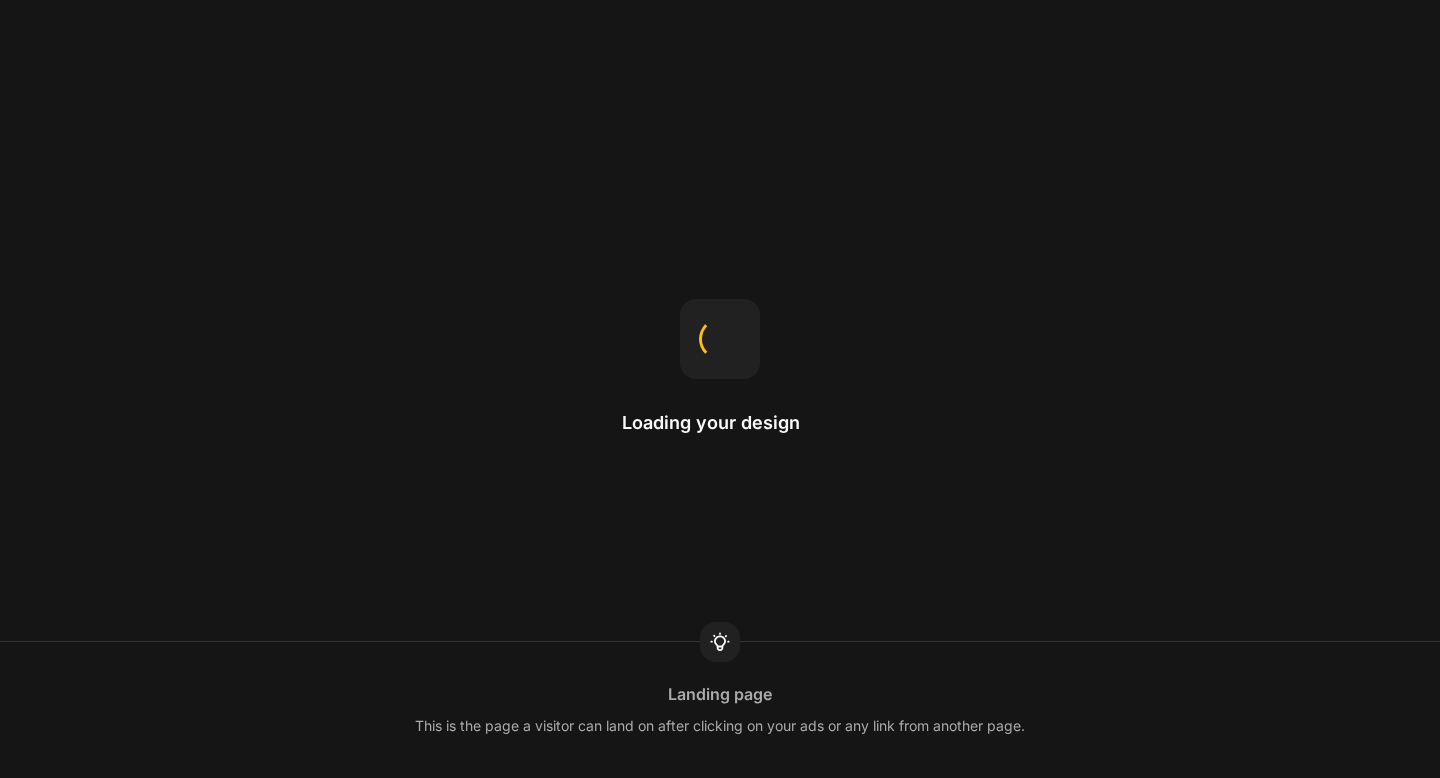 scroll, scrollTop: 0, scrollLeft: 0, axis: both 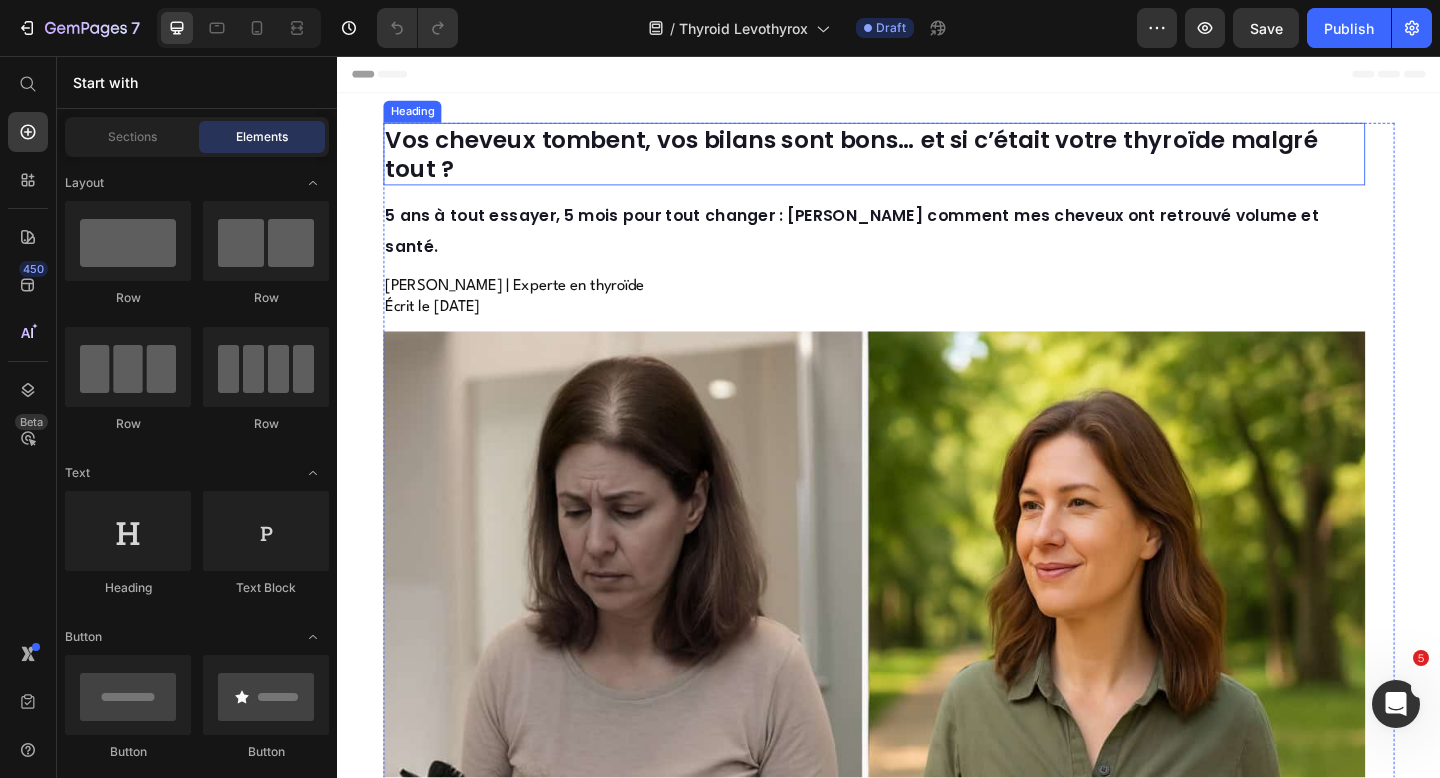 click on "Vos cheveux tombent, vos bilans sont bons… et si c’était votre thyroïde malgré tout ?" at bounding box center [896, 163] 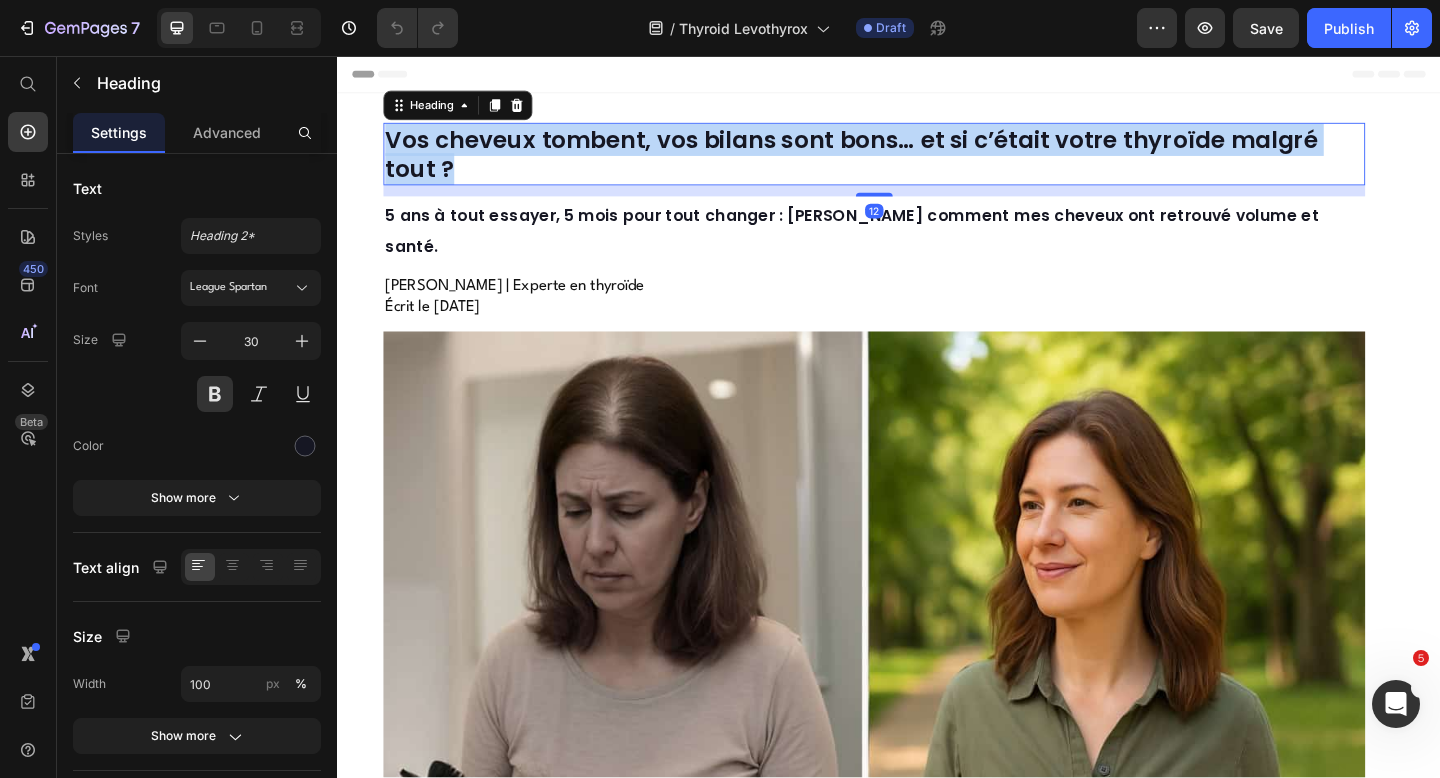 click on "Vos cheveux tombent, vos bilans sont bons… et si c’était votre thyroïde malgré tout ?" at bounding box center (896, 163) 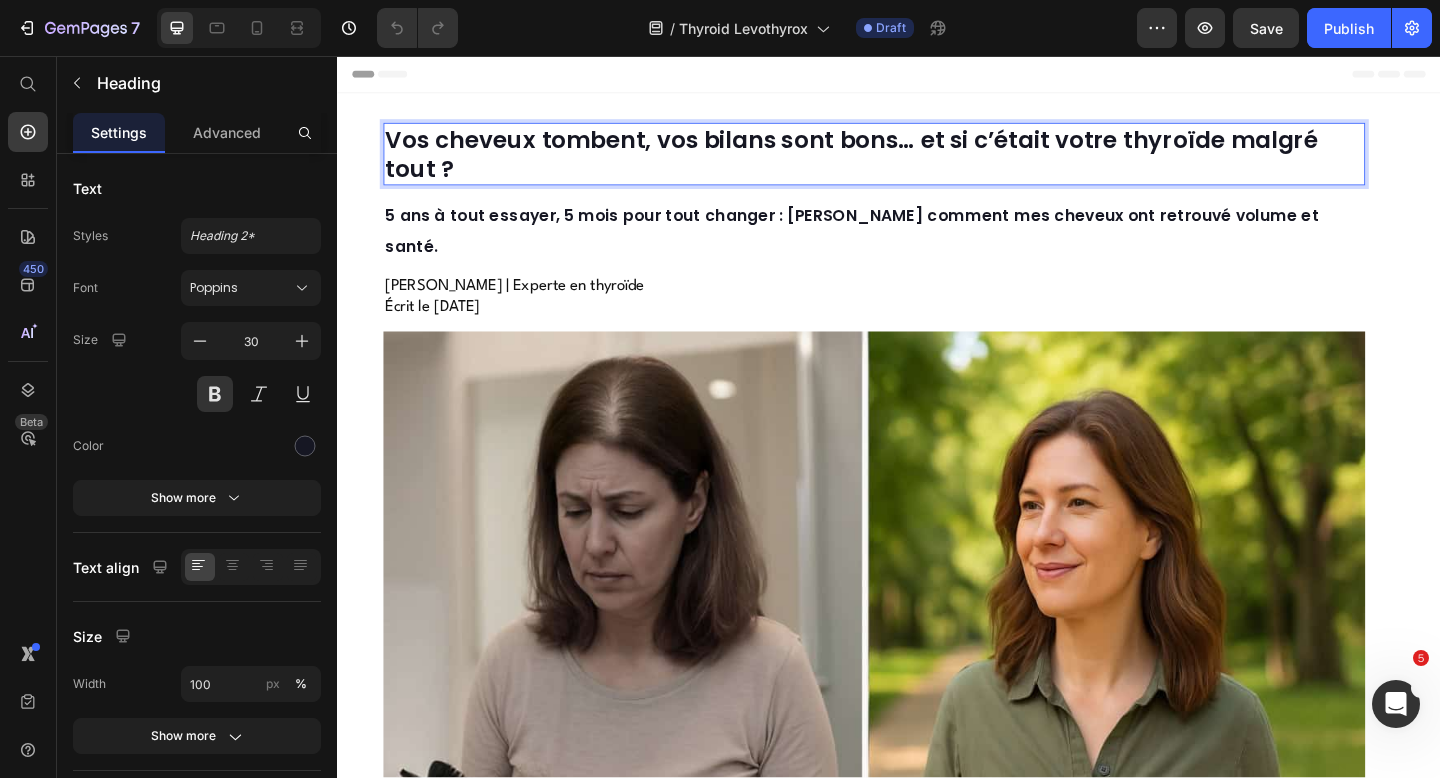 scroll, scrollTop: 4, scrollLeft: 0, axis: vertical 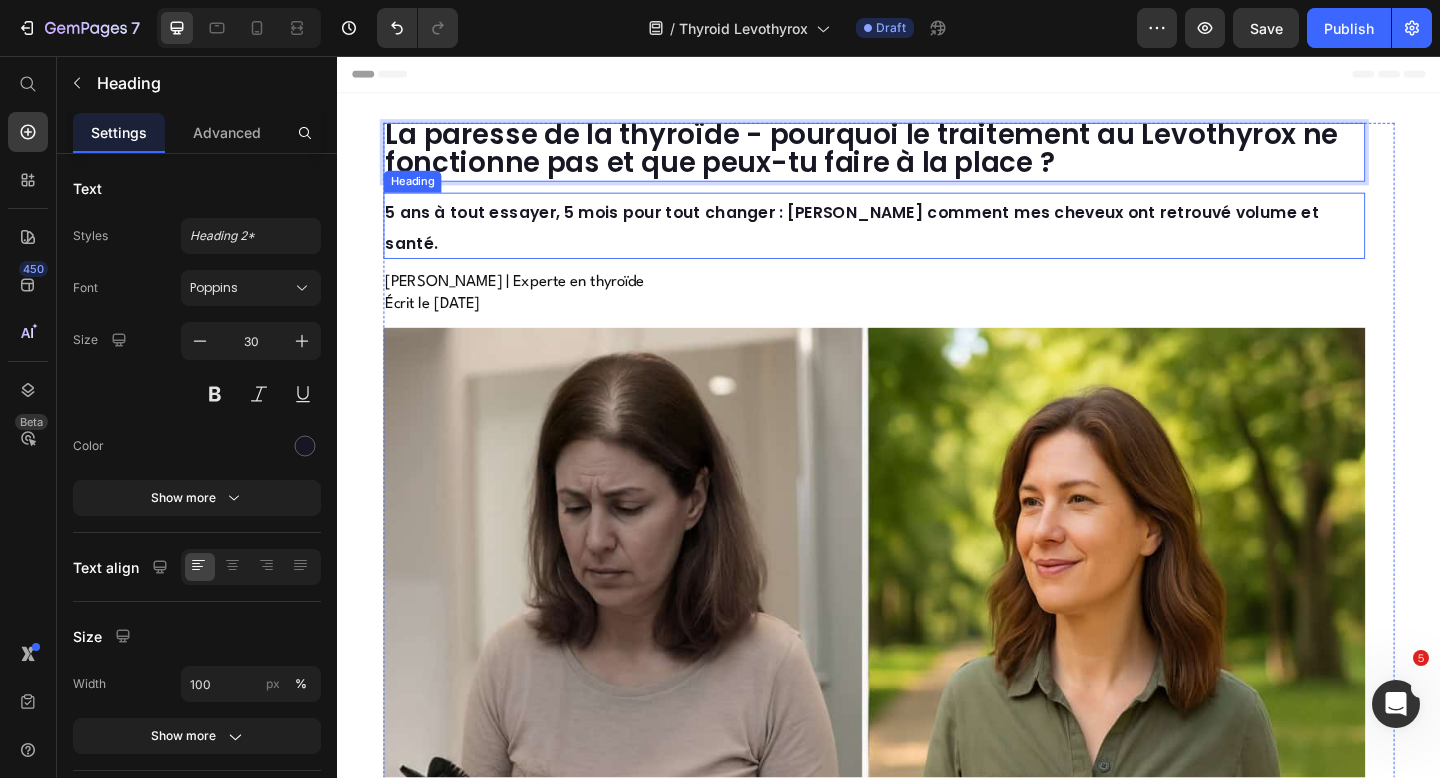click on "5 ans à tout essayer, 5 mois pour tout changer : voici comment mes cheveux ont retrouvé volume et santé." at bounding box center [897, 243] 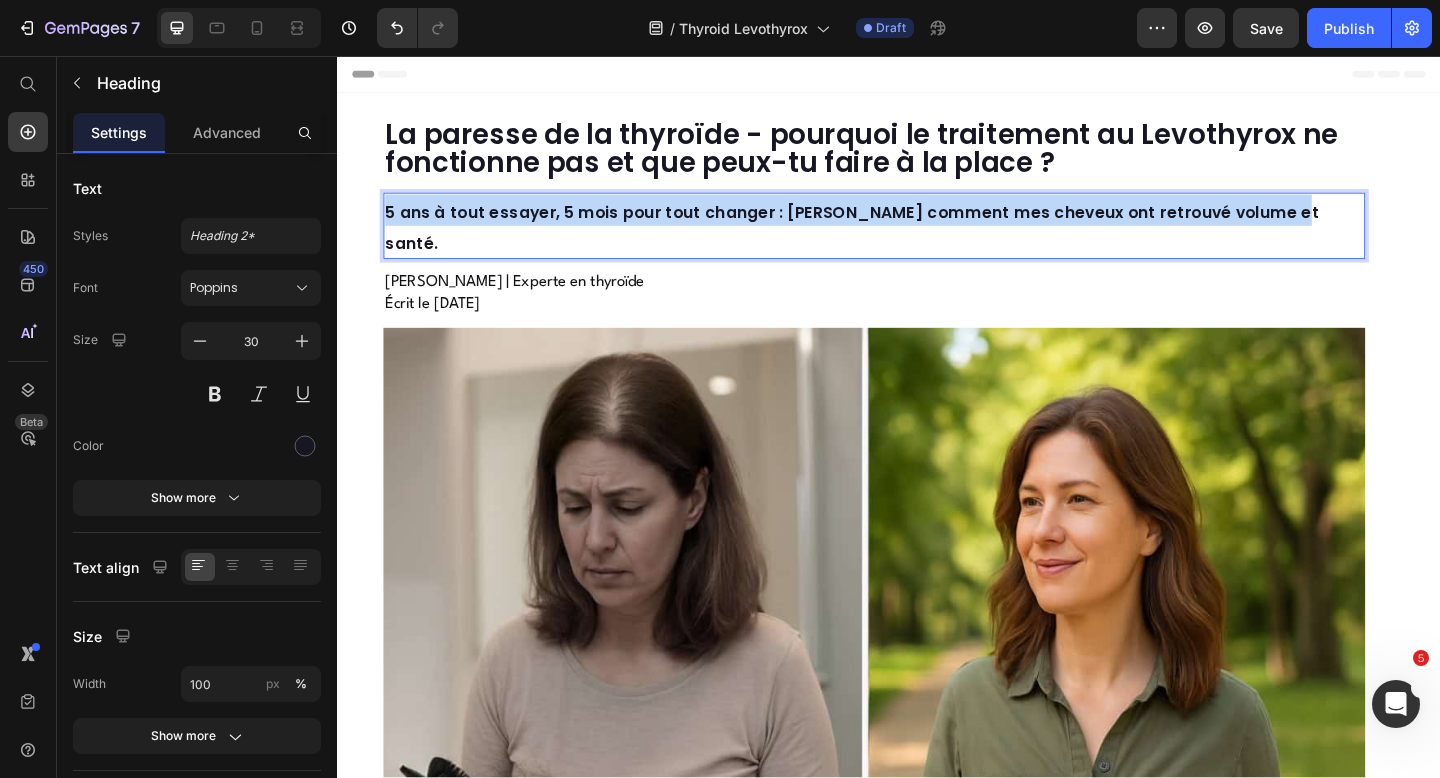 click on "5 ans à tout essayer, 5 mois pour tout changer : voici comment mes cheveux ont retrouvé volume et santé." at bounding box center (897, 243) 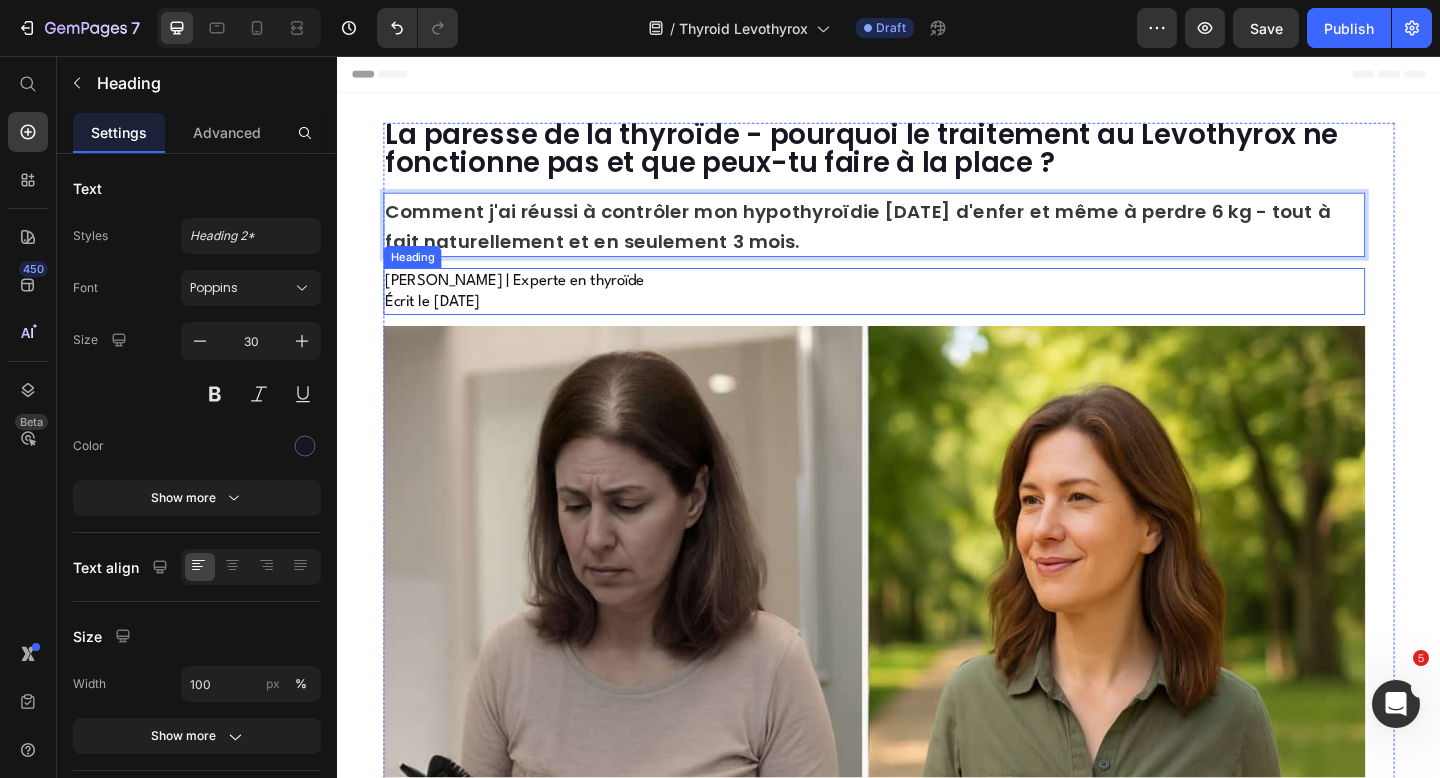 click on "Hannah Müller | Experte en thyroïde  Écrit le 24/04/2025" at bounding box center (921, 312) 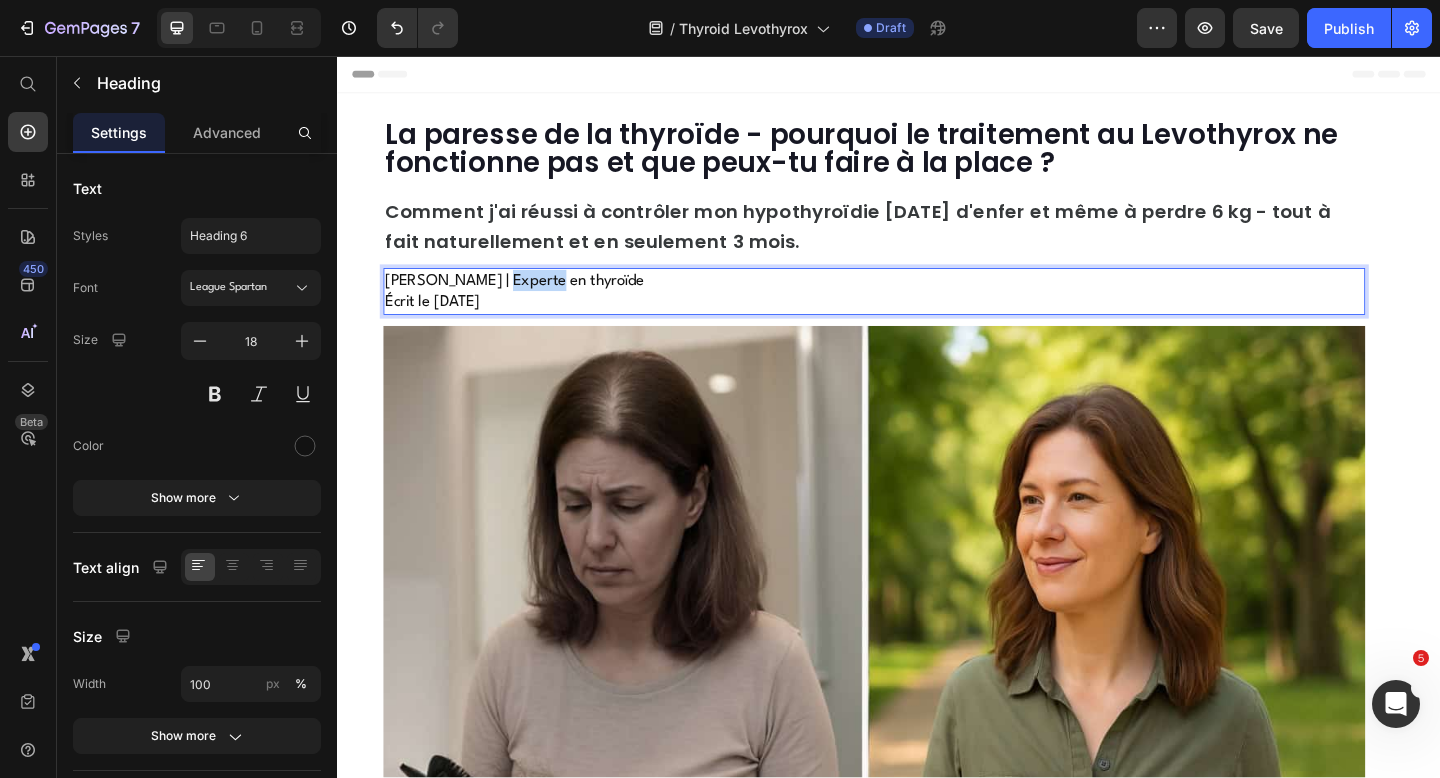 click on "Hannah Müller | Experte en thyroïde  Écrit le 24/04/2025" at bounding box center [921, 312] 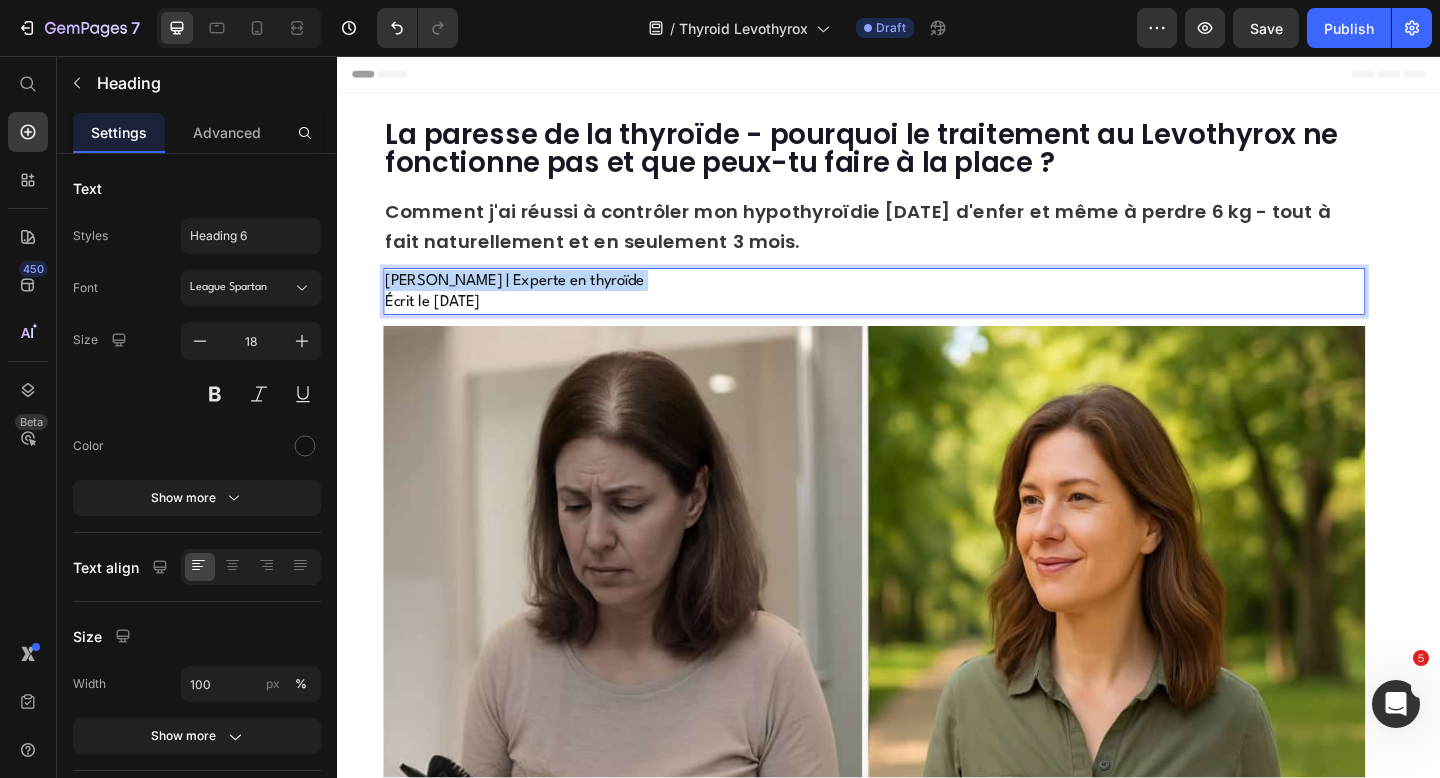 click on "Hannah Müller | Experte en thyroïde  Écrit le 24/04/2025" at bounding box center [921, 312] 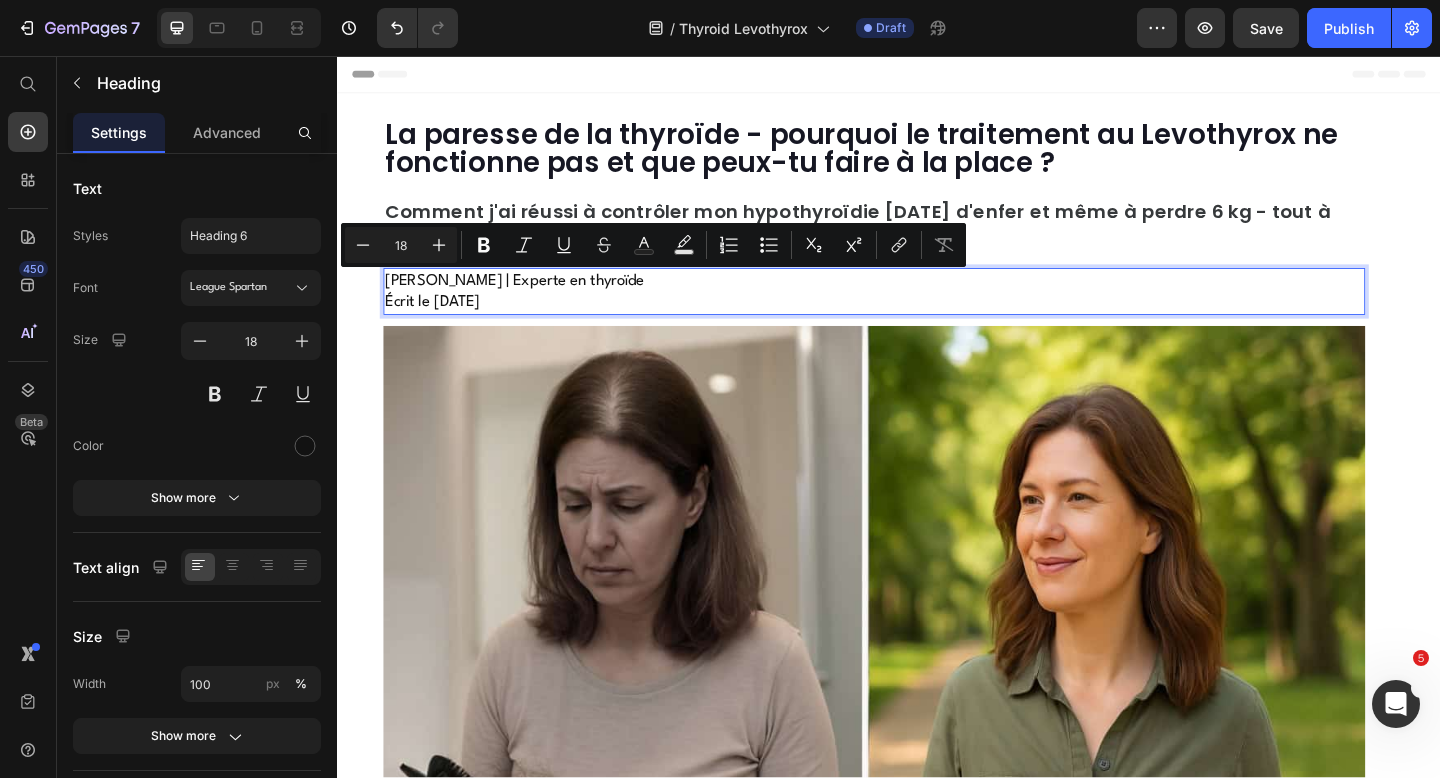 click on "Hannah Müller | Experte en thyroïde  Écrit le 24/04/2025" at bounding box center (921, 312) 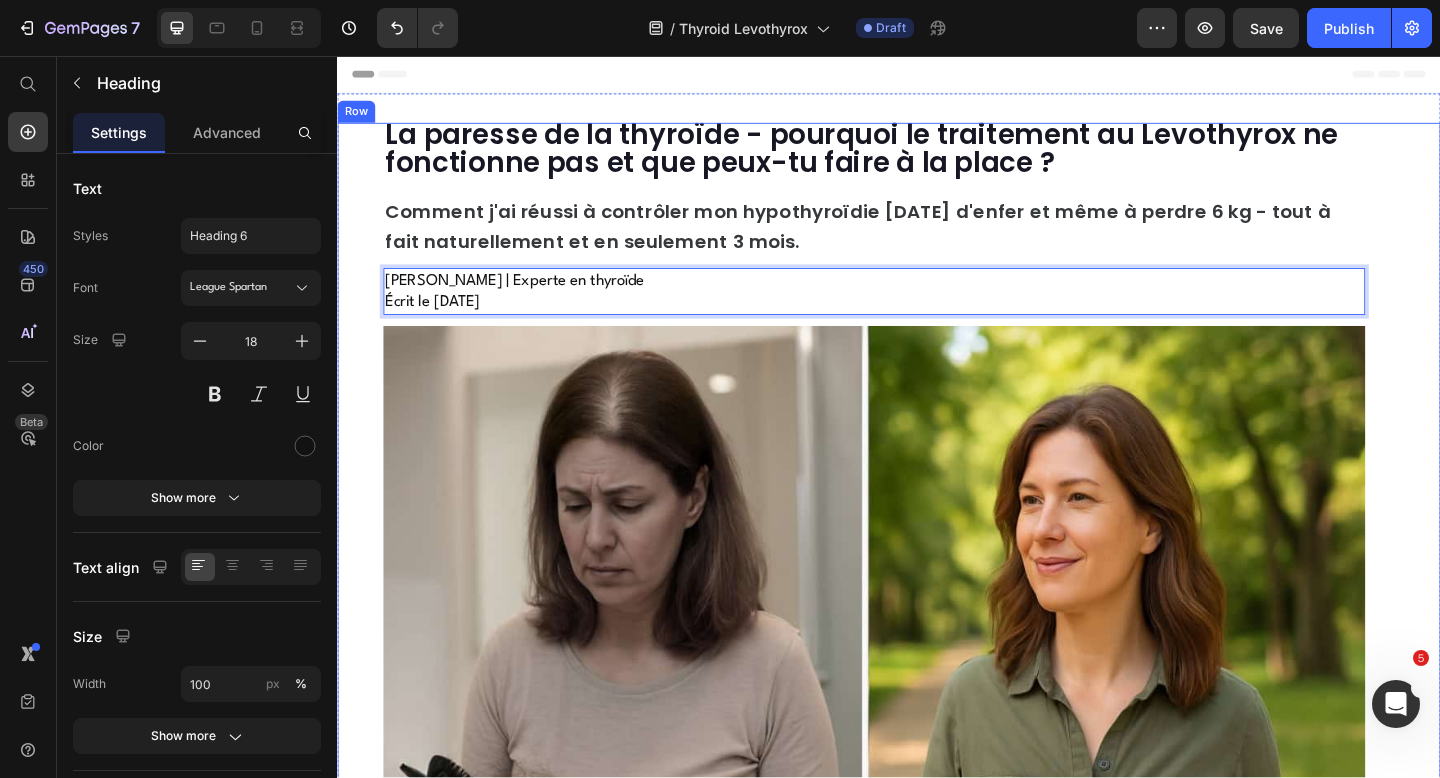 drag, startPoint x: 553, startPoint y: 324, endPoint x: 386, endPoint y: 302, distance: 168.44287 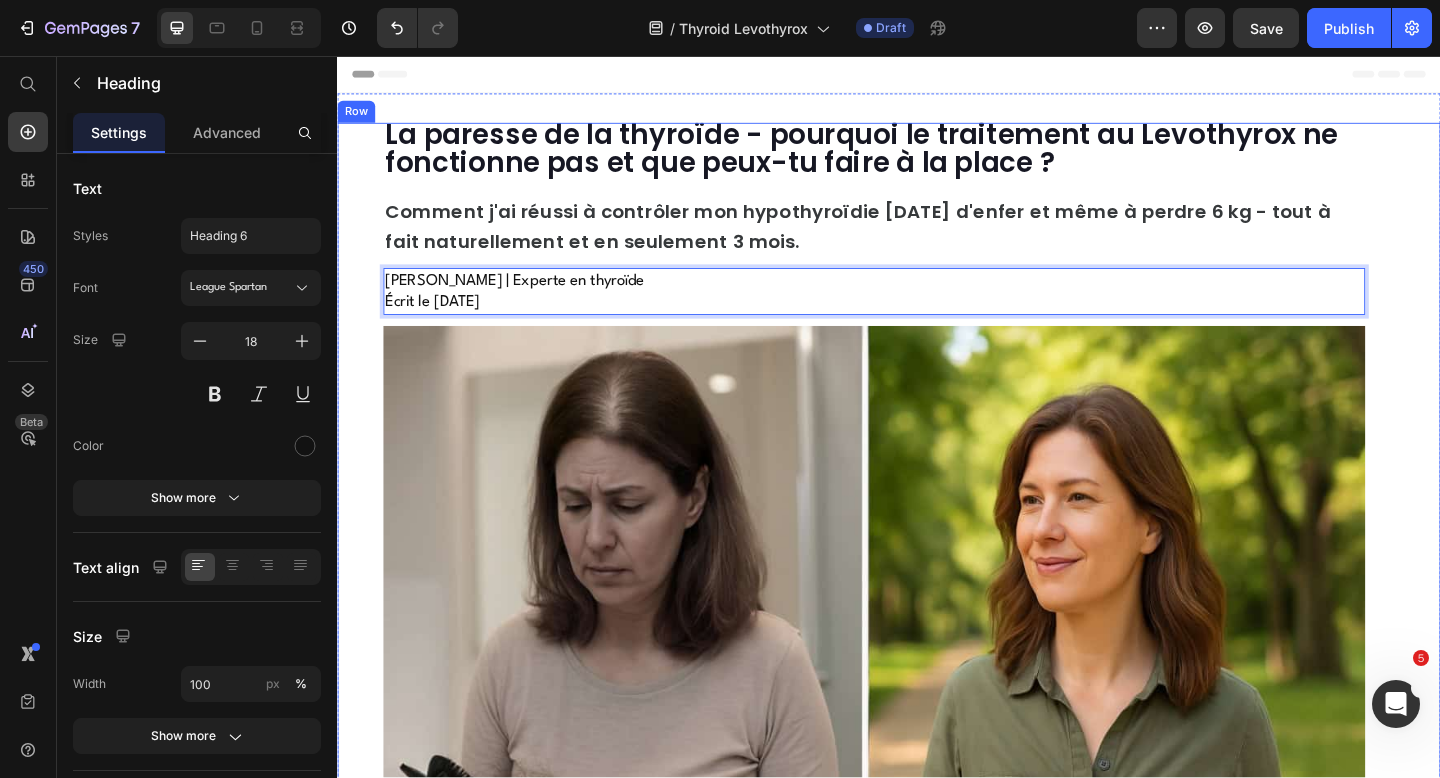click on "⁠⁠⁠⁠⁠⁠⁠ La paresse de la thyroïde - pourquoi le traitement au Levothyrox ne fonctionne pas et que peux-tu faire à la place ? Heading ⁠⁠⁠⁠⁠⁠⁠ Comment j'ai réussi à contrôler mon hypothyroïdie après 5 ans d'enfer et même à perdre 6 kg - tout à fait naturellement et en seulement 3 mois. Heading Hannah Müller | Experte en thyroïde  Écrit le 24/04/2025 Heading   12 Image Row La  brosse à cheveux était encore pleine de cheveux , comme tous les matins. Même chose sous la douche : des  touffes de cheveux  dans la bonde. Et chaque fois que je me regardais dans le miroir, je savais que  ça allait empirer. À un moment donné,  je ne me reconnaissais plus. Pas seulement parce que mes  cheveux étaient plus fins, plus secs et plus fragiles.   Mais parce que  je m’étais perdue.   J’étais  fatiguée, irritable, incapable de me concentrer.   Je dormais huit heures par nuit et j’avais l’impression d’avoir couru un marathon.   Mais au fond de moi, je savais que" at bounding box center (937, 15125) 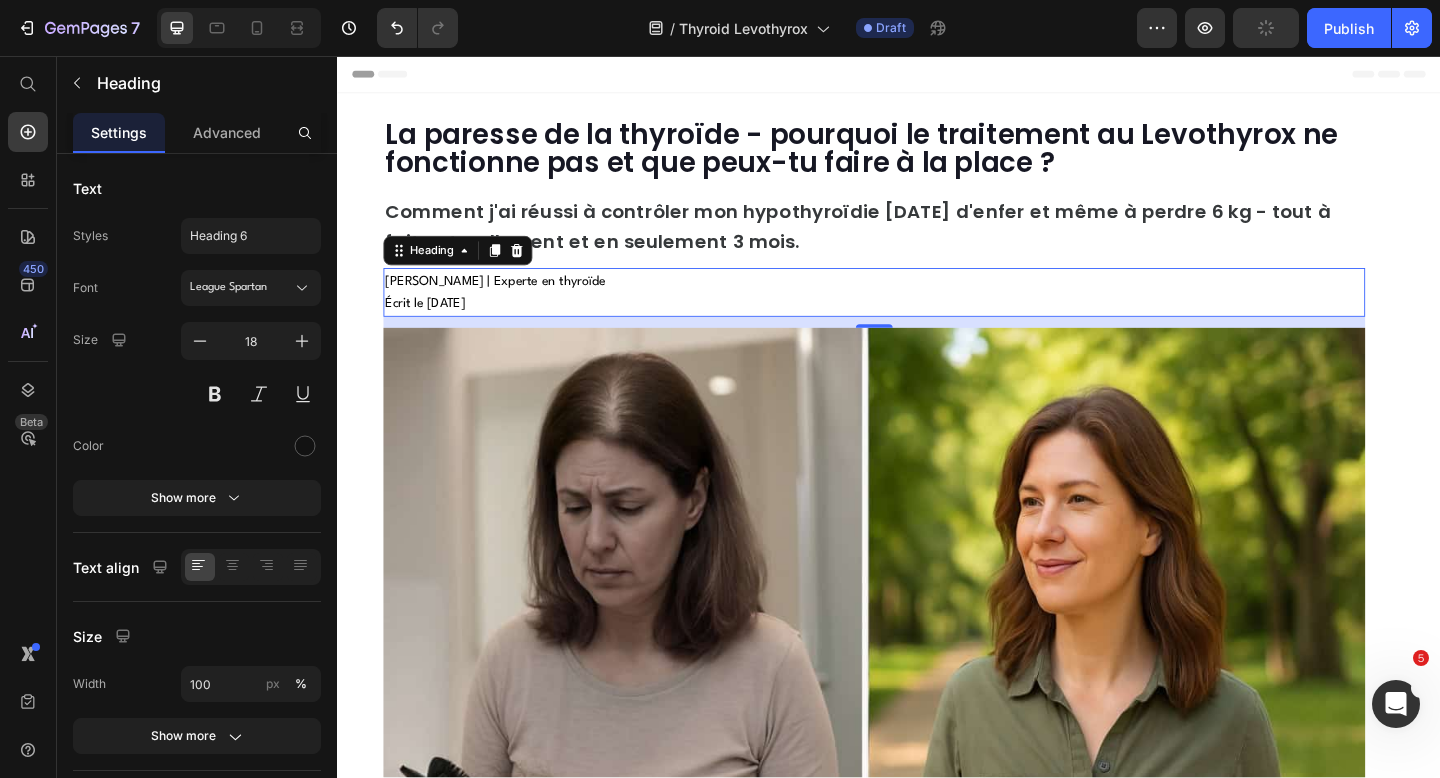 scroll, scrollTop: 131, scrollLeft: 0, axis: vertical 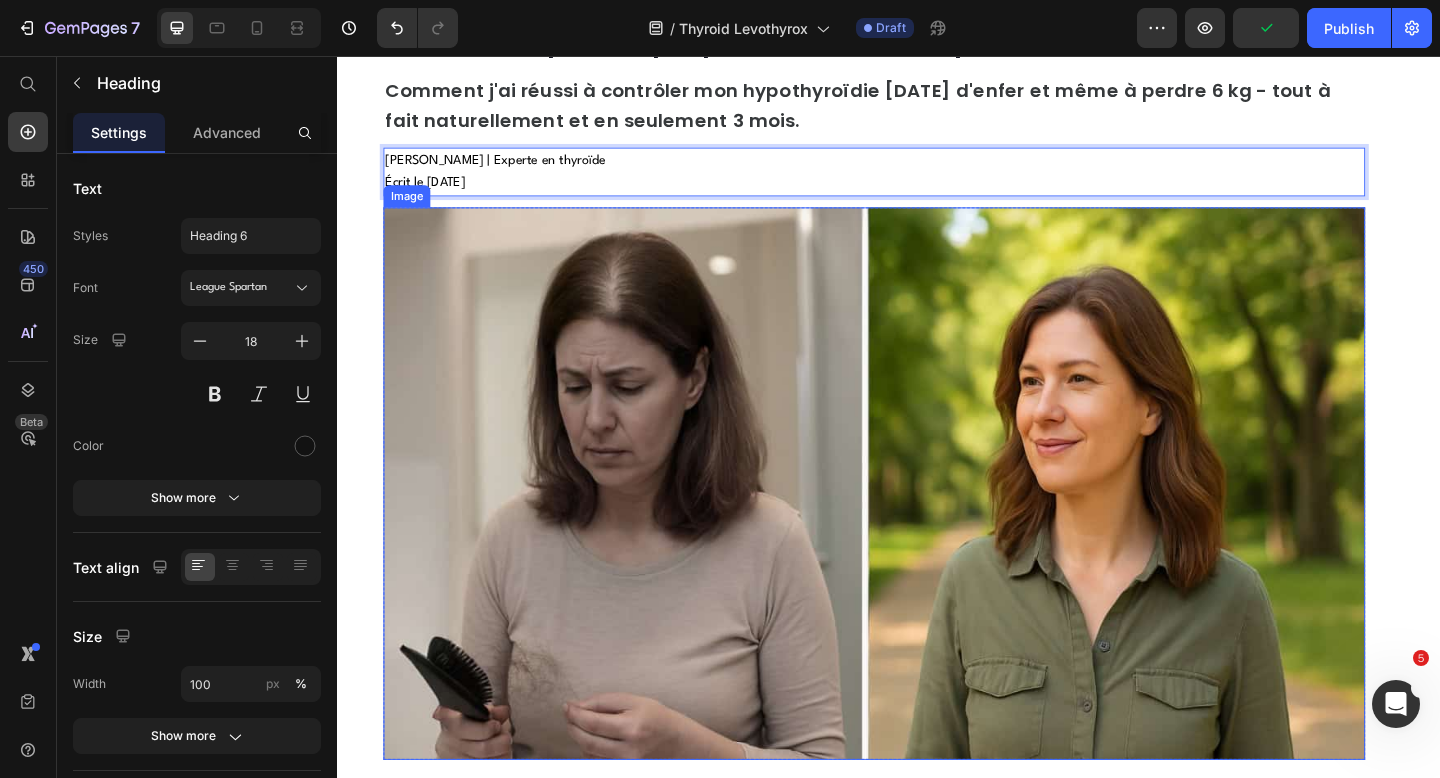click at bounding box center (921, 521) 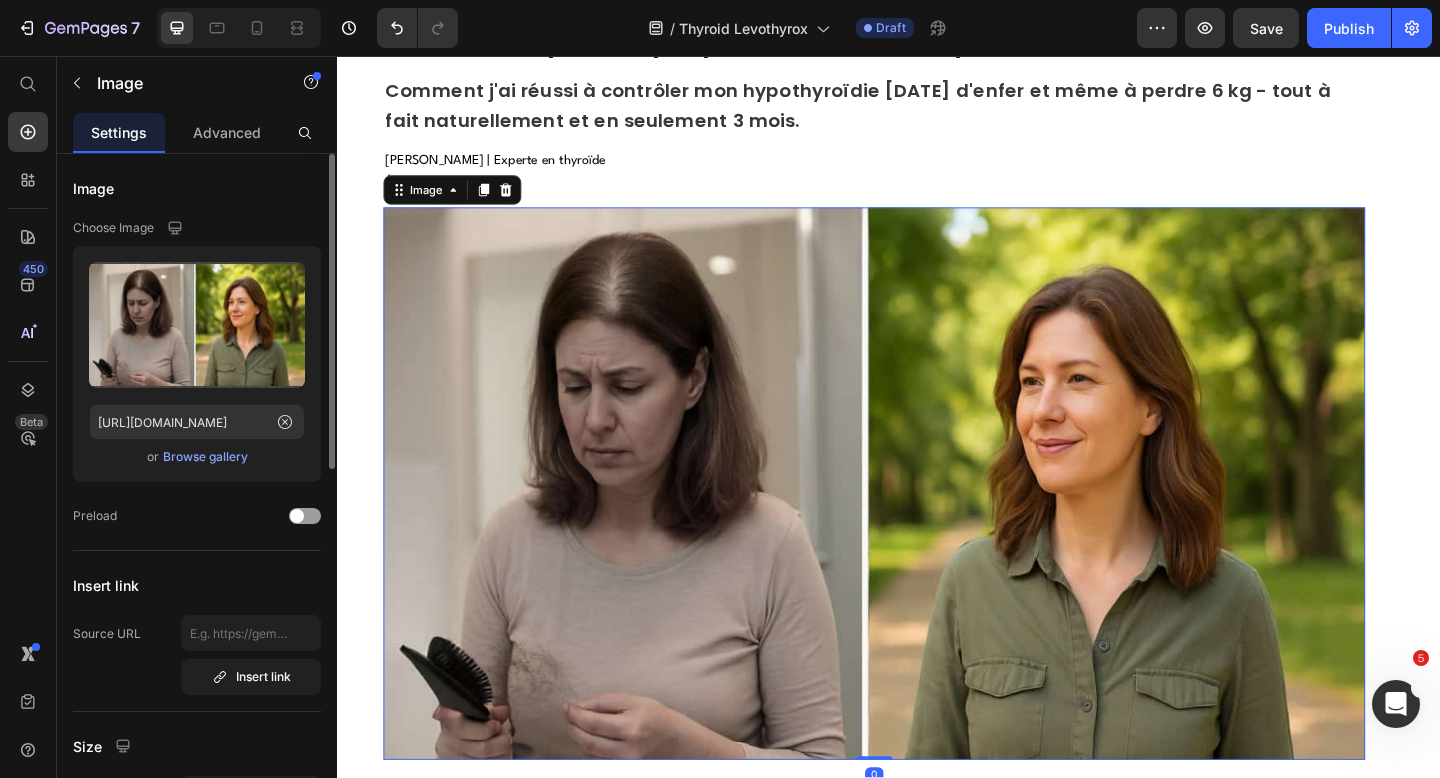 click on "Browse gallery" at bounding box center [205, 457] 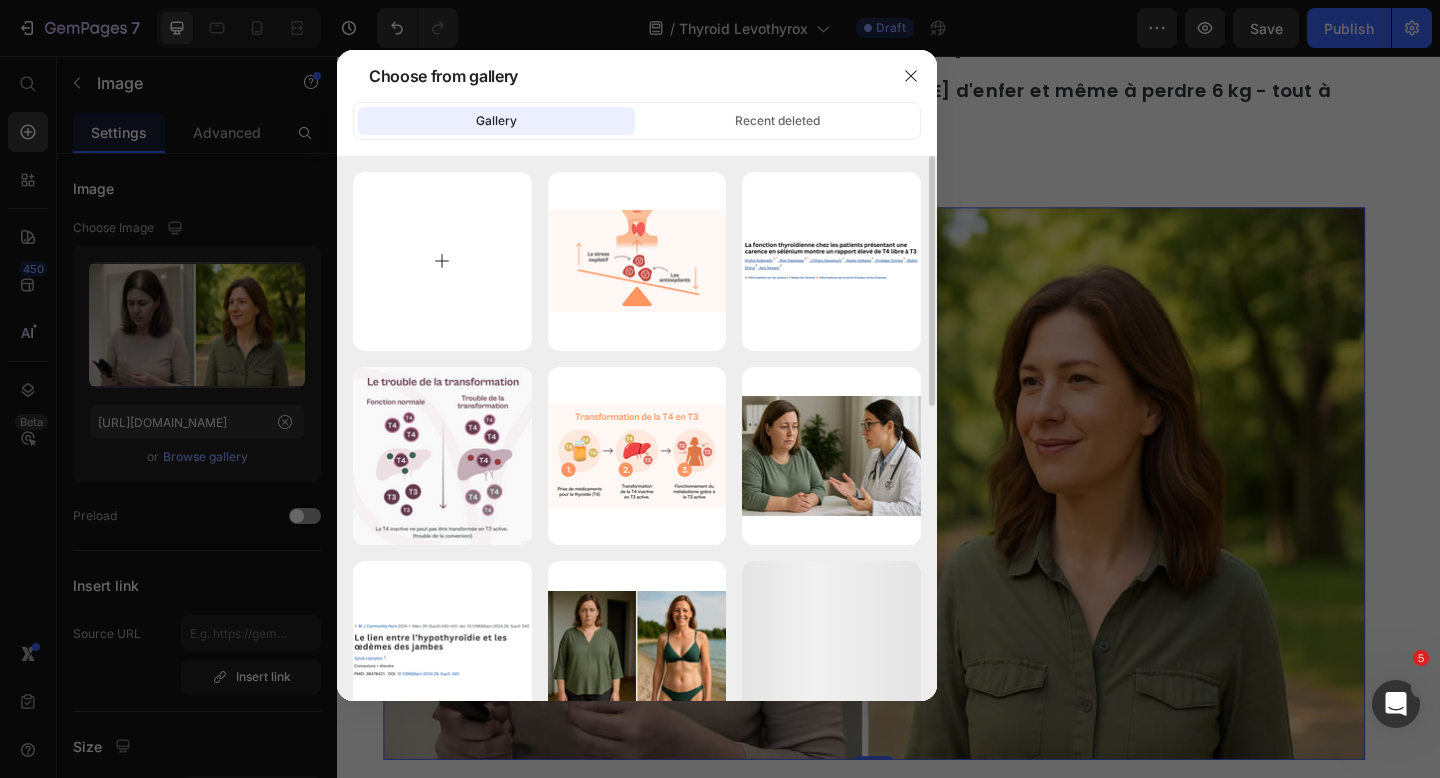 click at bounding box center (442, 261) 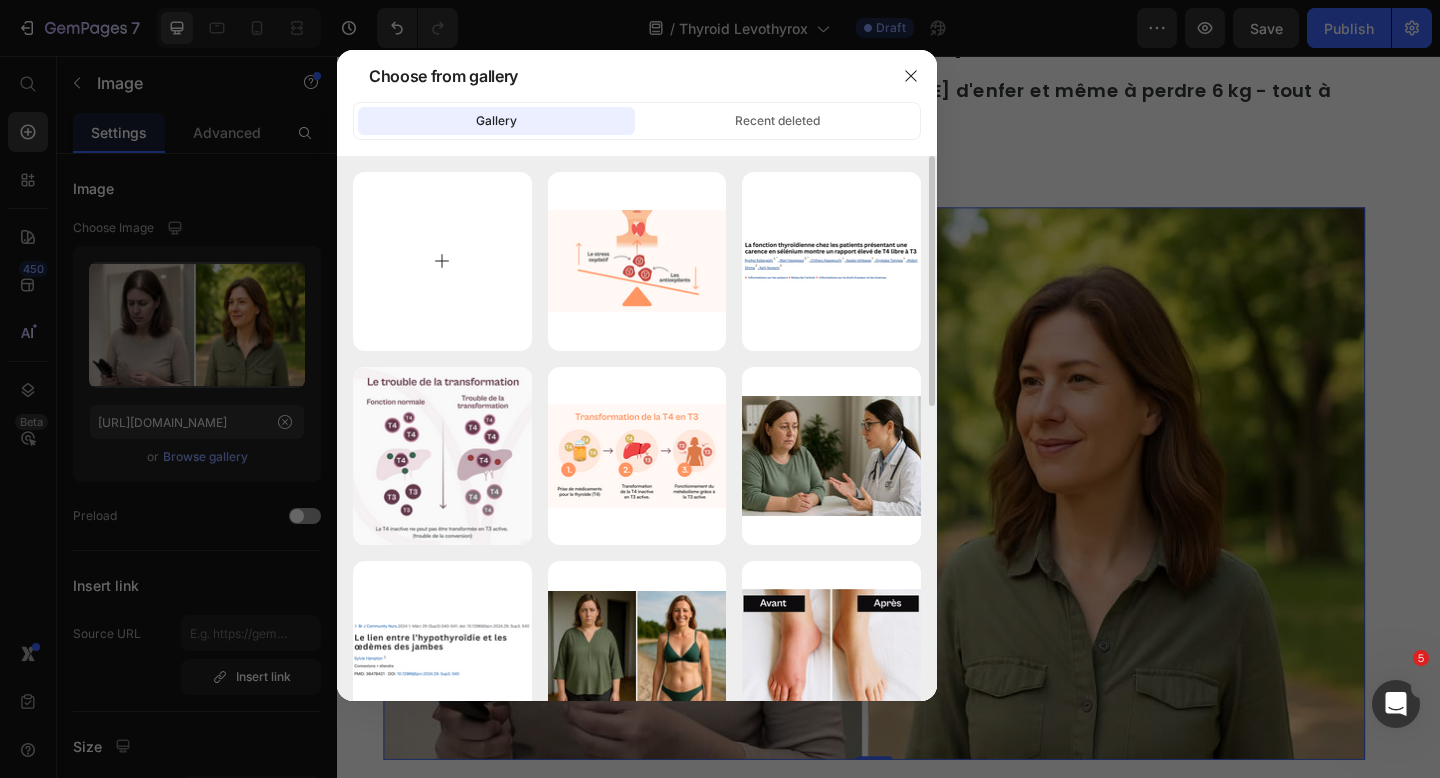 type on "C:\fakepath\01_Titelbild.jpg" 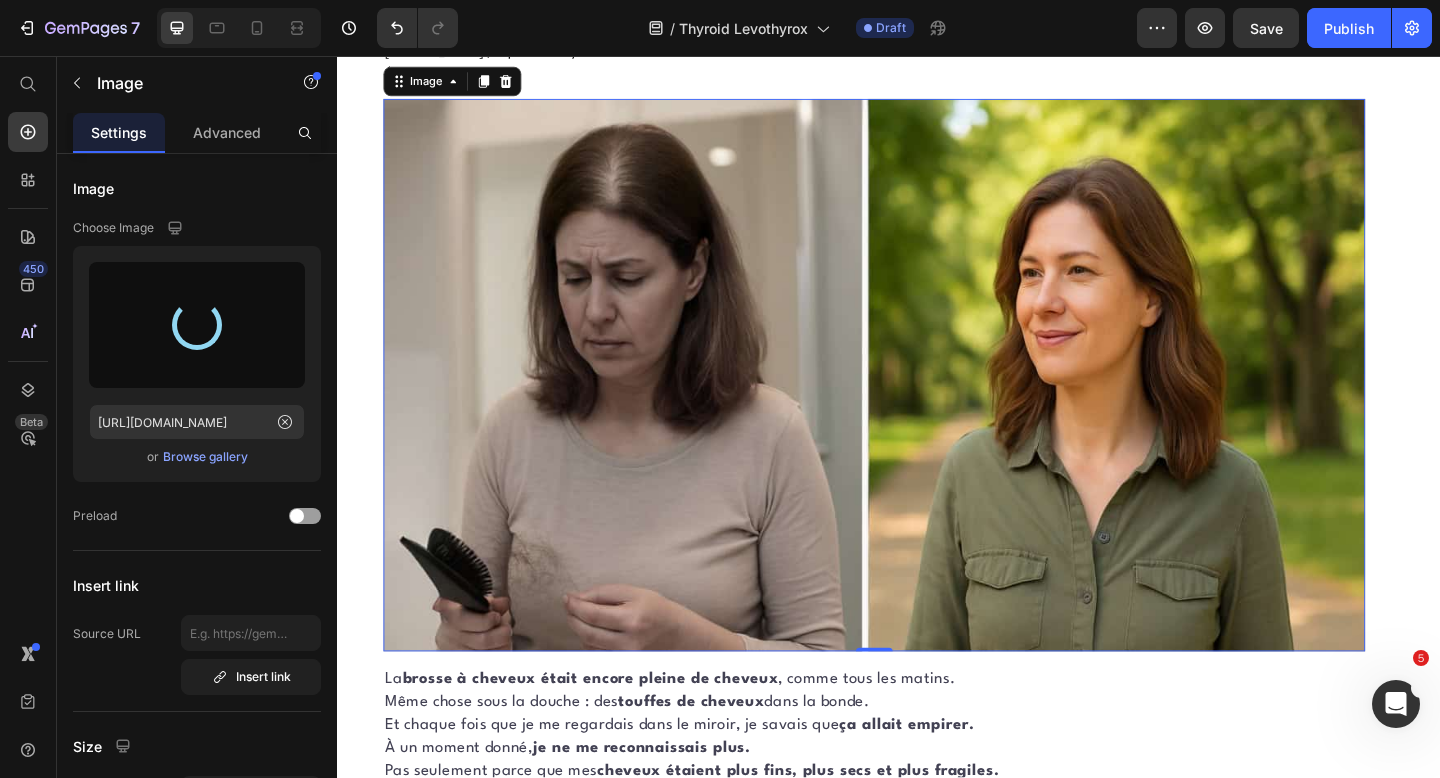 scroll, scrollTop: 250, scrollLeft: 0, axis: vertical 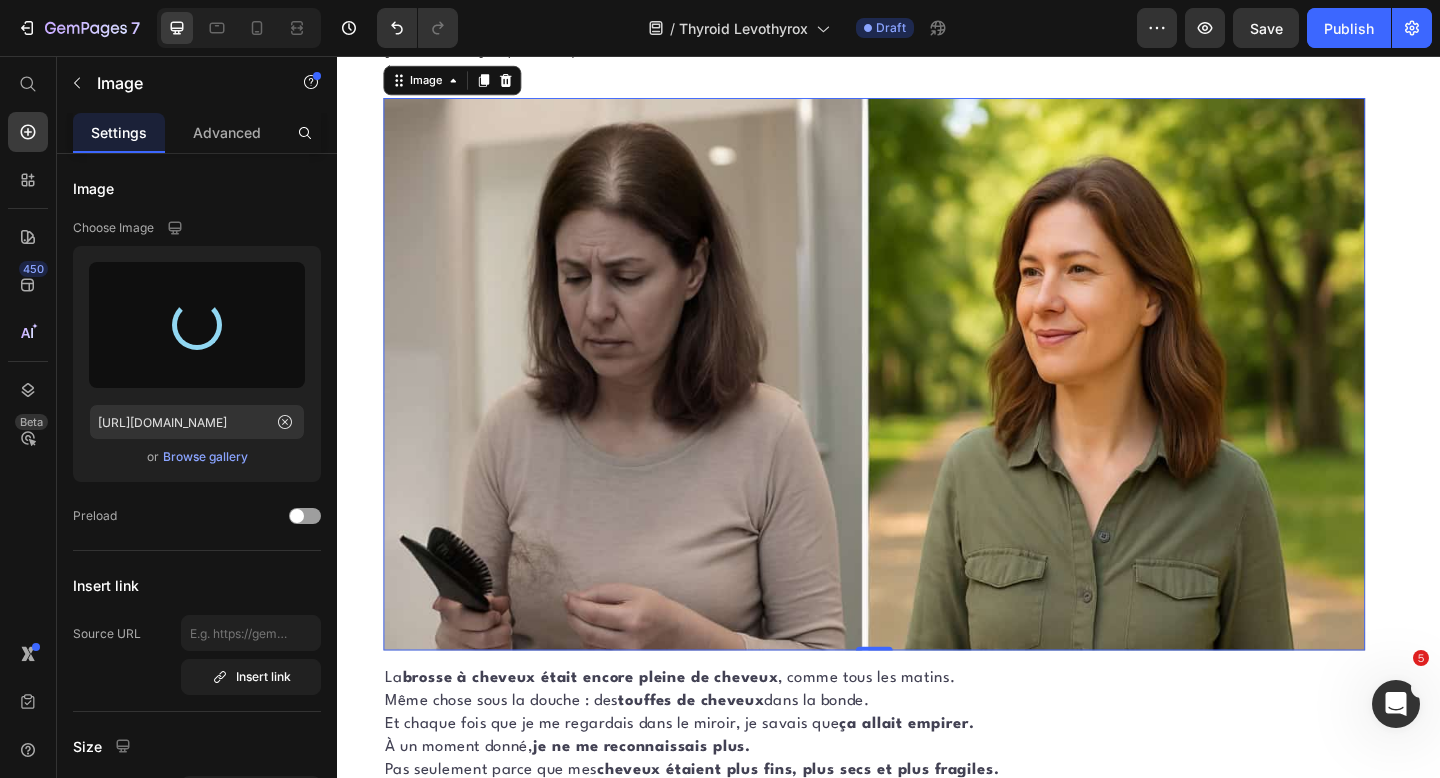 type on "https://cdn.shopify.com/s/files/1/0667/0152/5175/files/gempages_543288722347525366-c22f6c5f-5323-42b4-b733-addb699aae41.jpg" 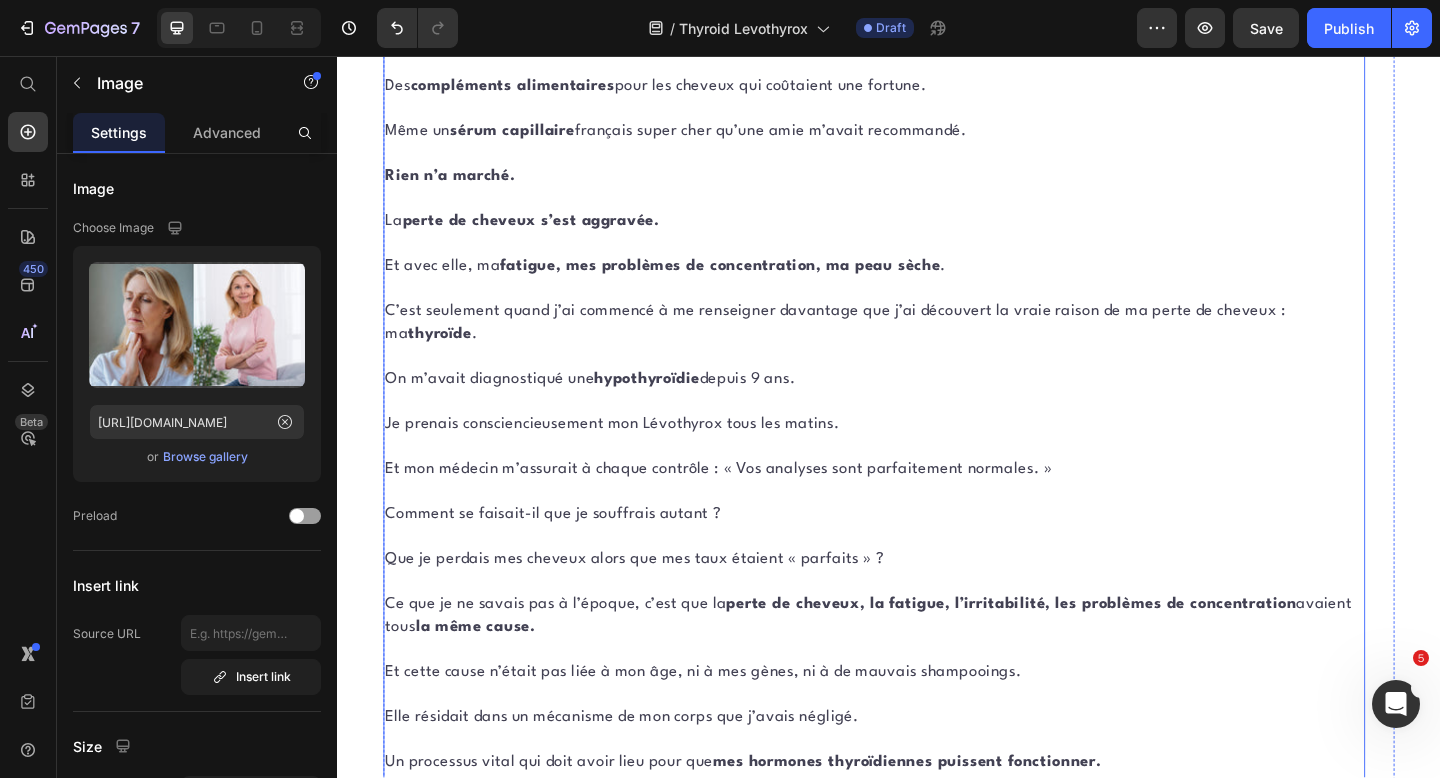 scroll, scrollTop: 2246, scrollLeft: 0, axis: vertical 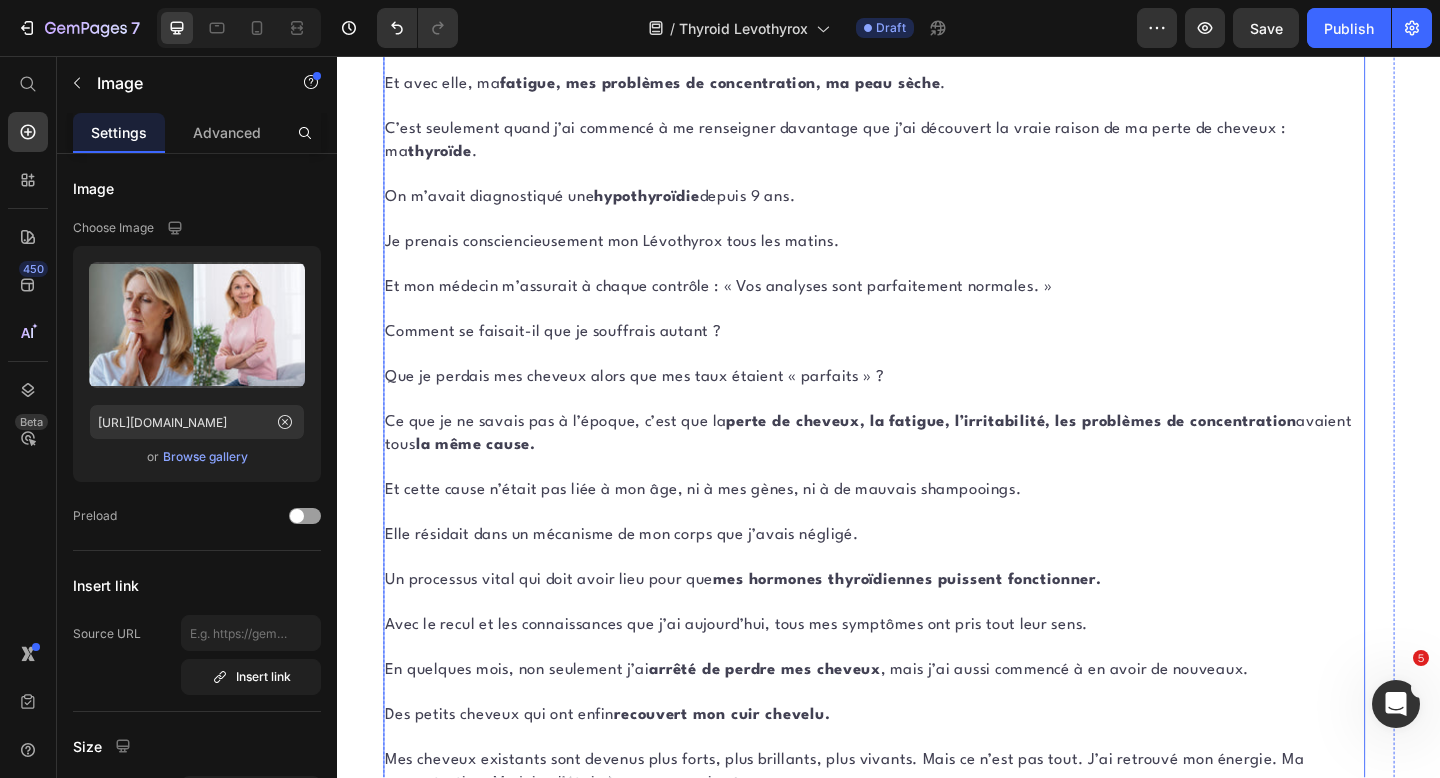 click on "Ce que je ne savais pas à l’époque, c’est que la  perte de cheveux, la fatigue, l’irritabilité, les problèmes de concentration  avaient tous  la même cause." at bounding box center [921, 468] 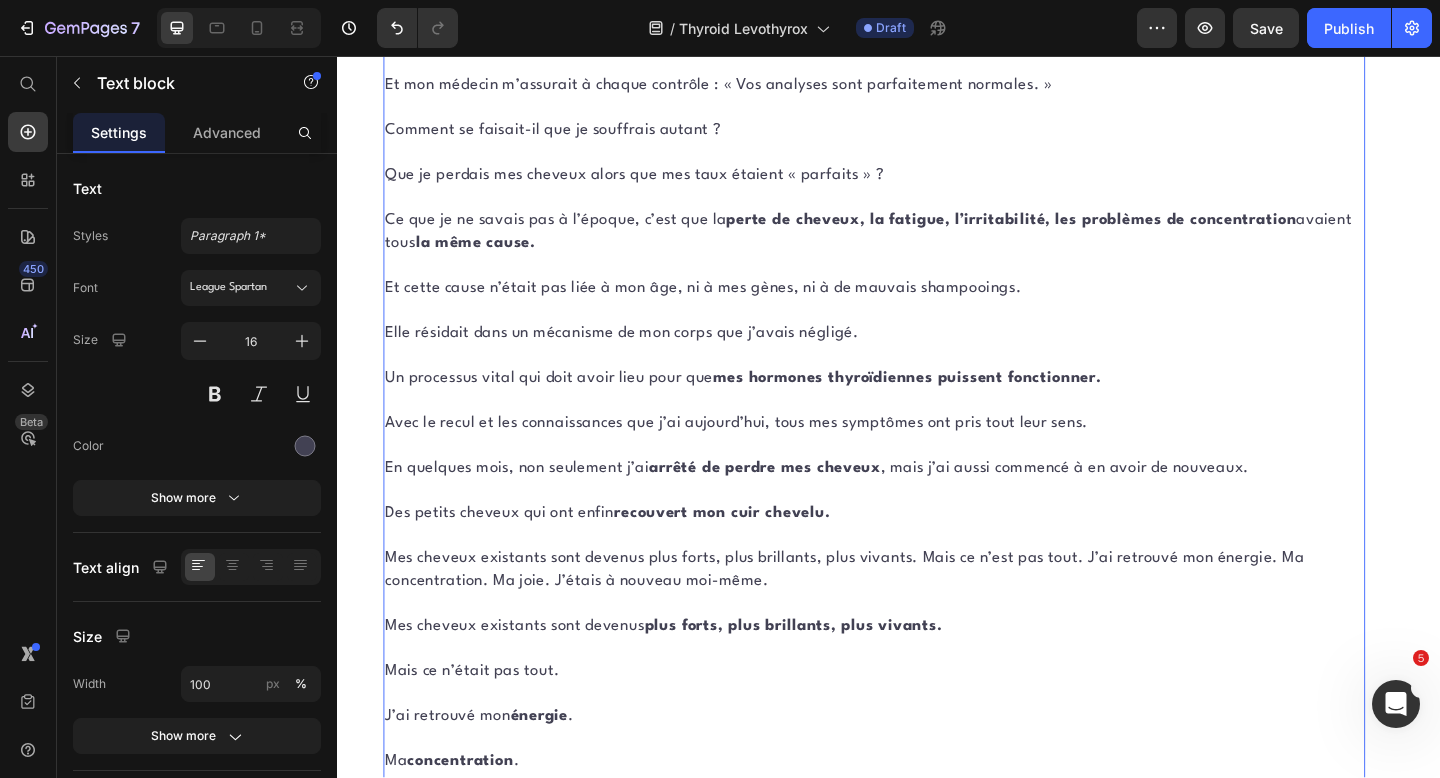 scroll, scrollTop: 2960, scrollLeft: 0, axis: vertical 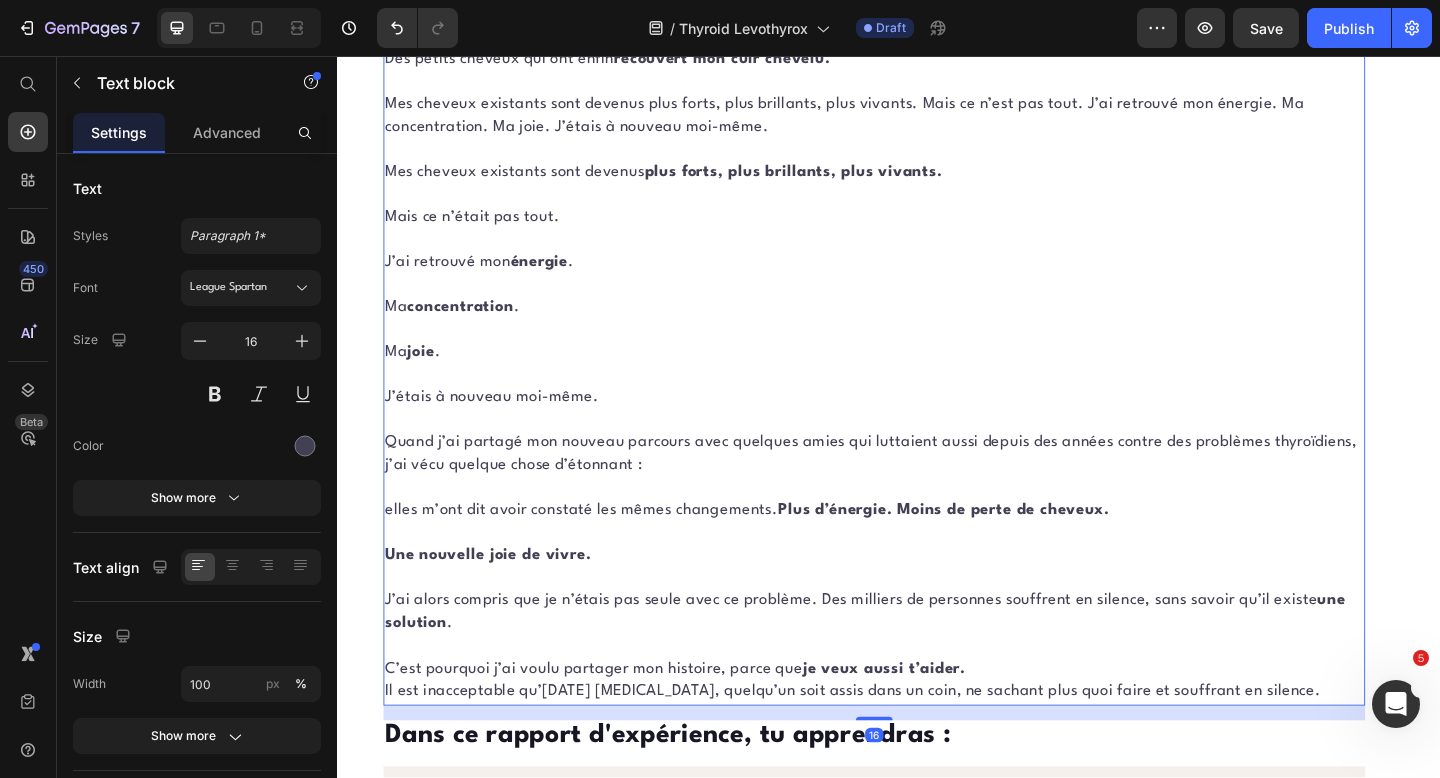 click on "J’ai alors compris que je n’étais pas seule avec ce problème. Des milliers de personnes souffrent en silence, sans savoir qu’il existe  une solution ." at bounding box center [921, 662] 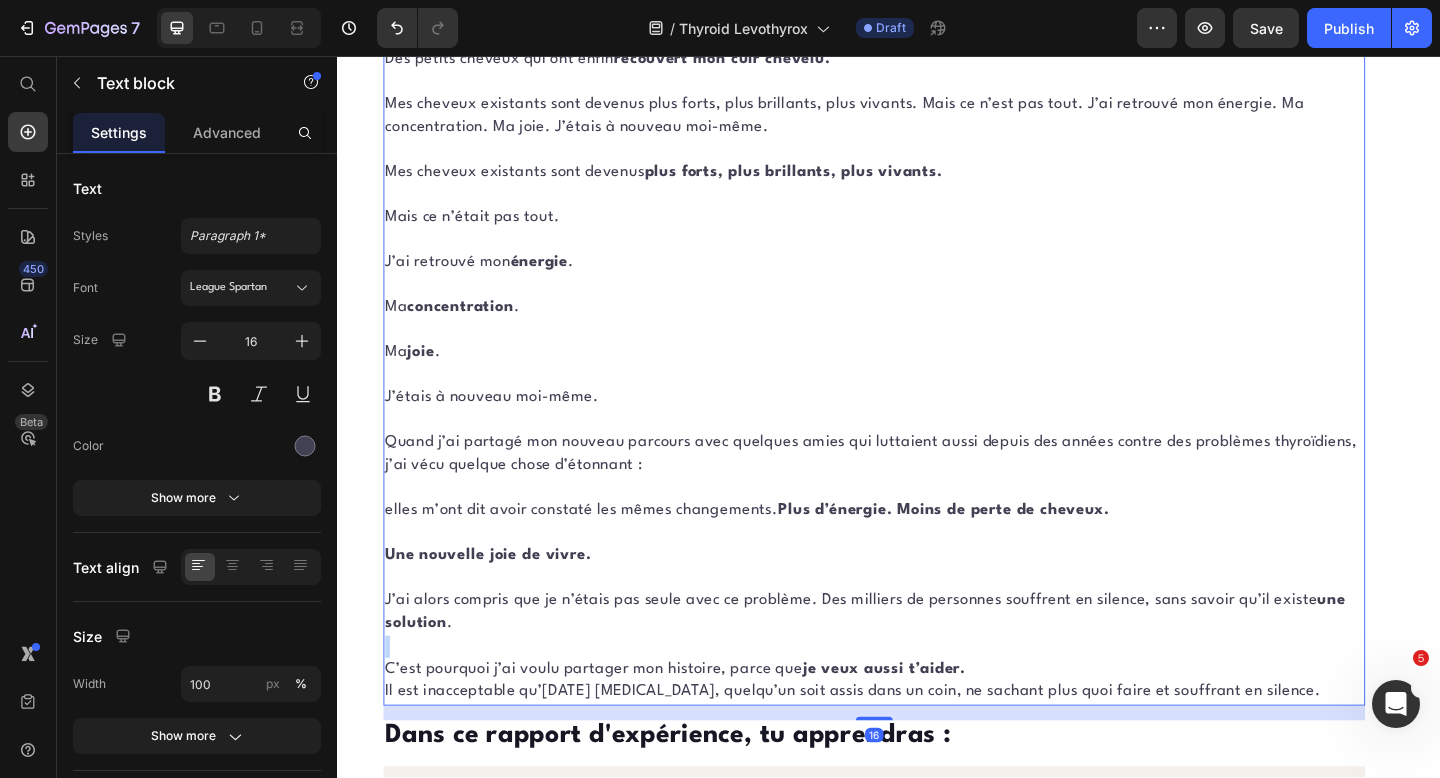 click on "J’ai alors compris que je n’étais pas seule avec ce problème. Des milliers de personnes souffrent en silence, sans savoir qu’il existe  une solution ." at bounding box center [921, 662] 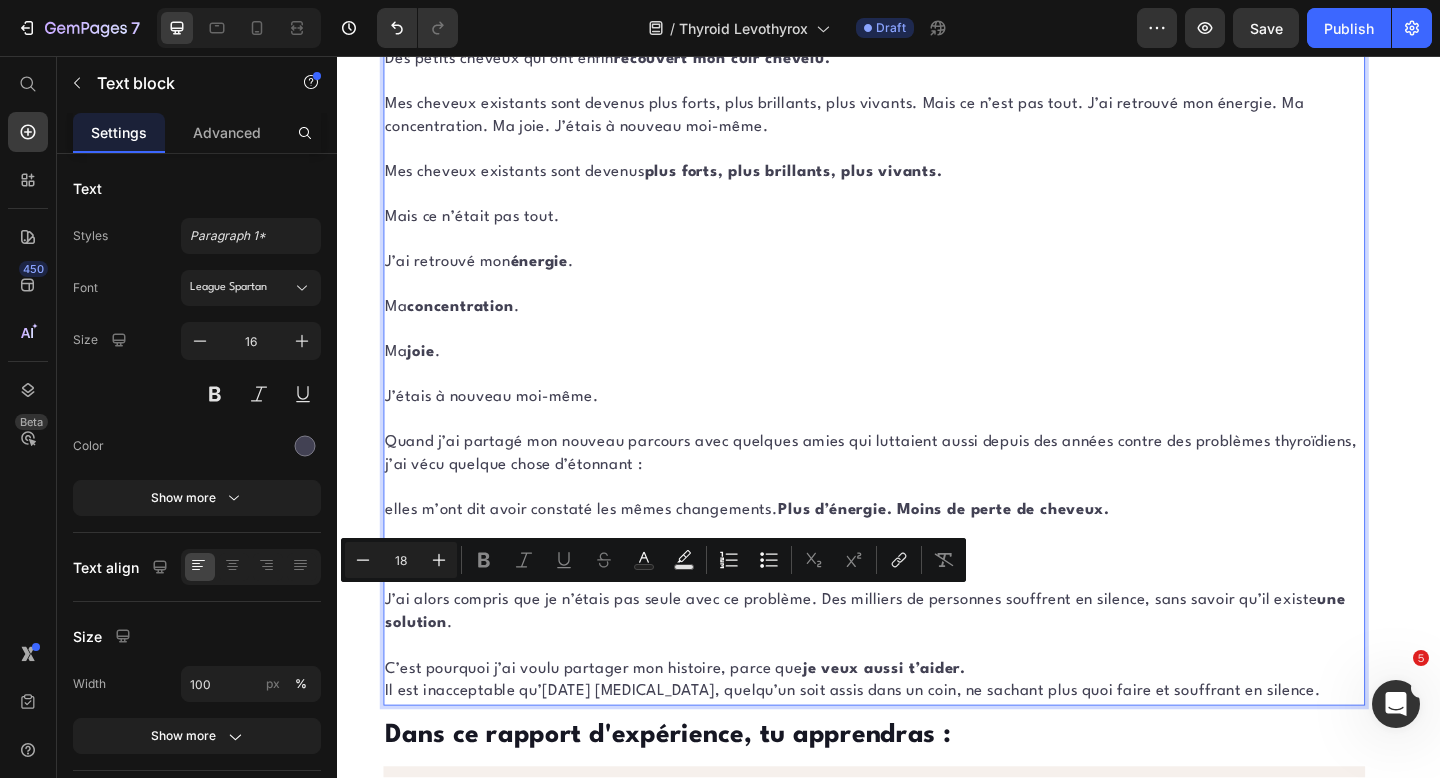 click on "Il est inacceptable qu’aujourd’hui encore, quelqu’un soit assis dans un coin, ne sachant plus quoi faire et souffrant en silence." at bounding box center [898, 747] 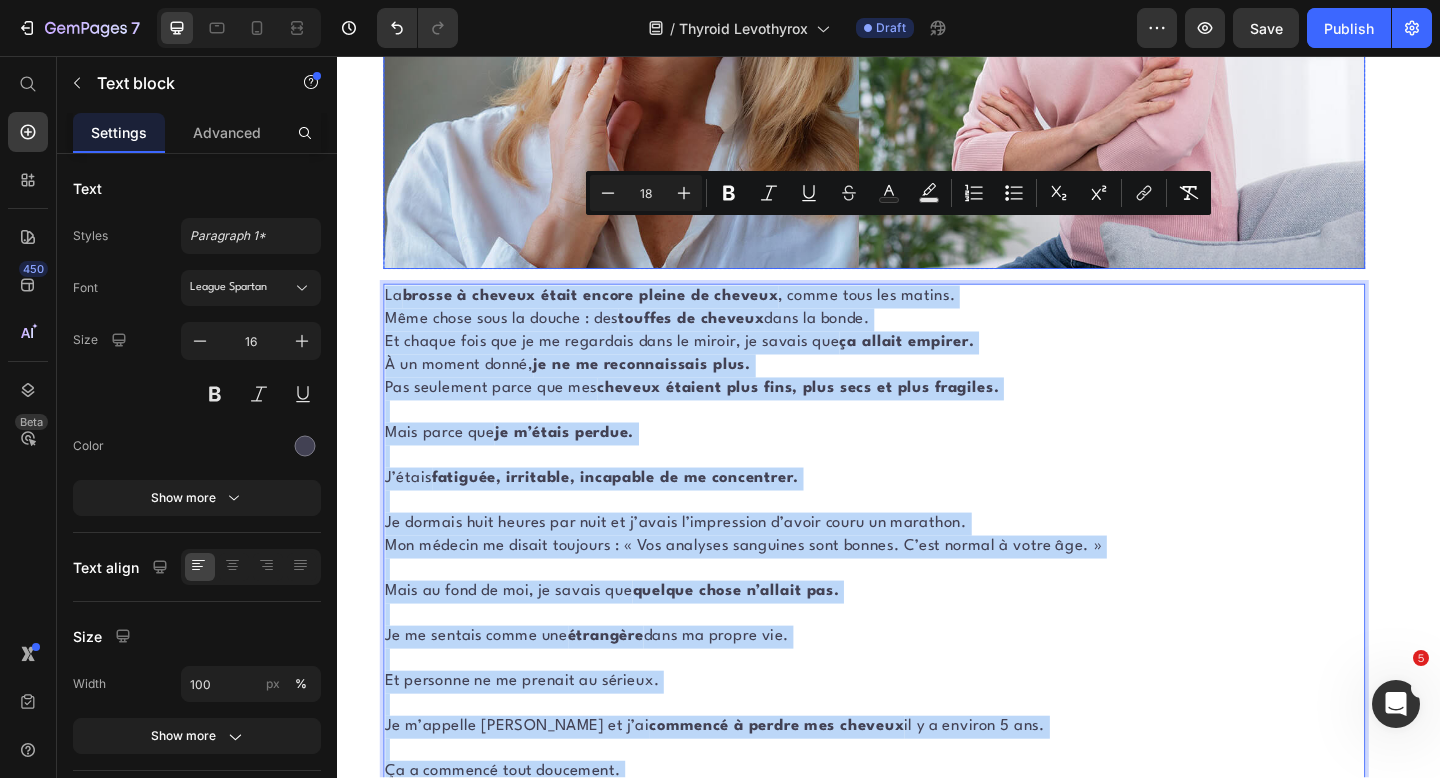 scroll, scrollTop: 649, scrollLeft: 0, axis: vertical 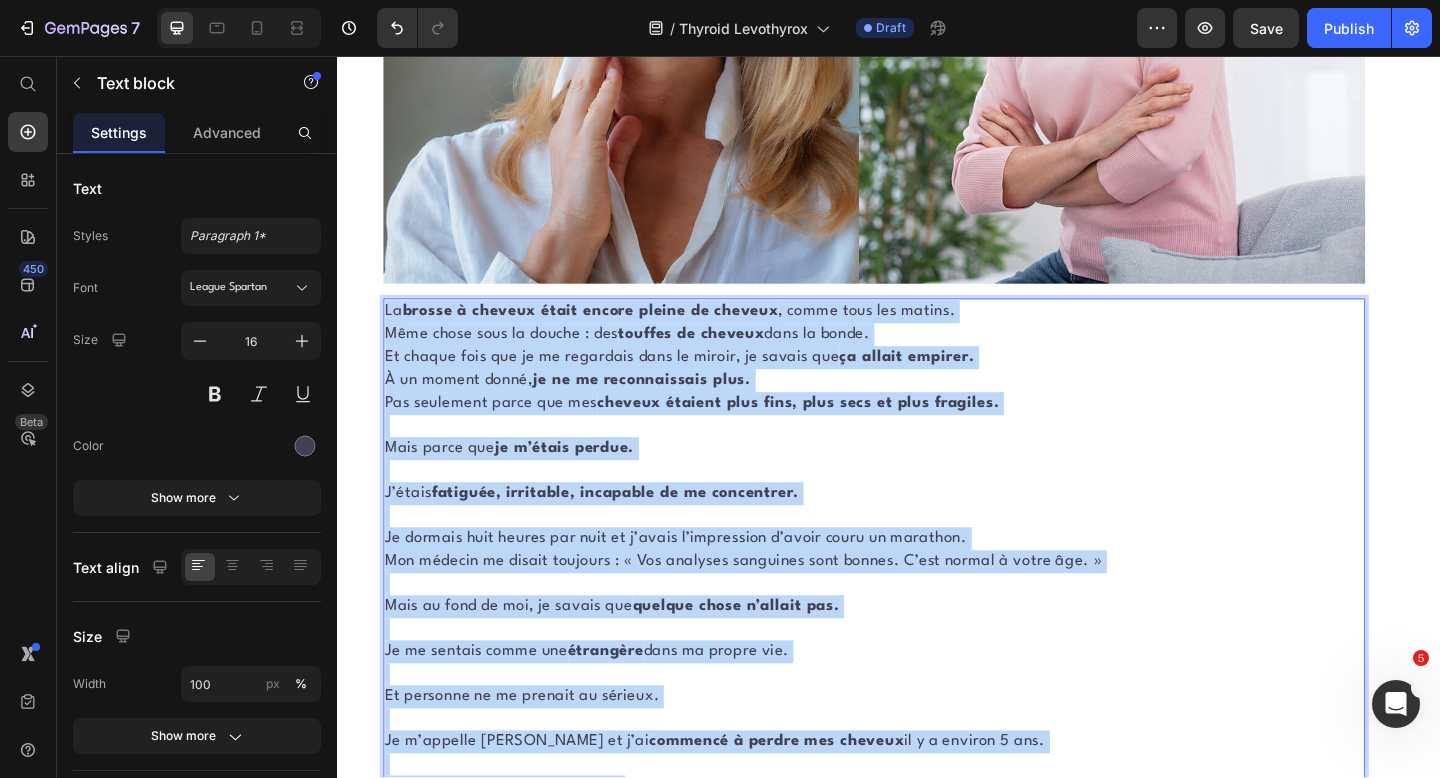 drag, startPoint x: 1387, startPoint y: 712, endPoint x: 390, endPoint y: 334, distance: 1066.2518 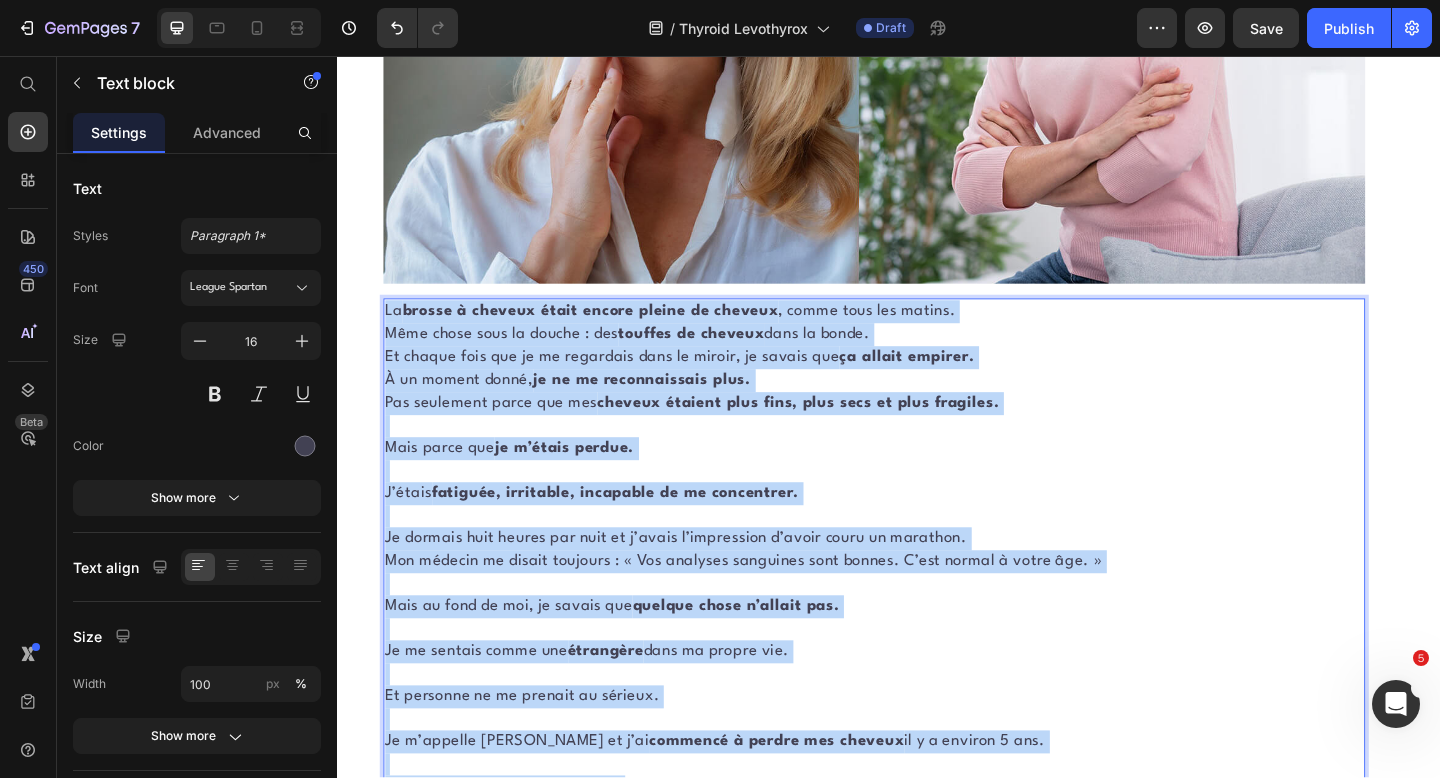 click on "La  brosse à cheveux était encore pleine de cheveux , comme tous les matins. Même chose sous la douche : des  touffes de cheveux  dans la bonde. Et chaque fois que je me regardais dans le miroir, je savais que  ça allait empirer. À un moment donné,  je ne me reconnaissais plus. Pas seulement parce que mes  cheveux étaient plus fins, plus secs et plus fragiles. Mais parce que  je m’étais perdue. J’étais  fatiguée, irritable, incapable de me concentrer. Je dormais huit heures par nuit et j’avais l’impression d’avoir couru un marathon. Mon médecin me disait toujours : « Vos analyses sanguines sont bonnes. C’est normal à votre âge. » Mais au fond de moi, je savais que  quelque chose n’allait pas. Je me sentais comme une  étrangère  dans ma propre vie. Et personne ne me prenait au sérieux. Je m’appelle Hannah Müller et j’ai  commencé à perdre mes cheveux  il y a environ 5 ans. Ça a commencé tout doucement. Quelques  cheveux de plus que d’habitude  dans ma brosse. Des La" at bounding box center (921, 1697) 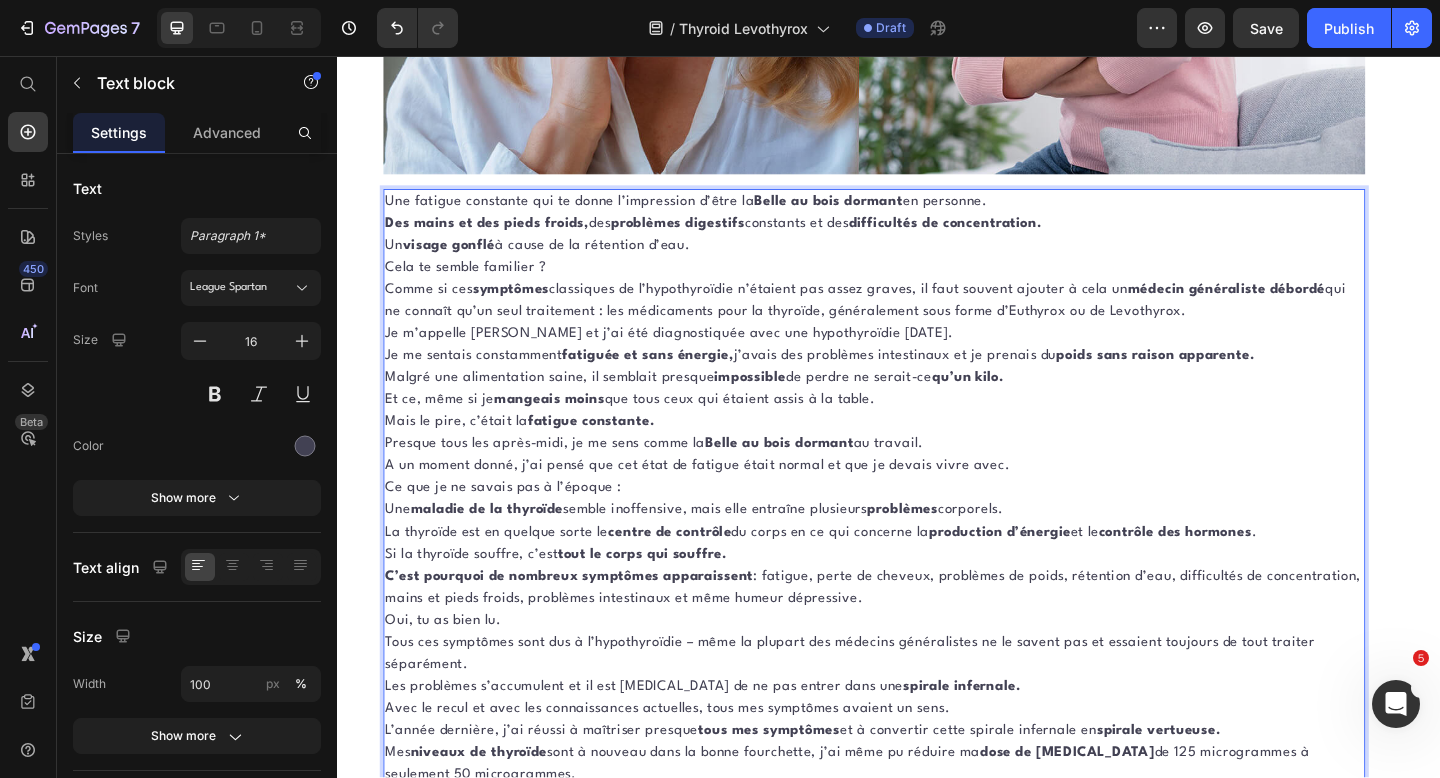 scroll, scrollTop: 755, scrollLeft: 0, axis: vertical 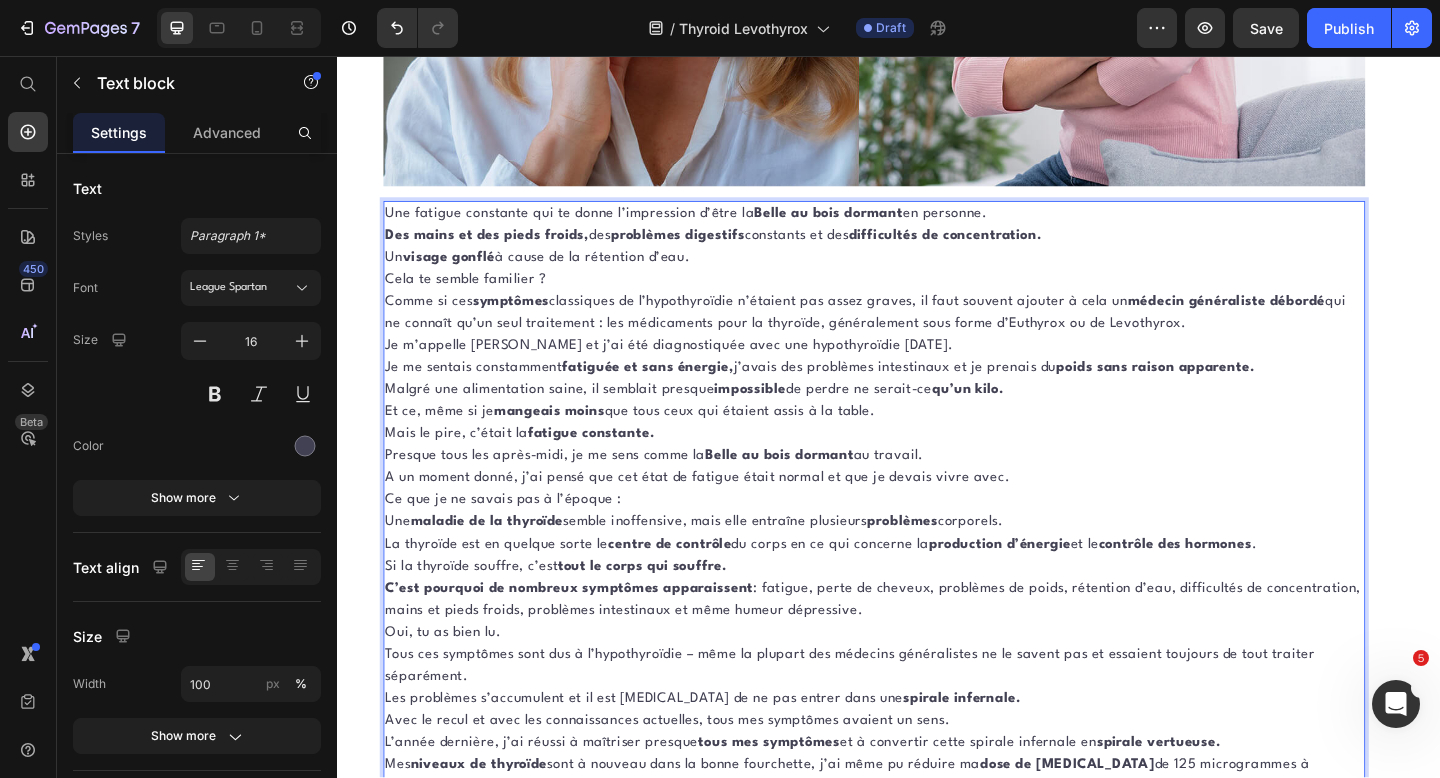 click on "Une fatigue constante qui te donne l’impression d’être la  Belle au bois dormant  en personne." at bounding box center (921, 228) 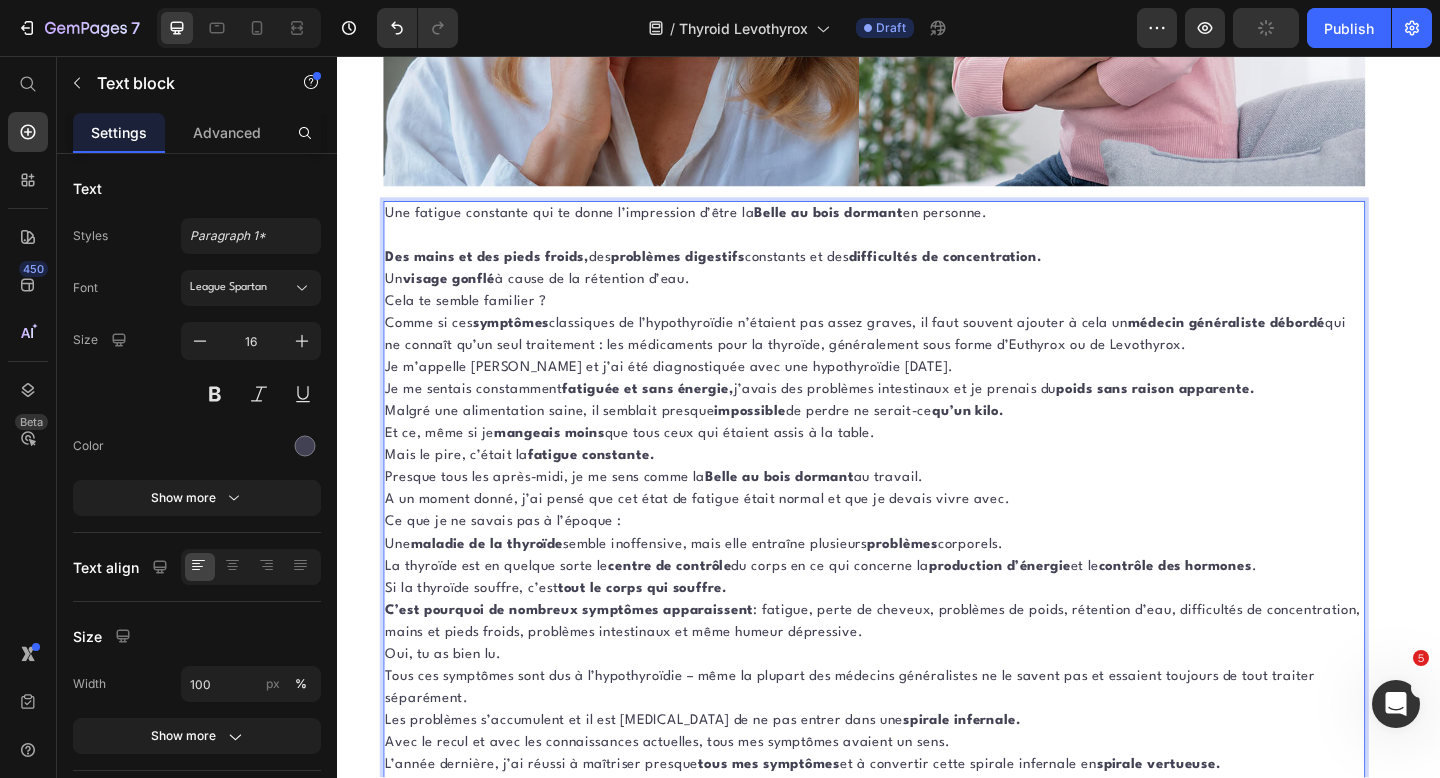 click on "Des mains et des pieds froids,  des  problèmes digestifs  constants et des  difficultés de concentration." at bounding box center (921, 276) 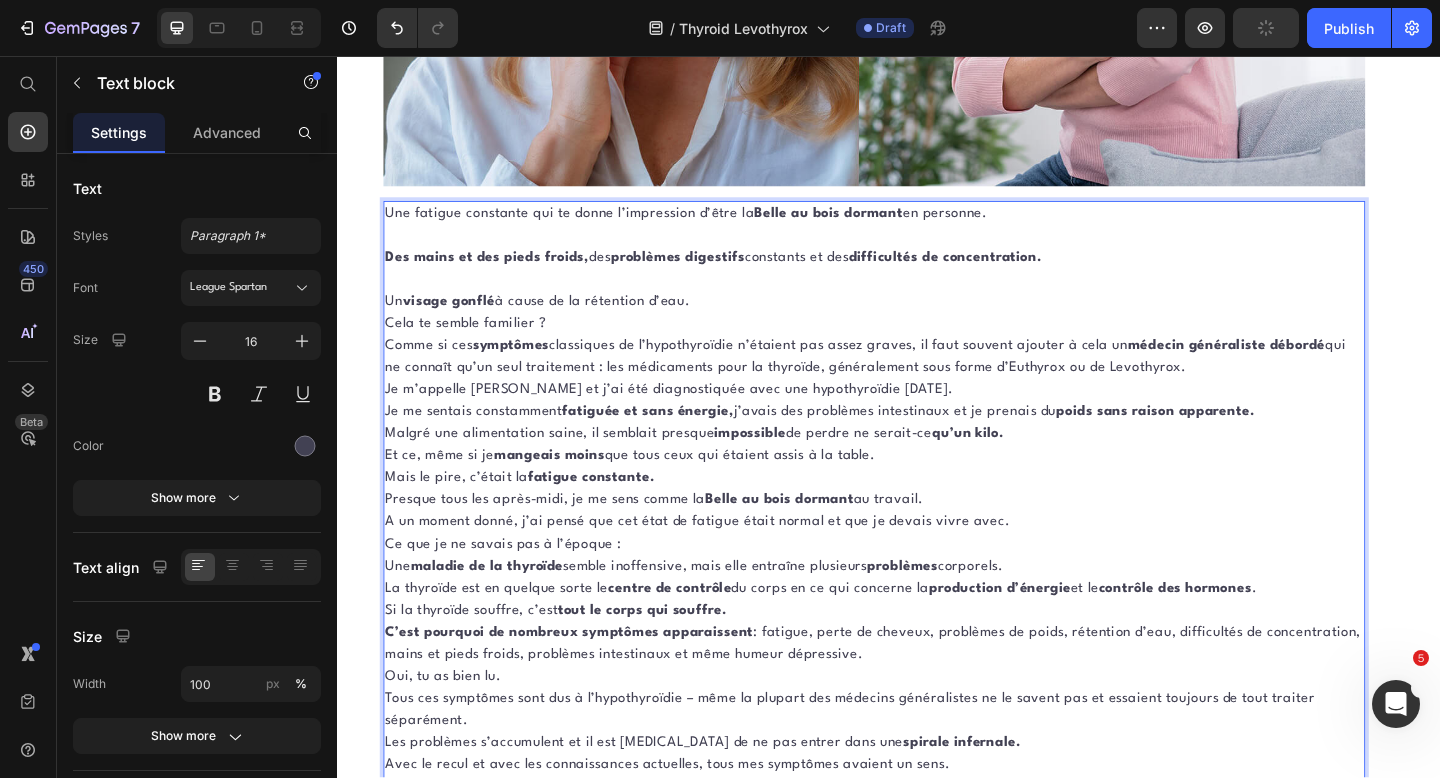 click on "Un  visage gonflé  à cause de la rétention d’eau." at bounding box center [921, 324] 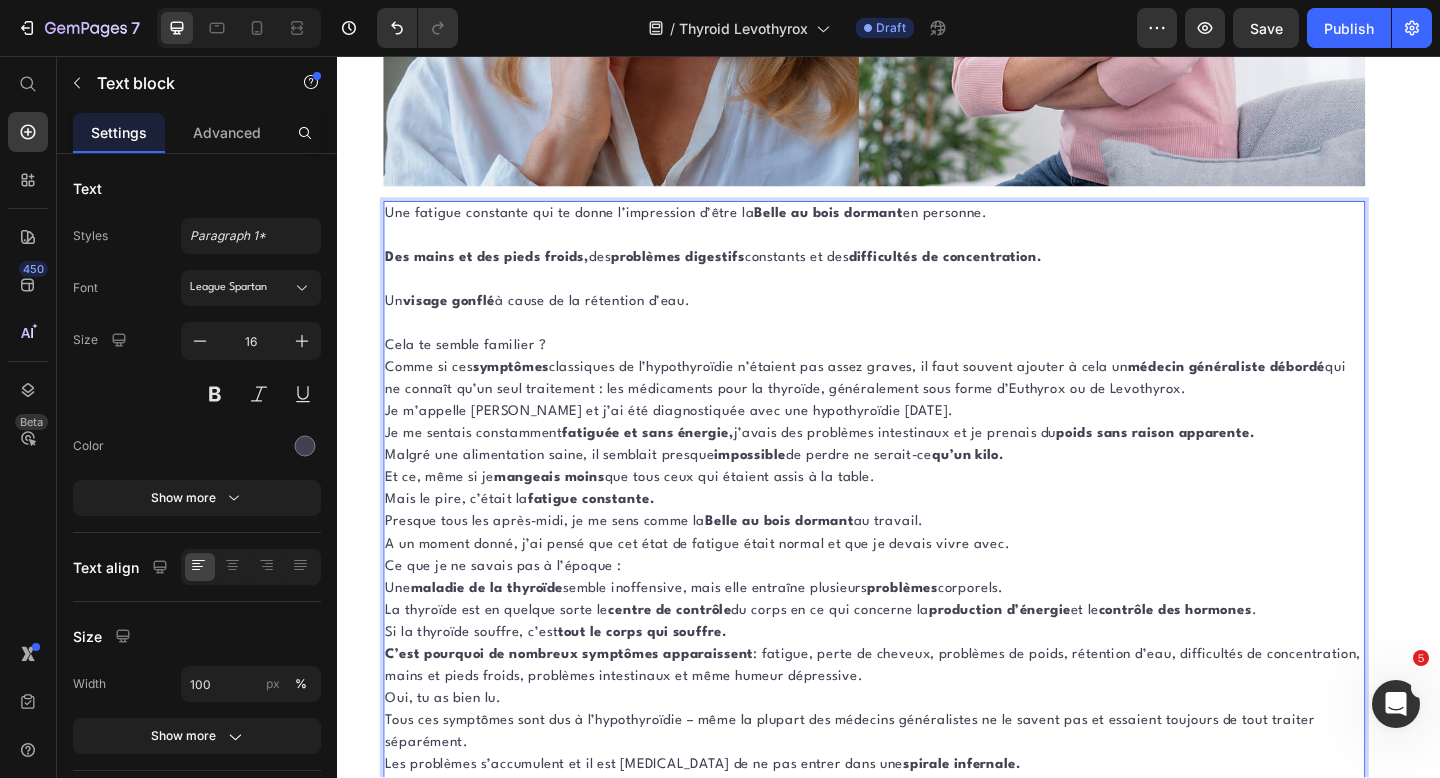scroll, scrollTop: 847, scrollLeft: 0, axis: vertical 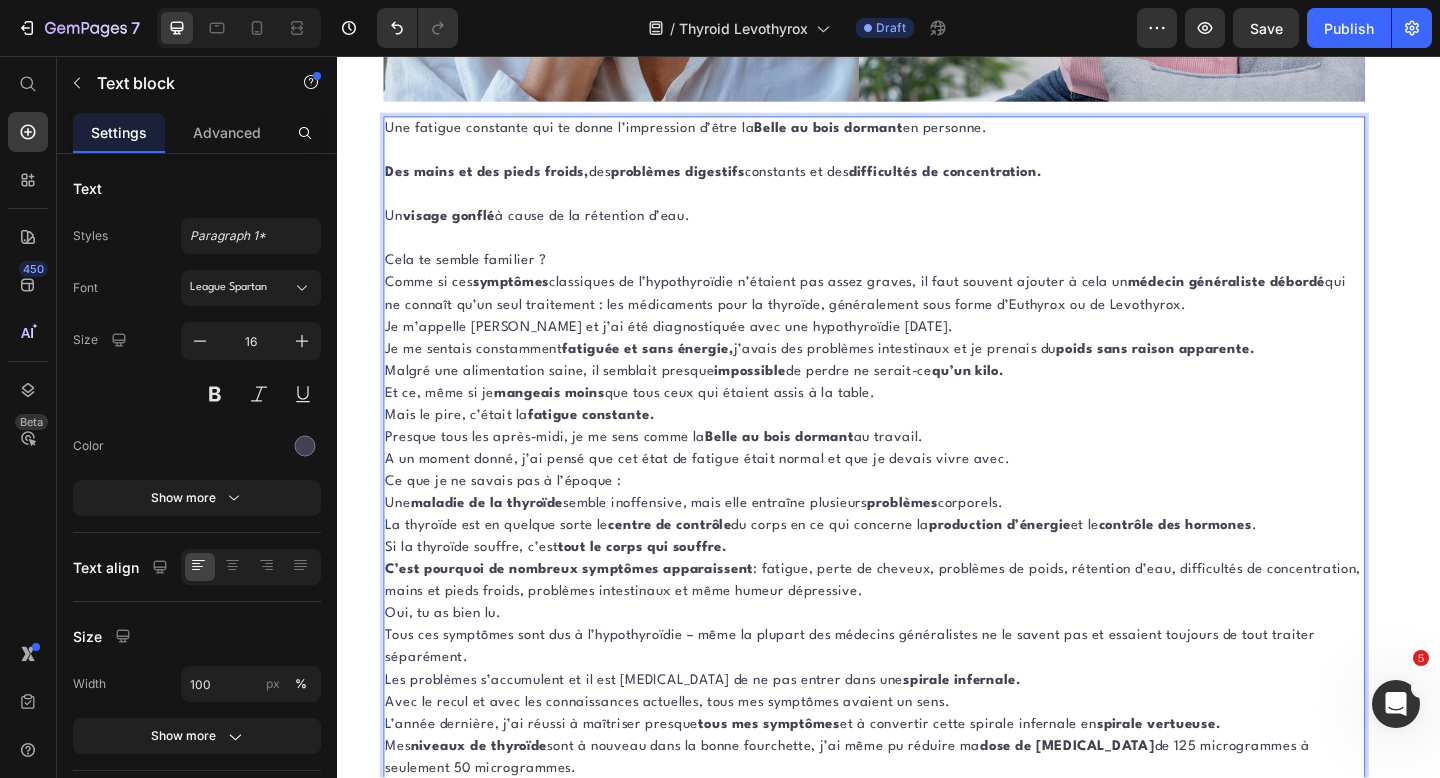 click on "Une fatigue constante qui te donne l’impression d’être la  Belle au bois dormant  en personne. Des mains et des pieds froids,  des  problèmes digestifs  constants et des  difficultés de concentration. Un  visage gonflé  à cause de la rétention d’eau. Cela te semble familier ? Comme si ces  symptômes  classiques de l’hypothyroïdie n’étaient pas assez graves, il faut souvent ajouter à cela un  médecin généraliste débordé  qui ne connaît qu’un seul traitement : les médicaments pour la thyroïde, généralement sous forme d’Euthyrox ou de Levothyrox. Je m’appelle Sophie Moreau et j’ai été diagnostiquée avec une hypothyroïdie il y a 5 ans. Je me sentais constamment  fatiguée et sans énergie,  j’avais des problèmes intestinaux et je prenais du  poids   sans raison apparente. Malgré une alimentation saine, il semblait presque  impossible  de perdre ne serait-ce  qu’un kilo. Et ce, même si je  mangeais moins  que tous ceux qui étaient assis à la table.  au travail. ." at bounding box center (921, 760) 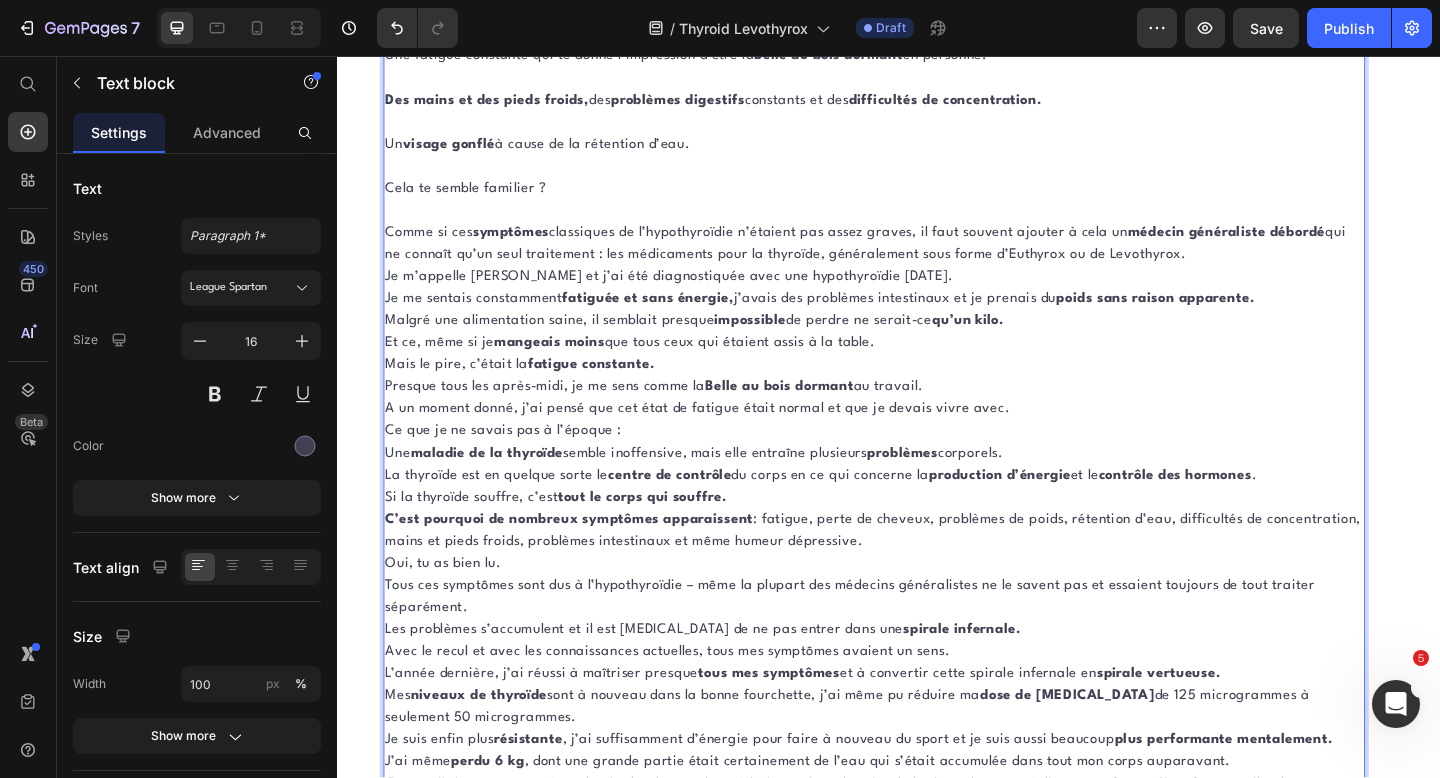scroll, scrollTop: 932, scrollLeft: 0, axis: vertical 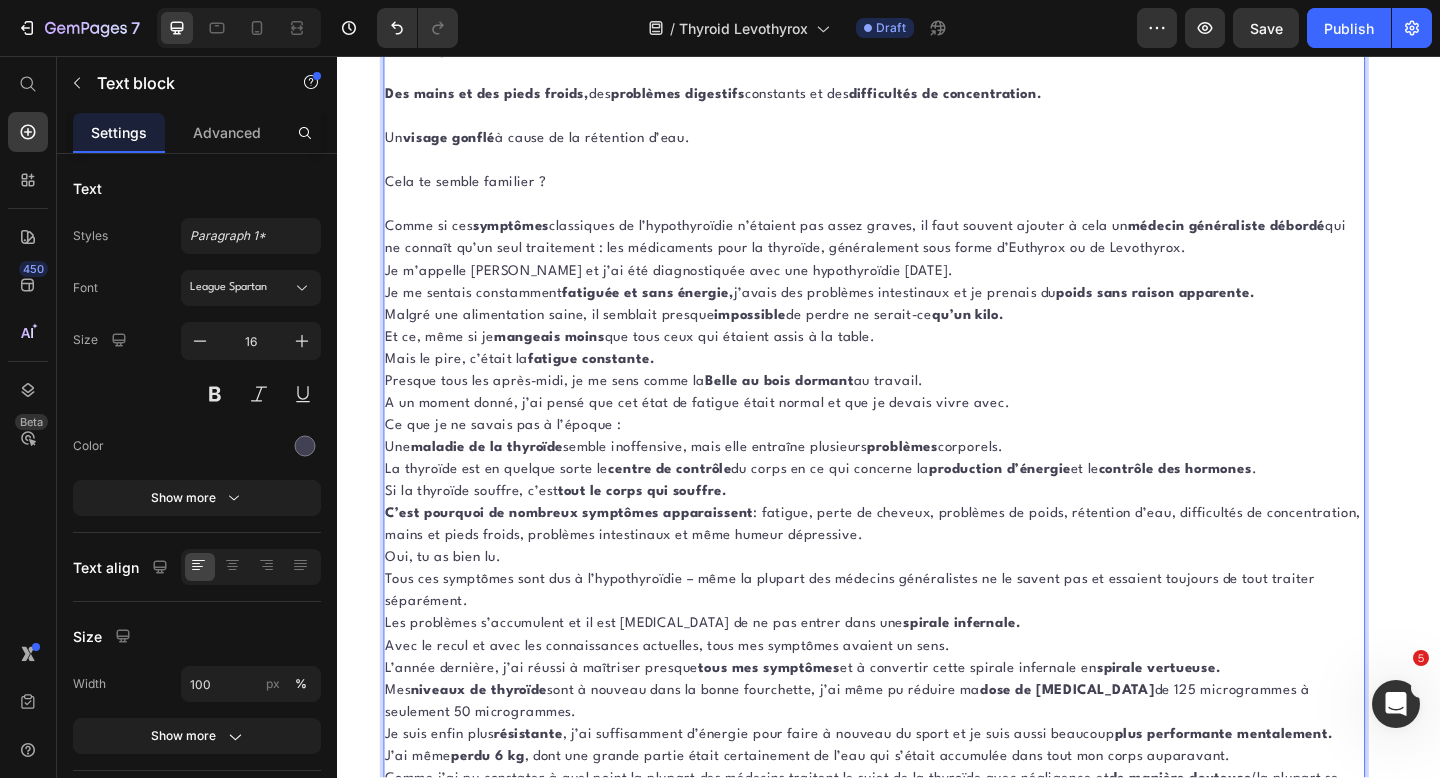 click on "Comme si ces  symptômes  classiques de l’hypothyroïdie n’étaient pas assez graves, il faut souvent ajouter à cela un  médecin généraliste débordé  qui ne connaît qu’un seul traitement : les médicaments pour la thyroïde, généralement sous forme d’Euthyrox ou de Levothyrox." at bounding box center [921, 255] 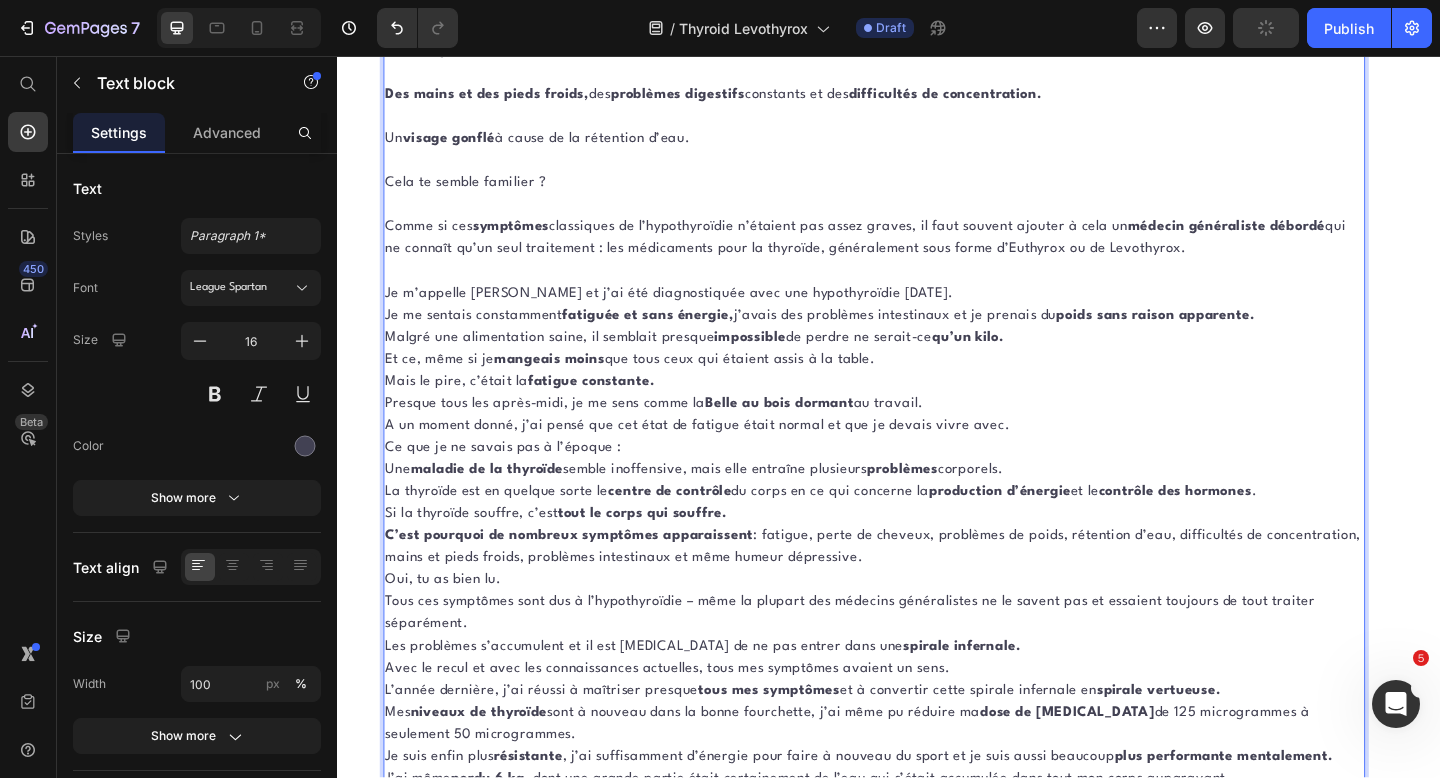 click at bounding box center [921, 291] 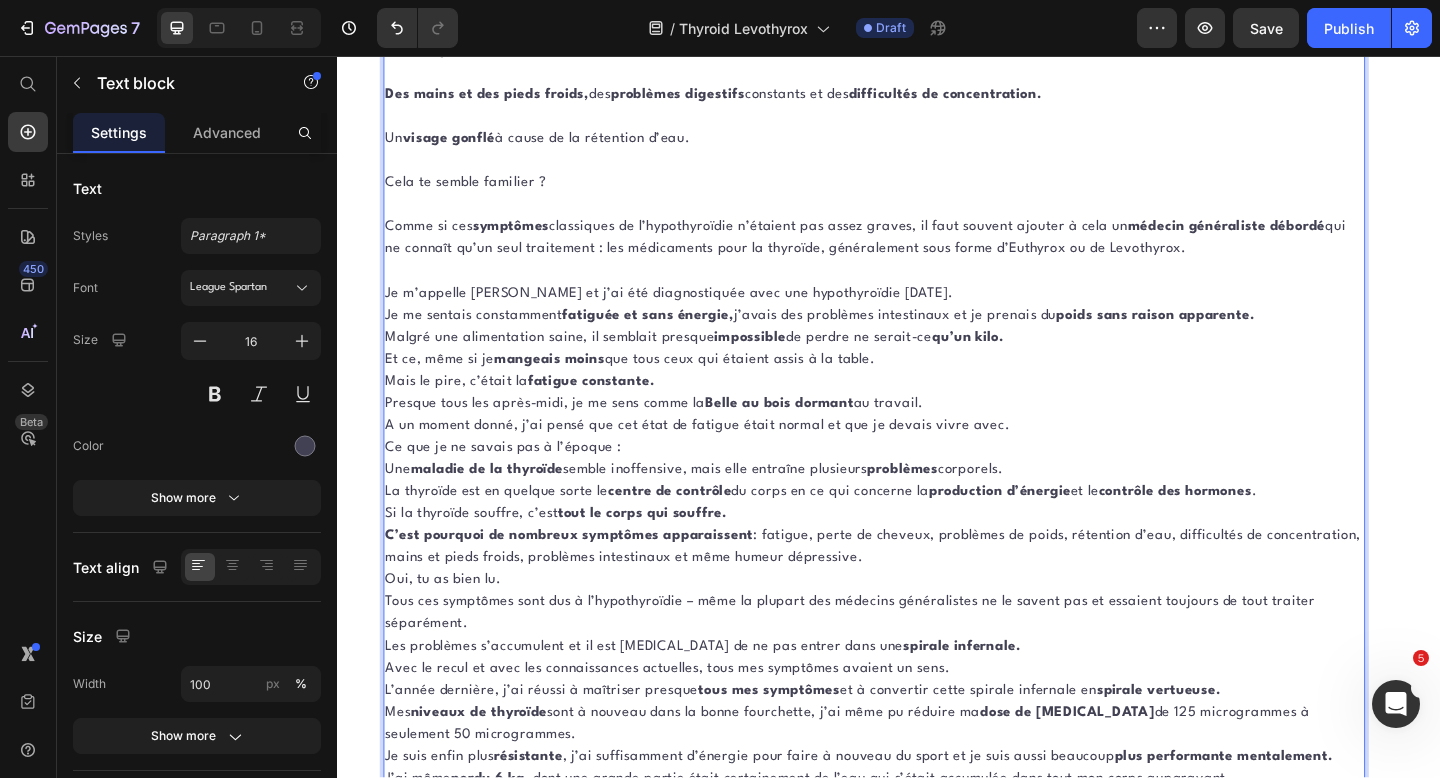click on "Je m’appelle [PERSON_NAME] et j’ai été diagnostiquée avec une hypothyroïdie [DATE]." at bounding box center [921, 315] 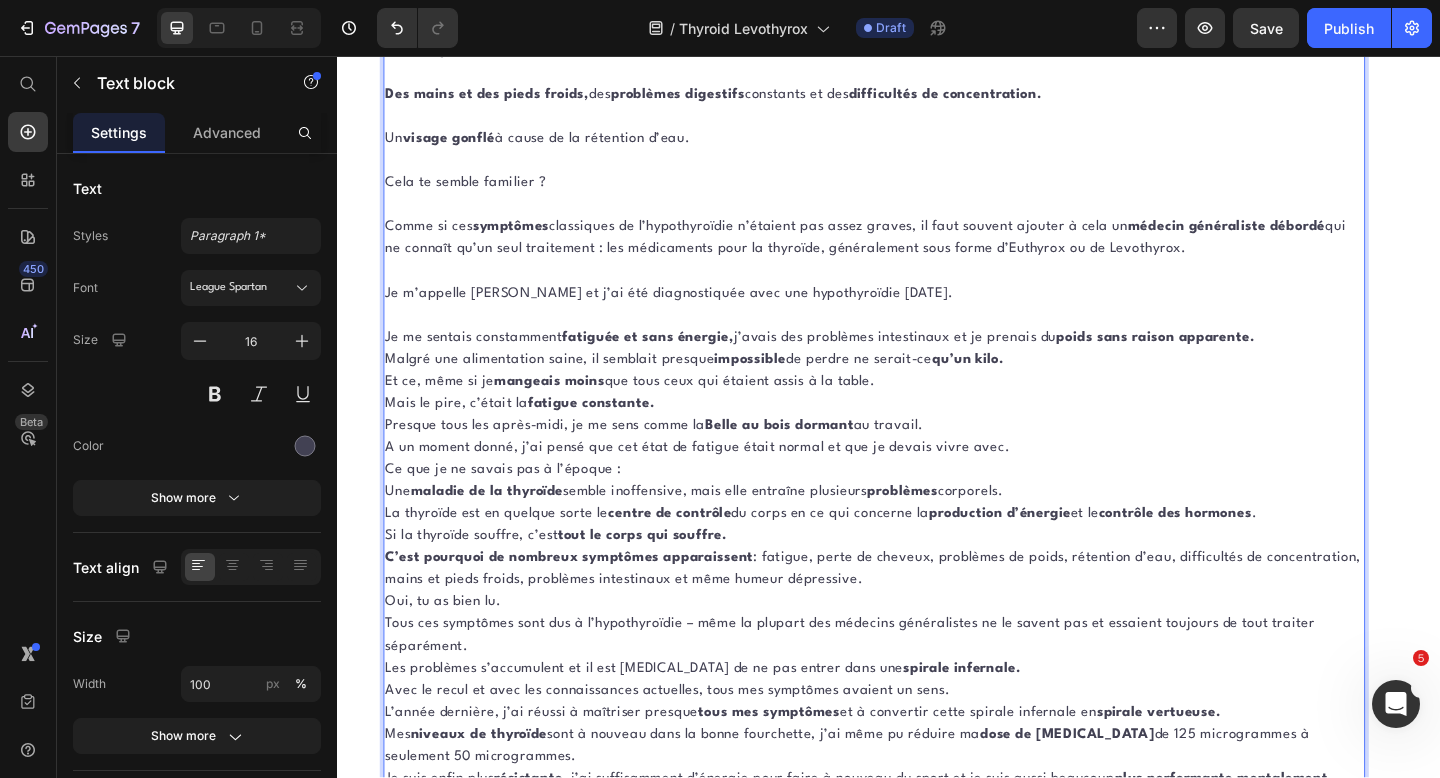 click on "Je me sentais constamment  fatiguée et sans énergie,  j’avais des problèmes intestinaux et je prenais du  poids   sans raison apparente." at bounding box center (921, 363) 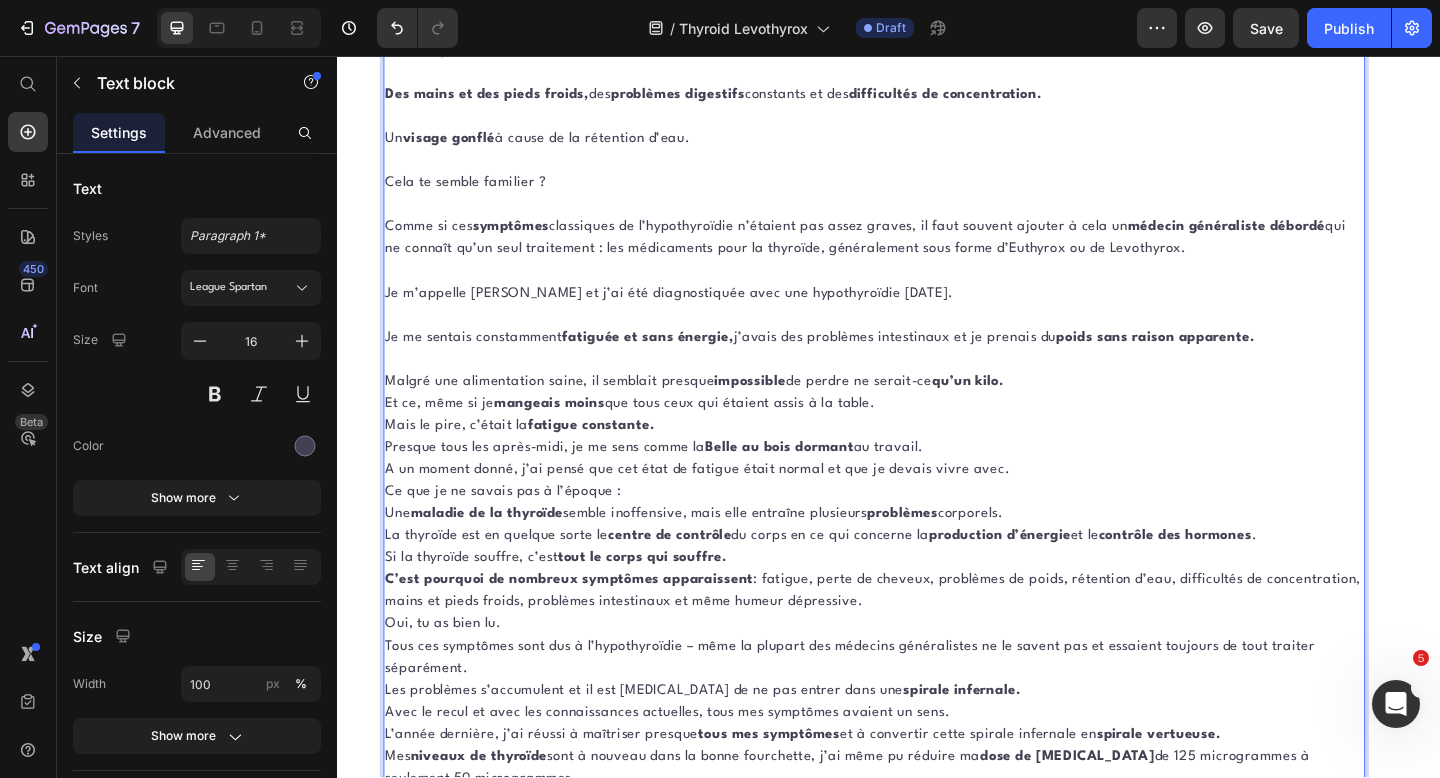 click on "Malgré une alimentation saine, il semblait presque  impossible  de perdre ne serait-ce  qu’un kilo." at bounding box center (921, 411) 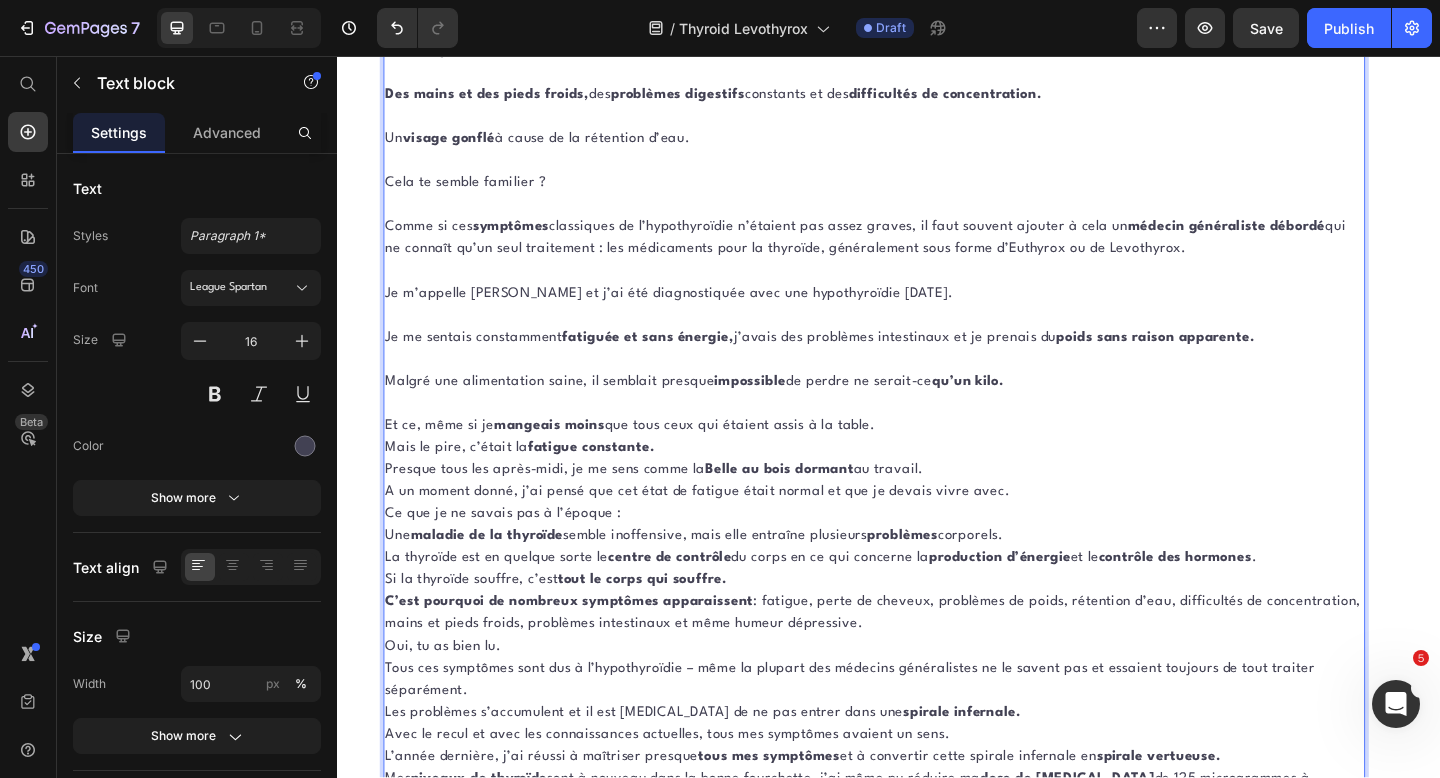 click on "Une fatigue constante qui te donne l’impression d’être la  Belle au bois dormant  en personne. Des mains et des pieds froids,  des  problèmes digestifs  constants et des  difficultés de concentration. Un  visage gonflé  à cause de la rétention d’eau. Cela te semble familier ? Comme si ces  symptômes  classiques de l’hypothyroïdie n’étaient pas assez graves, il faut souvent ajouter à cela un  médecin généraliste débordé  qui ne connaît qu’un seul traitement : les médicaments pour la thyroïde, généralement sous forme d’Euthyrox ou de Levothyrox. Je m’appelle Sophie Moreau et j’ai été diagnostiquée avec une hypothyroïdie il y a 5 ans. Je me sentais constamment  fatiguée et sans énergie,  j’avais des problèmes intestinaux et je prenais du  poids   sans raison apparente. Malgré une alimentation saine, il semblait presque  impossible  de perdre ne serait-ce  qu’un kilo. Et ce, même si je  mangeais moins  que tous ceux qui étaient assis à la table.  au travail. ." at bounding box center [921, 735] 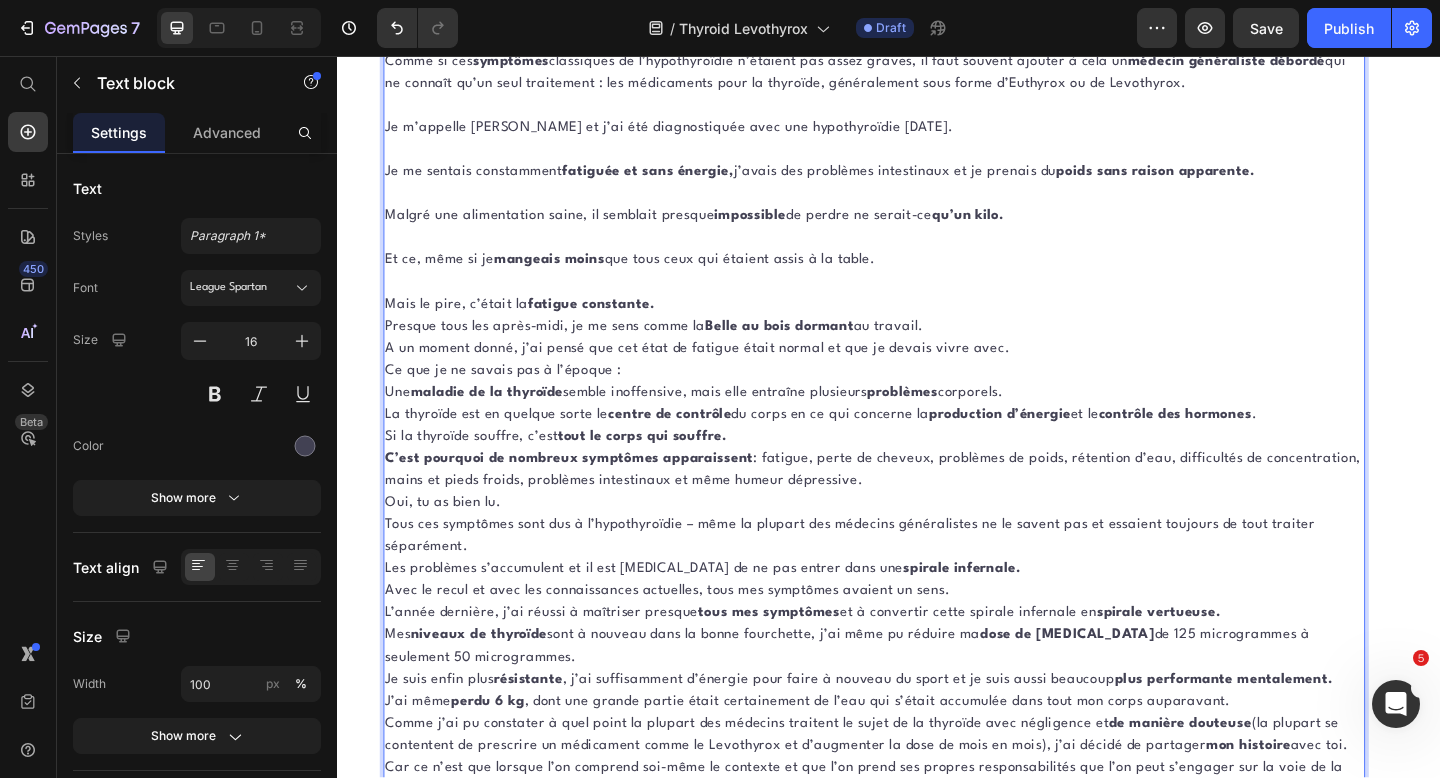 scroll, scrollTop: 1141, scrollLeft: 0, axis: vertical 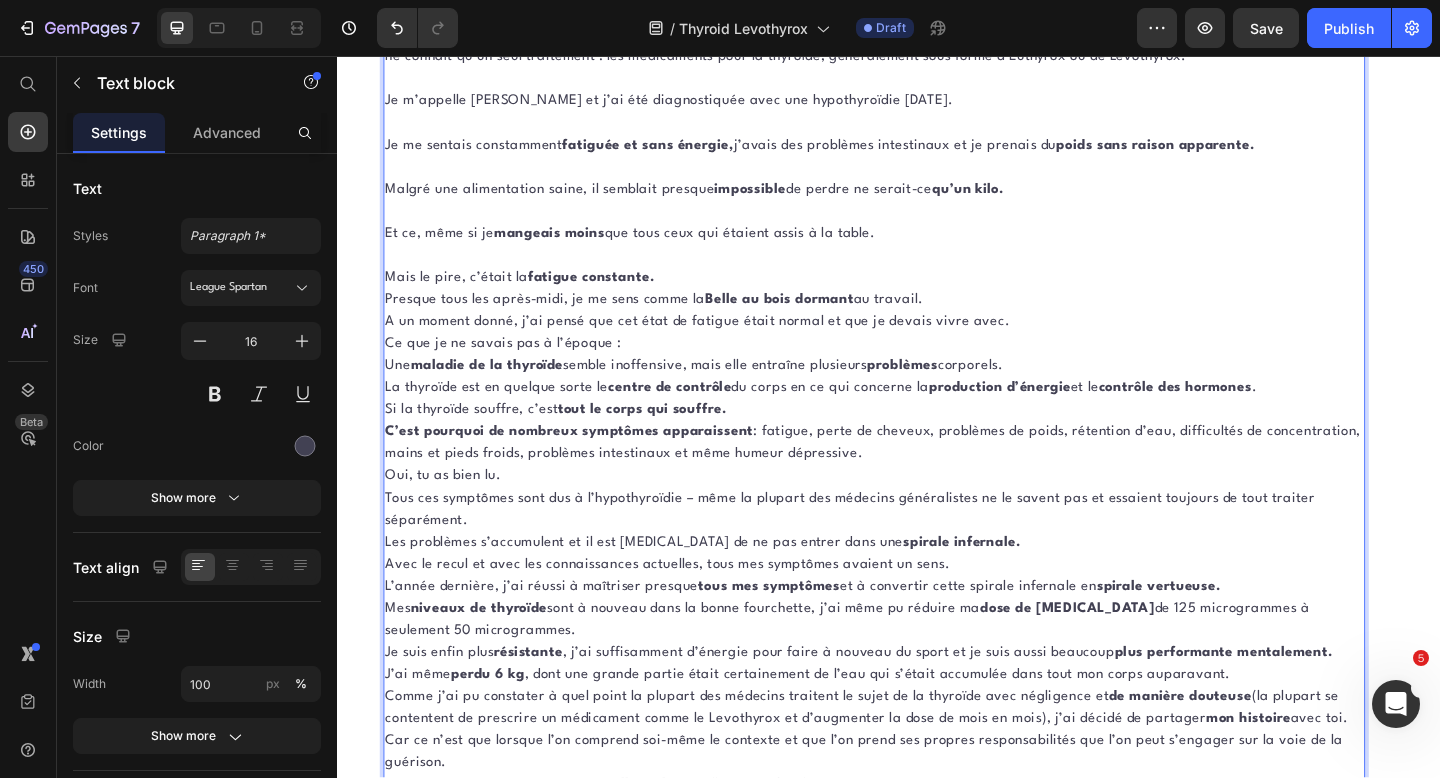 click on "Mais le pire, c’était la  fatigue constante." at bounding box center [921, 298] 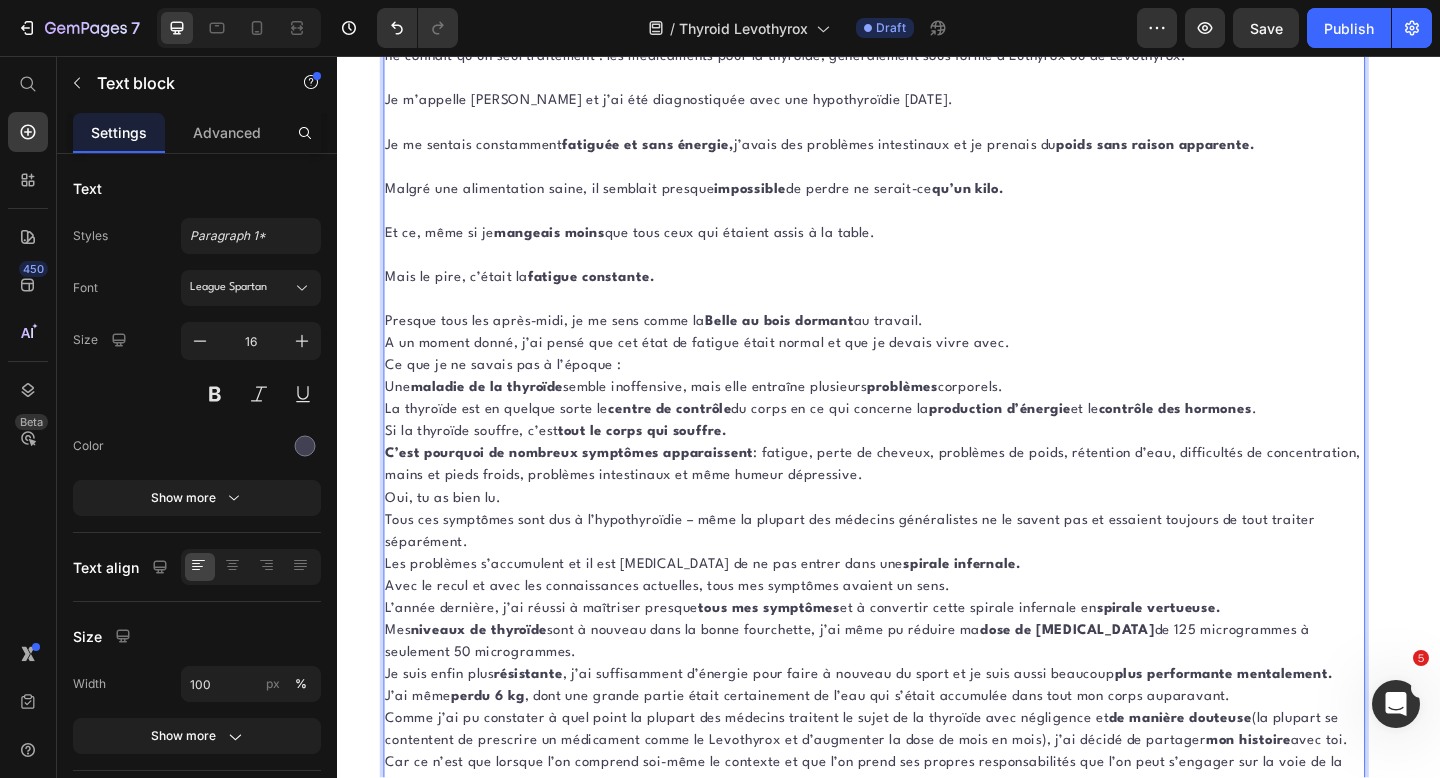 click on "Presque tous les après-midi, je me sens comme la  Belle au bois dormant  au travail." at bounding box center [921, 346] 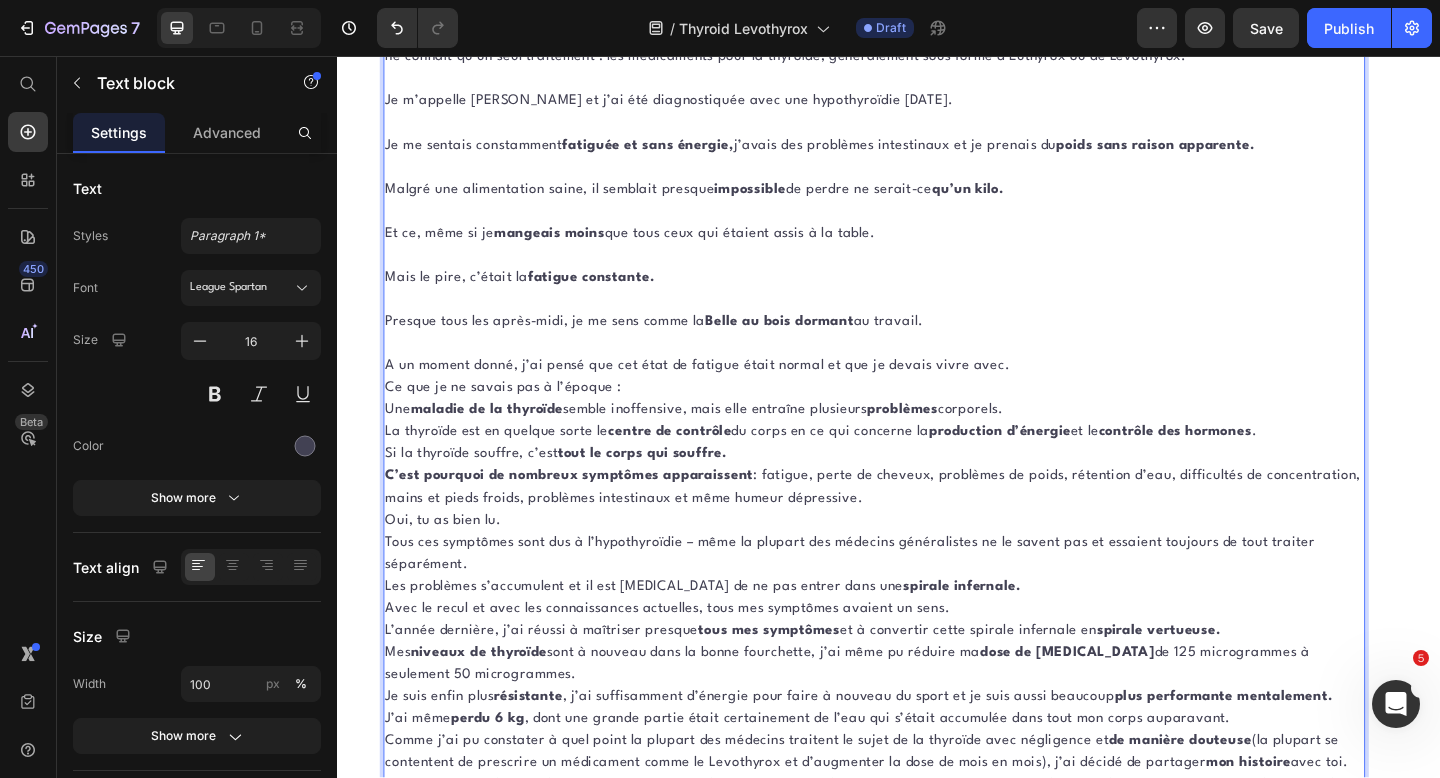click on "A un moment donné, j’ai pensé que cet état de fatigue était normal et que je devais vivre avec." at bounding box center (921, 394) 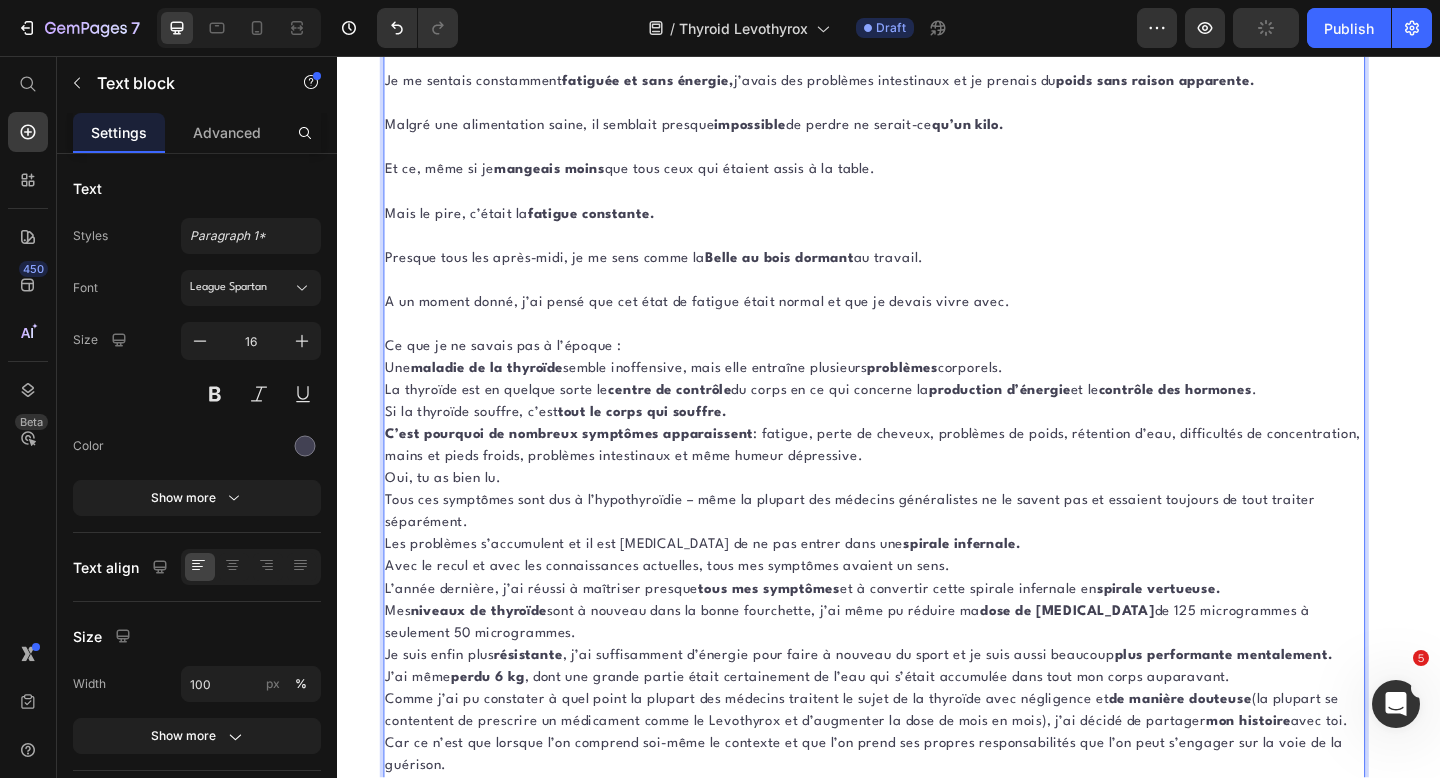 scroll, scrollTop: 1253, scrollLeft: 0, axis: vertical 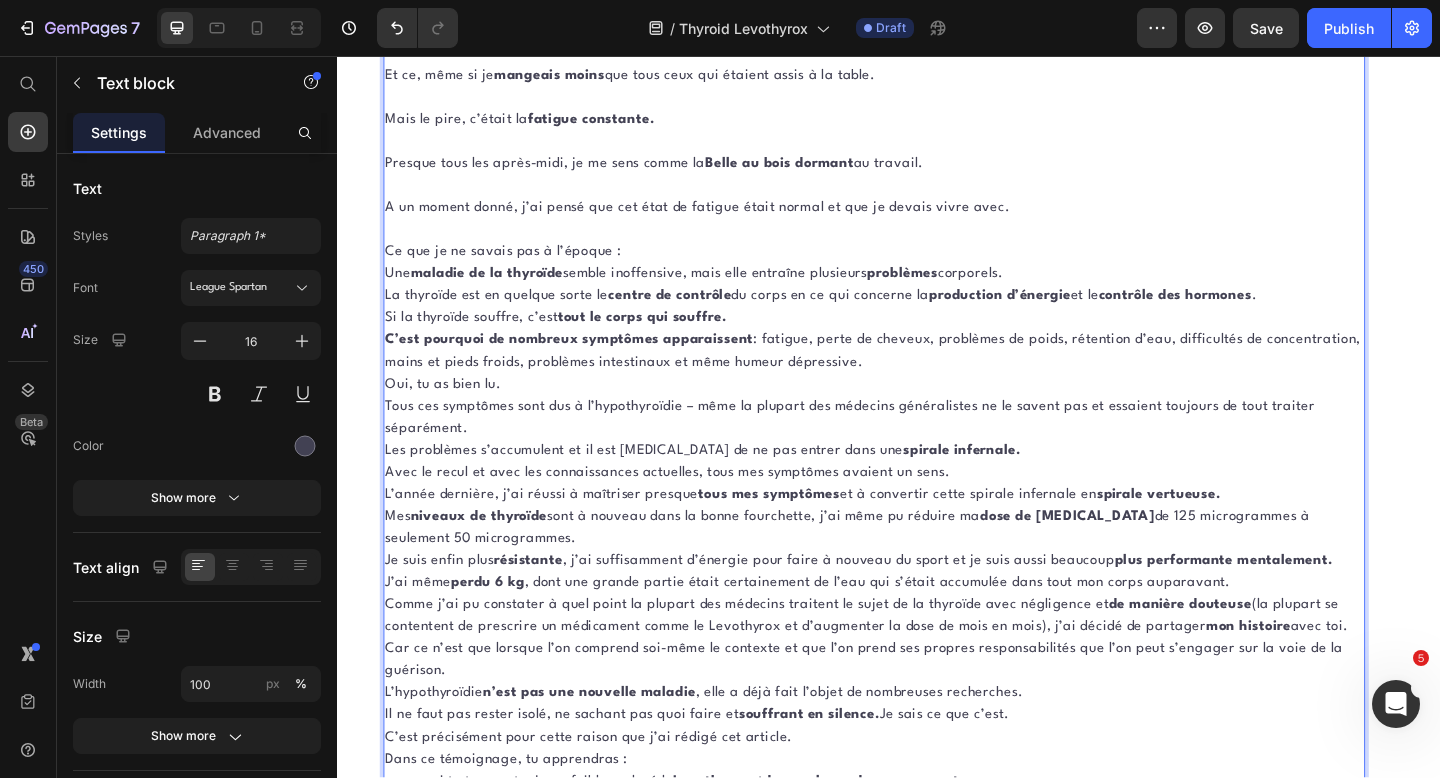 click on "Une  maladie de la thyroïde  semble inoffensive, mais elle entraîne plusieurs  problèmes  corporels." at bounding box center (921, 294) 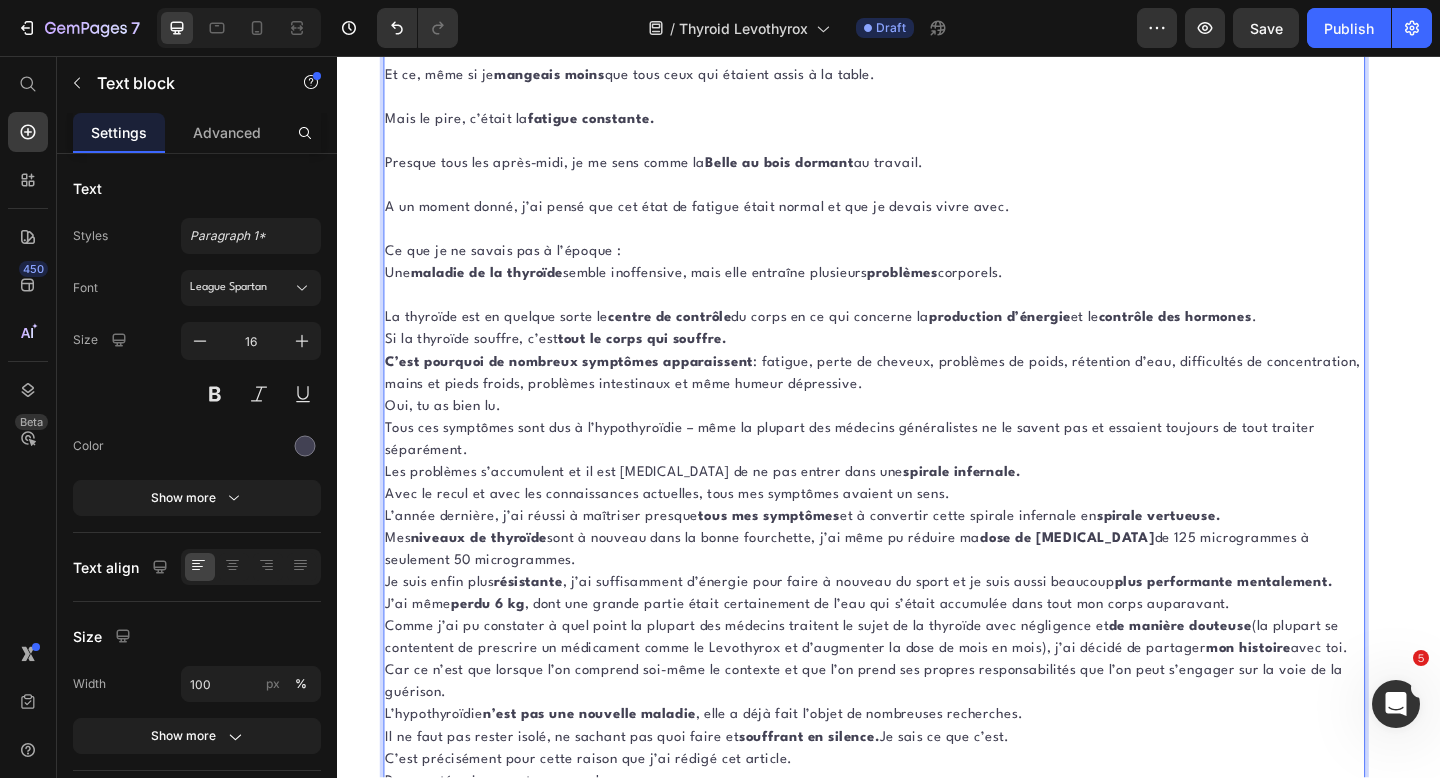 click on "La thyroïde est en quelque sorte le  centre de contrôle  du corps en ce qui concerne la  production d’énergie  et le  contrôle des hormones ." at bounding box center [921, 342] 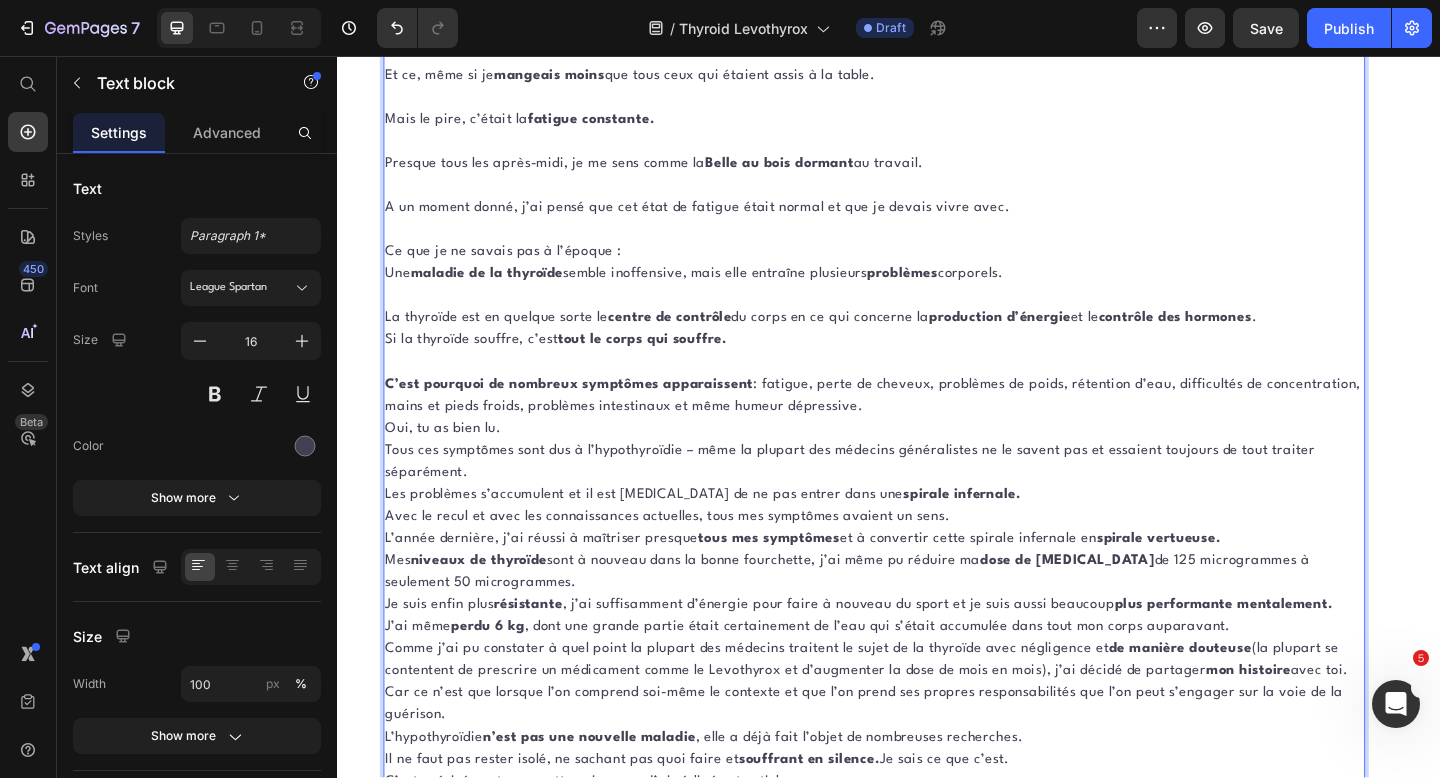 click on "C’est pourquoi de nombreux symptômes apparaissent  : fatigue, perte de cheveux, problèmes de poids, rétention d’eau, difficultés de concentration, mains et pieds froids, problèmes intestinaux et même humeur dépressive." at bounding box center [921, 426] 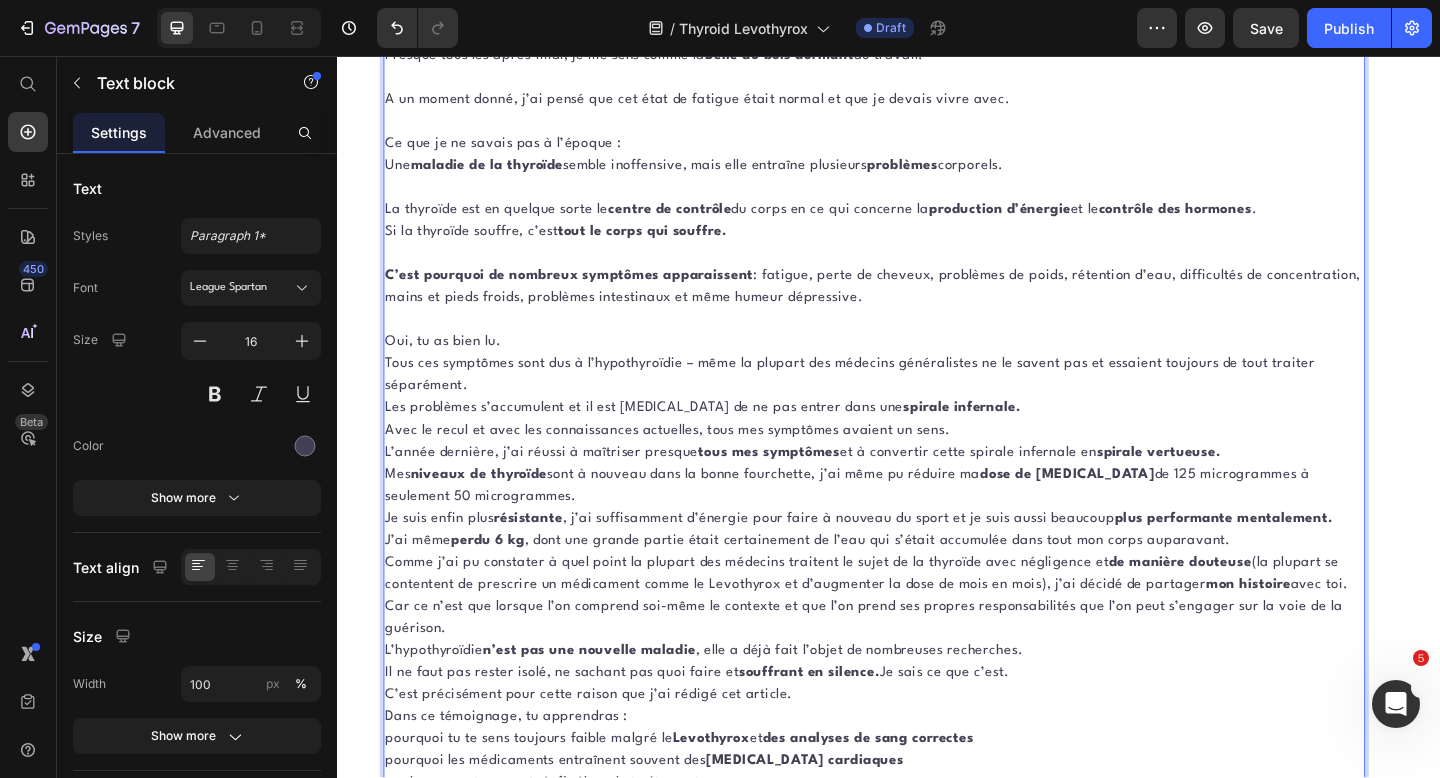 scroll, scrollTop: 1432, scrollLeft: 0, axis: vertical 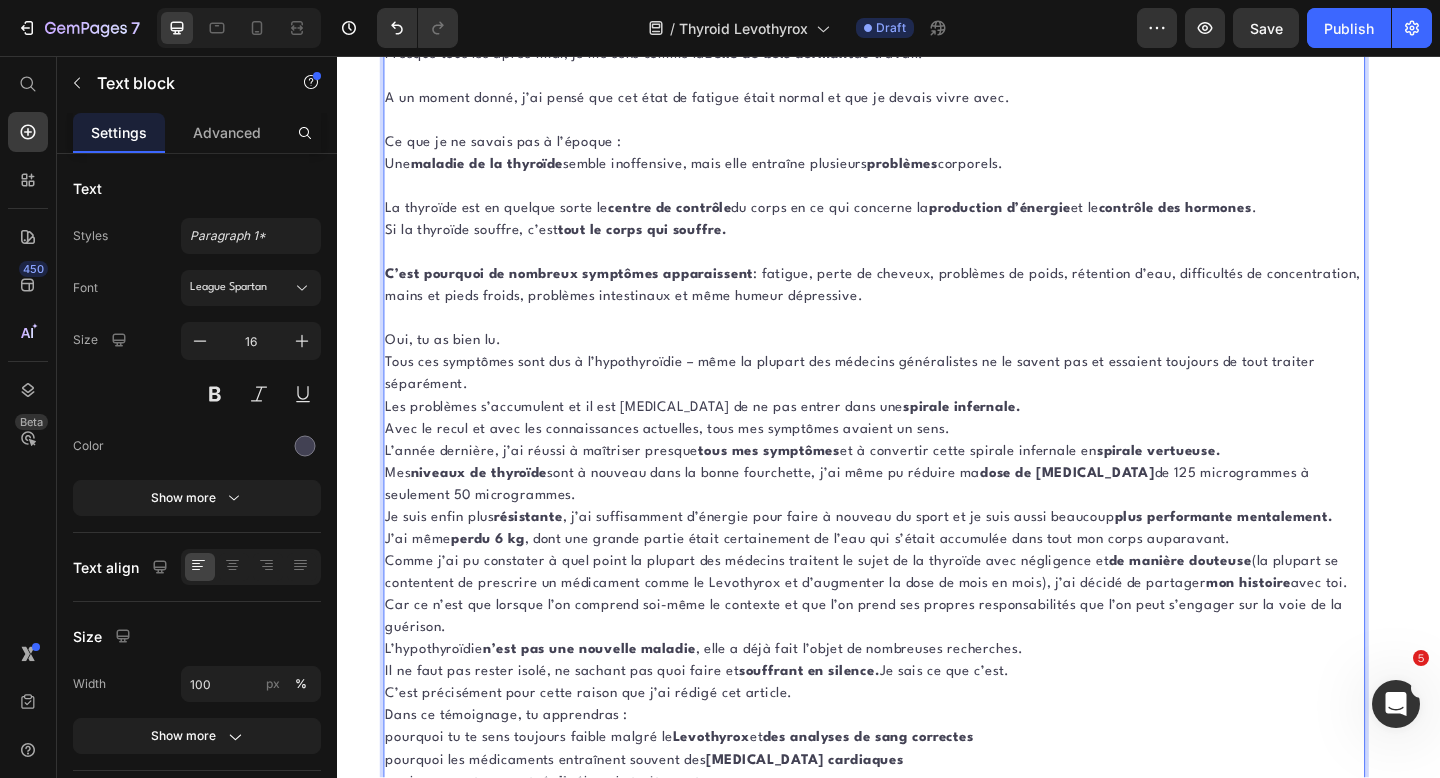 click on "Oui, tu as bien lu." at bounding box center (921, 367) 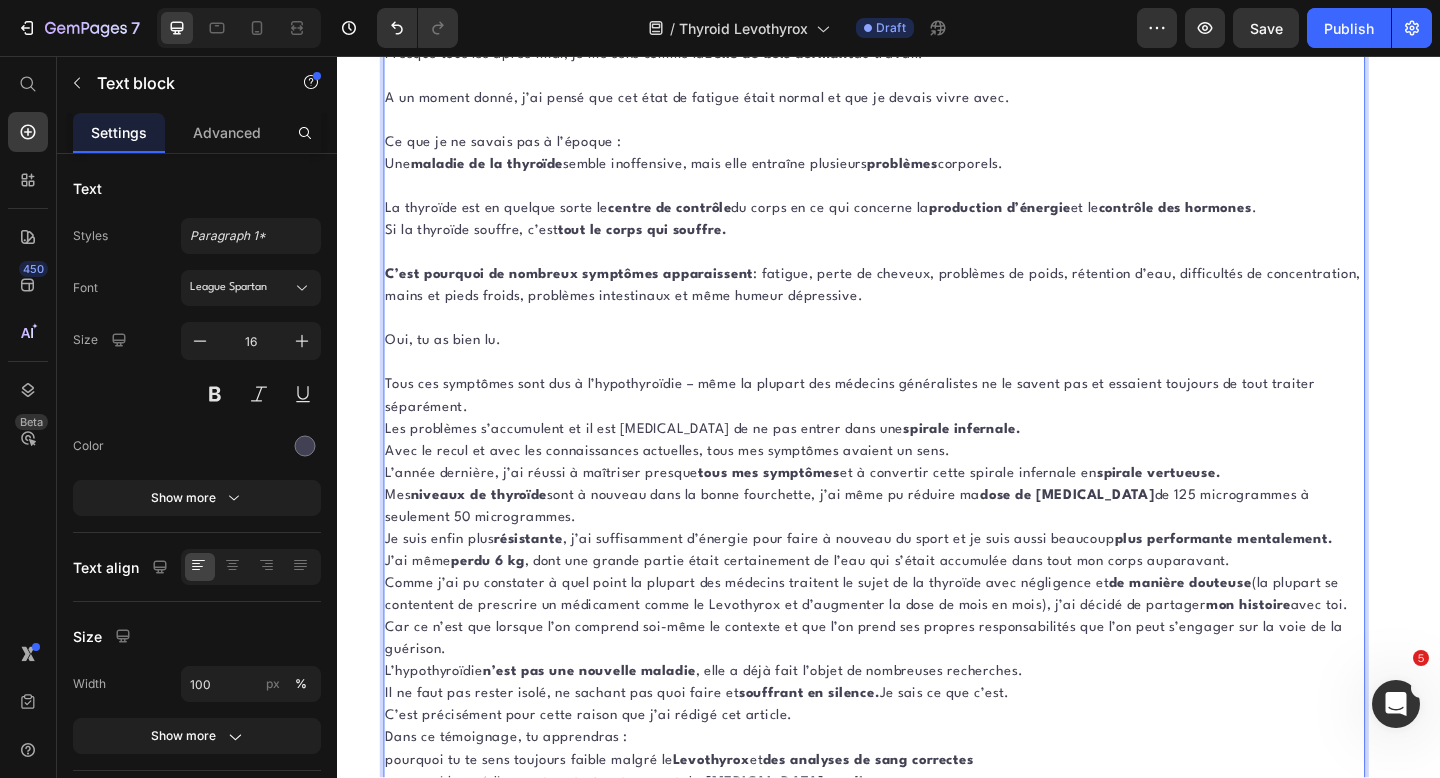 click on "Tous ces symptômes sont dus à l’hypothyroïdie – même la plupart des médecins généralistes ne le savent pas et essaient toujours de tout traiter séparément." at bounding box center [921, 427] 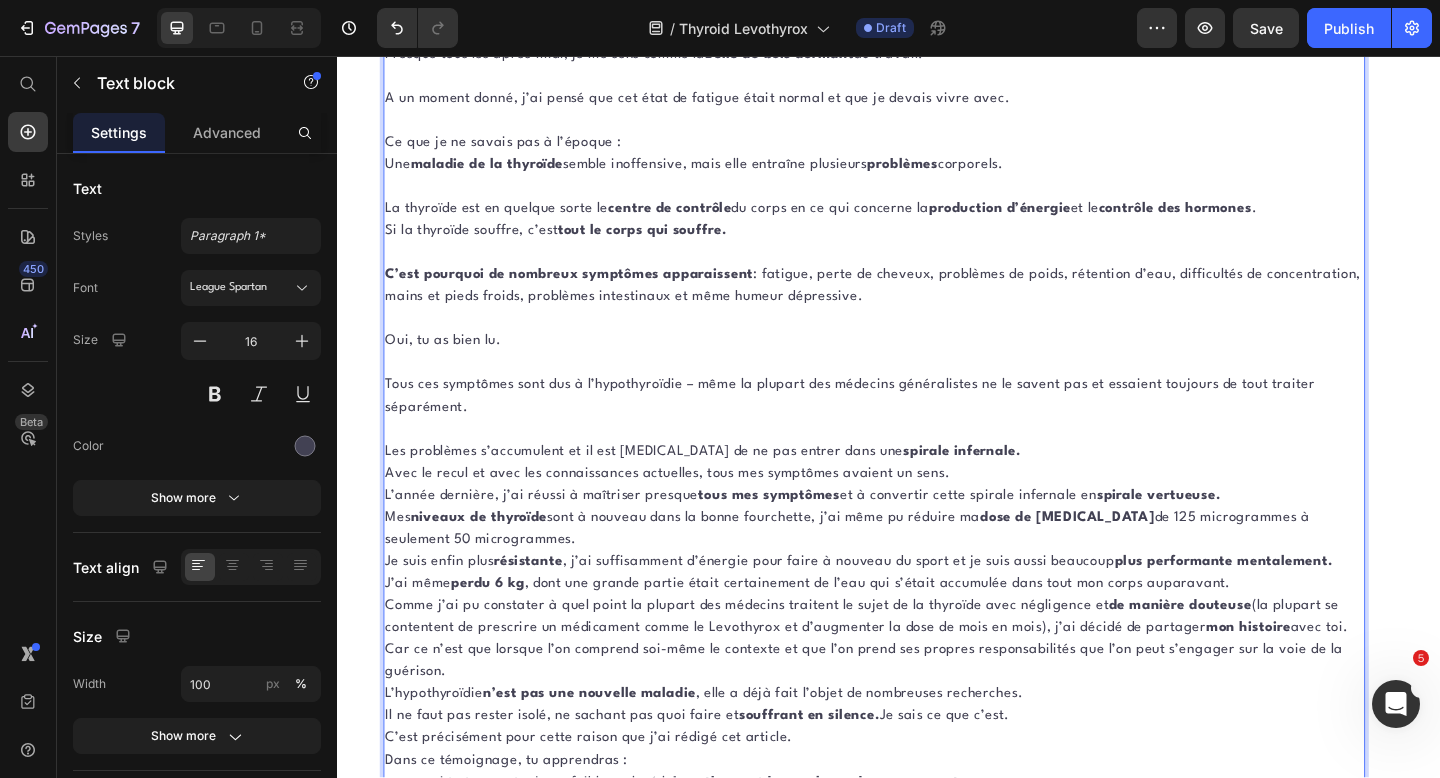 click on "Les problèmes s’accumulent et il est difficile de ne pas entrer dans une  spirale infernale." at bounding box center (921, 487) 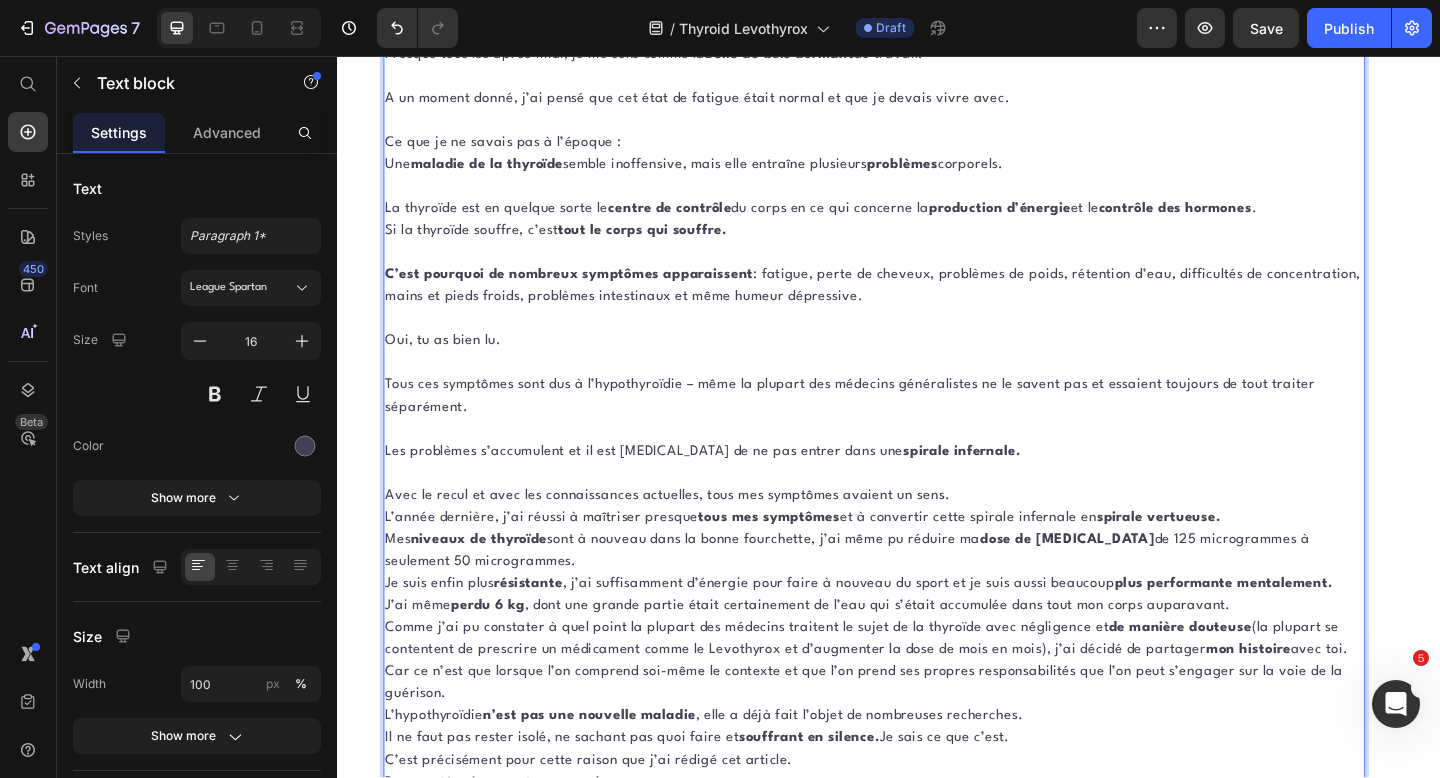 click on "Avec le recul et avec les connaissances actuelles, tous mes symptômes avaient un sens." at bounding box center [921, 535] 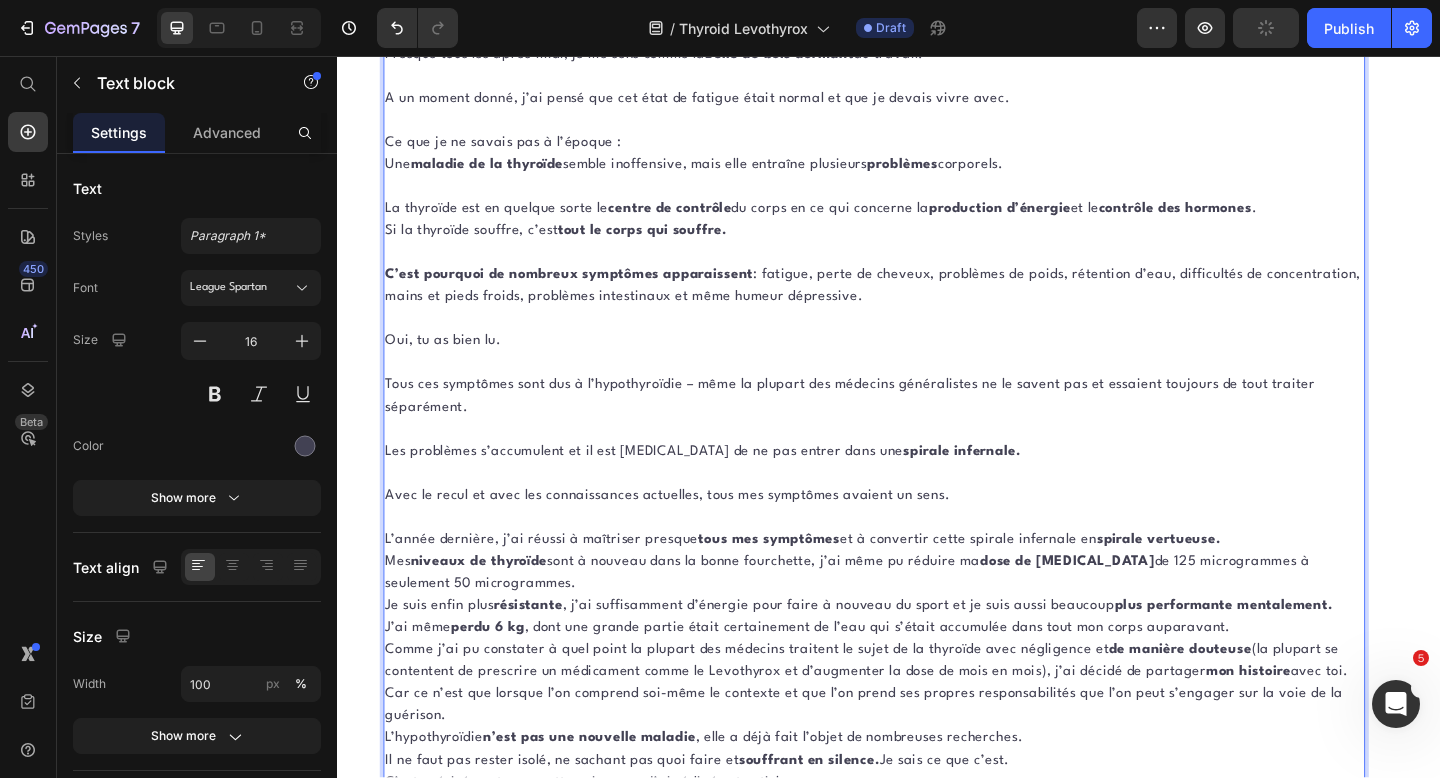 click on "L’année dernière, j’ai réussi à maîtriser presque  tous mes symptômes  et à convertir cette spirale infernale en  spirale vertueuse." at bounding box center [921, 583] 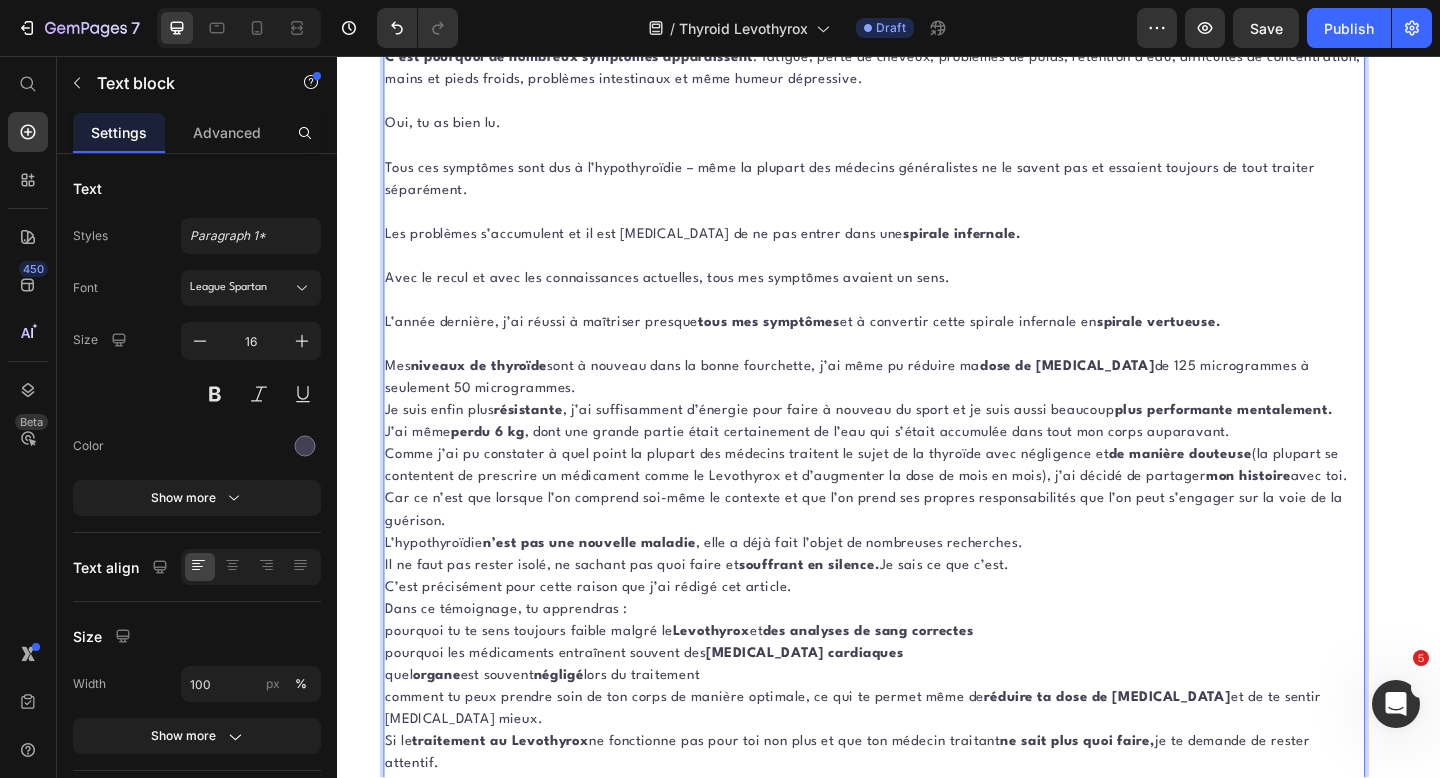 scroll, scrollTop: 1672, scrollLeft: 0, axis: vertical 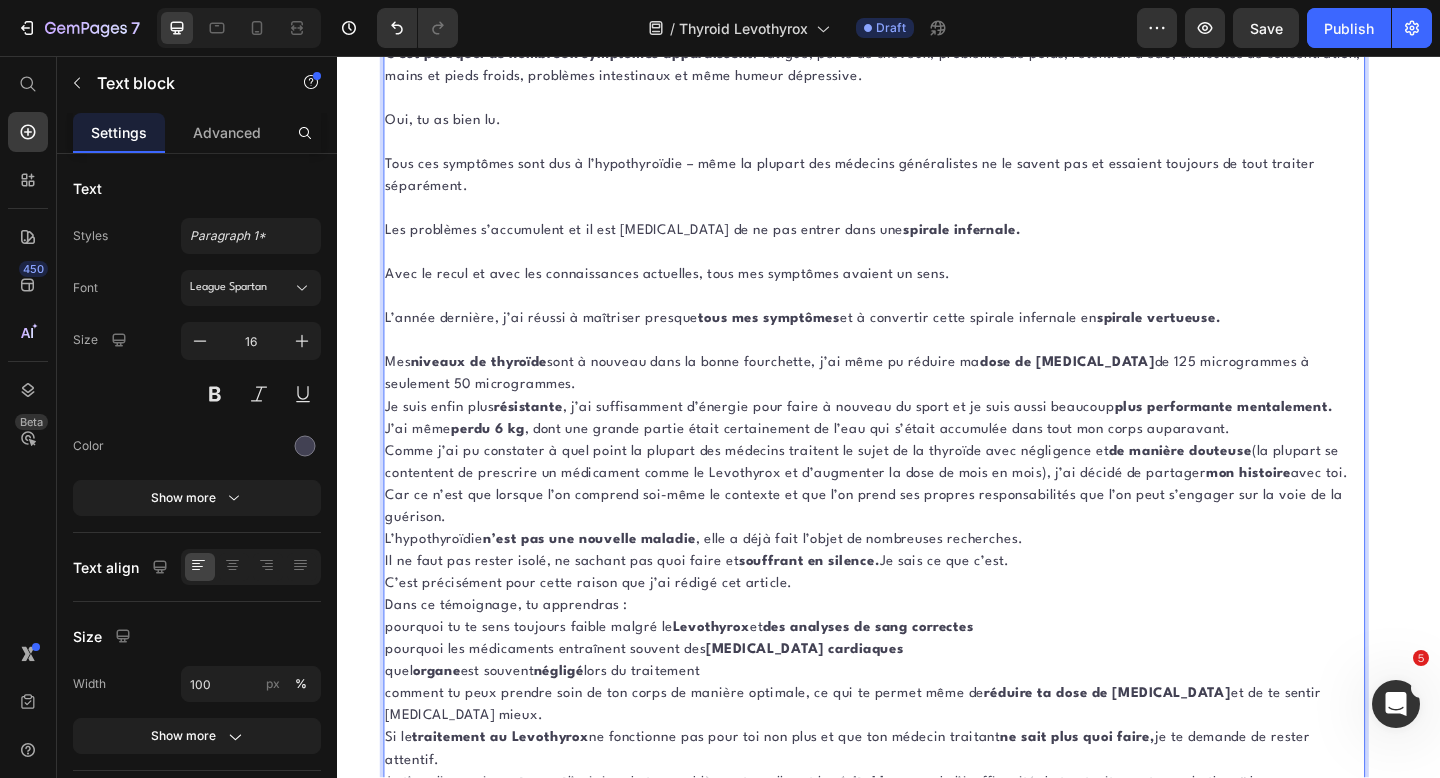 click on "Mes  niveaux de thyroïde  sont à nouveau dans la bonne fourchette, j’ai même pu réduire ma  dose de thyroxine  de 125 microgrammes à seulement 50 microgrammes." at bounding box center (921, 403) 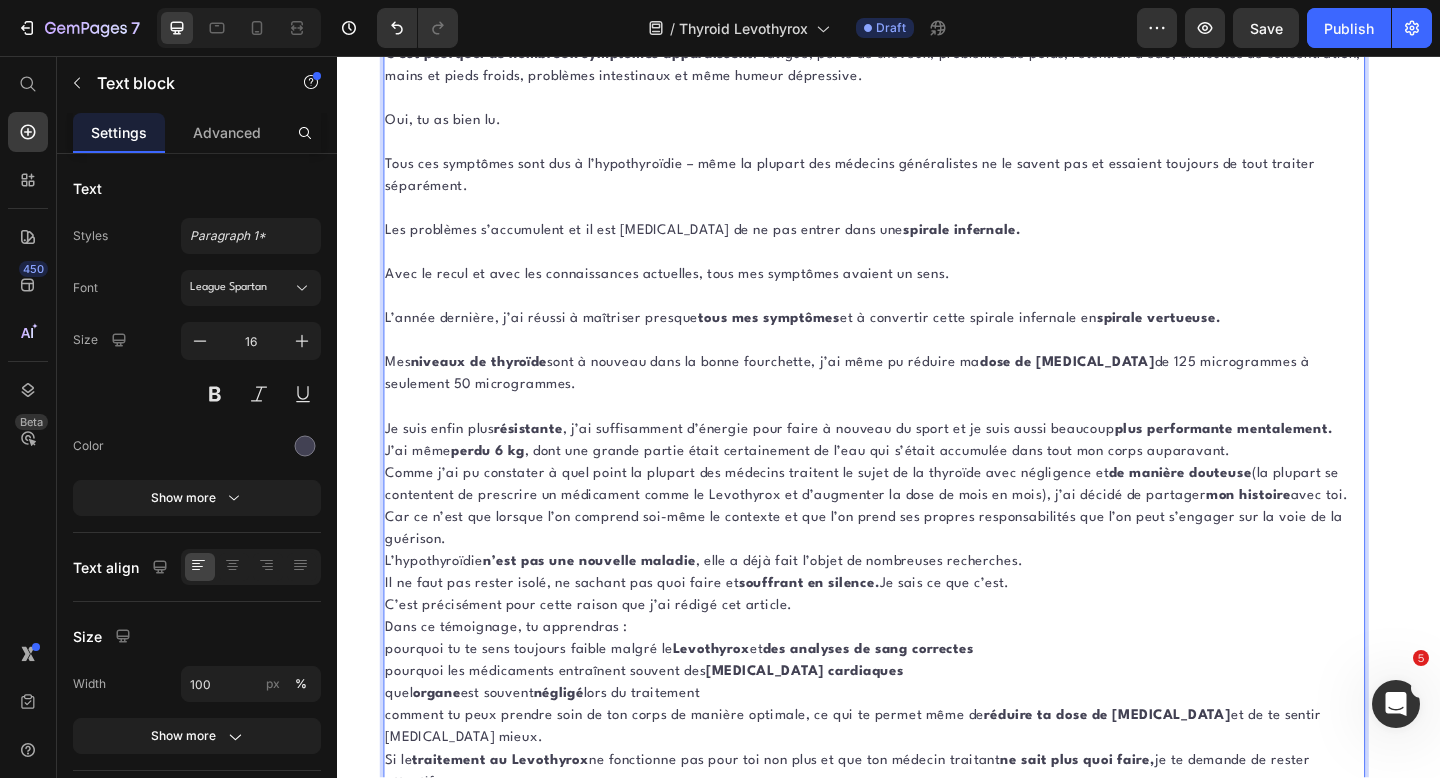 click on "Je suis enfin plus  résistante , j’ai suffisamment d’énergie pour faire à nouveau du sport et je suis aussi beaucoup  plus performante mentalement." at bounding box center (921, 463) 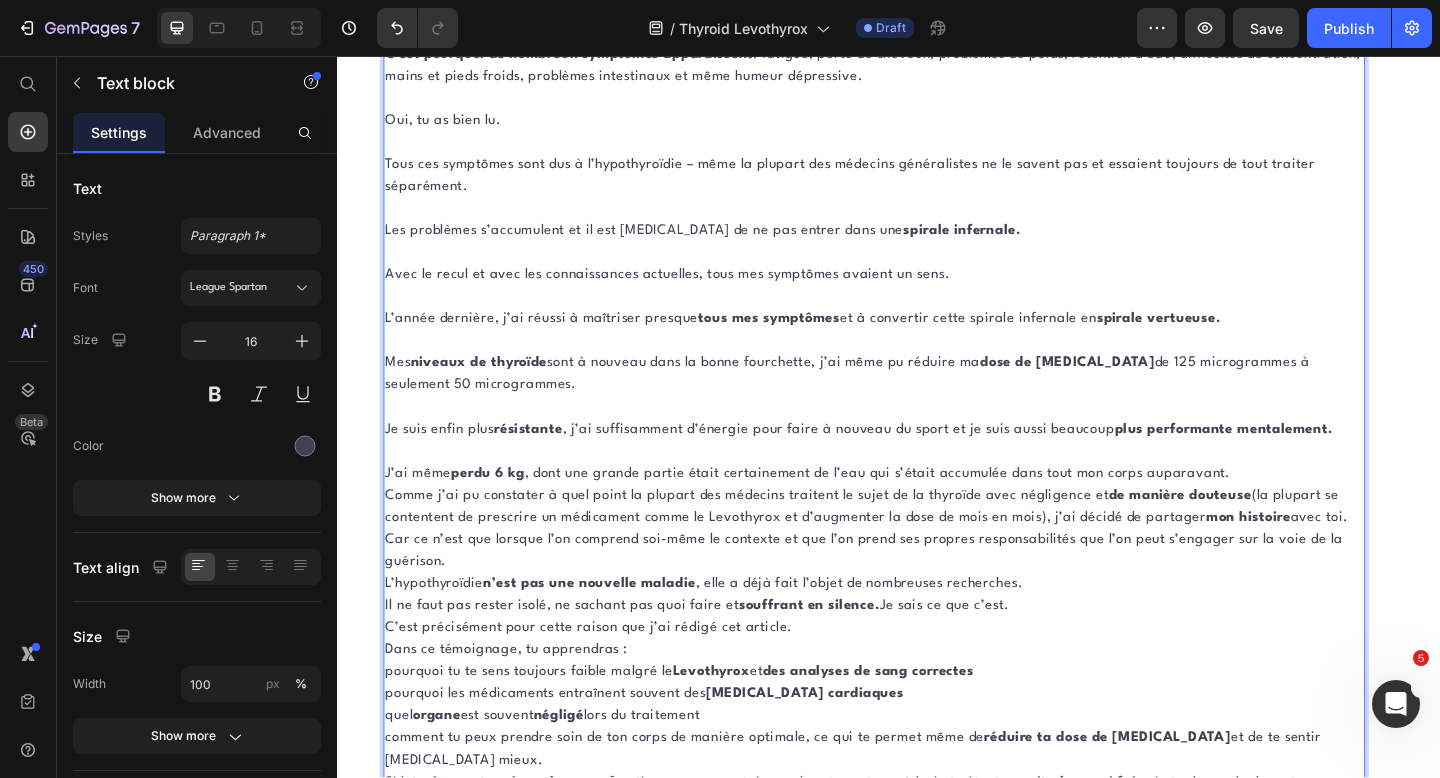click on "J’ai même  perdu 6 kg , dont une grande partie était certainement de l’eau qui s’était accumulée dans tout mon corps auparavant." at bounding box center (921, 511) 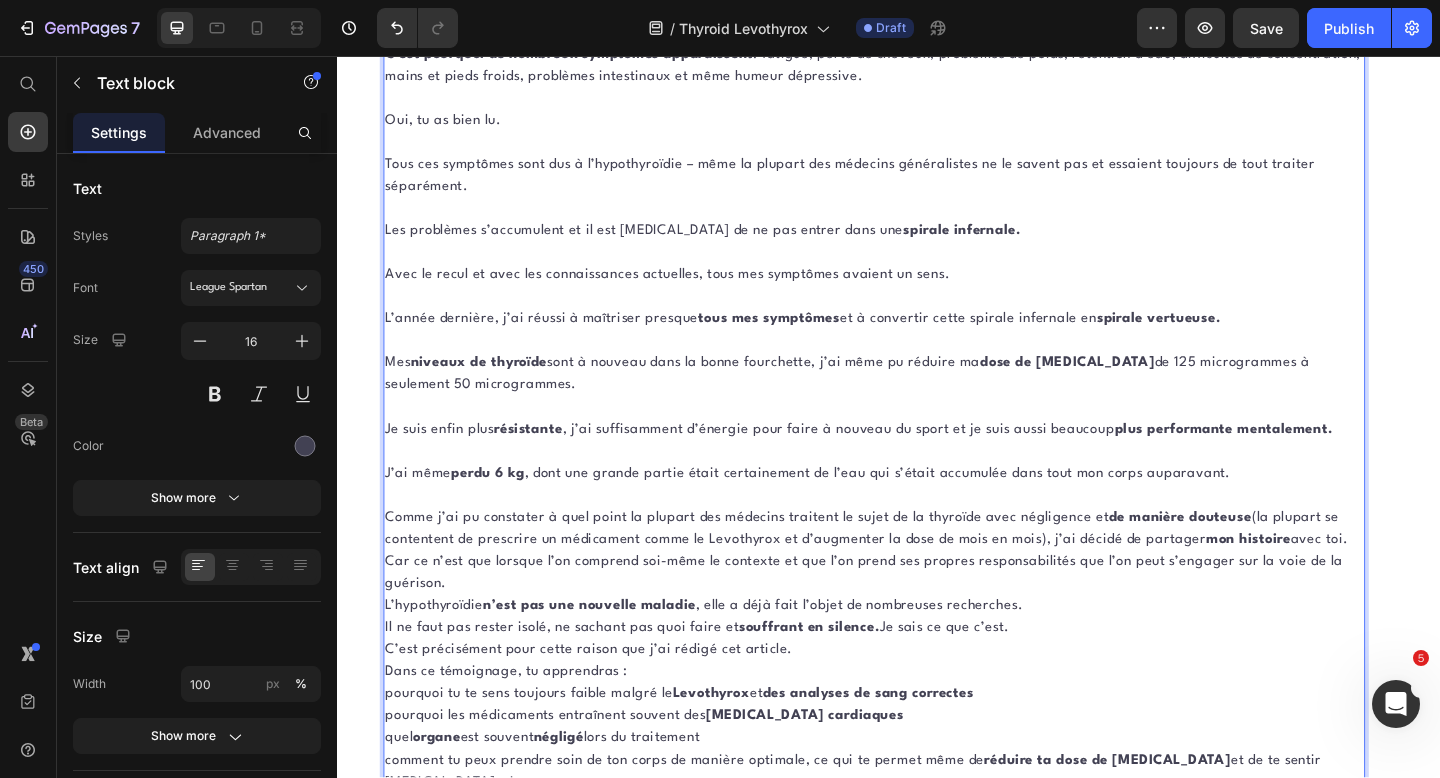 click on "Comme j’ai pu constater à quel point la plupart des médecins traitent le sujet de la thyroïde avec négligence et  de manière douteuse  (la plupart se contentent de prescrire un médicament comme le Levothyrox et d’augmenter la dose de mois en mois), j’ai décidé de partager  mon histoire  avec toi." at bounding box center (921, 571) 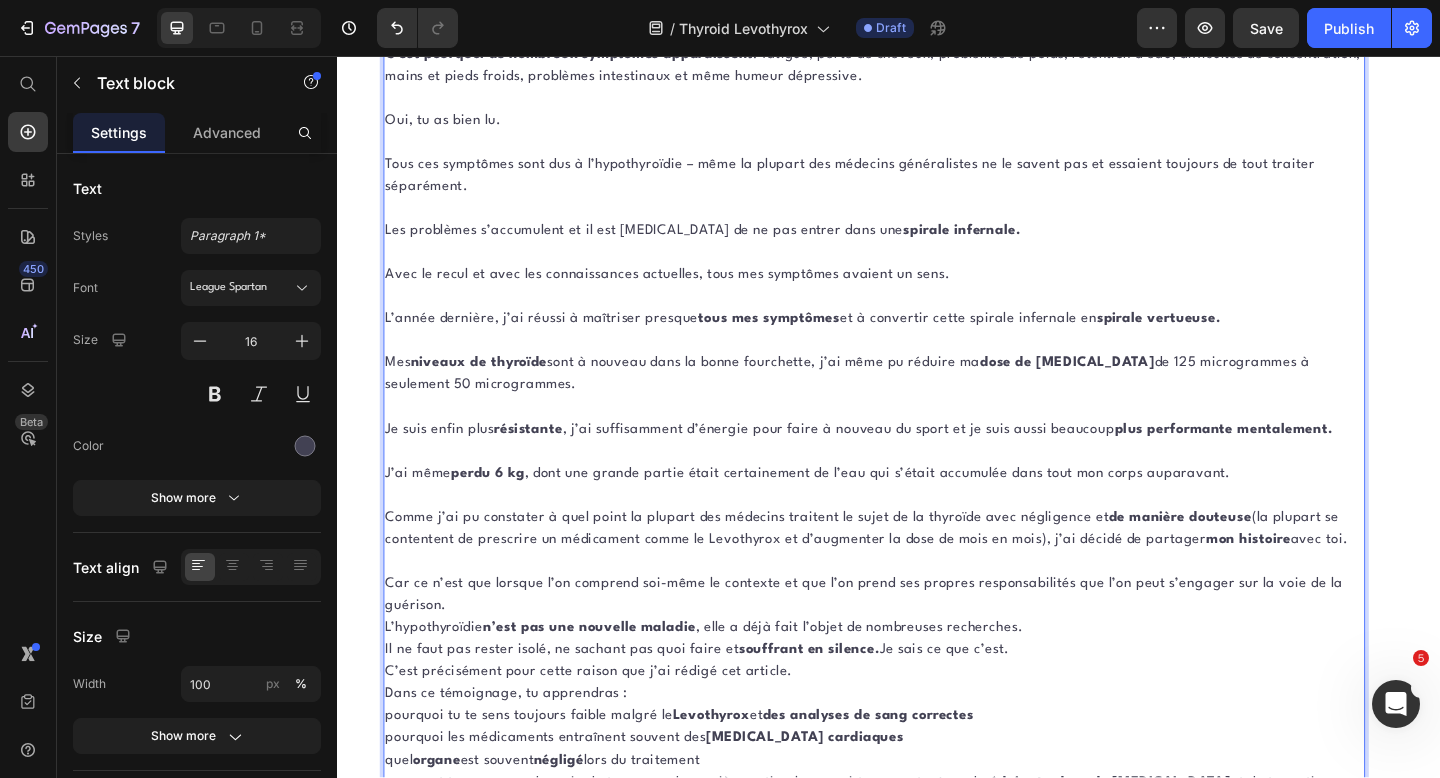 click on "Car ce n’est que lorsque l’on comprend soi-même le contexte et que l’on prend ses propres responsabilités que l’on peut s’engager sur la voie de la guérison." at bounding box center (921, 643) 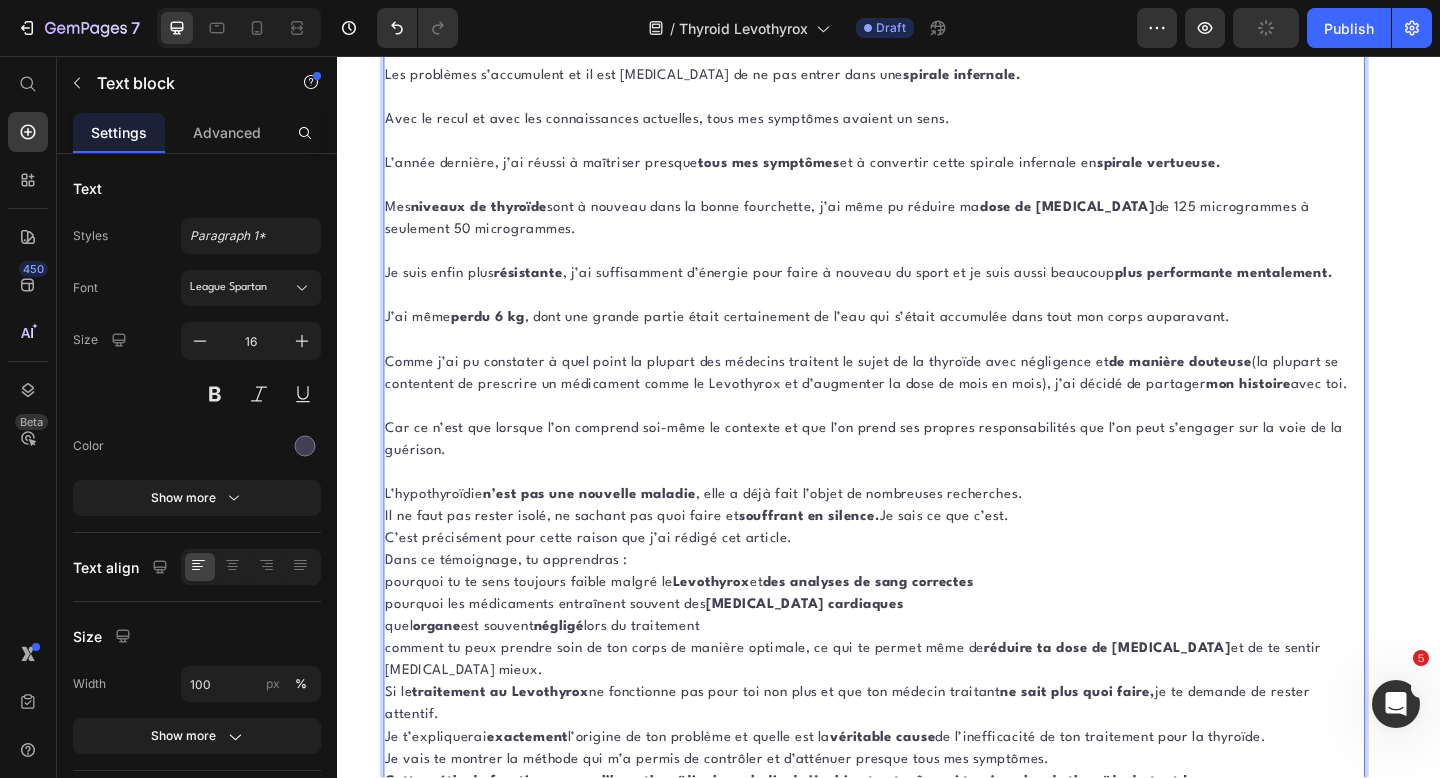 scroll, scrollTop: 1874, scrollLeft: 0, axis: vertical 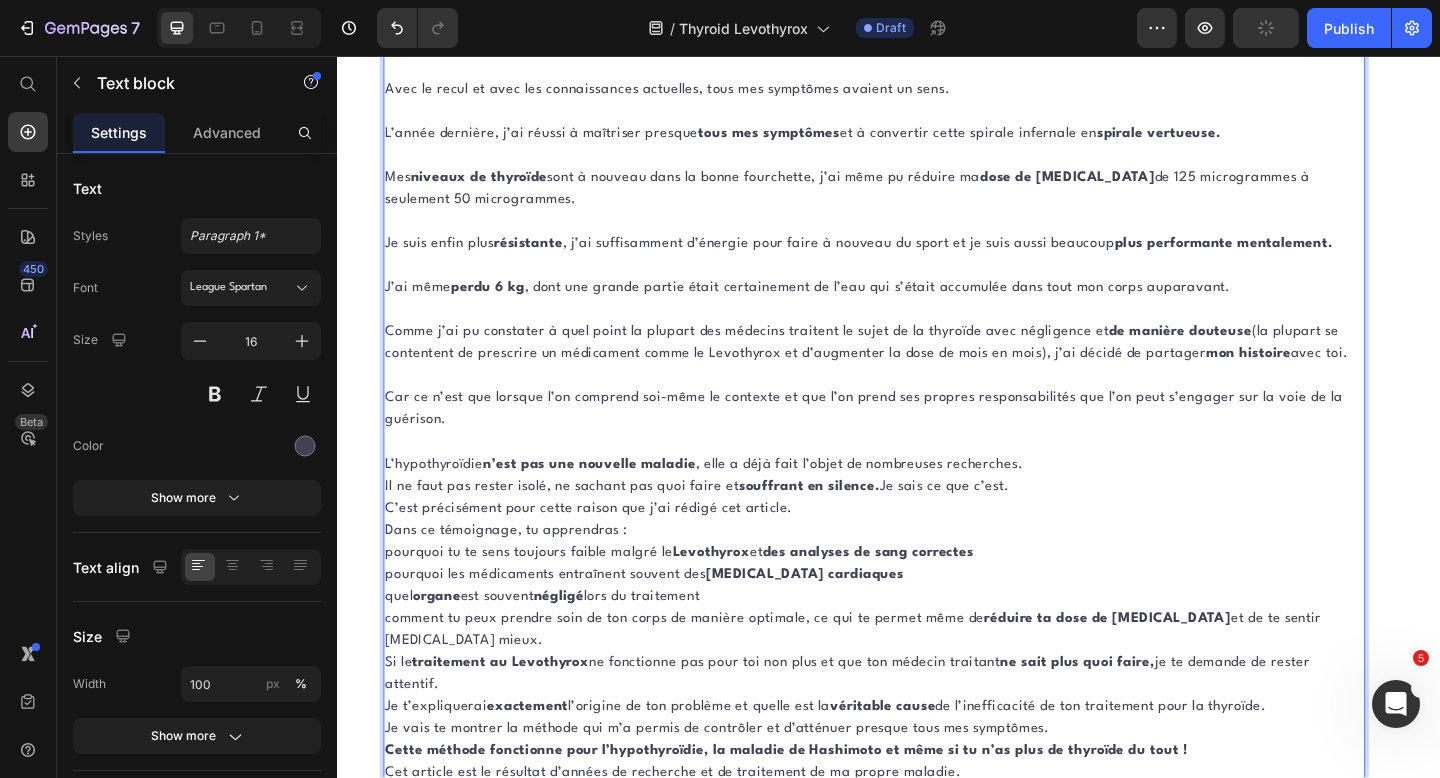 click on "L’hypothyroïdie  n’est pas une nouvelle maladie , elle a déjà fait l’objet de nombreuses recherches." at bounding box center (921, 501) 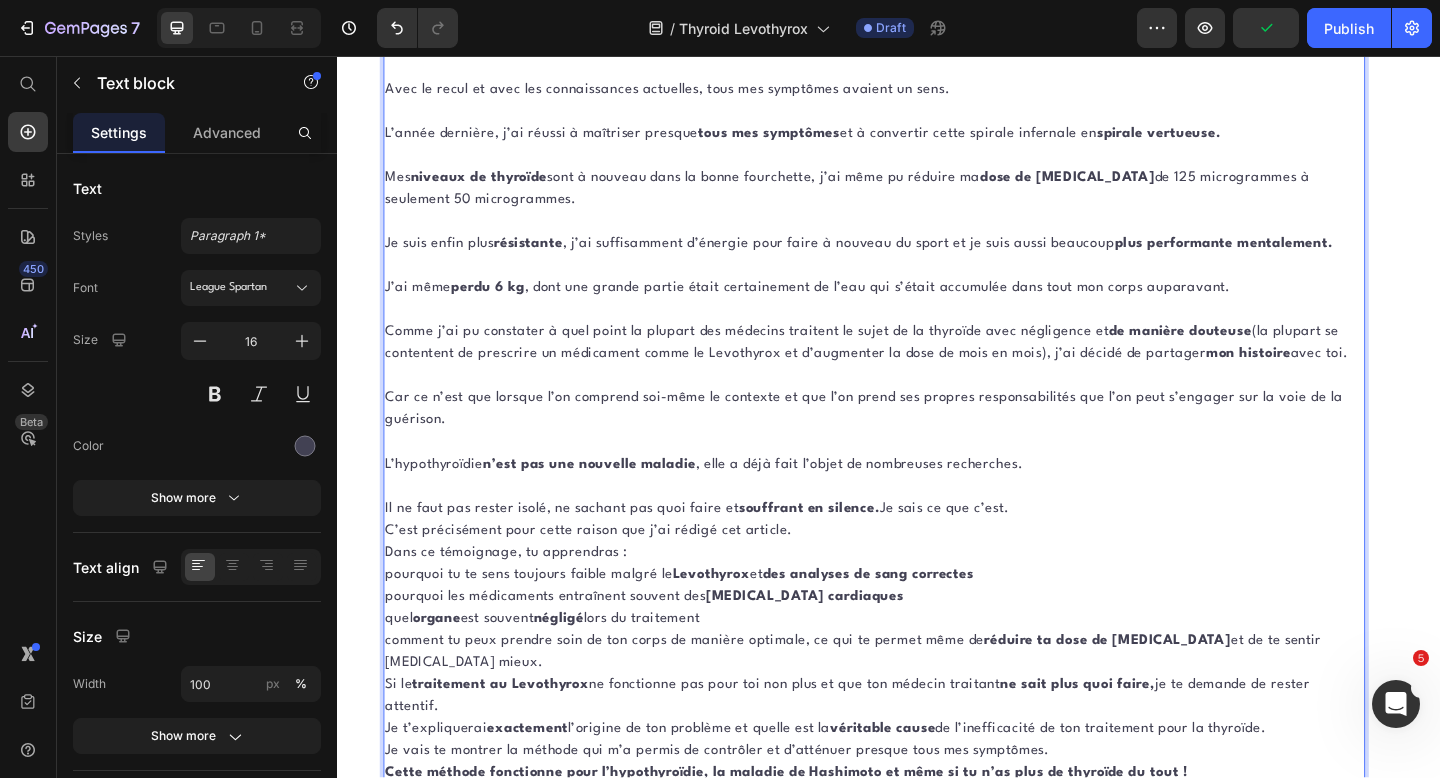 click on "Il ne faut pas rester isolé, ne sachant pas quoi faire et  souffrant en silence.  Je sais ce que c’est." at bounding box center [921, 549] 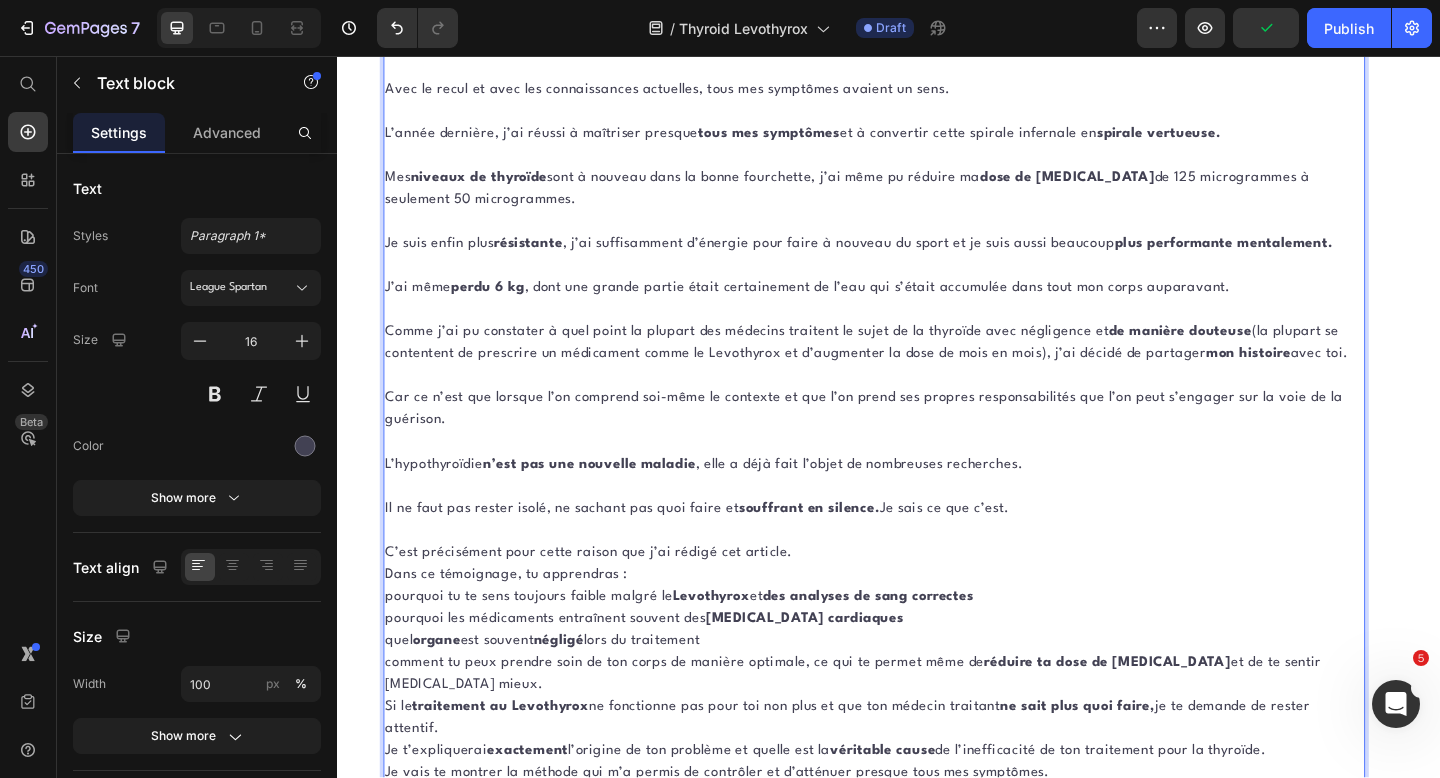 click on "Dans ce témoignage, tu apprendras :" at bounding box center [921, 621] 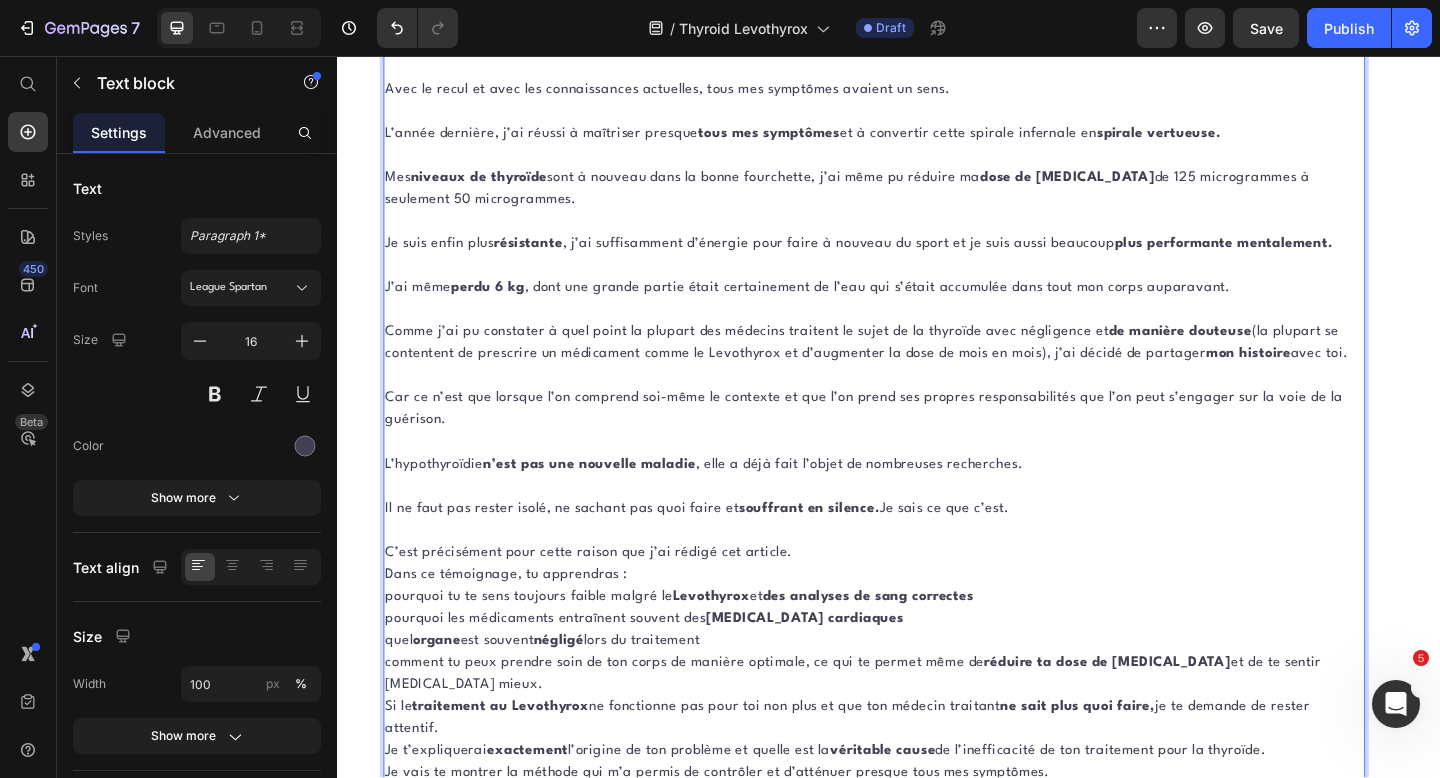 click on "C’est précisément pour cette raison que j’ai rédigé cet article." at bounding box center (921, 597) 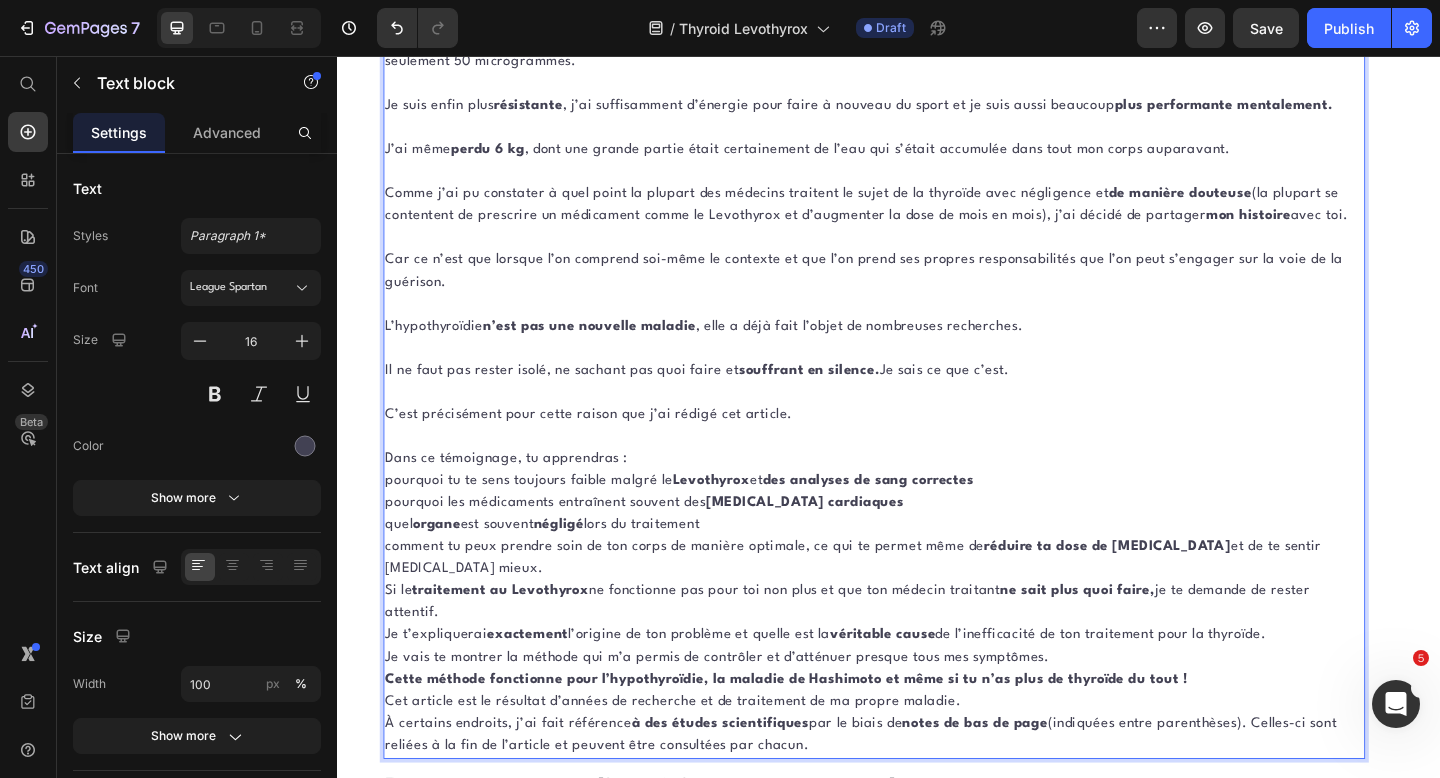 scroll, scrollTop: 2025, scrollLeft: 0, axis: vertical 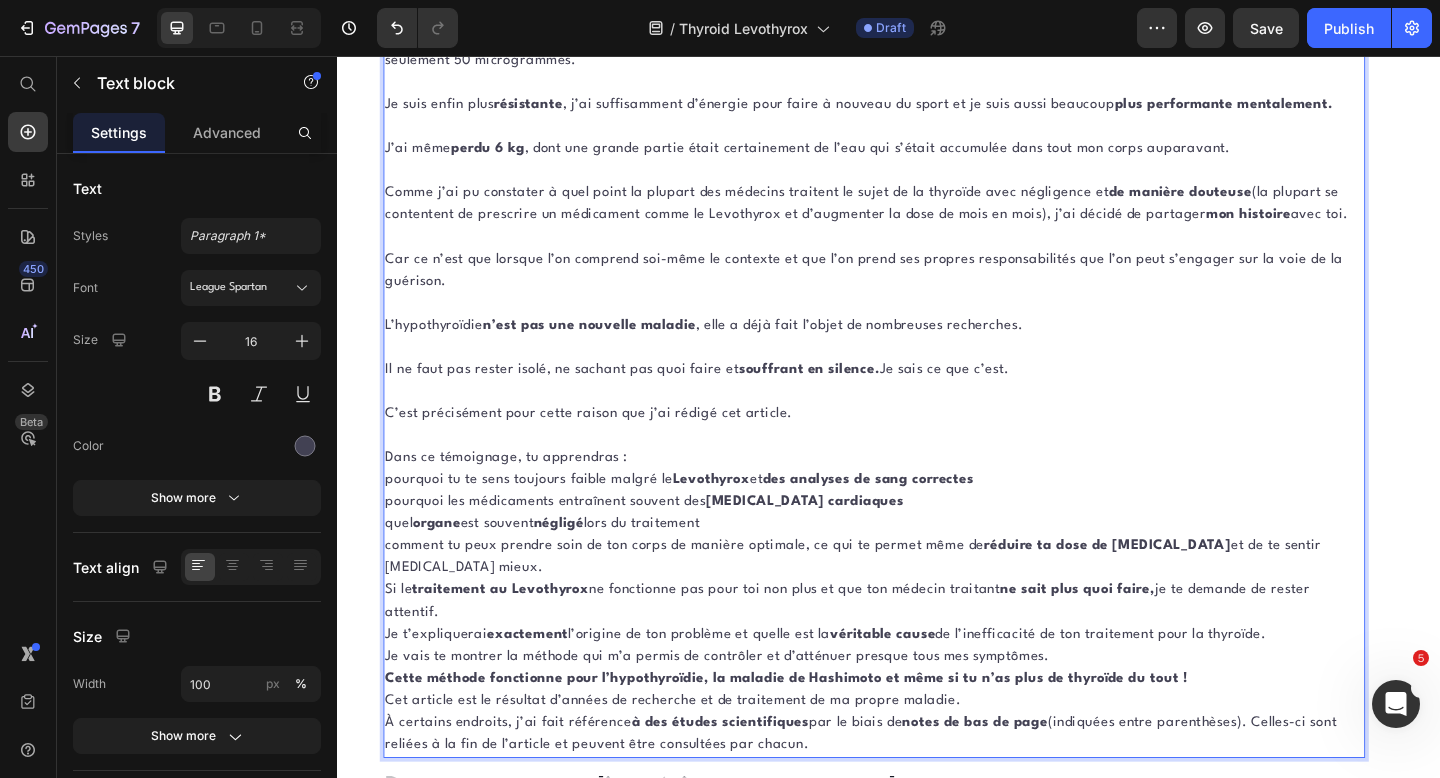click on "comment tu peux prendre soin de ton corps de manière optimale, ce qui te permet même de  réduire ta dose de thyroxine  et de te sentir encore mieux." at bounding box center (921, 602) 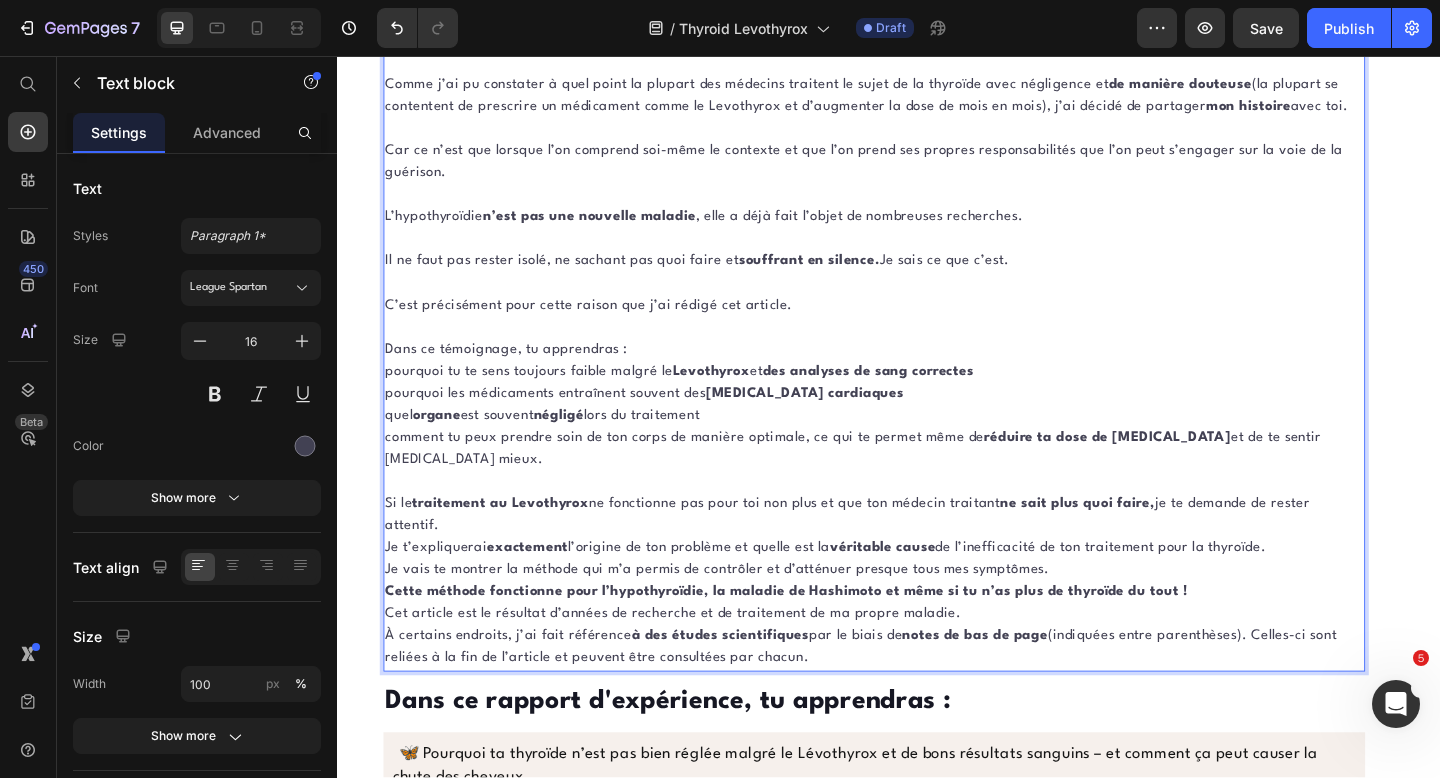 scroll, scrollTop: 2161, scrollLeft: 0, axis: vertical 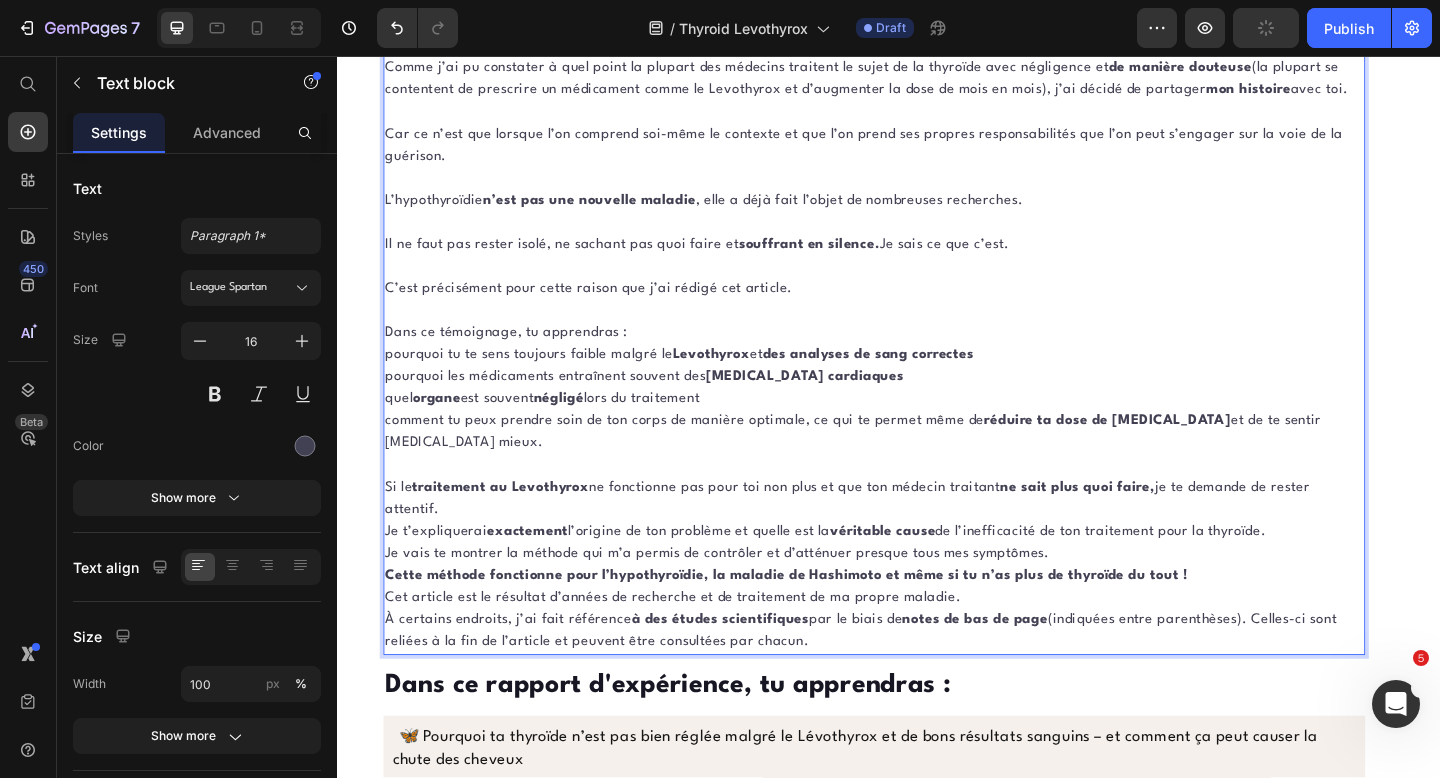 click on "Si le  traitement au Levothyrox  ne fonctionne pas pour toi non plus et que ton médecin traitant  ne sait plus quoi faire,  je te demande de rester attentif." at bounding box center [921, 538] 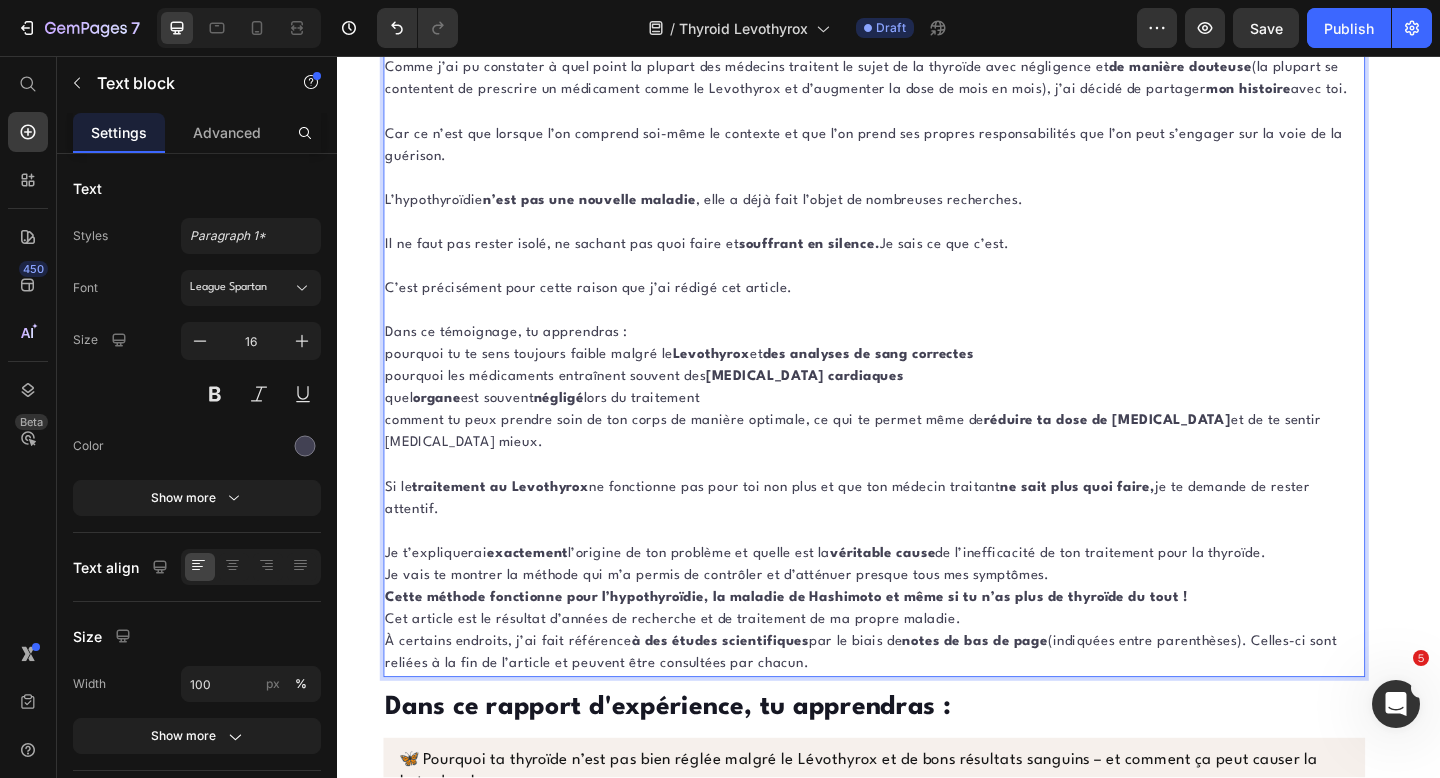 click on "Je t’expliquerai  exactement  l’origine de ton problème et quelle est la  véritable cause  de l’inefficacité de ton traitement pour la thyroïde." at bounding box center (921, 598) 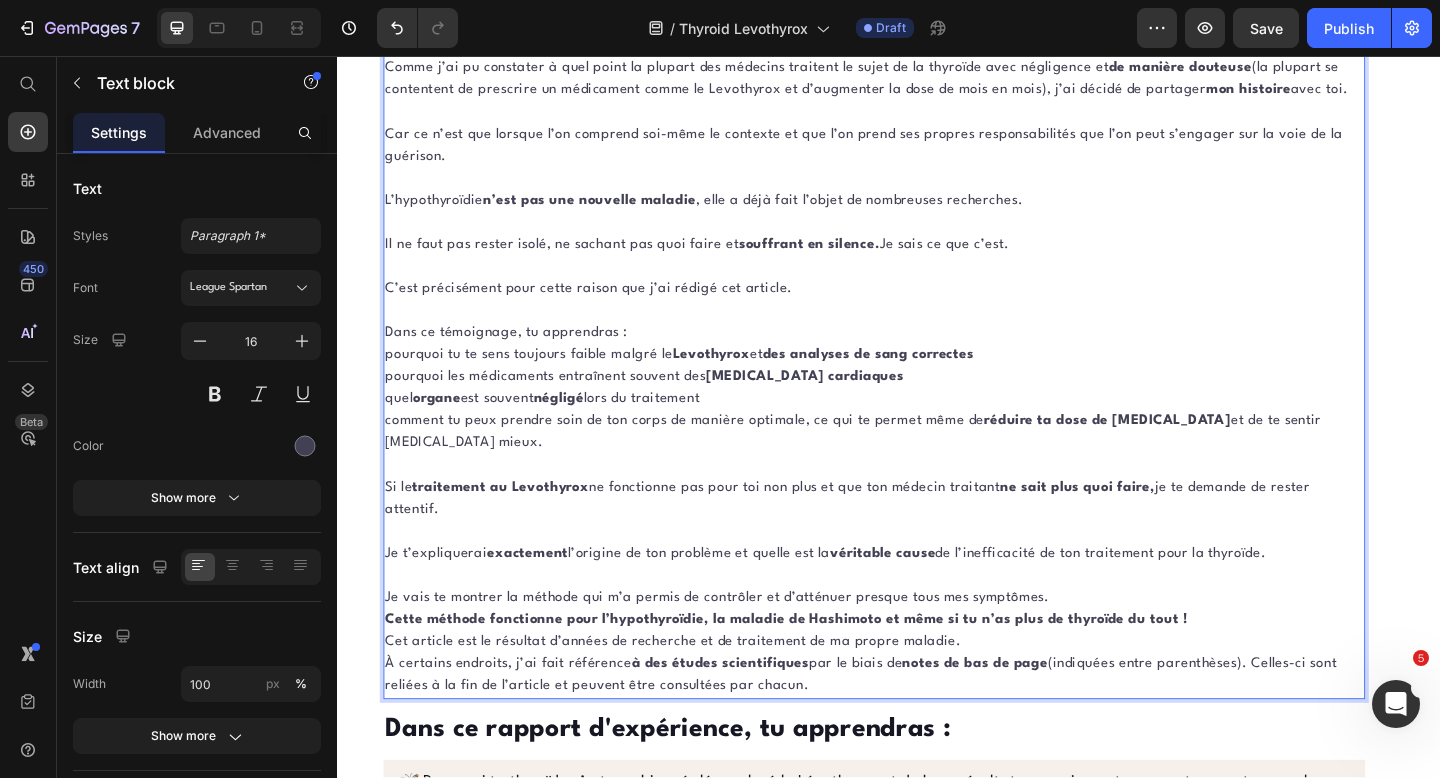 click on "Je vais te montrer la méthode qui m’a permis de contrôler et d’atténuer presque tous mes symptômes." at bounding box center [921, 646] 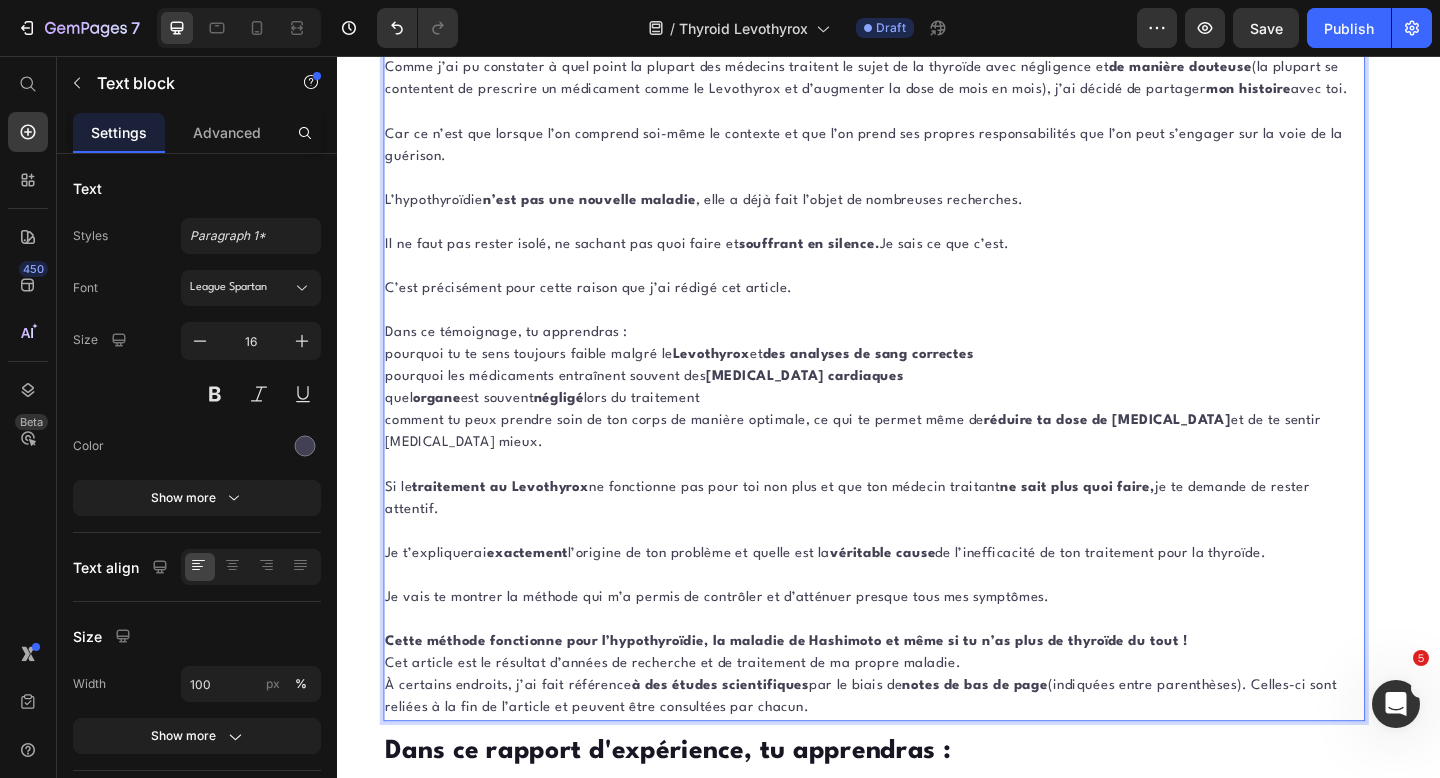 click on "Cette méthode fonctionne pour l’hypothyroïdie, la maladie de Hashimoto et même si tu n’as plus de thyroïde du tout !" at bounding box center [921, 694] 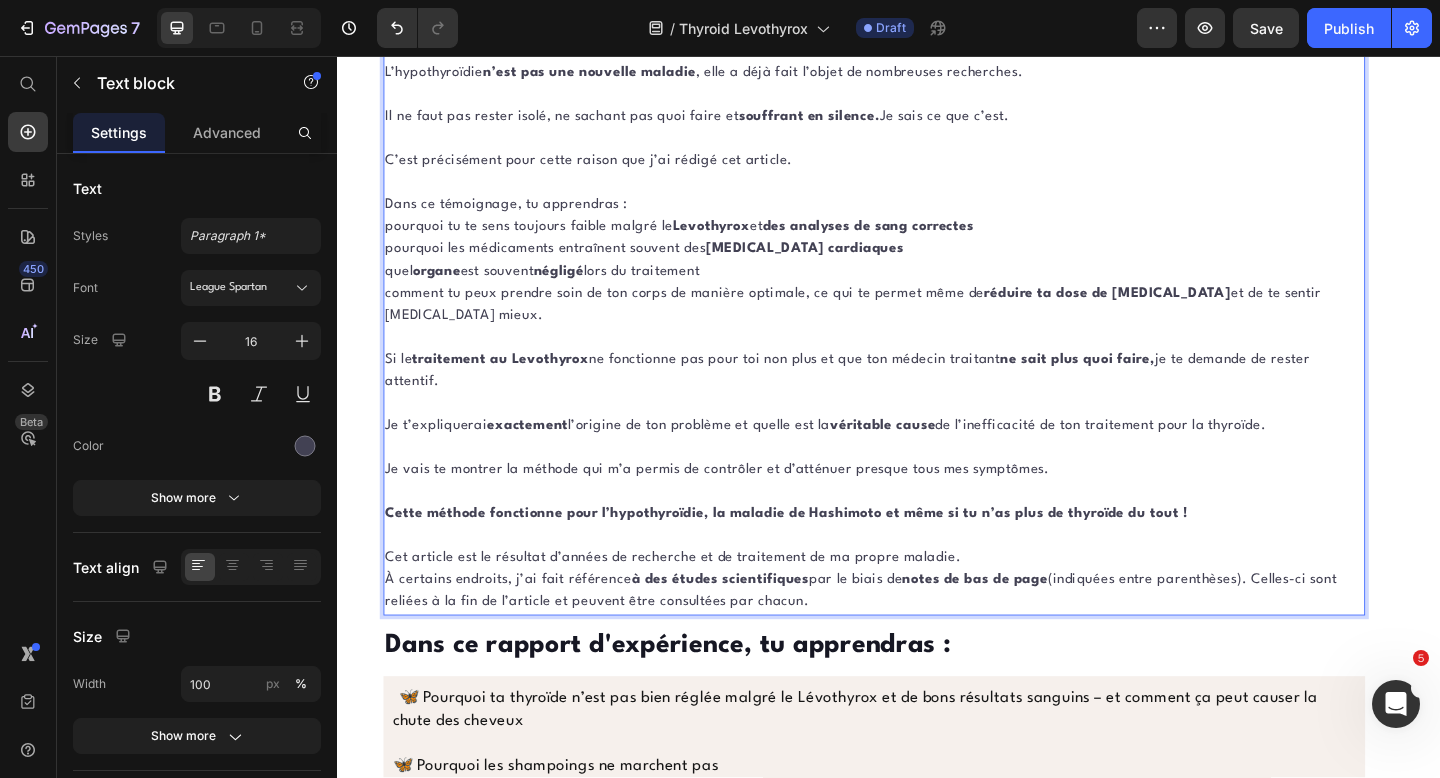 scroll, scrollTop: 2302, scrollLeft: 0, axis: vertical 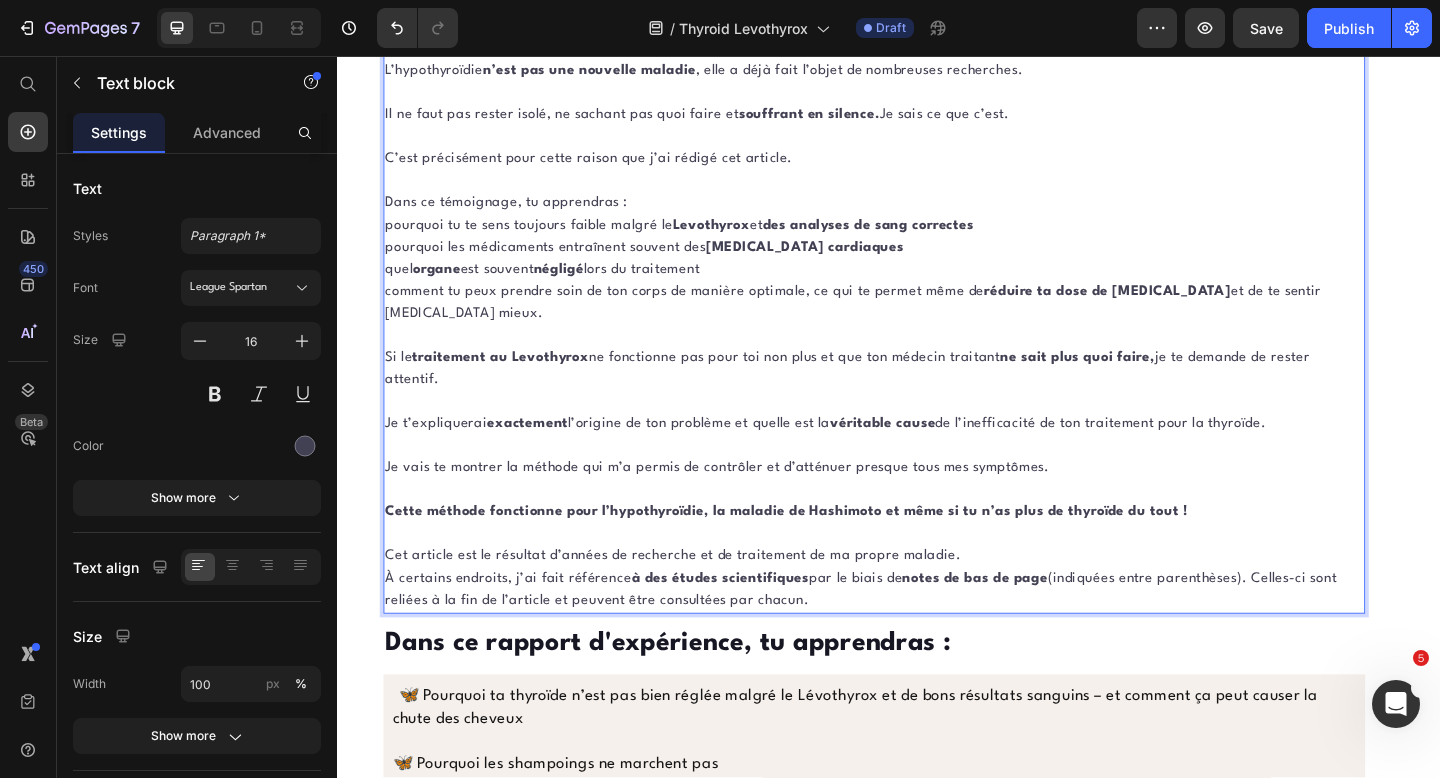 click on "Cet article est le résultat d’années de recherche et de traitement de ma propre maladie." at bounding box center [921, 601] 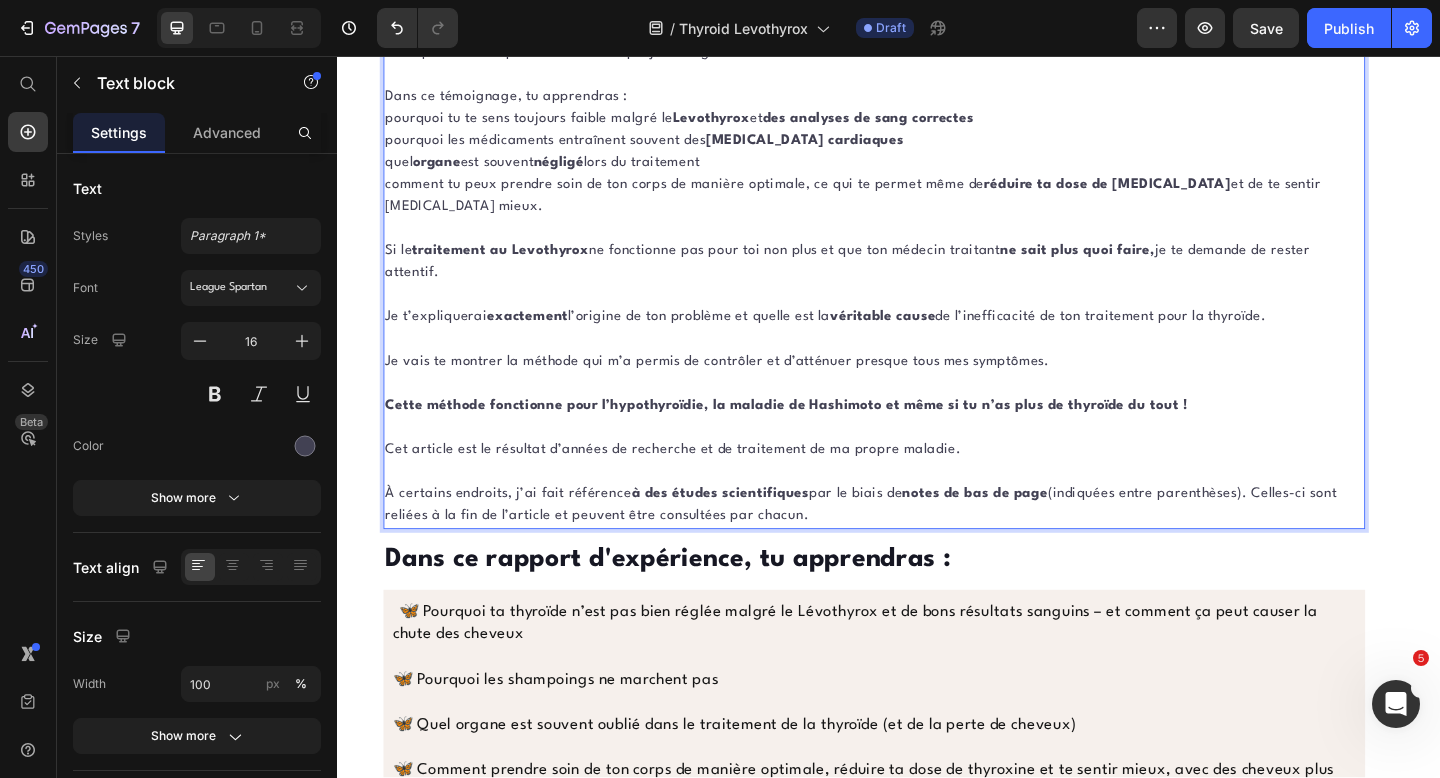 scroll, scrollTop: 2453, scrollLeft: 0, axis: vertical 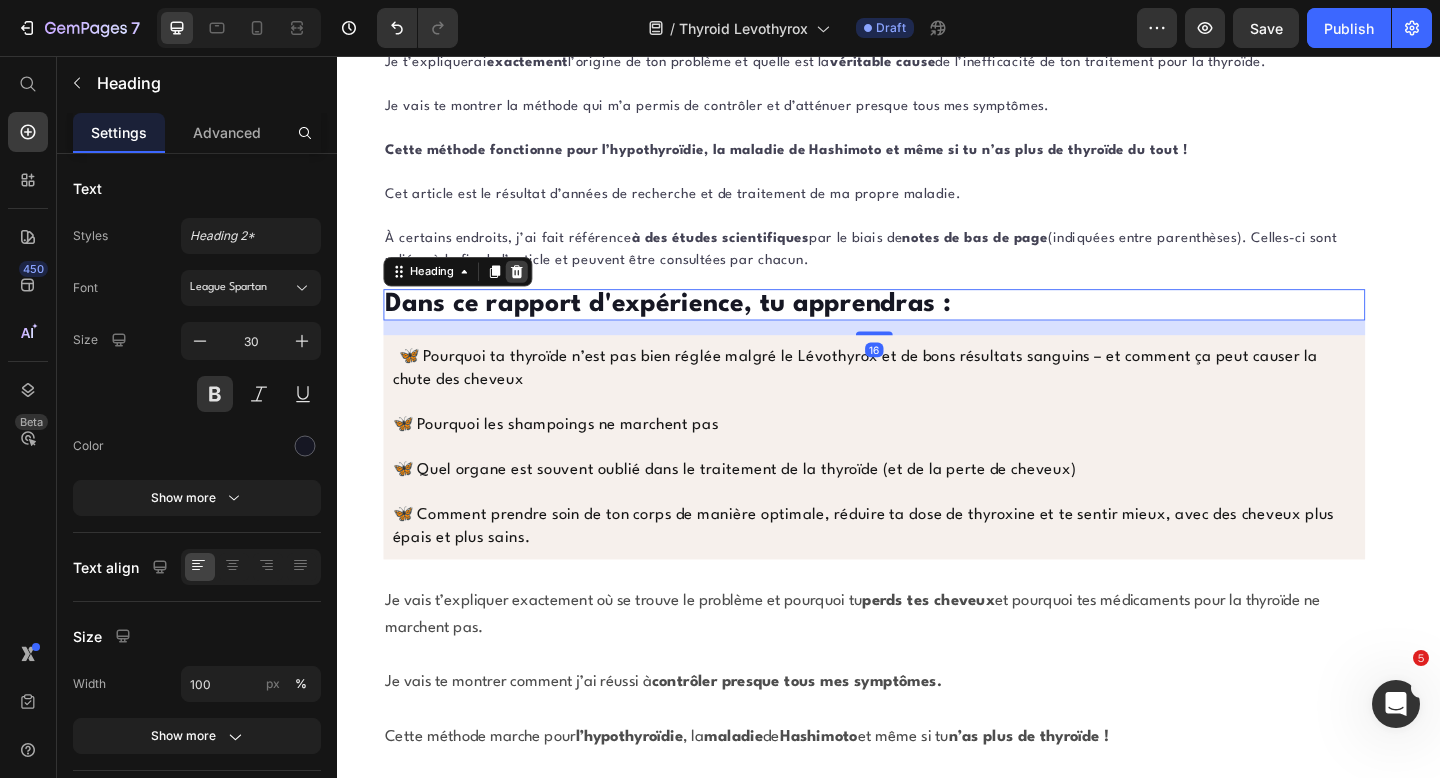 click 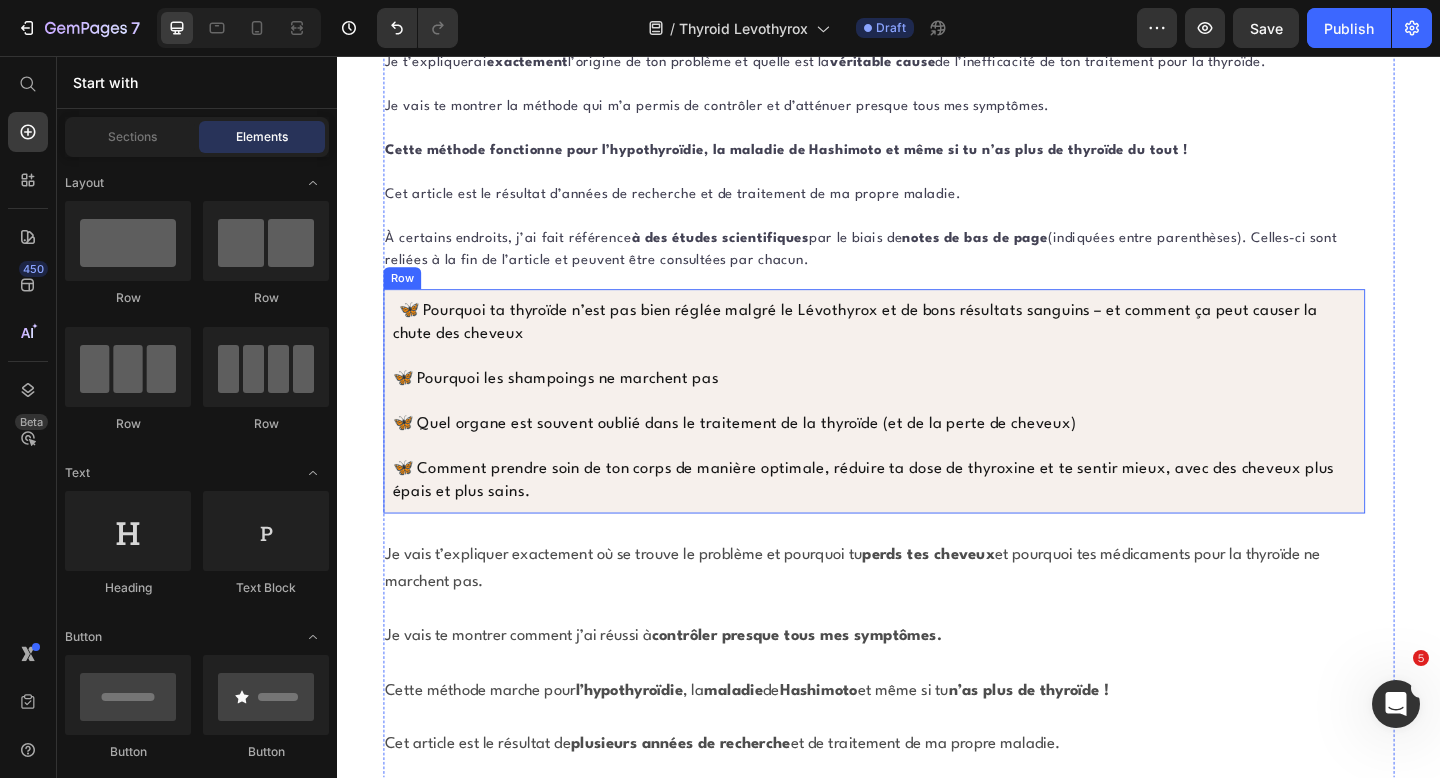 click on "🦋 Pourquoi ta thyroïde n’est pas bien réglée malgré le Lévothyrox et de bons résultats sanguins – et comment ça peut causer la chute des cheveux    🦋 Pourquoi les shampoings ne marchent pas    🦋 Quel organe est souvent oublié dans le traitement de la thyroïde (et de la perte de cheveux)  🦋 Comment prendre soin de ton corps de manière optimale, réduire ta dose de thyroxine et te sentir mieux, avec des cheveux plus épais et plus sains. Text block Row" at bounding box center (921, 432) 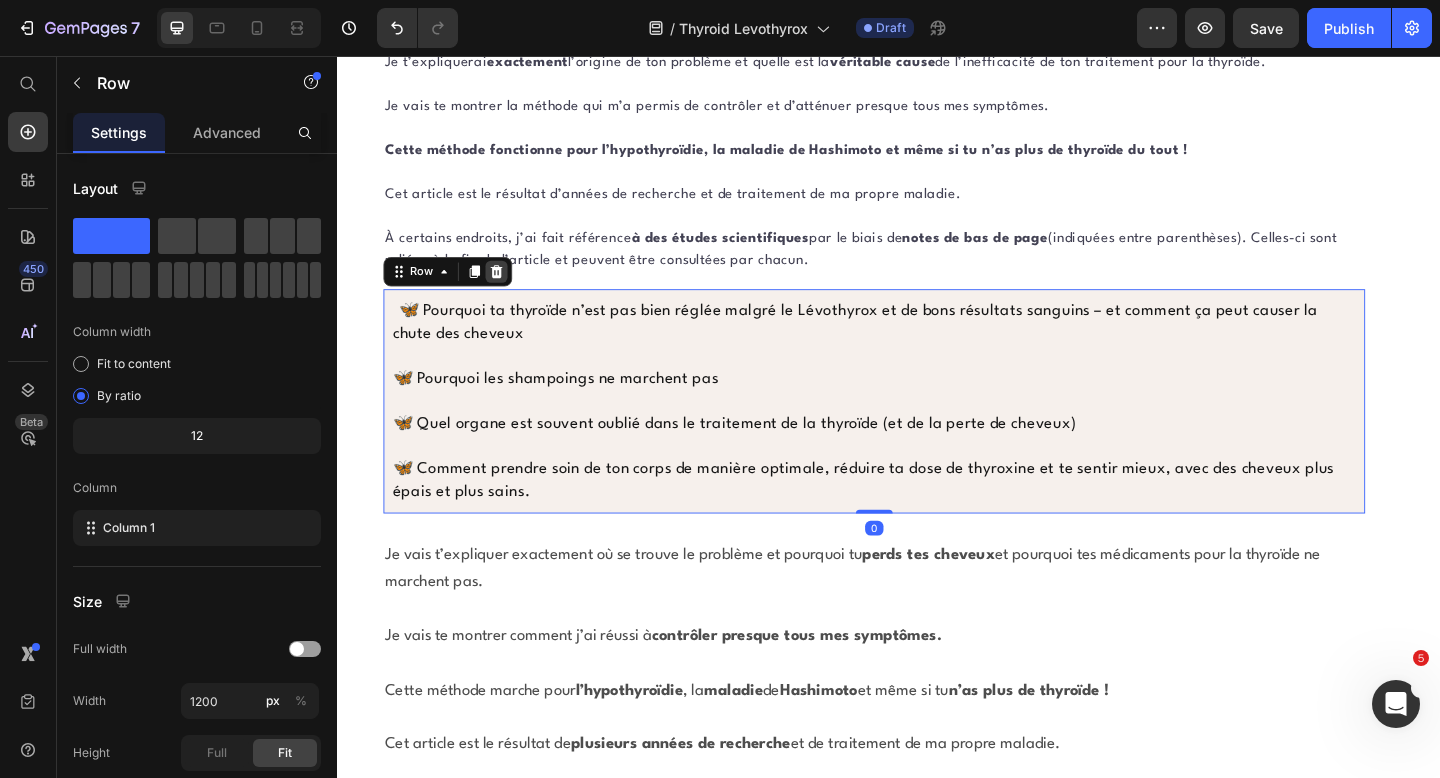 click 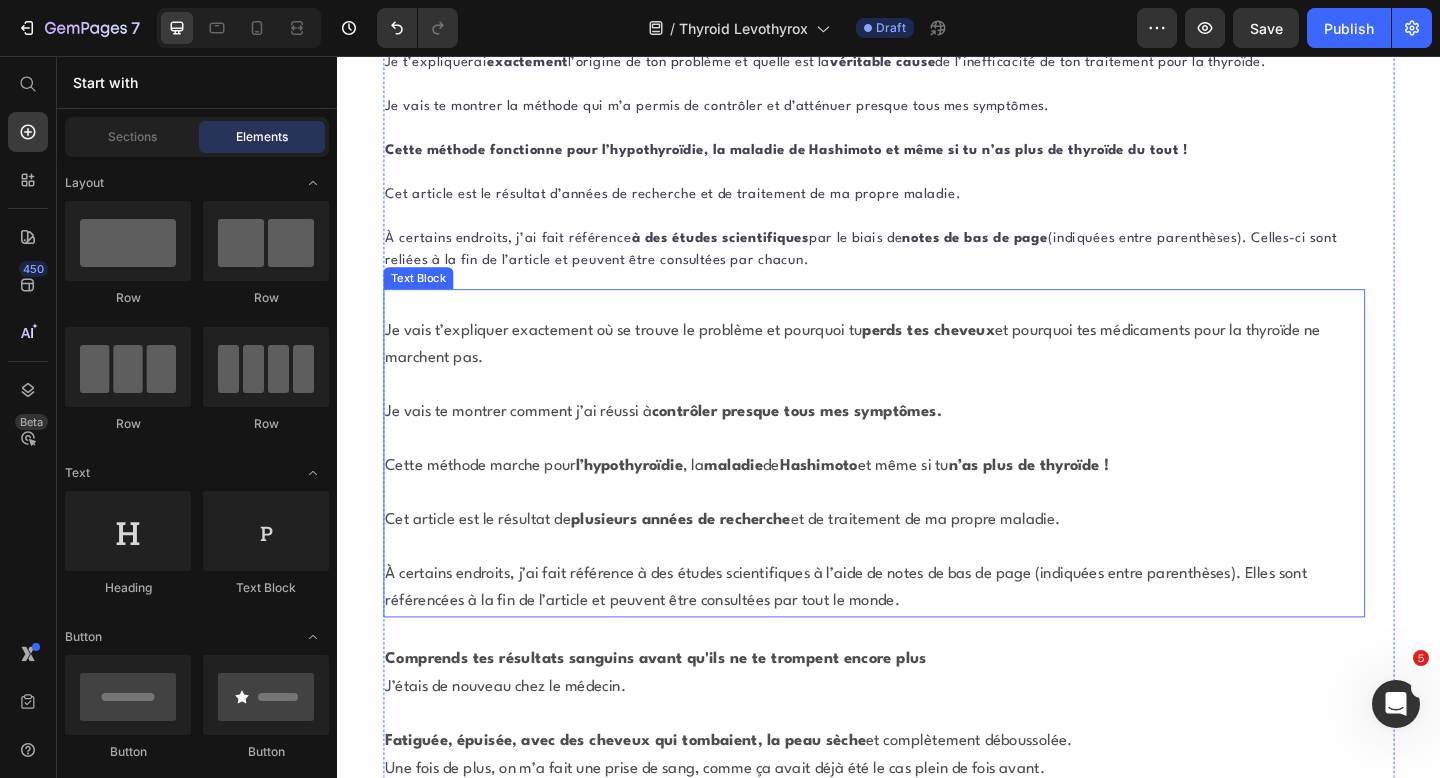 click on "Je vais t’expliquer exactement où se trouve le problème et pourquoi tu  perds tes cheveux  et pourquoi tes médicaments pour la thyroïde ne marchent pas." at bounding box center (897, 370) 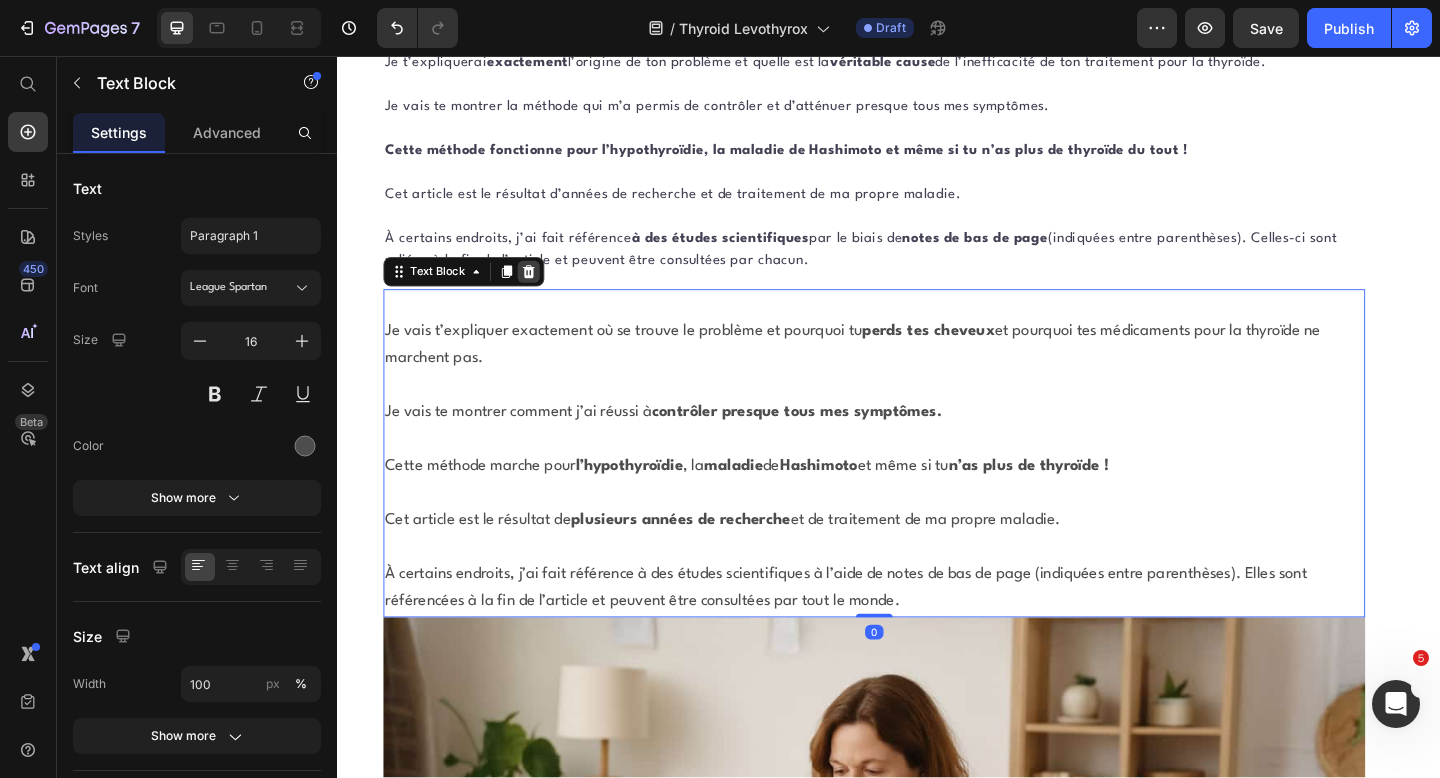 click 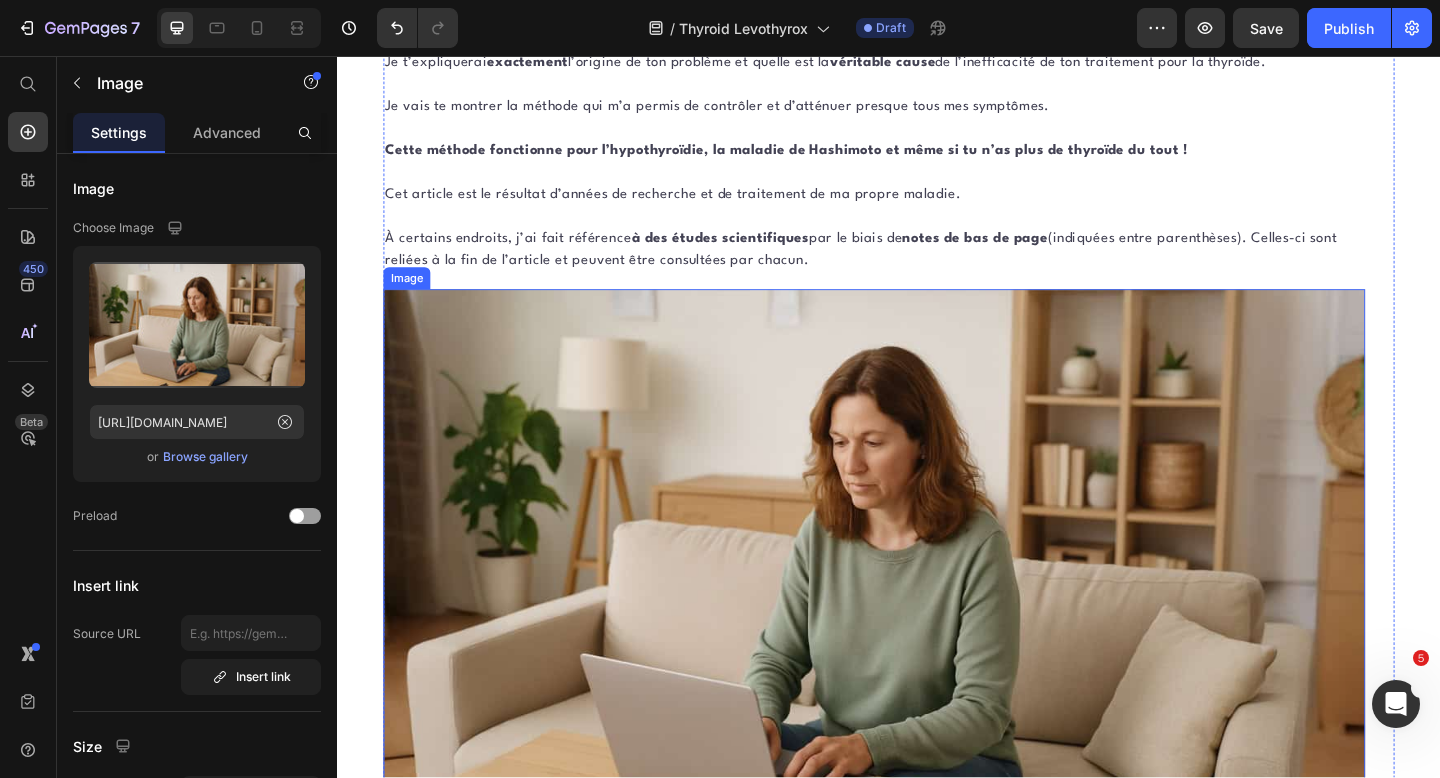 click at bounding box center [921, 610] 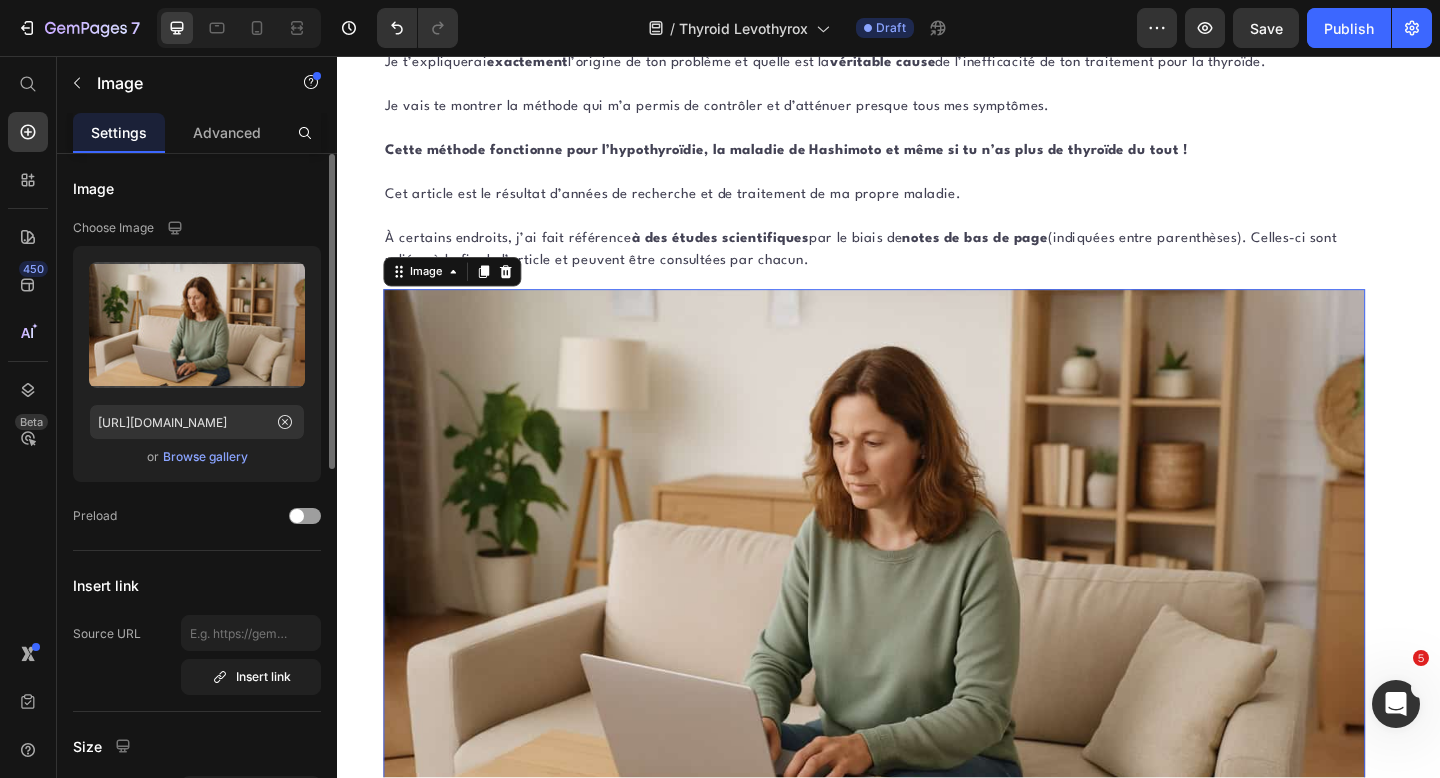 click on "Browse gallery" at bounding box center [205, 457] 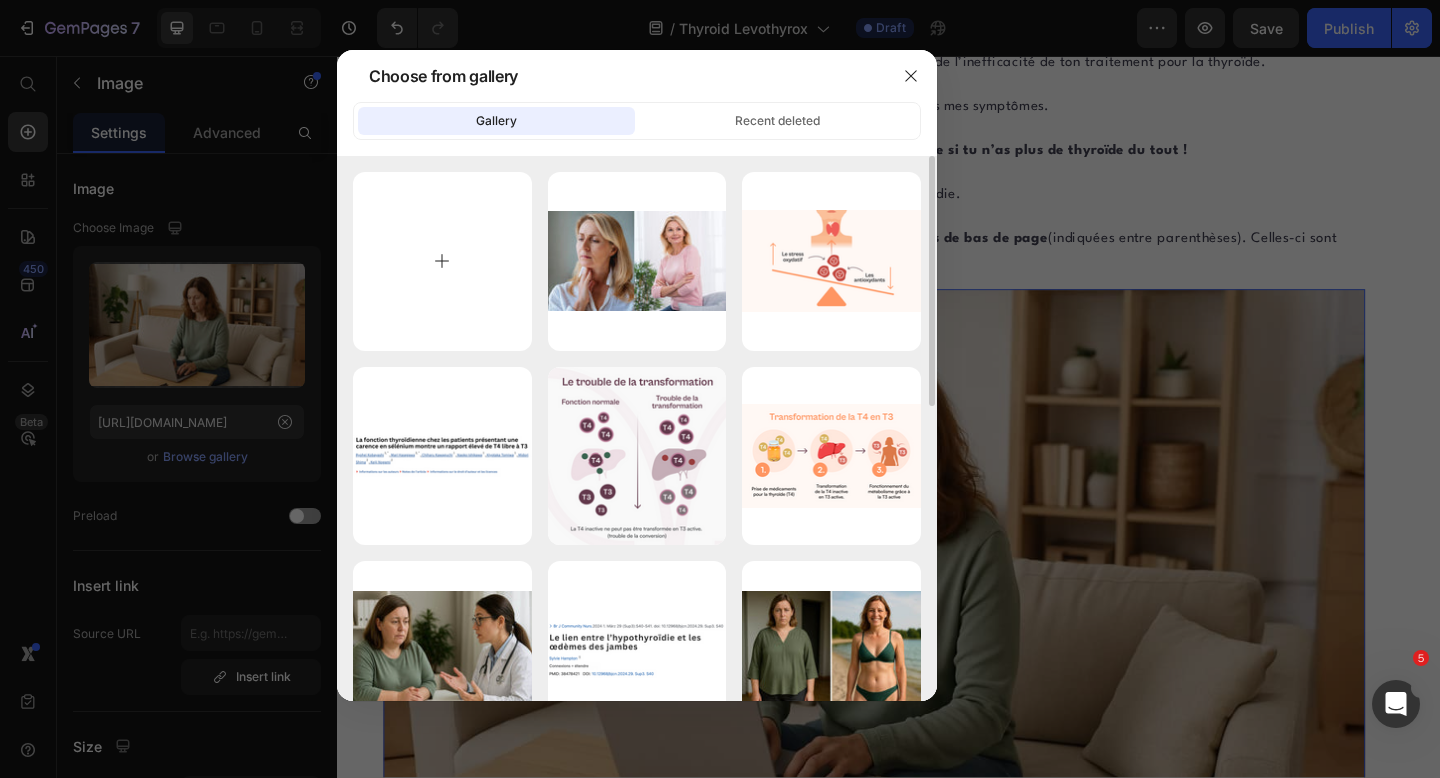 click at bounding box center (442, 261) 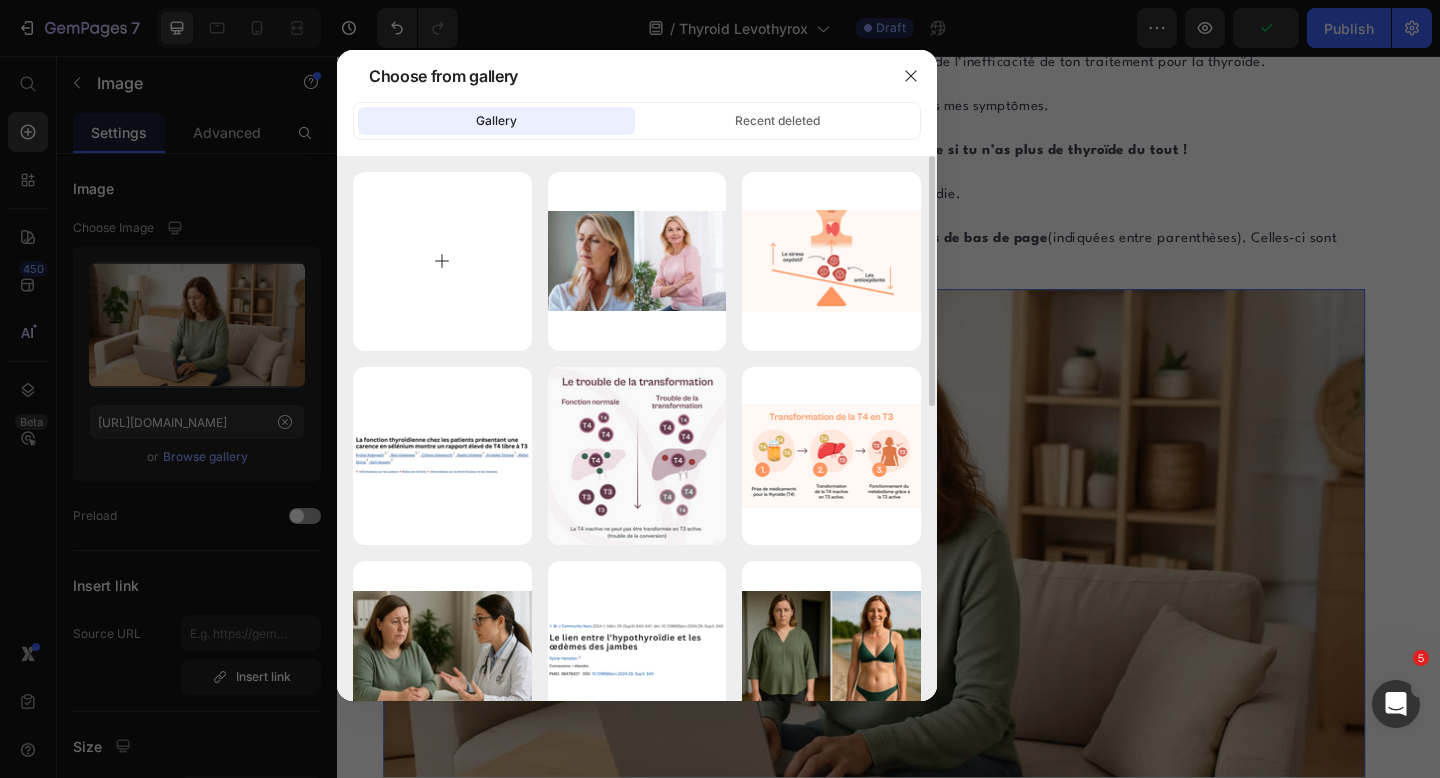 type on "C:\fakepath\12_Grafik.png" 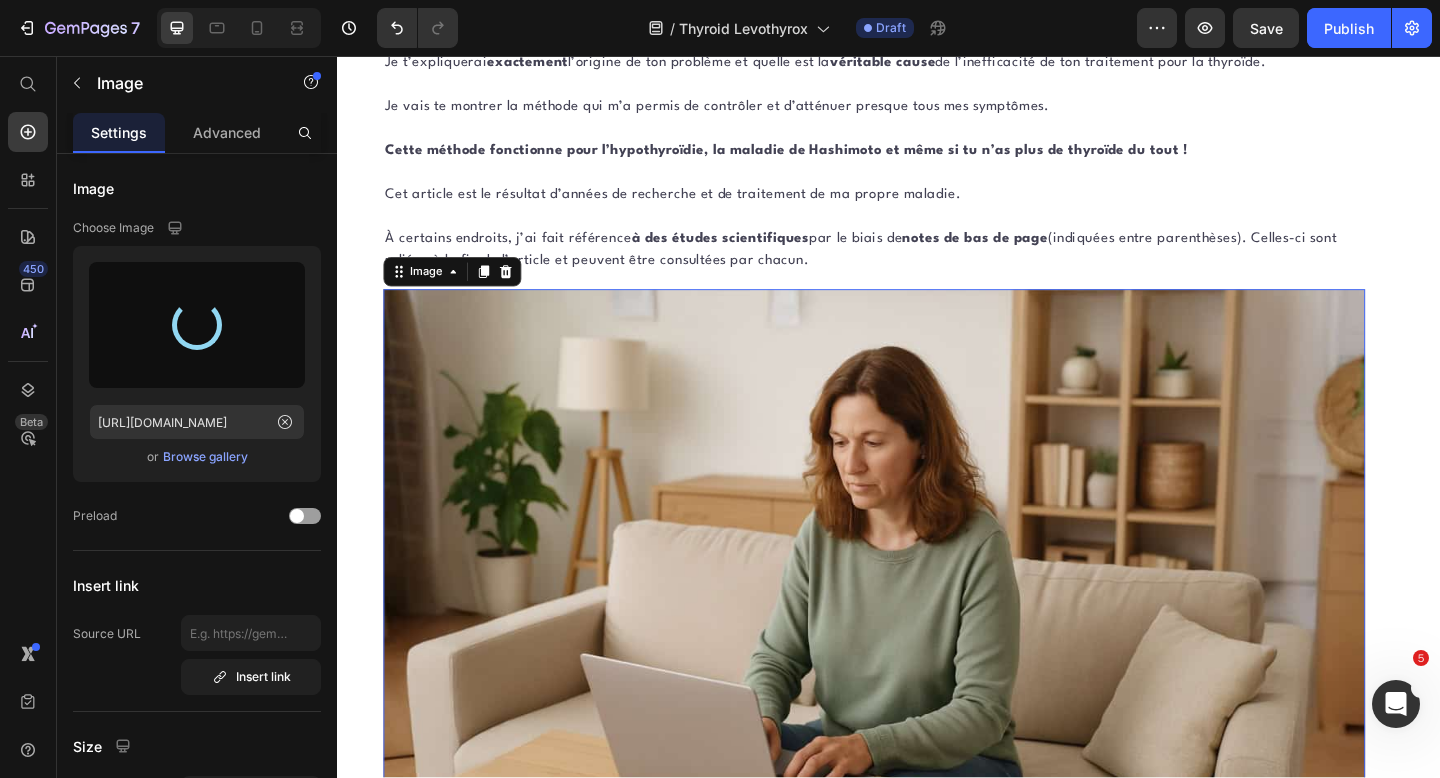 type on "https://cdn.shopify.com/s/files/1/0667/0152/5175/files/gempages_543288722347525366-3ae5e973-dfb1-461d-a094-1888f36050fd.png" 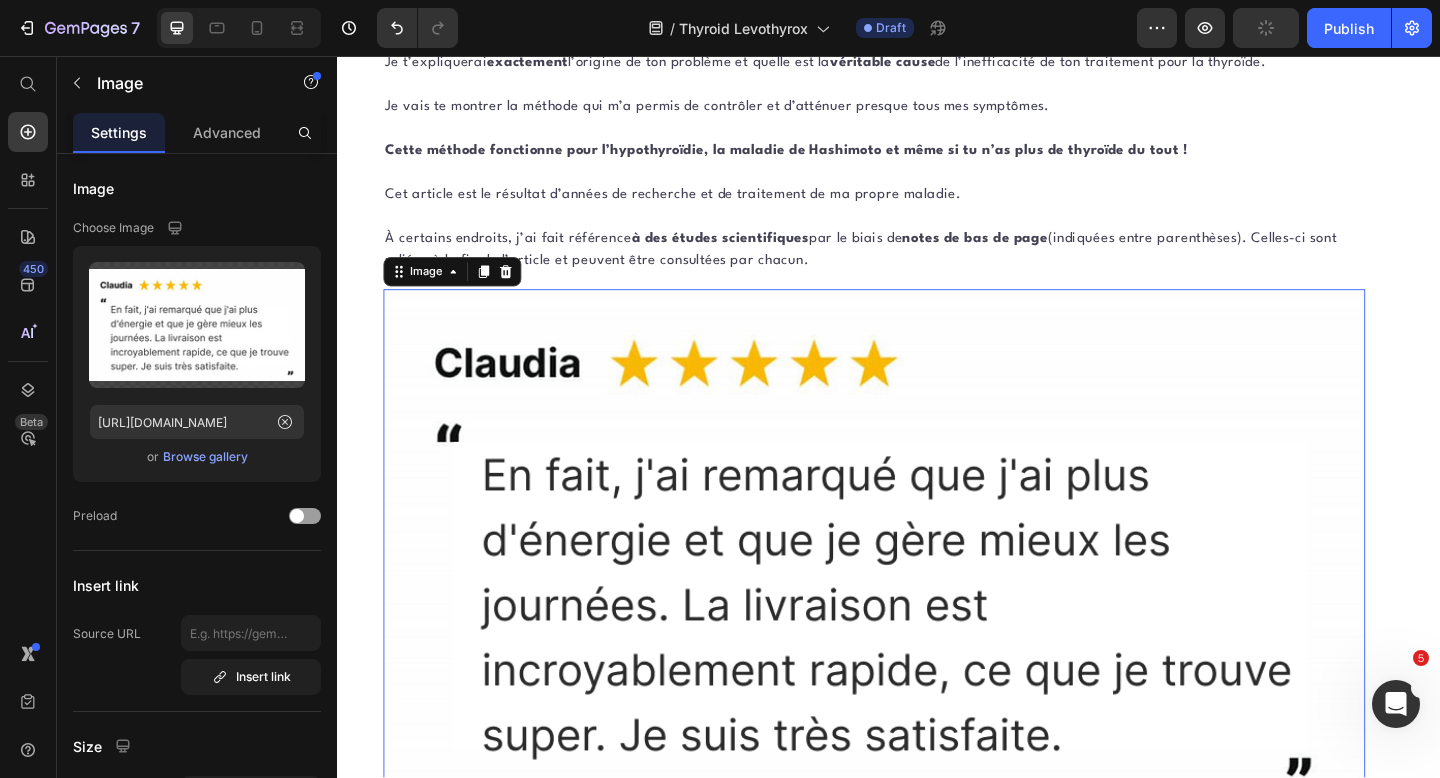 scroll, scrollTop: 3260, scrollLeft: 0, axis: vertical 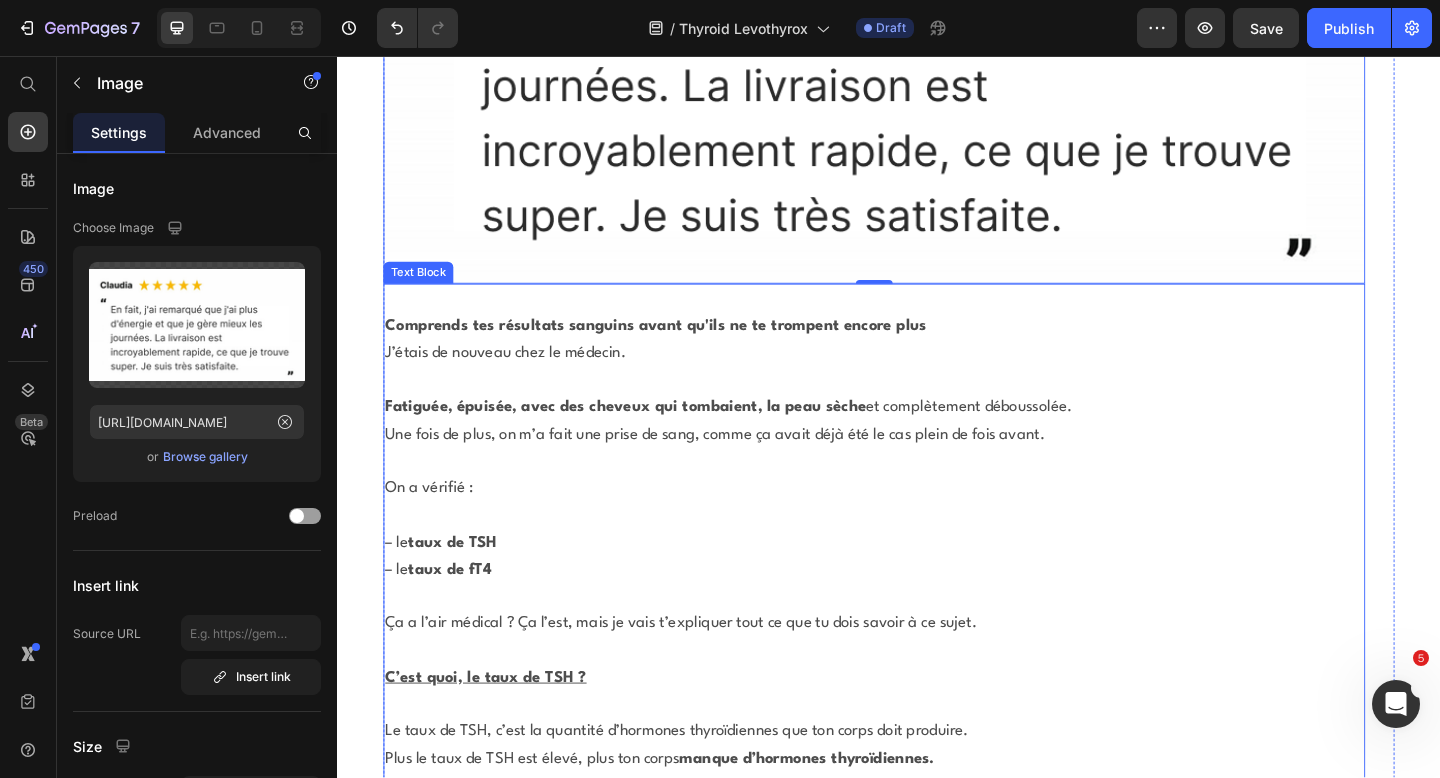 click at bounding box center [921, 410] 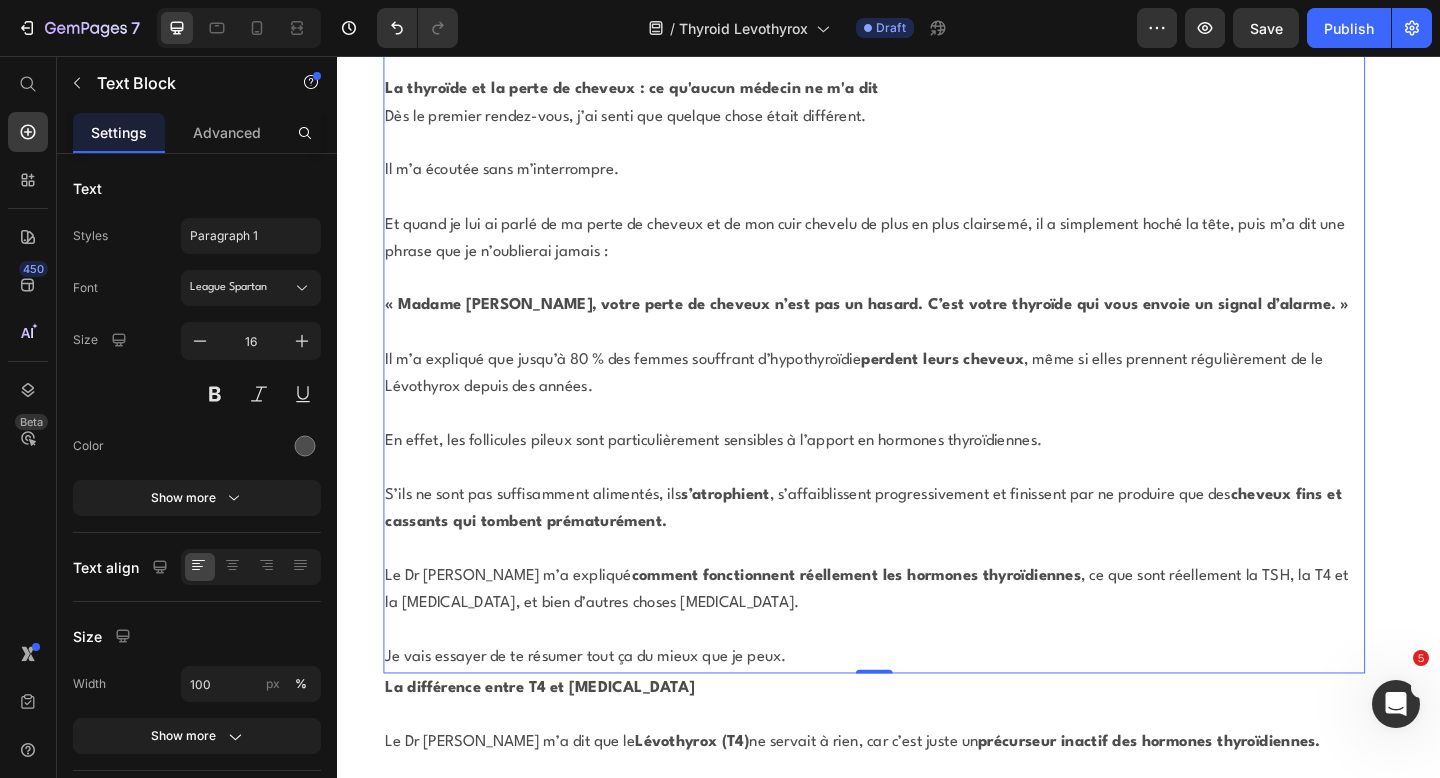scroll, scrollTop: 6423, scrollLeft: 0, axis: vertical 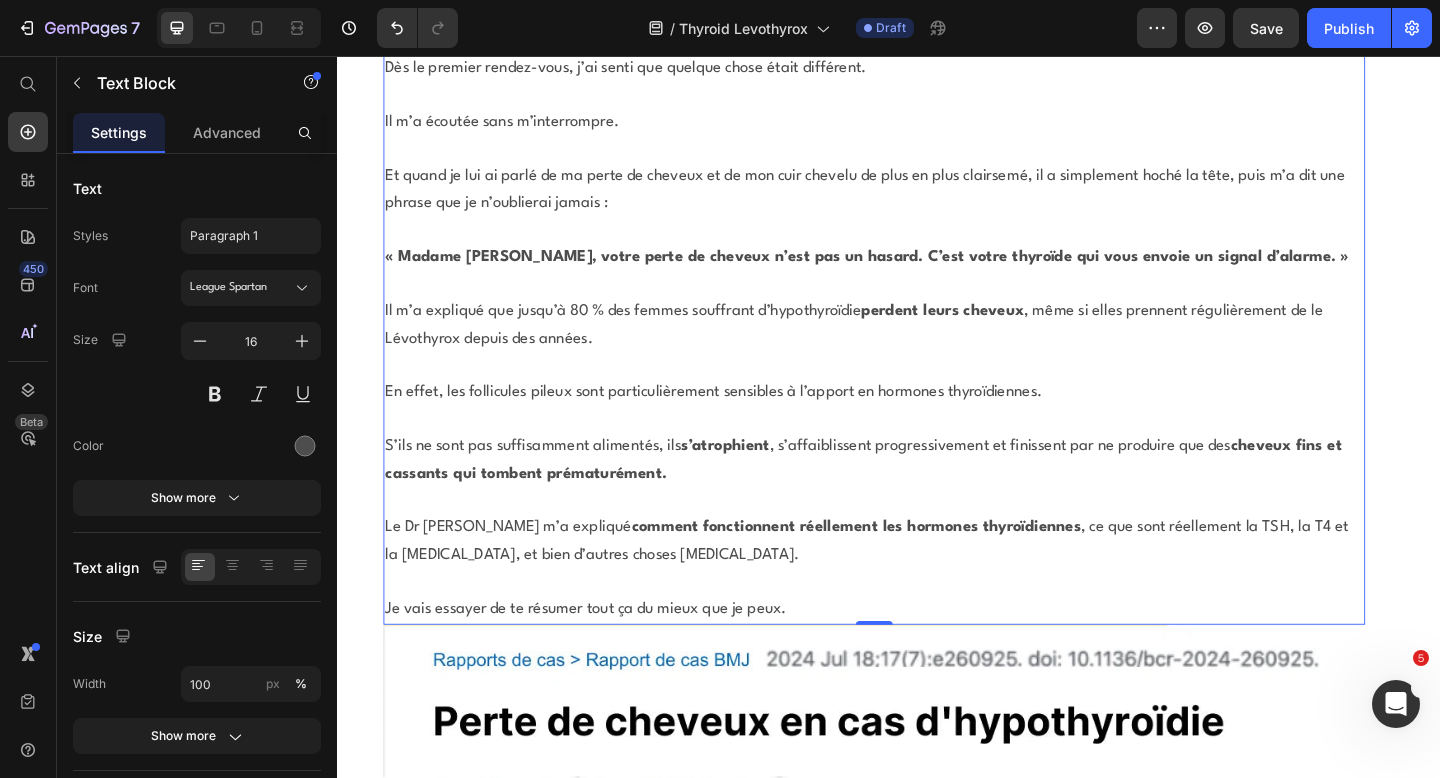 click at bounding box center [921, 629] 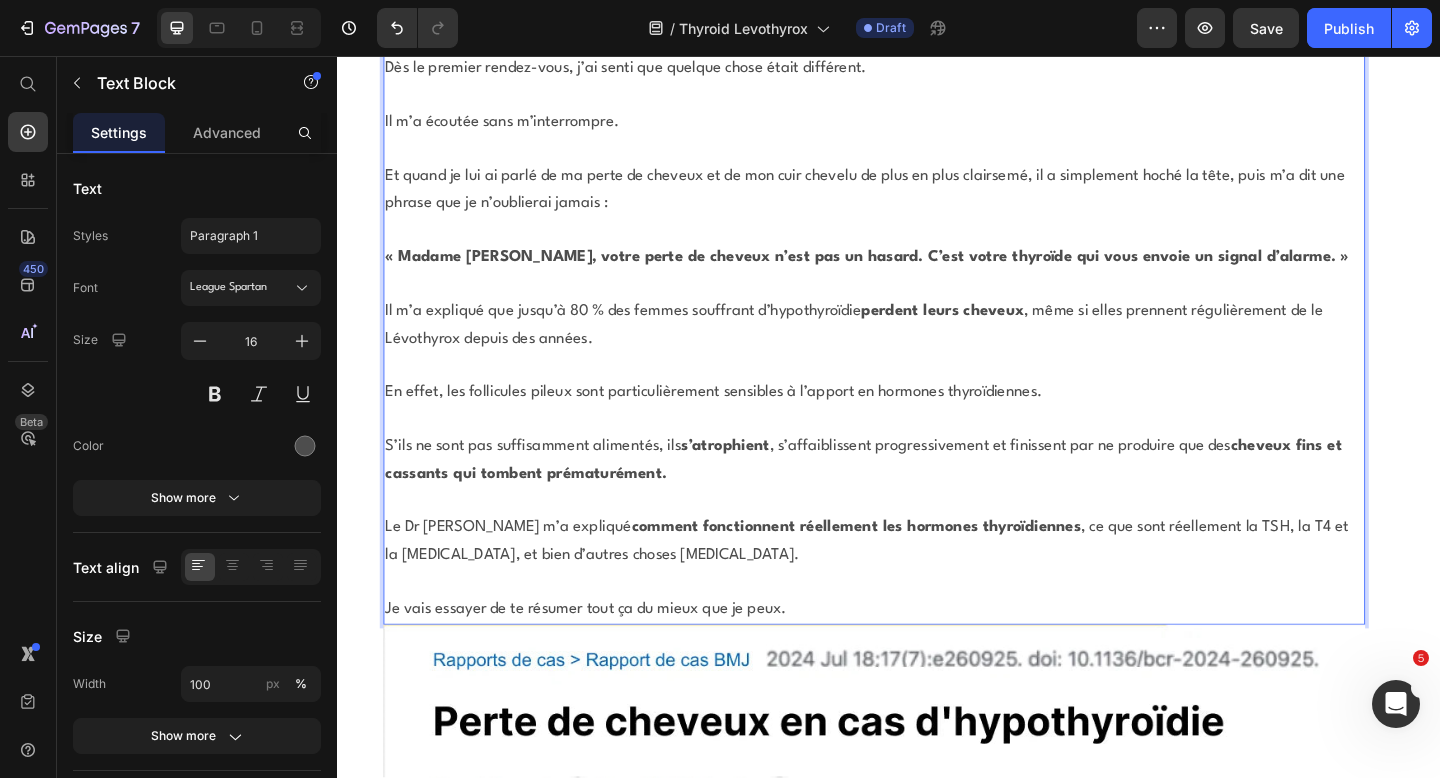 click on "Je vais essayer de te résumer tout ça du mieux que je peux." at bounding box center [921, 659] 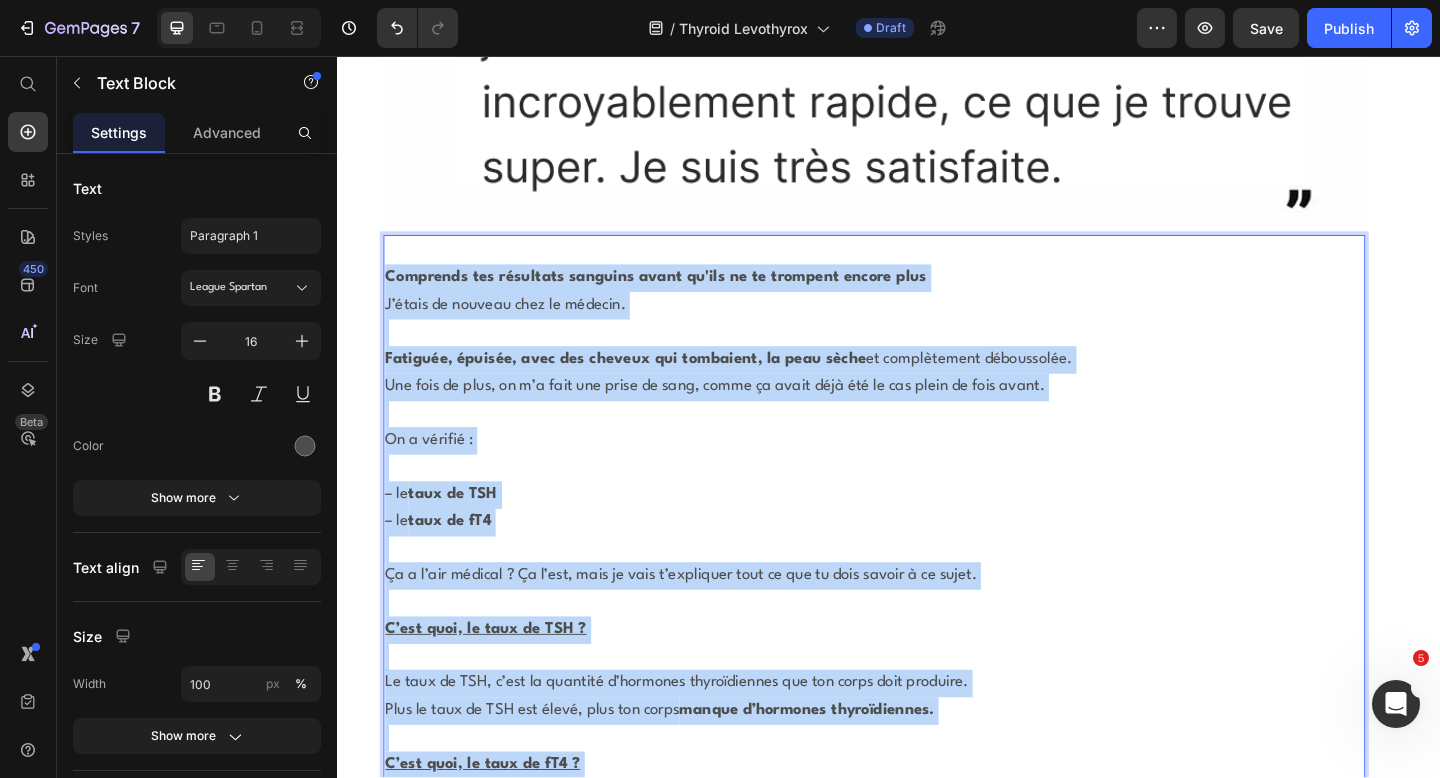 scroll, scrollTop: 3287, scrollLeft: 0, axis: vertical 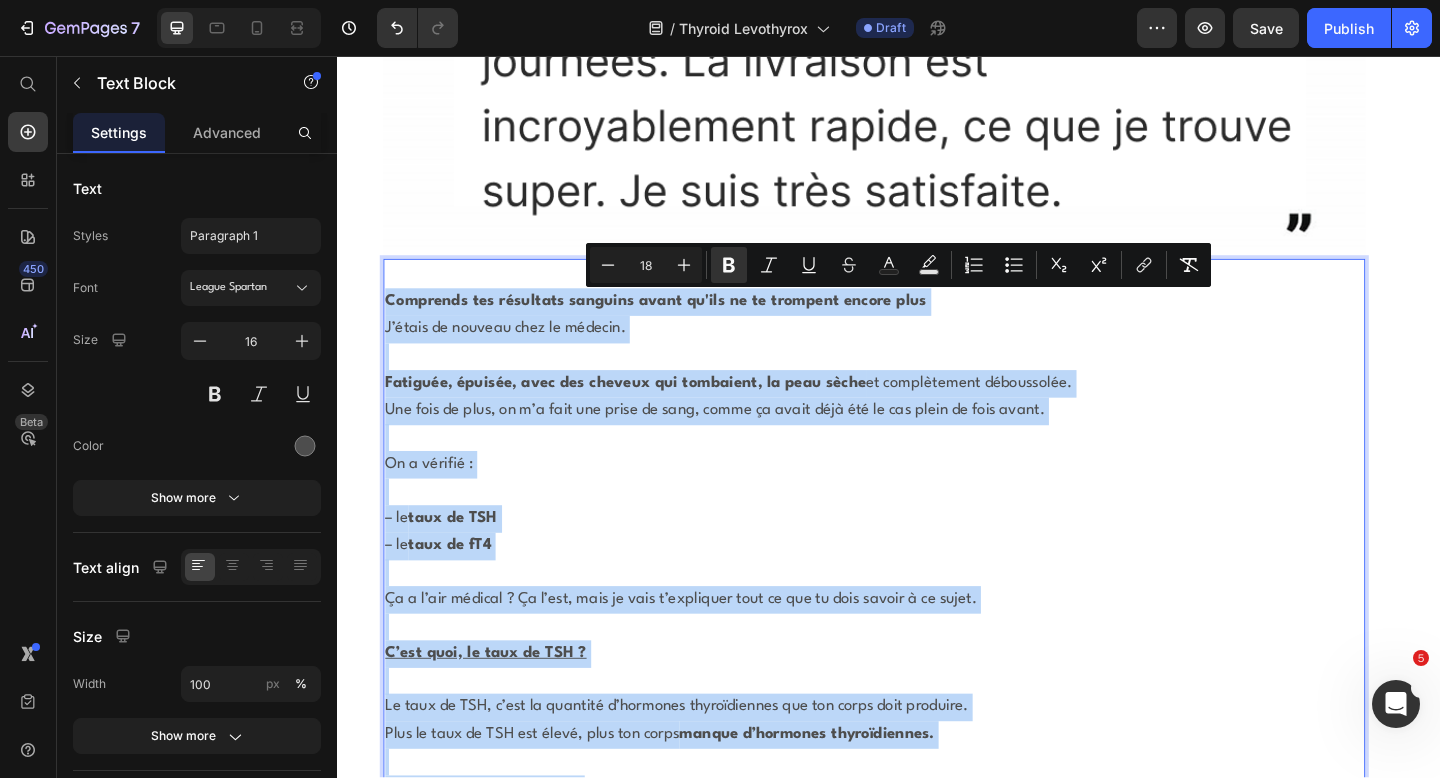 drag, startPoint x: 866, startPoint y: 623, endPoint x: 384, endPoint y: 315, distance: 572.0035 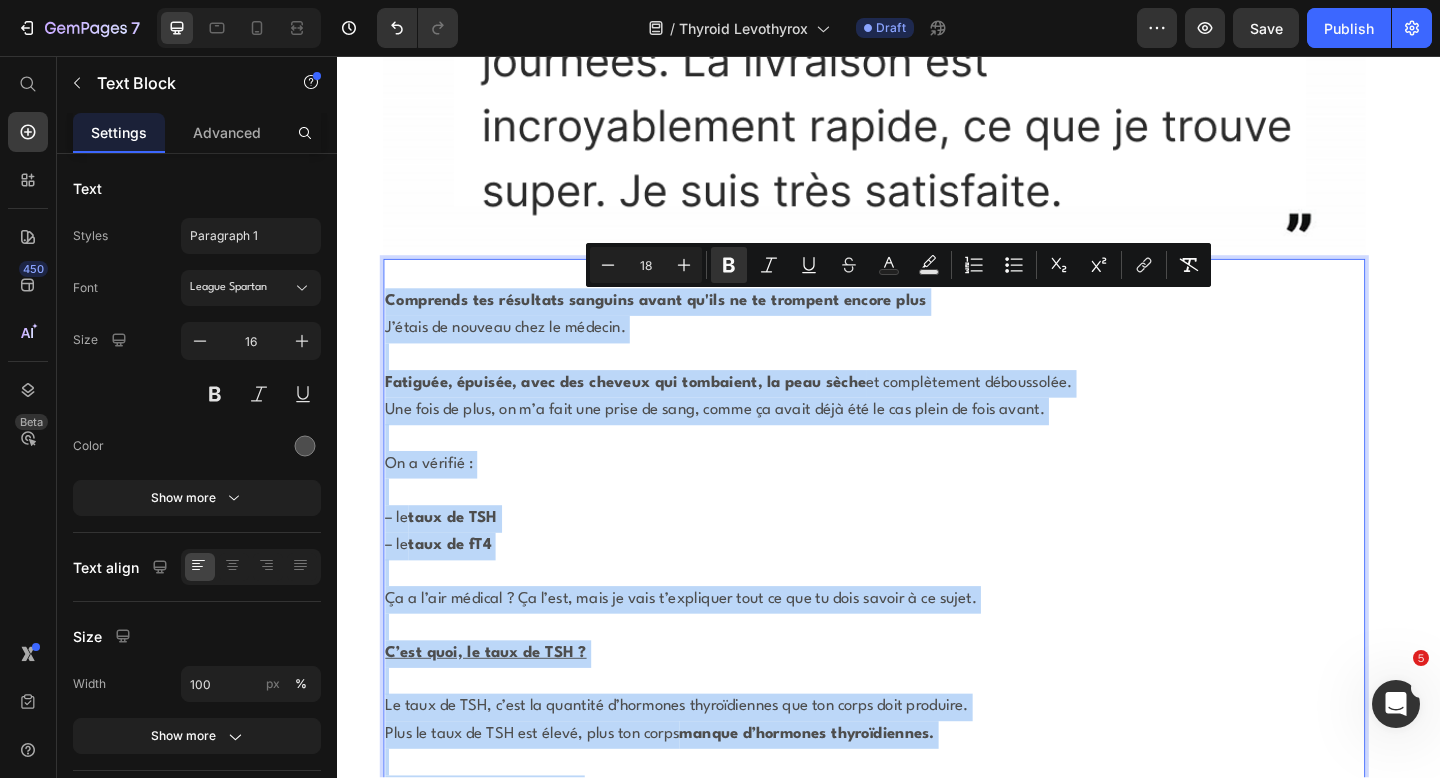 click on "Comprends tes résultats sanguins avant qu'ils ne te trompent encore plus J’étais de nouveau chez le médecin. Fatiguée, épuisée, avec des cheveux qui tombaient, la peau sèche  et complètement déboussolée. Une fois de plus, on m’a fait une prise de sang, comme ça avait déjà été le cas plein de fois avant. On a vérifié : – le  taux de TSH – le  taux de fT4 Ça a l’air médical ? Ça l’est, mais je vais t’expliquer tout ce que tu dois savoir à ce sujet. C’est quoi, le taux de TSH ? Le taux de TSH, c’est la quantité d’hormones thyroïdiennes que ton corps doit produire. Plus le taux de TSH est élevé, plus ton corps  manque d’hormones thyroïdiennes. C’est quoi, le taux de fT4 ? Le taux de fT4 (thyroxine libre) mesure la quantité de T4 dans ton sang, c’est-à-dire  l’hormone thyroïdienne inactive. C’est exactement l’hormone que tu reçois sous forme de  médicament  (par exemple, la Lévothyrox). 4,2 , voire  4,5. que tout ce qui est supérieur à 2,5 déçue ." at bounding box center [921, 2059] 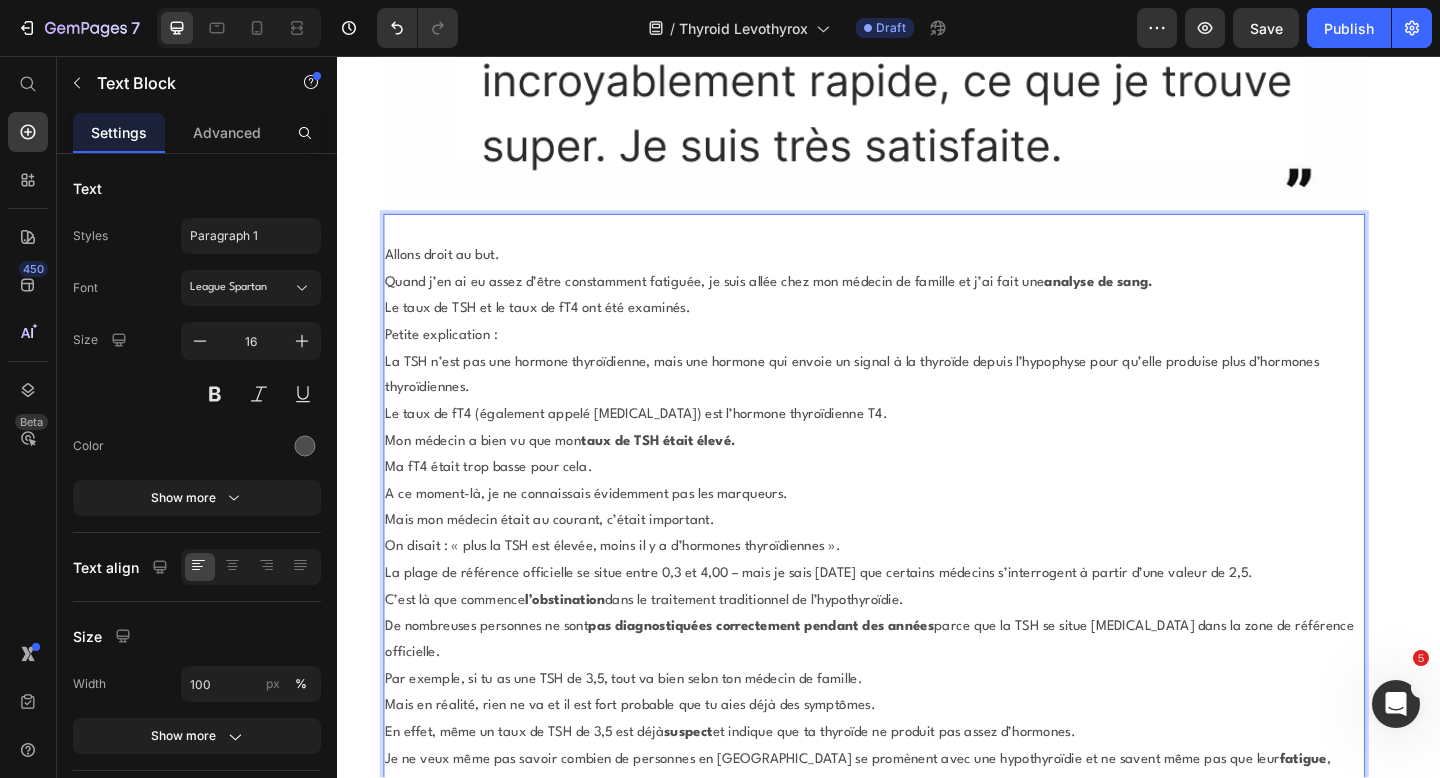scroll, scrollTop: 3251, scrollLeft: 0, axis: vertical 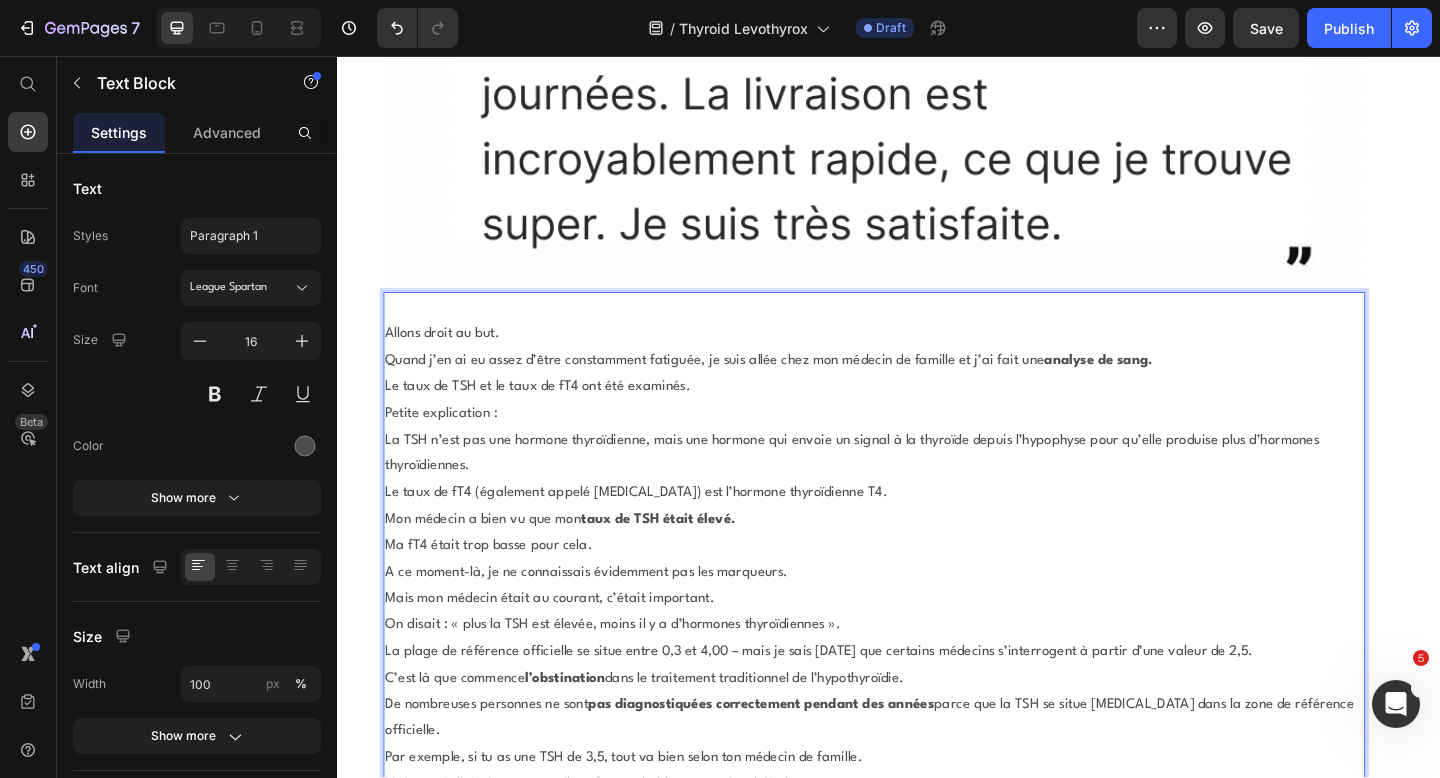 click on "Allons droit au but." at bounding box center (921, 359) 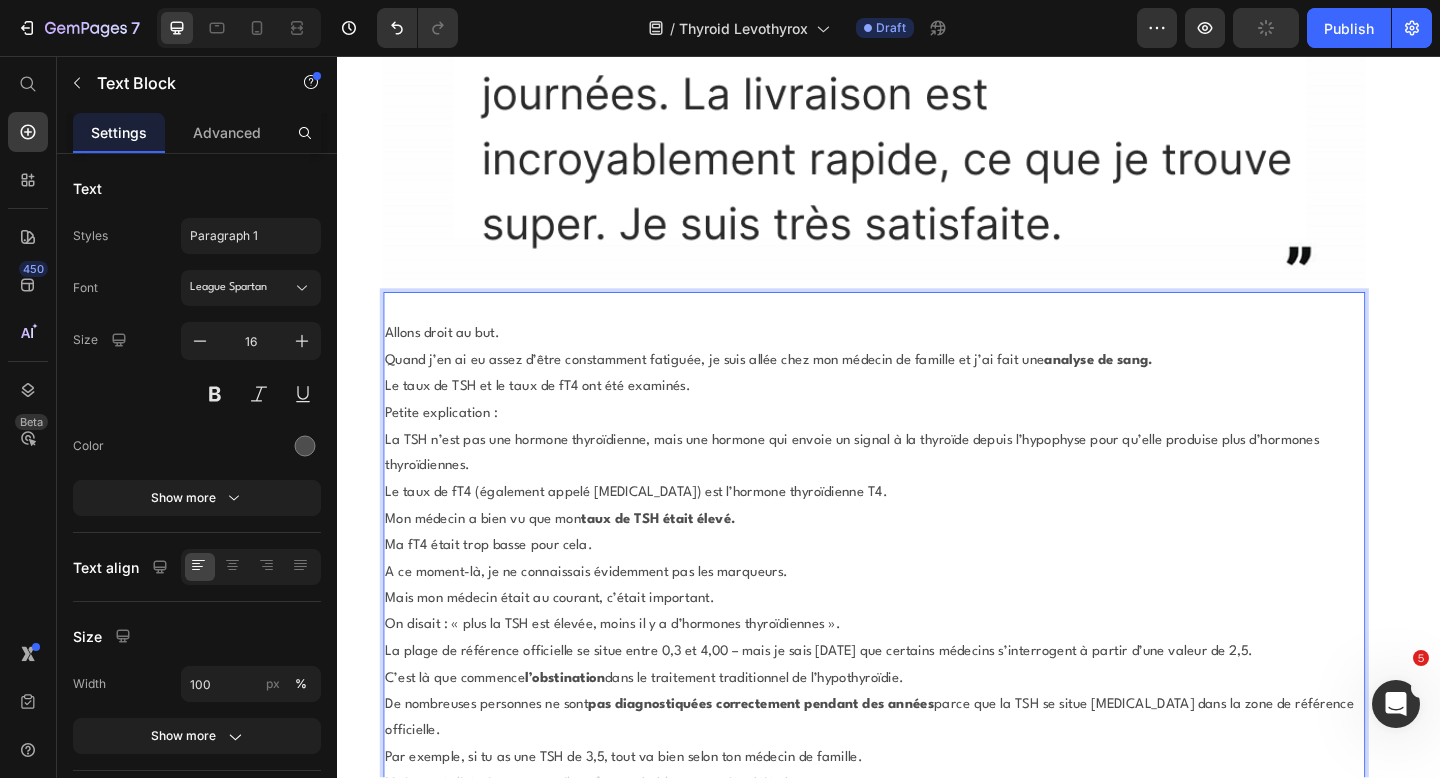 click on "Allons droit au but." at bounding box center (921, 359) 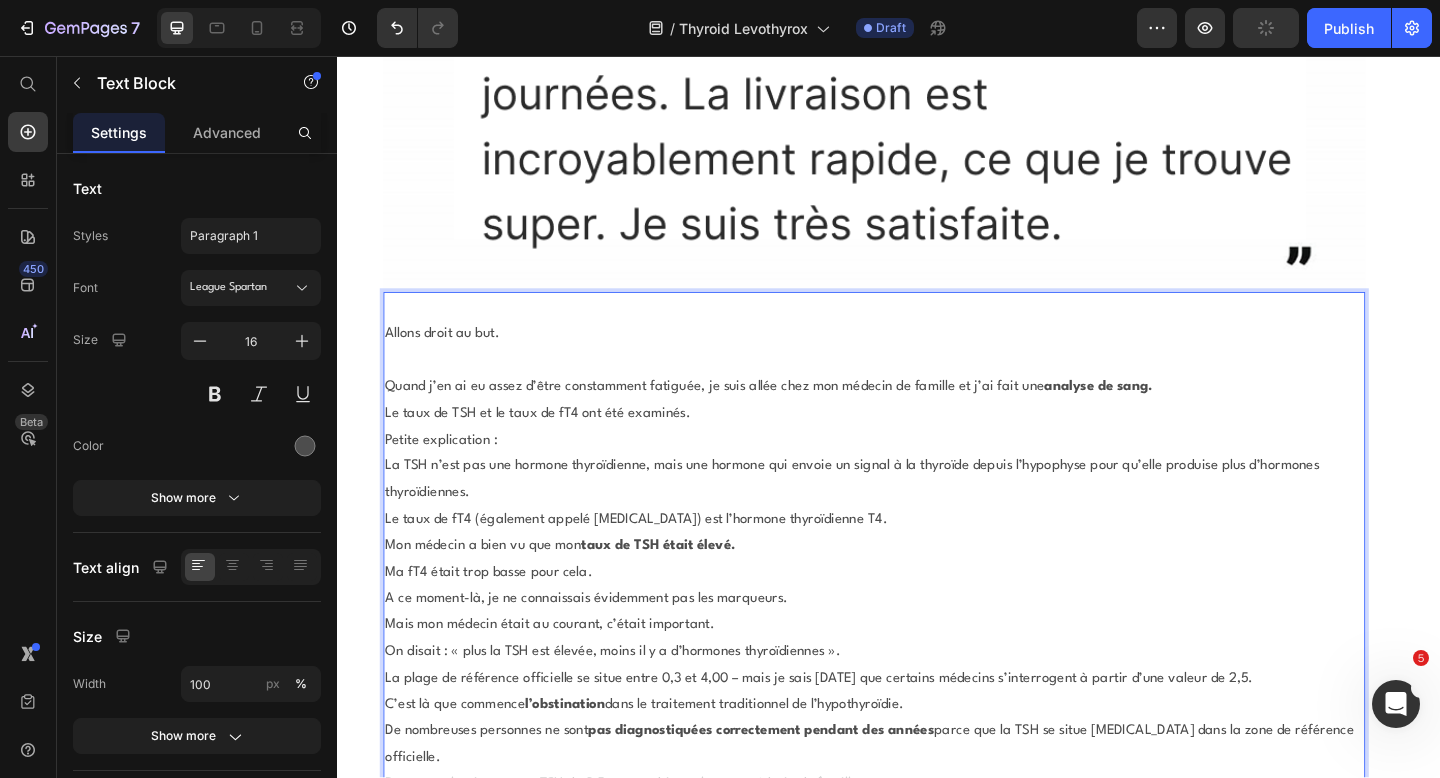click on "Quand j’en ai eu assez d’être constamment fatiguée, je suis allée chez mon médecin de famille et j’ai fait une  analyse de sang." at bounding box center [921, 417] 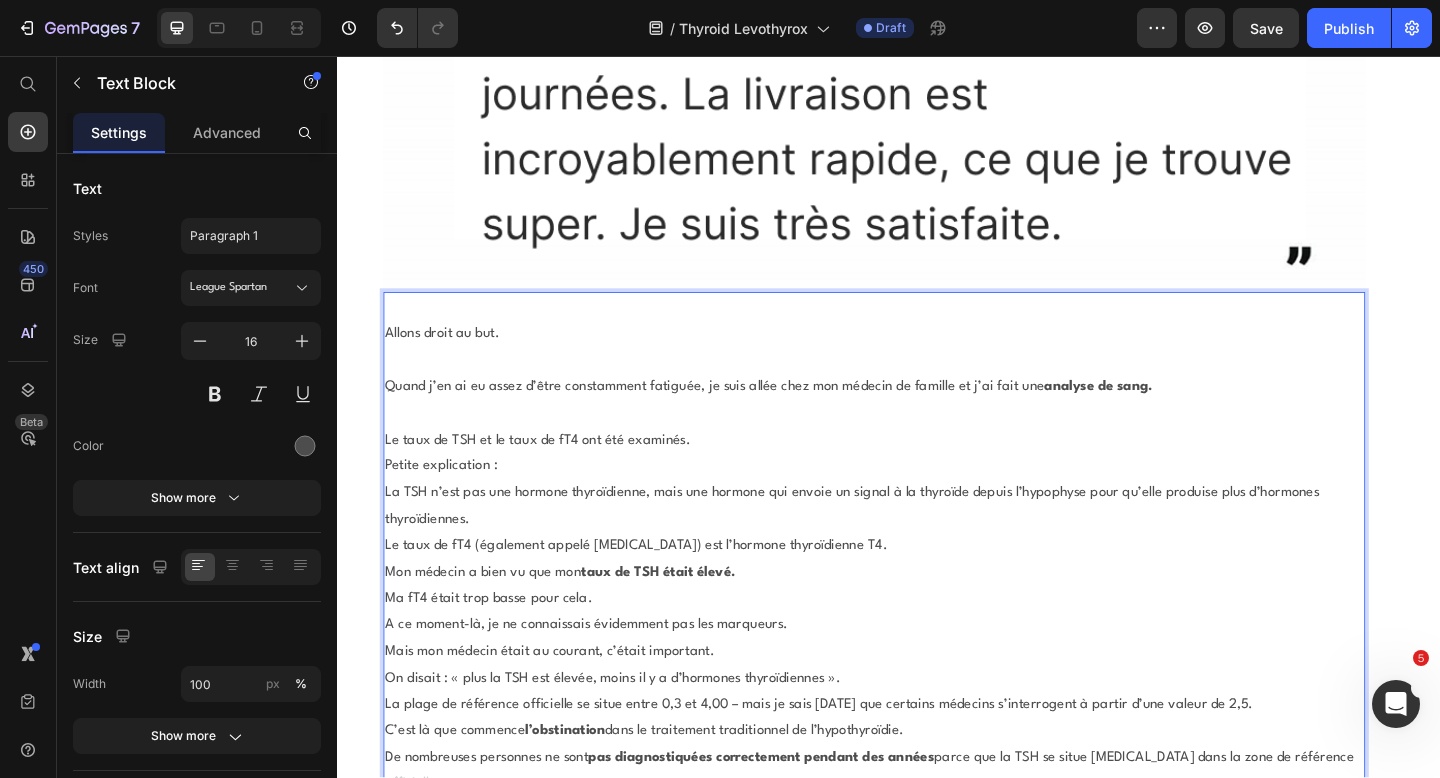 click on "Le taux de TSH et le taux de fT4 ont été examinés." at bounding box center [921, 475] 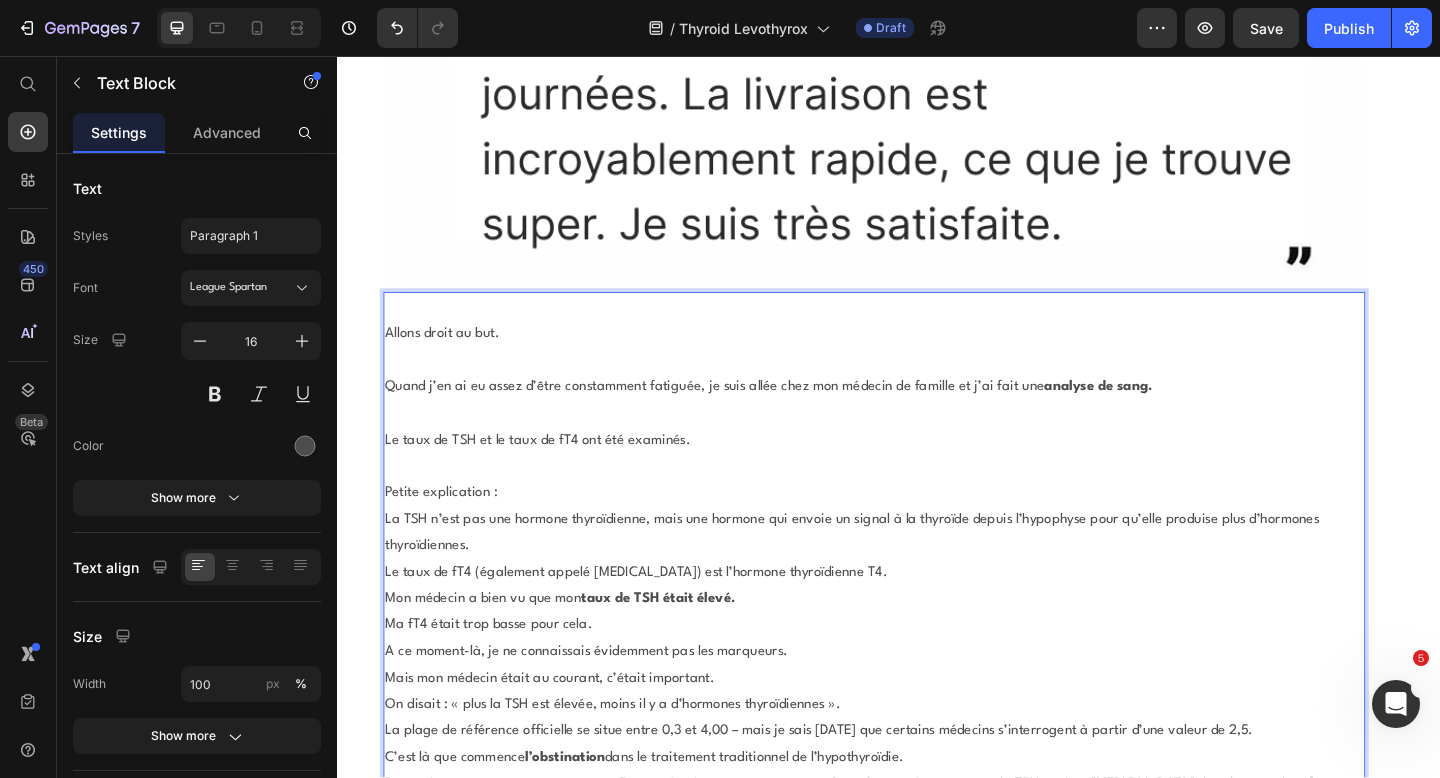 click on "La TSH n’est pas une hormone thyroïdienne, mais une hormone qui envoie un signal à la thyroïde depuis l’hypophyse pour qu’elle produise plus d’hormones thyroïdiennes. Le taux de fT4 (également appelé thyroxine) est l’hormone thyroïdienne T4." at bounding box center (921, 590) 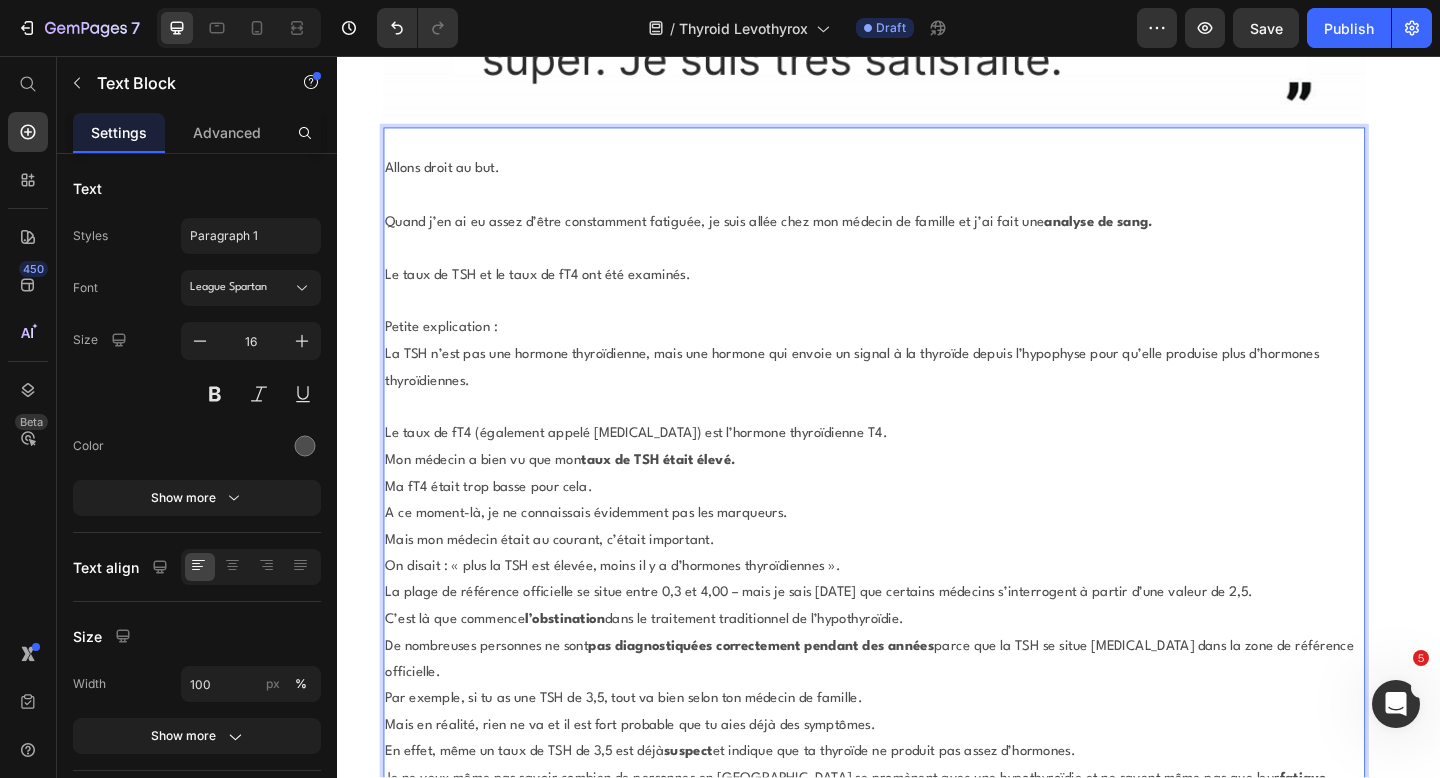 scroll, scrollTop: 3453, scrollLeft: 0, axis: vertical 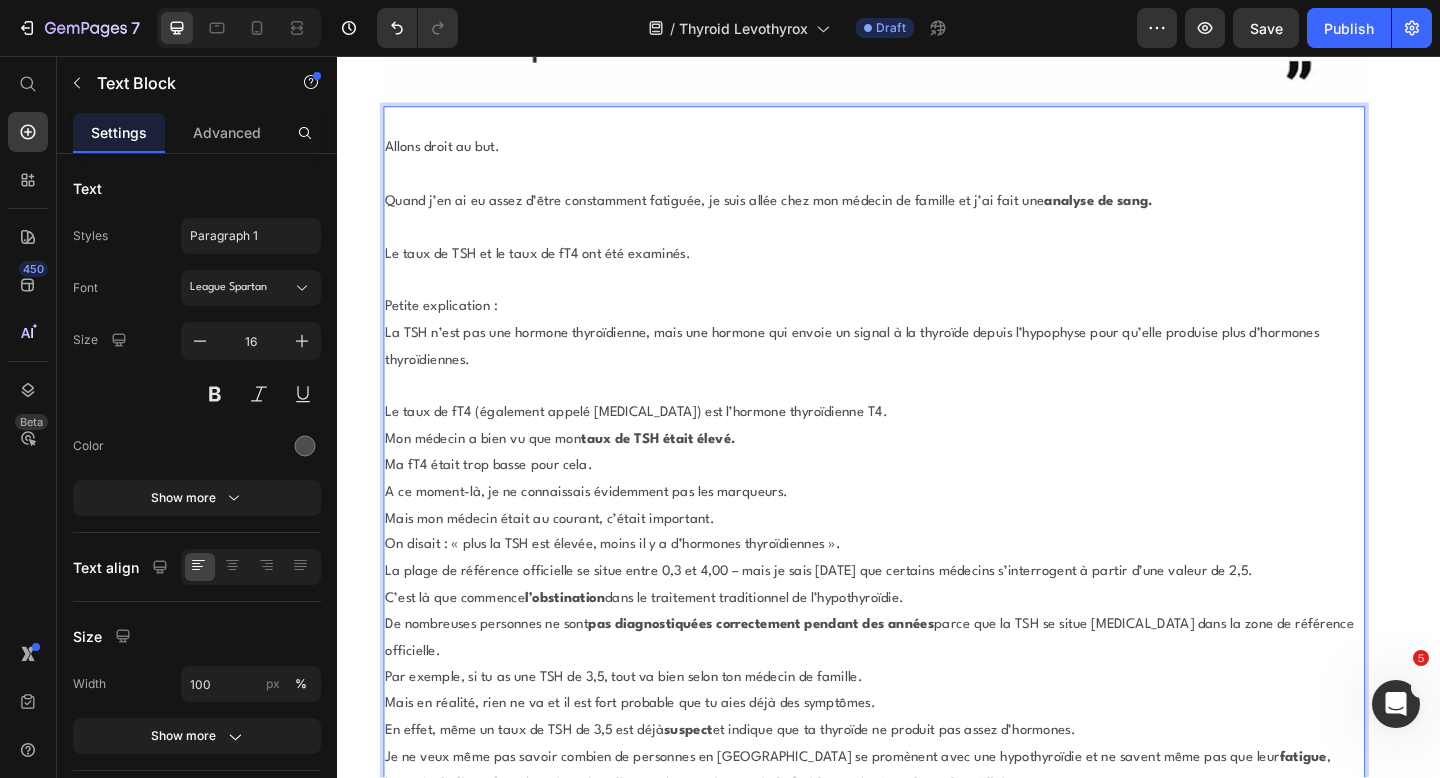 click on "⁠⁠⁠⁠⁠⁠⁠ Le taux de fT4 (également appelé thyroxine) est l’hormone thyroïdienne T4." at bounding box center (921, 432) 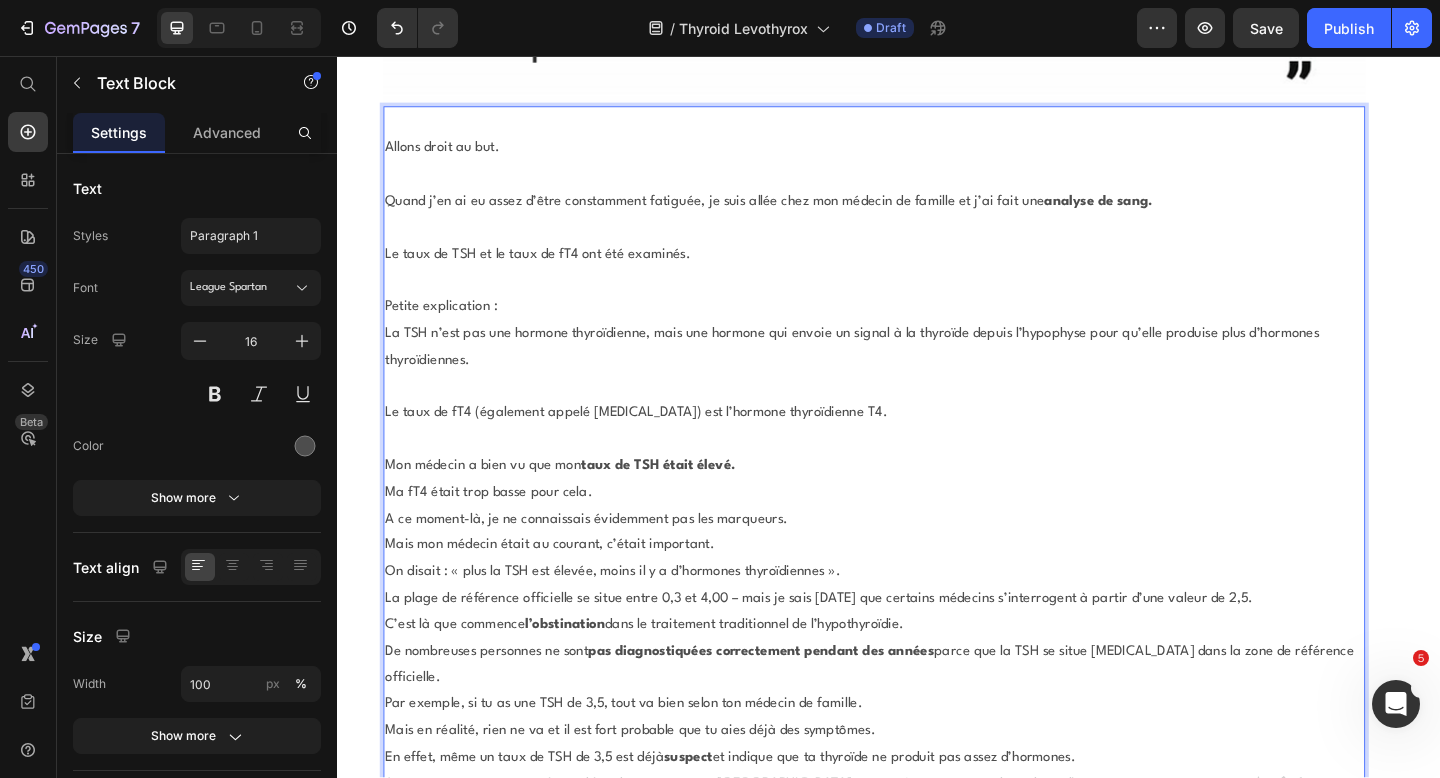 click on "Mon médecin a bien vu que mon  taux de TSH était élevé." at bounding box center [921, 503] 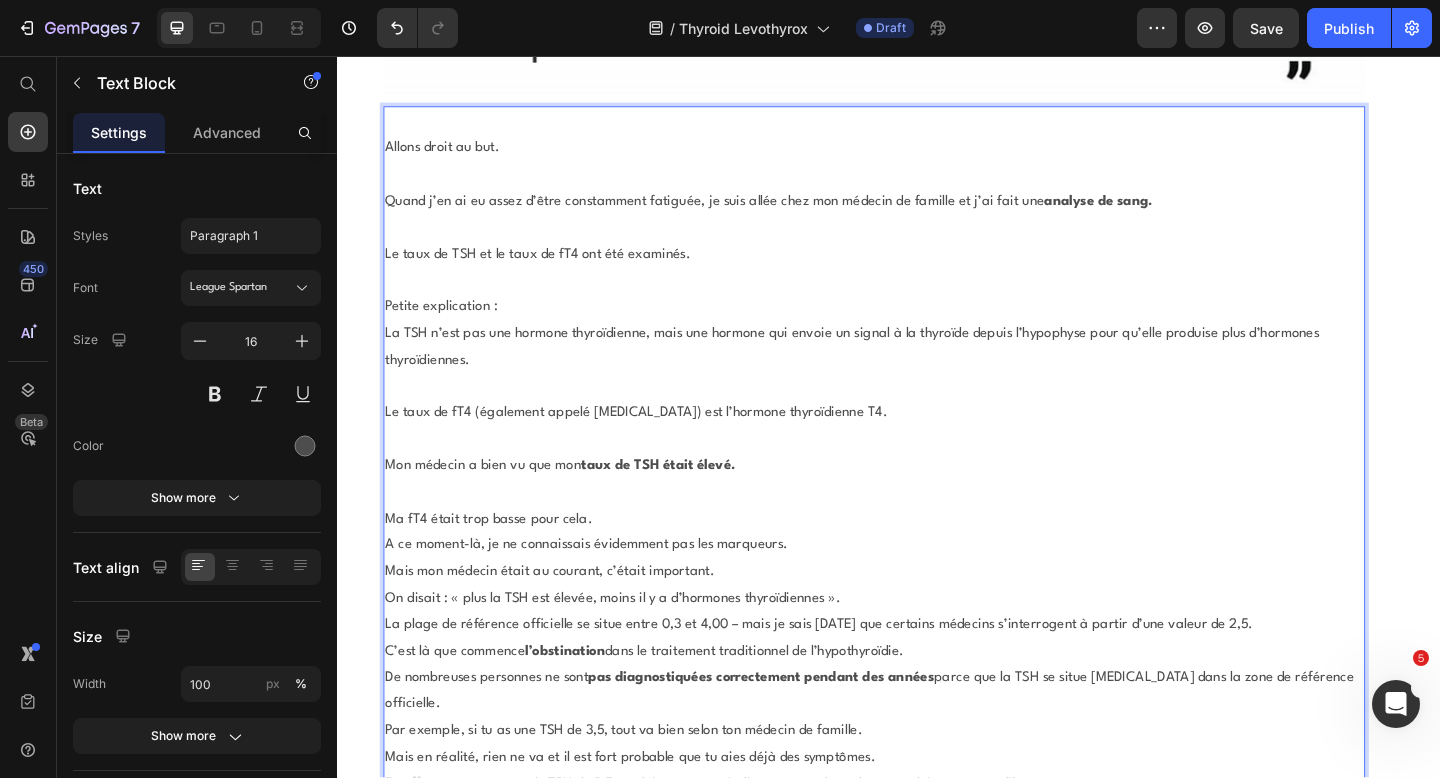 click on "A ce moment-là, je ne connaissais évidemment pas les marqueurs." at bounding box center (921, 589) 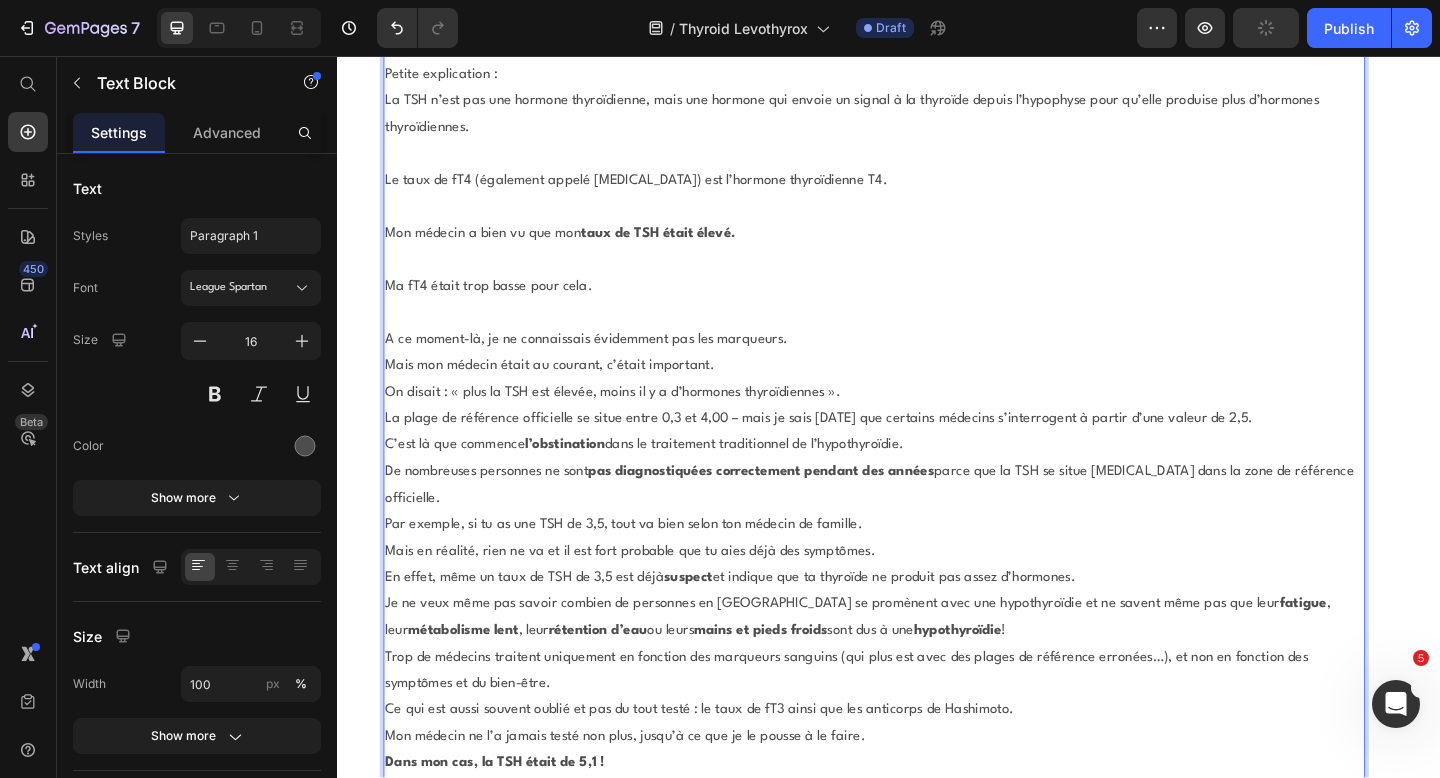 scroll, scrollTop: 3734, scrollLeft: 0, axis: vertical 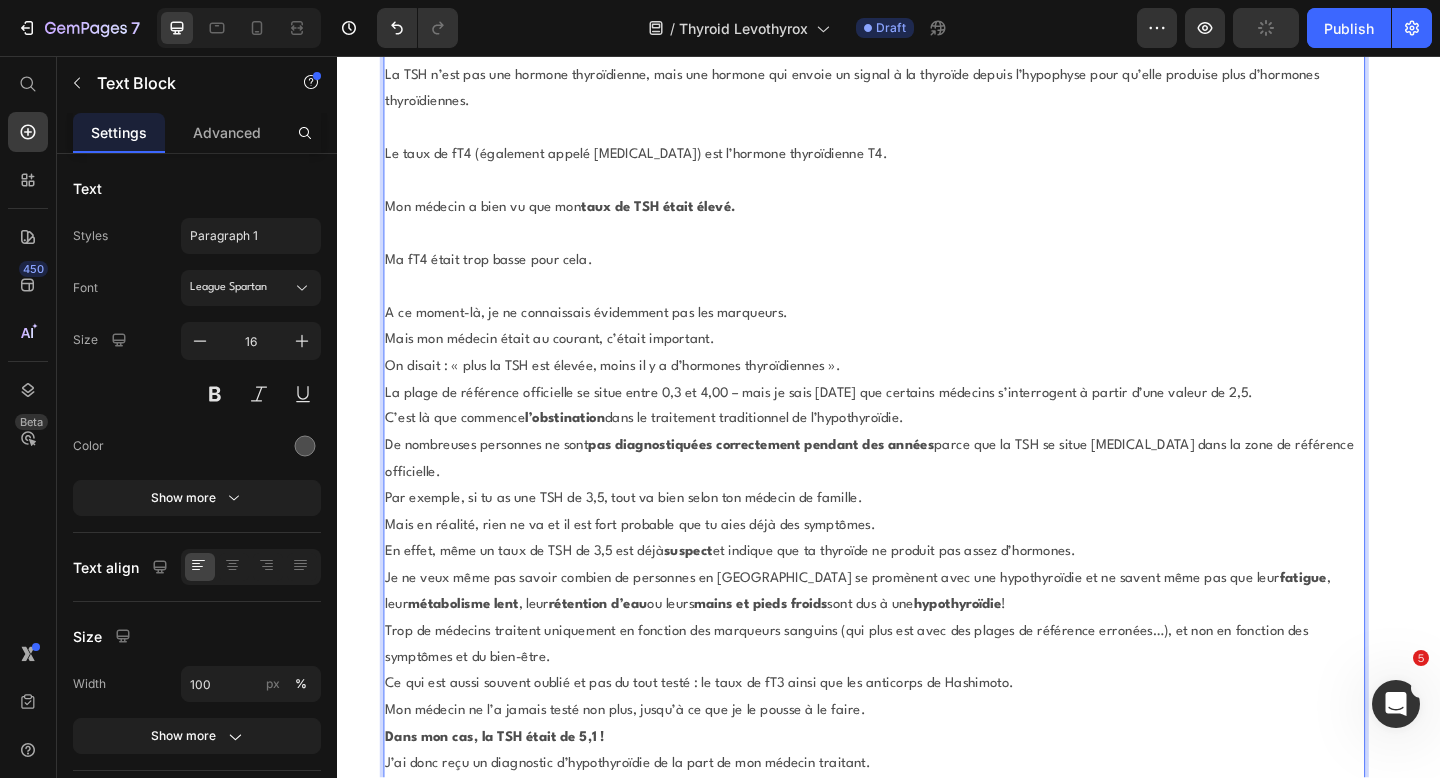 click on "A ce moment-là, je ne connaissais évidemment pas les marqueurs." at bounding box center (921, 337) 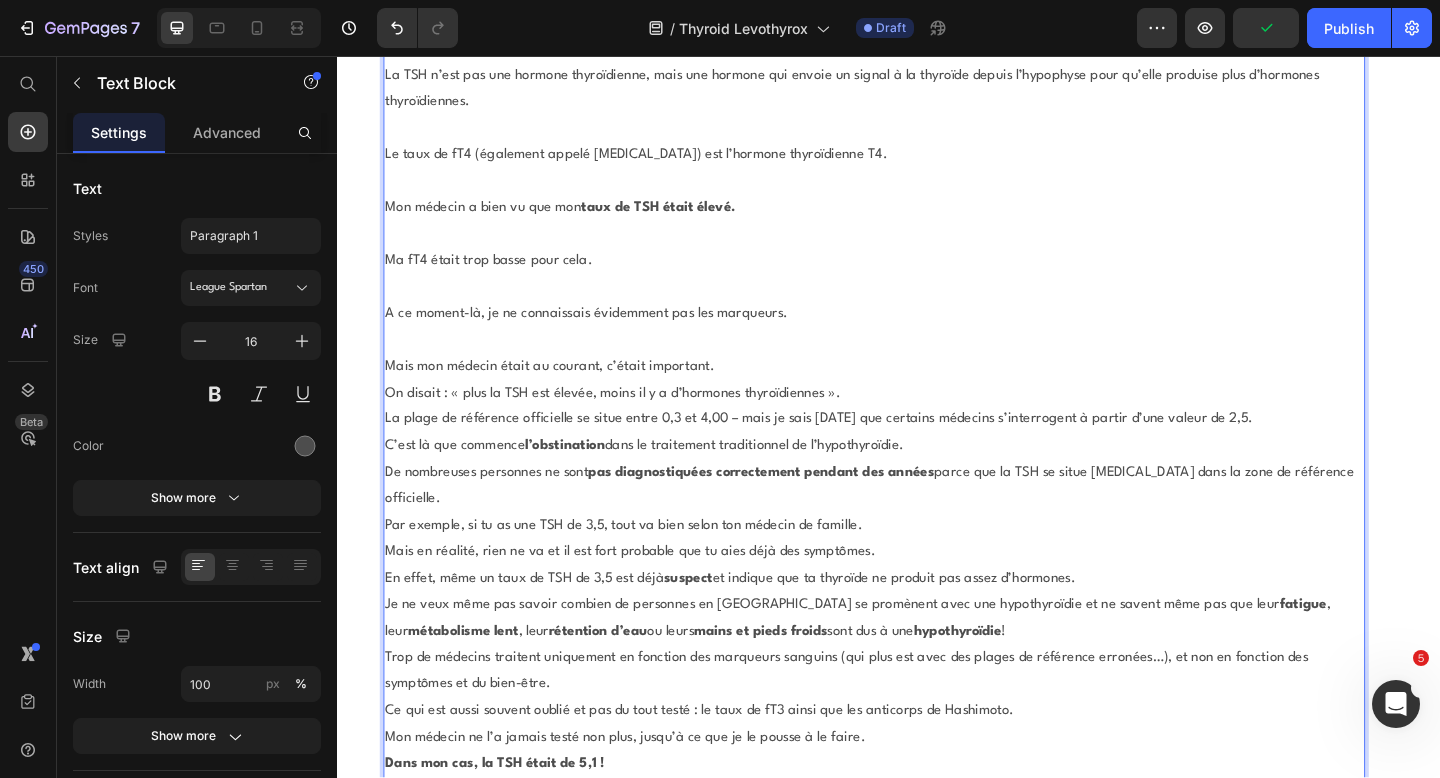 click on "Mais mon médecin était au courant, c’était important." at bounding box center [921, 395] 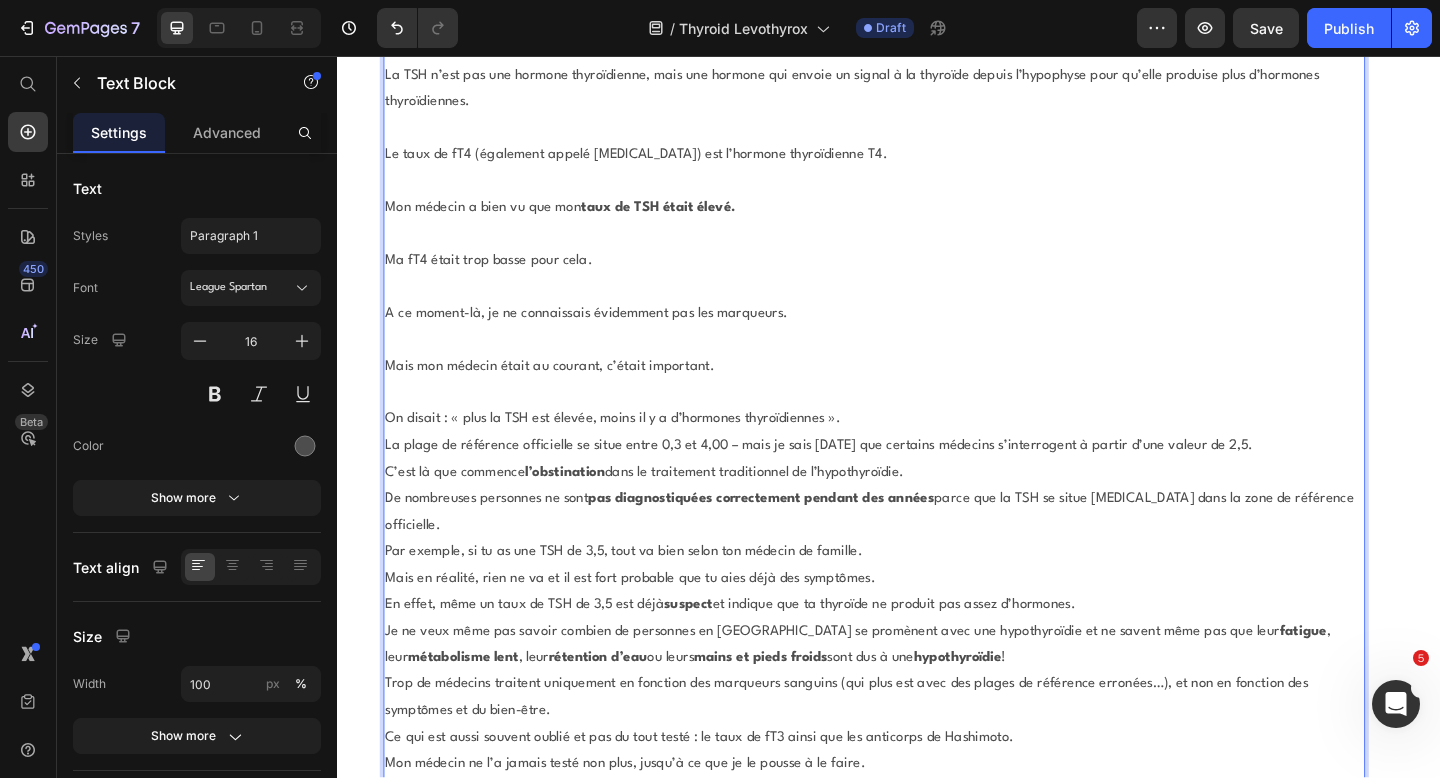 click on "On disait : « plus la TSH est élevée, moins il y a d’hormones thyroïdiennes »." at bounding box center (921, 452) 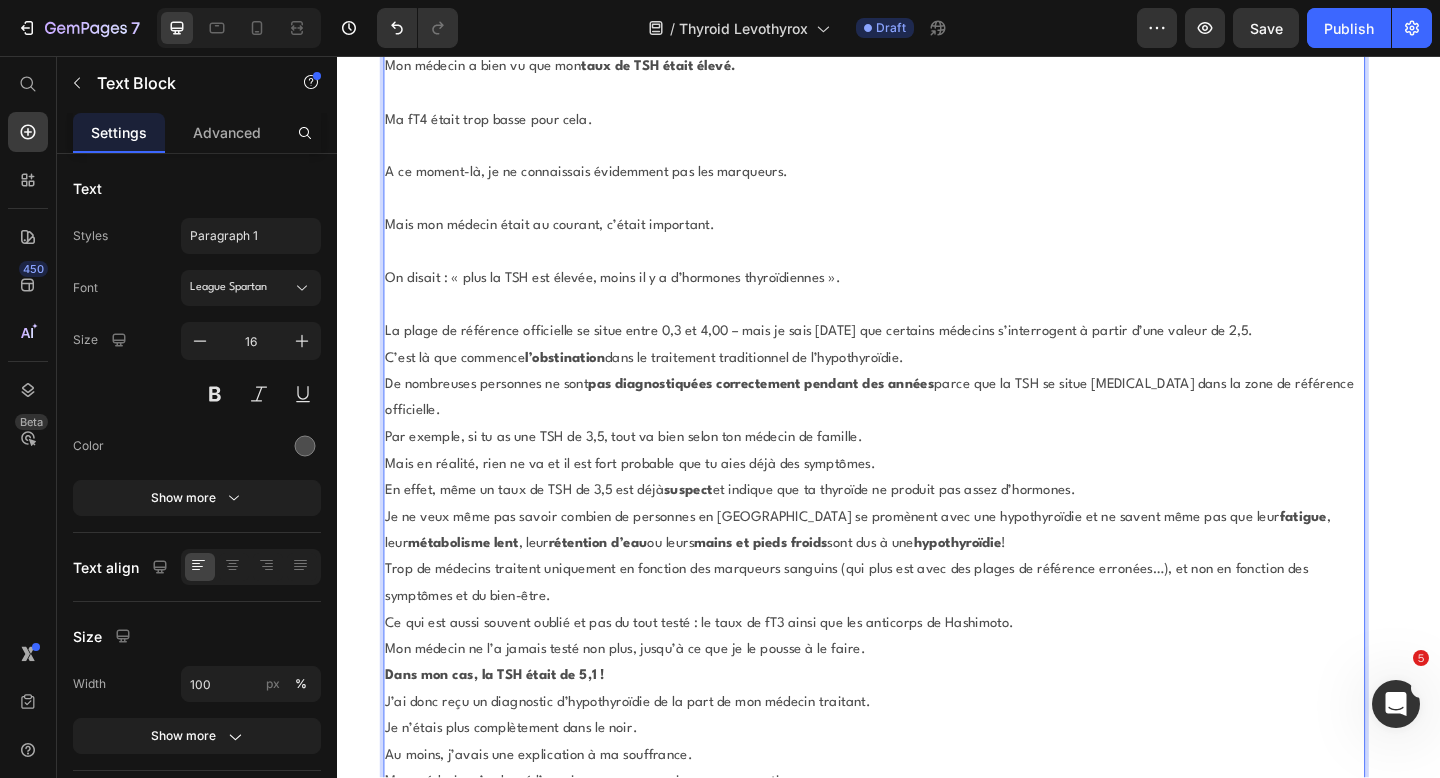 scroll, scrollTop: 3888, scrollLeft: 0, axis: vertical 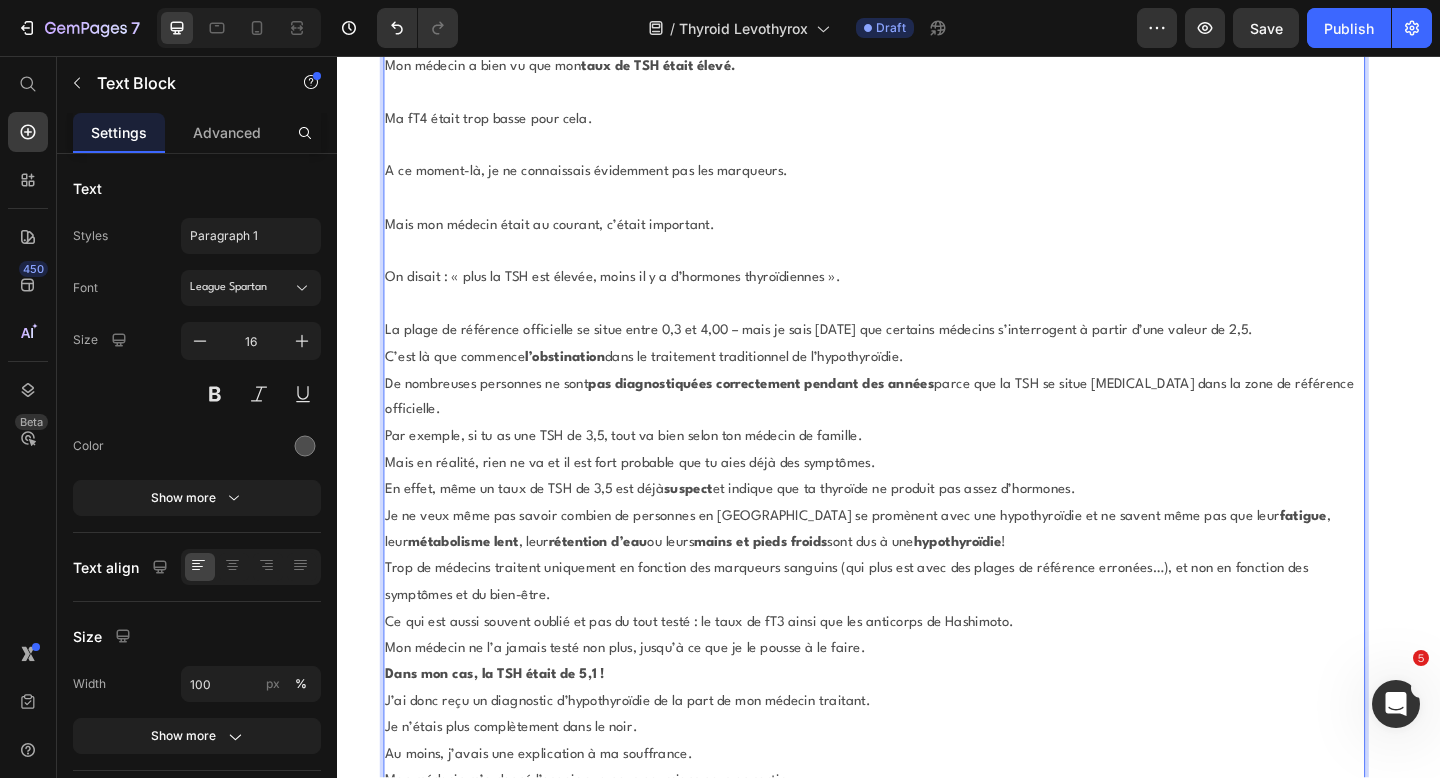 click on "La plage de référence officielle se situe entre 0,3 et 4,00 – mais je sais [DATE] que certains médecins s’interrogent à partir d’une valeur de 2,5." at bounding box center [921, 356] 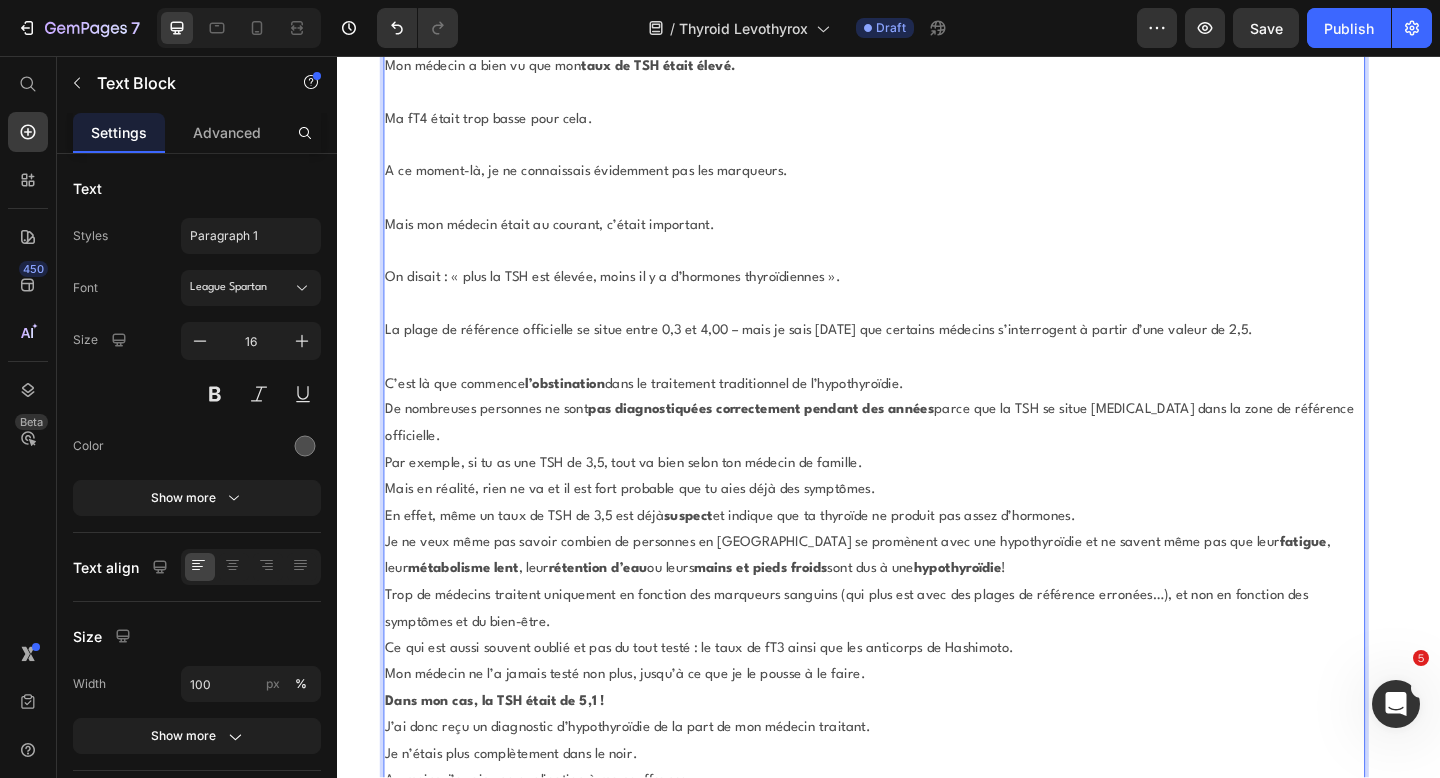 click on "C’est là que commence  l’obstination  dans le traitement traditionnel de l’hypothyroïdie." at bounding box center [921, 414] 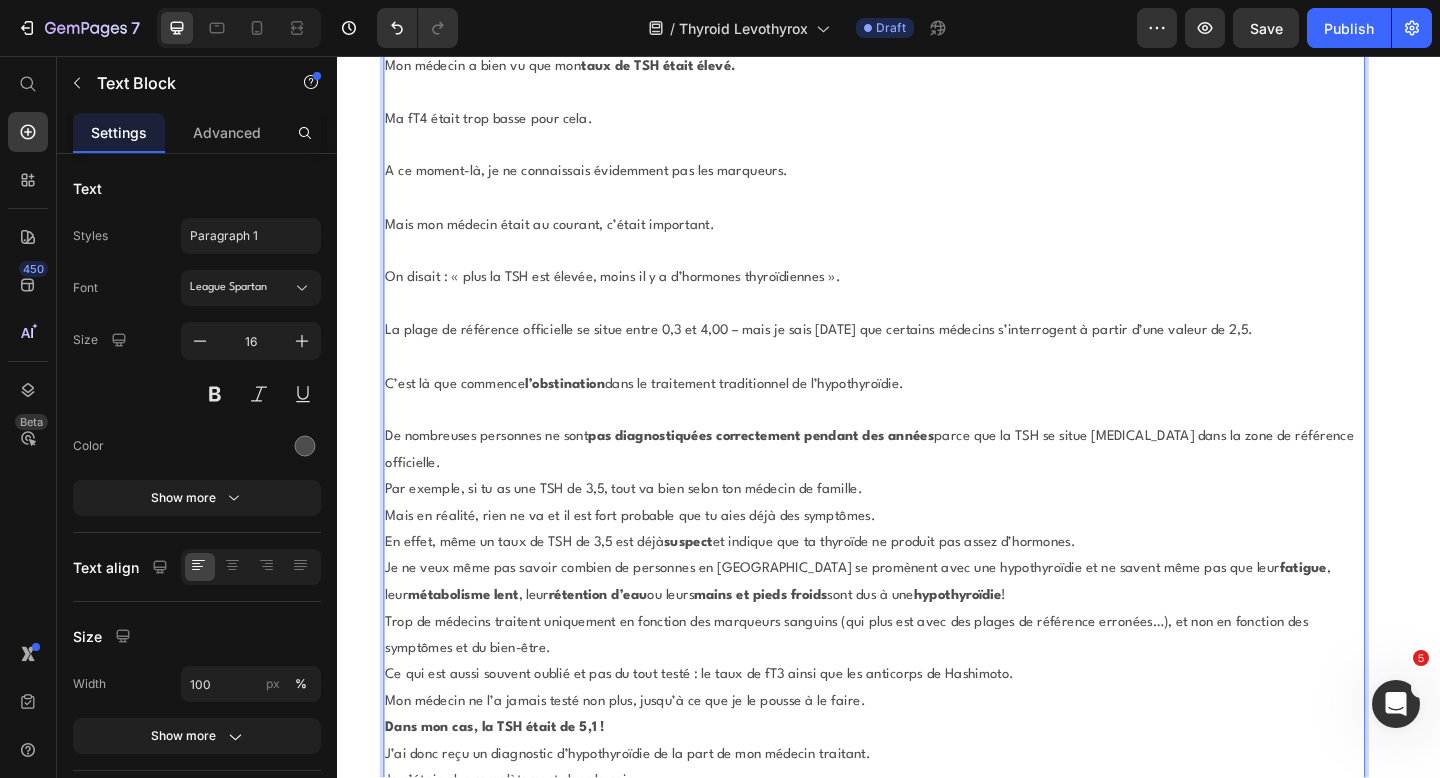click on "De nombreuses personnes ne sont  pas diagnostiquées correctement pendant des années  parce que la TSH se situe encore dans la zone de référence officielle." at bounding box center [921, 486] 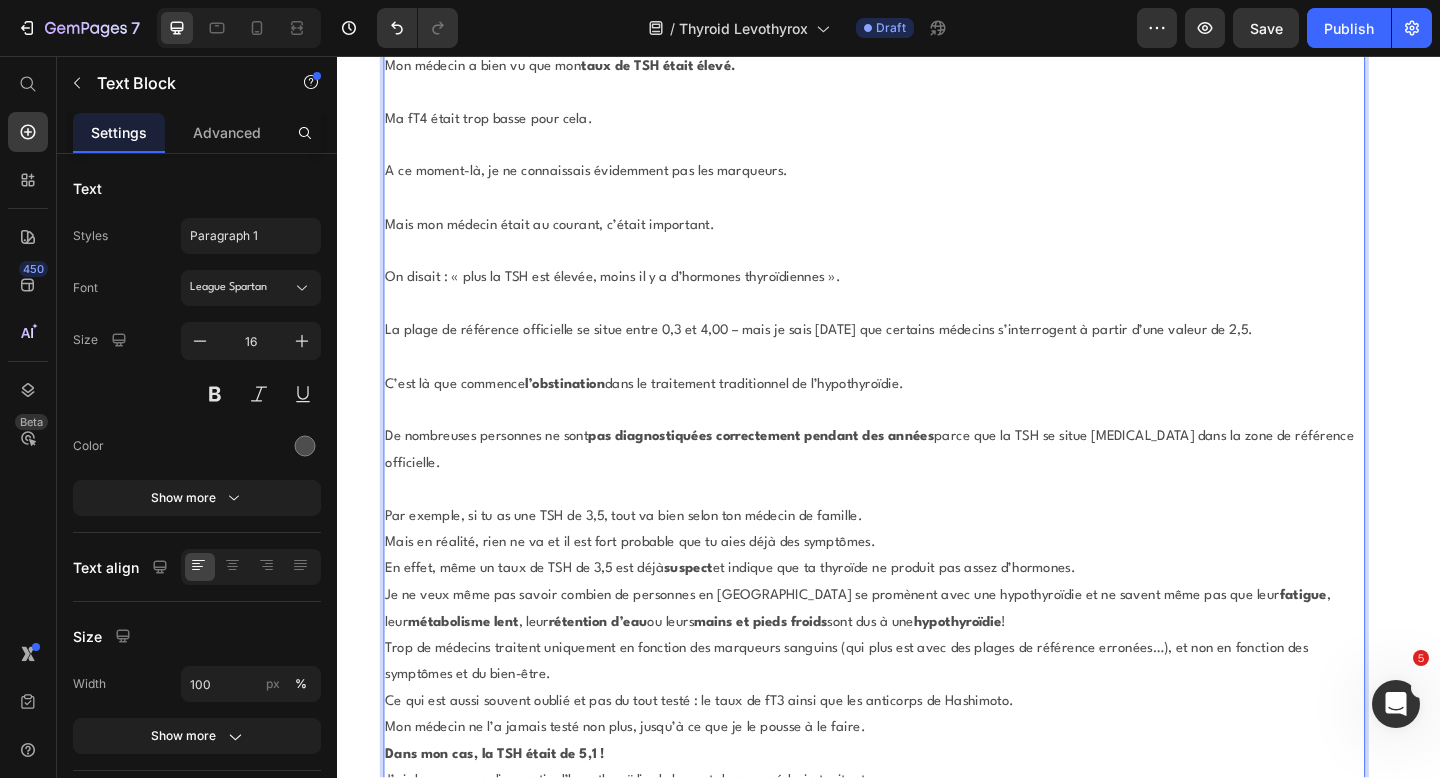 click on "Mais en réalité, rien ne va et il est fort probable que tu aies déjà des symptômes." at bounding box center [921, 586] 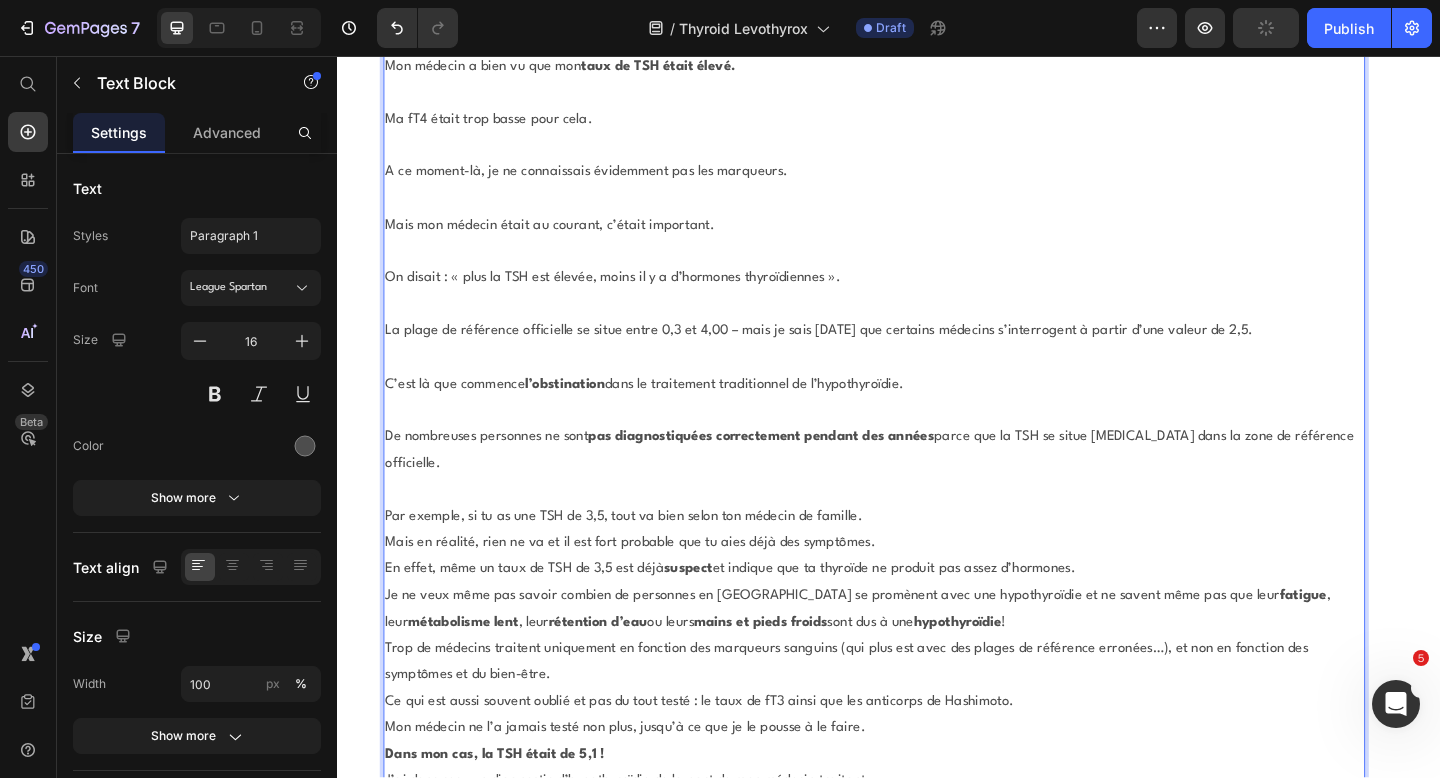 click on "Par exemple, si tu as une TSH de 3,5, tout va bien selon ton médecin de famille." at bounding box center [921, 558] 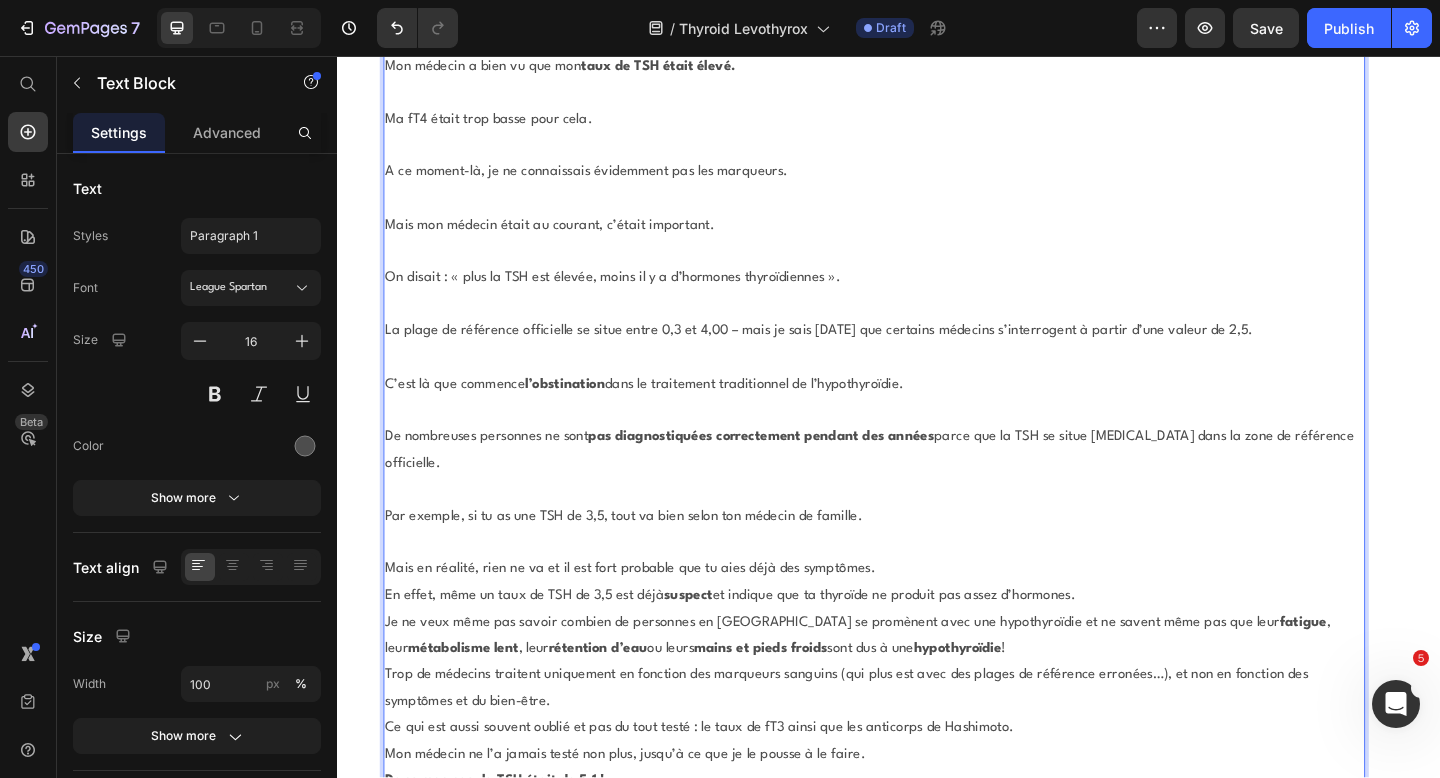 click on "Mais en réalité, rien ne va et il est fort probable que tu aies déjà des symptômes." at bounding box center (921, 615) 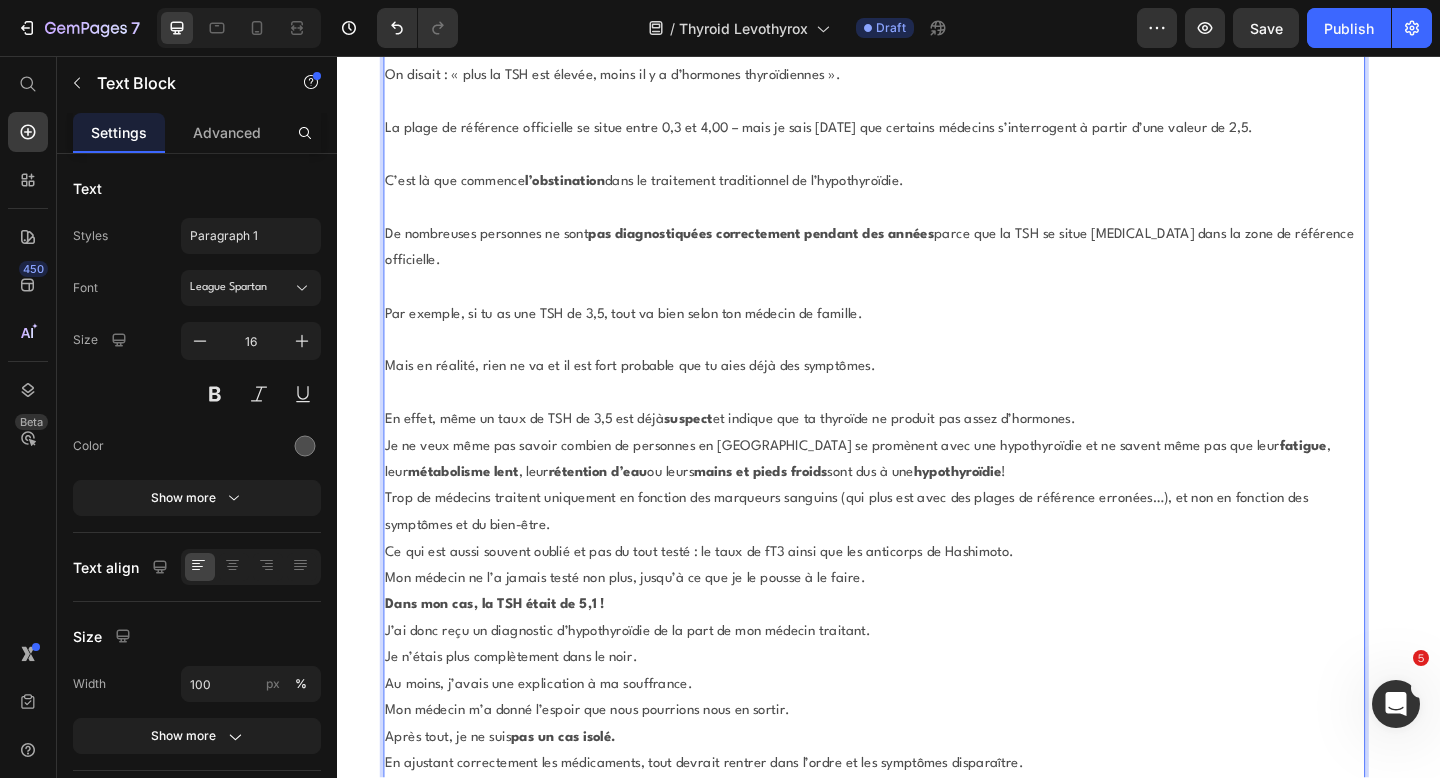 scroll, scrollTop: 4120, scrollLeft: 0, axis: vertical 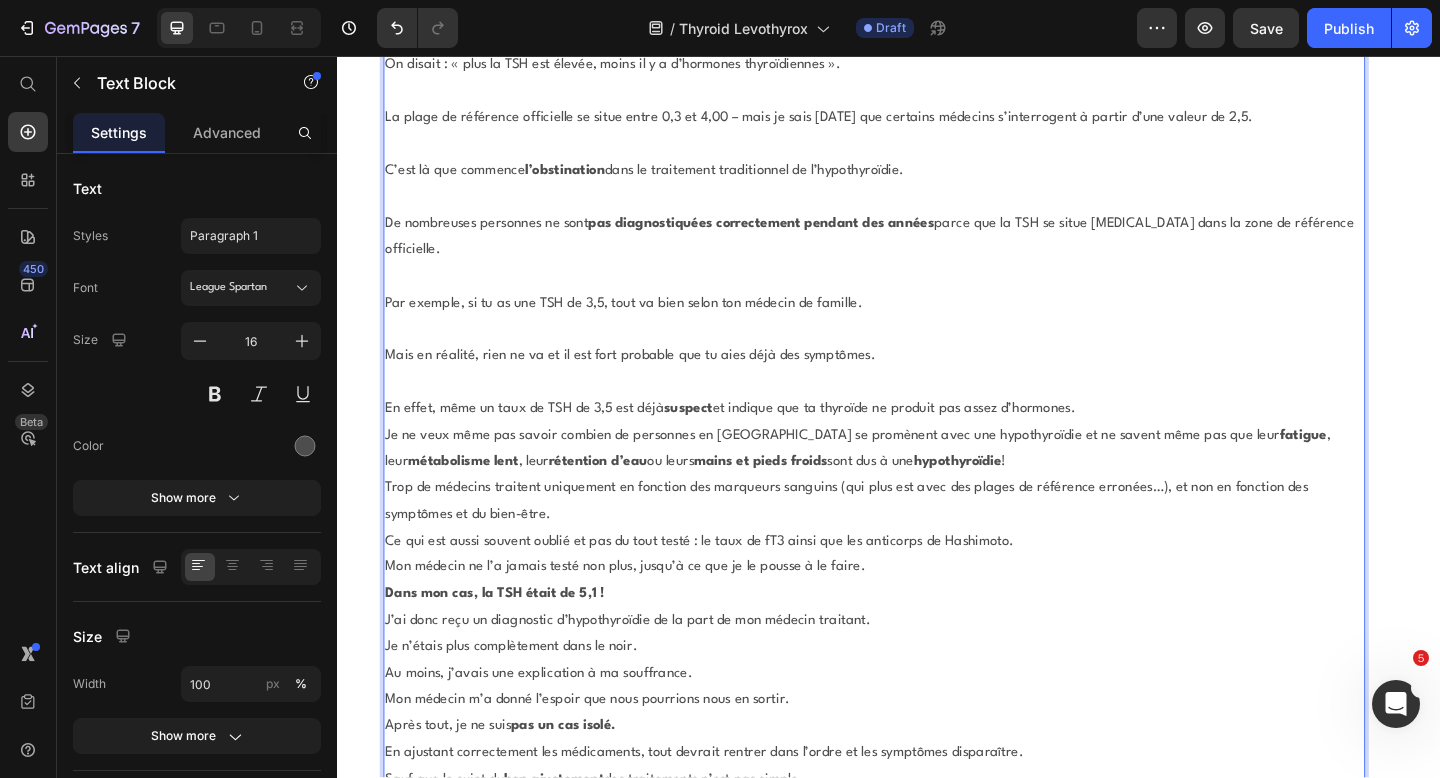 click on "En effet, même un taux de TSH de 3,5 est déjà  suspect  et indique que ta thyroïde ne produit pas assez d’hormones." at bounding box center (921, 441) 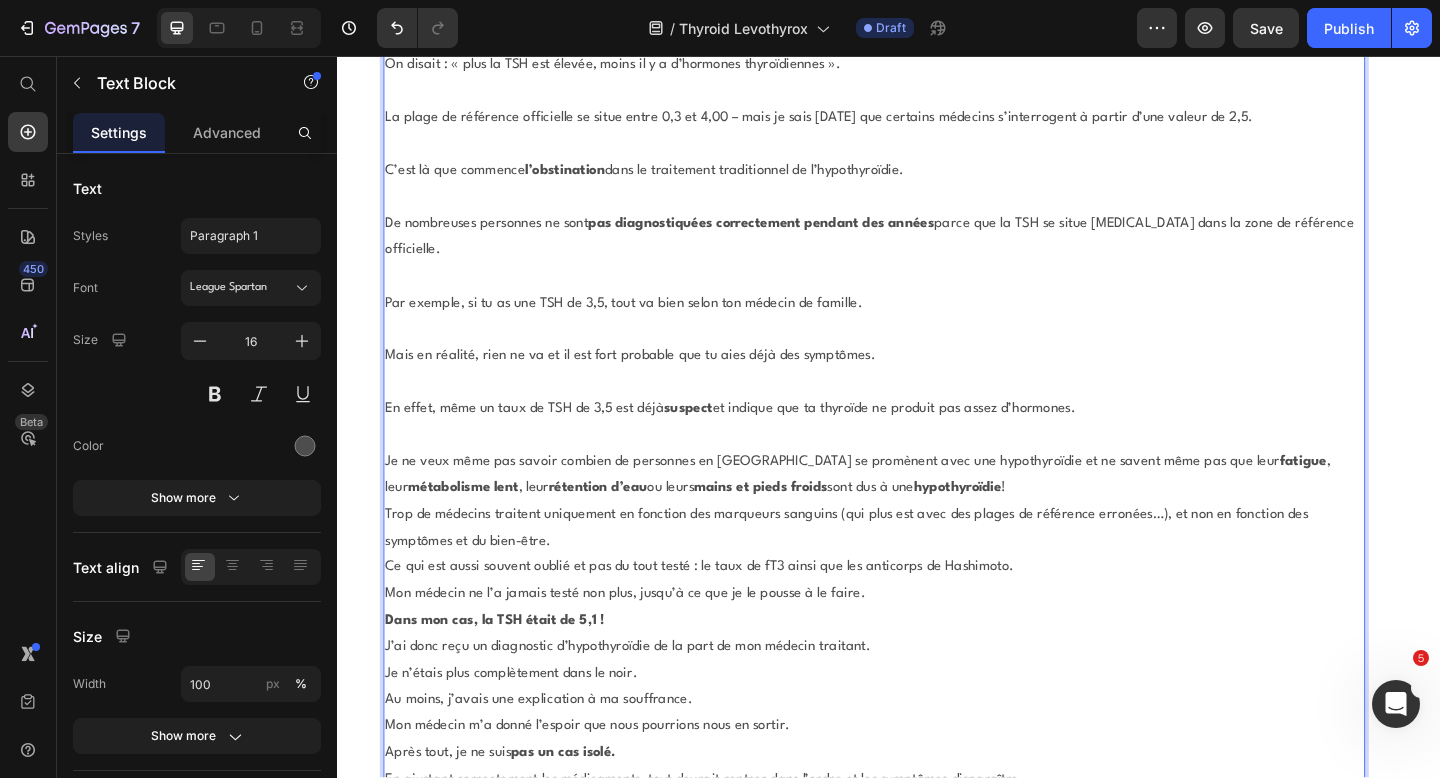 click on "Je ne veux même pas savoir combien de personnes en France se promènent avec une hypothyroïdie et ne savent même pas que leur  fatigue , leur  métabolisme   lent , leur  rétention d’eau  ou leurs  mains et pieds froids  sont dus à une  hypothyroïdie  !" at bounding box center (921, 513) 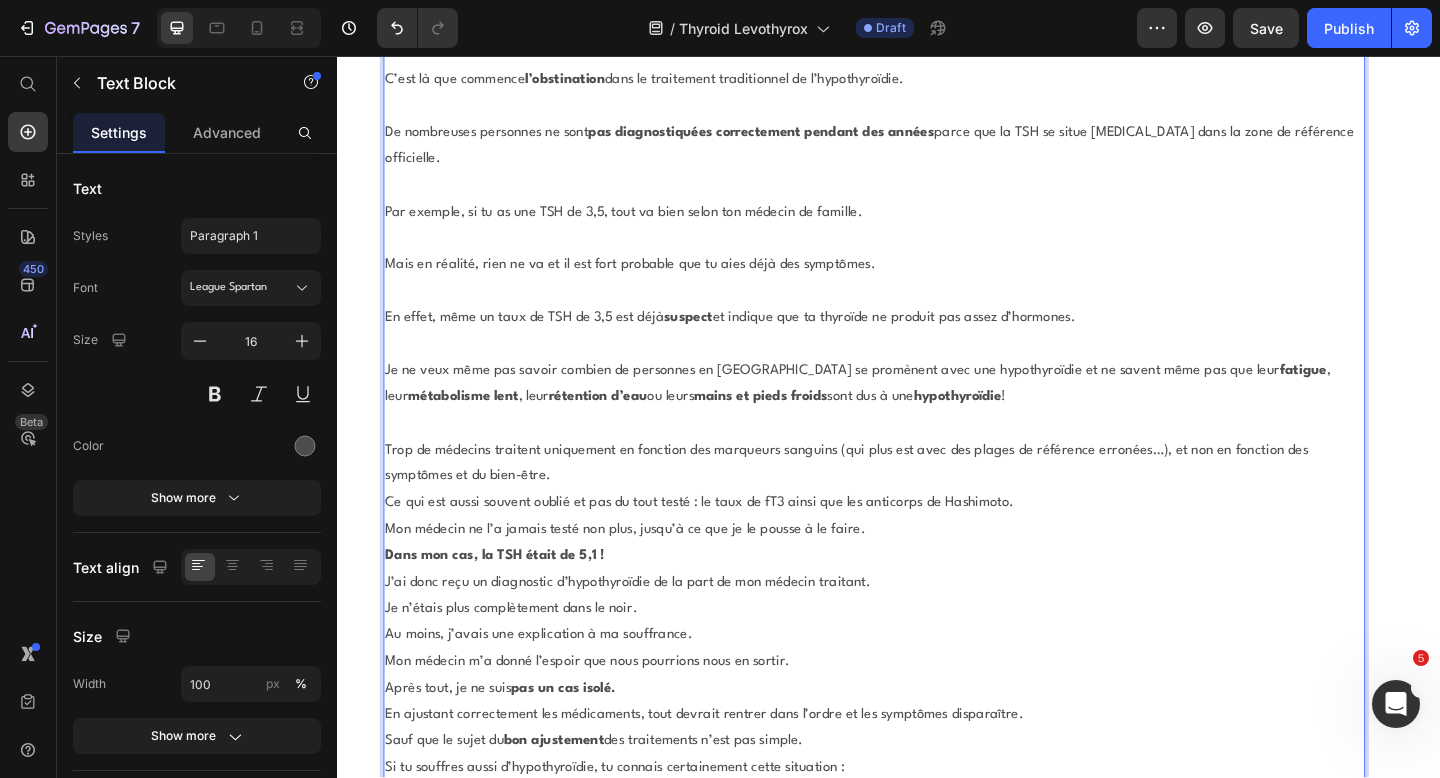 scroll, scrollTop: 4220, scrollLeft: 0, axis: vertical 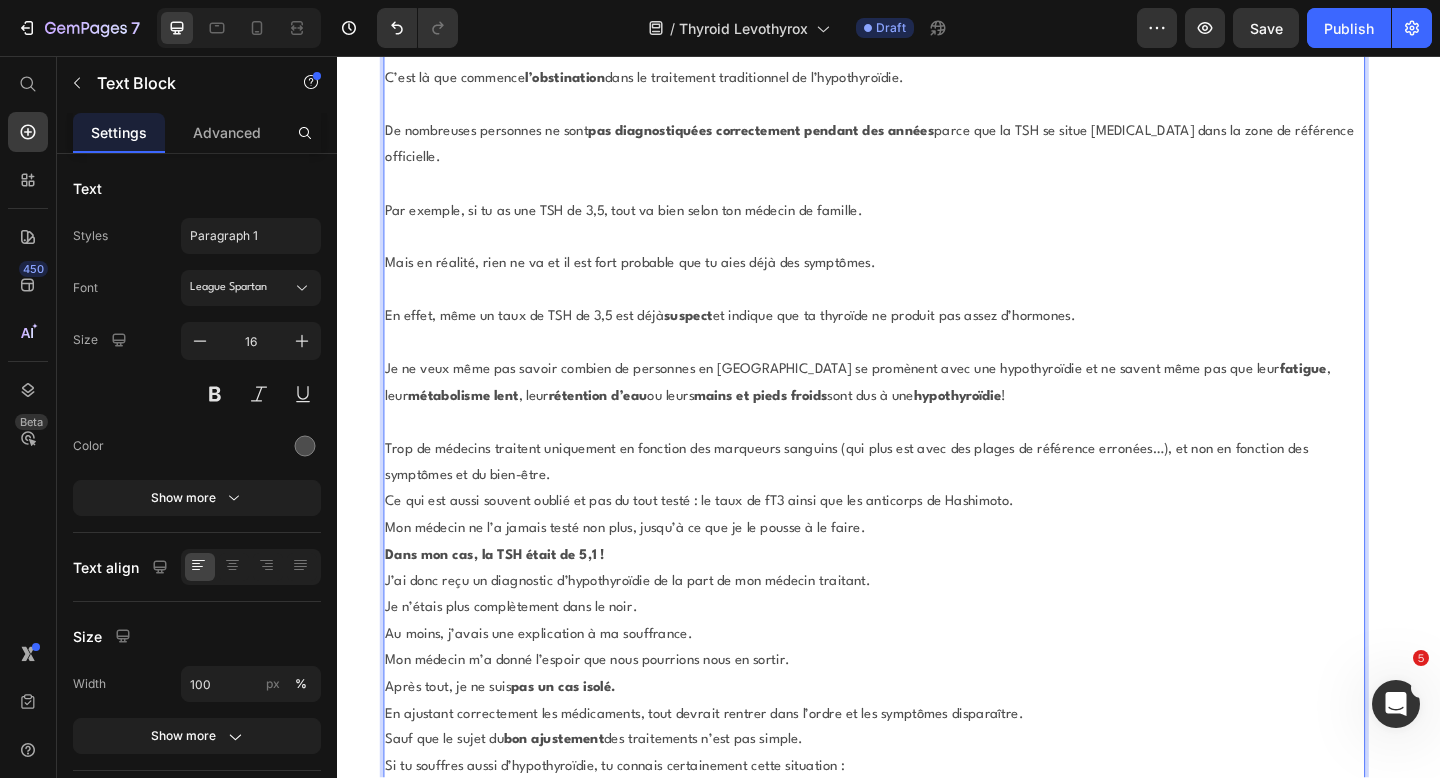 click on "Trop de médecins traitent uniquement en fonction des marqueurs sanguins (qui plus est avec des plages de référence erronées…), et non en fonction des symptômes et du bien-être." at bounding box center [921, 500] 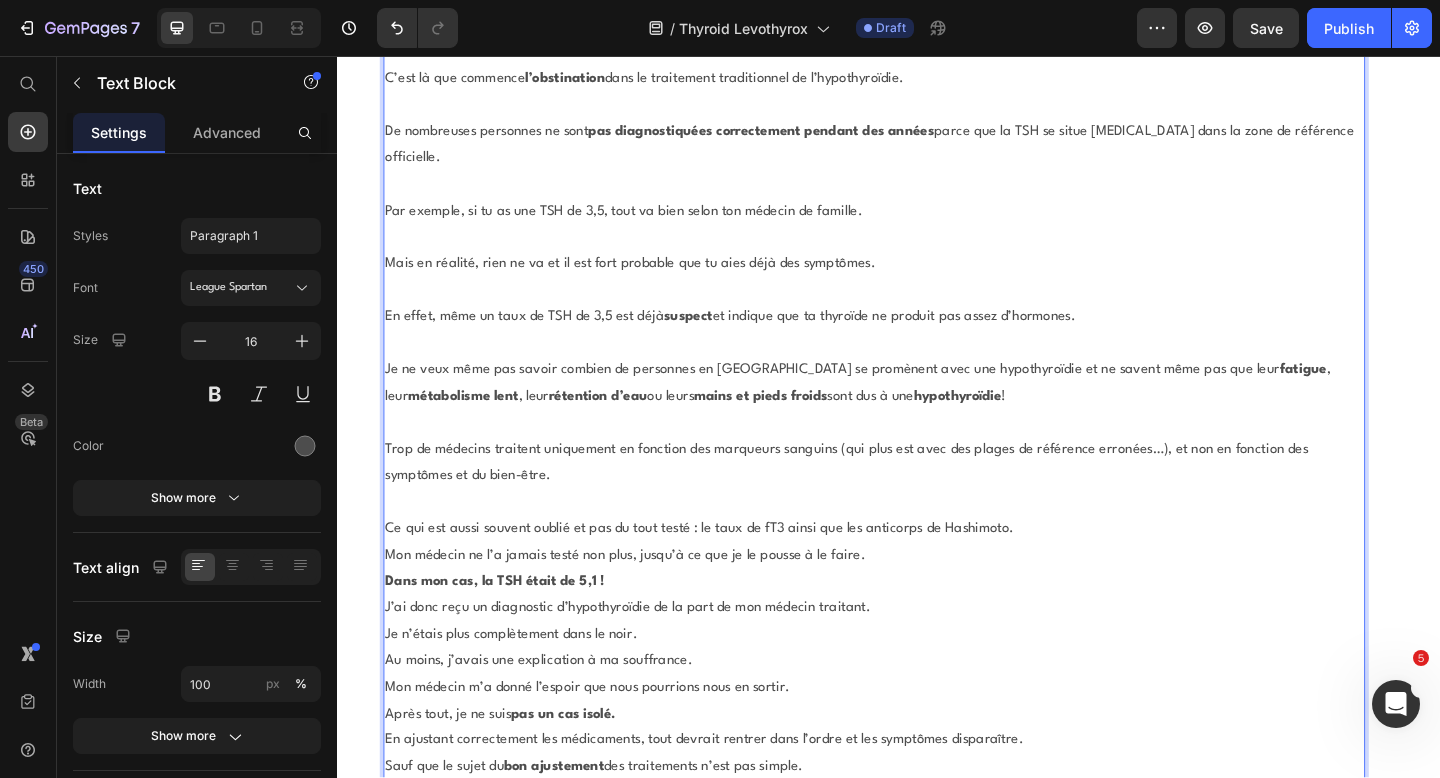 click on "Ce qui est aussi souvent oublié et pas du tout testé : le taux de fT3 ainsi que les anticorps de Hashimoto." at bounding box center (921, 571) 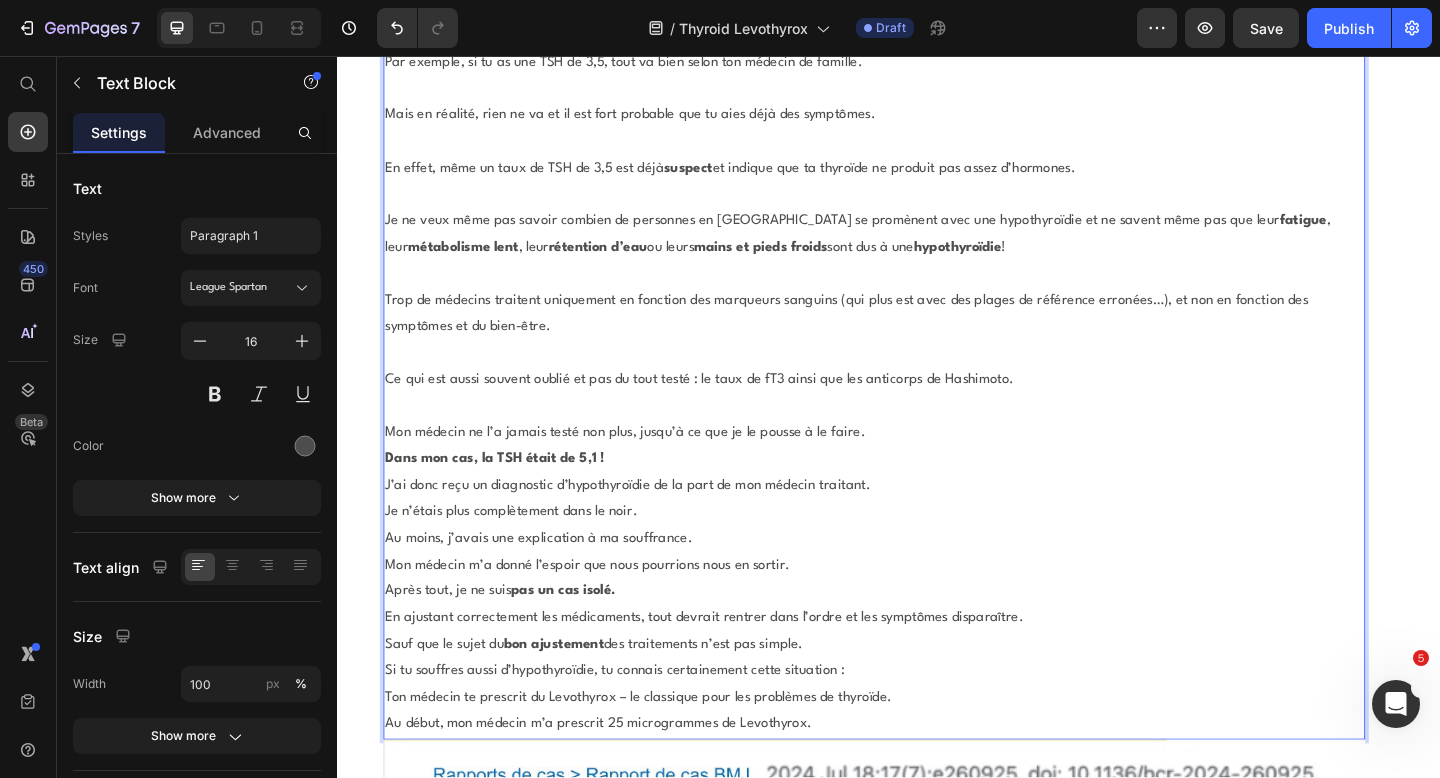 scroll, scrollTop: 4383, scrollLeft: 0, axis: vertical 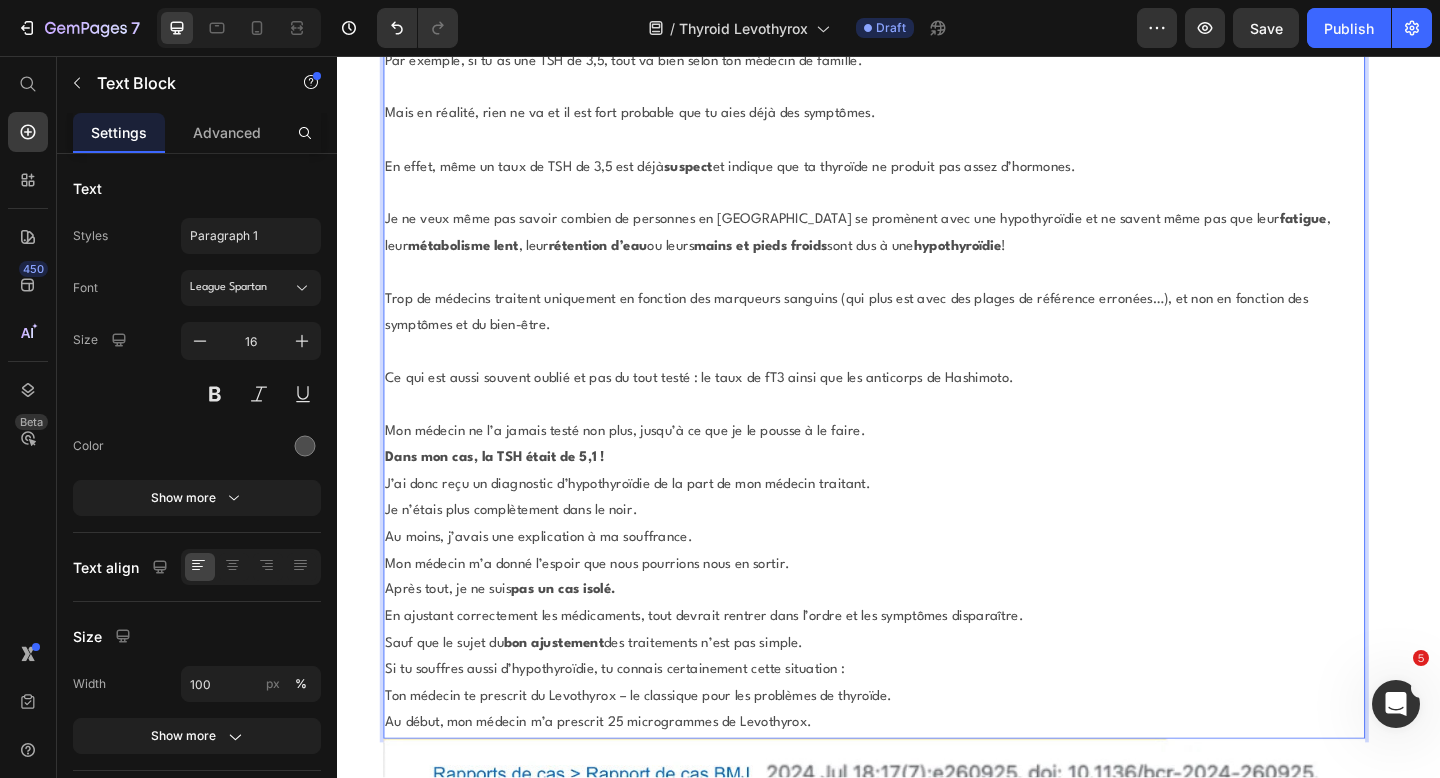 click on "Mon médecin ne l’a jamais testé non plus, jusqu’à ce que je le pousse à le faire." at bounding box center [921, 466] 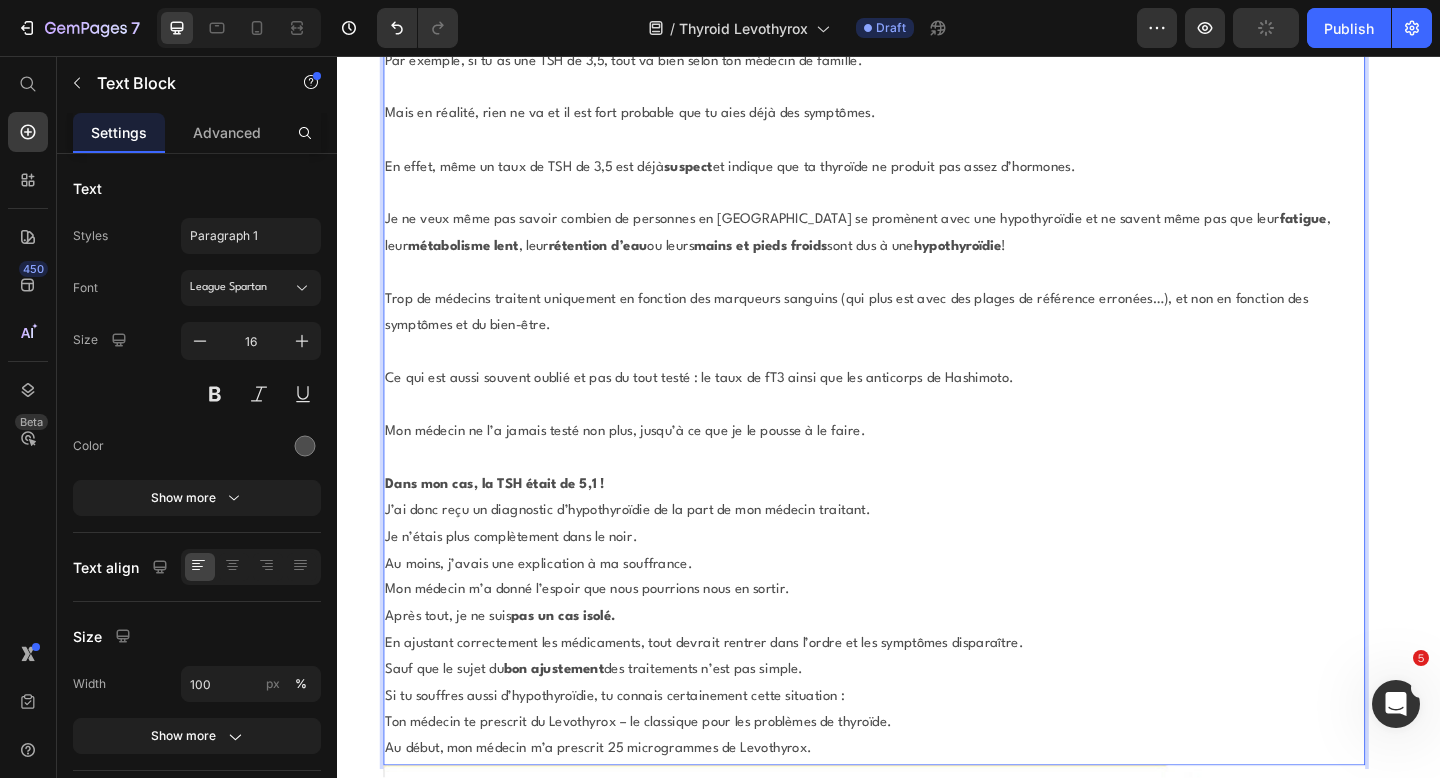 click on "Dans mon cas, la TSH était de 5,1 !" at bounding box center [921, 523] 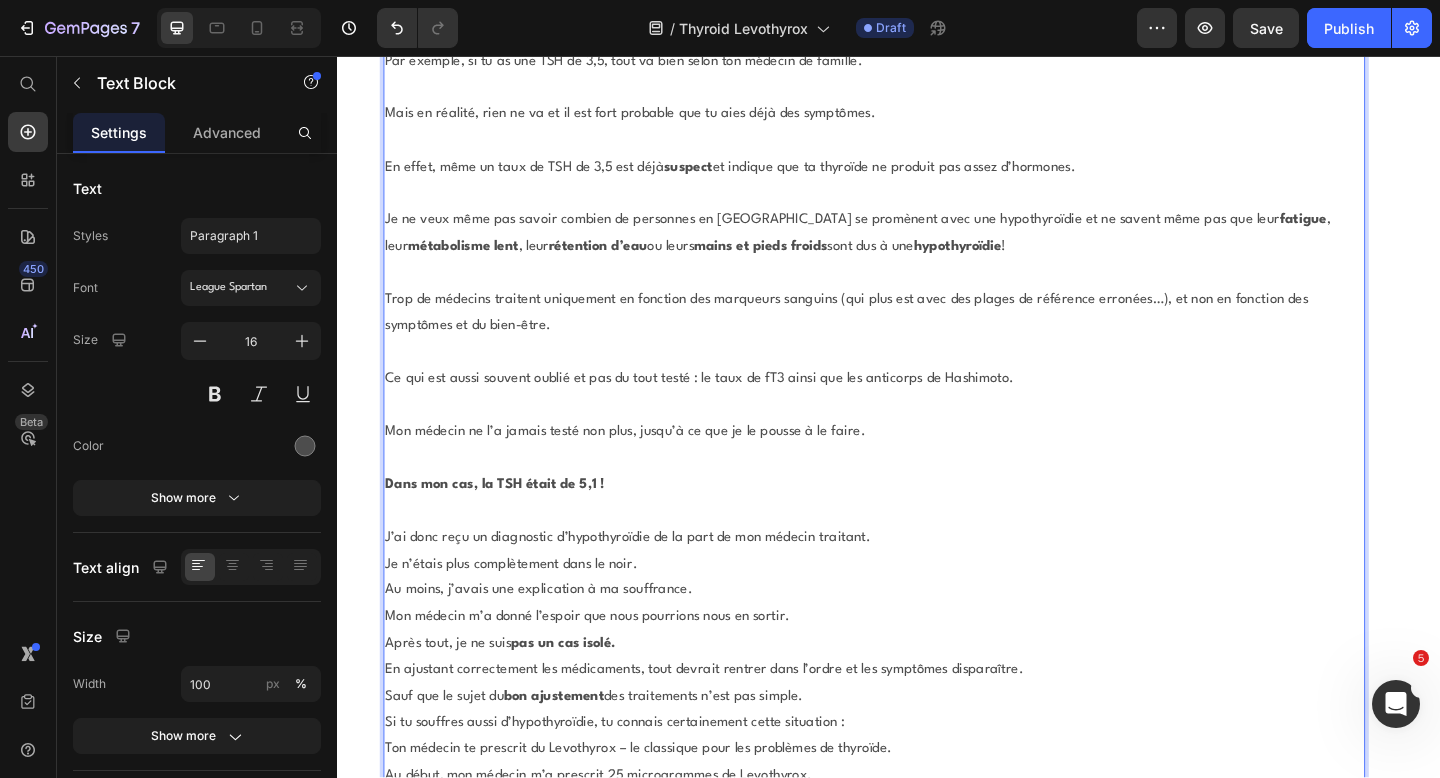 click on "J’ai donc reçu un diagnostic d’hypothyroïdie de la part de mon médecin traitant." at bounding box center [921, 581] 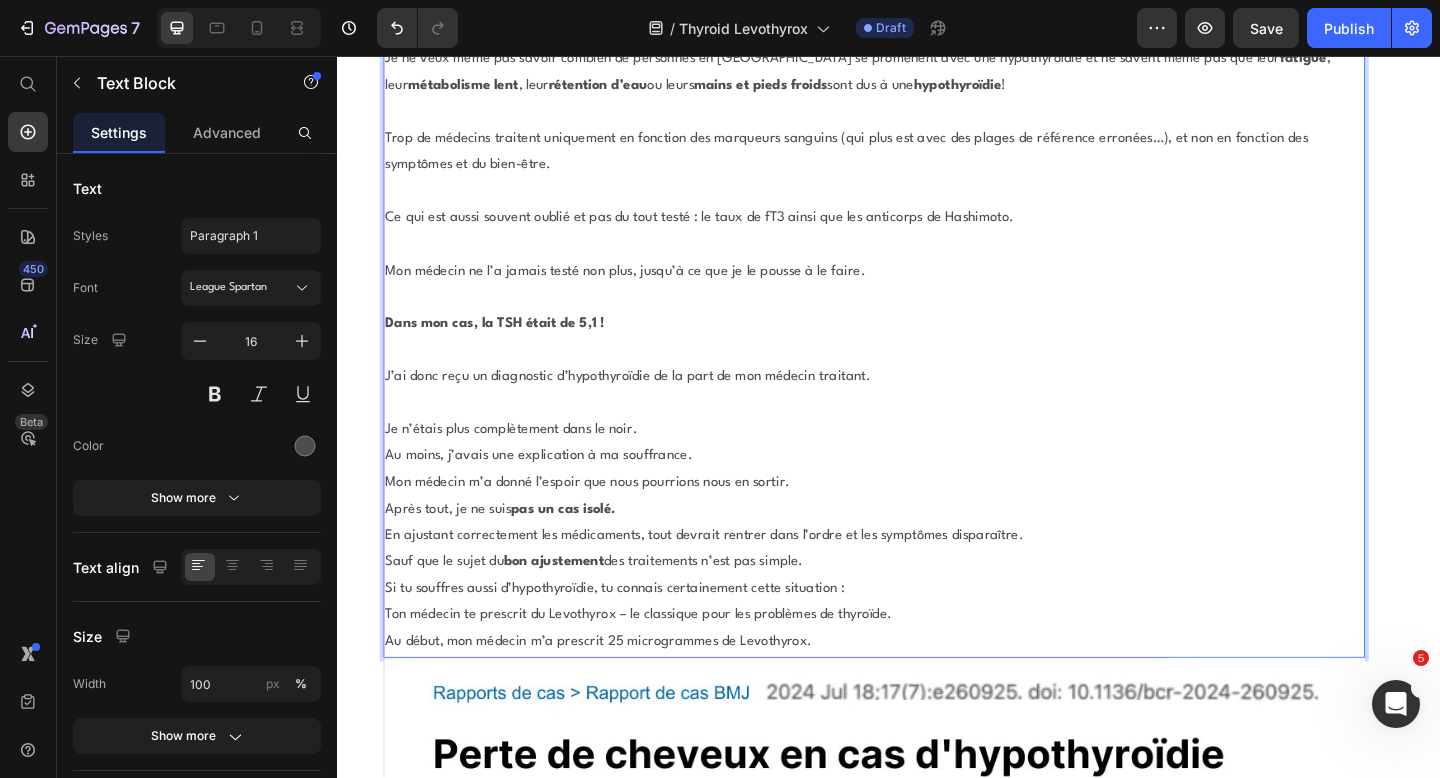 scroll, scrollTop: 4559, scrollLeft: 0, axis: vertical 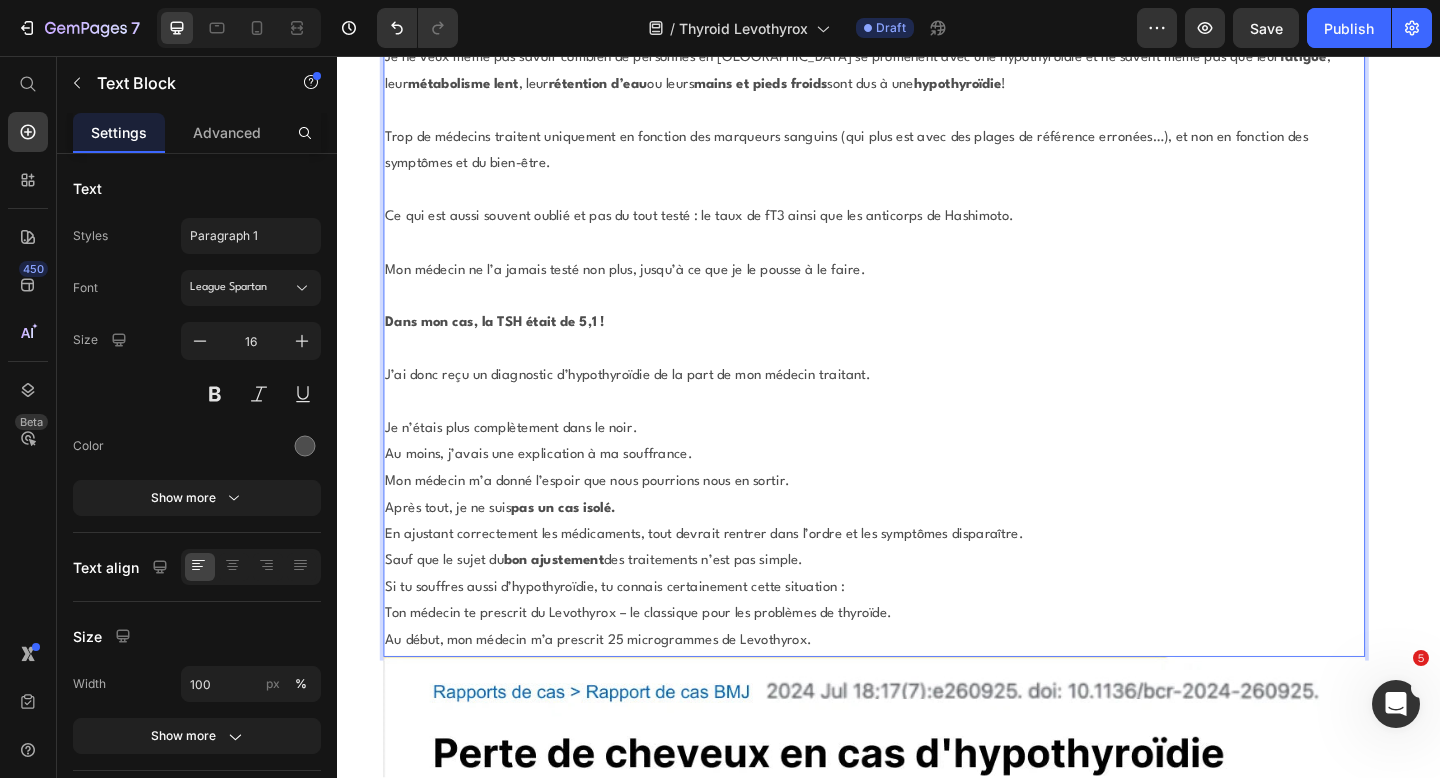 click on "Je n’étais plus complètement dans le noir." at bounding box center (921, 462) 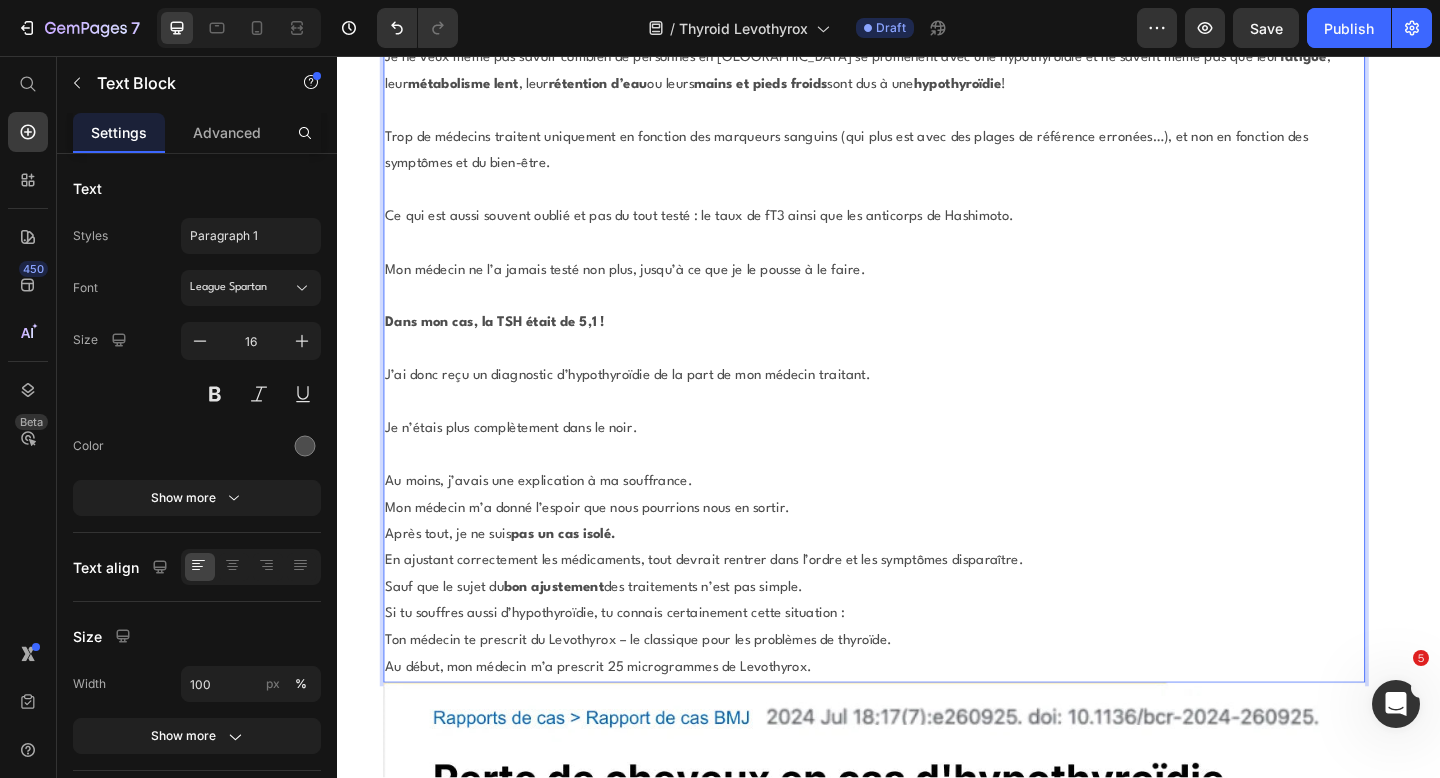click on "Au moins, j’avais une explication à ma souffrance." at bounding box center [921, 520] 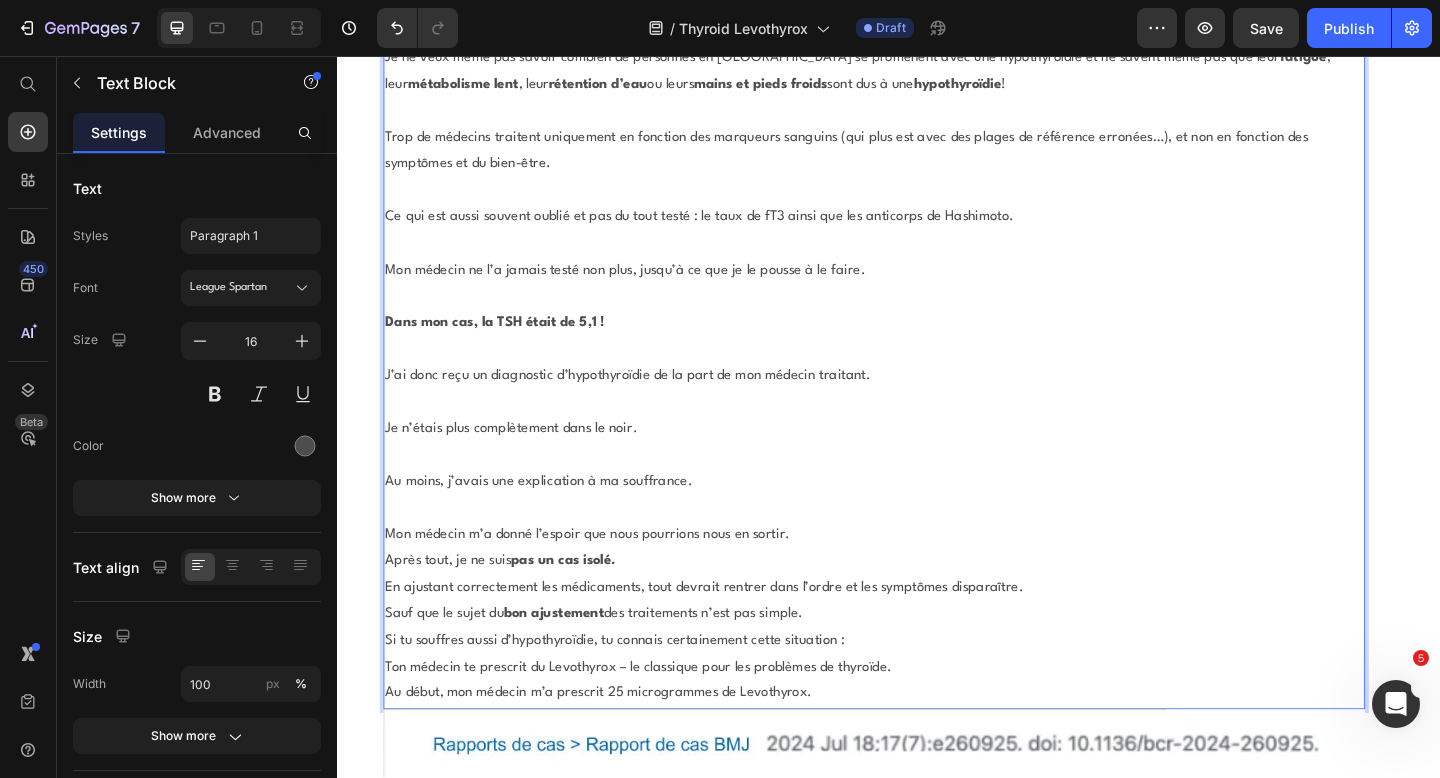 click on "Mon médecin m’a donné l’espoir que nous pourrions nous en sortir." at bounding box center (921, 578) 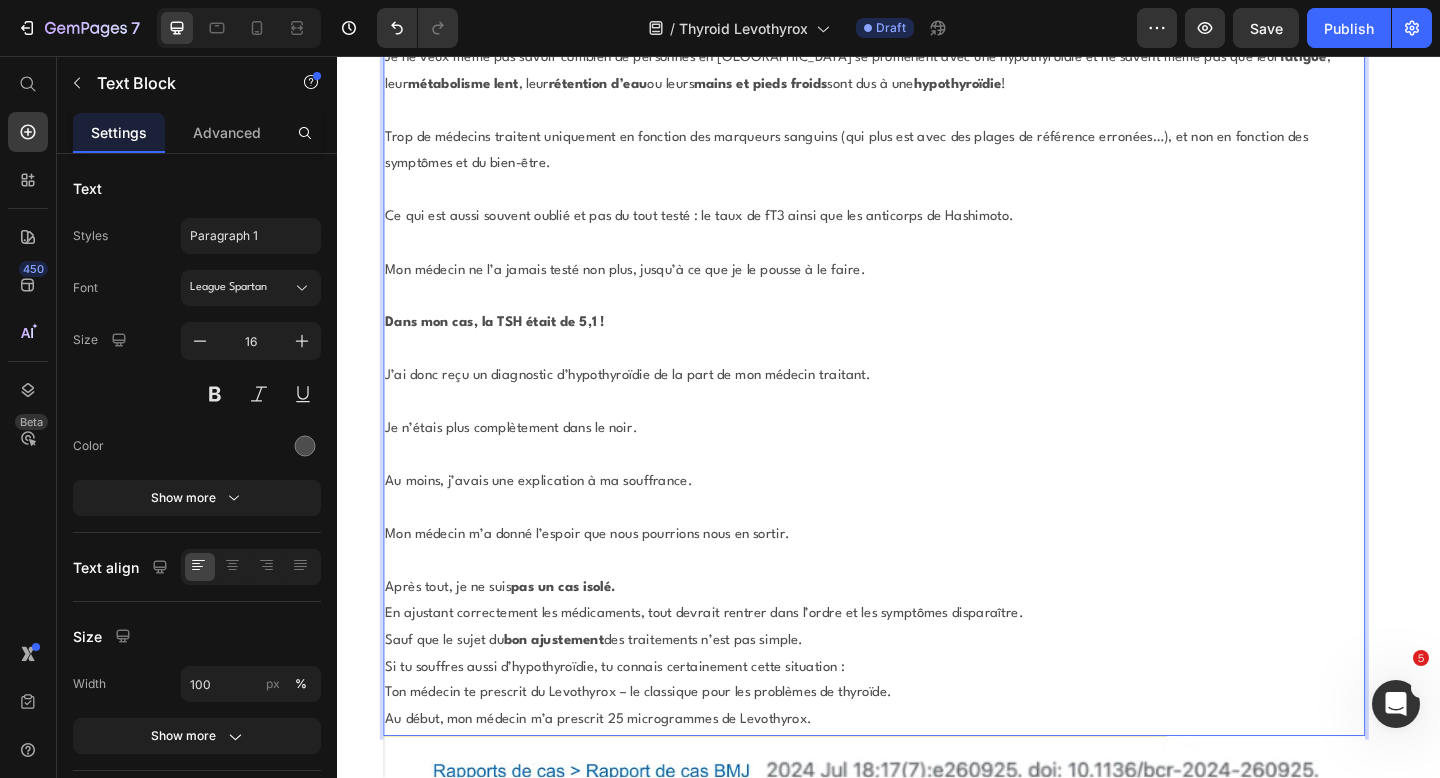 click on "Après tout, je ne suis  pas un cas isolé." at bounding box center [921, 635] 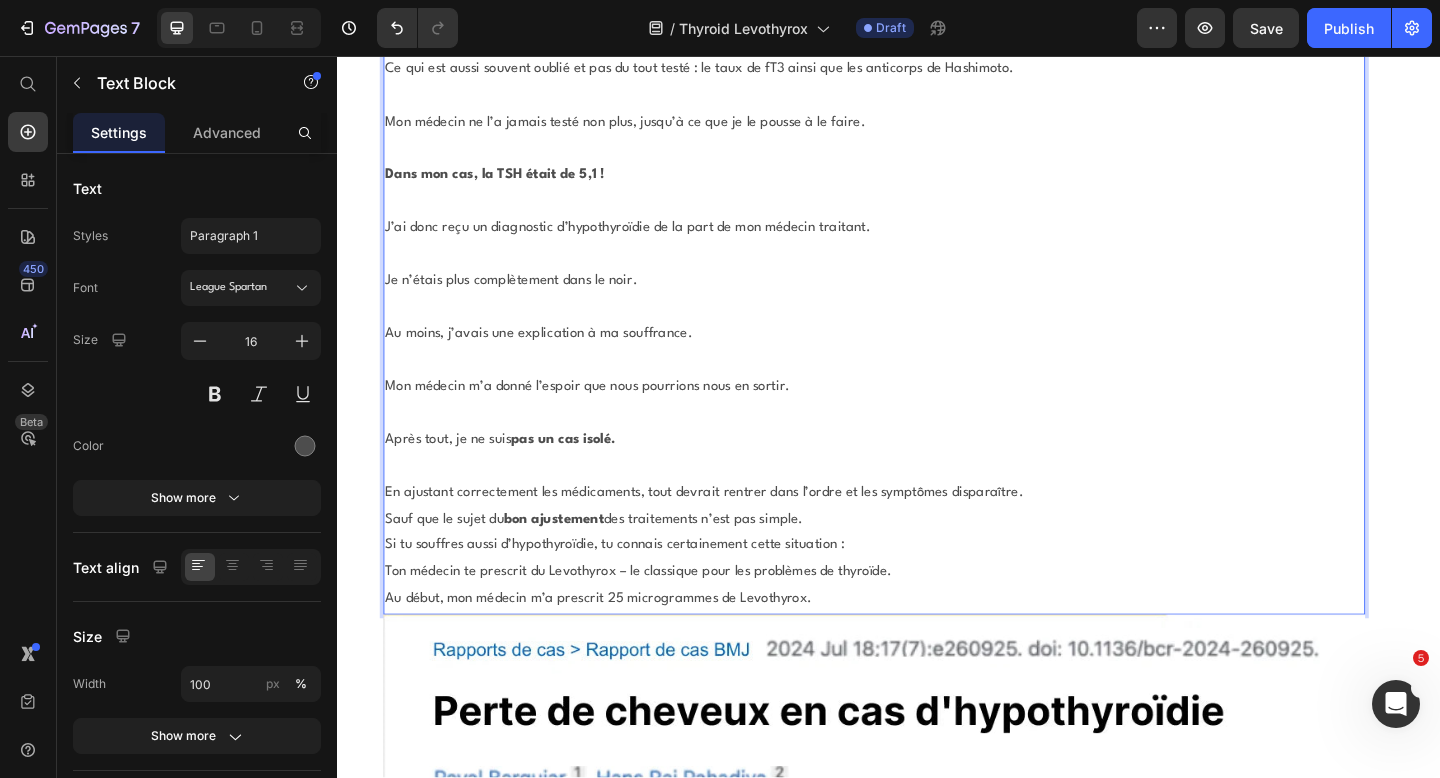 scroll, scrollTop: 4756, scrollLeft: 0, axis: vertical 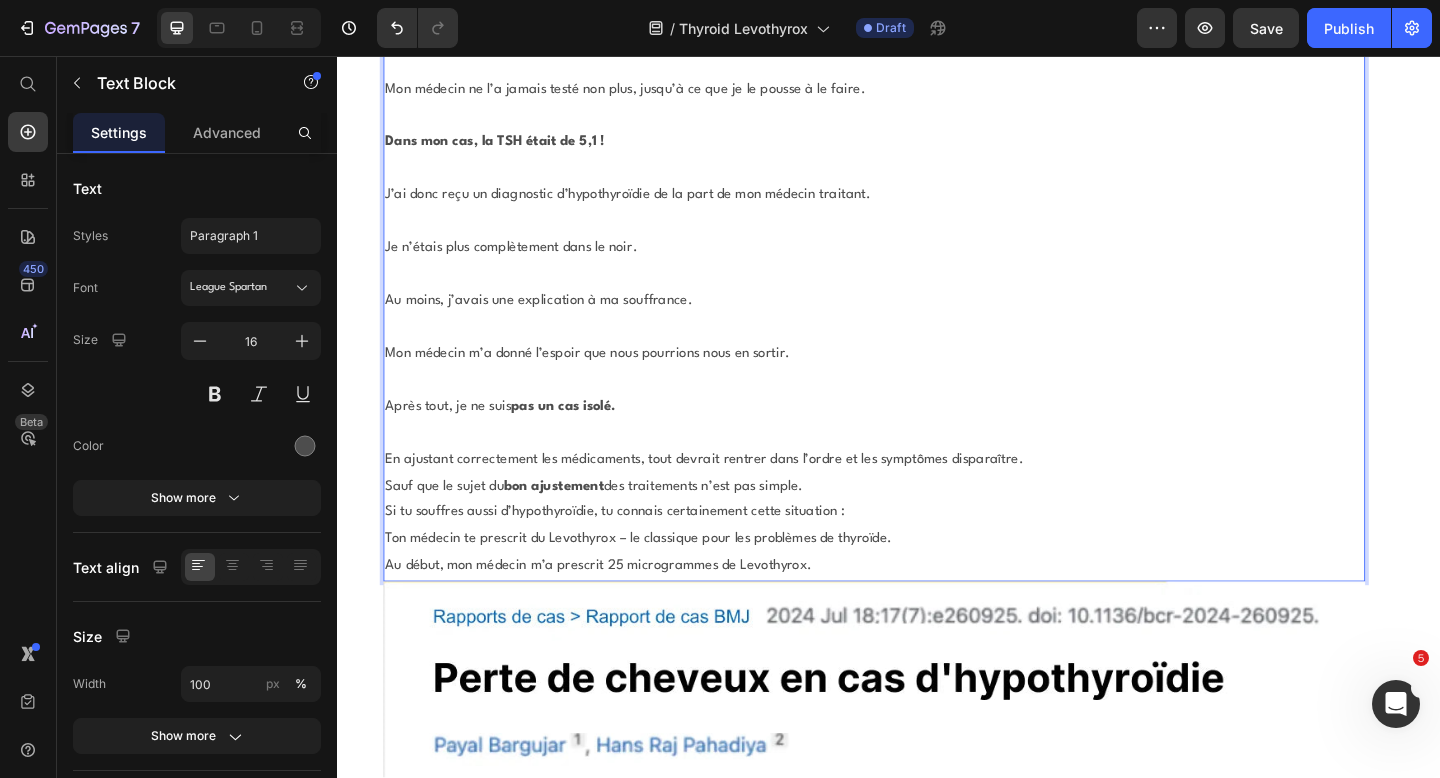 click on "Sauf que le sujet du  bon ajustement  des traitements n’est pas simple." at bounding box center (921, 525) 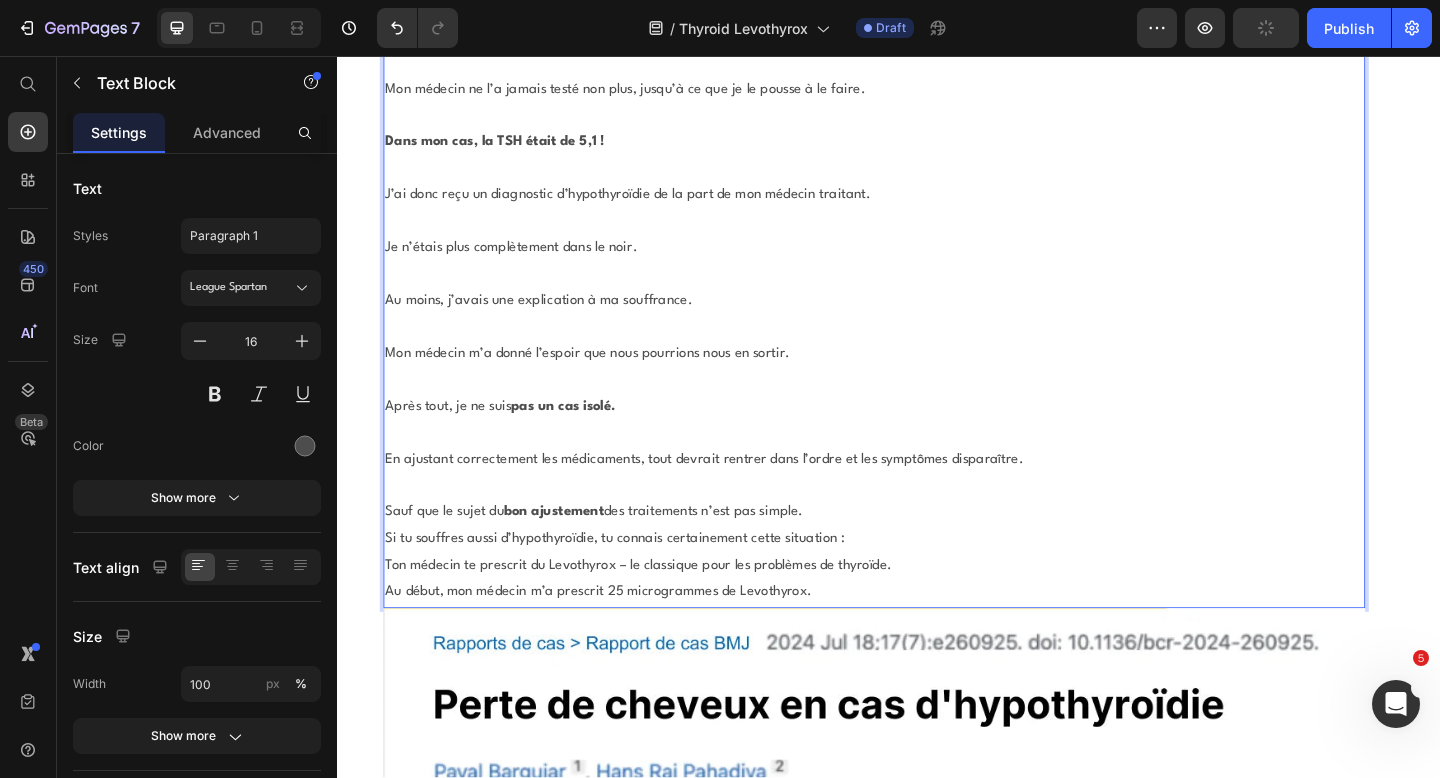 click on "Sauf que le sujet du  bon ajustement  des traitements n’est pas simple." at bounding box center [921, 553] 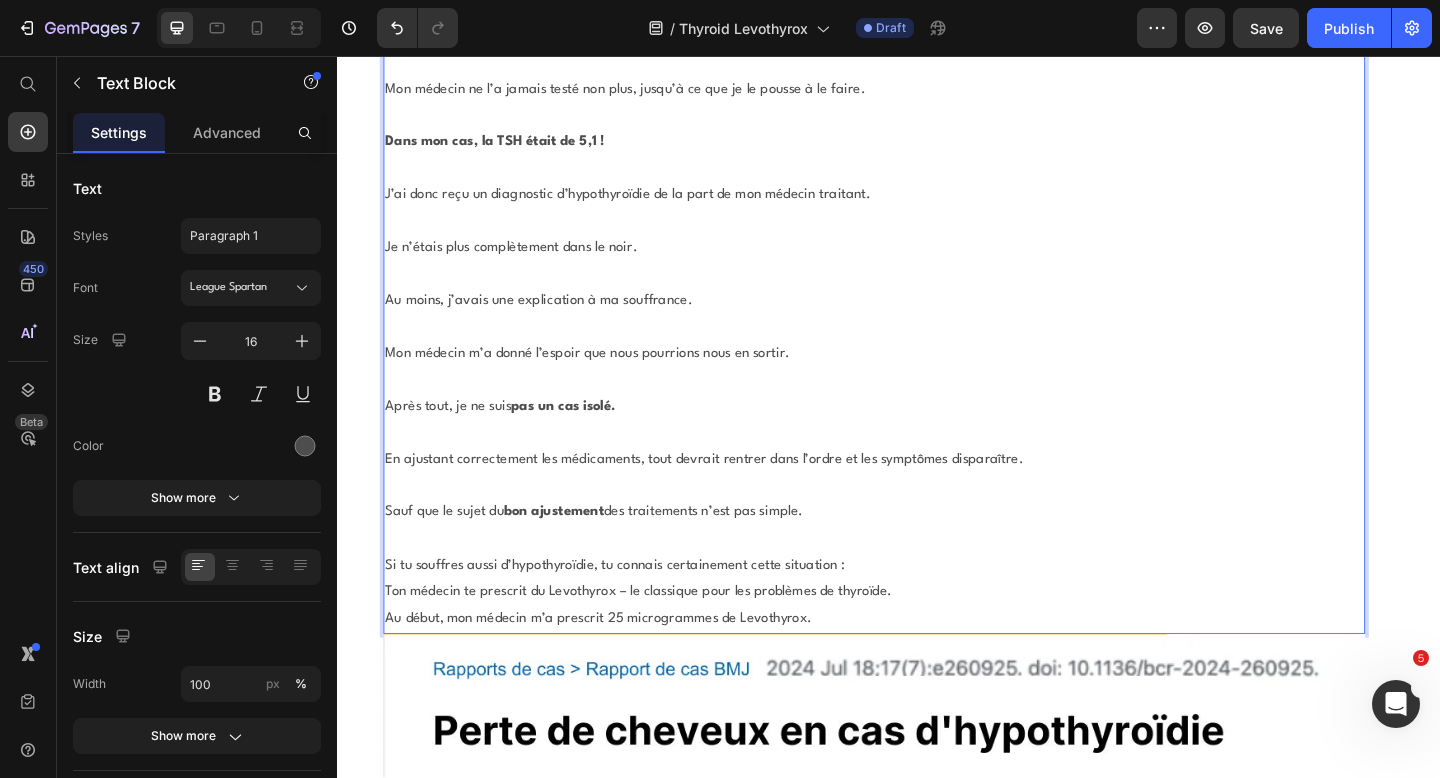 click on "Si tu souffres aussi d’hypothyroïdie, tu connais certainement cette situation :" at bounding box center [921, 611] 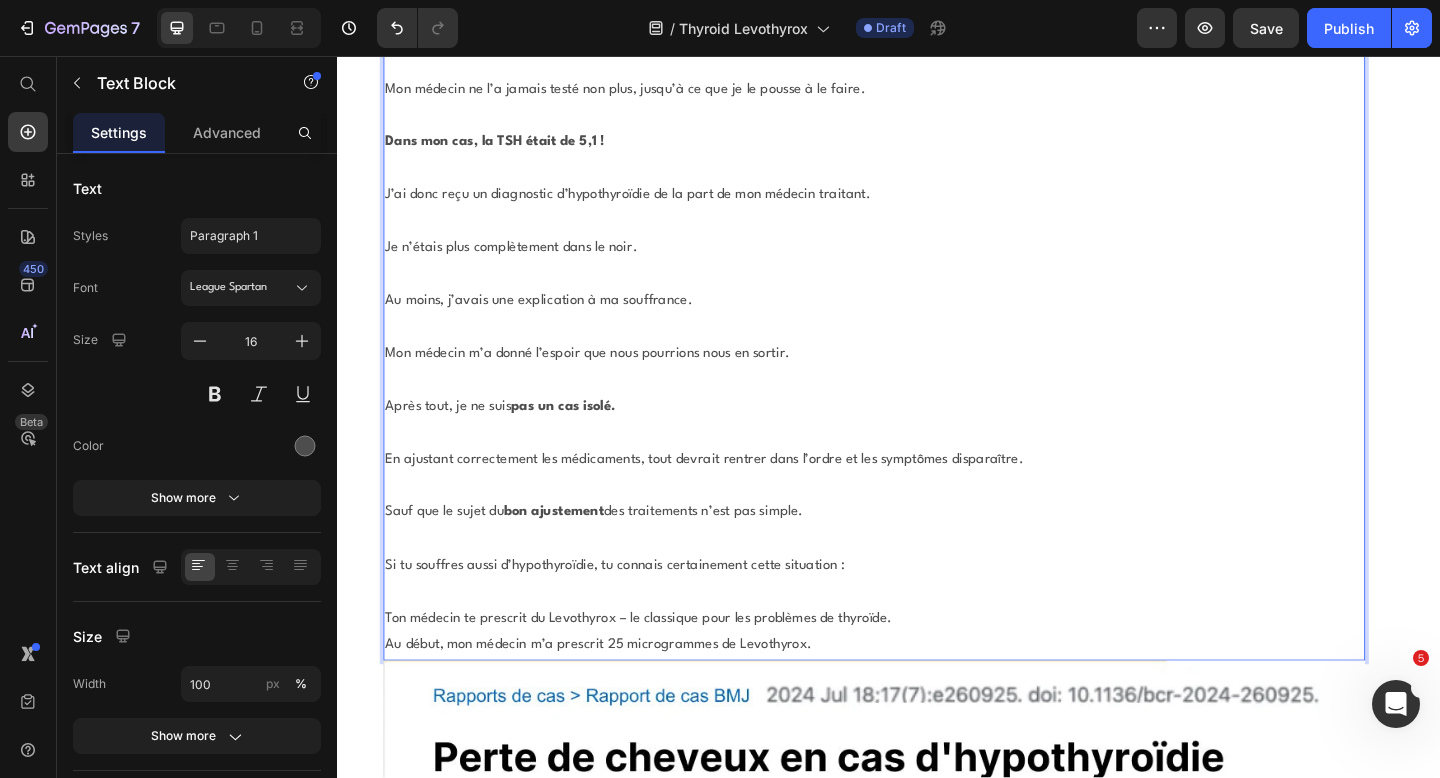 click on "Ton médecin te prescrit du Levothyrox – le classique pour les problèmes de thyroïde." at bounding box center (921, 669) 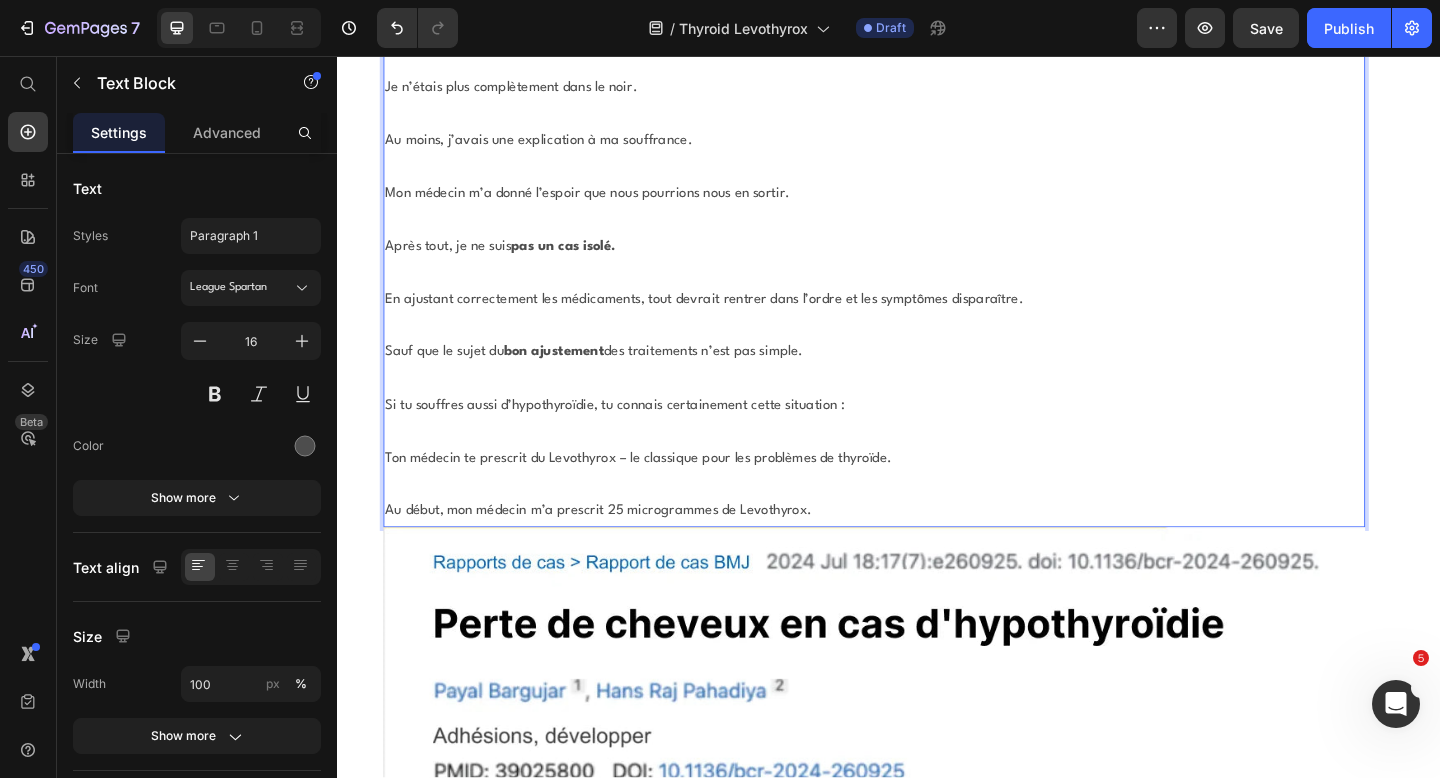 scroll, scrollTop: 4952, scrollLeft: 0, axis: vertical 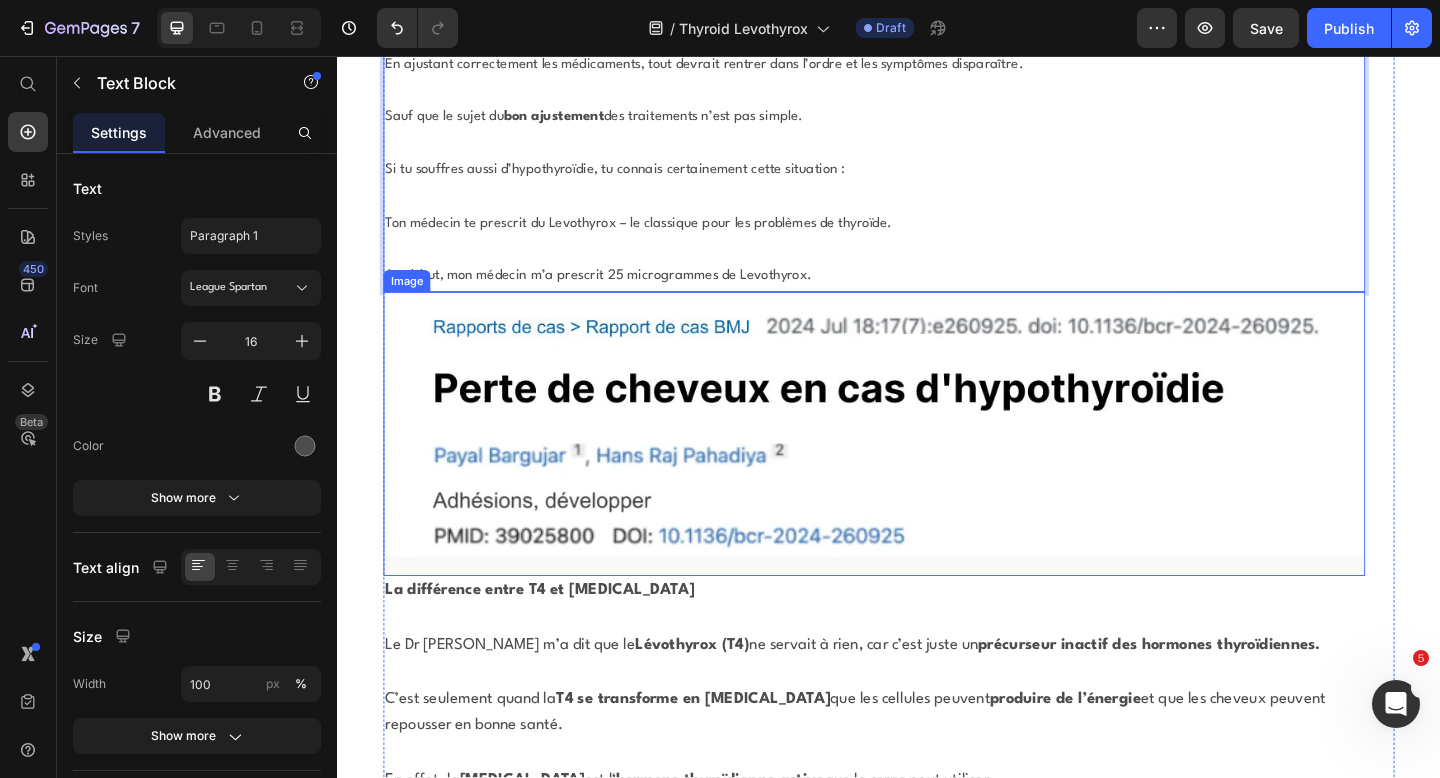 click at bounding box center (921, 467) 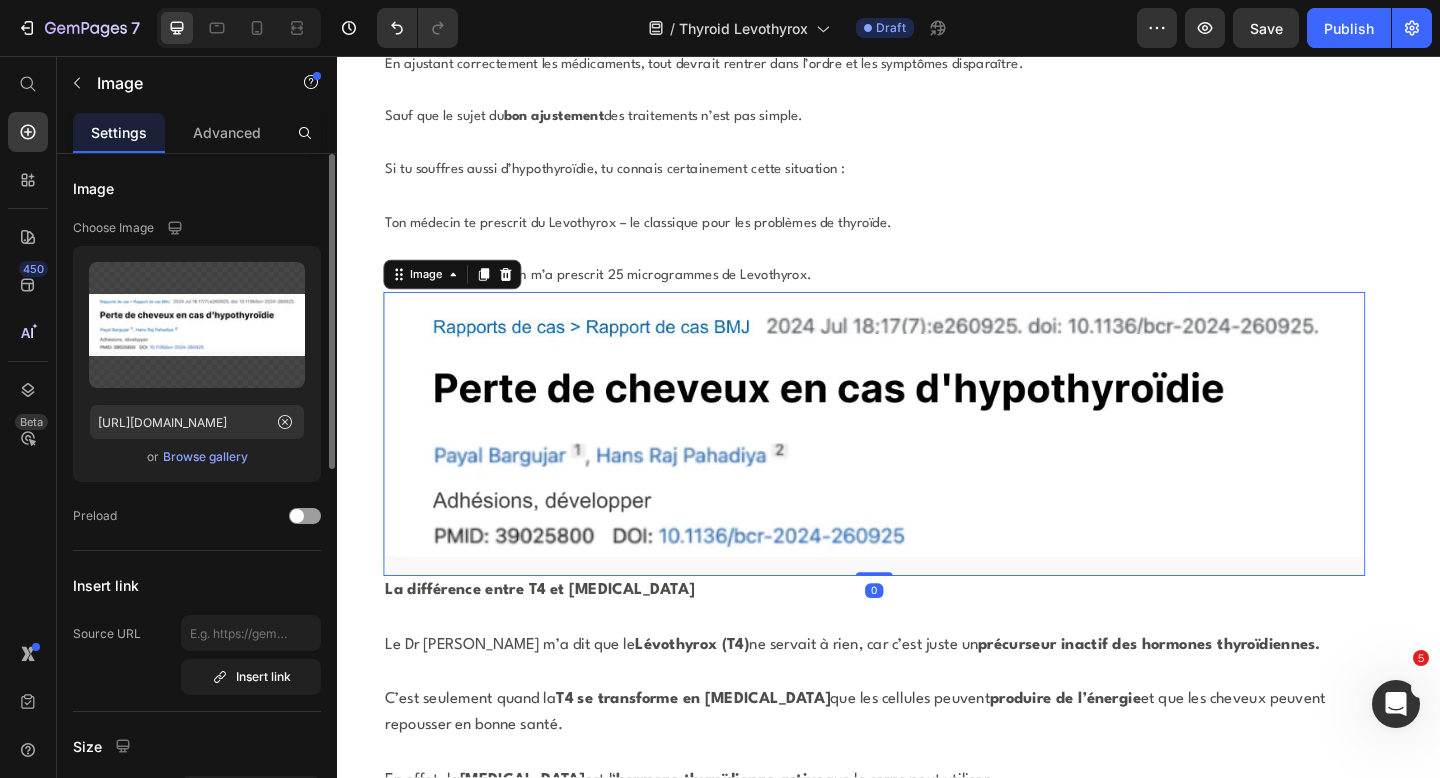 click on "Browse gallery" at bounding box center [205, 457] 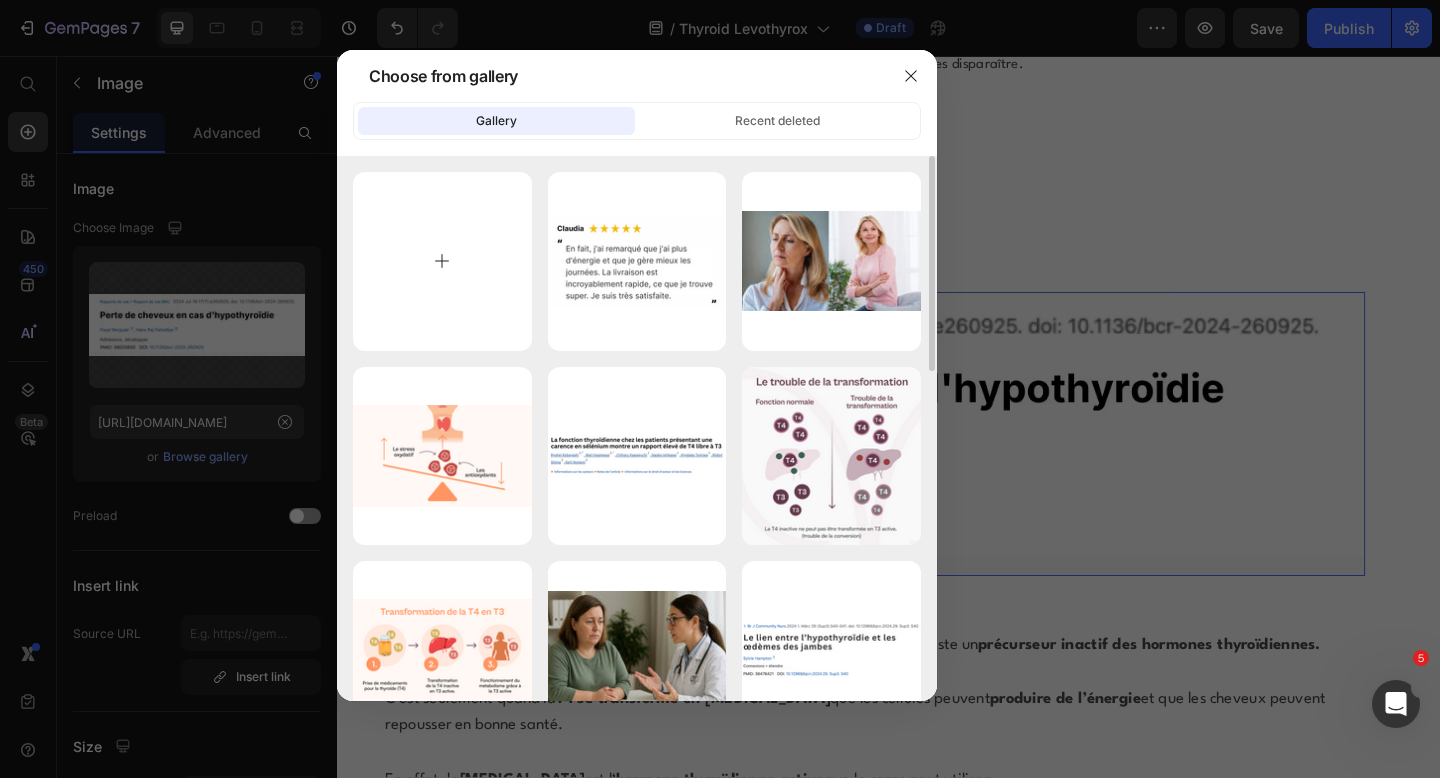 click at bounding box center (442, 261) 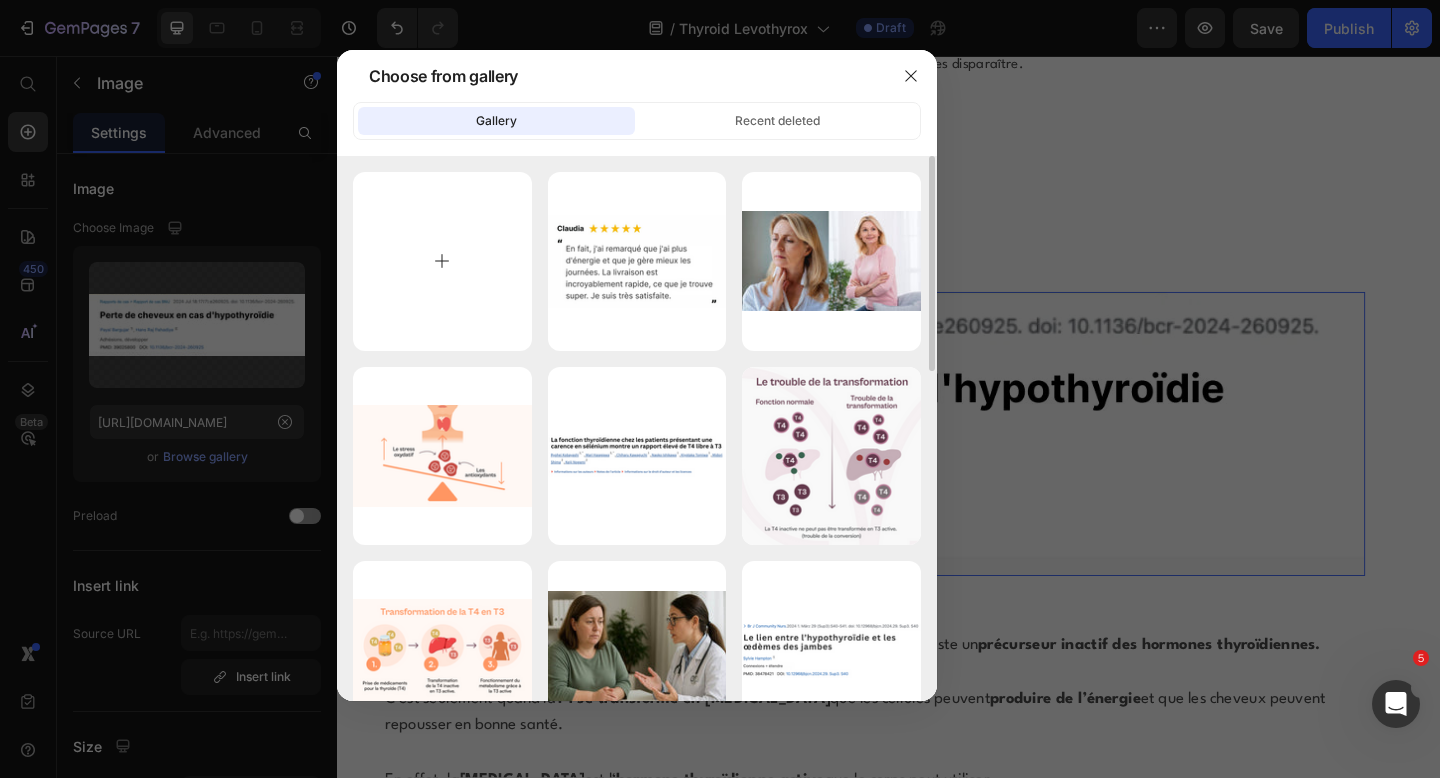 type on "C:\fakepath\Screenshot 2025-07-26 at 17.01.55.png" 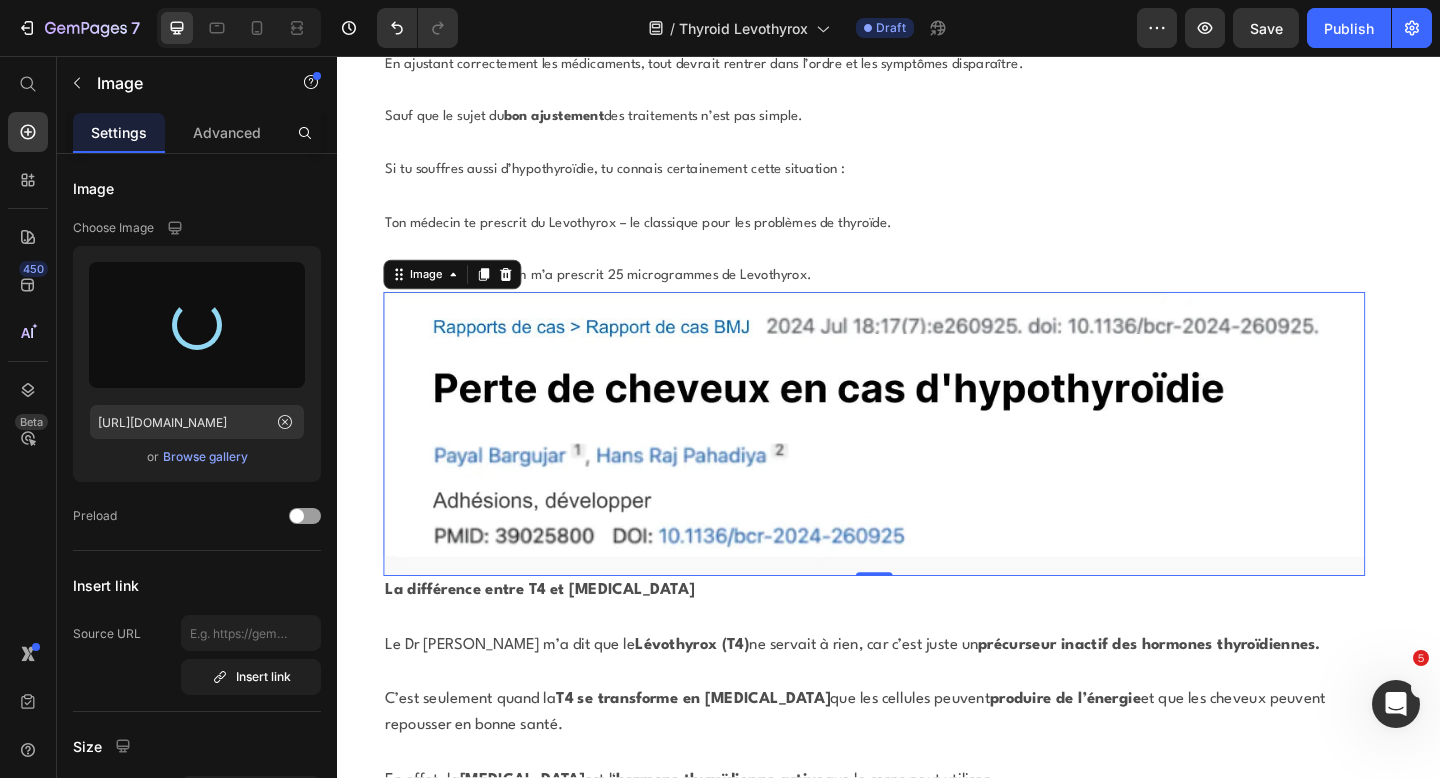 type on "https://cdn.shopify.com/s/files/1/0667/0152/5175/files/gempages_543288722347525366-67786168-fb7f-43ae-9d6f-ea97f40aabbf.png" 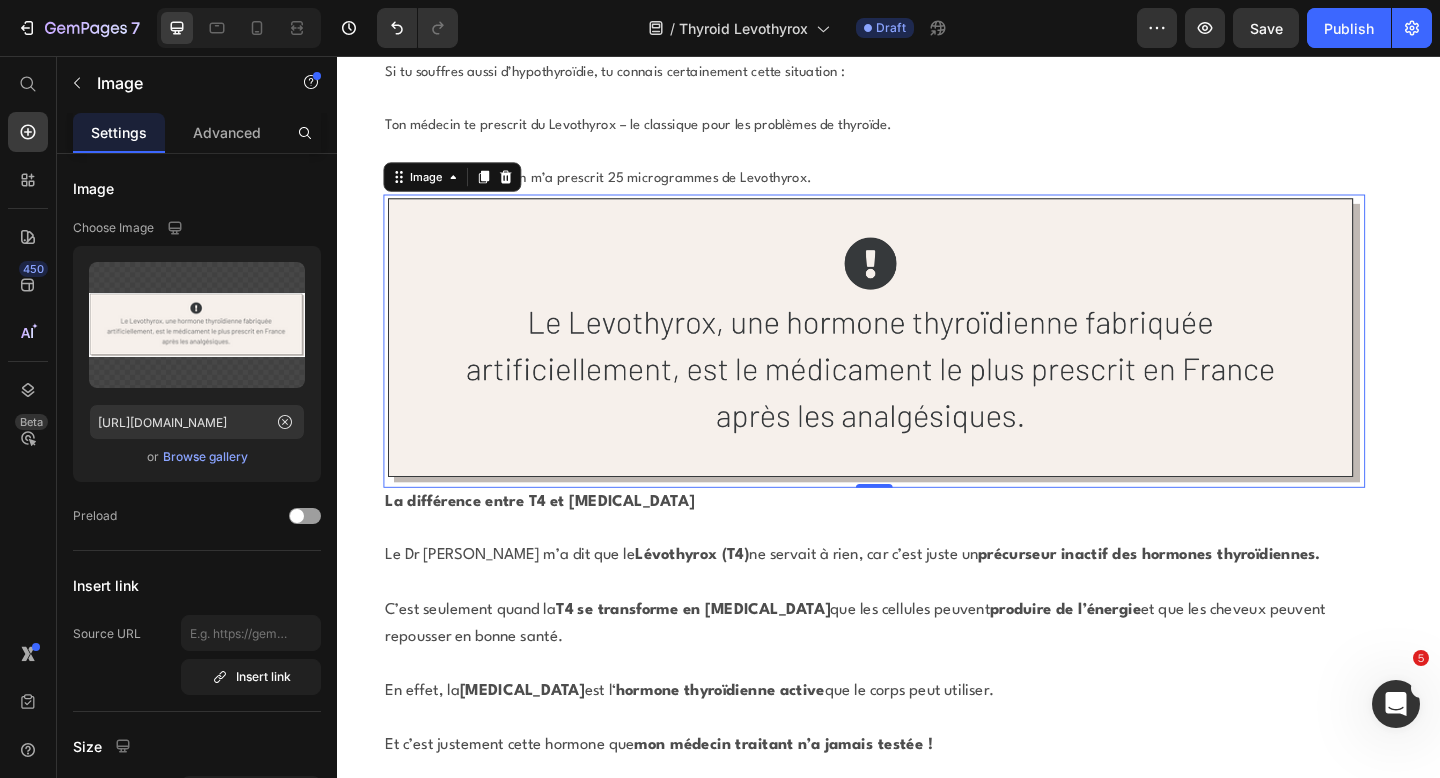scroll, scrollTop: 5447, scrollLeft: 0, axis: vertical 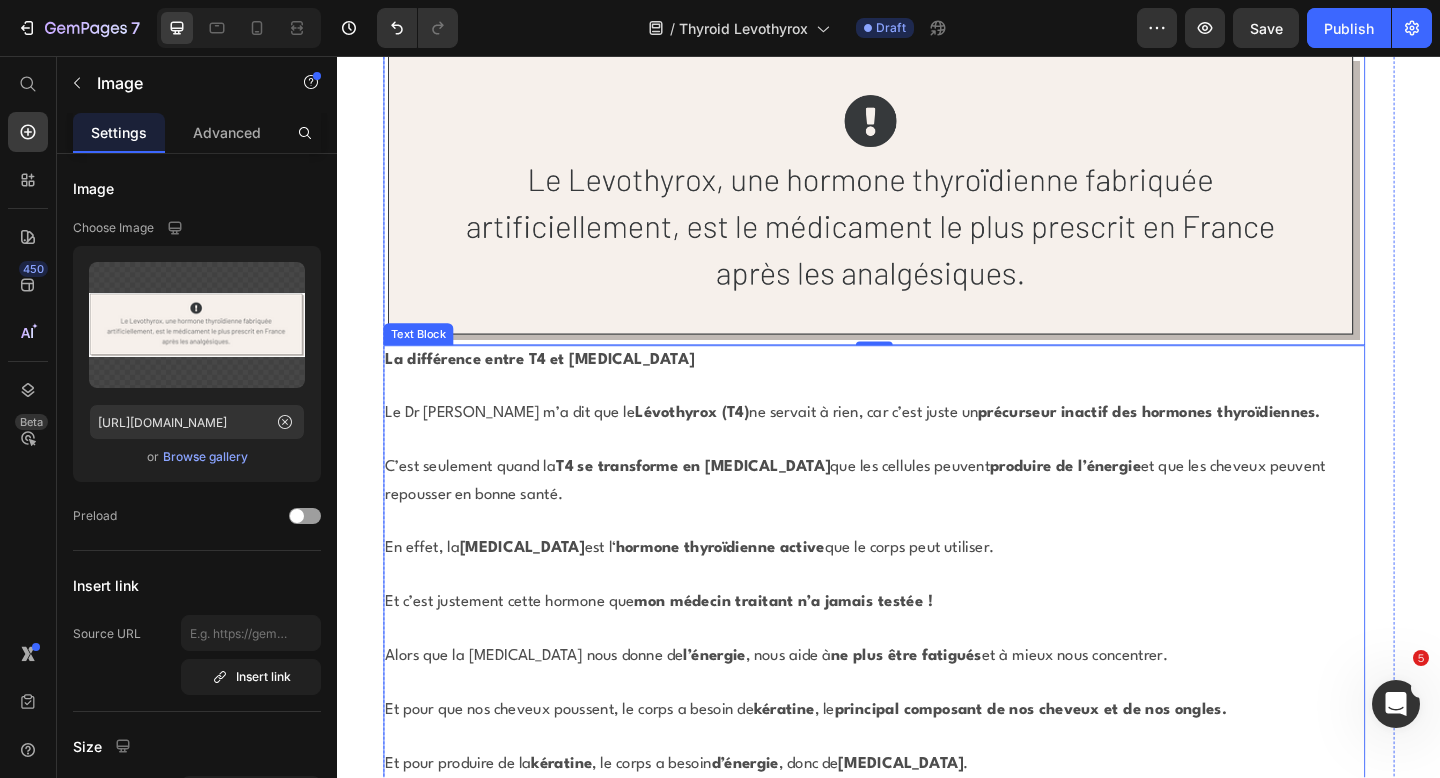 click on "C’est seulement quand la  T4 se transforme en T3  que les cellules peuvent  produire de l’énergie  et que les cheveux peuvent repousser en bonne santé." at bounding box center (921, 520) 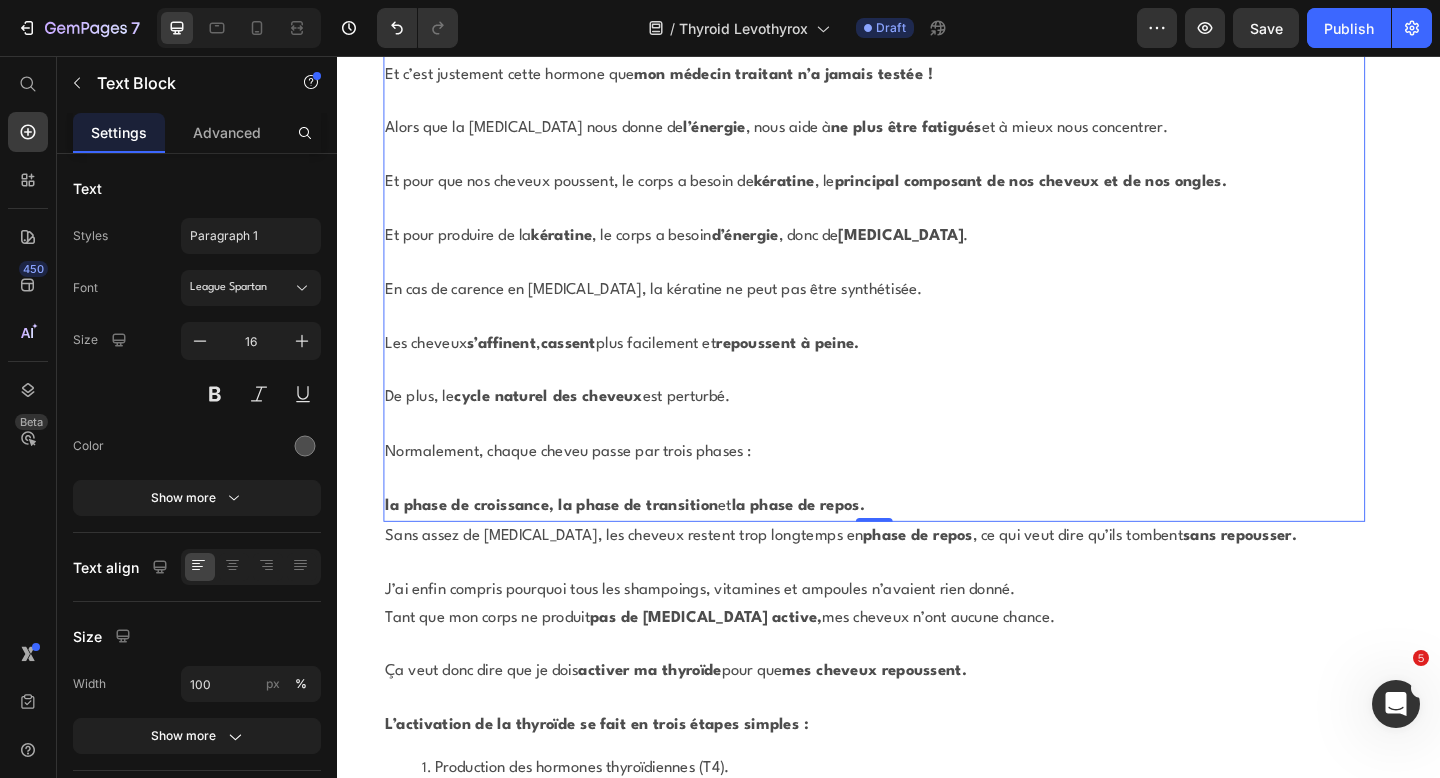 scroll, scrollTop: 6008, scrollLeft: 0, axis: vertical 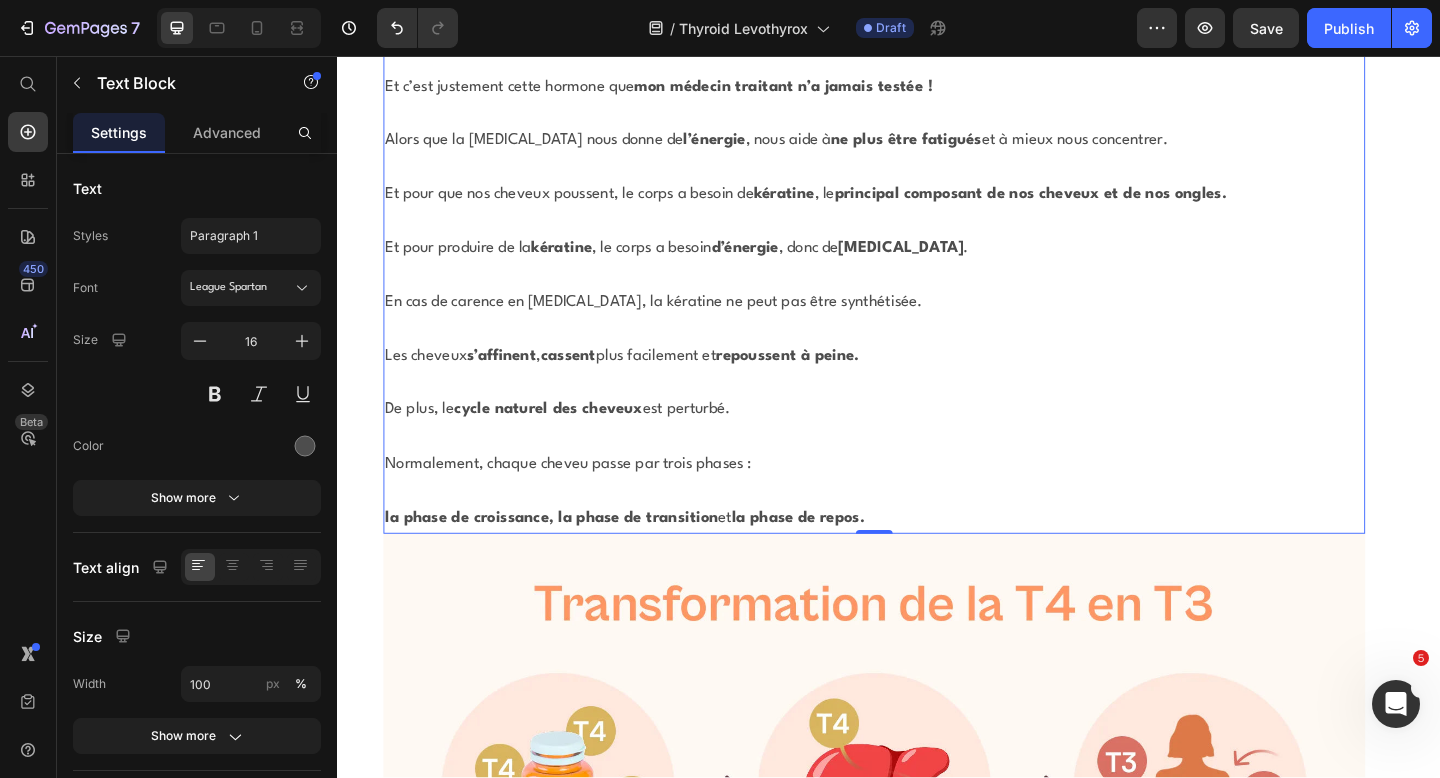 click on "la phase de croissance, la phase de transition  et  la phase de repos." at bounding box center (921, 560) 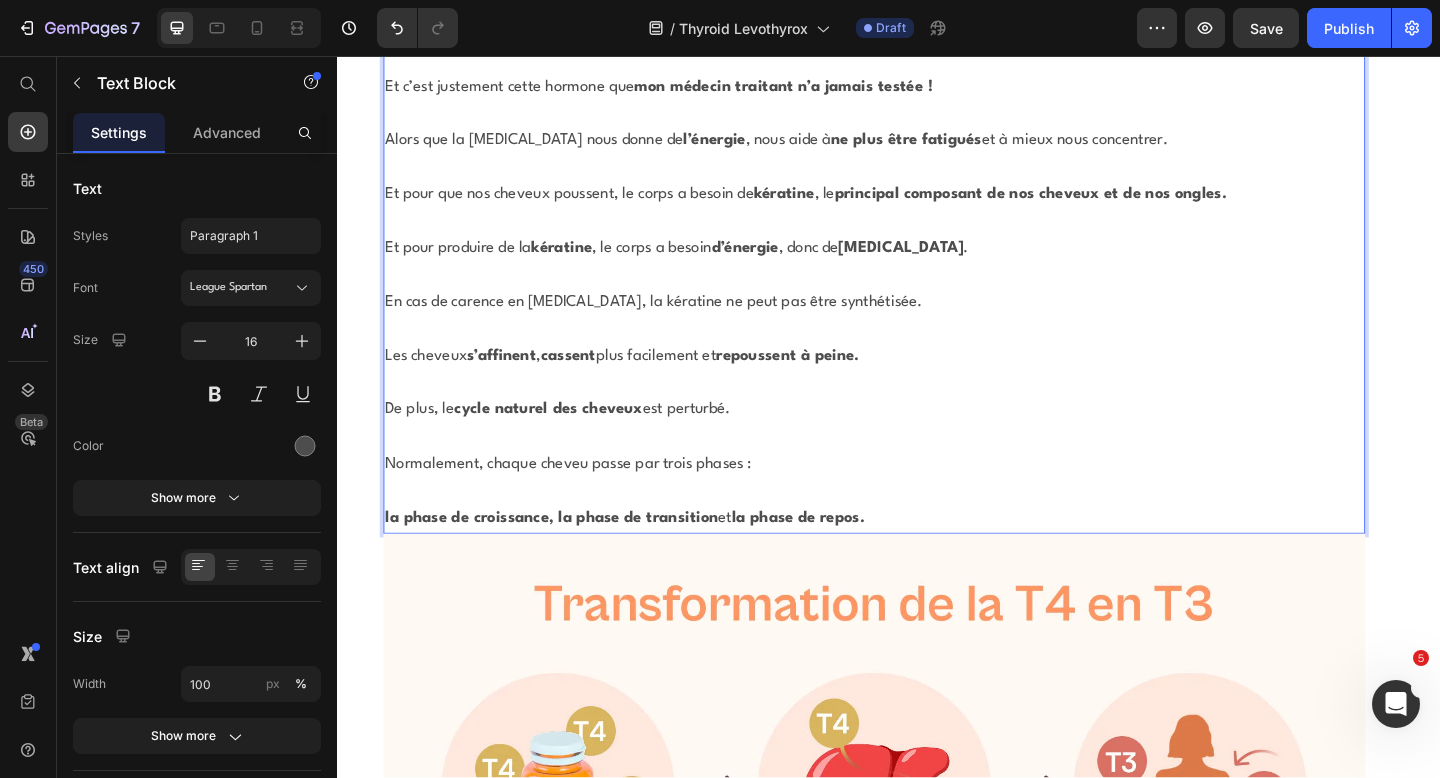 click on "la phase de croissance, la phase de transition  et  la phase de repos." at bounding box center [921, 560] 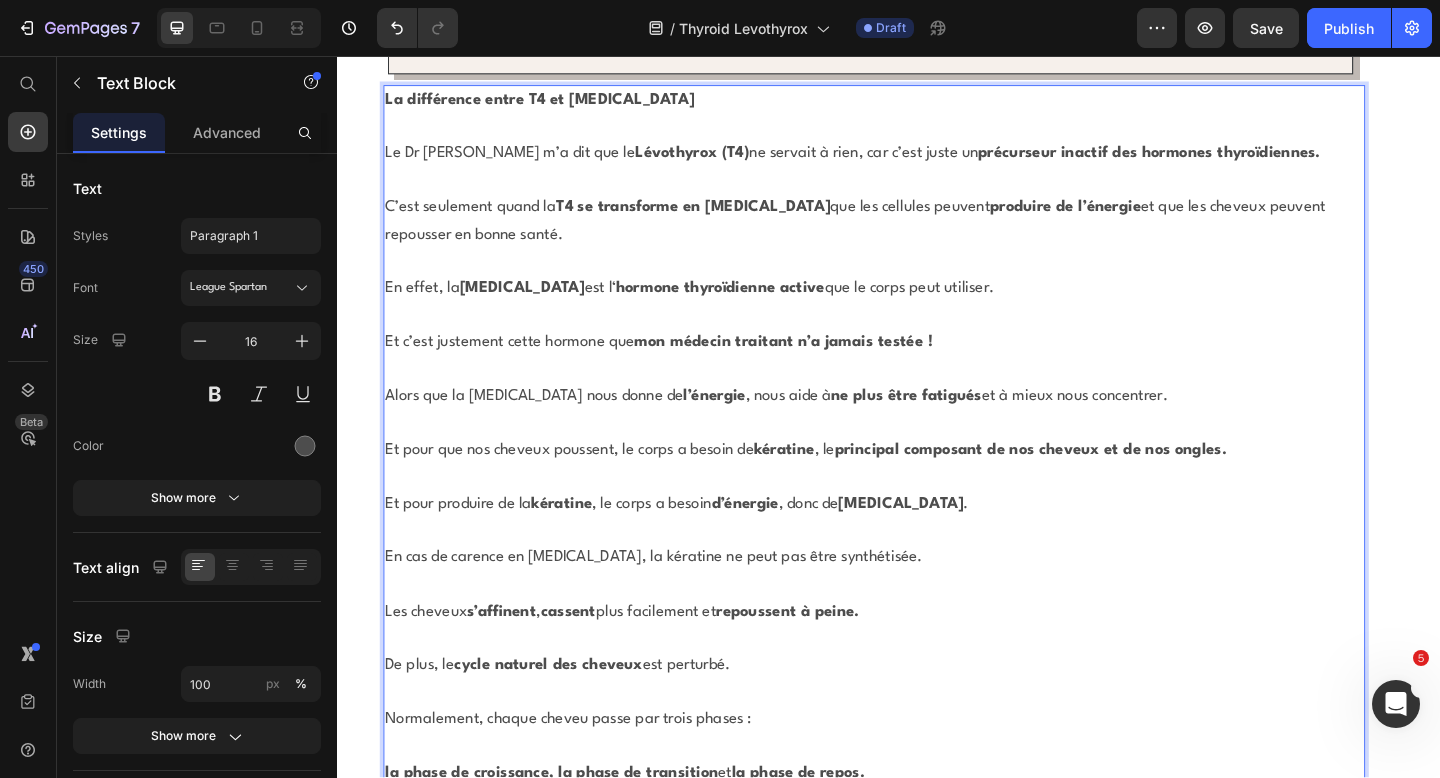 scroll, scrollTop: 5731, scrollLeft: 0, axis: vertical 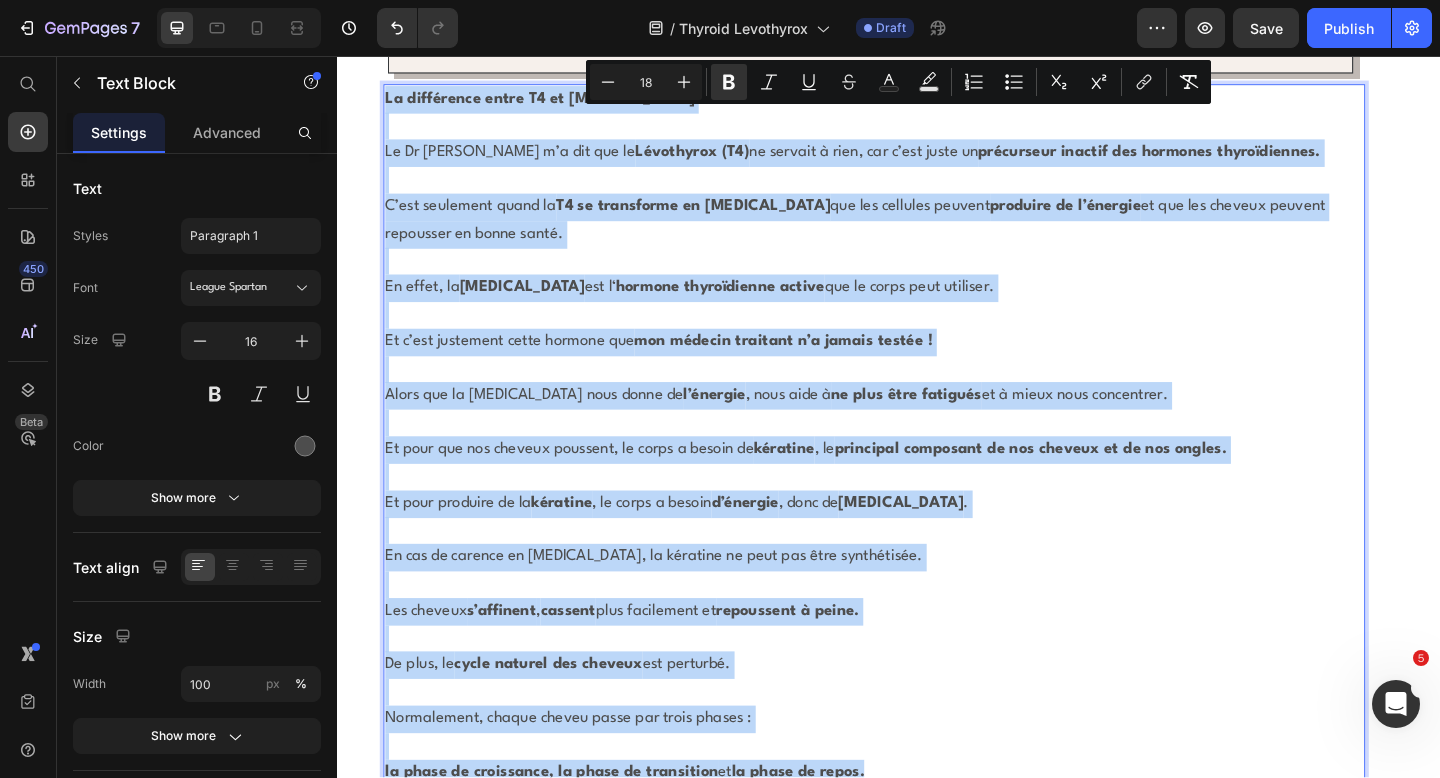 drag, startPoint x: 939, startPoint y: 796, endPoint x: 393, endPoint y: 77, distance: 902.81616 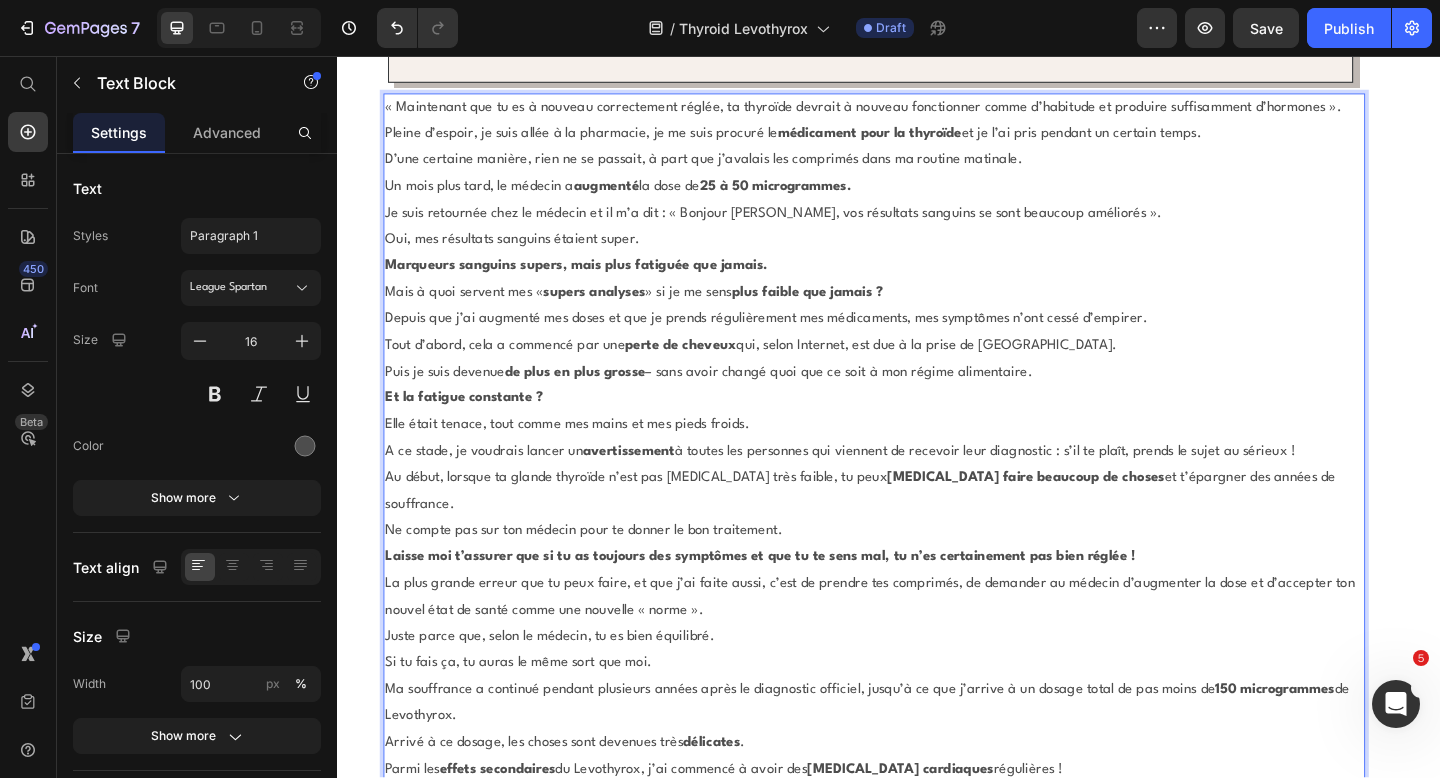 scroll, scrollTop: 5524, scrollLeft: 0, axis: vertical 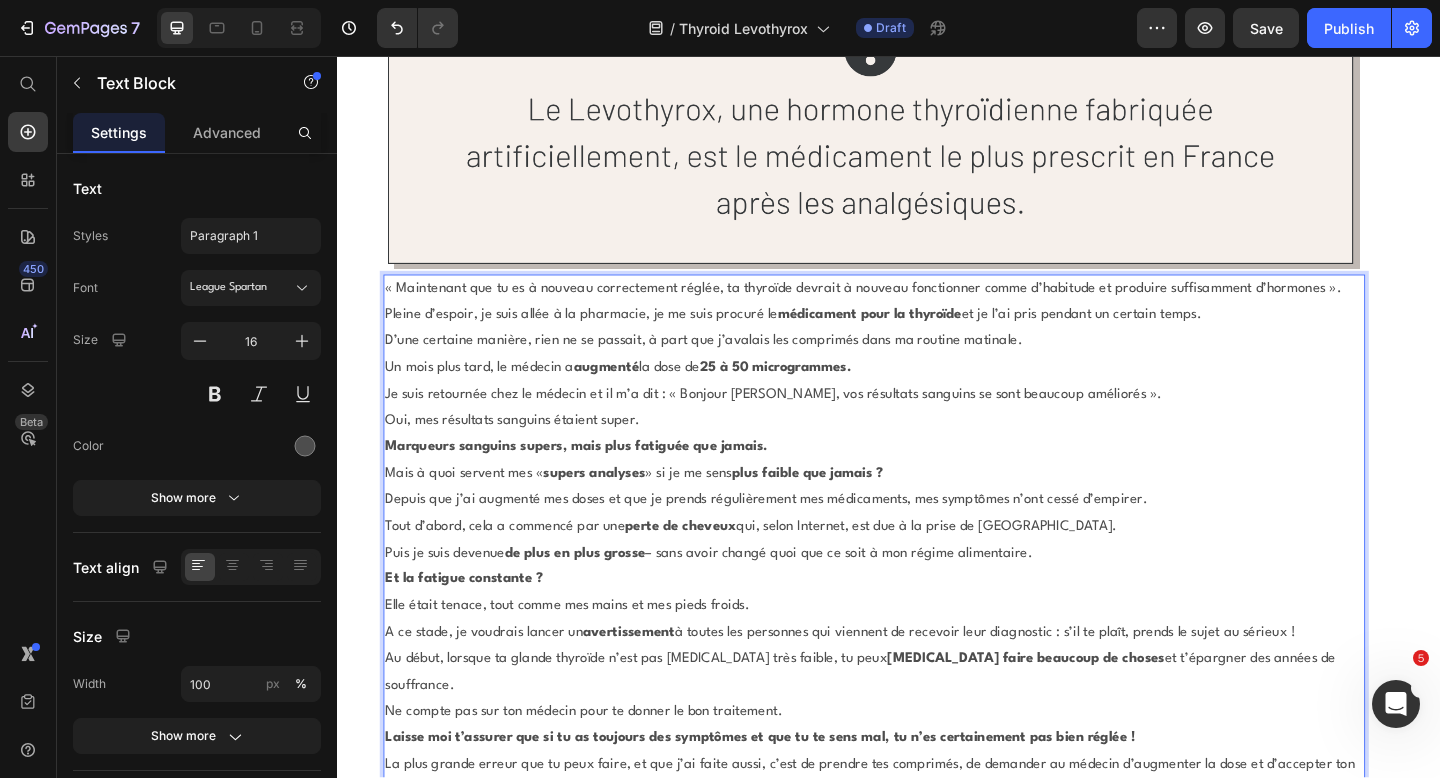 click on "« Maintenant que tu es à nouveau correctement réglée, ta thyroïde devrait à nouveau fonctionner comme d’habitude et produire suffisamment d’hormones »." at bounding box center [921, 310] 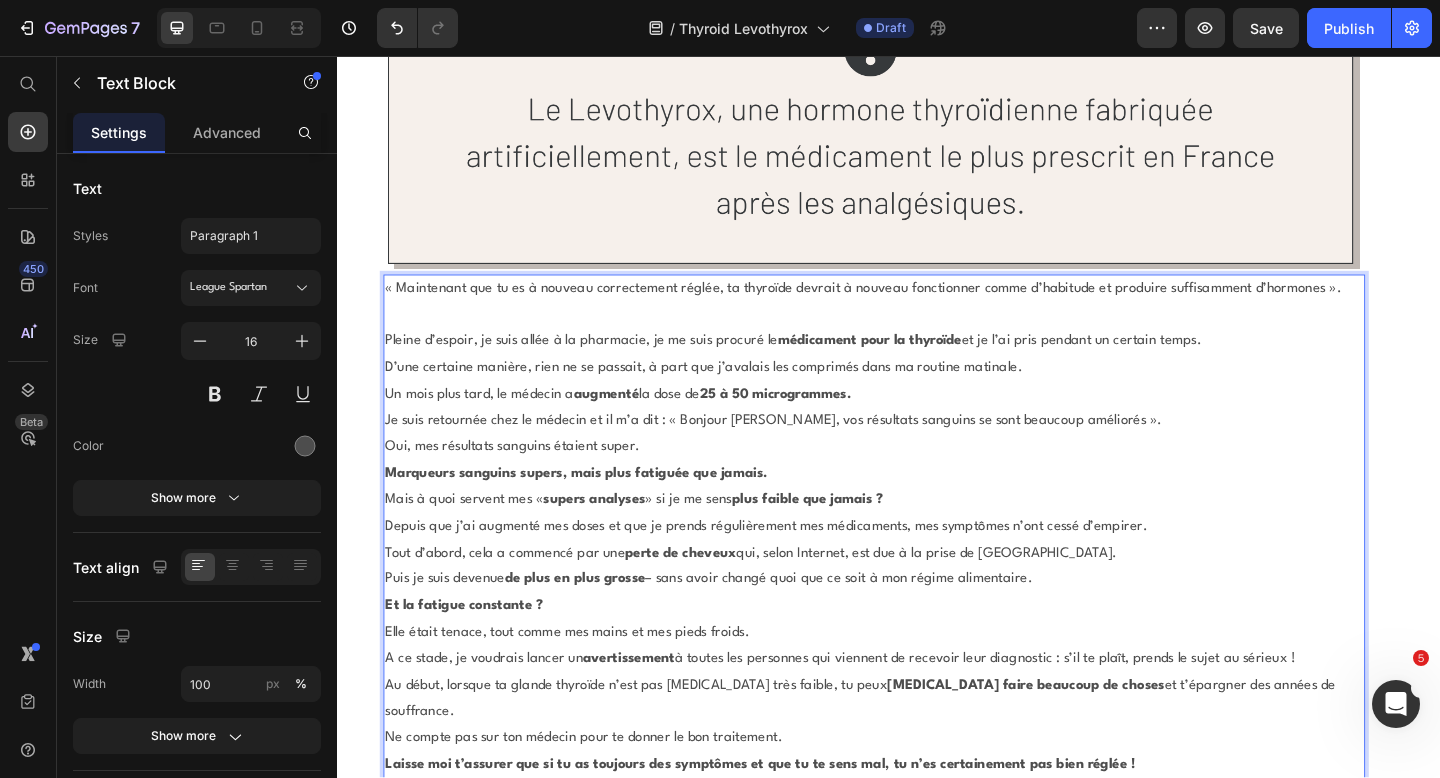 click on "Pleine d’espoir, je suis allée à la pharmacie, je me suis procuré le  médicament pour la thyroïde  et je l’ai pris pendant un certain temps." at bounding box center [921, 367] 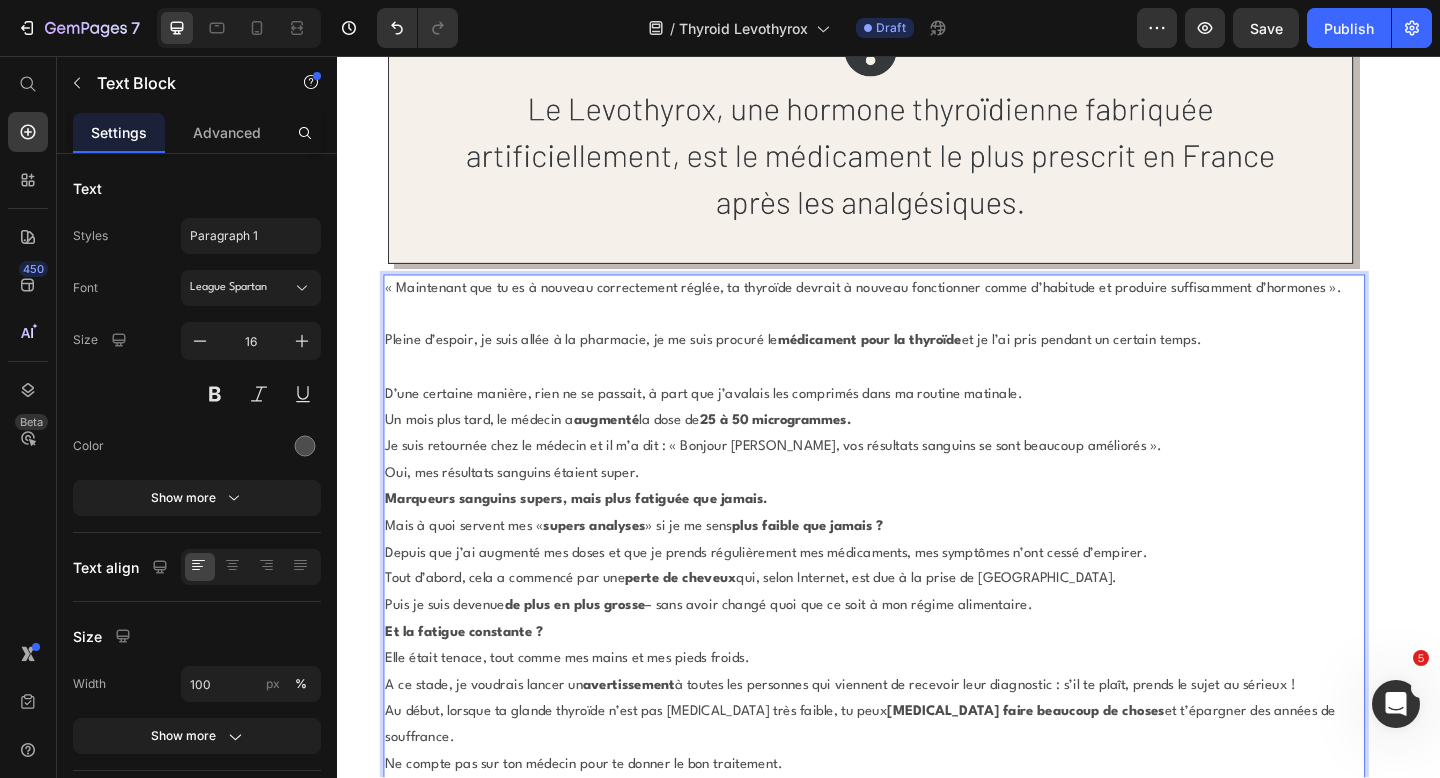 click on "D’une certaine manière, rien ne se passait, à part que j’avalais les comprimés dans ma routine matinale." at bounding box center [921, 425] 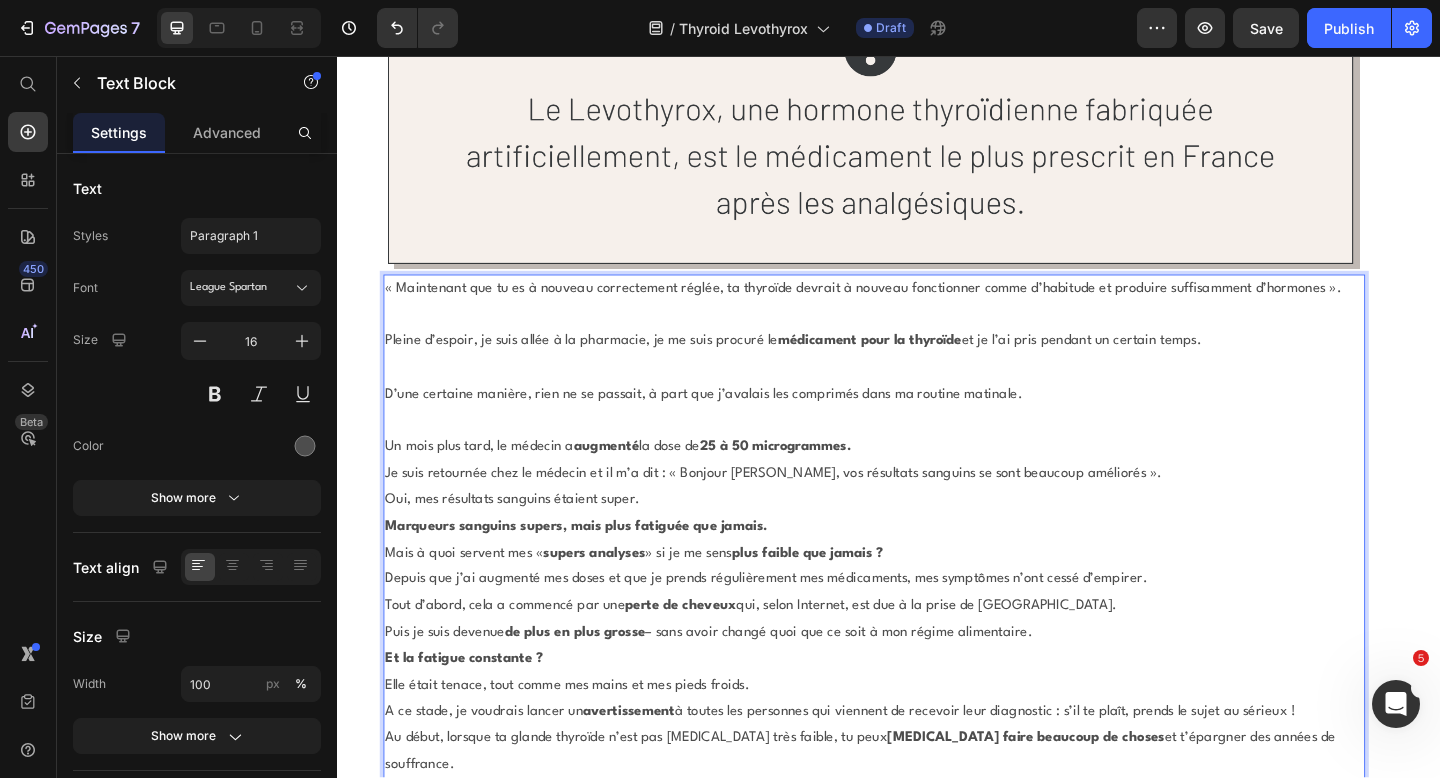 click on "Un mois plus tard, le médecin a  augmenté  la dose de  25 à 50 microgrammes." at bounding box center [921, 482] 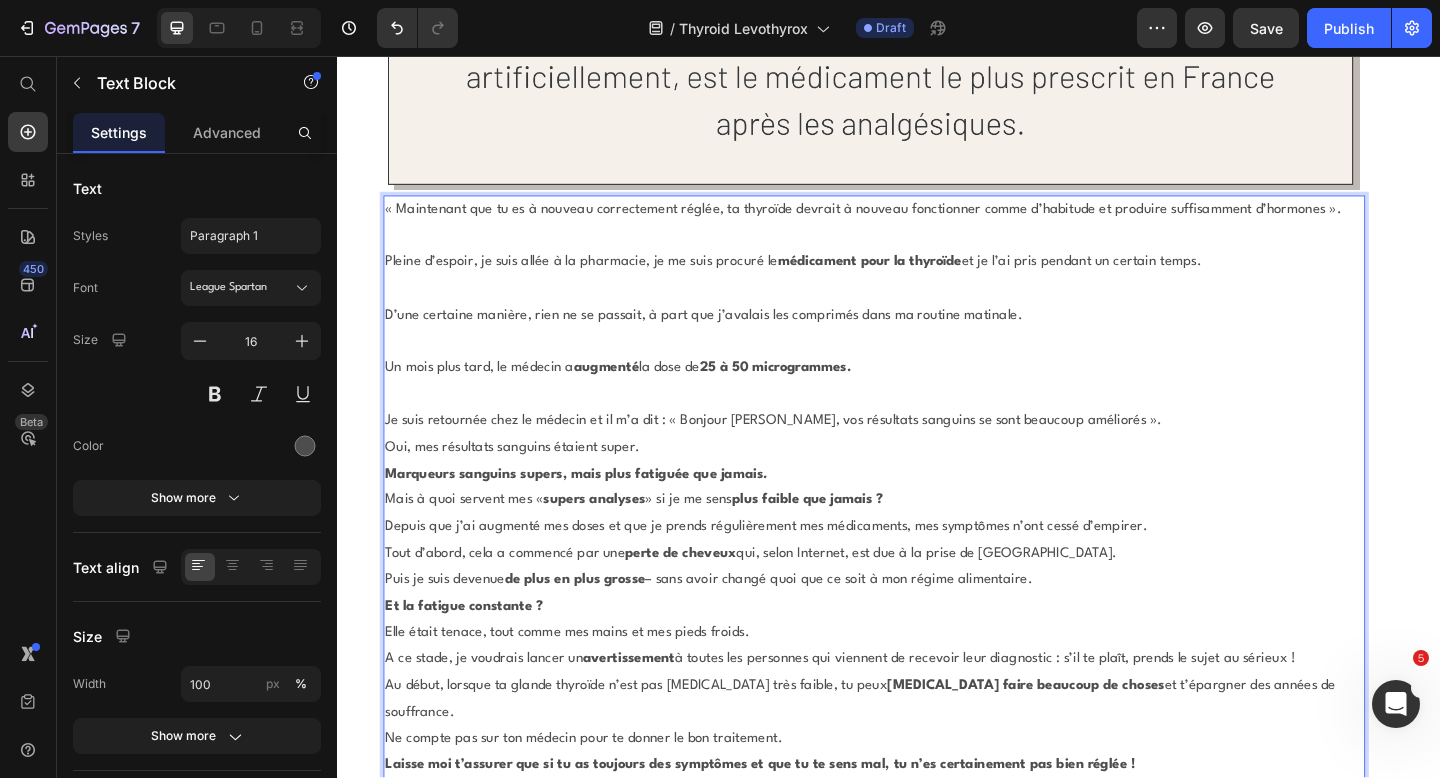 scroll, scrollTop: 5653, scrollLeft: 0, axis: vertical 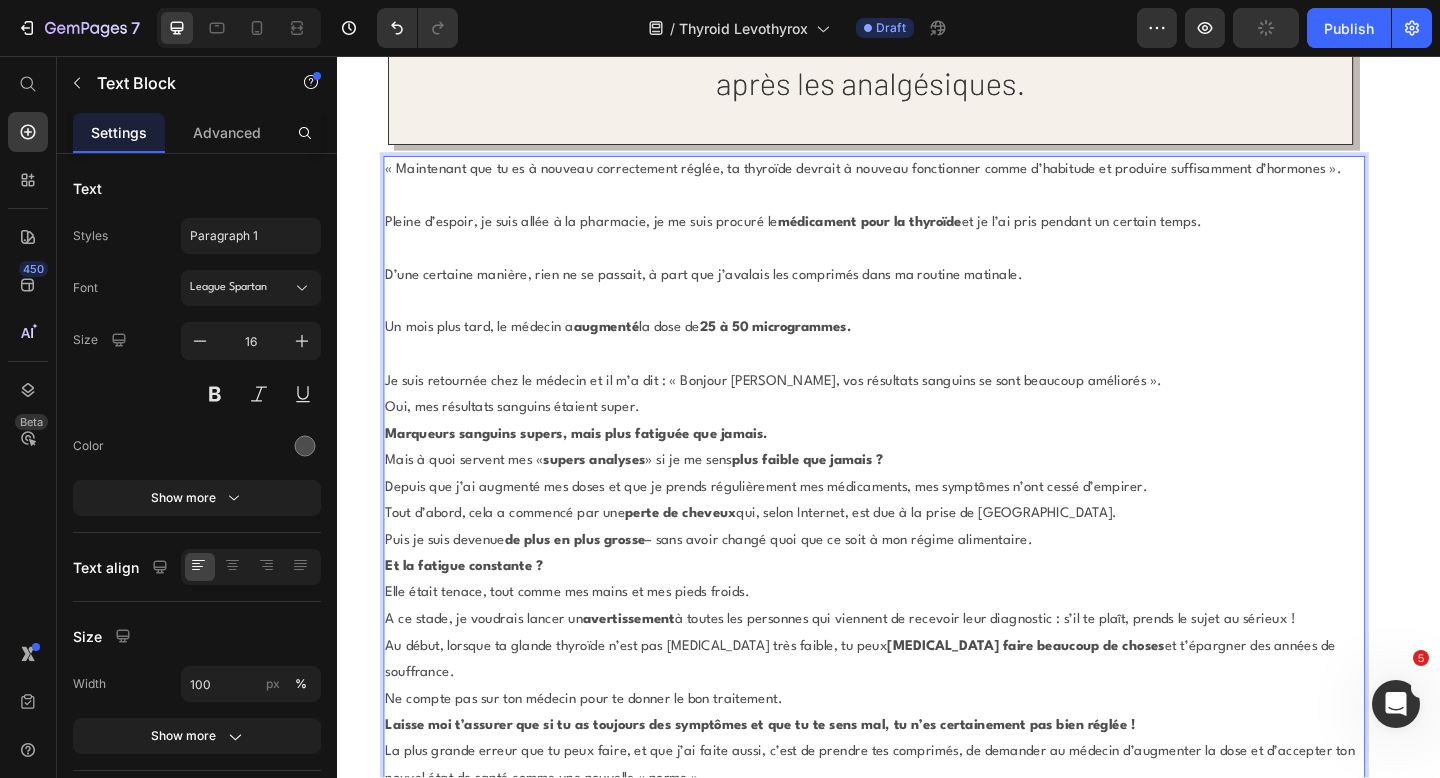click on "Je suis retournée chez le médecin et il m’a dit : « Bonjour [PERSON_NAME], vos résultats sanguins se sont beaucoup améliorés »." at bounding box center (921, 411) 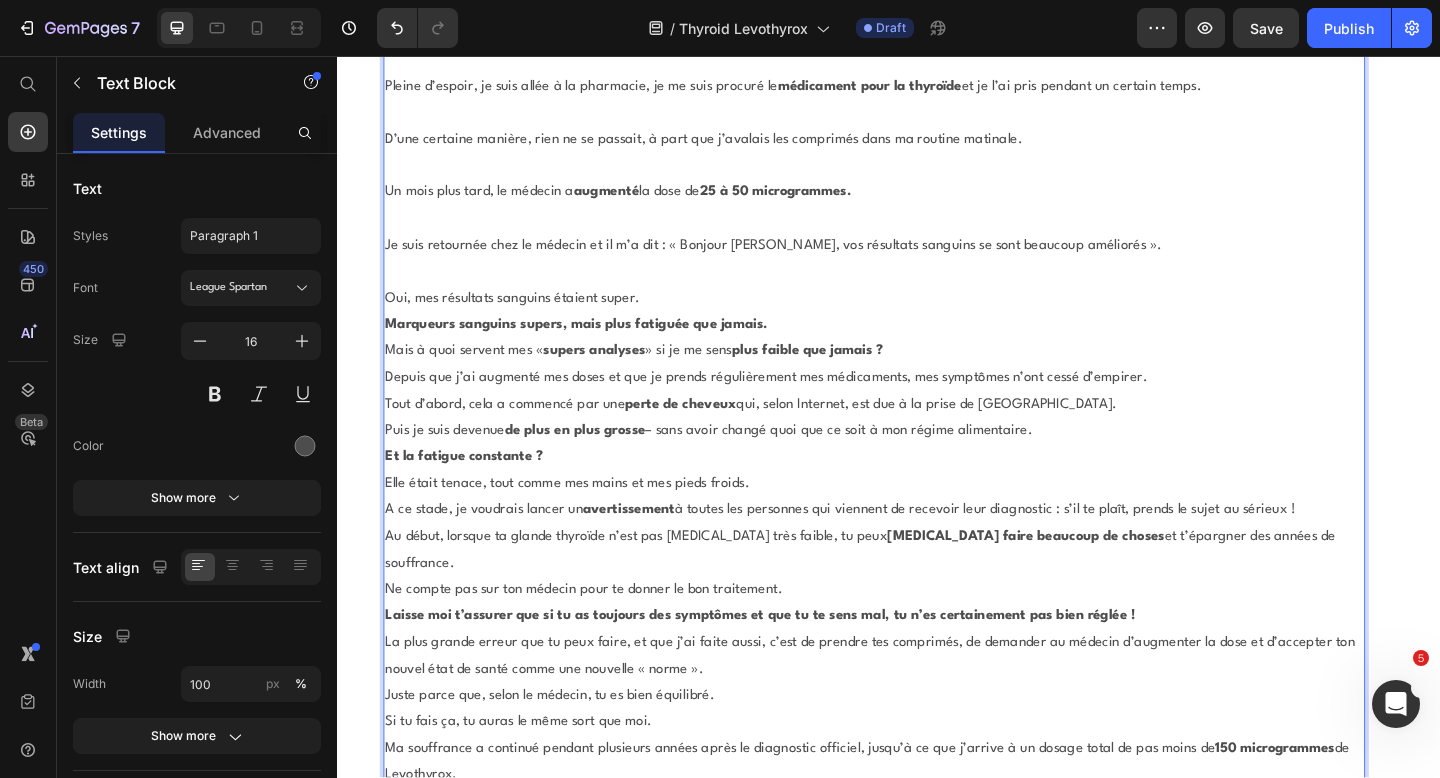 scroll, scrollTop: 5833, scrollLeft: 0, axis: vertical 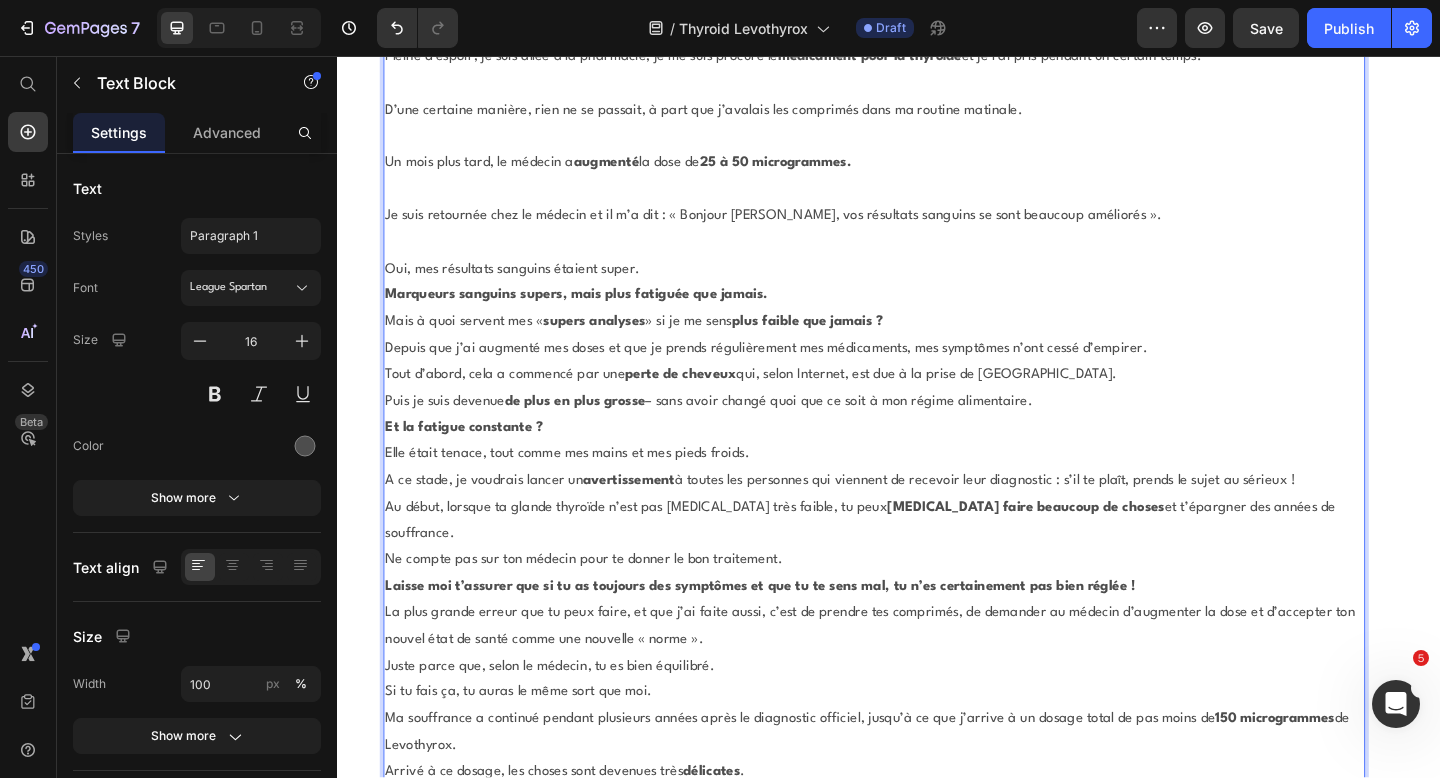 click on "Oui, mes résultats sanguins étaient super." at bounding box center (921, 289) 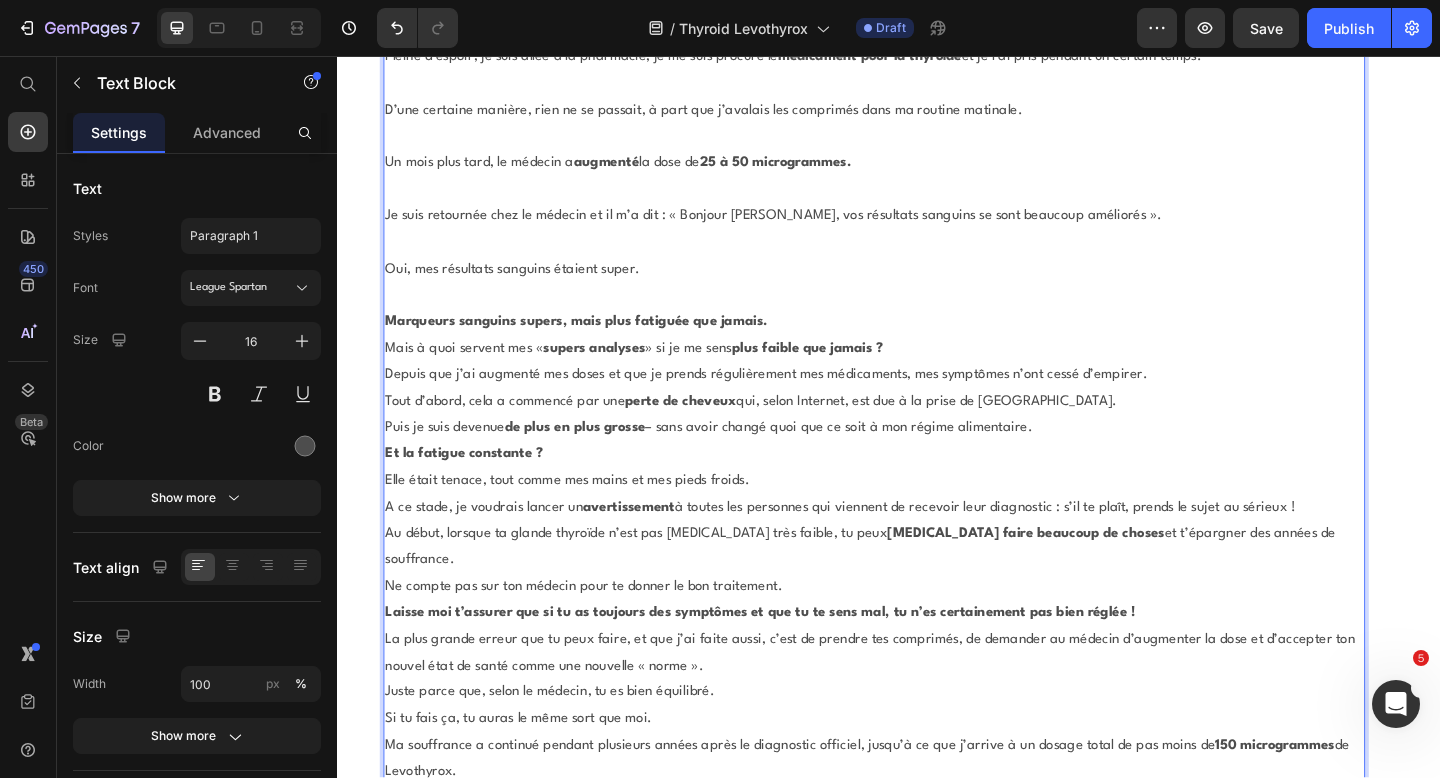 click on "Marqueurs sanguins supers, mais plus fatiguée que jamais." at bounding box center (921, 346) 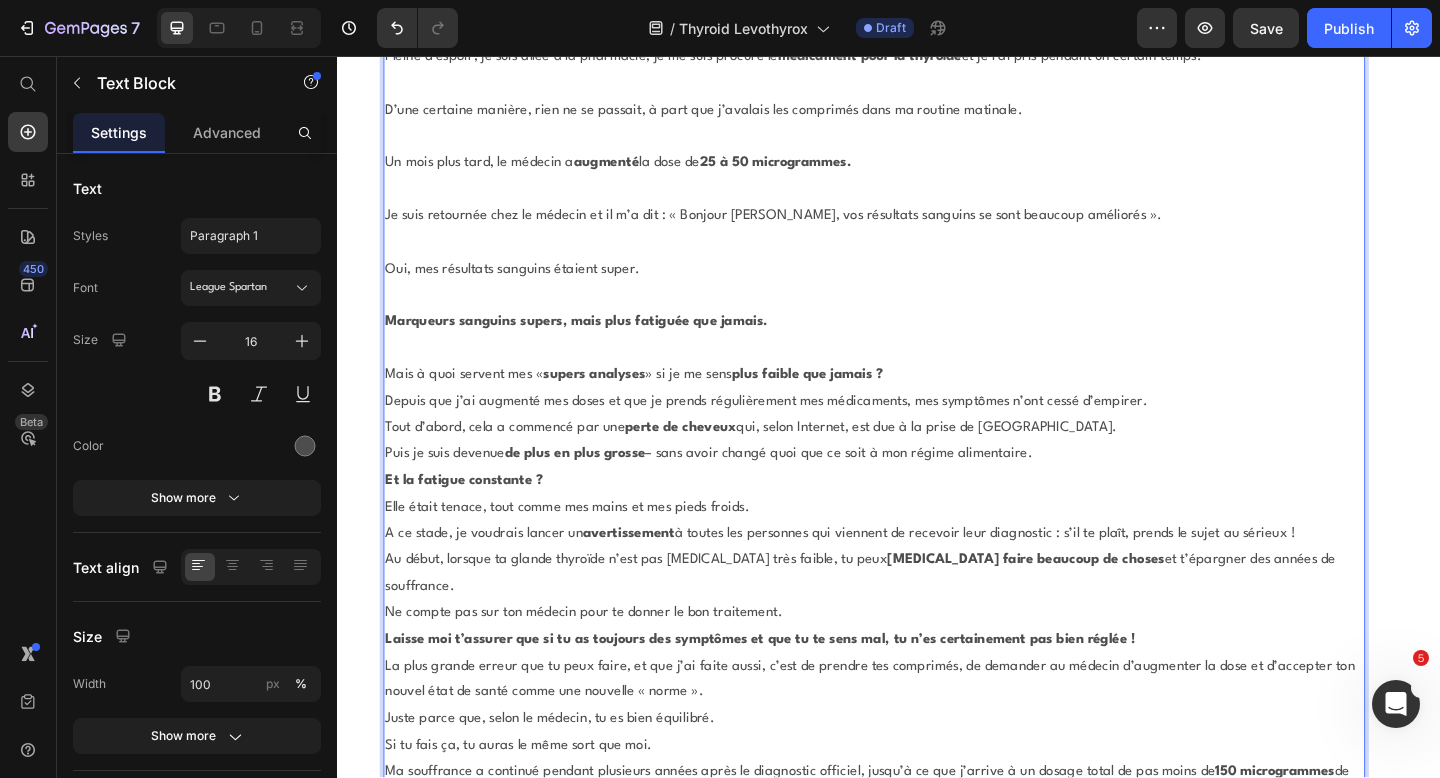 click on "Mais à quoi servent mes «  supers analyses  » si je me sens  plus faible que jamais ?" at bounding box center [921, 404] 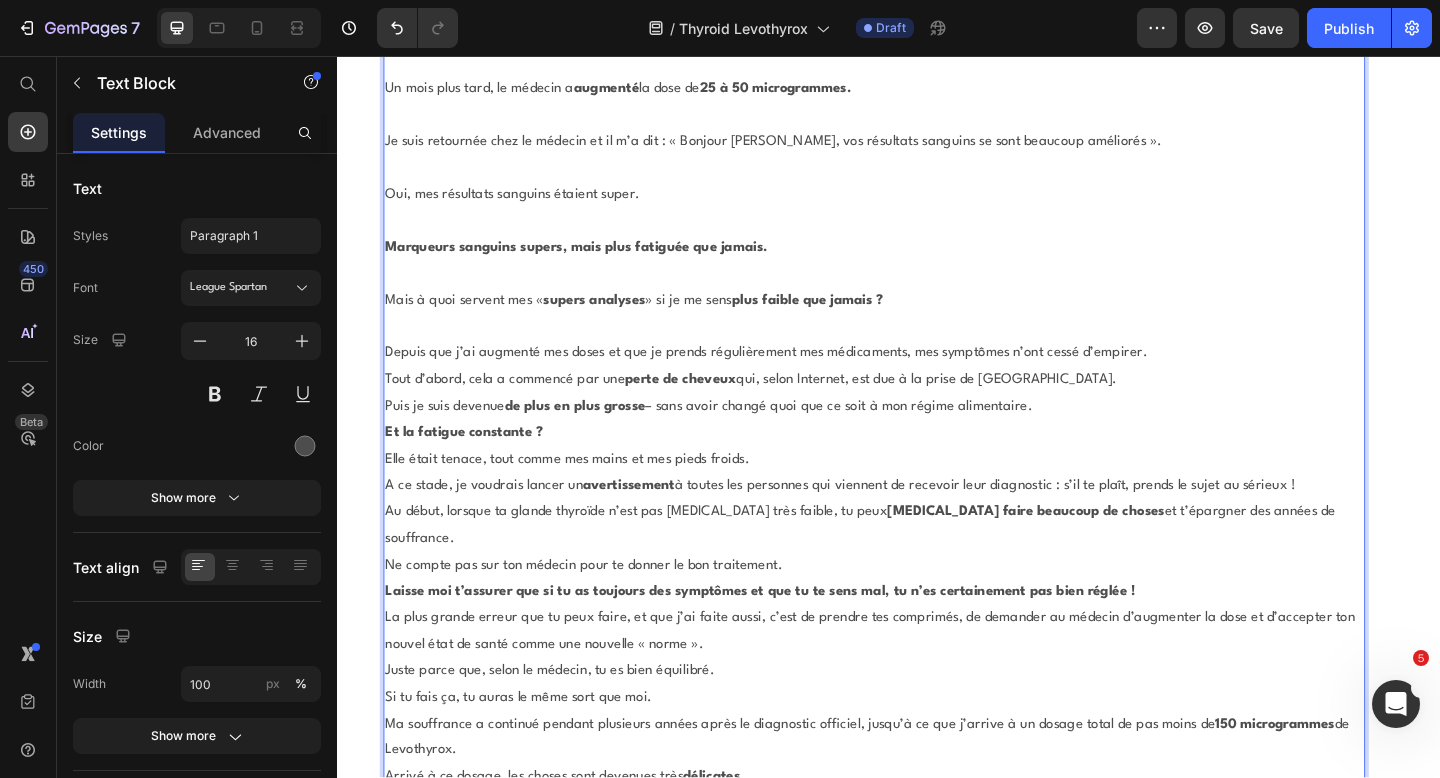 scroll, scrollTop: 5947, scrollLeft: 0, axis: vertical 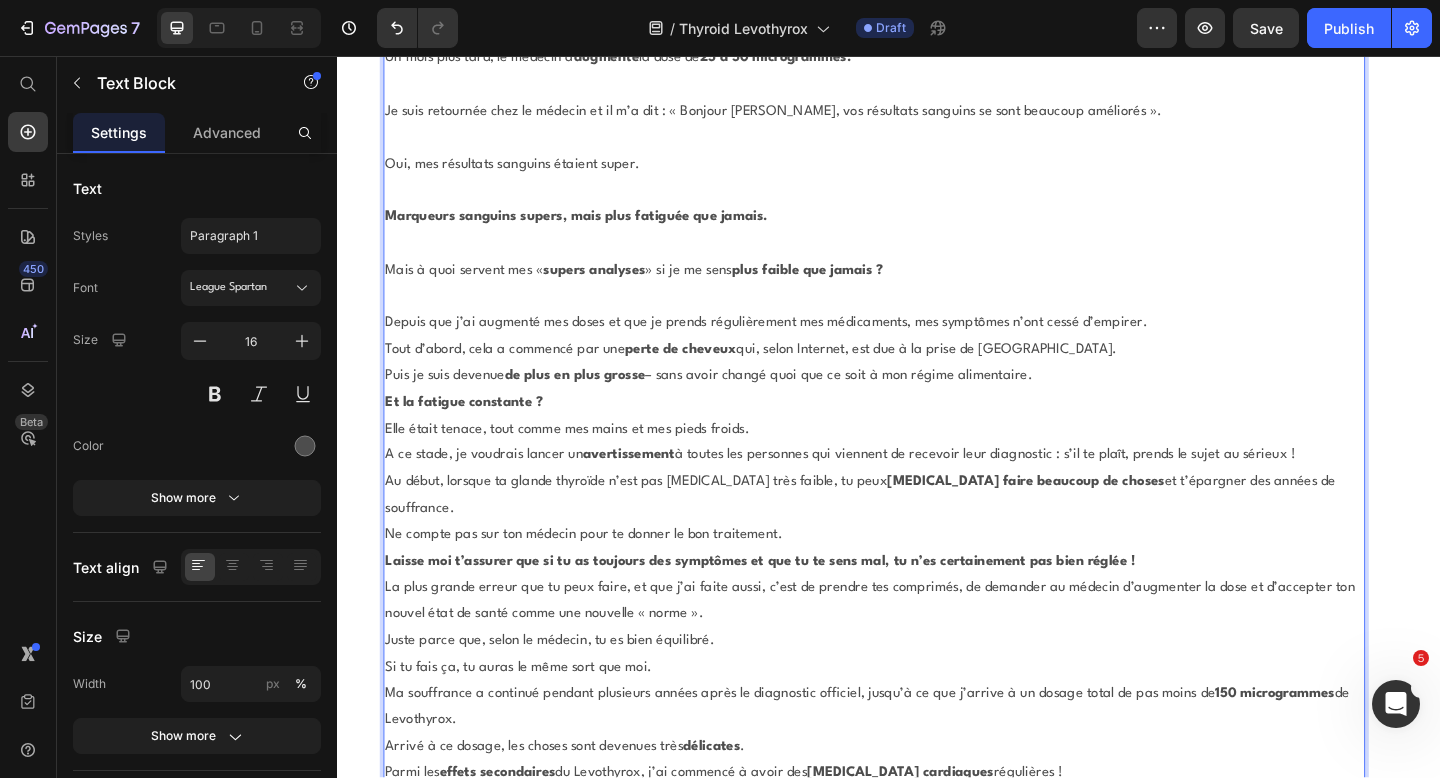 click on "Depuis que j’ai augmenté mes doses et que je prends régulièrement mes médicaments, mes symptômes n’ont cessé d’empirer." at bounding box center (921, 347) 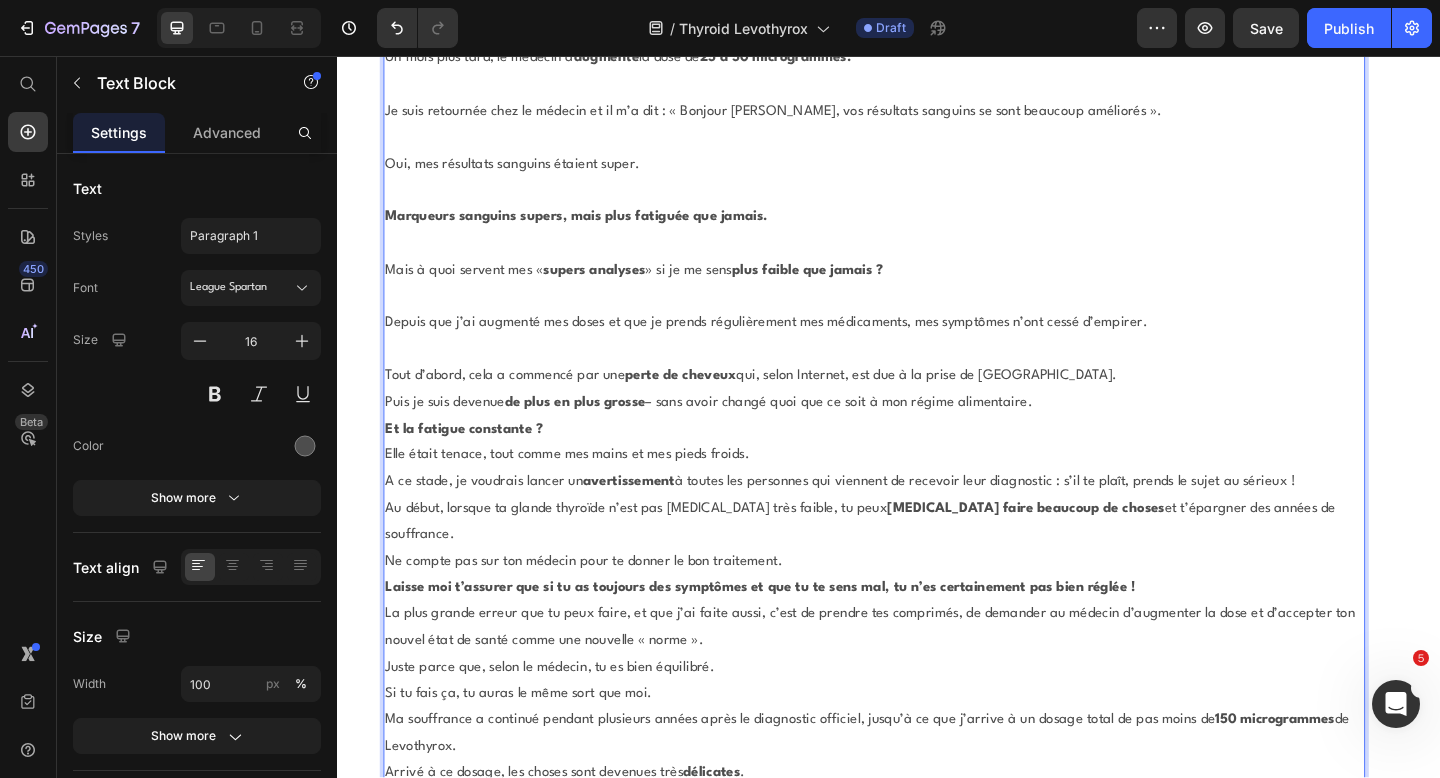 click on "Tout d’abord, cela a commencé par une  perte de cheveux  qui, selon Internet, est due à la prise de Levothyrox." at bounding box center (921, 405) 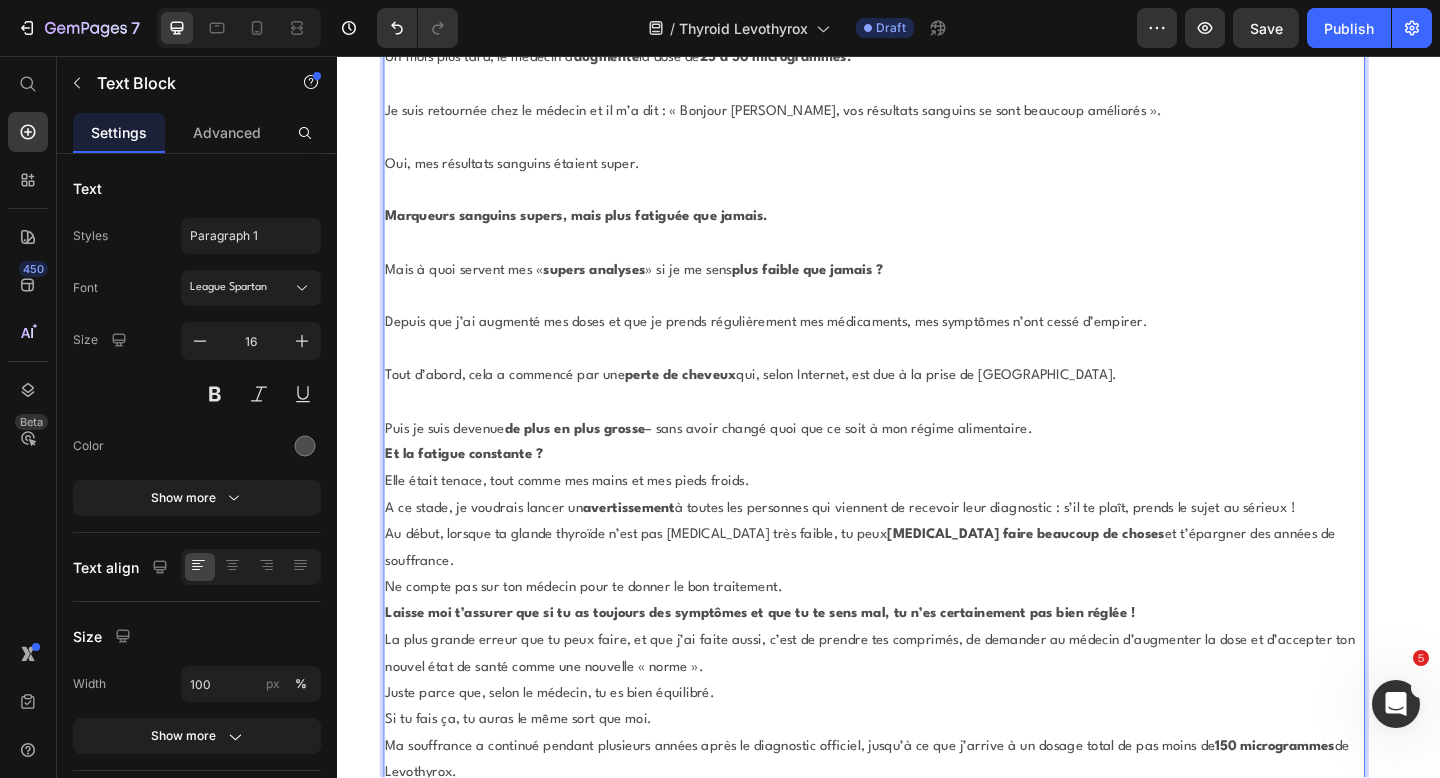 click on "Puis je suis devenue  de plus en plus grosse  – sans avoir changé quoi que ce soit à mon régime alimentaire." at bounding box center [921, 463] 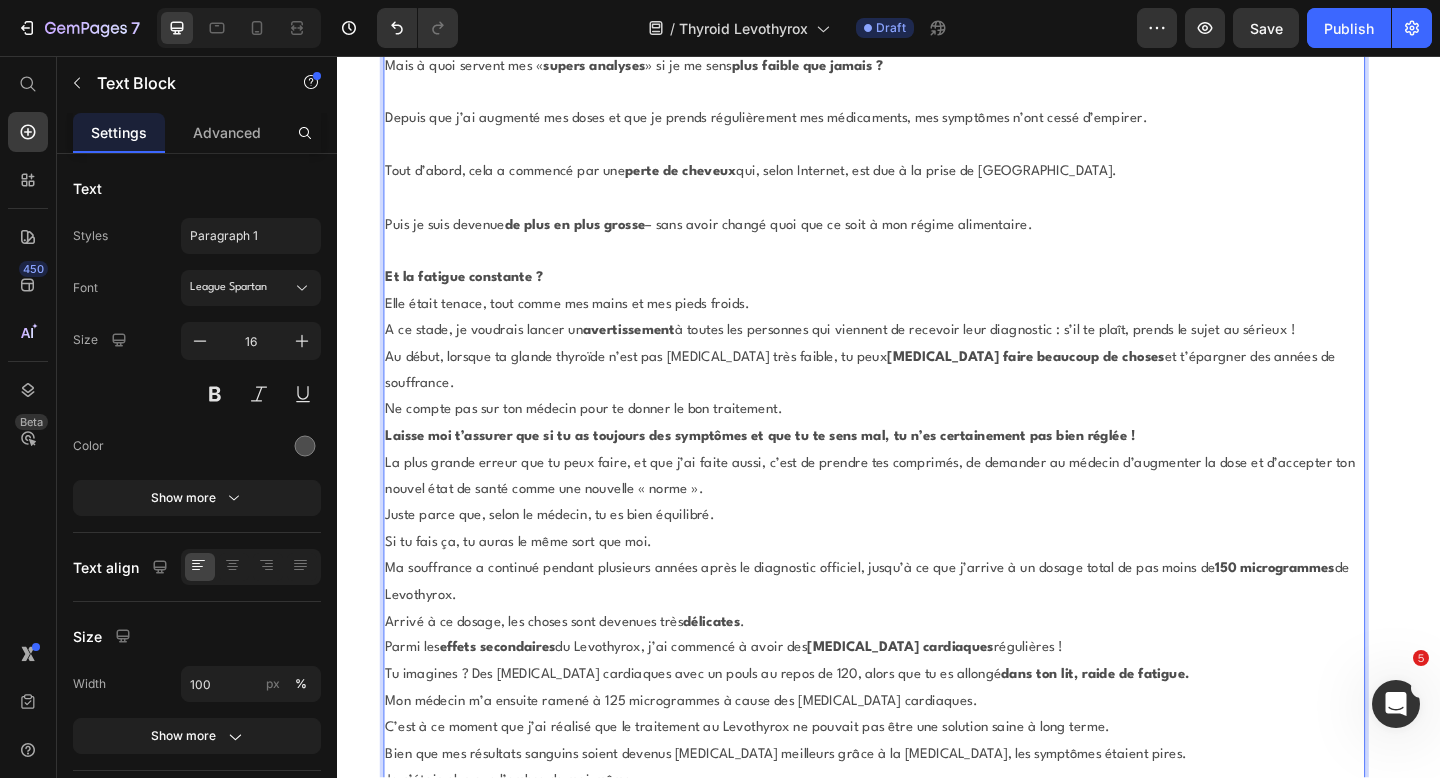scroll, scrollTop: 6174, scrollLeft: 0, axis: vertical 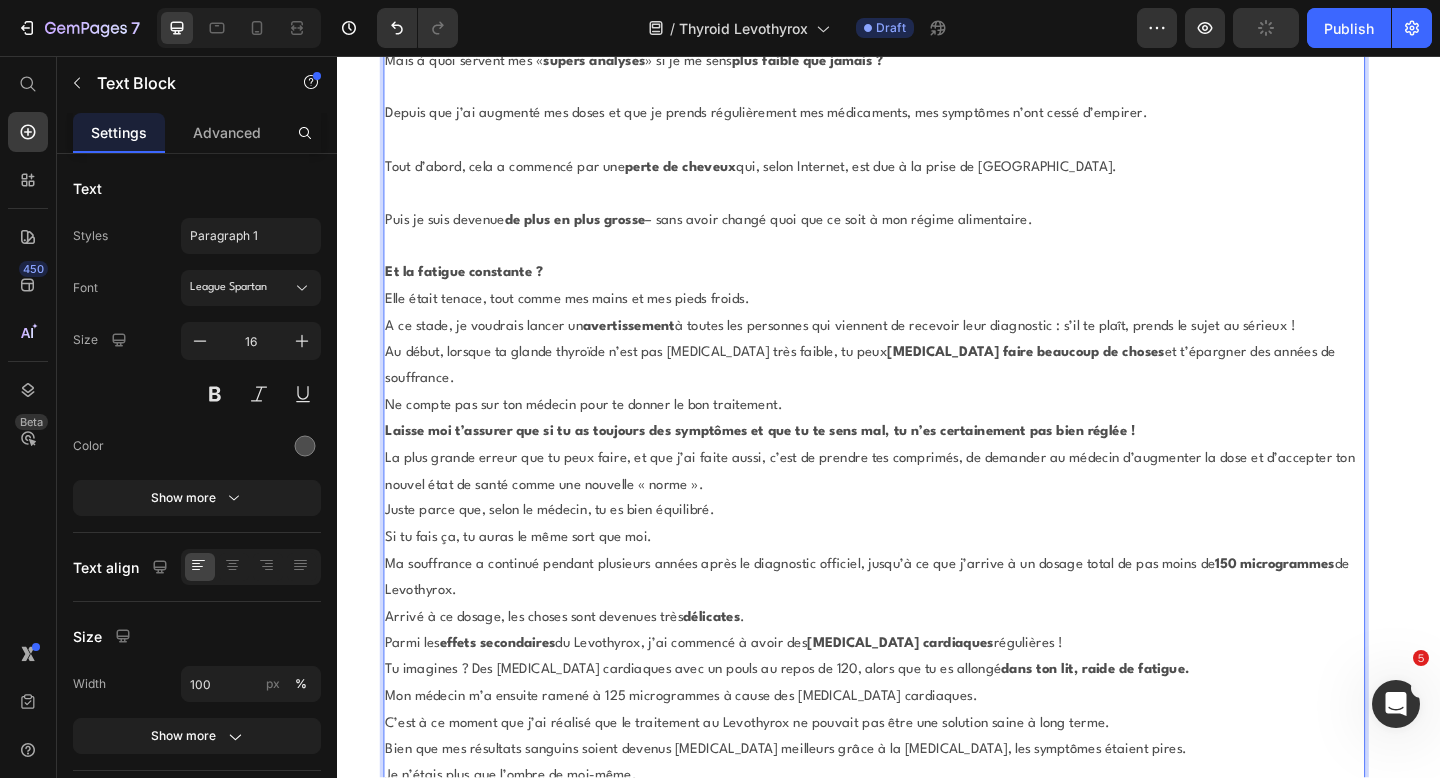 click on "Et la fatigue constante ?" at bounding box center [921, 293] 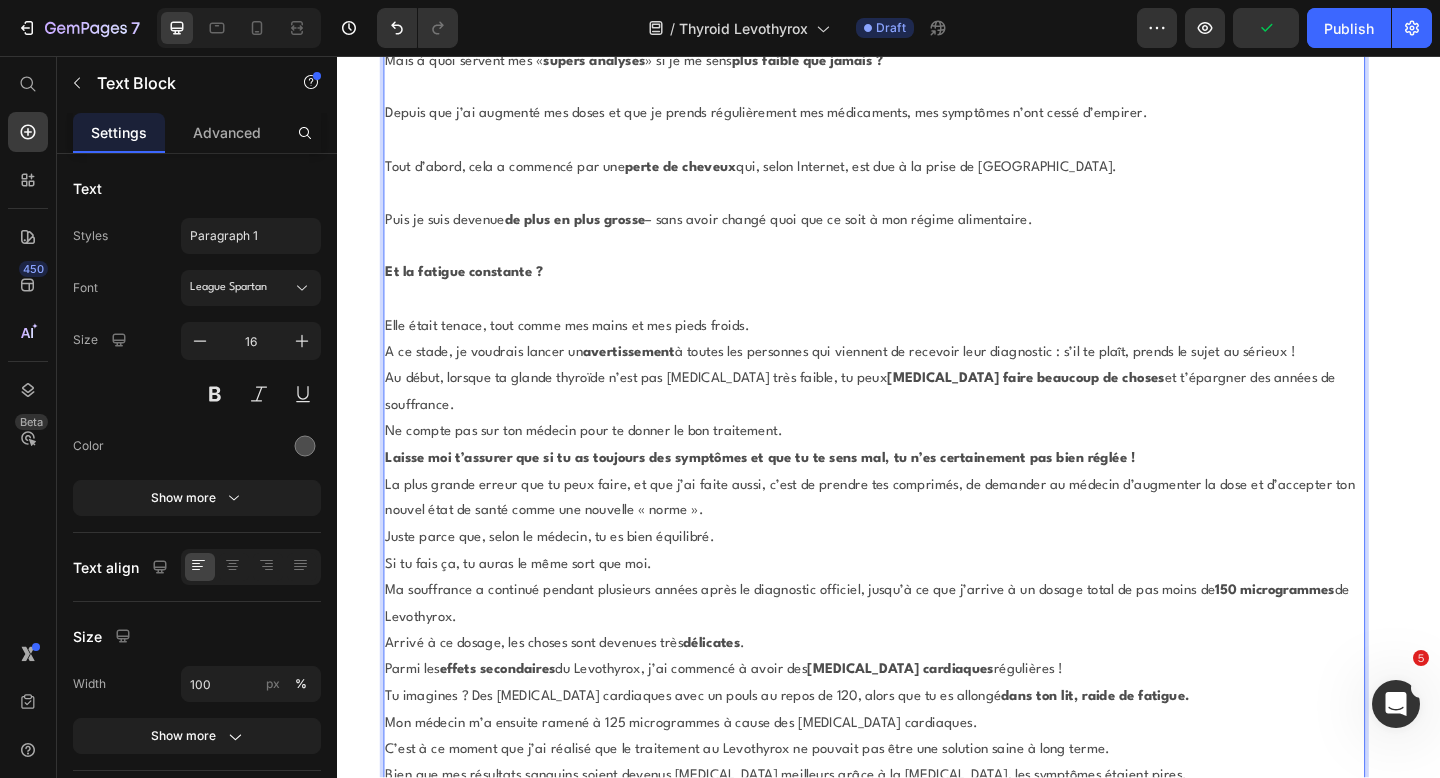 click on "Elle était tenace, tout comme mes mains et mes pieds froids." at bounding box center (921, 351) 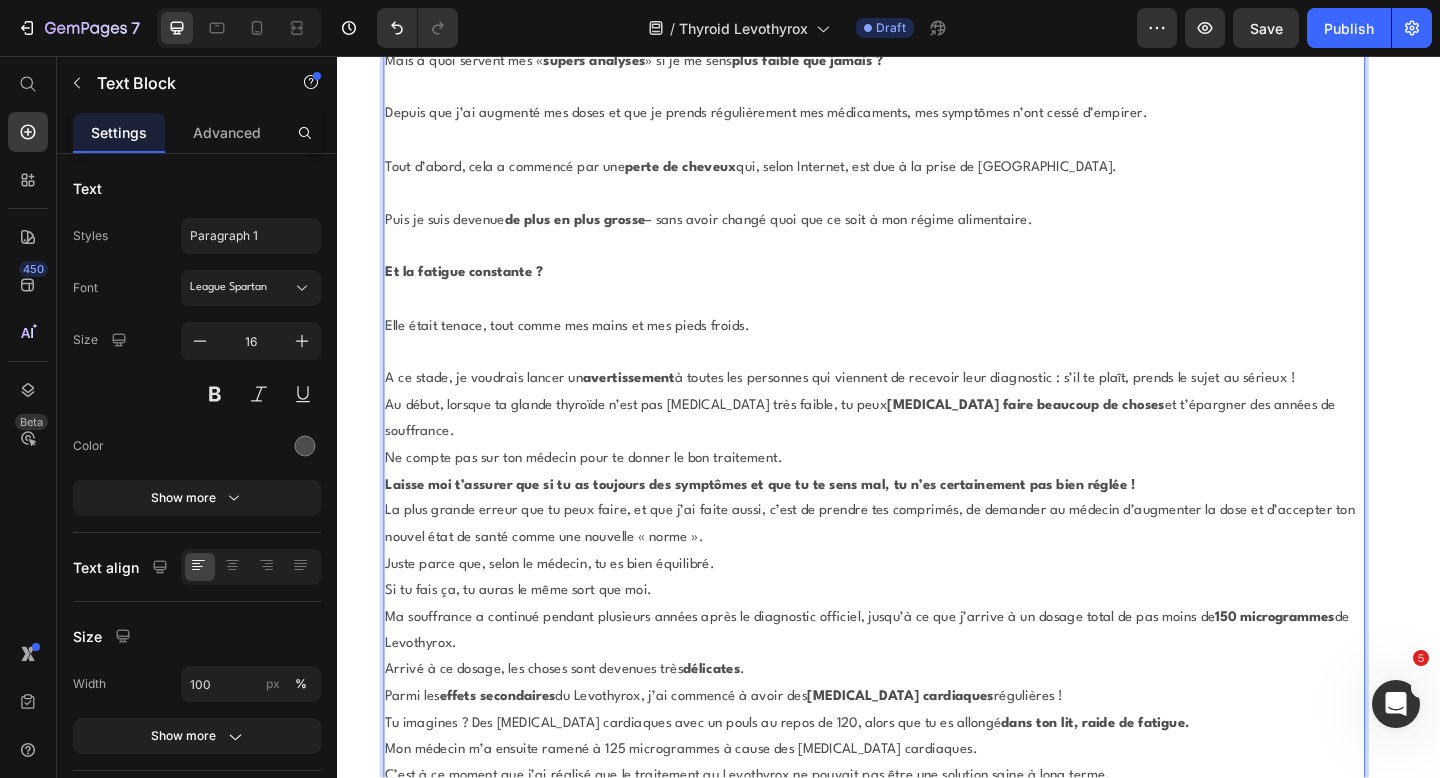 click on "A ce stade, je voudrais lancer un  avertissement  à toutes les personnes qui viennent de recevoir leur diagnostic : s’il te plaît, prends le sujet au sérieux !" at bounding box center (921, 408) 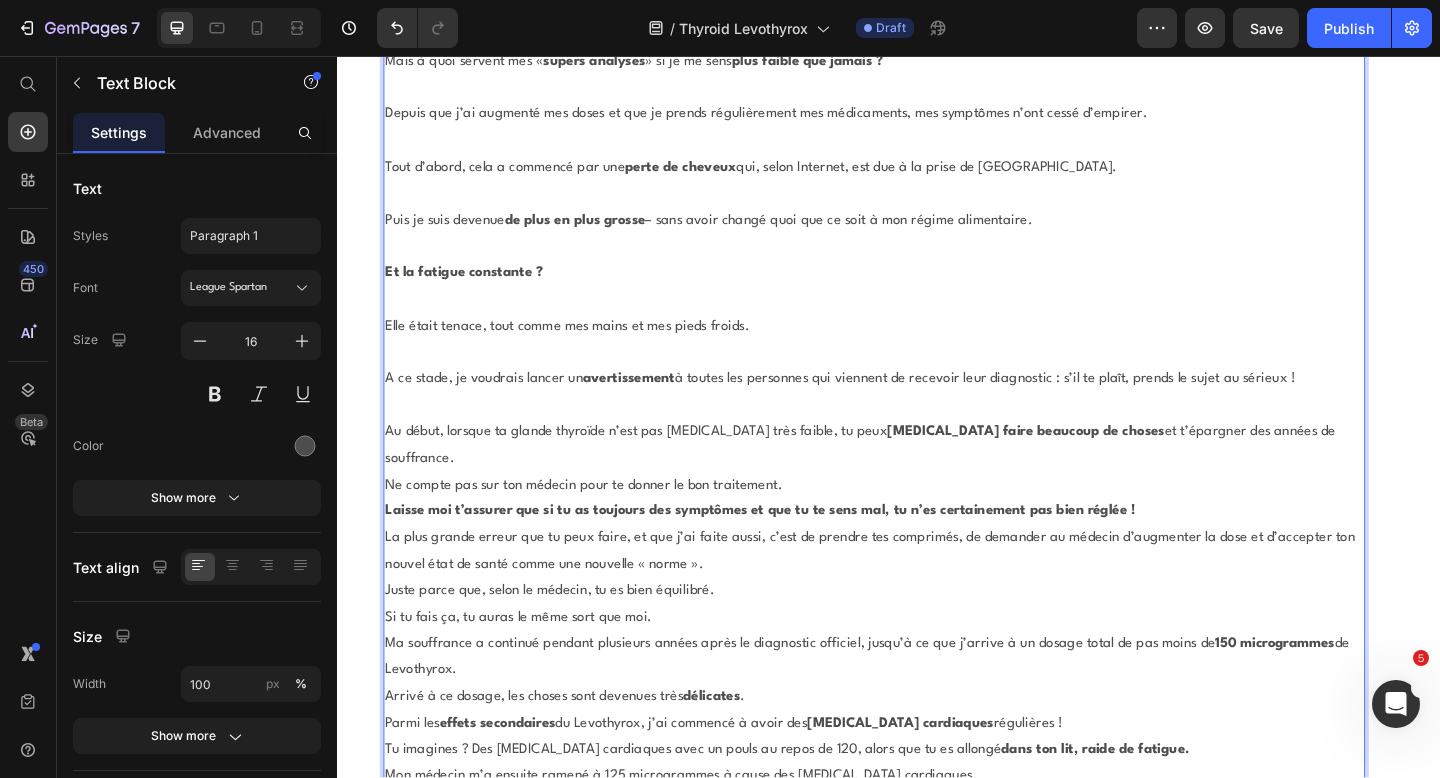 click on "Au début, lorsque ta glande thyroïde n’est pas encore très faible, tu peux  encore faire beaucoup de choses  et t’épargner des années de souffrance." at bounding box center [921, 481] 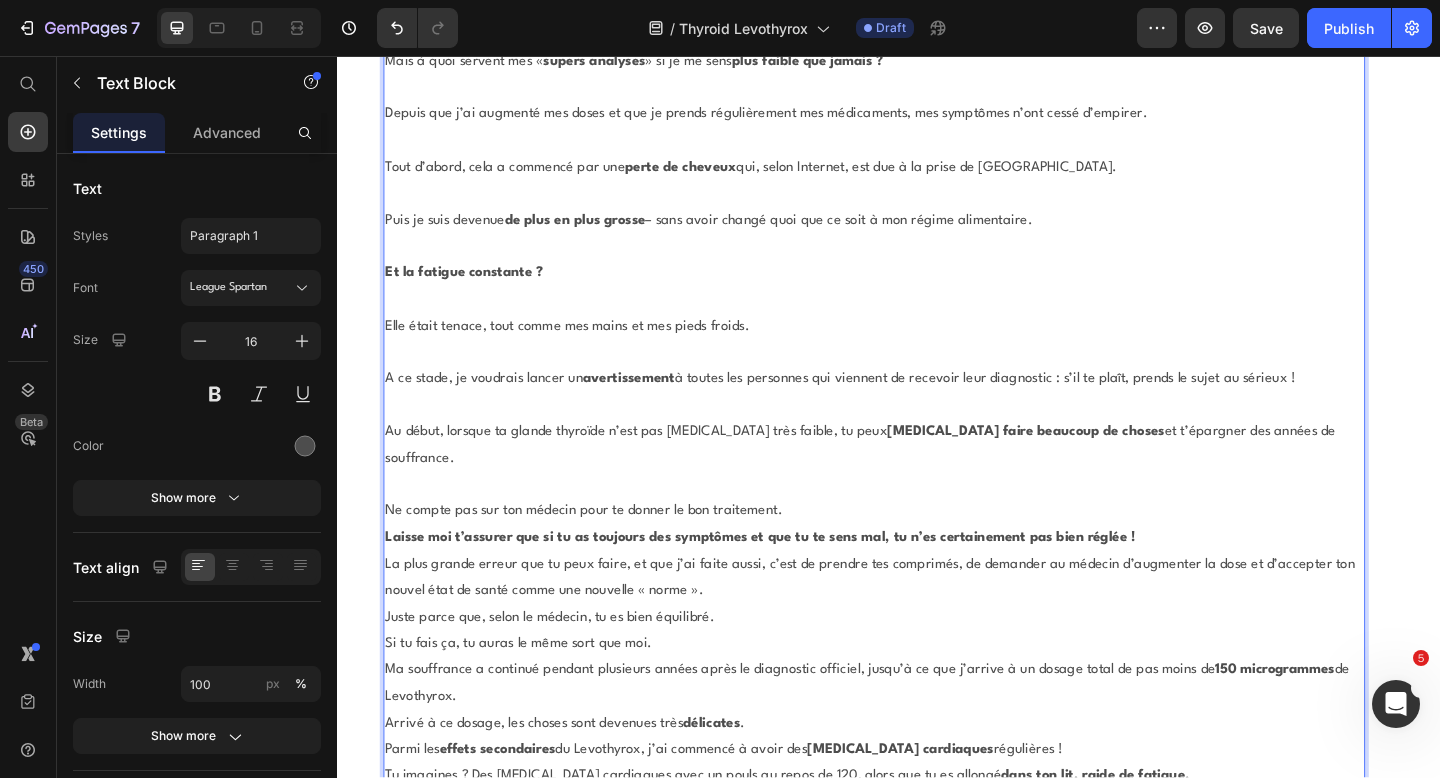 click on "Ne compte pas sur ton médecin pour te donner le bon traitement." at bounding box center [921, 552] 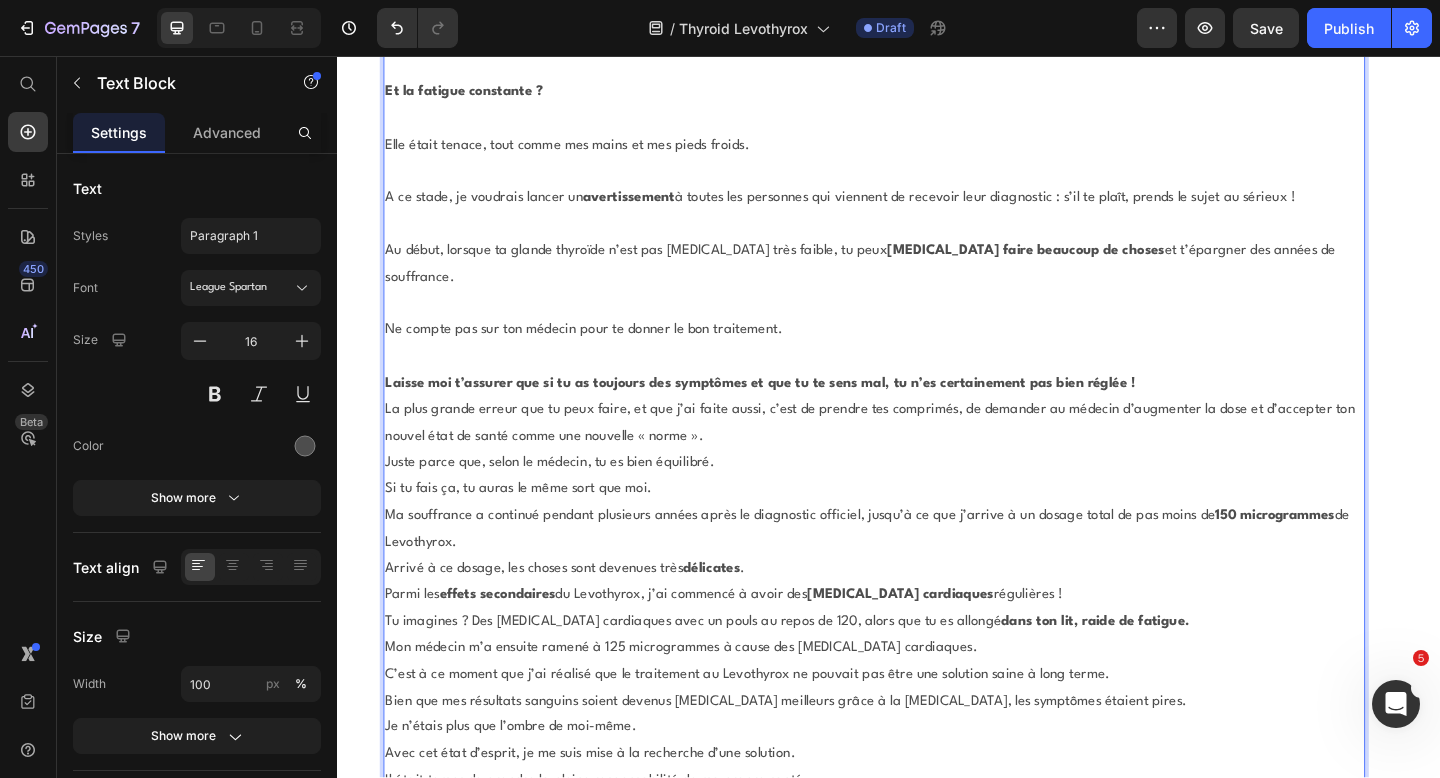 scroll, scrollTop: 6404, scrollLeft: 0, axis: vertical 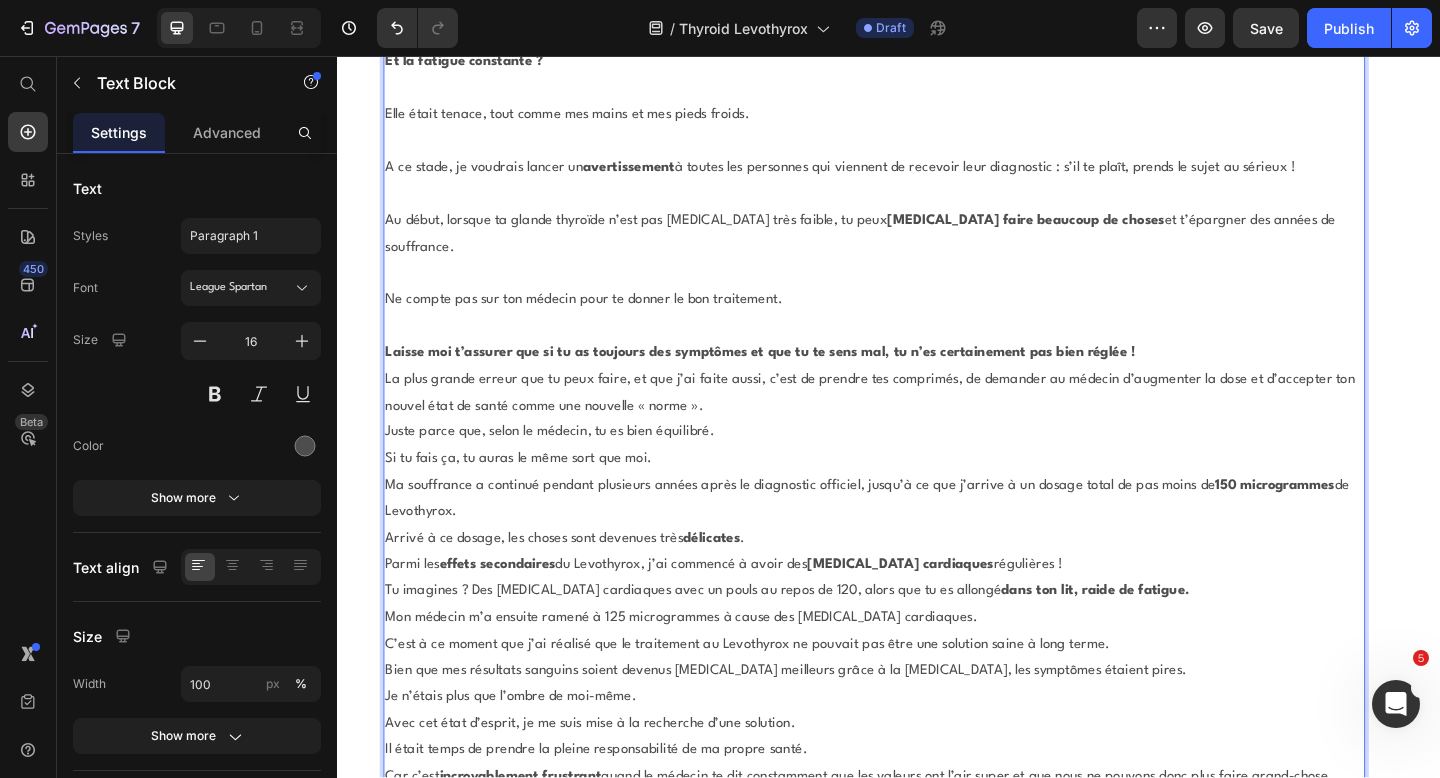 click on "Laisse moi t’assurer que si tu as toujours des symptômes et que tu te sens mal, tu n’es certainement pas bien réglée !" at bounding box center [921, 380] 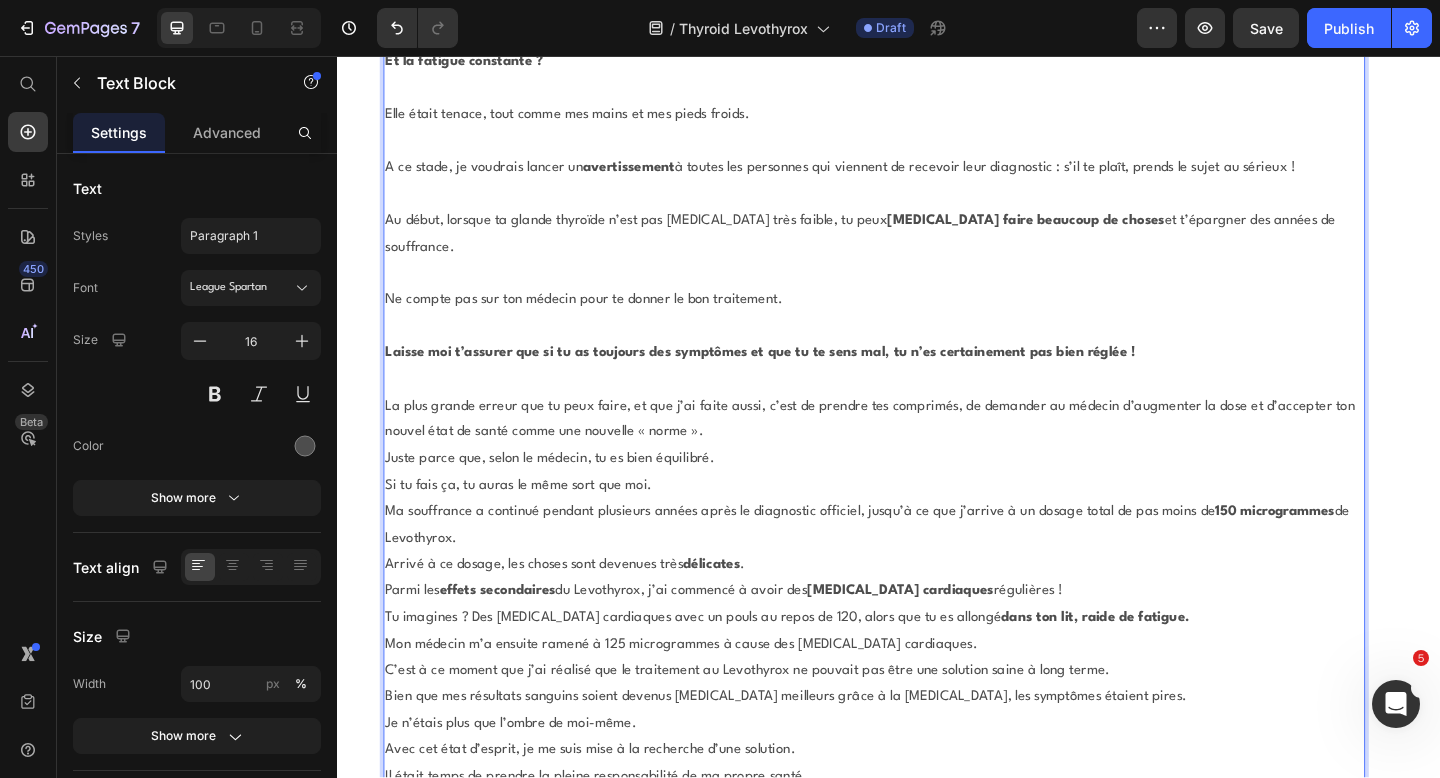 click on "La plus grande erreur que tu peux faire, et que j’ai faite aussi, c’est de prendre tes comprimés, de demander au médecin d’augmenter la dose et d’accepter ton nouvel état de santé comme une nouvelle « norme »." at bounding box center [921, 453] 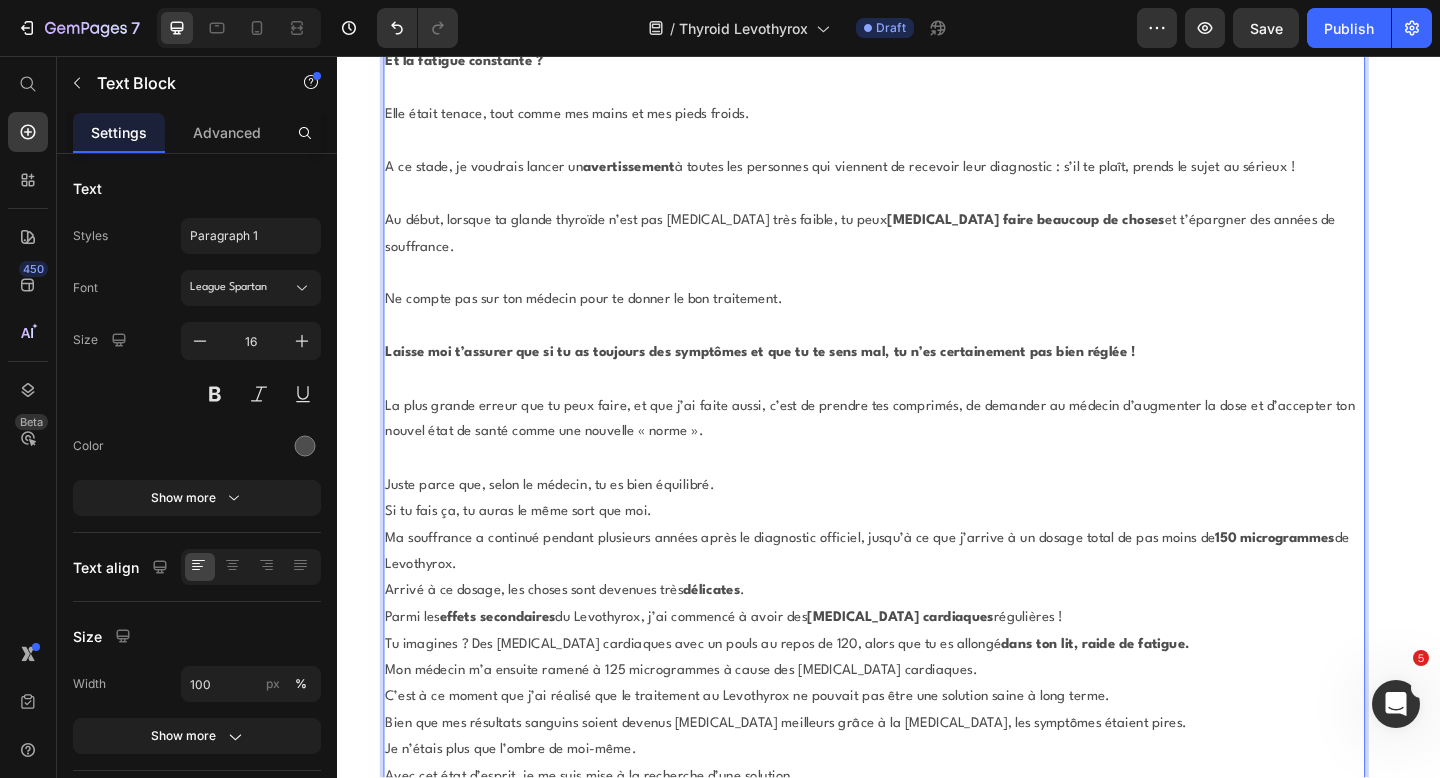 click on "Juste parce que, selon le médecin, tu es bien équilibré." at bounding box center (921, 524) 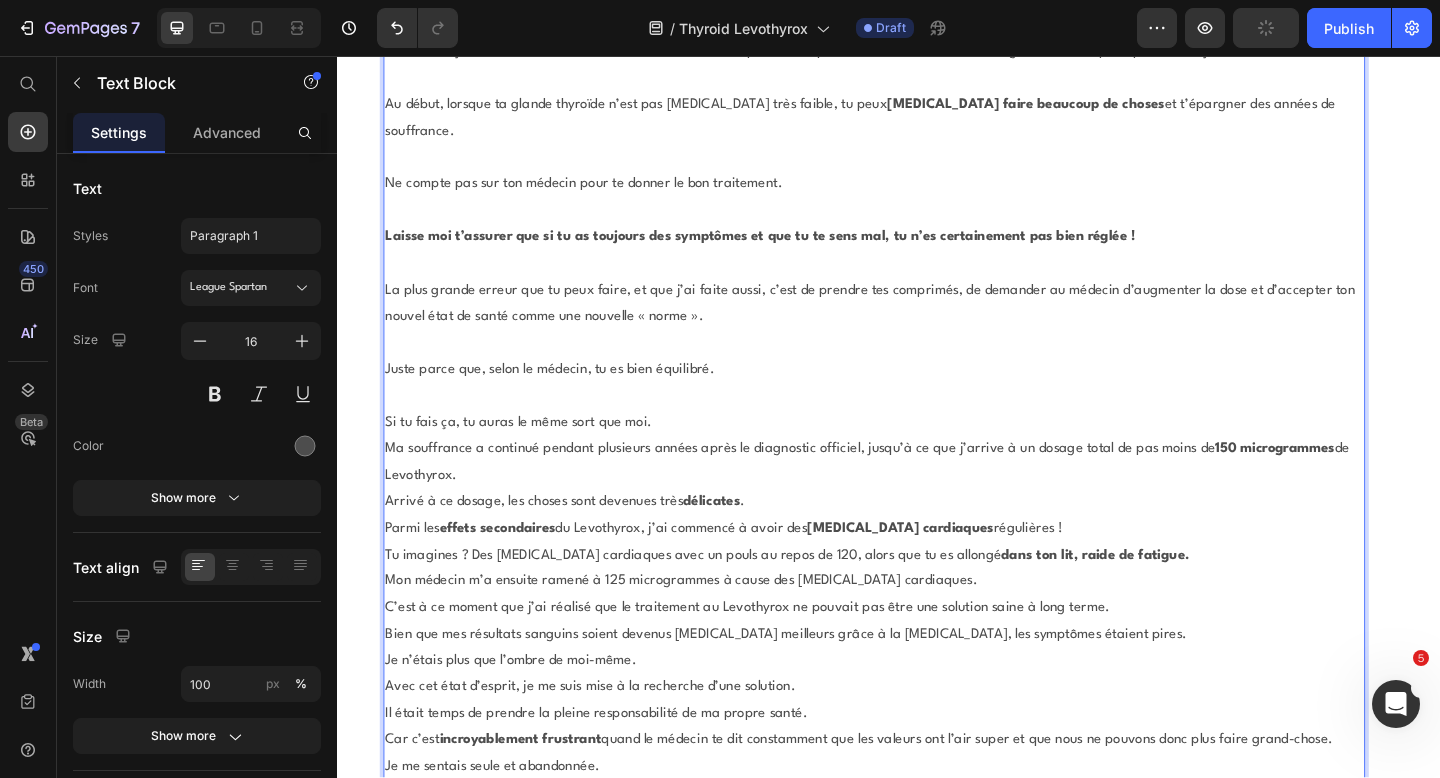 scroll, scrollTop: 6531, scrollLeft: 0, axis: vertical 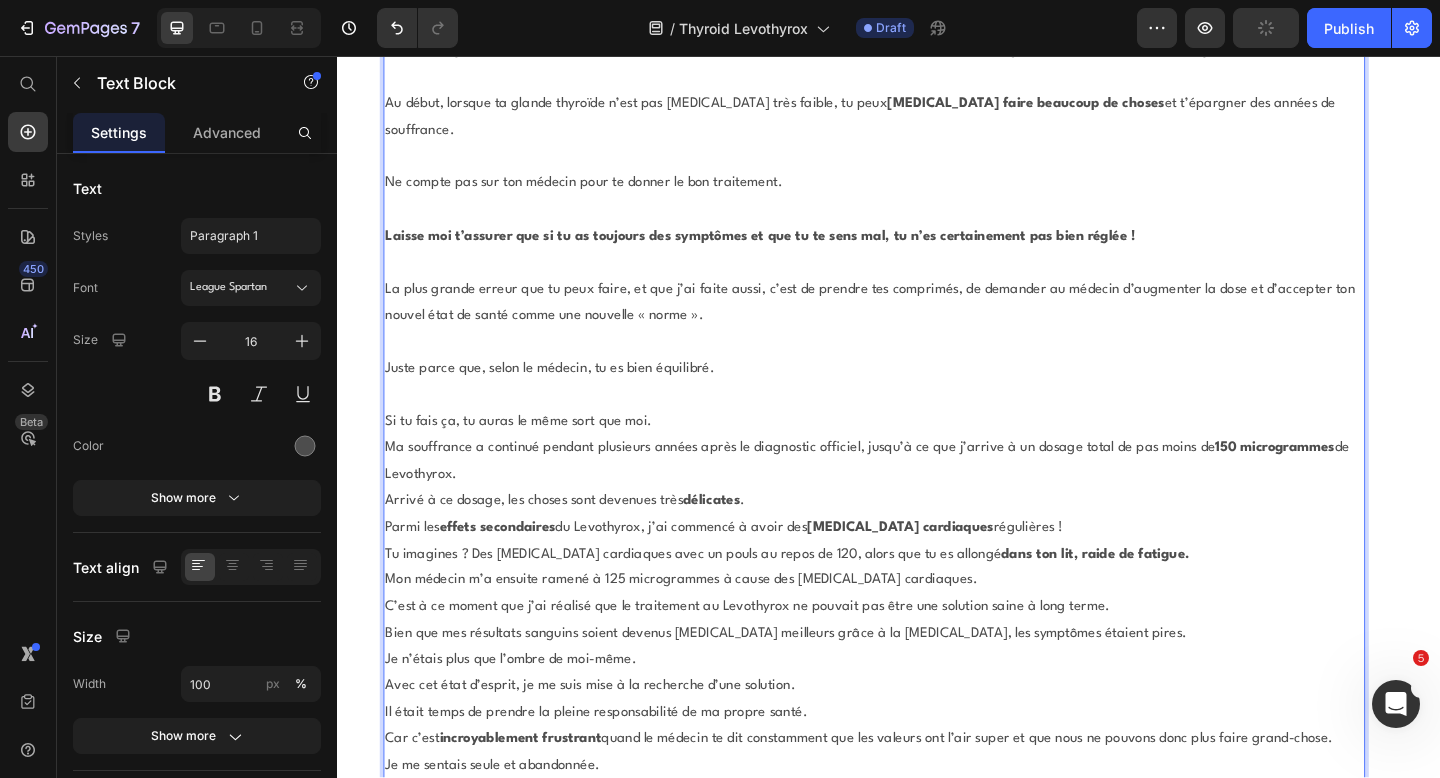 click on "Si tu fais ça, tu auras le même sort que moi." at bounding box center (921, 455) 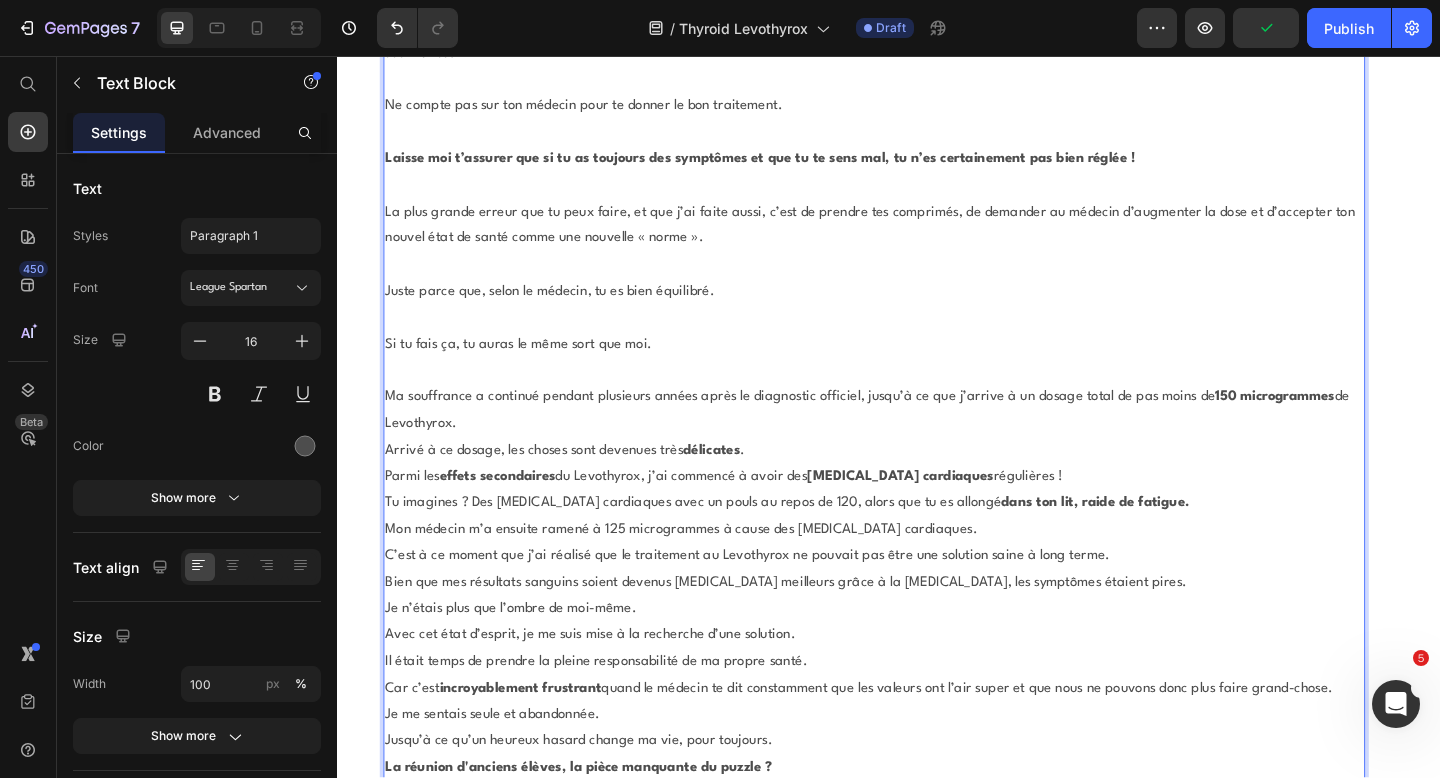 scroll, scrollTop: 6647, scrollLeft: 0, axis: vertical 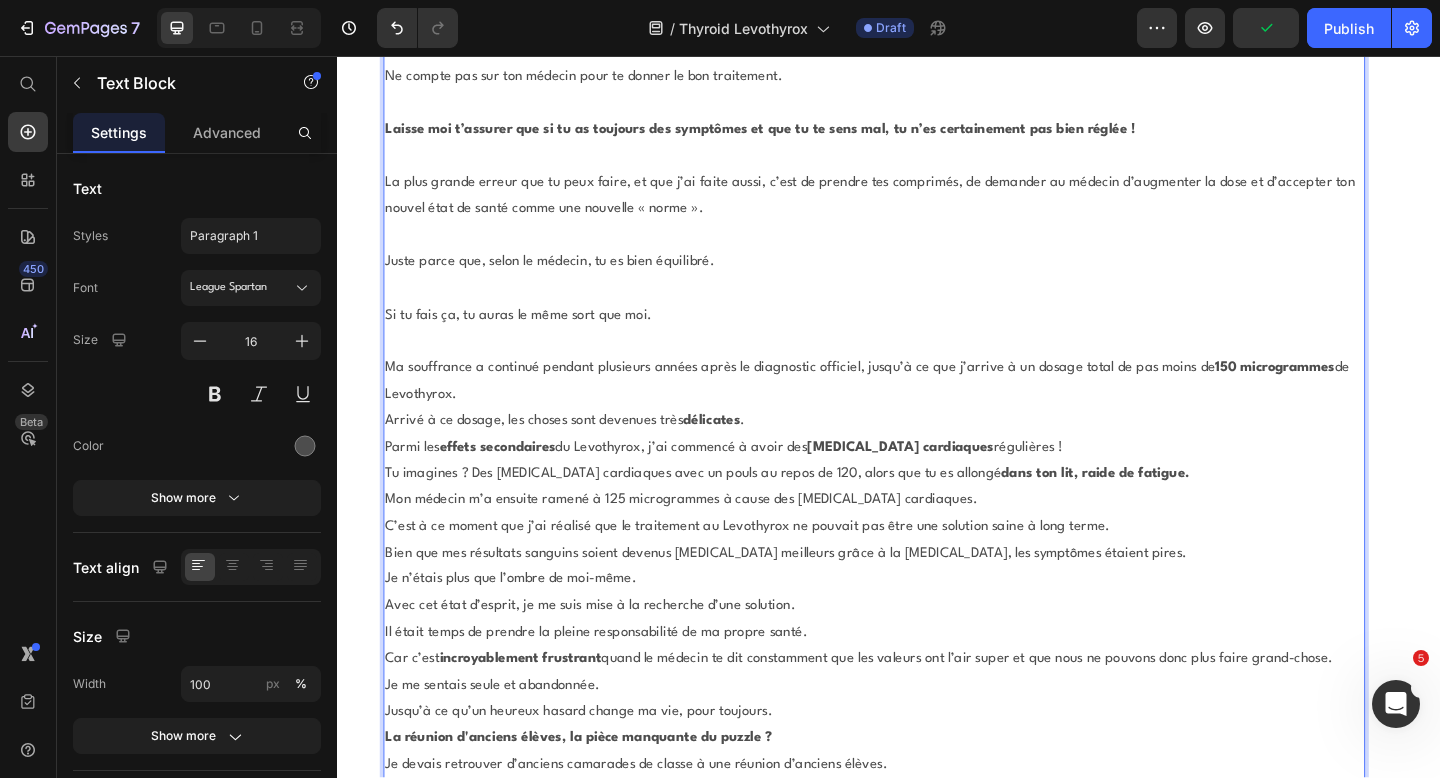 click on "Ma souffrance a continué pendant plusieurs années après le diagnostic officiel, jusqu’à ce que j’arrive à un dosage total de pas moins de  150 microgrammes  de Levothyrox." at bounding box center [921, 411] 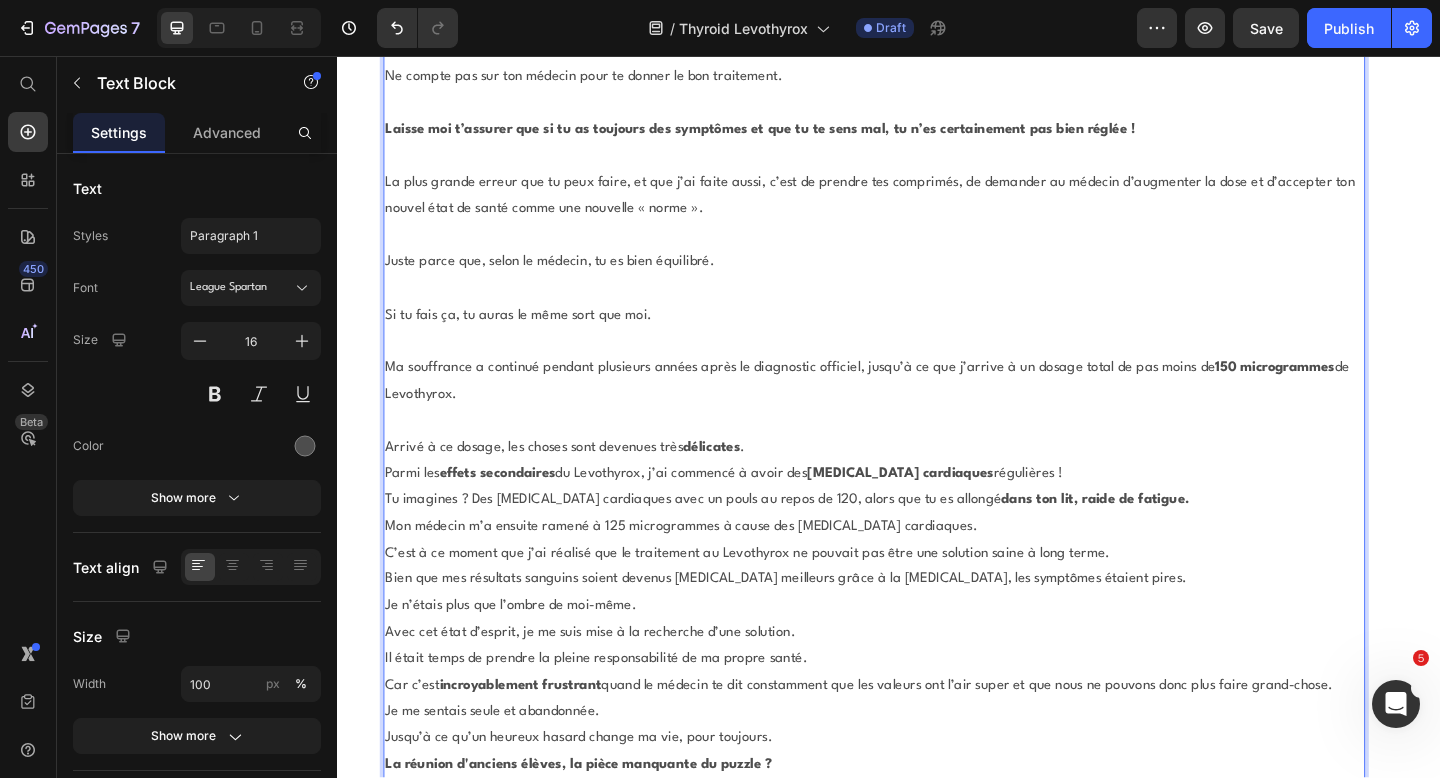 click on "Arrivé à ce dosage, les choses sont devenues très  délicates ." at bounding box center (921, 483) 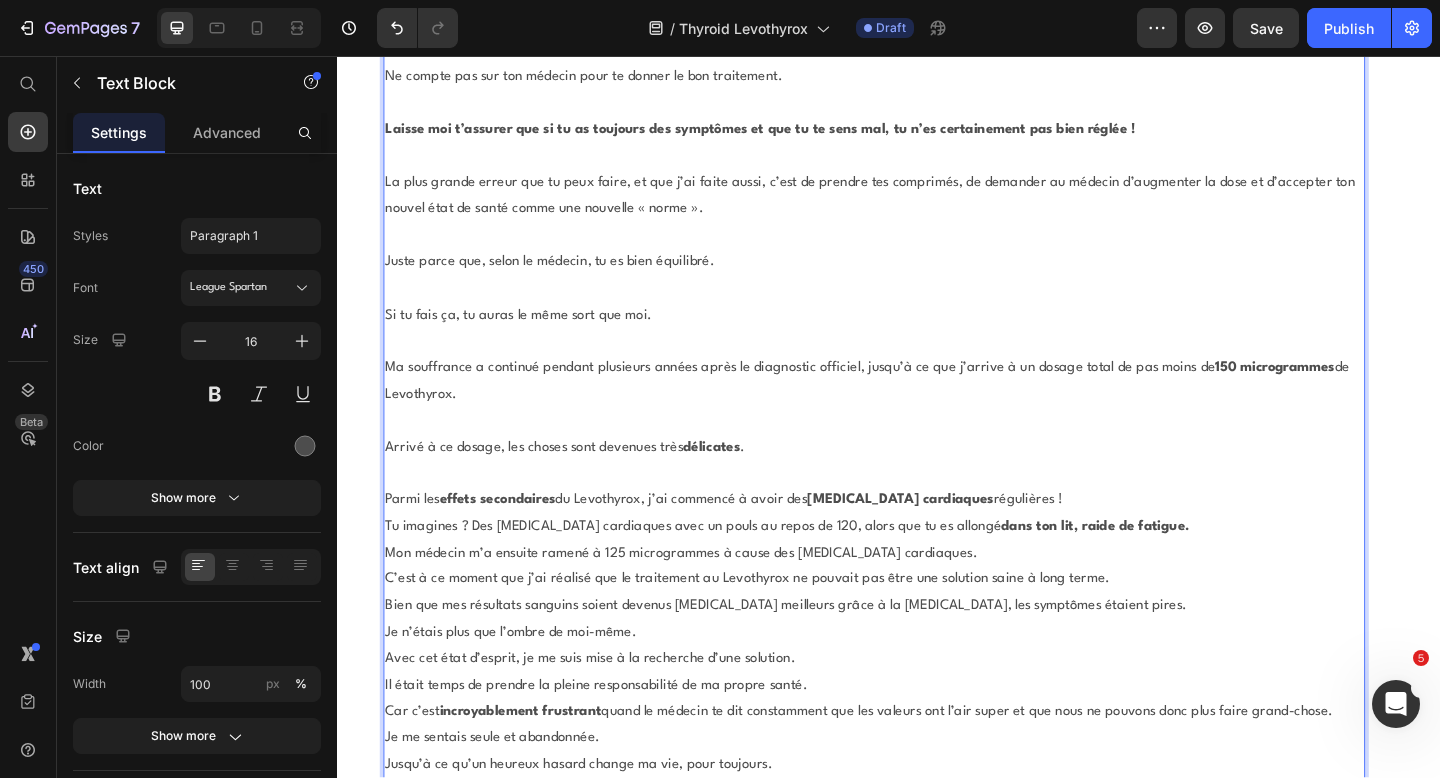 click on "Parmi les  effets secondaires  du Levothyrox, j’ai commencé à avoir des  palpitations cardiaques  régulières !" at bounding box center [921, 540] 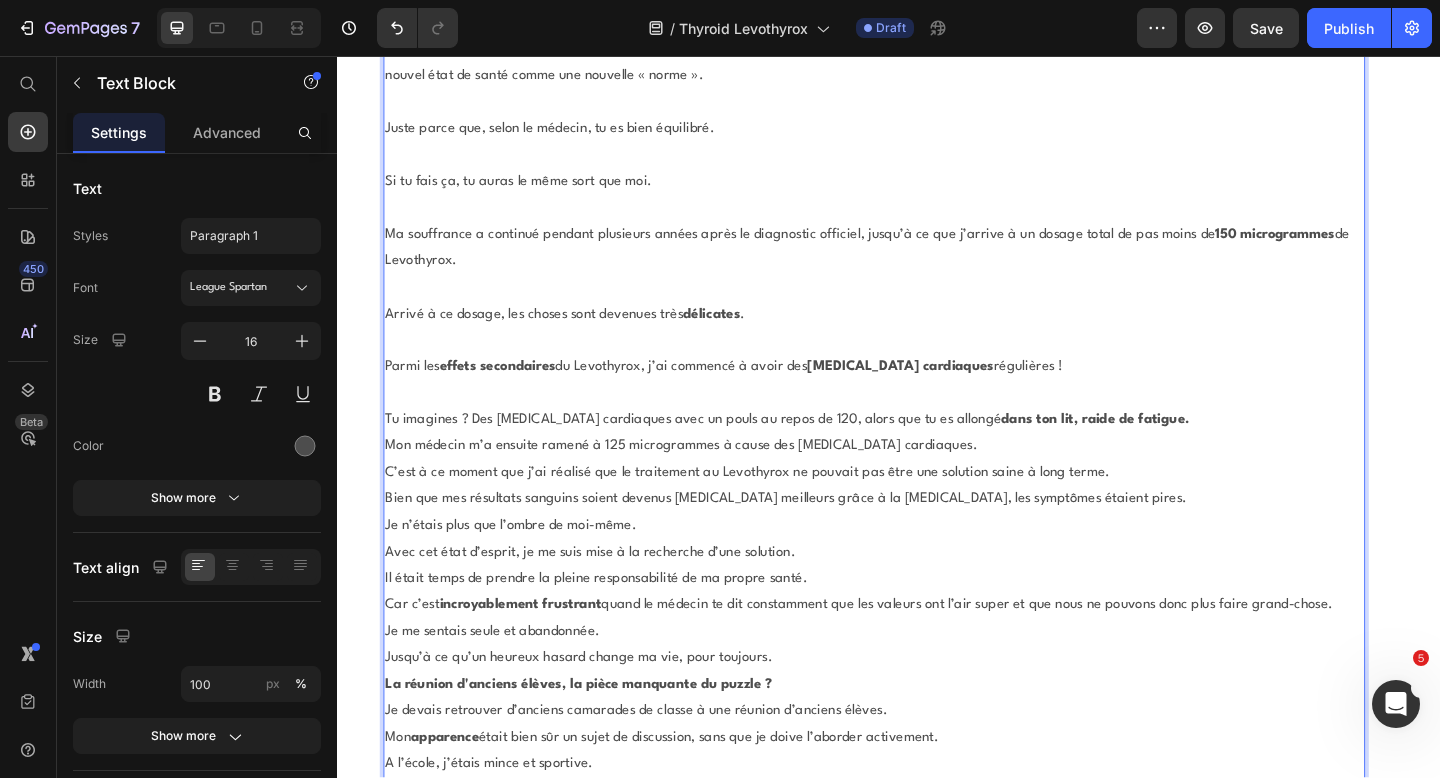 scroll, scrollTop: 6813, scrollLeft: 0, axis: vertical 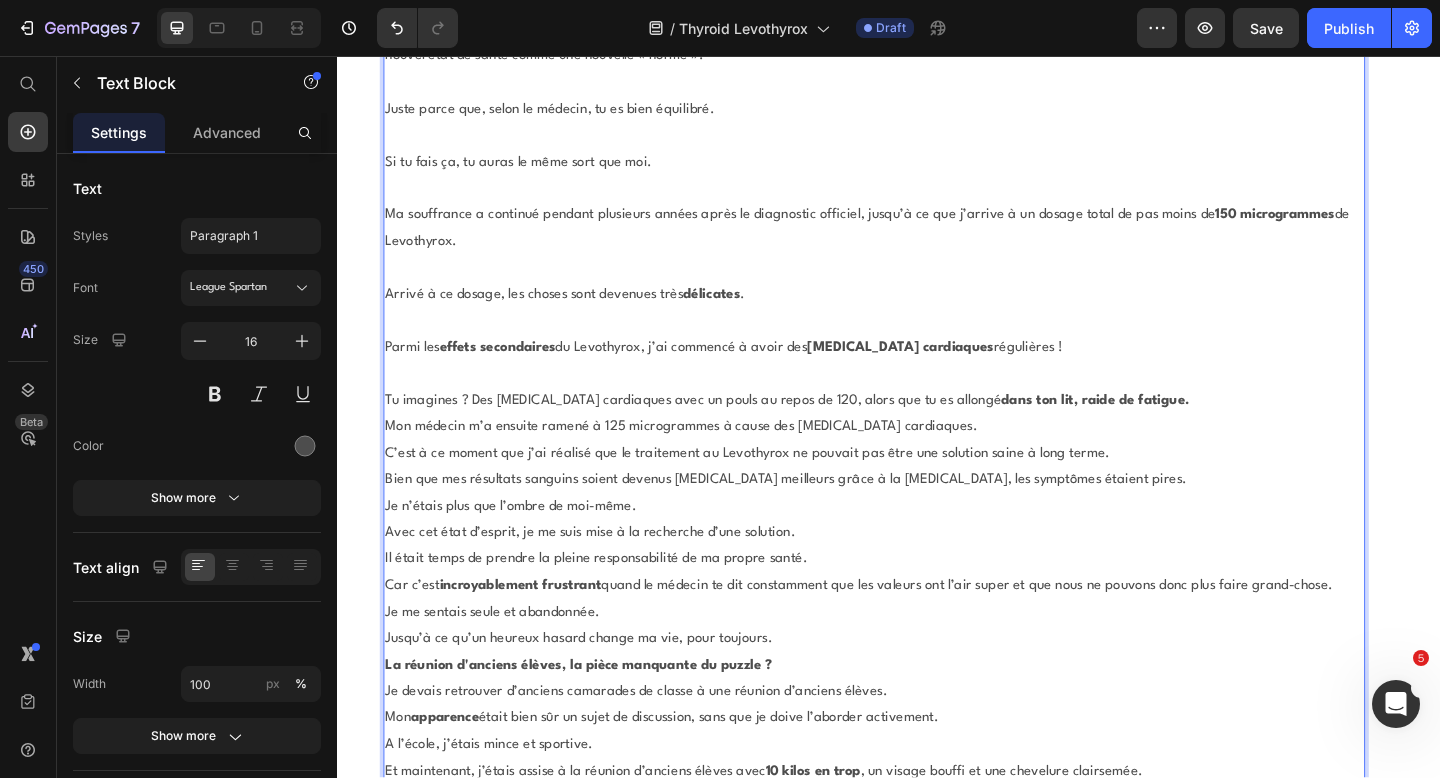 click on "Tu imagines ? Des palpitations cardiaques avec un pouls au repos de 120, alors que tu es allongé  dans ton lit, raide de fatigue." at bounding box center (921, 432) 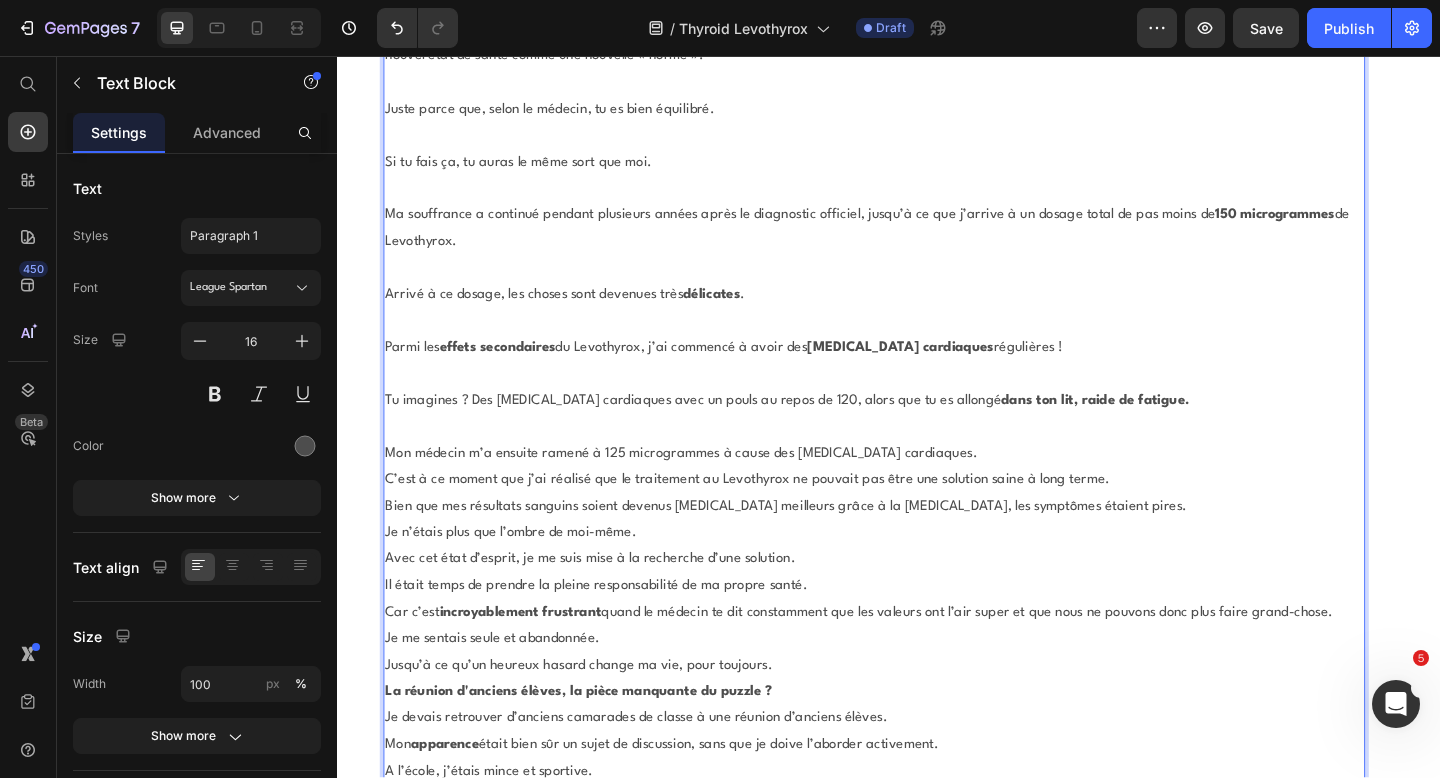 click on "Mon médecin m’a ensuite ramené à 125 microgrammes à cause des [MEDICAL_DATA] cardiaques." at bounding box center (921, 489) 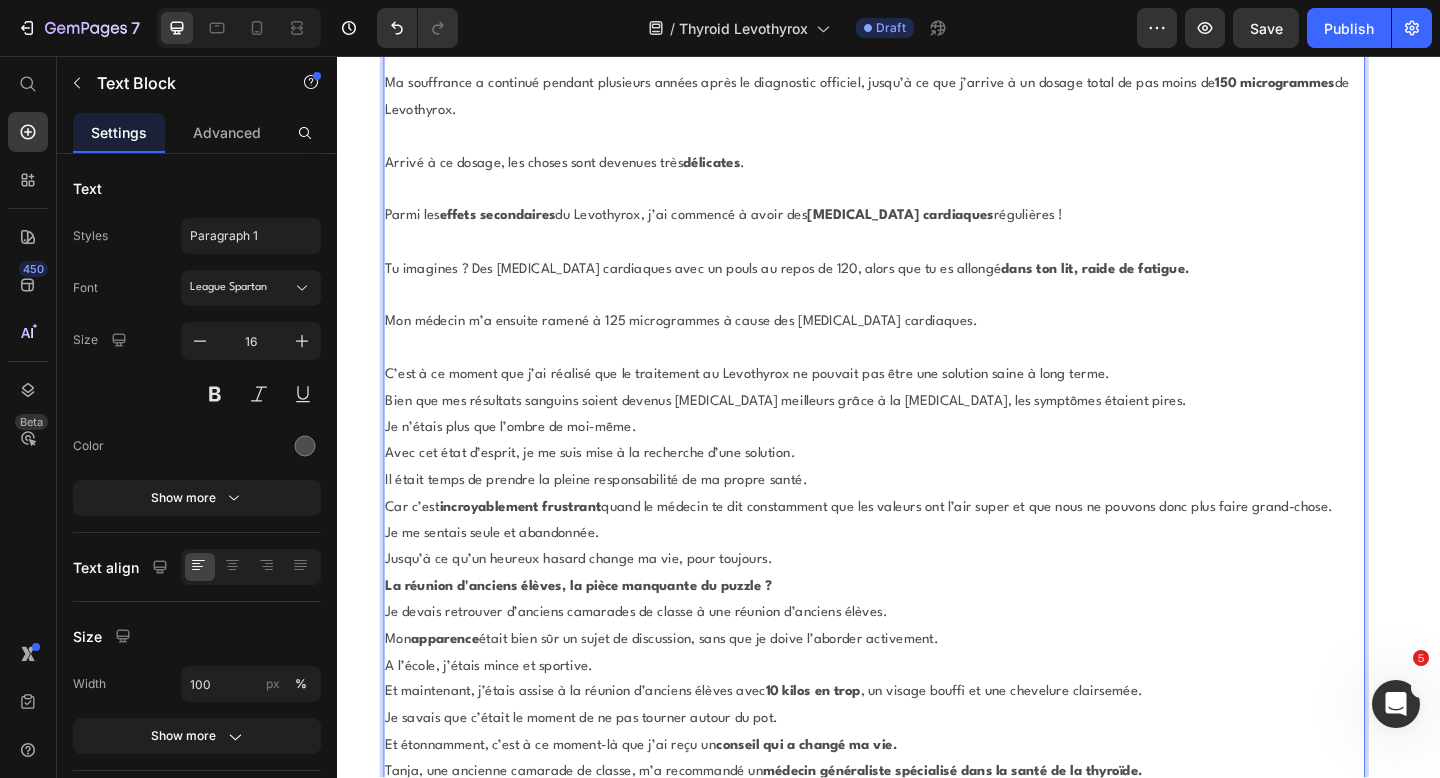 scroll, scrollTop: 6957, scrollLeft: 0, axis: vertical 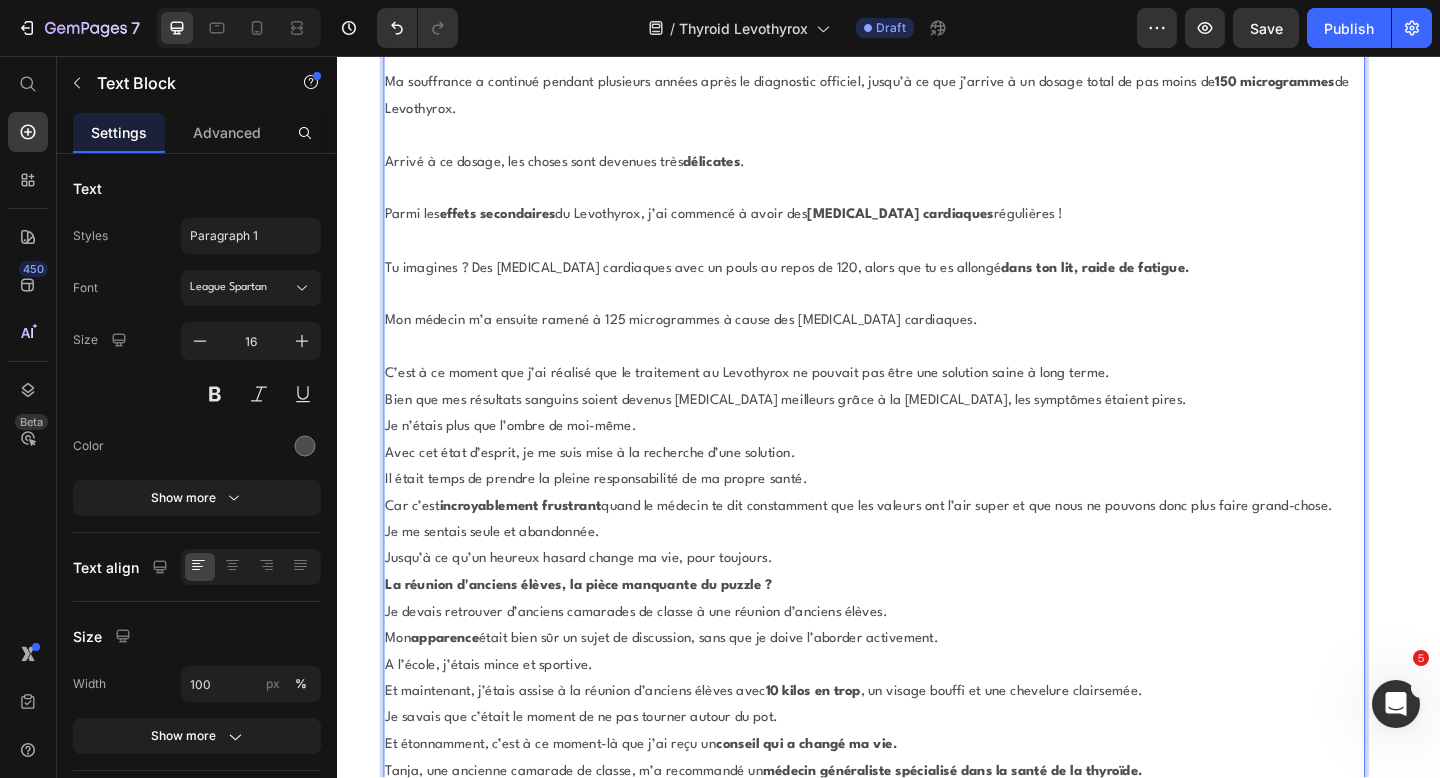 click on "C’est à ce moment que j’ai réalisé que le traitement au Levothyrox ne pouvait pas être une solution saine à long terme." at bounding box center [921, 403] 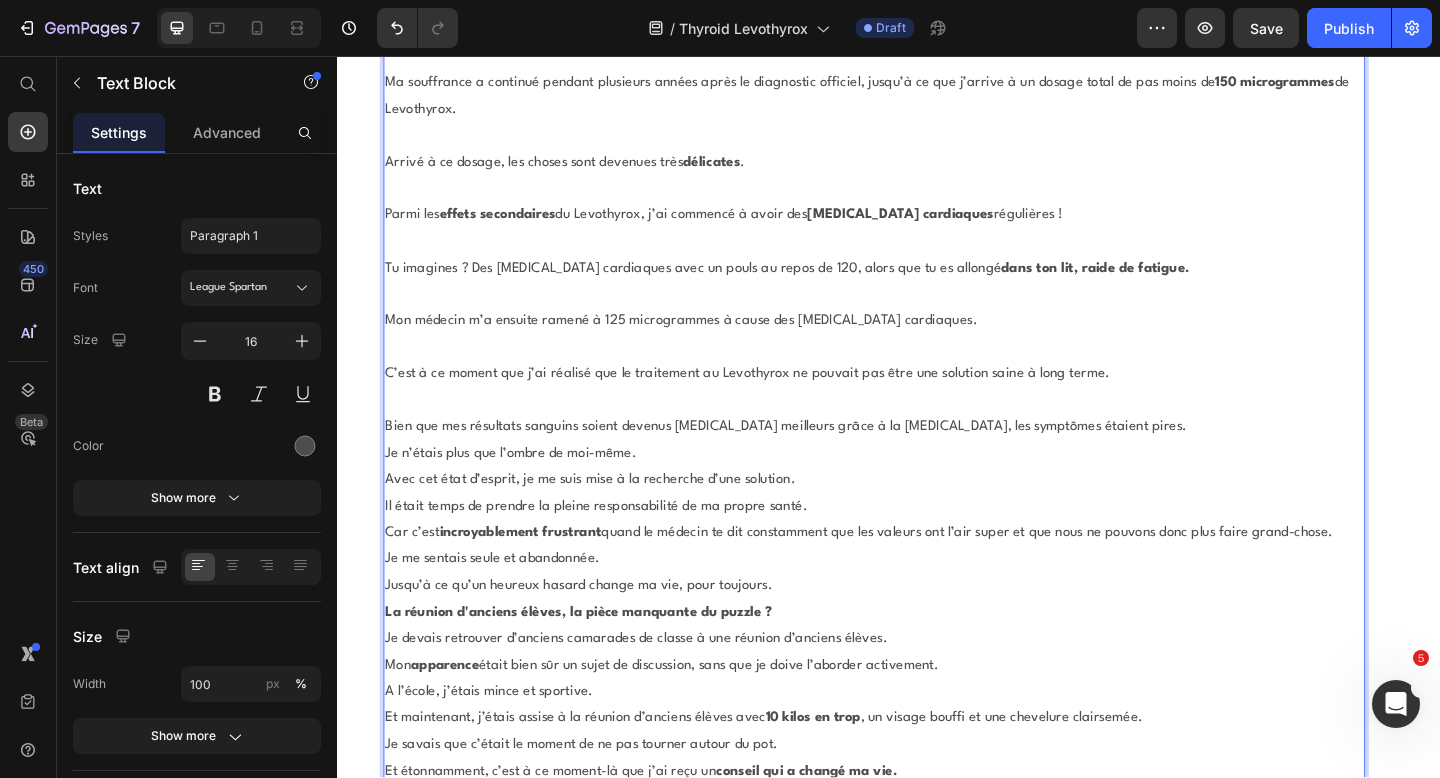 click on "Bien que mes résultats sanguins soient devenus [MEDICAL_DATA] meilleurs grâce à la [MEDICAL_DATA], les symptômes étaient pires." at bounding box center [921, 460] 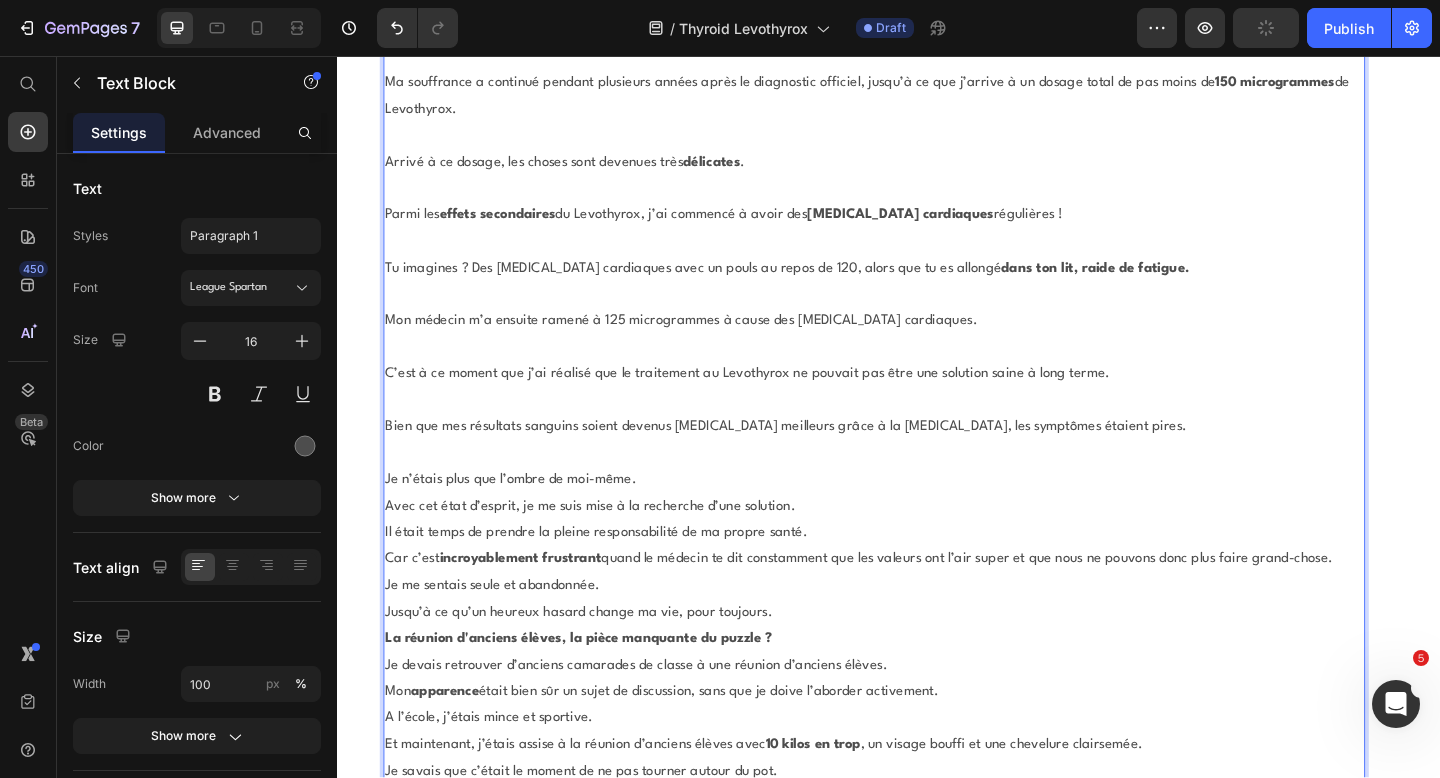 click on "Je n’étais plus que l’ombre de moi-même." at bounding box center [921, 518] 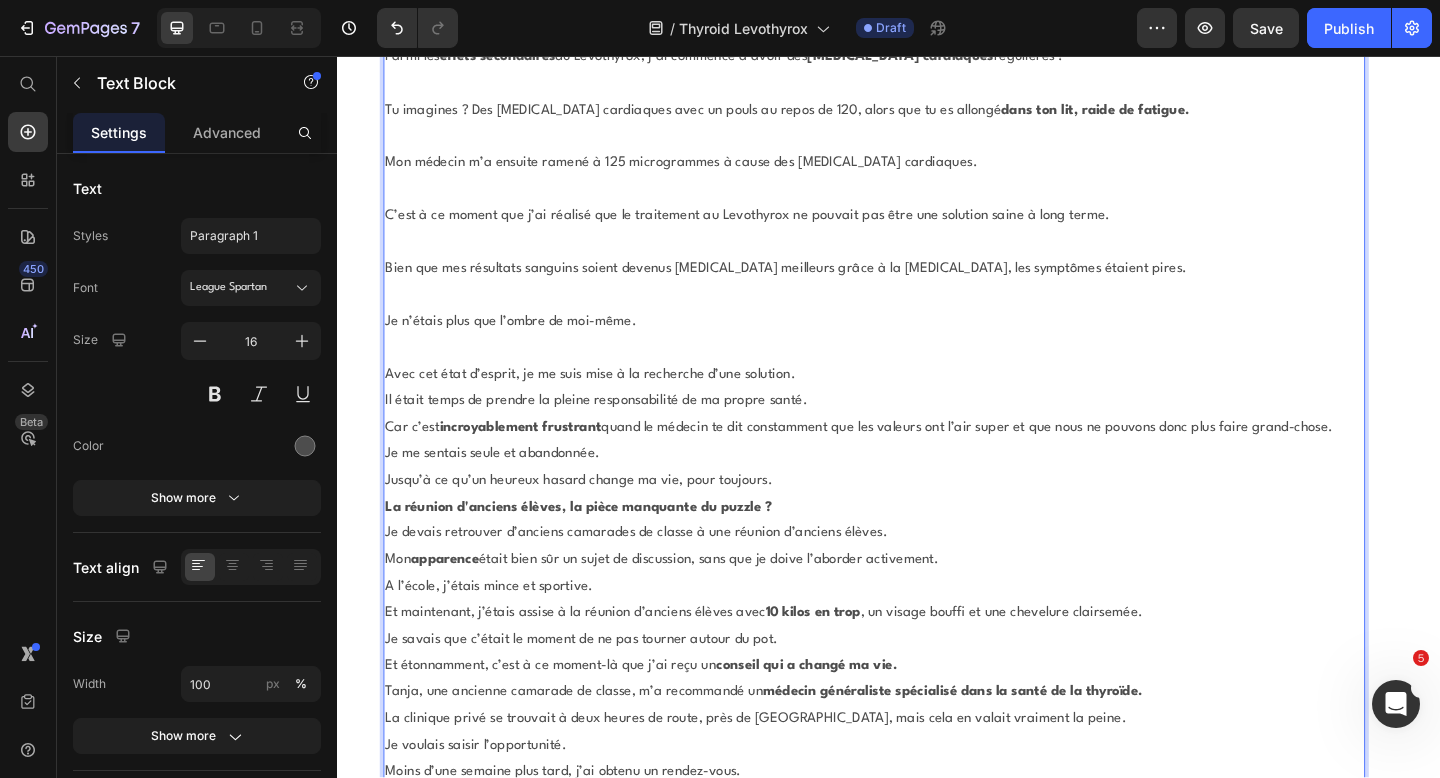 scroll, scrollTop: 7133, scrollLeft: 0, axis: vertical 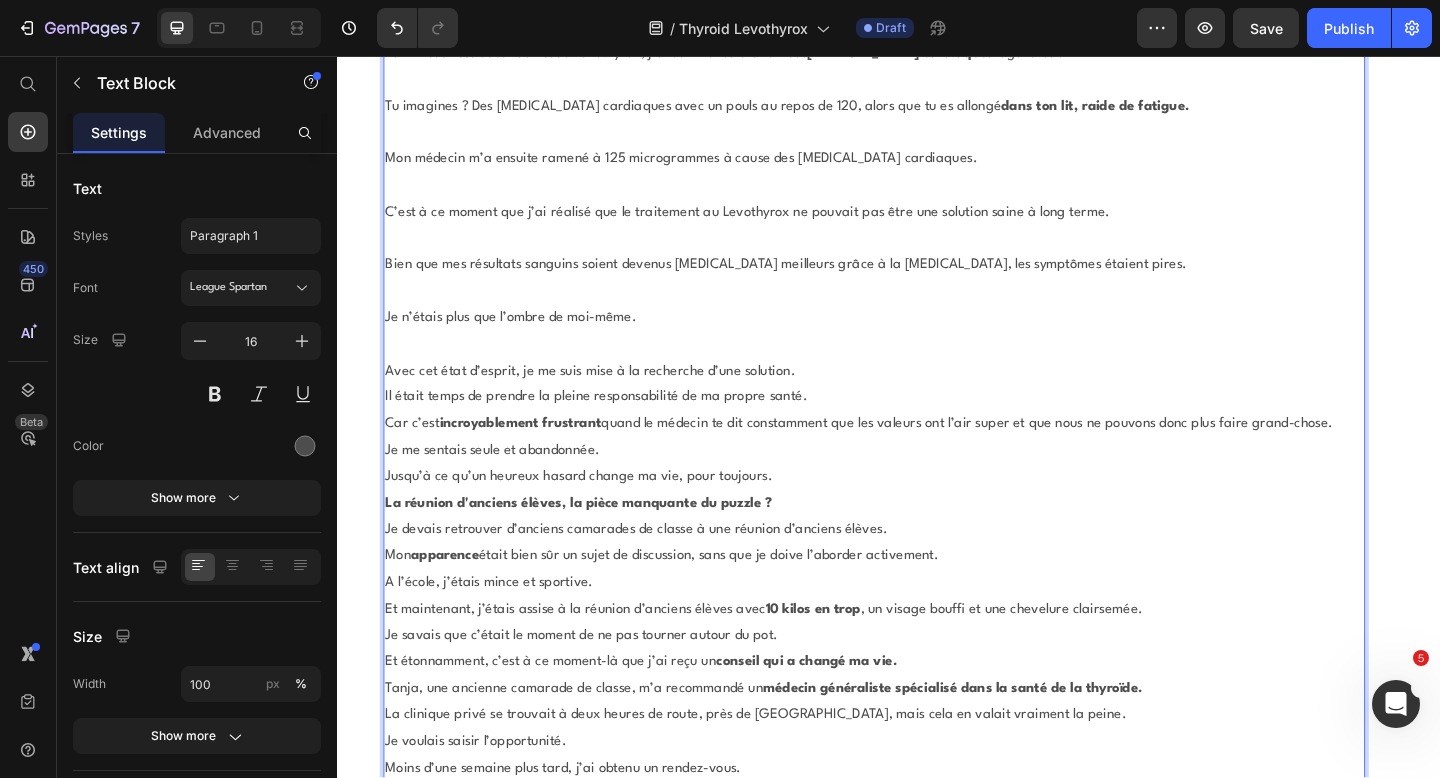 click on "Avec cet état d’esprit, je me suis mise à la recherche d’une solution." at bounding box center (921, 400) 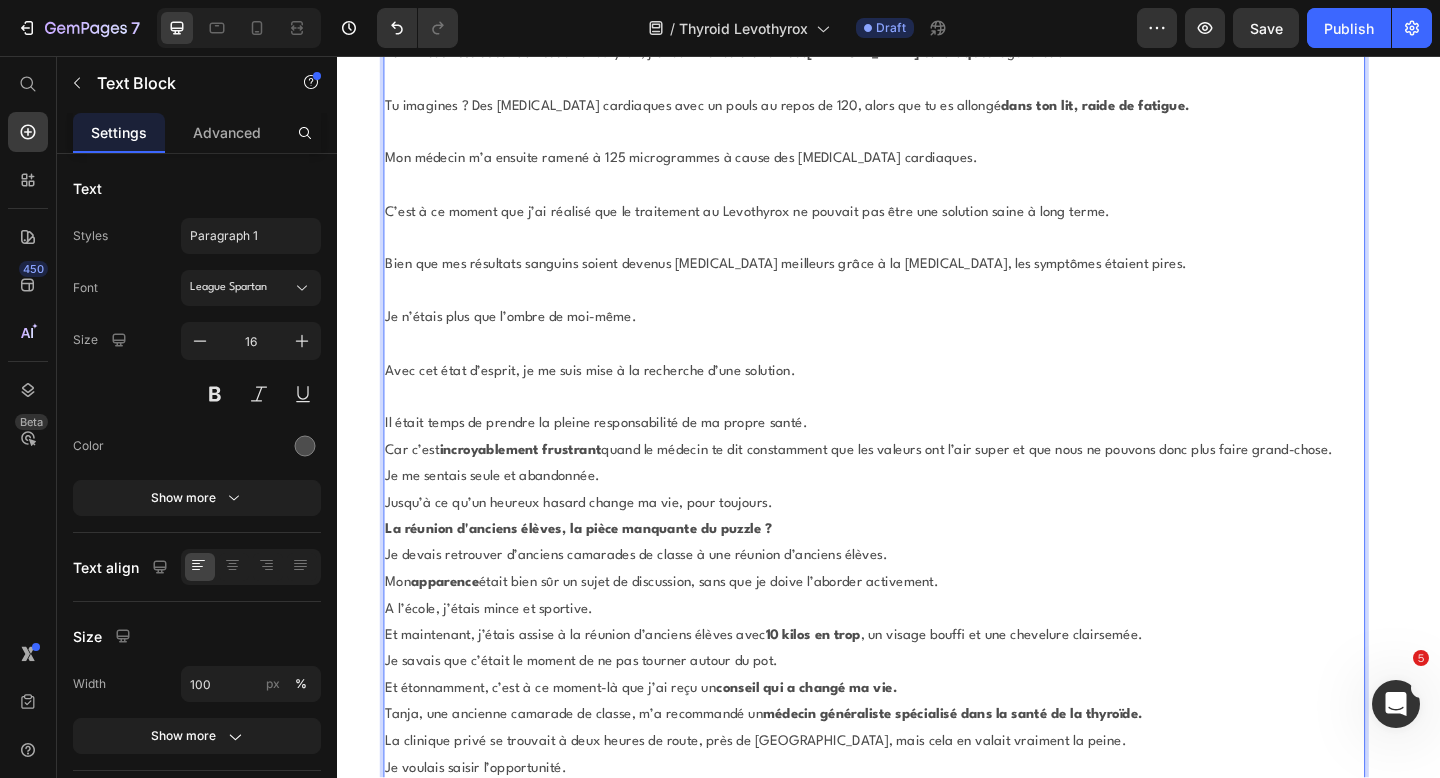 click on "Il était temps de prendre la pleine responsabilité de ma propre santé." at bounding box center (921, 457) 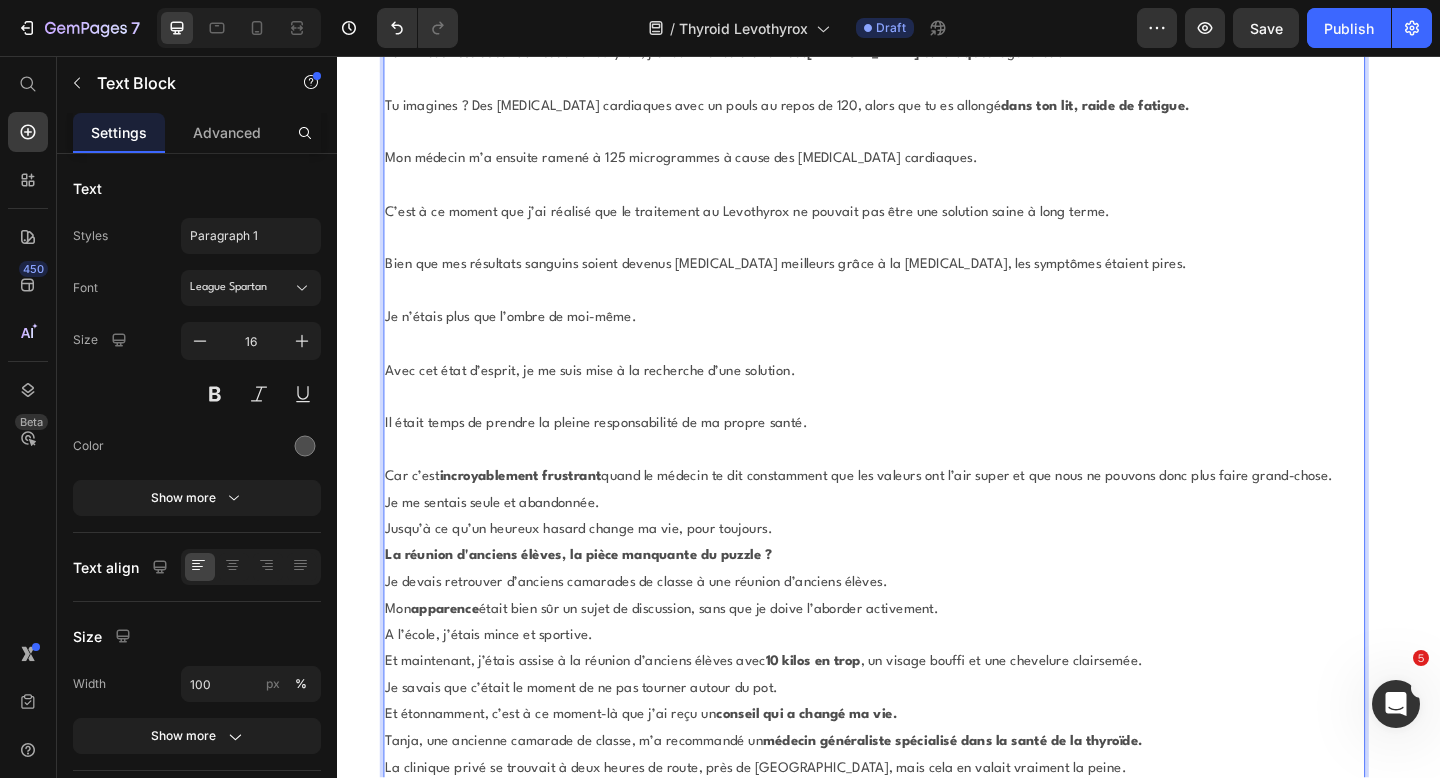click on "Car c’est  incroyablement frustrant  quand le médecin te dit constamment que les valeurs ont l’air super et que nous ne pouvons donc plus faire grand-chose." at bounding box center [921, 515] 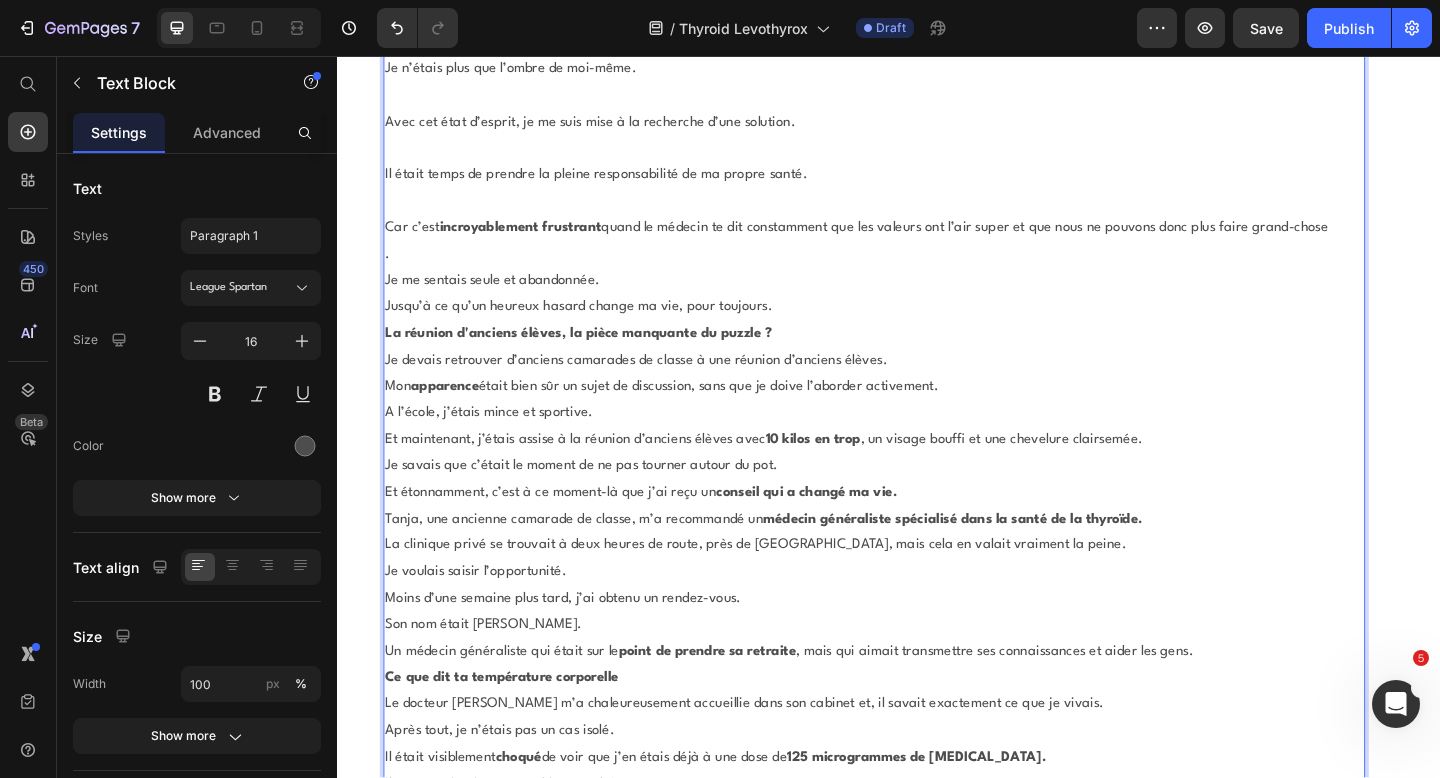scroll, scrollTop: 7417, scrollLeft: 0, axis: vertical 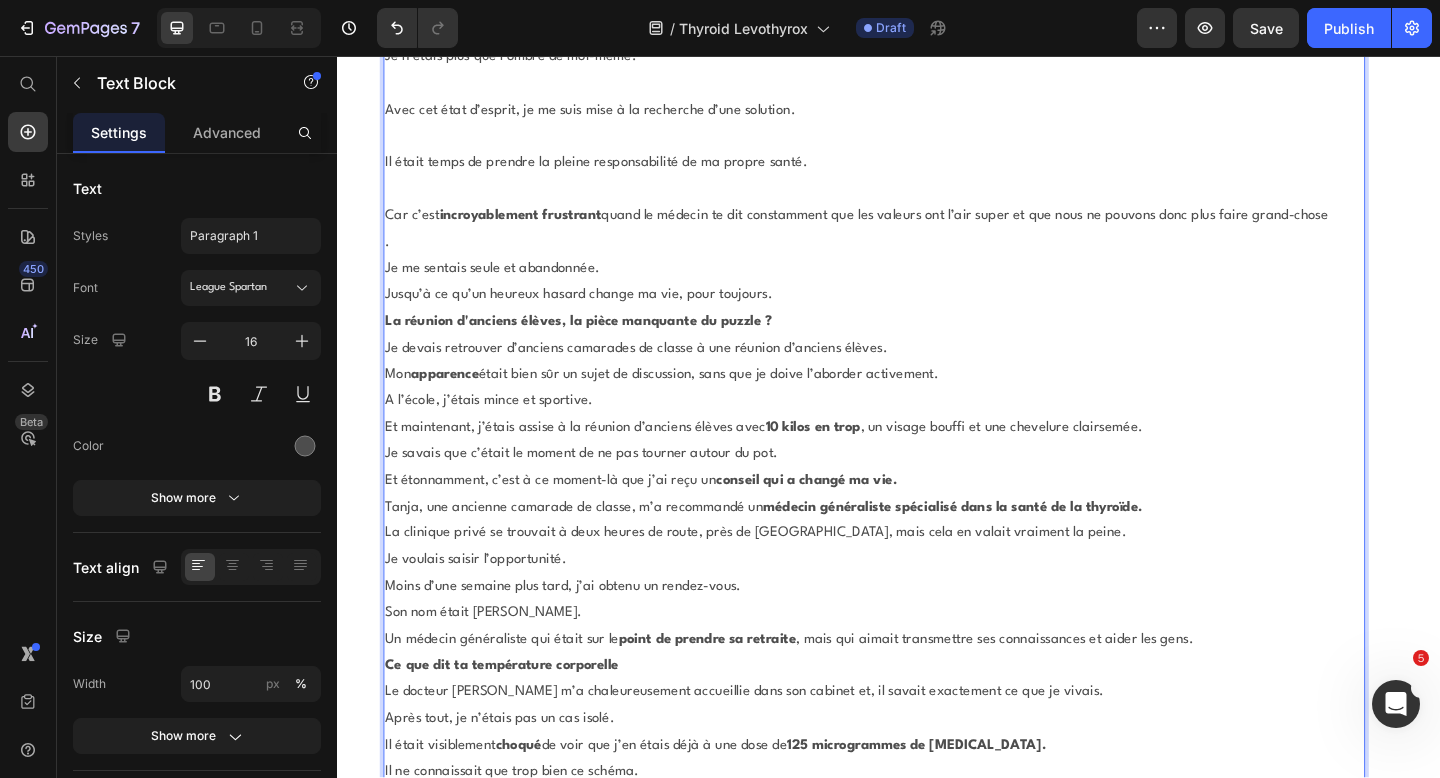 click on "Je me sentais seule et abandonnée." at bounding box center [921, 288] 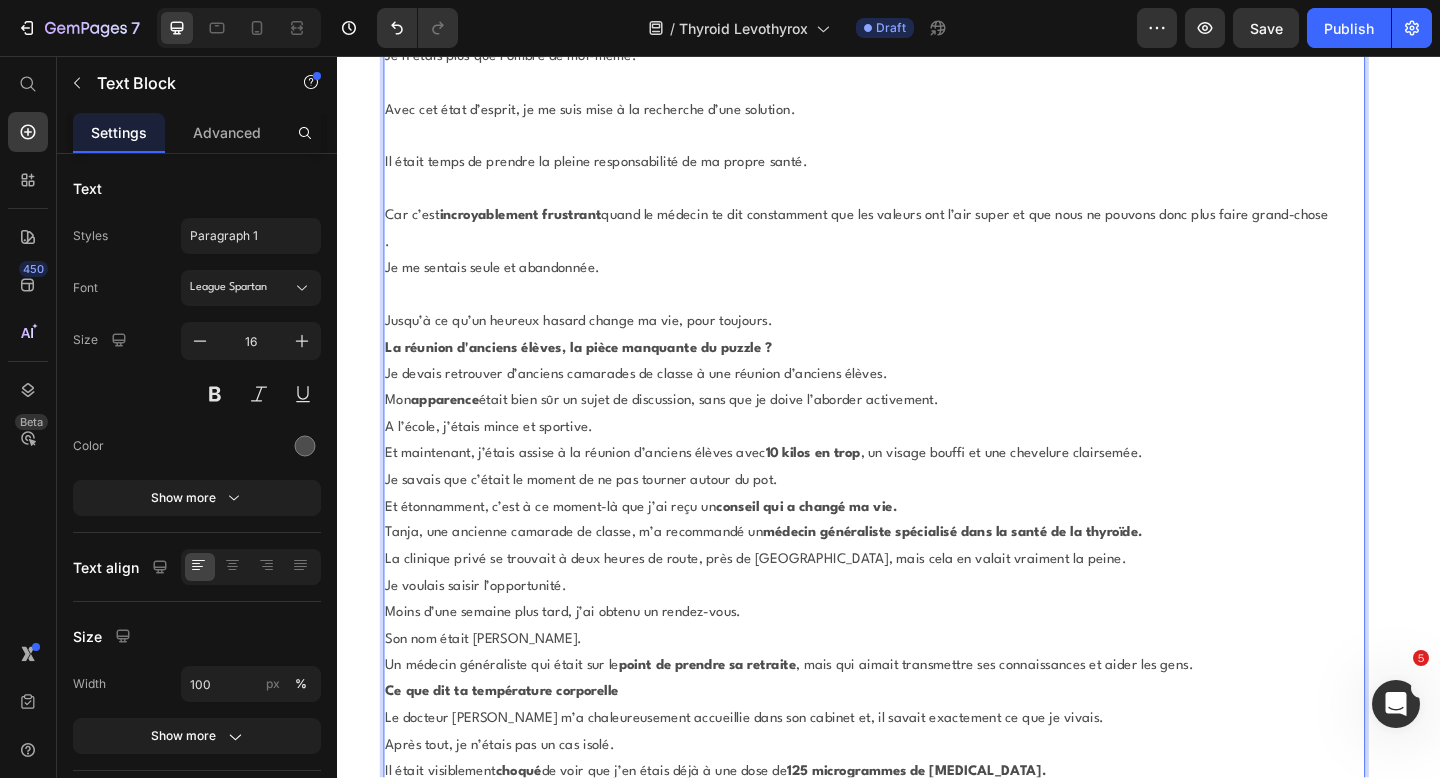 click on "Jusqu’à ce qu’un heureux hasard change ma vie, pour toujours." at bounding box center [921, 346] 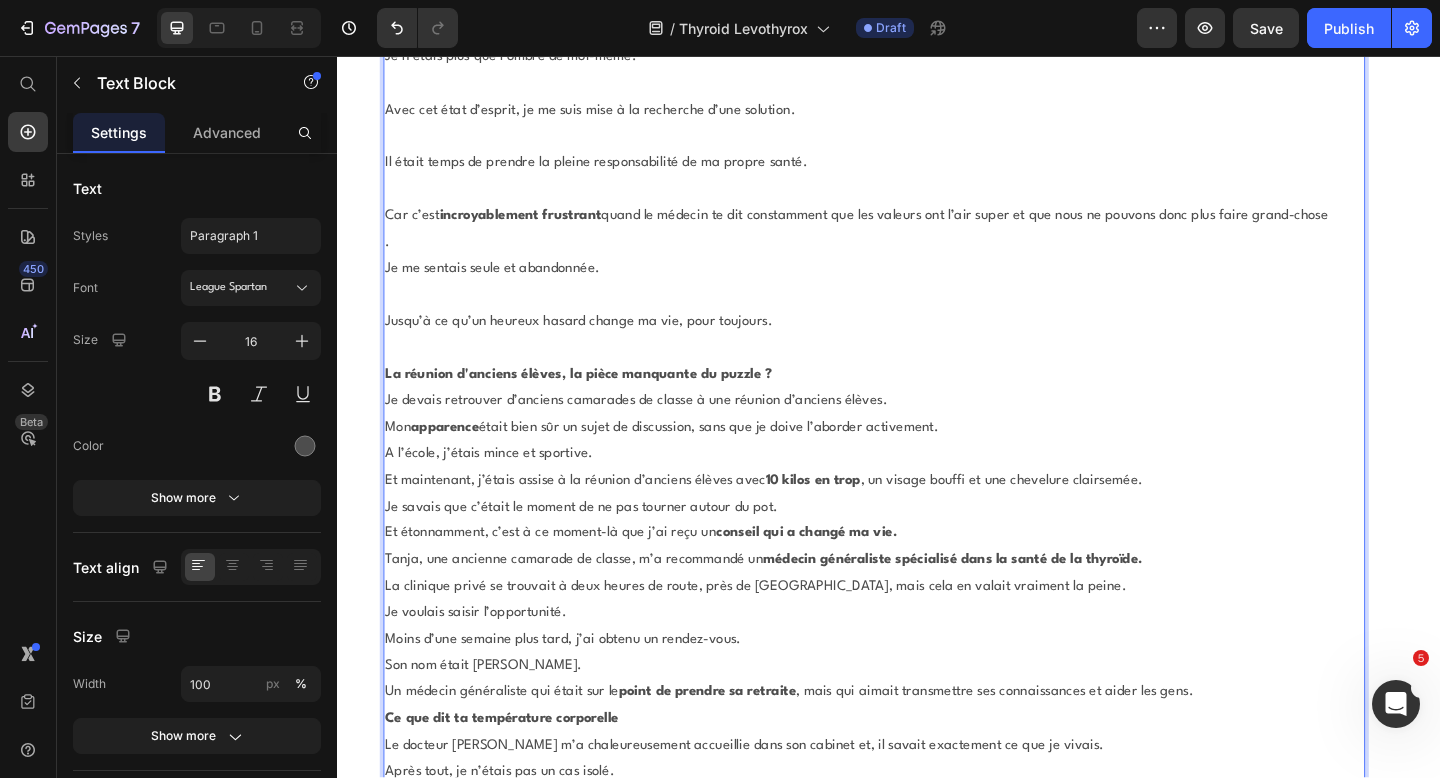click on "La réunion d'anciens élèves, la pièce manquante du puzzle ?" at bounding box center (921, 404) 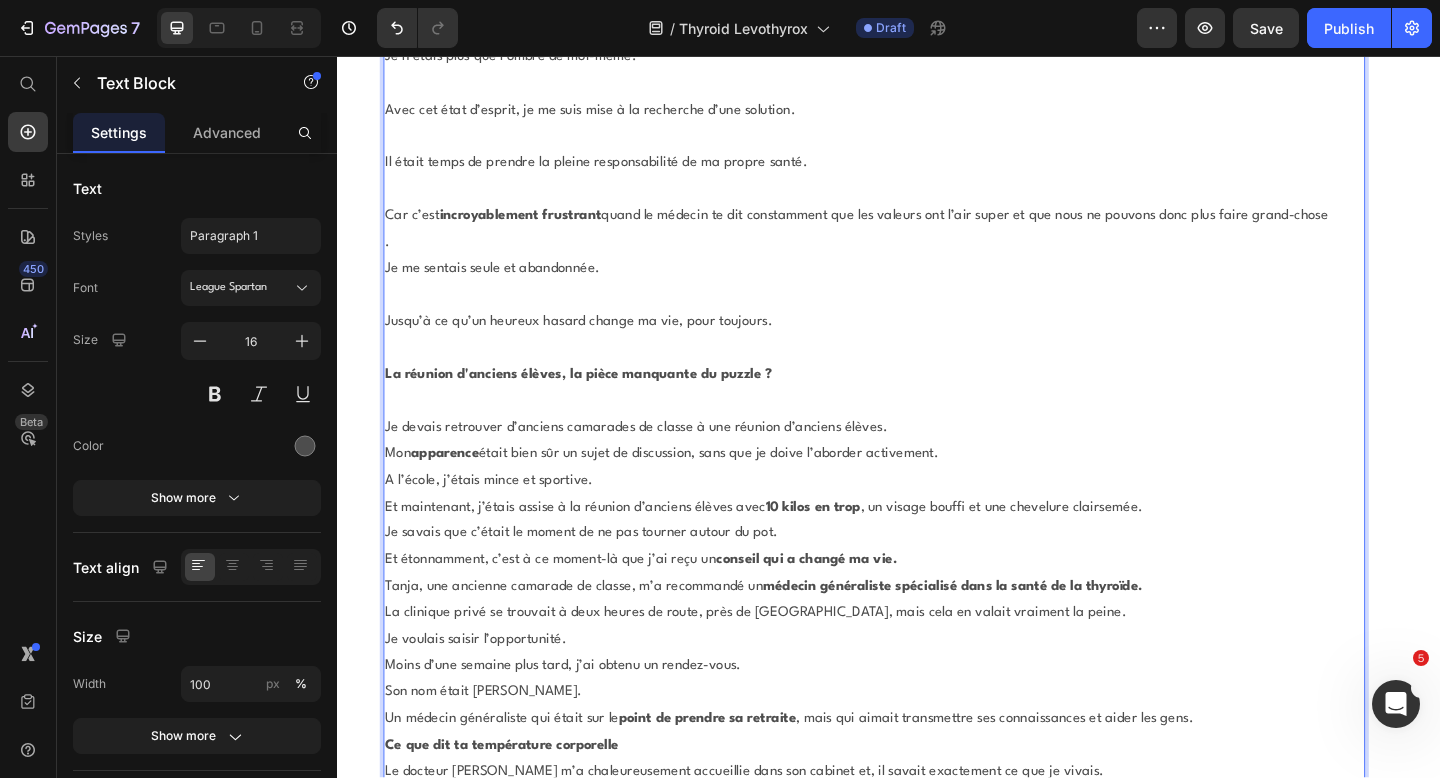click on "Je devais retrouver d’anciens camarades de classe à une réunion d’anciens élèves." at bounding box center (921, 461) 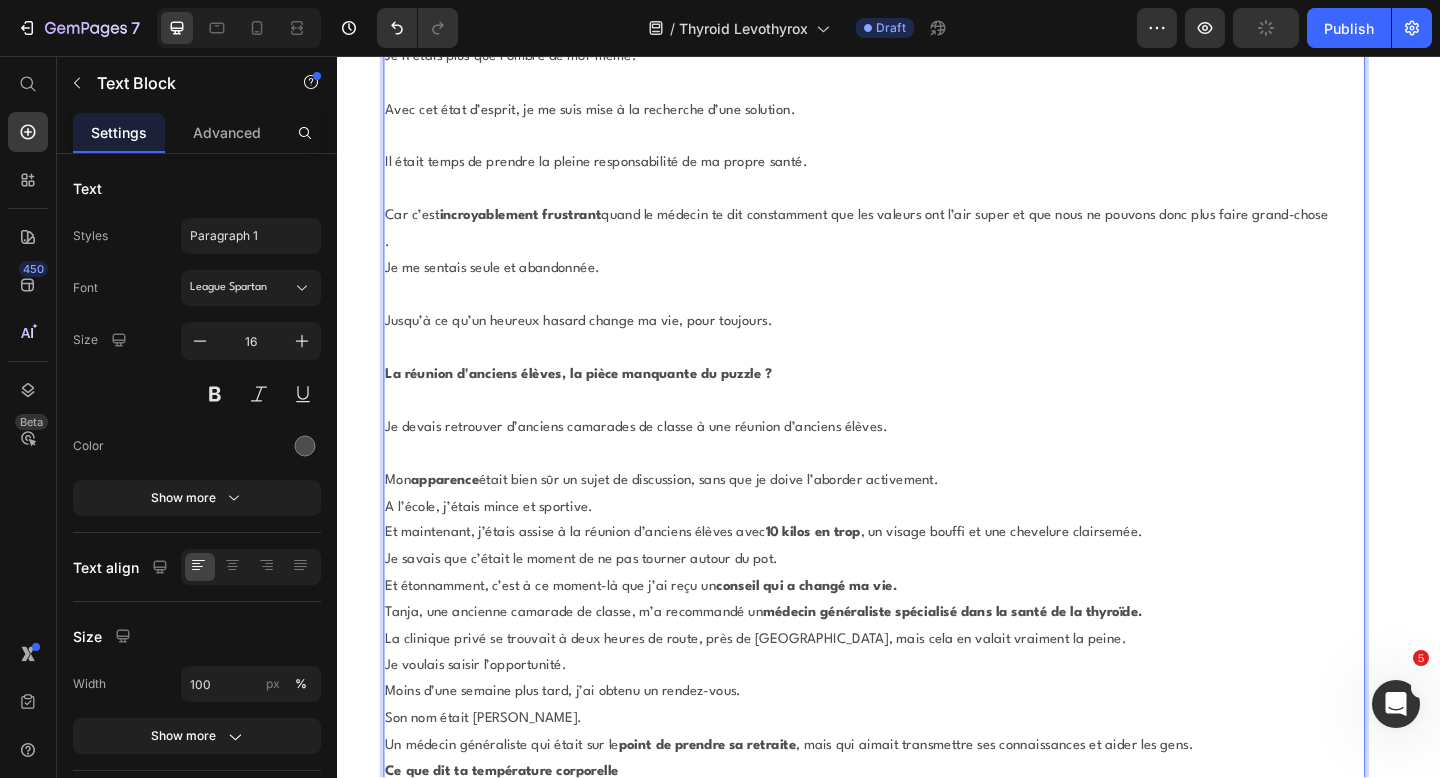 click on "Mon  apparence  était bien sûr un sujet de discussion, sans que je doive l’aborder activement." at bounding box center [921, 519] 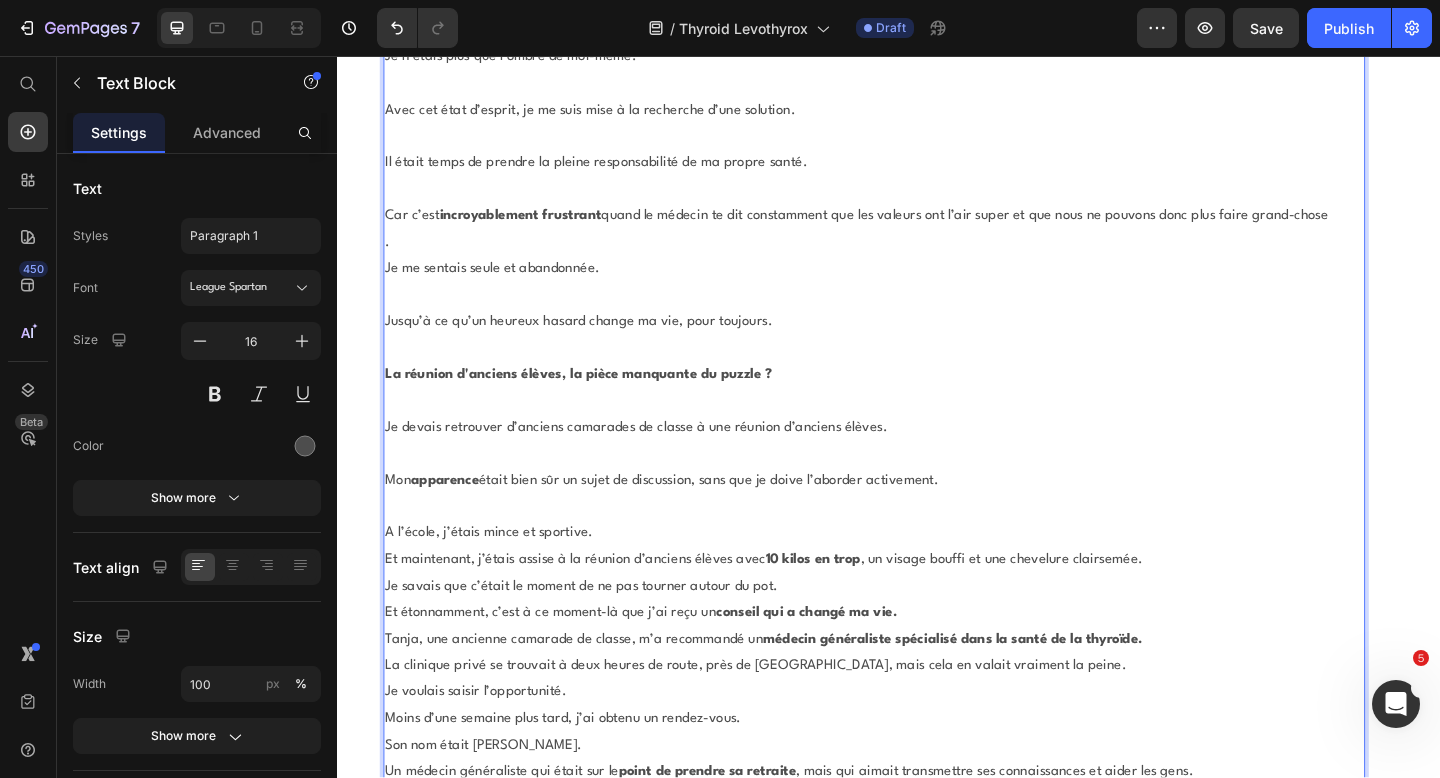 click at bounding box center (921, 548) 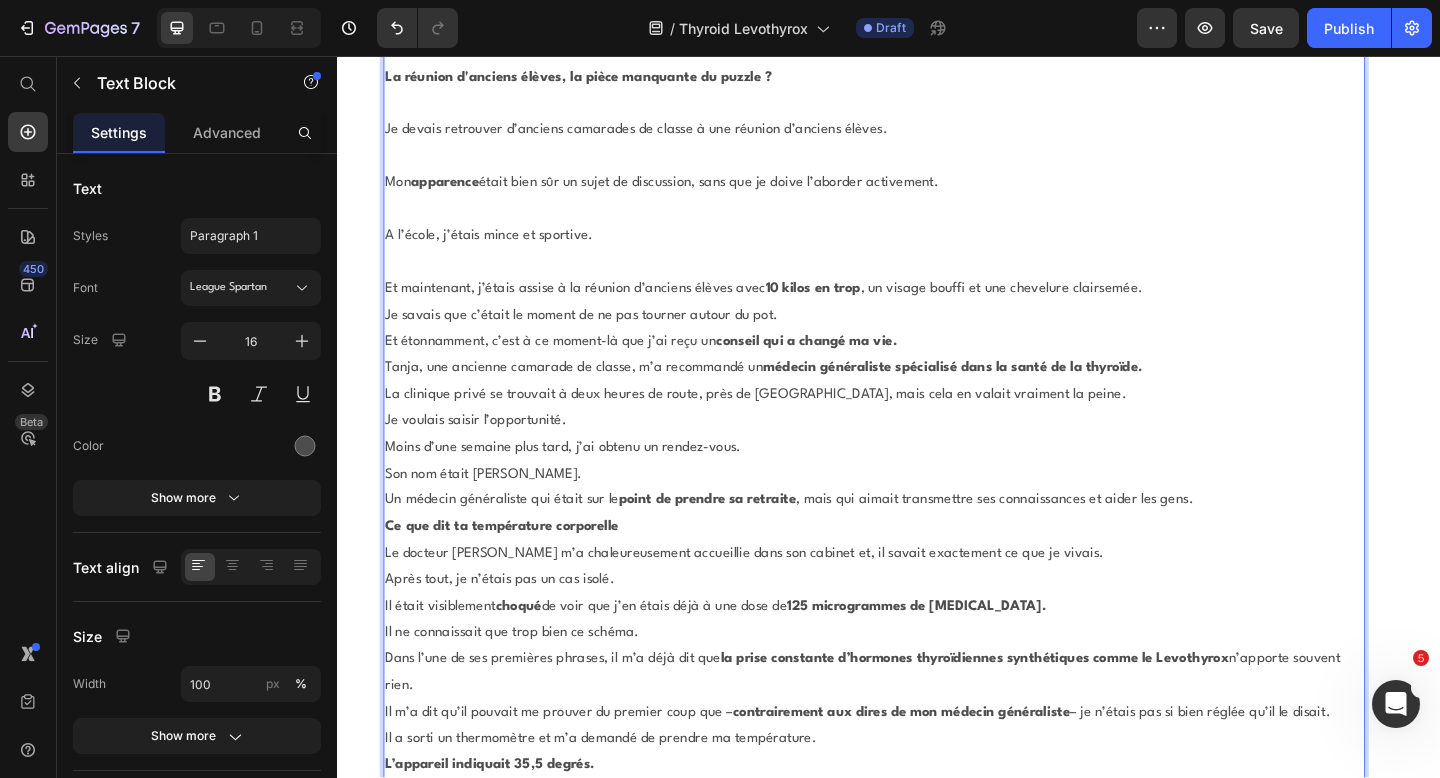 scroll, scrollTop: 7778, scrollLeft: 0, axis: vertical 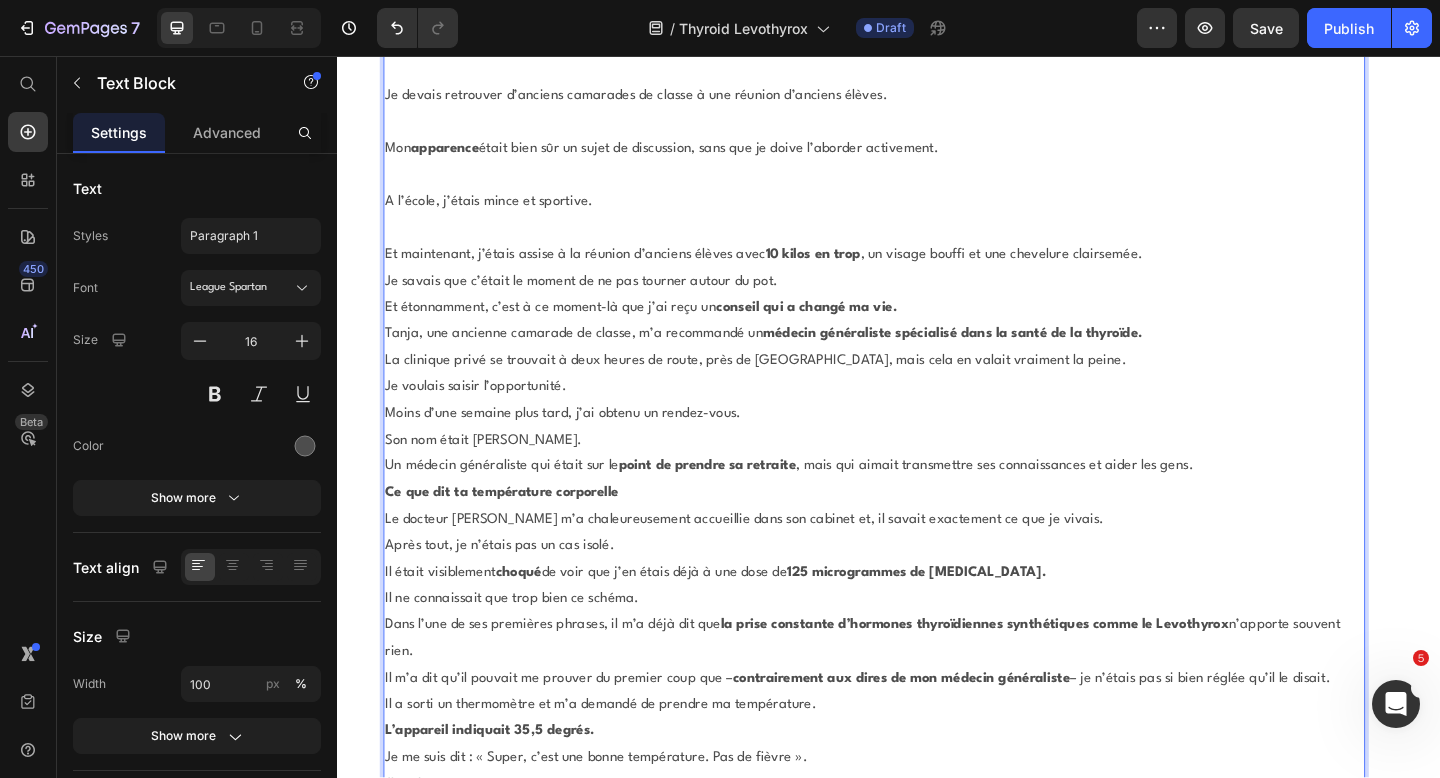 click on "Et maintenant, j’étais assise à la réunion d’anciens élèves avec  10 kilos en trop , un visage bouffi et une chevelure clairsemée." at bounding box center [921, 273] 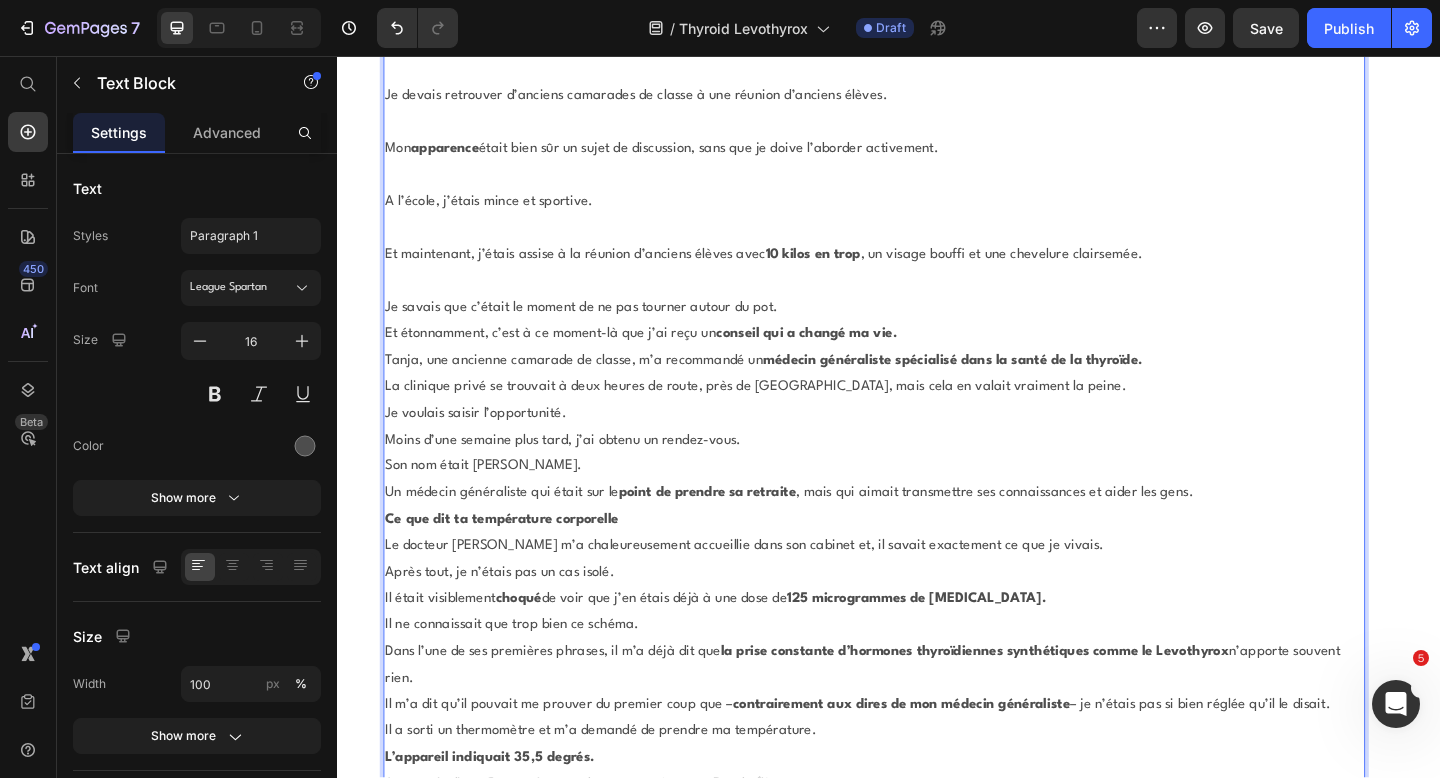 click on "Je savais que c’était le moment de ne pas tourner autour du pot." at bounding box center [921, 331] 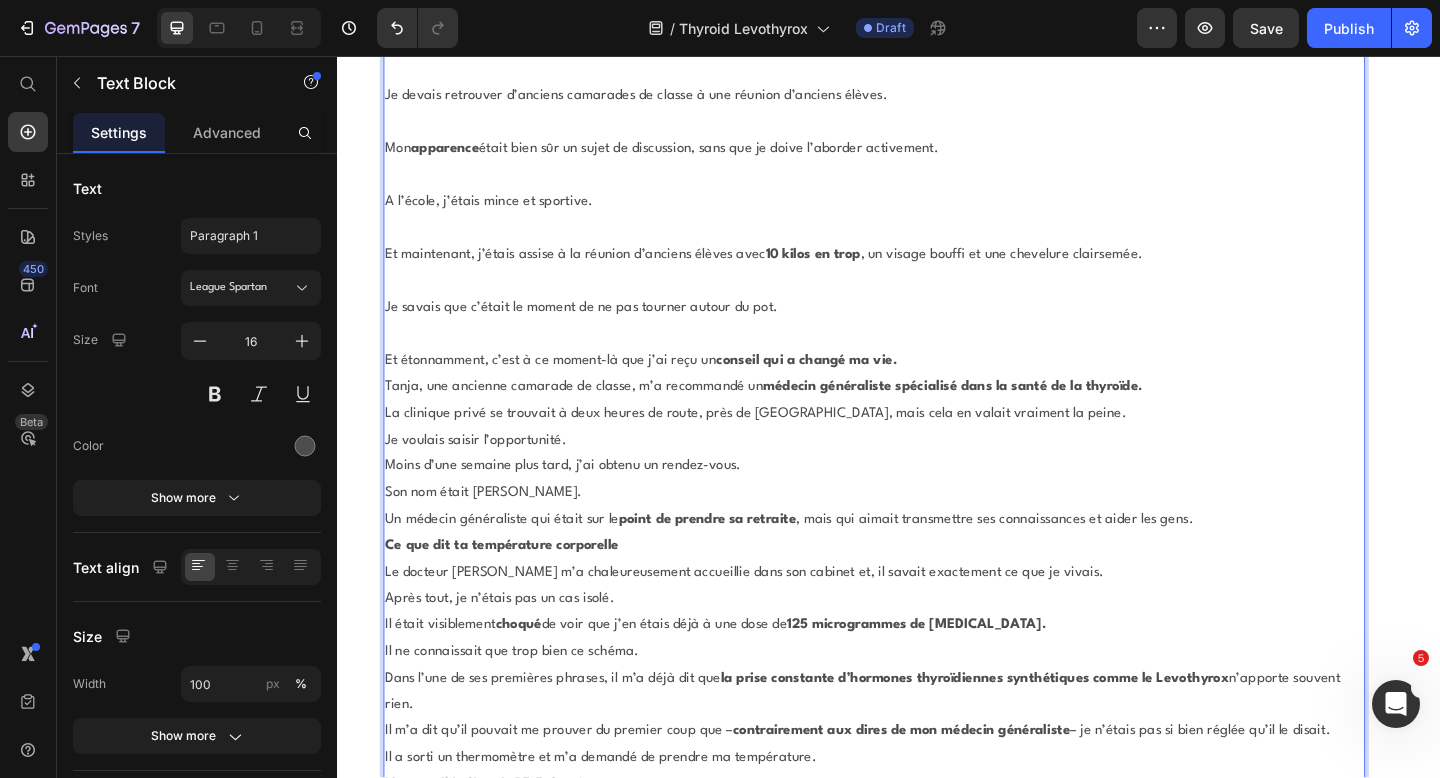 click on "médecin généraliste spécialisé dans la santé de la thyroïde." at bounding box center (1006, 416) 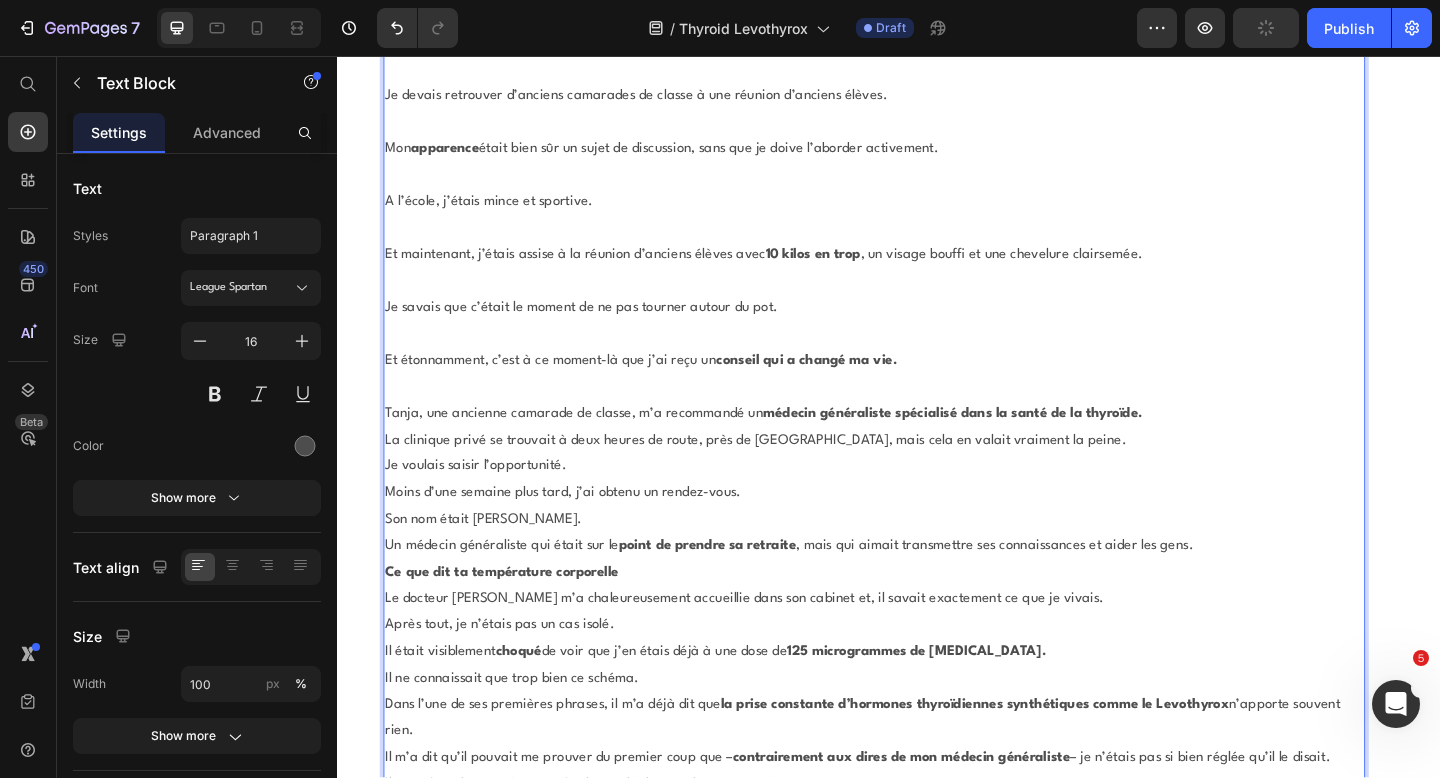 click on "Tanja, une ancienne camarade de classe, m’a recommandé un  médecin généraliste spécialisé dans la santé de la thyroïde." at bounding box center (921, 446) 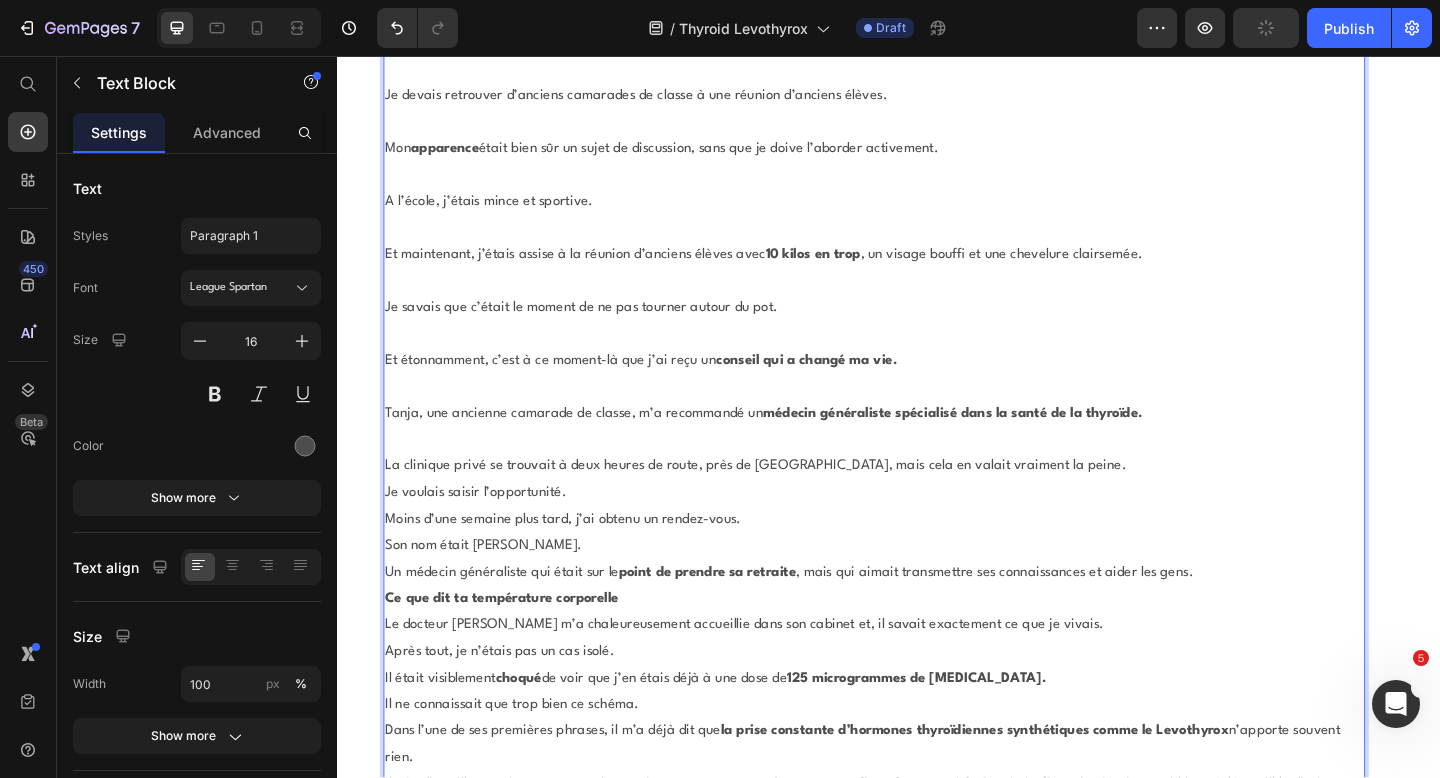click on "La clinique privé se trouvait à deux heures de route, près de [GEOGRAPHIC_DATA], mais cela en valait vraiment la peine." at bounding box center (921, 503) 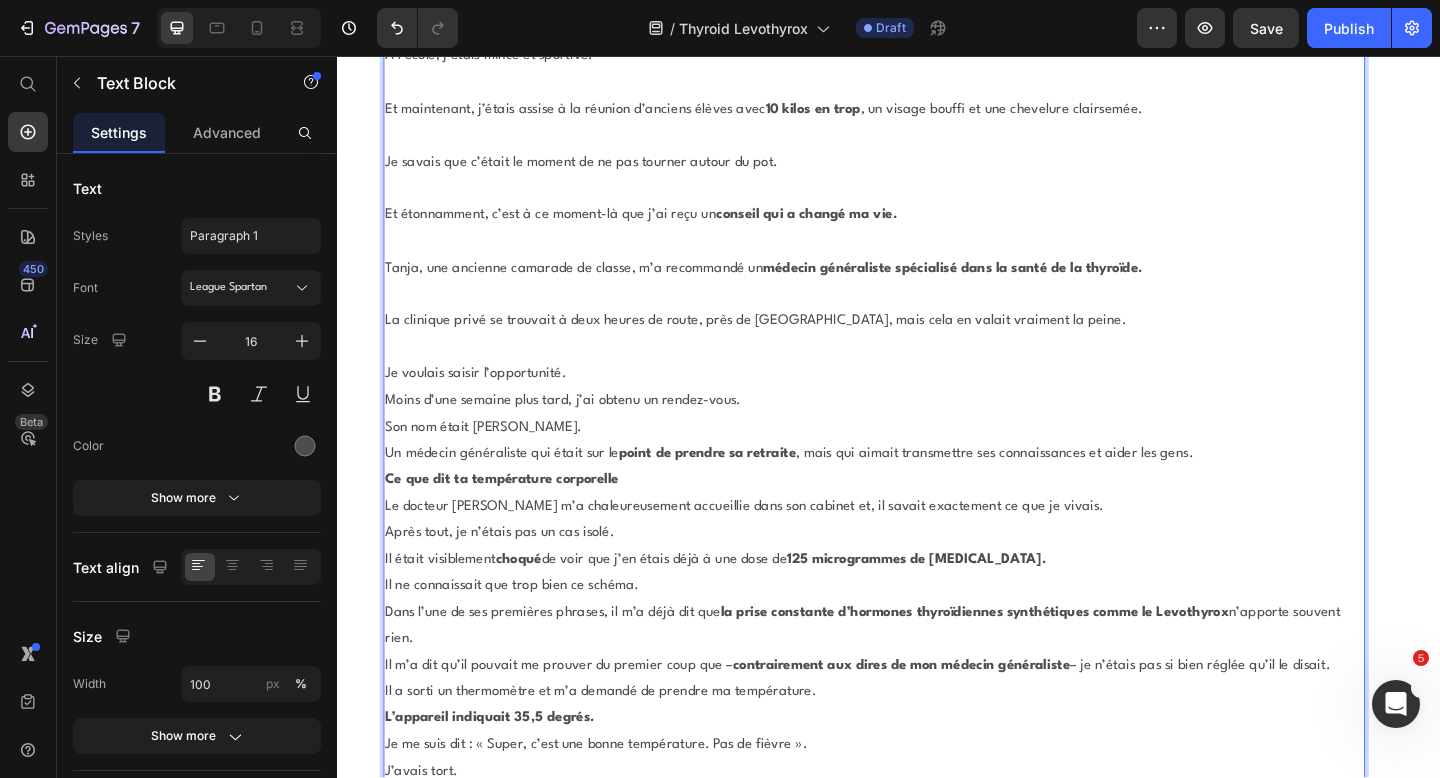 scroll, scrollTop: 7937, scrollLeft: 0, axis: vertical 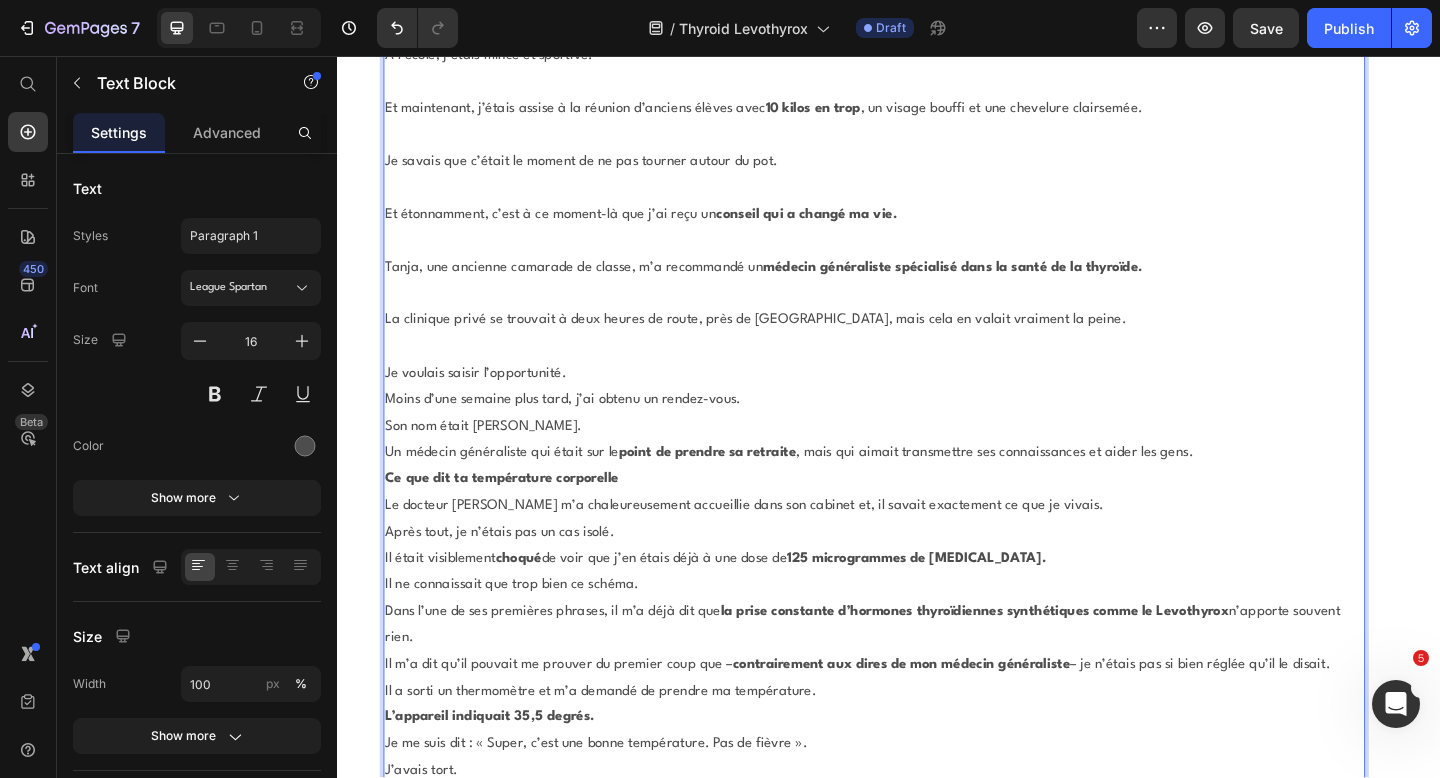 click on "Je voulais saisir l’opportunité." at bounding box center (921, 402) 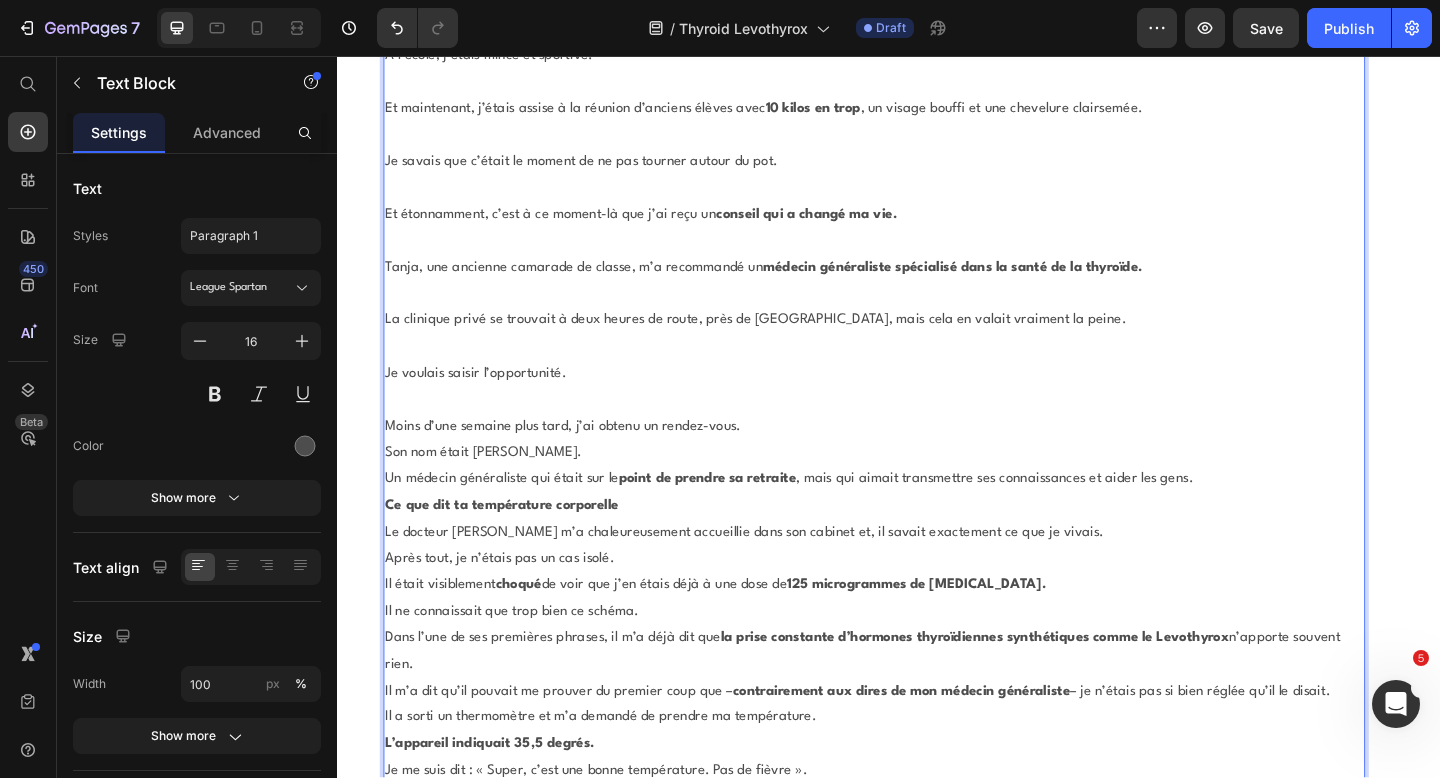 click on "Moins d’une semaine plus tard, j’ai obtenu un rendez-vous." at bounding box center [921, 460] 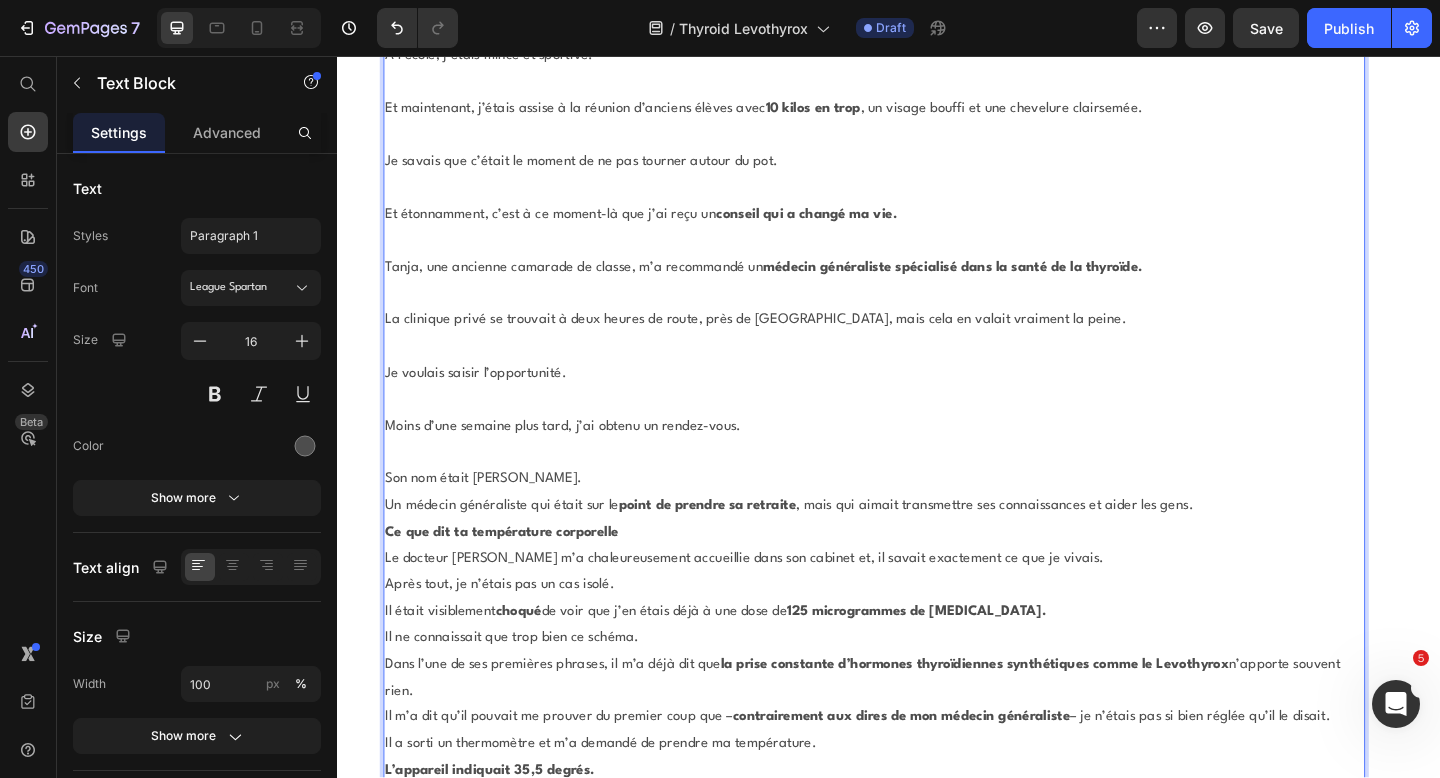 click on "Son nom était [PERSON_NAME]." at bounding box center (921, 517) 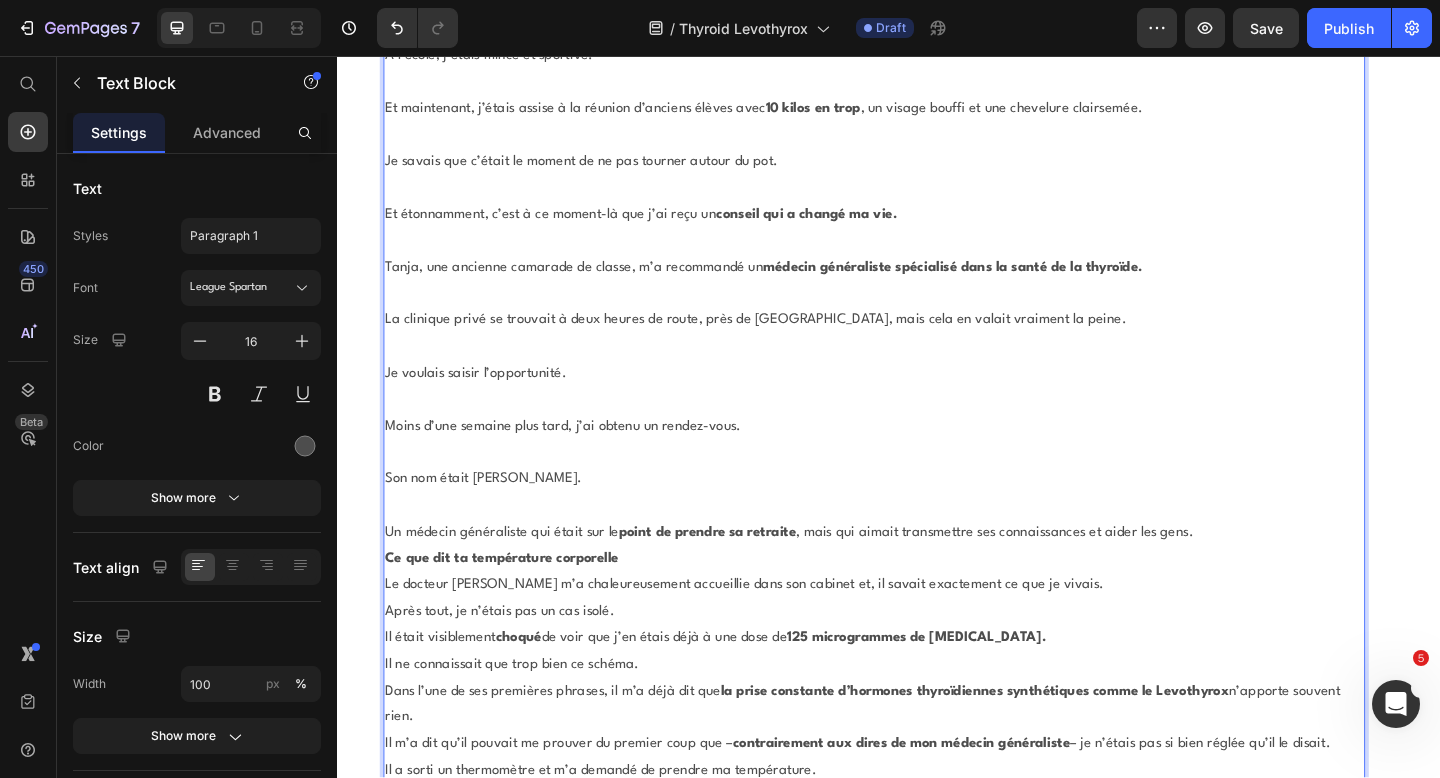 click on "Un médecin généraliste qui était sur le  point de prendre sa retraite , mais qui aimait transmettre ses connaissances et aider les gens." at bounding box center [921, 575] 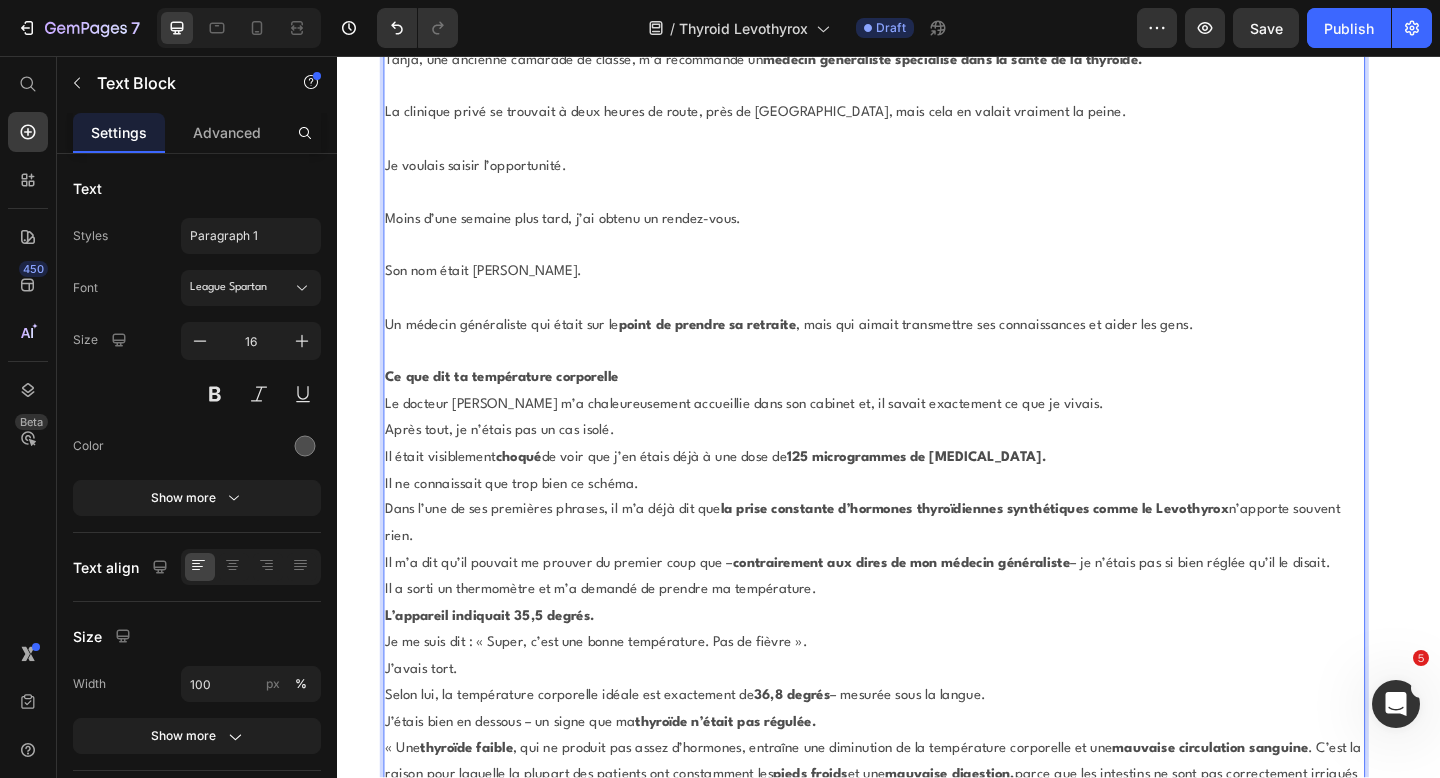 scroll, scrollTop: 8165, scrollLeft: 0, axis: vertical 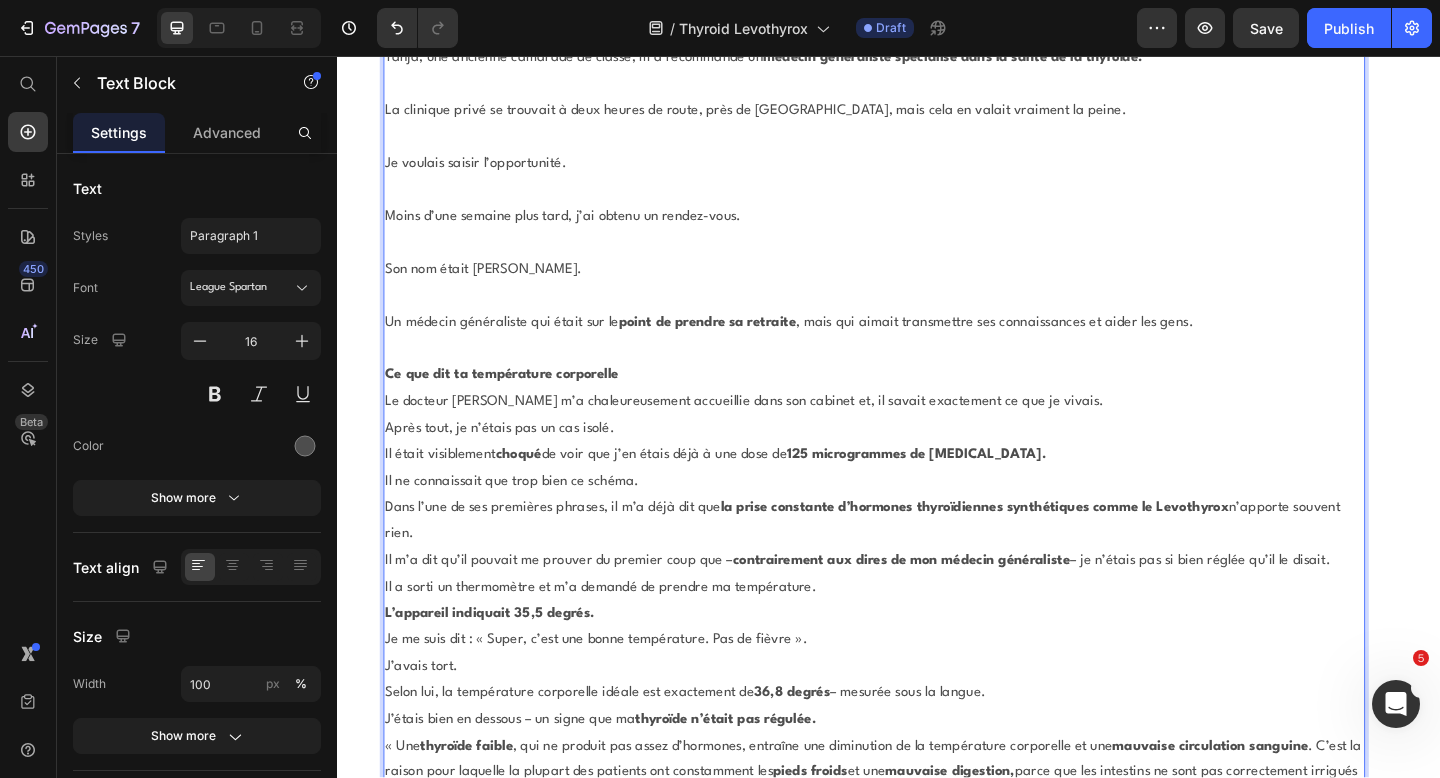 click on "Ce que dit ta température corporelle" at bounding box center (921, 404) 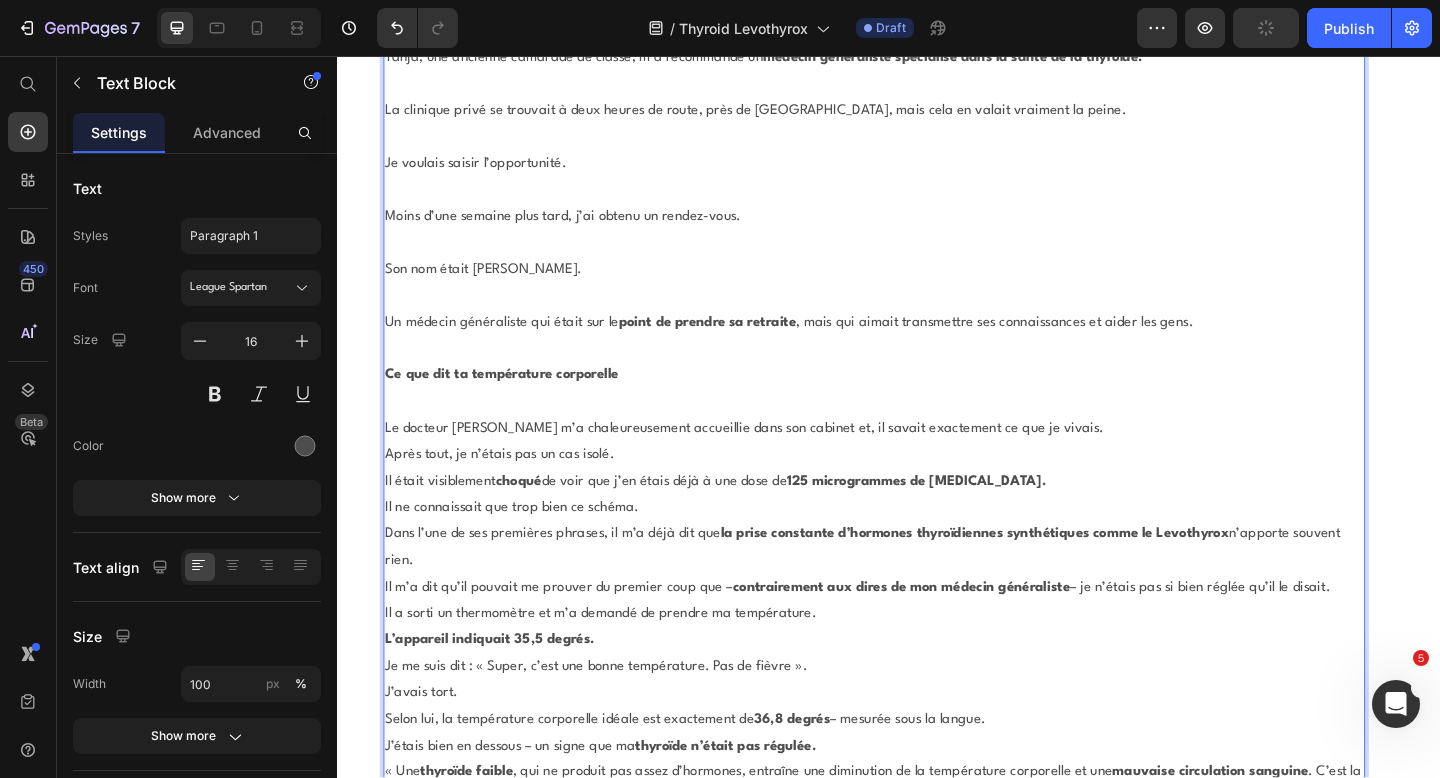 click on "Le docteur [PERSON_NAME] m’a chaleureusement accueillie dans son cabinet et, il savait exactement ce que je vivais." at bounding box center (921, 462) 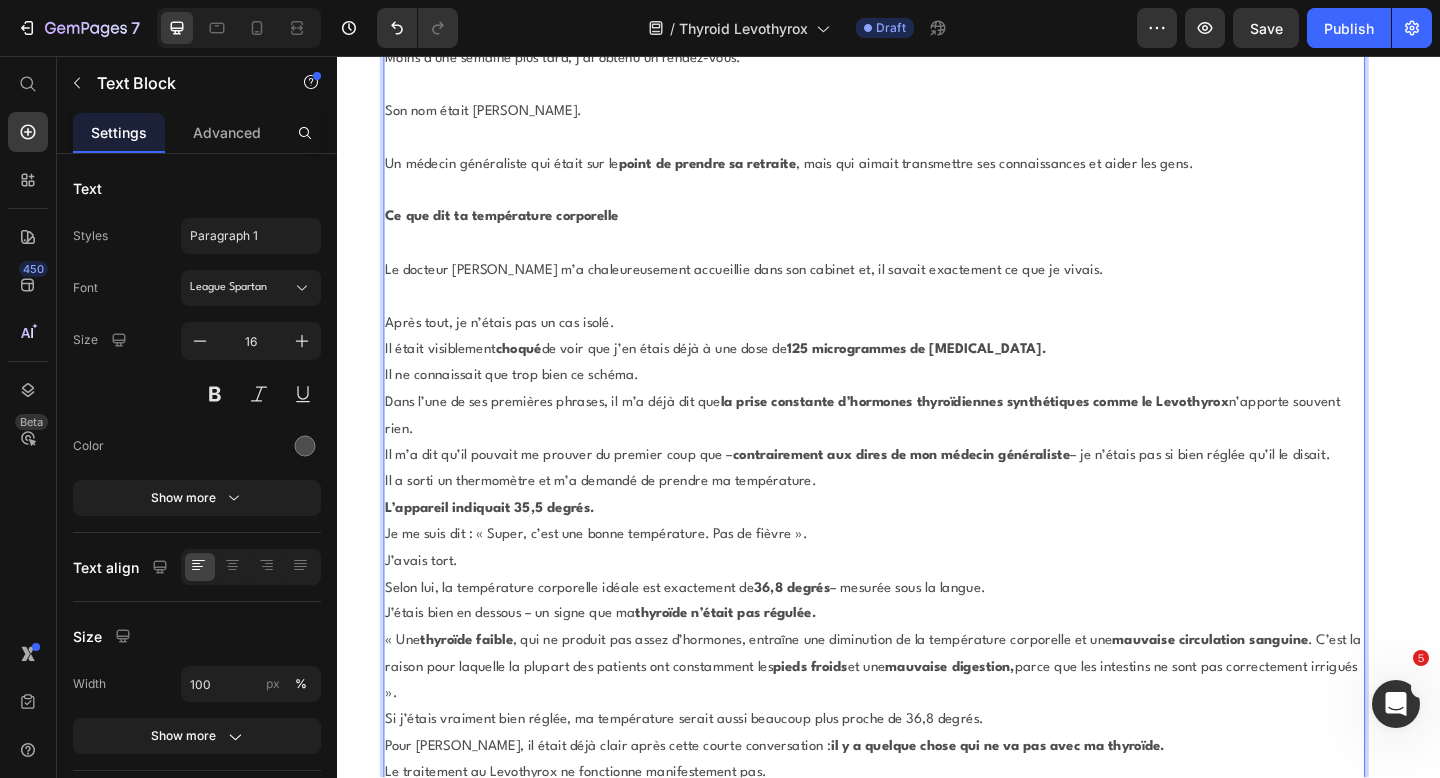 scroll, scrollTop: 8355, scrollLeft: 0, axis: vertical 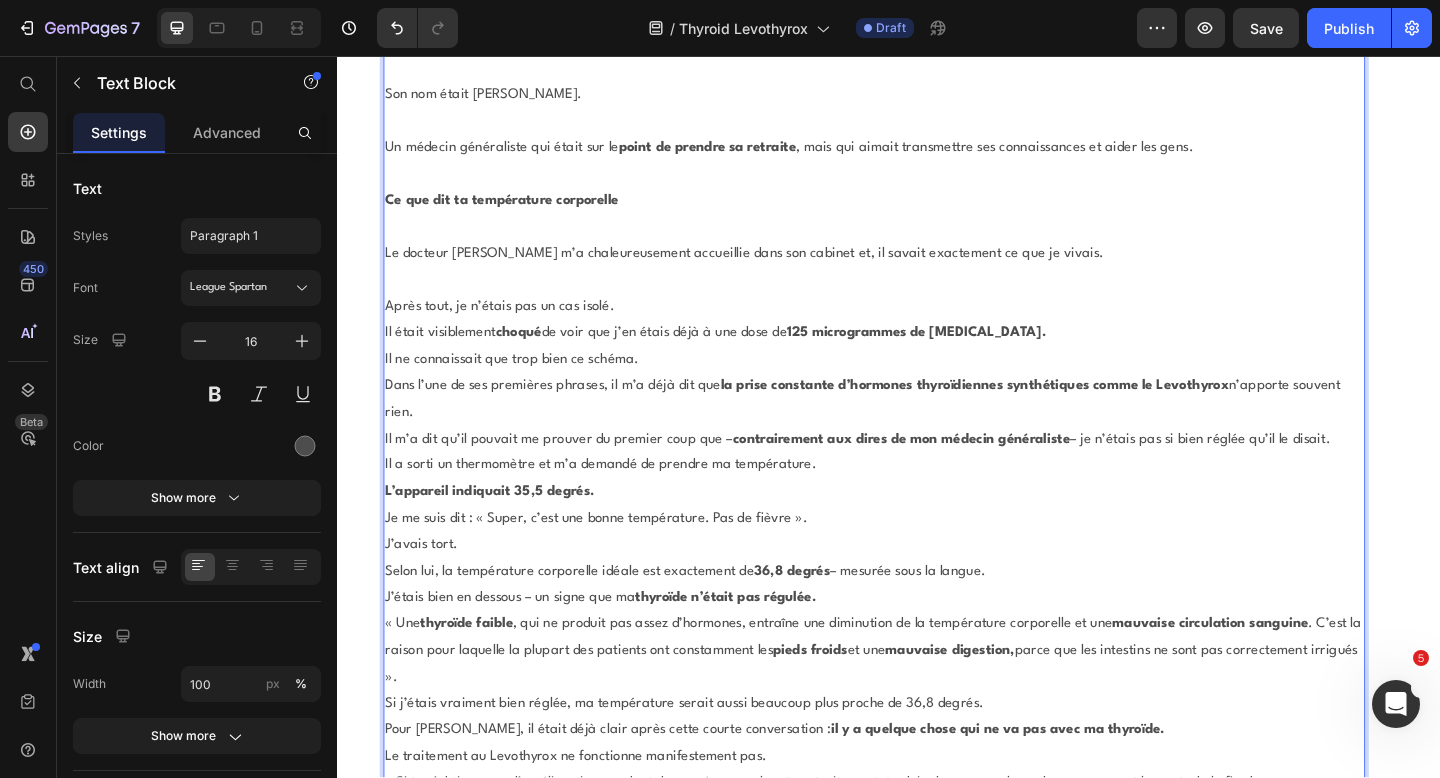 click on "Après tout, je n’étais pas un cas isolé." at bounding box center (921, 330) 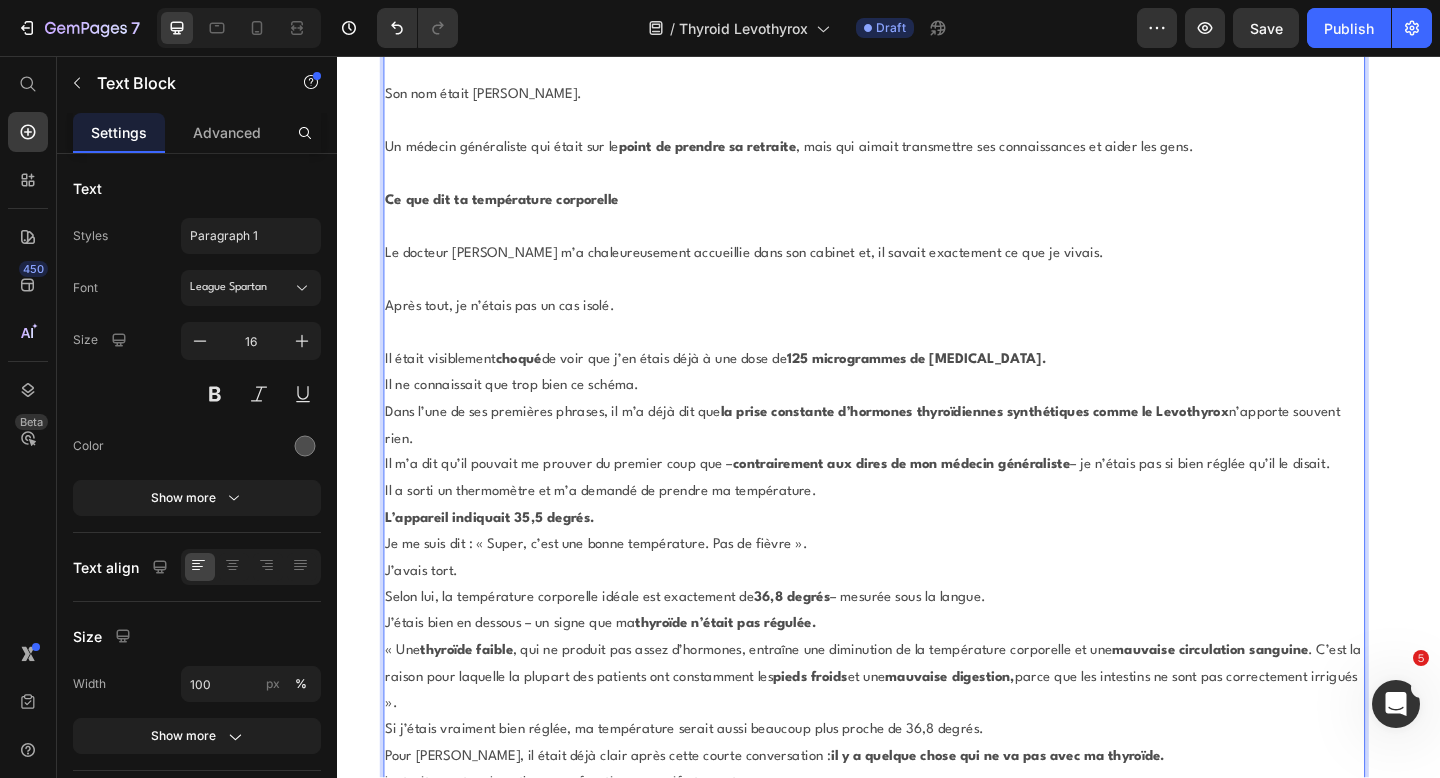 click on "Il était visiblement  choqué  de voir que j’en étais déjà à une dose de  125 microgrammes   de thyroxine." at bounding box center [921, 387] 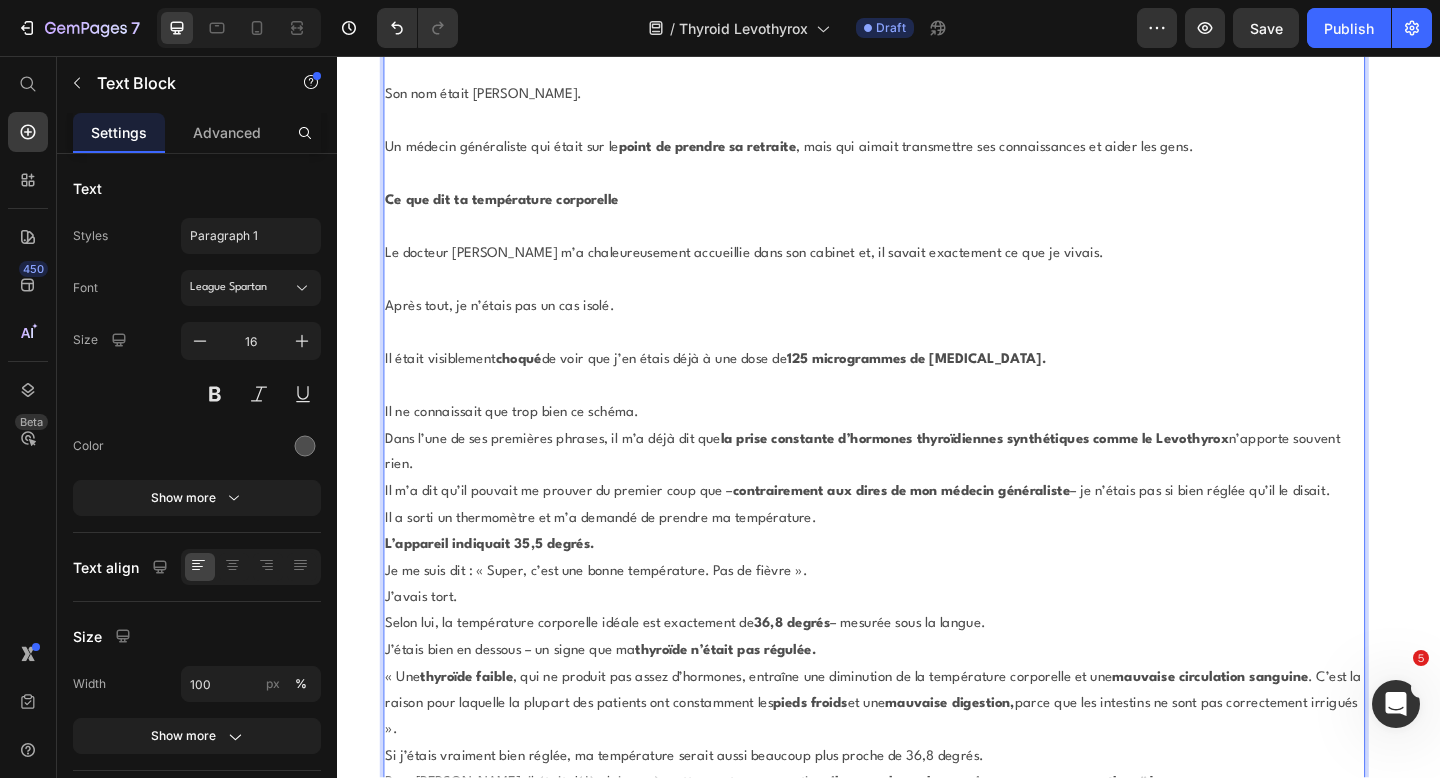 click on "Il ne connaissait que trop bien ce schéma." at bounding box center (921, 445) 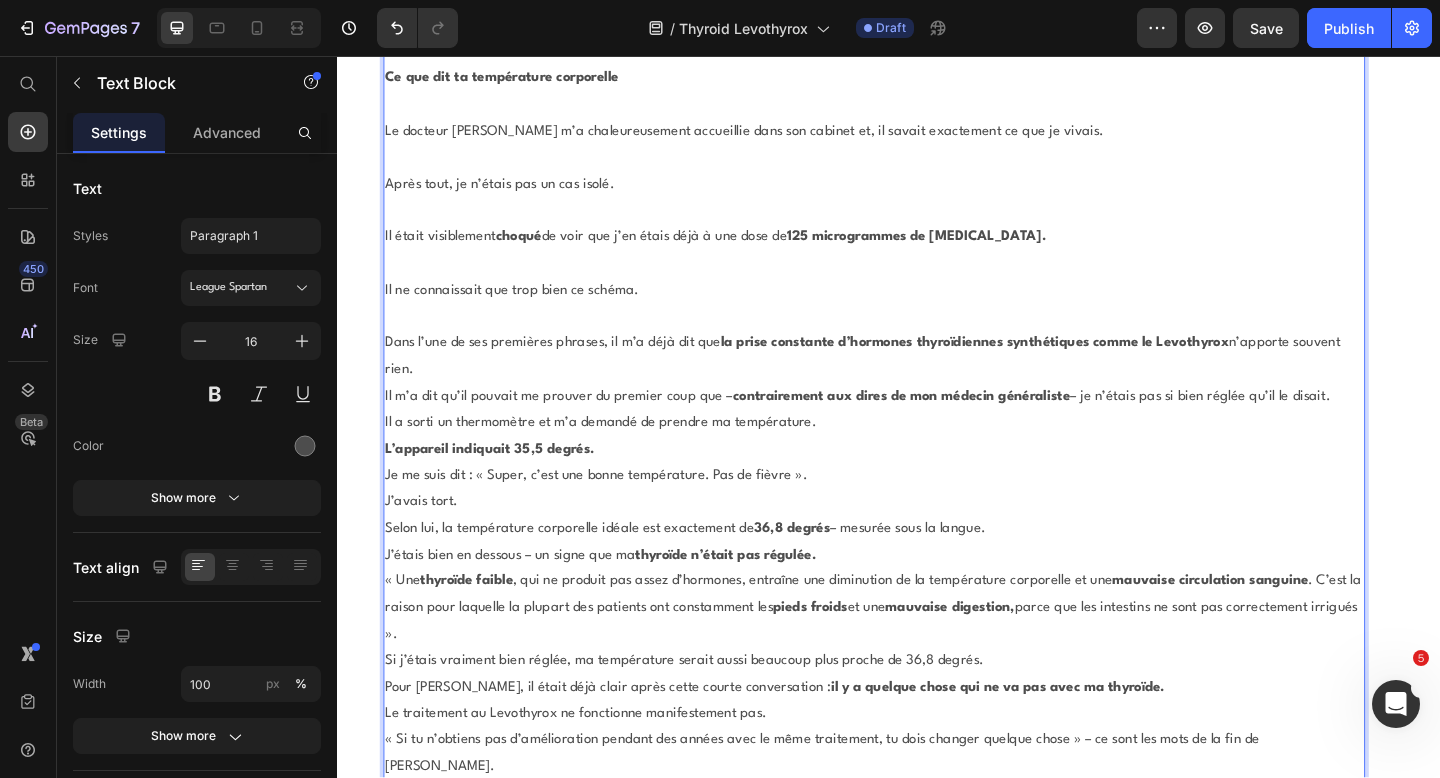 scroll, scrollTop: 8499, scrollLeft: 0, axis: vertical 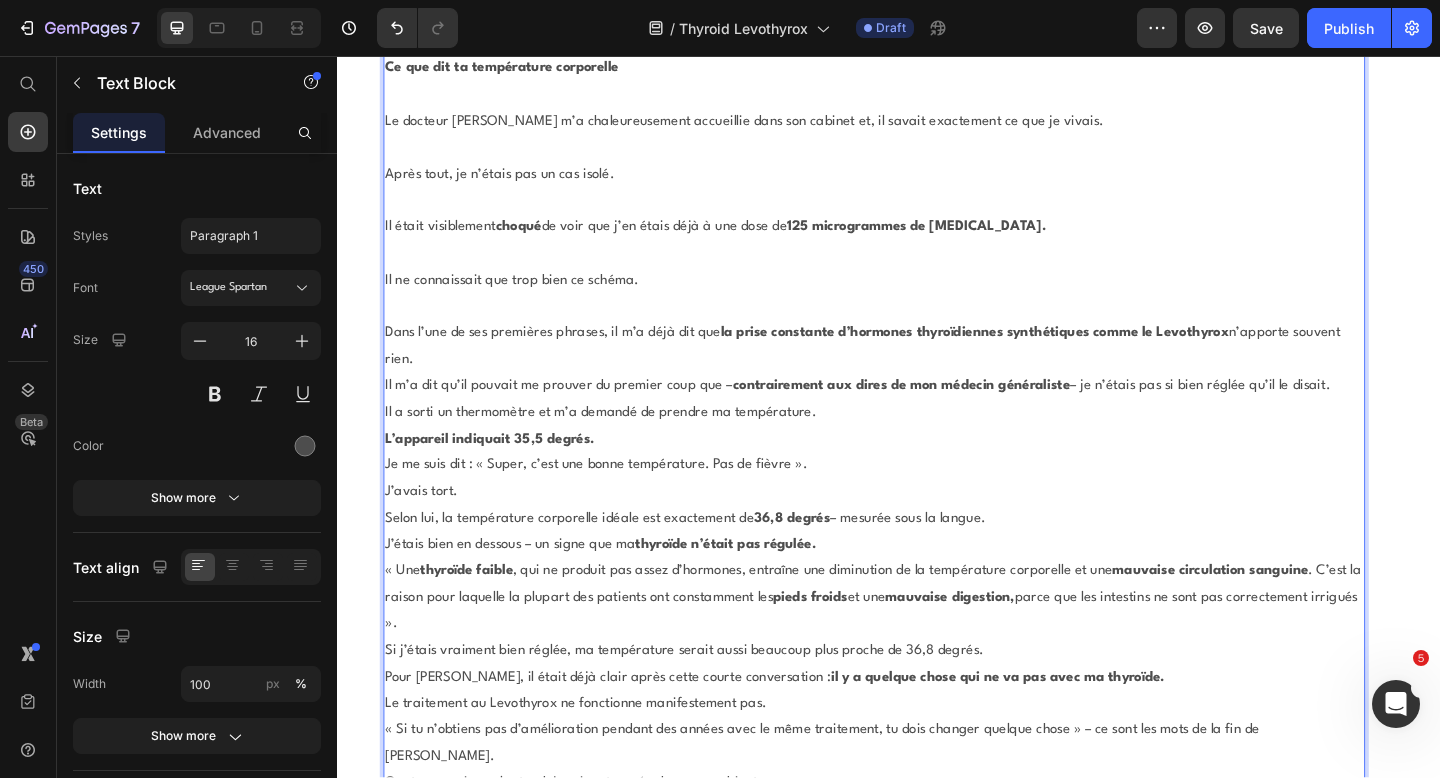 click on "Dans l’une de ses premières phrases, il m’a déjà dit que  la prise constante d’hormones thyroïdiennes synthétiques comme le Levothyrox  n’apporte souvent rien." at bounding box center (921, 373) 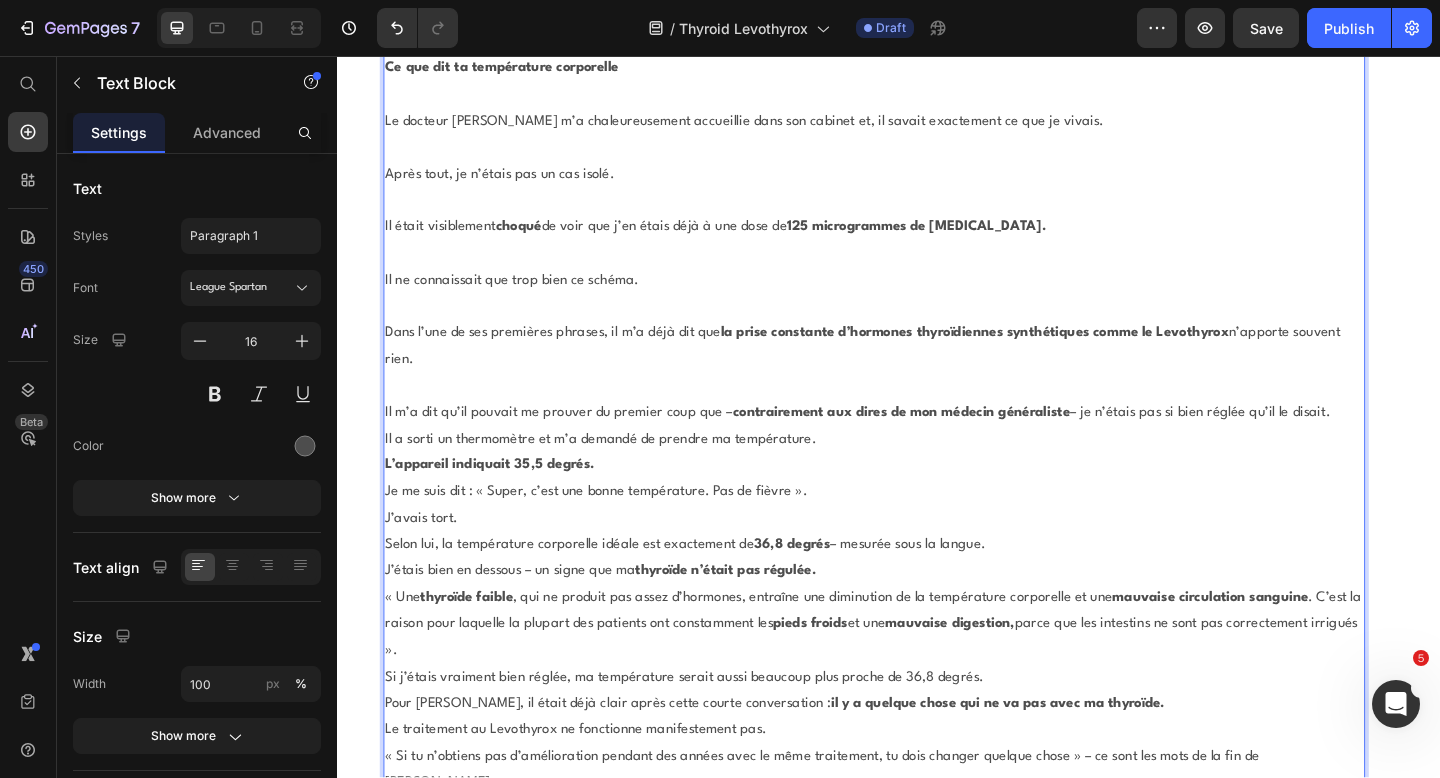 click on "Il m’a dit qu’il pouvait me prouver du premier coup que –  contrairement aux dires de mon médecin généraliste  – je n’étais pas si bien réglée qu’il le disait." at bounding box center [921, 445] 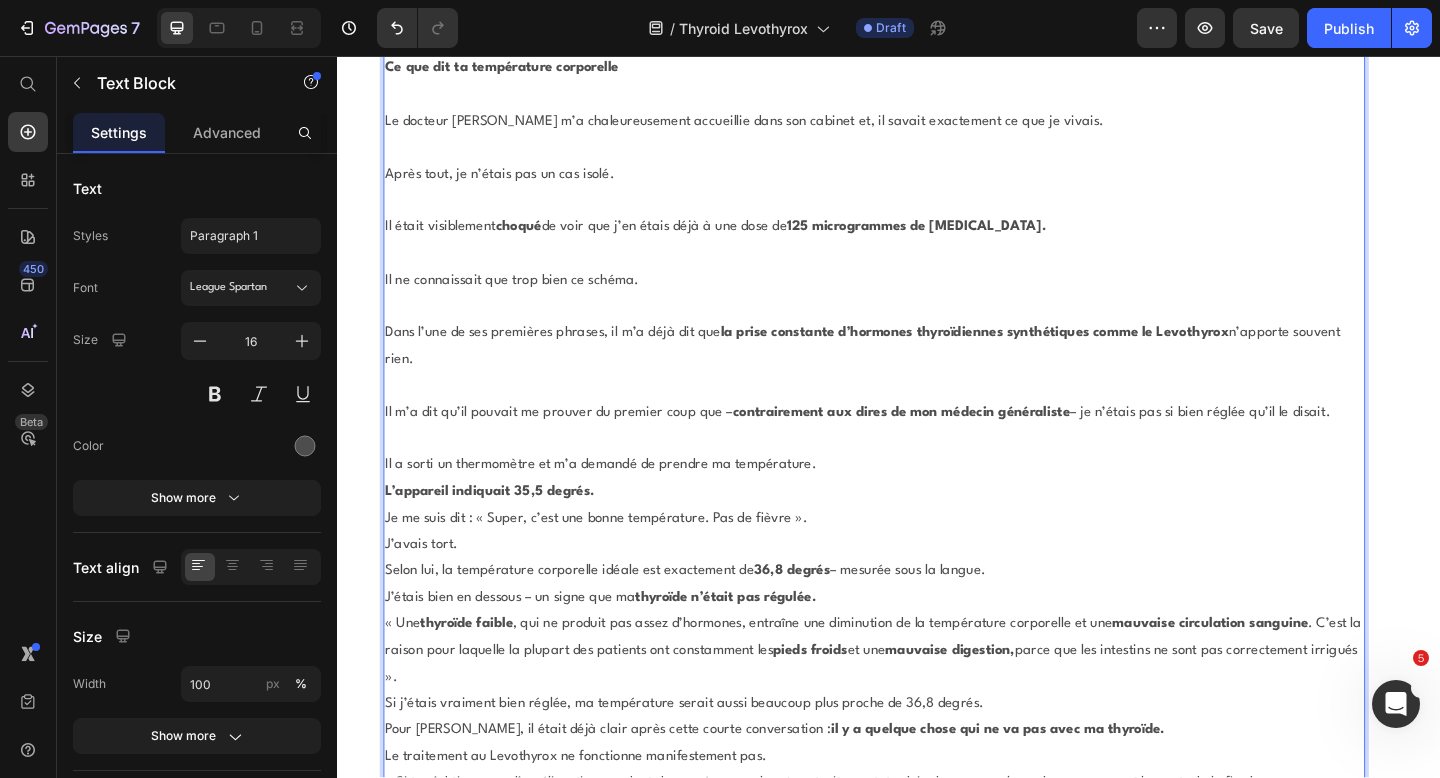 click on "Il a sorti un thermomètre et m’a demandé de prendre ma température." at bounding box center (921, 502) 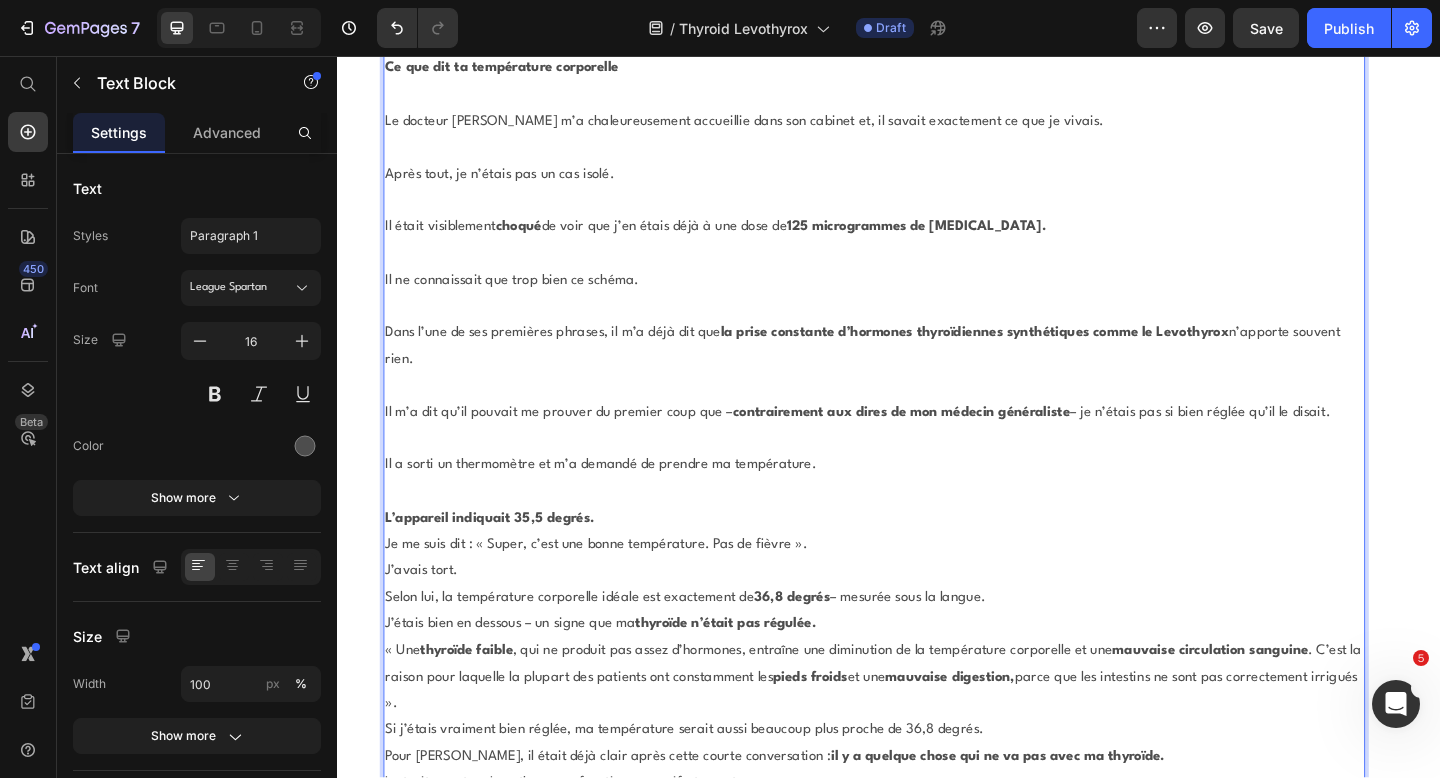 click on "L’appareil indiquait 35,5 degrés." at bounding box center [921, 560] 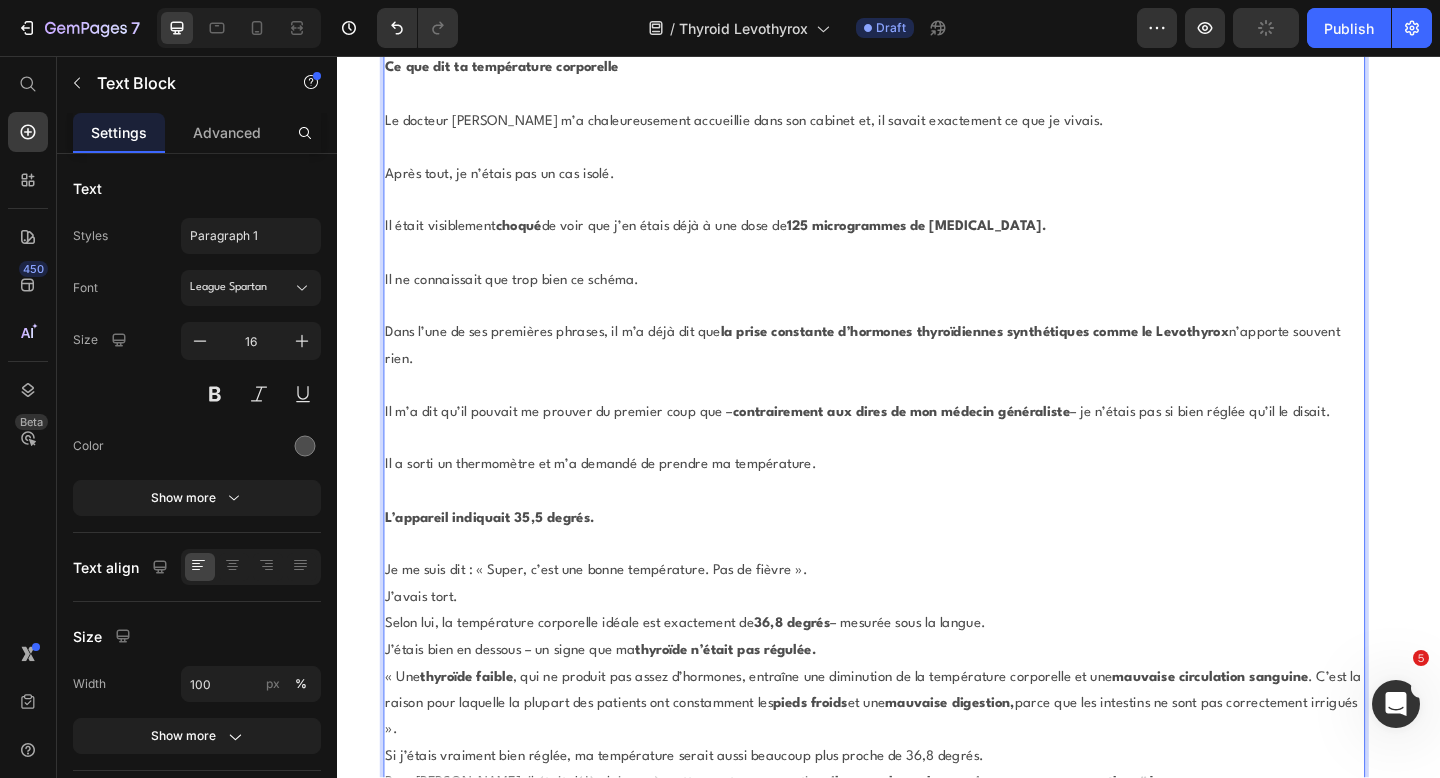 scroll, scrollTop: 8751, scrollLeft: 0, axis: vertical 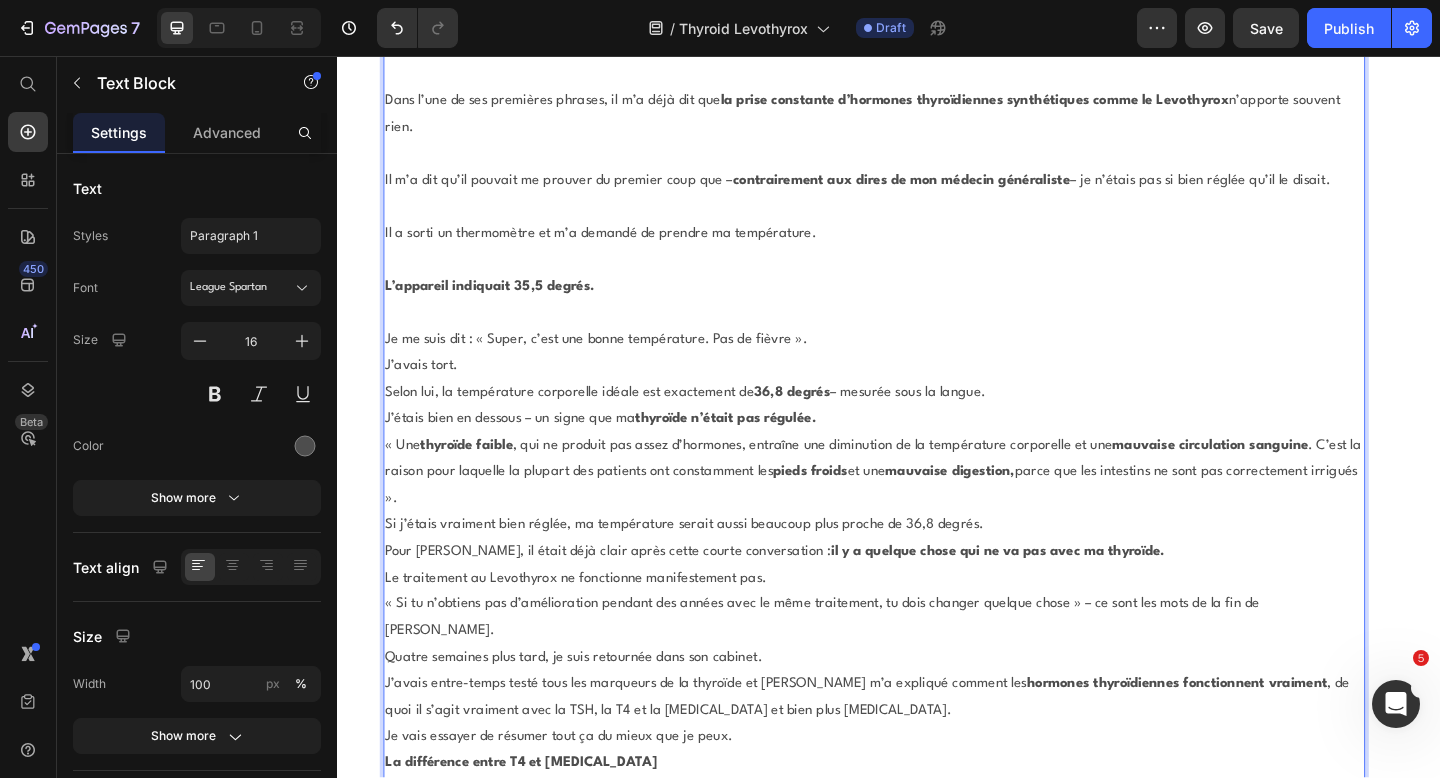 click on "Je me suis dit : « Super, c’est une bonne température. Pas de fièvre »." at bounding box center (921, 365) 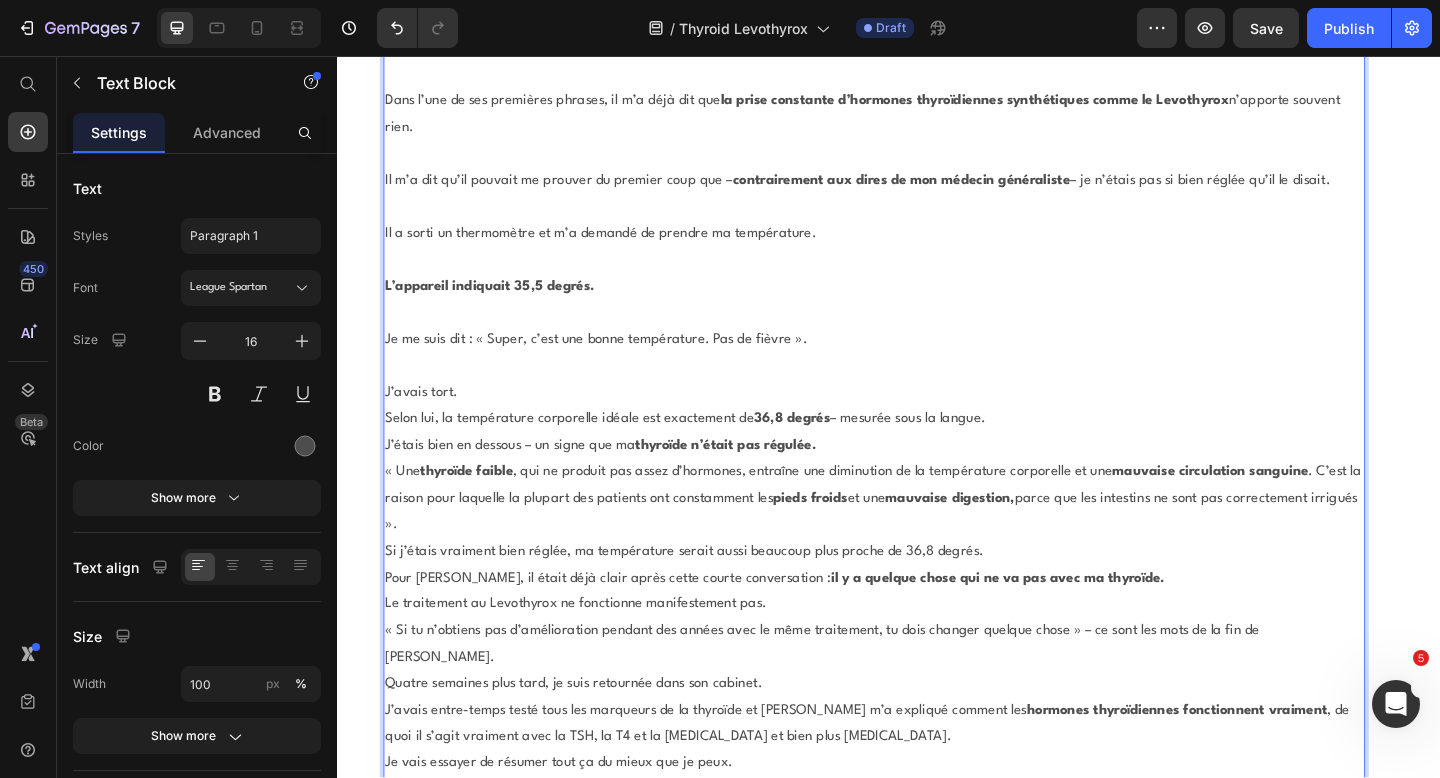 click on "J’avais tort." at bounding box center (921, 423) 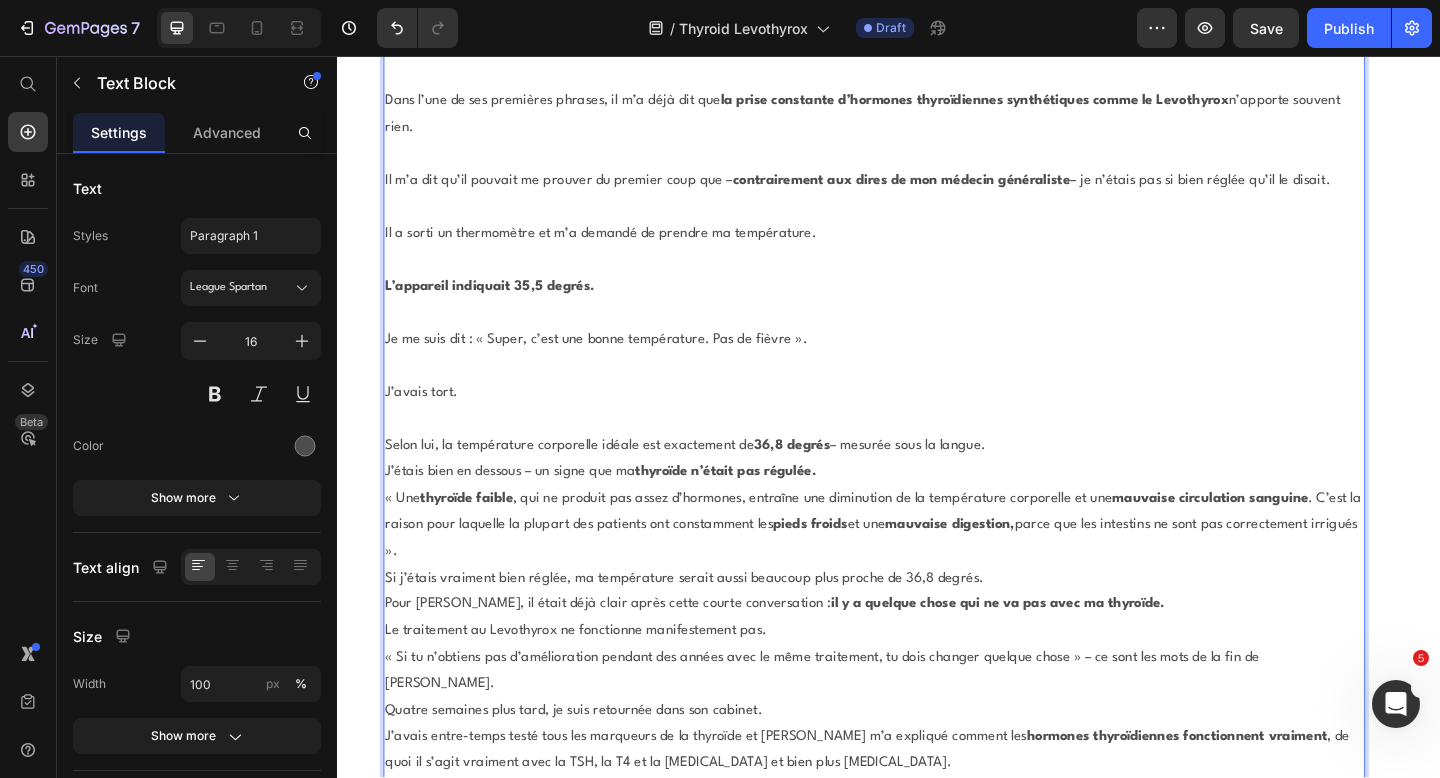 click on "Selon lui, la température corporelle idéale est exactement de  36,8 degrés  – mesurée sous la langue." at bounding box center [921, 481] 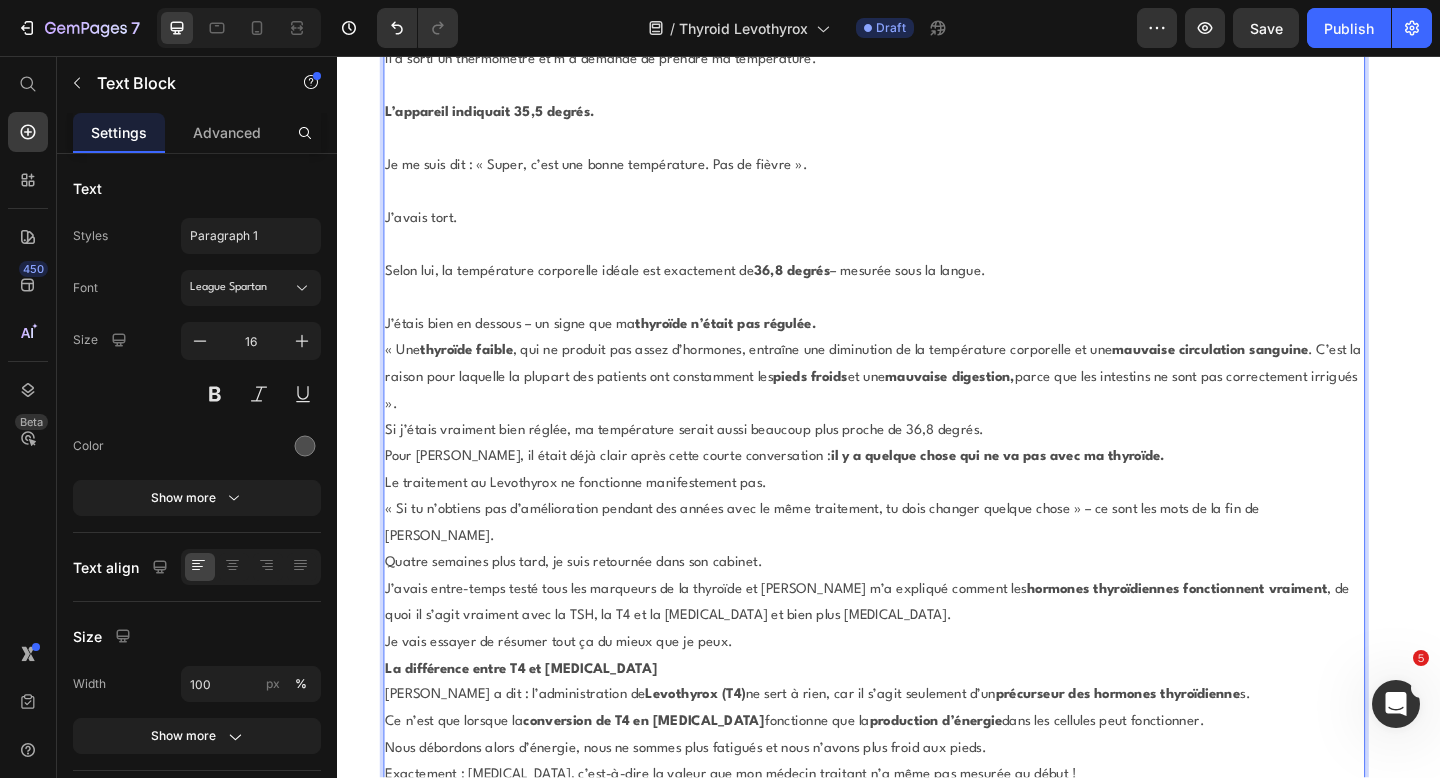 scroll, scrollTop: 8948, scrollLeft: 0, axis: vertical 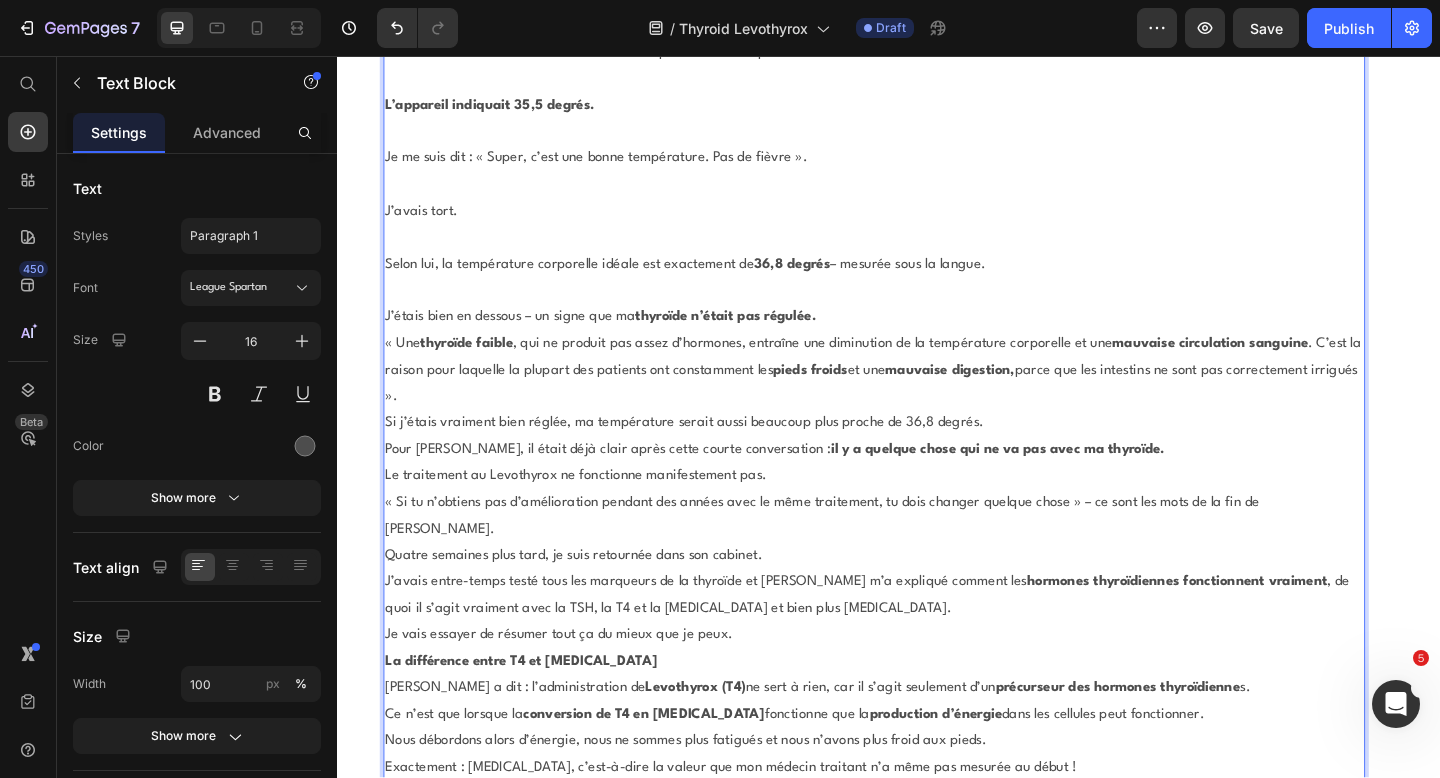 click on "J’étais bien en dessous – un signe que ma  thyroïde n’était pas régulée." at bounding box center (921, 341) 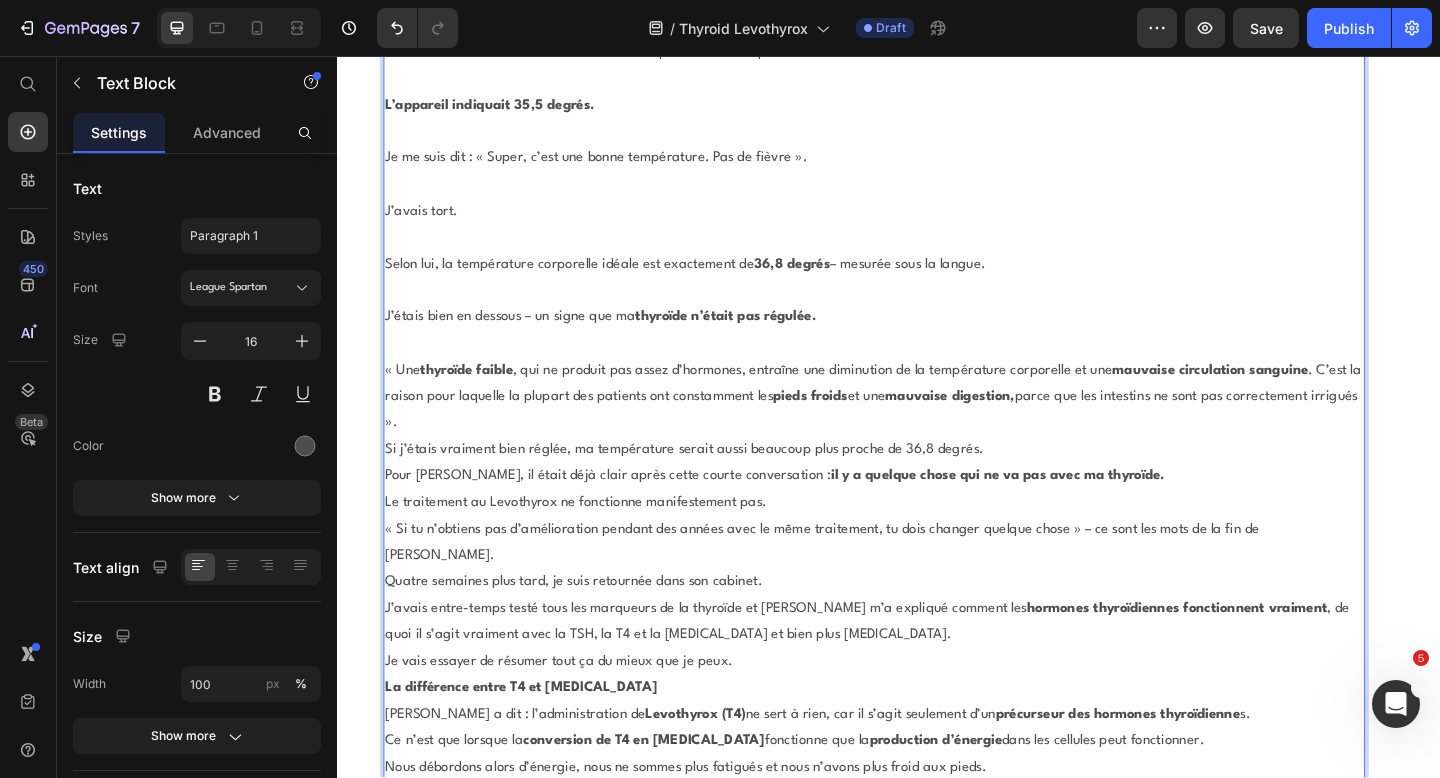 click on "« Une  thyroïde faible , qui ne produit pas assez d’hormones, entraîne une diminution de la température corporelle et une  mauvaise circulation sanguine . C’est la raison pour laquelle la plupart des patients ont constamment les  pieds froids  et une  mauvaise digestion,  parce que les intestins ne sont pas correctement irrigués »." at bounding box center (921, 428) 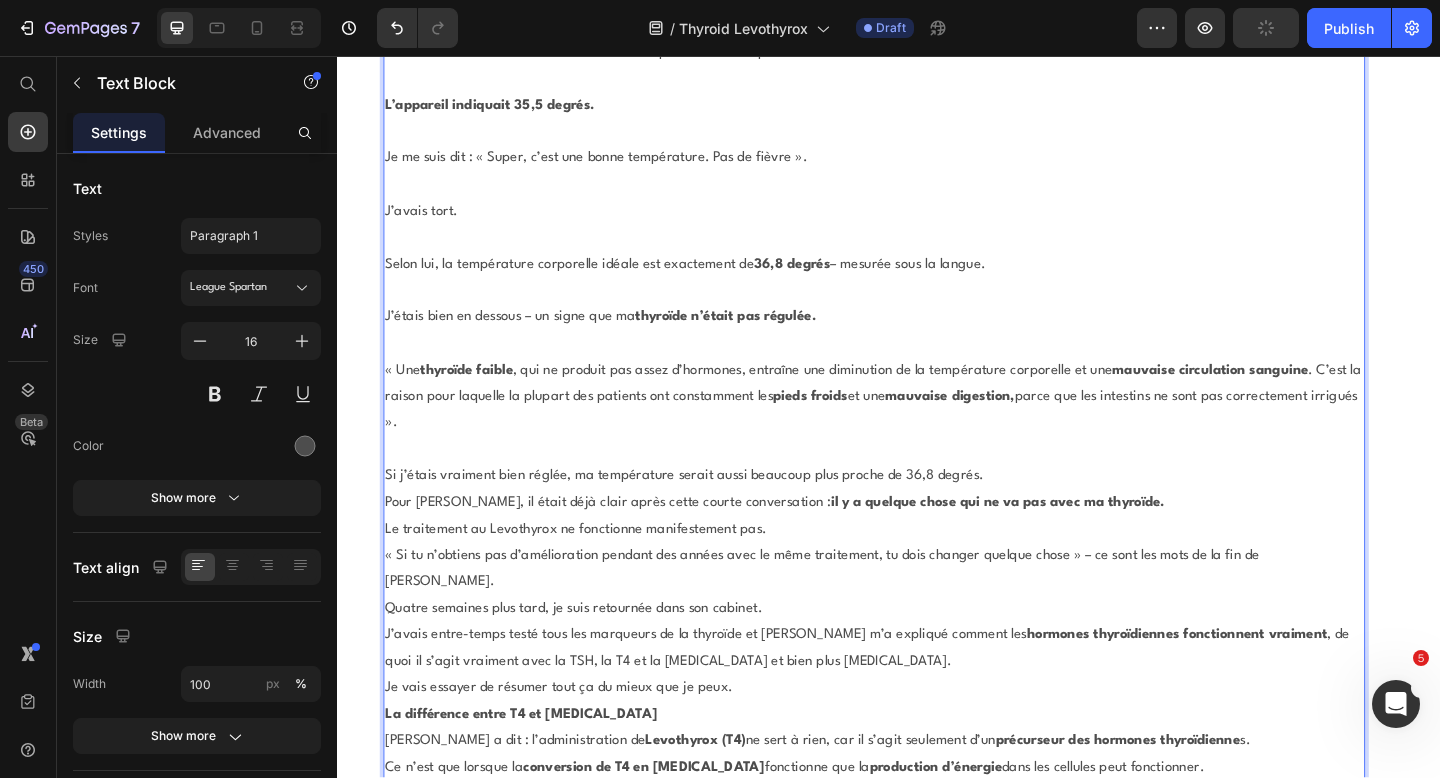 click on "Si j’étais vraiment bien réglée, ma température serait aussi beaucoup plus proche de 36,8 degrés." at bounding box center [921, 514] 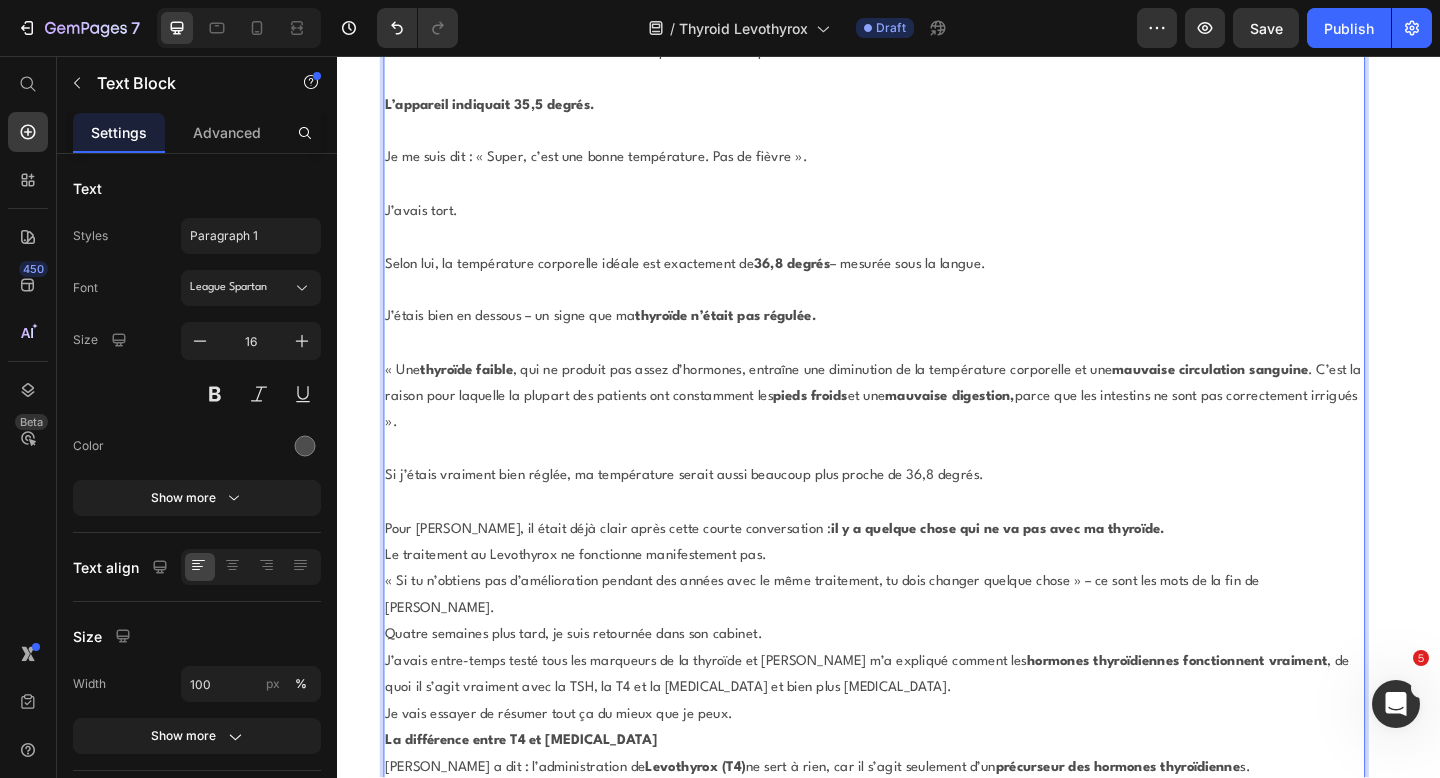 click on "Pour Gaspard, il était déjà clair après cette courte conversation :  il y a quelque chose qui ne va pas avec ma thyroïde." at bounding box center [921, 572] 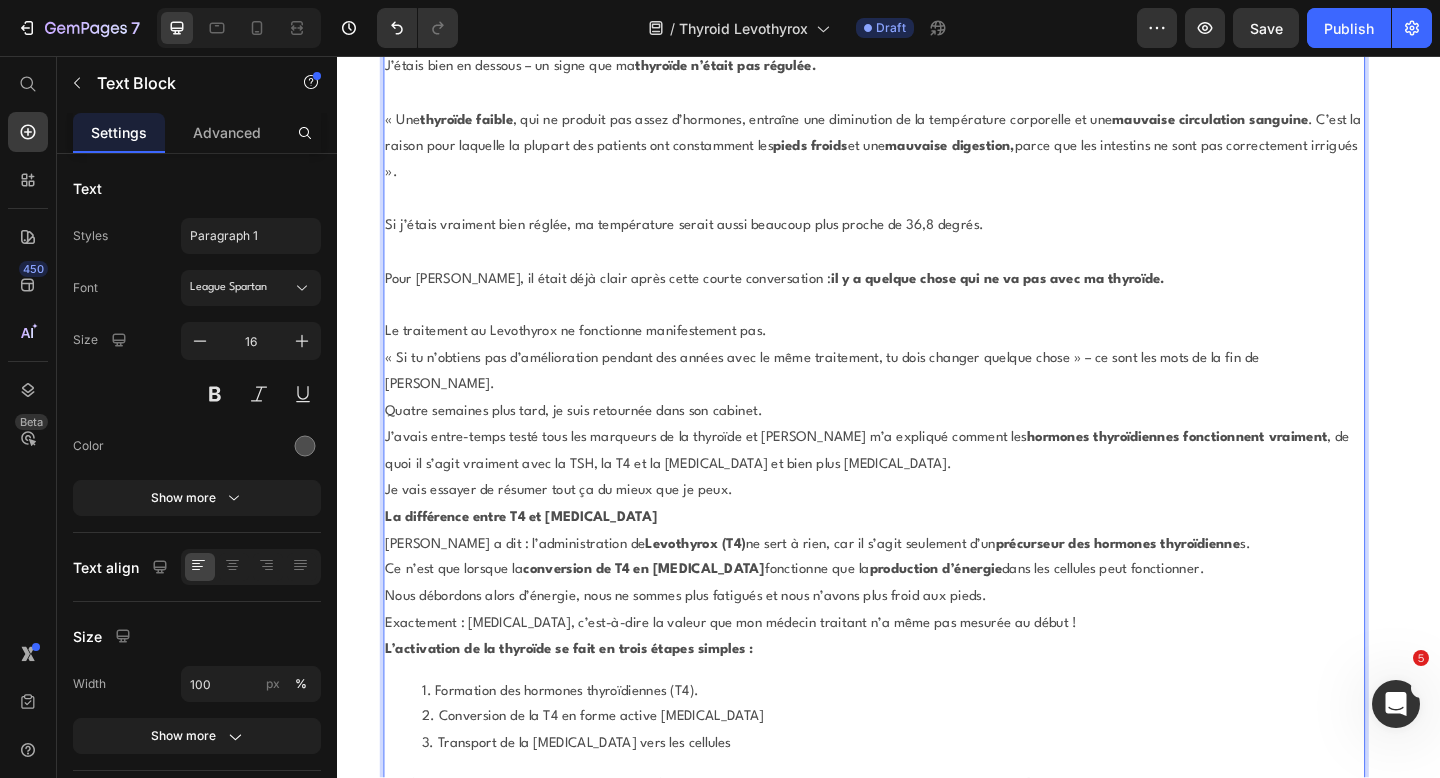 scroll, scrollTop: 9290, scrollLeft: 0, axis: vertical 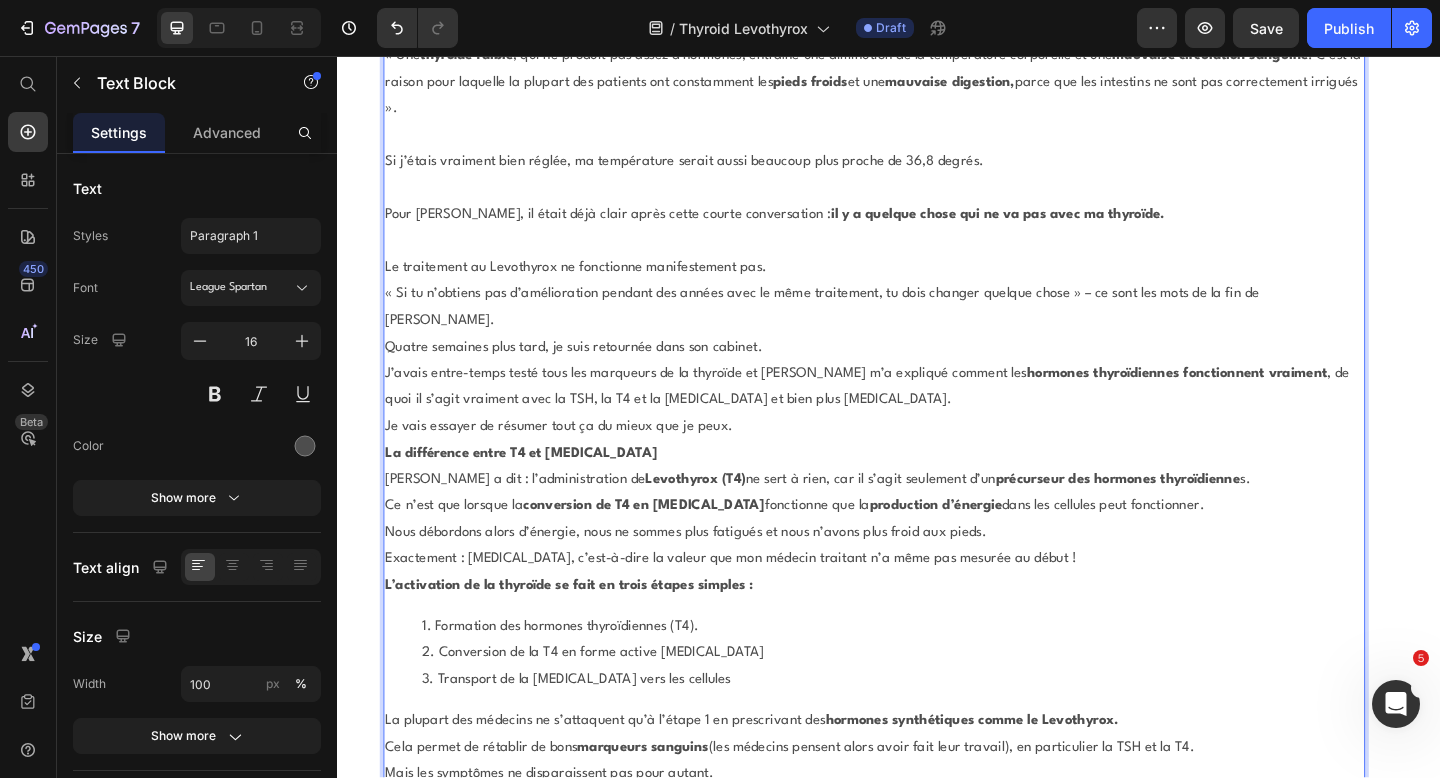click on "Le traitement au Levothyrox ne fonctionne manifestement pas." at bounding box center [921, 287] 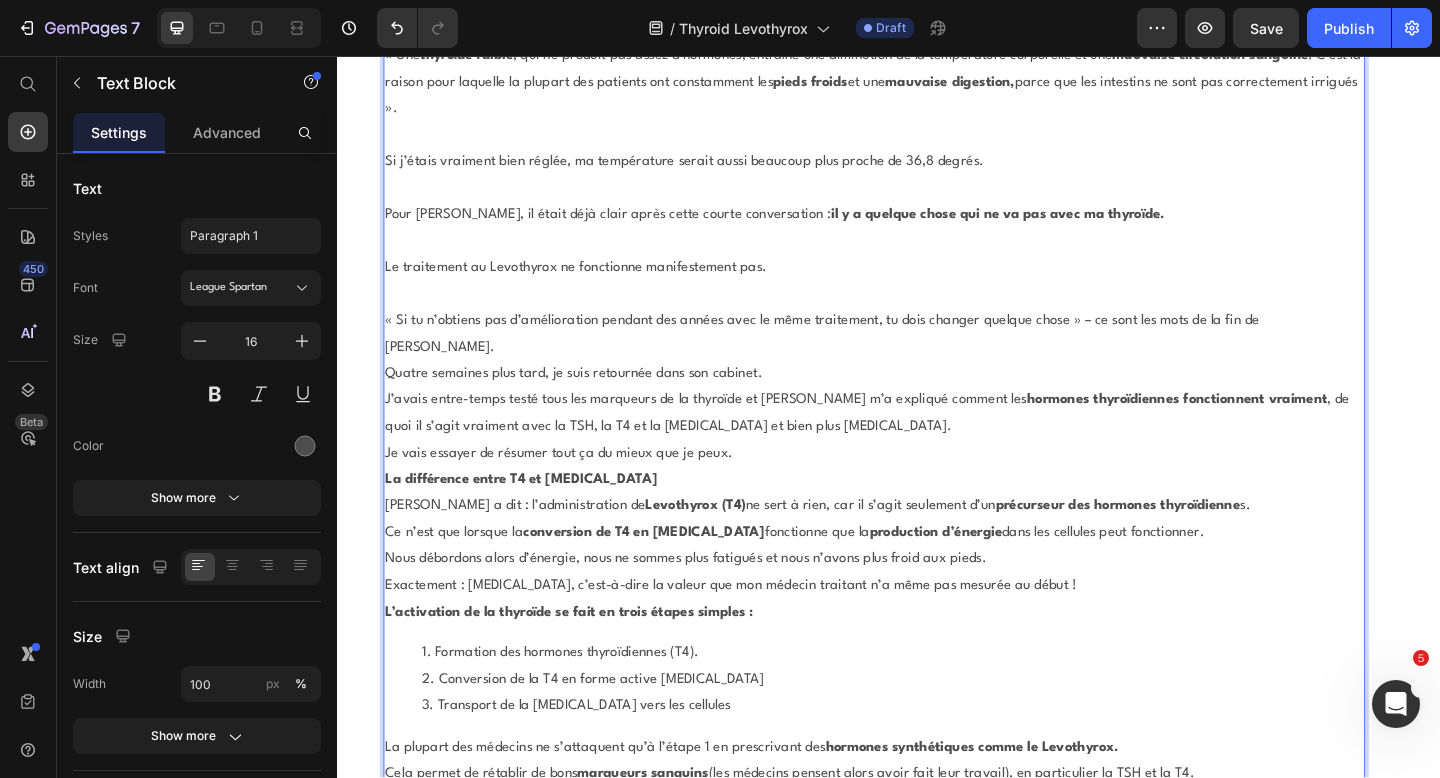 click on "« Si tu n’obtiens pas d’amélioration pendant des années avec le même traitement, tu dois changer quelque chose » – ce sont les mots de la fin de [PERSON_NAME]." at bounding box center (921, 360) 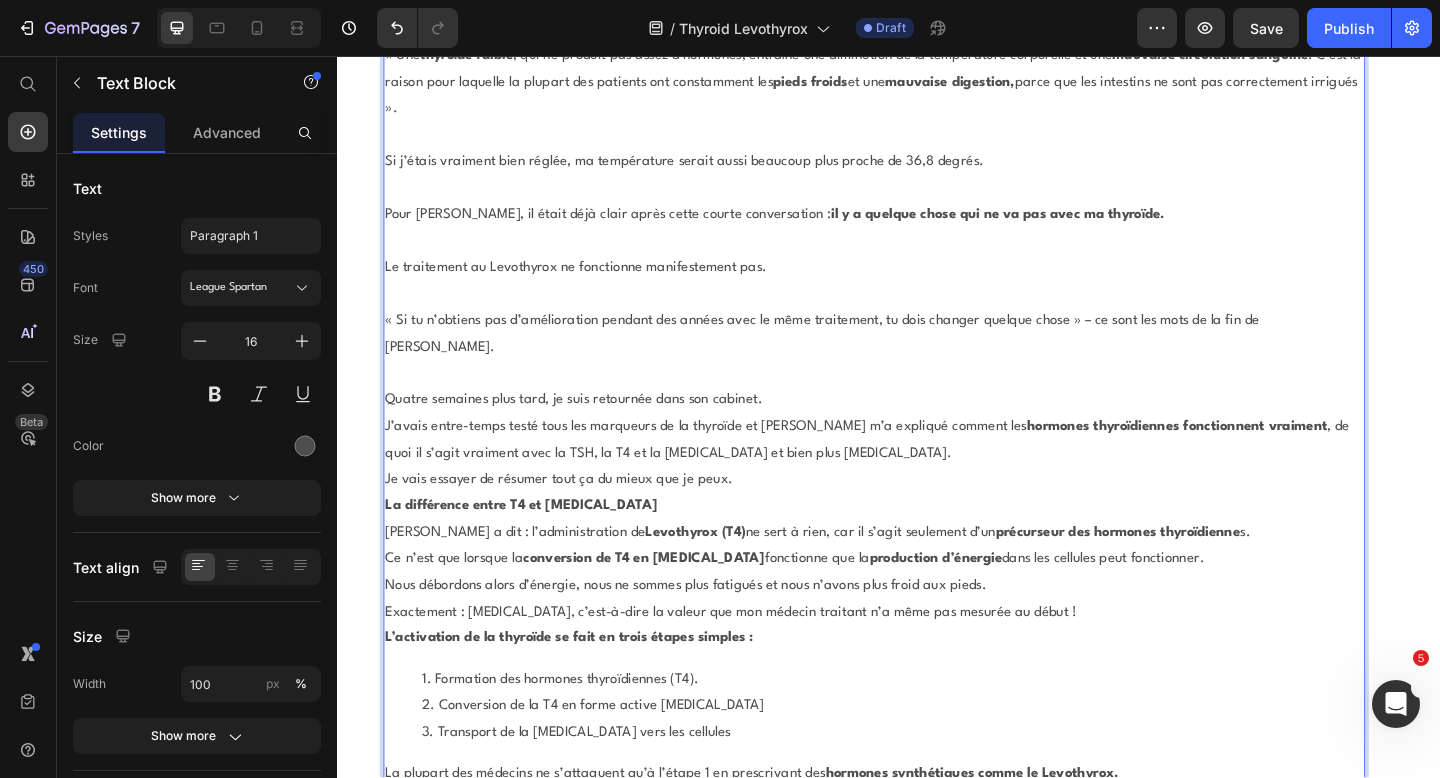 click on "Quatre semaines plus tard, je suis retournée dans son cabinet." at bounding box center (921, 431) 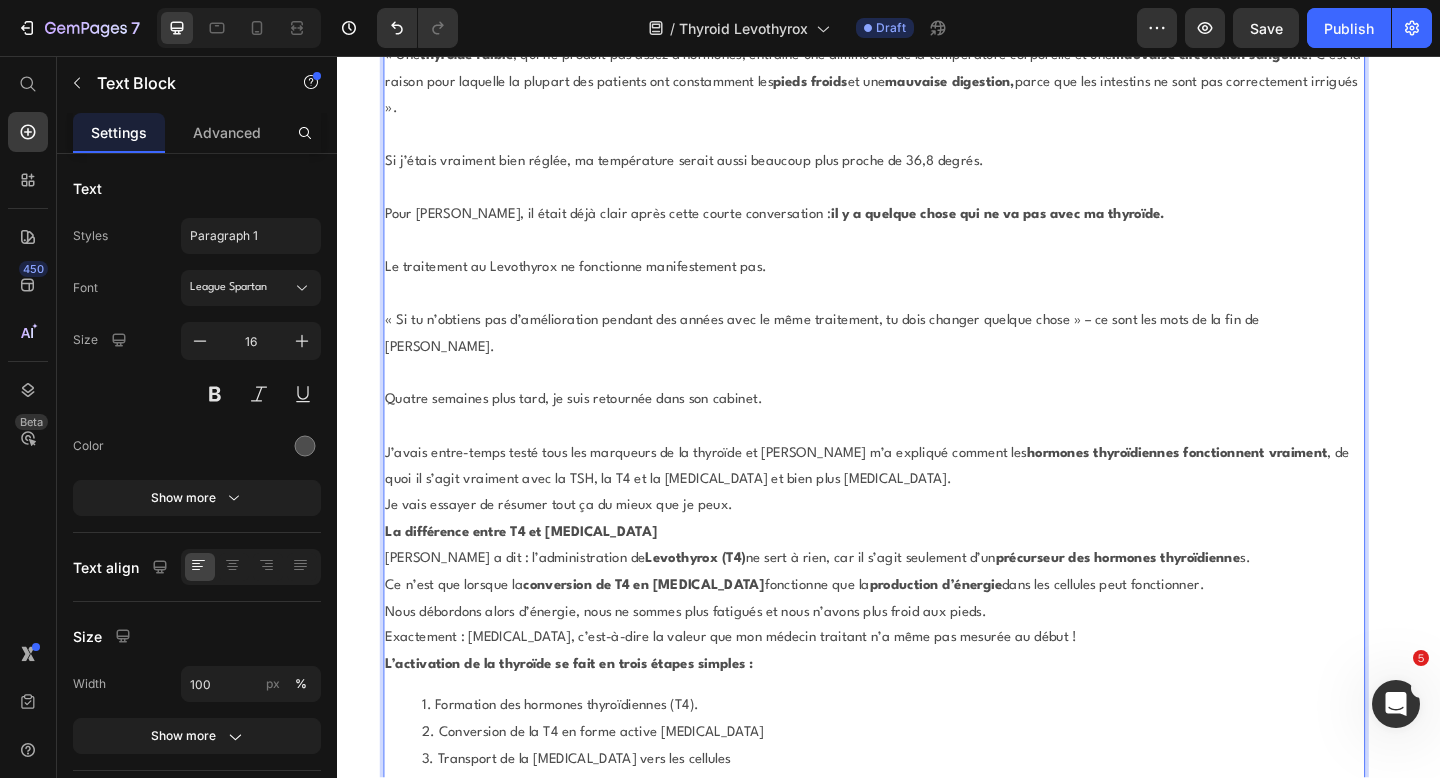 click on "J’avais entre-temps testé tous les marqueurs de la thyroïde et Gaspard m’a expliqué comment les  hormones thyroïdiennes fonctionnent vraiment , de quoi il s’agit vraiment avec la TSH, la T4 et la T3 et bien plus encore." at bounding box center (921, 504) 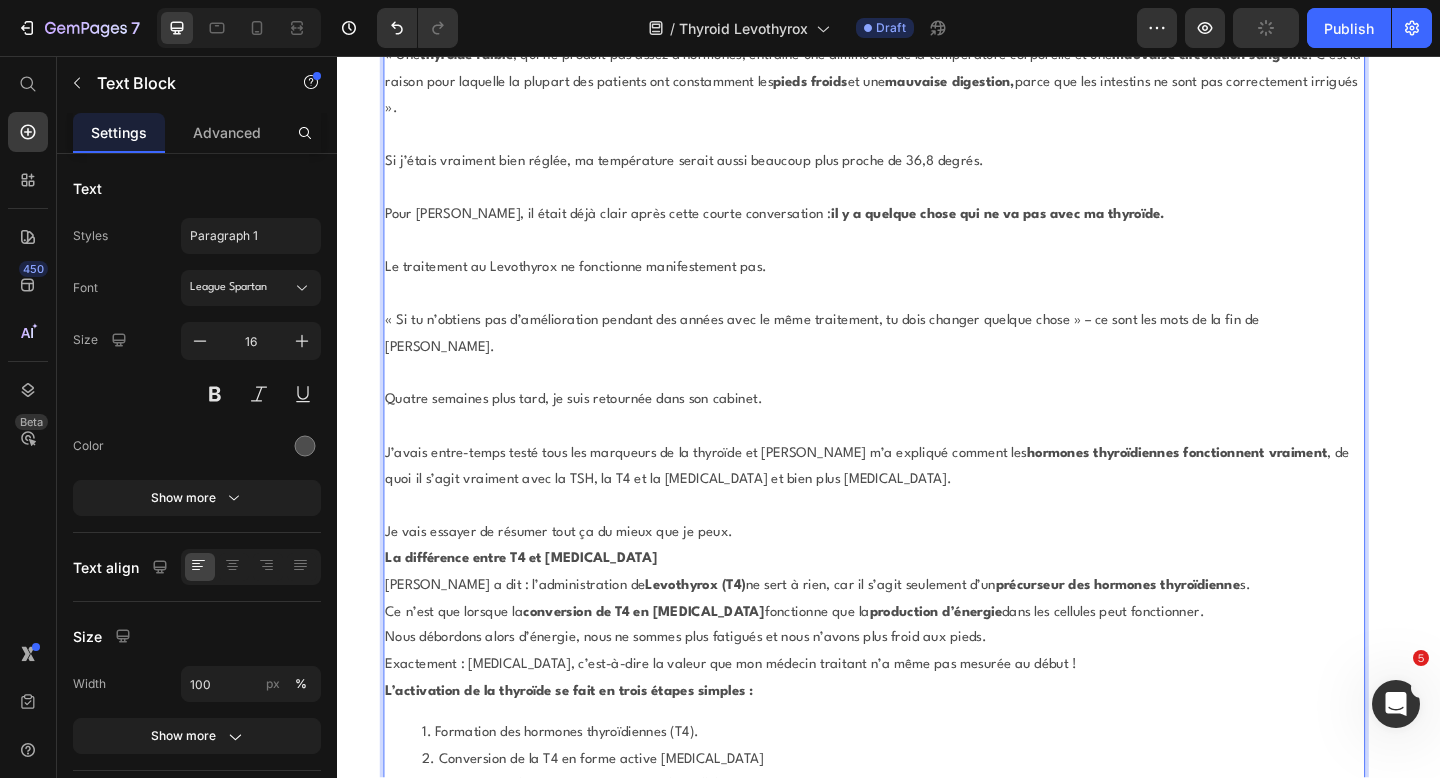 click on "Je vais essayer de résumer tout ça du mieux que je peux." at bounding box center (921, 575) 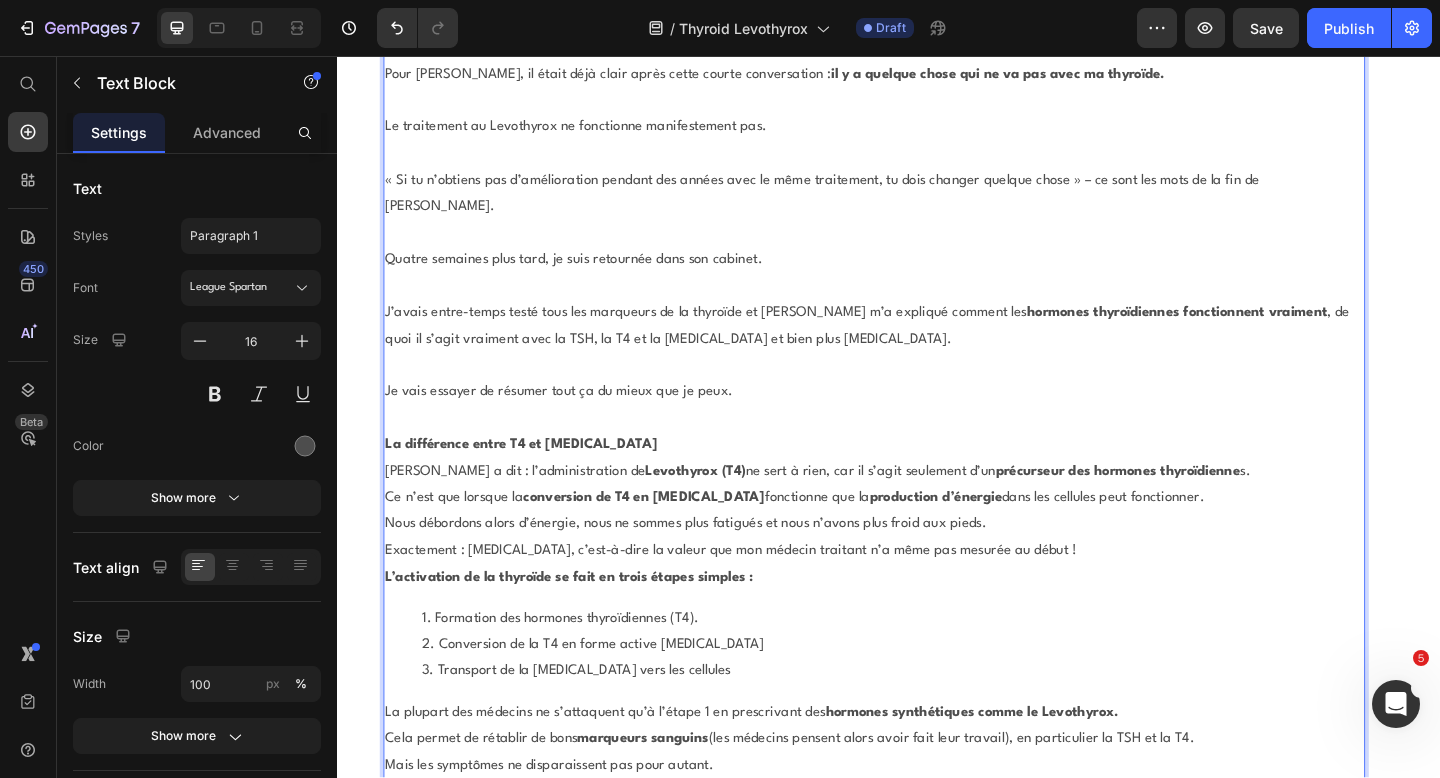 scroll, scrollTop: 9444, scrollLeft: 0, axis: vertical 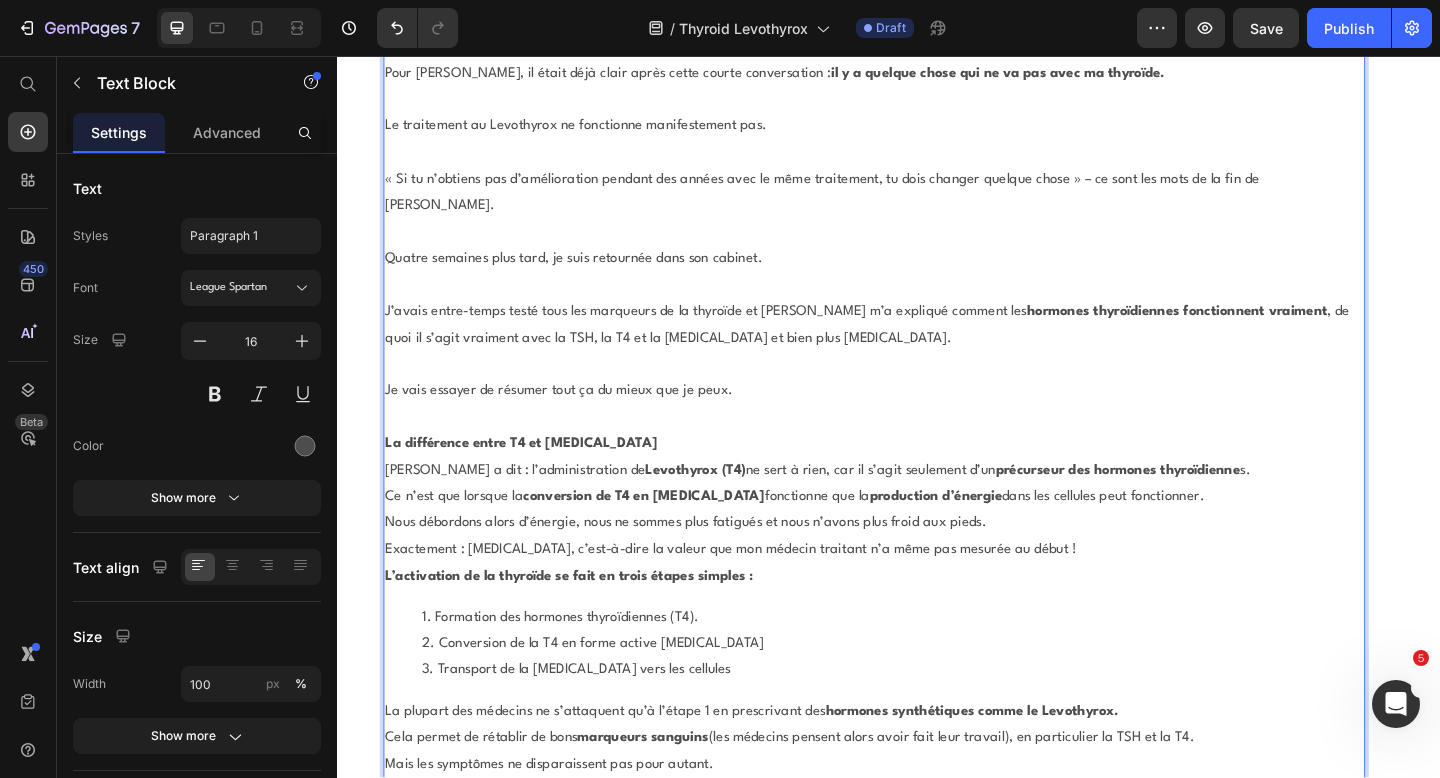 click on "La différence entre T4 et [MEDICAL_DATA]" at bounding box center (921, 479) 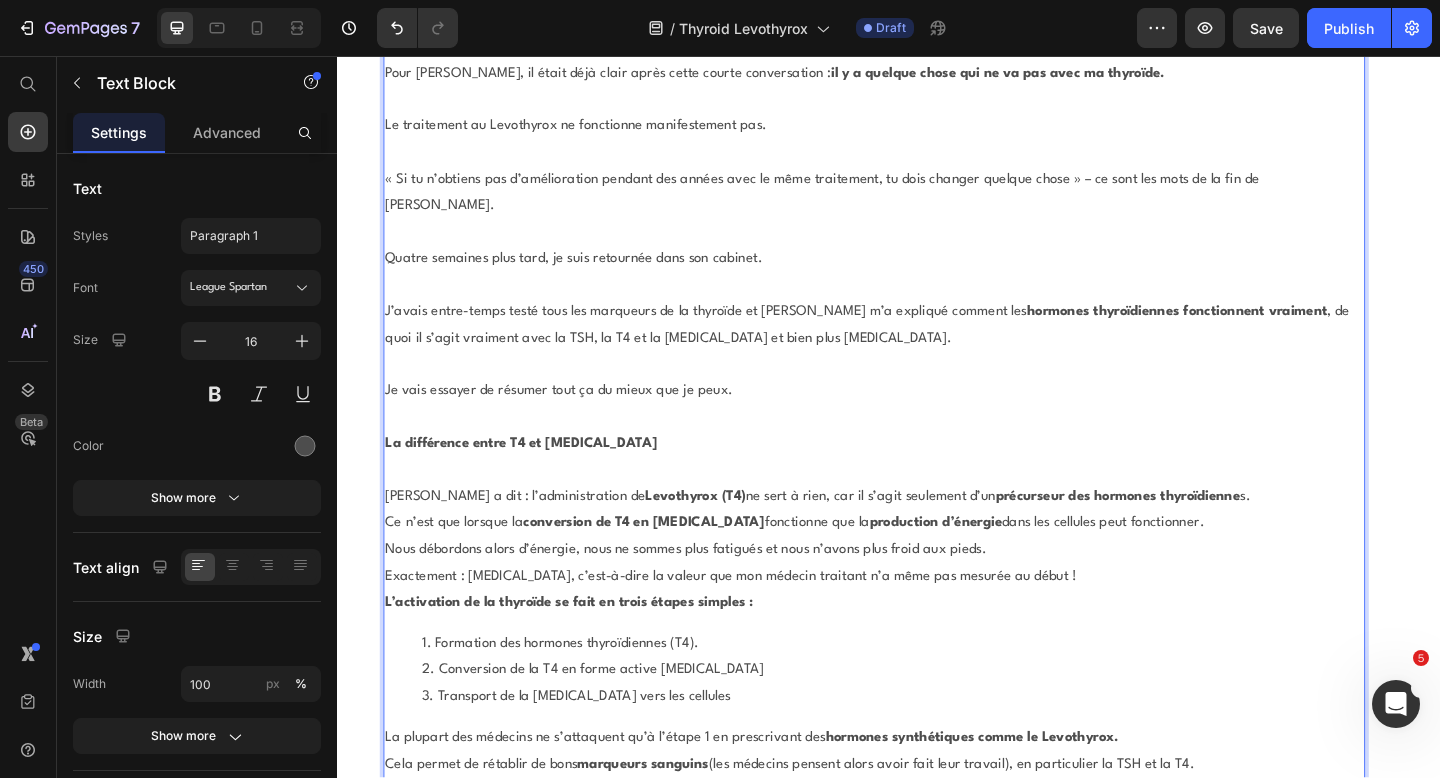 click on "Exactement : [MEDICAL_DATA], c’est-à-dire la valeur que mon médecin traitant n’a même pas mesurée au début !" at bounding box center [921, 623] 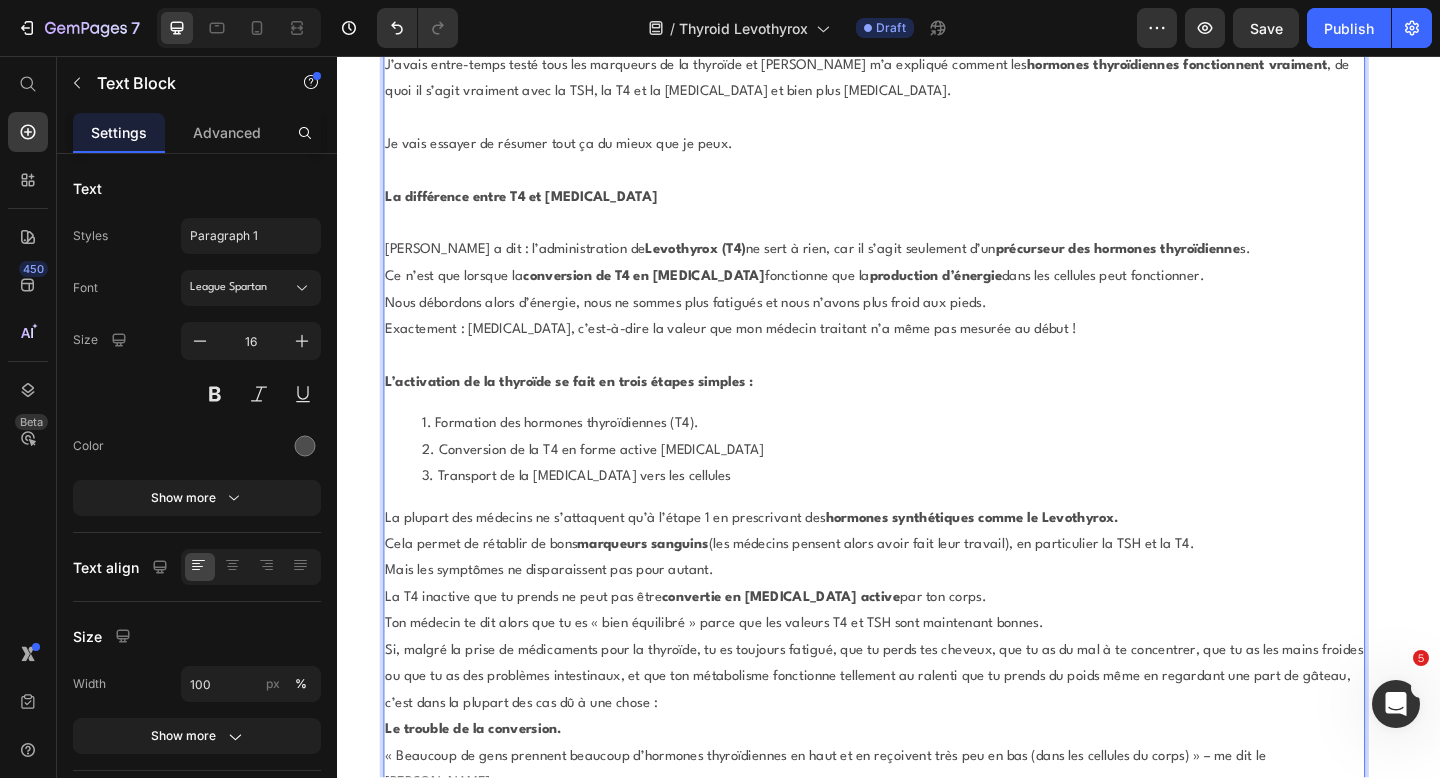 scroll, scrollTop: 9713, scrollLeft: 0, axis: vertical 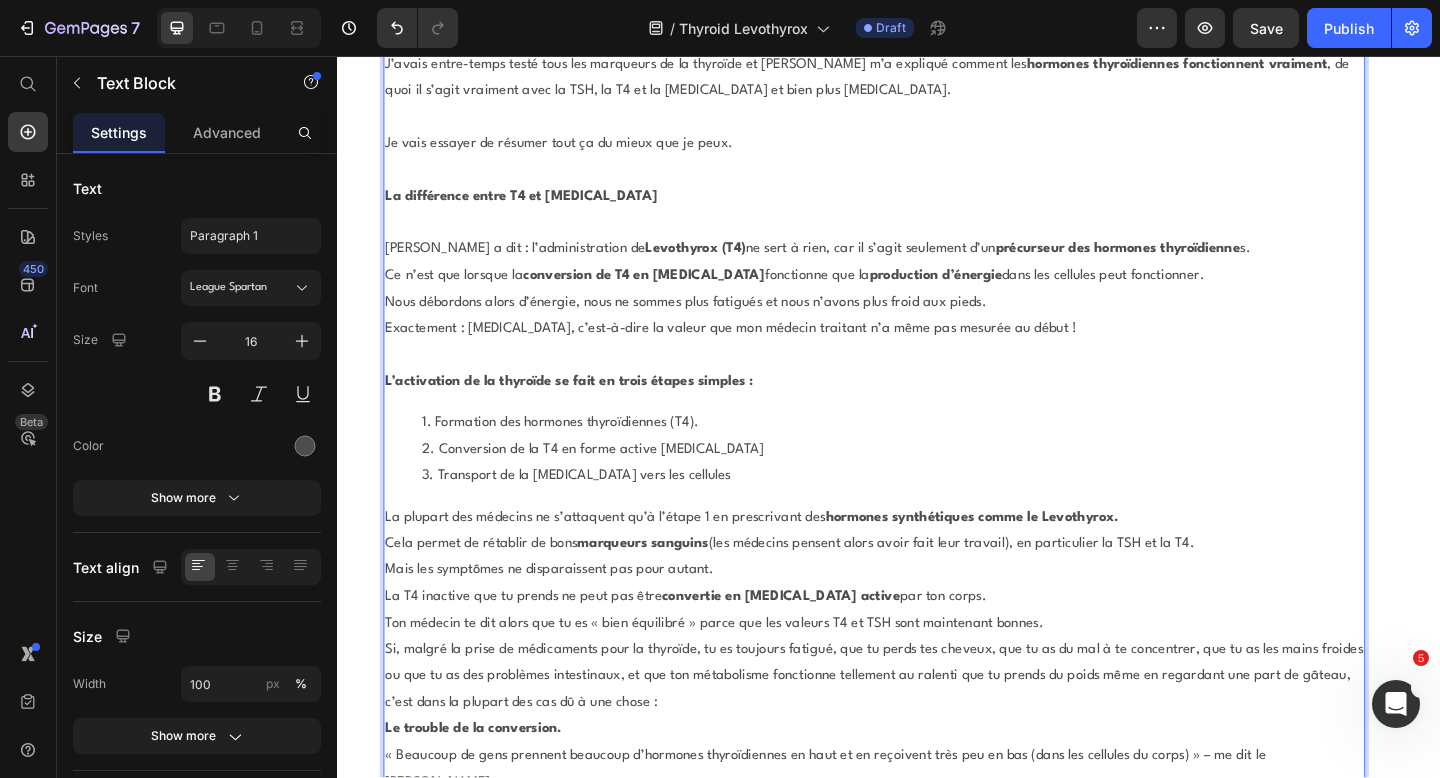 click on "La plupart des médecins ne s’attaquent qu’à l’étape 1 en prescrivant des  hormones synthétiques comme le Levothyrox." at bounding box center (921, 559) 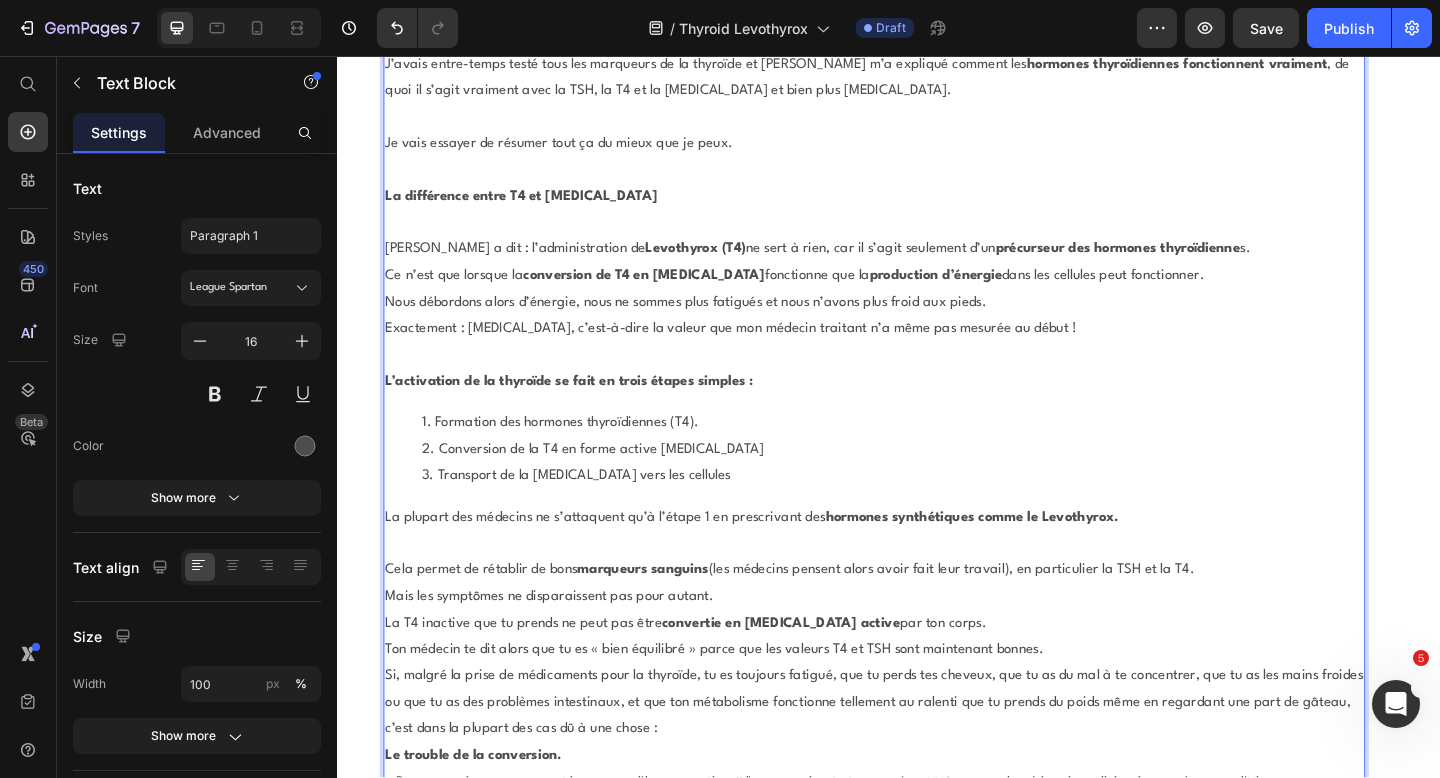 click on "Cela permet de rétablir de bons  marqueurs sanguins  (les médecins pensent alors avoir fait leur travail), en particulier la TSH et la T4." at bounding box center (921, 616) 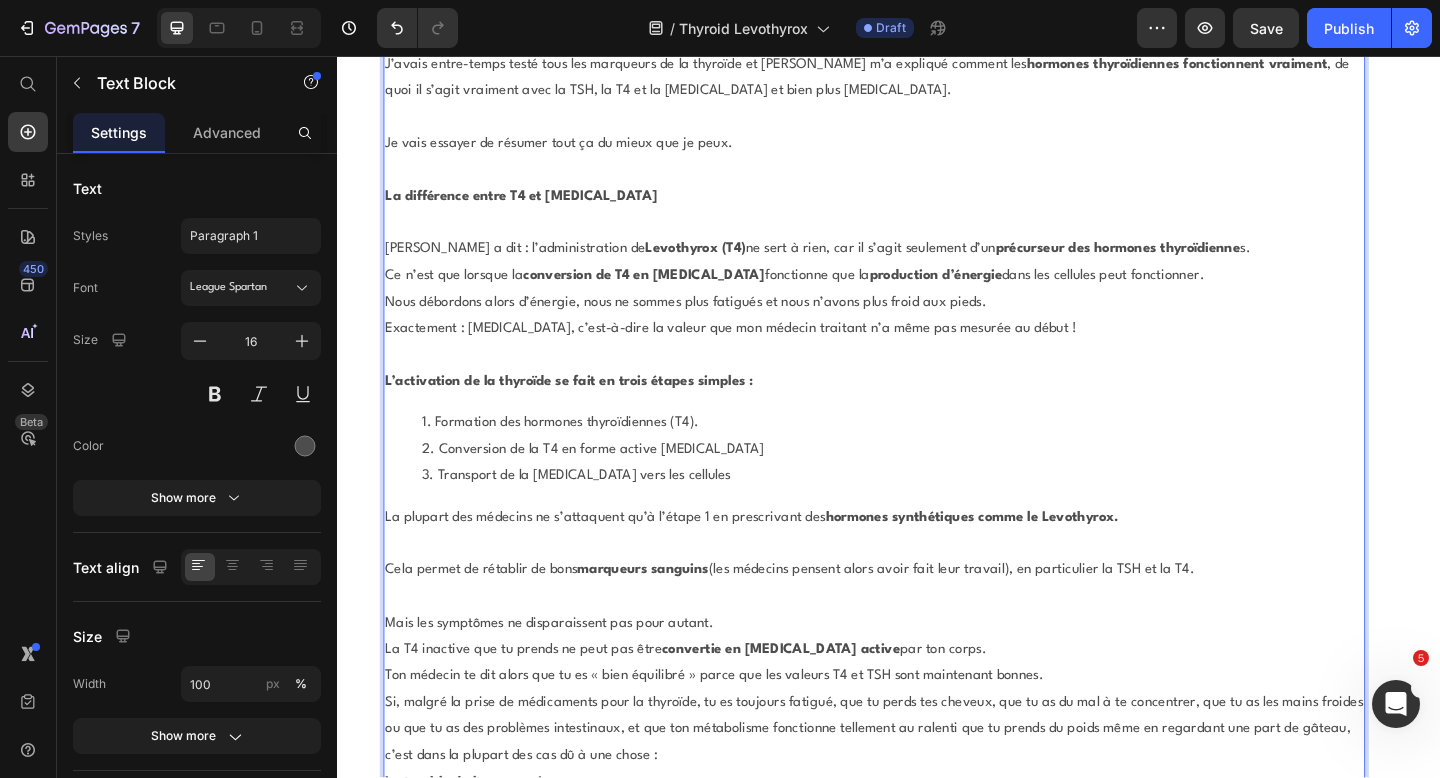 click on "Mais les symptômes ne disparaissent pas pour autant." at bounding box center [921, 674] 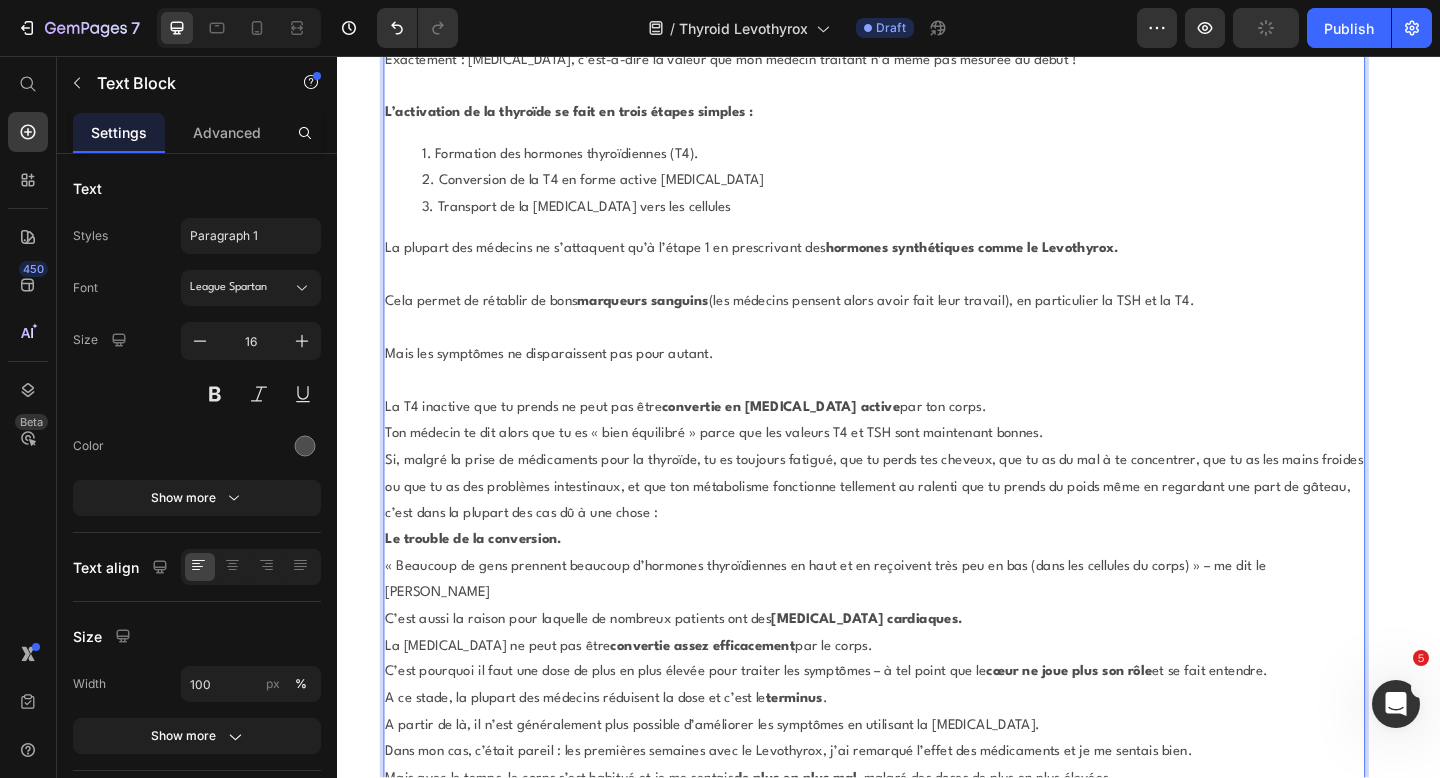 scroll, scrollTop: 10027, scrollLeft: 0, axis: vertical 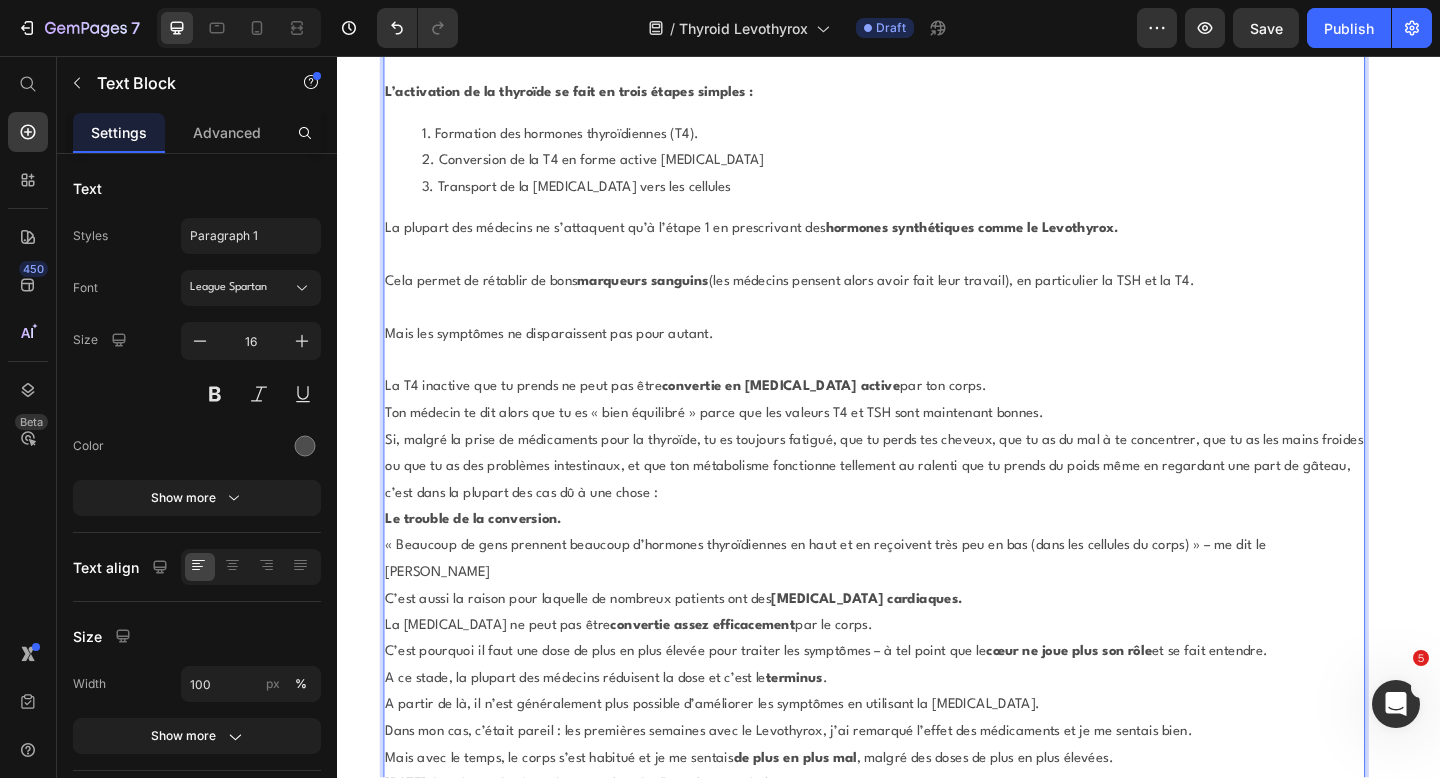 click on "La T4 inactive que tu prends ne peut pas être  convertie en T3   active  par ton corps." at bounding box center [921, 417] 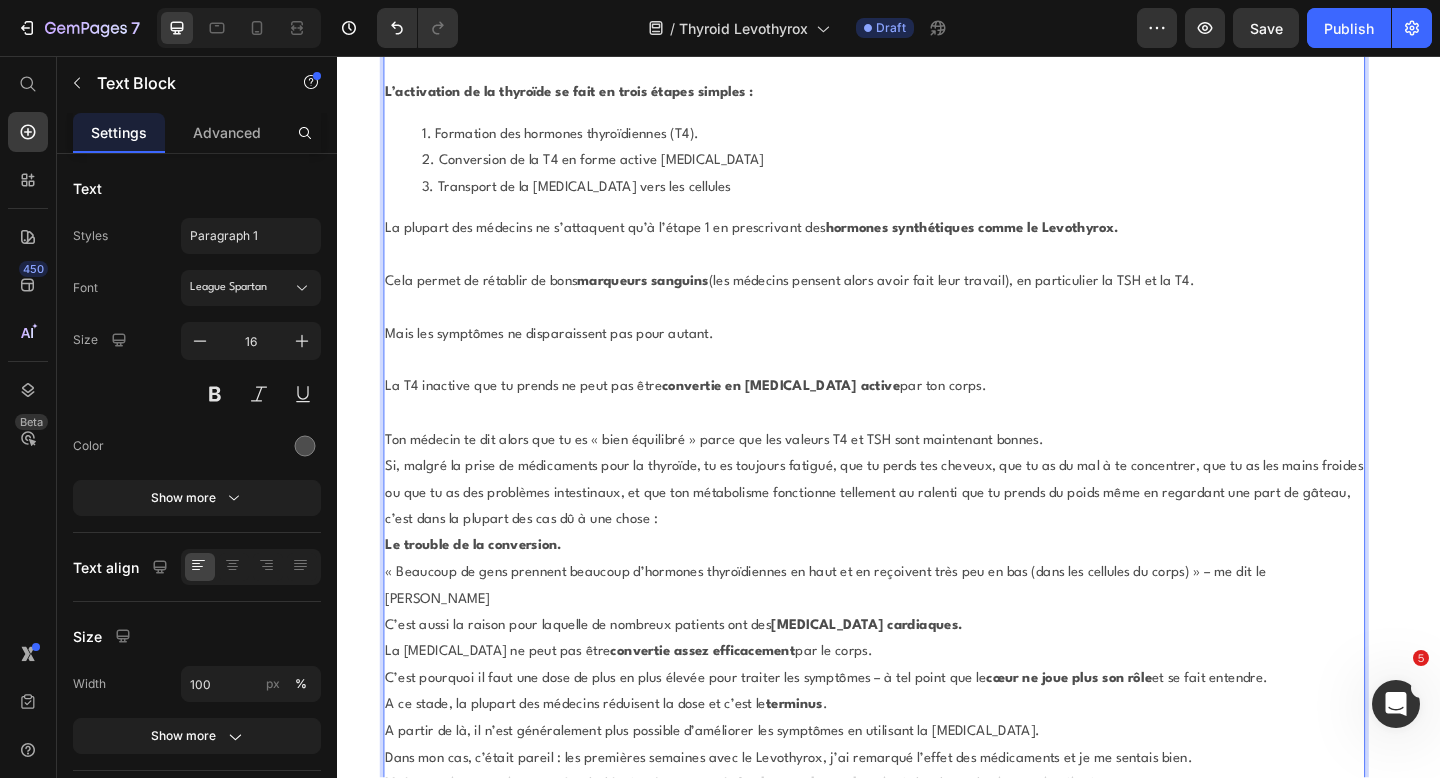 click on "Ton médecin te dit alors que tu es « bien équilibré » parce que les valeurs T4 et TSH sont maintenant bonnes." at bounding box center (921, 475) 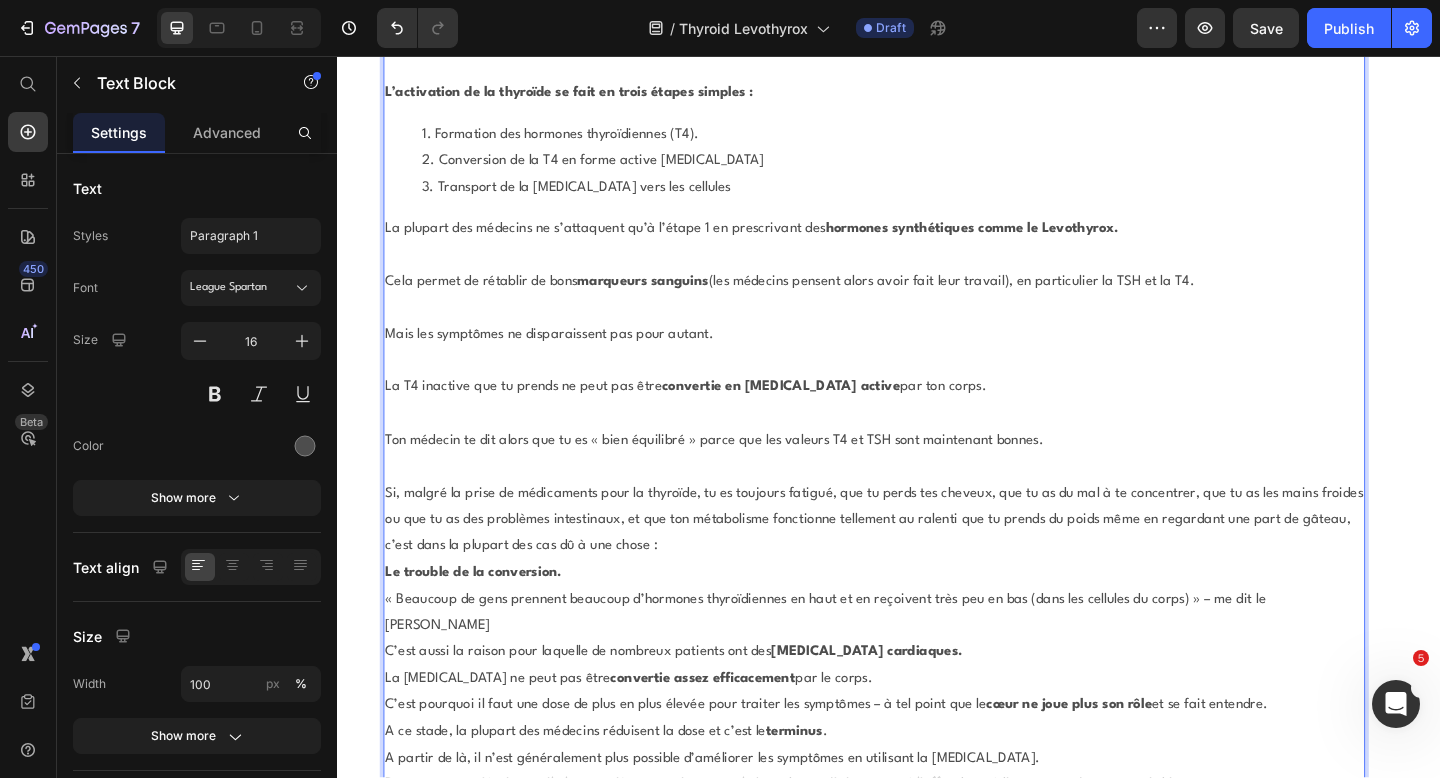 click on "Si, malgré la prise de médicaments pour la thyroïde, tu es toujours fatigué, que tu perds tes cheveux, que tu as du mal à te concentrer, que tu as les mains froides ou que tu as des problèmes intestinaux, et que ton métabolisme fonctionne tellement au ralenti que tu prends du poids même en regardant une part de gâteau, c’est dans la plupart des cas dû à une chose :" at bounding box center [921, 562] 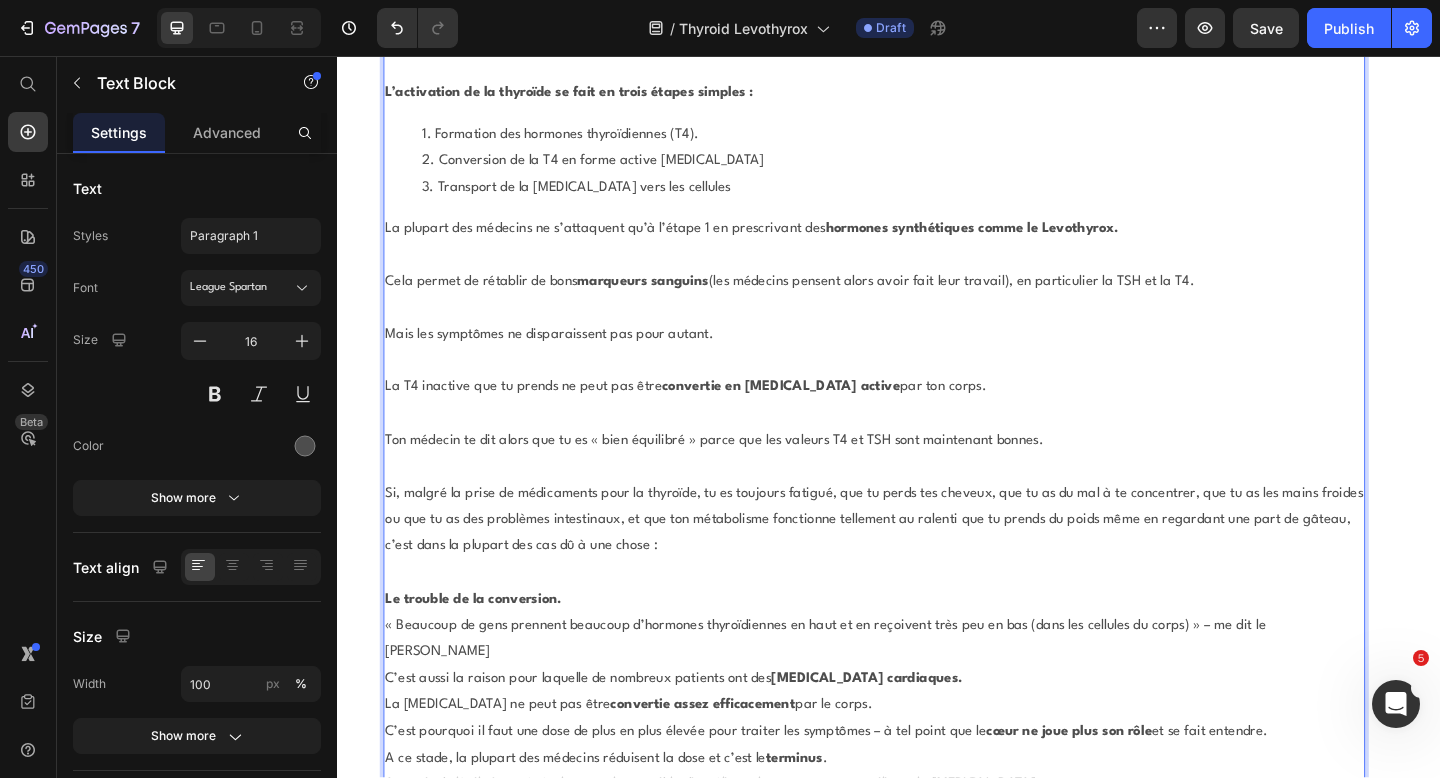 click on "« Beaucoup de gens prennent beaucoup d’hormones thyroïdiennes en haut et en reçoivent très peu en bas (dans les cellules du corps) » – me dit le [PERSON_NAME]" at bounding box center [921, 692] 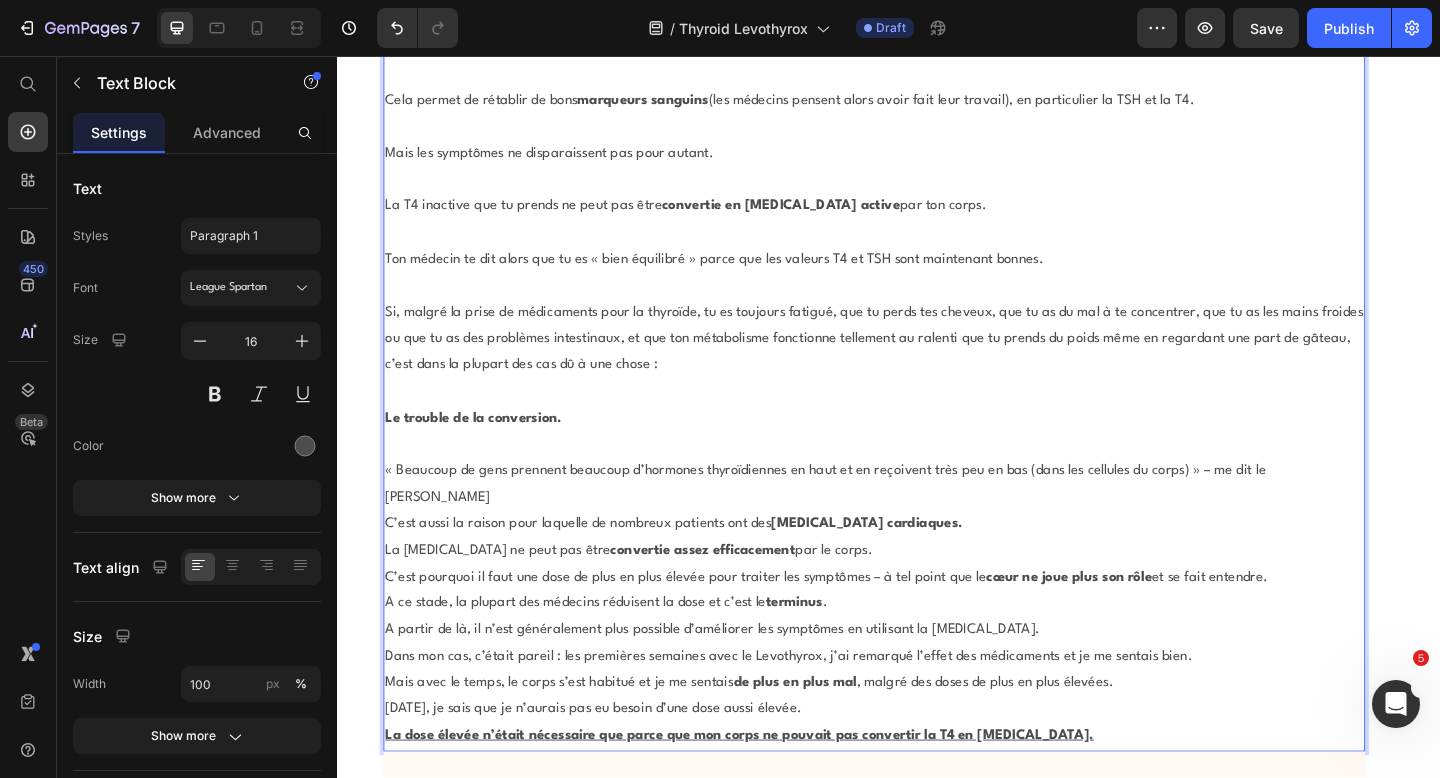 scroll, scrollTop: 10227, scrollLeft: 0, axis: vertical 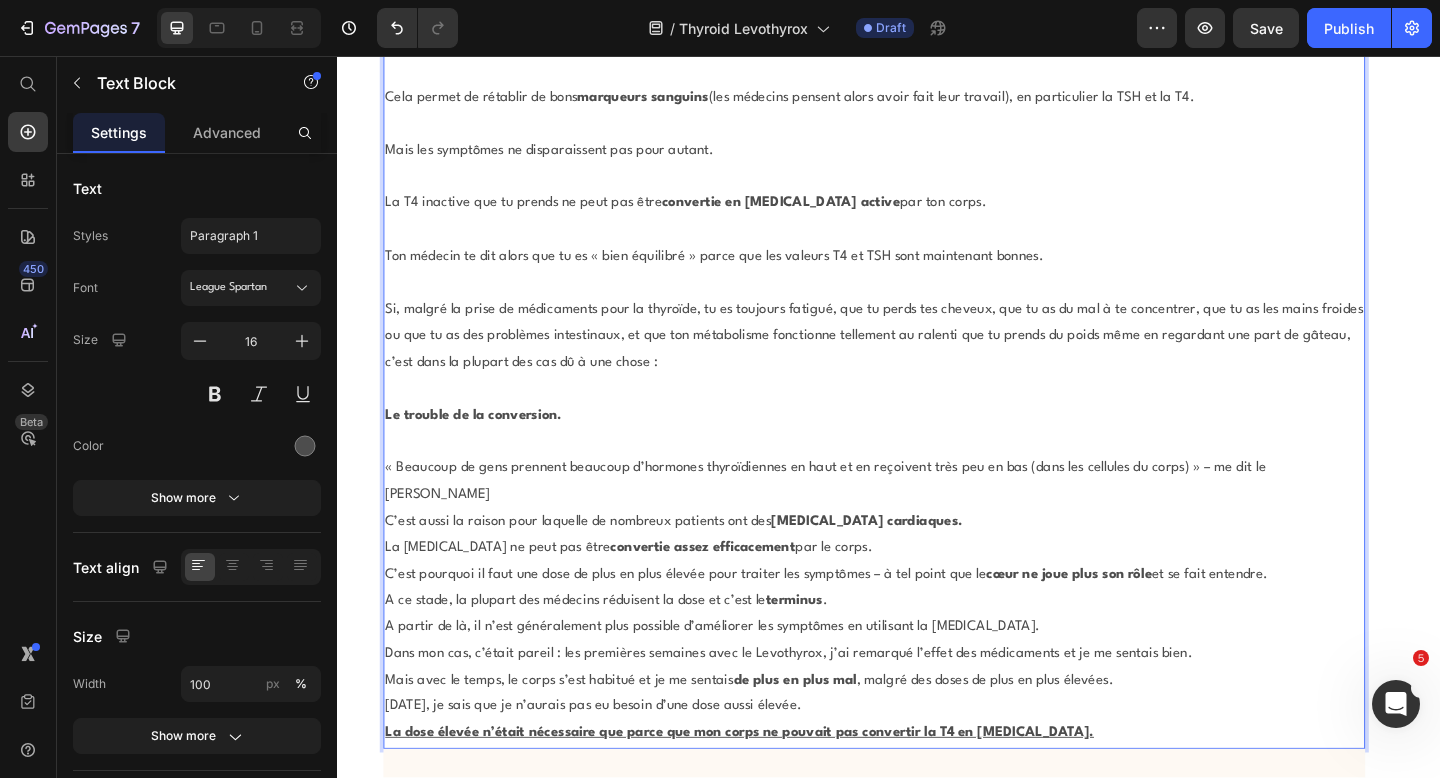 click on "C’est aussi la raison pour laquelle de nombreux patients ont des  palpitations cardiaques." at bounding box center [921, 563] 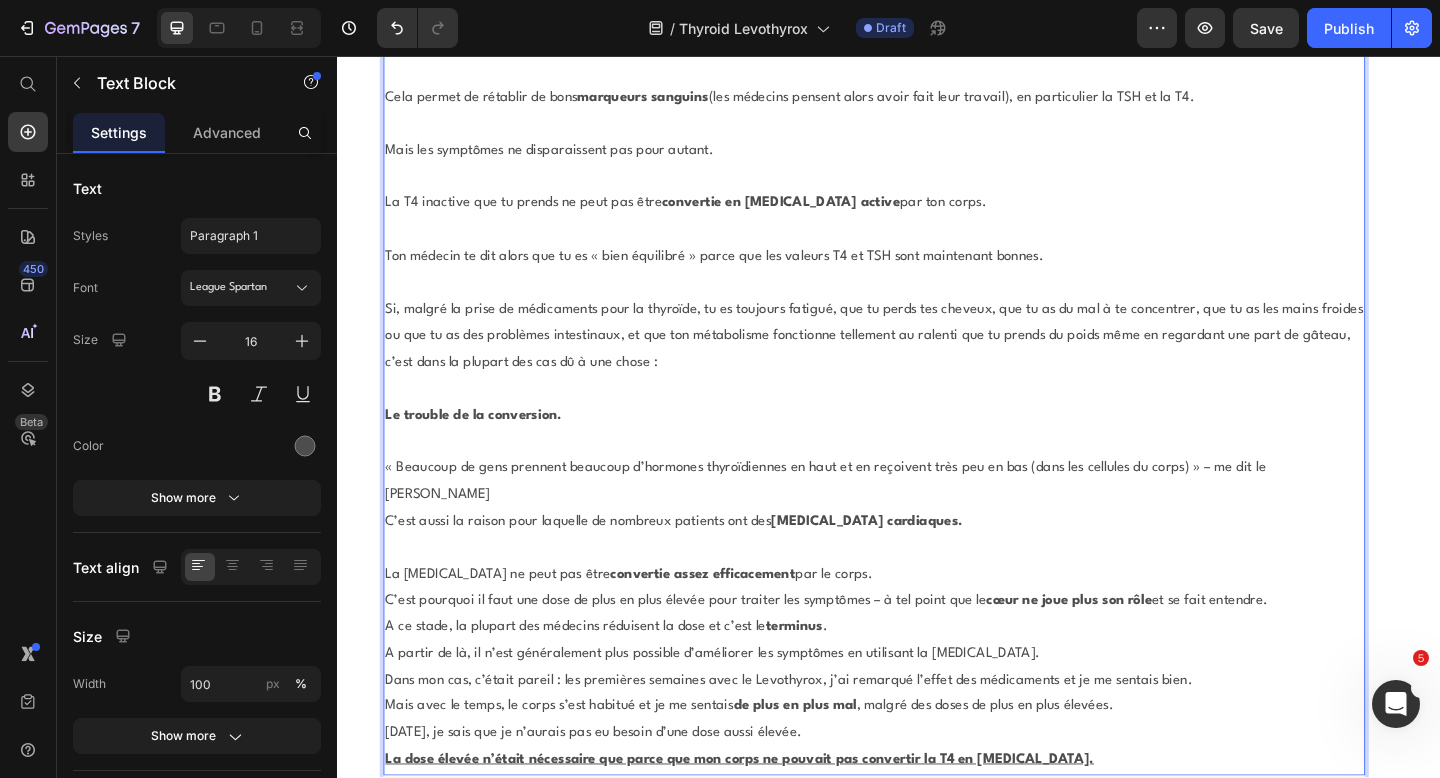click on "La thyroxine ne peut pas être  convertie assez efficacement  par le corps." at bounding box center (921, 621) 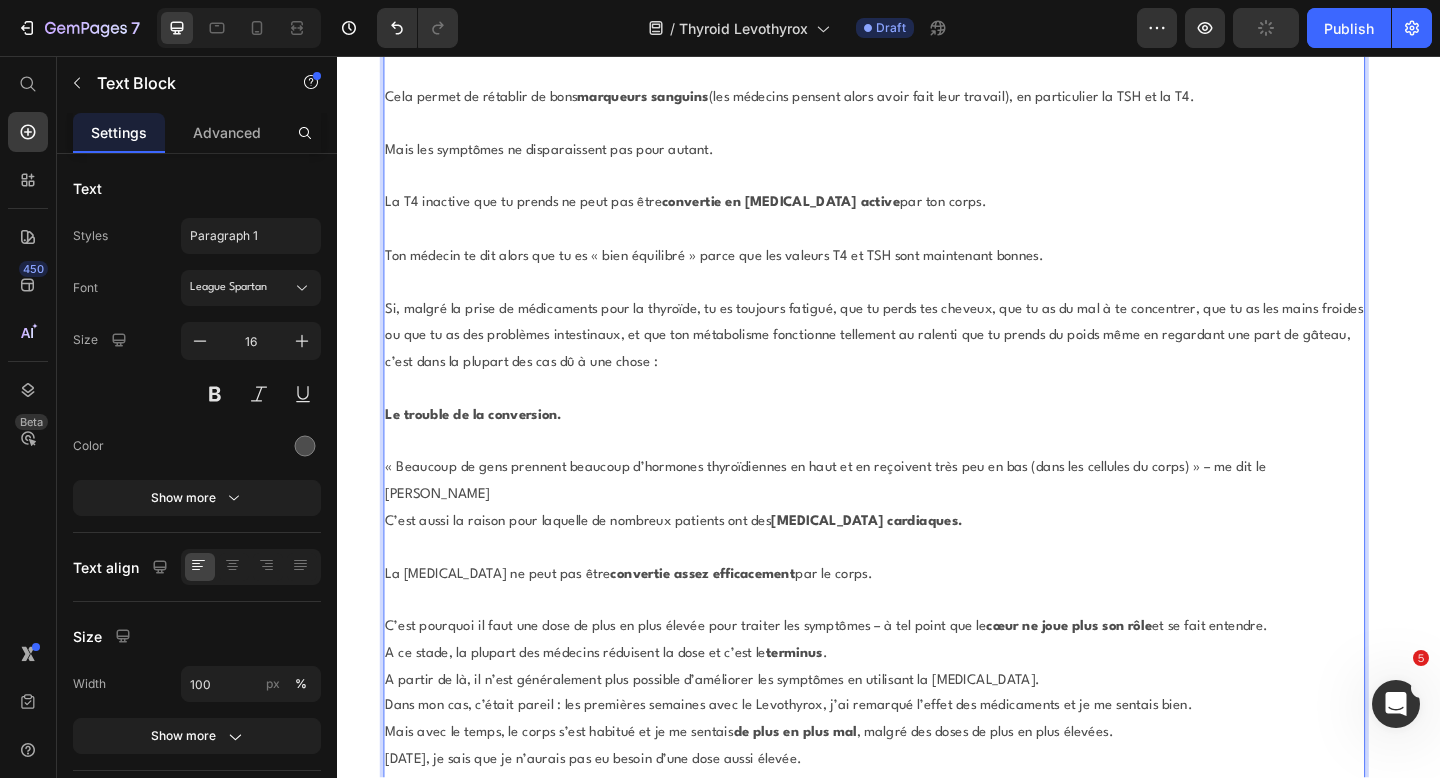 click on "A ce stade, la plupart des médecins réduisent la dose et c’est le  terminus ." at bounding box center (921, 707) 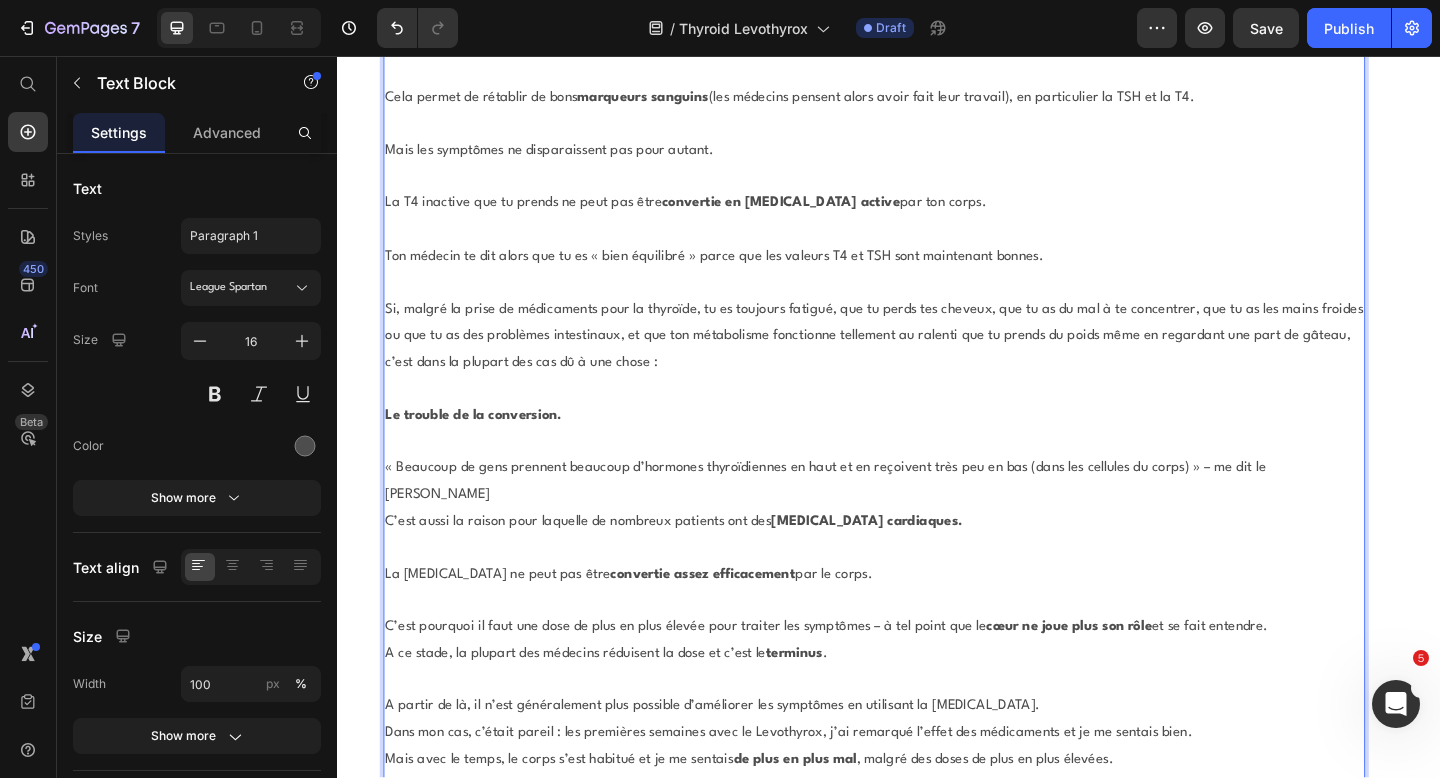 click on "C’est pourquoi il faut une dose de plus en plus élevée pour traiter les symptômes – à tel point que le  cœur ne joue plus son rôle  et se fait entendre." at bounding box center [921, 678] 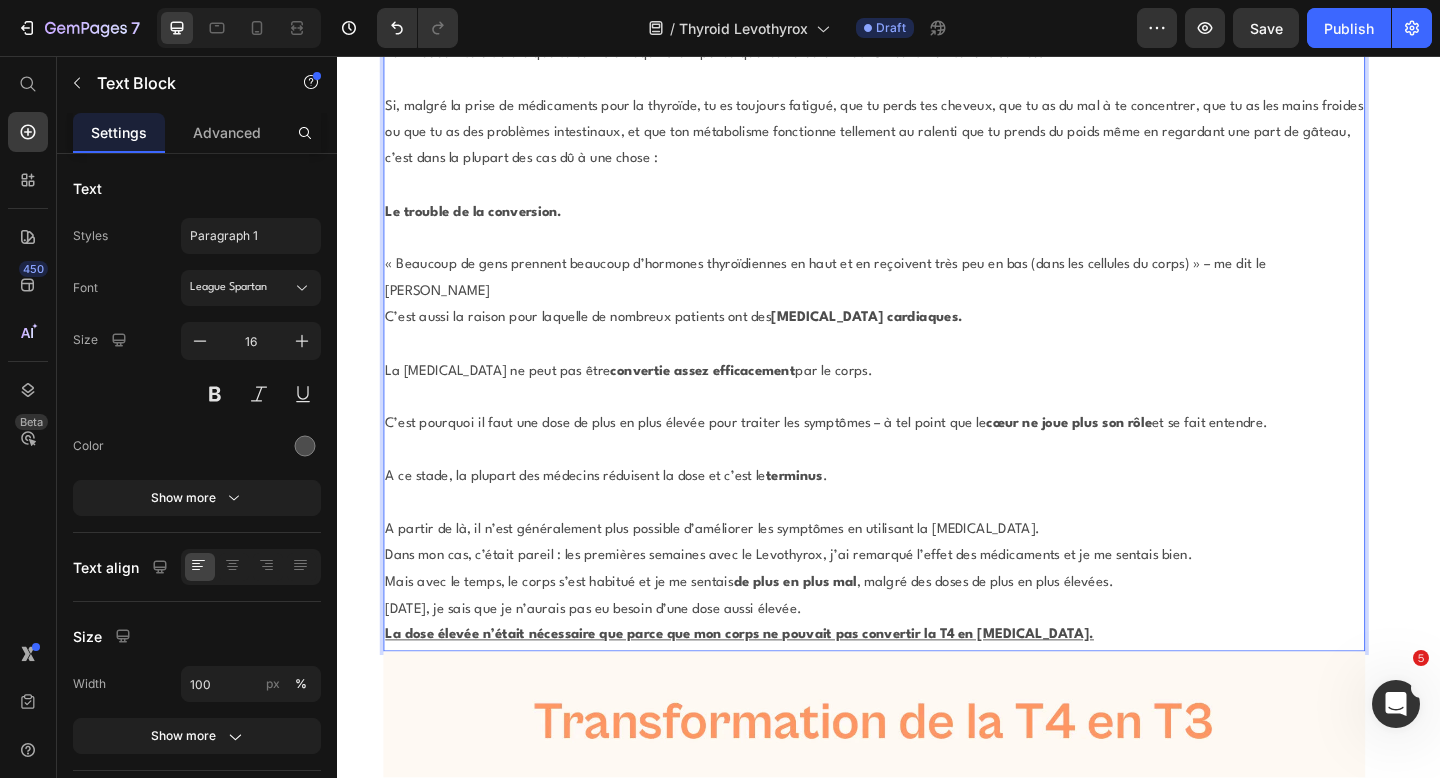scroll, scrollTop: 10449, scrollLeft: 0, axis: vertical 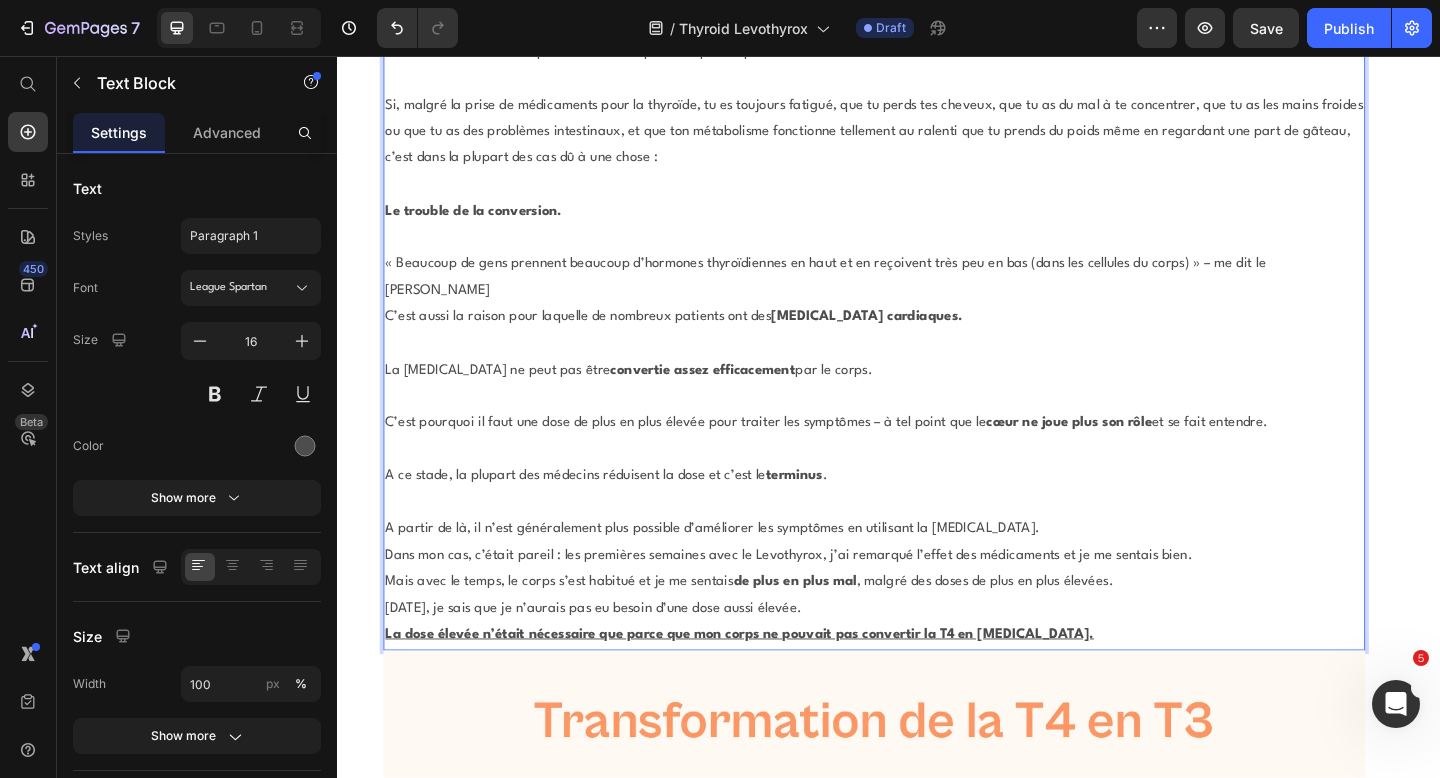 click on "A partir de là, il n’est généralement plus possible d’améliorer les symptômes en utilisant la [MEDICAL_DATA]." at bounding box center (921, 571) 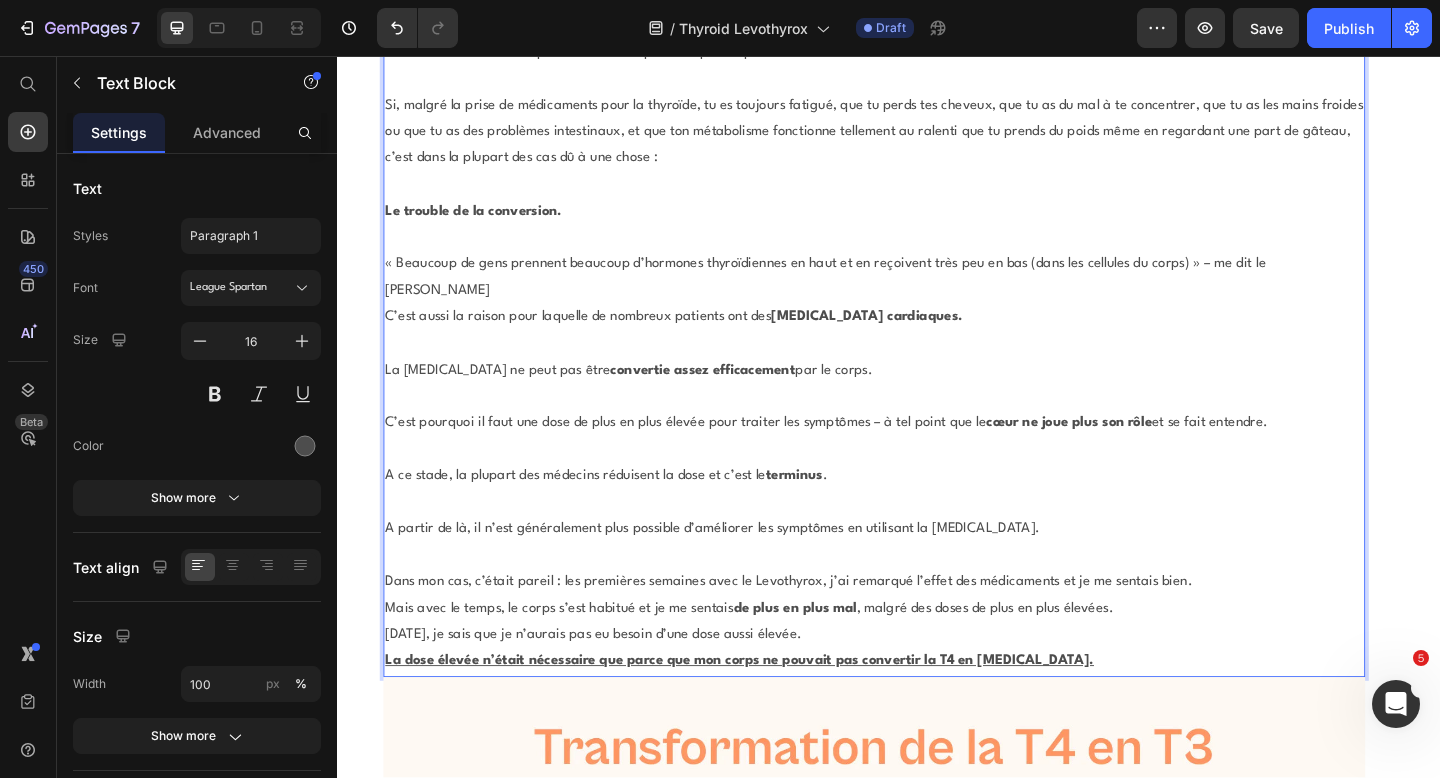 click on "Dans mon cas, c’était pareil : les premières semaines avec le Levothyrox, j’ai remarqué l’effet des médicaments et je me sentais bien." at bounding box center (921, 629) 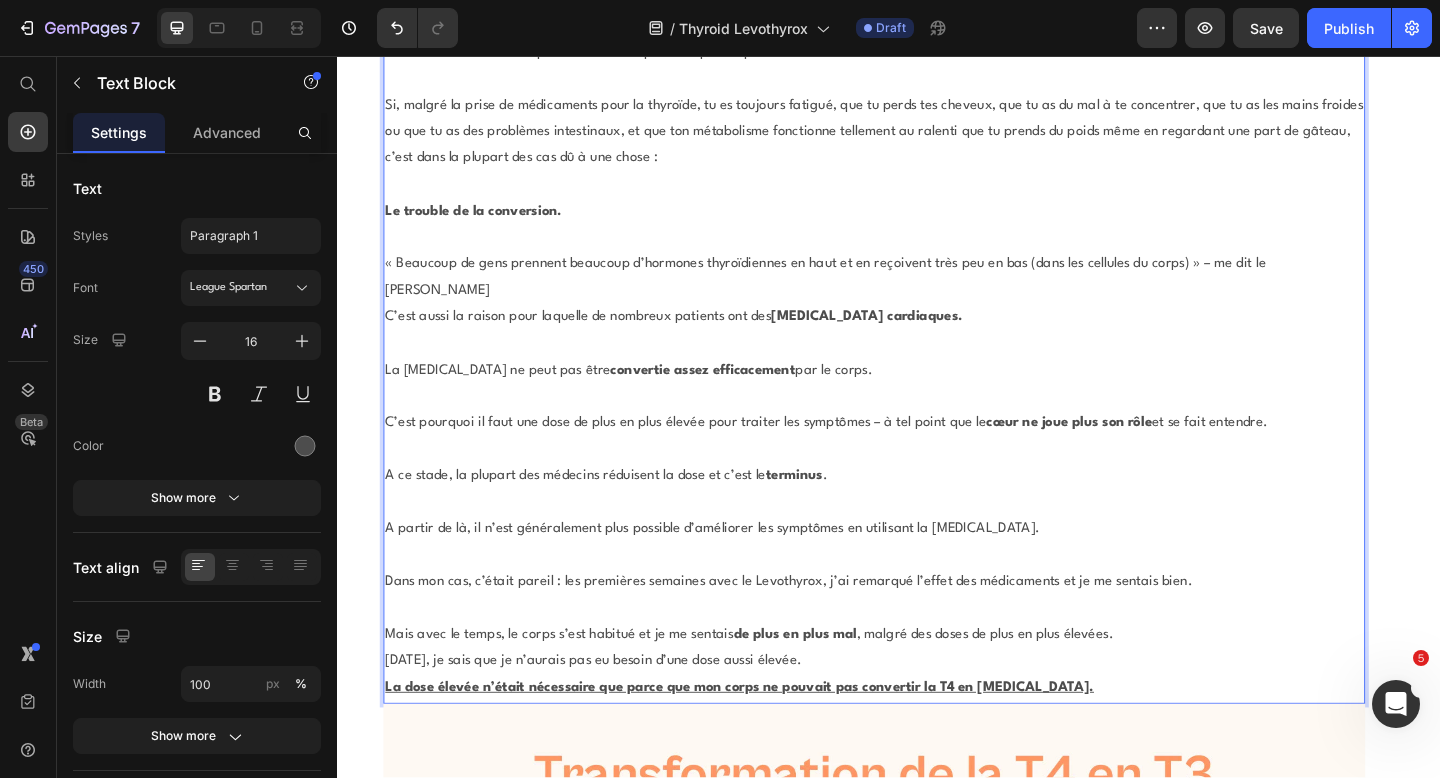 click on "Mais avec le temps, le corps s’est habitué et je me sentais  de plus en plus mal , malgré des doses de plus en plus élevées." at bounding box center (921, 686) 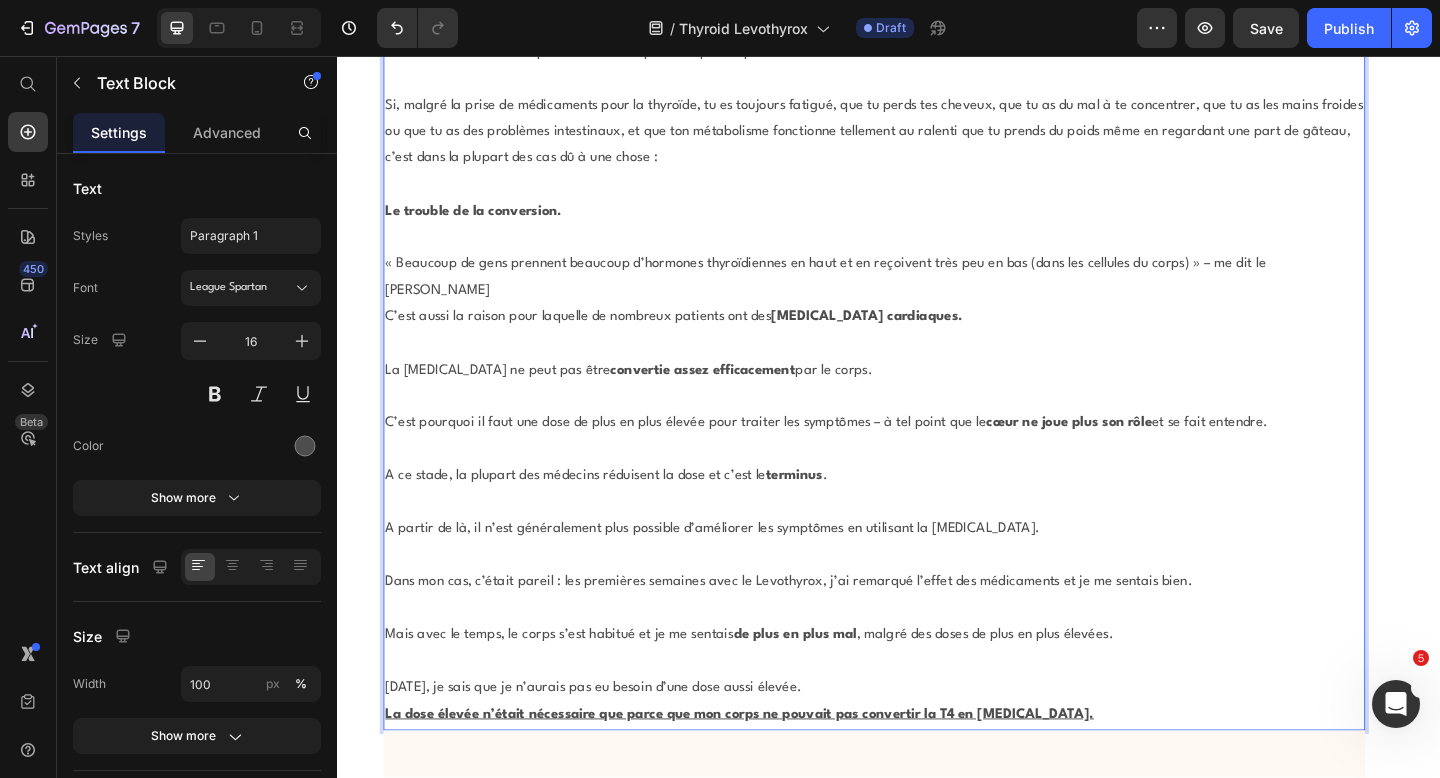 scroll, scrollTop: 10551, scrollLeft: 0, axis: vertical 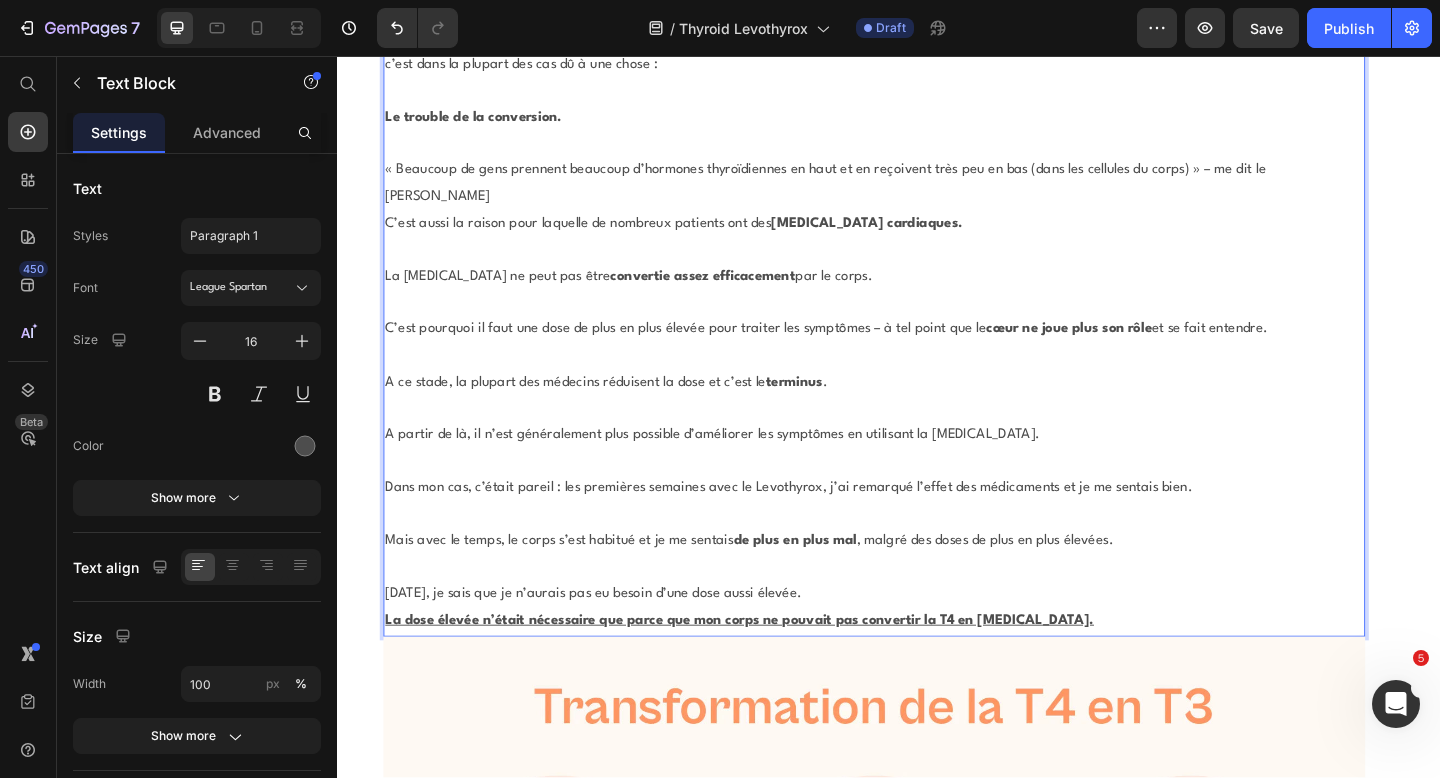 click on "[DATE], je sais que je n’aurais pas eu besoin d’une dose aussi élevée." at bounding box center [921, 642] 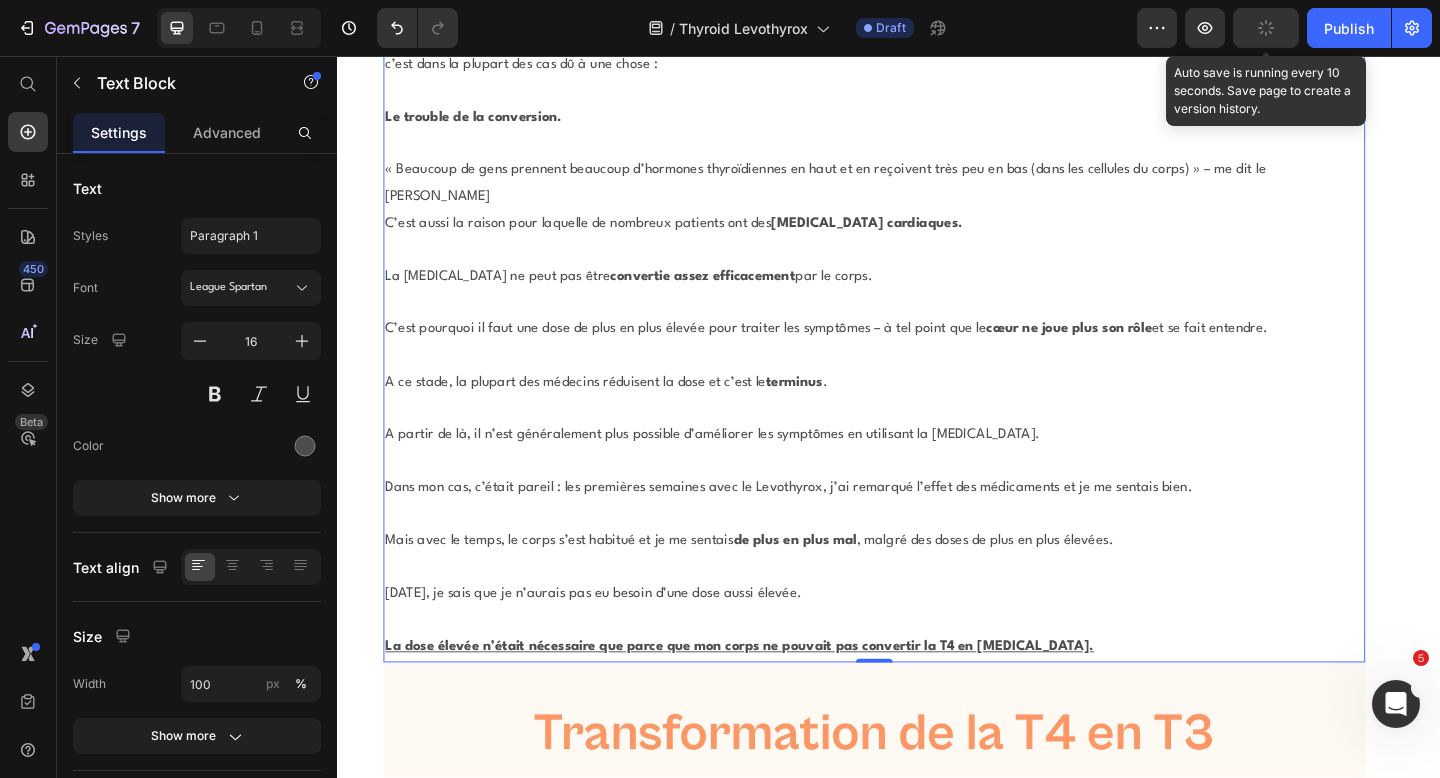 click 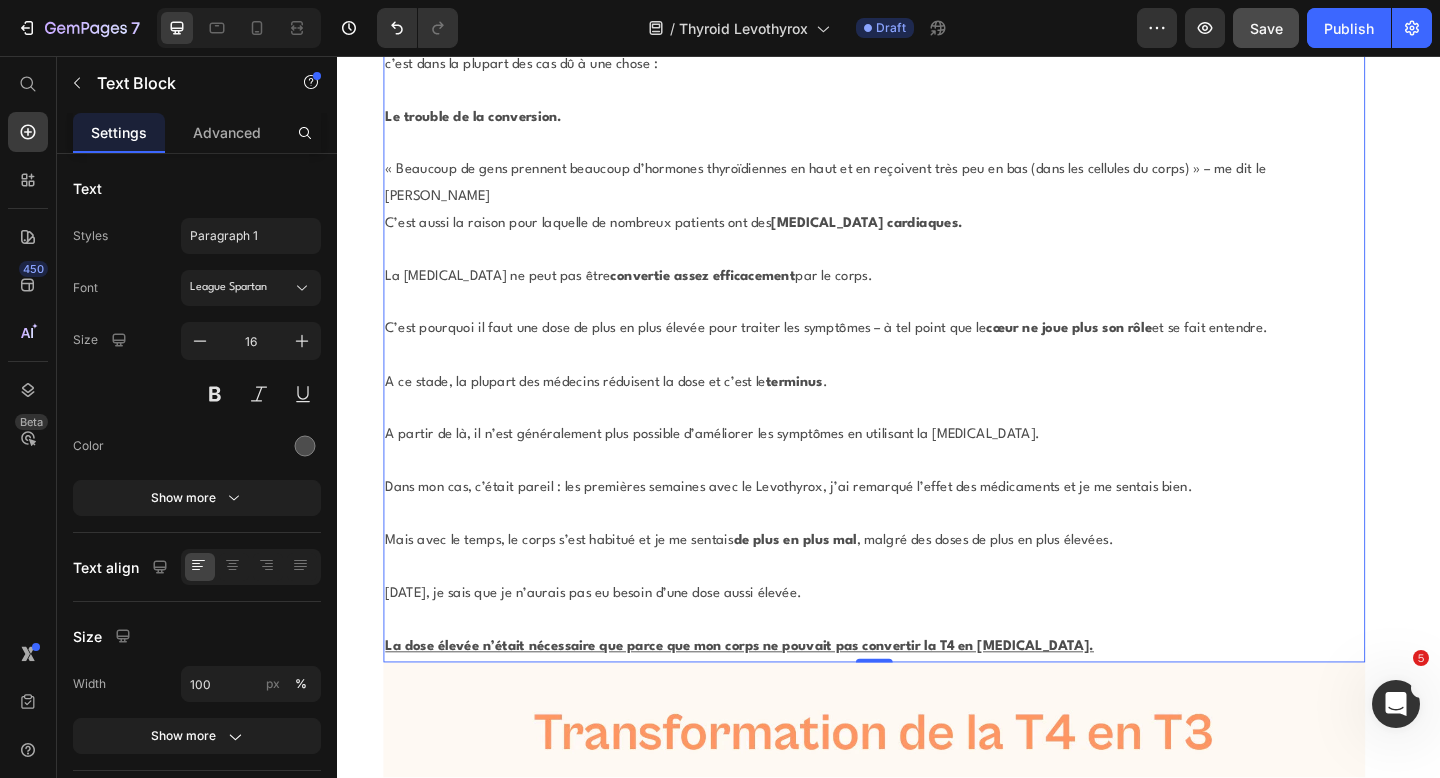 scroll, scrollTop: 10890, scrollLeft: 0, axis: vertical 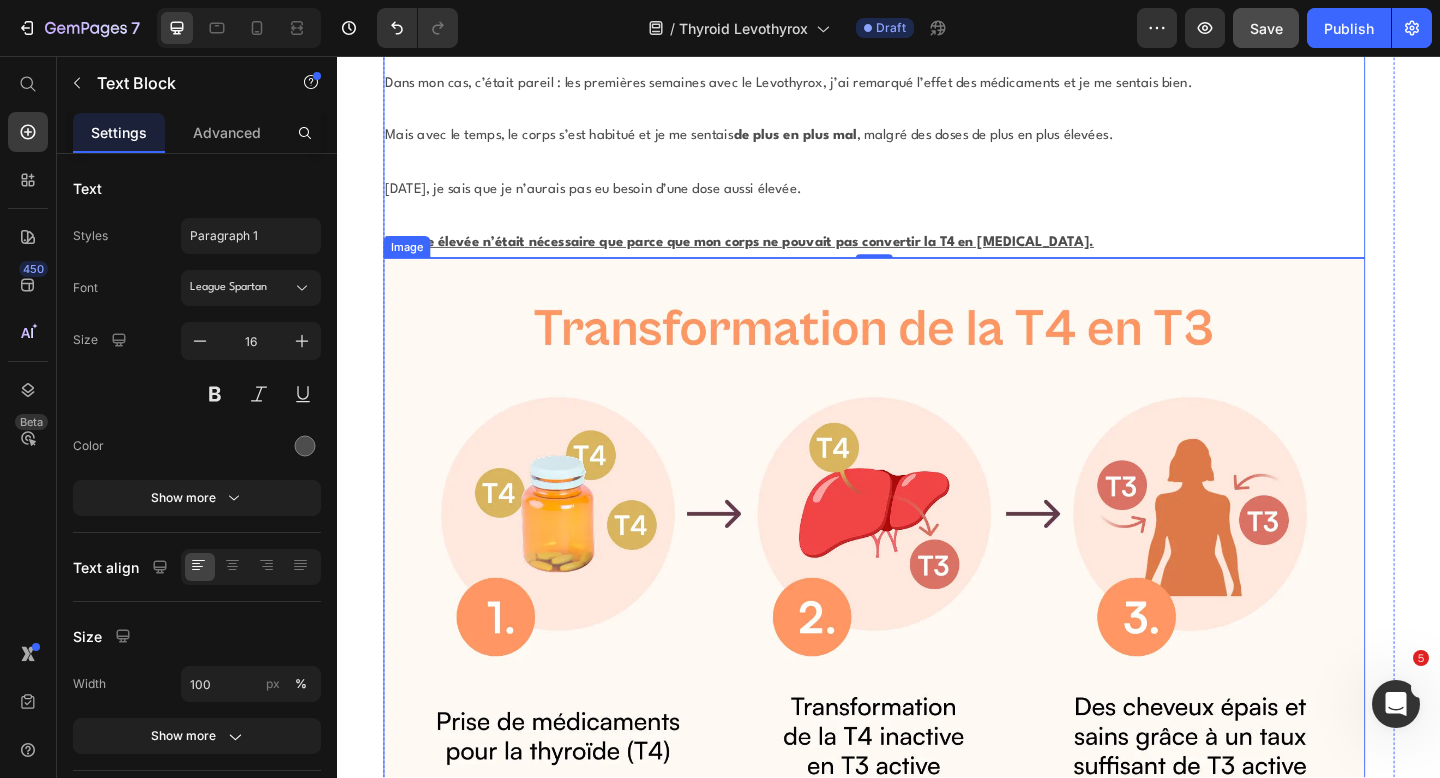 click at bounding box center (921, 585) 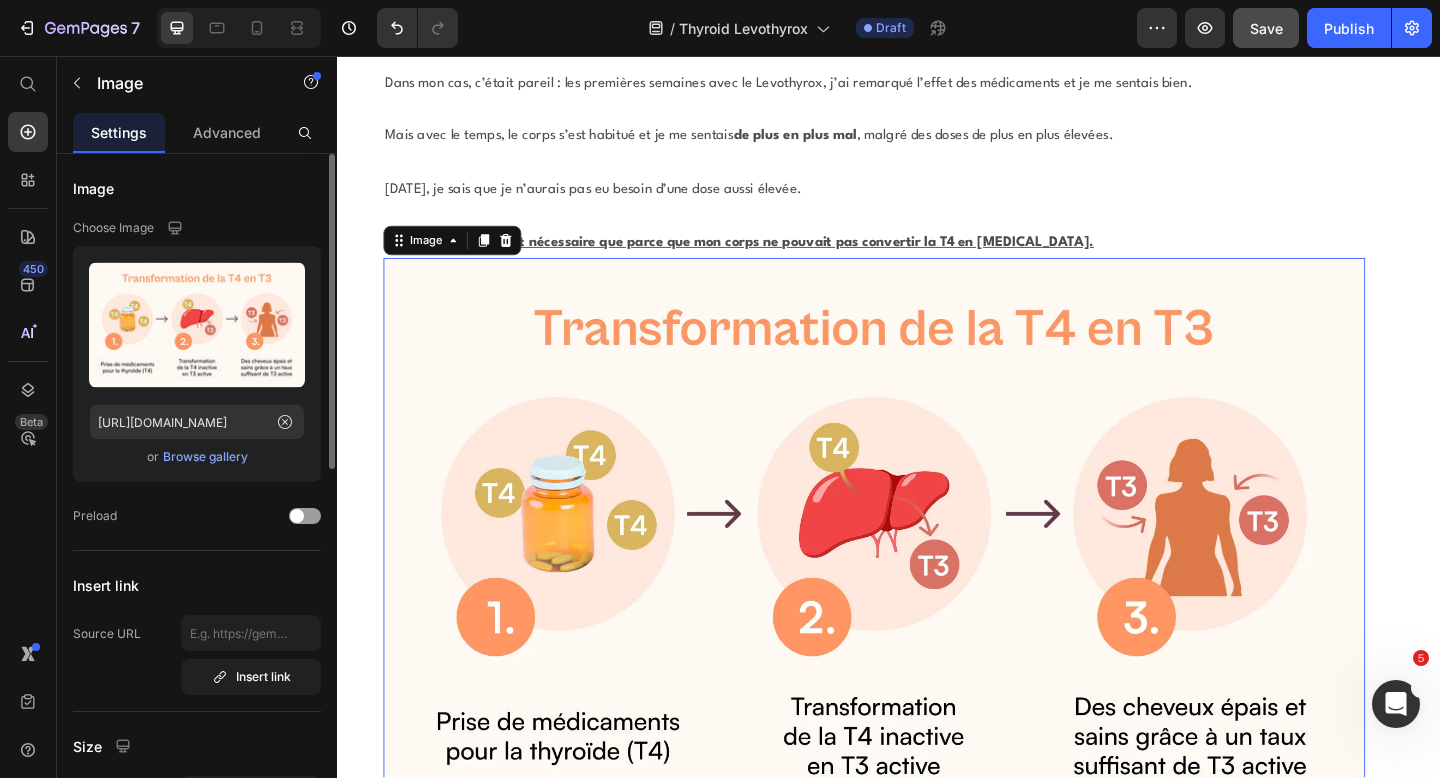 click on "Browse gallery" at bounding box center (205, 457) 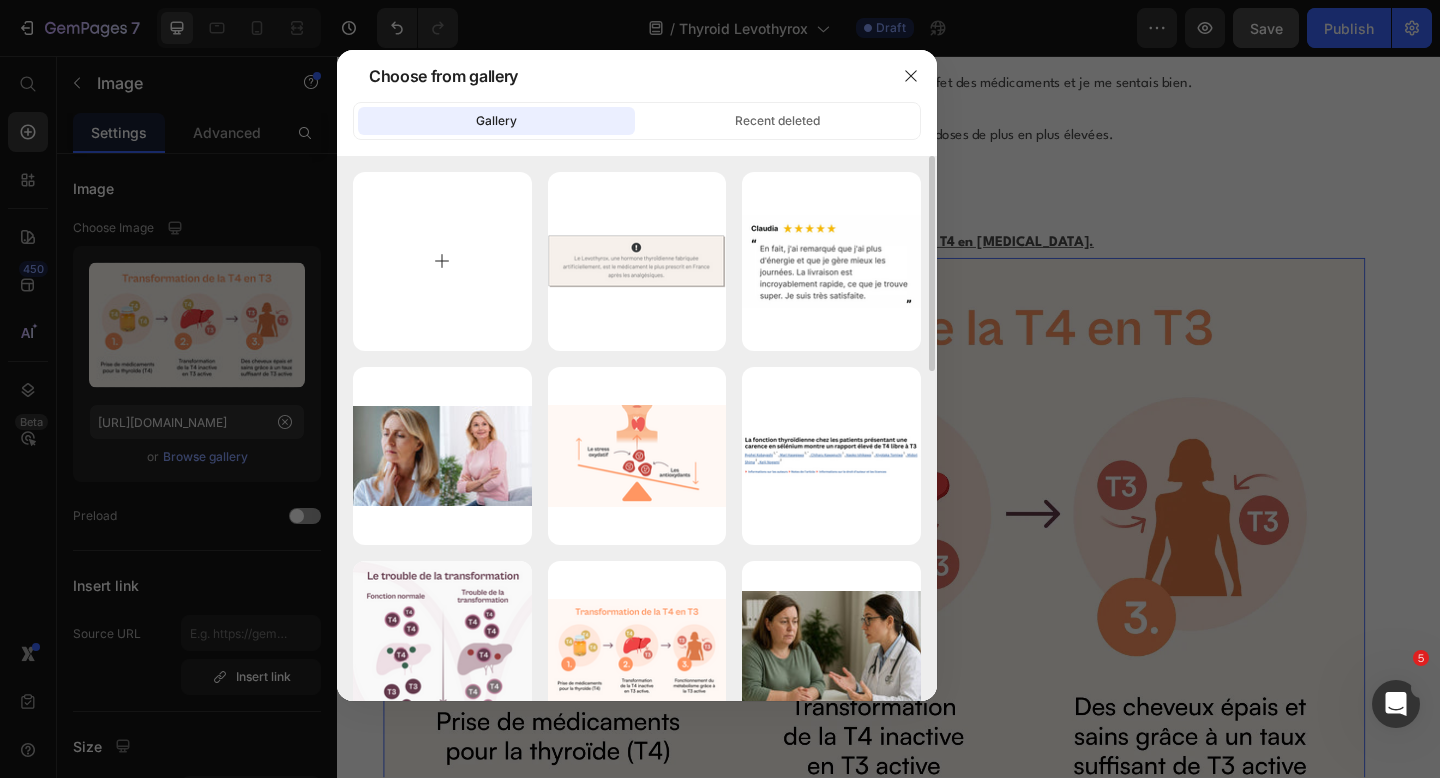 click at bounding box center (442, 261) 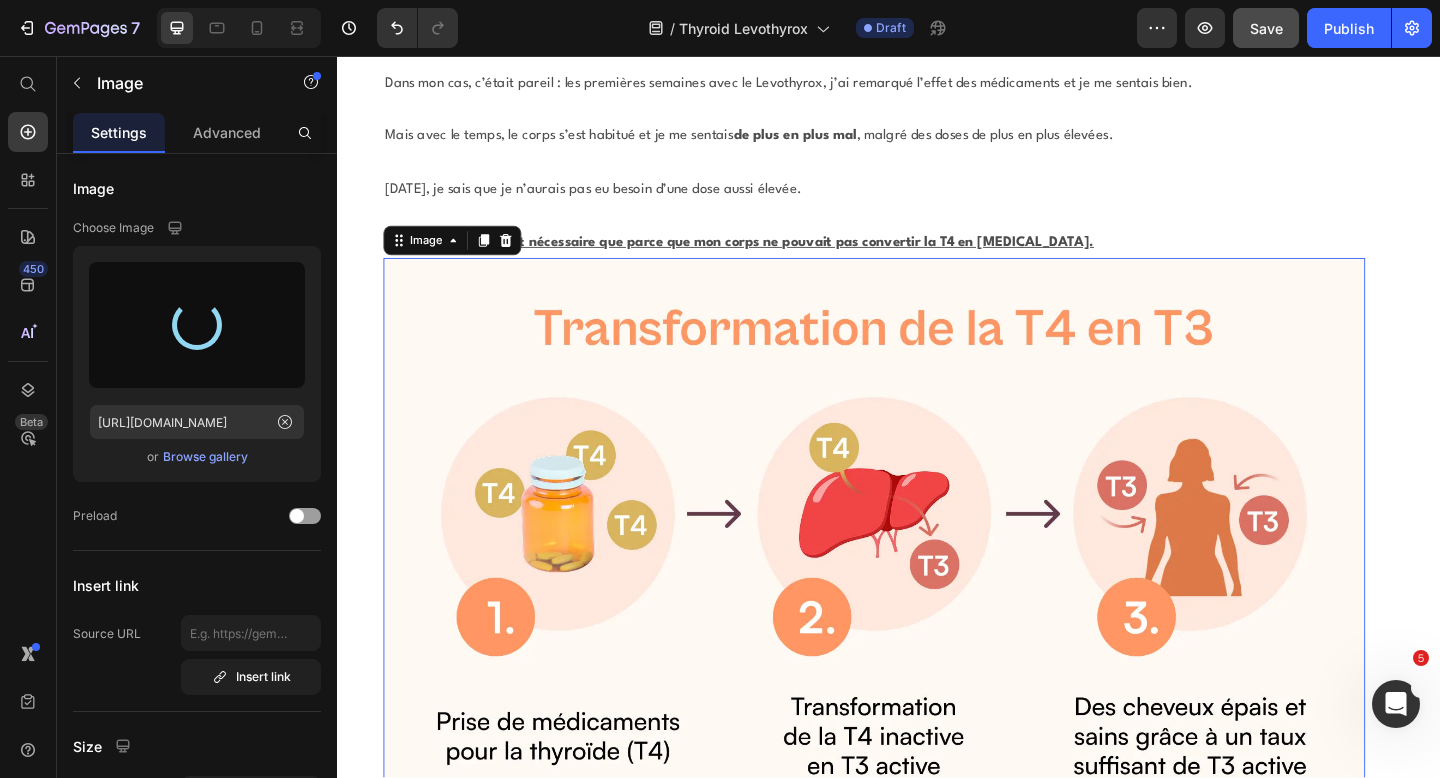 type on "https://cdn.shopify.com/s/files/1/0667/0152/5175/files/gempages_543288722347525366-55893e20-0f49-4f16-b089-5f96a77e6e2f.png" 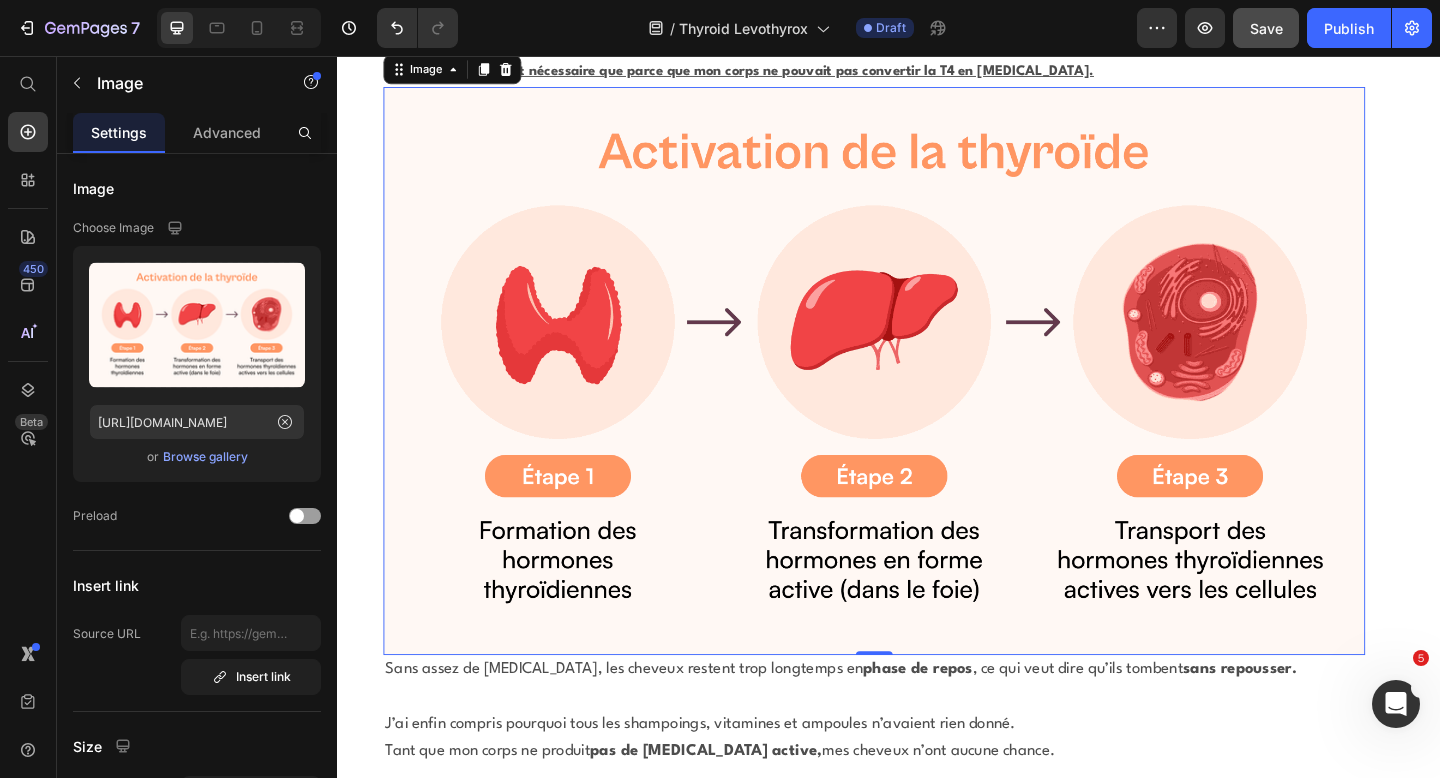 scroll, scrollTop: 11449, scrollLeft: 0, axis: vertical 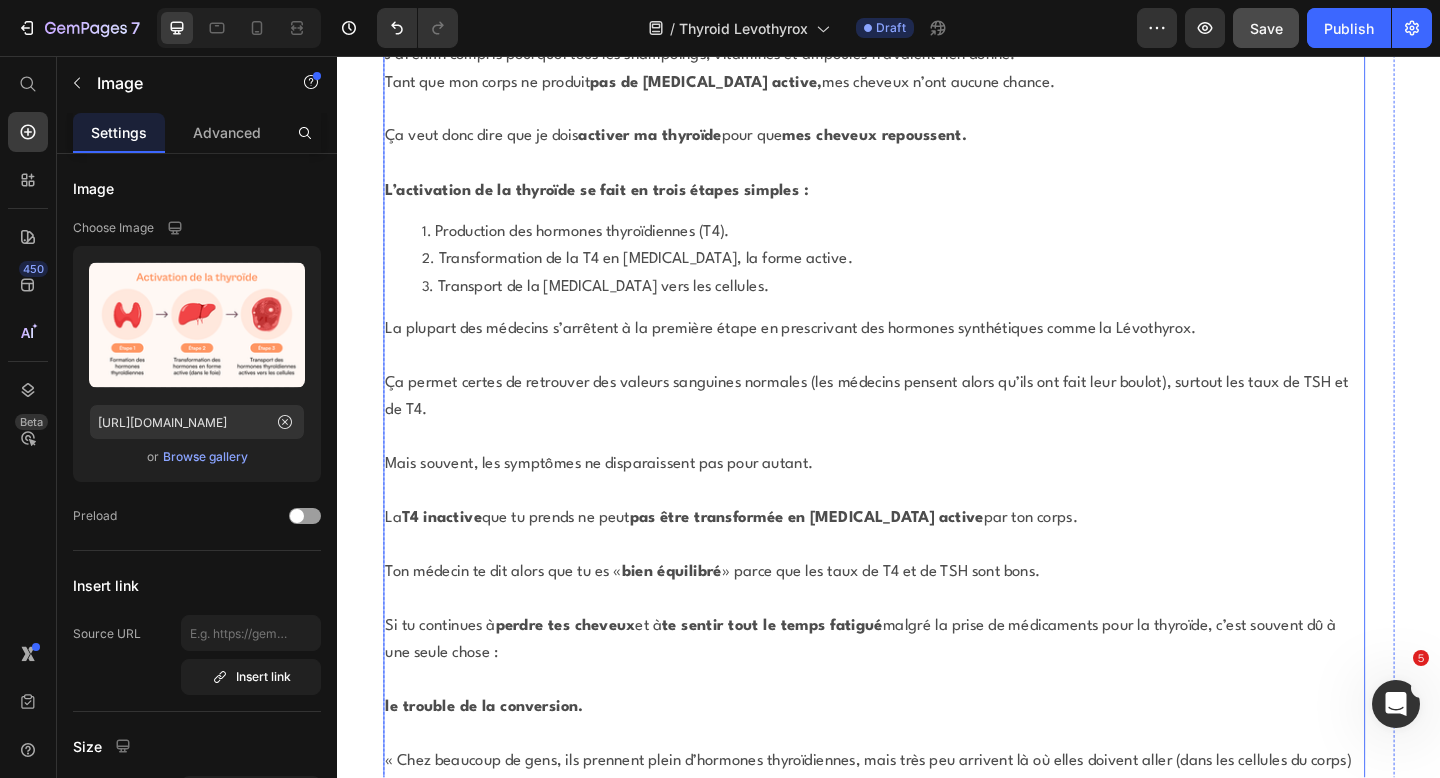 click on "Mais souvent, les symptômes ne disparaissent pas pour autant." at bounding box center [622, 500] 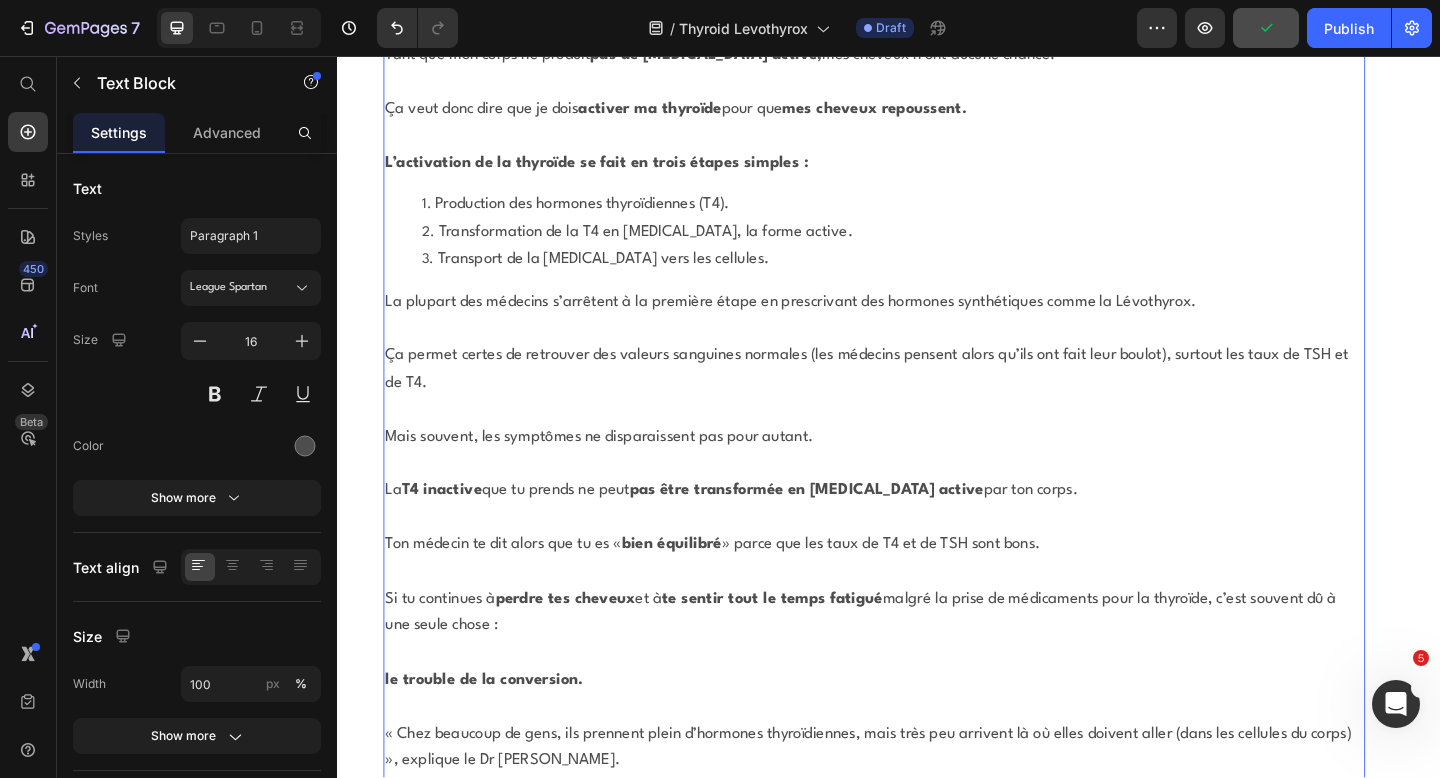 scroll, scrollTop: 11941, scrollLeft: 0, axis: vertical 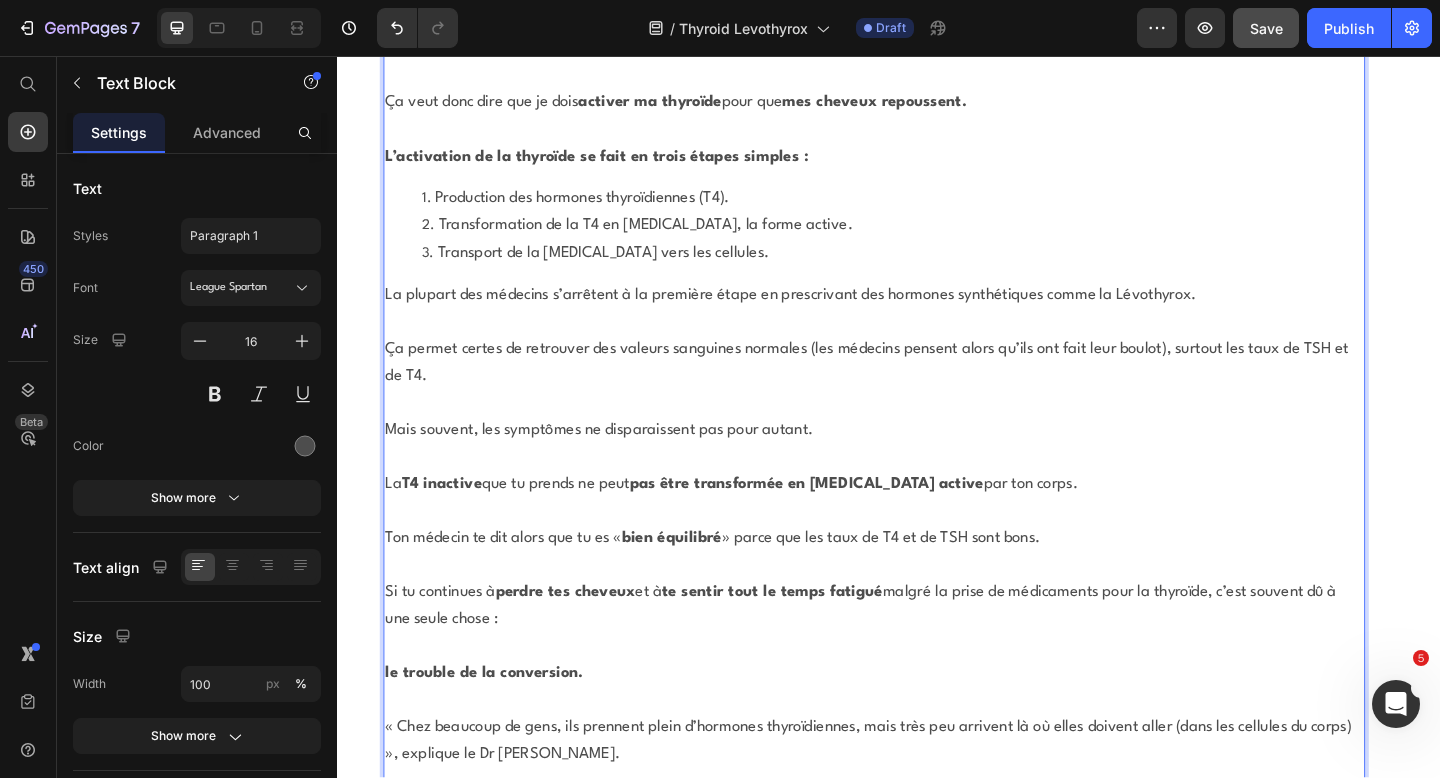 click on "En fait, la thyroxine n’est pas  convertit assez efficacement par le corps." at bounding box center (921, 876) 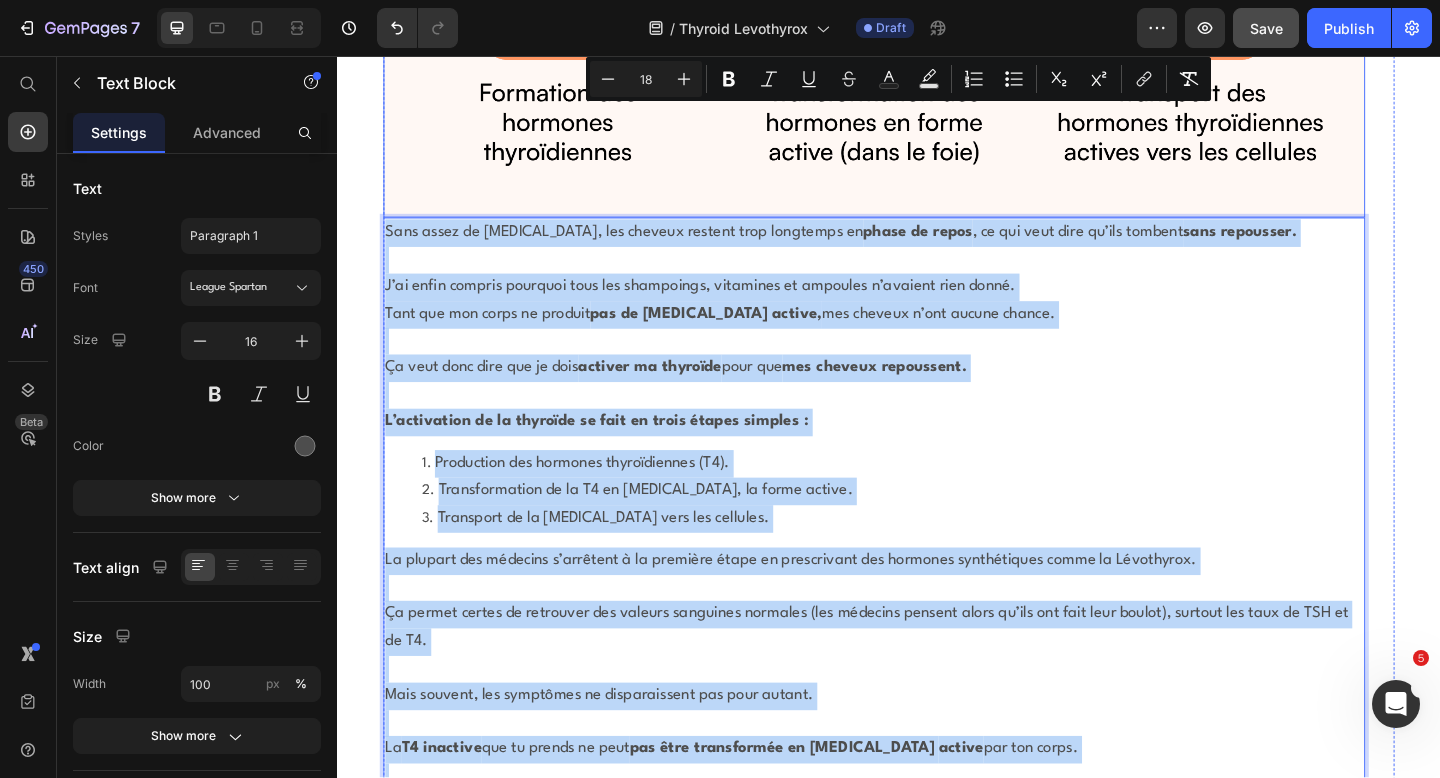 scroll, scrollTop: 11650, scrollLeft: 0, axis: vertical 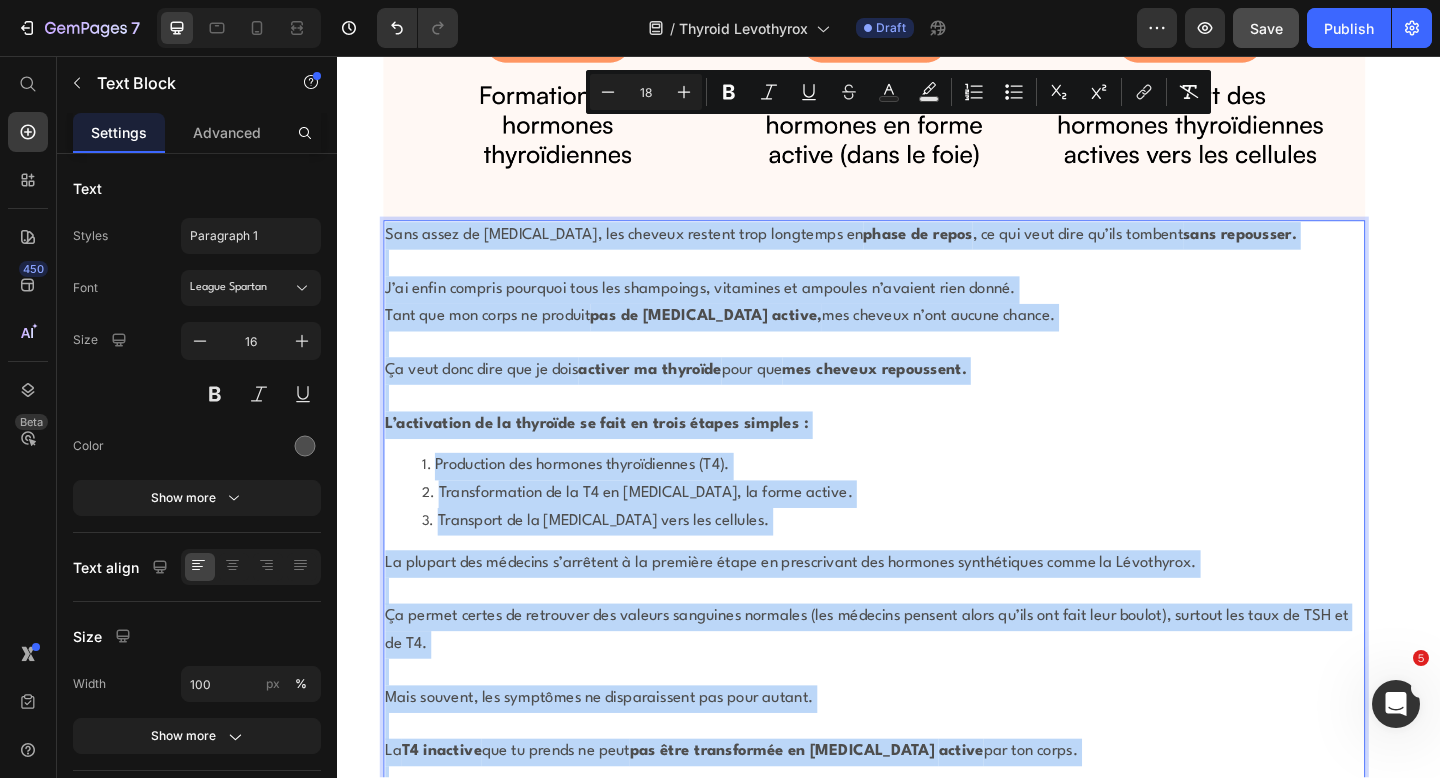 drag, startPoint x: 960, startPoint y: 747, endPoint x: 390, endPoint y: 135, distance: 836.3277 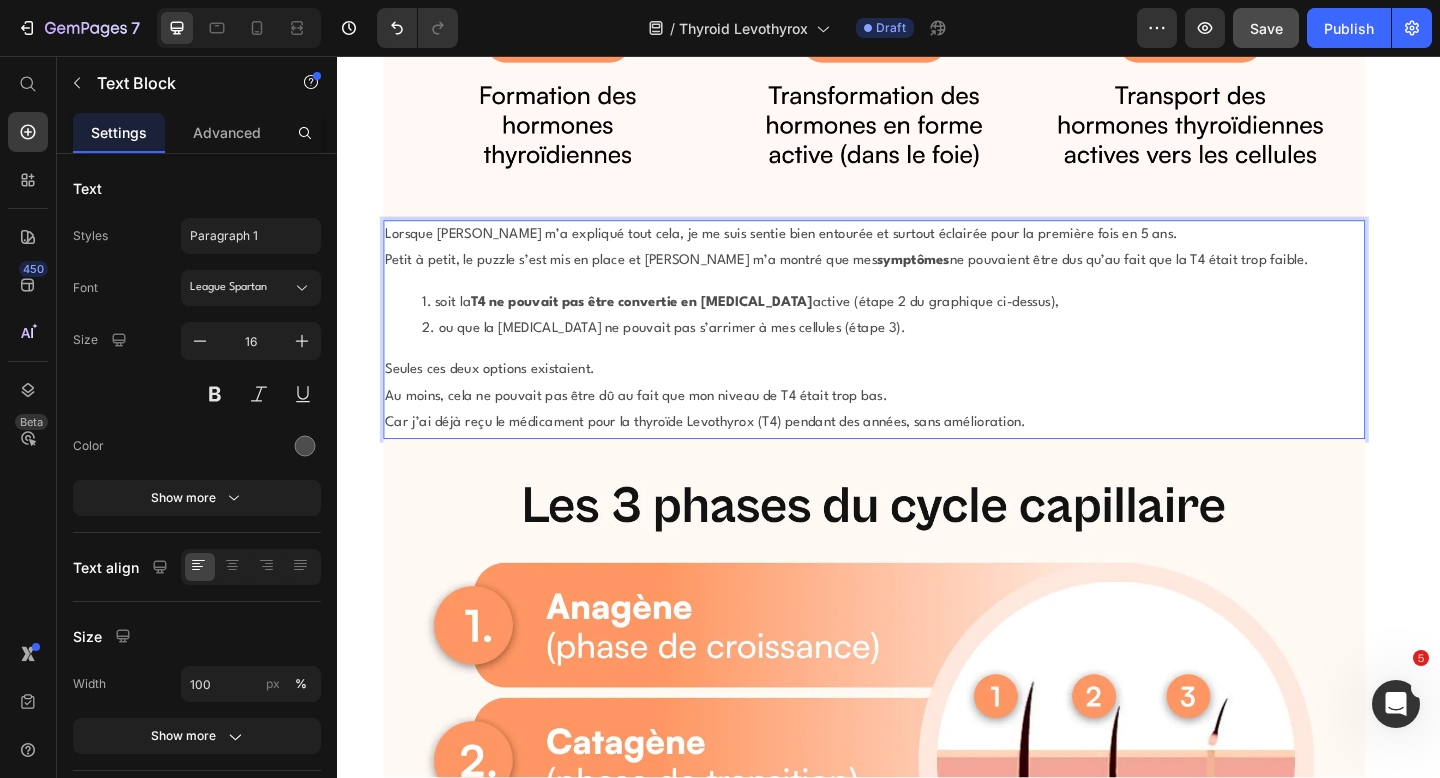 click on "Lorsque [PERSON_NAME] m’a expliqué tout cela, je me suis sentie bien entourée et surtout éclairée pour la première fois en 5 ans." at bounding box center (921, 251) 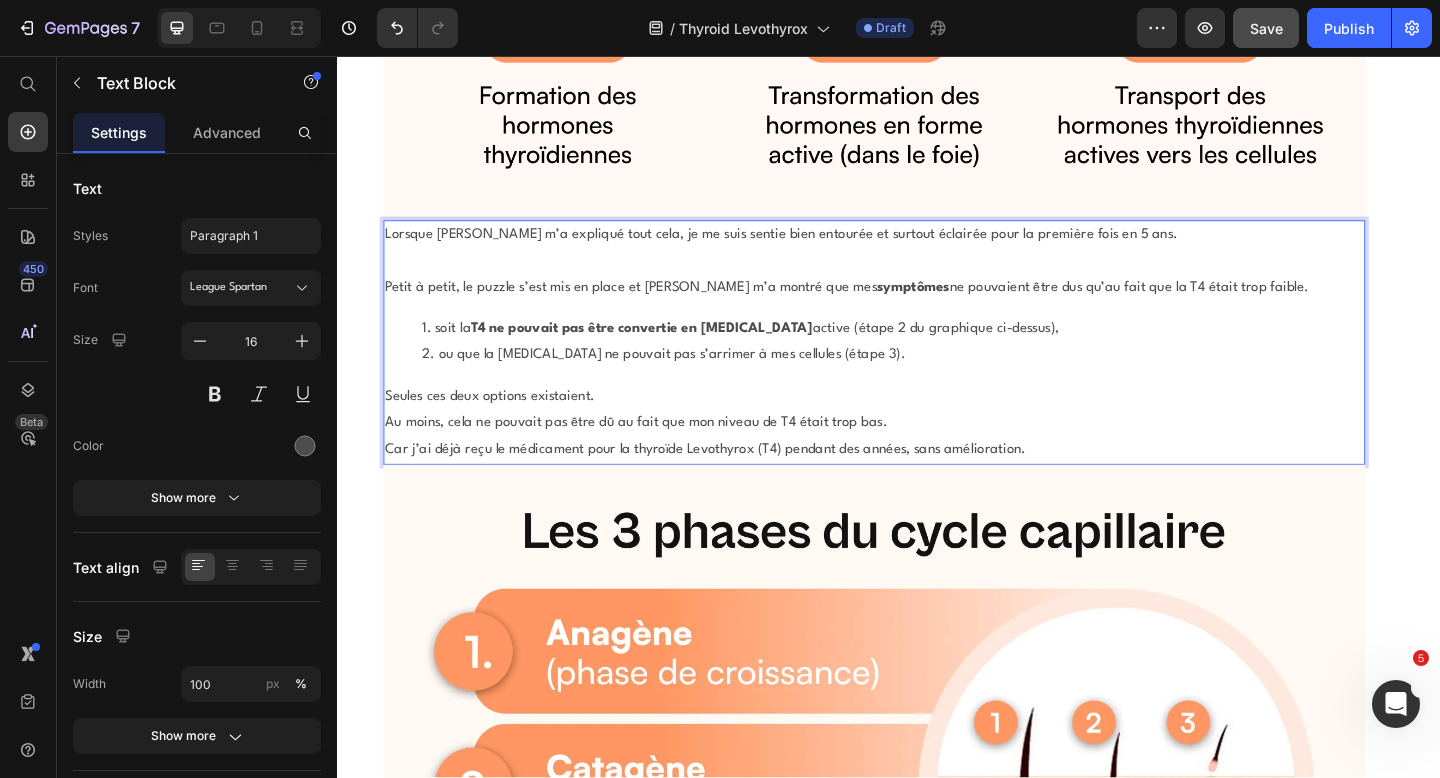 click on "Seules ces deux options existaient." at bounding box center (921, 427) 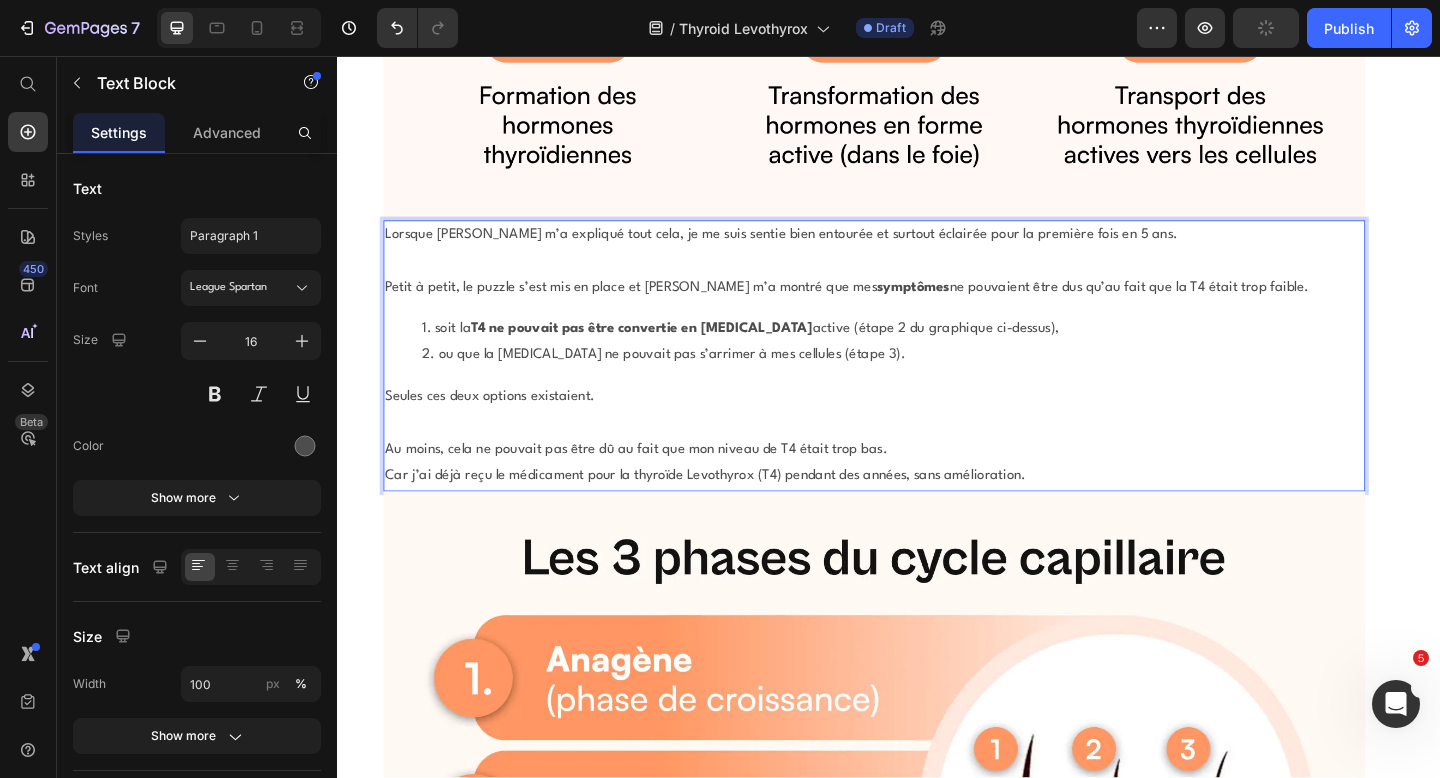 click on "Au moins, cela ne pouvait pas être dû au fait que mon niveau de T4 était trop bas." at bounding box center [921, 485] 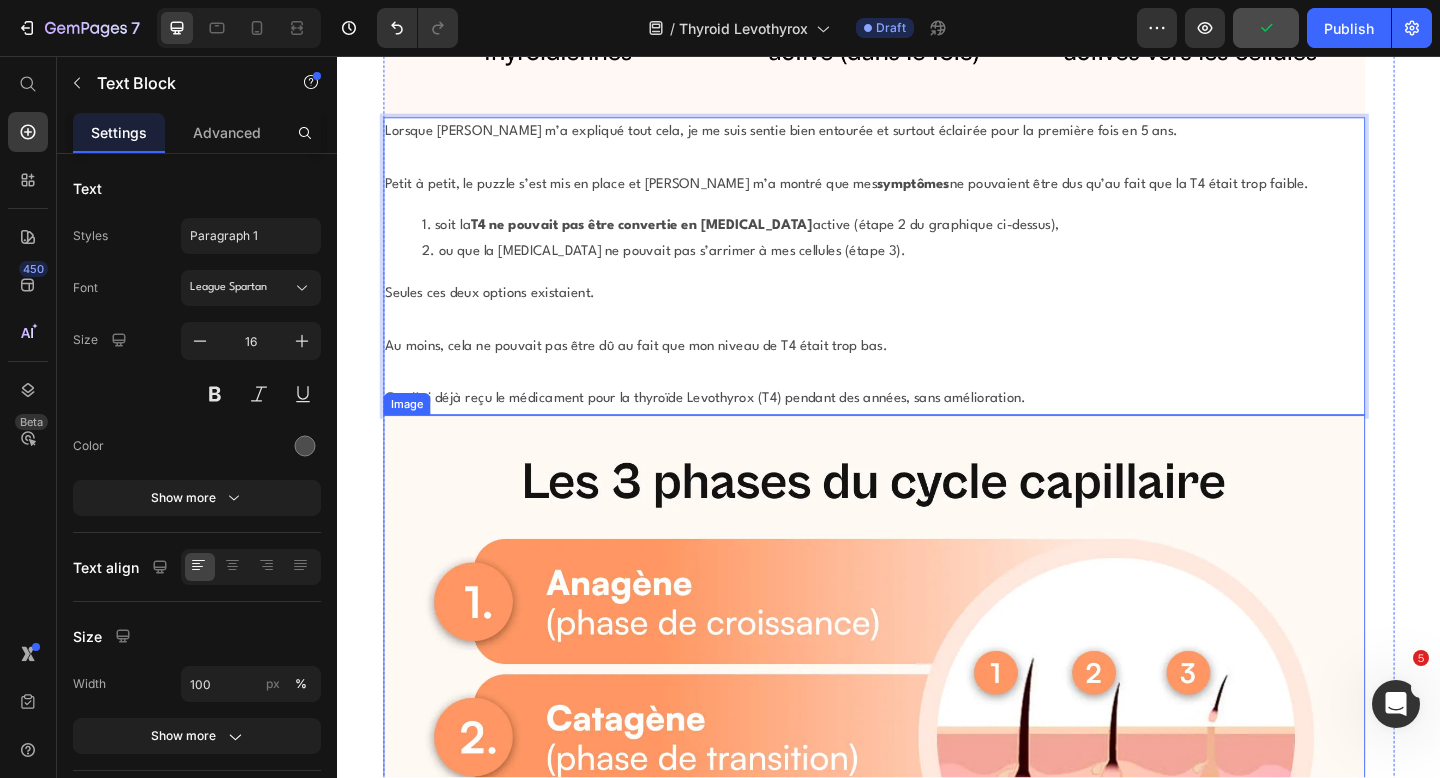 scroll, scrollTop: 11798, scrollLeft: 0, axis: vertical 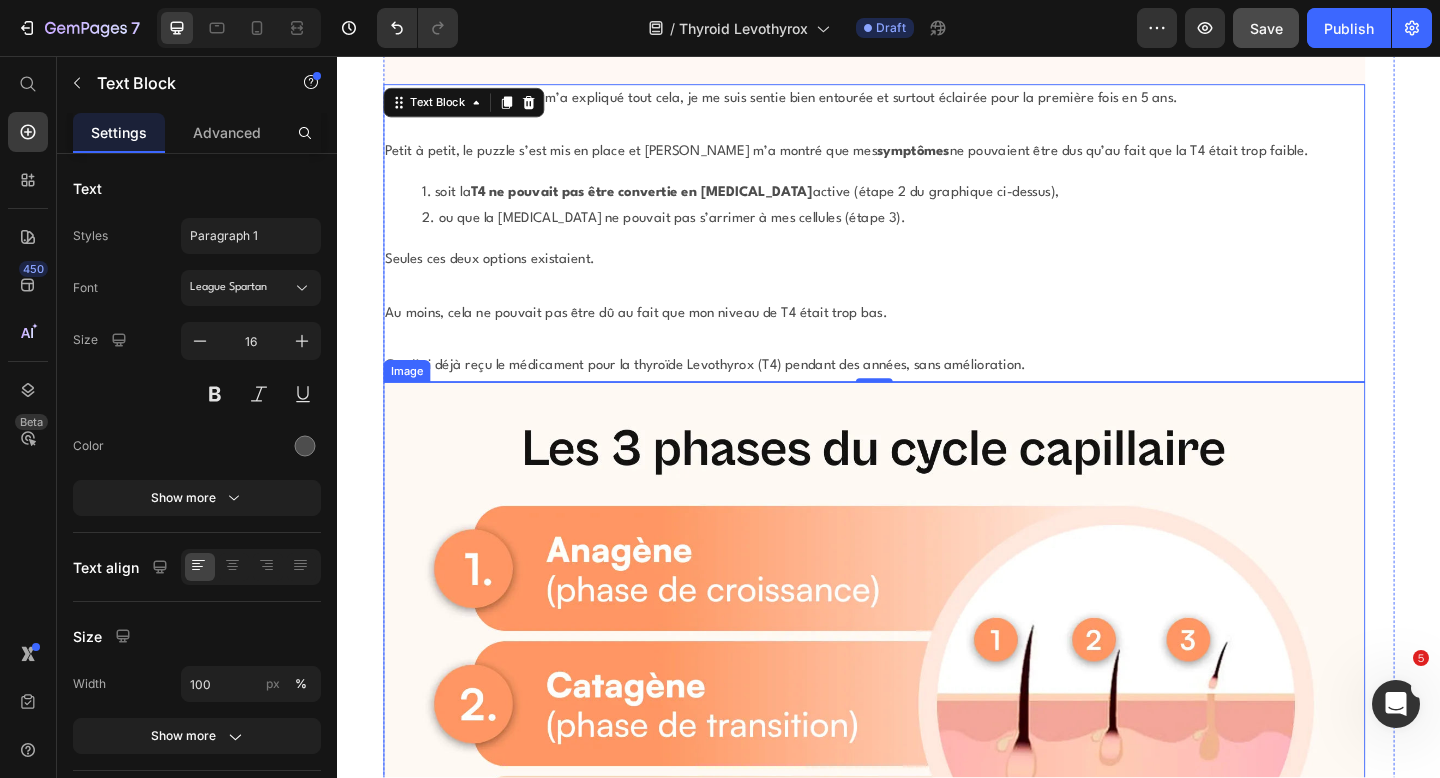 click at bounding box center (921, 720) 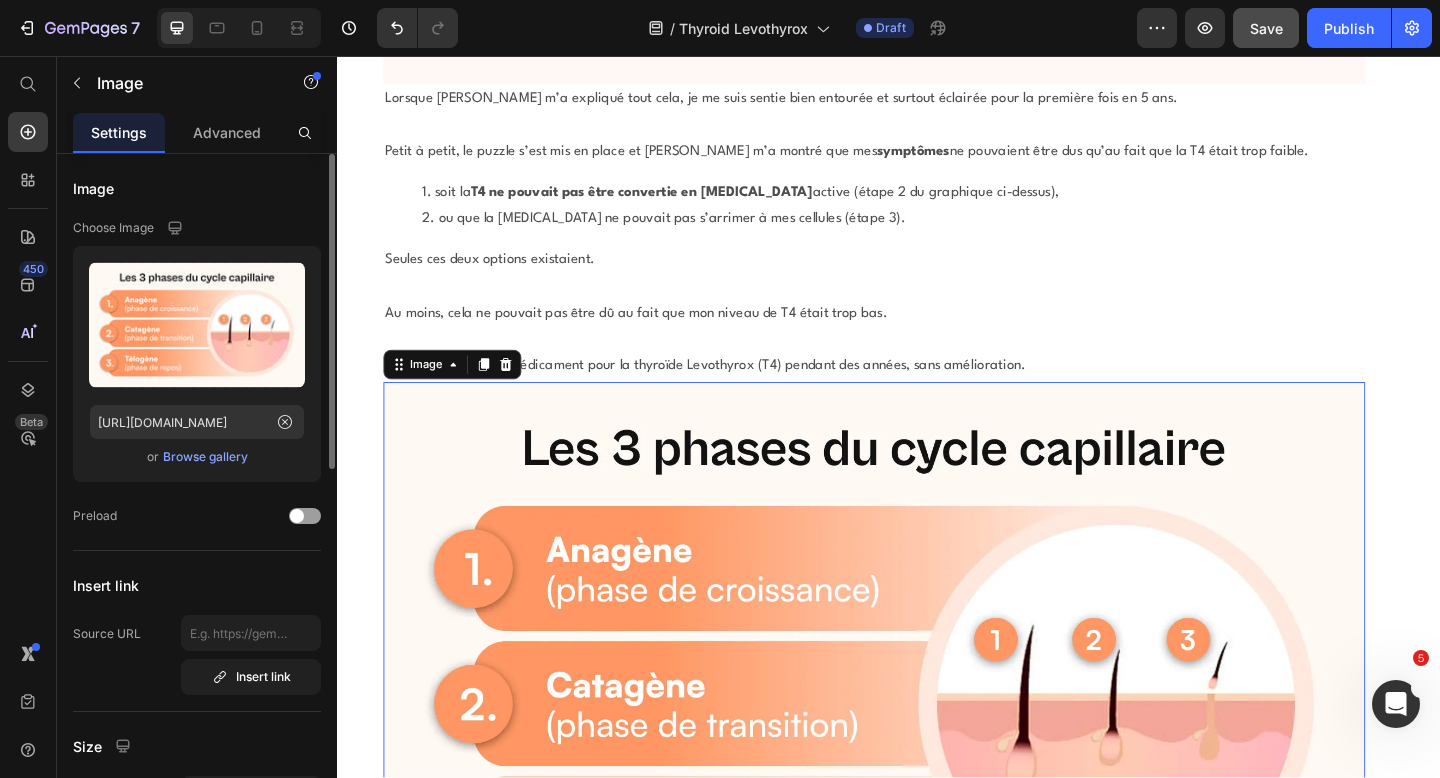 click on "Browse gallery" at bounding box center [205, 457] 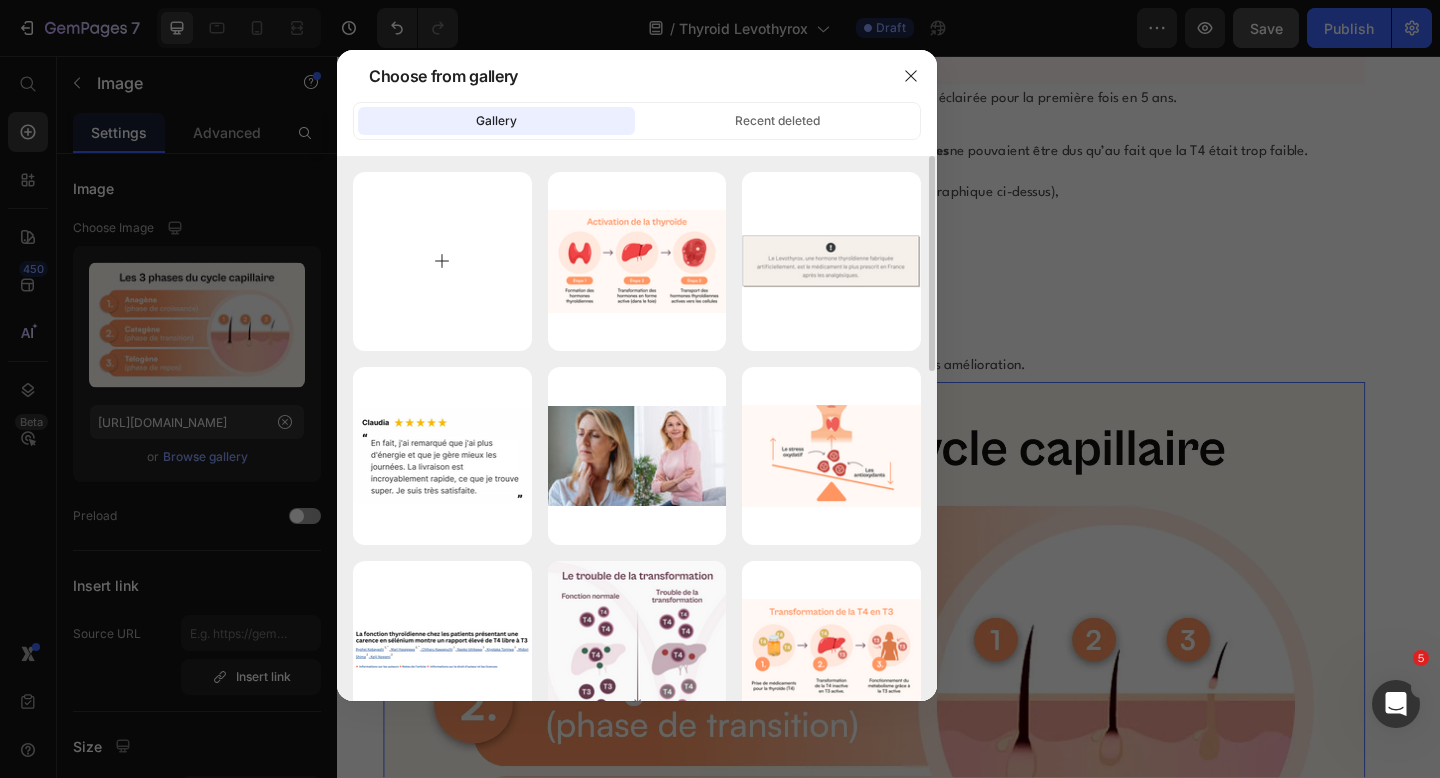 click at bounding box center [442, 261] 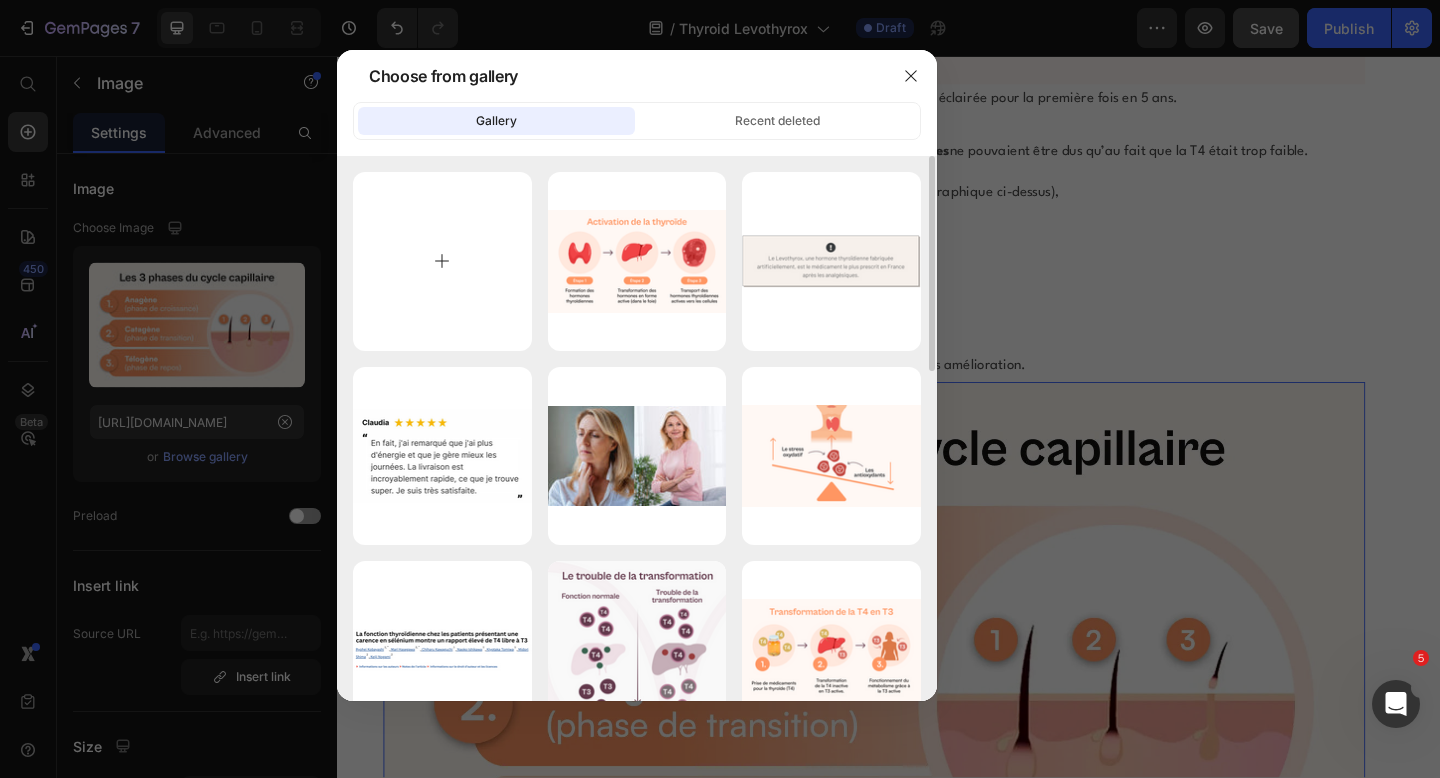 type on "C:\fakepath\Screenshot 2025-07-26 at 17.06.08.png" 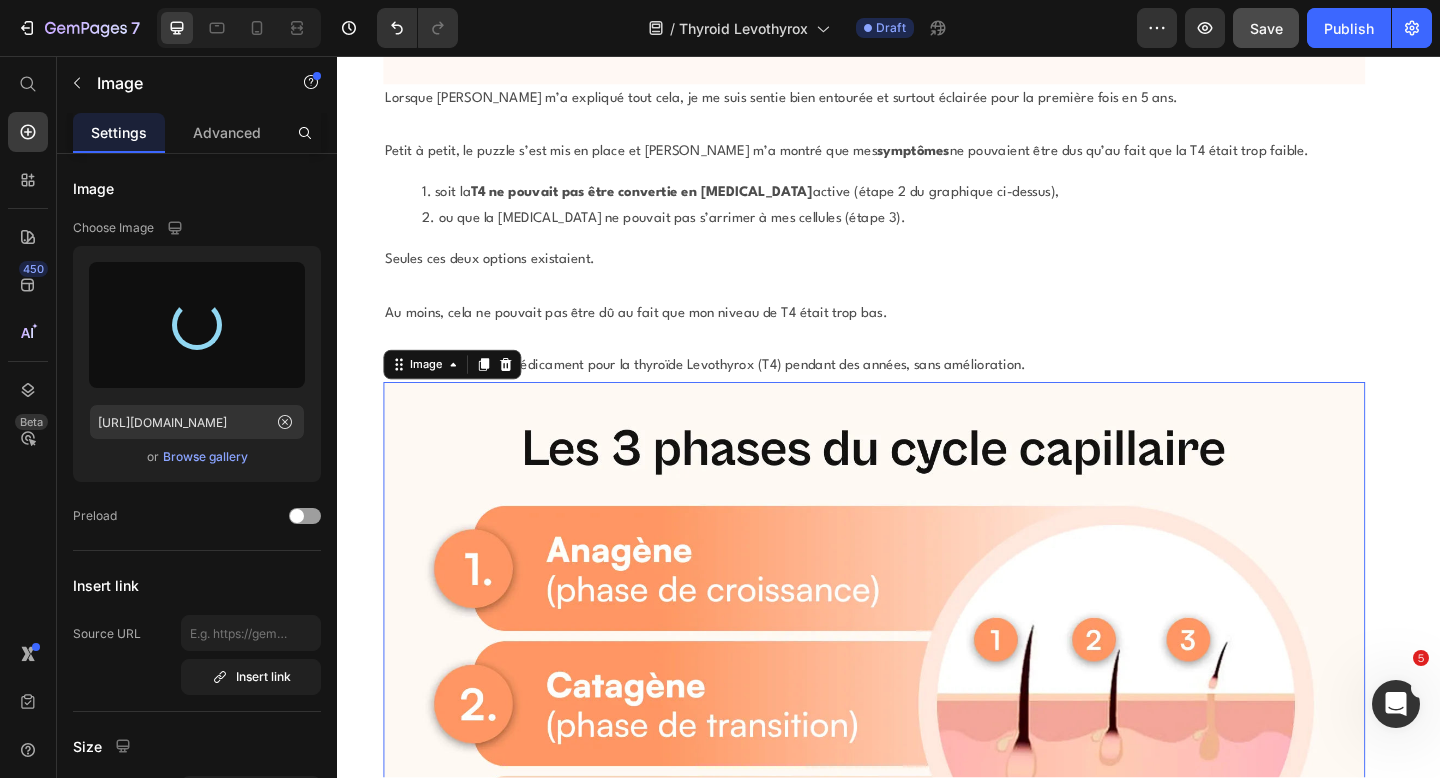 type on "https://cdn.shopify.com/s/files/1/0667/0152/5175/files/gempages_543288722347525366-3e8c23de-66d4-44a3-bdc9-9e3ec80d7234.png" 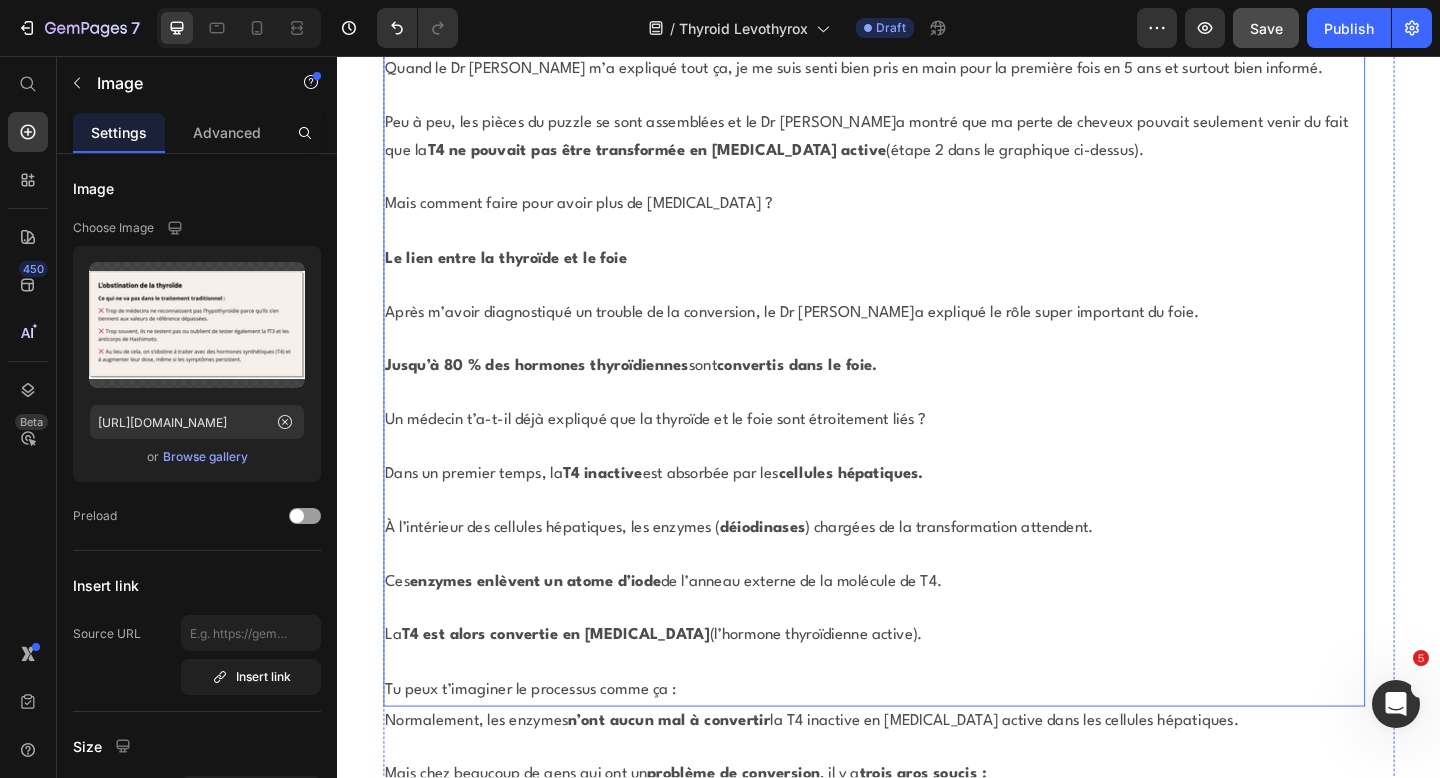 scroll, scrollTop: 12706, scrollLeft: 0, axis: vertical 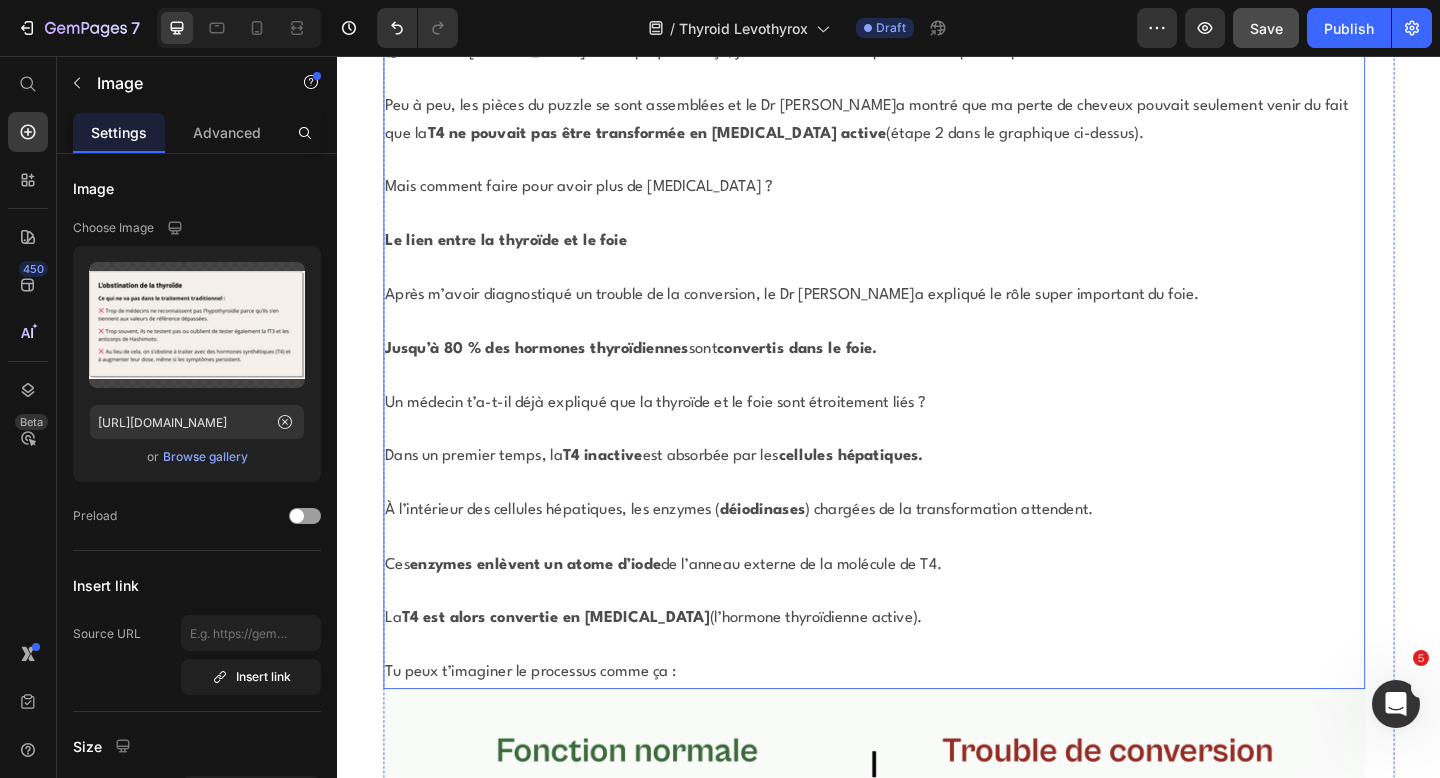 click at bounding box center (921, 581) 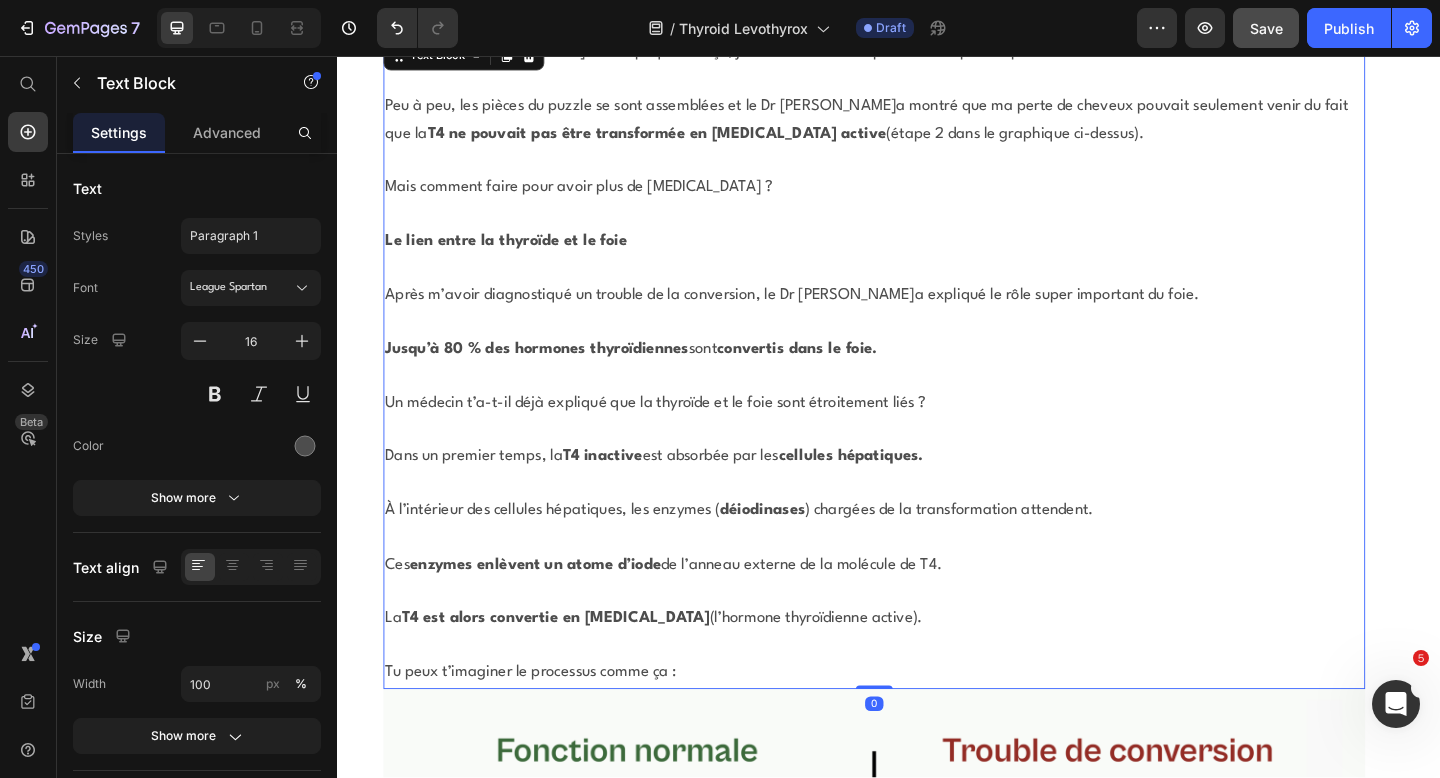 scroll, scrollTop: 12551, scrollLeft: 0, axis: vertical 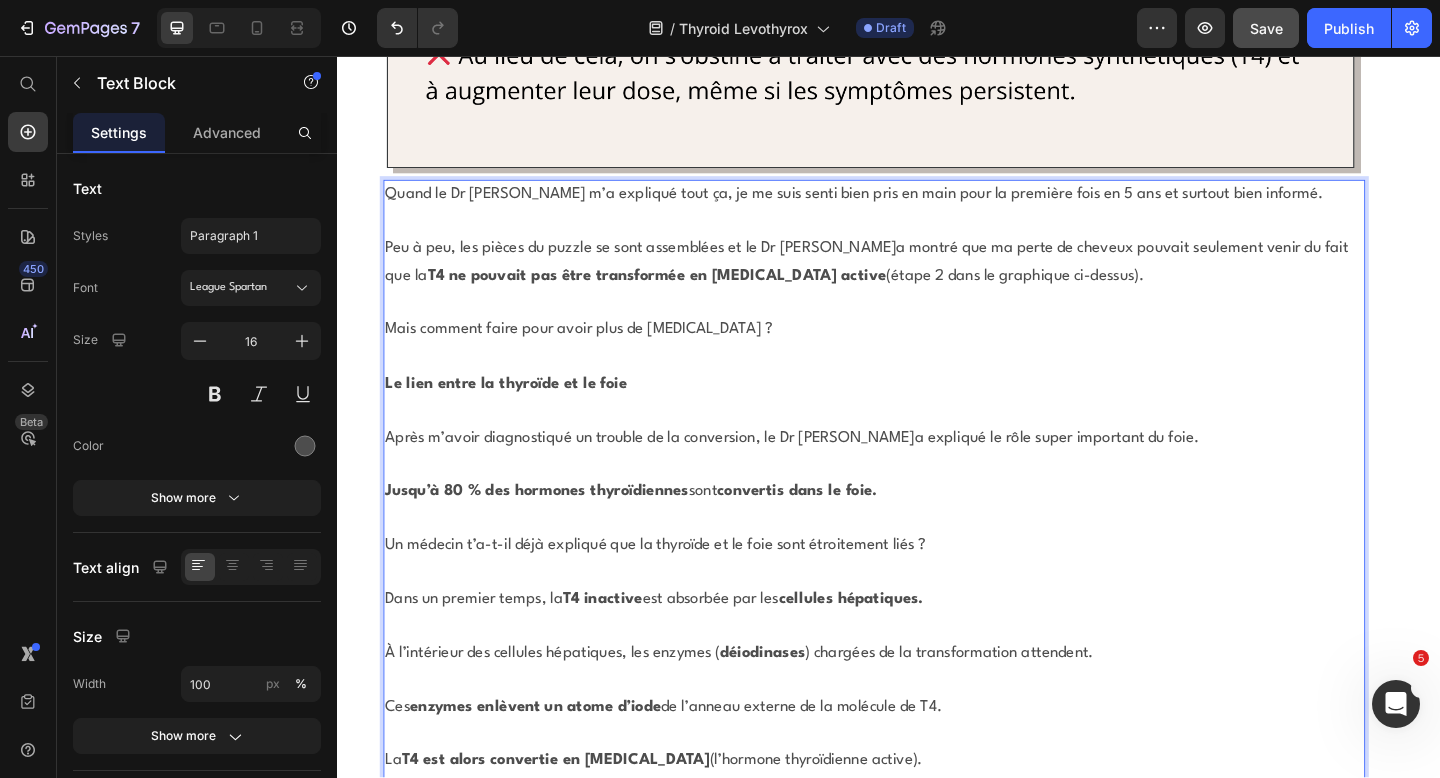 click at bounding box center [921, 853] 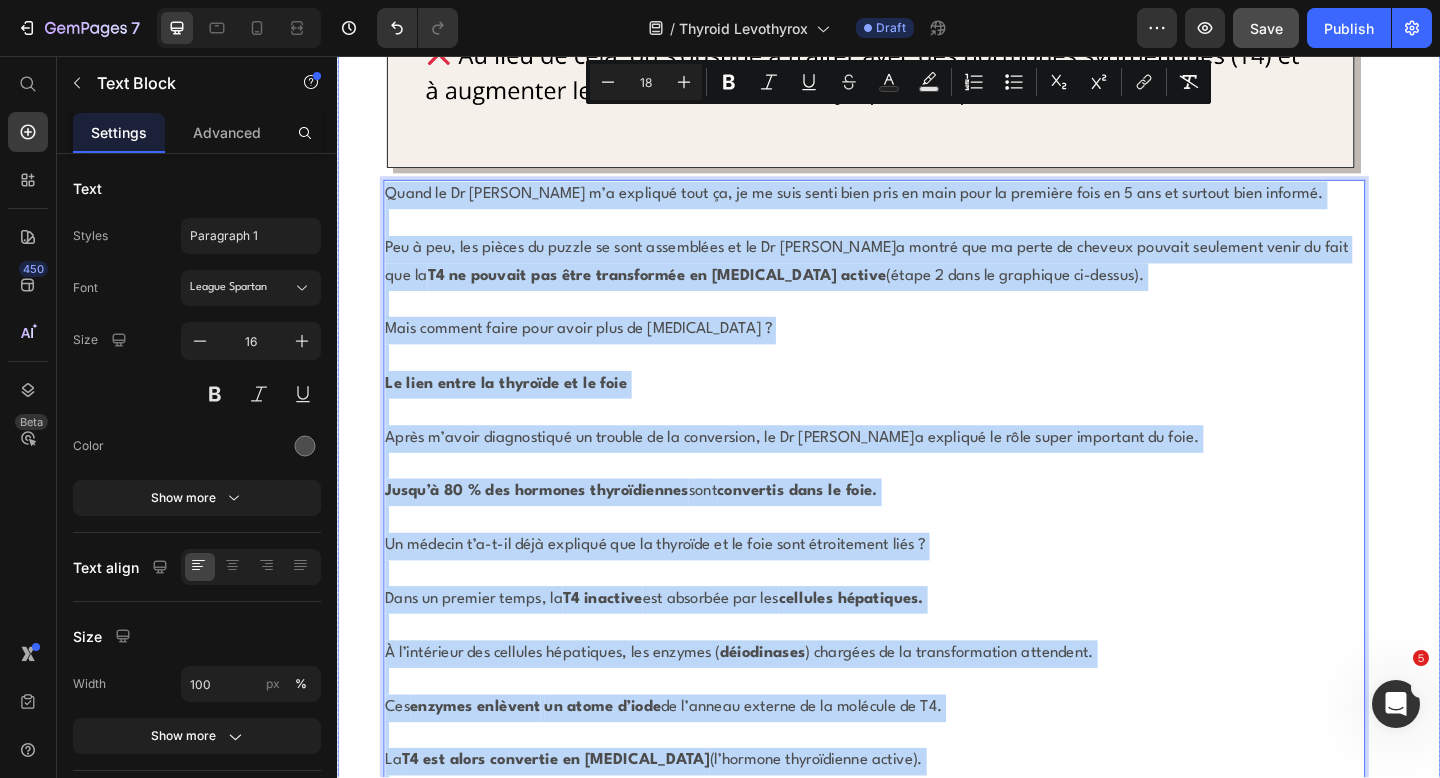 drag, startPoint x: 730, startPoint y: 762, endPoint x: 358, endPoint y: 91, distance: 767.219 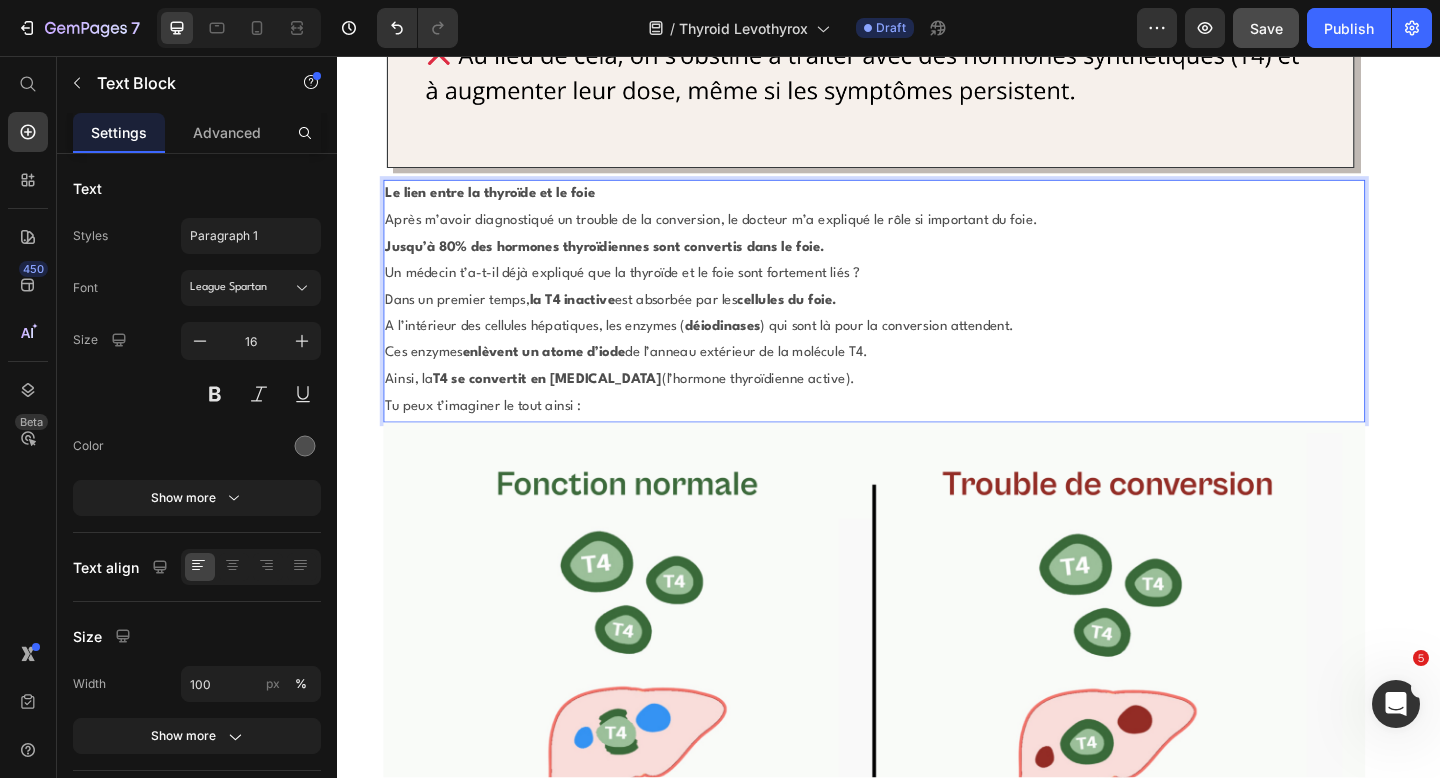 click on "Le lien entre la thyroïde et le foie" at bounding box center [921, 207] 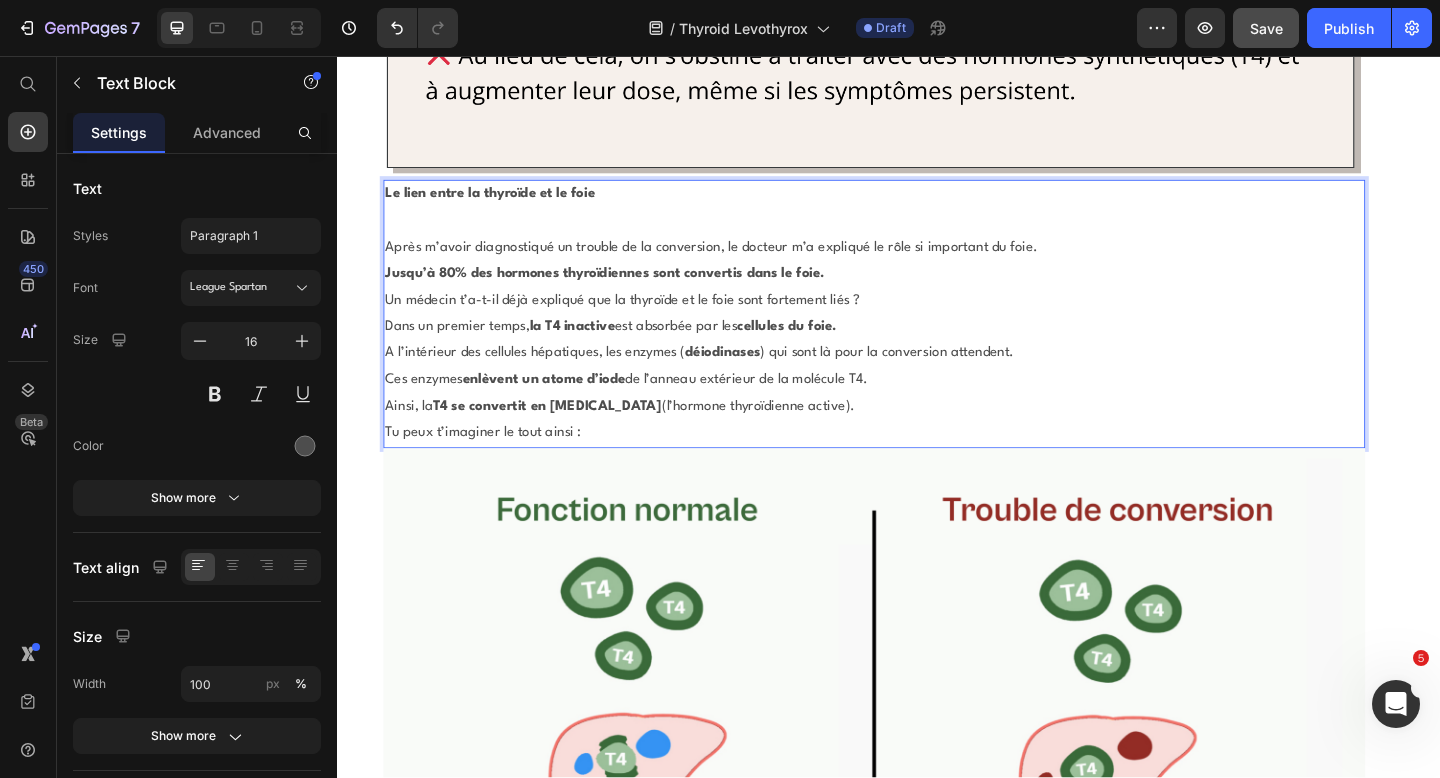 click on "Jusqu’à 80% des hormones thyroïdiennes sont convertis dans le foie." at bounding box center [921, 294] 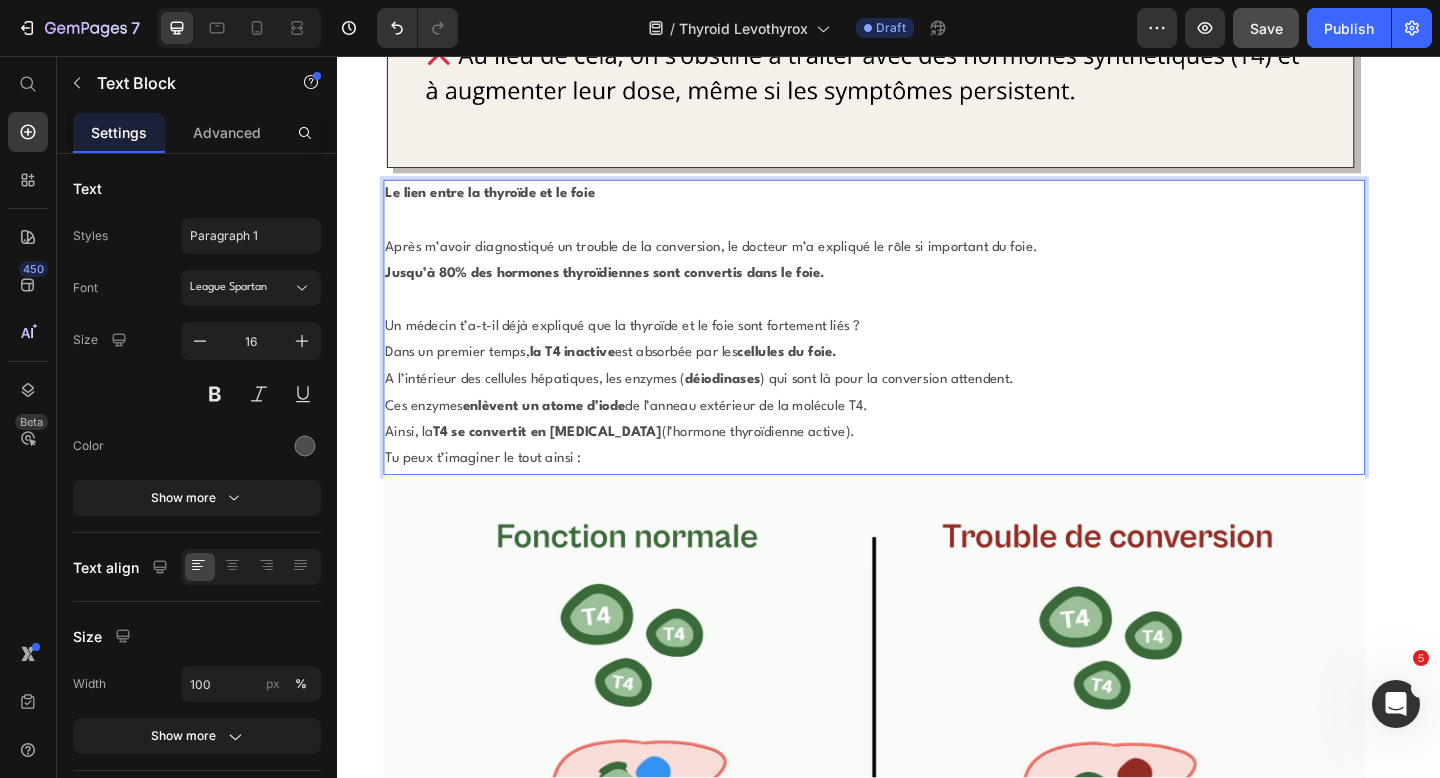 click on "Après m’avoir diagnostiqué un trouble de la conversion, le docteur m’a expliqué le rôle si important du foie." at bounding box center (921, 265) 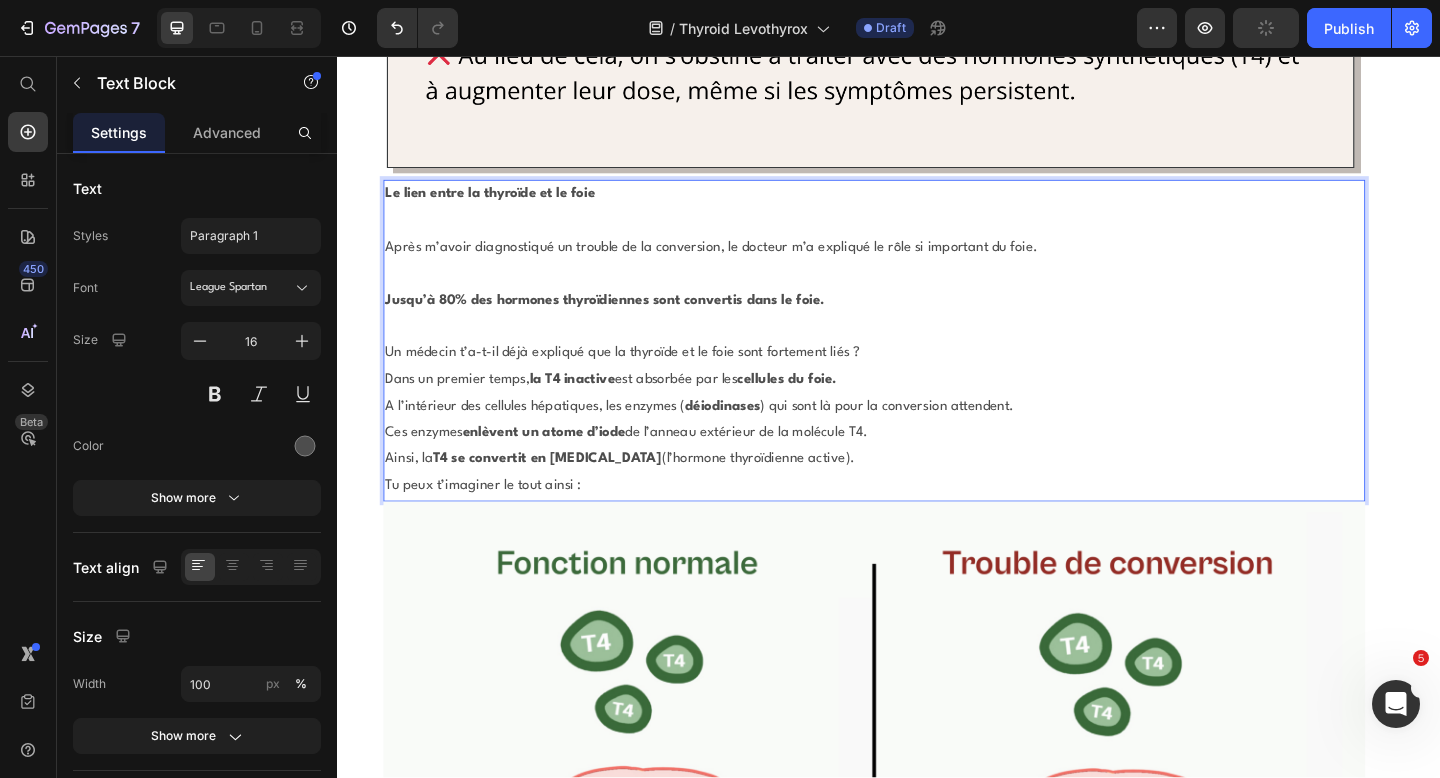click on "Un médecin t’a-t-il déjà expliqué que la thyroïde et le foie sont fortement liés ?" at bounding box center (921, 380) 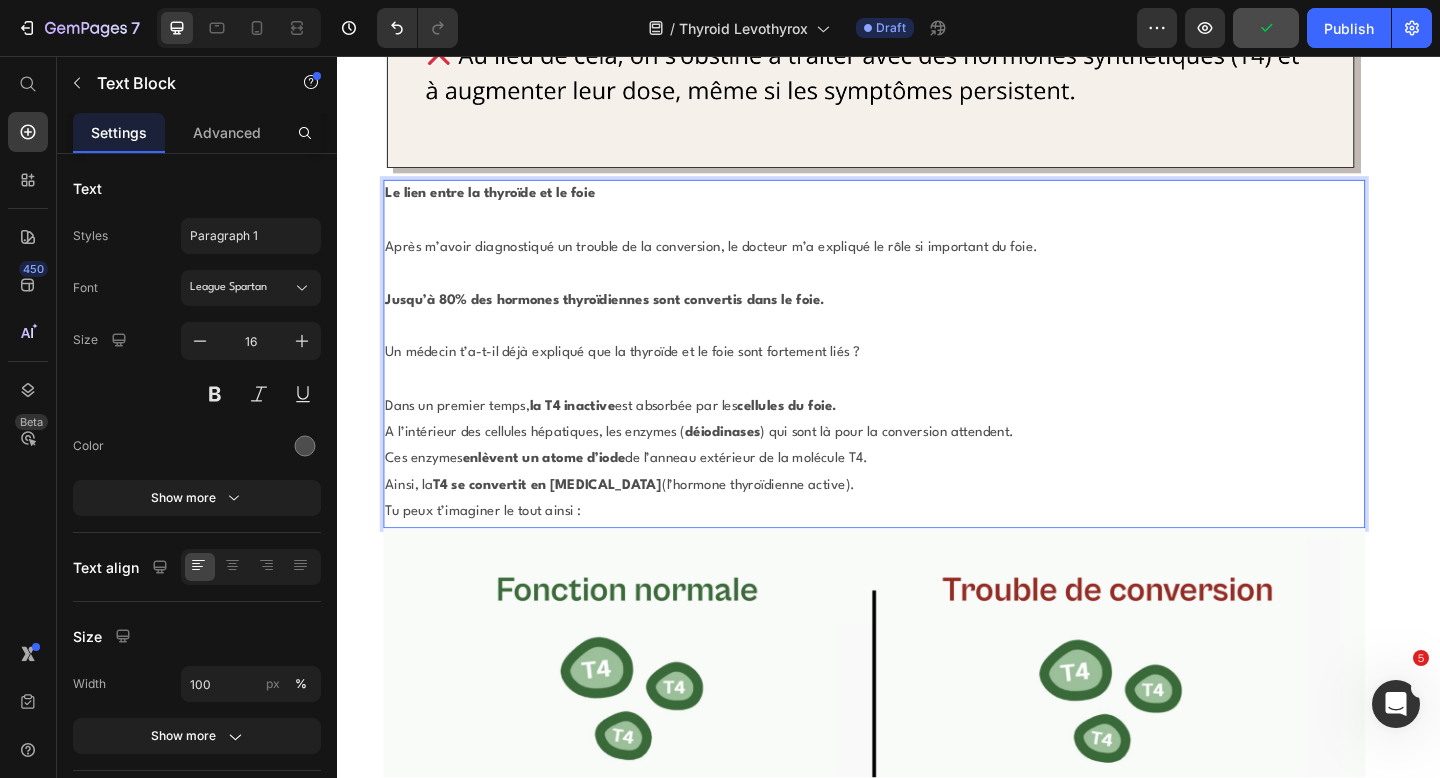 click on "Dans un premier temps,  la T4 inactive  est absorbée par les  cellules du foie." at bounding box center [921, 438] 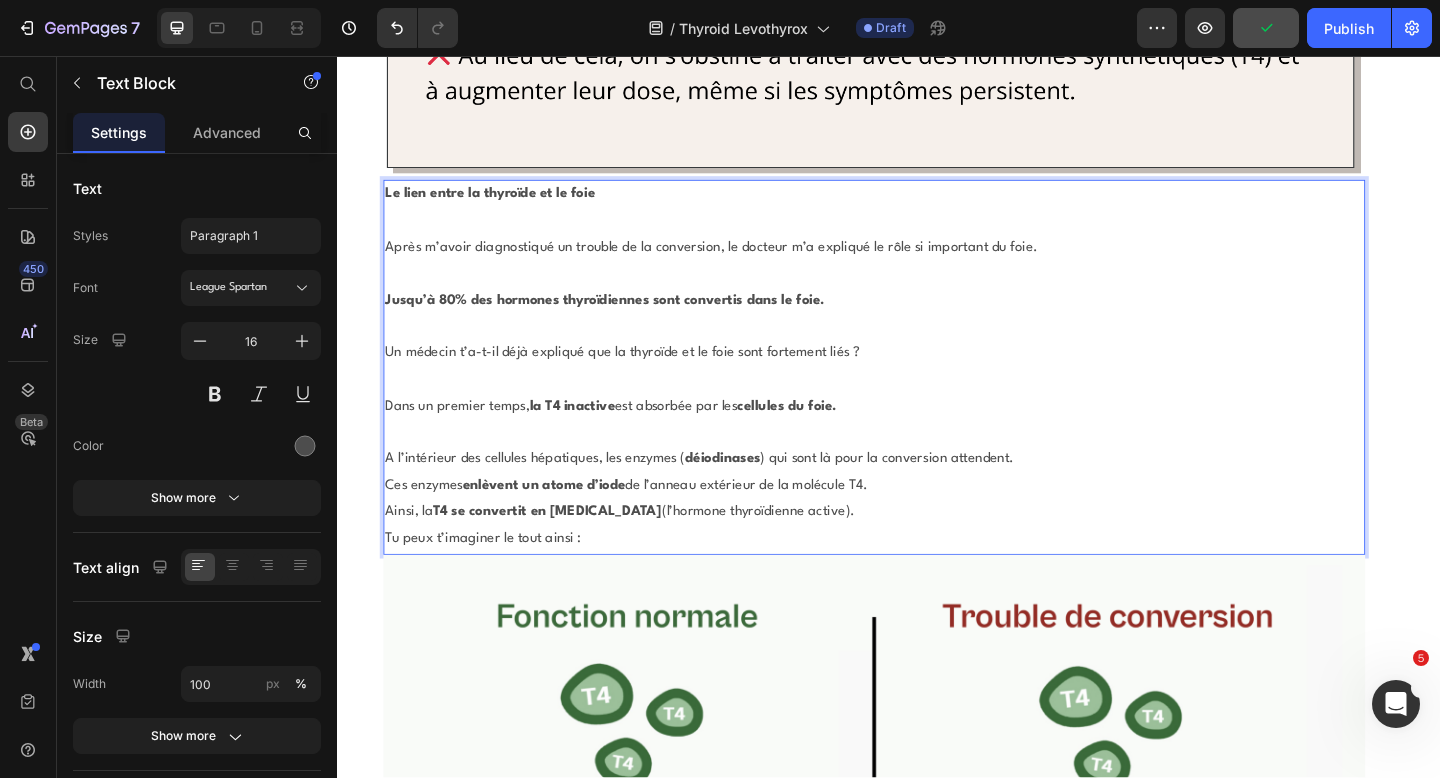 click on "A l’intérieur des cellules hépatiques, les enzymes ( déiodinases ) qui sont là pour la conversion attendent." at bounding box center [921, 495] 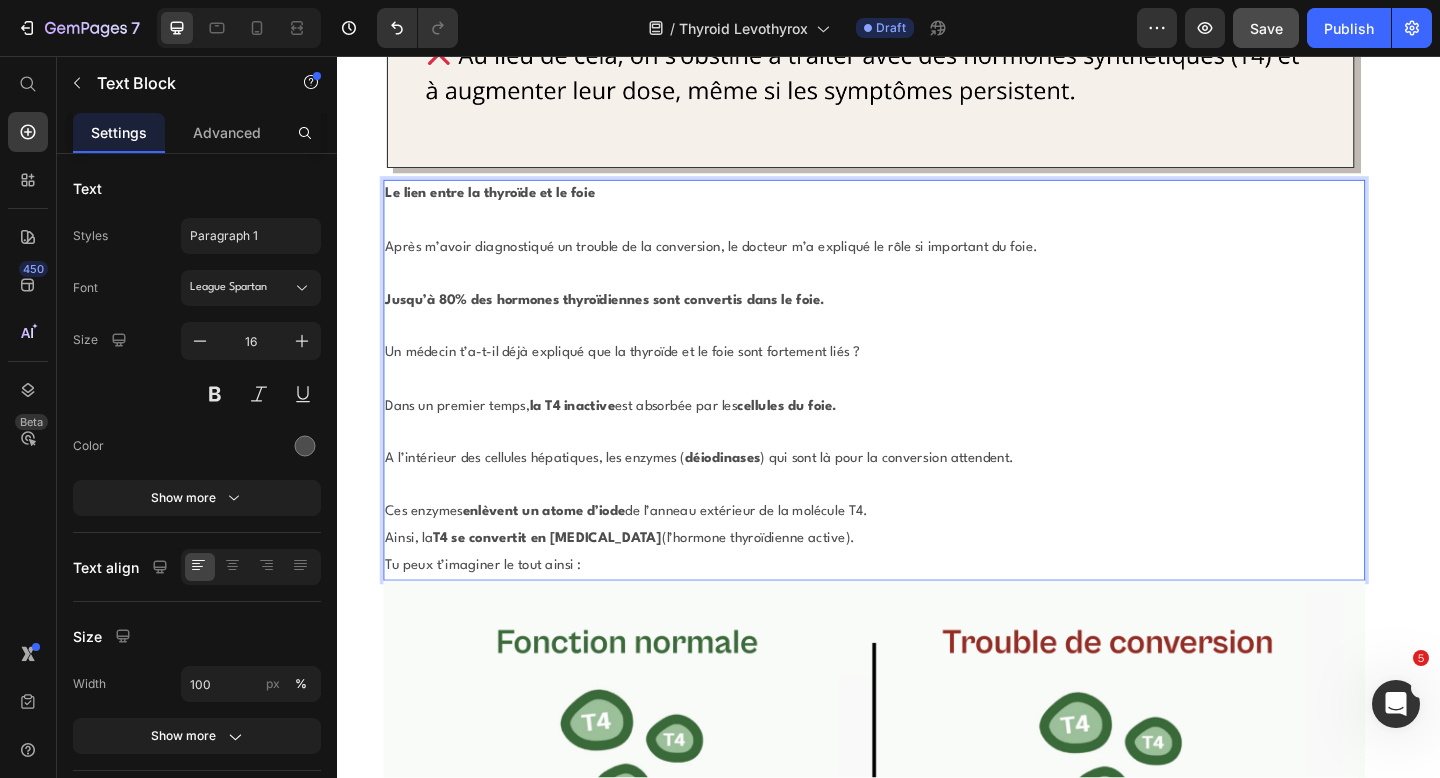 click on "Ces enzymes  enlèvent un atome d’iode  de l’anneau extérieur de la molécule T4." at bounding box center (921, 553) 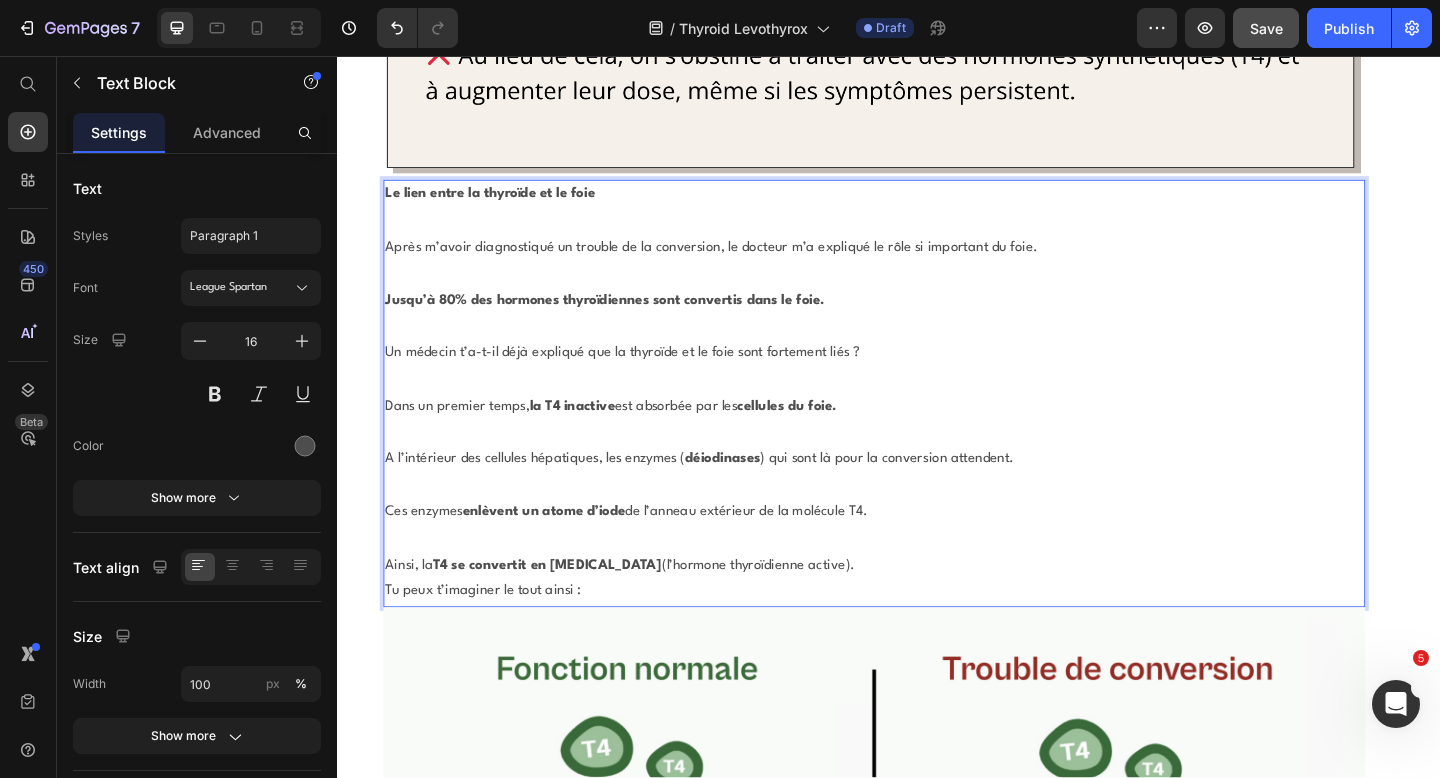 click on "Ainsi, la  T4 se convertit en T3  (l’hormone thyroïdienne active)." at bounding box center [921, 611] 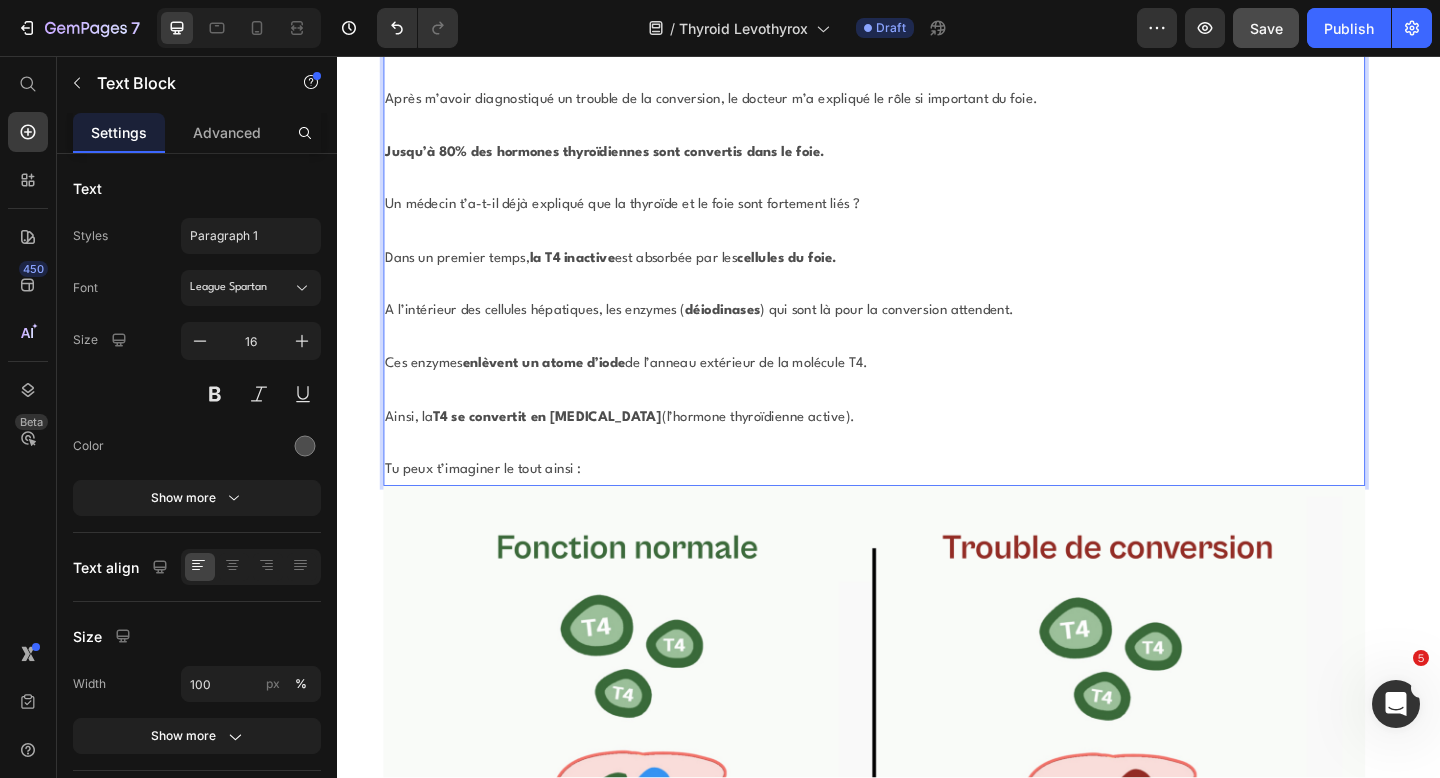 scroll, scrollTop: 12738, scrollLeft: 0, axis: vertical 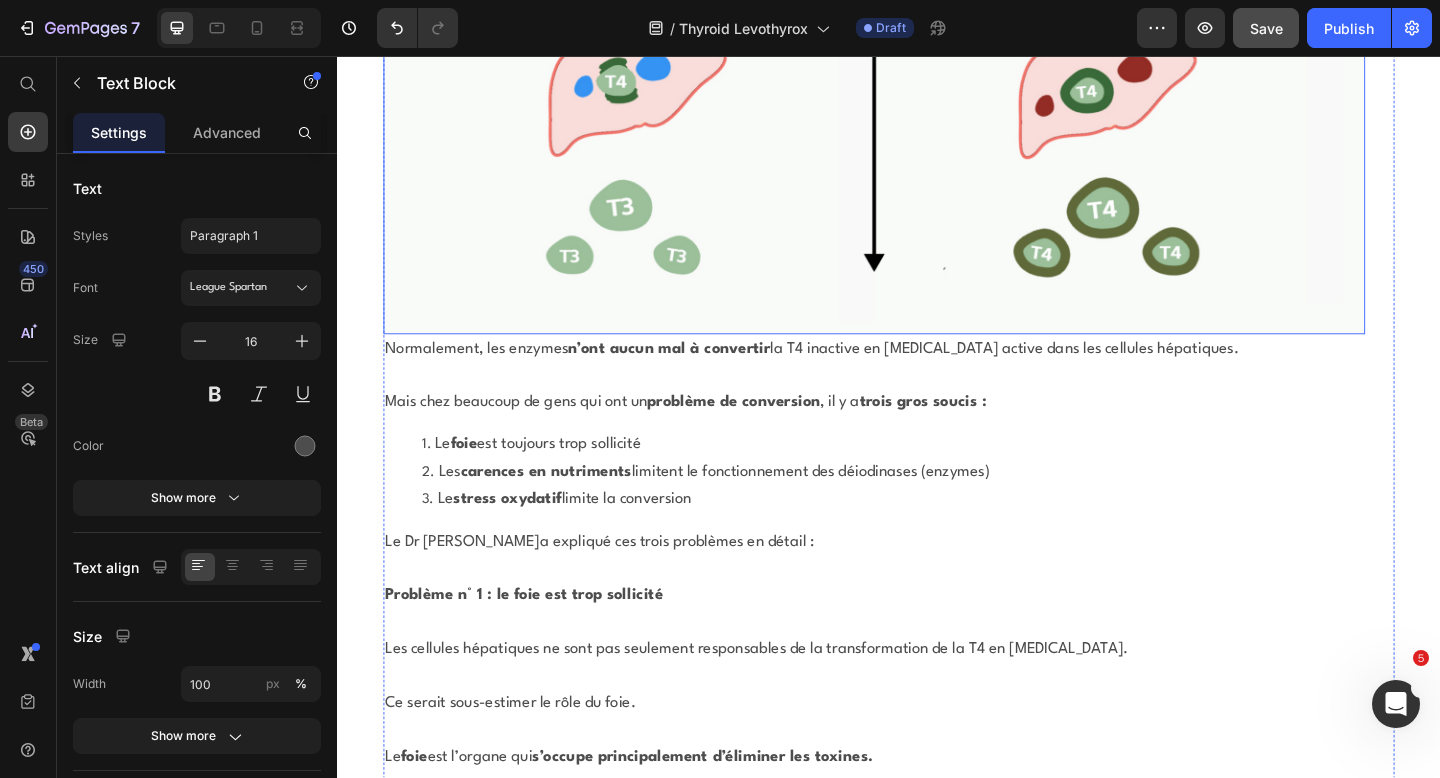 click on "Le  stress oxydatif  limite la conversion" at bounding box center [941, 540] 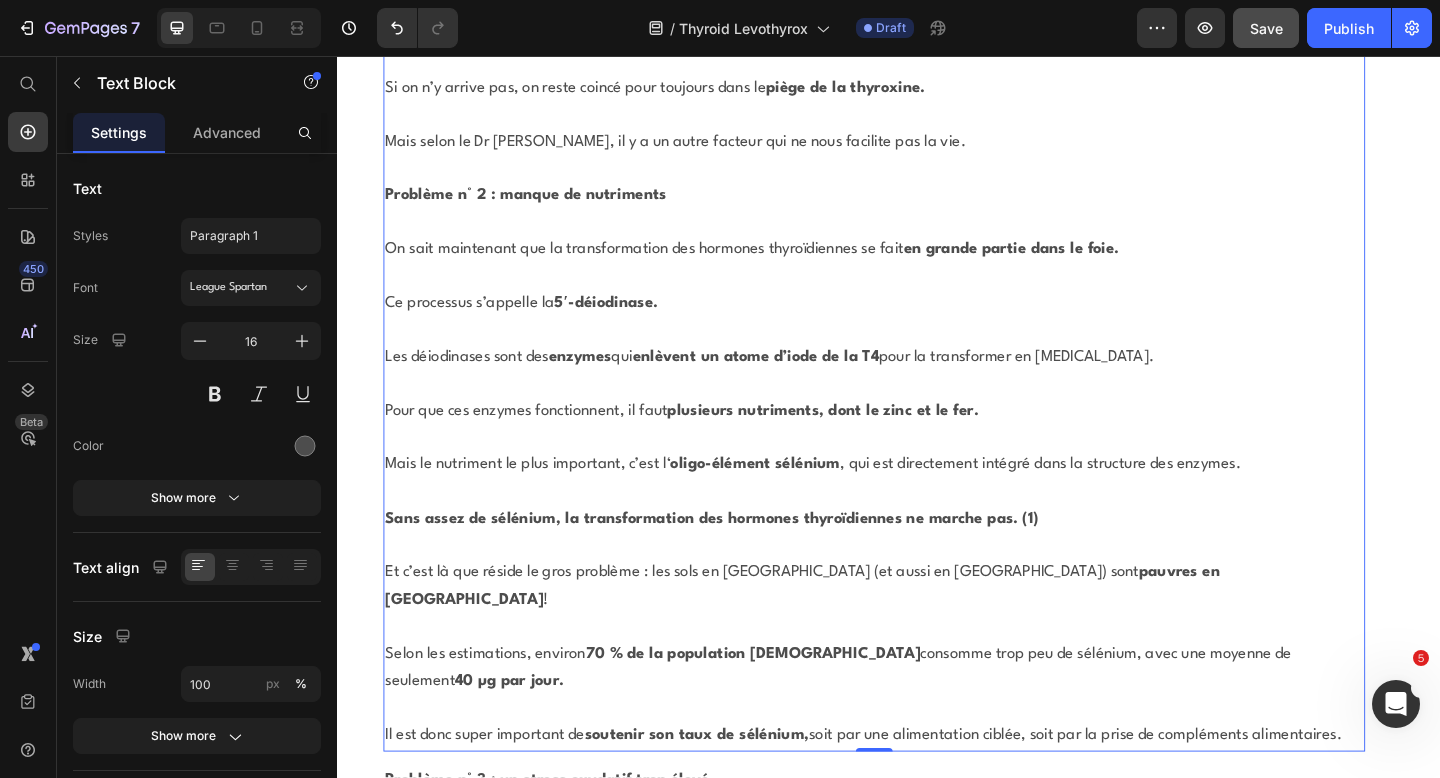 scroll, scrollTop: 15186, scrollLeft: 0, axis: vertical 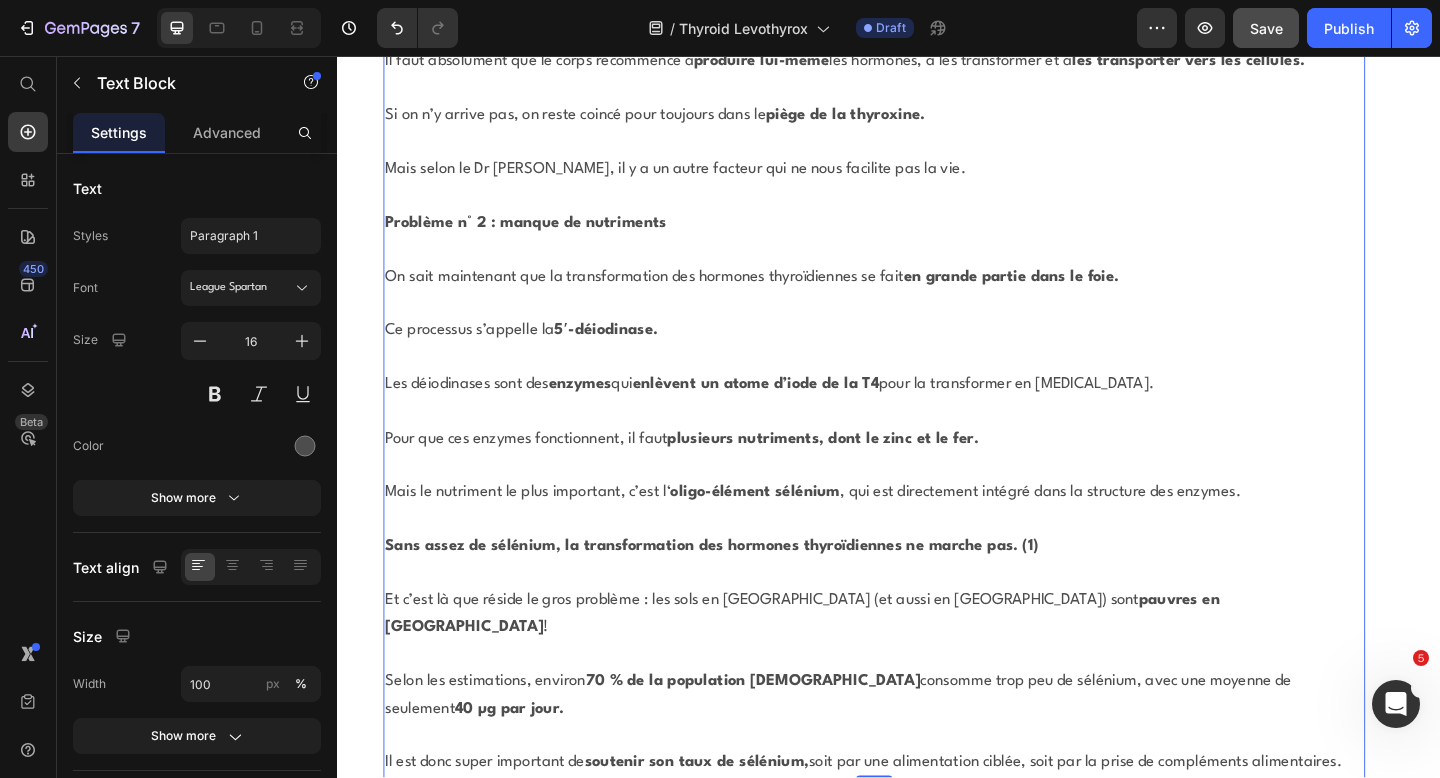 click on "Il est donc super important de  soutenir son taux de sélénium,  soit par une alimentation ciblée, soit par la prise de compléments alimentaires." at bounding box center [909, 824] 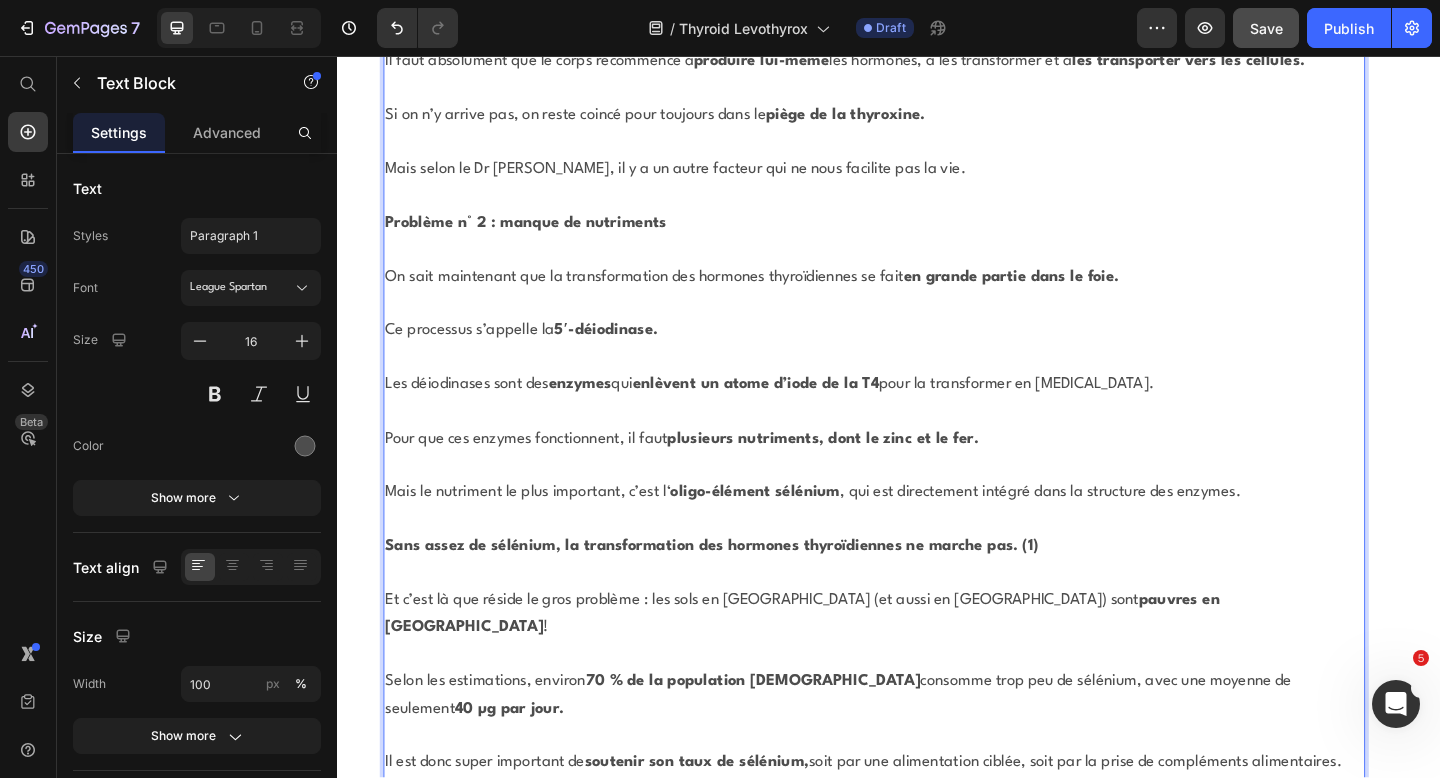 click on "Il est donc super important de  soutenir son taux de sélénium,  soit par une alimentation ciblée, soit par la prise de compléments alimentaires." at bounding box center [921, 826] 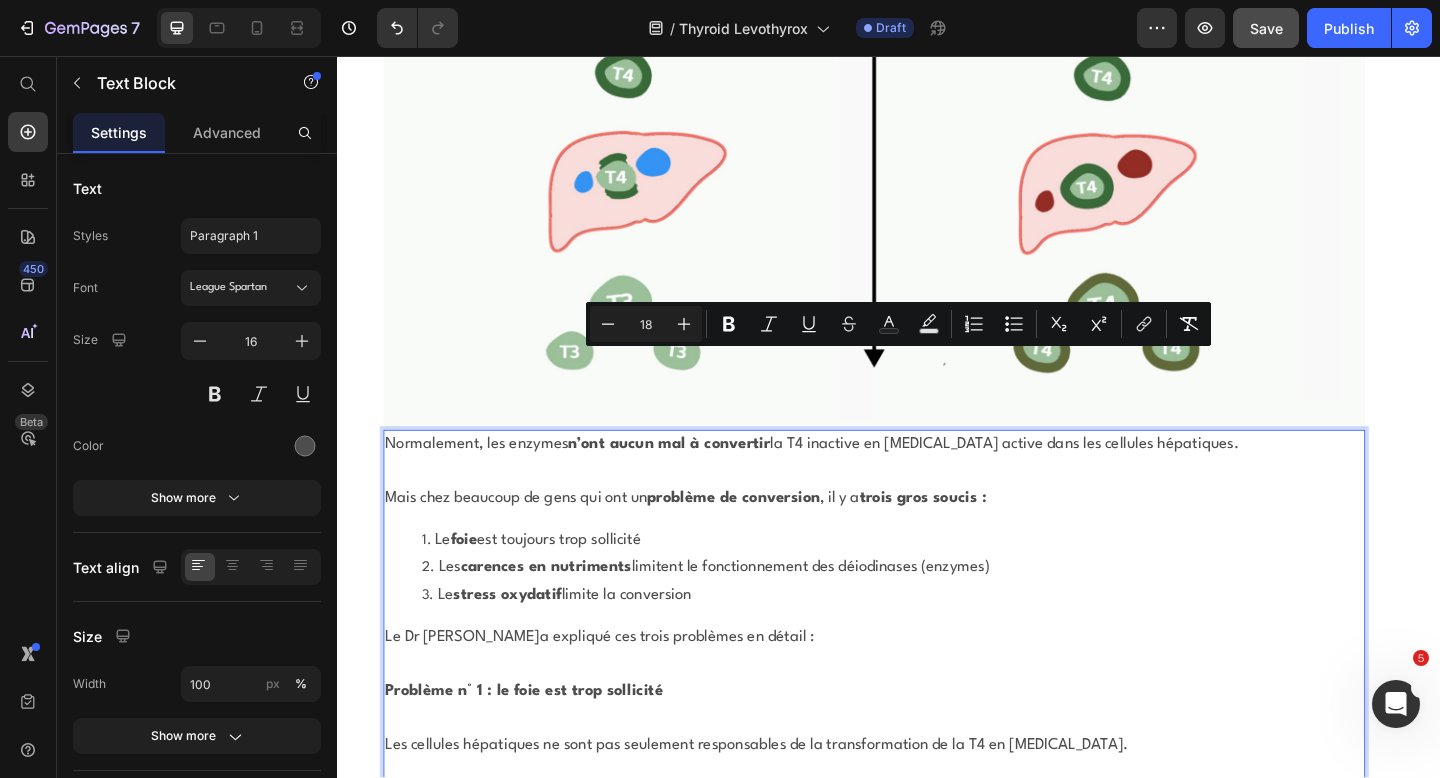 scroll, scrollTop: 13362, scrollLeft: 0, axis: vertical 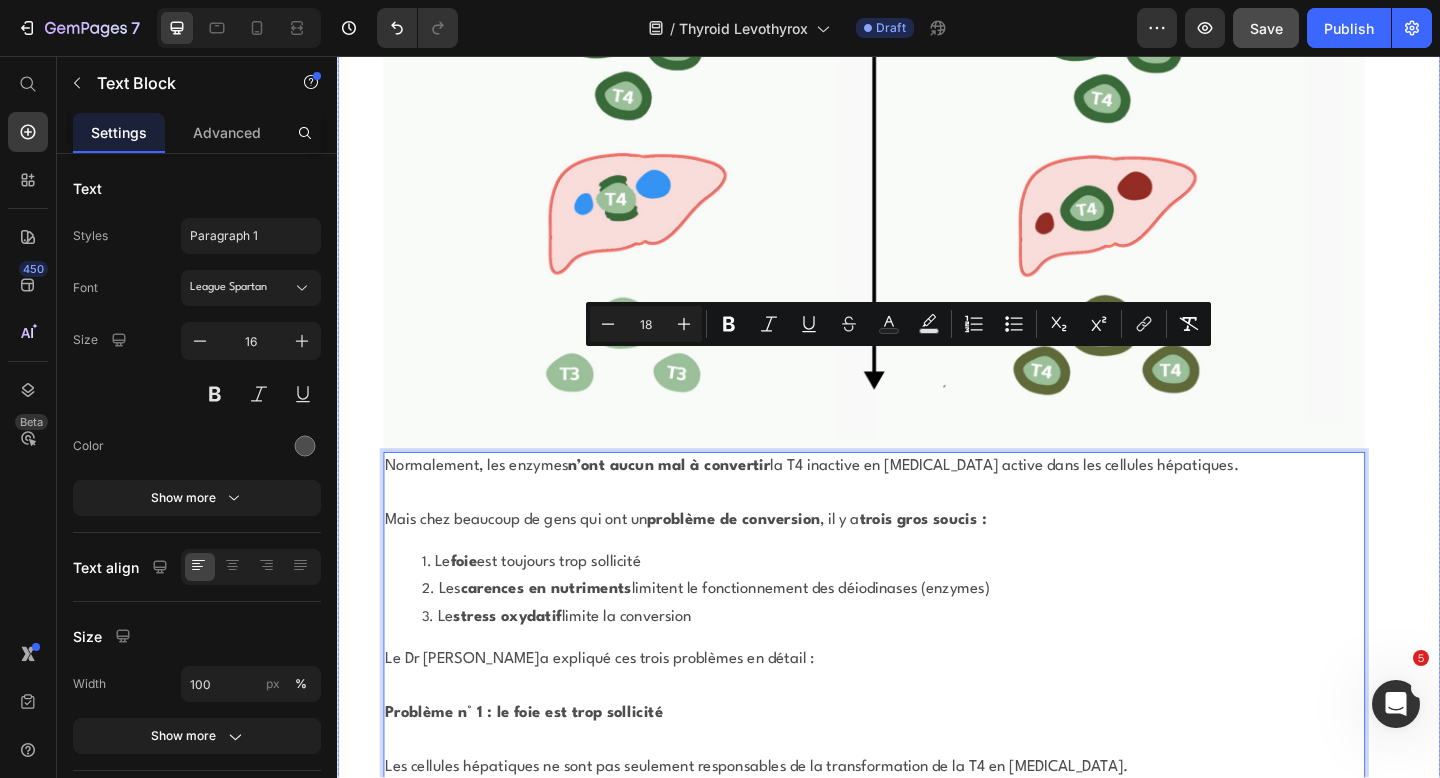 drag, startPoint x: 1443, startPoint y: 661, endPoint x: 342, endPoint y: 385, distance: 1135.067 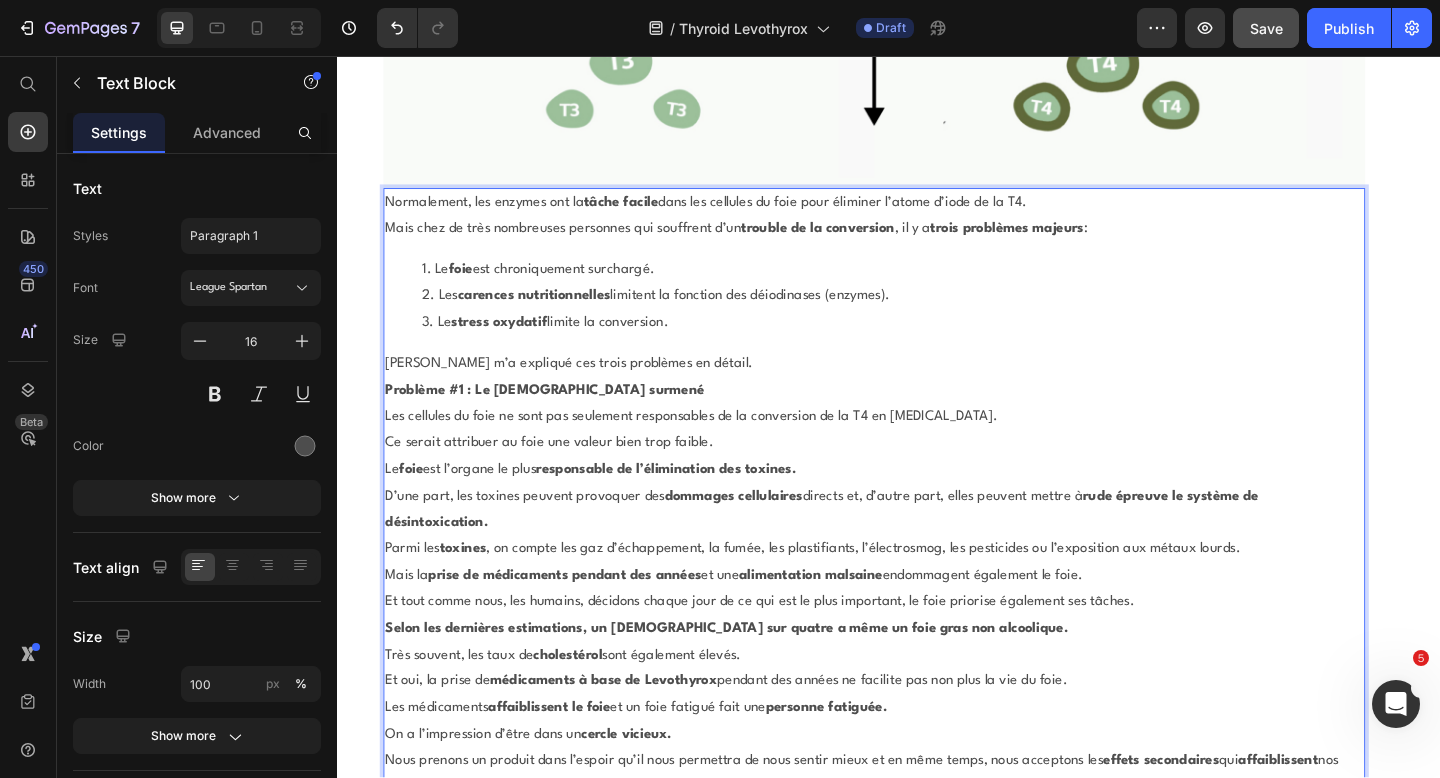 scroll, scrollTop: 13580, scrollLeft: 0, axis: vertical 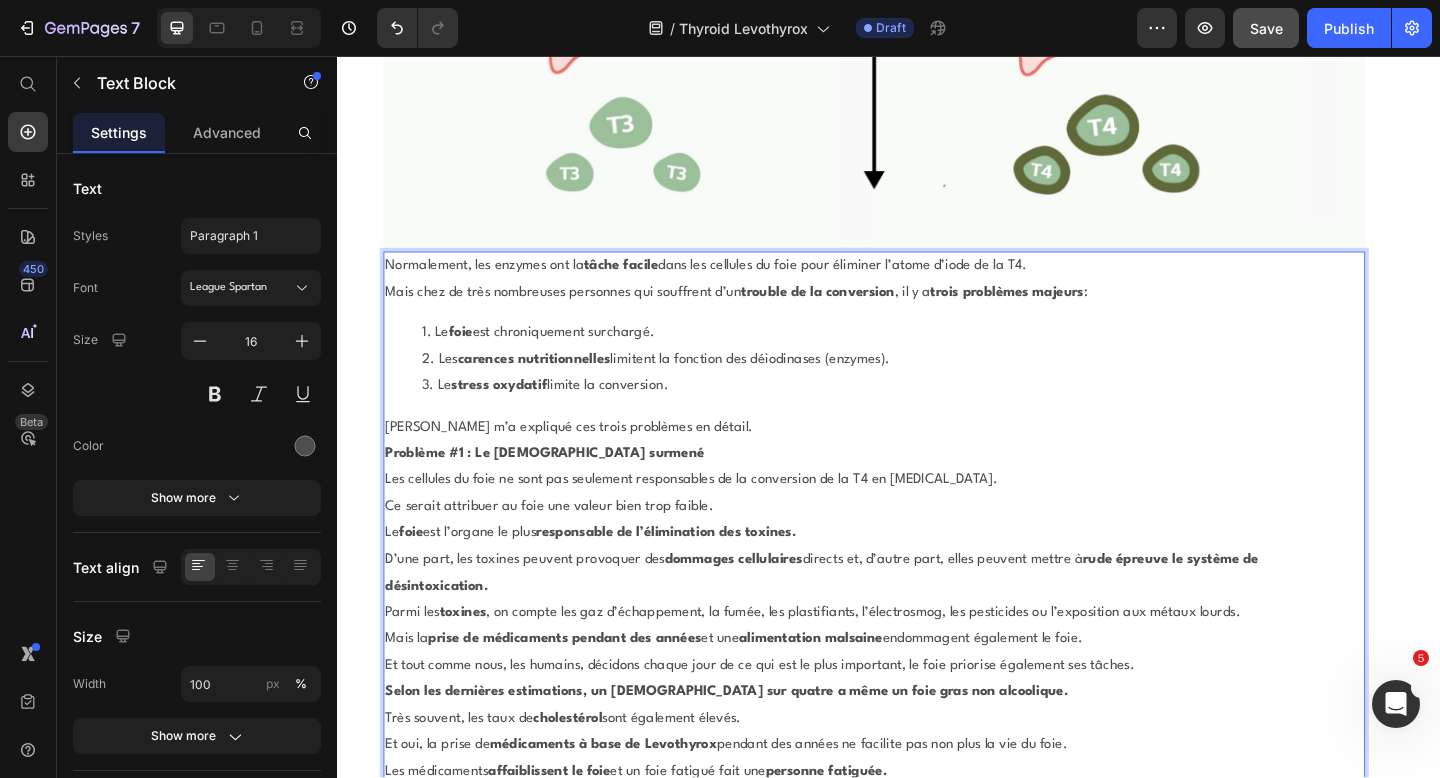 click on "Normalement, les enzymes ont la  tâche facile  dans les cellules du foie pour éliminer l’atome d’iode de la T4." at bounding box center (921, 285) 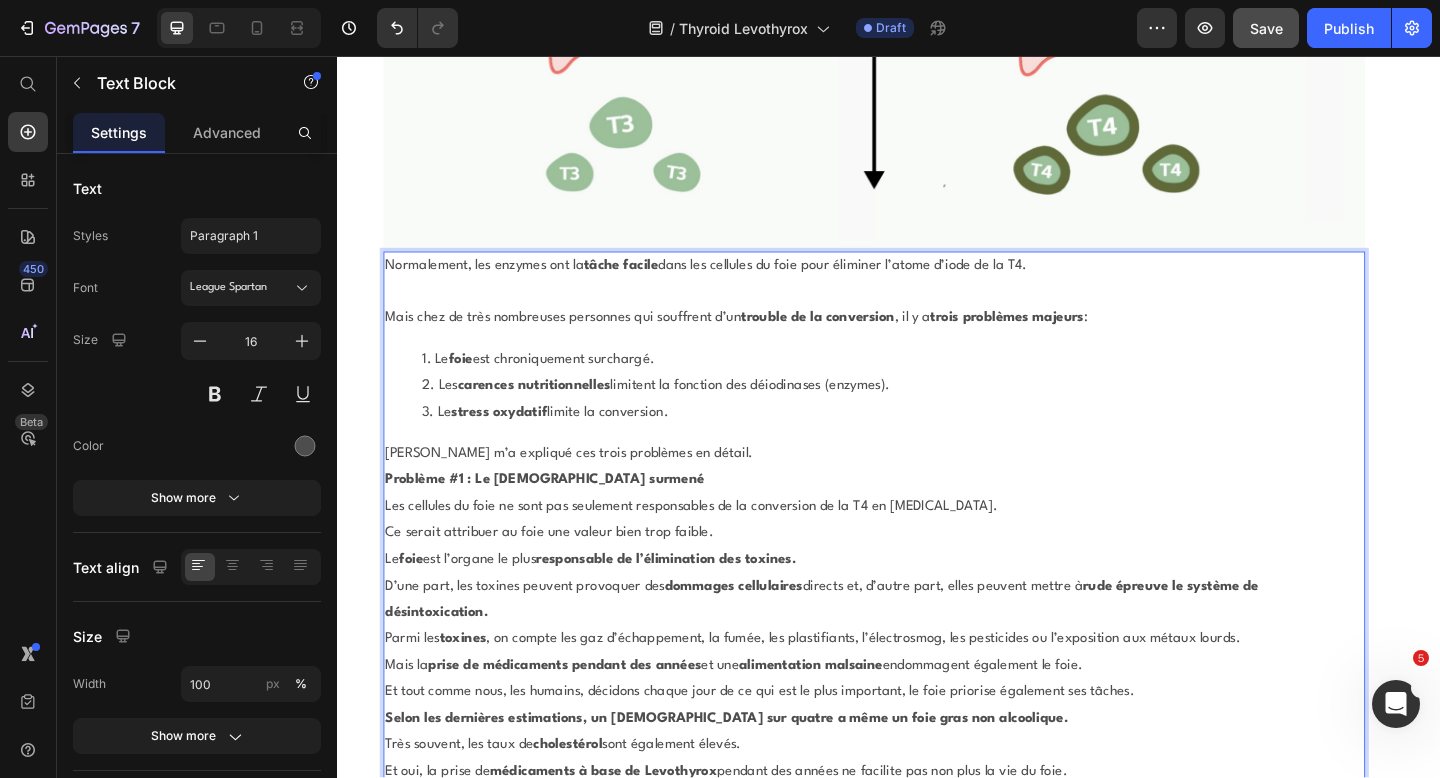 click on "[PERSON_NAME] m’a expliqué ces trois problèmes en détail." at bounding box center [921, 490] 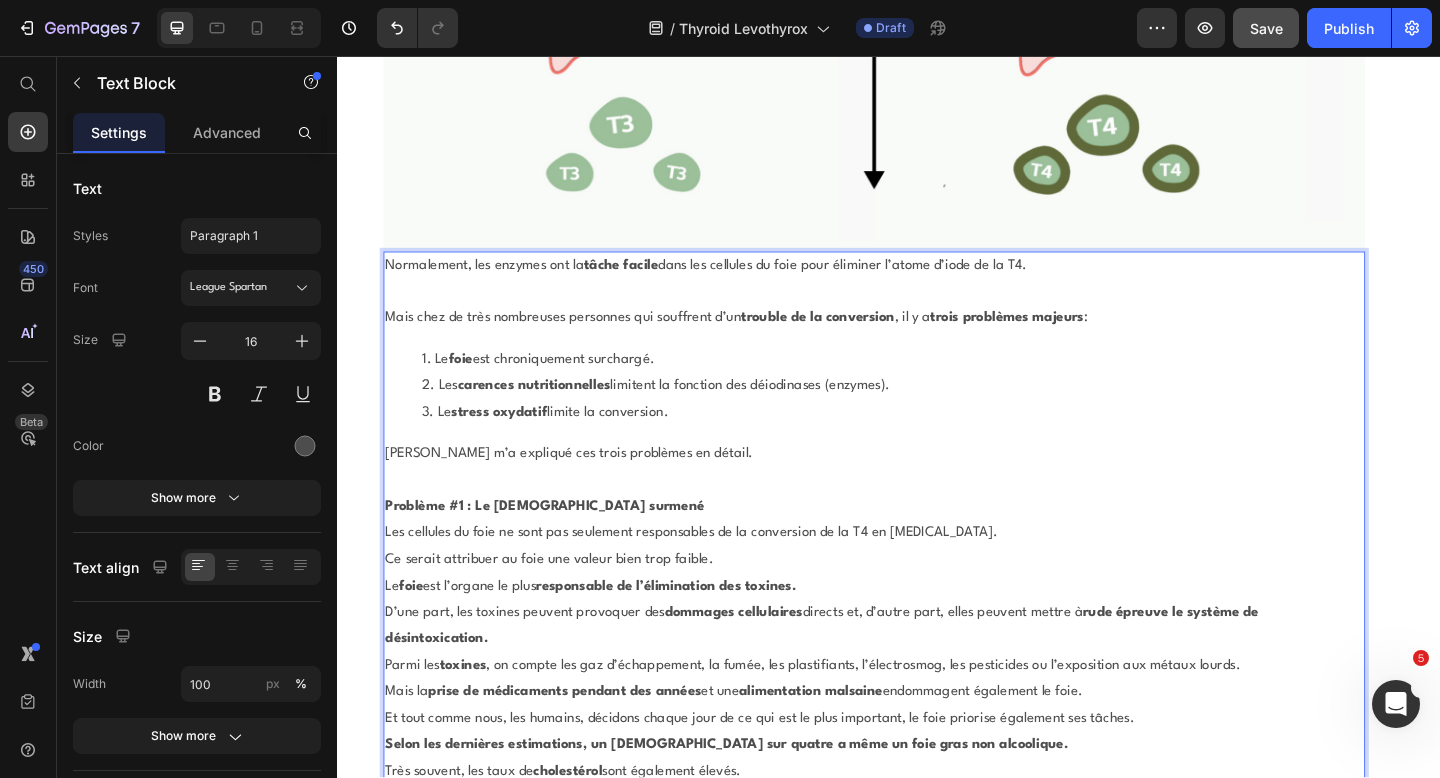 click on "Problème #1 : Le [DEMOGRAPHIC_DATA] surmené" at bounding box center [921, 547] 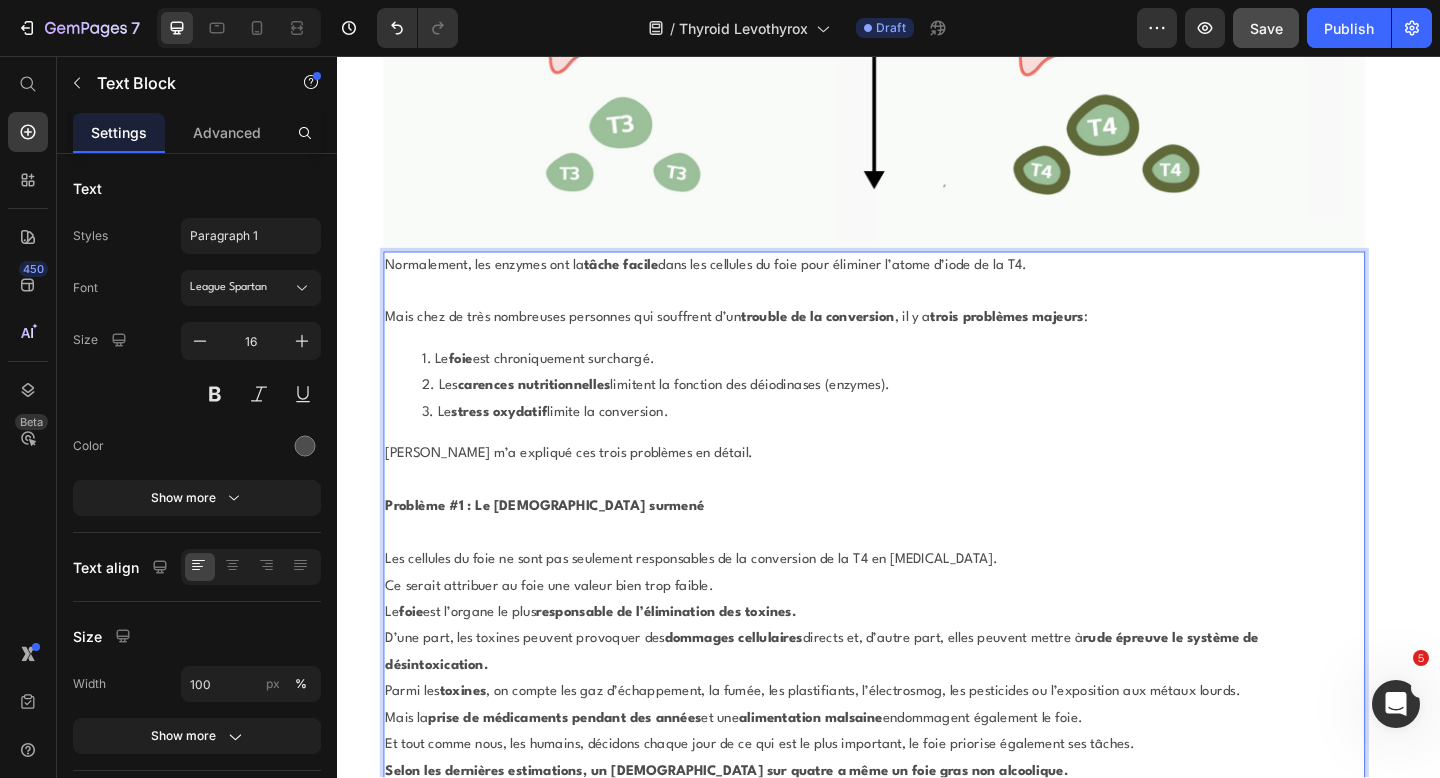 click on "Les cellules du foie ne sont pas seulement responsables de la conversion de la T4 en [MEDICAL_DATA]." at bounding box center [921, 605] 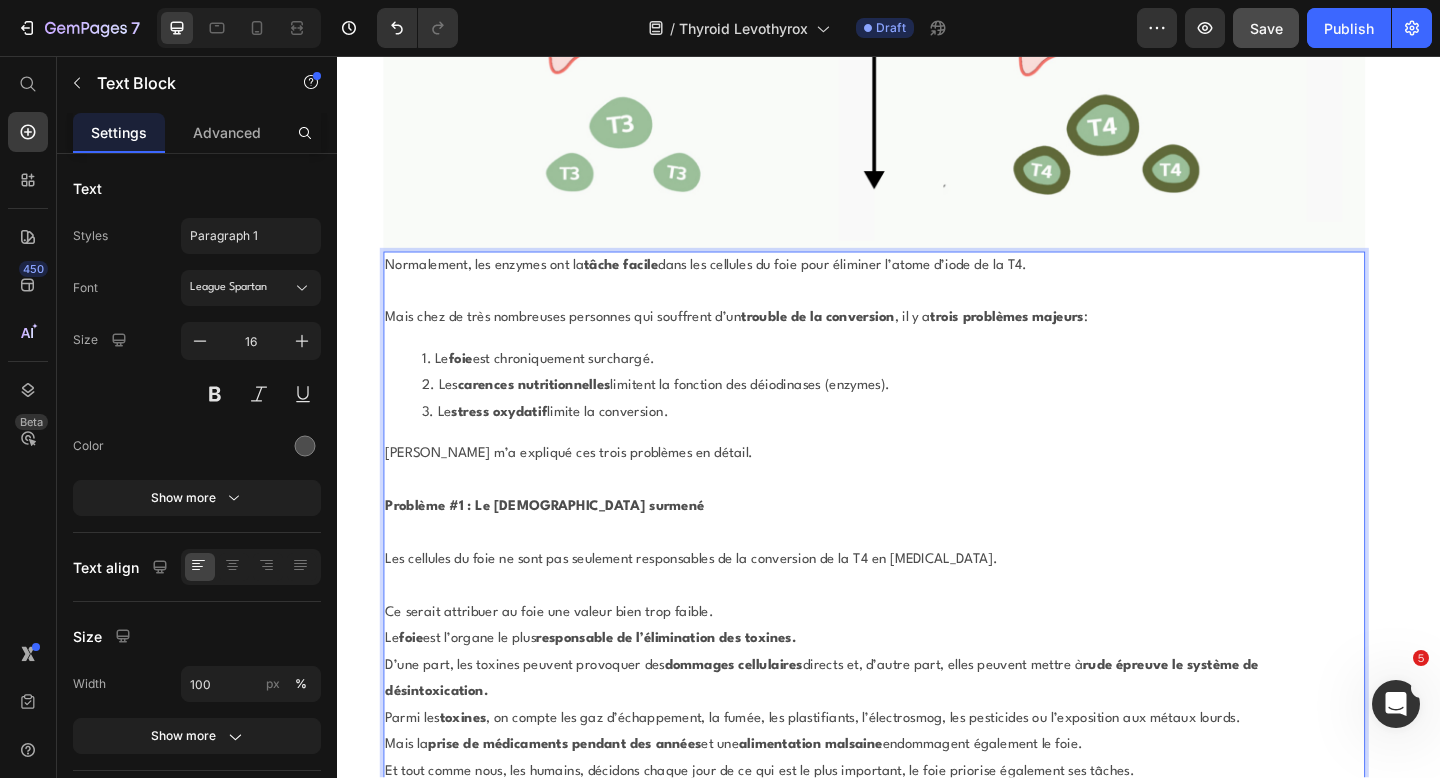 scroll, scrollTop: 13819, scrollLeft: 0, axis: vertical 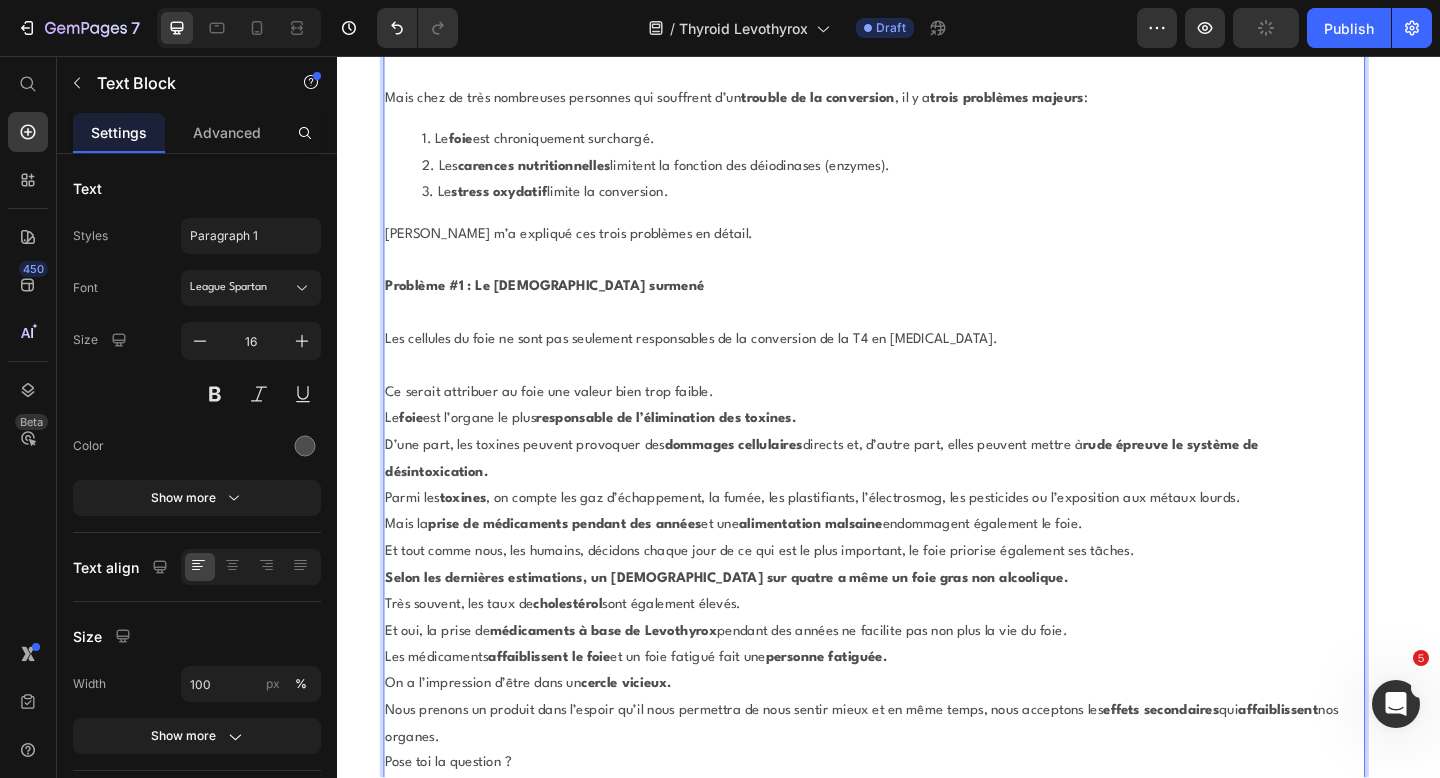 click on "Ce serait attribuer au foie une valeur bien trop faible." at bounding box center (921, 423) 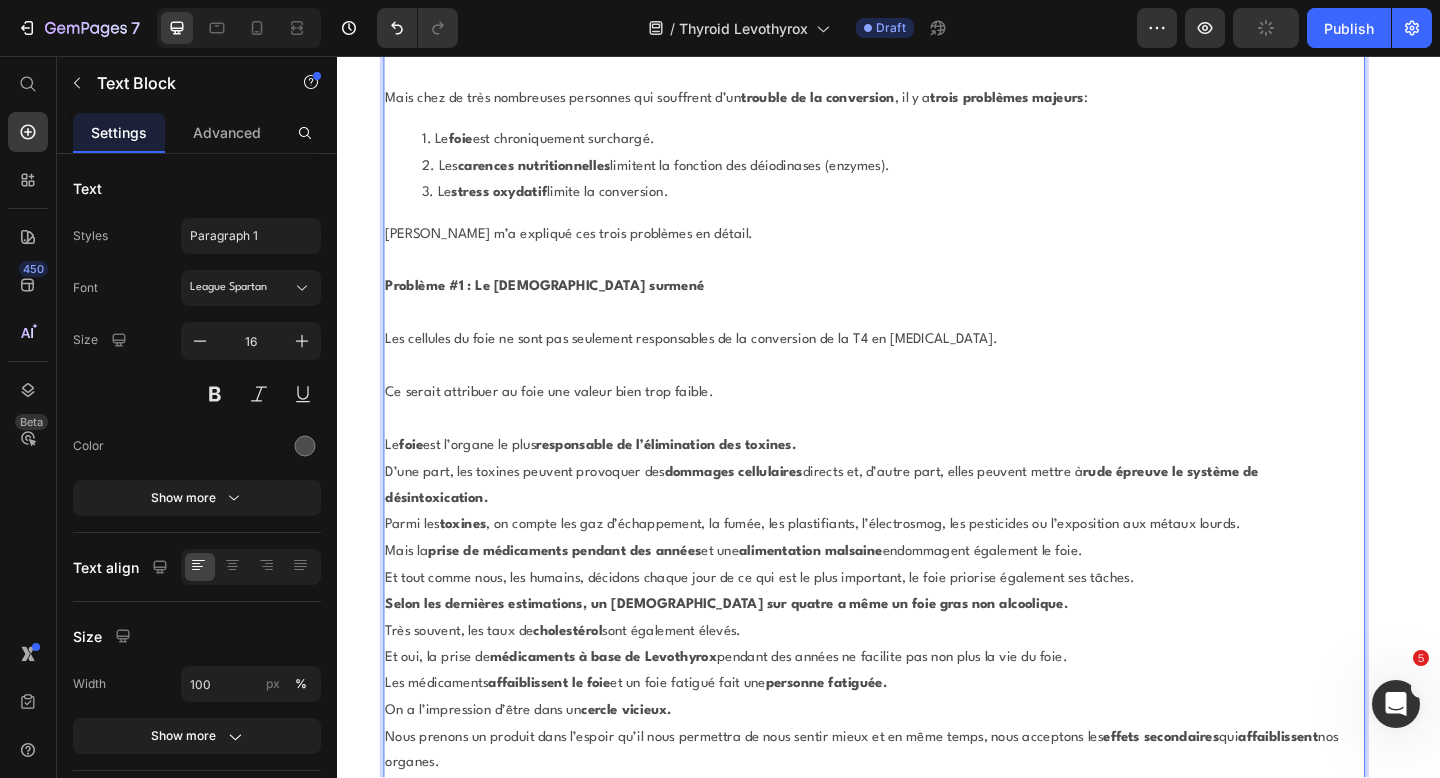 click on "Le  foie  est l’organe le plus  responsable de l’élimination des toxines." at bounding box center (921, 481) 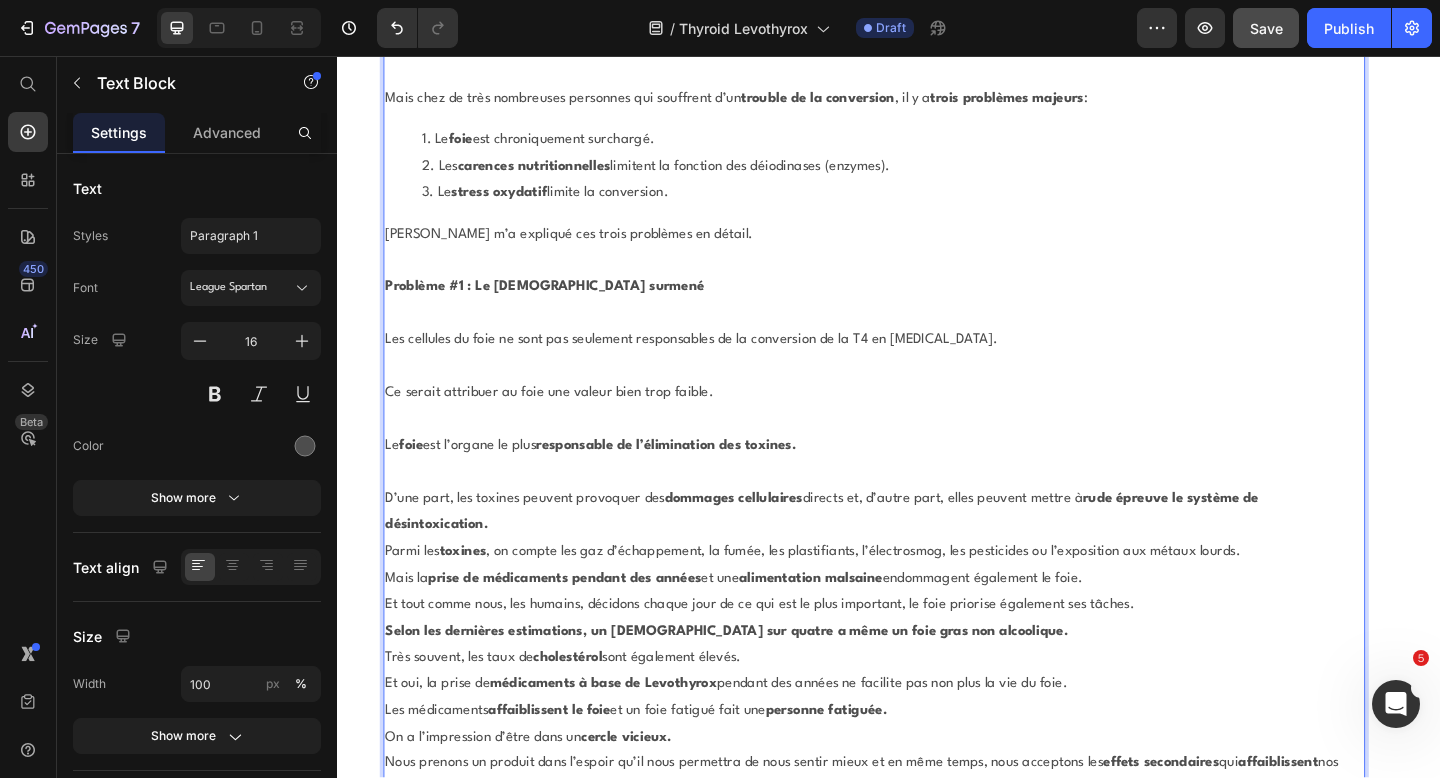 click on "D’une part, les toxines peuvent provoquer des  dommages cellulaires  directs et, d’autre part, elles peuvent mettre à  rude épreuve le système de désintoxication." at bounding box center [921, 554] 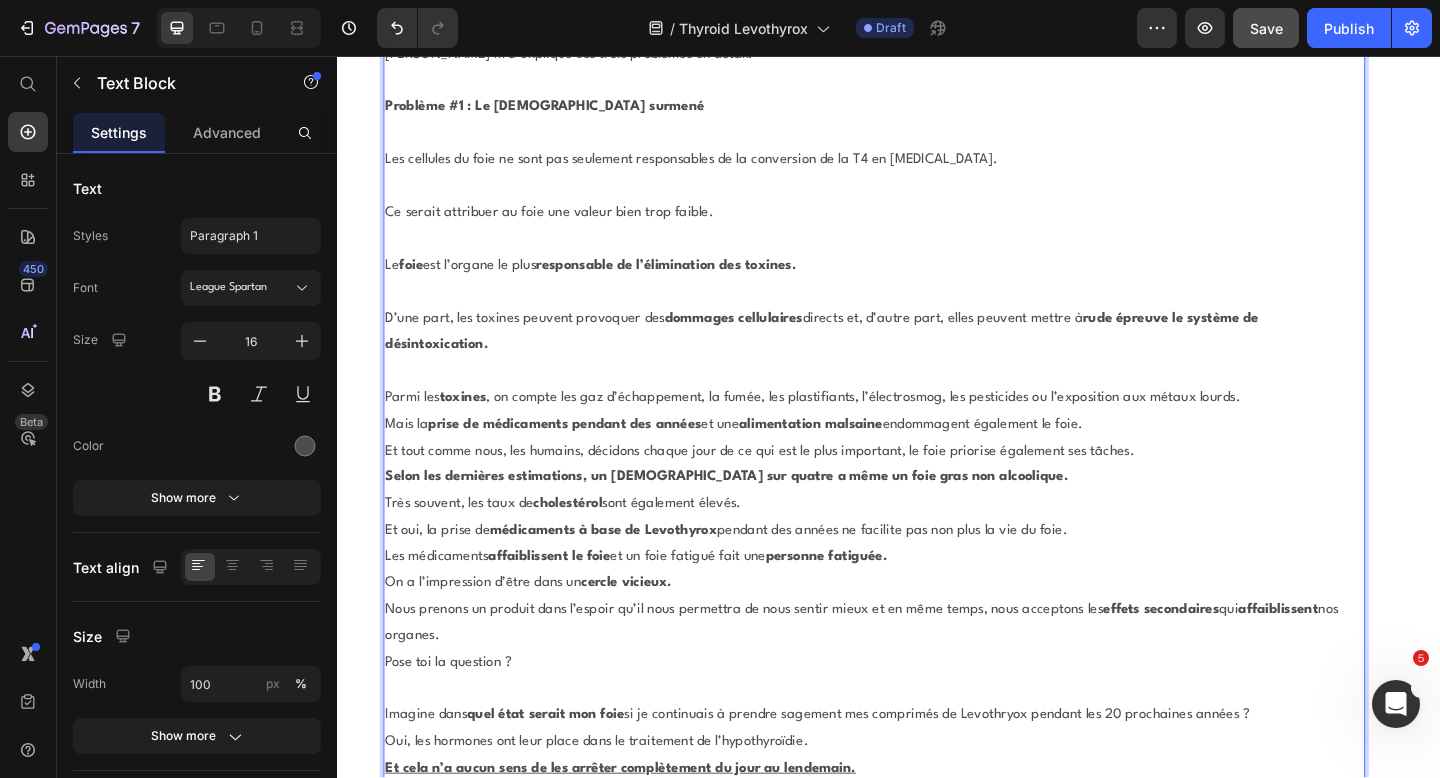 scroll, scrollTop: 14020, scrollLeft: 0, axis: vertical 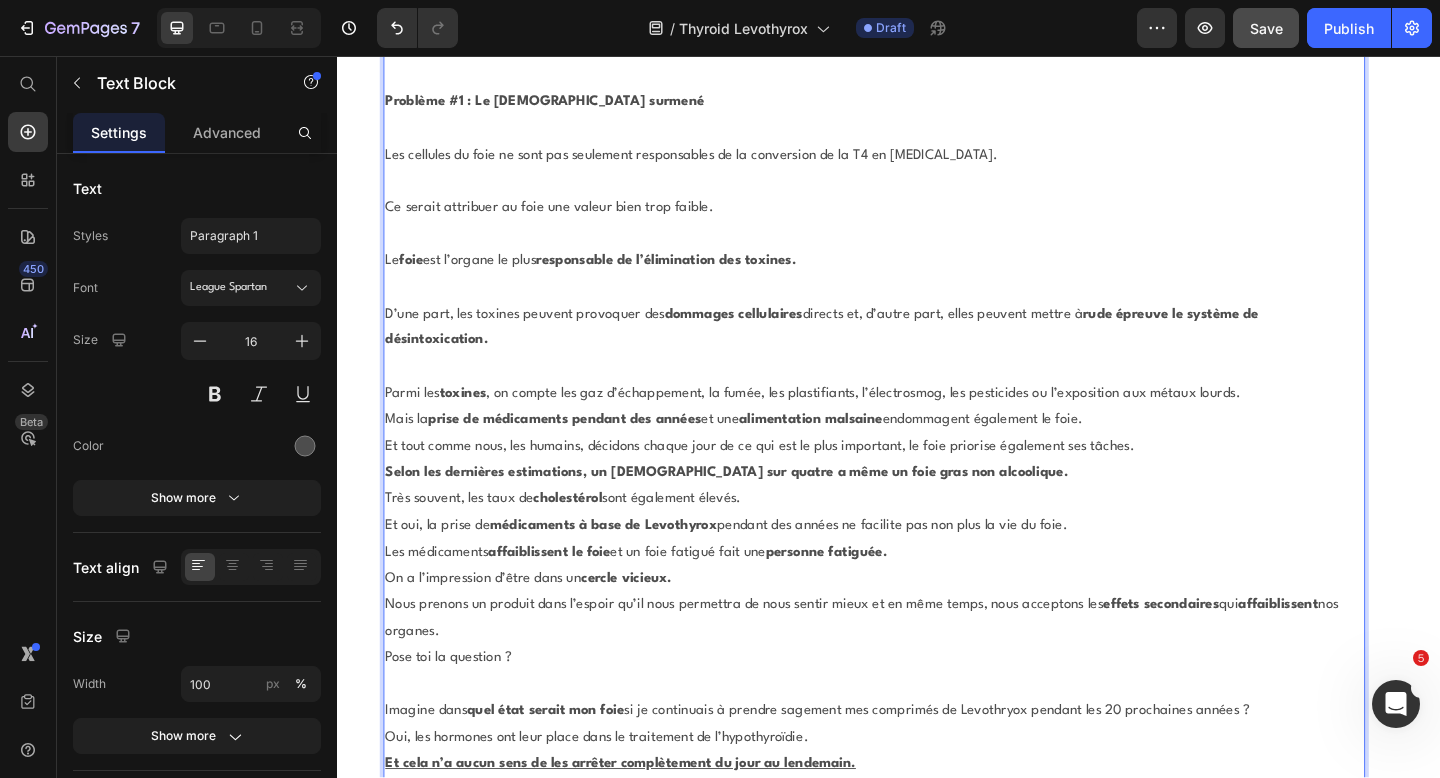 click on "Parmi les  toxines , on compte les gaz d’échappement, la fumée, les plastifiants, l’électrosmog, les pesticides ou l’exposition aux métaux lourds." at bounding box center (921, 424) 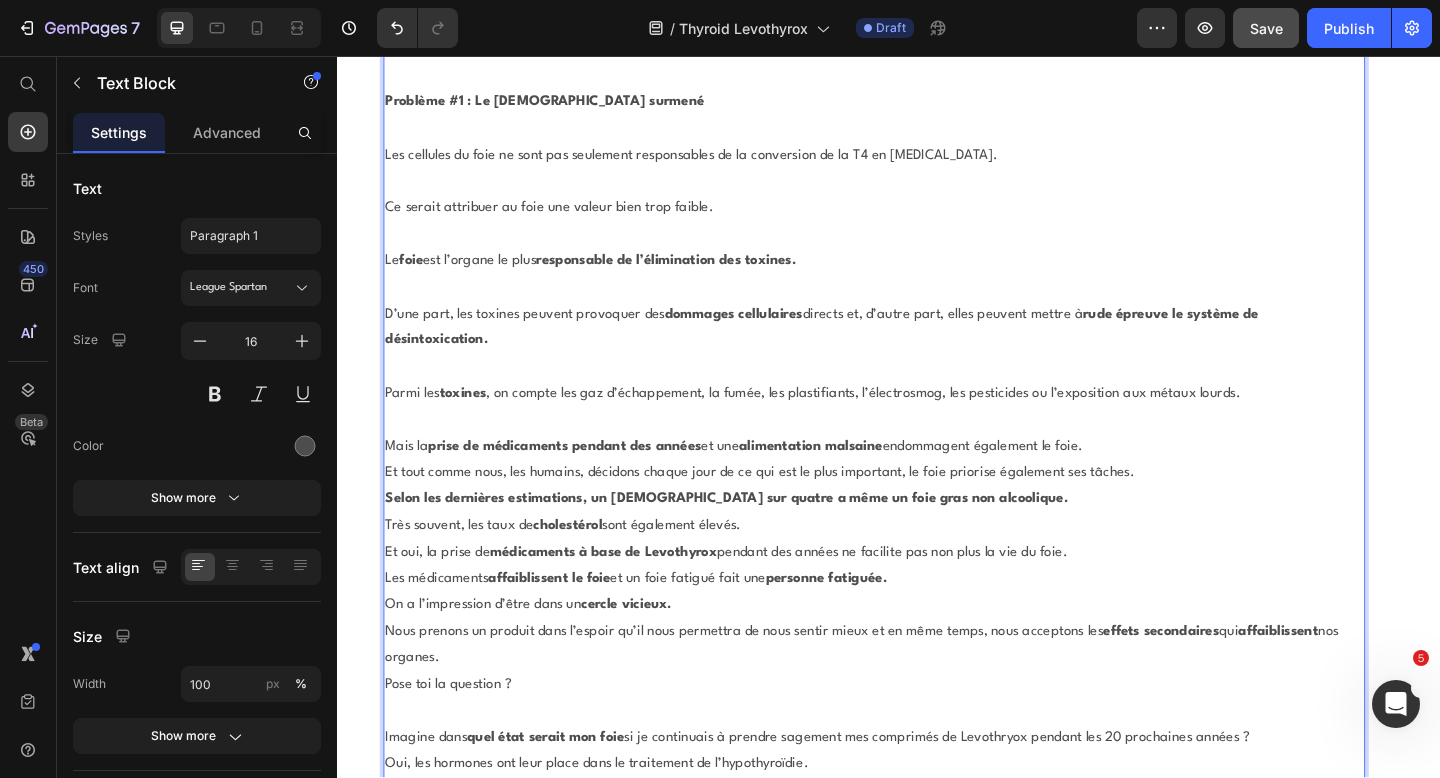 click on "Mais la  prise de médicaments pendant des années  et une  alimentation malsaine  endommagent également le foie." at bounding box center (921, 482) 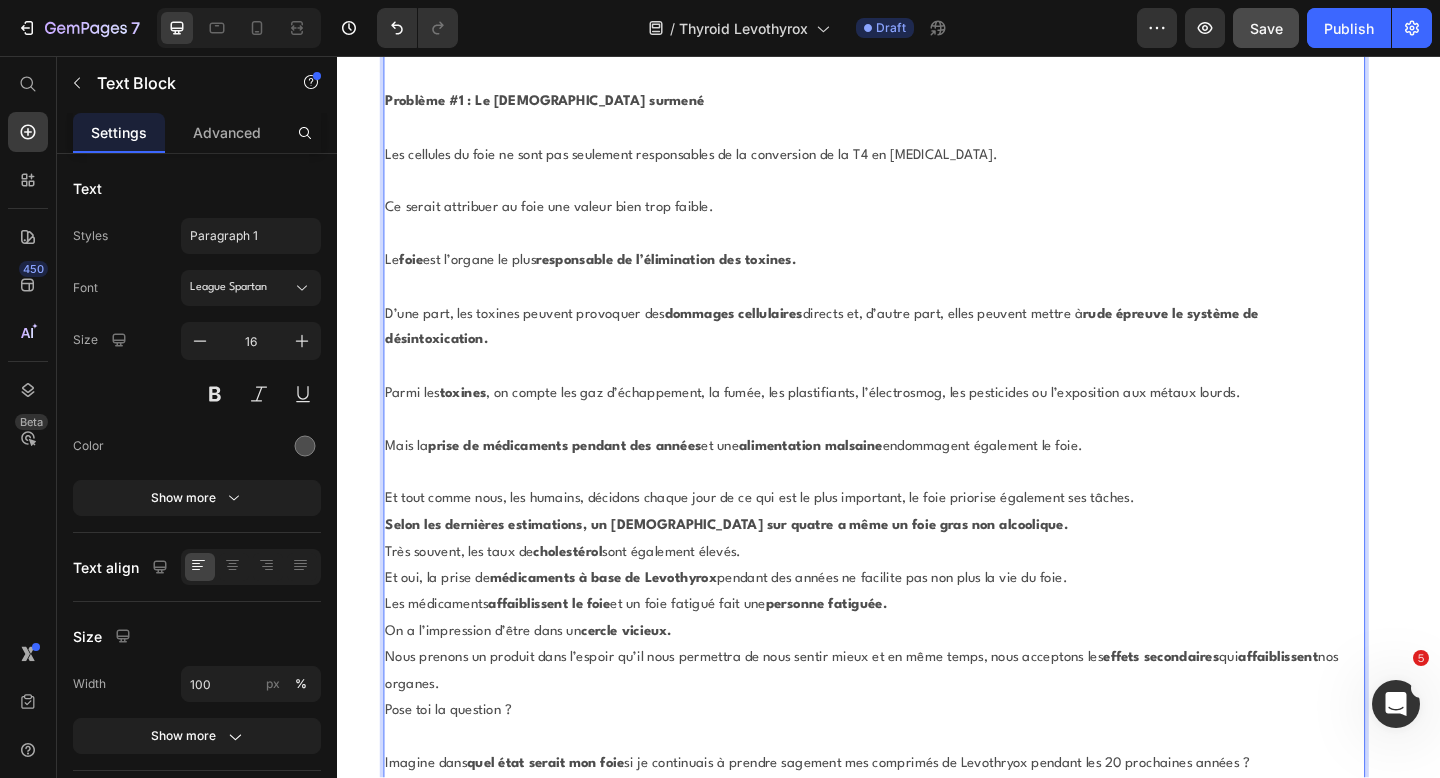 click on "Et tout comme nous, les humains, décidons chaque jour de ce qui est le plus important, le foie priorise également ses tâches." at bounding box center (921, 539) 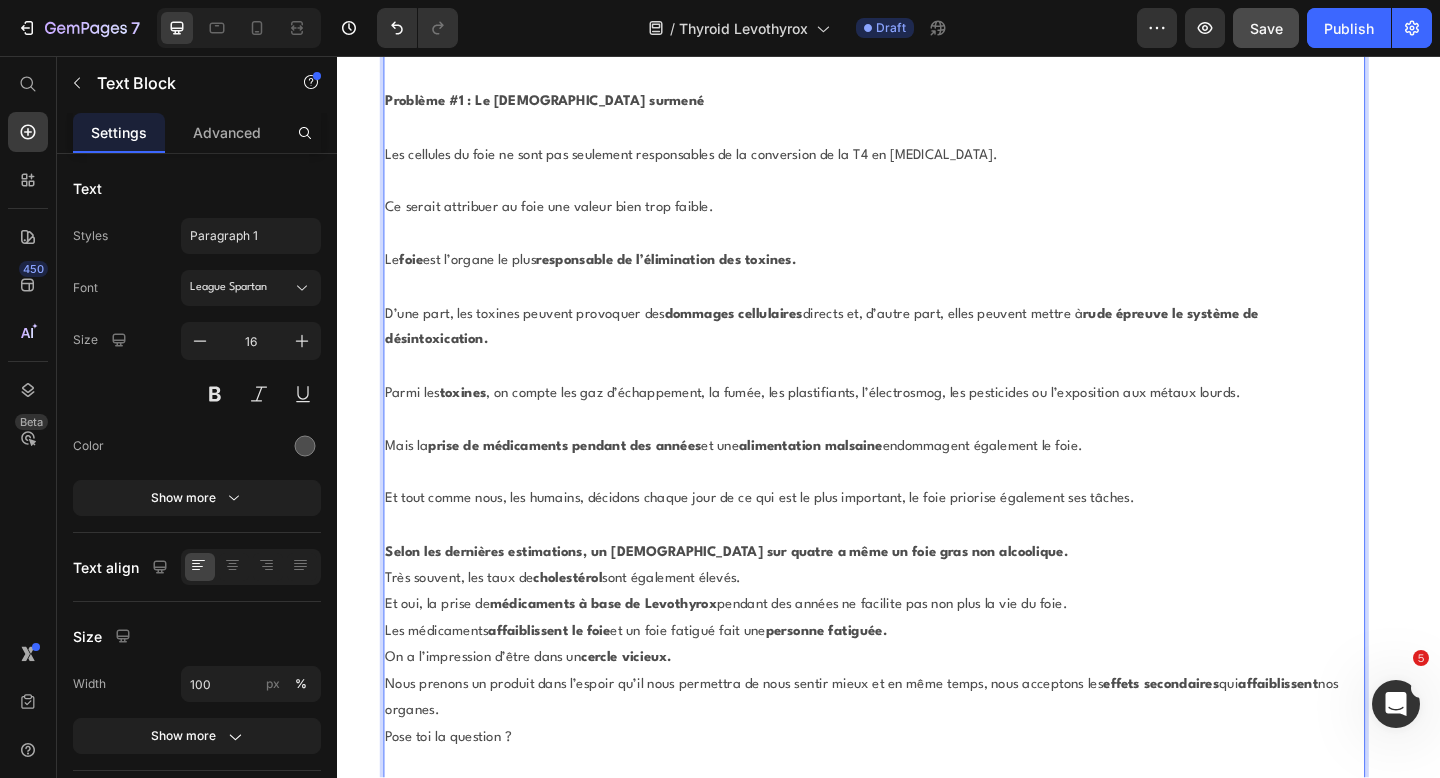 click on "Selon les dernières estimations, un [DEMOGRAPHIC_DATA] sur quatre a même un foie gras non alcoolique." at bounding box center [921, 597] 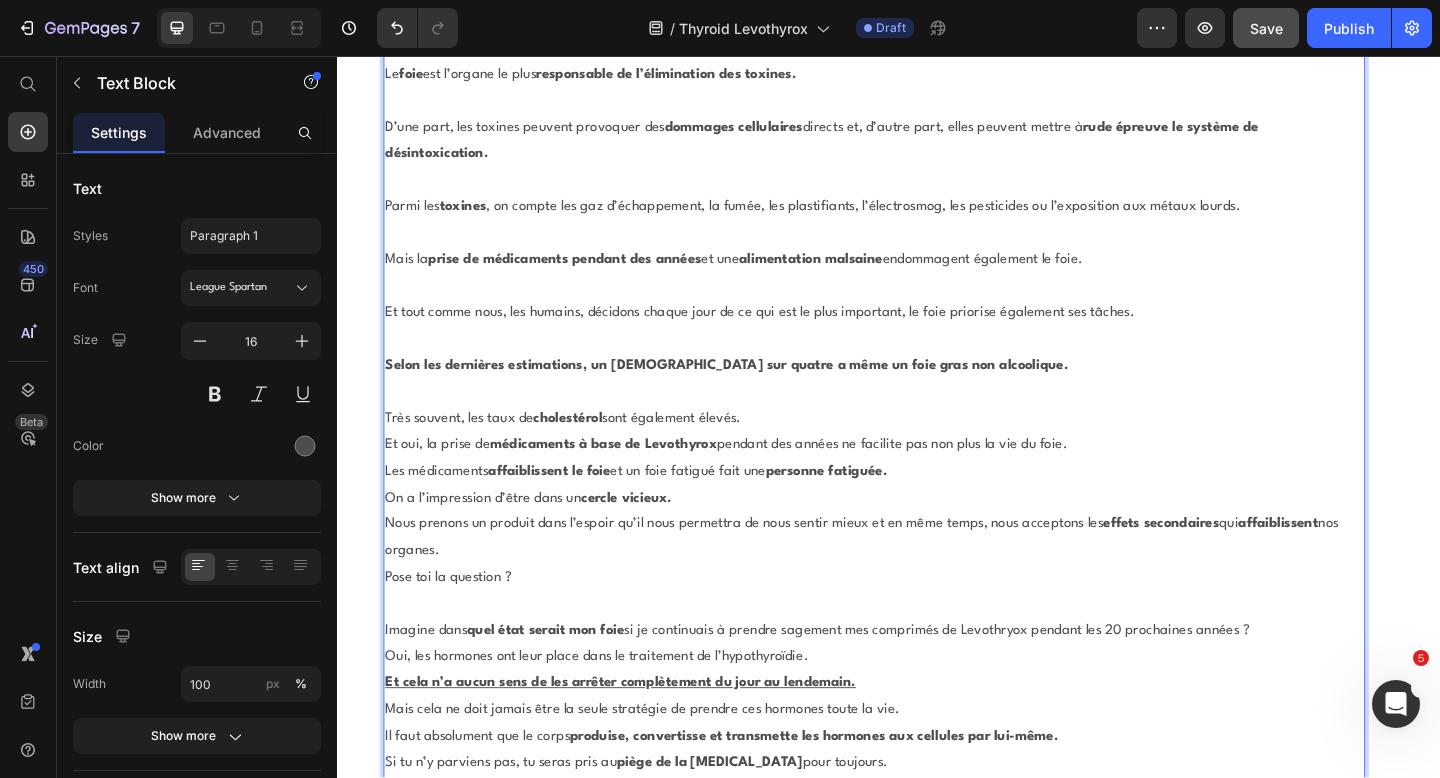 scroll, scrollTop: 14227, scrollLeft: 0, axis: vertical 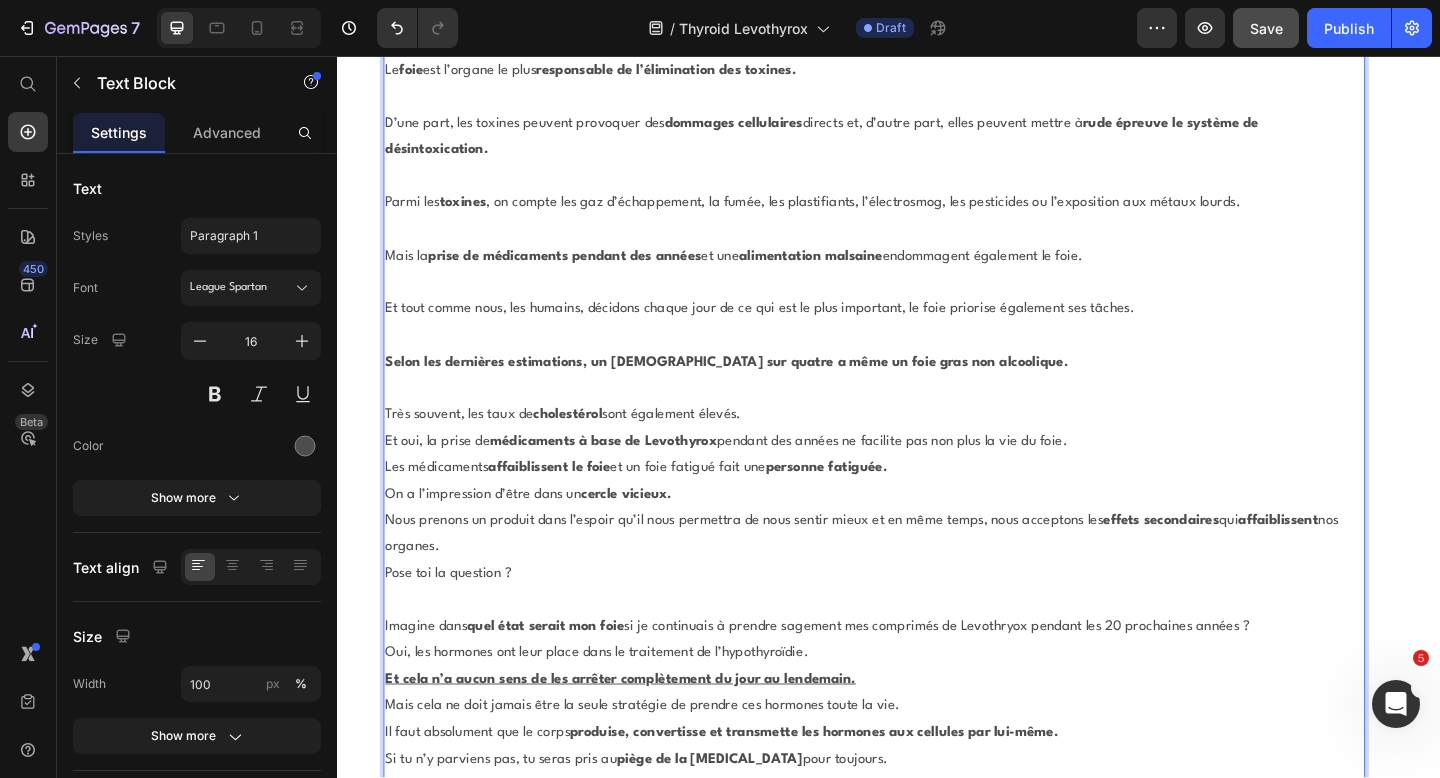 click on "Très souvent, les taux de  cholestérol  sont également élevés." at bounding box center [921, 447] 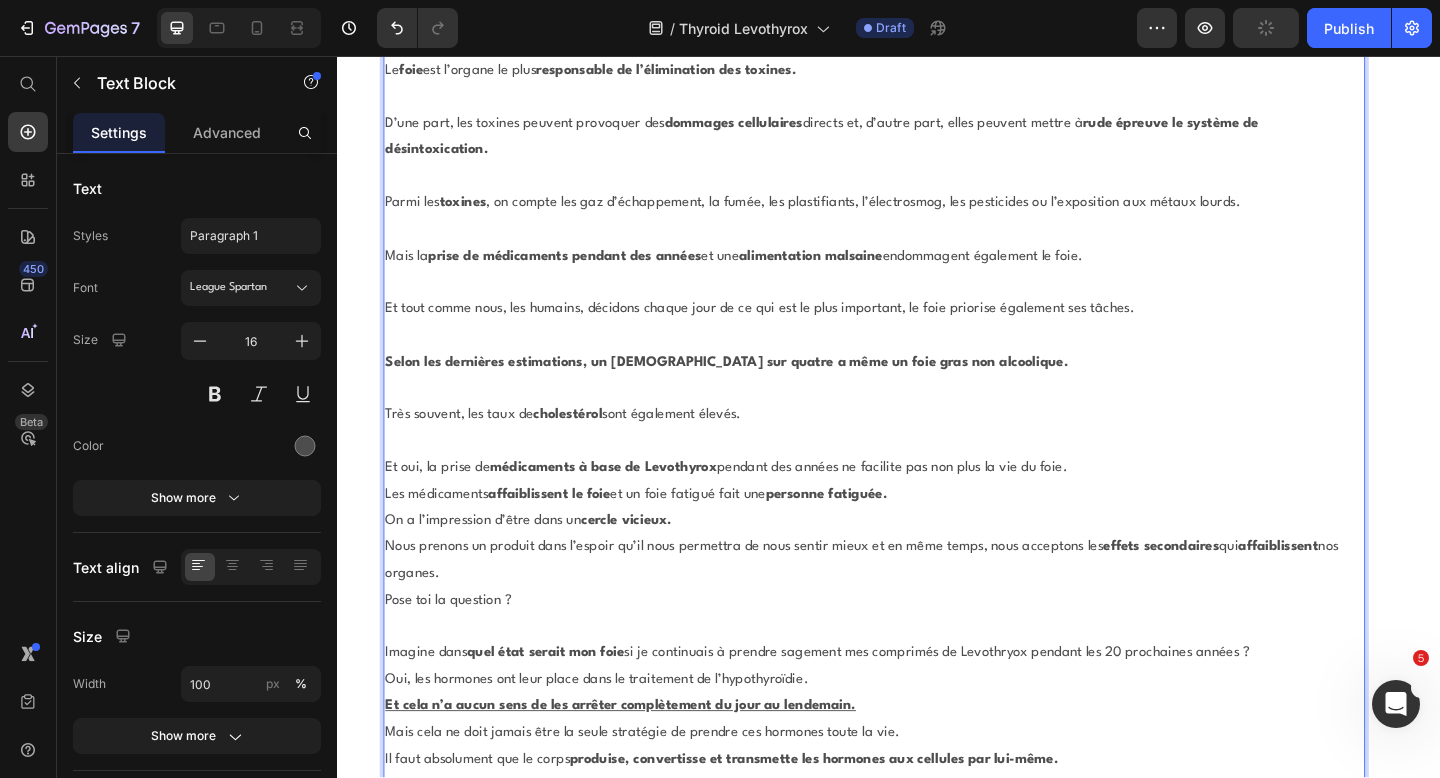 click on "Et oui, la prise de  médicaments à base de Levothyrox  pendant des années ne facilite pas non plus la vie du foie." at bounding box center [921, 505] 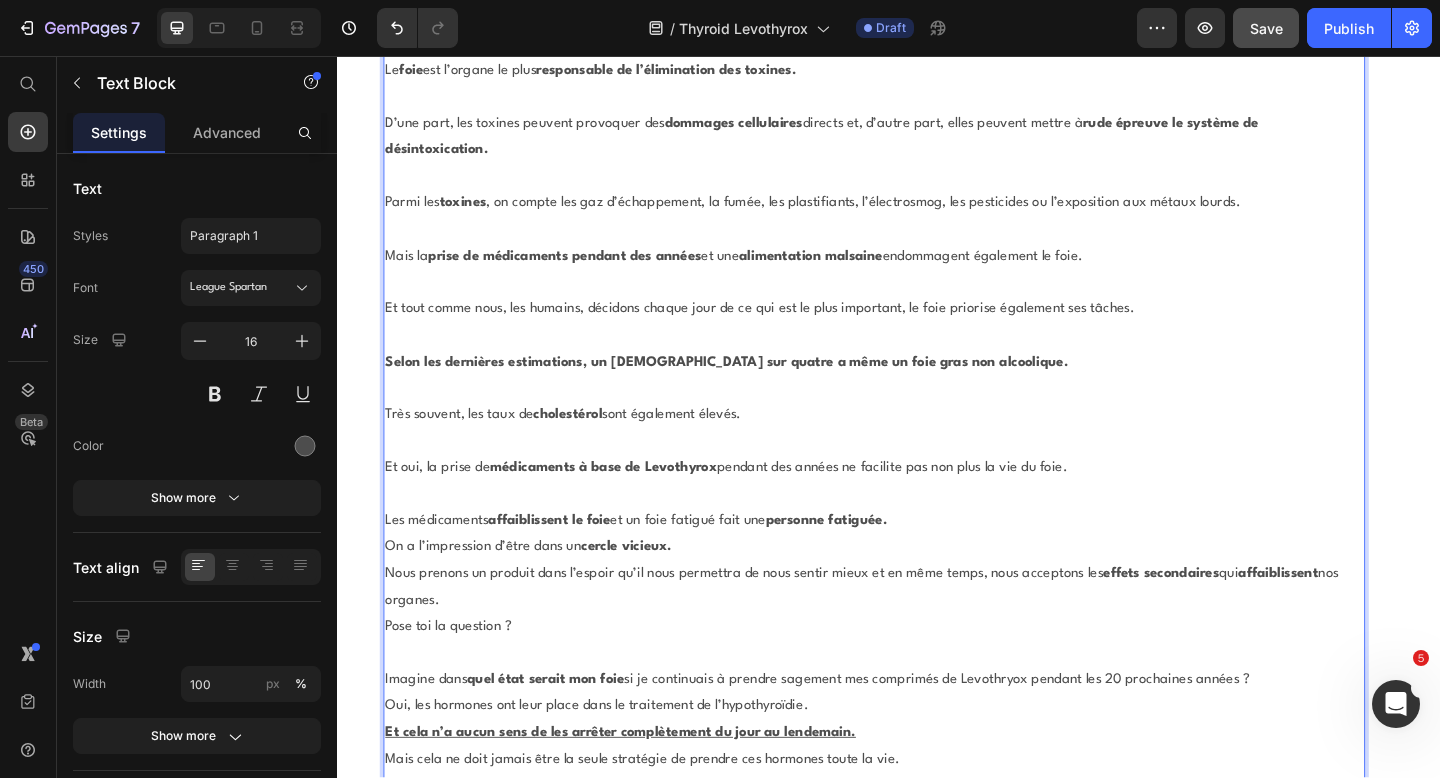 click on "Les médicaments  affaiblissent le foie  et un foie fatigué fait une  personne fatiguée." at bounding box center (921, 562) 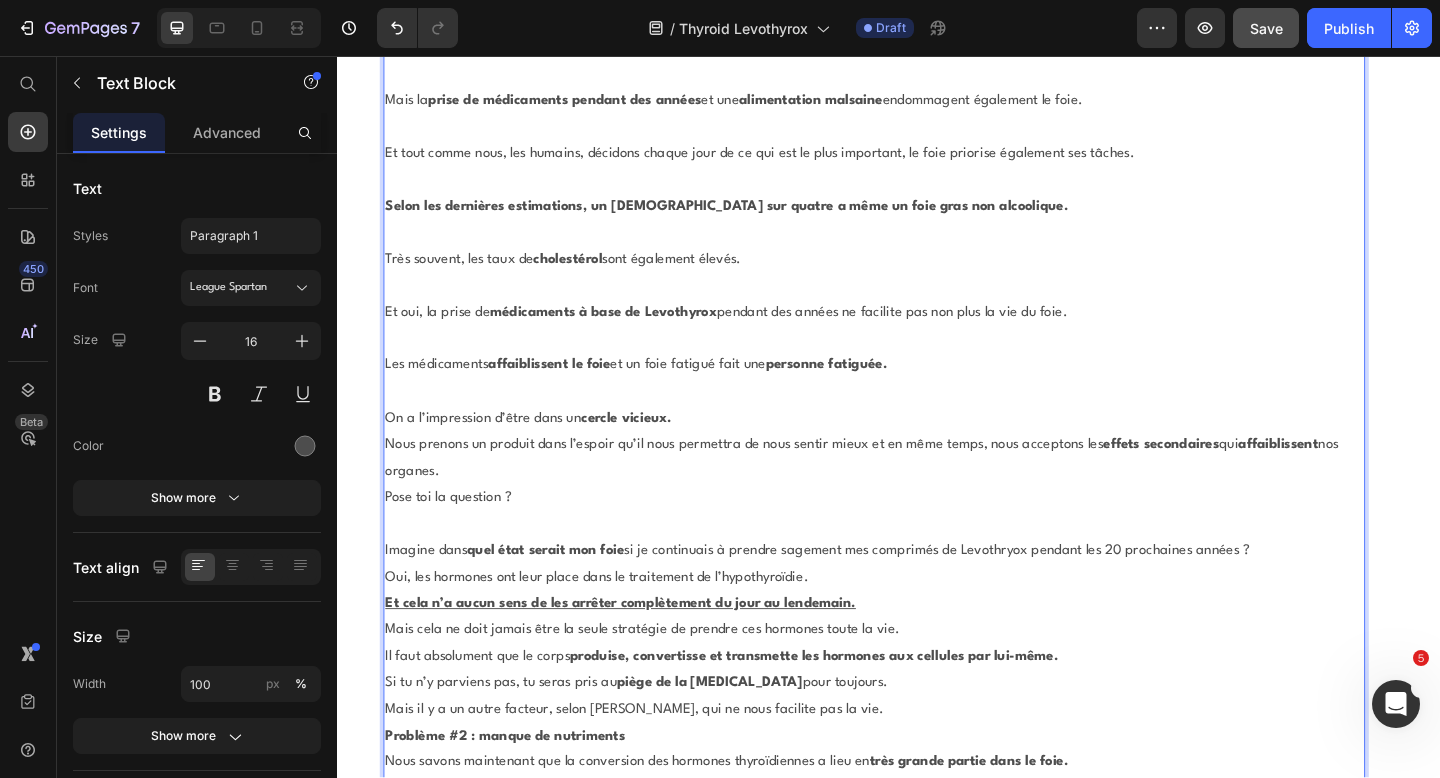 scroll, scrollTop: 14430, scrollLeft: 0, axis: vertical 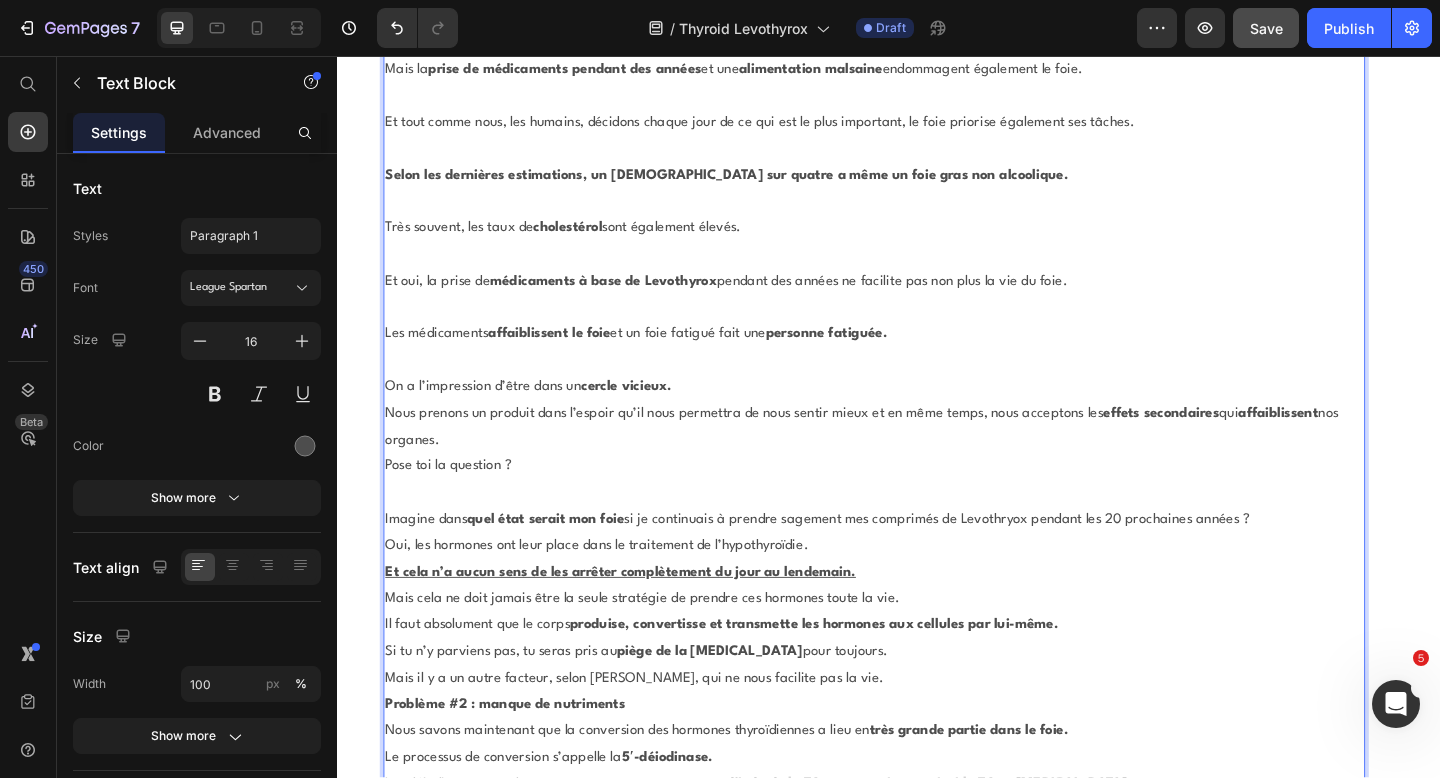 click on "On a l’impression d’être dans un  cercle vicieux." at bounding box center [921, 417] 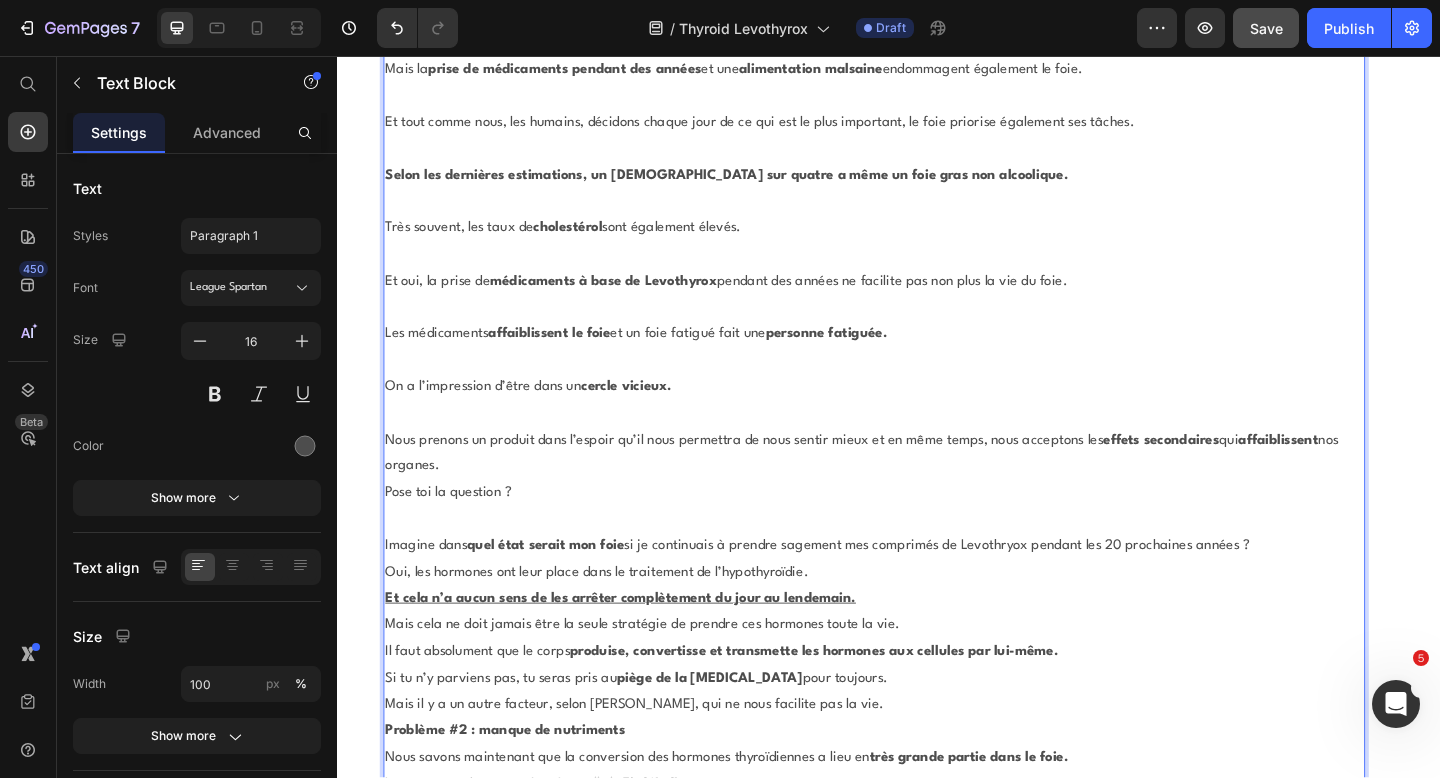 click on "Pose toi la question ? Imagine dans  quel état serait mon foie  si je continuais à prendre sagement mes comprimés de Levothryox pendant les 20 prochaines années ?" at bounding box center (921, 561) 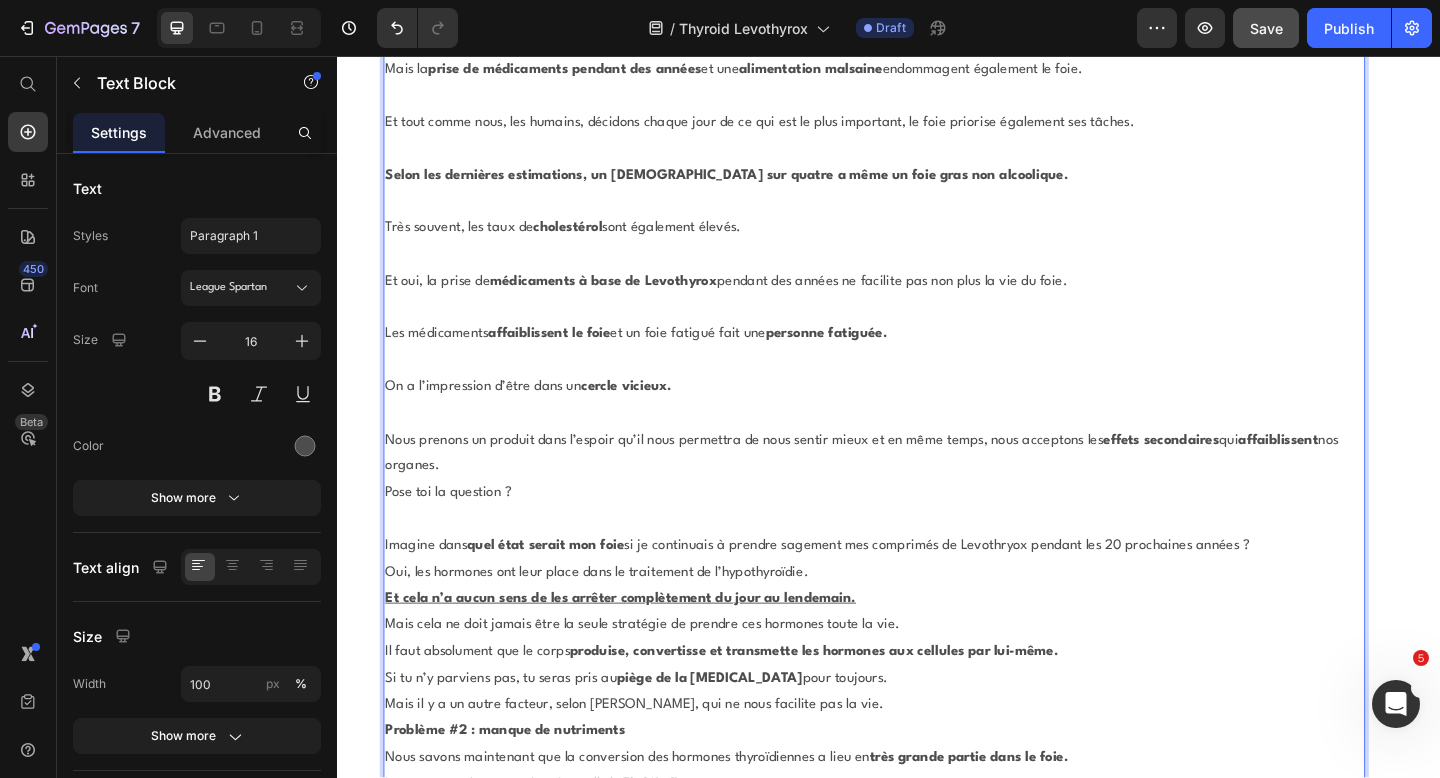 click on "Nous prenons un produit dans l’espoir qu’il nous permettra de nous sentir mieux et en même temps, nous acceptons les  effets secondaires  qui  affaiblissent  nos organes." at bounding box center [921, 490] 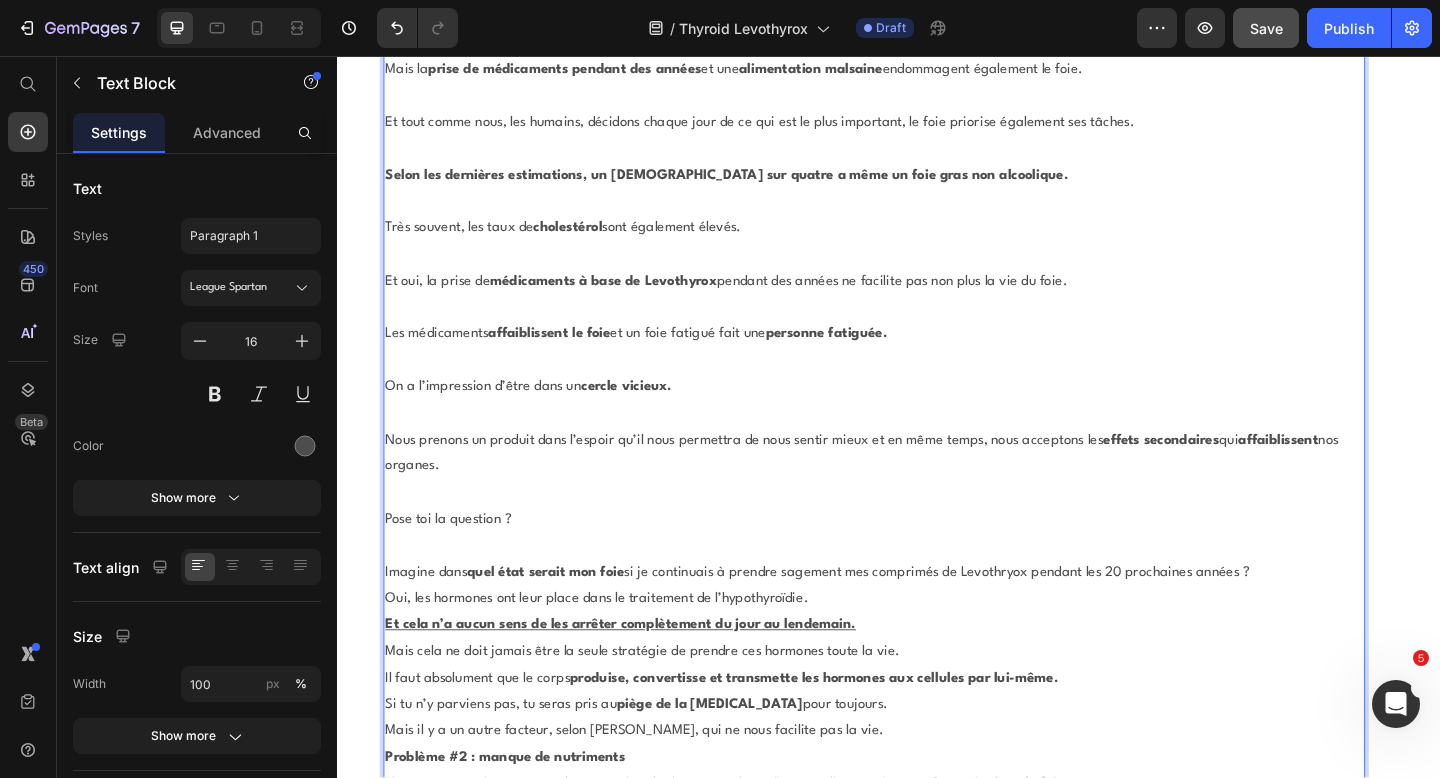 scroll, scrollTop: 14613, scrollLeft: 0, axis: vertical 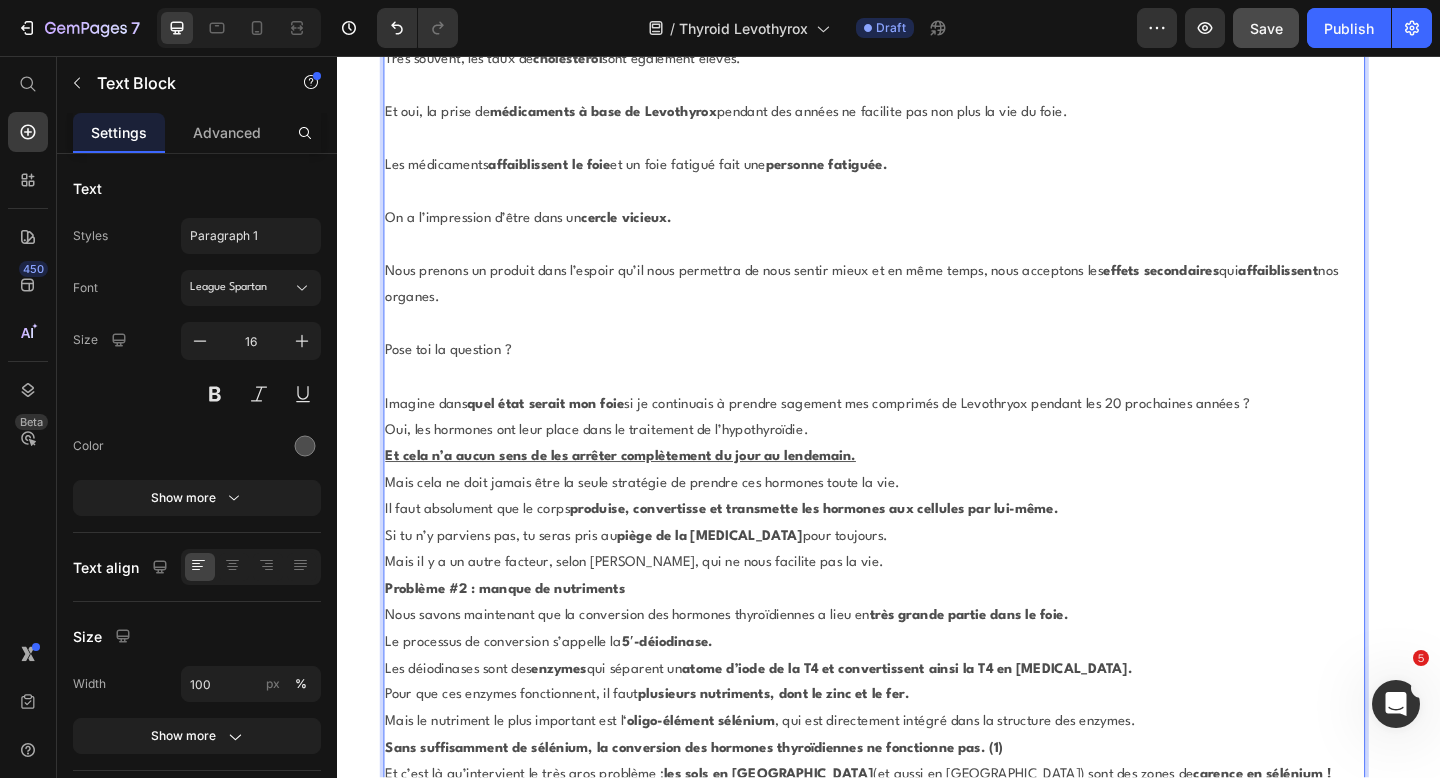 click on "Pose toi la question ? Imagine dans  quel état serait mon foie  si je continuais à prendre sagement mes comprimés de Levothryox pendant les 20 prochaines années ?" at bounding box center [921, 407] 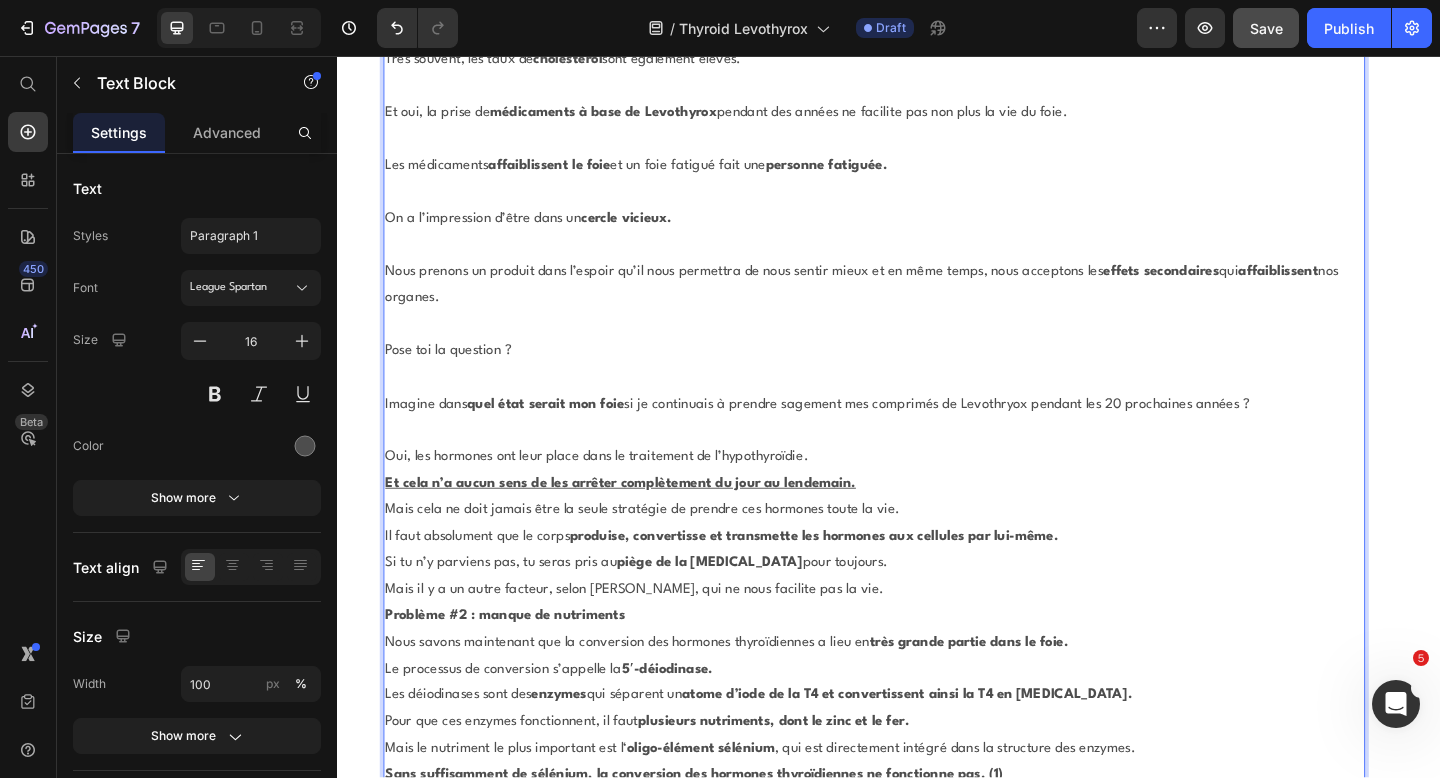 click on "Oui, les hormones ont leur place dans le traitement de l’hypothyroïdie." at bounding box center (921, 493) 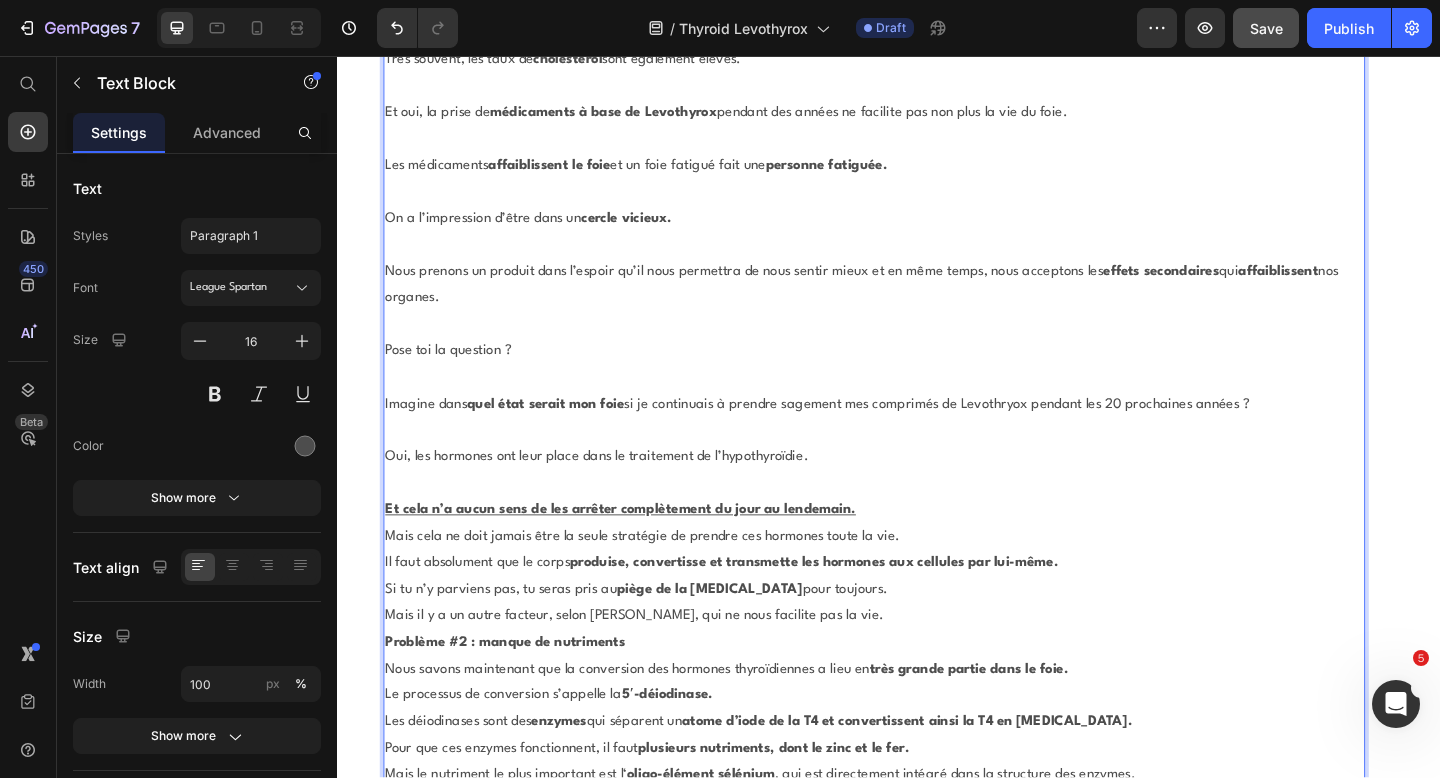 click on "Et cela n’a aucun sens de les arrêter complètement du jour au lendemain." at bounding box center [921, 551] 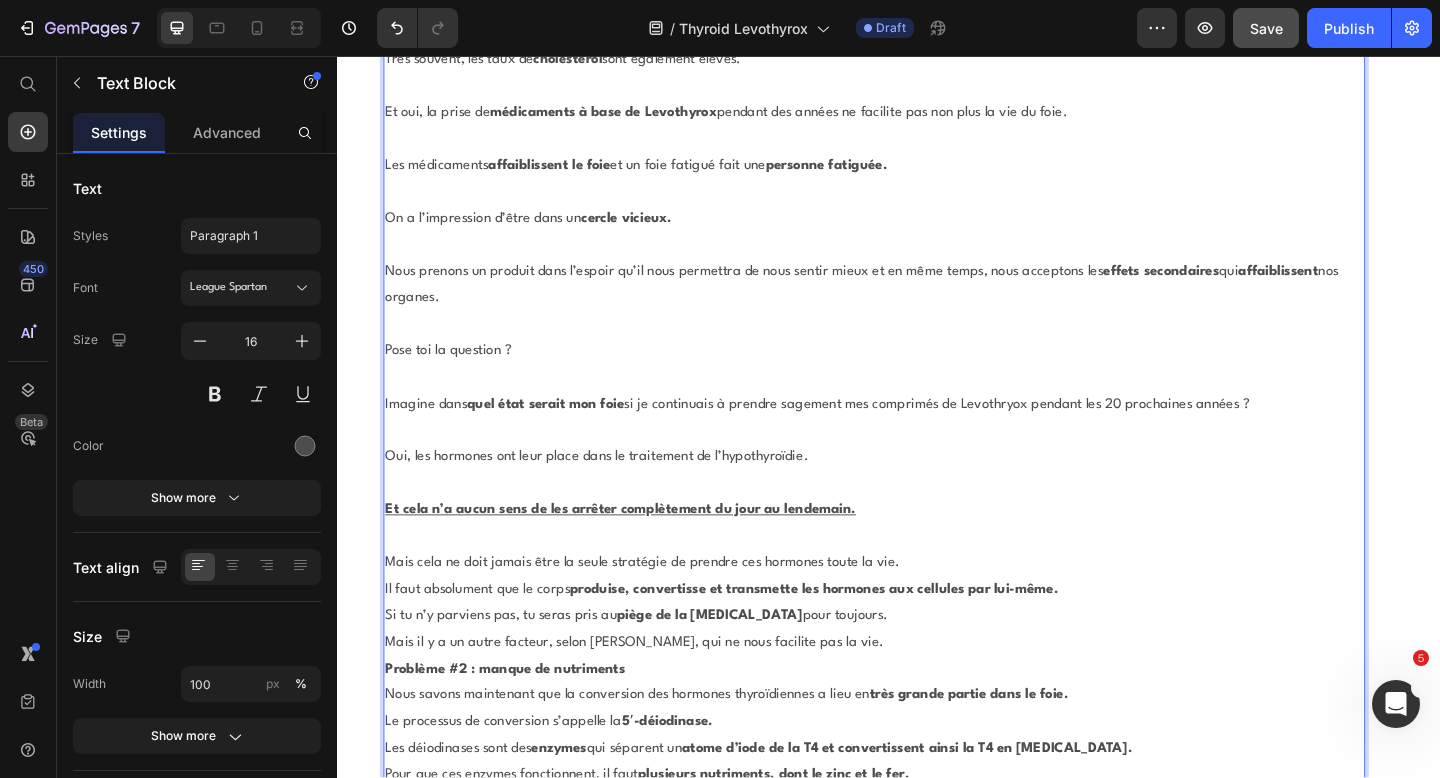 click on "Mais cela ne doit jamais être la seule stratégie de prendre ces hormones toute la vie." at bounding box center (921, 608) 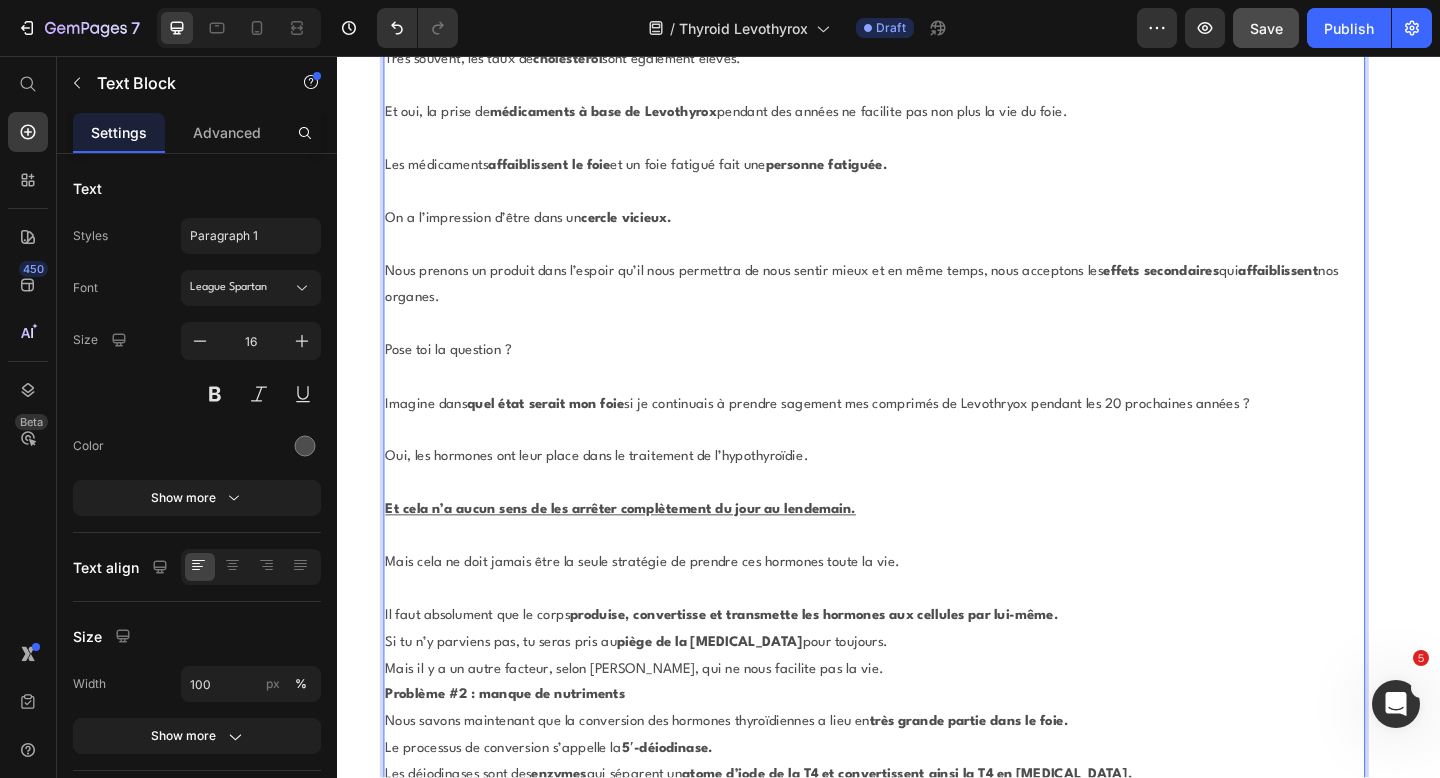 click on "Il faut absolument que le corps  produise, convertisse et transmette les hormones aux cellules par lui-même." at bounding box center [921, 666] 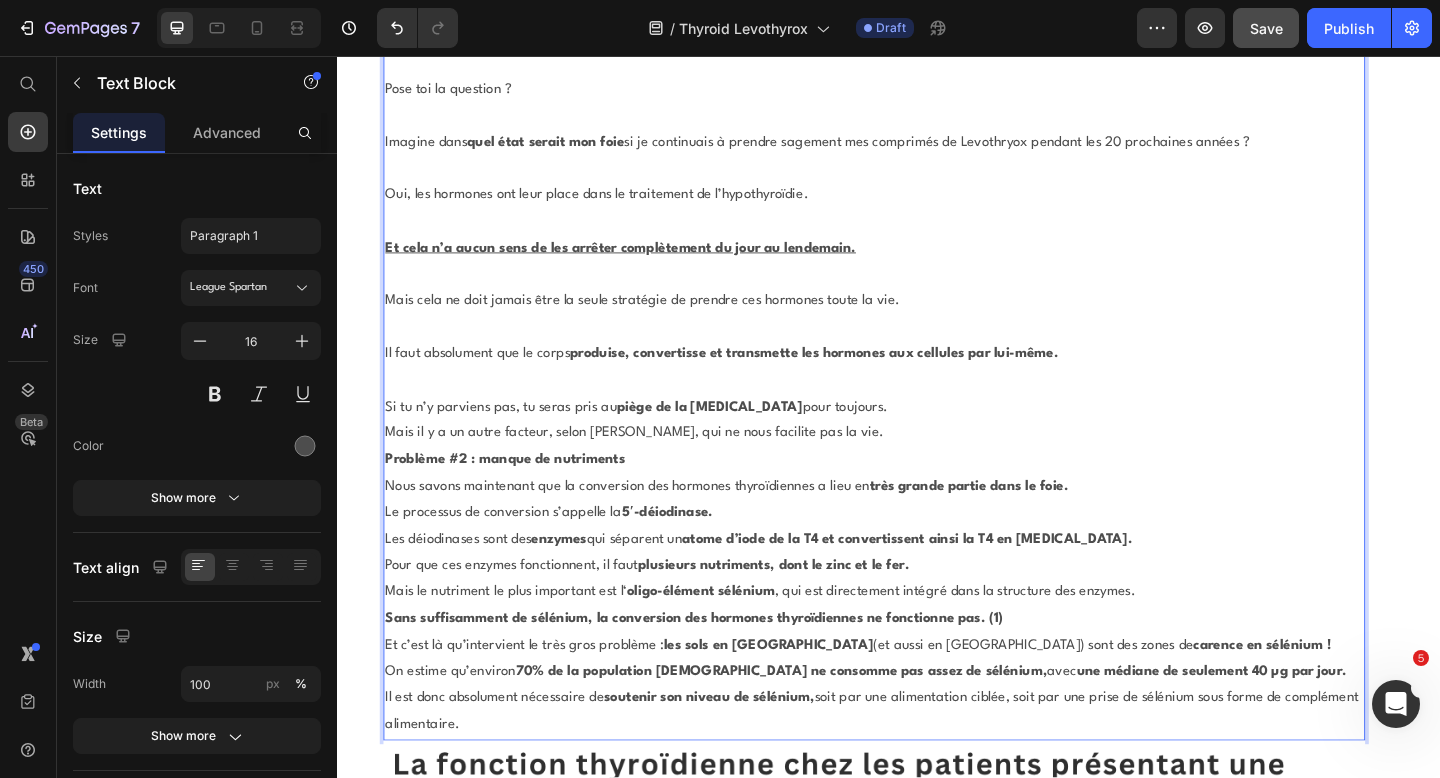 scroll, scrollTop: 14915, scrollLeft: 0, axis: vertical 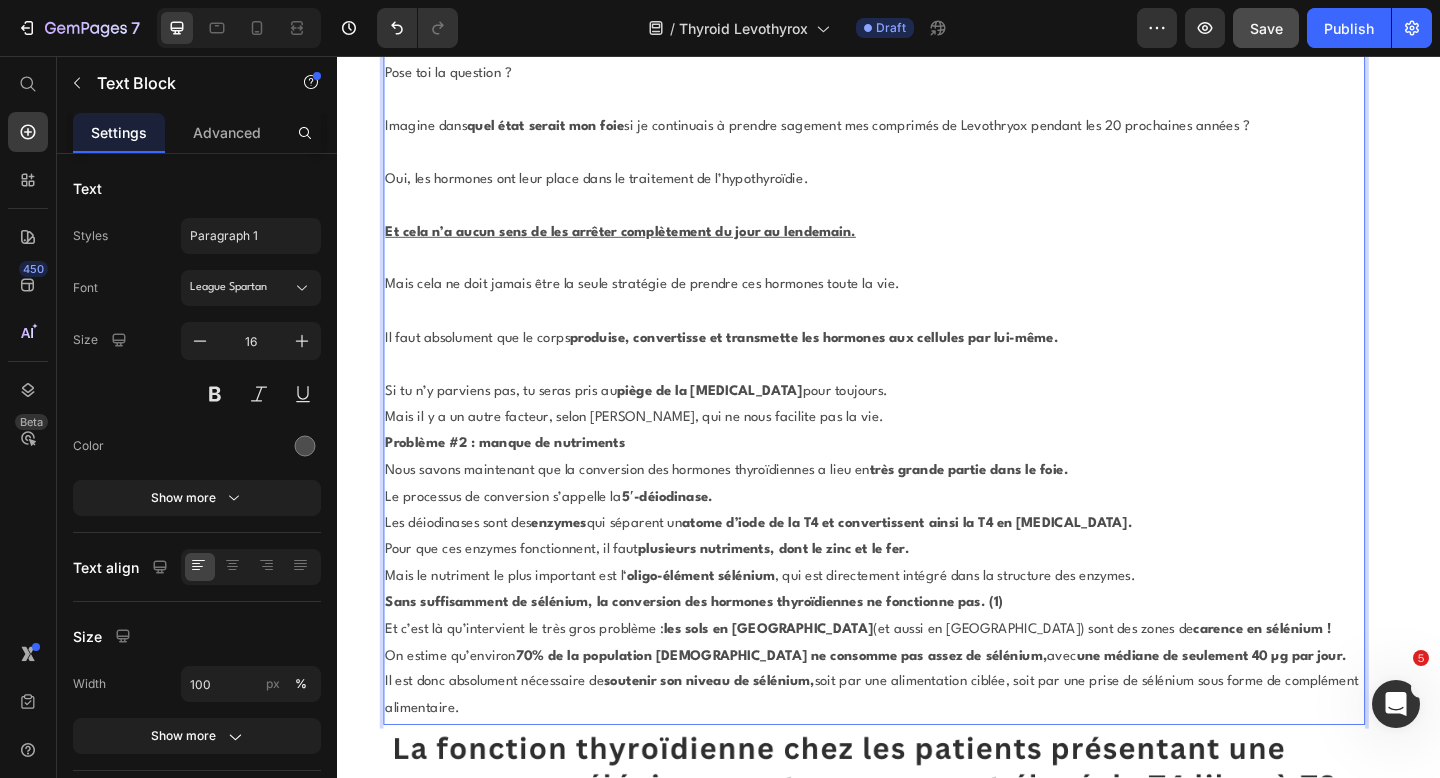 click on "Mais il y a un autre facteur, selon [PERSON_NAME], qui ne nous facilite pas la vie." at bounding box center (921, 450) 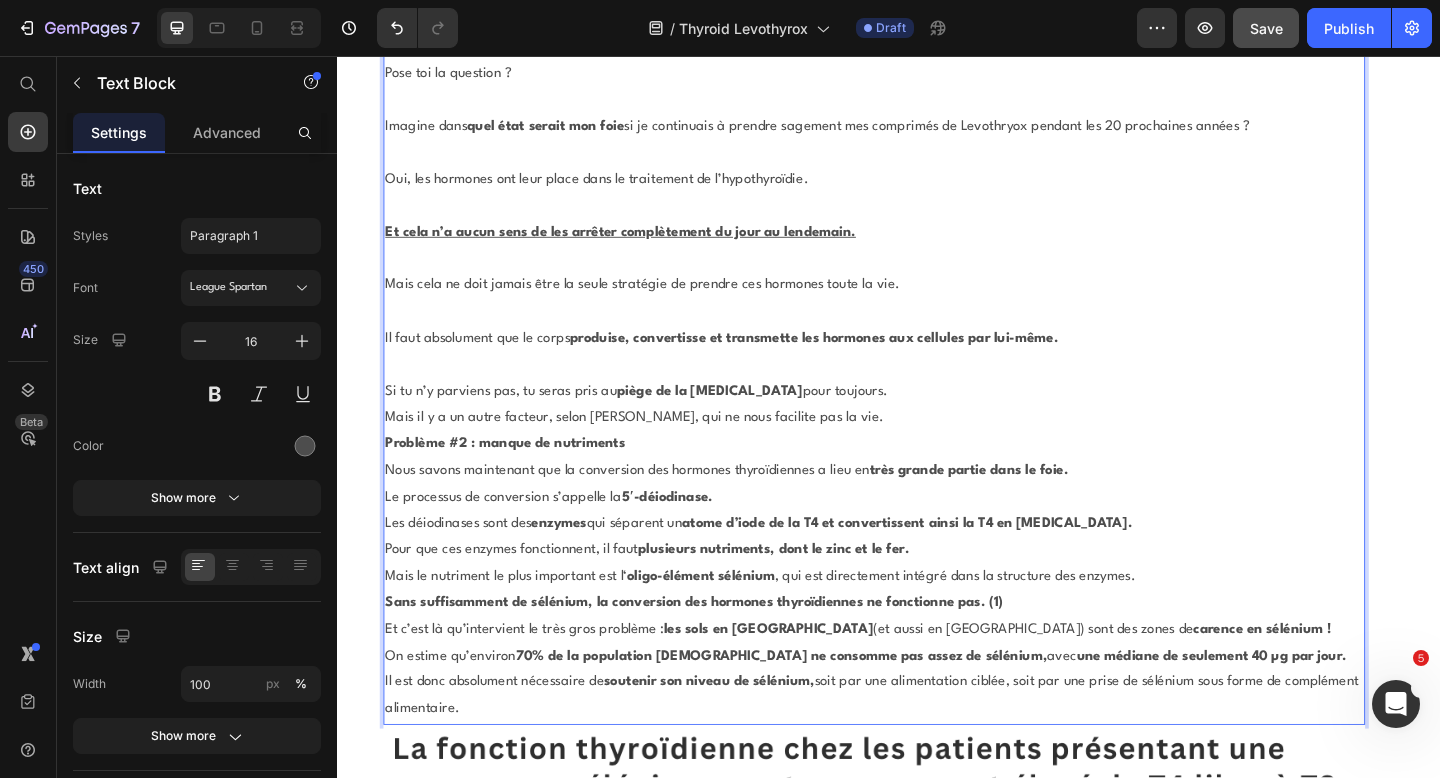 click on "Si tu n’y parviens pas, tu seras pris au  piège de la thyroxine  pour toujours." at bounding box center [921, 422] 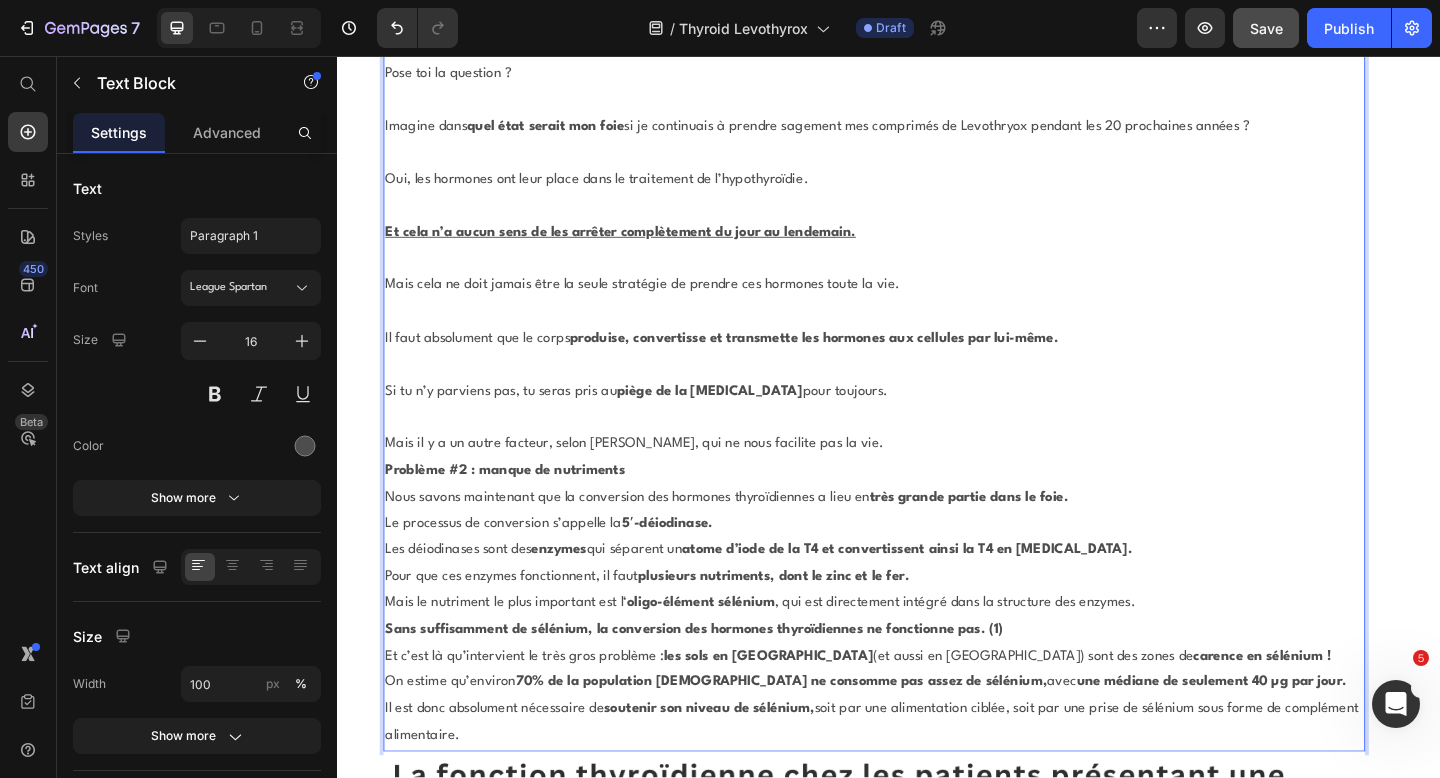 click on "Mais il y a un autre facteur, selon [PERSON_NAME], qui ne nous facilite pas la vie." at bounding box center [921, 479] 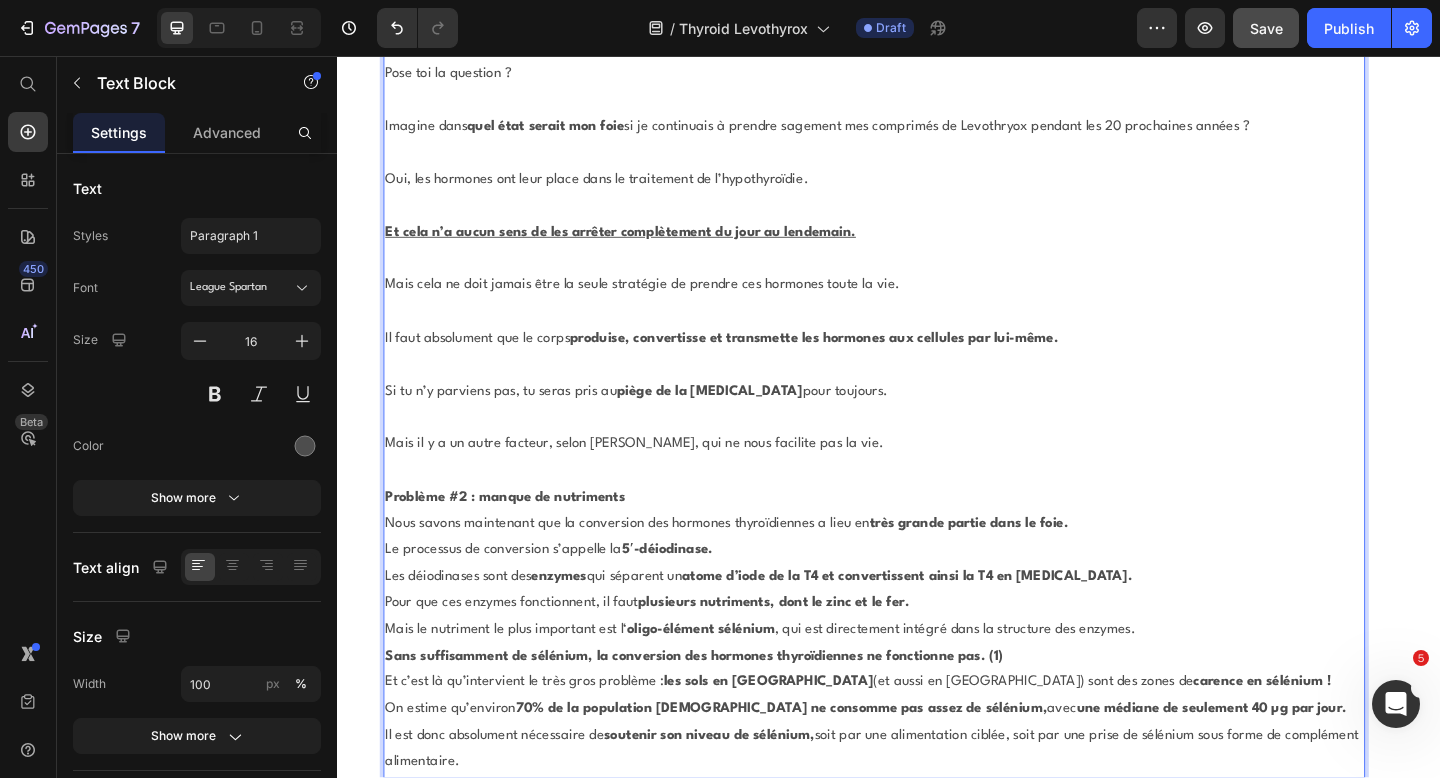 click on "Problème #2 : manque de nutriments" at bounding box center [921, 537] 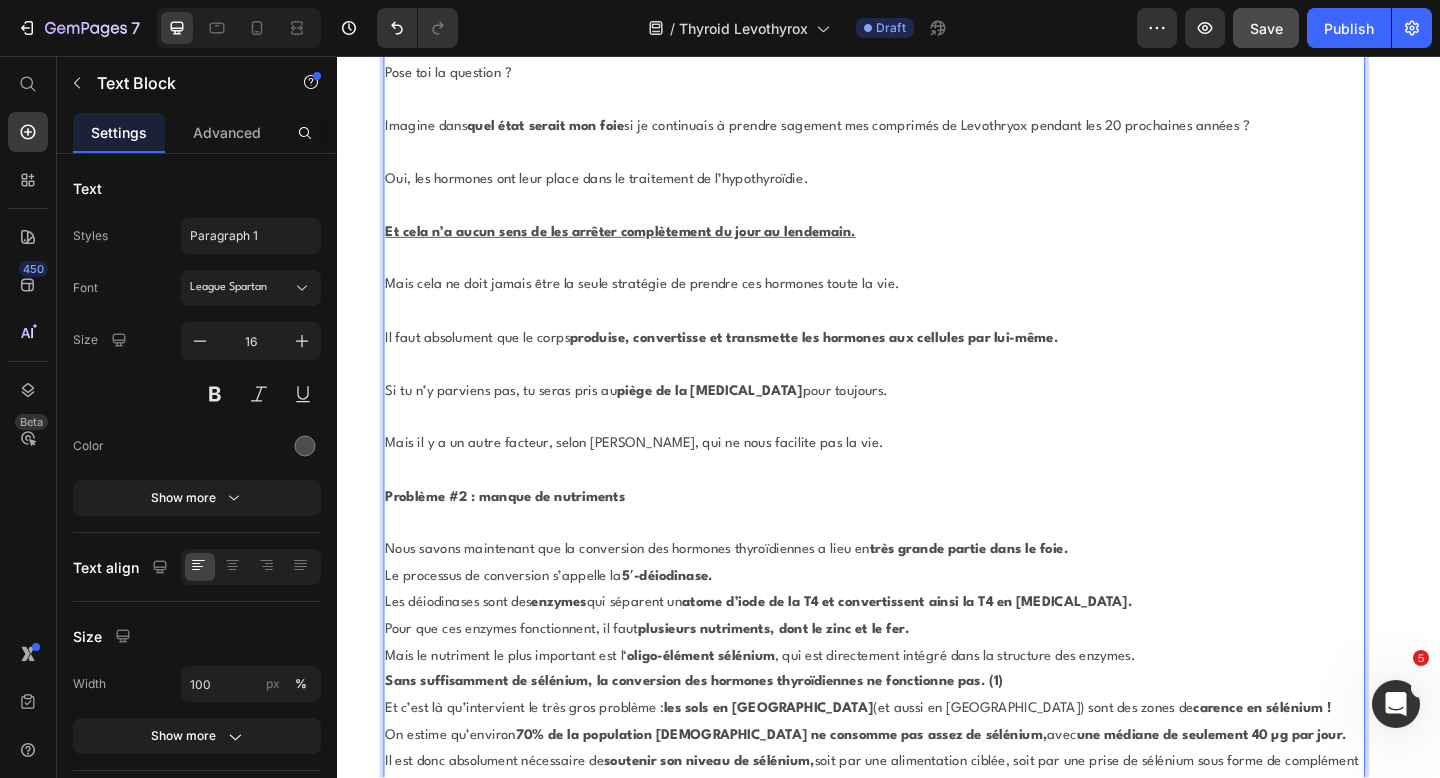 click on "Nous savons maintenant que la conversion des hormones thyroïdiennes a lieu en  très grande partie dans le foie." at bounding box center (921, 594) 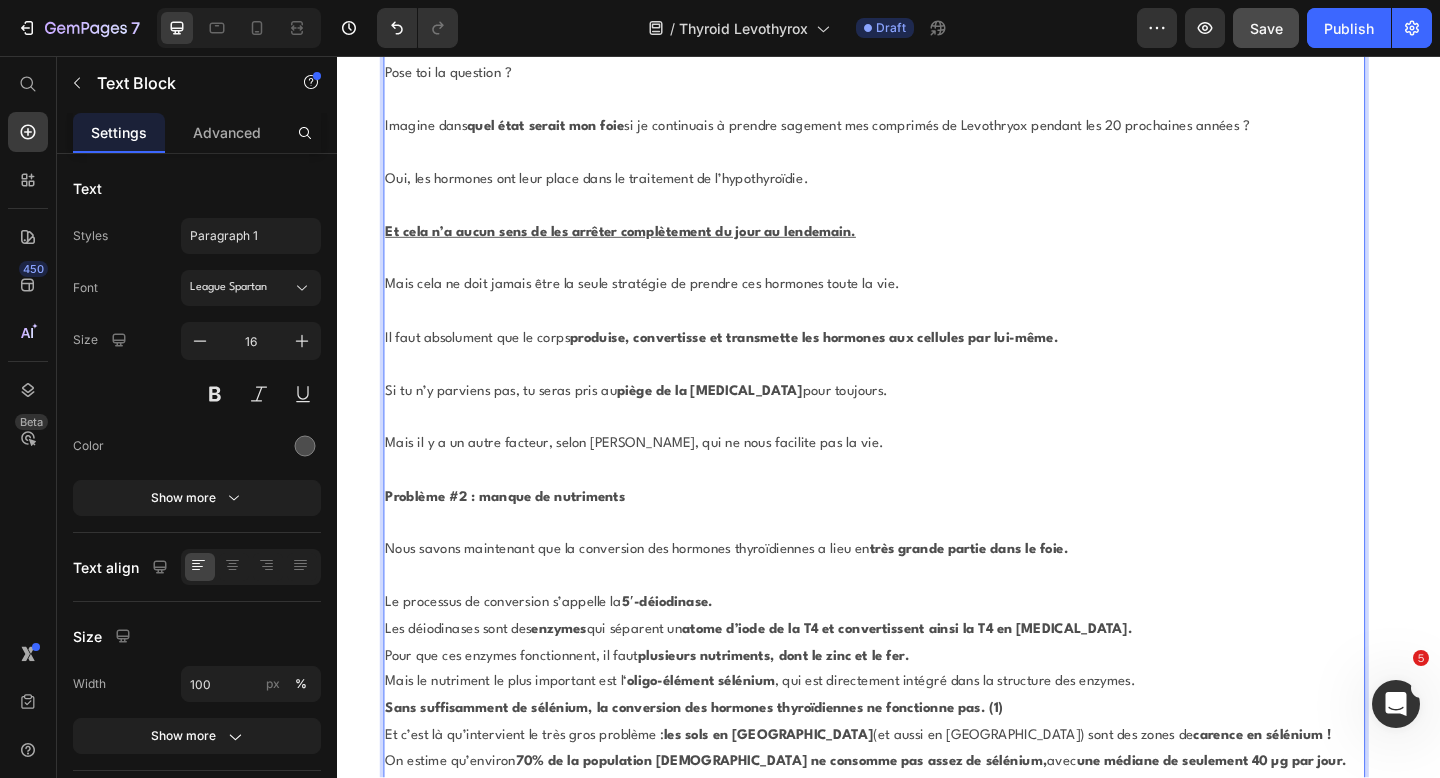 click on "Le processus de conversion s’appelle la  5′-déiodinase." at bounding box center (921, 652) 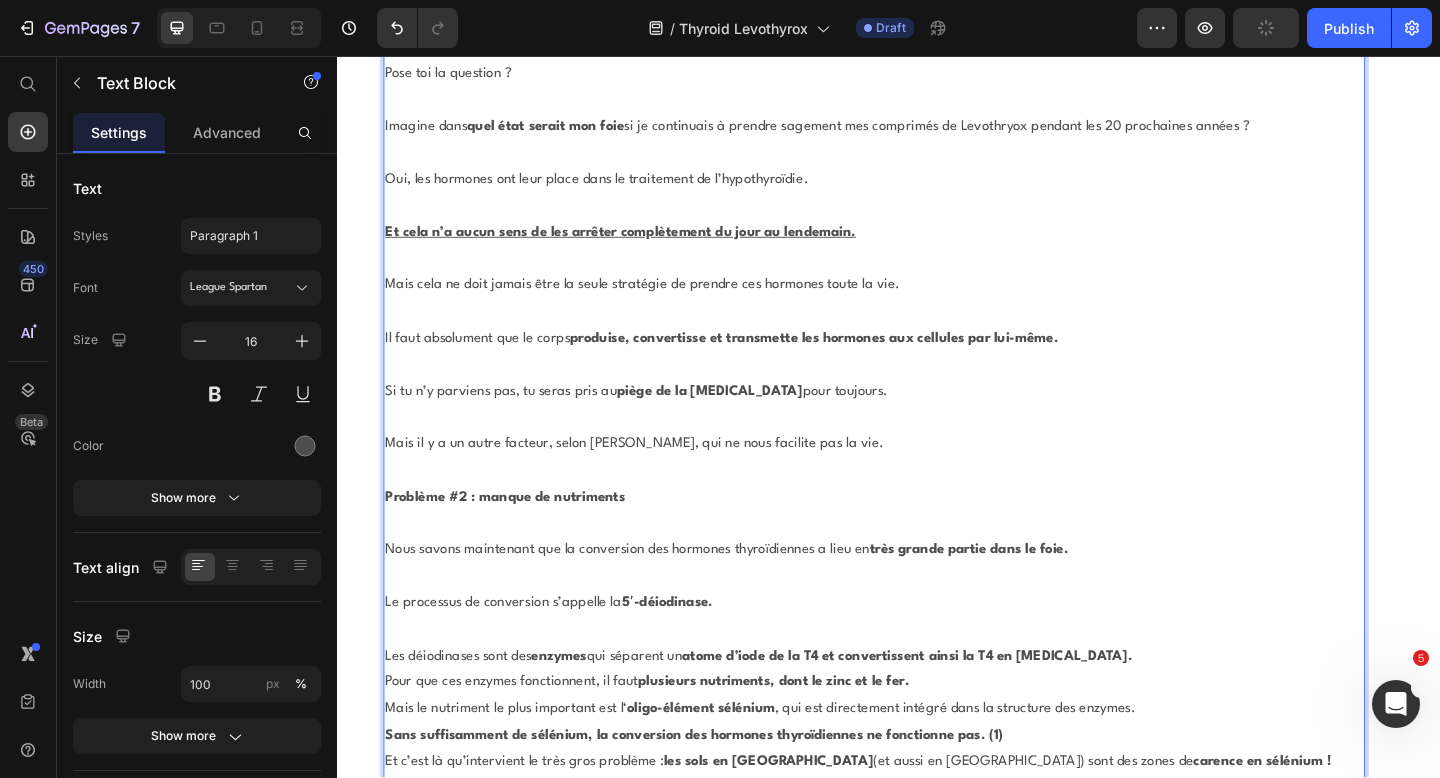 click on "Les déiodinases sont des  enzymes  qui séparent un  atome d’iode   de la T4 et convertissent ainsi la T4 en T3." at bounding box center (921, 710) 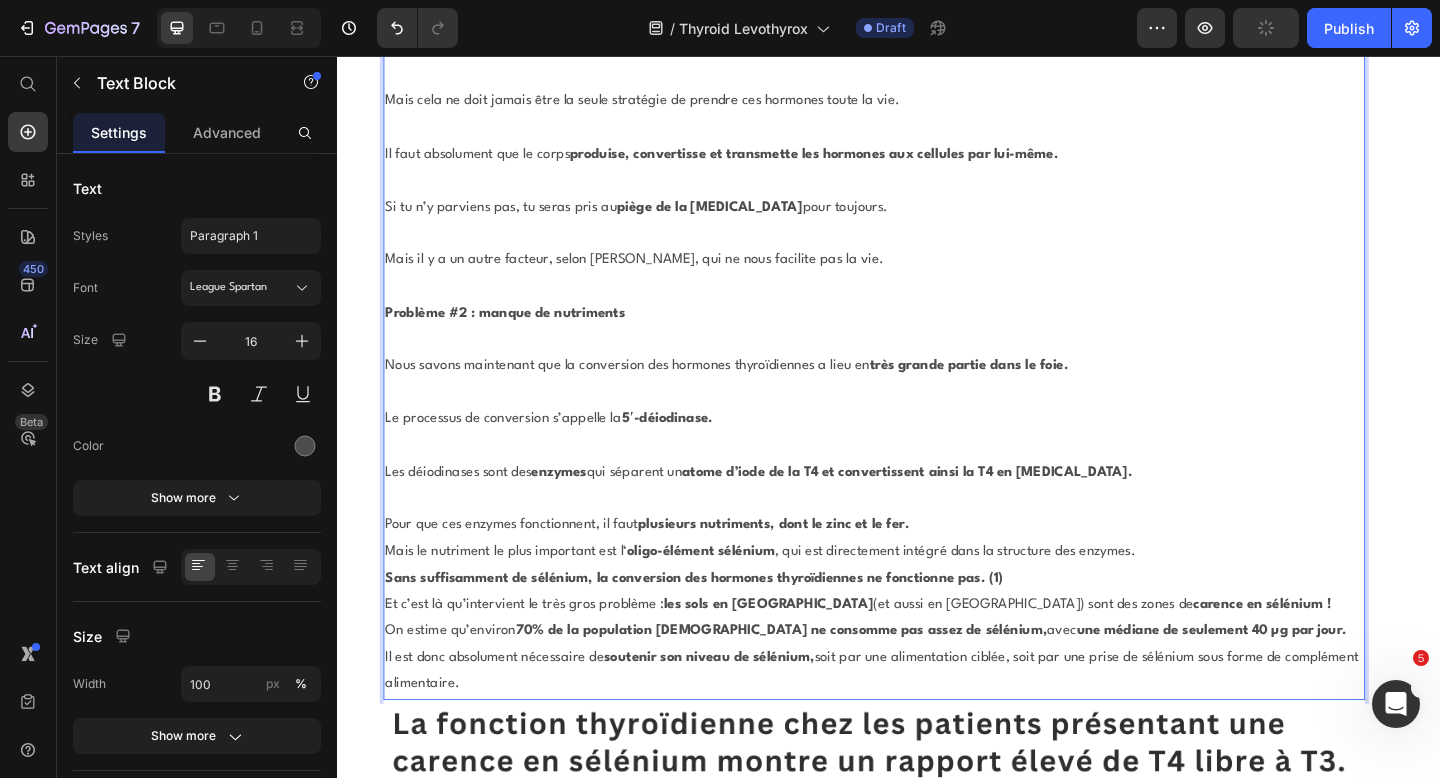 scroll, scrollTop: 15116, scrollLeft: 0, axis: vertical 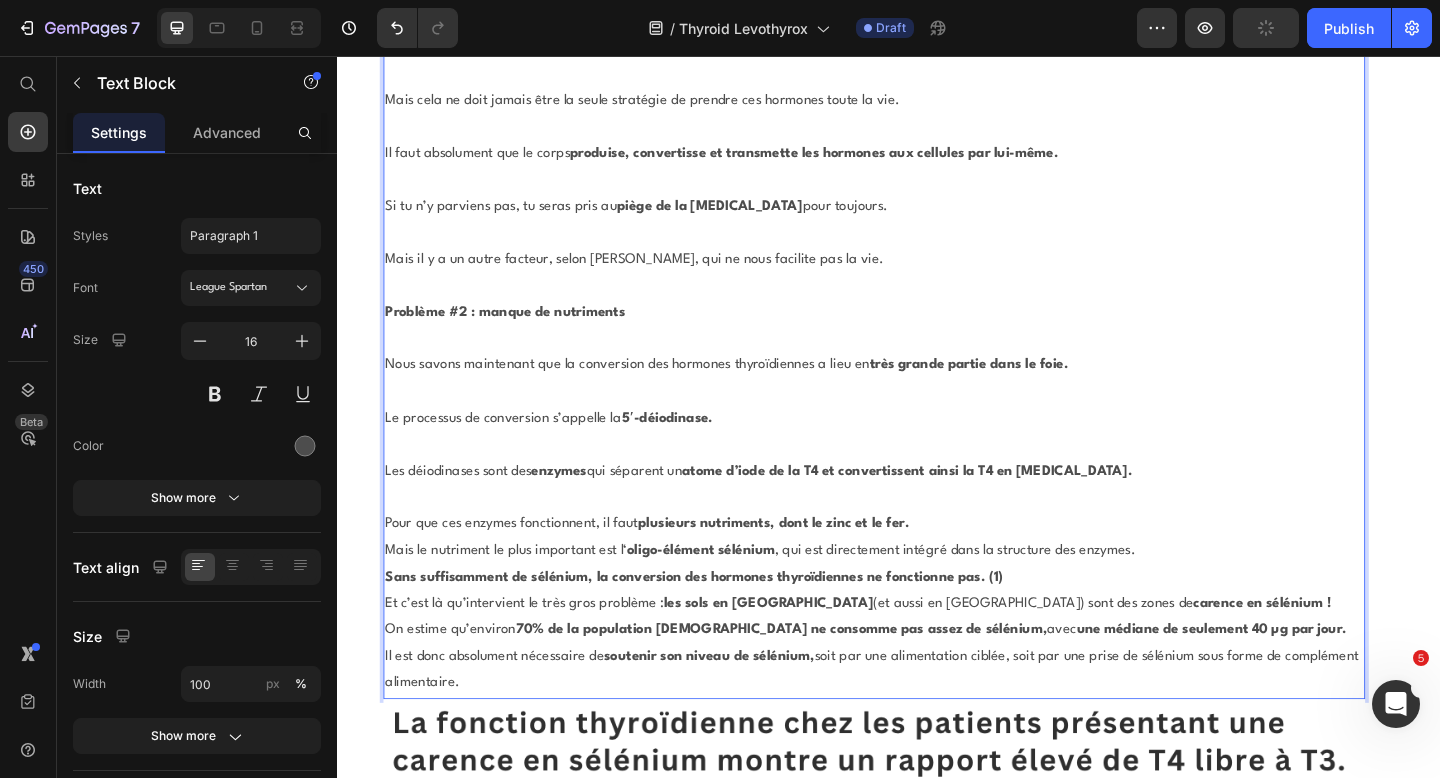 click on "Pour que ces enzymes fonctionnent, il faut  plusieurs nutriments, dont le zinc et le fer." at bounding box center (921, 566) 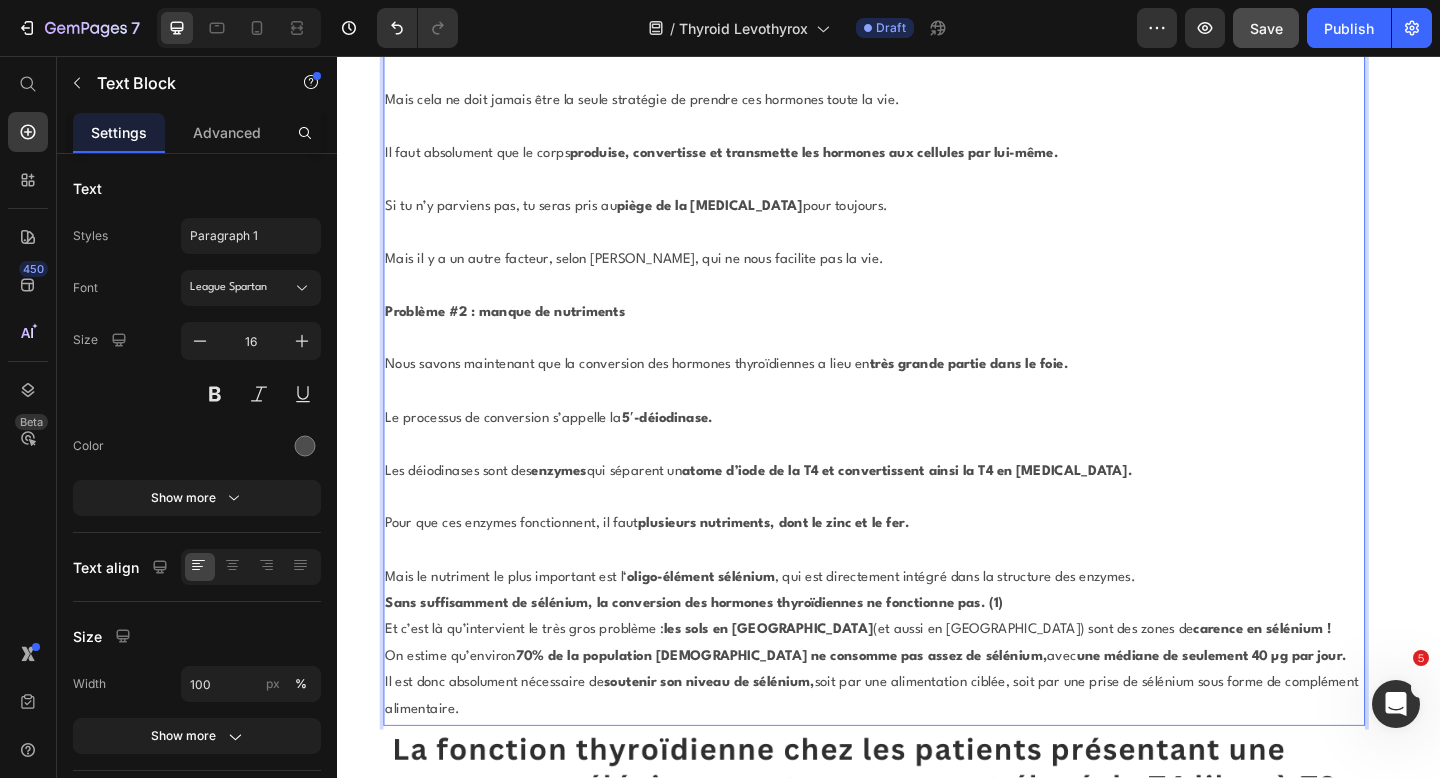 click on "Mais le nutriment le plus important est l‘ oligo-élément   sélénium , qui est directement intégré dans la structure des enzymes." at bounding box center (921, 624) 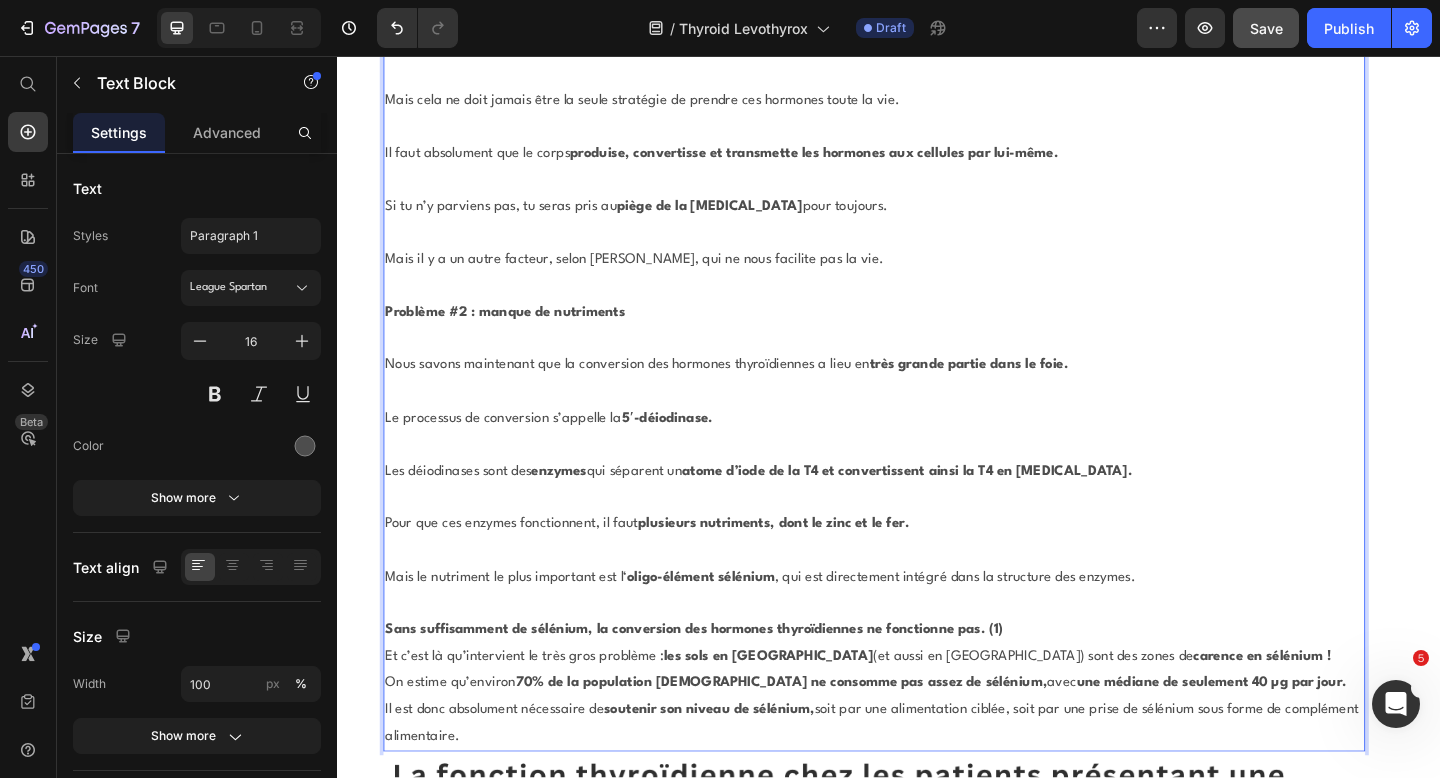 click on "Sans suffisamment de sélénium, la conversion des hormones thyroïdiennes ne fonctionne pas. (1)" at bounding box center (921, 681) 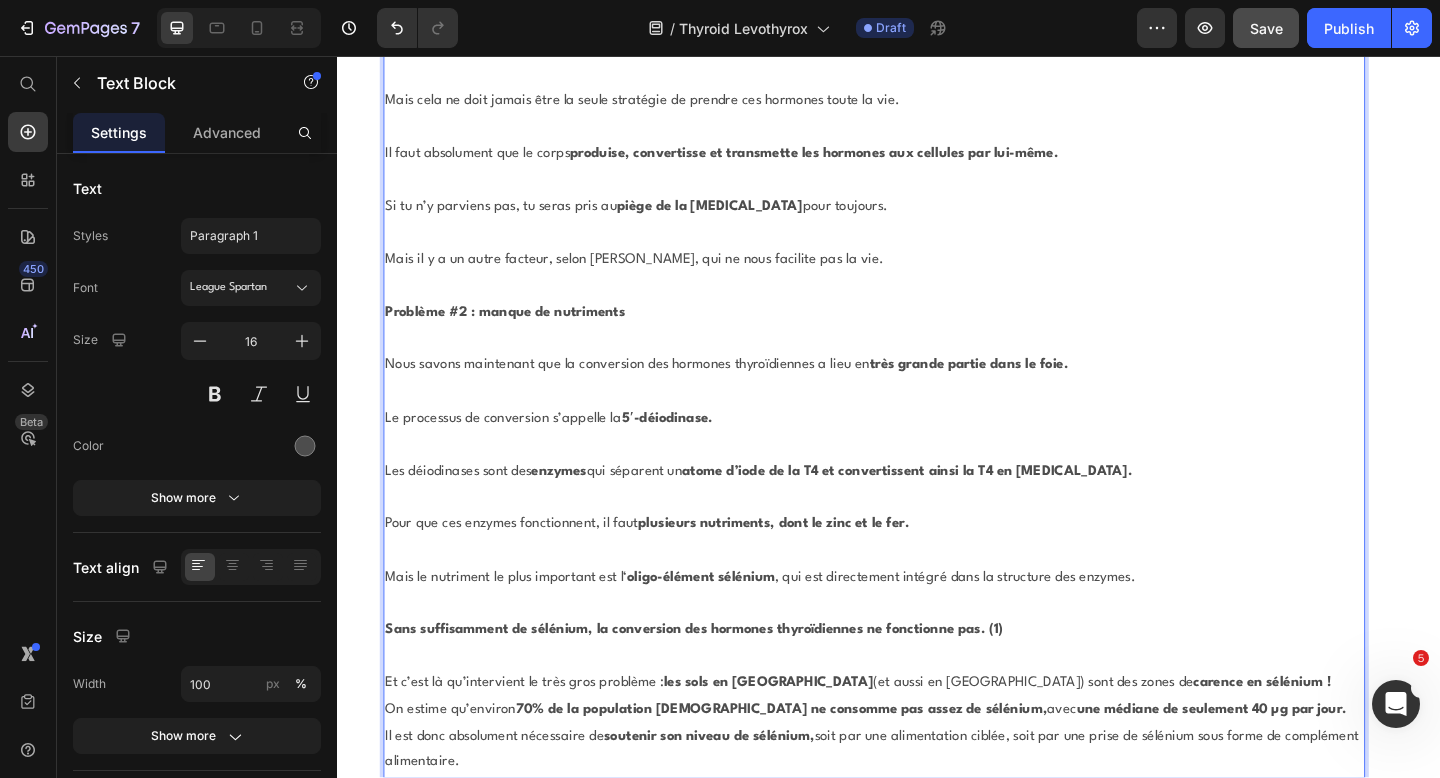 click on "Et c’est là qu’intervient le très gros problème :  les sols en France  (et aussi en Belgique) sont des zones de  carence en sélénium !" at bounding box center (921, 739) 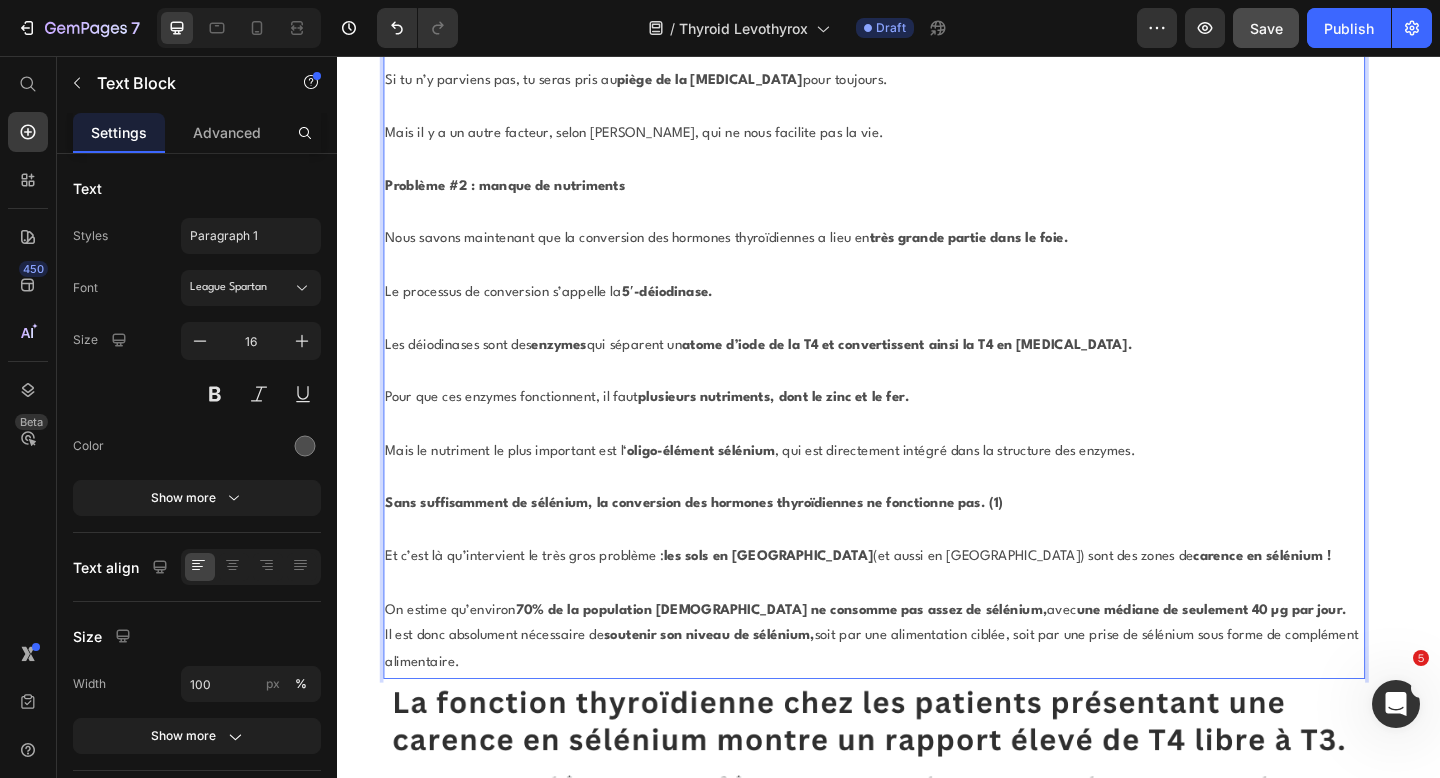 scroll, scrollTop: 15279, scrollLeft: 0, axis: vertical 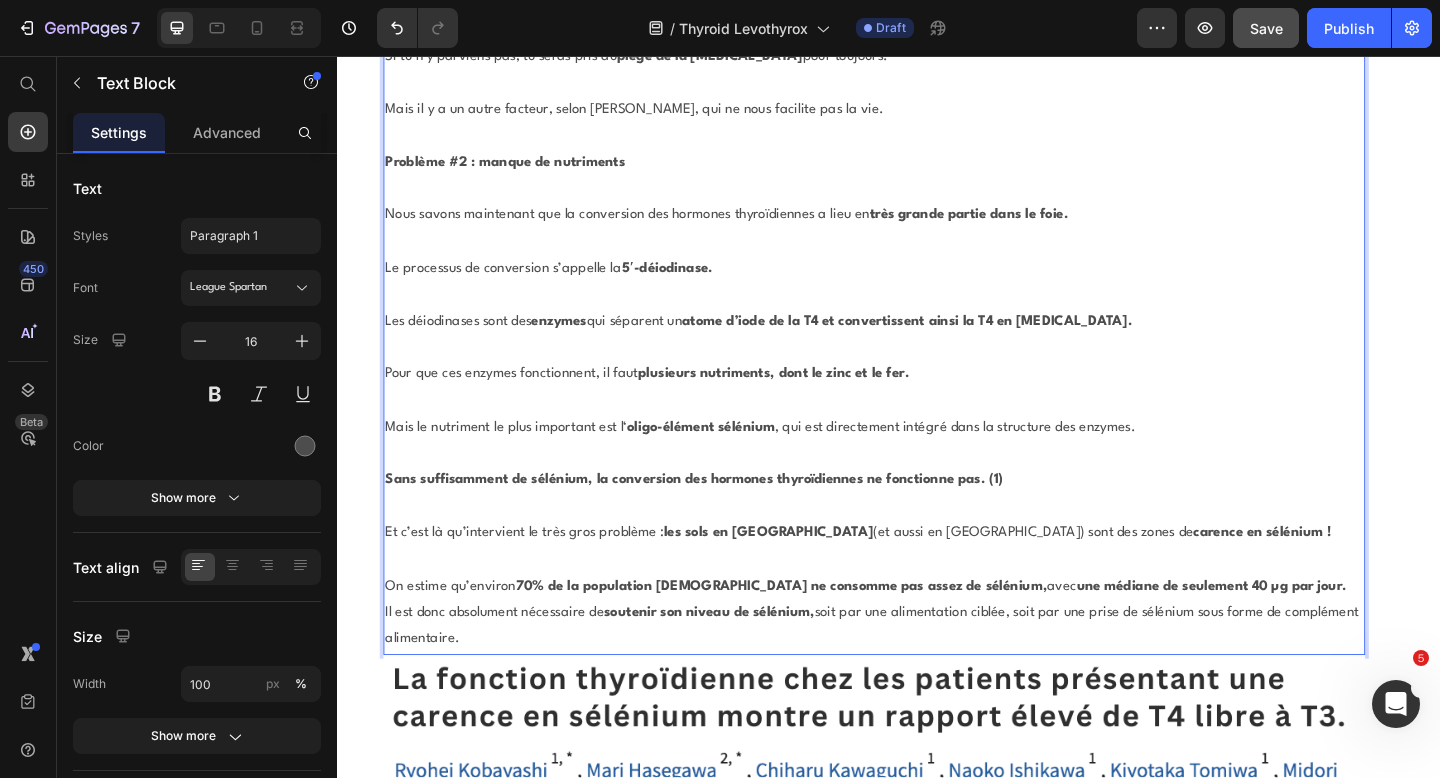 click on "On estime qu’environ  70% de la population francaise ne consomme pas assez de sélénium,  avec  une médiane de seulement 40 µg par jour." at bounding box center [921, 634] 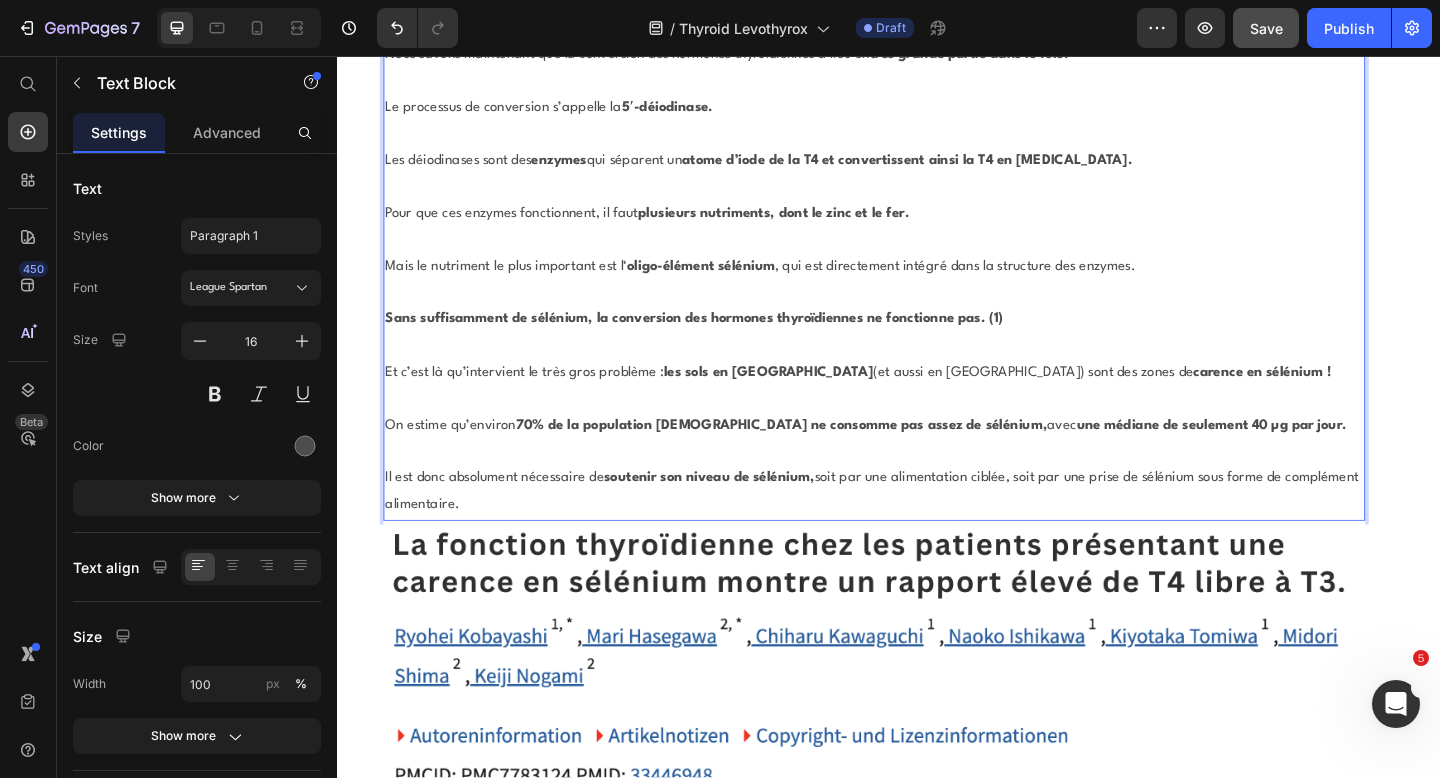 scroll, scrollTop: 15461, scrollLeft: 0, axis: vertical 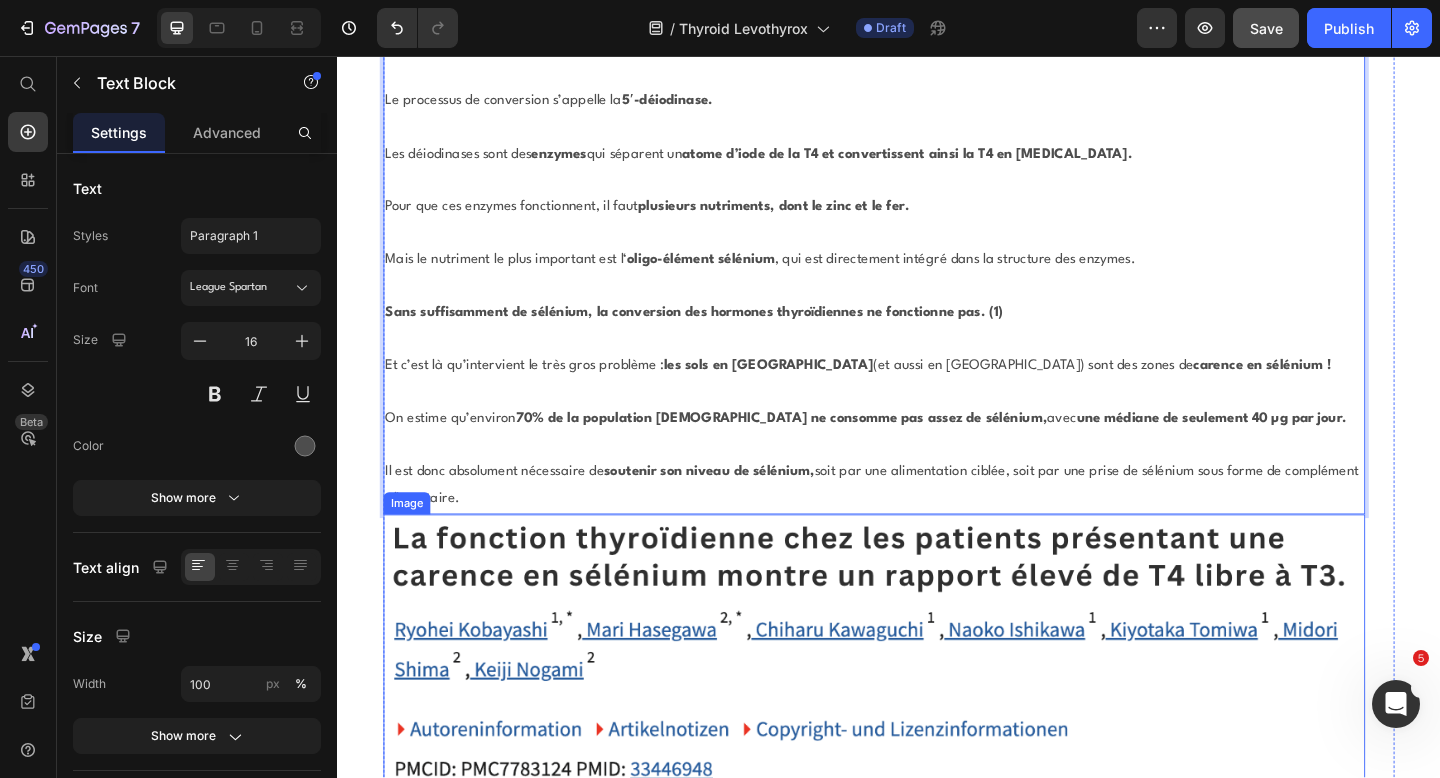 click at bounding box center (921, 705) 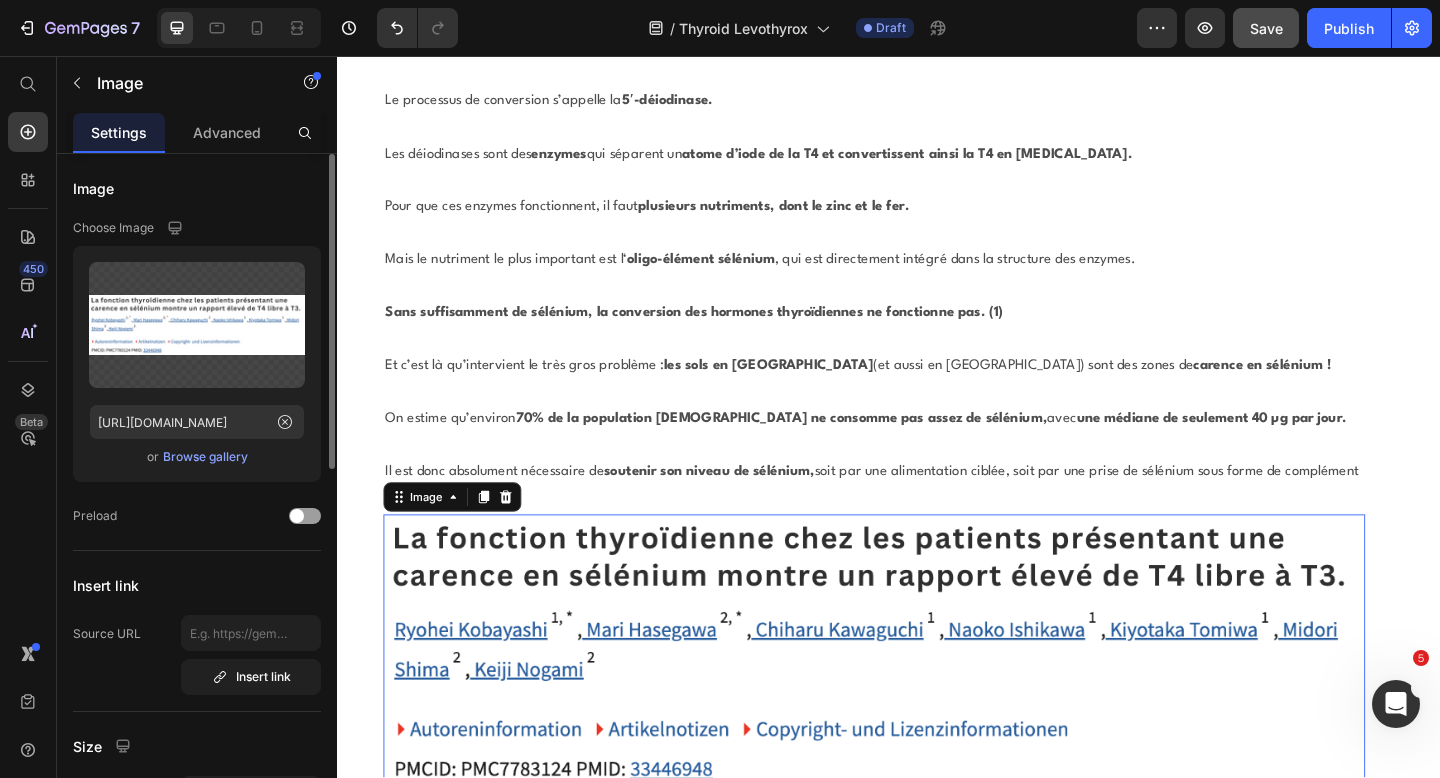 click on "Browse gallery" at bounding box center (205, 457) 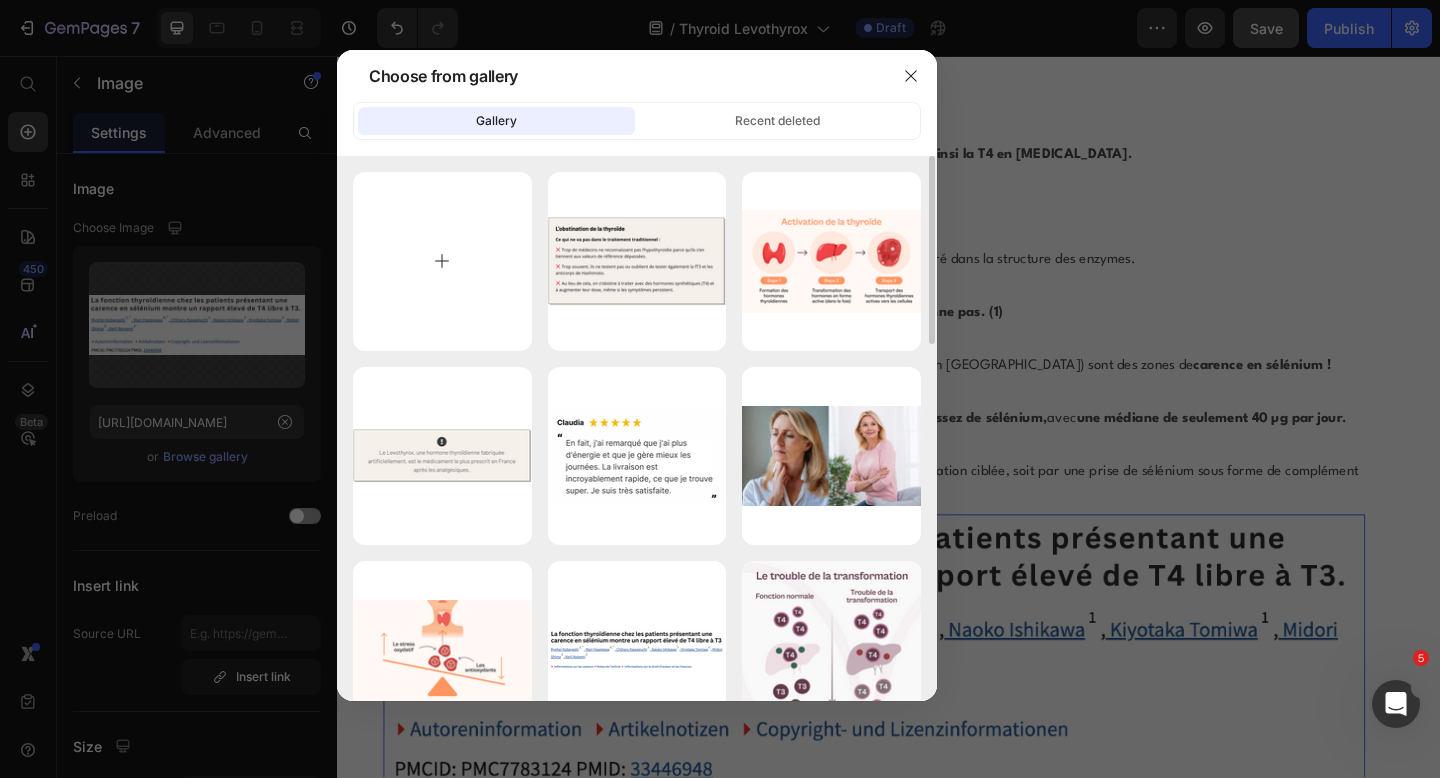 click at bounding box center (442, 261) 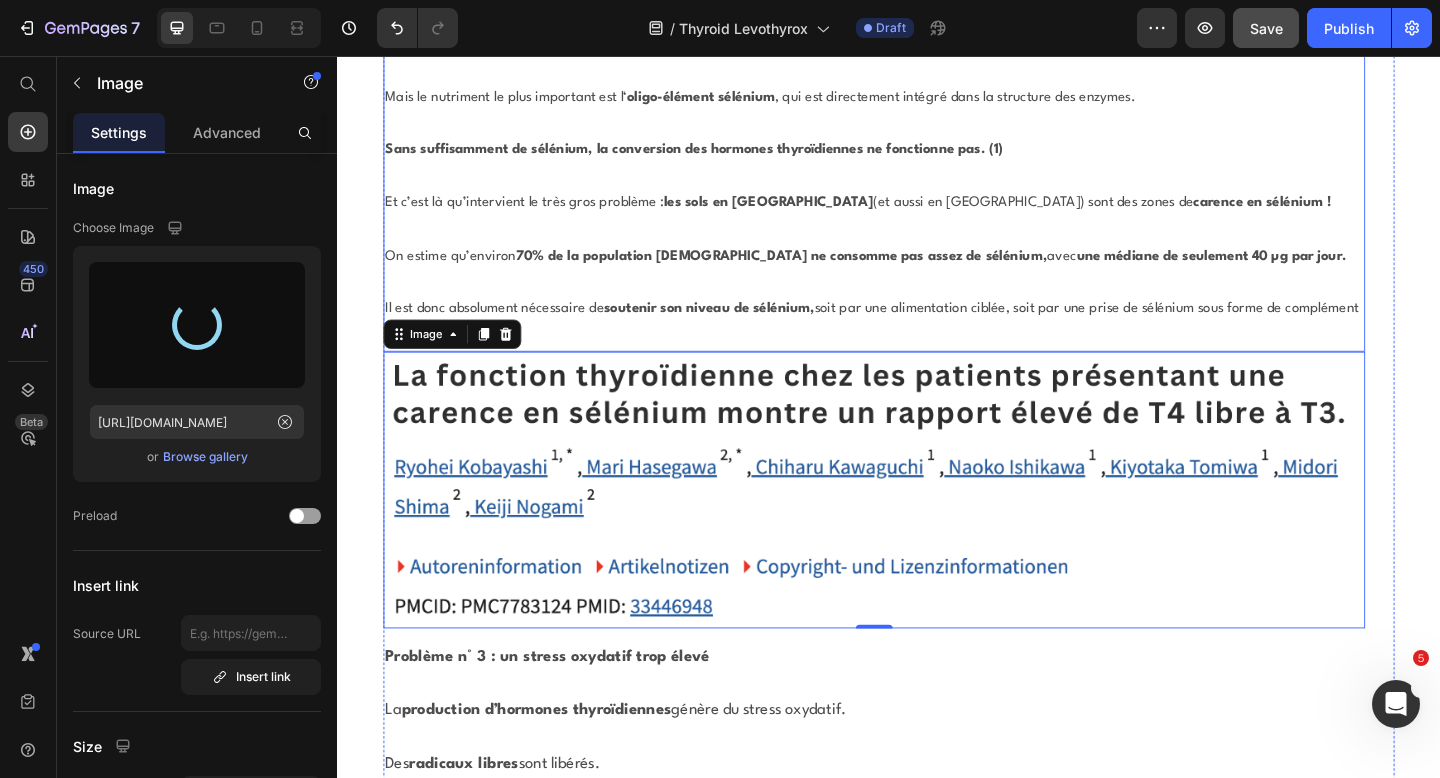 scroll, scrollTop: 15651, scrollLeft: 0, axis: vertical 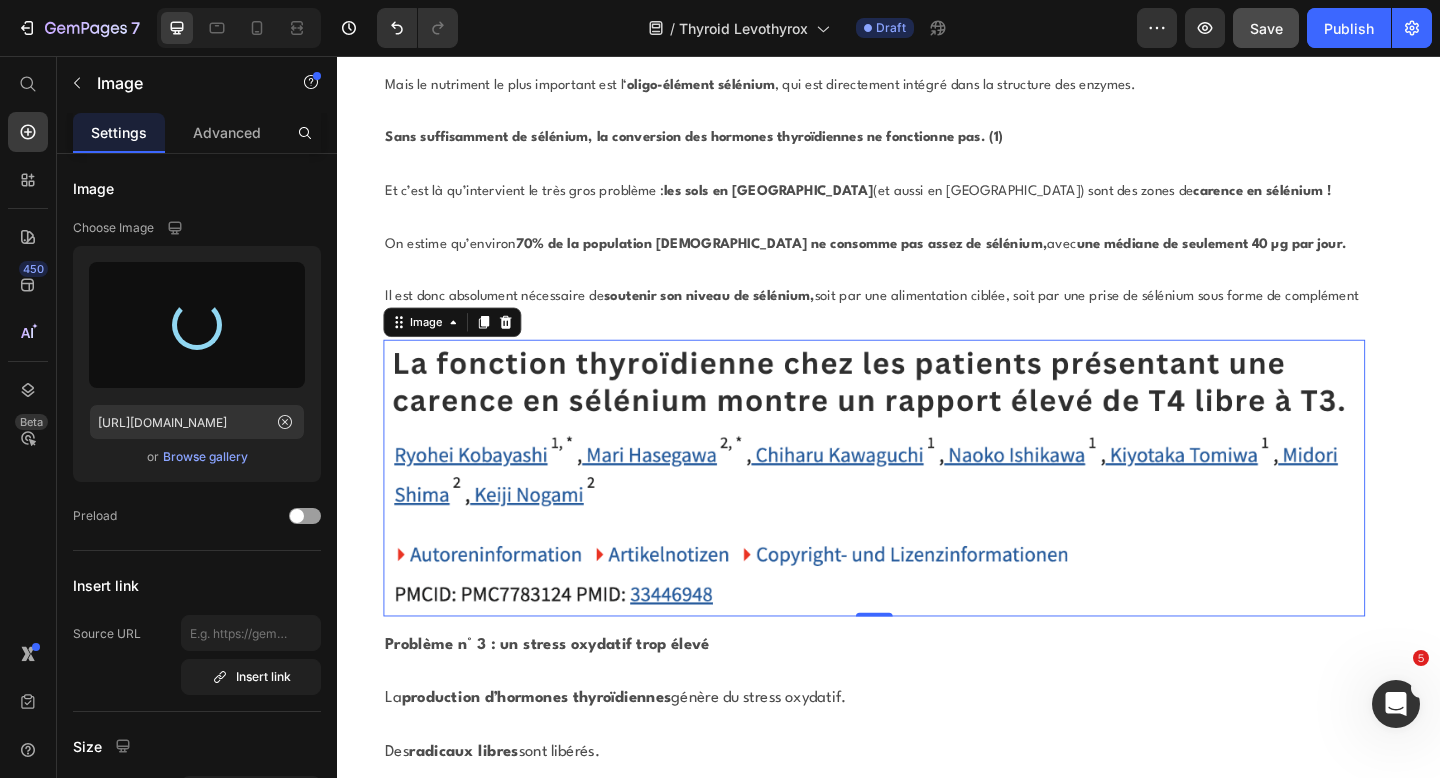 type on "https://cdn.shopify.com/s/files/1/0667/0152/5175/files/gempages_543288722347525366-561e9d67-99a5-4249-8011-25ec725dd005.png" 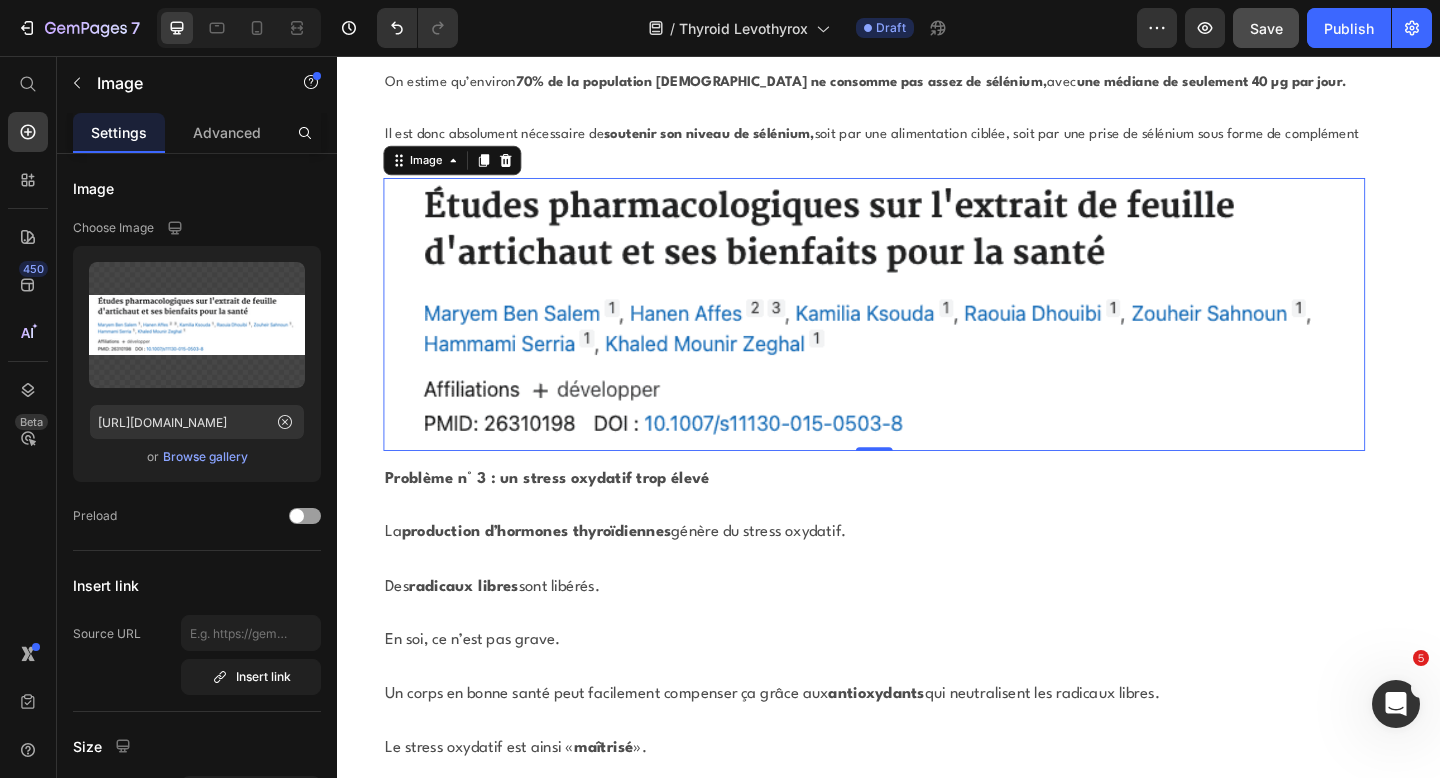 scroll, scrollTop: 15831, scrollLeft: 0, axis: vertical 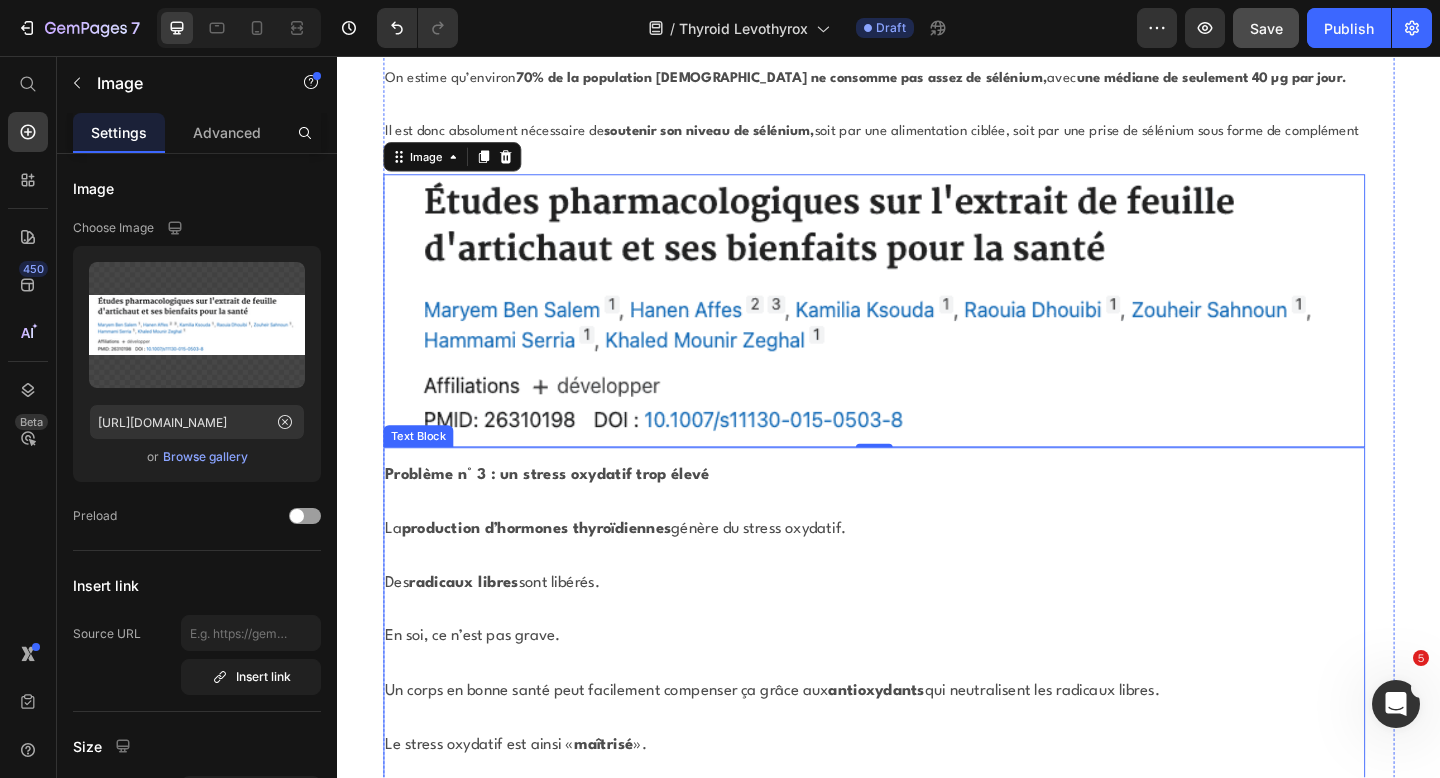 click on "Des  radicaux libres  sont libérés." at bounding box center [921, 631] 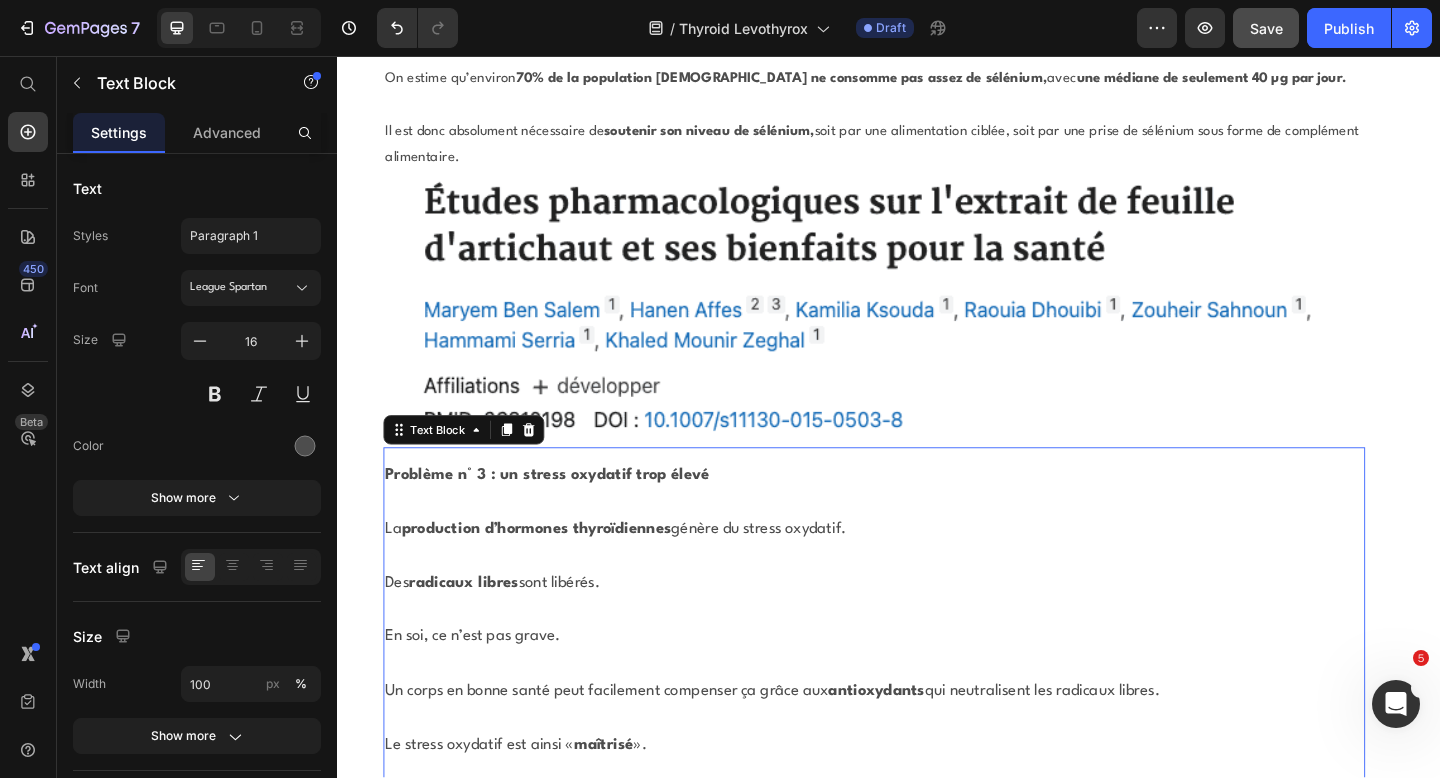 click at bounding box center [921, 718] 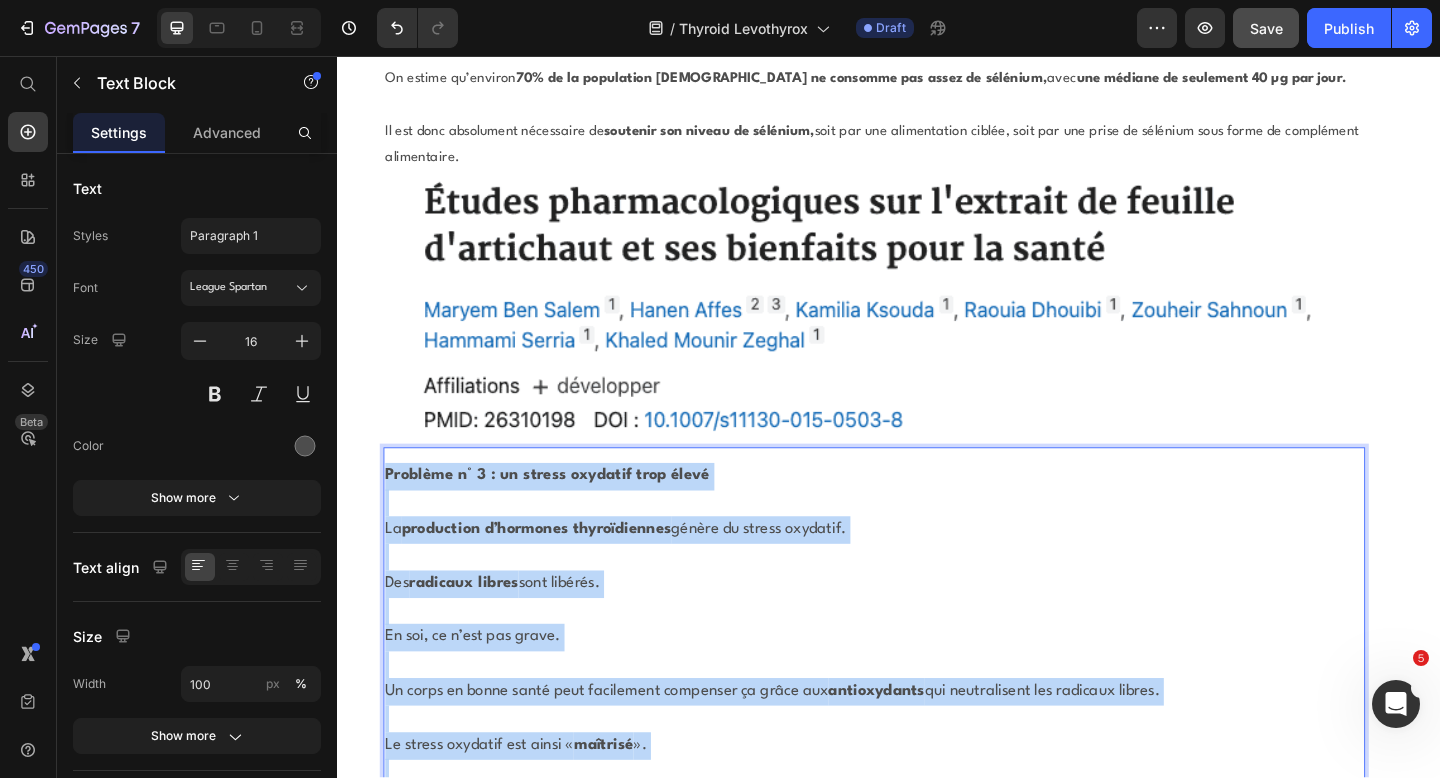 drag, startPoint x: 1395, startPoint y: 736, endPoint x: 387, endPoint y: 392, distance: 1065.0822 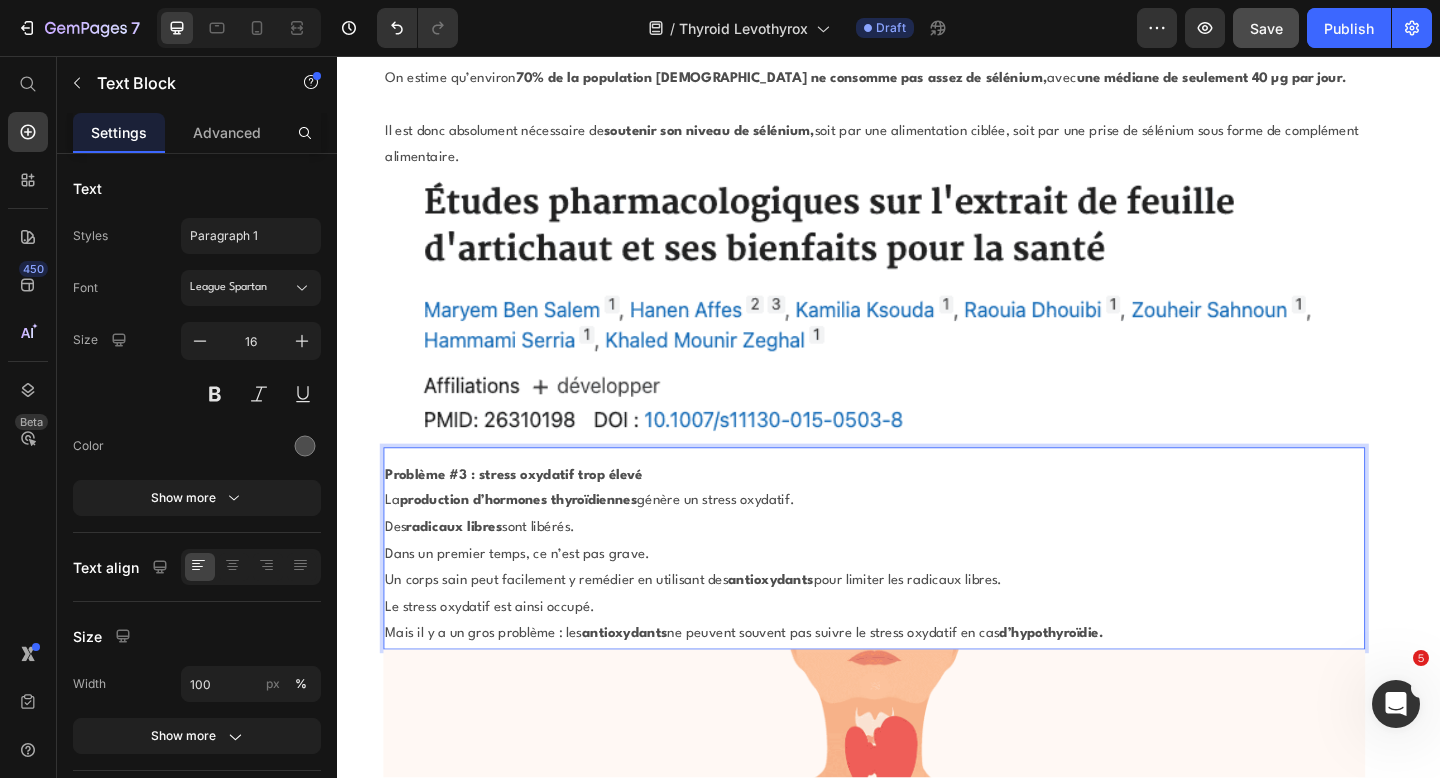 click on "Problème #3 : stress oxydatif trop élevé" at bounding box center [921, 513] 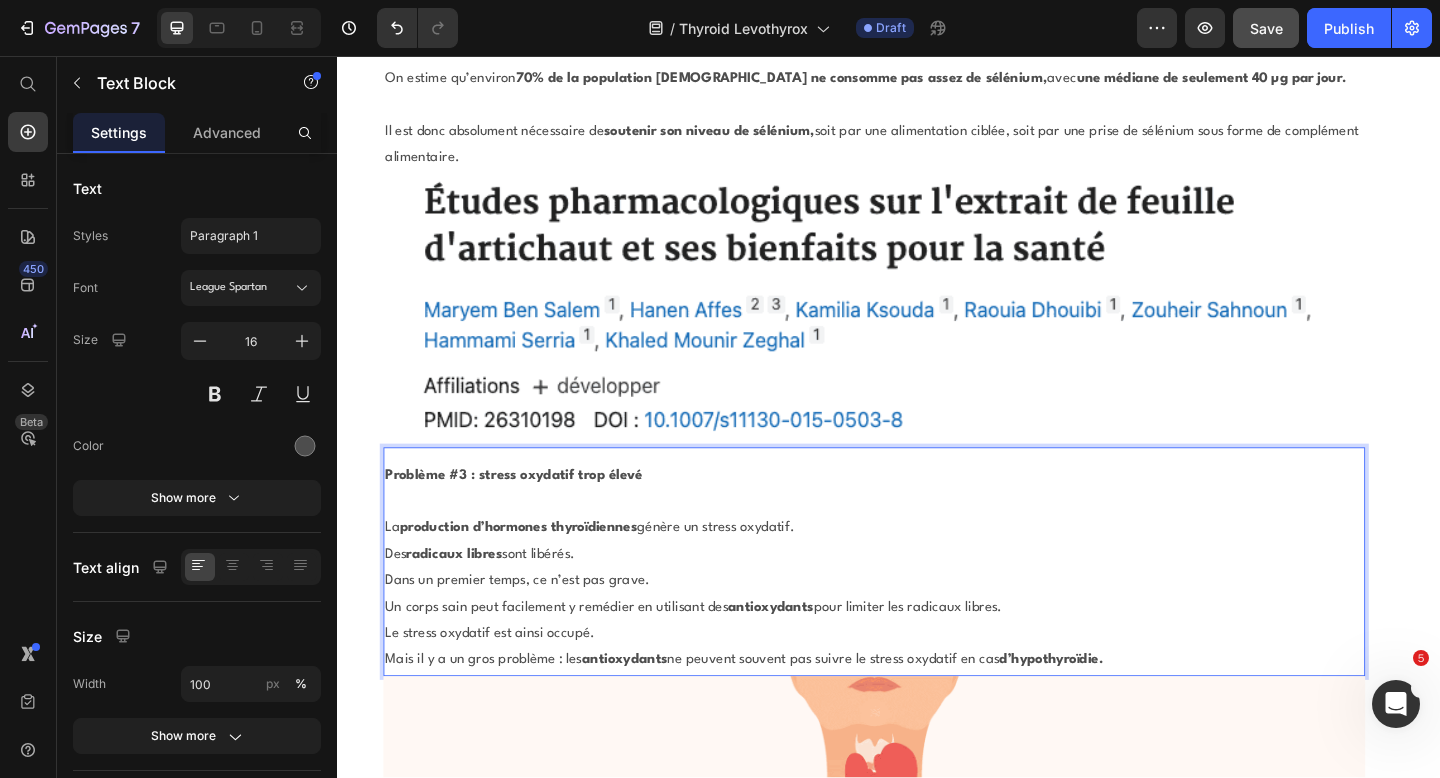 click on "La  production d’hormones thyroïdiennes  génère un stress oxydatif." at bounding box center (921, 570) 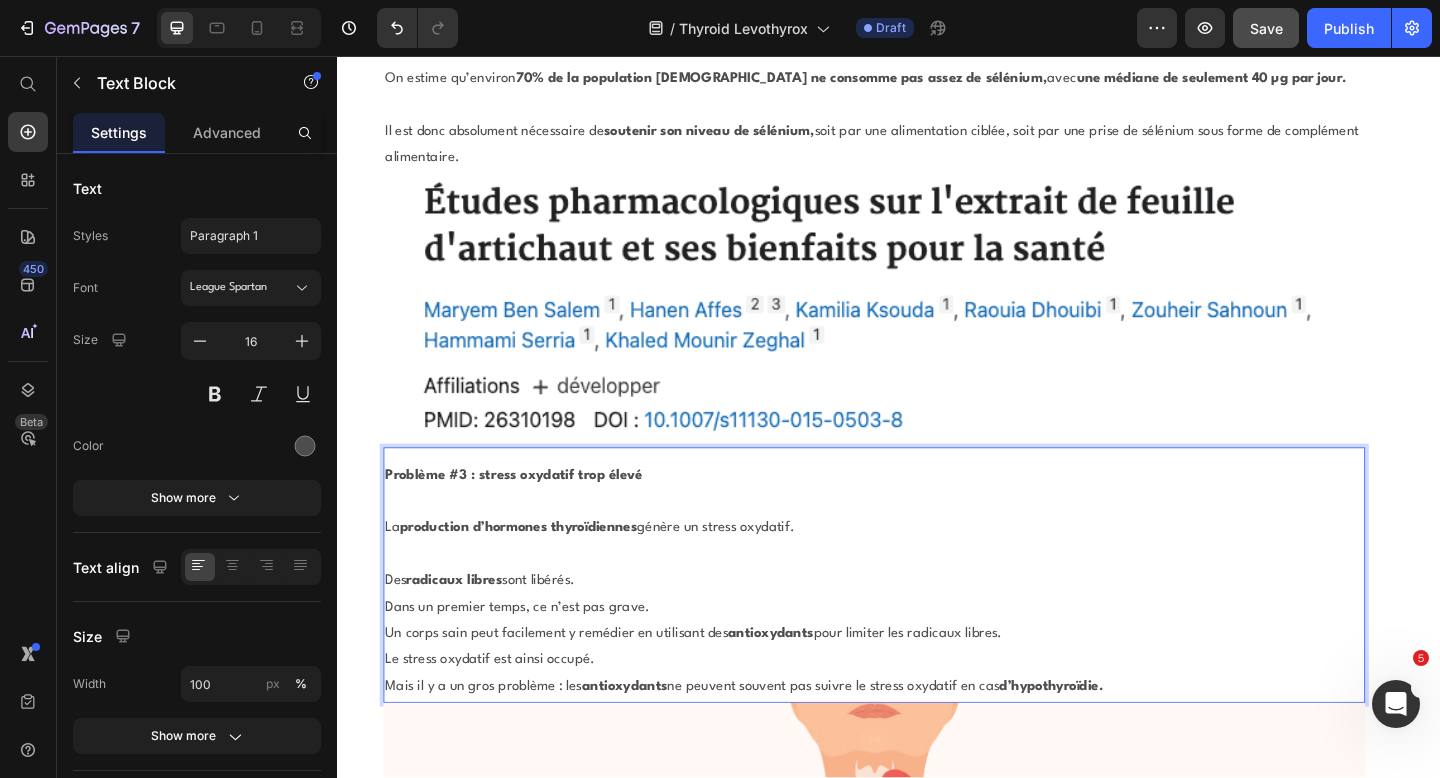 click on "Des  radicaux libres  sont libérés." at bounding box center [921, 628] 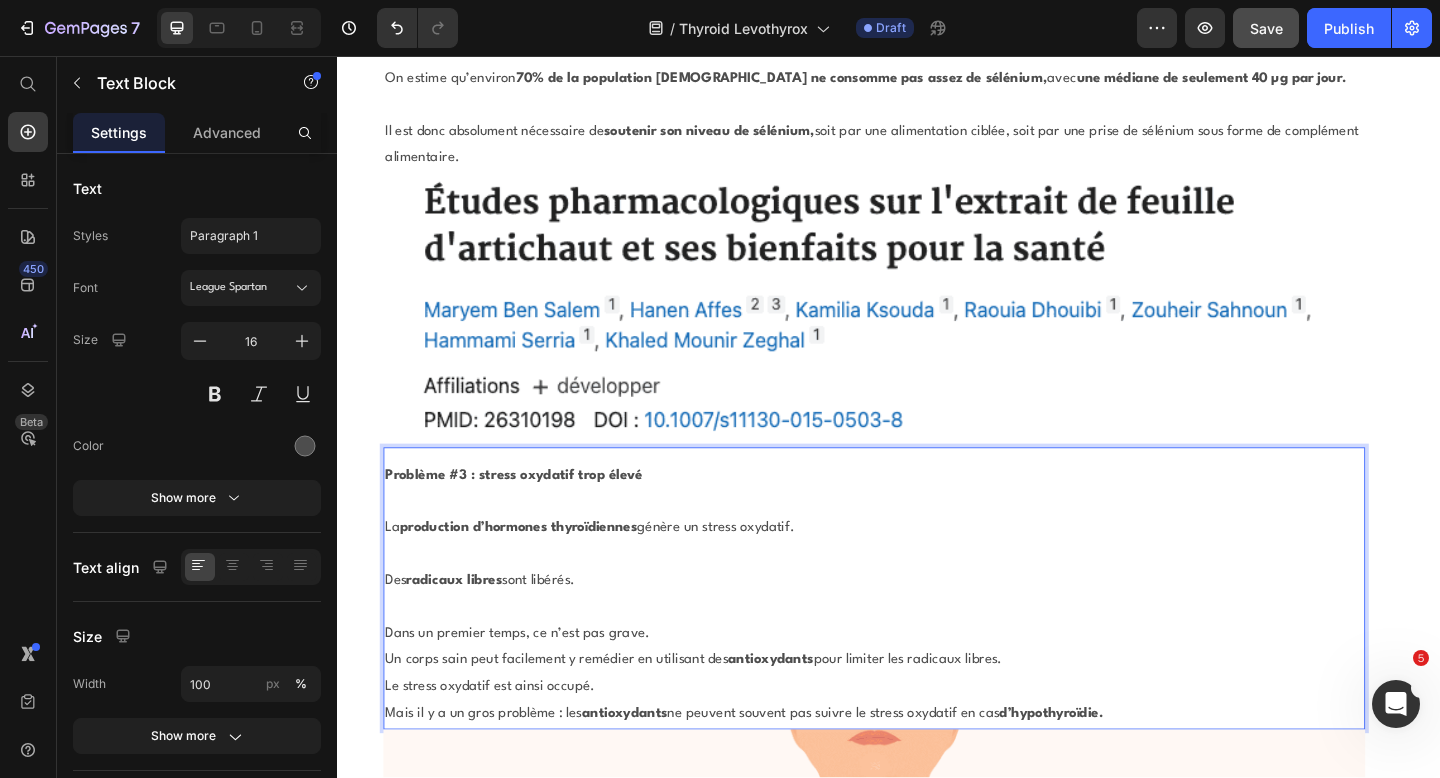 click on "Dans un premier temps, ce n’est pas grave." at bounding box center (921, 685) 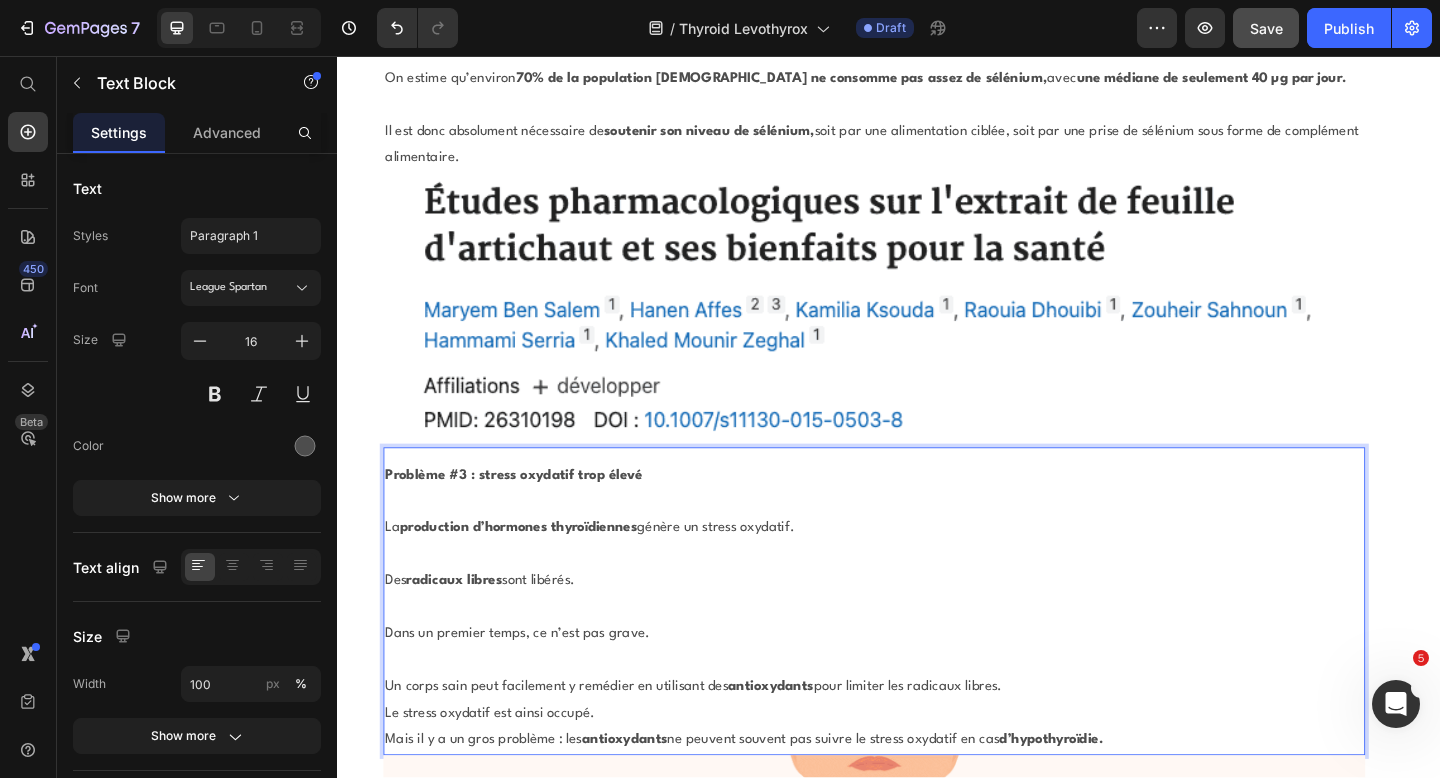 click on "Un corps sain peut facilement y remédier en utilisant des  antioxydants  pour limiter les radicaux libres." at bounding box center (921, 743) 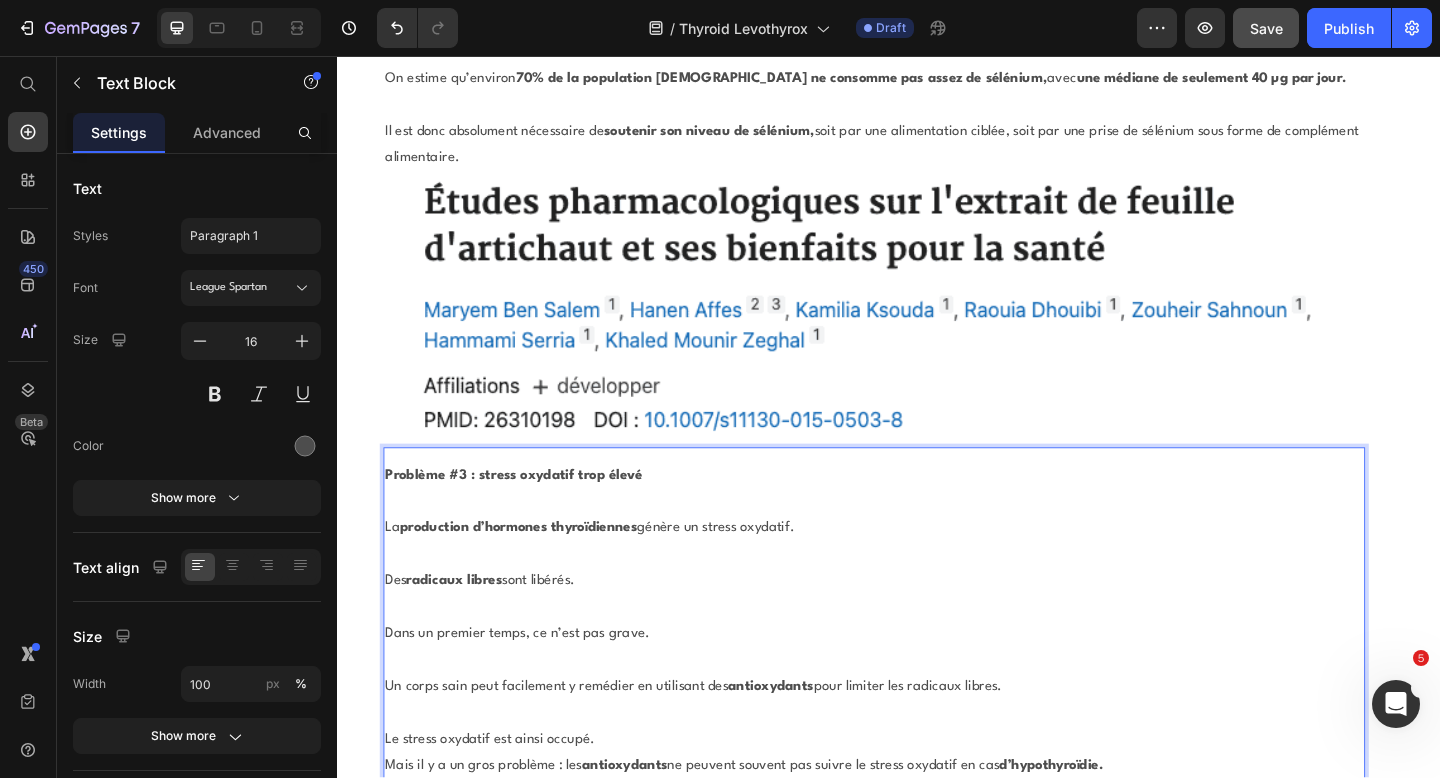 click on "Le stress oxydatif est ainsi occupé." at bounding box center (921, 801) 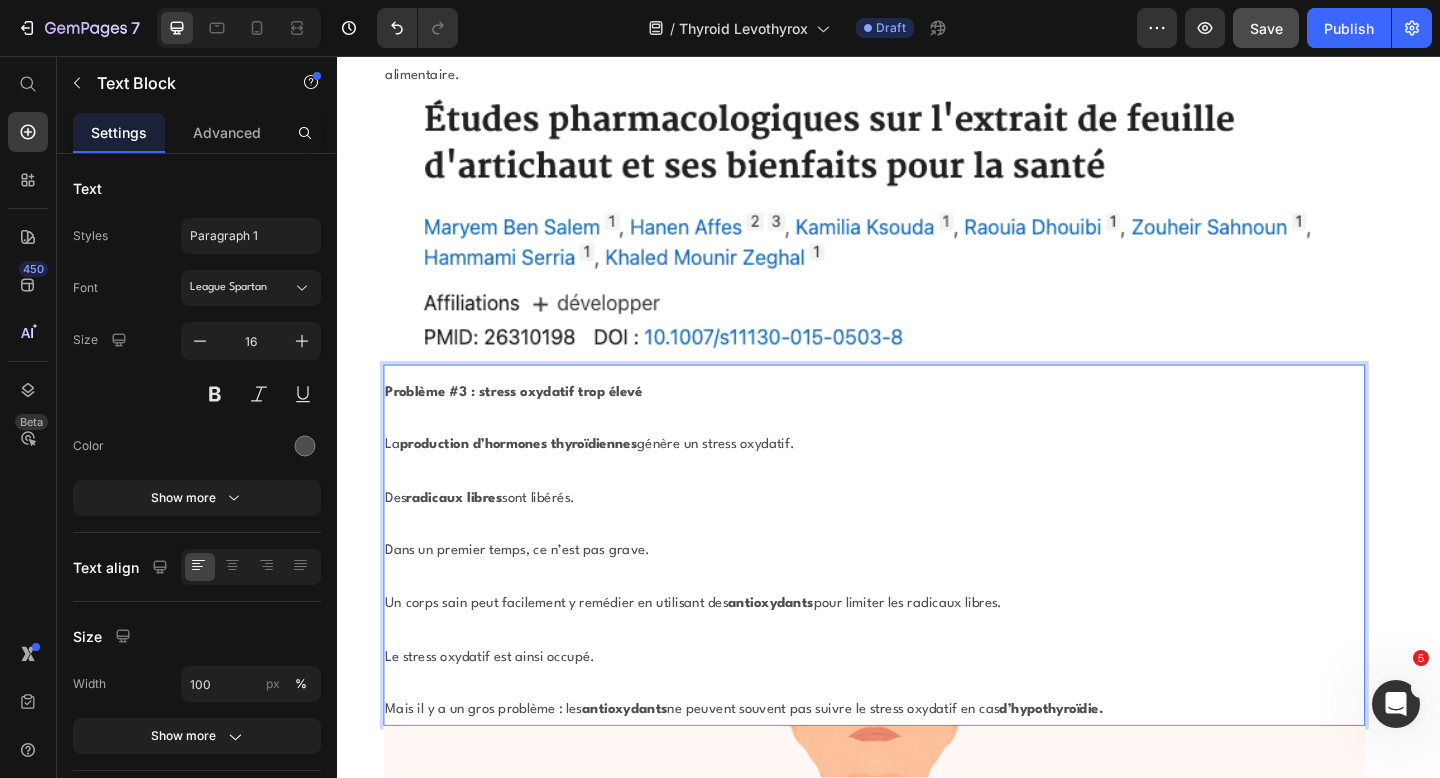 scroll, scrollTop: 15923, scrollLeft: 0, axis: vertical 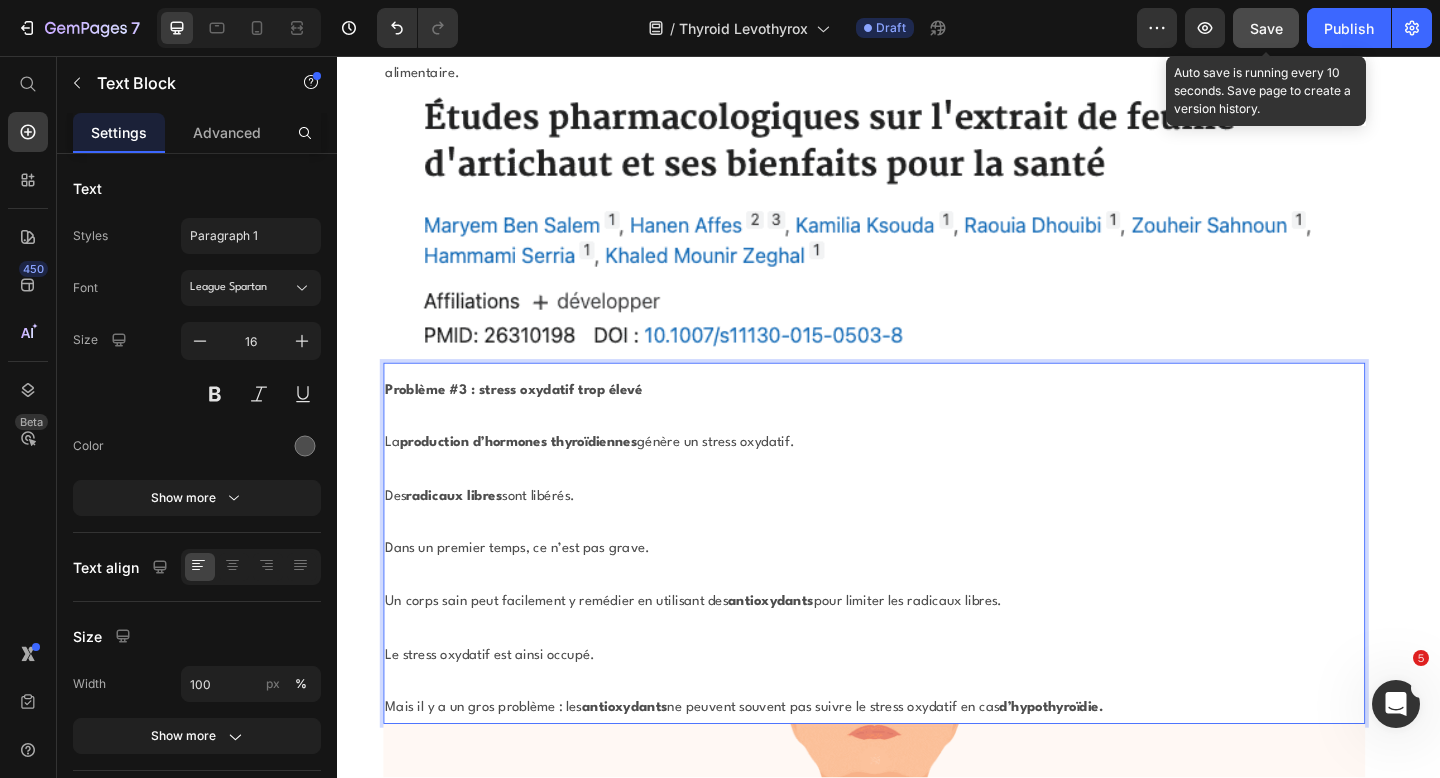 click on "Save" 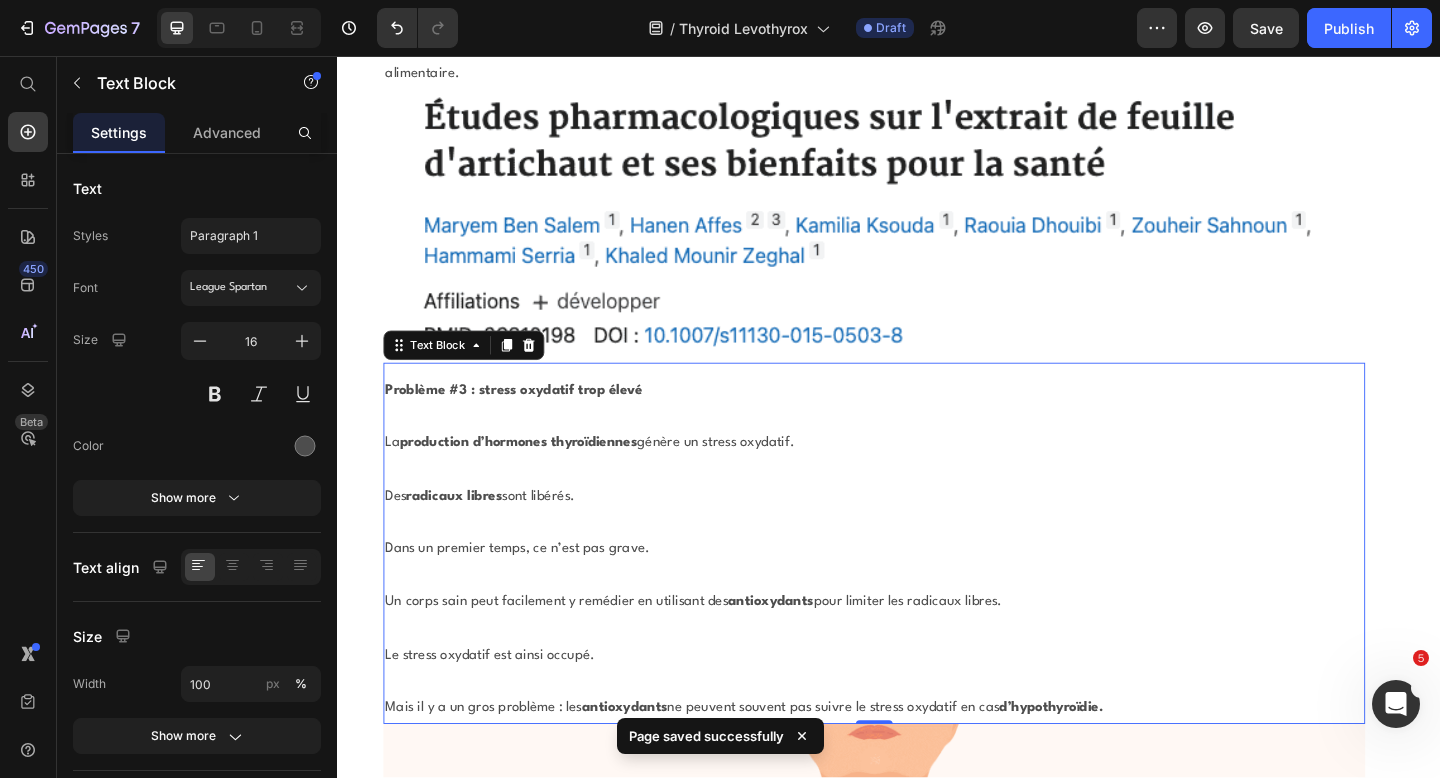 scroll, scrollTop: 16254, scrollLeft: 0, axis: vertical 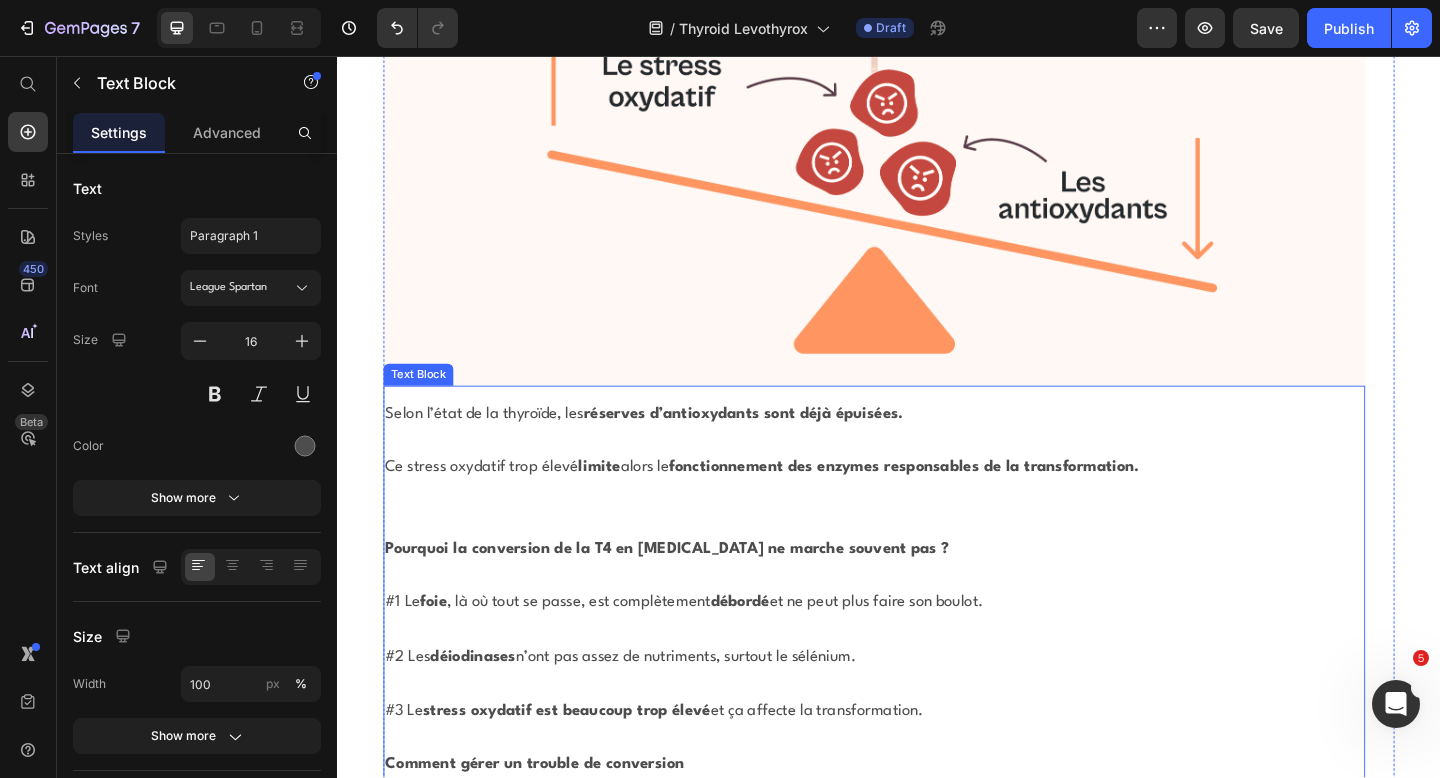 click at bounding box center [921, 623] 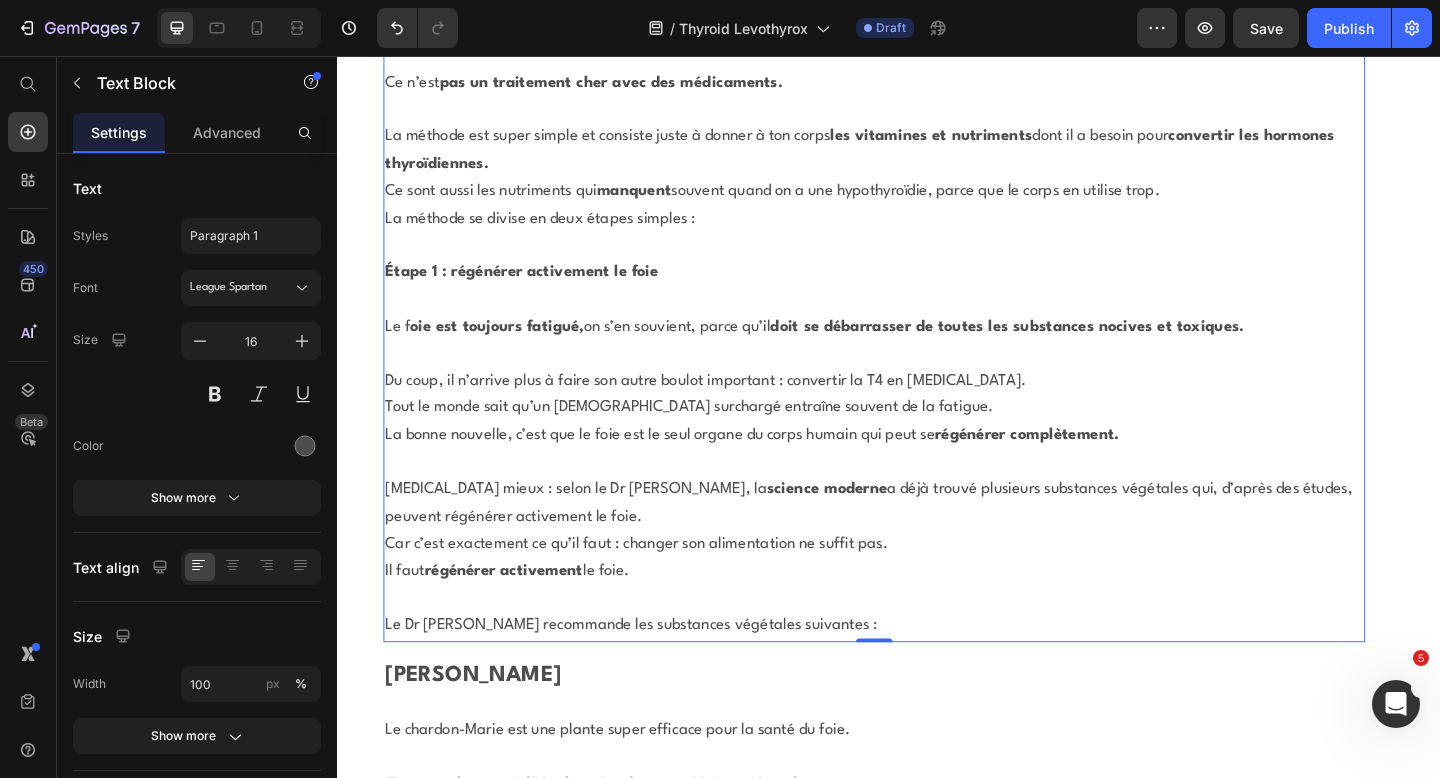 scroll, scrollTop: 20259, scrollLeft: 0, axis: vertical 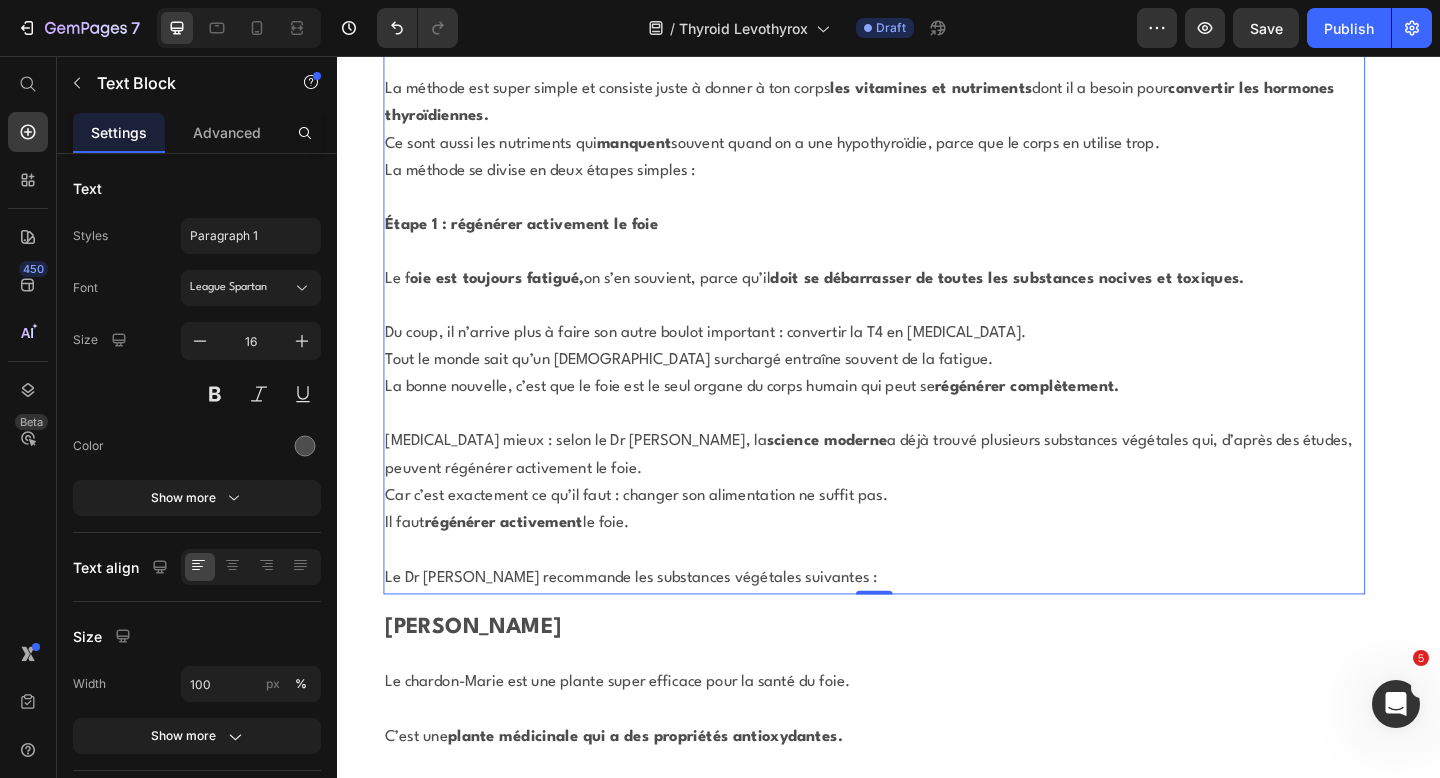 click on "Le Dr Berger recommande les substances végétales suivantes :" at bounding box center (921, 625) 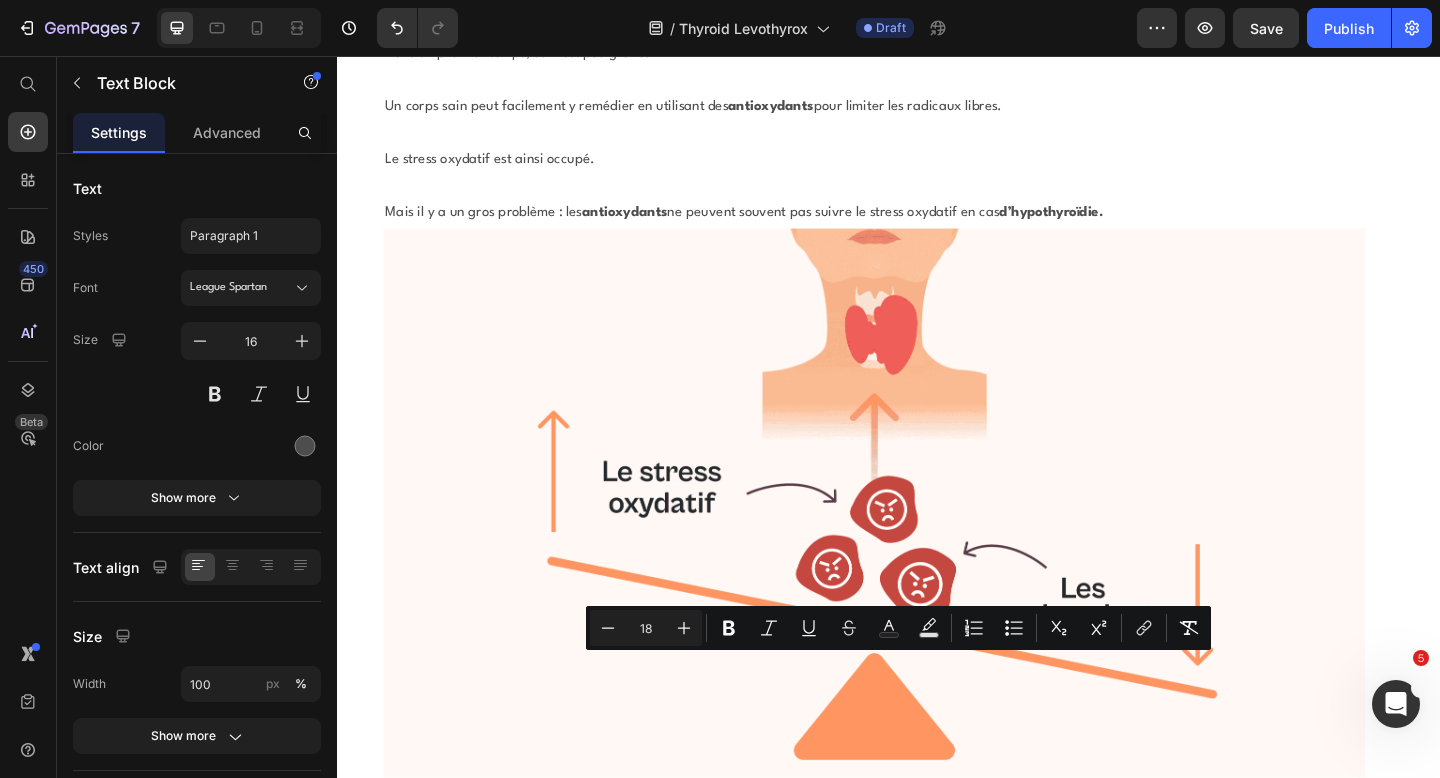scroll, scrollTop: 16420, scrollLeft: 0, axis: vertical 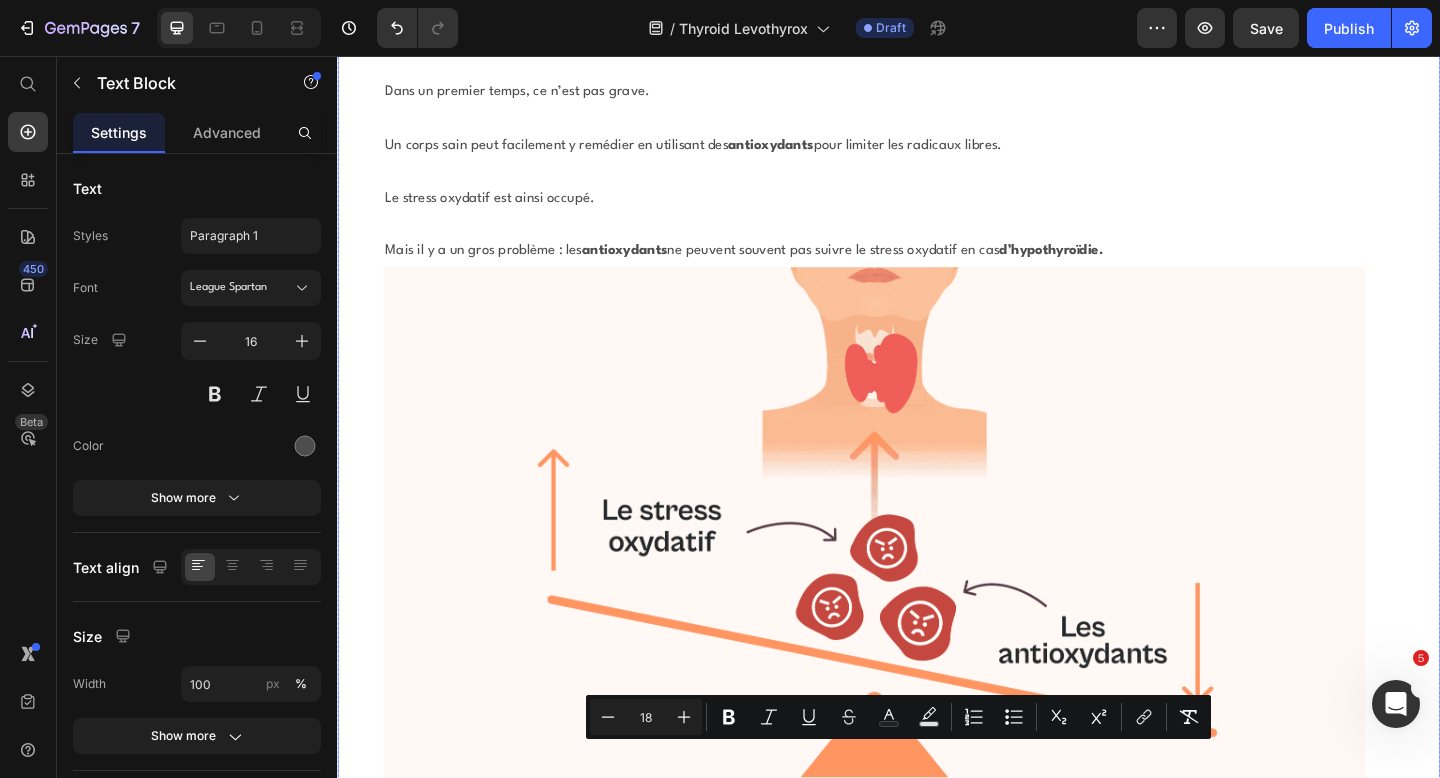 drag, startPoint x: 873, startPoint y: 499, endPoint x: 364, endPoint y: 612, distance: 521.3924 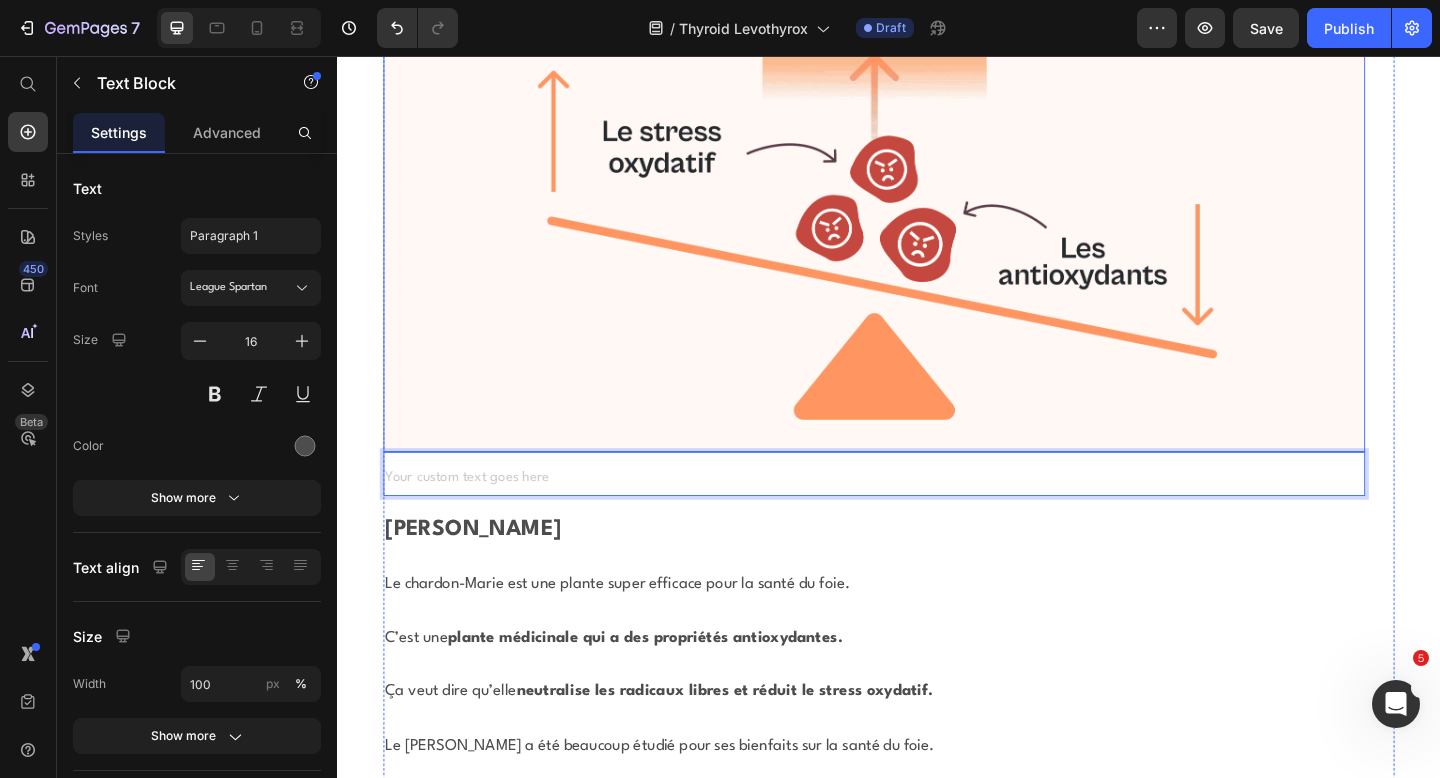 scroll, scrollTop: 16902, scrollLeft: 0, axis: vertical 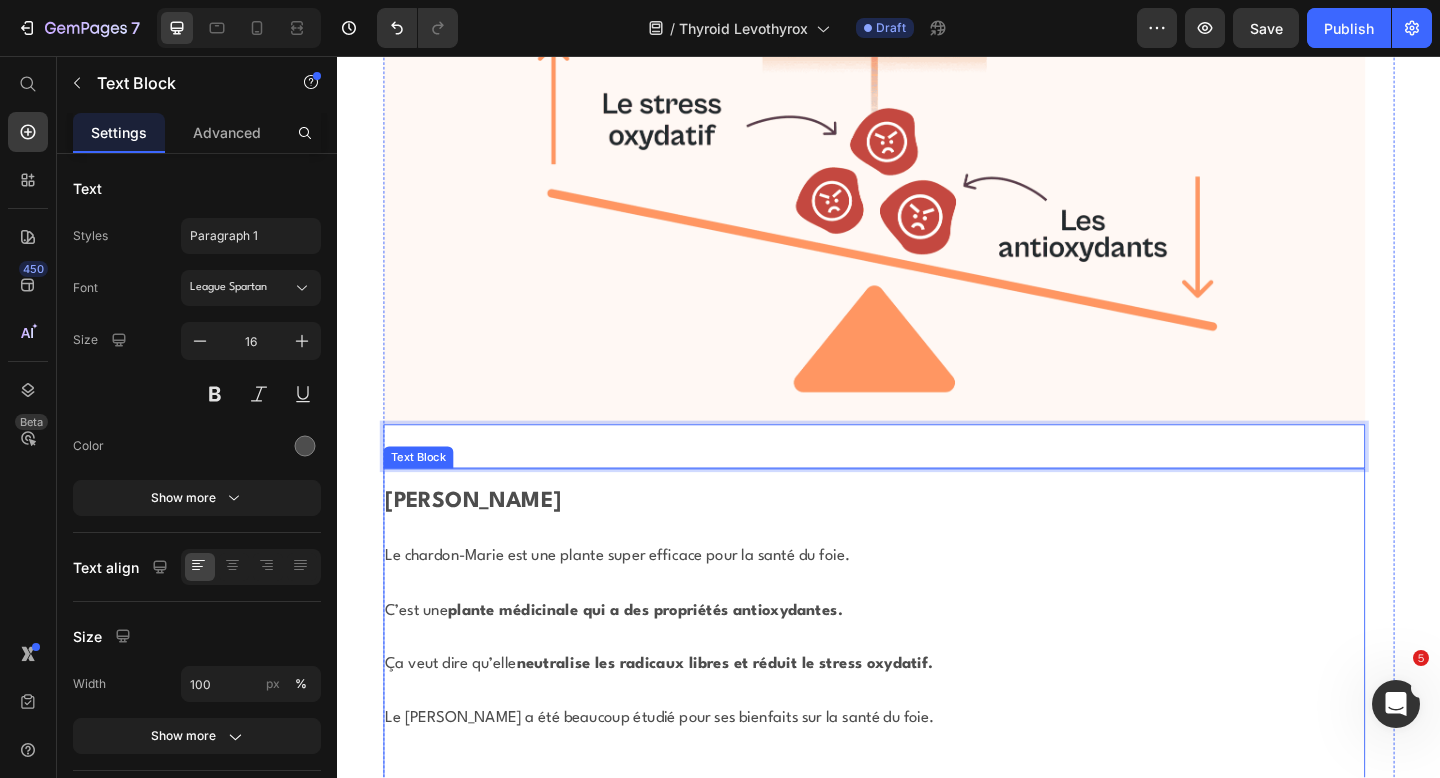 click on "Le chardon-Marie est une plante super efficace pour la santé du foie." at bounding box center (921, 602) 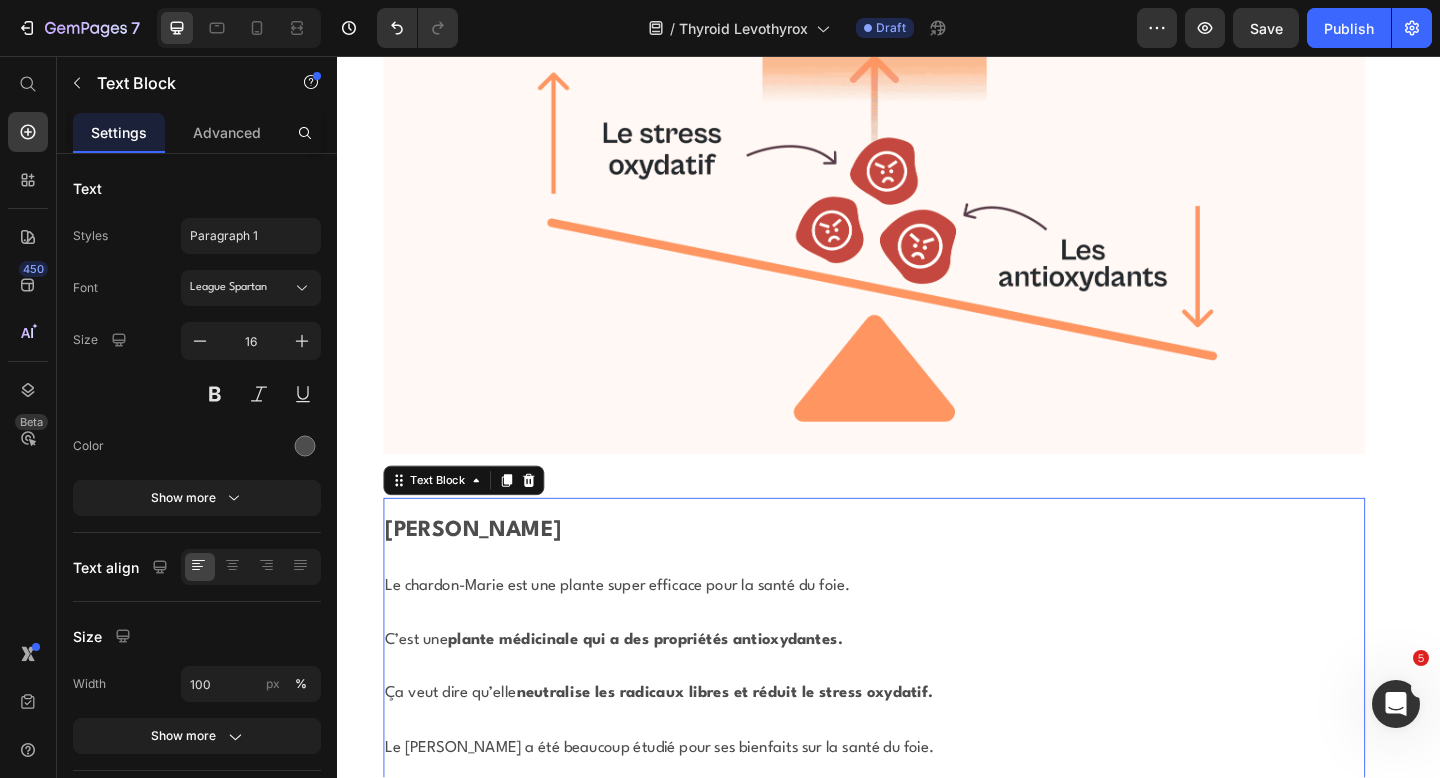 scroll, scrollTop: 16806, scrollLeft: 0, axis: vertical 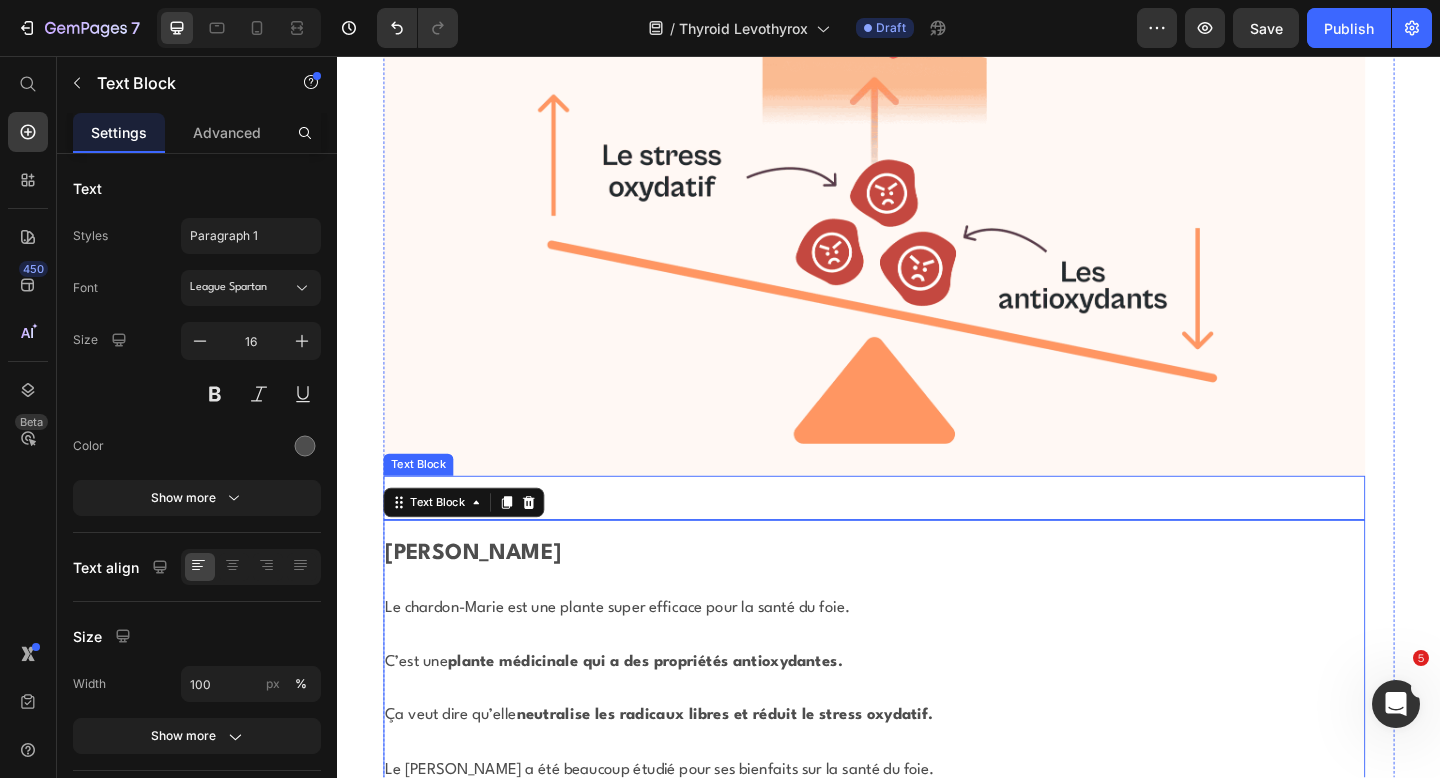 click at bounding box center [921, 544] 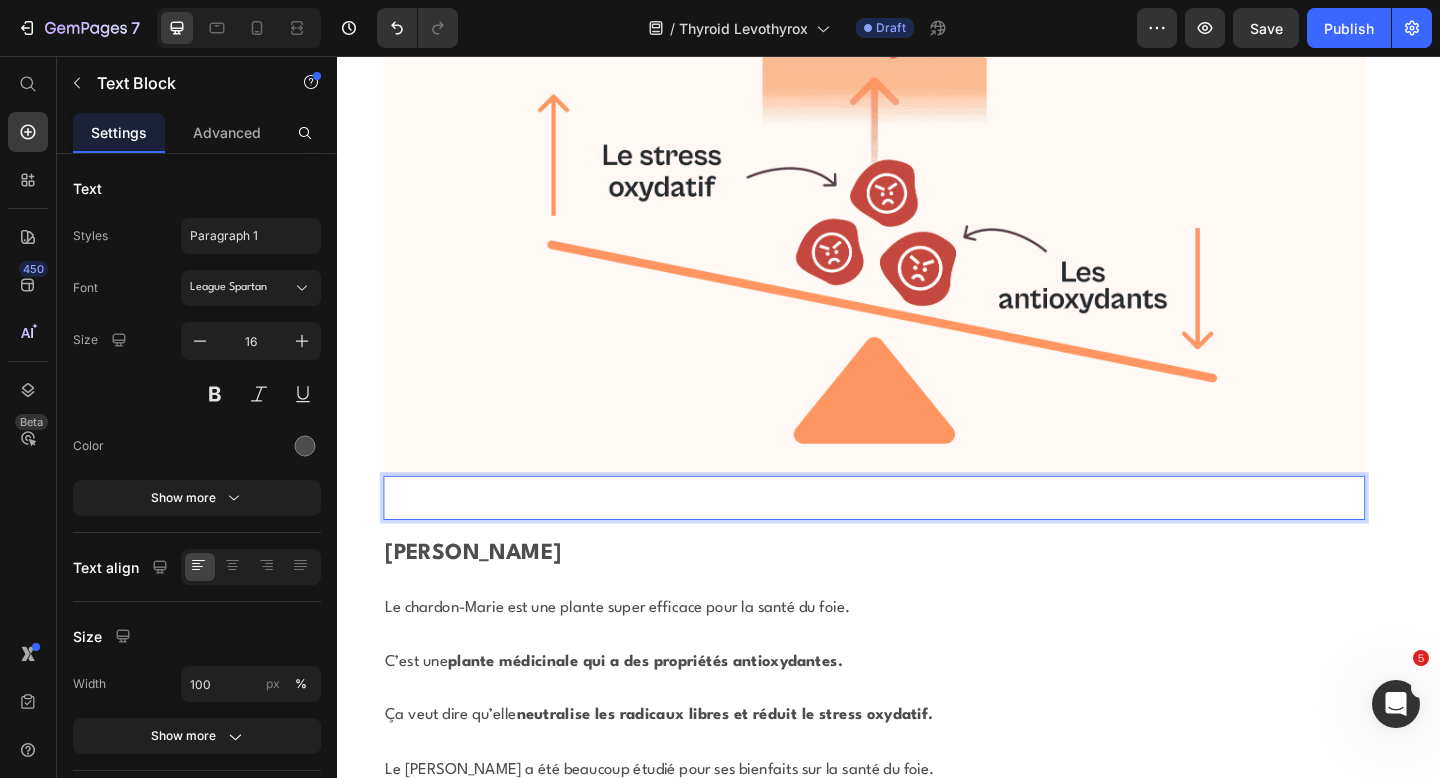 click at bounding box center (921, 544) 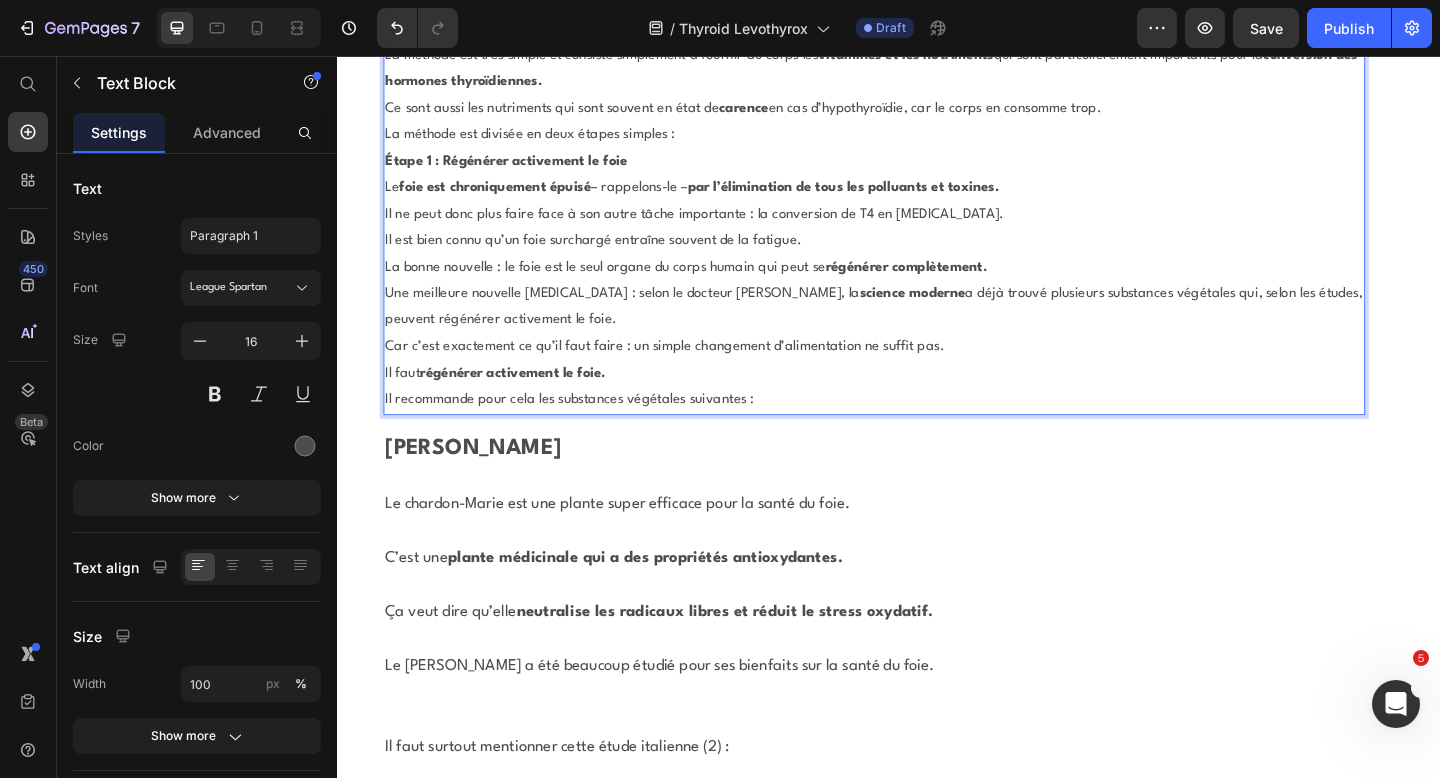 scroll, scrollTop: 18968, scrollLeft: 0, axis: vertical 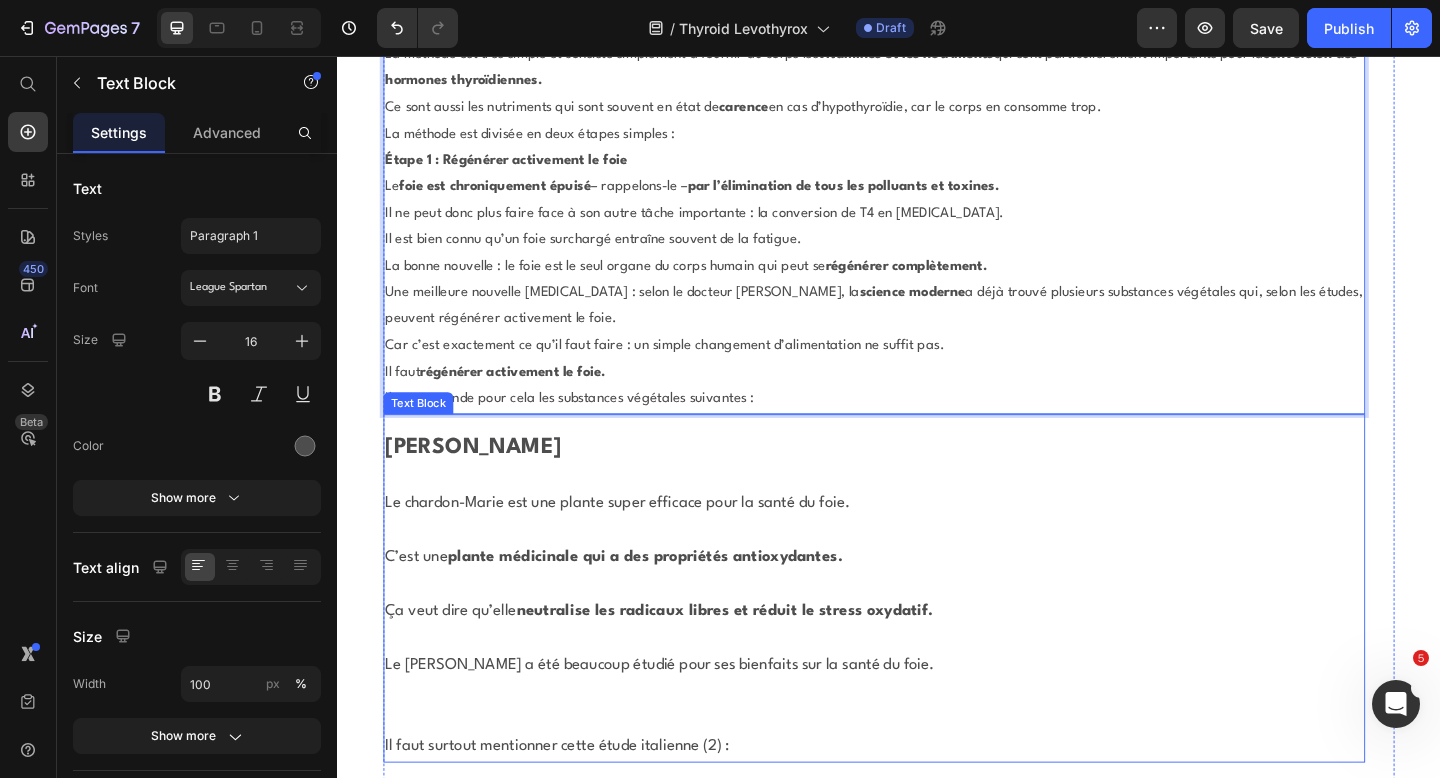click at bounding box center (921, 631) 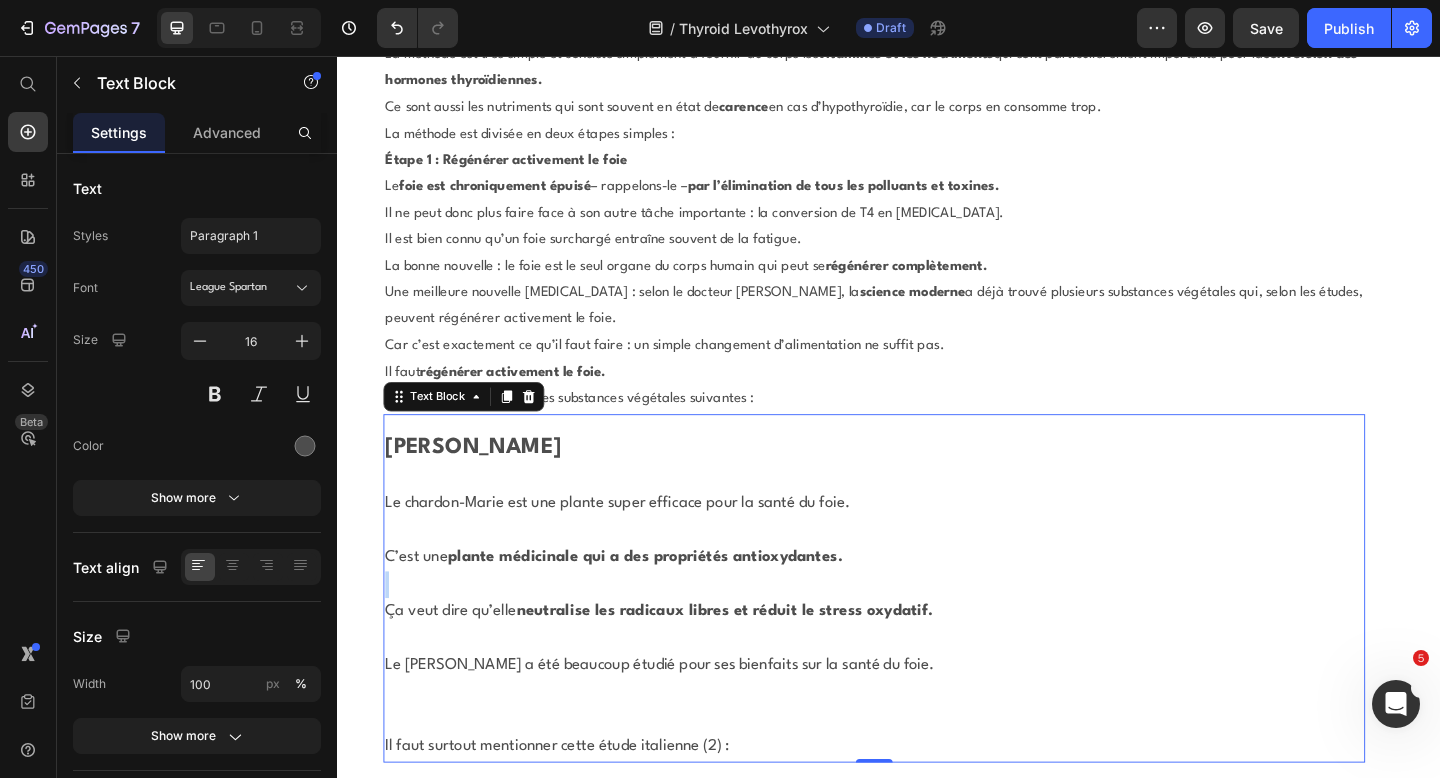 click at bounding box center (921, 631) 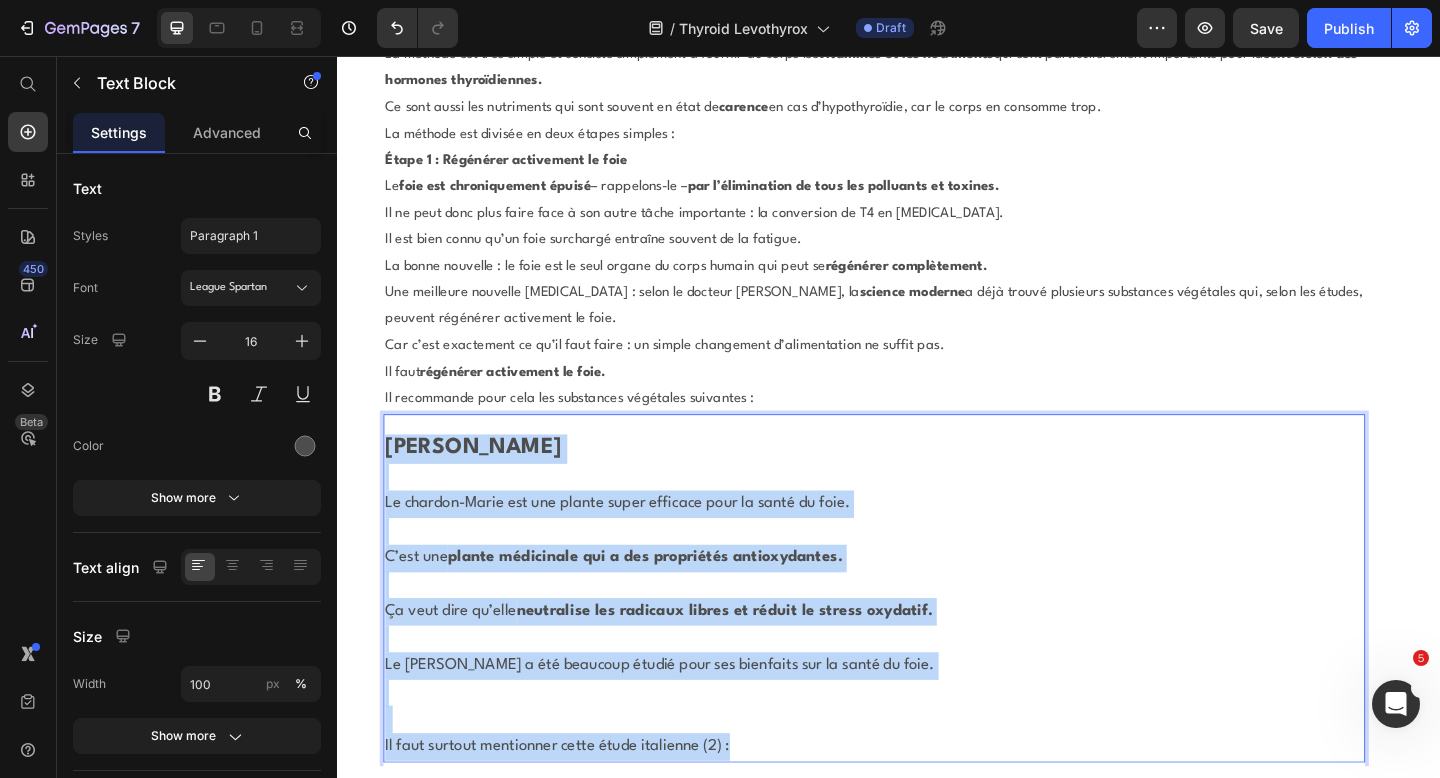 drag, startPoint x: 782, startPoint y: 688, endPoint x: 393, endPoint y: 368, distance: 503.70724 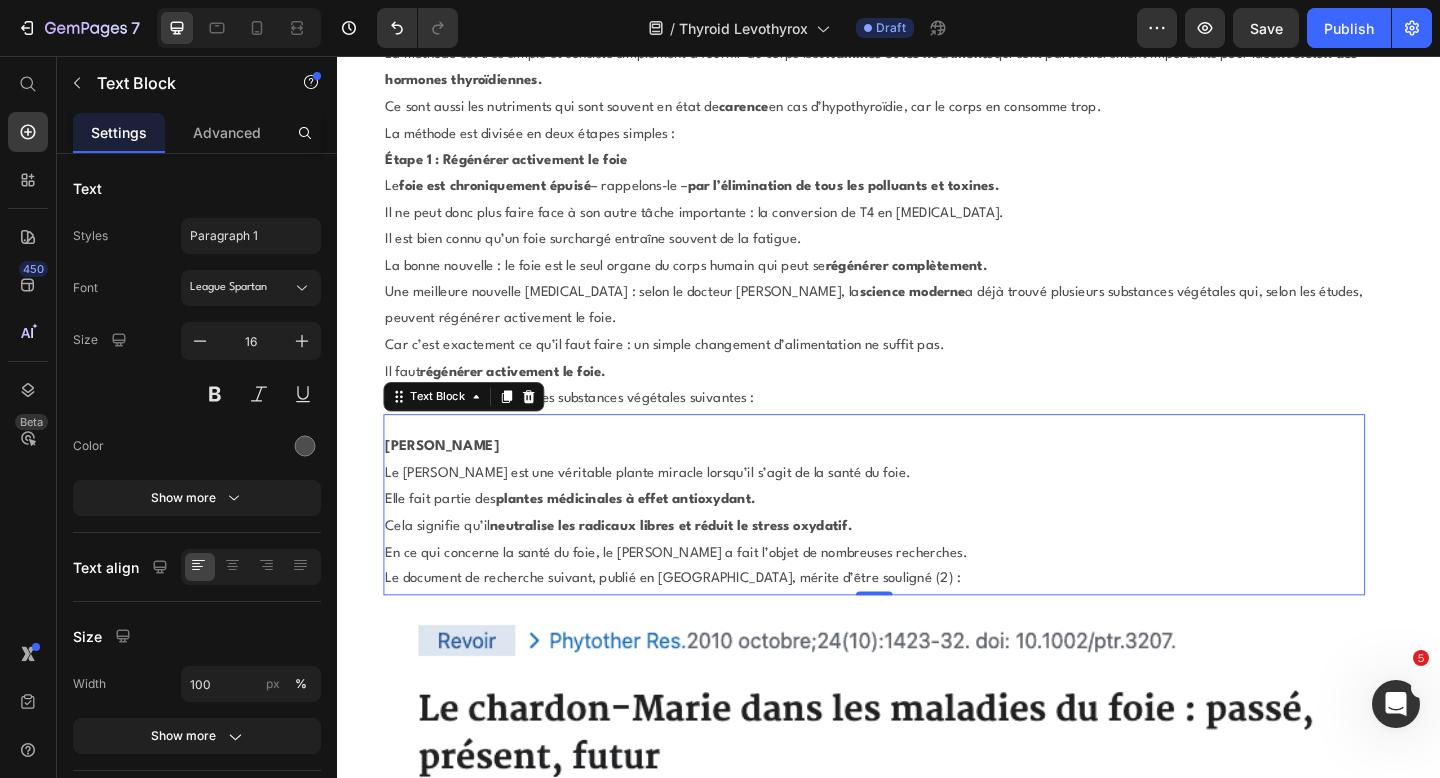 scroll, scrollTop: 19098, scrollLeft: 0, axis: vertical 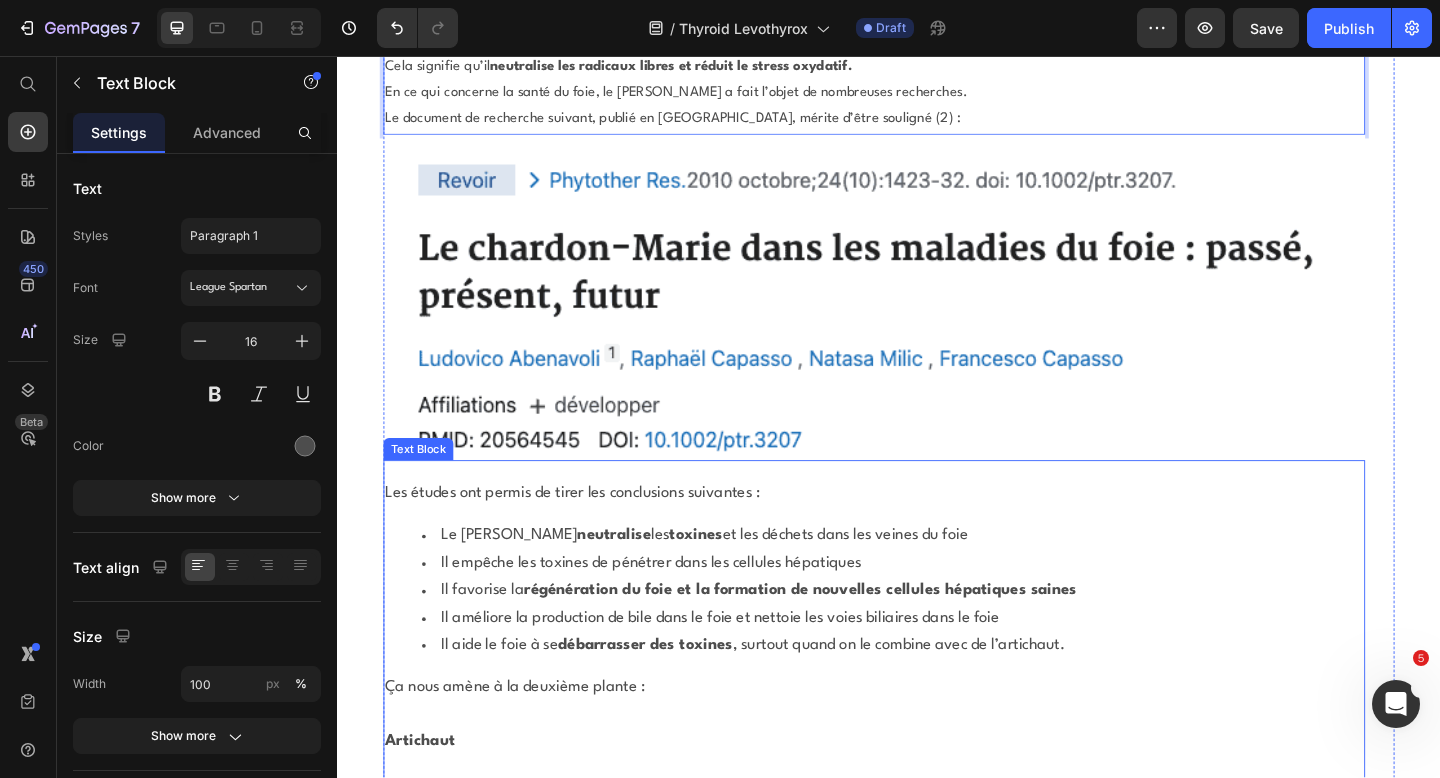 click on "Il empêche les toxines de pénétrer dans les cellules hépatiques" at bounding box center (941, 609) 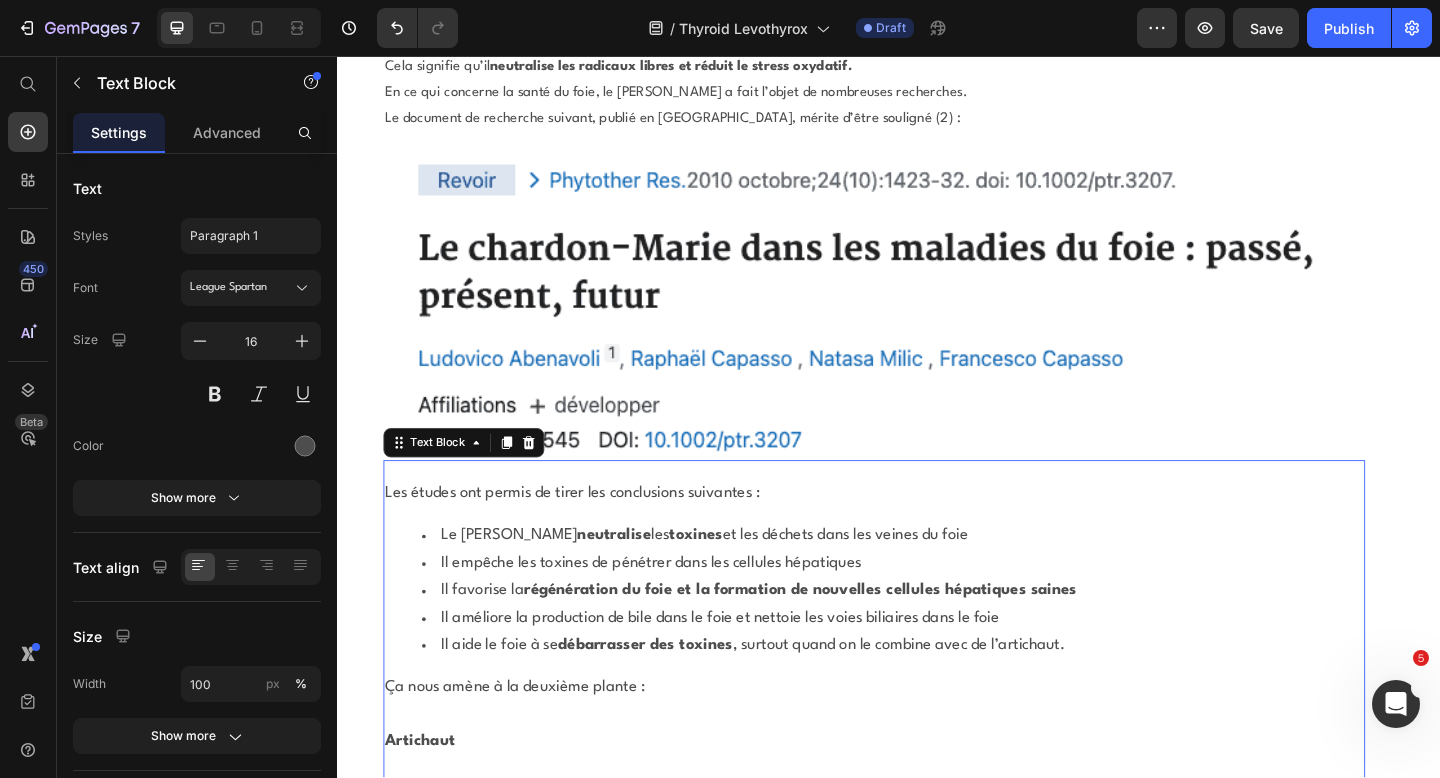 click on "Il empêche les toxines de pénétrer dans les cellules hépatiques" at bounding box center (941, 609) 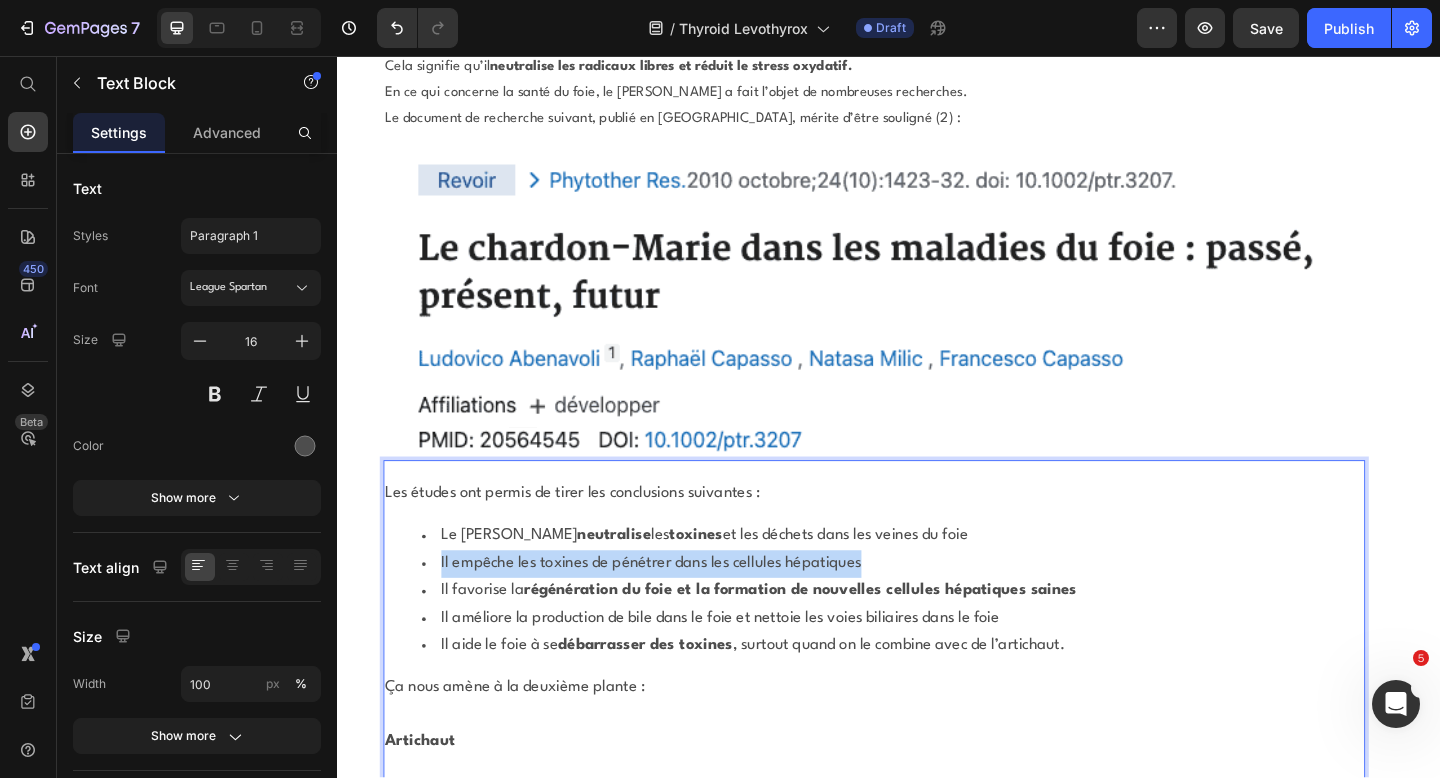 click on "Il empêche les toxines de pénétrer dans les cellules hépatiques" at bounding box center [941, 609] 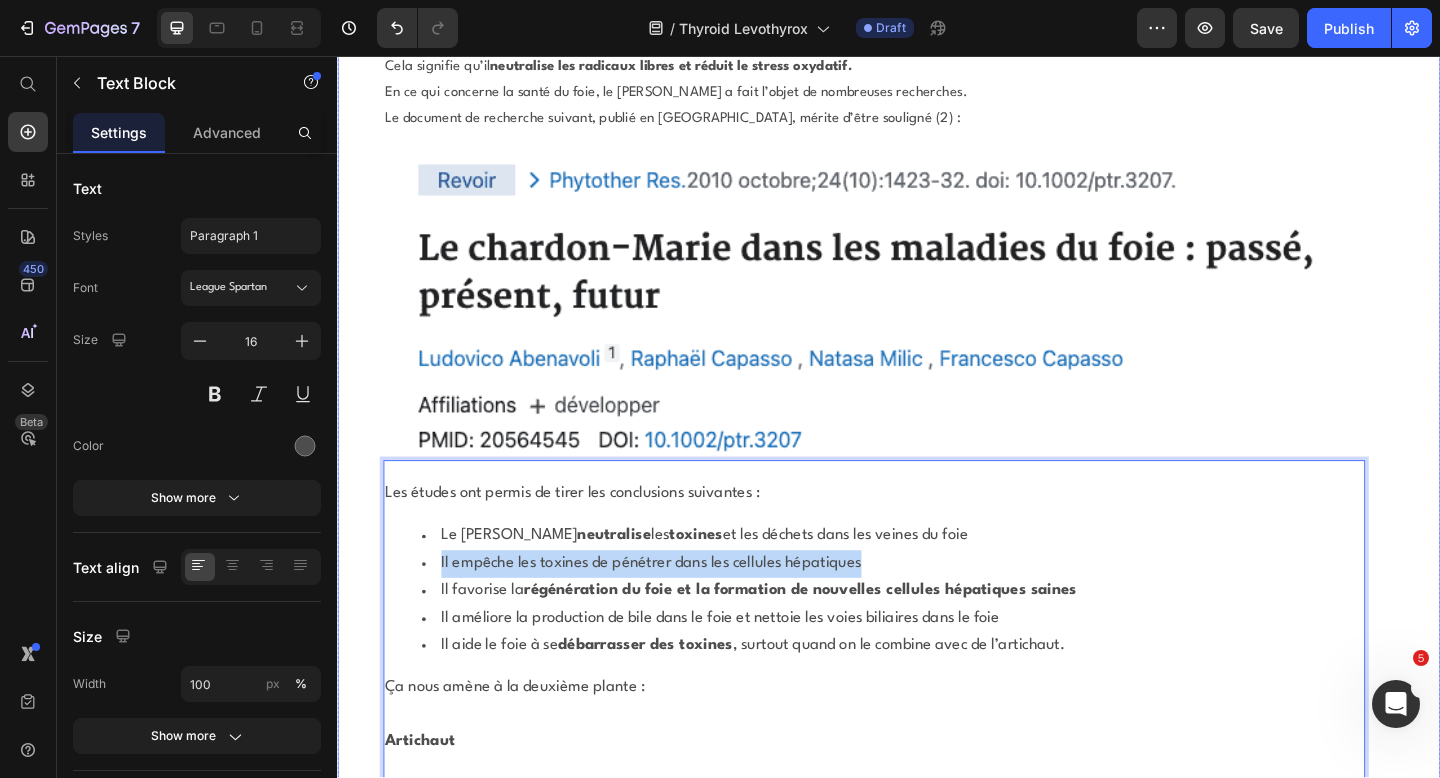 drag, startPoint x: 1363, startPoint y: 734, endPoint x: 382, endPoint y: 404, distance: 1035.0173 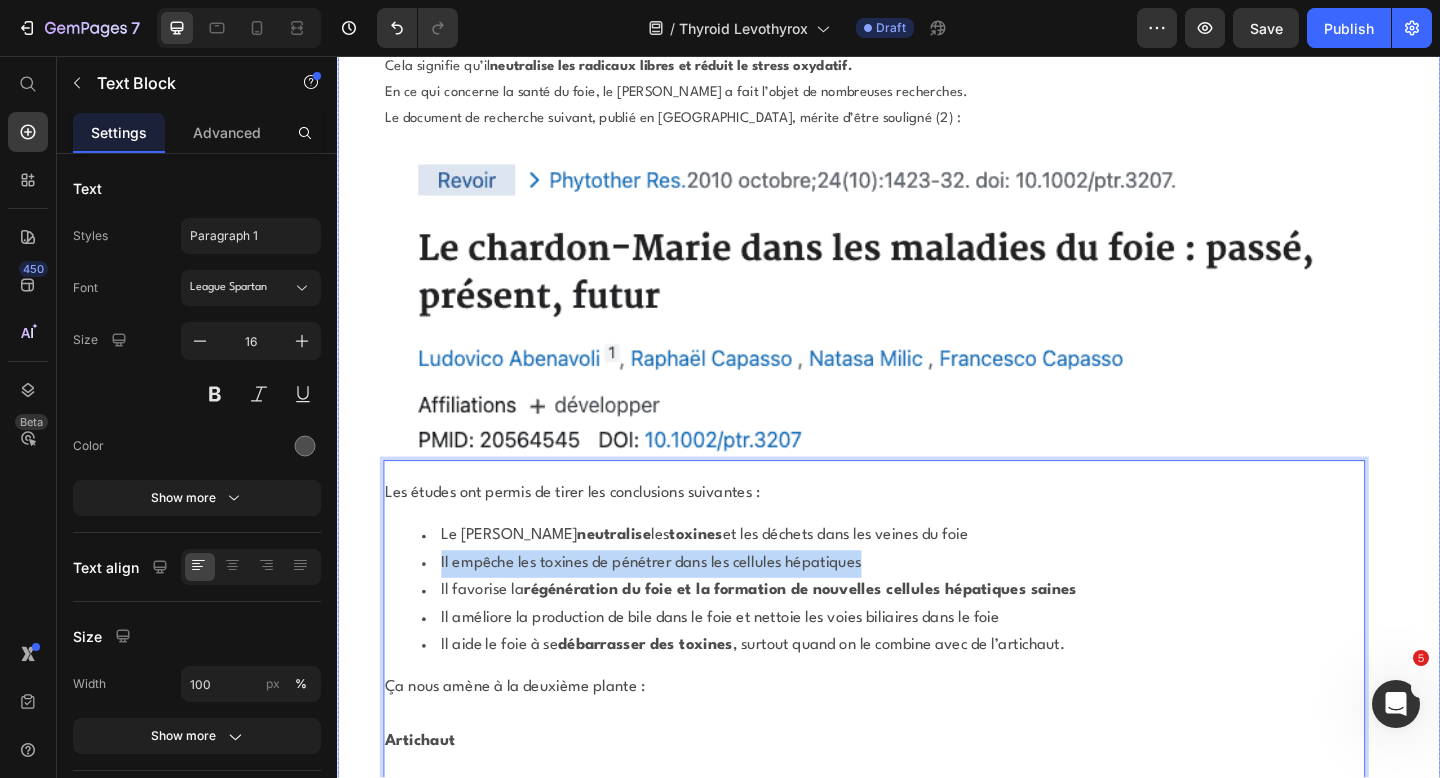 click on "⁠⁠⁠⁠⁠⁠⁠ La paresse de la thyroïde - pourquoi le traitement au Levothyrox ne fonctionne pas et que peux-tu faire à la place ? Heading ⁠⁠⁠⁠⁠⁠⁠ Comment j'ai réussi à contrôler mon hypothyroïdie après 5 ans d'enfer et même à perdre 6 kg - tout à fait naturellement et en seulement 3 mois. Heading ⁠⁠⁠⁠⁠⁠⁠ Sophie Moreau | Experte en thyroïde Écrit le 24.11.2024 Heading Image Row Une fatigue constante qui te donne l’impression d’être la  Belle au bois dormant  en personne. Des mains et des pieds froids,  des  problèmes digestifs  constants et des  difficultés de concentration. Un  visage gonflé  à cause de la rétention d’eau. Cela te semble familier ? Comme si ces  symptômes  classiques de l’hypothyroïdie n’étaient pas assez graves, il faut souvent ajouter à cela un  médecin généraliste débordé  qui ne connaît qu’un seul traitement : les médicaments pour la thyroïde, généralement sous forme d’Euthyrox ou de Levothyrox. poids   ." at bounding box center (937, -2805) 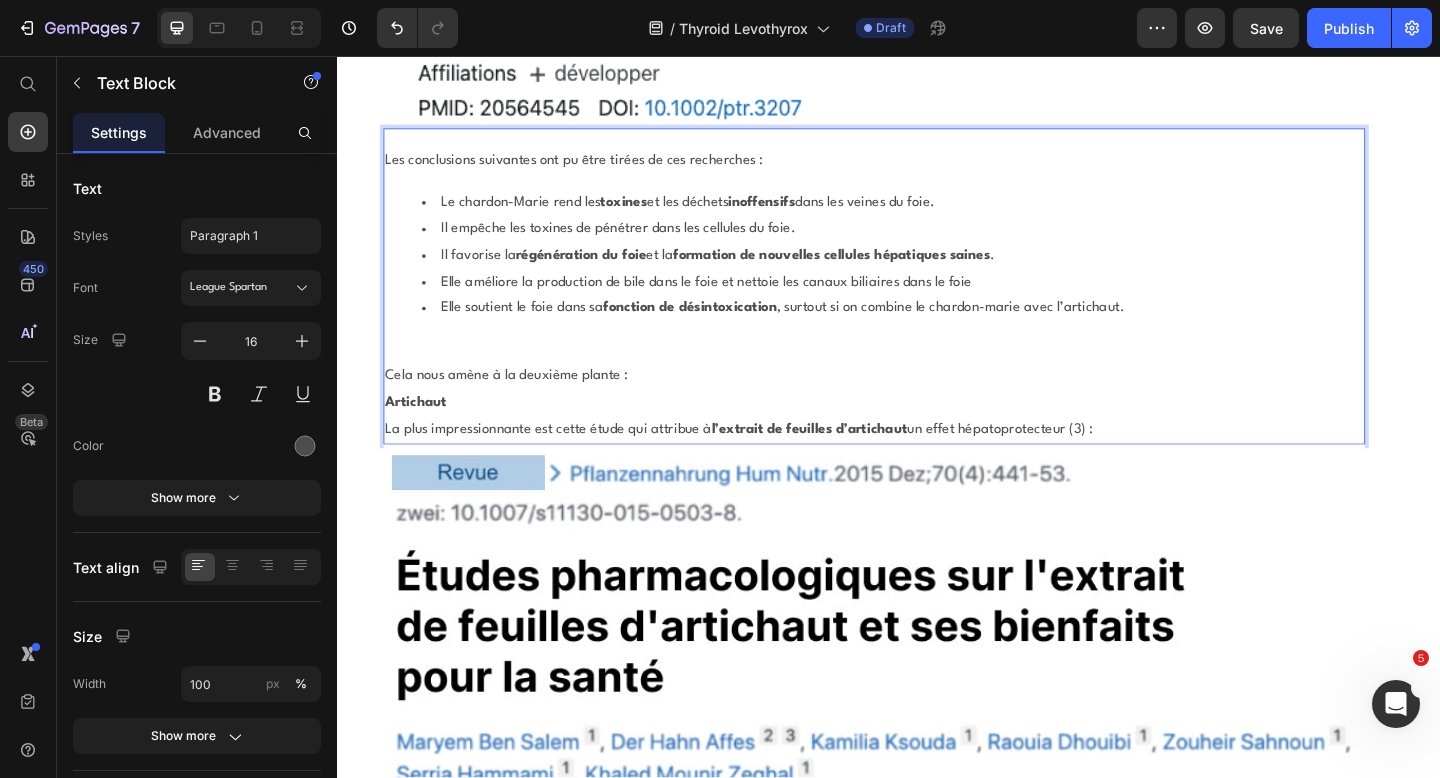 scroll, scrollTop: 19914, scrollLeft: 0, axis: vertical 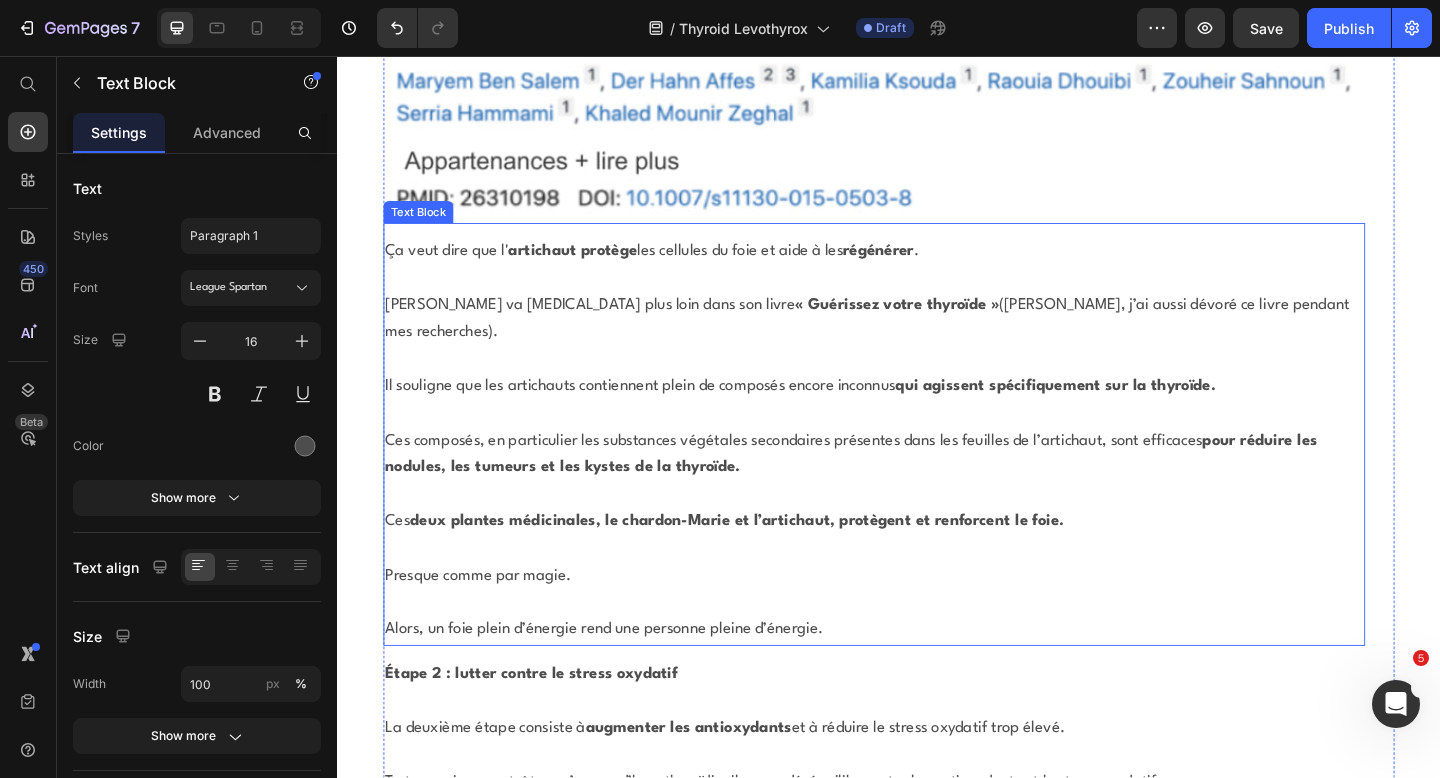click at bounding box center (921, 446) 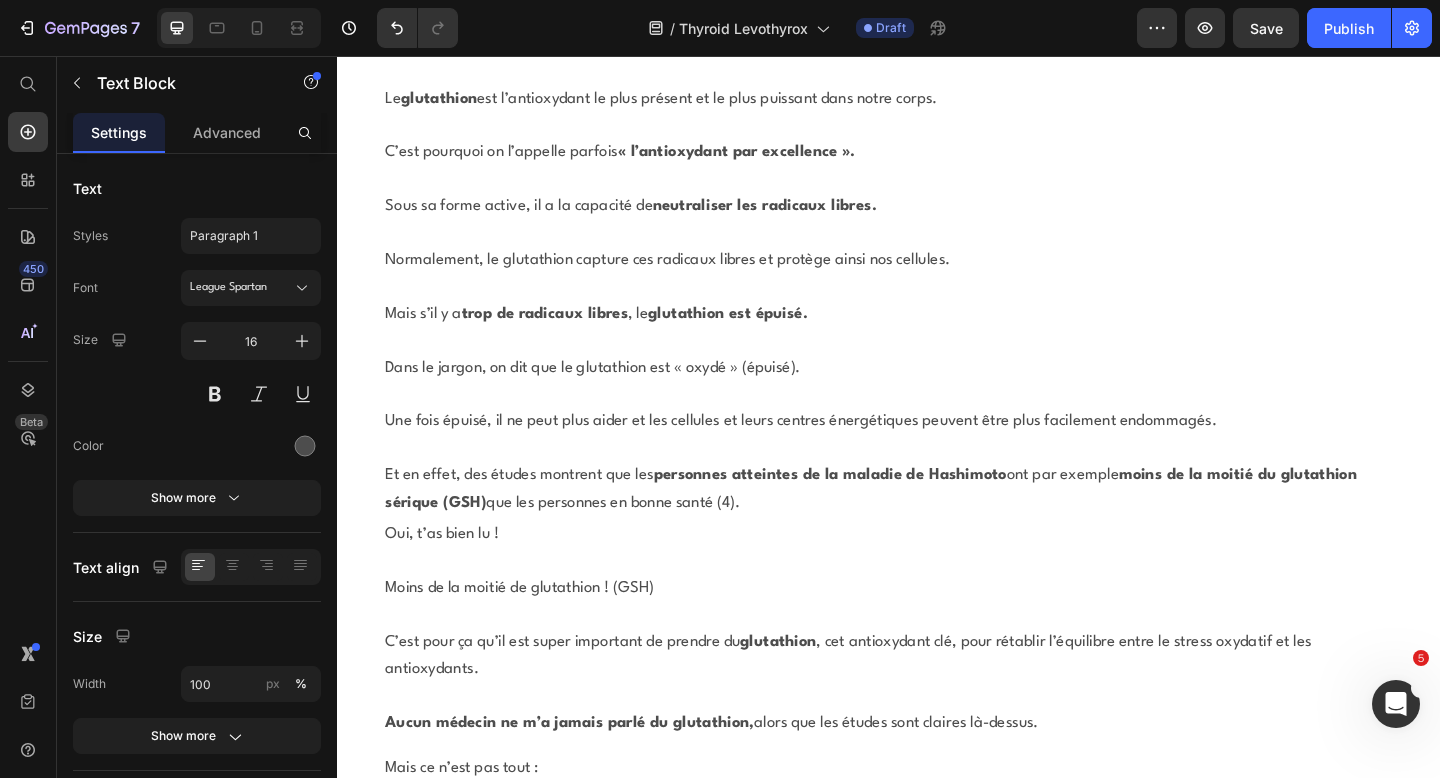 scroll, scrollTop: 21216, scrollLeft: 0, axis: vertical 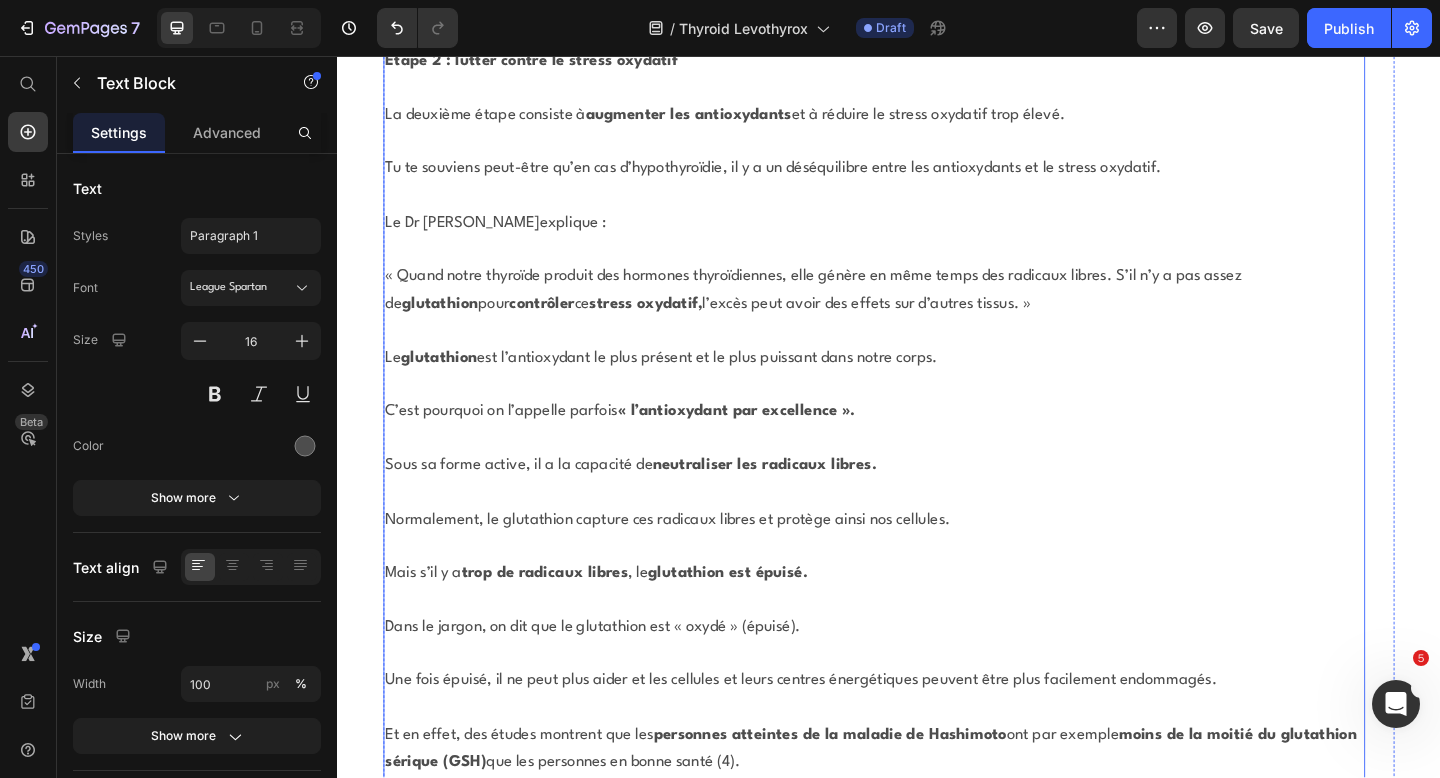 click on "neutraliser les radicaux libres." at bounding box center [801, 501] 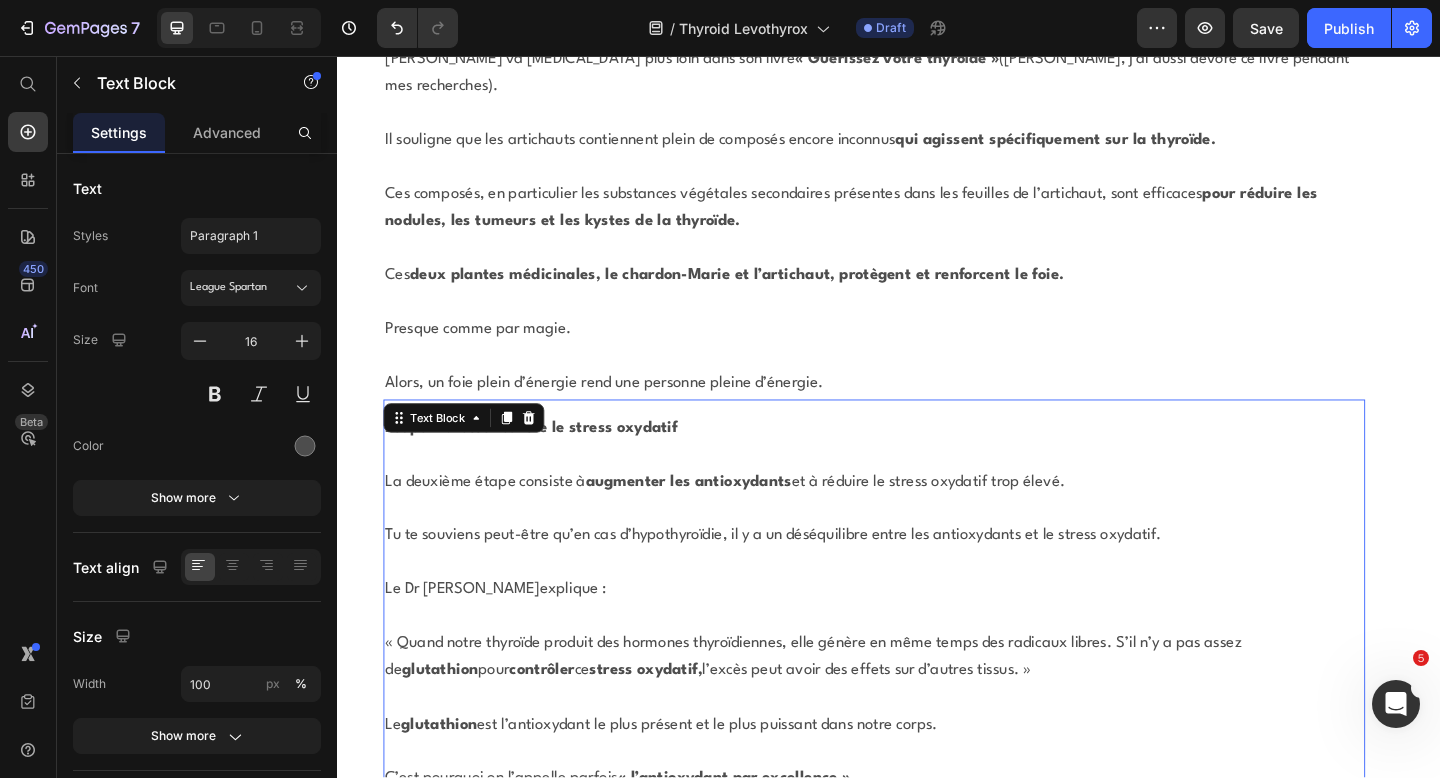scroll, scrollTop: 20816, scrollLeft: 0, axis: vertical 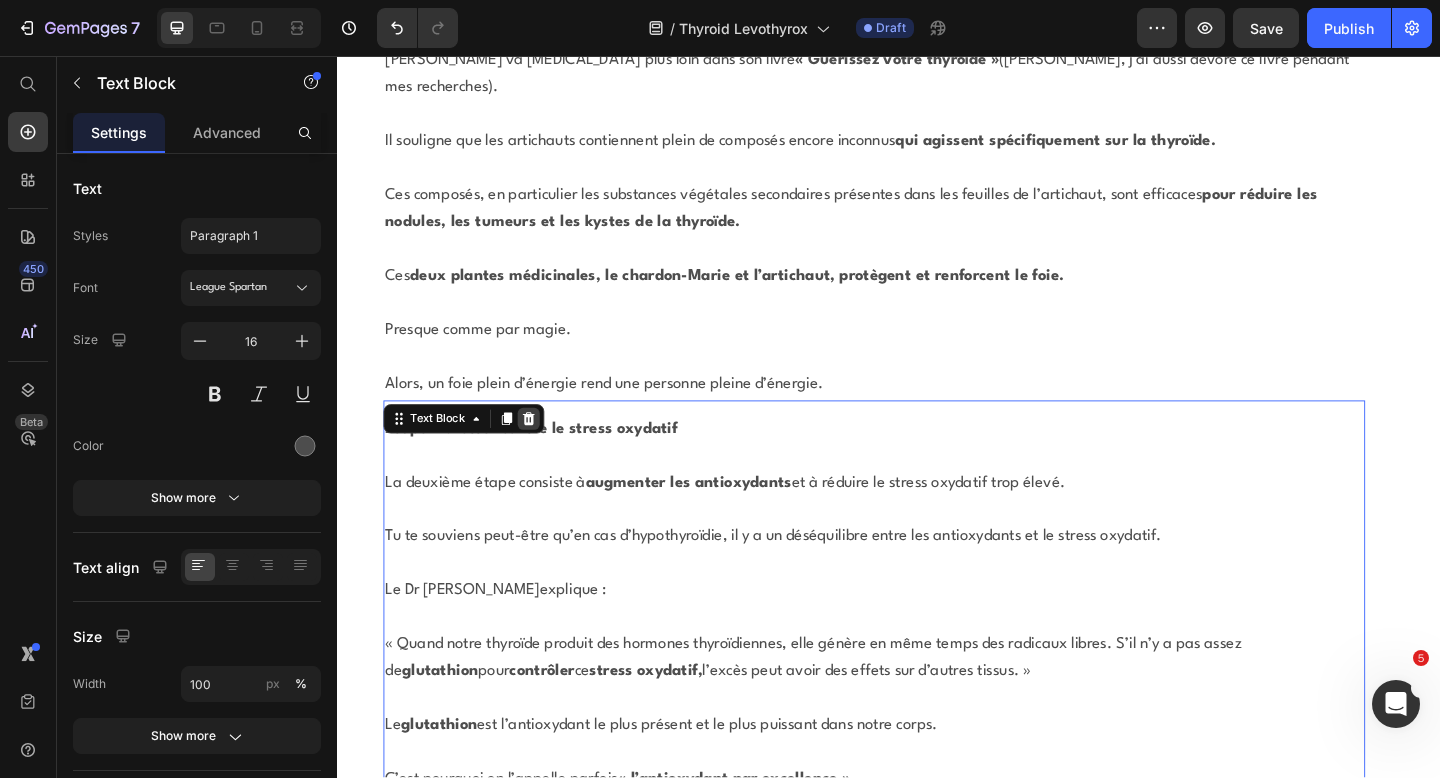 click 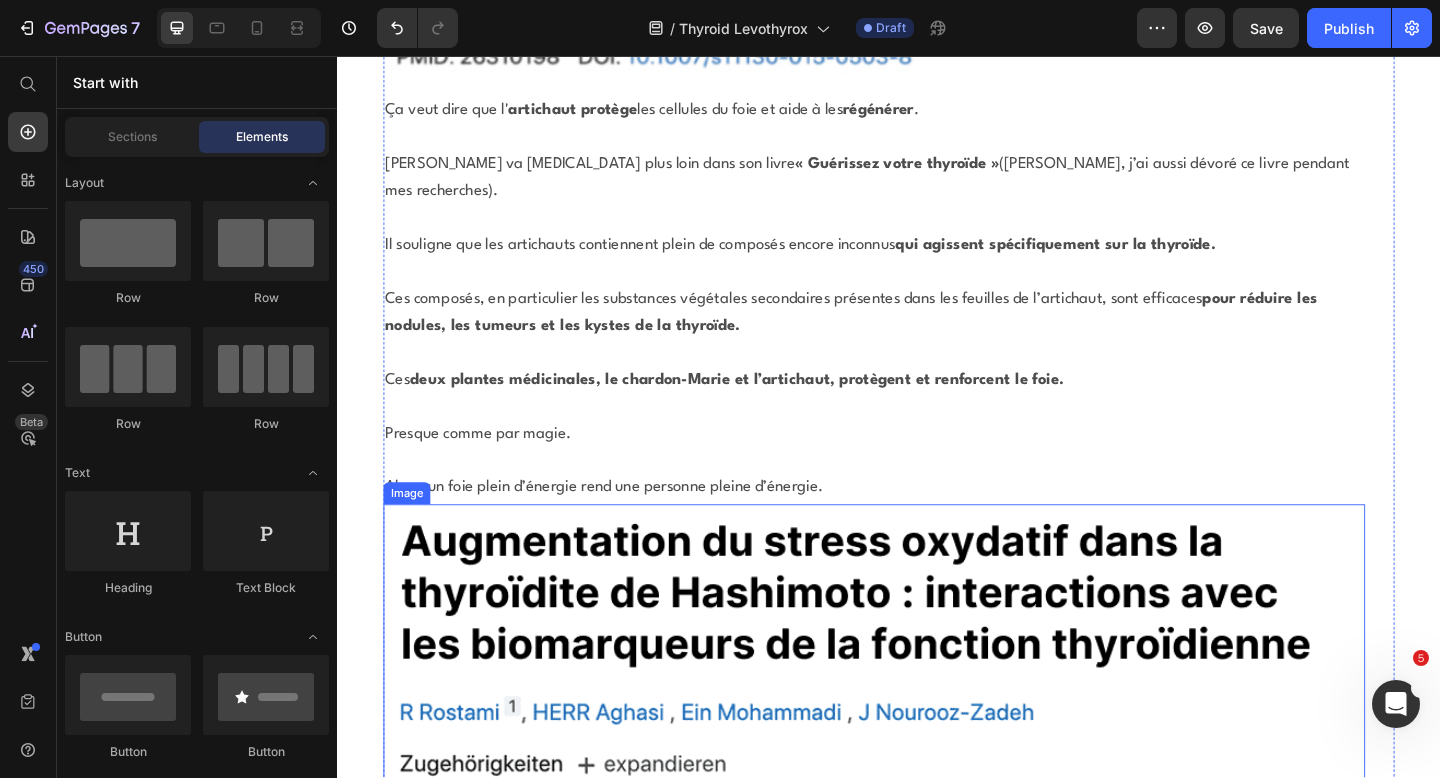 scroll, scrollTop: 20512, scrollLeft: 0, axis: vertical 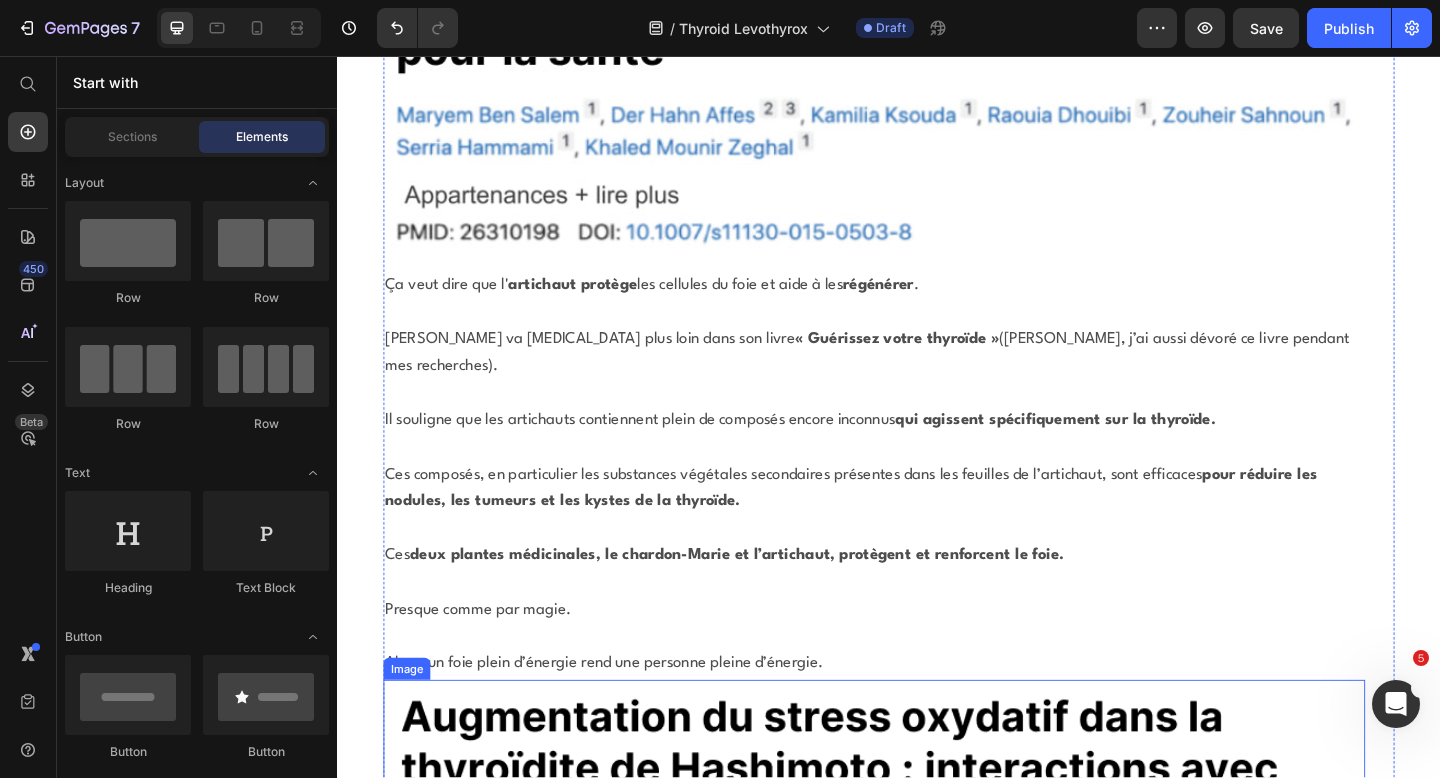 click on "Il souligne que les artichauts contiennent plein de composés encore inconnus  qui agissent spécifiquement sur la thyroïde." at bounding box center (921, 454) 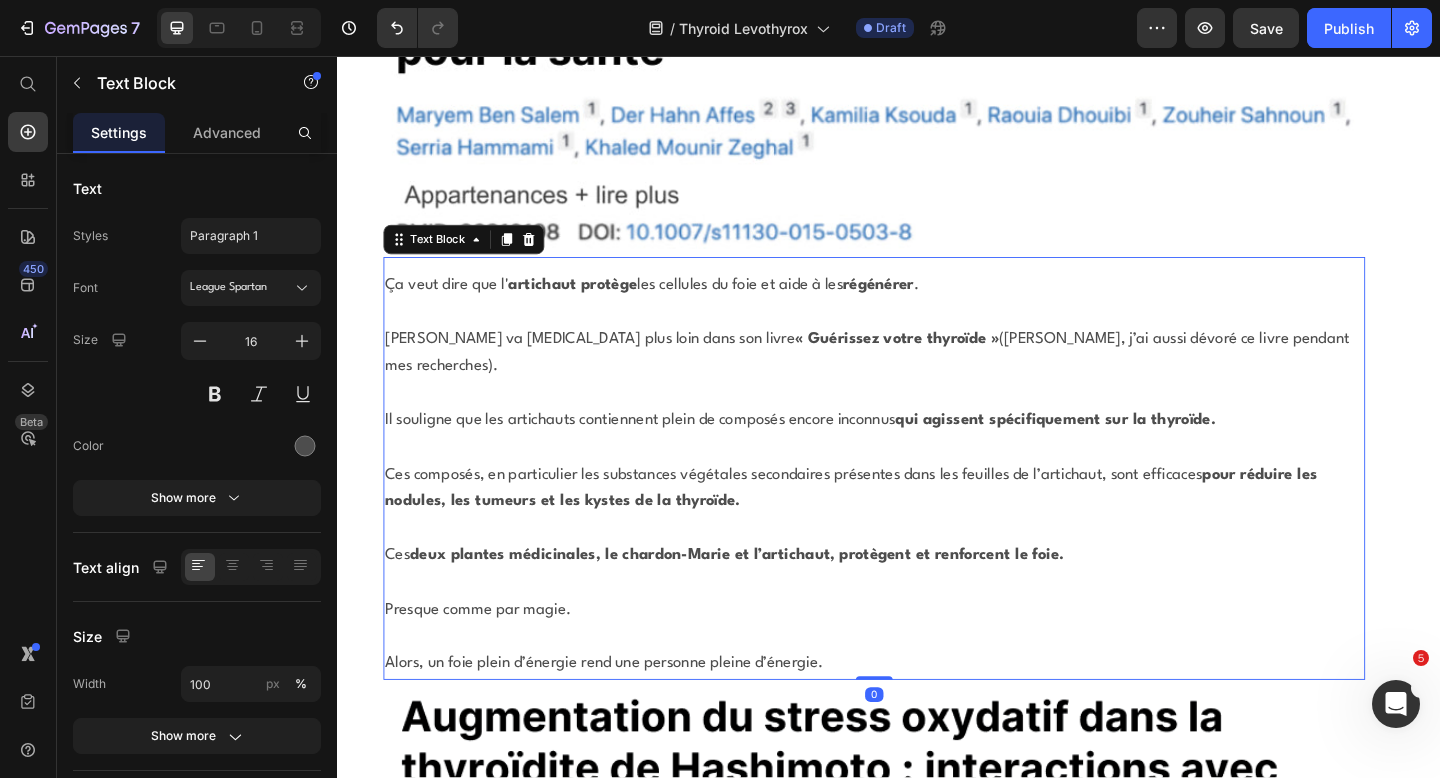 click on "Il souligne que les artichauts contiennent plein de composés encore inconnus  qui agissent spécifiquement sur la thyroïde." at bounding box center [921, 454] 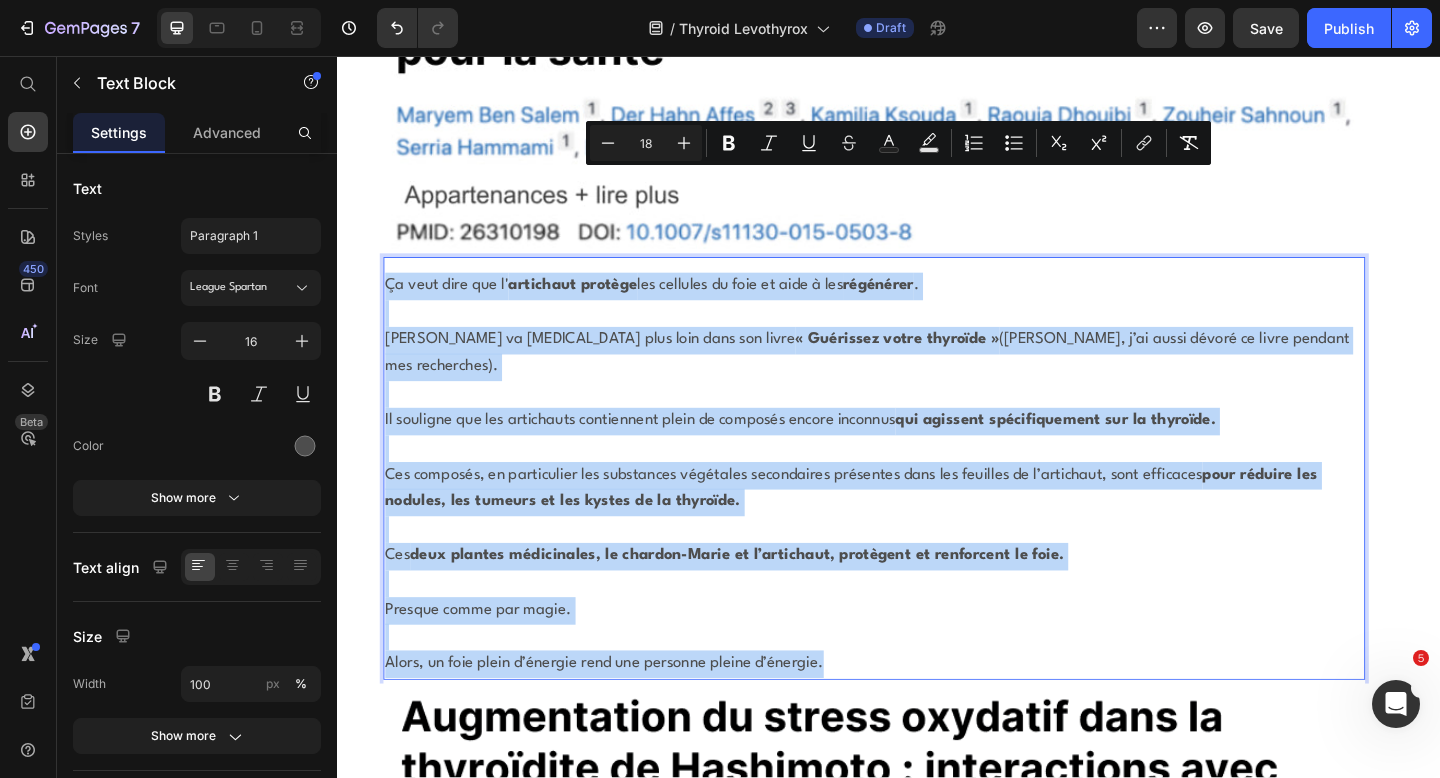drag, startPoint x: 906, startPoint y: 568, endPoint x: 392, endPoint y: 168, distance: 651.3033 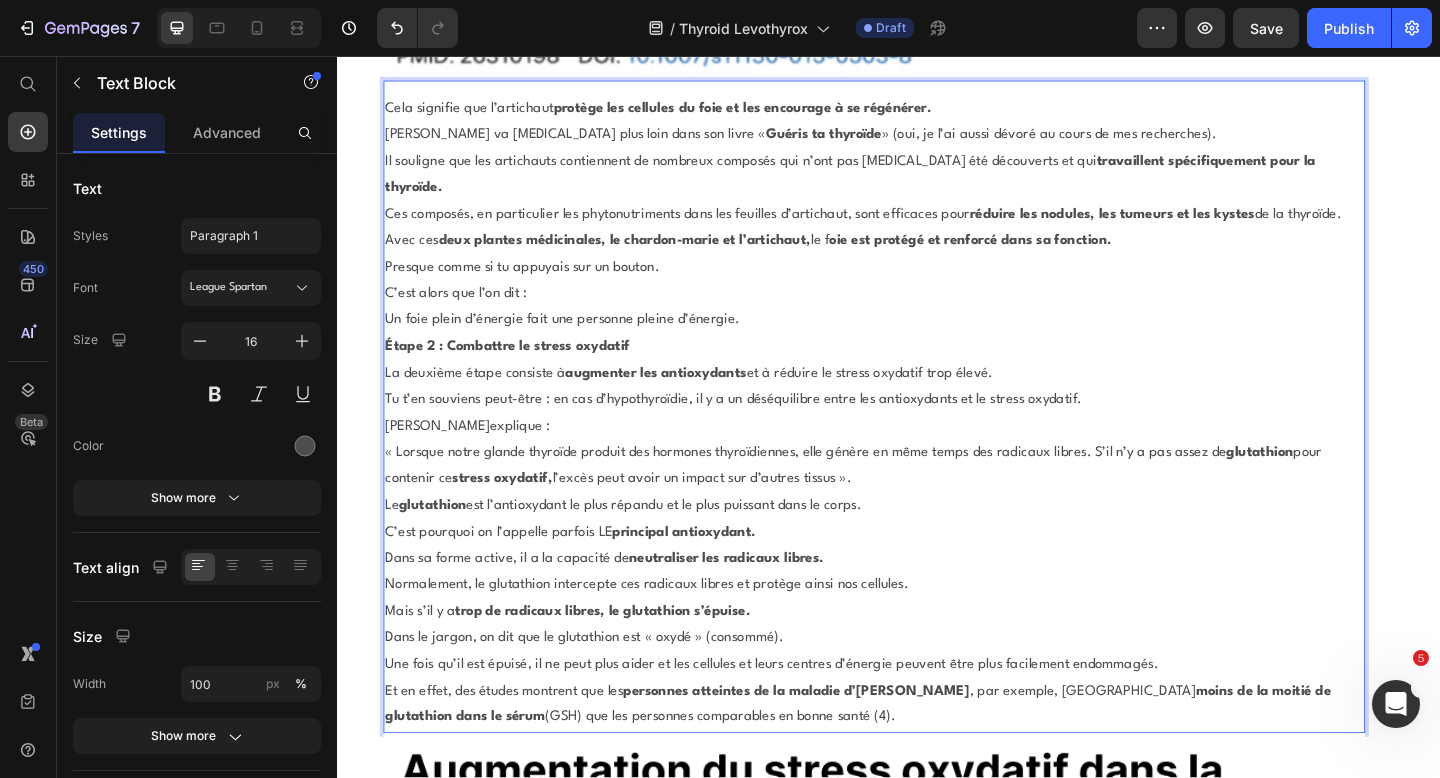scroll, scrollTop: 20759, scrollLeft: 0, axis: vertical 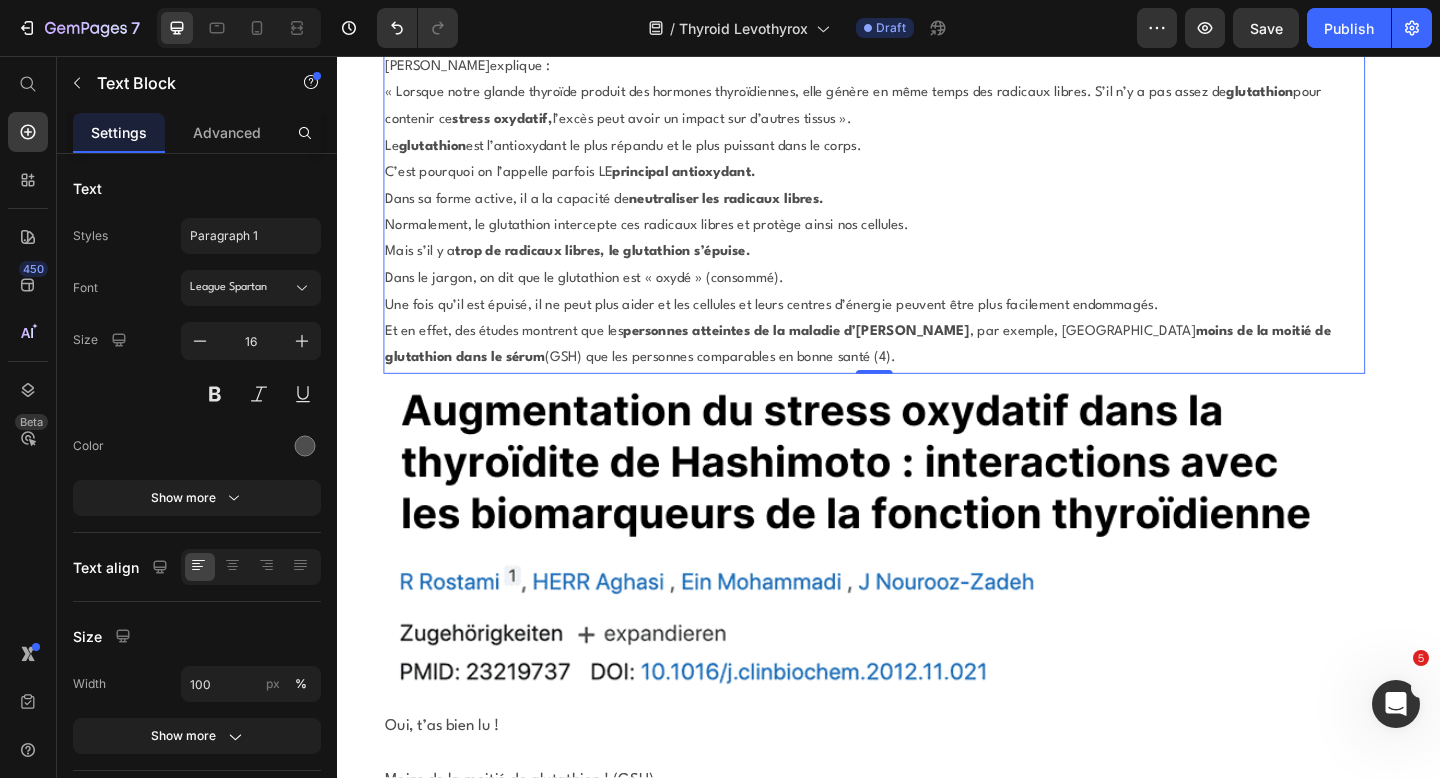 click at bounding box center [921, 585] 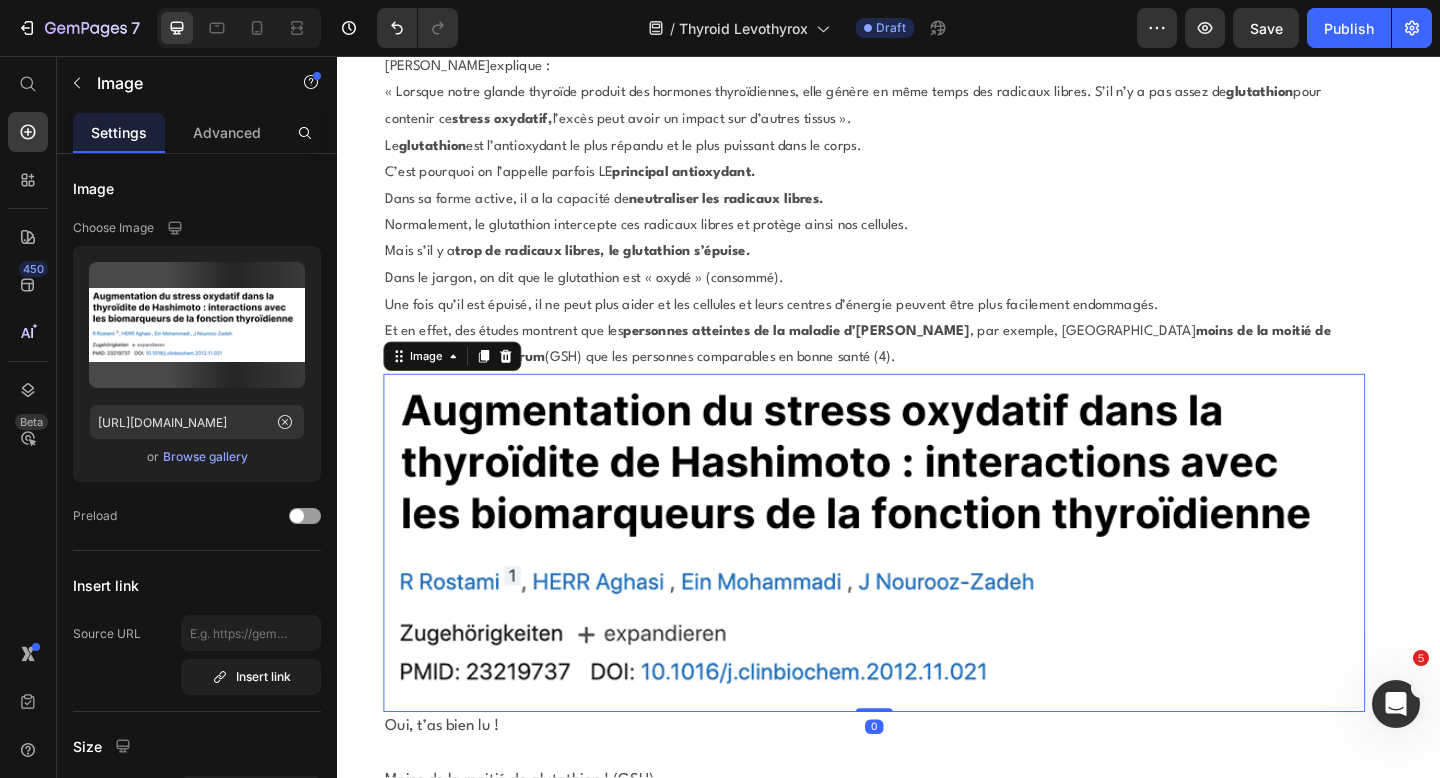 click at bounding box center [921, 585] 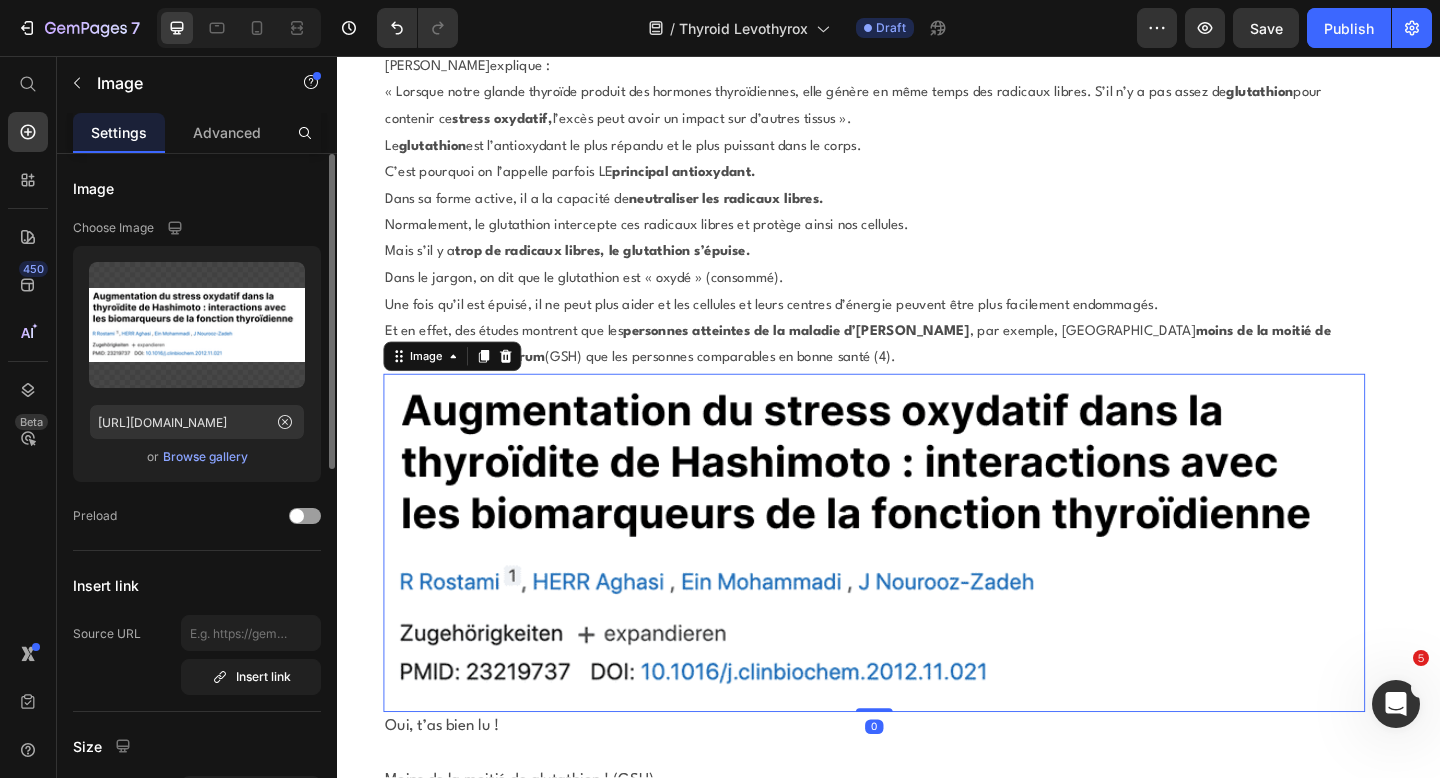 click on "Browse gallery" at bounding box center [205, 457] 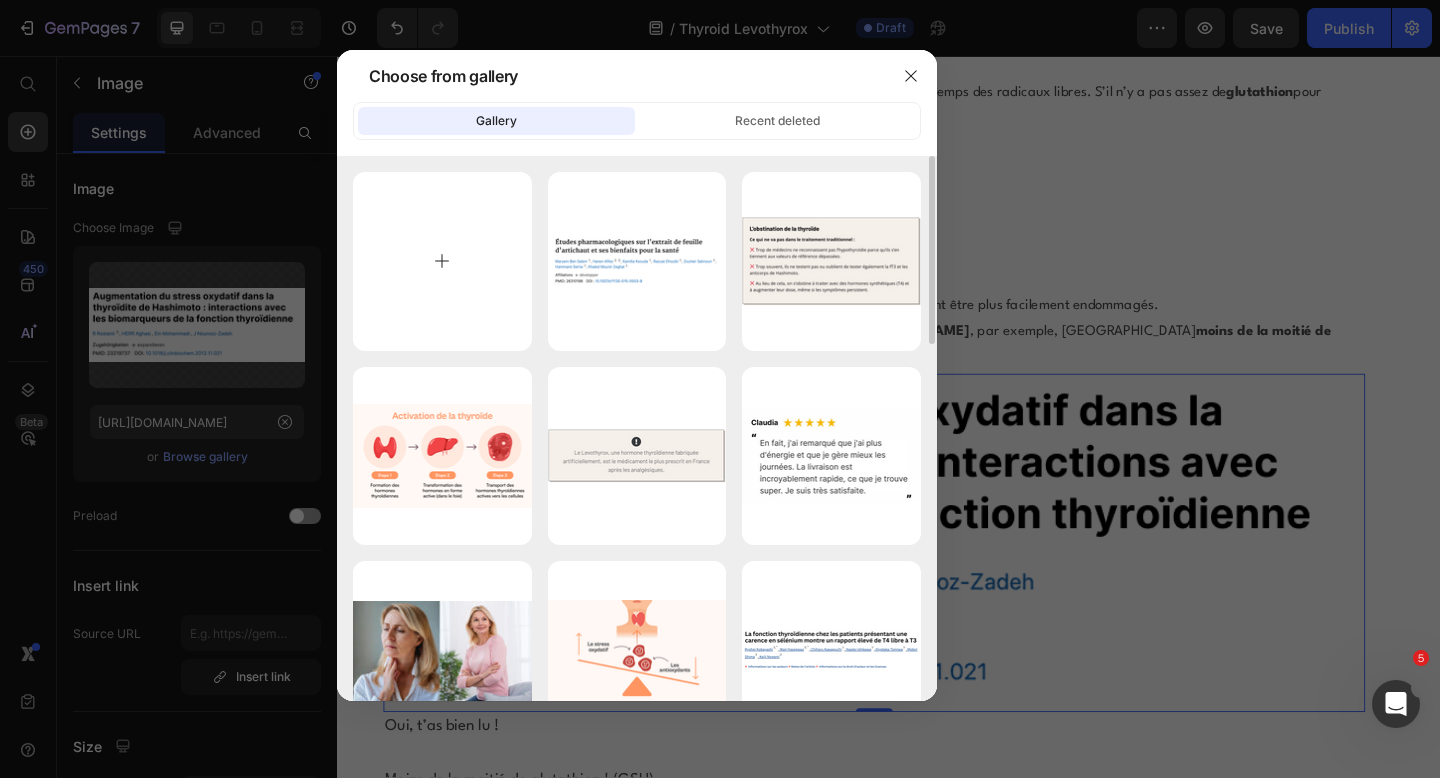 click at bounding box center [442, 261] 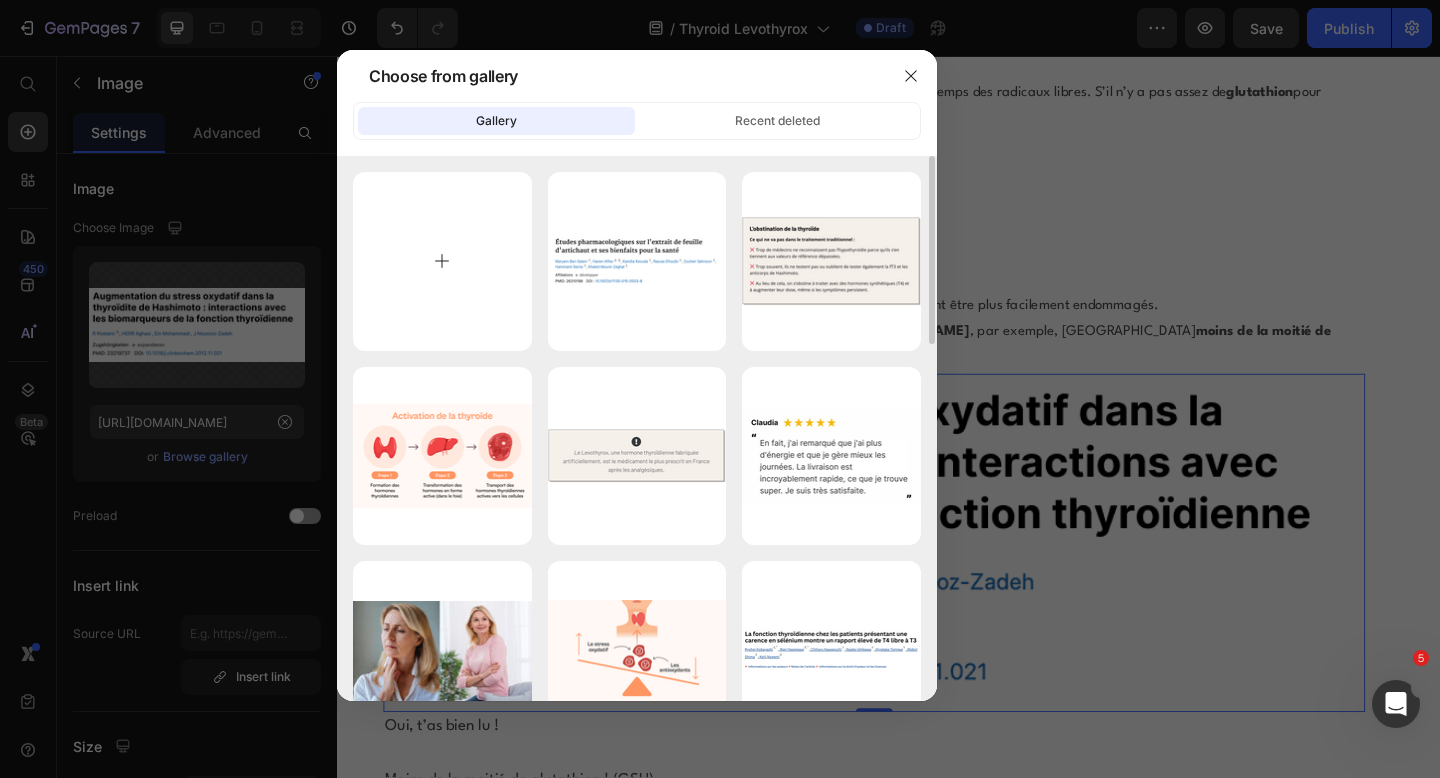 type on "C:\fakepath\Bildschirmfoto-2025-01-22-um-11.06.56.png" 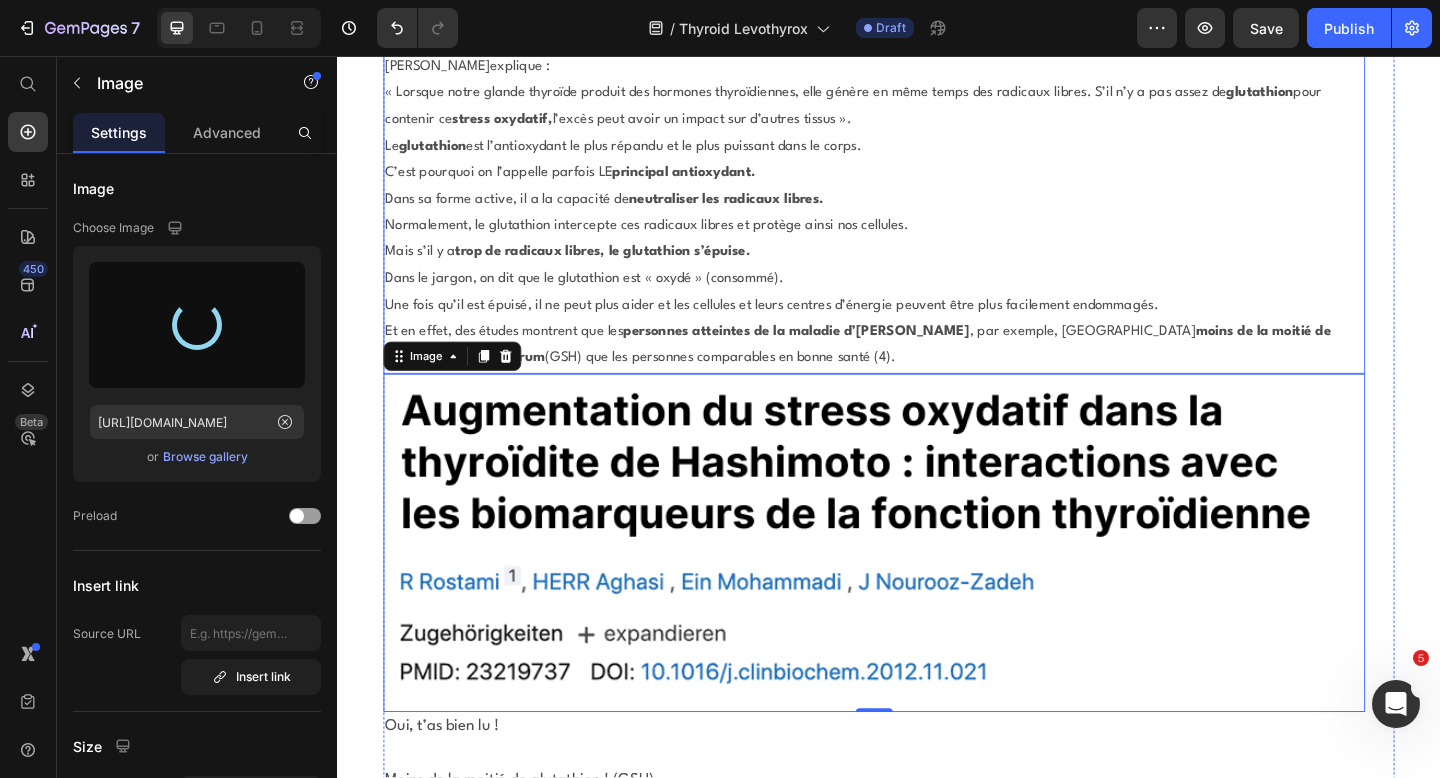 type on "https://cdn.shopify.com/s/files/1/0667/0152/5175/files/gempages_543288722347525366-aaef6b71-f953-46b3-b1cd-7e4491529116.png" 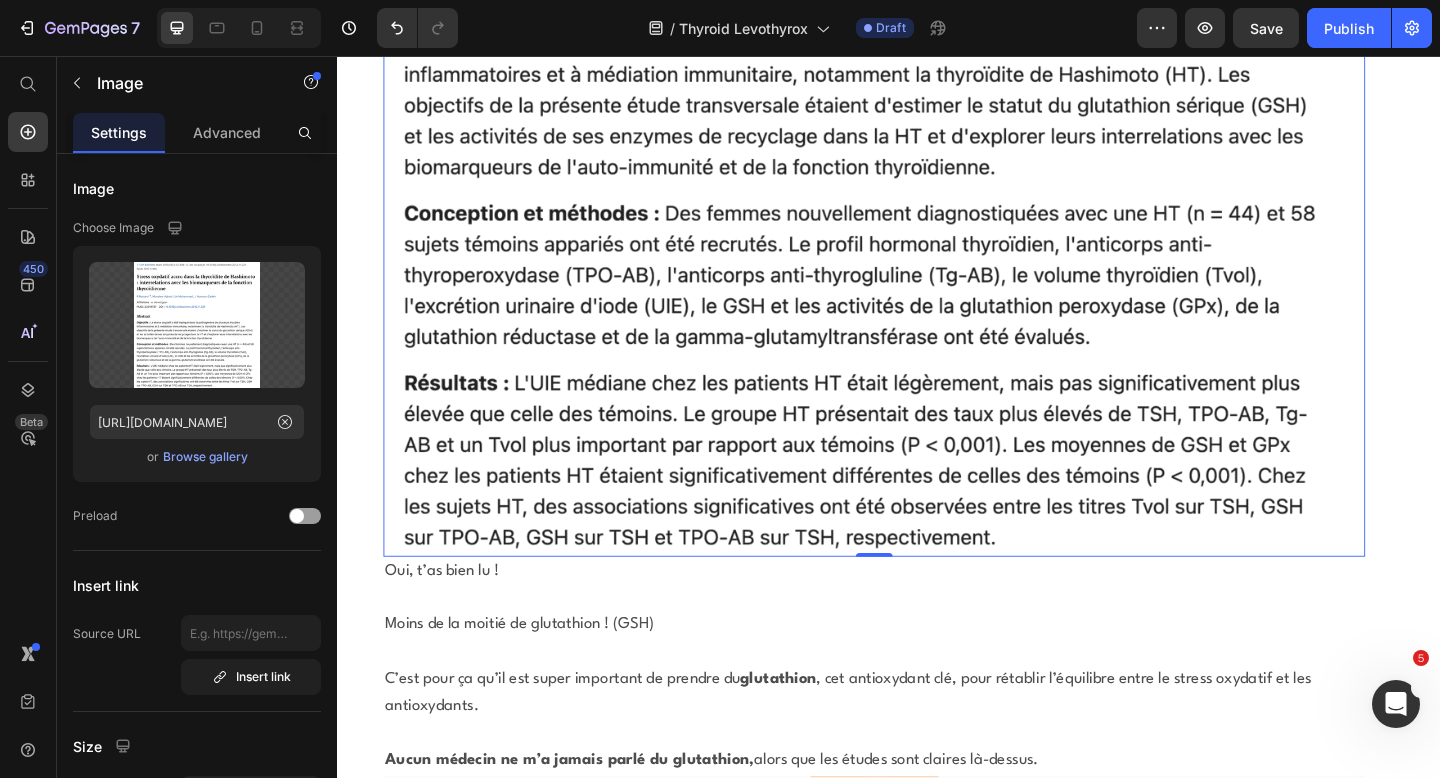 scroll, scrollTop: 22269, scrollLeft: 0, axis: vertical 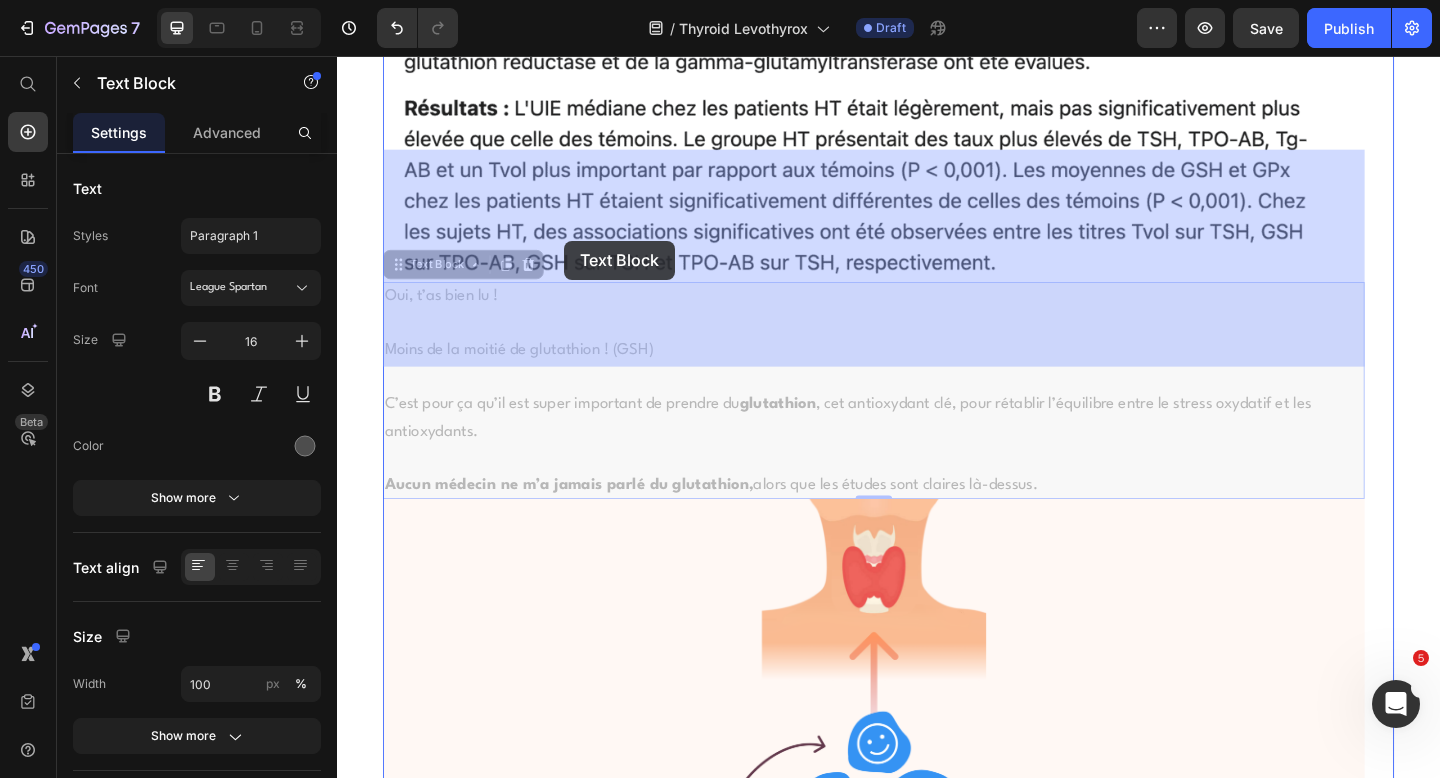 drag, startPoint x: 1115, startPoint y: 378, endPoint x: 591, endPoint y: 259, distance: 537.3425 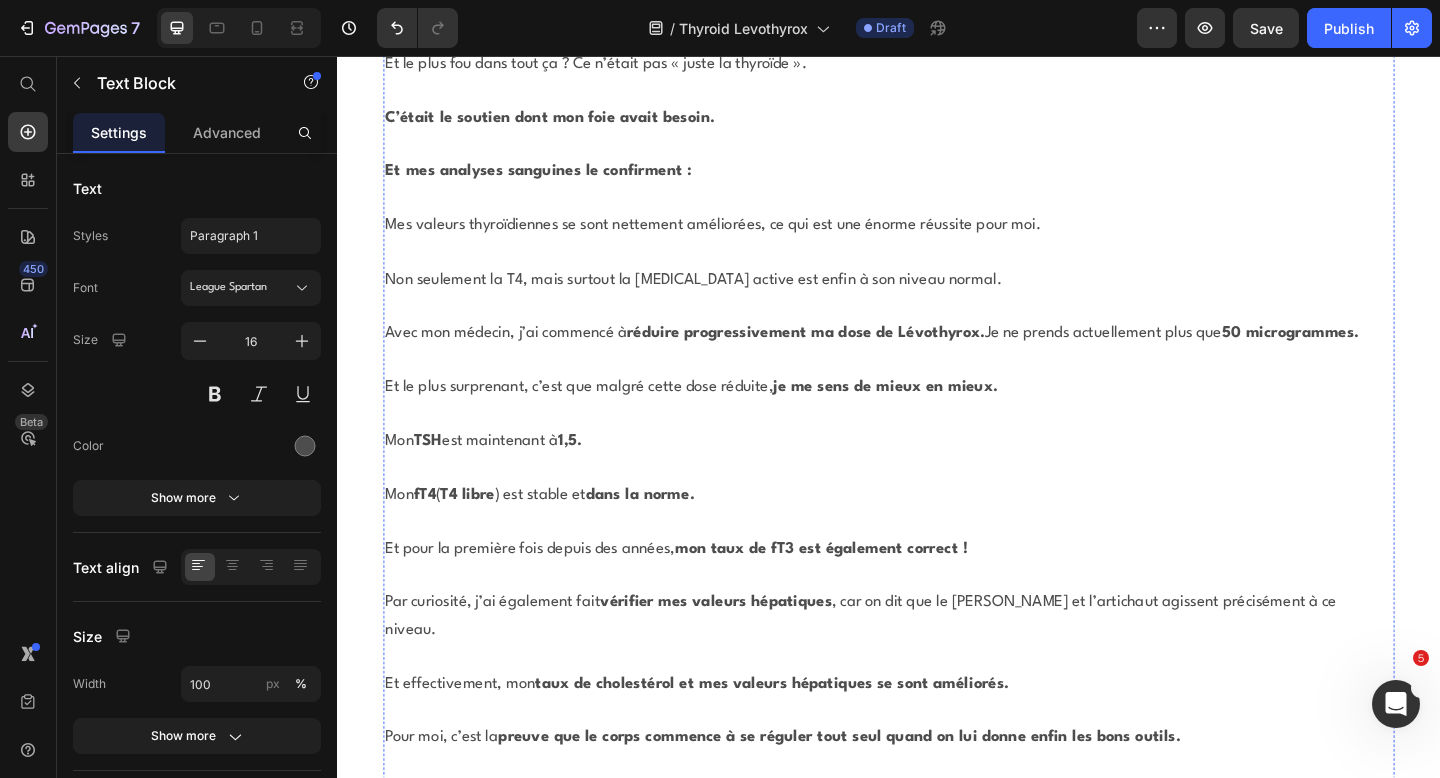scroll, scrollTop: 30674, scrollLeft: 0, axis: vertical 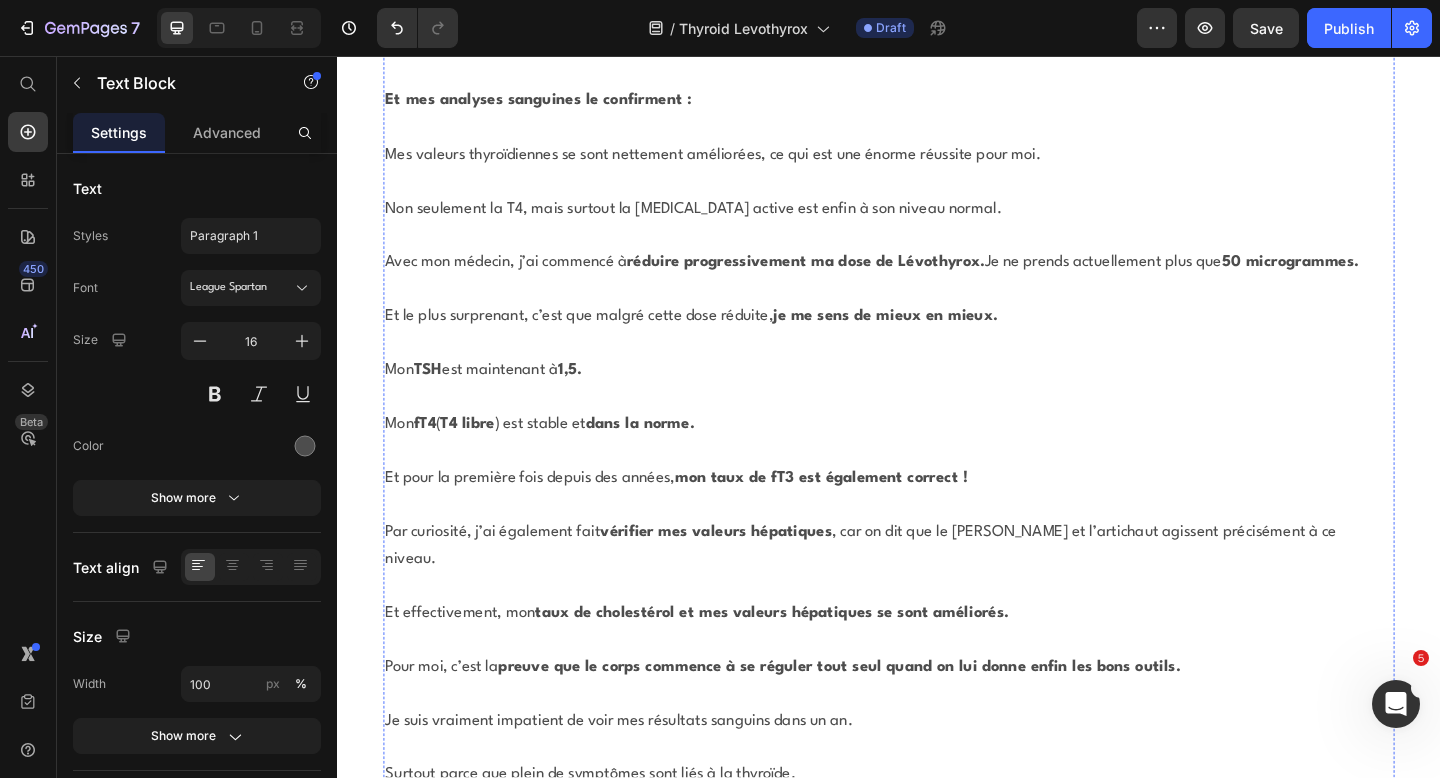 click at bounding box center [921, -720] 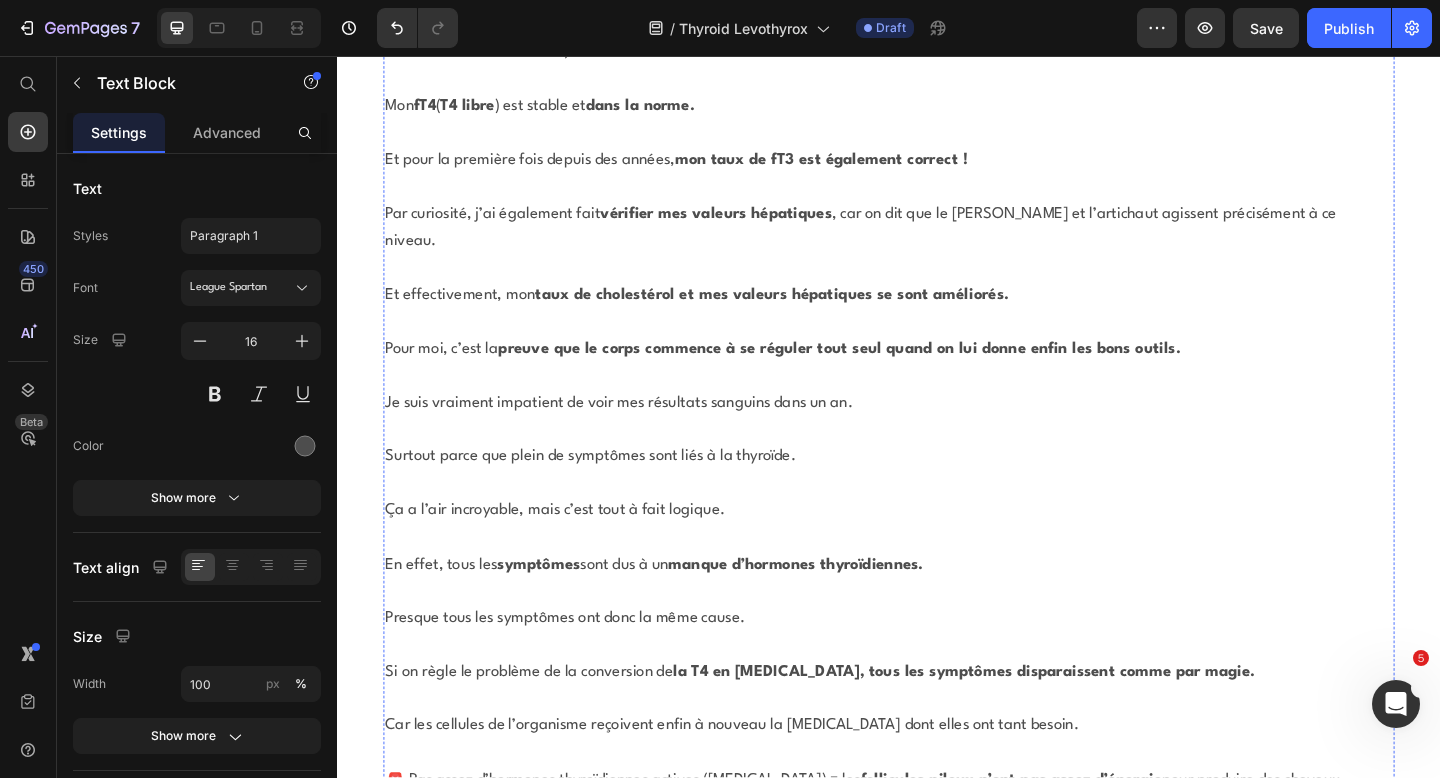 scroll, scrollTop: 30858, scrollLeft: 0, axis: vertical 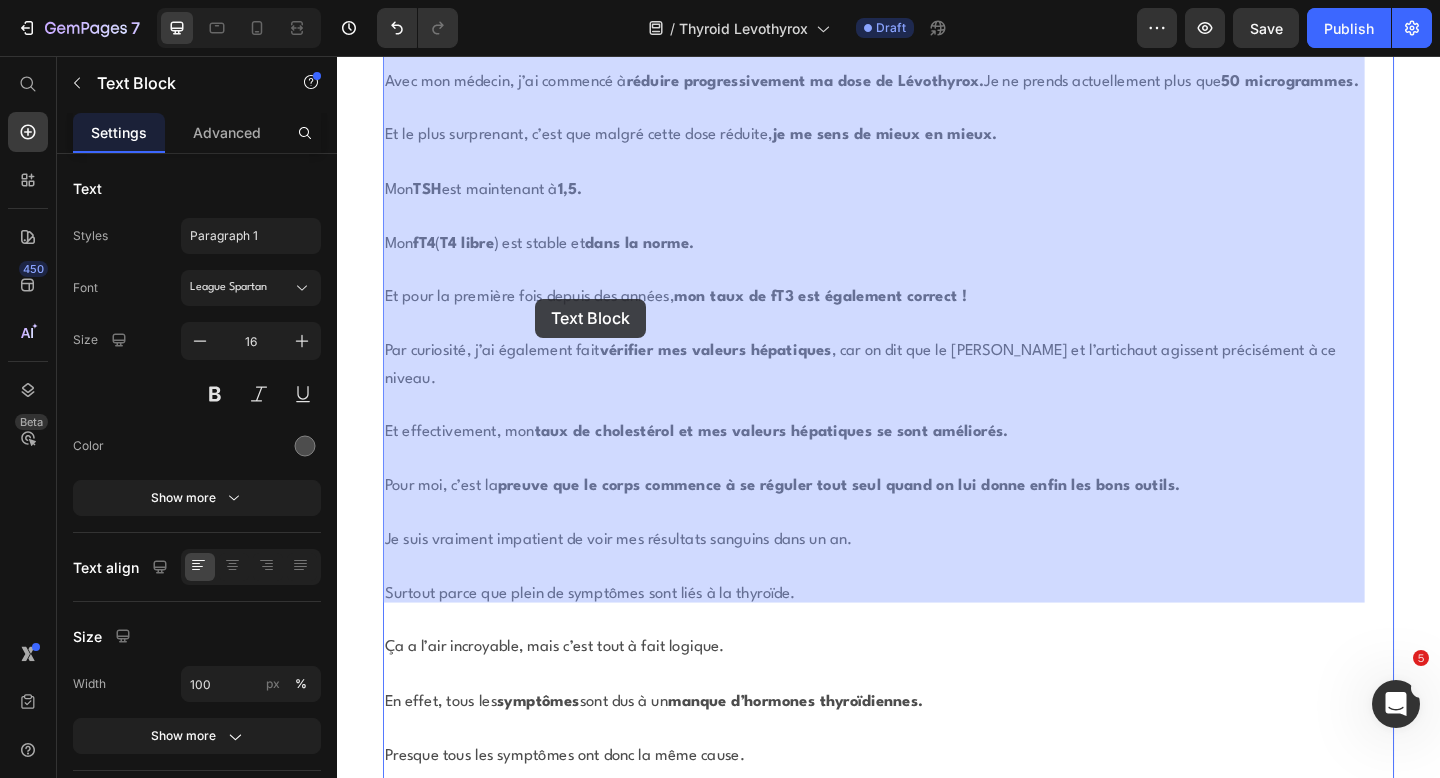 drag, startPoint x: 641, startPoint y: 625, endPoint x: 568, endPoint y: 330, distance: 303.898 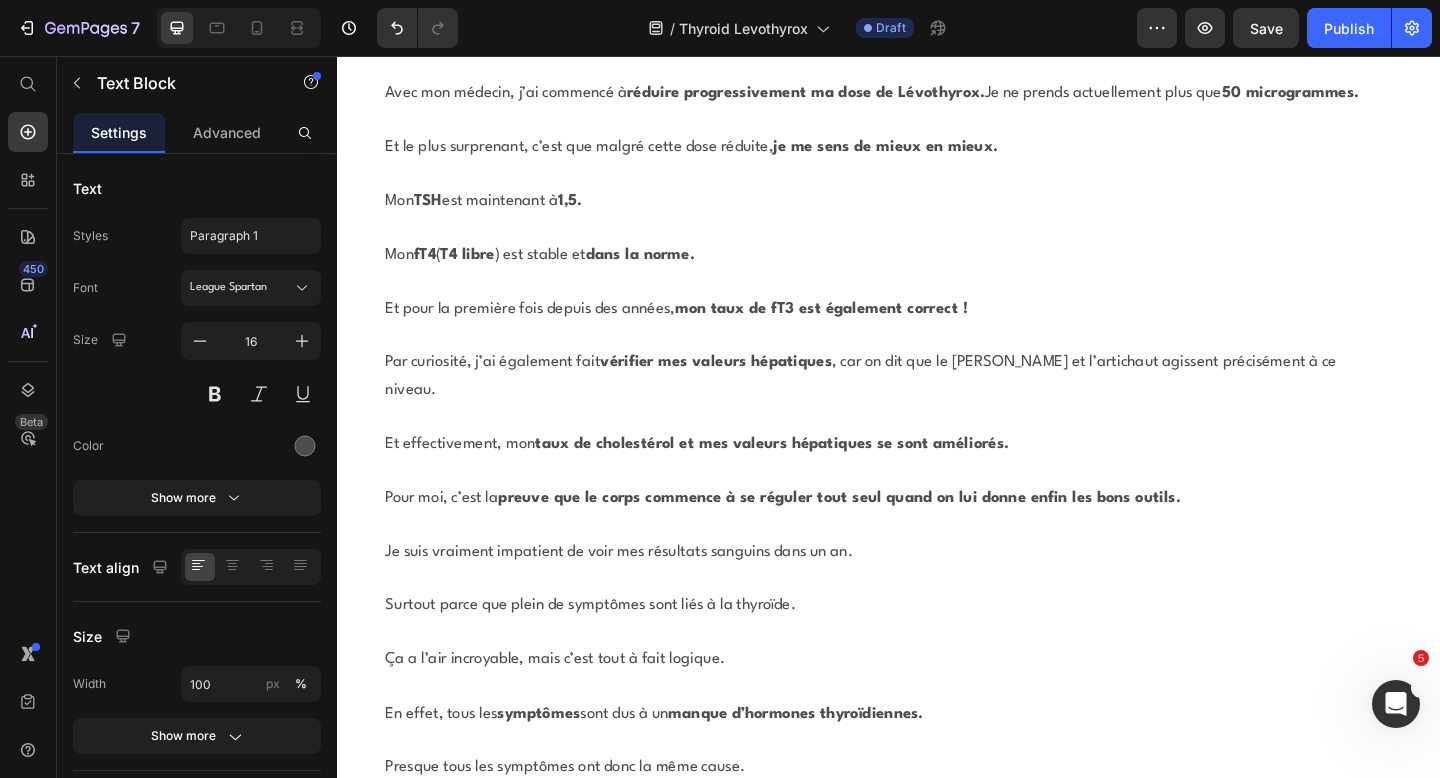 click on "Et la chute de cheveux ?" at bounding box center (921, -551) 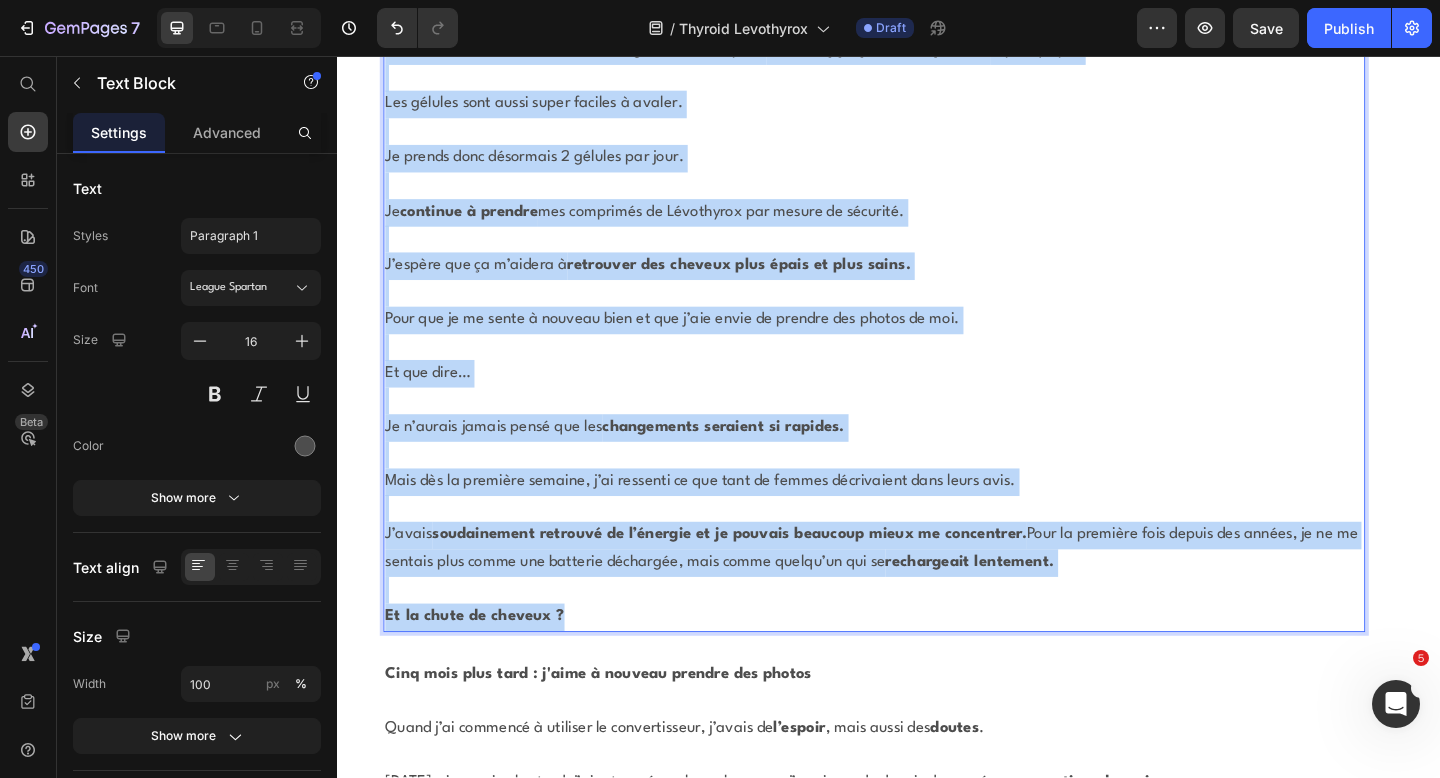 scroll, scrollTop: 29410, scrollLeft: 0, axis: vertical 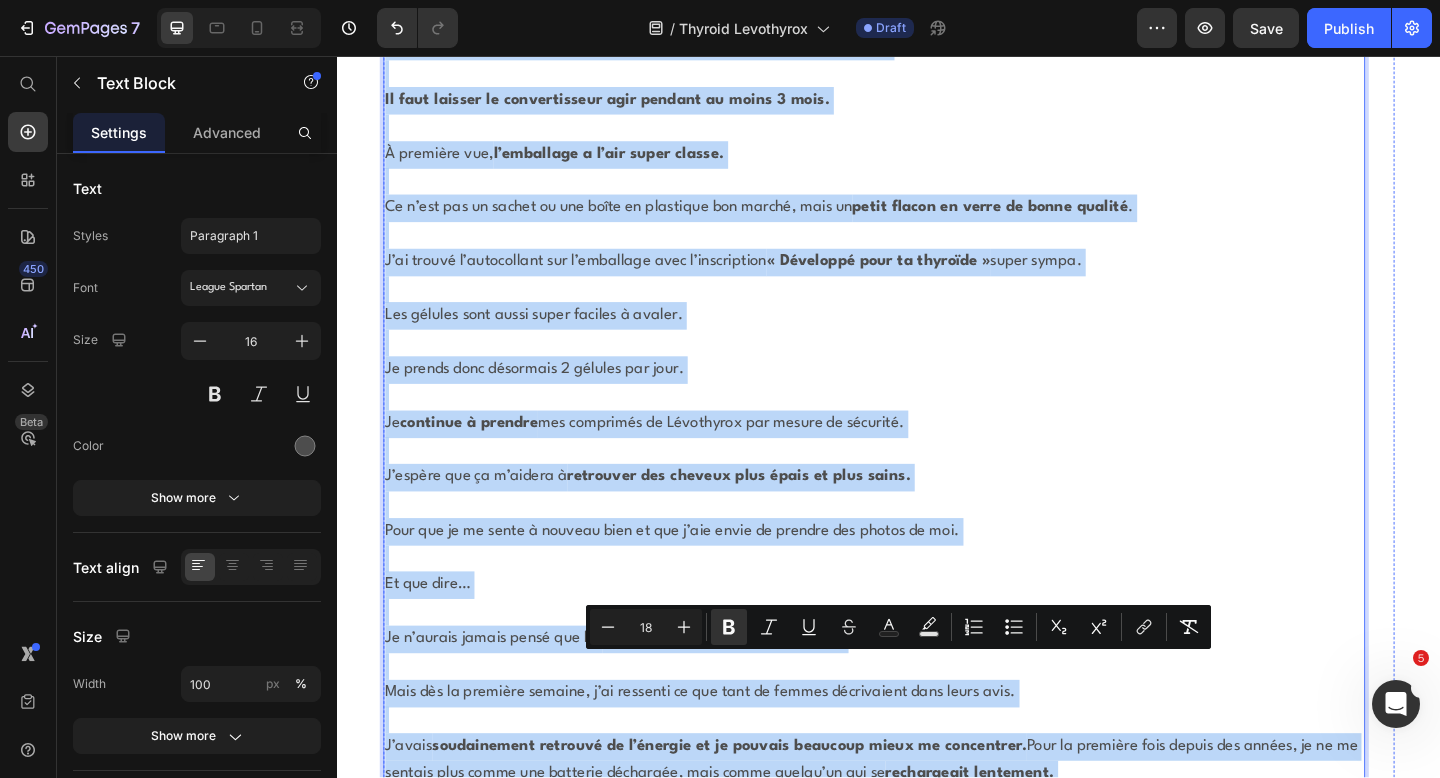 drag, startPoint x: 622, startPoint y: 632, endPoint x: 393, endPoint y: 636, distance: 229.03493 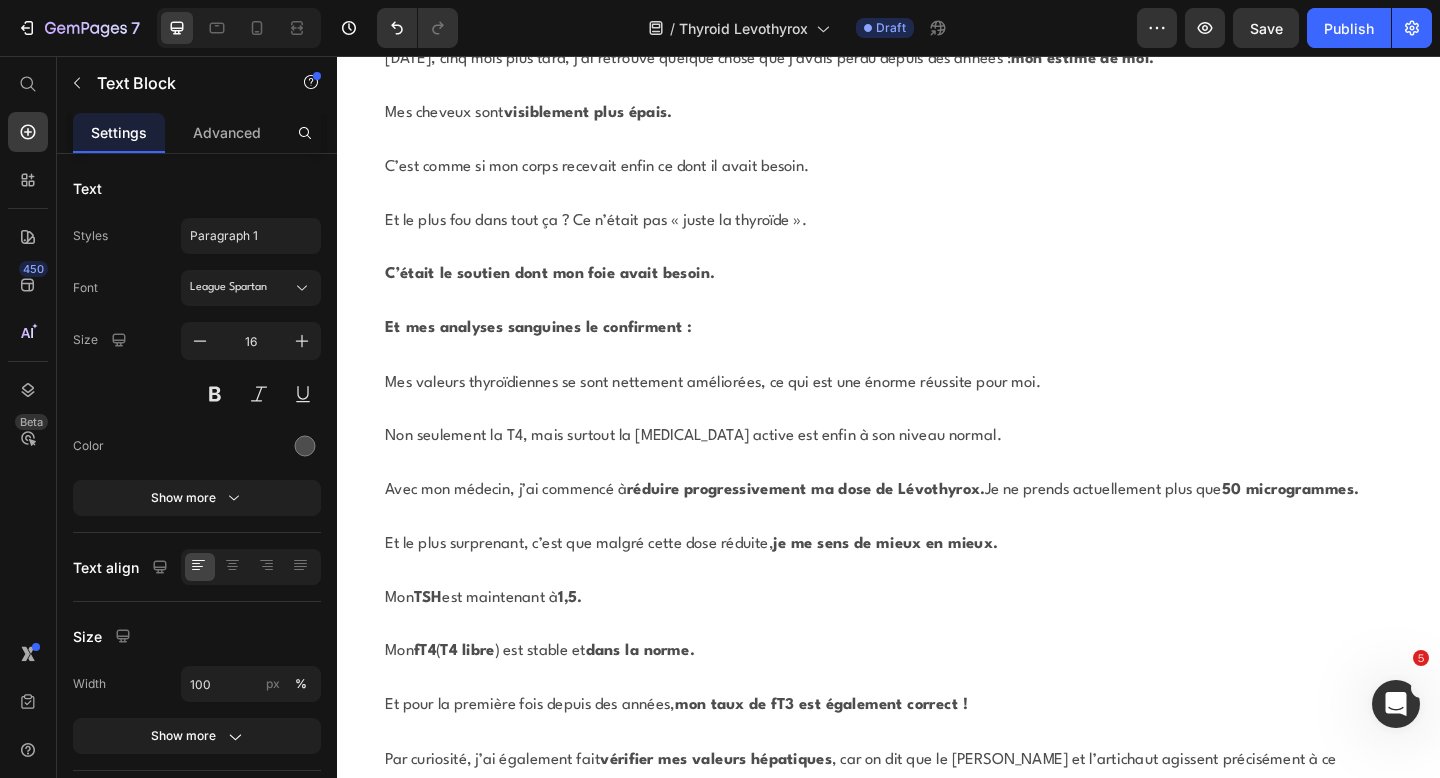 scroll, scrollTop: 31837, scrollLeft: 0, axis: vertical 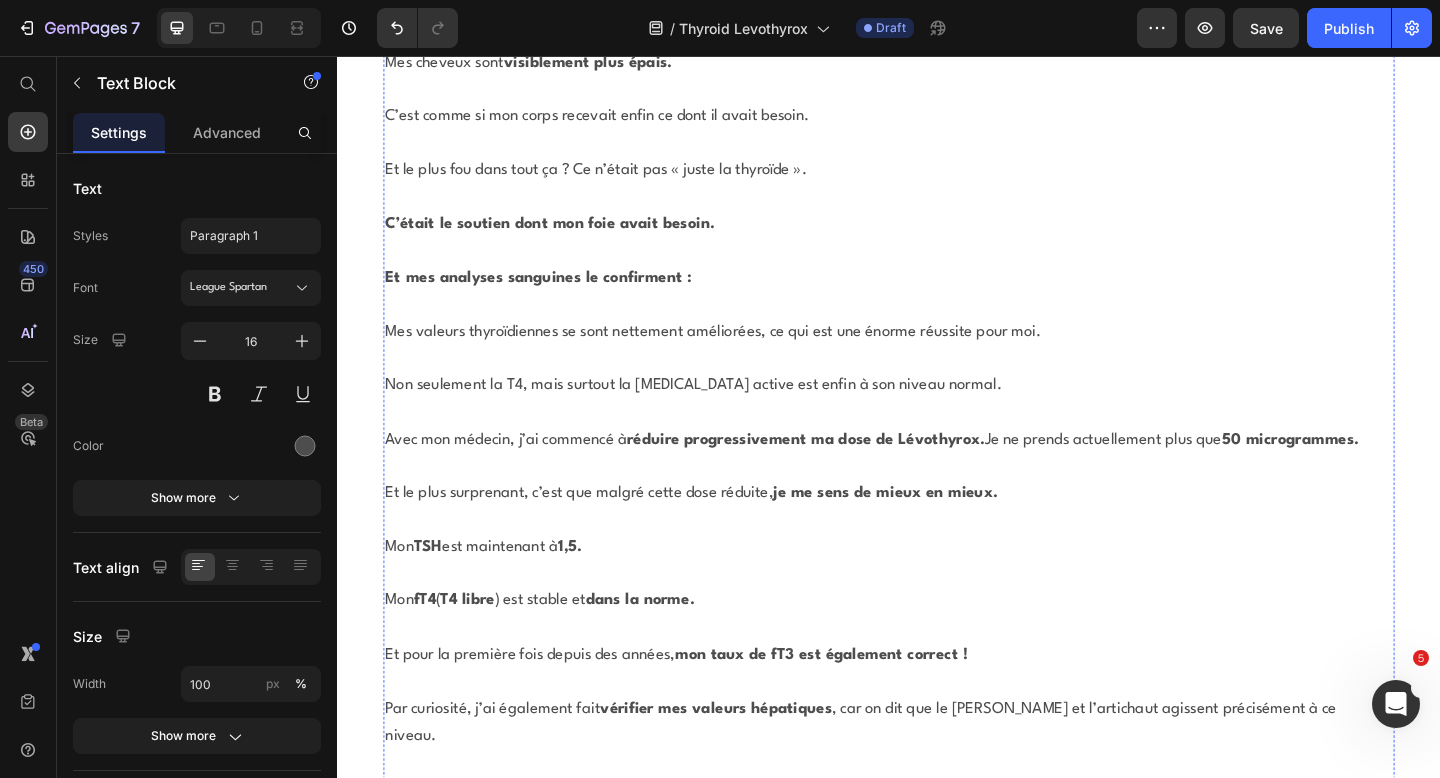 click at bounding box center [921, -507] 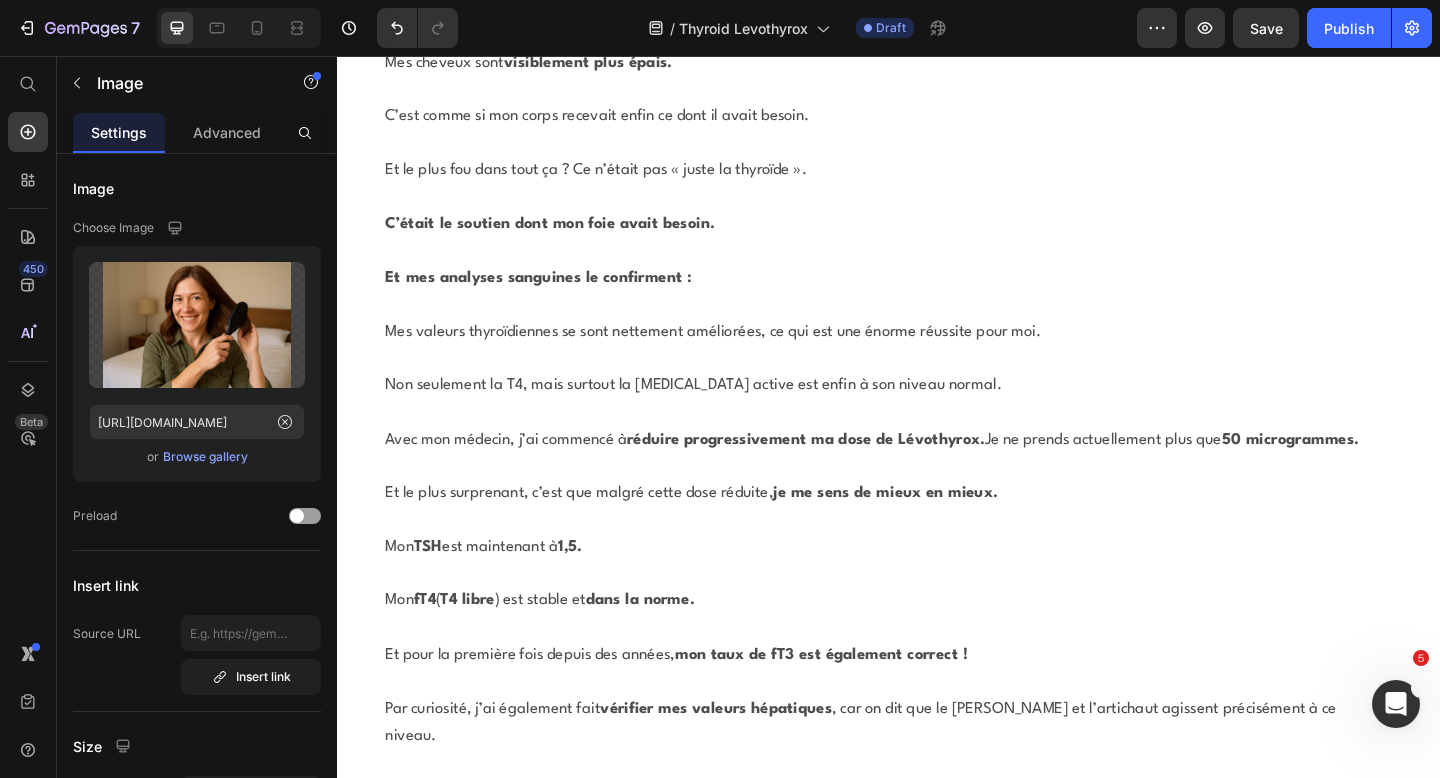 click 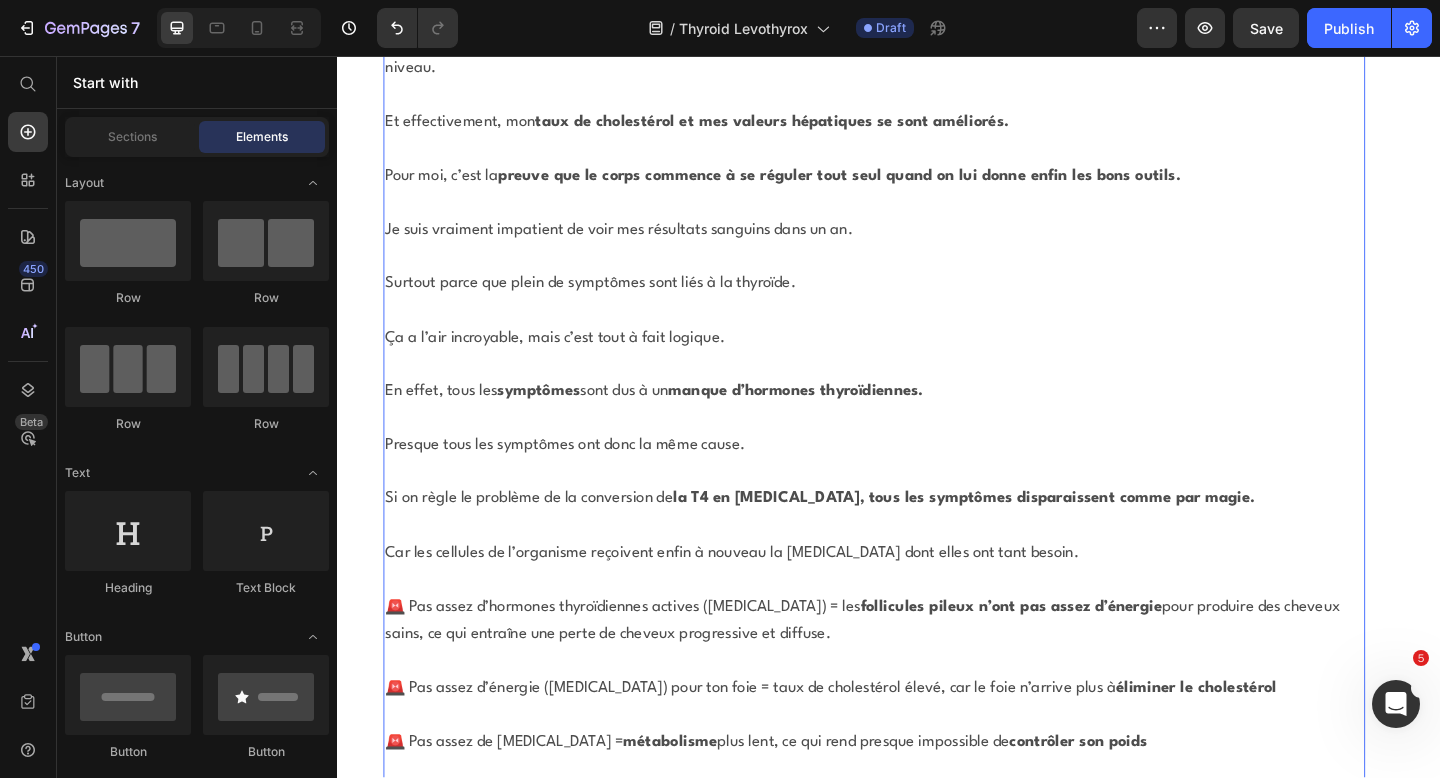 click at bounding box center (921, -751) 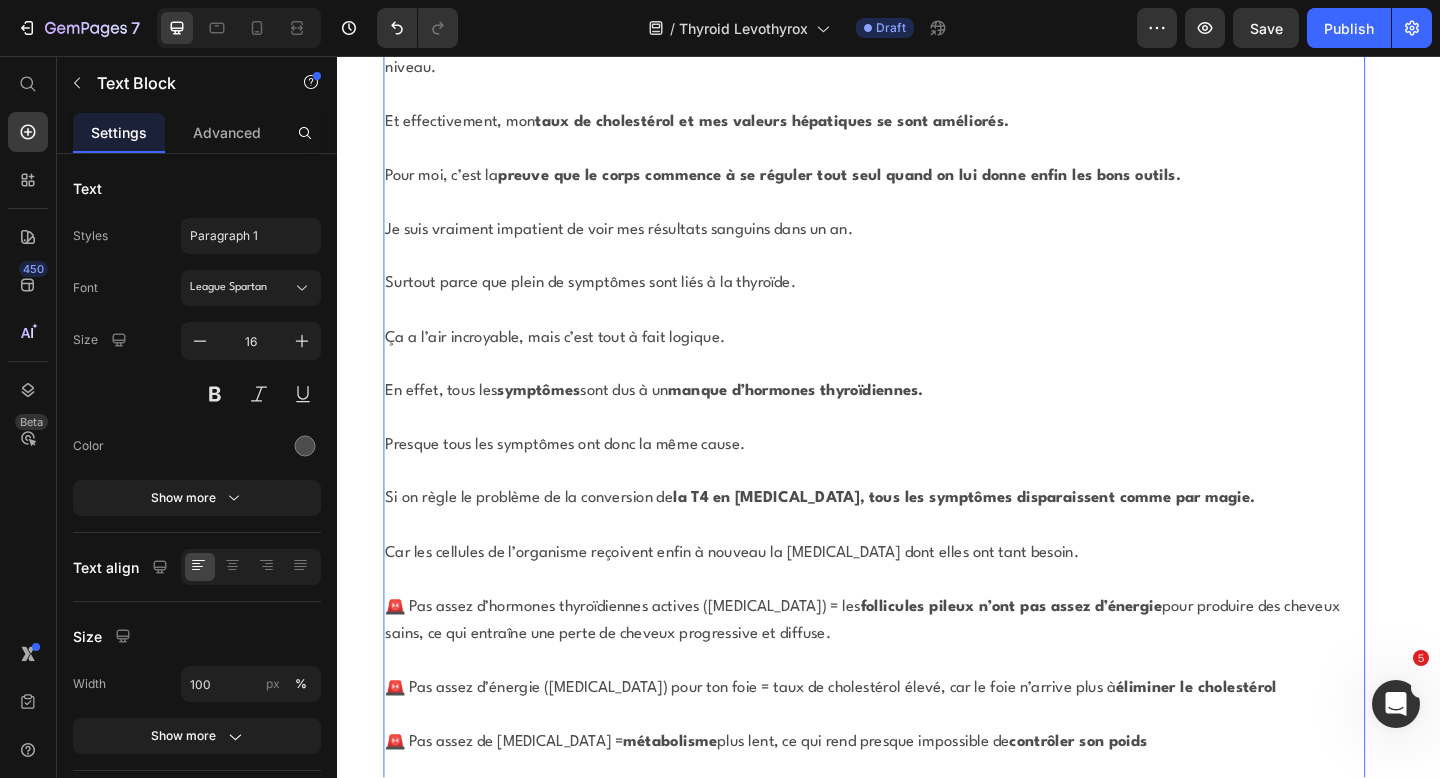 click 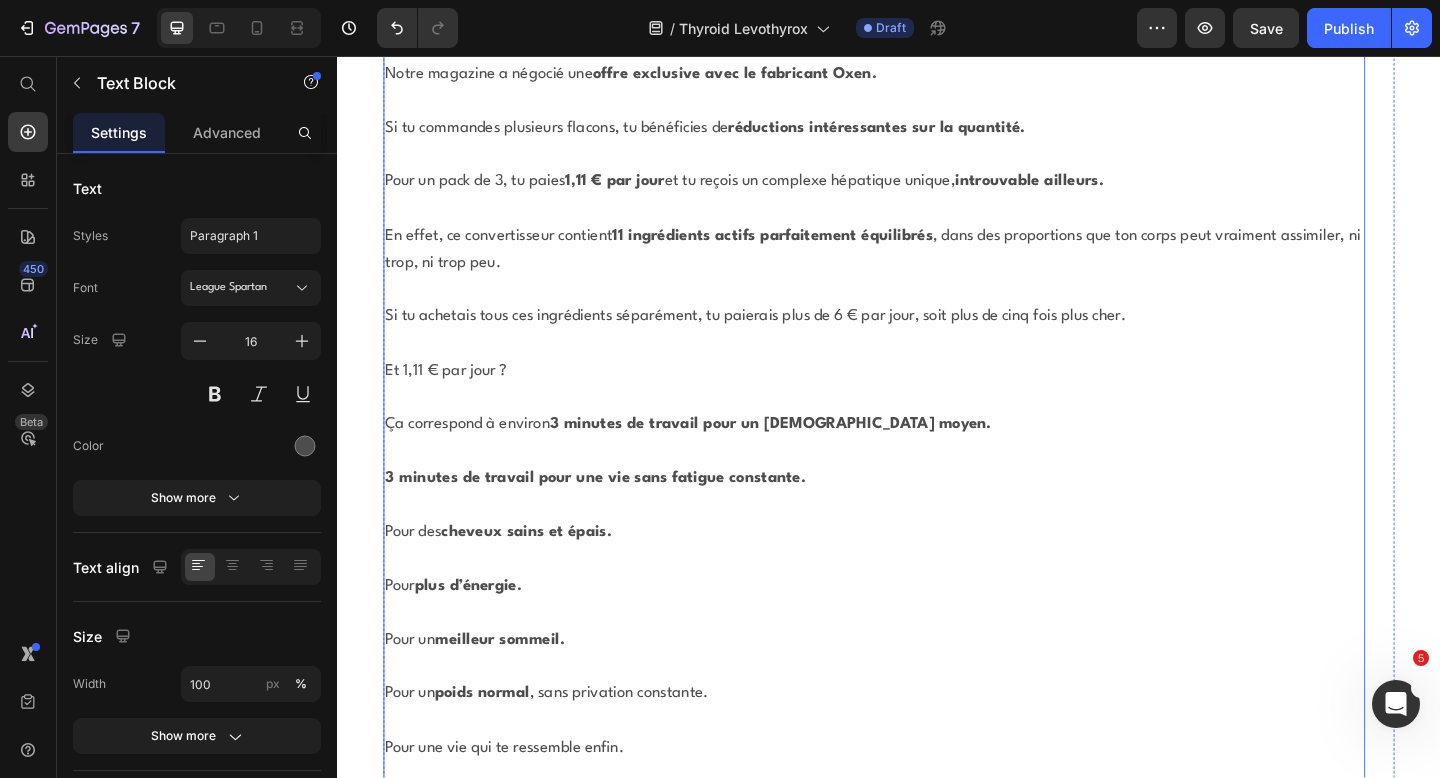 click on "Et quand on comprend tout ça, on comprend tout de suite pourquoi tant de personnes souffrant d’hypothyroïdie ne  présentent pas qu’un seul symptôme." at bounding box center (921, -823) 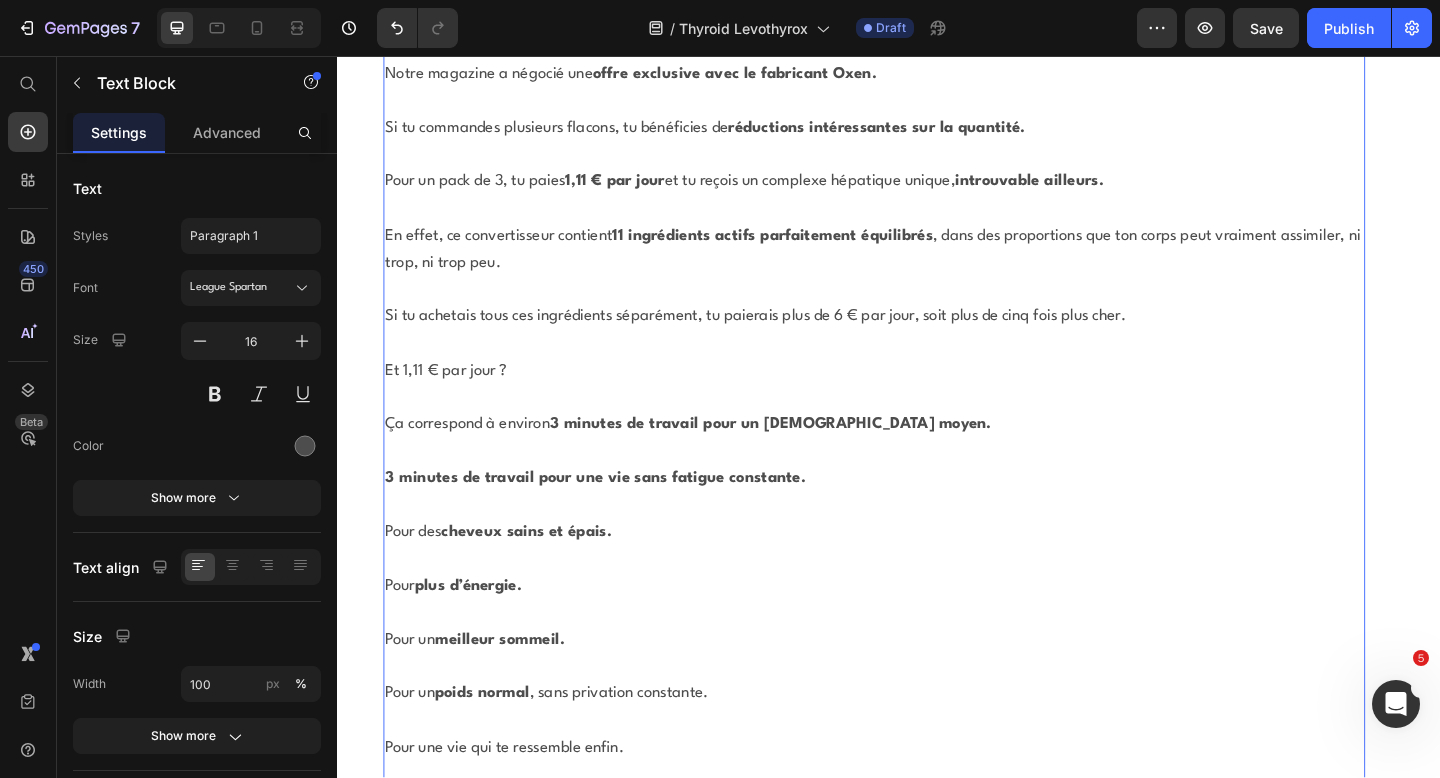 click at bounding box center [545, -889] 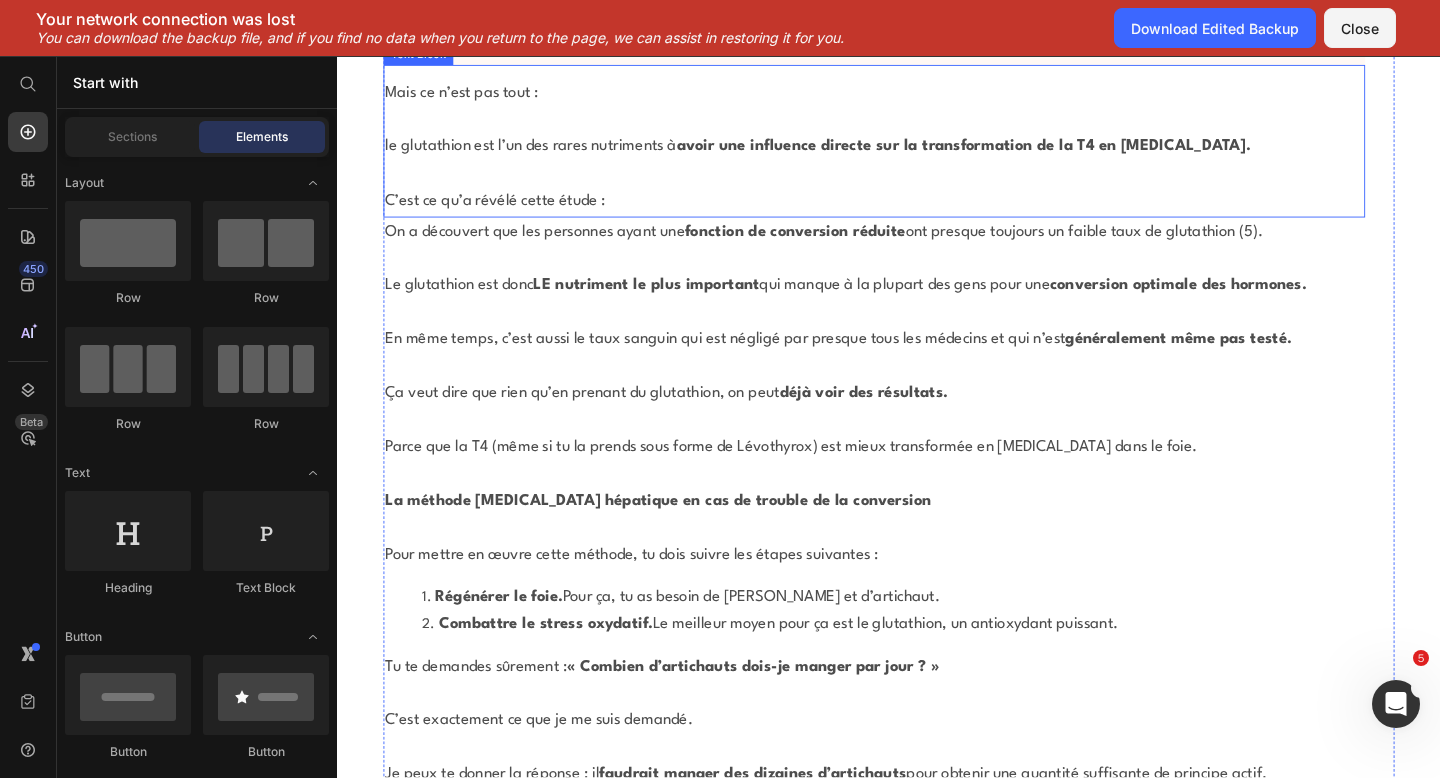 scroll, scrollTop: 23402, scrollLeft: 0, axis: vertical 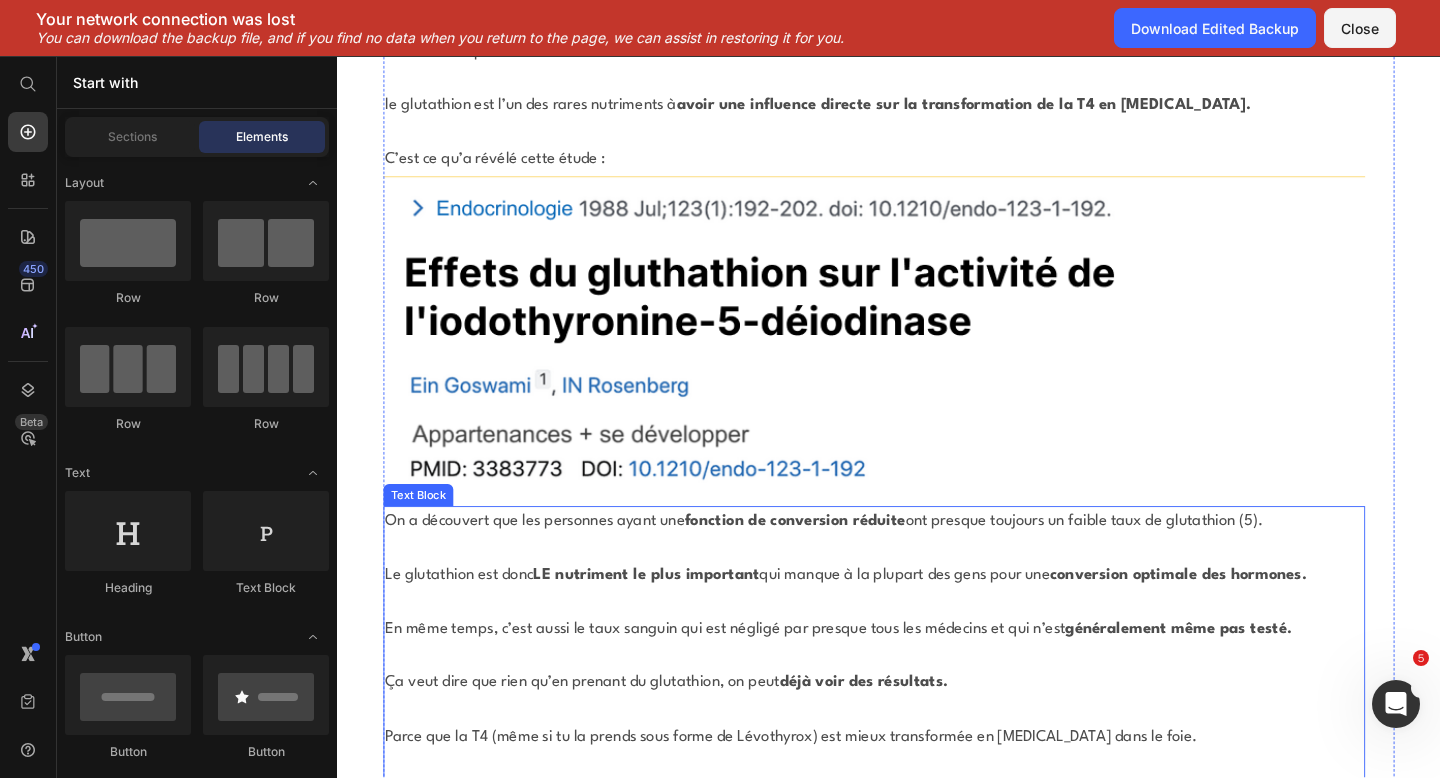 click on "Le glutathion est donc  LE nutriment le plus important  qui manque à la plupart des gens pour une  conversion optimale des hormones." at bounding box center [921, 622] 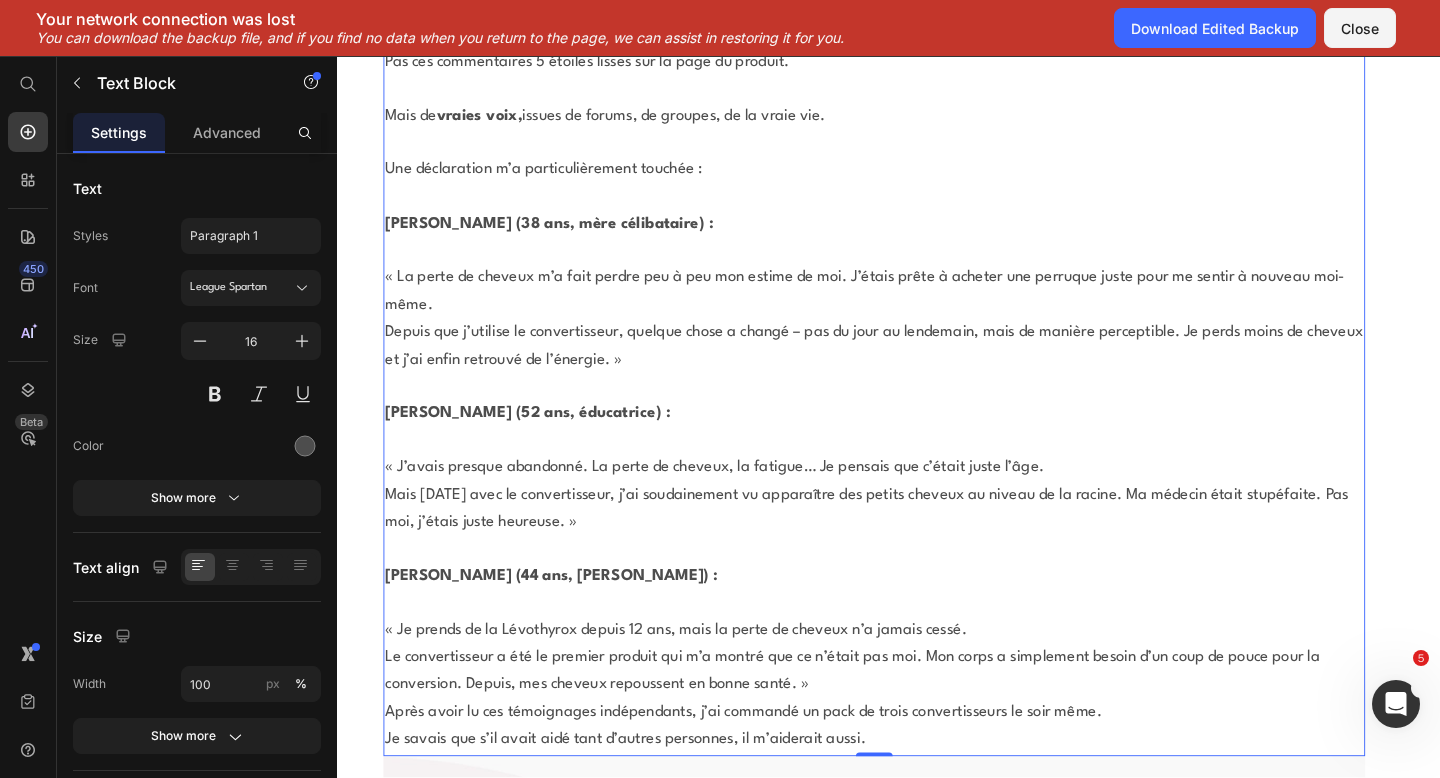 scroll, scrollTop: 28375, scrollLeft: 0, axis: vertical 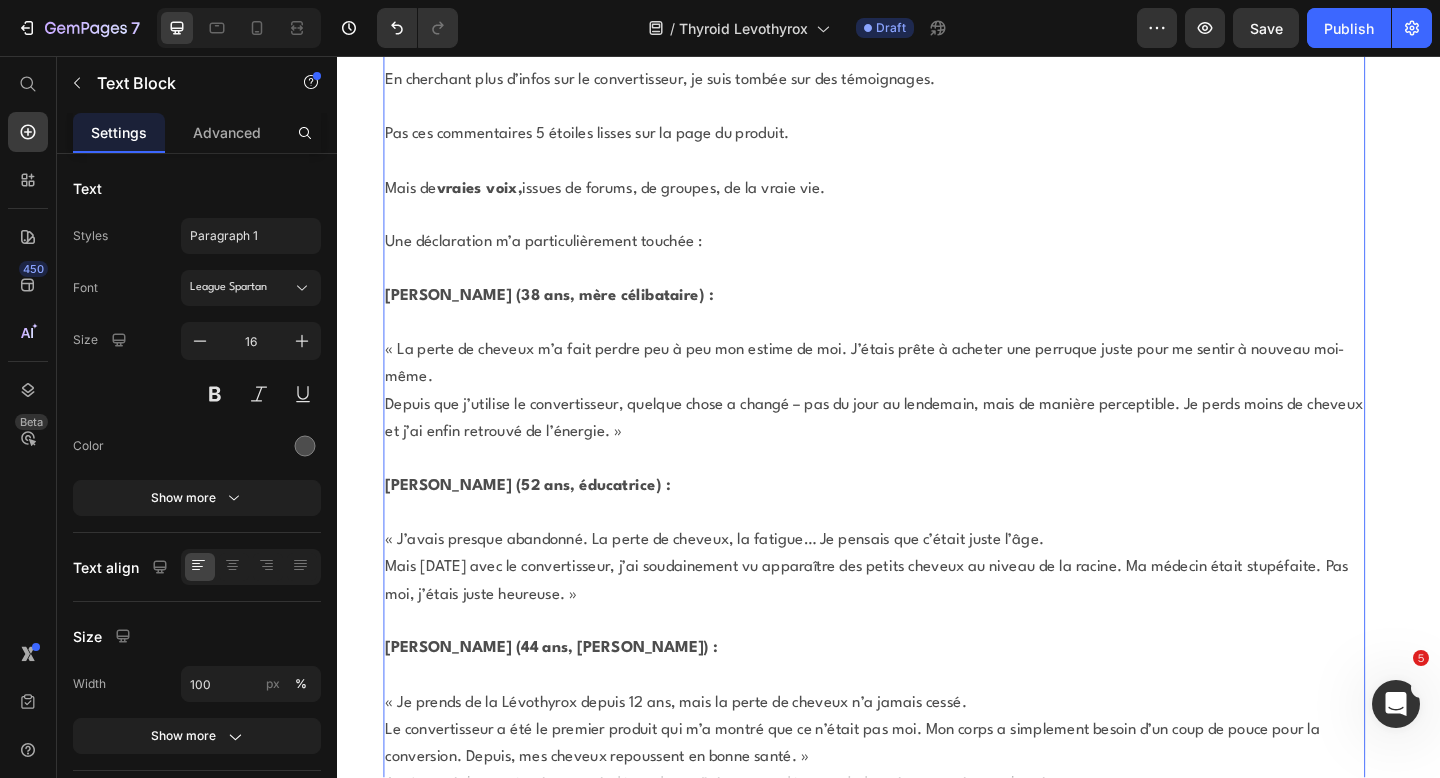 click on "Le convertisseur a été le premier produit qui m’a montré que ce n’était pas moi. Mon corps a simplement besoin d’un coup de pouce pour la conversion. Depuis, mes cheveux repoussent en bonne santé. »" at bounding box center [897, 804] 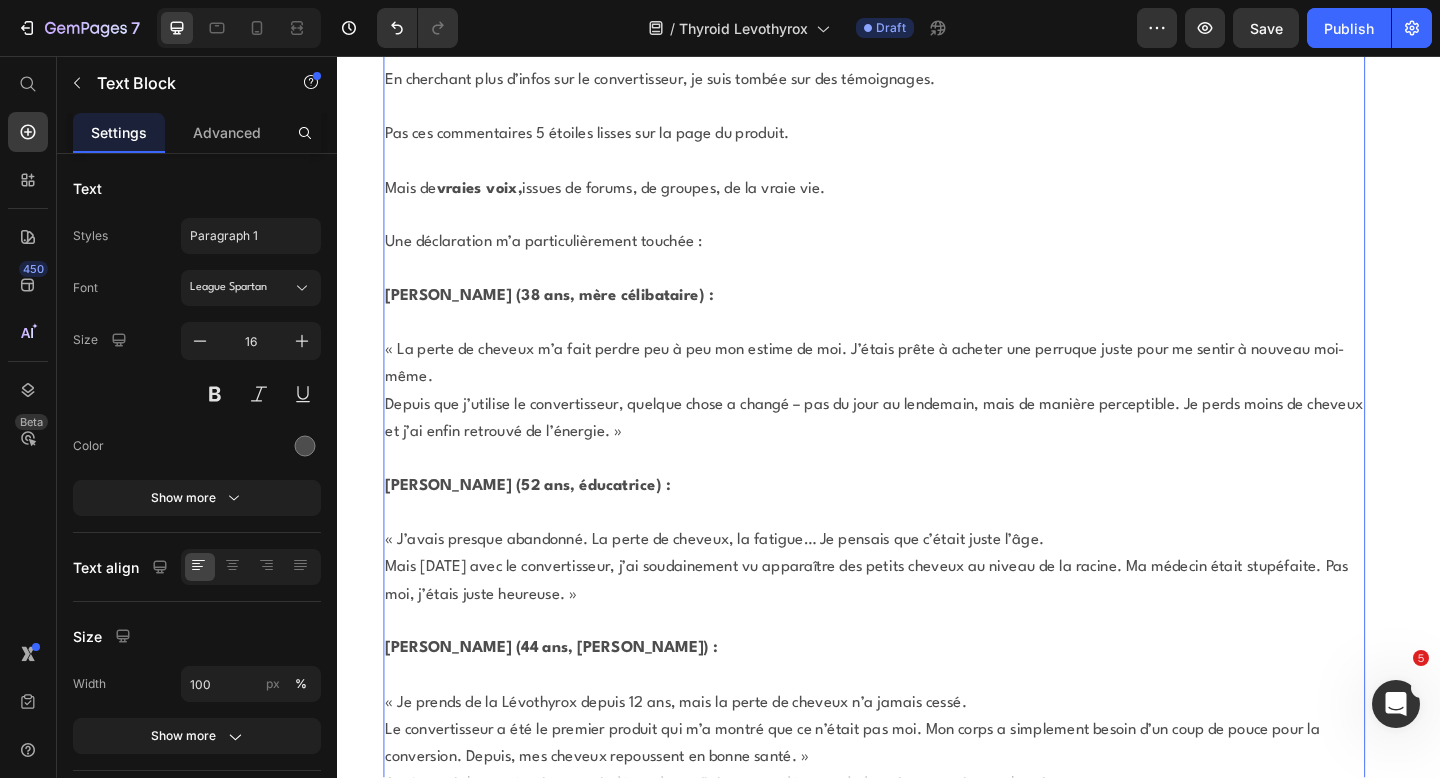 click on "Le convertisseur a été le premier produit qui m’a montré que ce n’était pas moi. Mon corps a simplement besoin d’un coup de pouce pour la conversion. Depuis, mes cheveux repoussent en bonne santé. »" at bounding box center [897, 804] 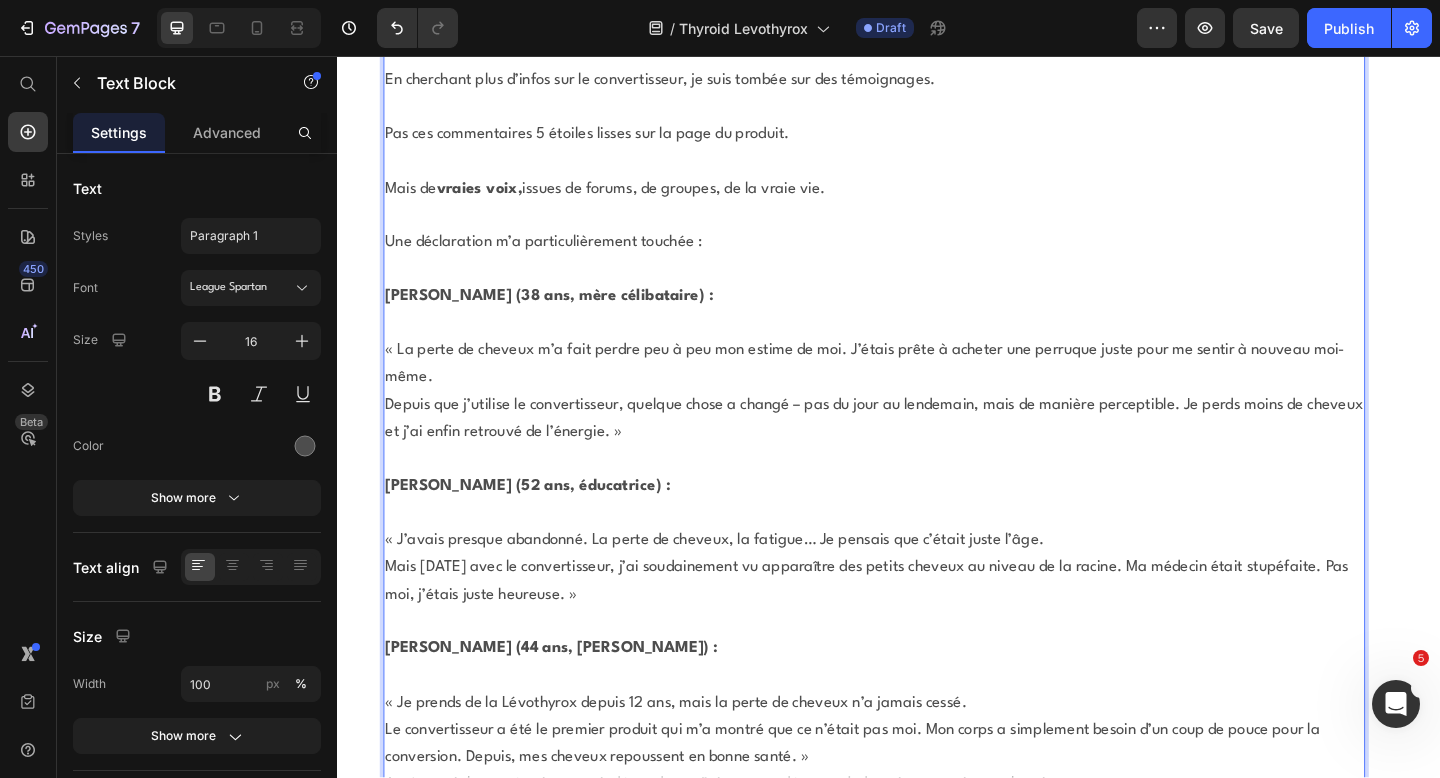 click on "Je savais que s’il avait aidé tant d’autres personnes, il m’aiderait aussi." at bounding box center [921, 880] 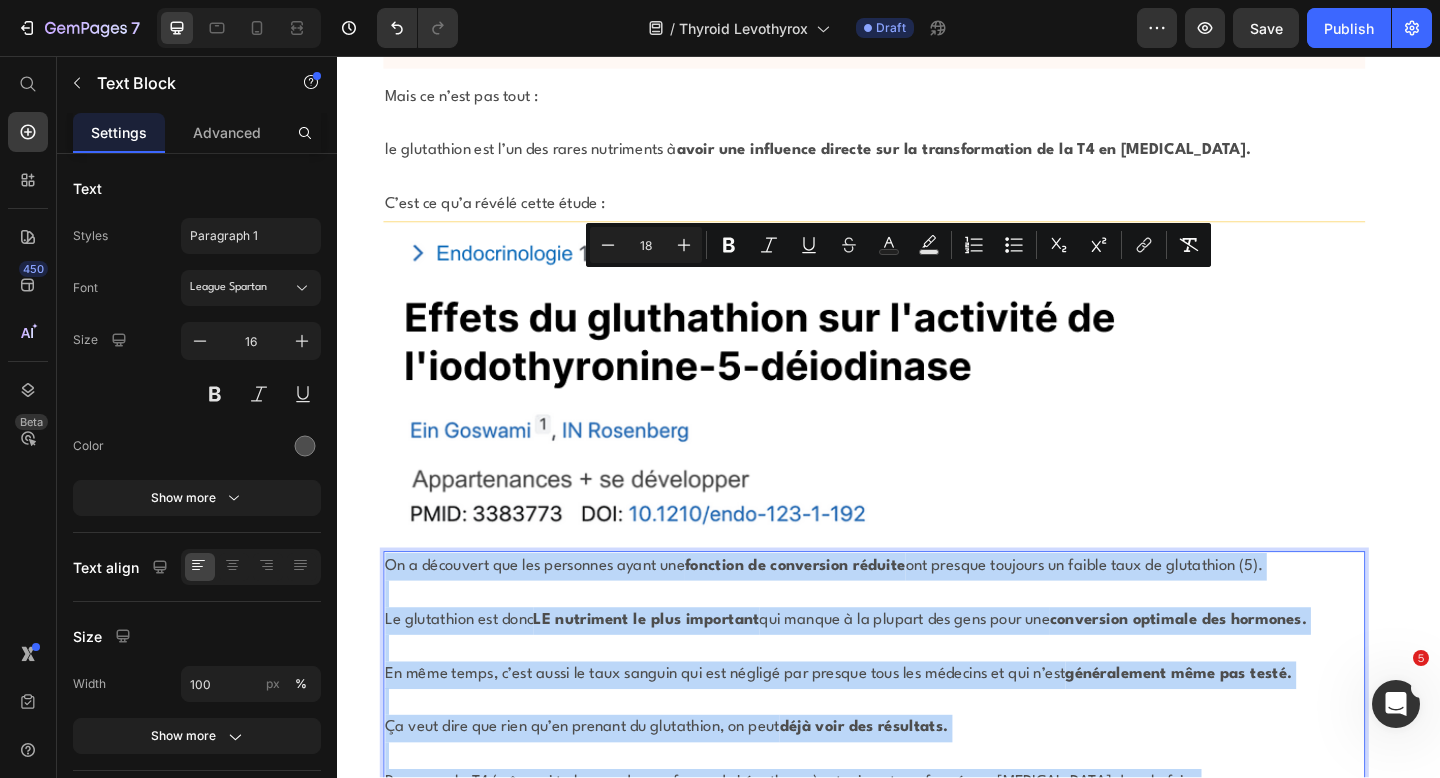scroll, scrollTop: 23248, scrollLeft: 0, axis: vertical 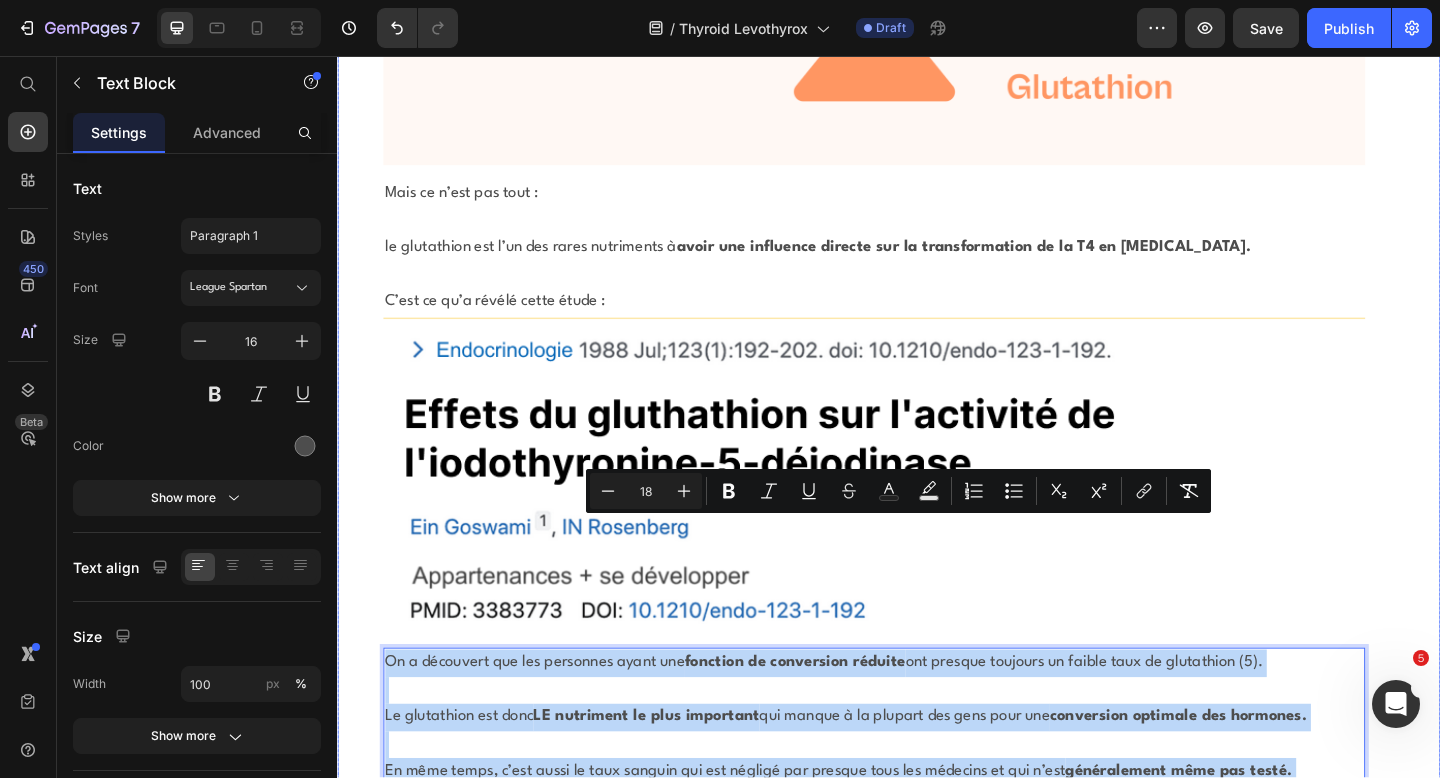 drag, startPoint x: 967, startPoint y: 644, endPoint x: 371, endPoint y: 558, distance: 602.1727 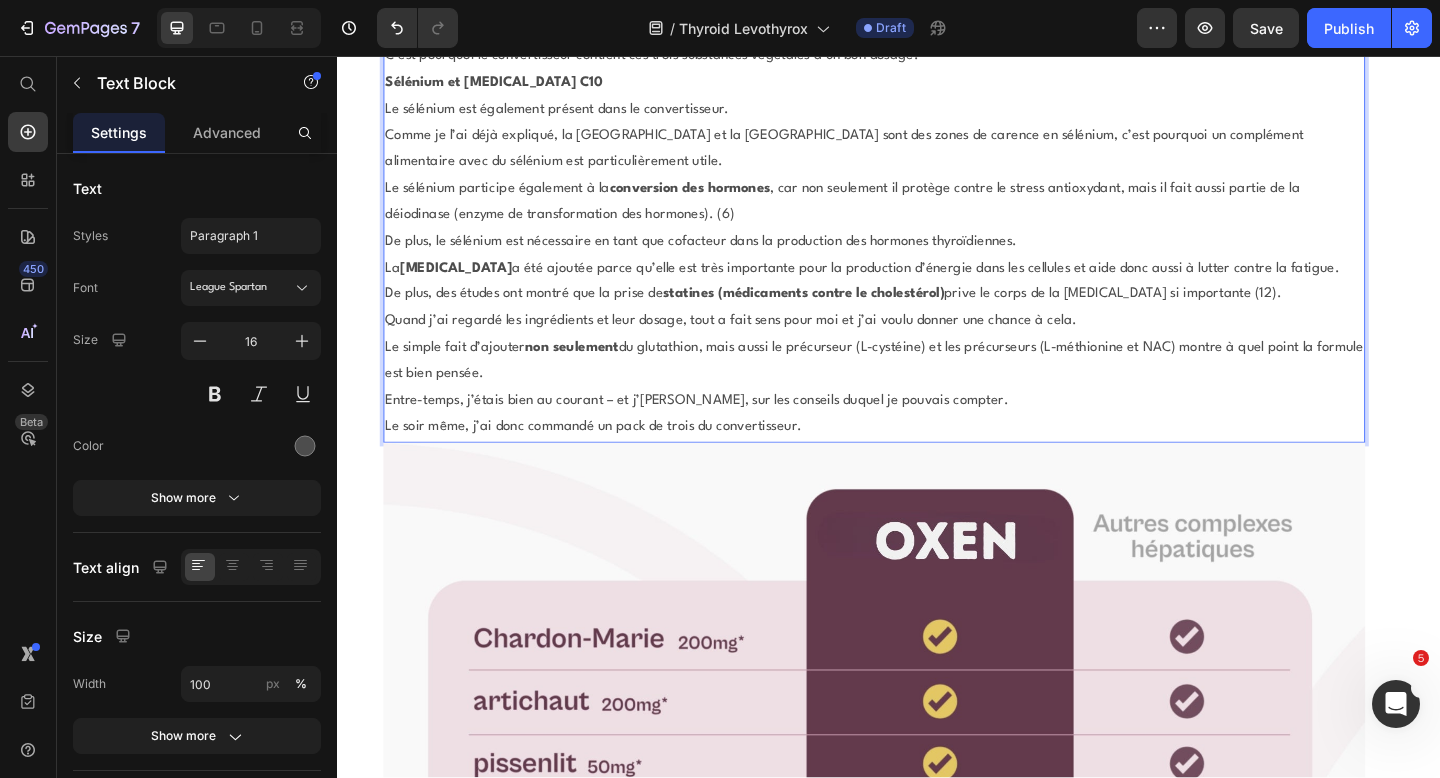 scroll, scrollTop: 25413, scrollLeft: 0, axis: vertical 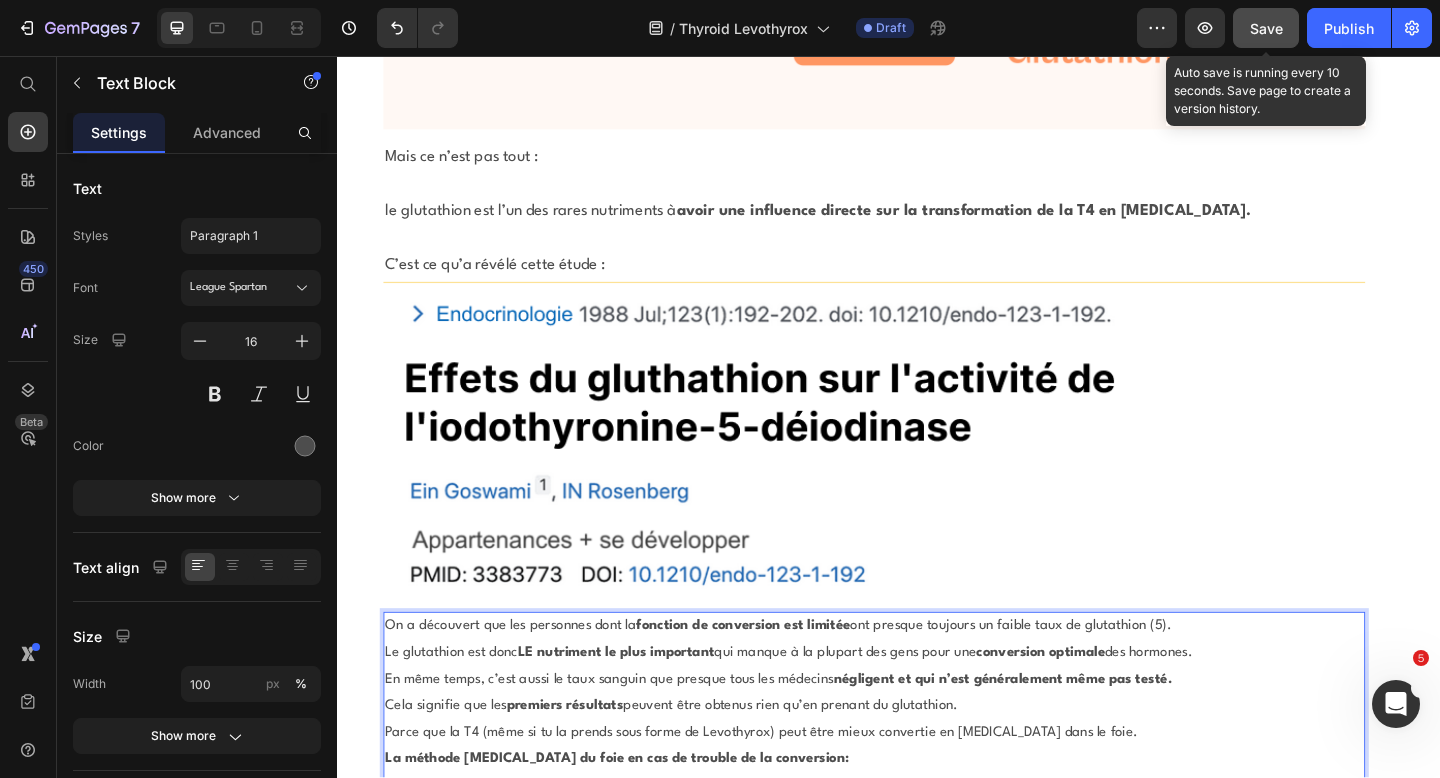 click on "Save" 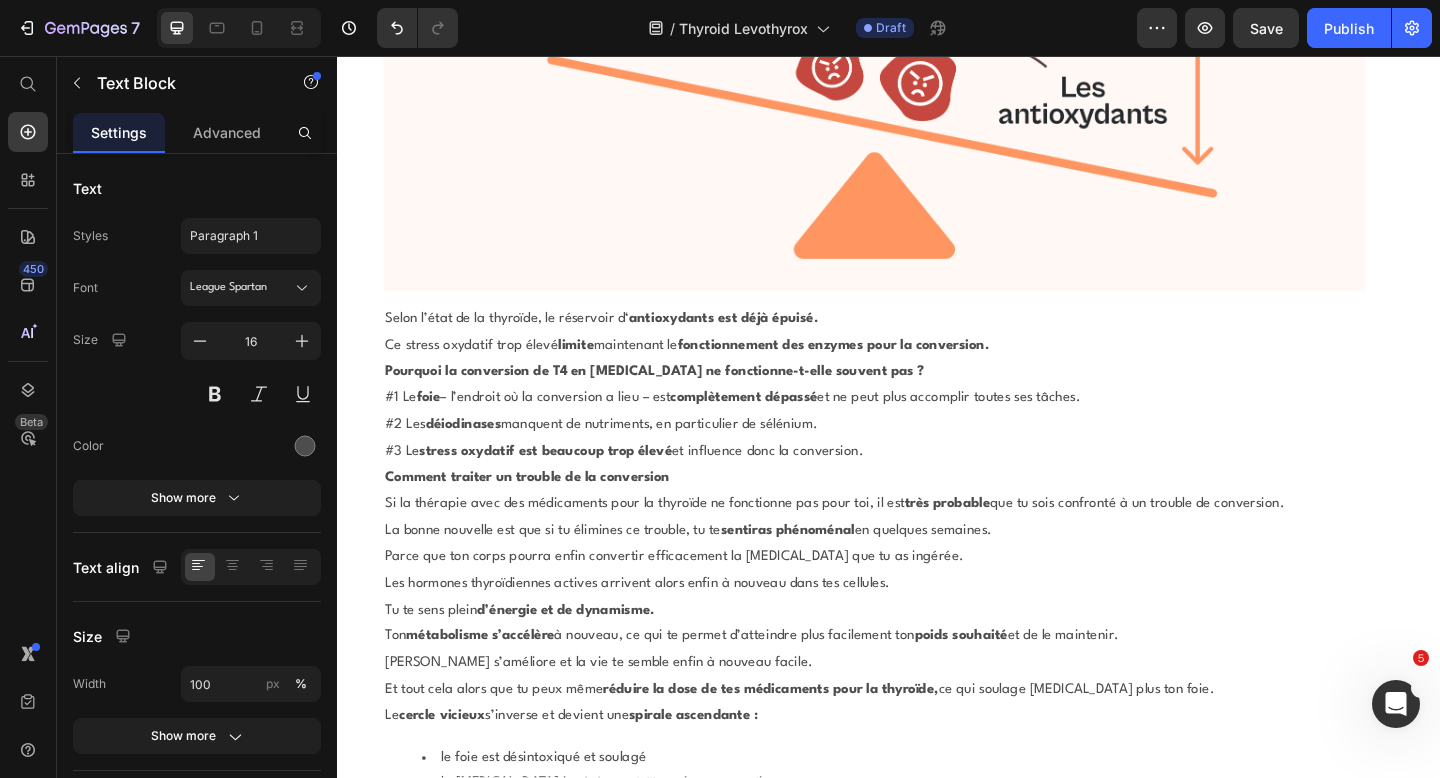 scroll, scrollTop: 17006, scrollLeft: 0, axis: vertical 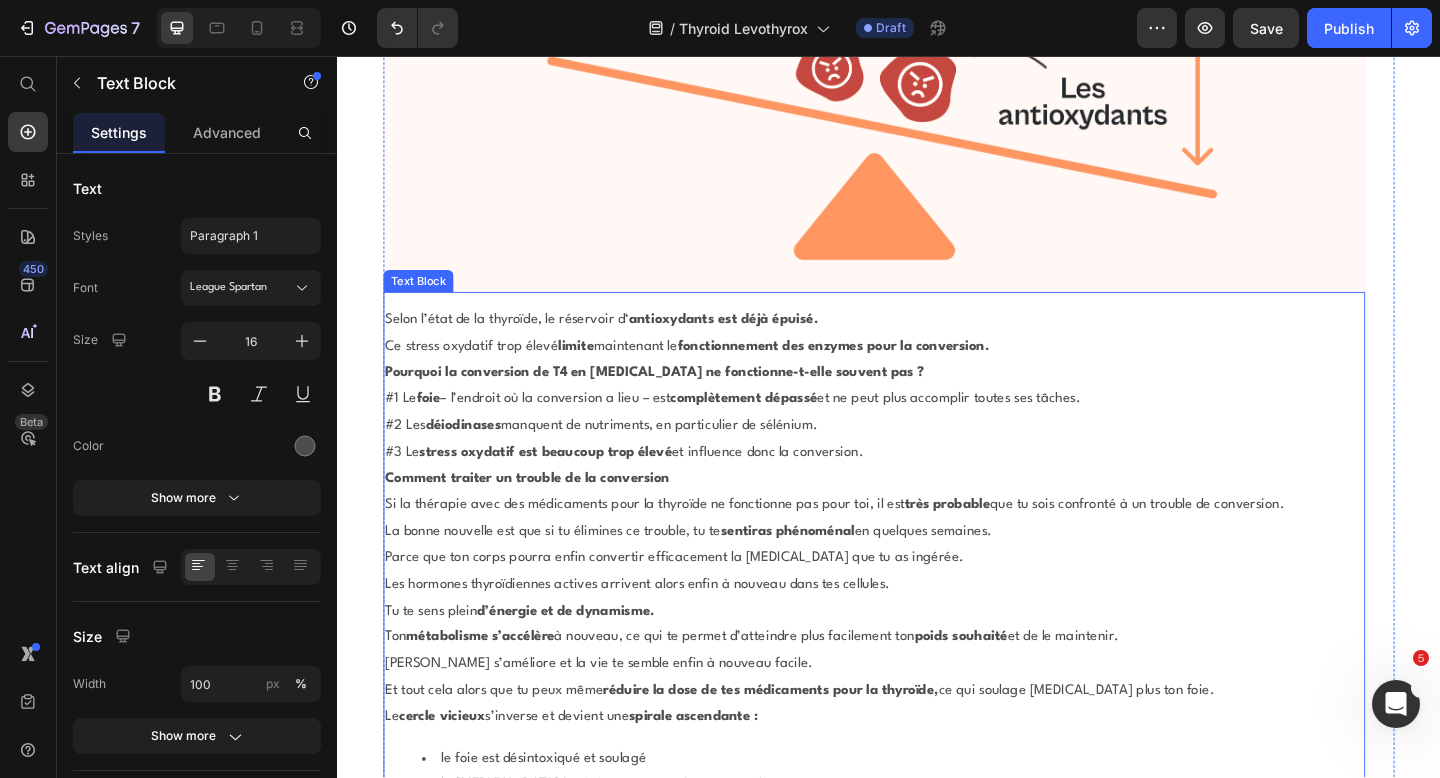 click on "Selon l’état de la thyroïde, le réservoir d‘ antioxydants est déjà épuisé." at bounding box center [921, 344] 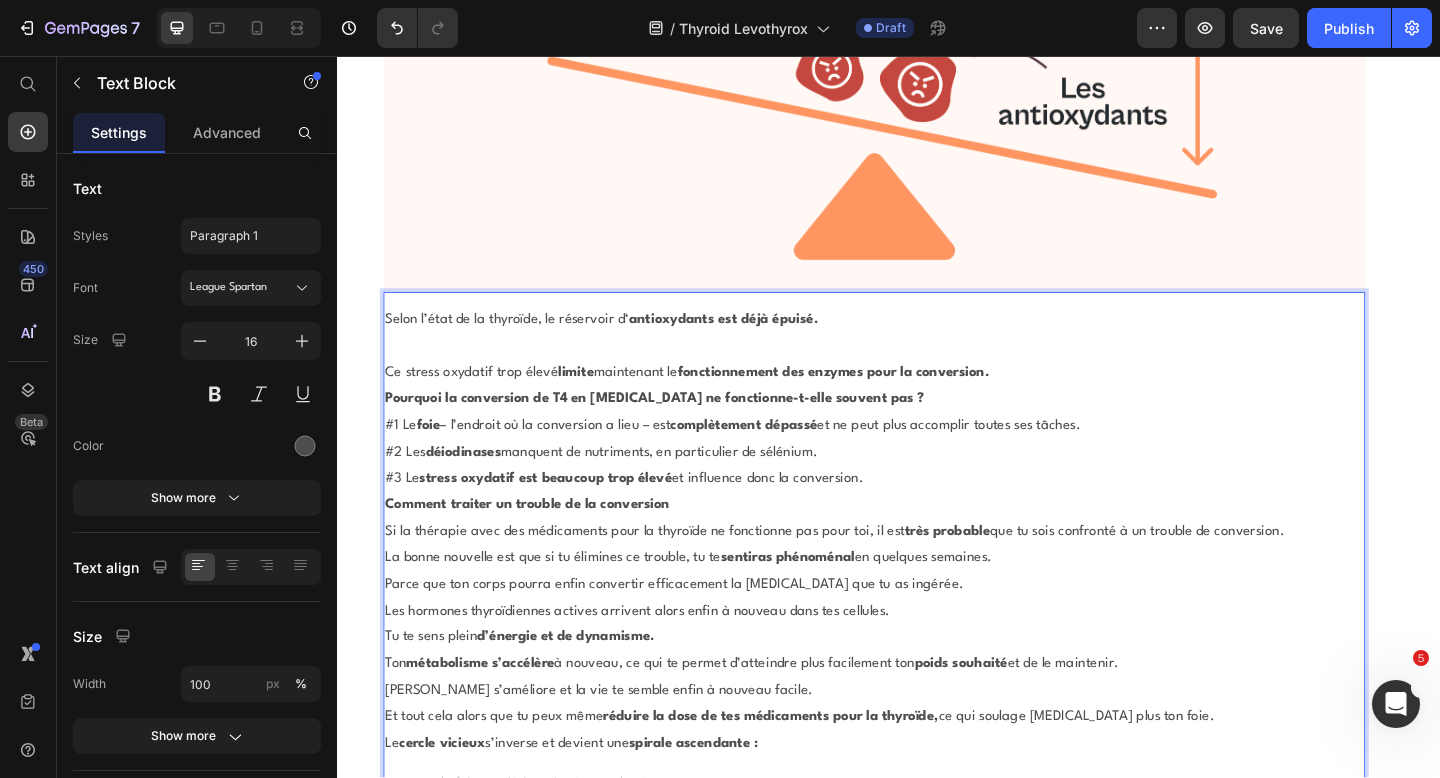 click on "Ce stress oxydatif trop élevé  limite  maintenant le  fonctionnement des enzymes pour la conversion." at bounding box center [921, 401] 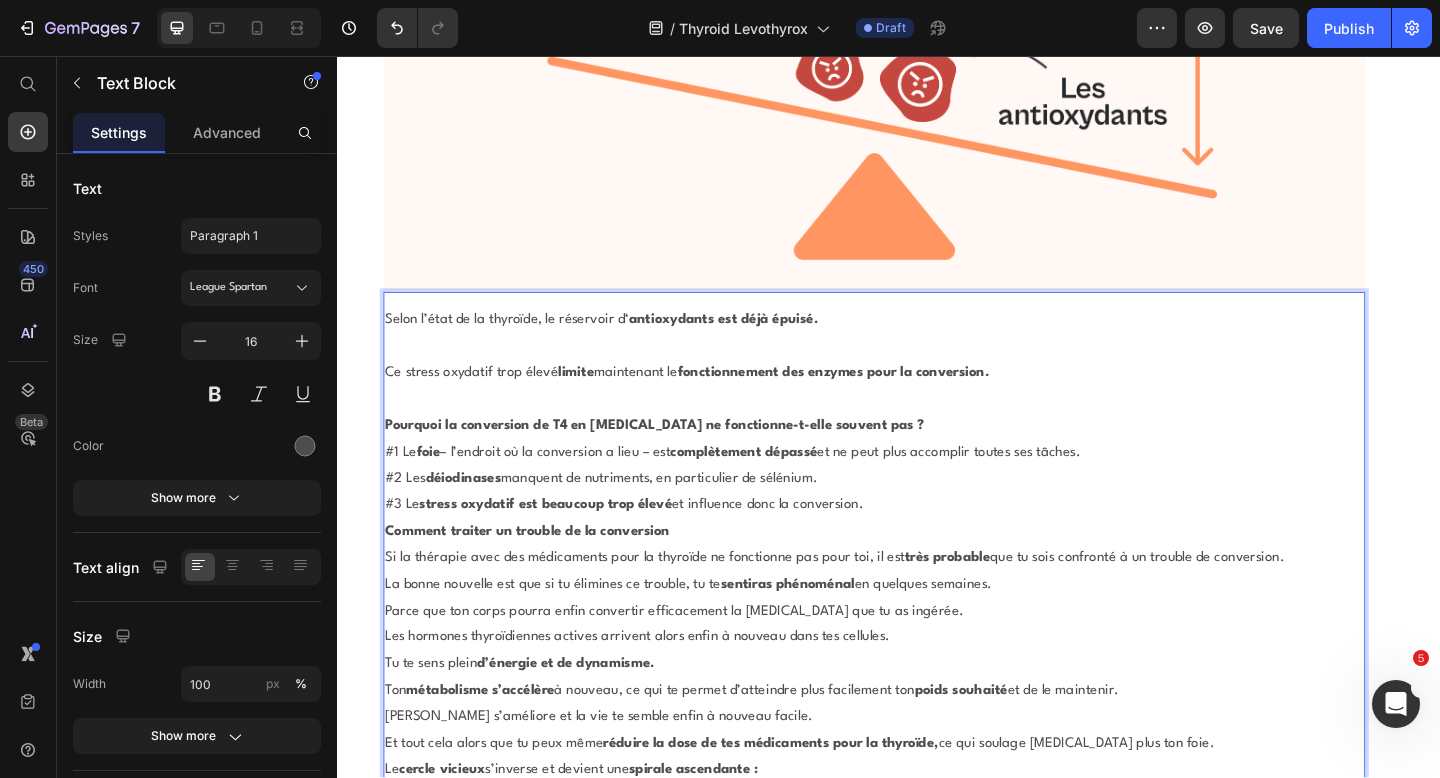 click on "Pourquoi la conversion de T4 en [MEDICAL_DATA] ne fonctionne-t-elle souvent pas ?" at bounding box center (921, 459) 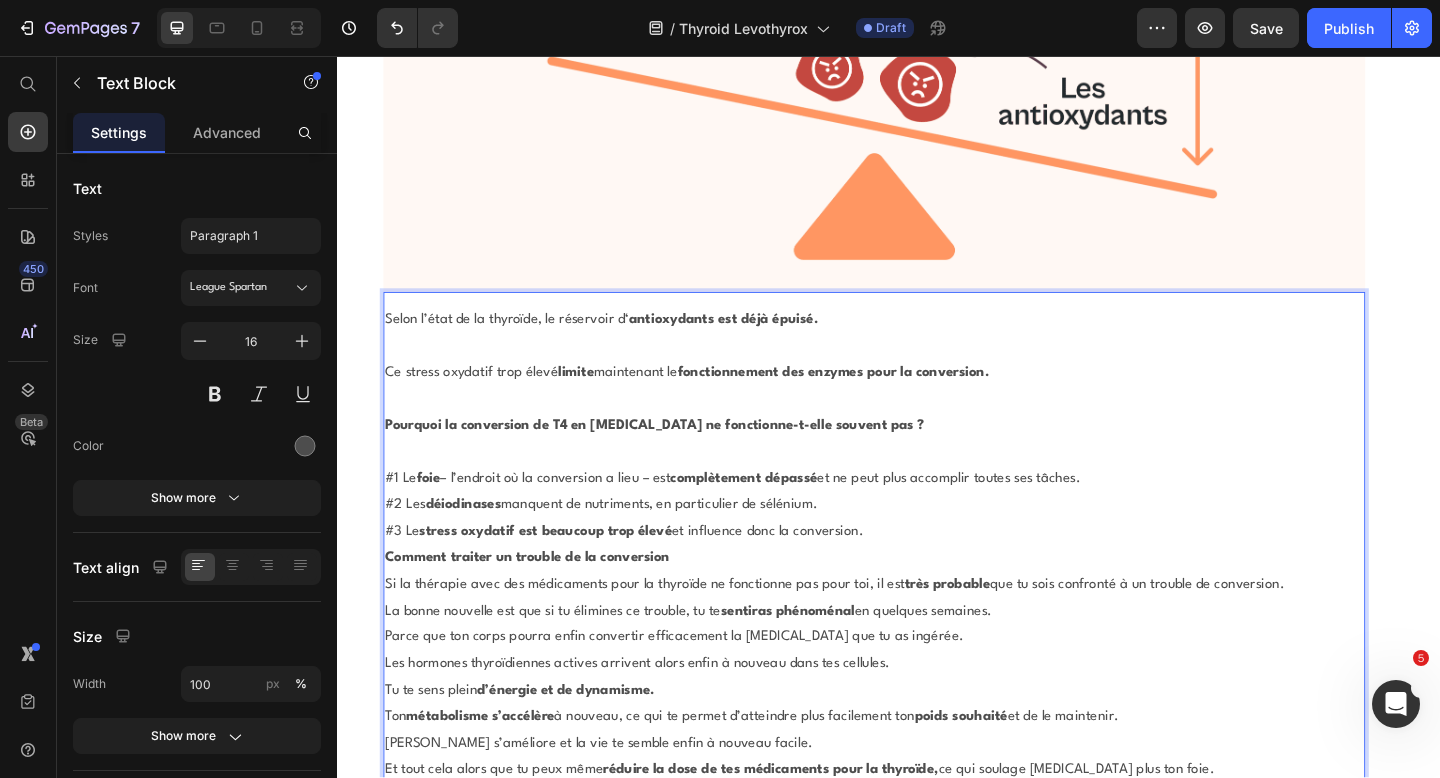 click on "#1 Le  foie  – l’endroit où la conversion a lieu – est  complètement dépassé  et ne peut plus accomplir toutes ses tâches." at bounding box center [921, 517] 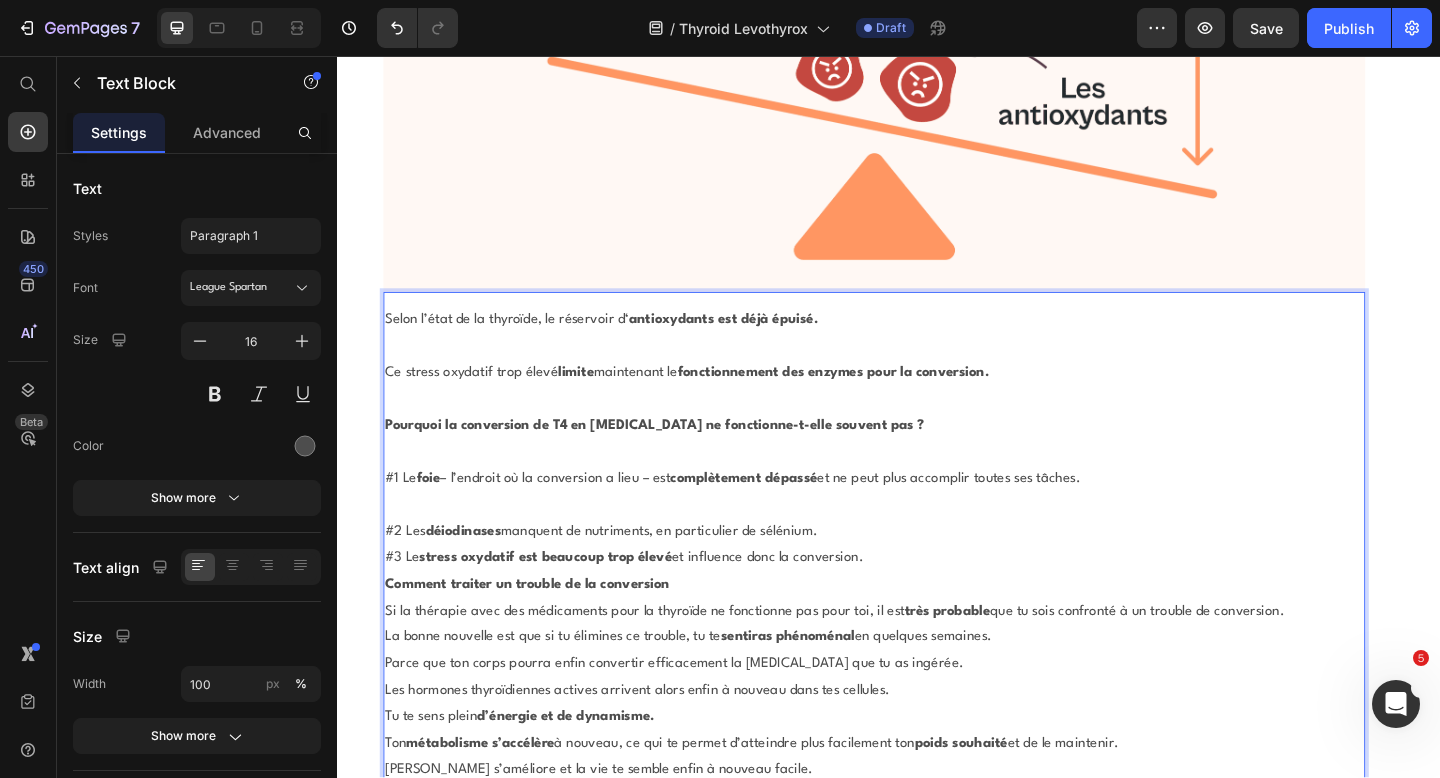 click on "#2 Les  déiodinases  manquent de nutriments, en particulier de sélénium." at bounding box center (921, 574) 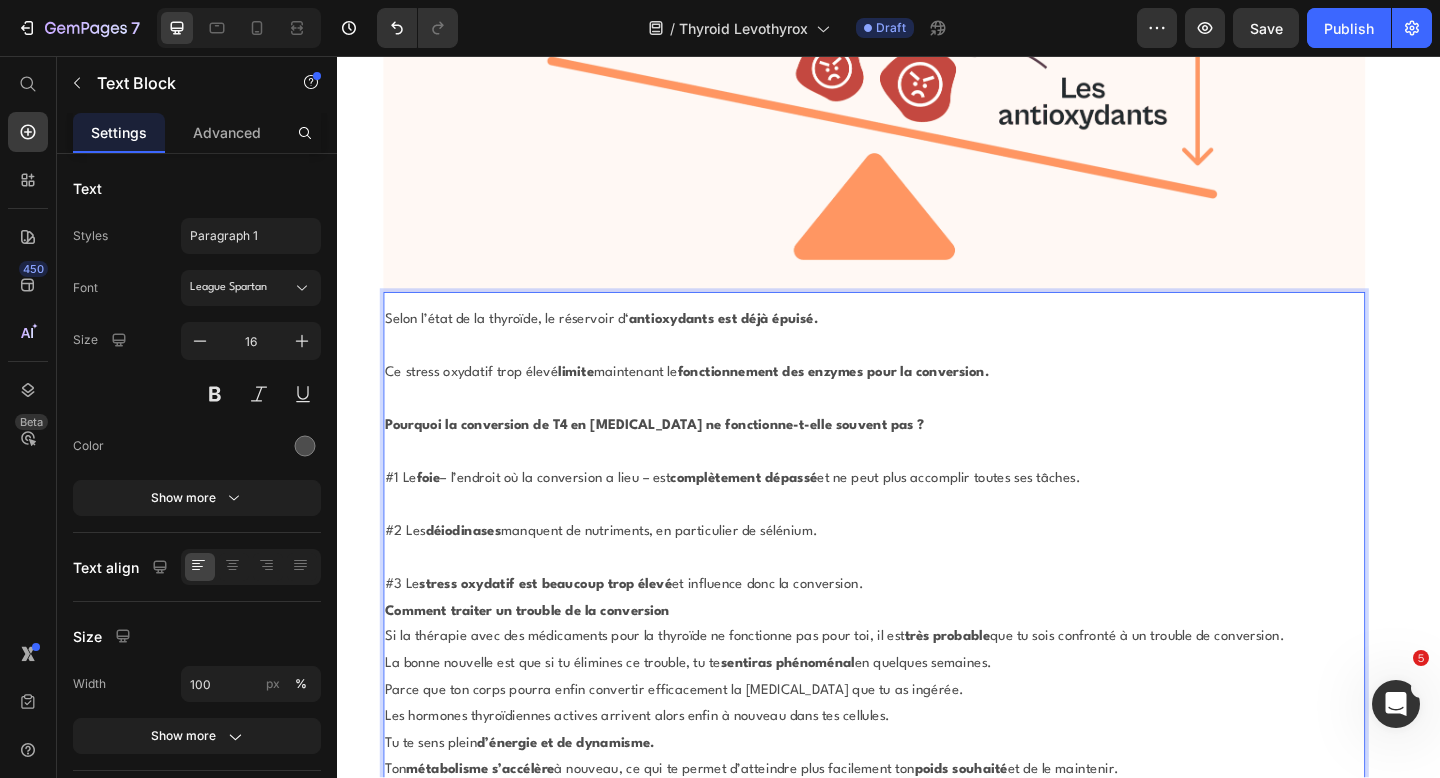 click on "#3 Le  stress oxydatif est beaucoup trop élevé  et influence donc la conversion." at bounding box center [921, 632] 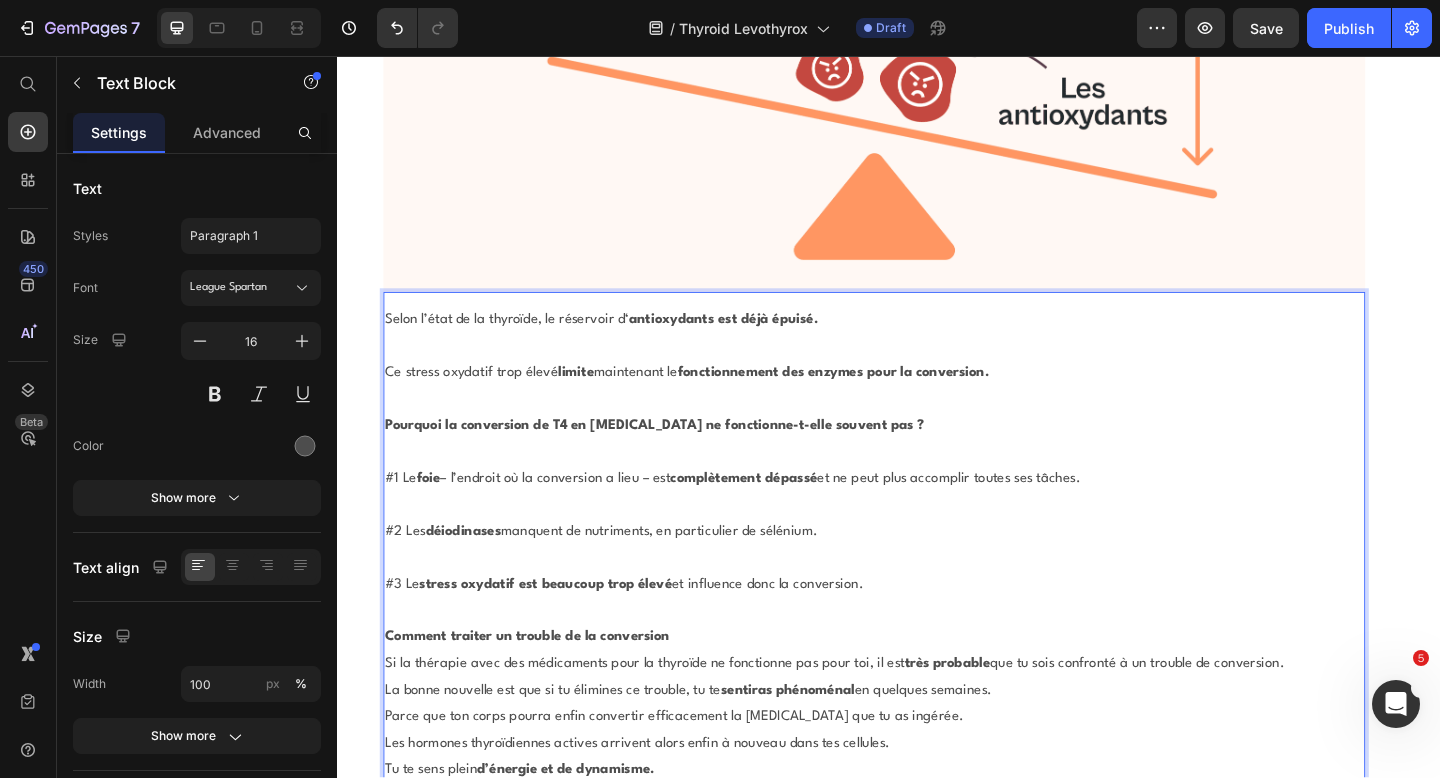 click on "Comment traiter un trouble de la conversion" at bounding box center (921, 689) 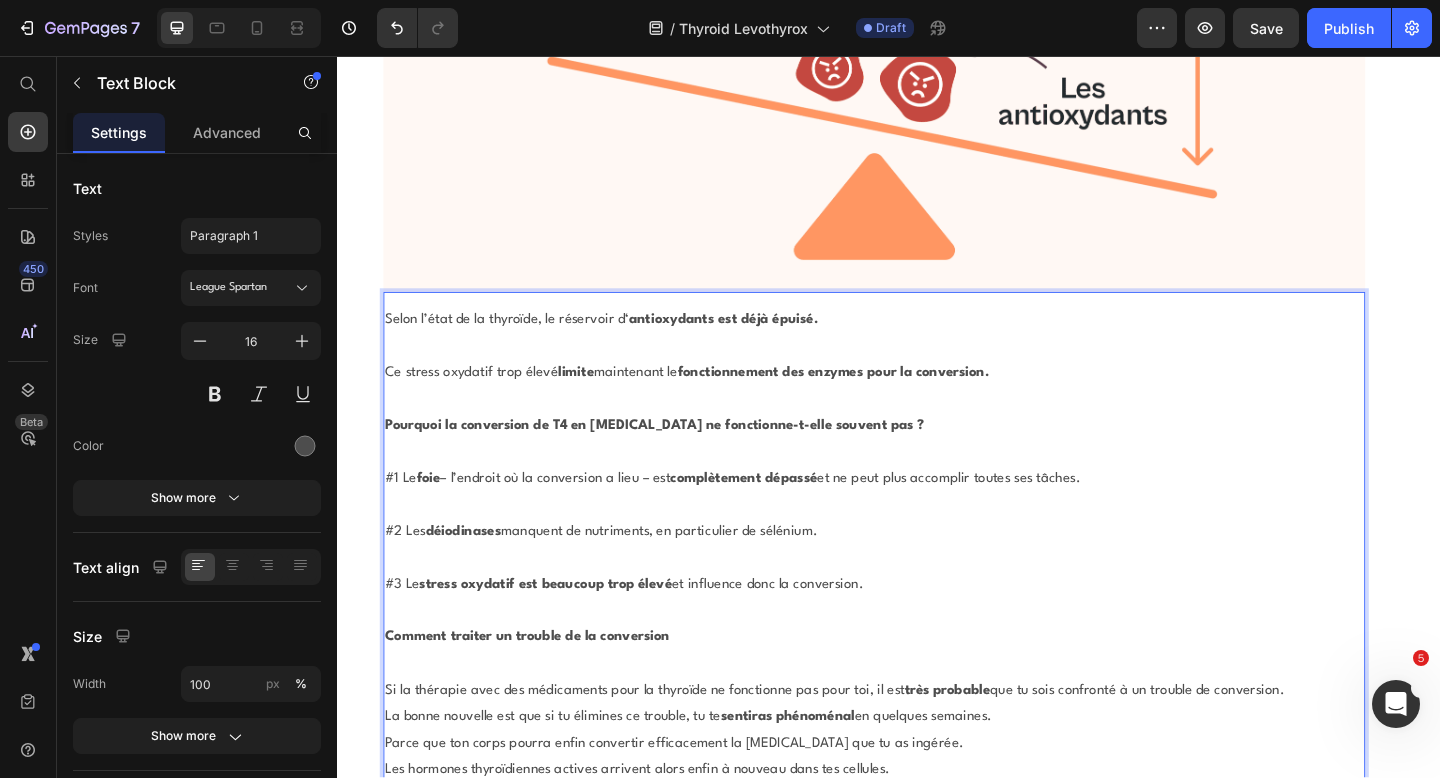 scroll, scrollTop: 17069, scrollLeft: 0, axis: vertical 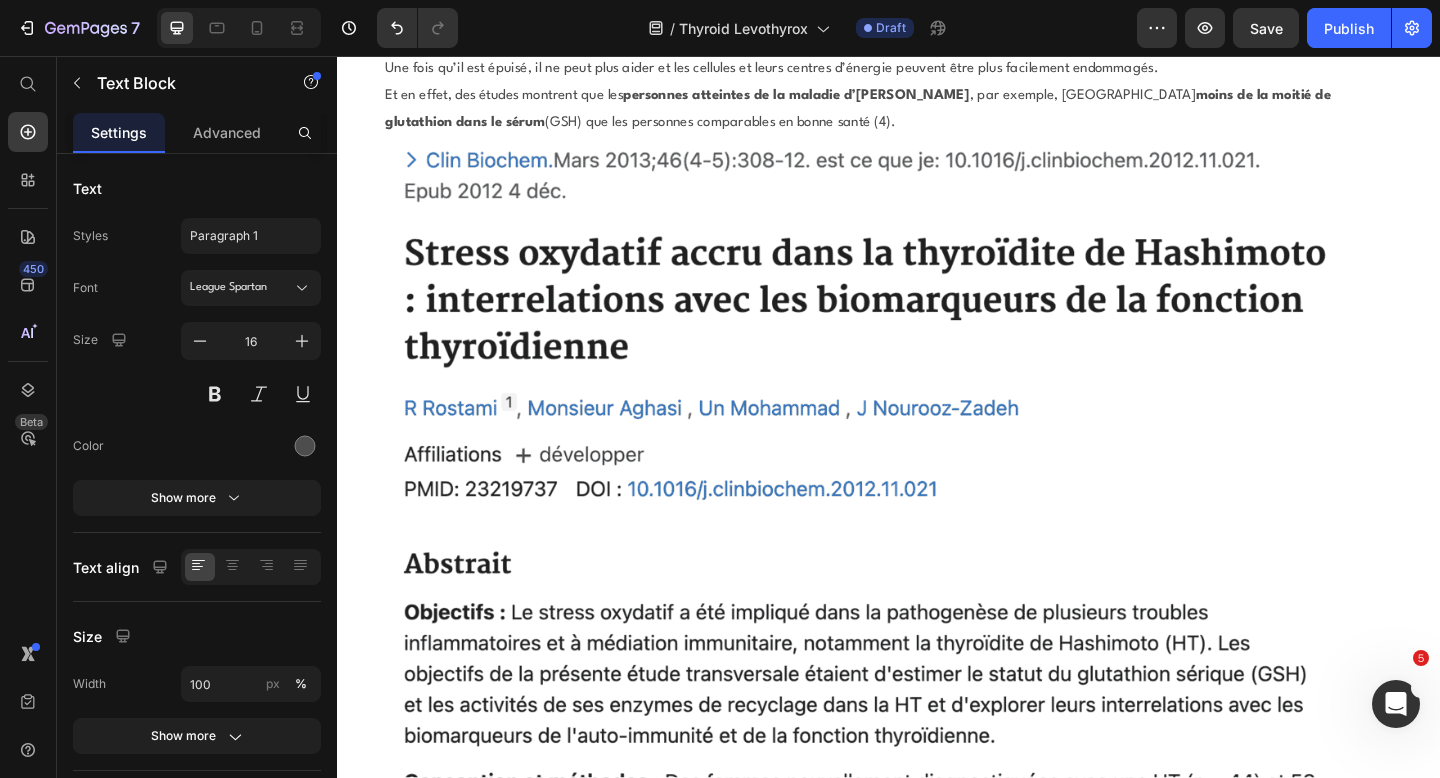 click on "Si la thérapie avec des médicaments pour la thyroïde ne fonctionne pas pour toi, il est  très probable  que tu sois confronté à un trouble de conversion." at bounding box center [921, -2968] 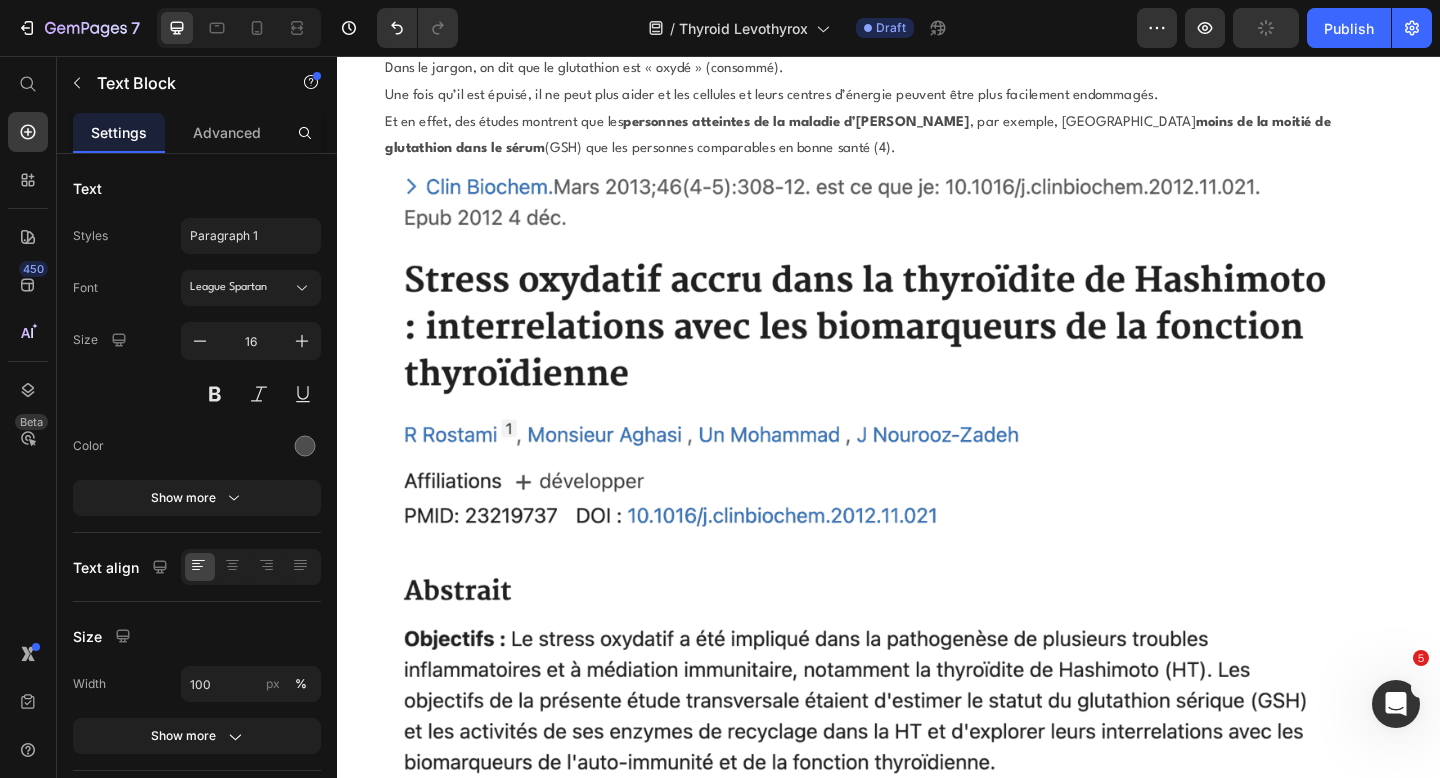 click on "La bonne nouvelle est que si tu élimines ce trouble, tu te  sentiras phénoménal  en quelques semaines." at bounding box center (921, -2910) 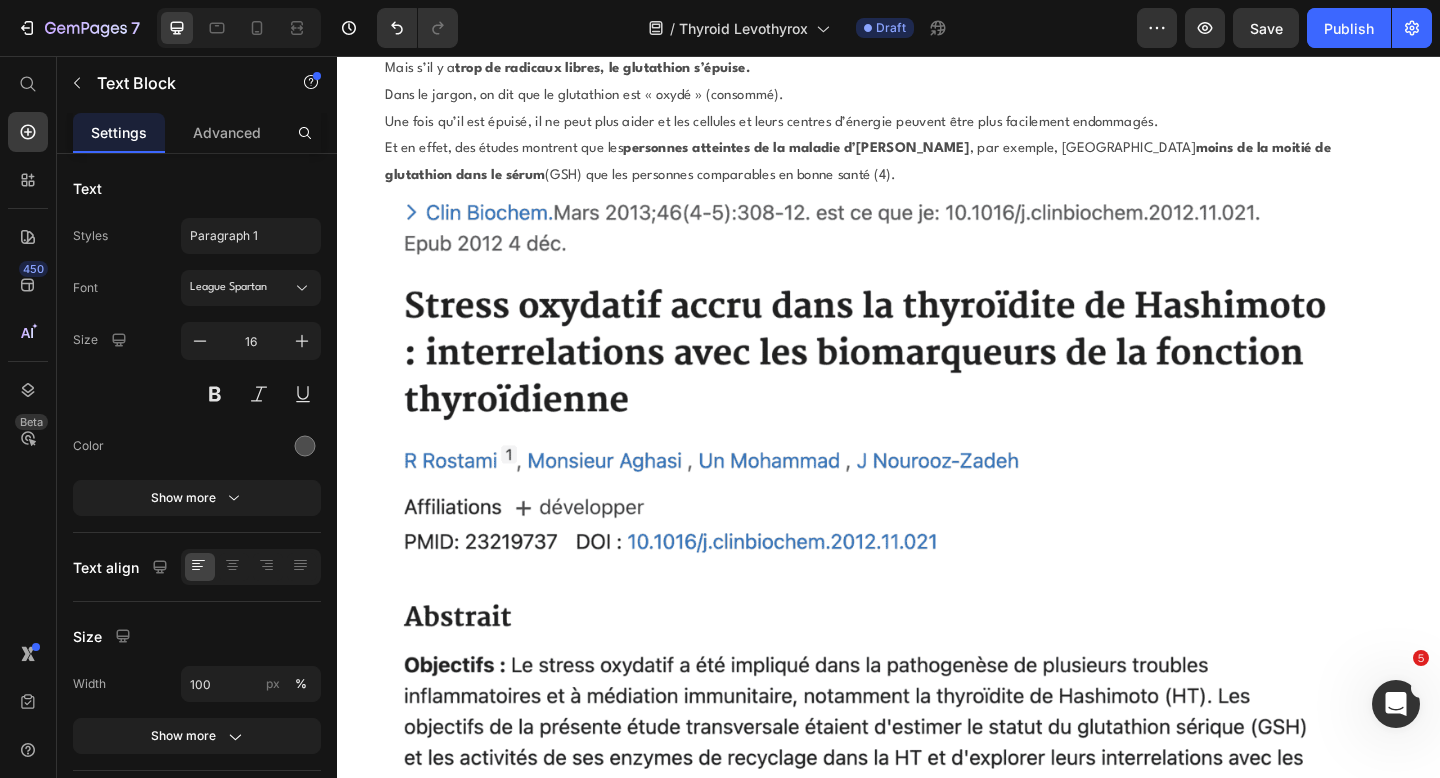 click on "Parce que ton corps pourra enfin convertir efficacement la [MEDICAL_DATA] que tu as ingérée." at bounding box center (921, -2853) 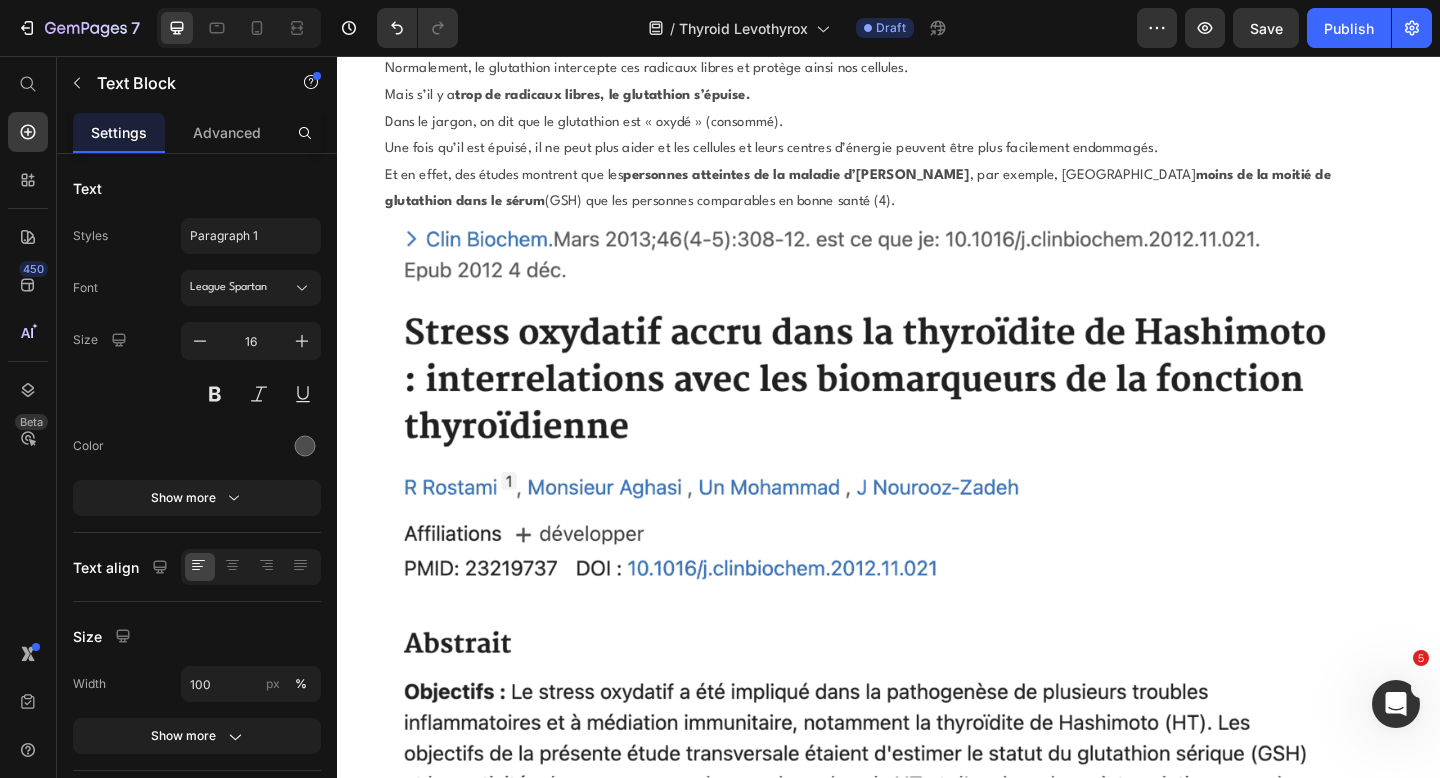 click on "Les hormones thyroïdiennes actives arrivent alors enfin à nouveau dans tes cellules." at bounding box center (921, -2795) 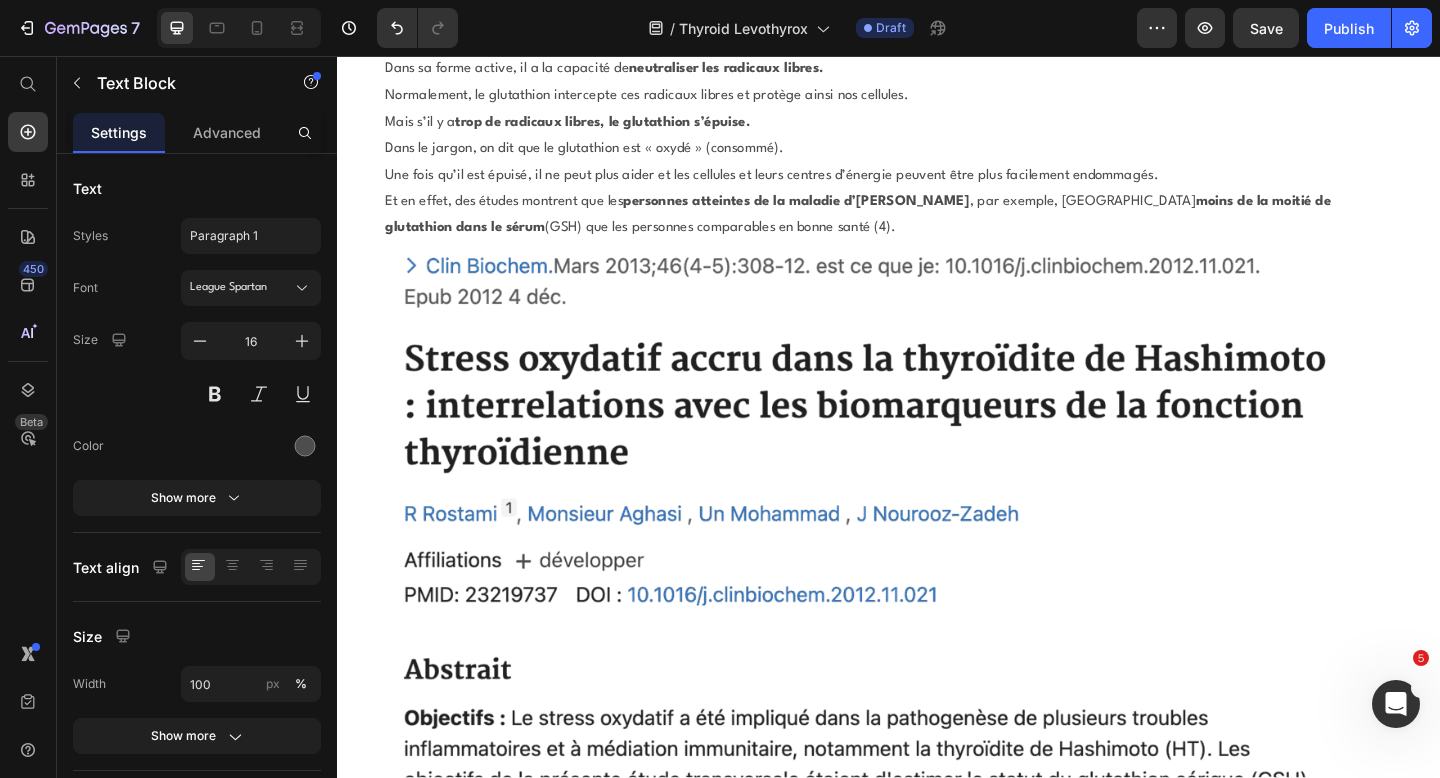 click on "Tu te sens plein  d’énergie et de dynamisme." at bounding box center (921, -2738) 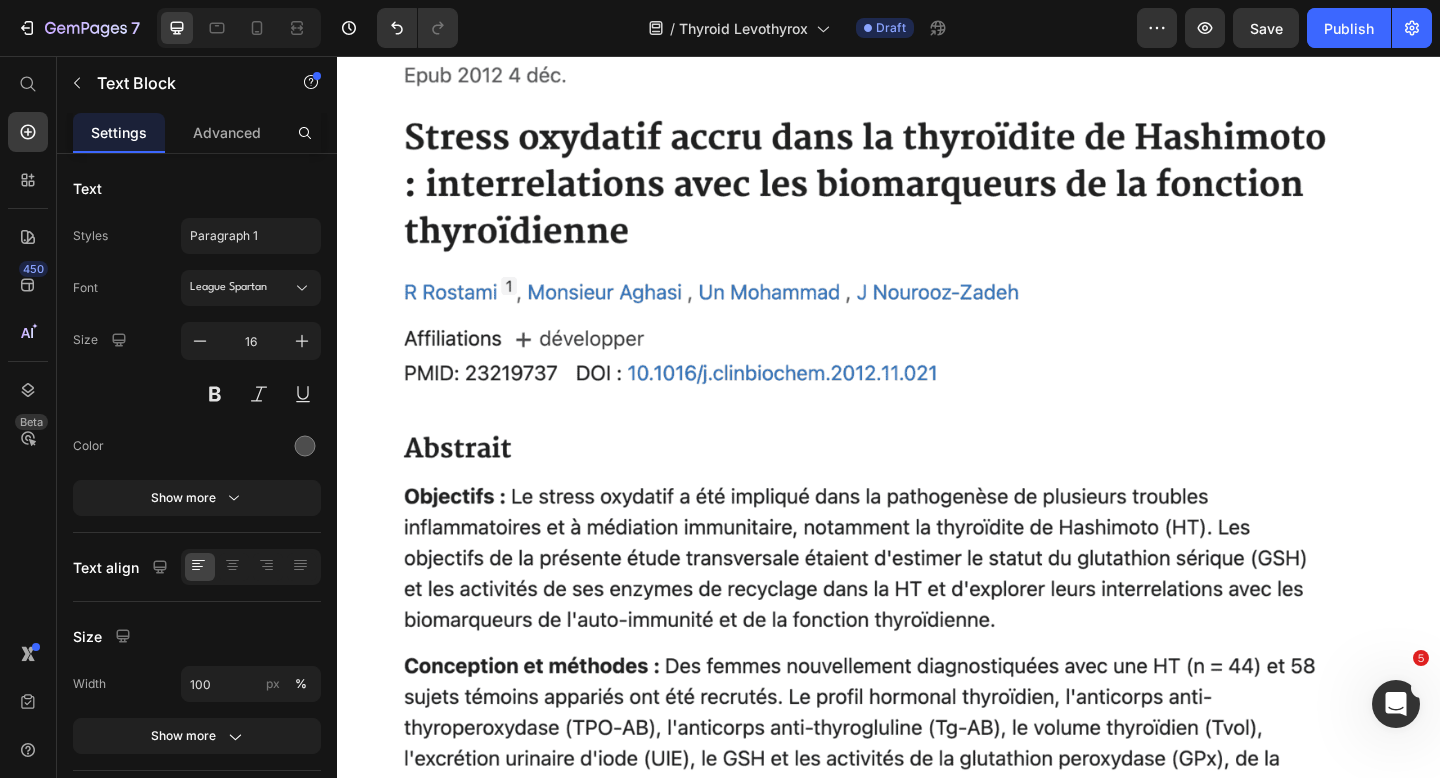 scroll, scrollTop: 17719, scrollLeft: 0, axis: vertical 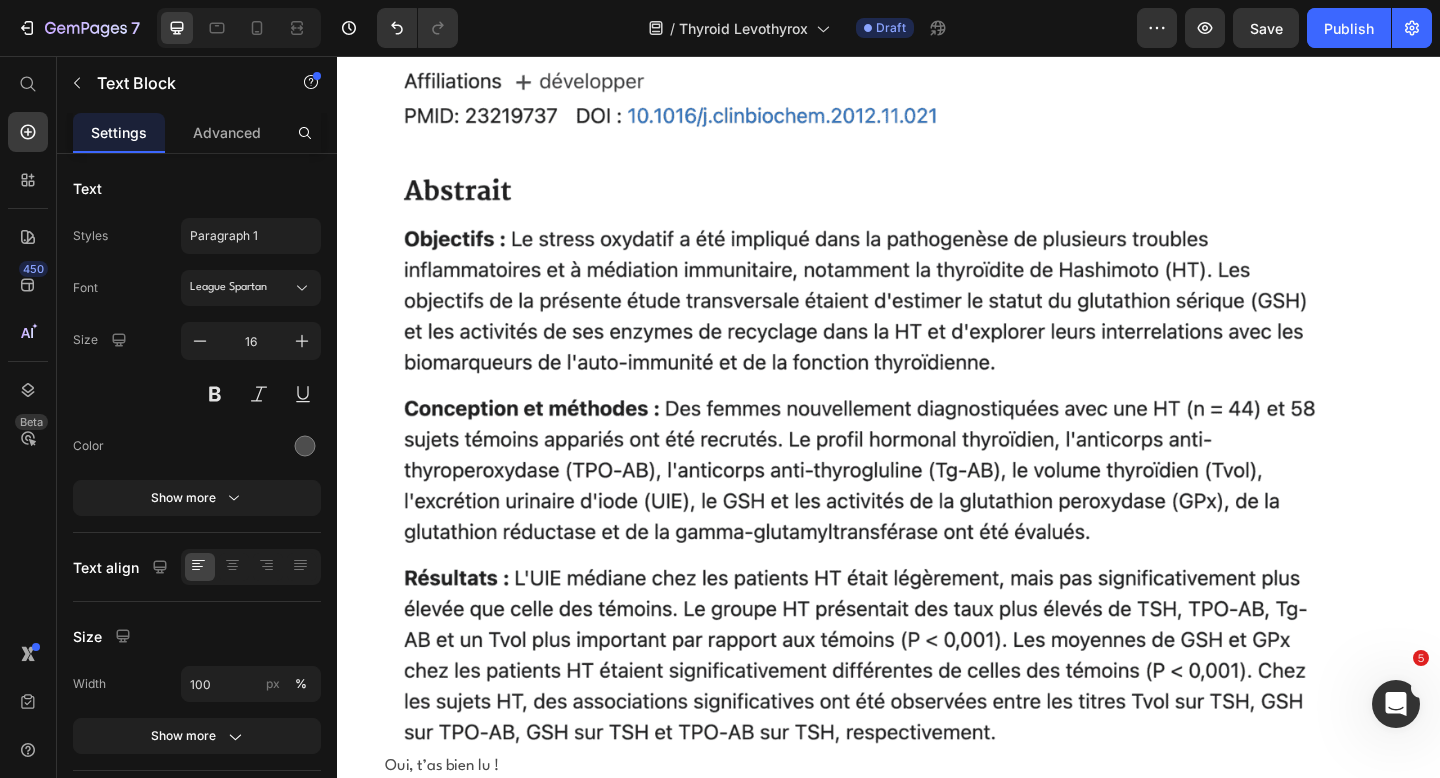click on "Ton  métabolisme s’accélère  à nouveau, ce qui te permet d’atteindre plus facilement ton  poids souhaité  et de le maintenir." at bounding box center (921, -3230) 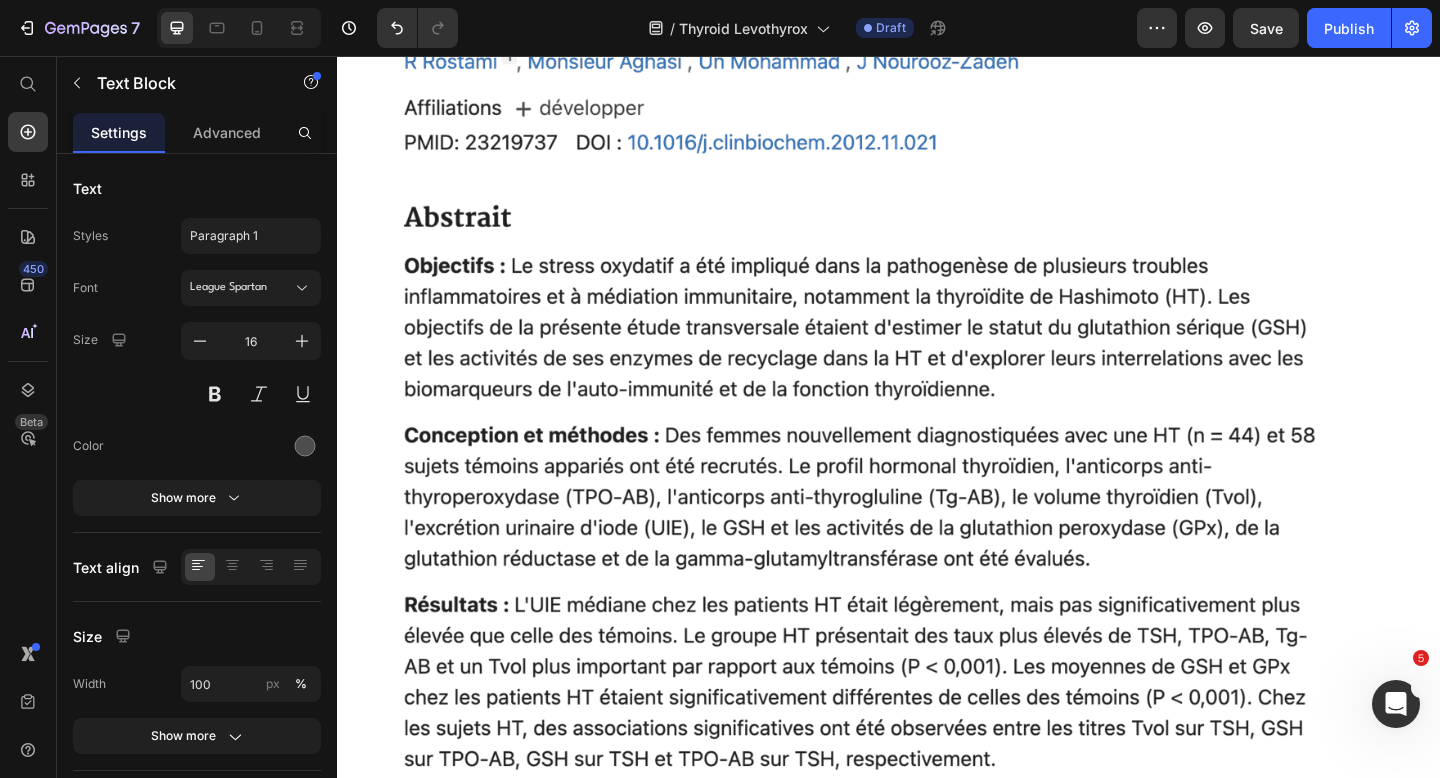 click on "[PERSON_NAME] s’améliore et la vie te semble enfin à nouveau facile." at bounding box center (921, -3172) 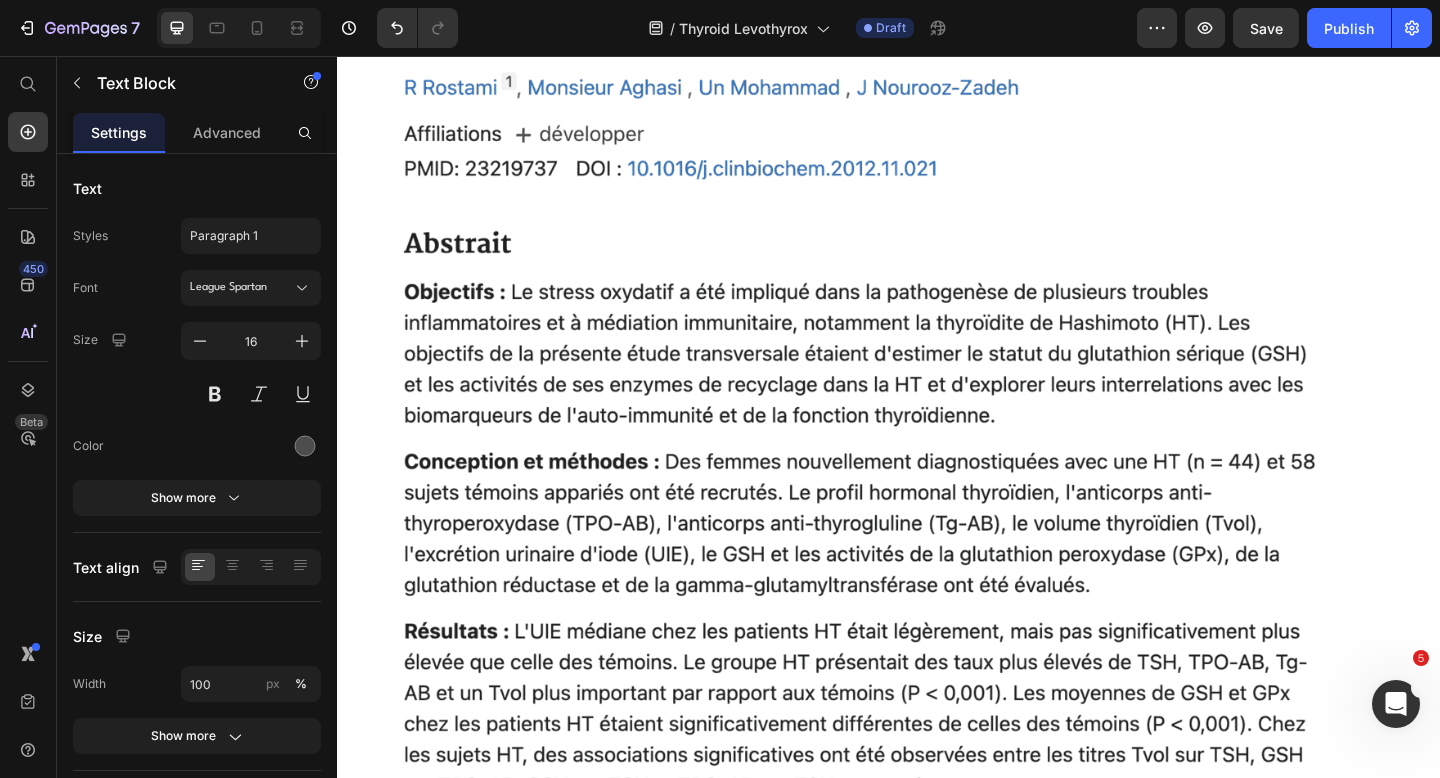 click on "Et tout cela alors que tu peux même  réduire la dose de tes   médicaments pour la thyroïde,  ce qui soulage encore plus ton foie." at bounding box center [921, -3115] 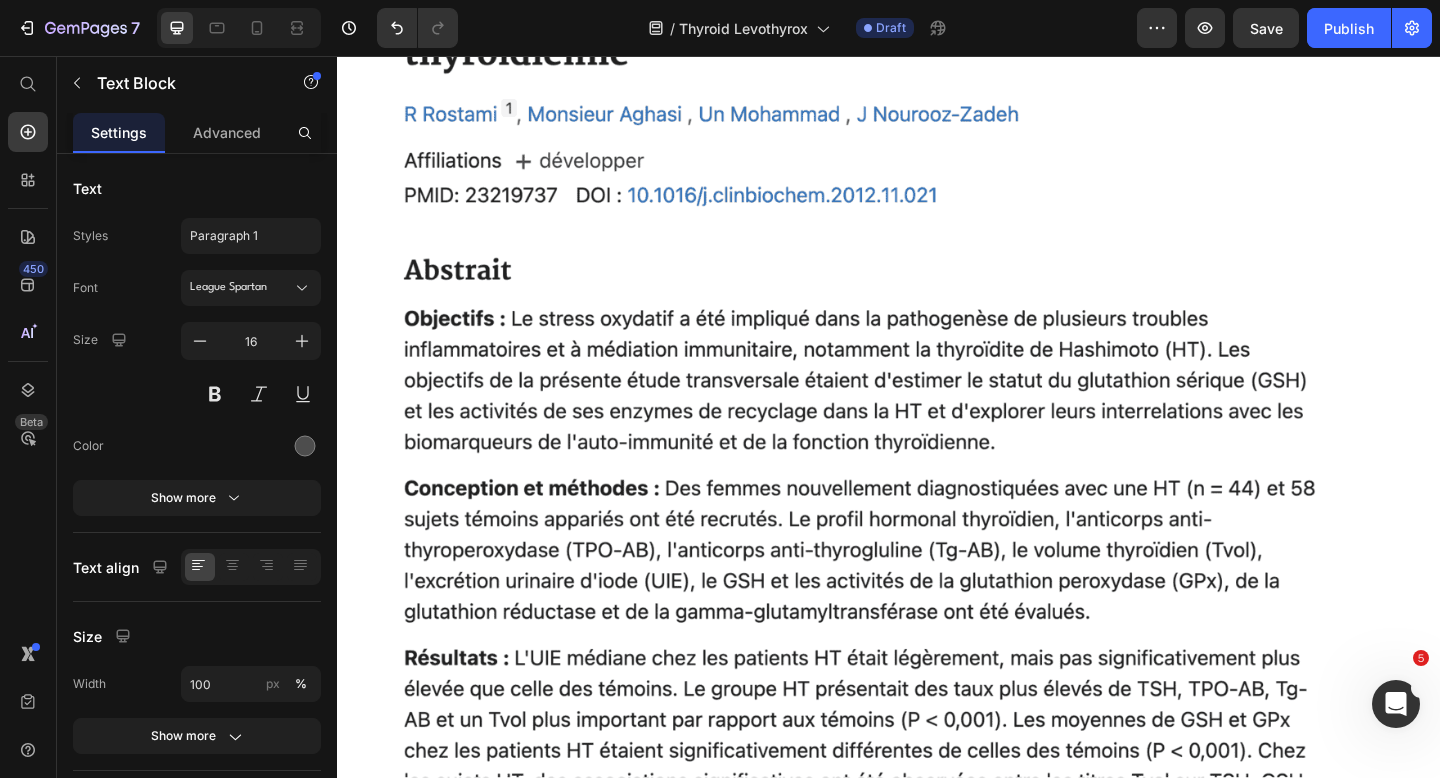 click on "Le  cercle vicieux  s’inverse et devient une  spirale ascendante :" at bounding box center (921, -3057) 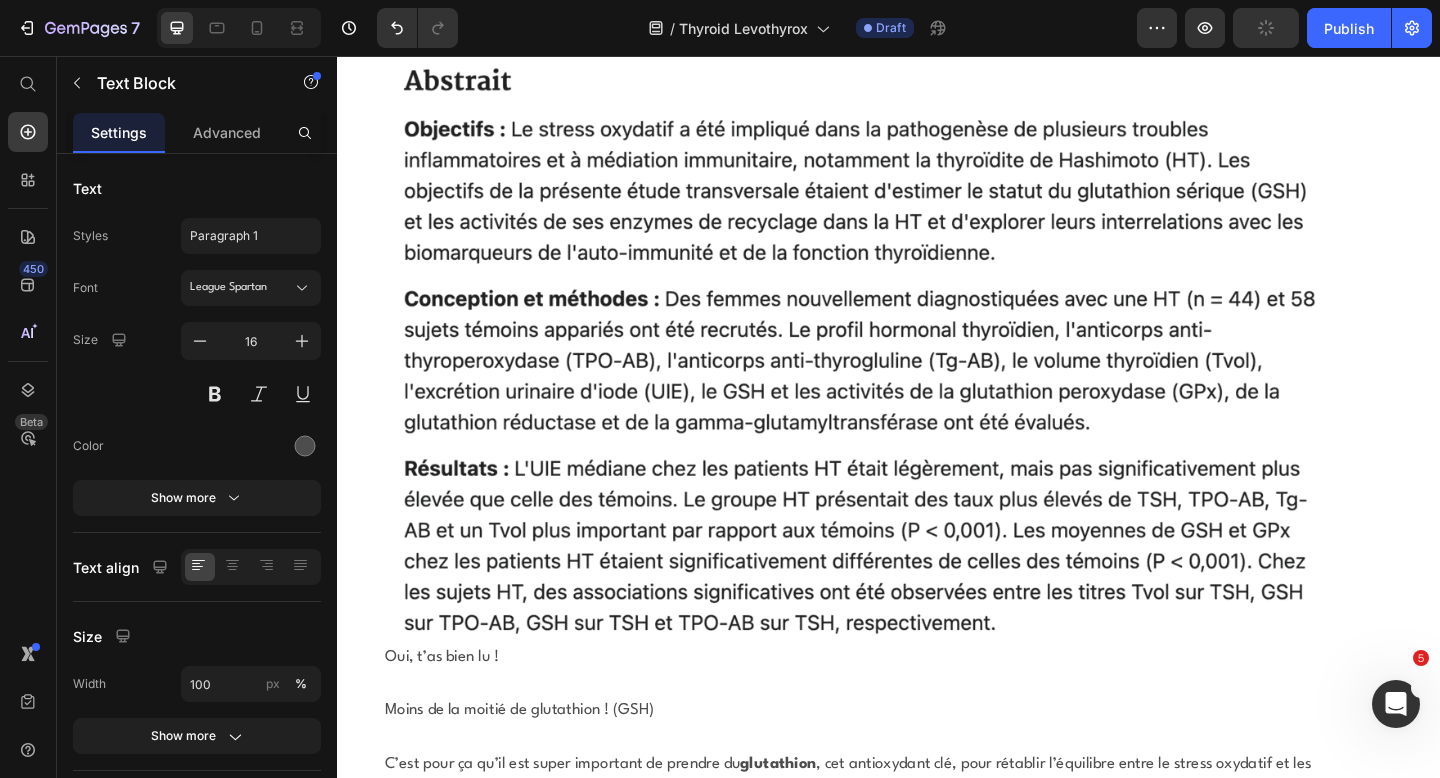 scroll, scrollTop: 17927, scrollLeft: 0, axis: vertical 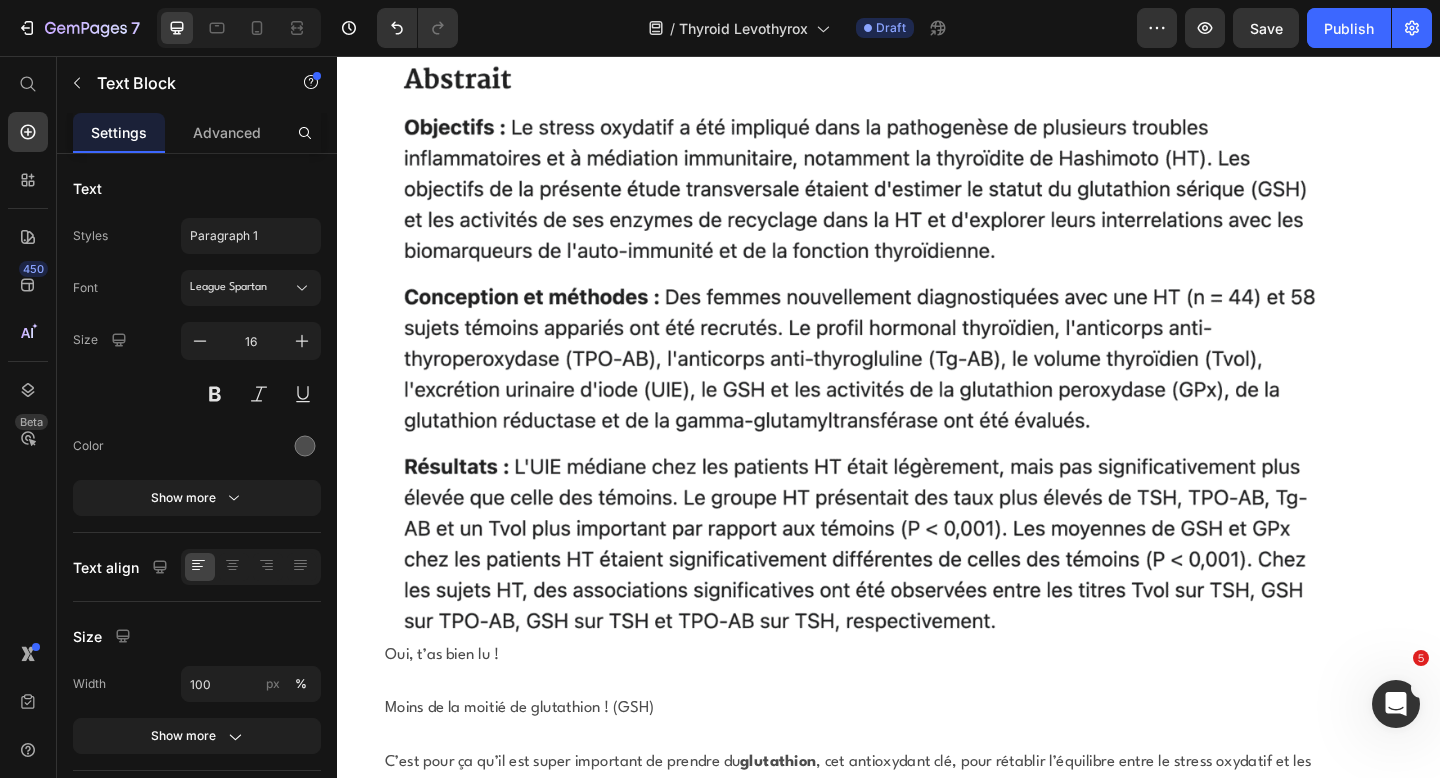 click on "Alors, quelle est la meilleure façon de procéder en cas de trouble de la conversion ?" at bounding box center [921, -2974] 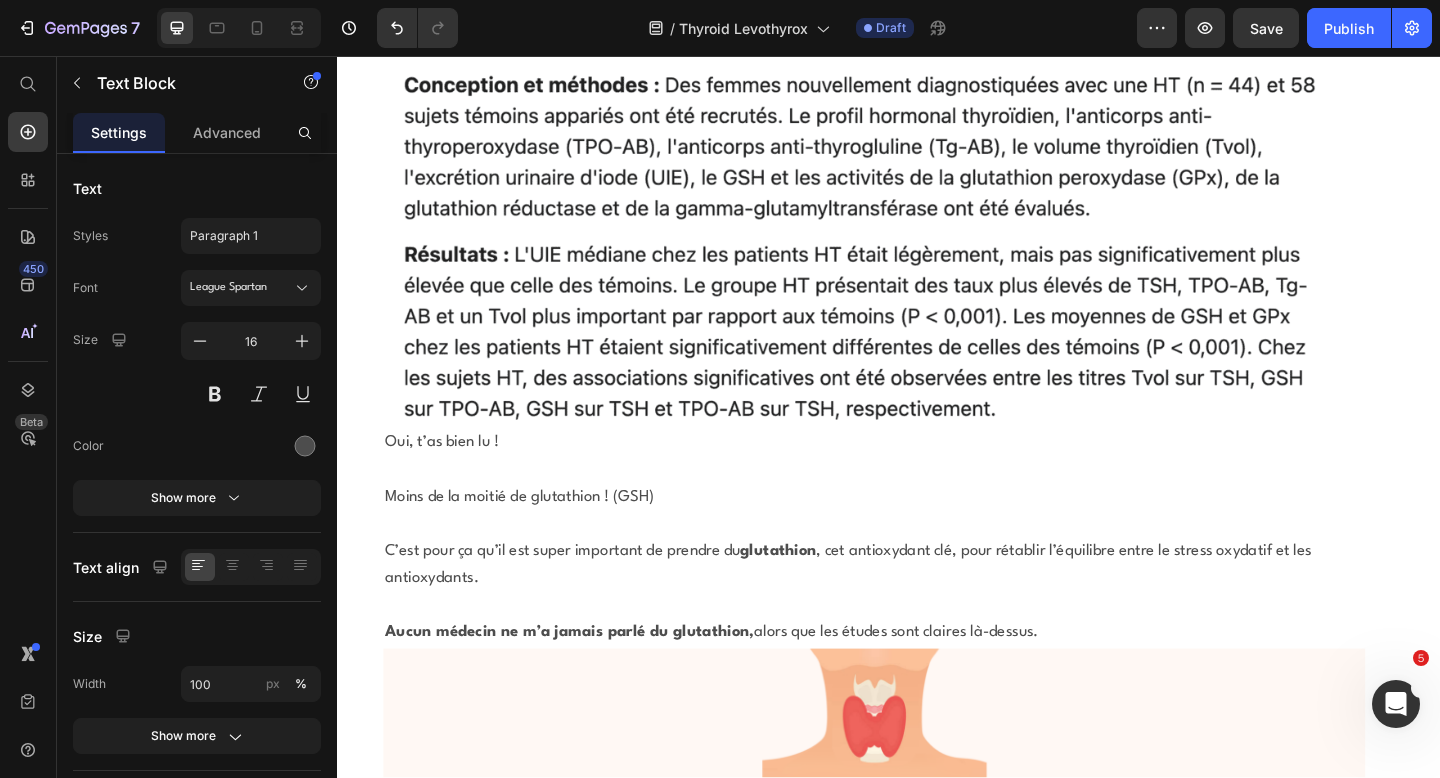 scroll, scrollTop: 18191, scrollLeft: 0, axis: vertical 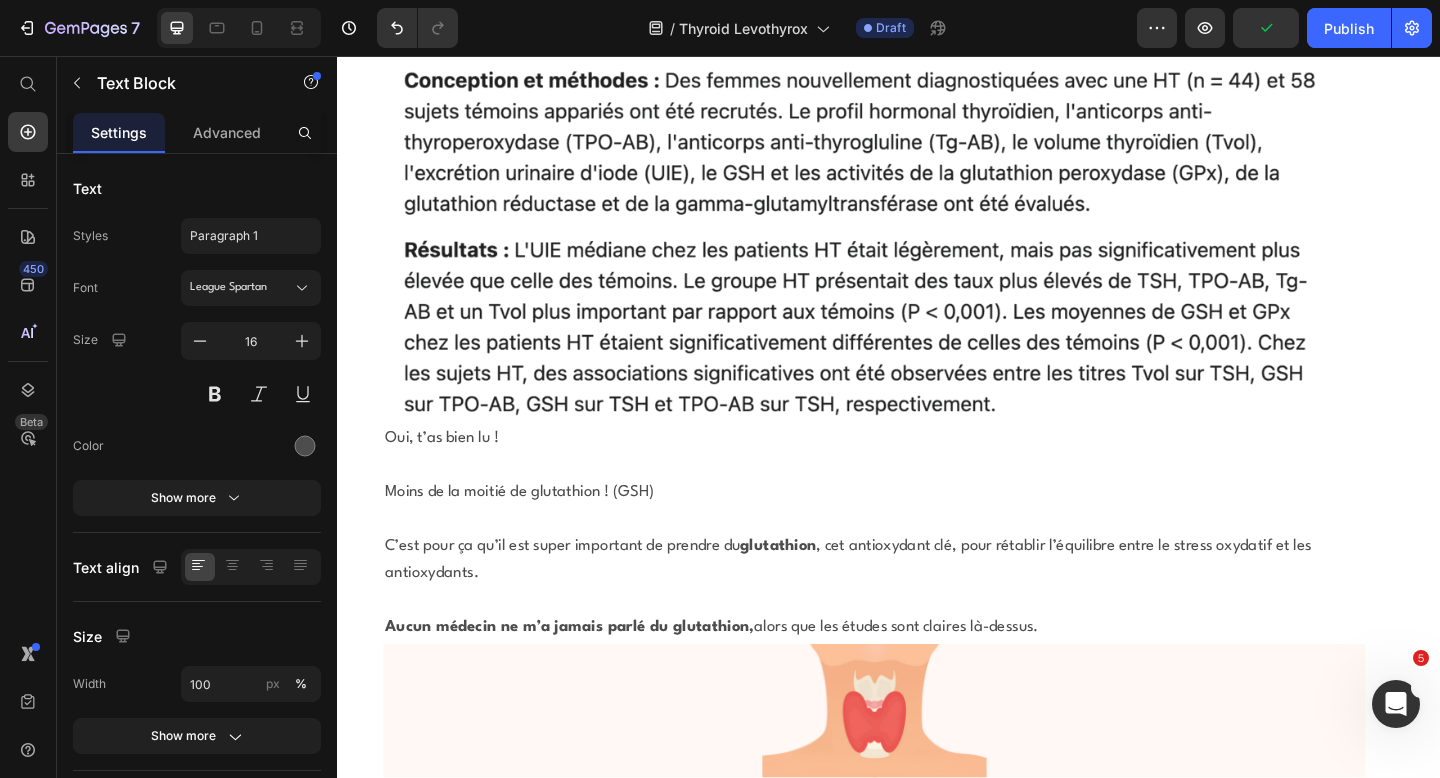 click on "La méthode [MEDICAL_DATA] du foie" at bounding box center [921, -2979] 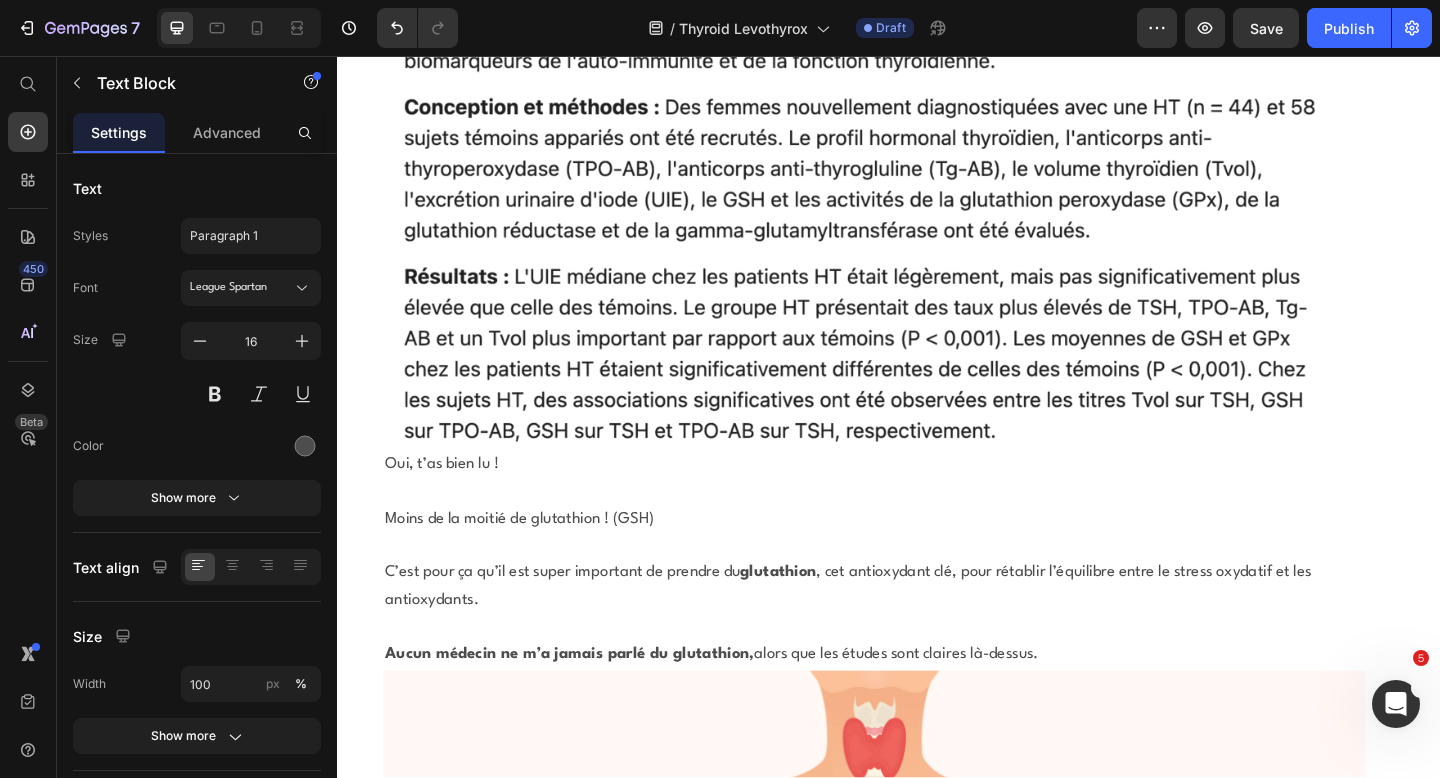 click on "La méthode [MEDICAL_DATA] du foie" at bounding box center [921, -2950] 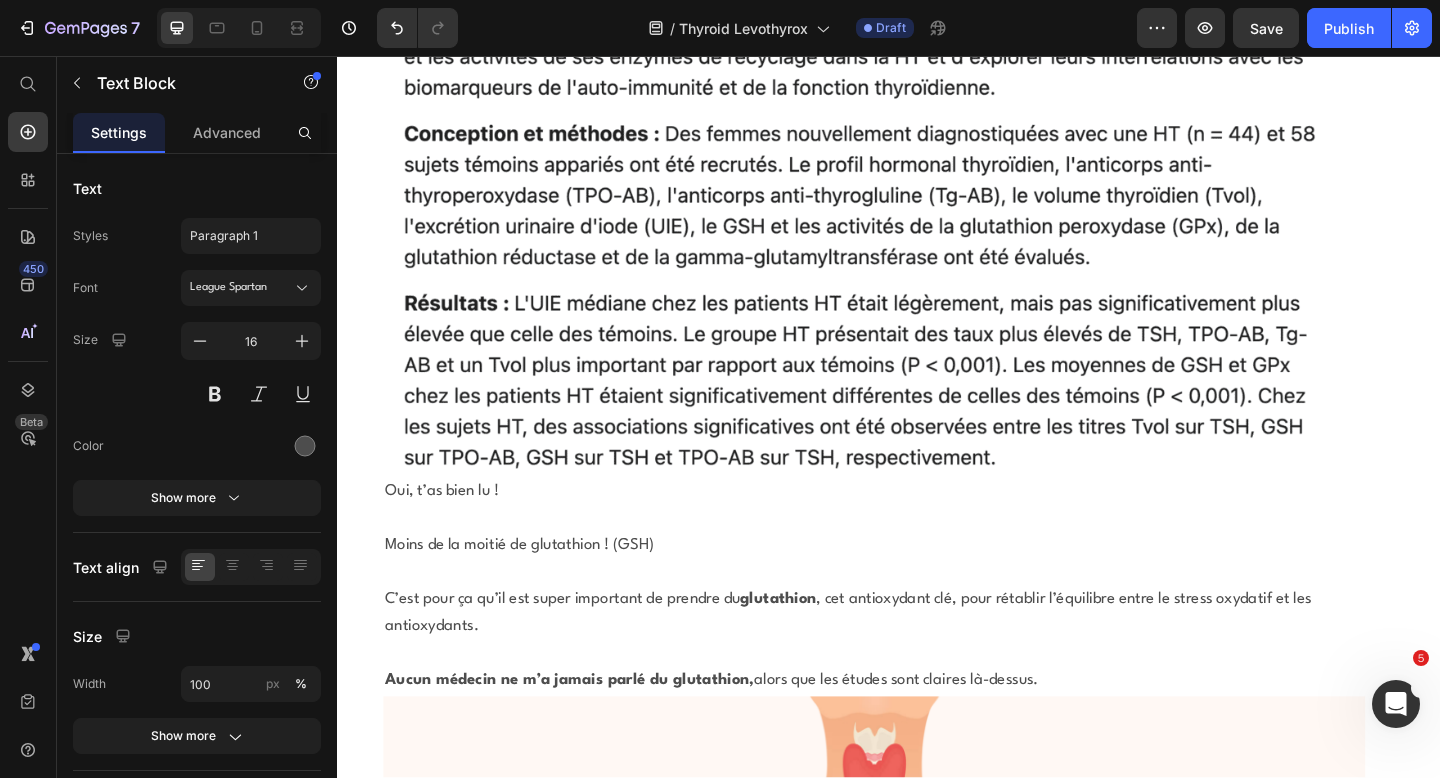 click on "Tu te souviens du système d’activation de la thyroïde en 3 étapes ?" at bounding box center [921, -2893] 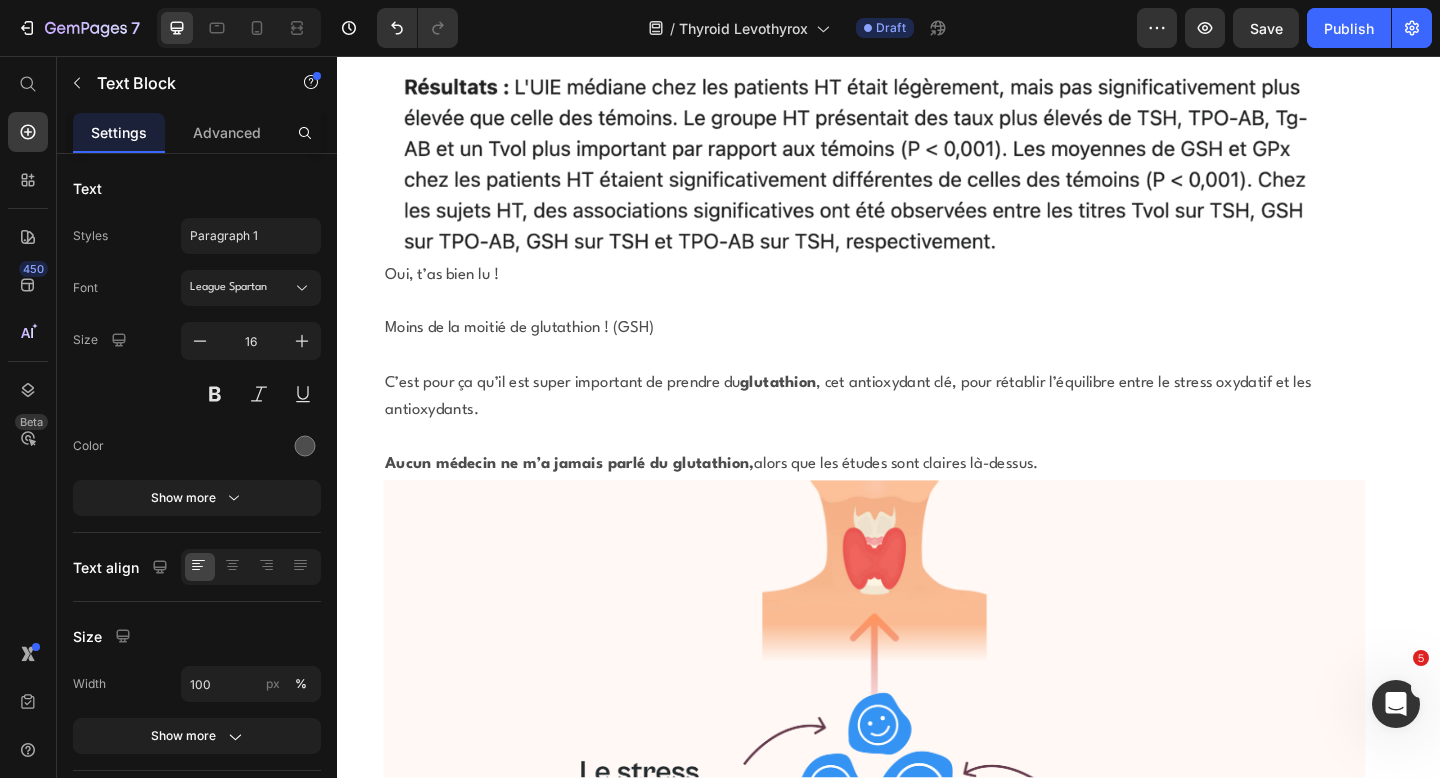 scroll, scrollTop: 18457, scrollLeft: 0, axis: vertical 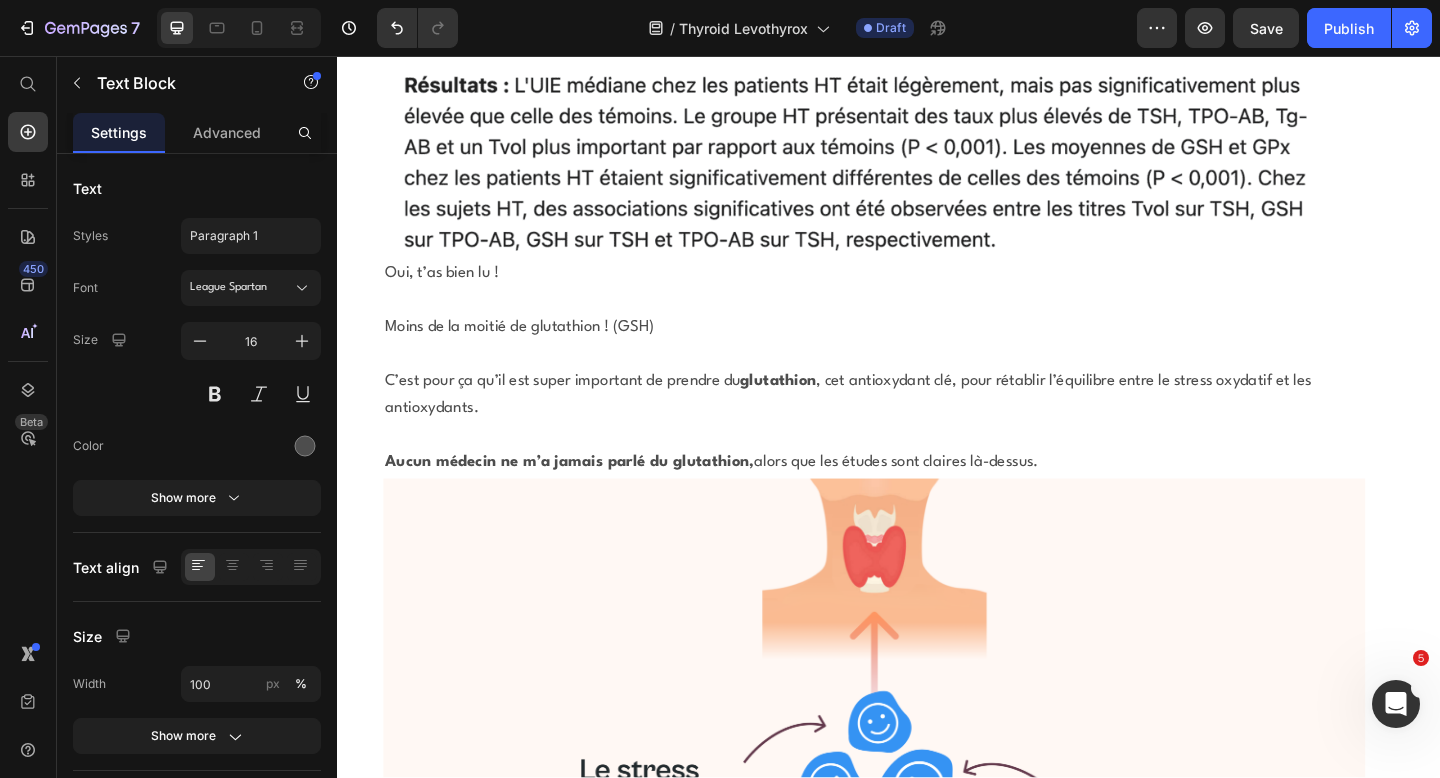 click on "Étape 3 : Transport de [MEDICAL_DATA] vers les cellules." at bounding box center [921, -3043] 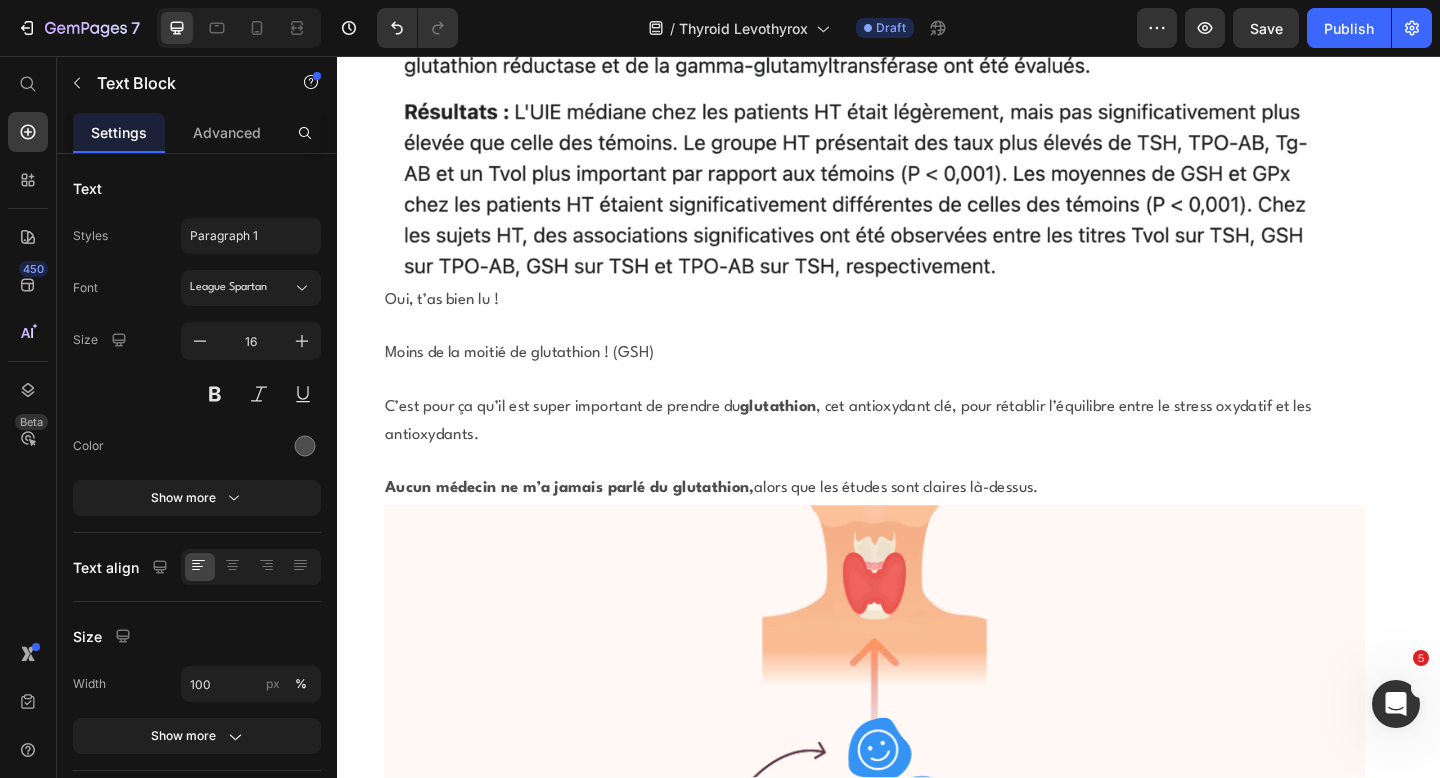 click on "Selon Gaspard, au début, l’étape la plus importante est de guérir le  trouble de la conversion , c’est-à-dire l’étape 2." at bounding box center [921, -2986] 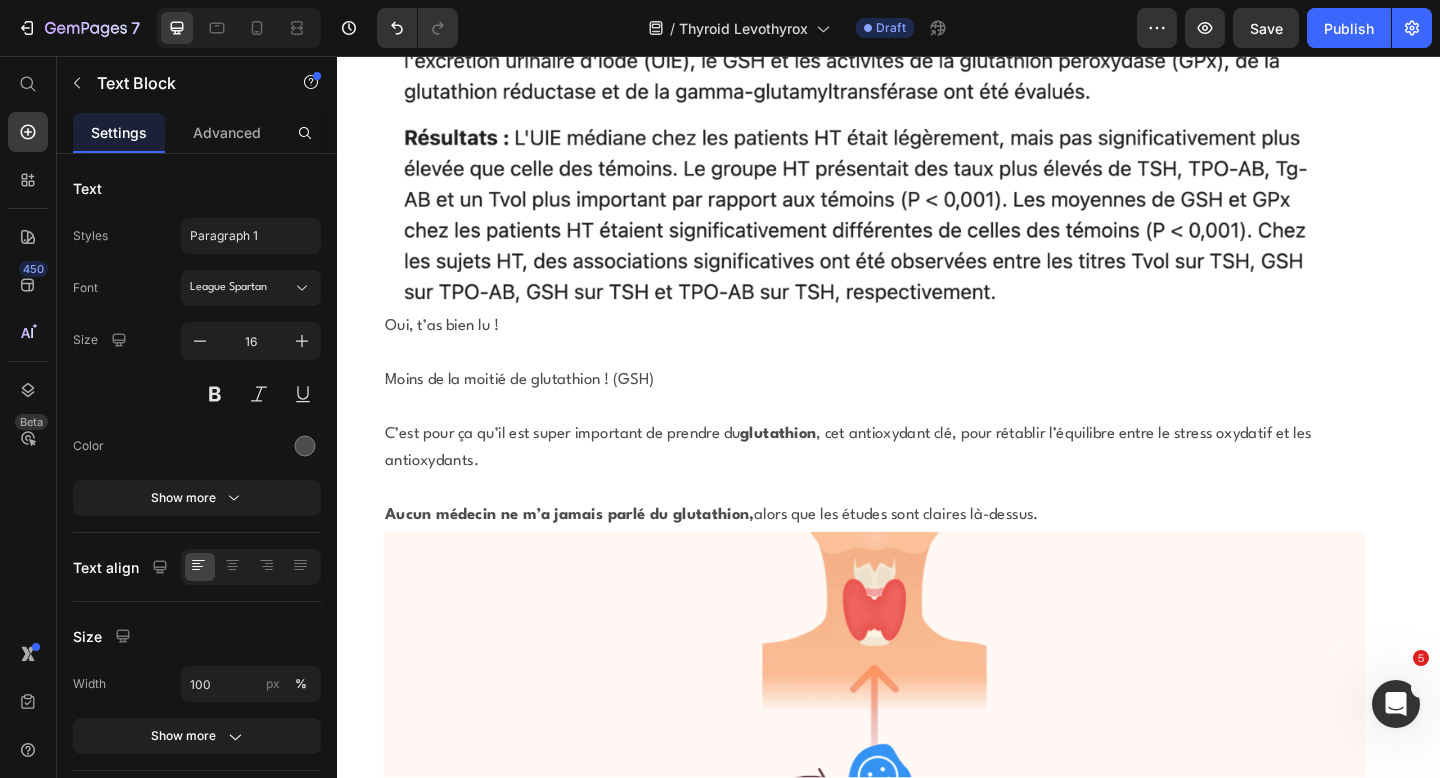 click on "Car stimuler la production de T4 par le corps (étape 1) est tout sauf facile et peut prendre beaucoup de temps." at bounding box center (921, -2928) 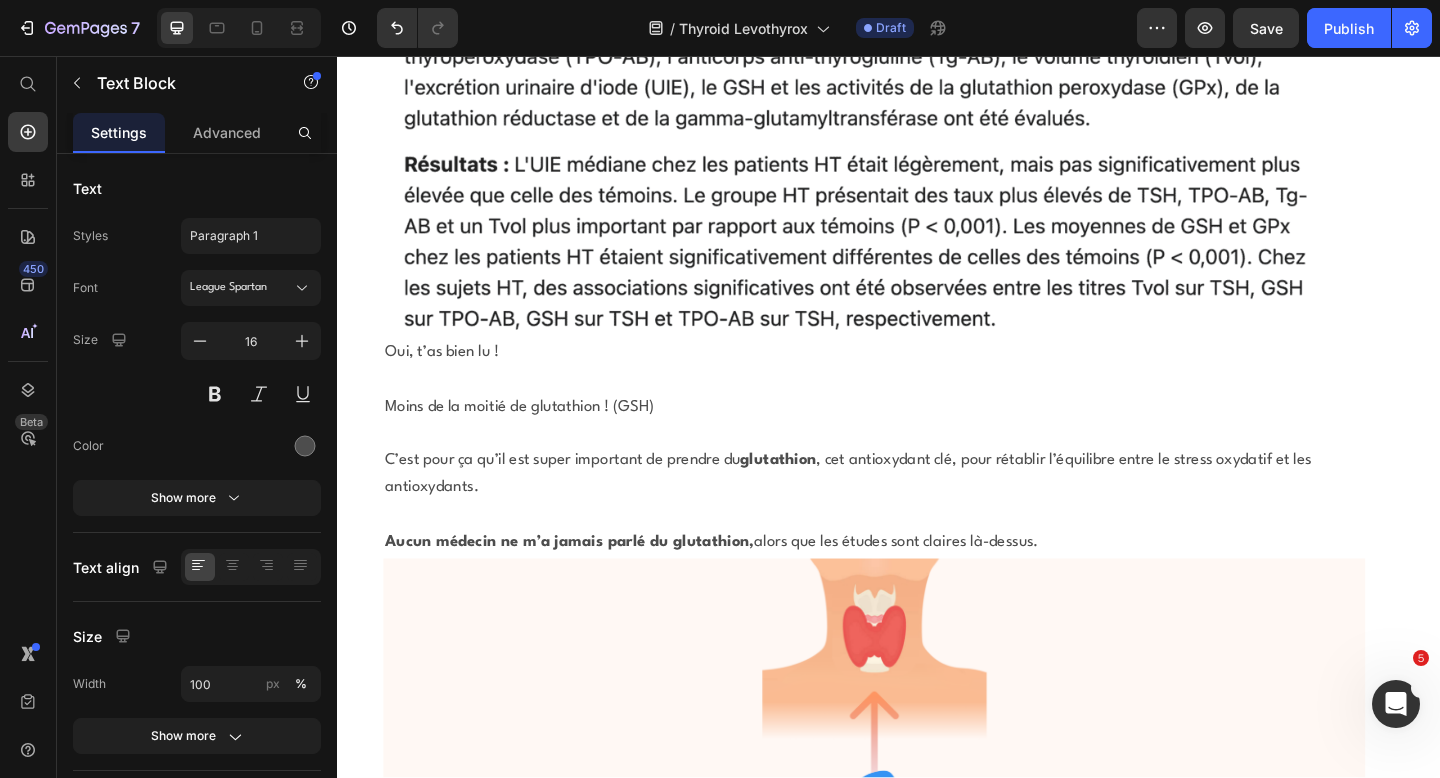 click on "De plus, je  consommais déjà beaucoup de T4 . Le manque de T4 n’était donc pas le problème, mais la conversion." at bounding box center [921, -2871] 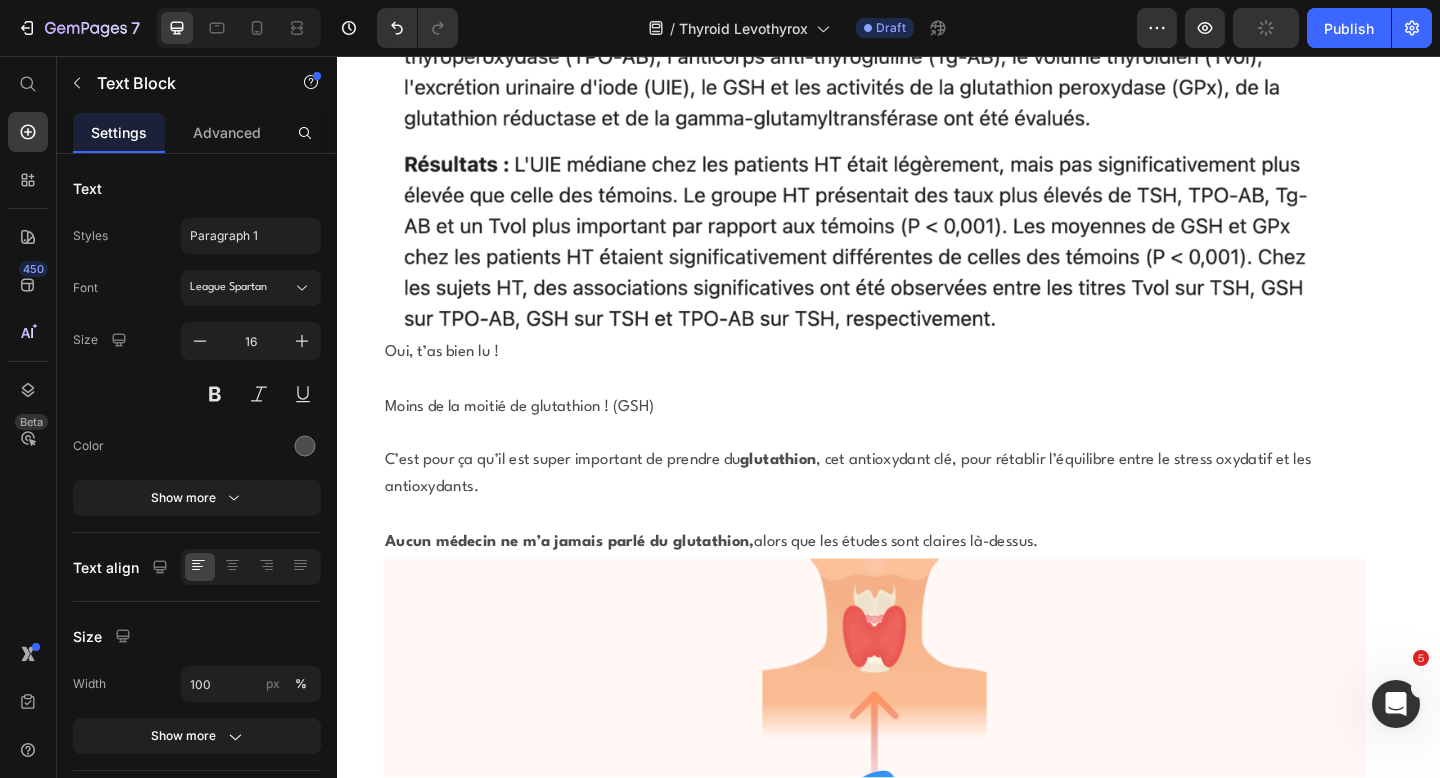 click on "De plus, je  consommais déjà beaucoup de T4 . Le manque de T4 n’était donc pas le problème, mais la conversion." at bounding box center (921, -2871) 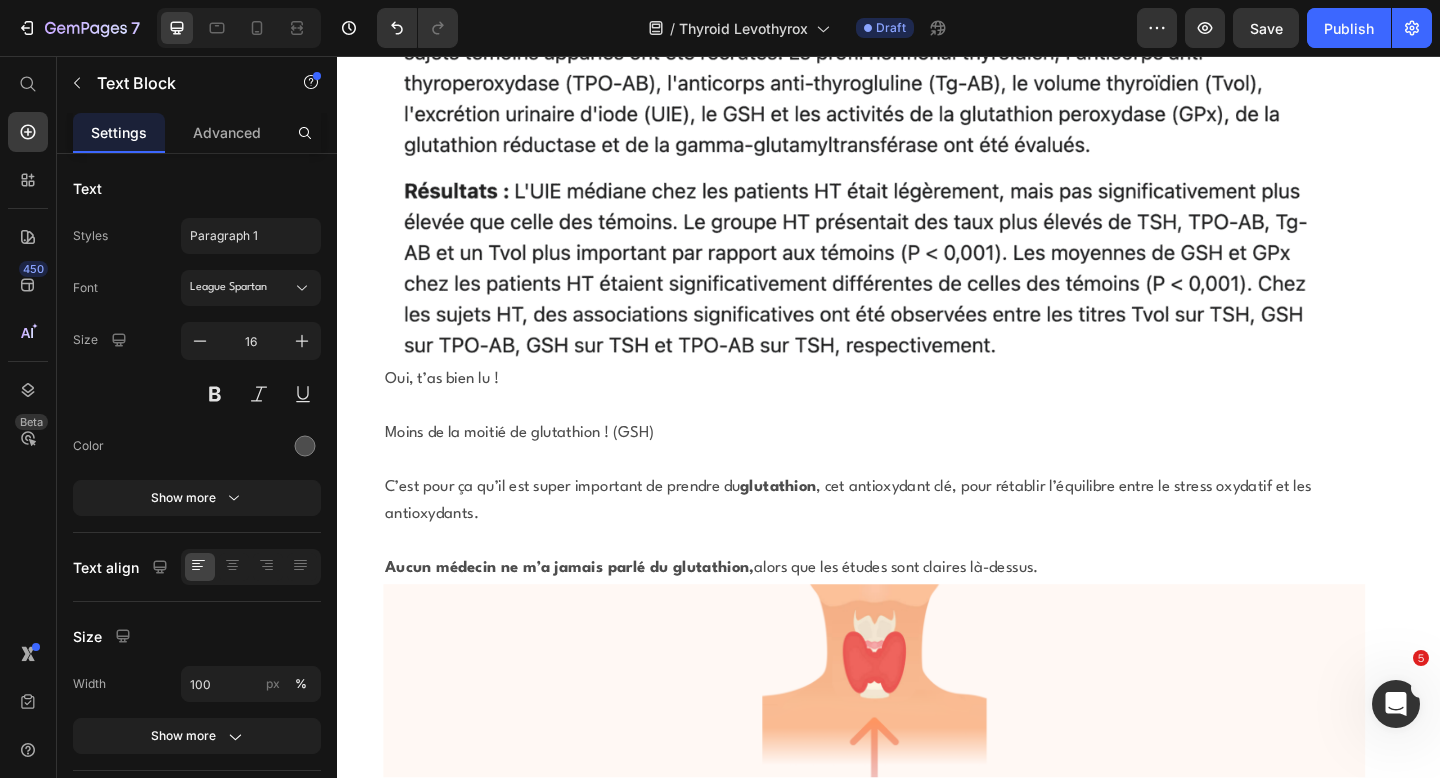 click on "Et l’étape 3 (transport vers les cellules) n’est pas un problème pour la plupart des gens si tu as résolu l’étape 2." at bounding box center (921, -2813) 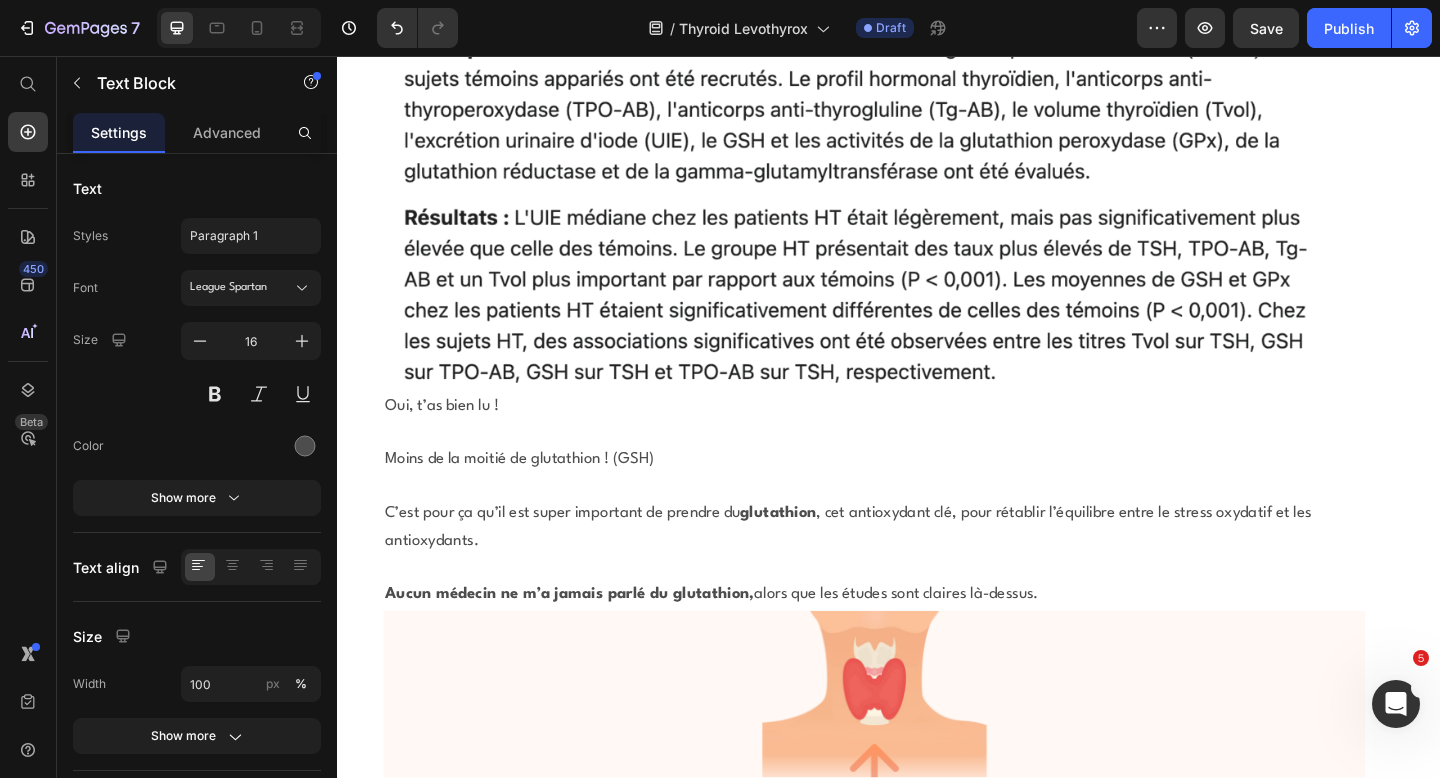 click on "De plus, l’étape 2 (conversion des hormones) est le  moyen le plus rapide  de se sentir mieux en quelques semaines." at bounding box center [921, -2755] 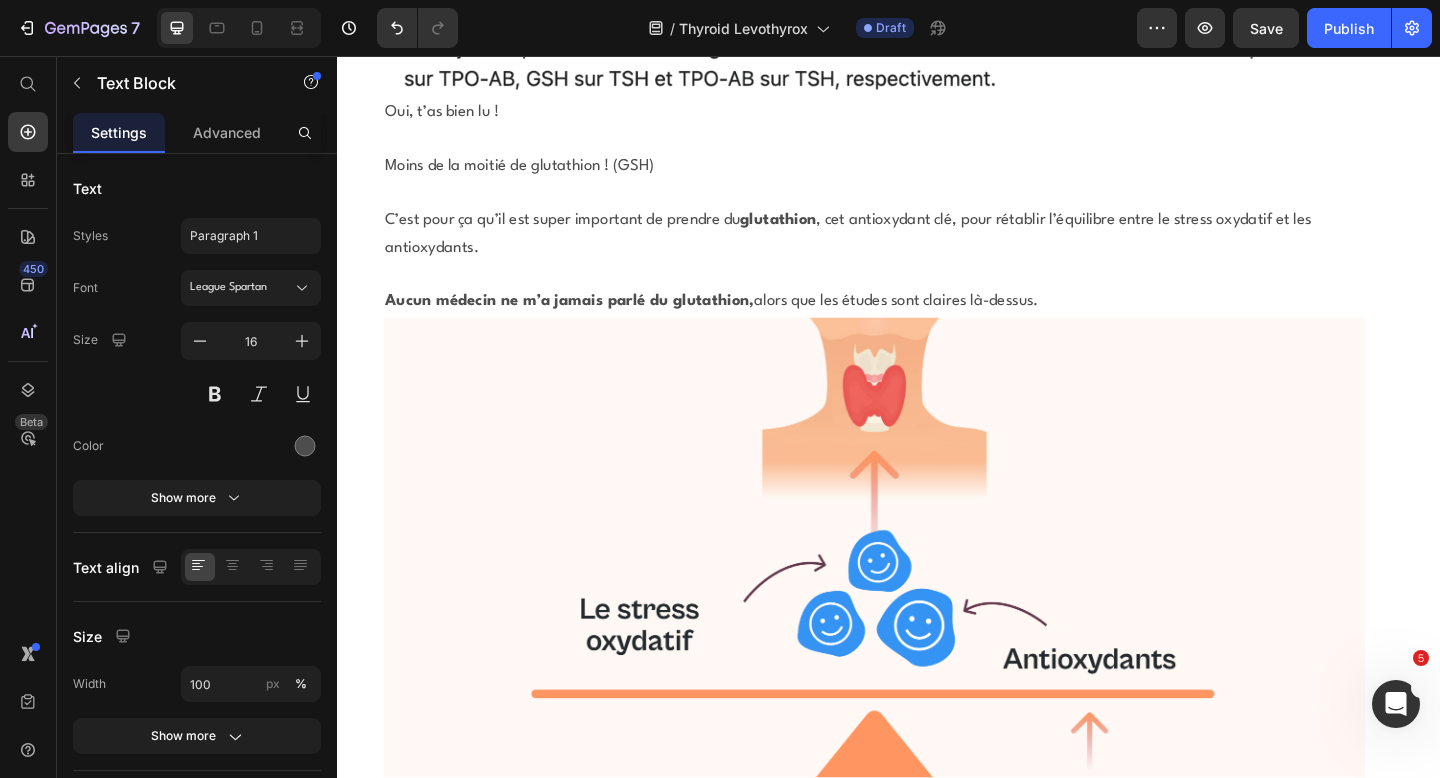 scroll, scrollTop: 18875, scrollLeft: 0, axis: vertical 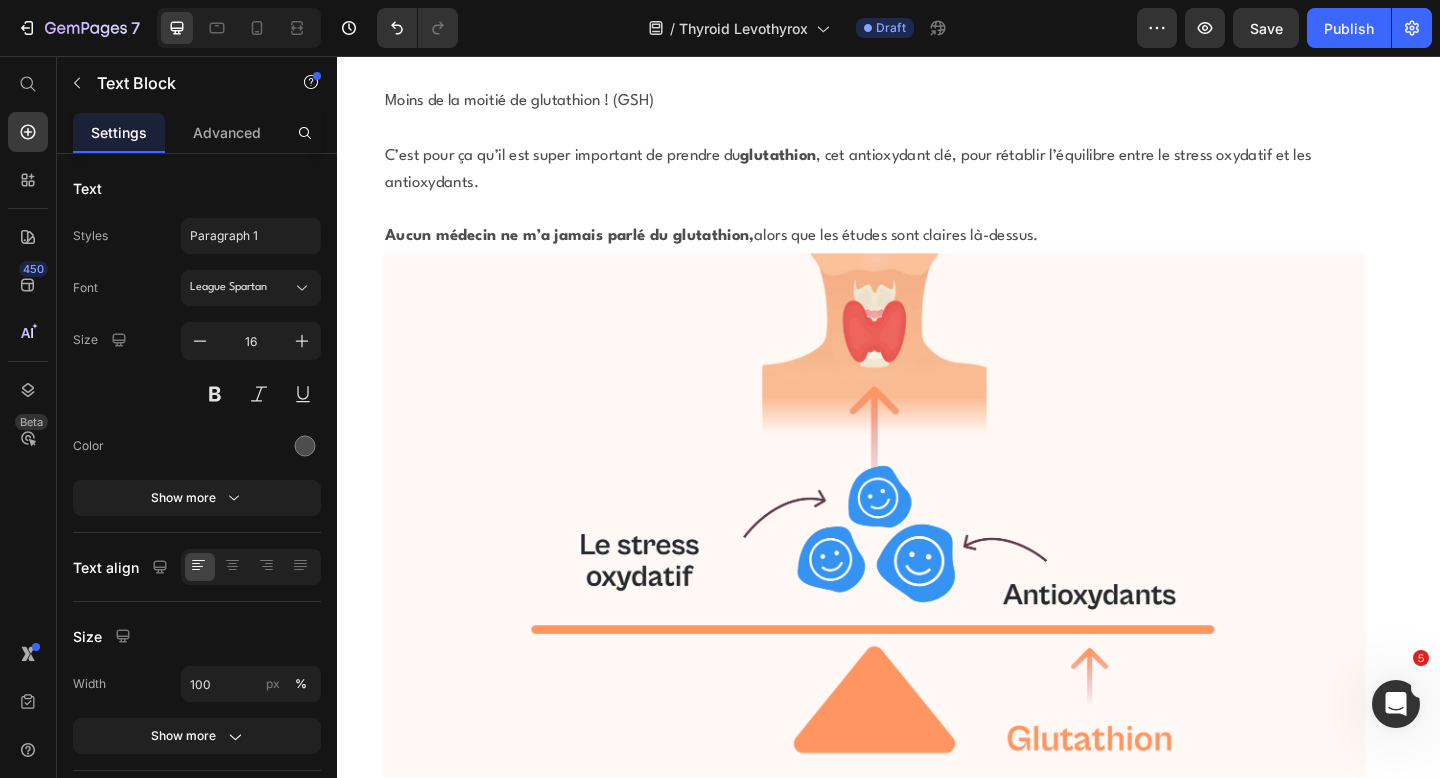 click on "En effet, la plupart des gens consomment déjà de la T4." at bounding box center [921, -3116] 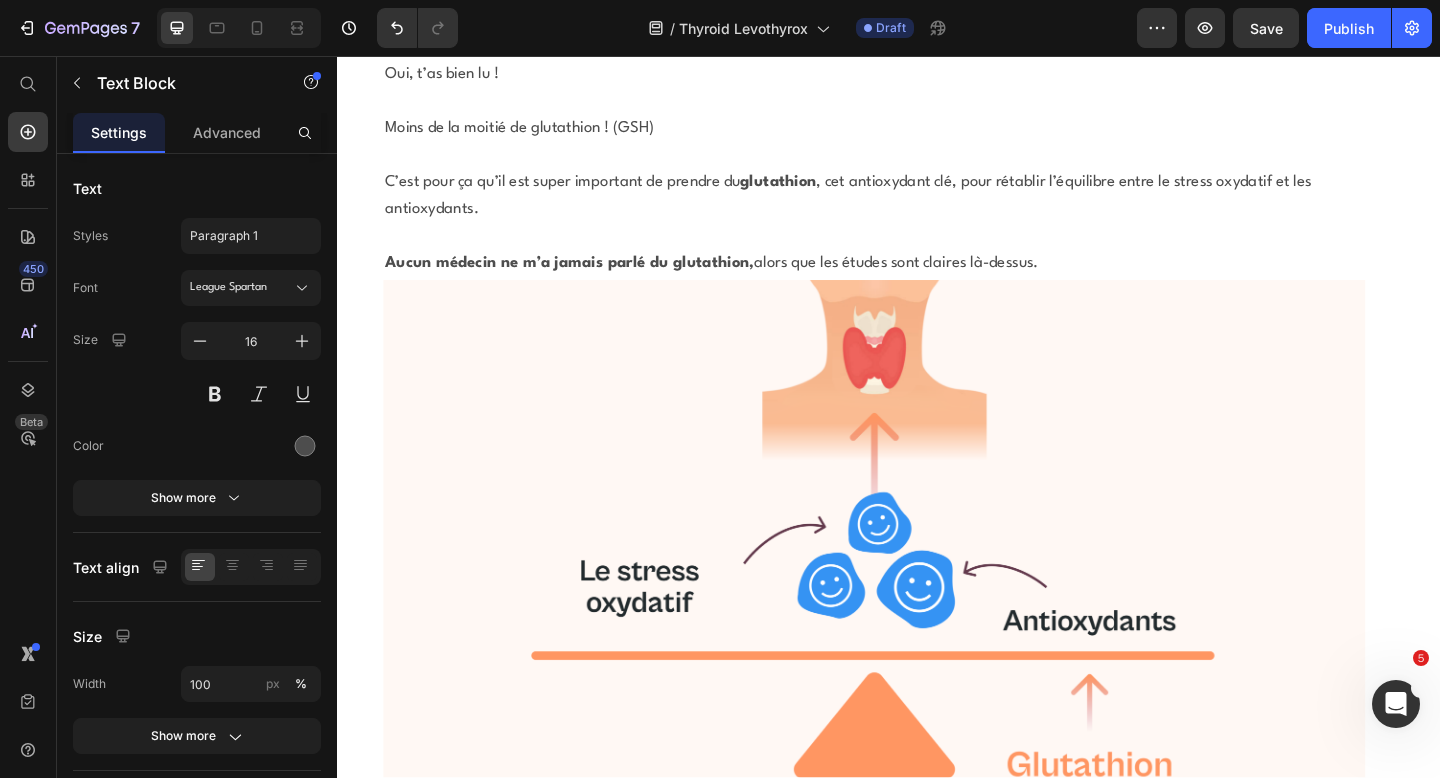 click on "Si tu guéris le trouble de la conversion, c’est comme une révélation :" at bounding box center [921, -3058] 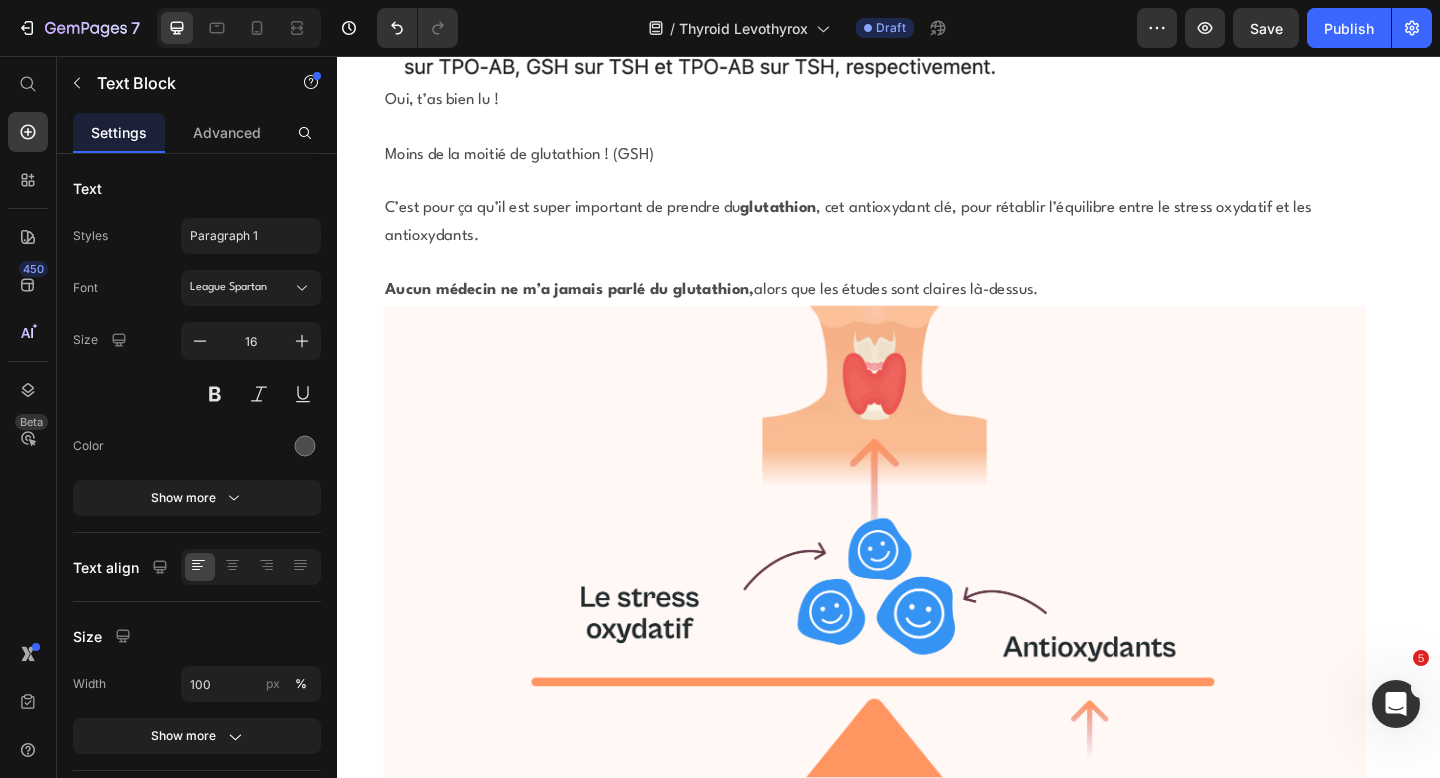 click on "La [MEDICAL_DATA] (T4) consommée est convertie plus efficacement. On se sent tout de suite plus vital et moins fatigué." at bounding box center (921, -3001) 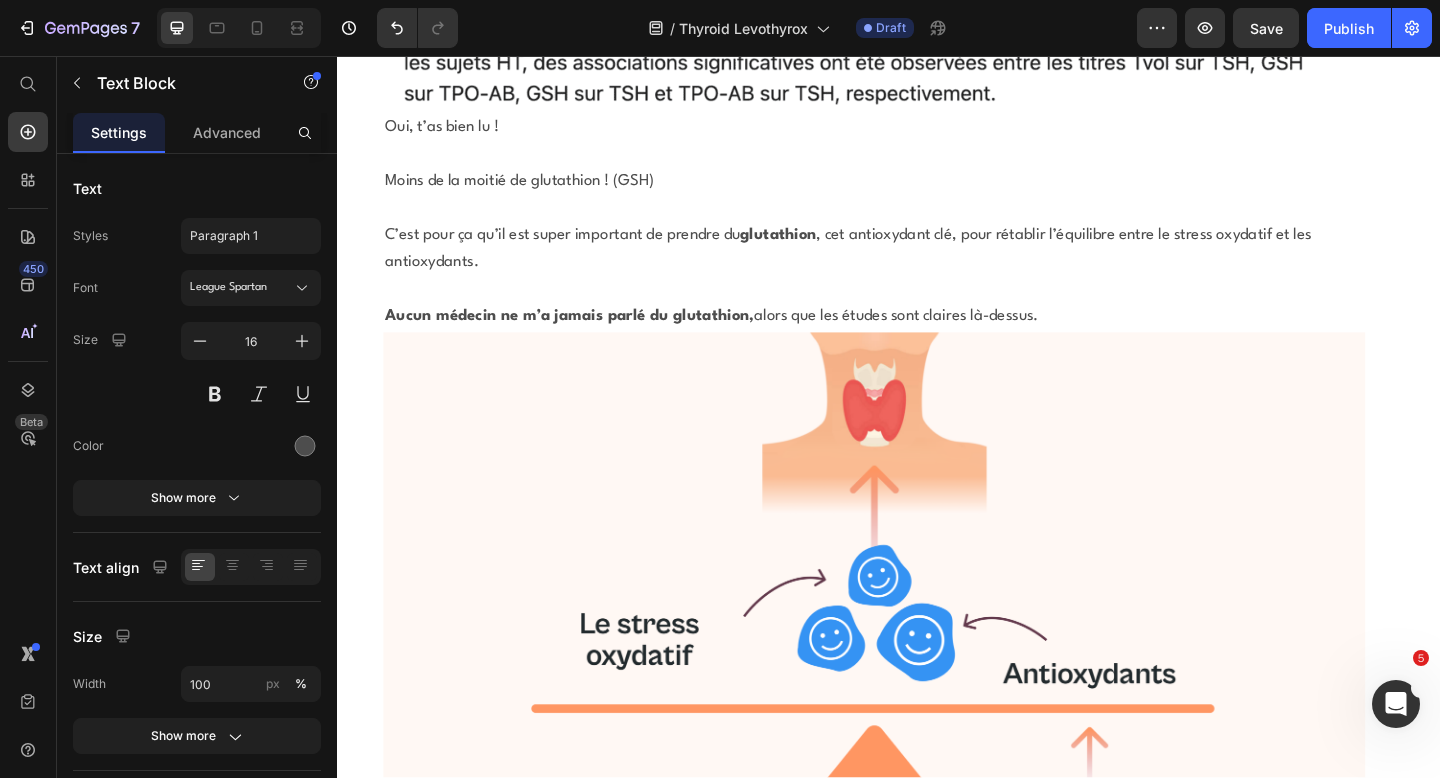 click on "Cela signifie que je dois prendre  moins de thyroxine,  je peux donc réduire ma dose petit à petit." at bounding box center (921, -2943) 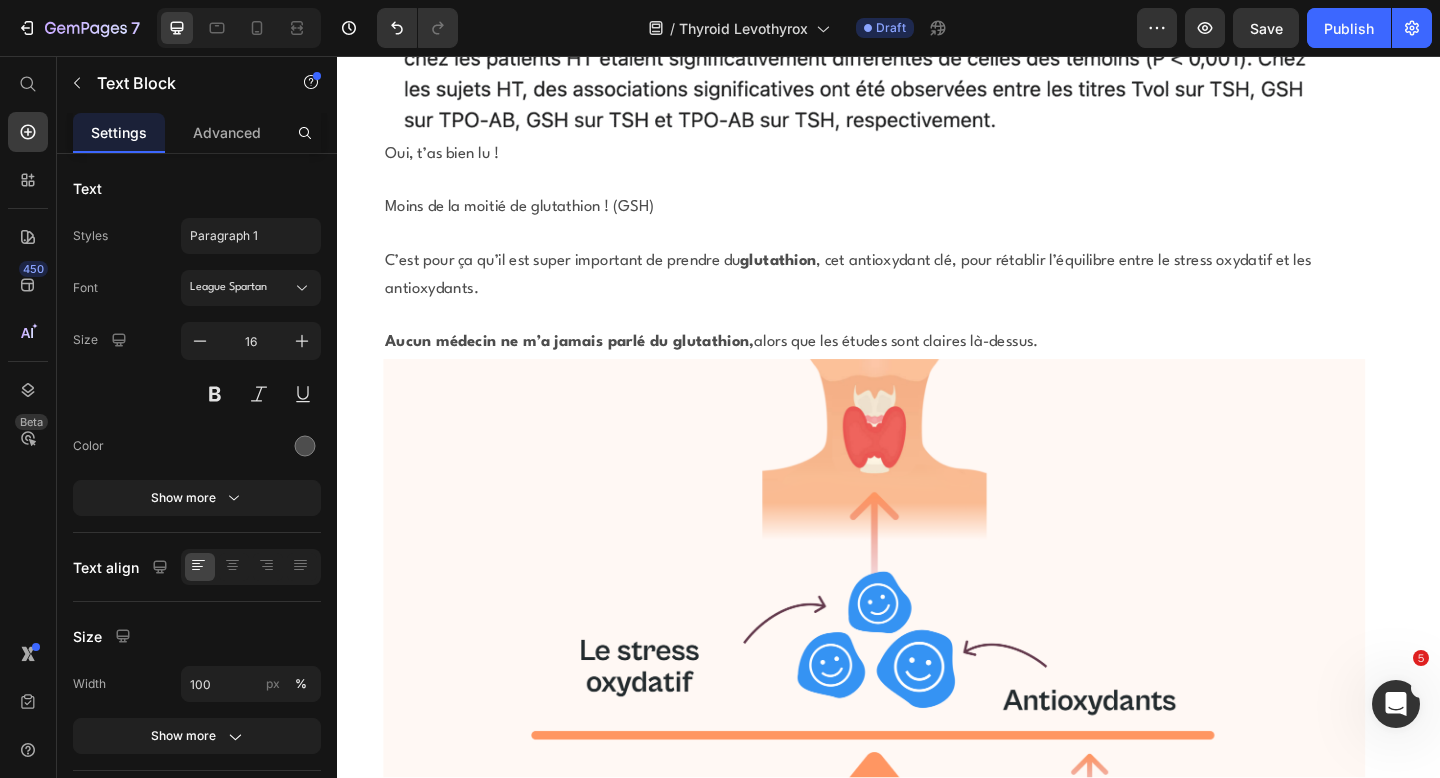 click on "En conséquence,  mon foie est moins sollicité , ce qui fait que la conversion des hormones fonctionne encore mieux." at bounding box center (921, -2885) 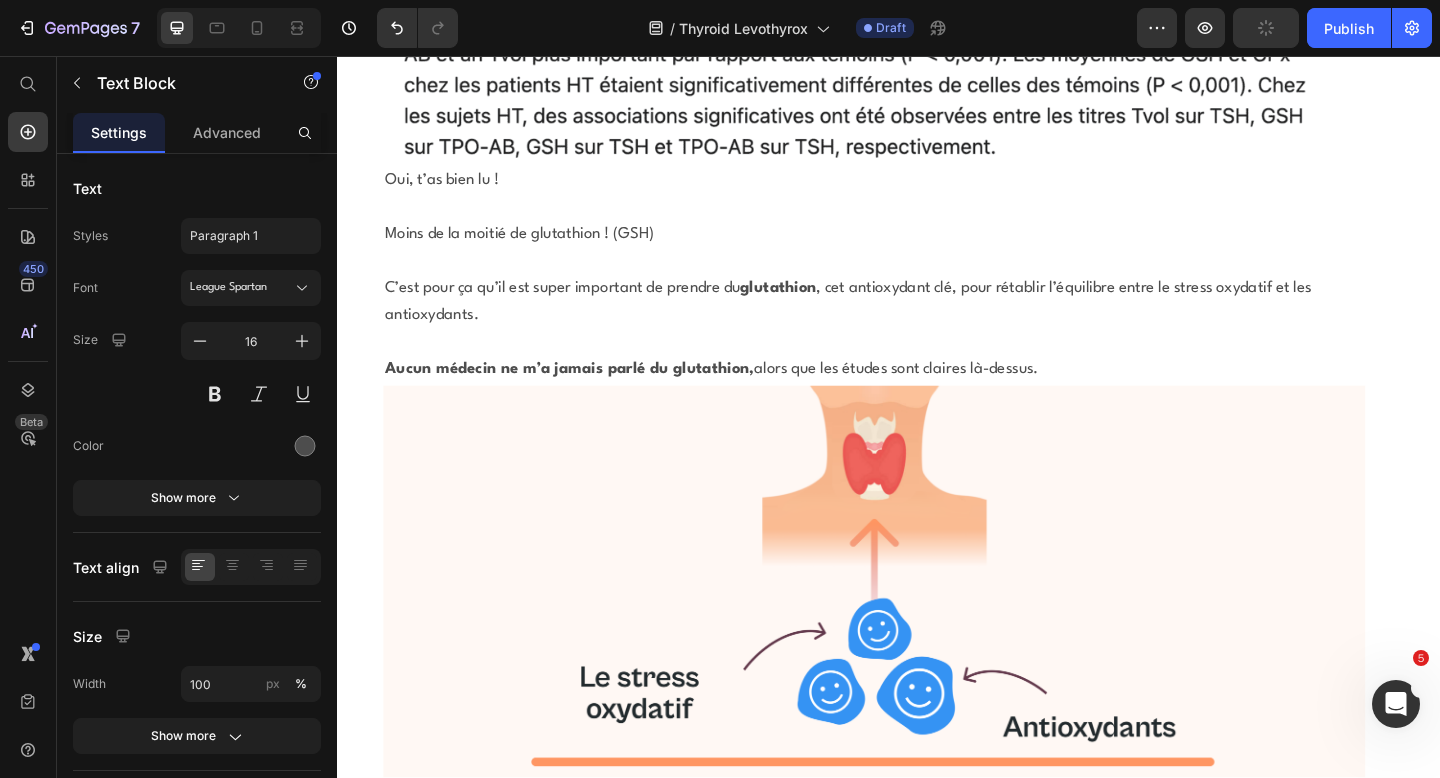 click on "La méthode [MEDICAL_DATA] du foie de [PERSON_NAME] a été spécialement conçue pour les personnes souffrant d’hypothyroïdie." at bounding box center (921, -2828) 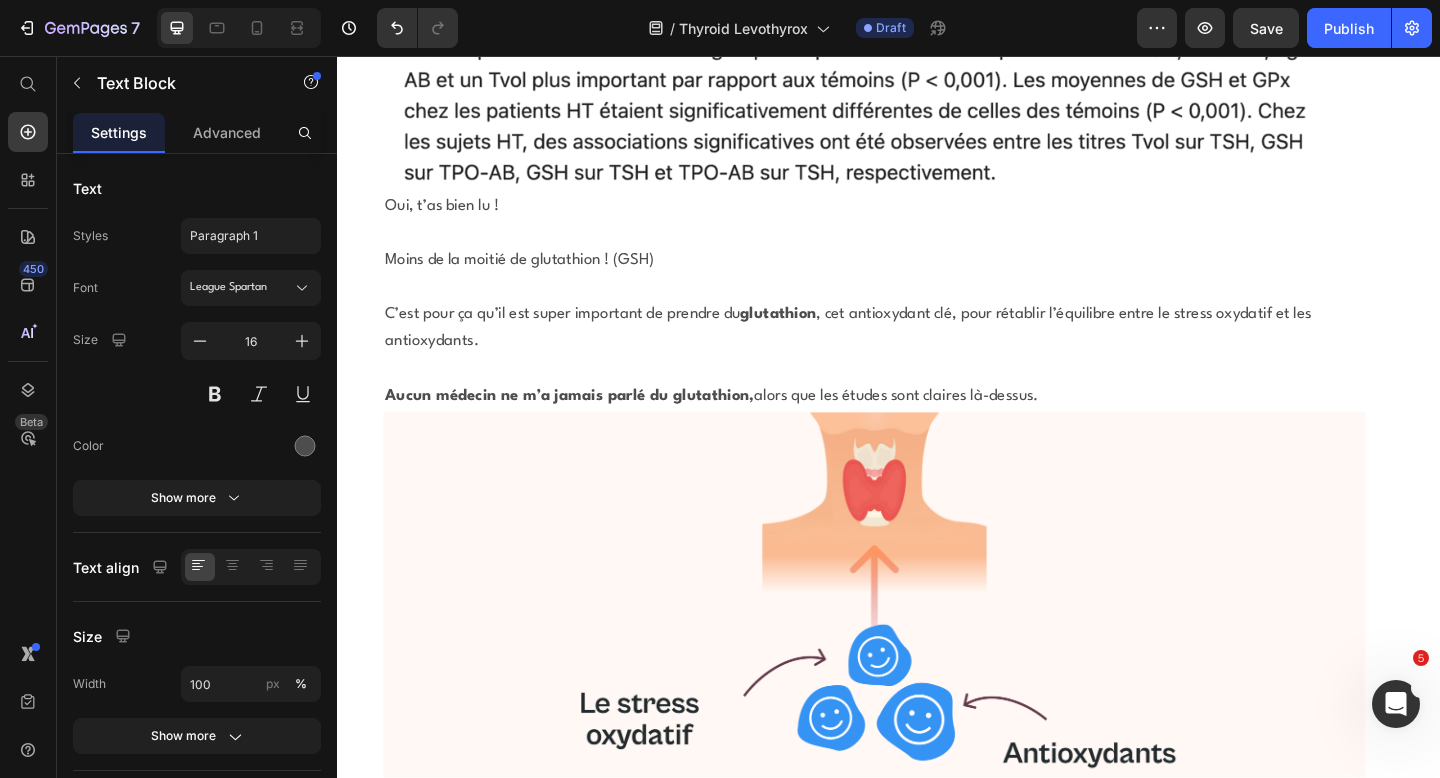 click on "Mais elle fonctionne aussi si tu n’as plus de thyroïde du tout ou si tu souffres de [PERSON_NAME] !" at bounding box center (921, -2770) 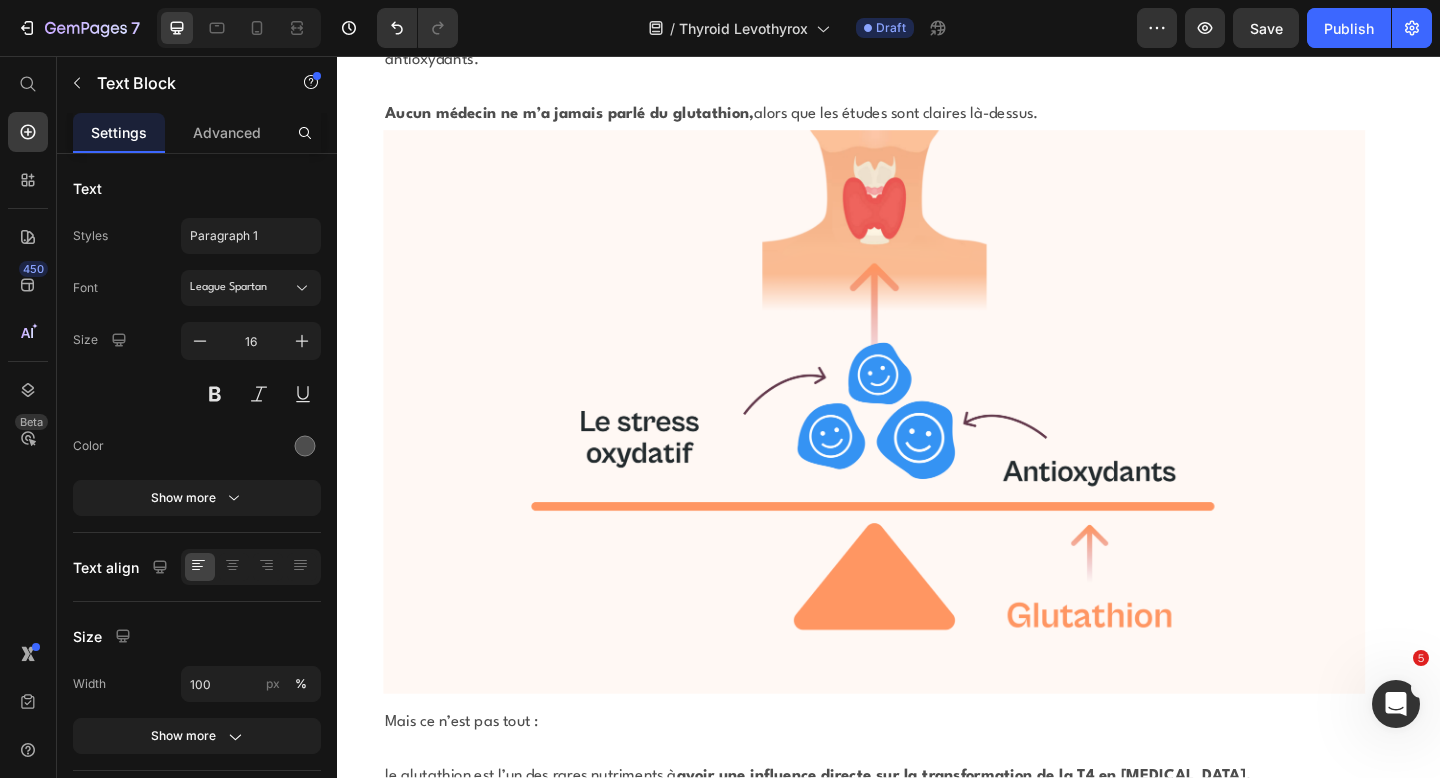 scroll, scrollTop: 19217, scrollLeft: 0, axis: vertical 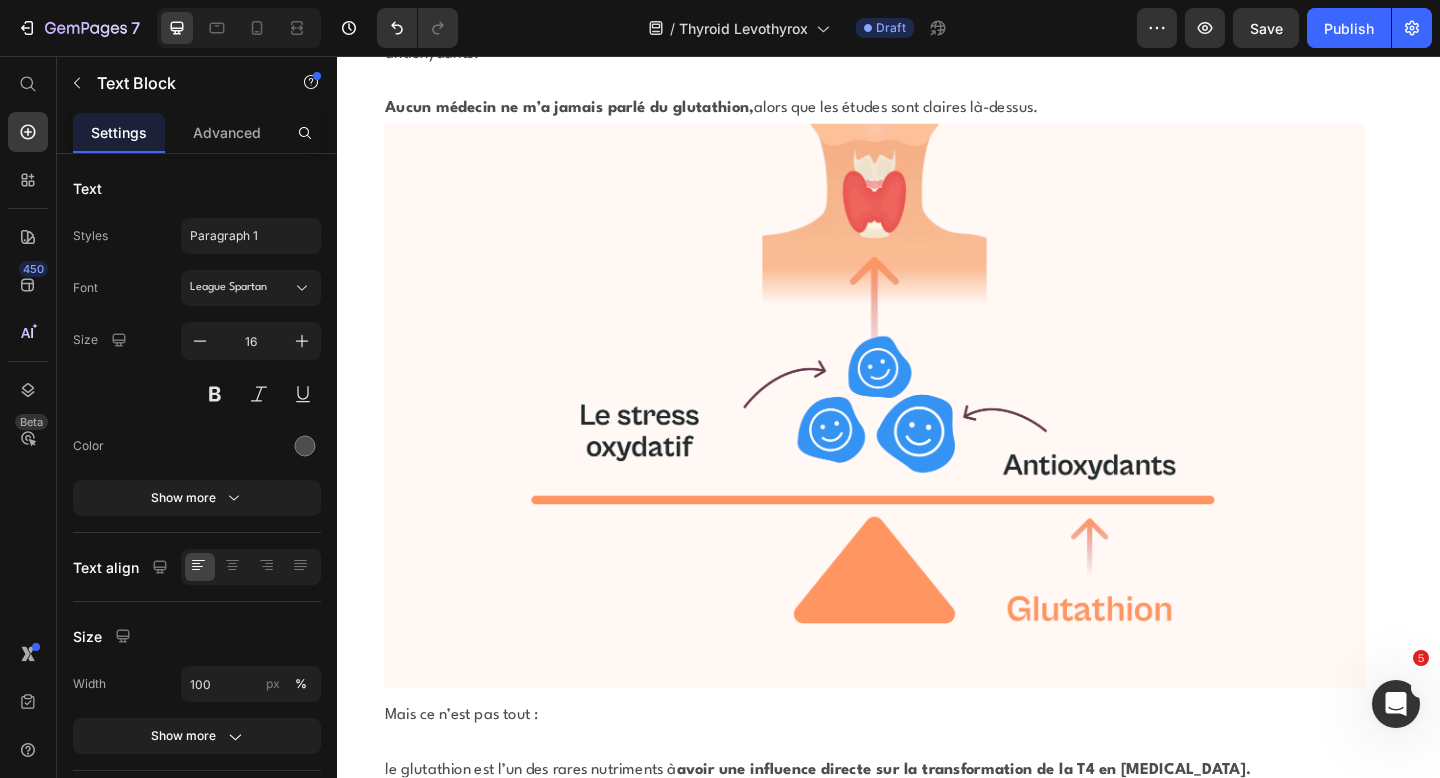 click on "Car c’est surtout dans ce cas qu’il est d’autant plus important de renforcer la conversion des hormones thyroïdiennes ingérées." at bounding box center (921, -3055) 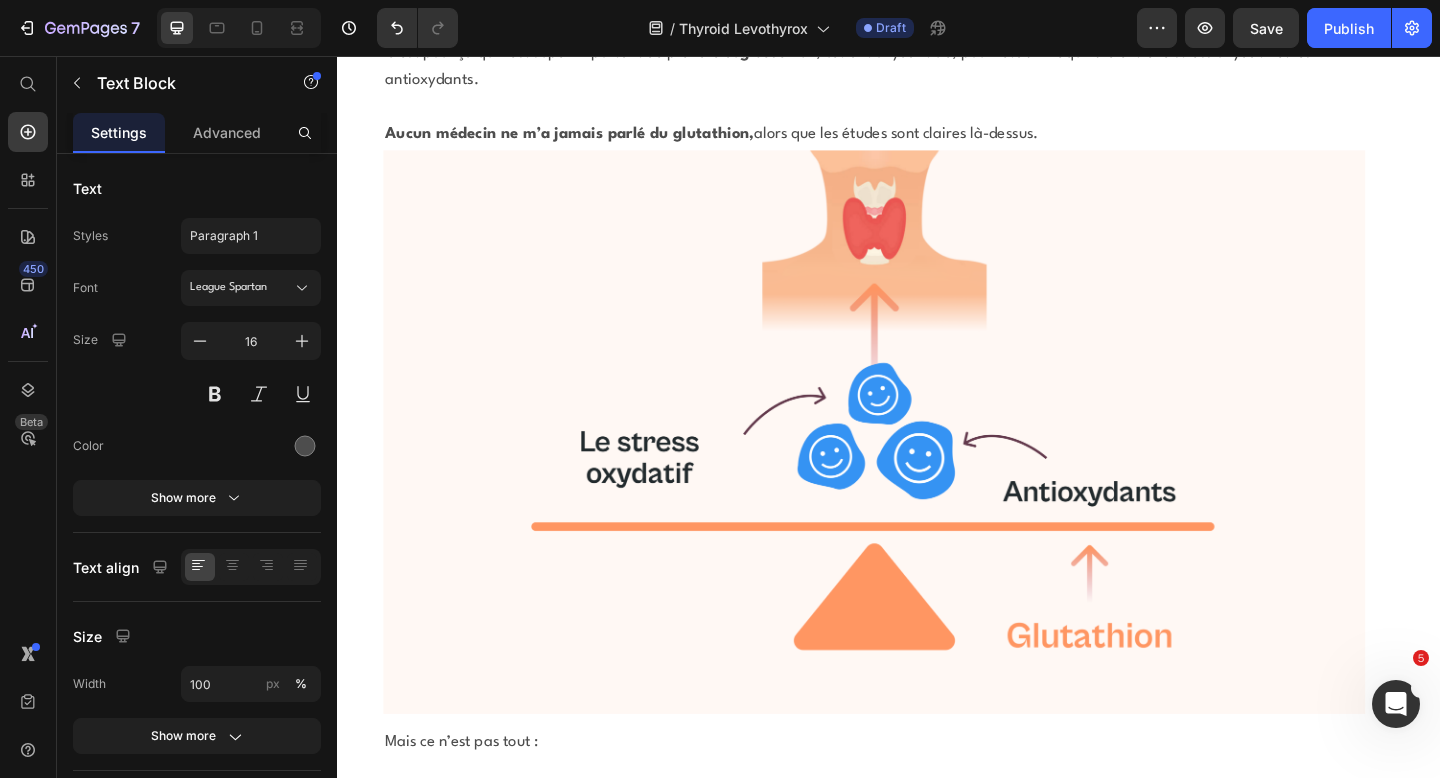 click on "Si tu n’as que  très peu de tissu thyroïdien  ou plus de thyroïde du tout, tu ne pourras pas éviter les hormones synthétiques comme le Levothyrox ou l’Euthyrox." at bounding box center [921, -2997] 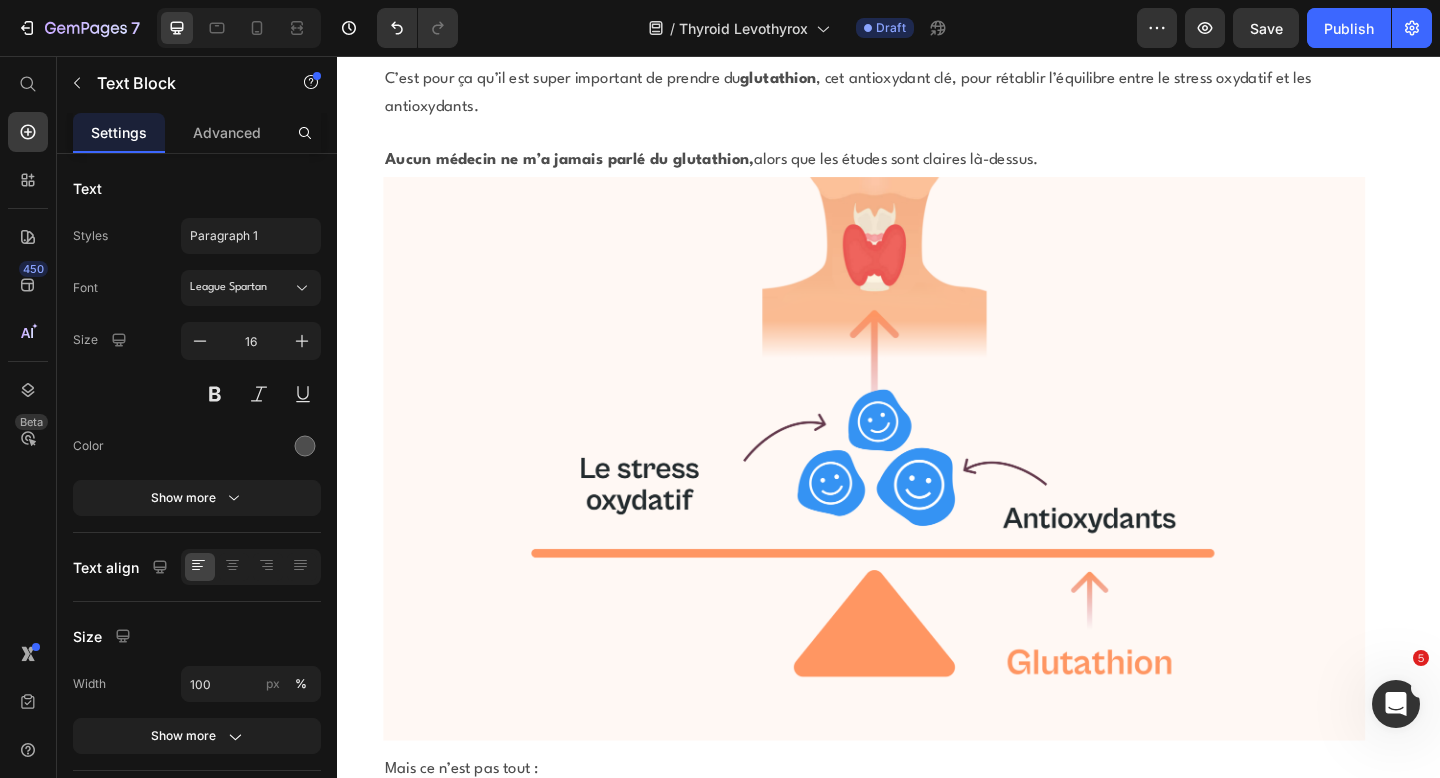 click on "Il n’y a alors plus grand-chose à faire à l’étape 1 (production endogène d’hormones thyroïdiennes)." at bounding box center [921, -2939] 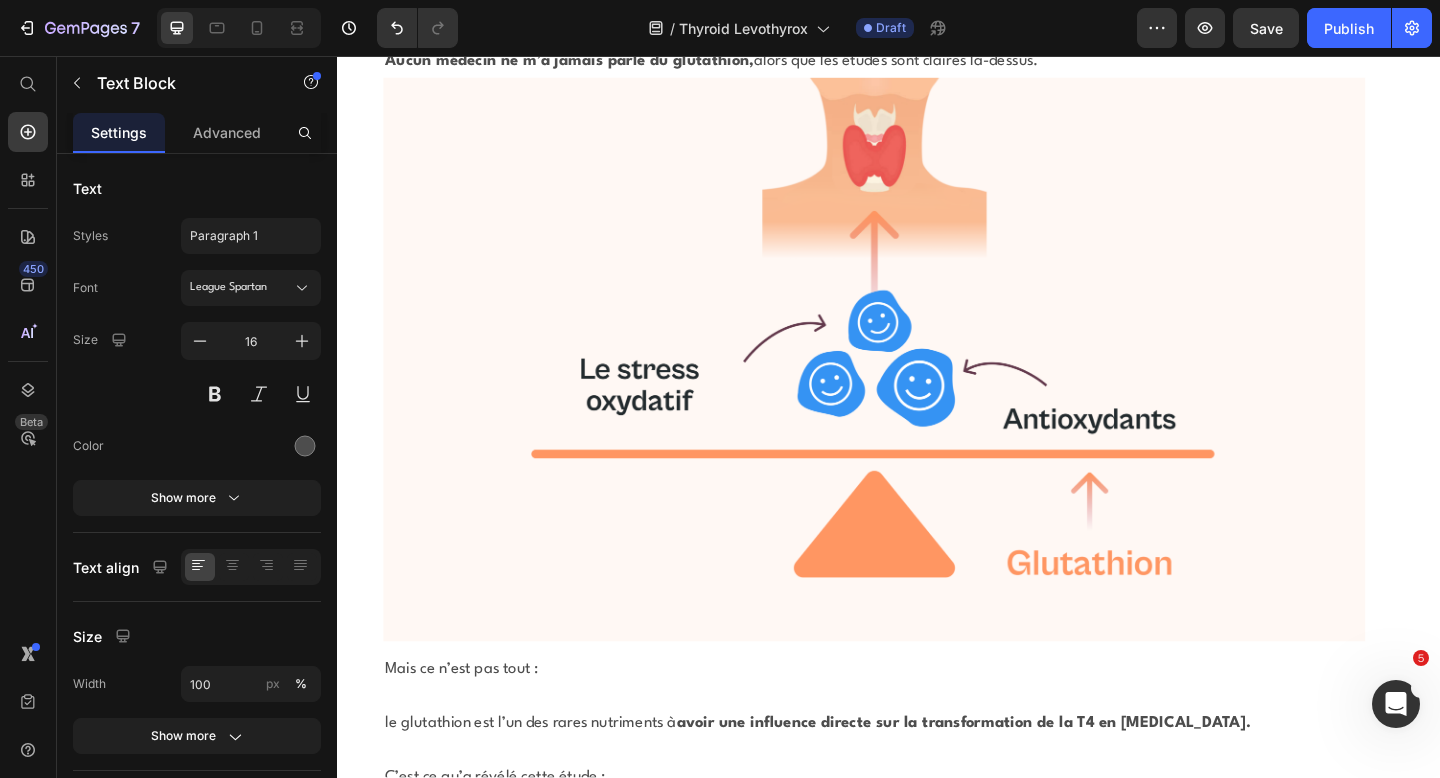 scroll, scrollTop: 19372, scrollLeft: 0, axis: vertical 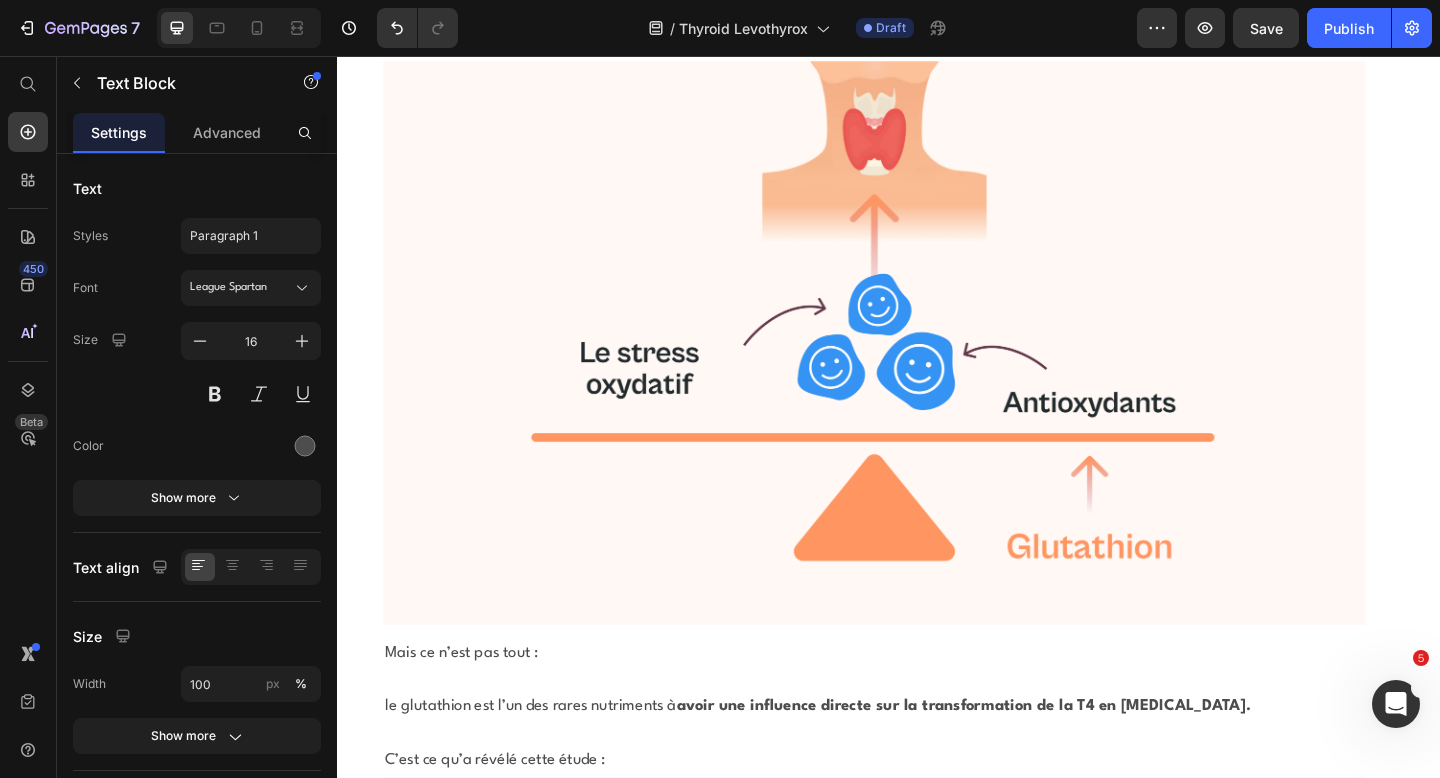 click on "Mais en se concentrant sur l’étape 2 (conversion des hormones), il est possible de desserrer le frein à main et de se sentir beaucoup mieux du premier coup." at bounding box center (921, -3037) 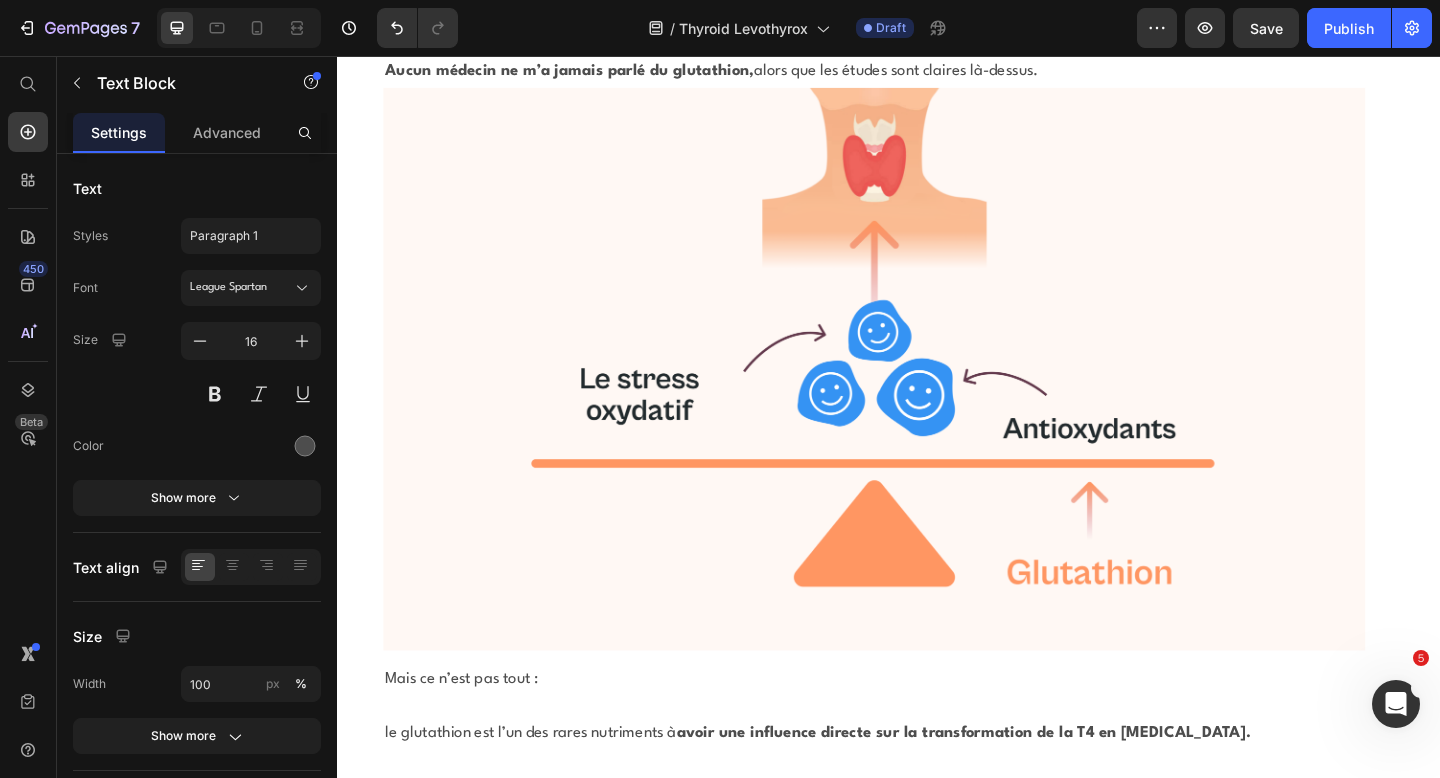 click on "Avec la méthode de Gaspard, non seulement le  stress oxydatif trop élevé est réduit par les anticorps,  mais le foie surchargé est également renforcé." at bounding box center (921, -2979) 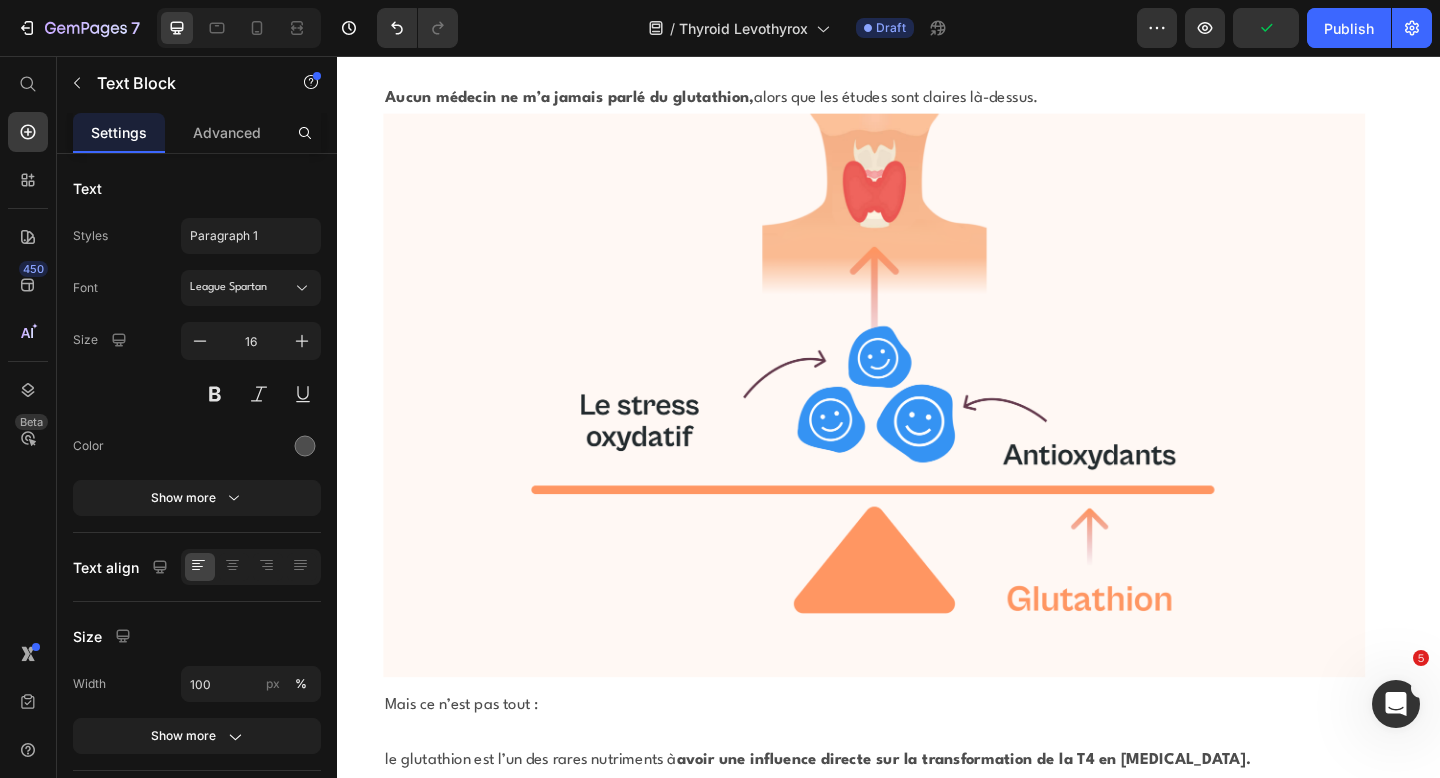 click on "La particularité de cette méthode est qu’elle est basée à  100% sur des ingrédients naturels." at bounding box center (921, -2893) 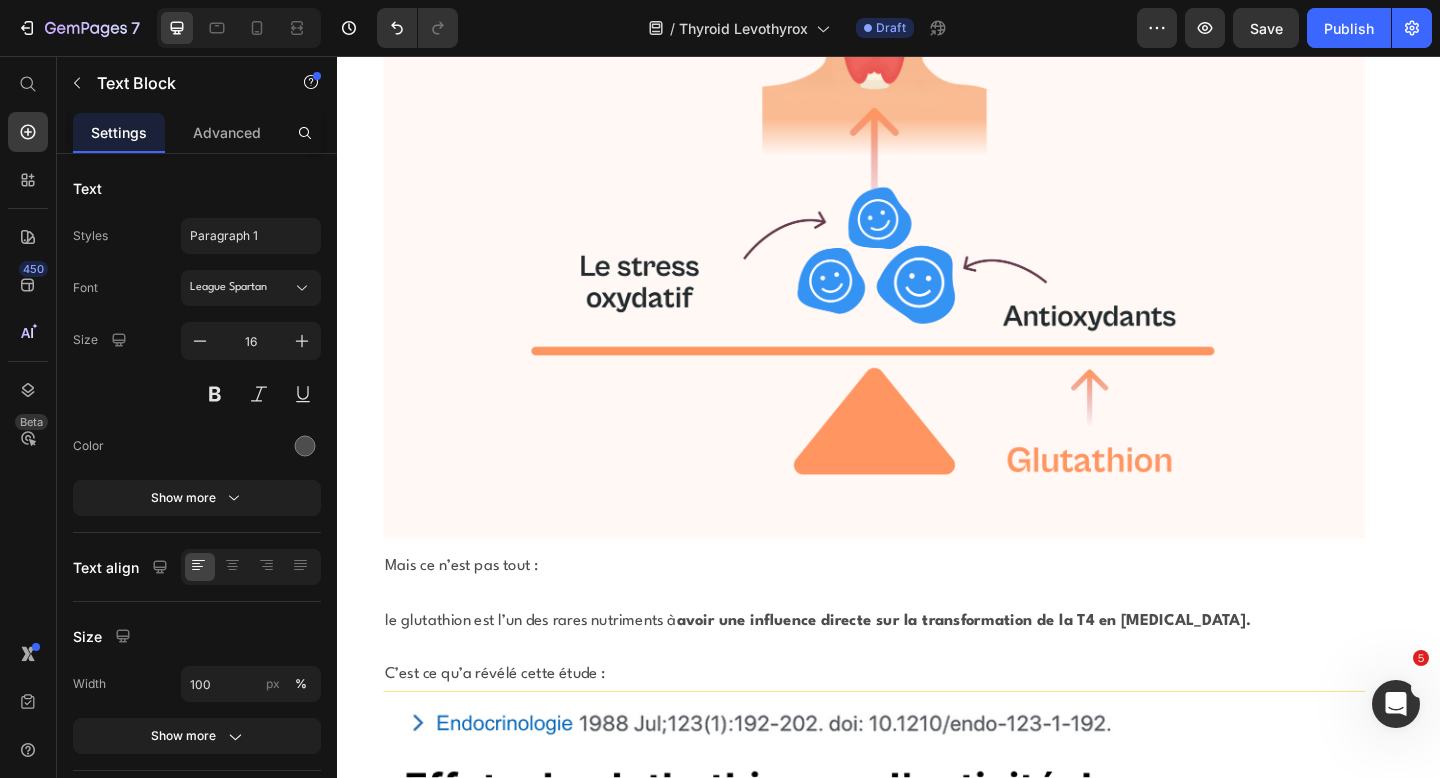 scroll, scrollTop: 19564, scrollLeft: 0, axis: vertical 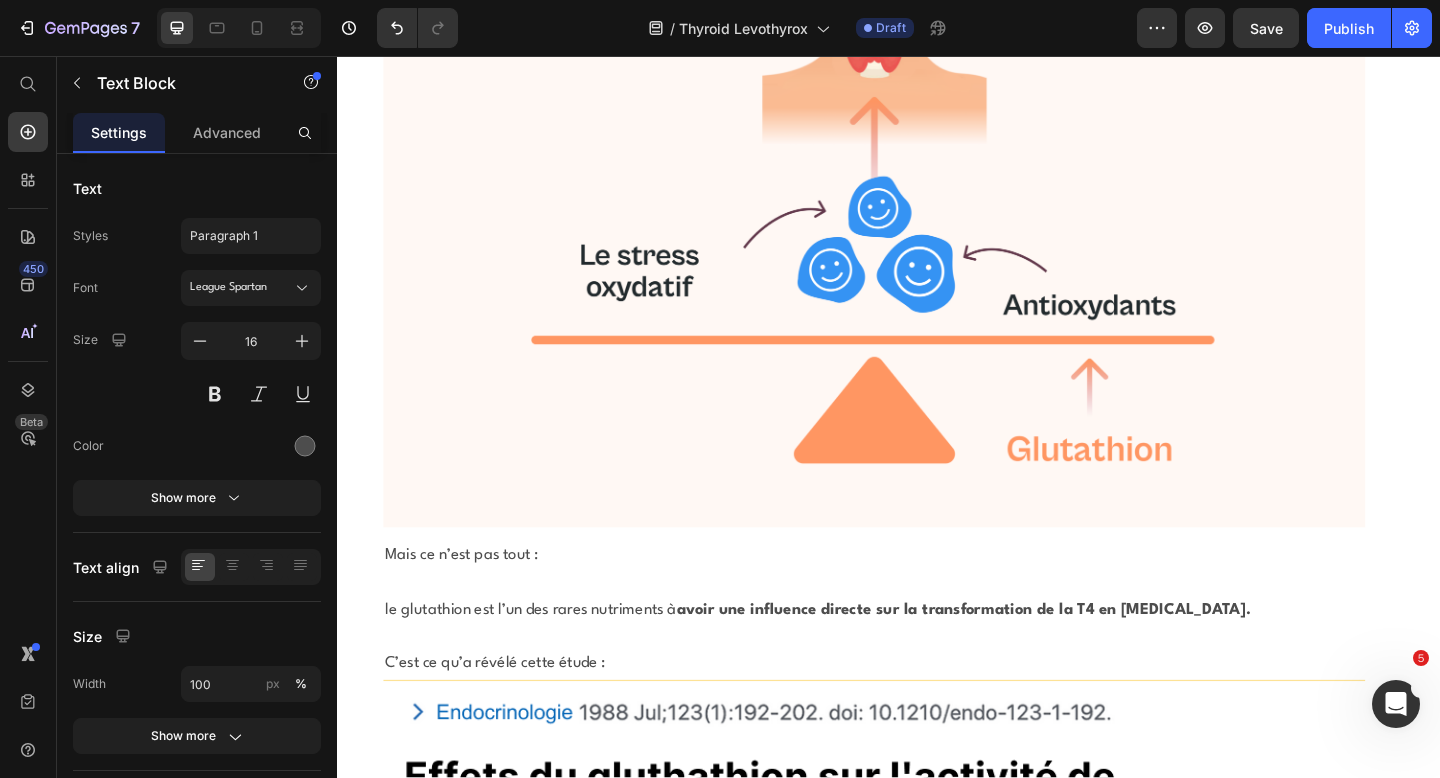 click on "La particularité de cette méthode est qu’elle est basée à  100% sur des ingrédients naturels." at bounding box center (921, -3056) 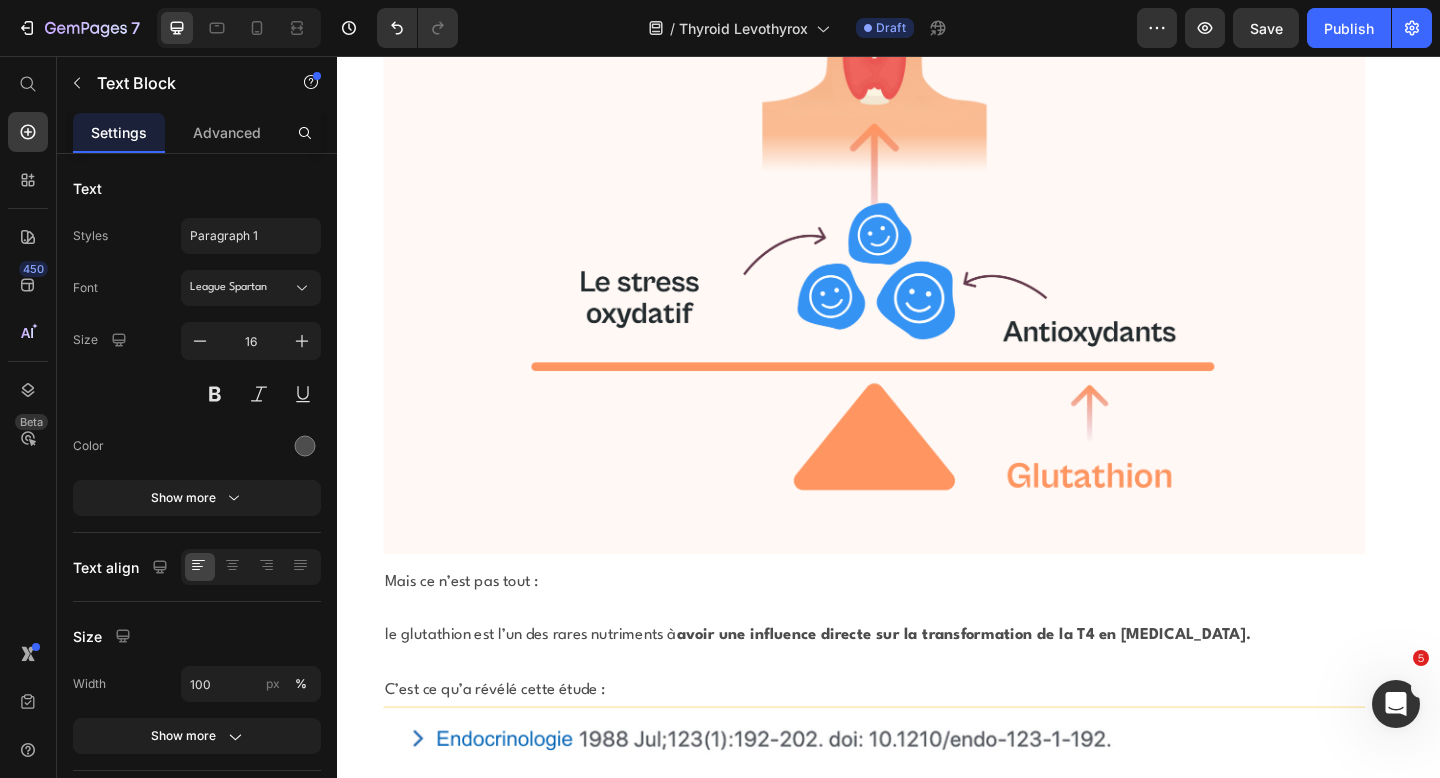 click on "Il ne s’agit en effet pas d’un  traitement coûteux  avec des médicaments quelconques." at bounding box center [921, -2998] 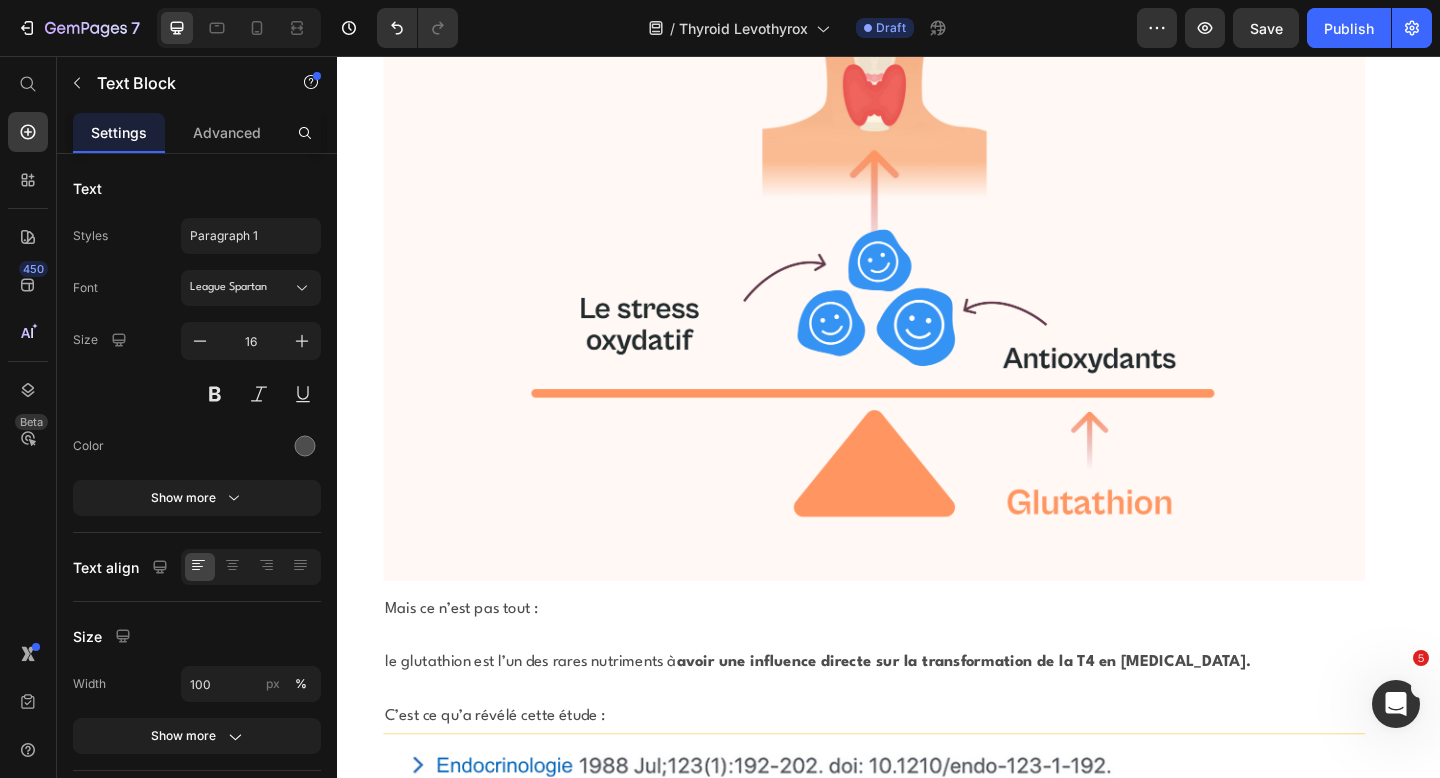 click on "La méthode est très simple et consiste simplement à fournir au corps les  vitamines et les nutriments  qui sont particulièrement importants pour la  conversion des hormones thyroïdiennes." at bounding box center [921, -2926] 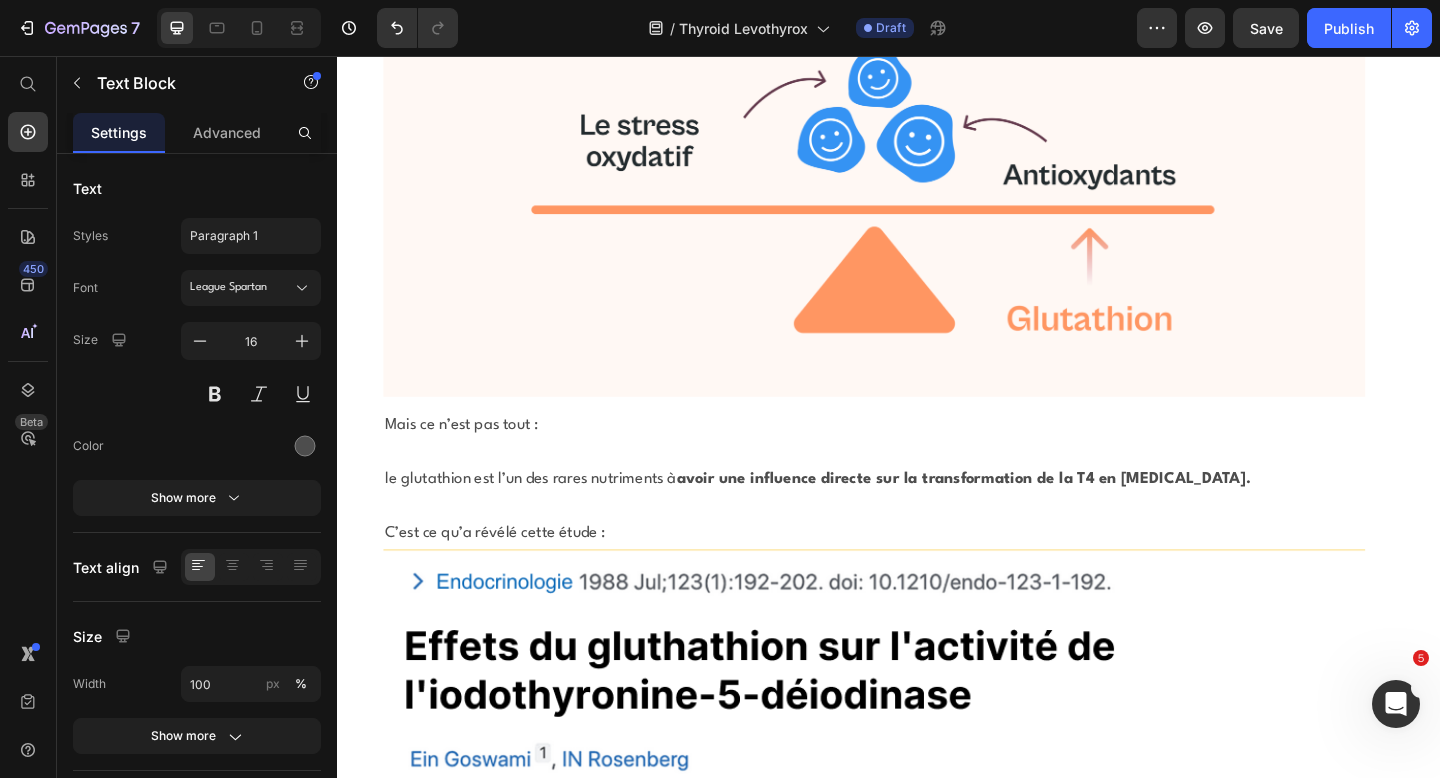 scroll, scrollTop: 19808, scrollLeft: 0, axis: vertical 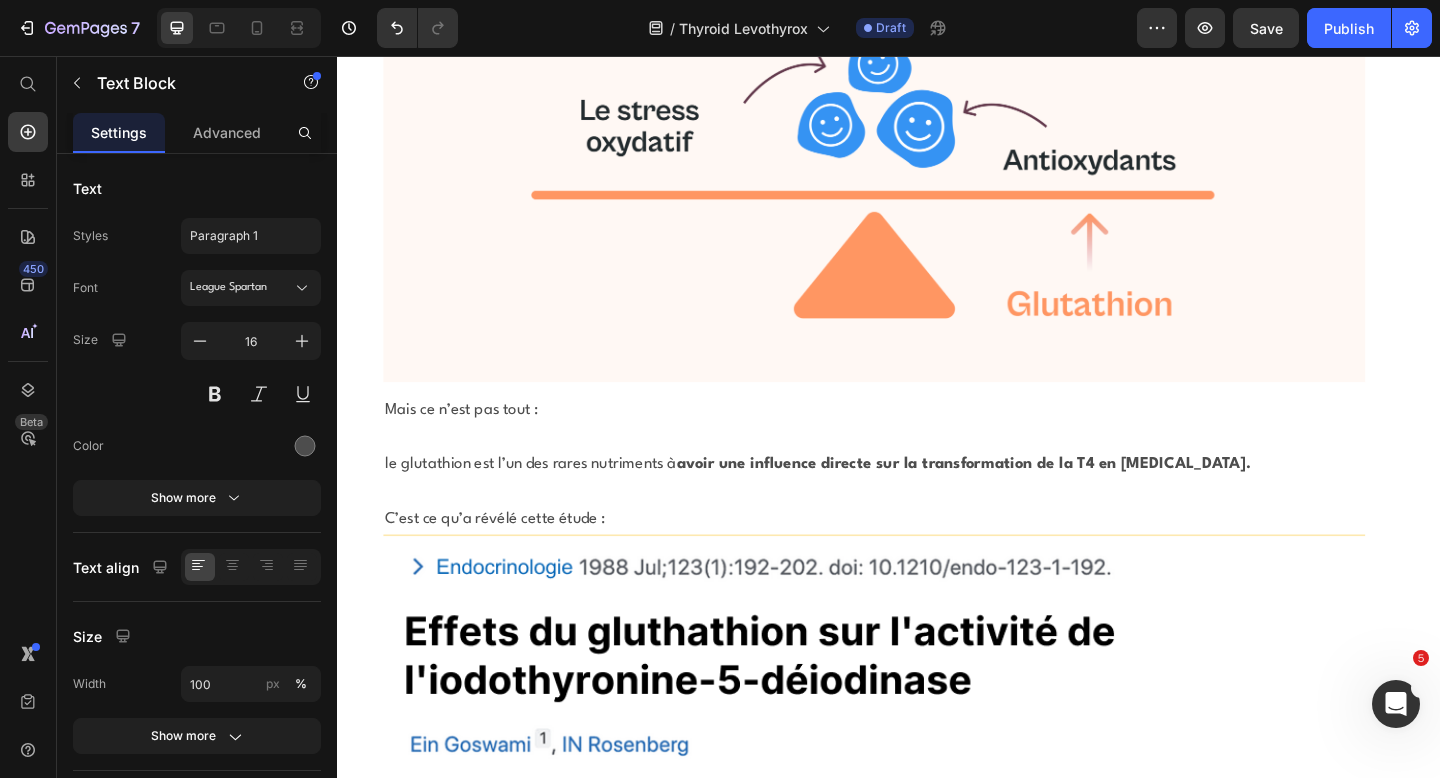 click on "Ce sont aussi les nutriments qui sont souvent en état de  carence  en cas d’hypothyroïdie, car le corps en consomme trop." at bounding box center [921, -3098] 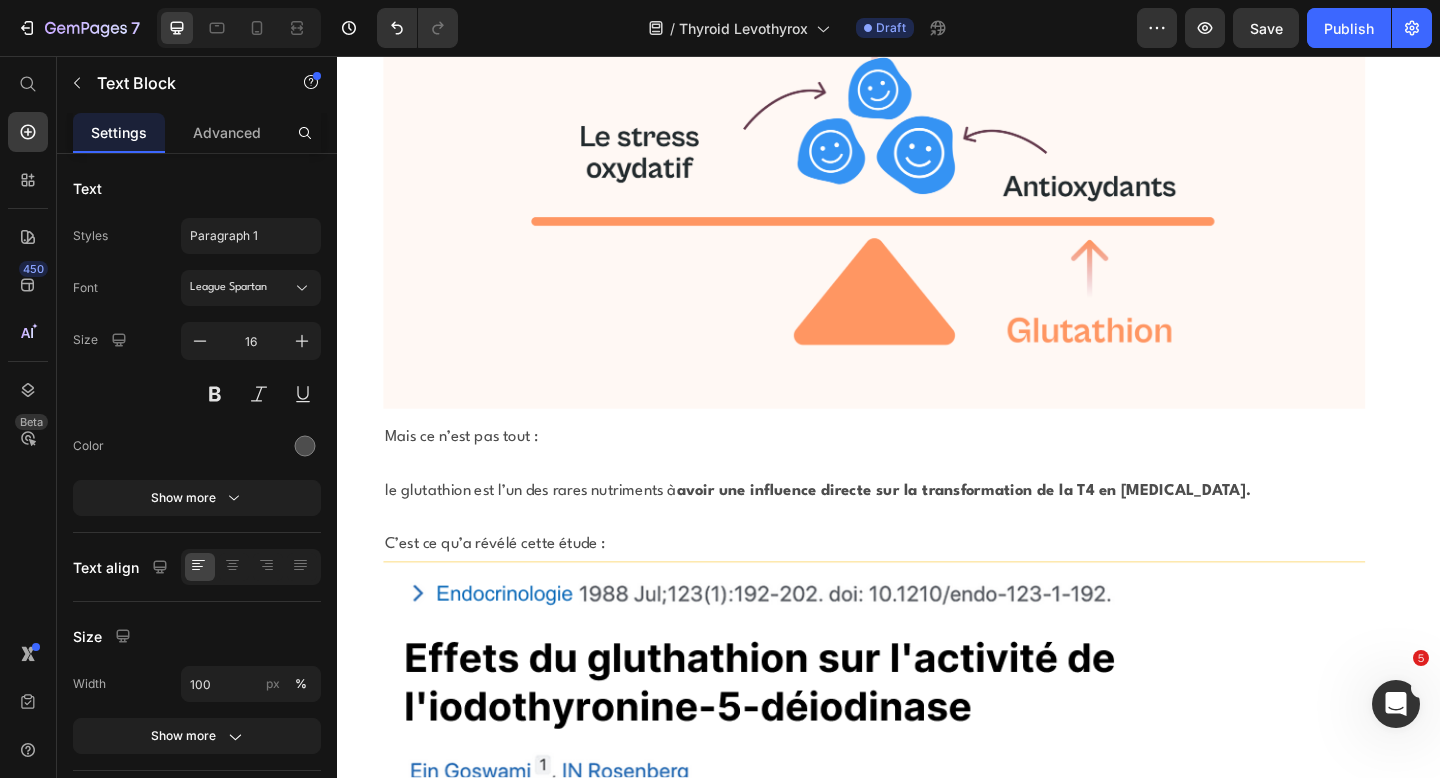 click on "La méthode est divisée en deux étapes simples :" at bounding box center (921, -3041) 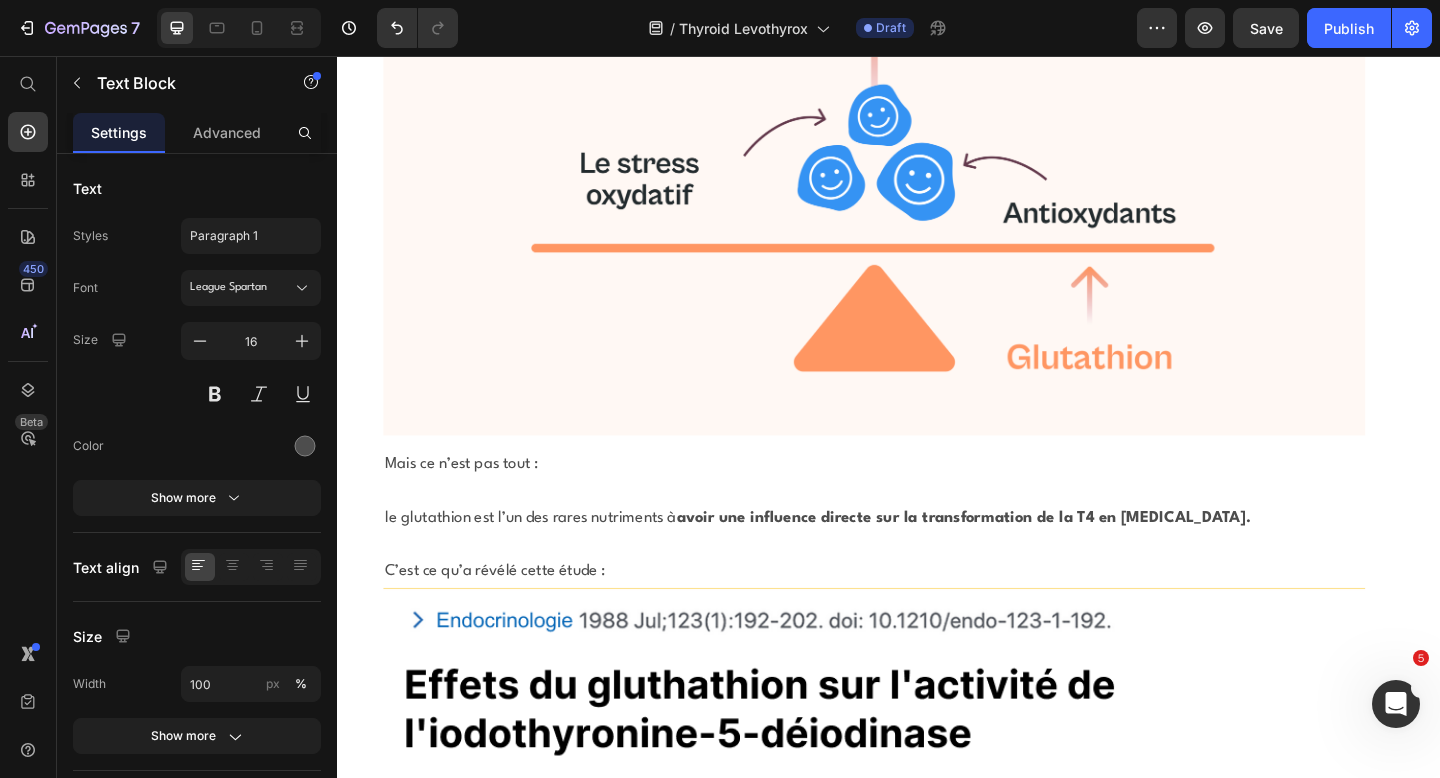 click on "Étape 1 : Régénérer activement le foie" at bounding box center (921, -2983) 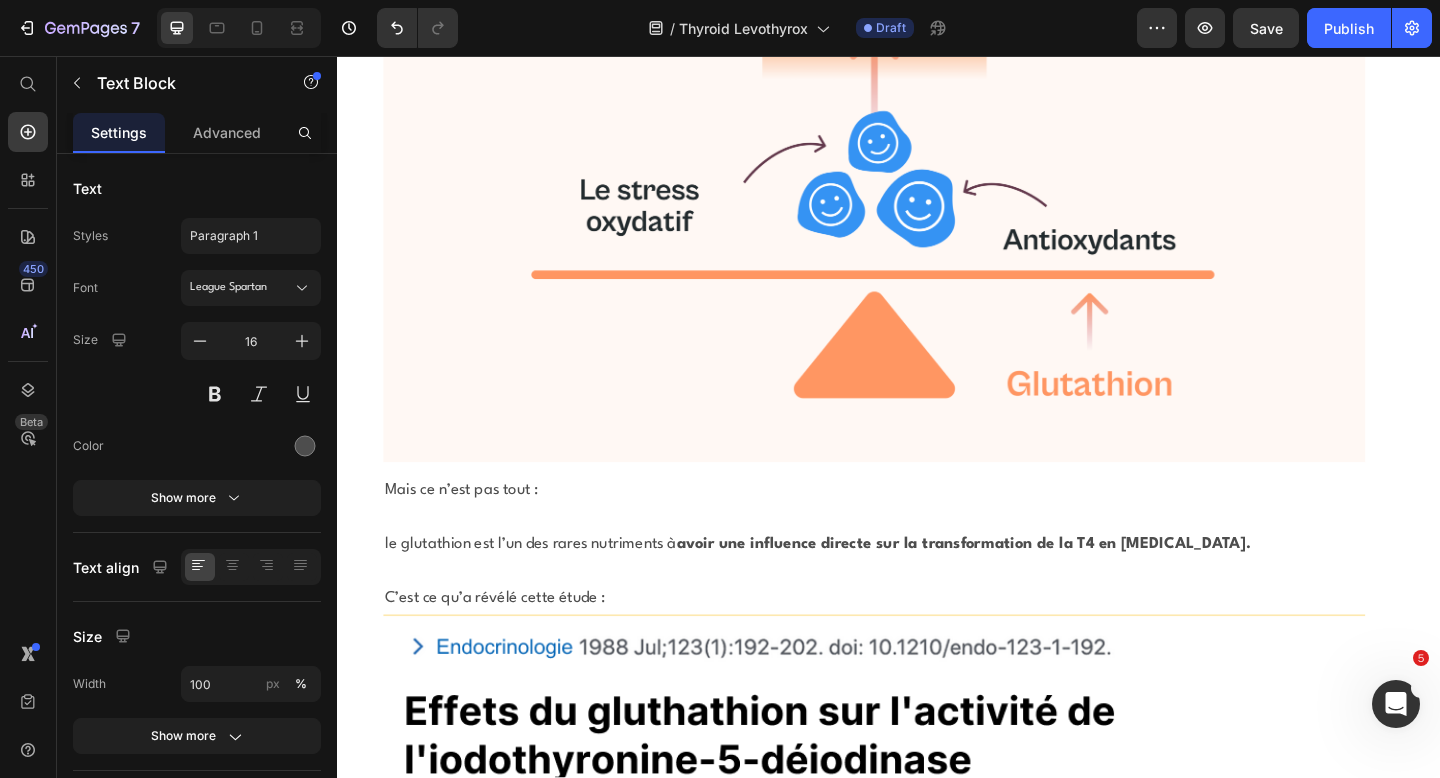 click on "Le  foie est chroniquement épuisé  – rappelons-le –  par l’élimination de tous les polluants et toxines." at bounding box center (921, -2926) 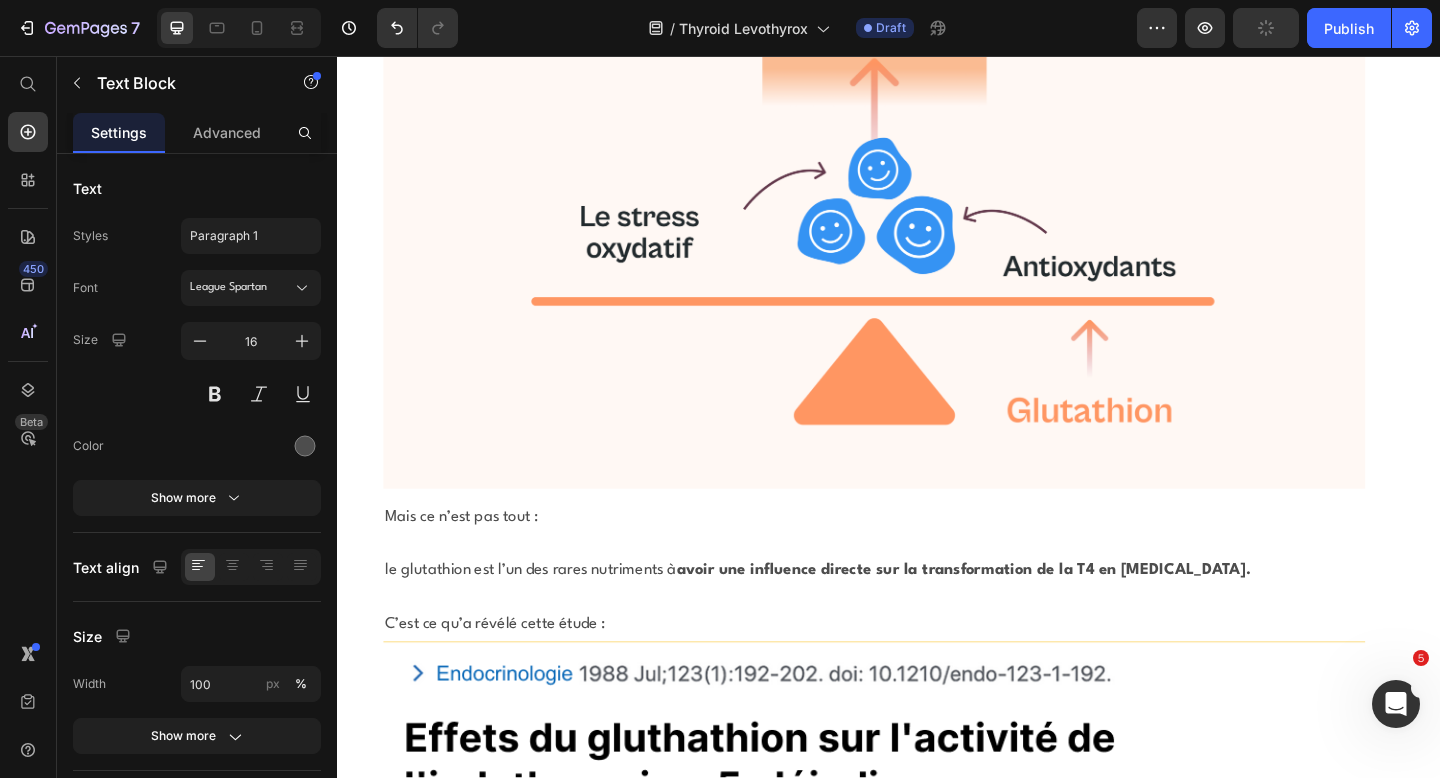 click on "Il ne peut donc plus faire face à son autre tâche importante : la conversion de T4 en [MEDICAL_DATA]." at bounding box center [921, -2868] 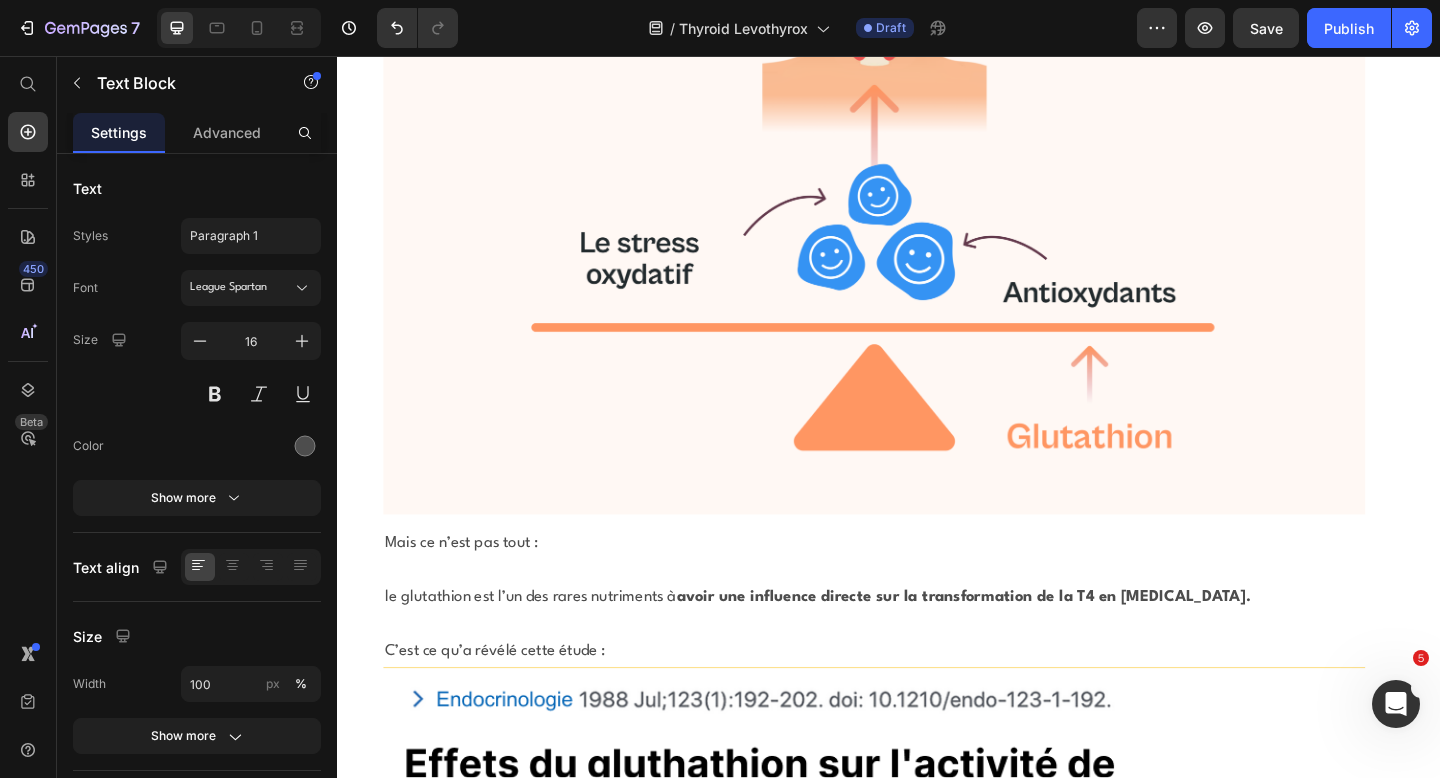 click on "Il est bien connu qu’un foie surchargé entraîne souvent de la fatigue." at bounding box center (921, -2811) 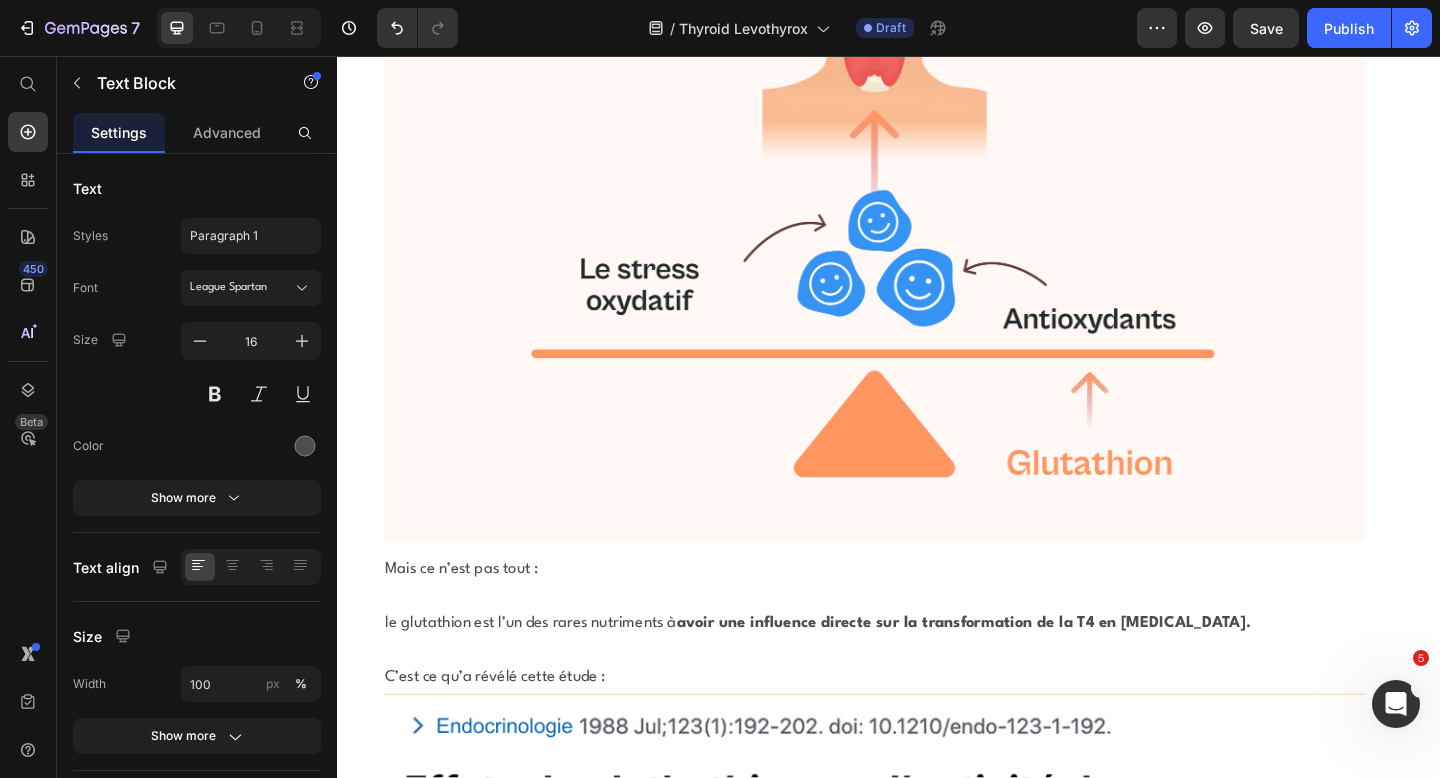 click on "La bonne nouvelle : le foie est le seul organe du corps humain qui peut se  régénérer complètement." at bounding box center (921, -2753) 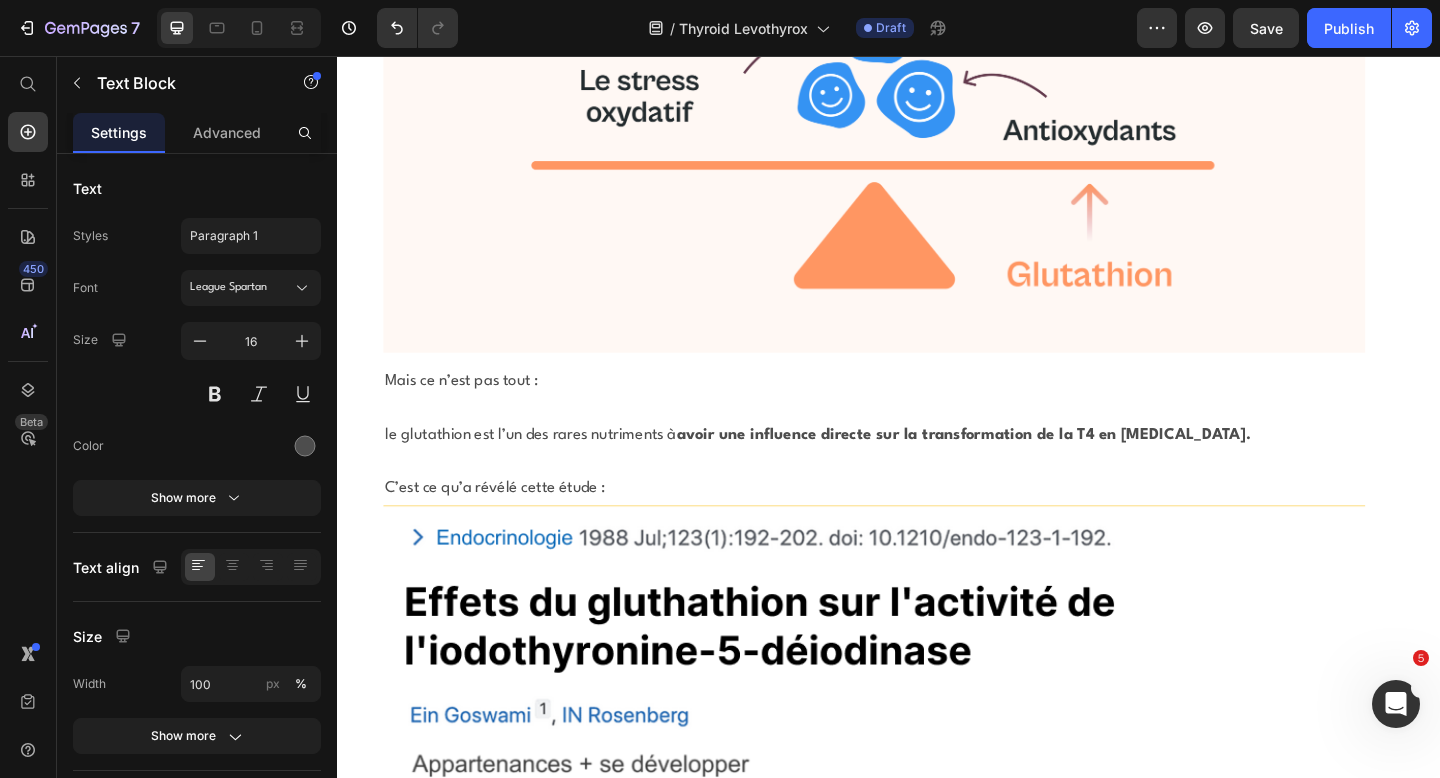 scroll, scrollTop: 20056, scrollLeft: 0, axis: vertical 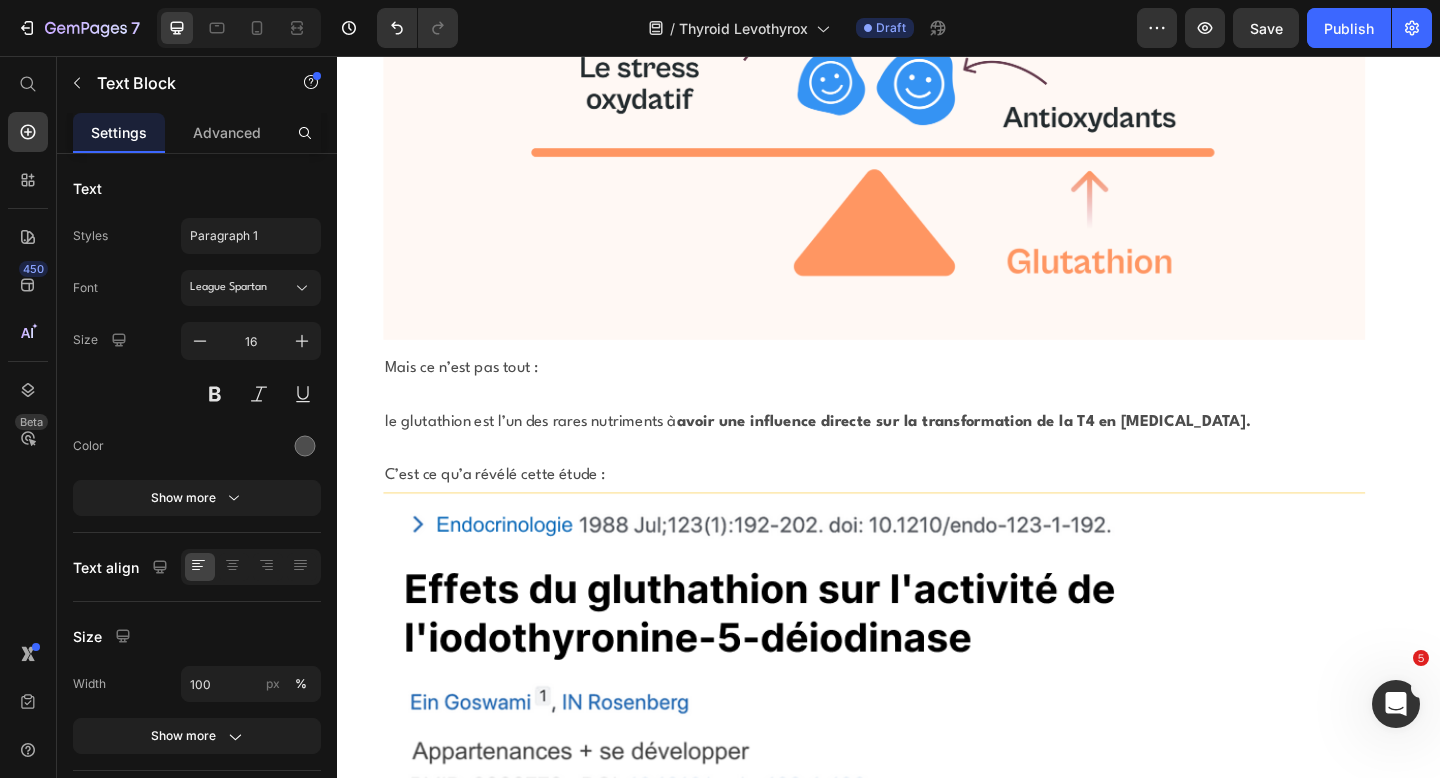 click on "Une meilleure nouvelle encore : selon le docteur Gaspard, la  science moderne  a déjà trouvé plusieurs substances végétales qui, selon les études, peuvent régénérer activement le foie." at bounding box center (921, -2928) 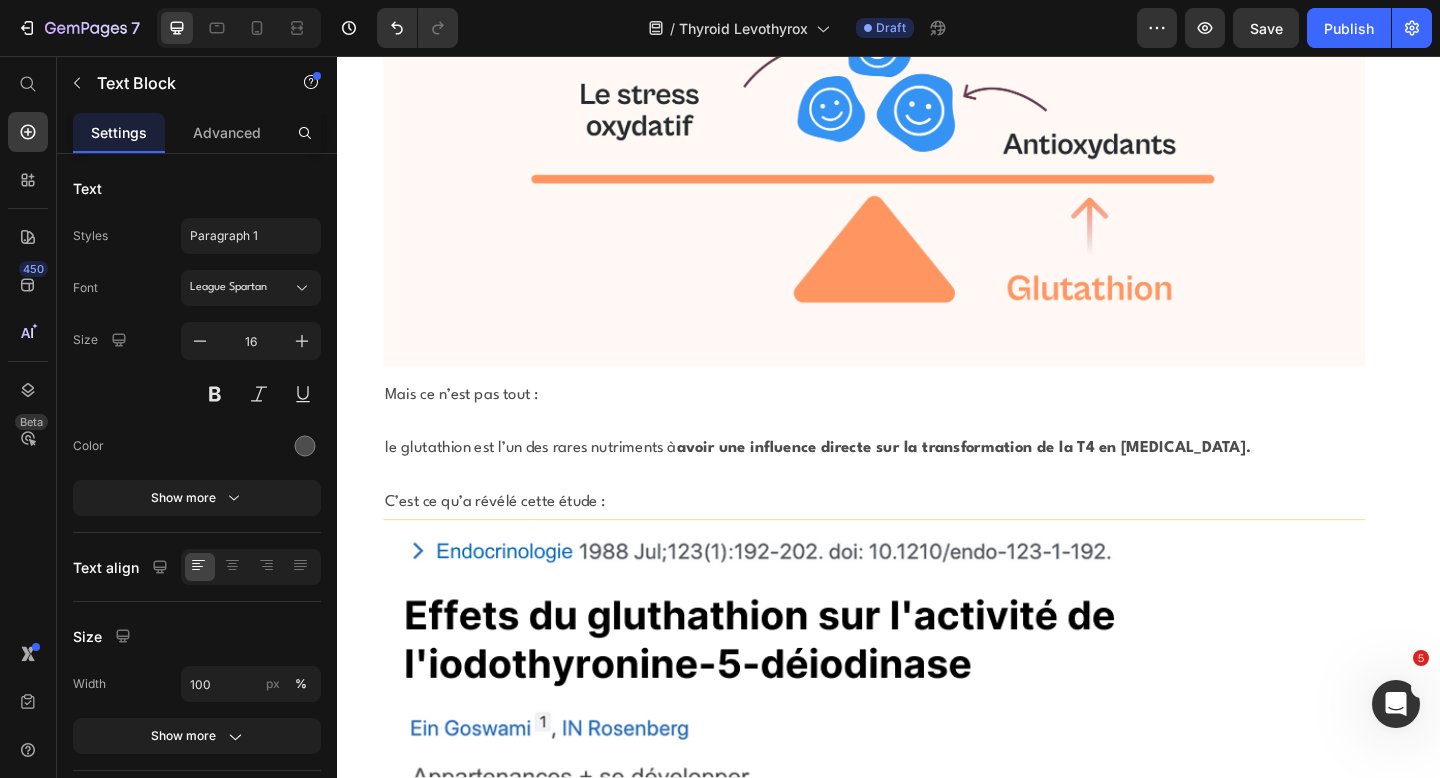 click on "Il faut  régénérer activement le foie." at bounding box center (921, -2828) 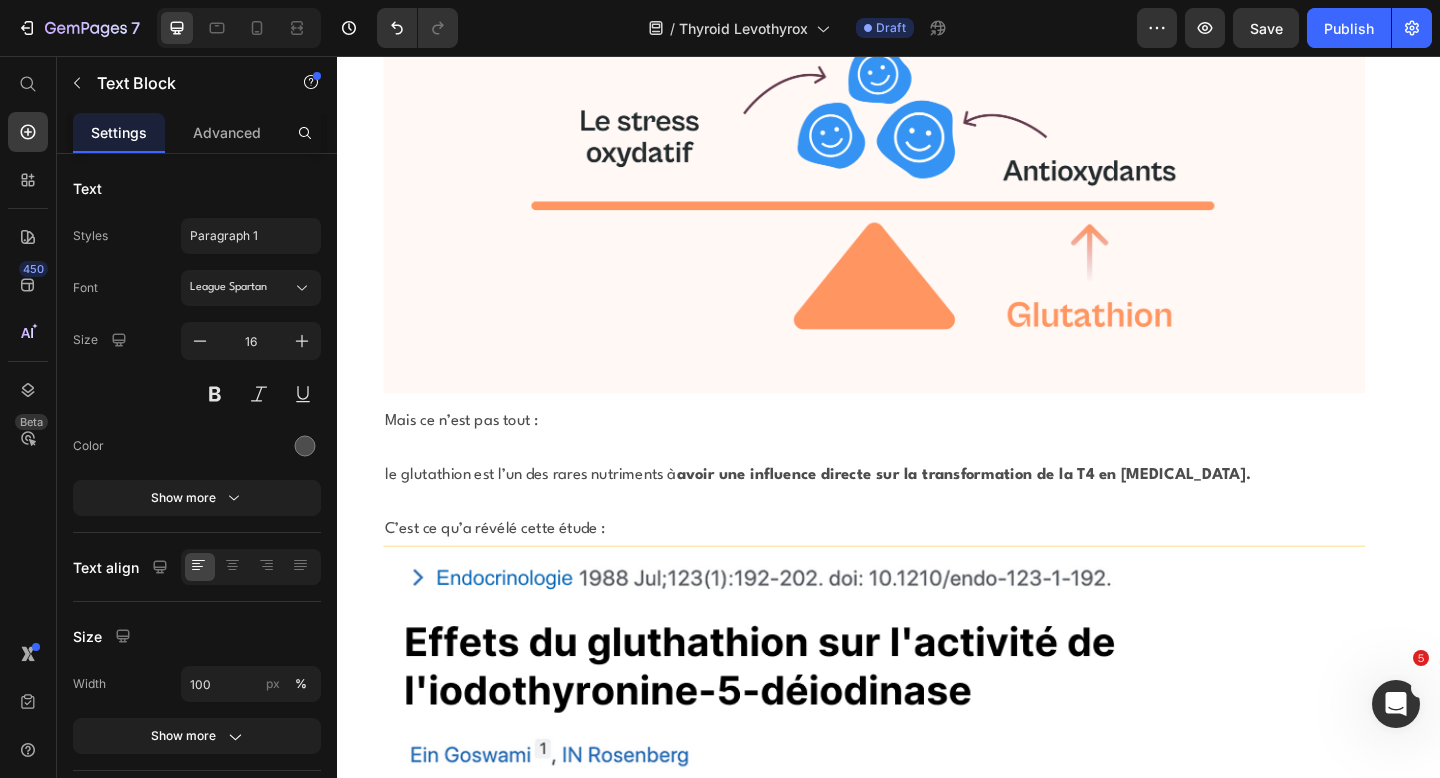click on "Car c’est exactement ce qu’il faut faire : un simple changement d’alimentation ne suffit pas." at bounding box center (921, -2857) 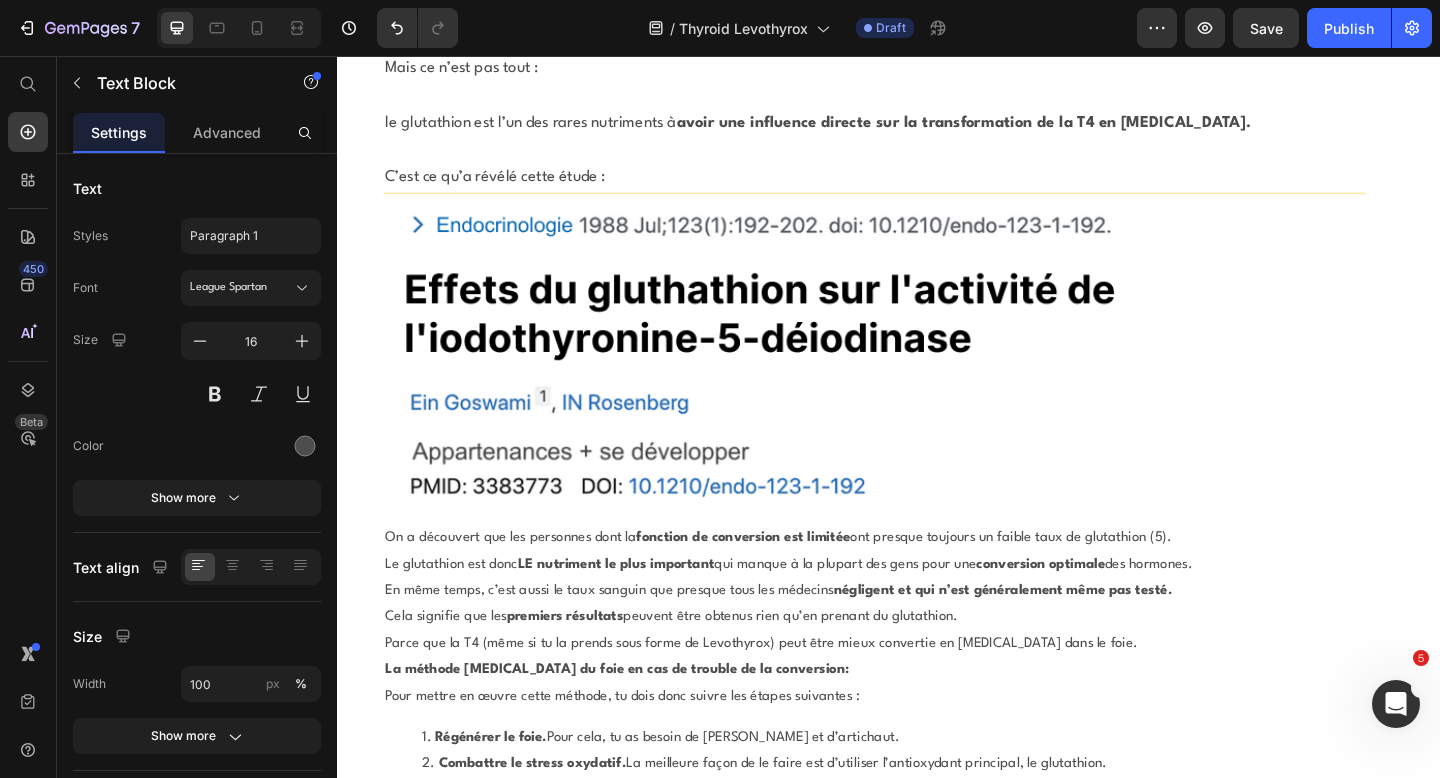scroll, scrollTop: 20469, scrollLeft: 0, axis: vertical 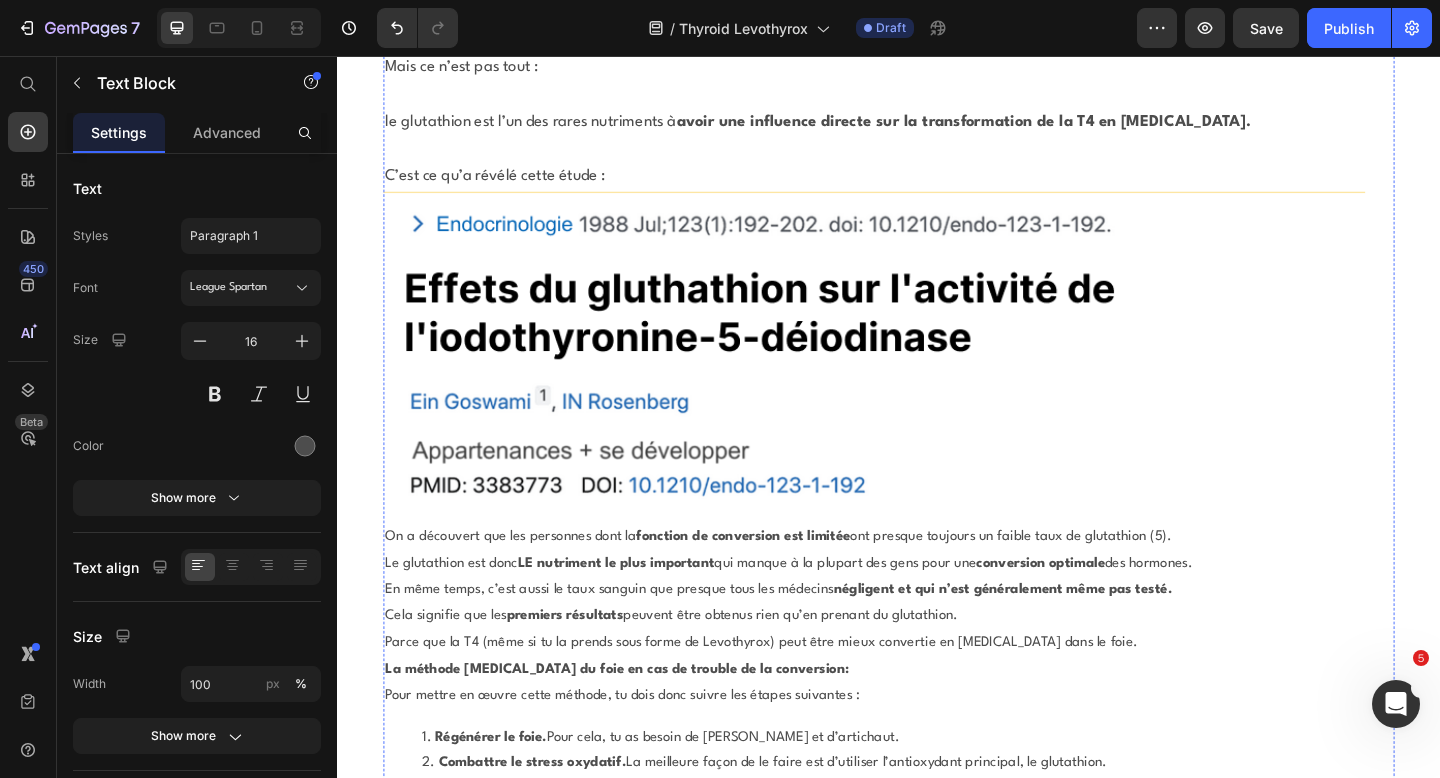 click on "plantes médicinales à effet antioxydant." at bounding box center [650, -3045] 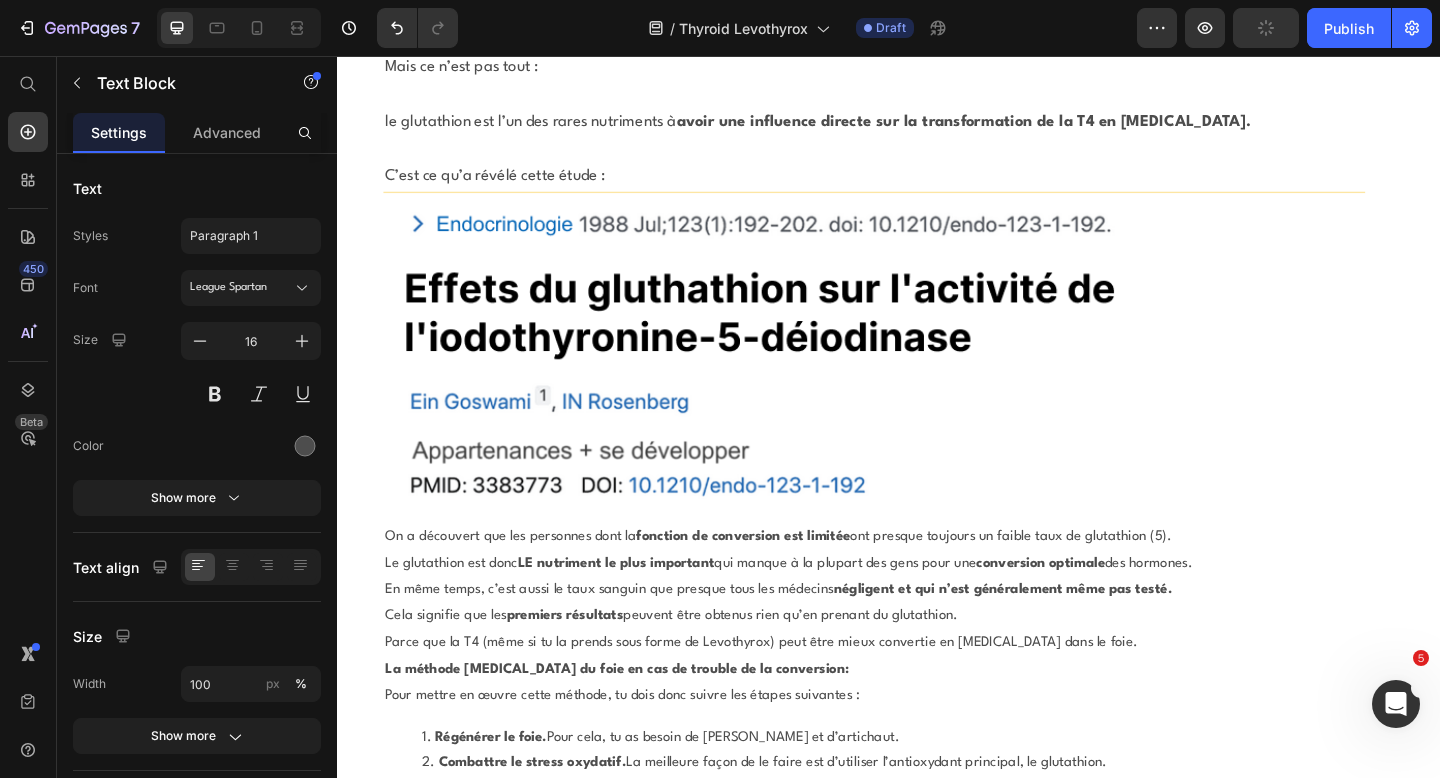 click on "Le [PERSON_NAME] est une véritable plante miracle lorsqu’il s’agit de la santé du foie." at bounding box center [921, -3073] 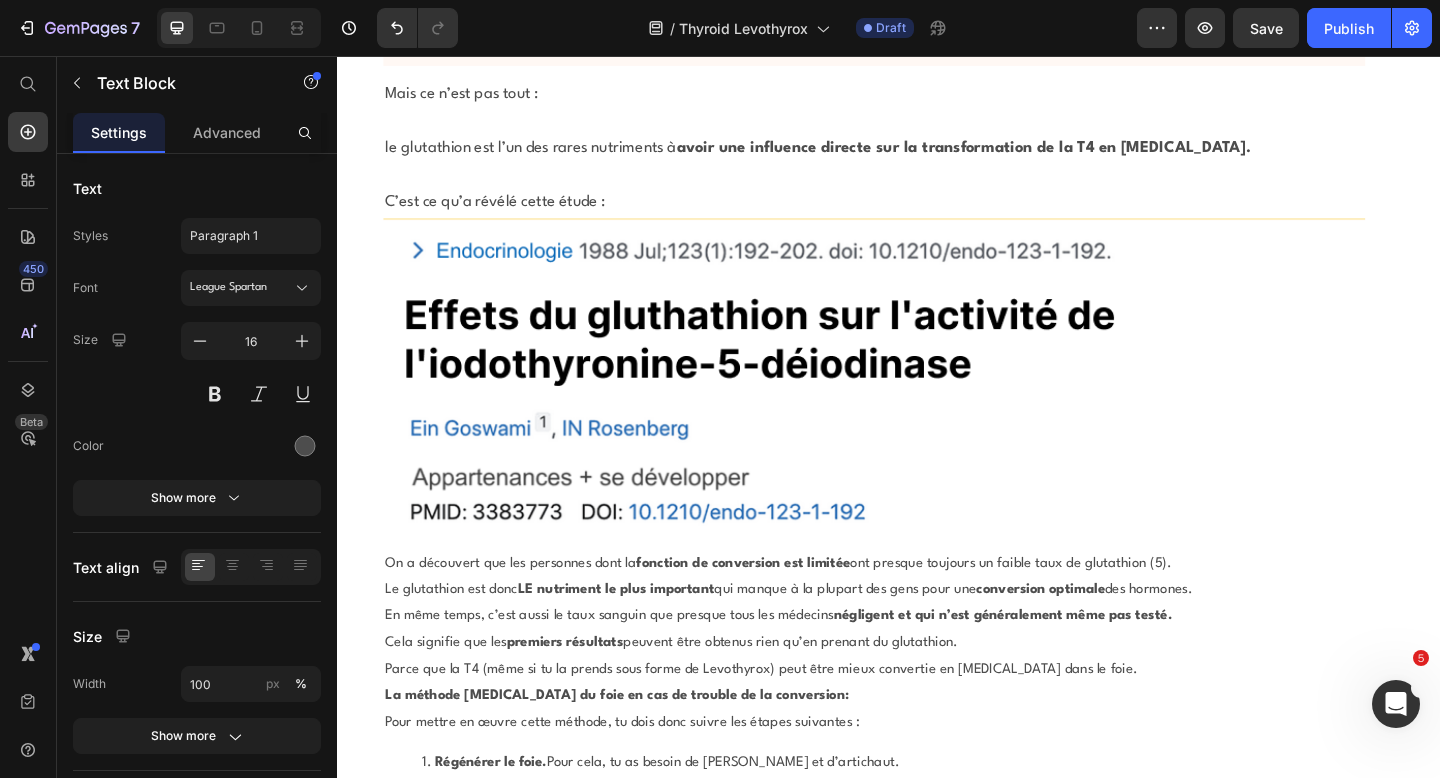 click on "Elle fait partie des  plantes médicinales à effet antioxydant." at bounding box center (921, -3016) 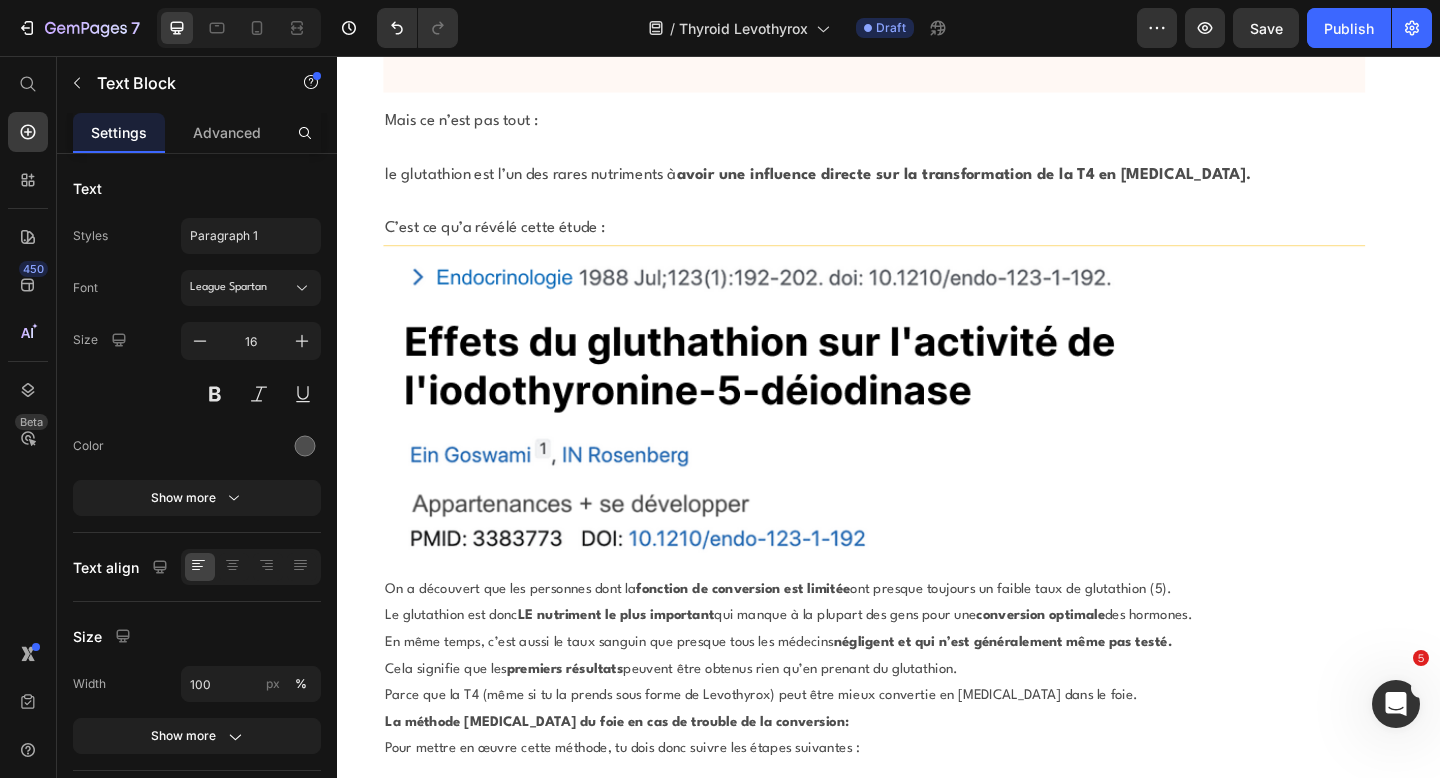 click on "Cela signifie qu’il  neutralise les radicaux libres et réduit le stress oxydatif." at bounding box center [921, -2958] 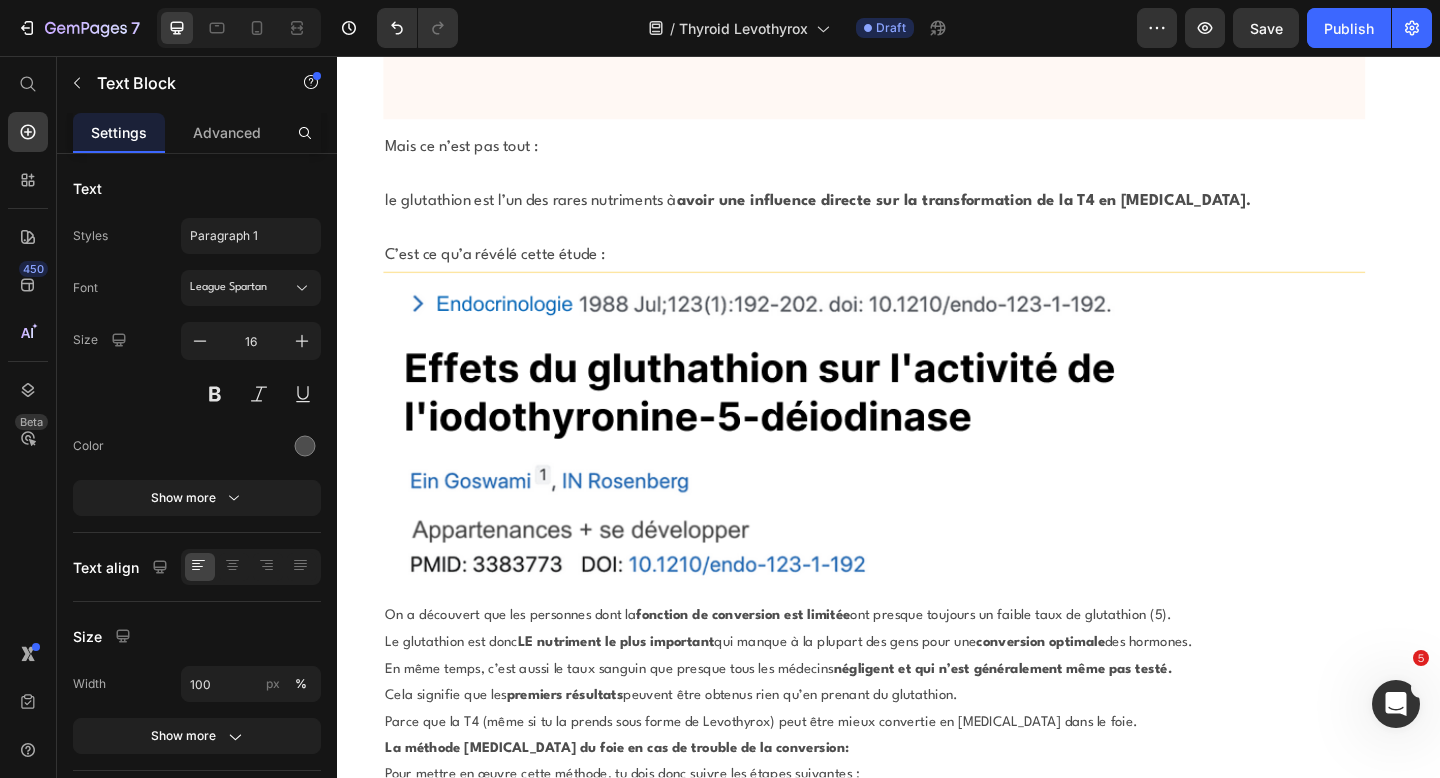 click on "En ce qui concerne la santé du foie, le [PERSON_NAME] a fait l’objet de nombreuses recherches." at bounding box center (921, -2900) 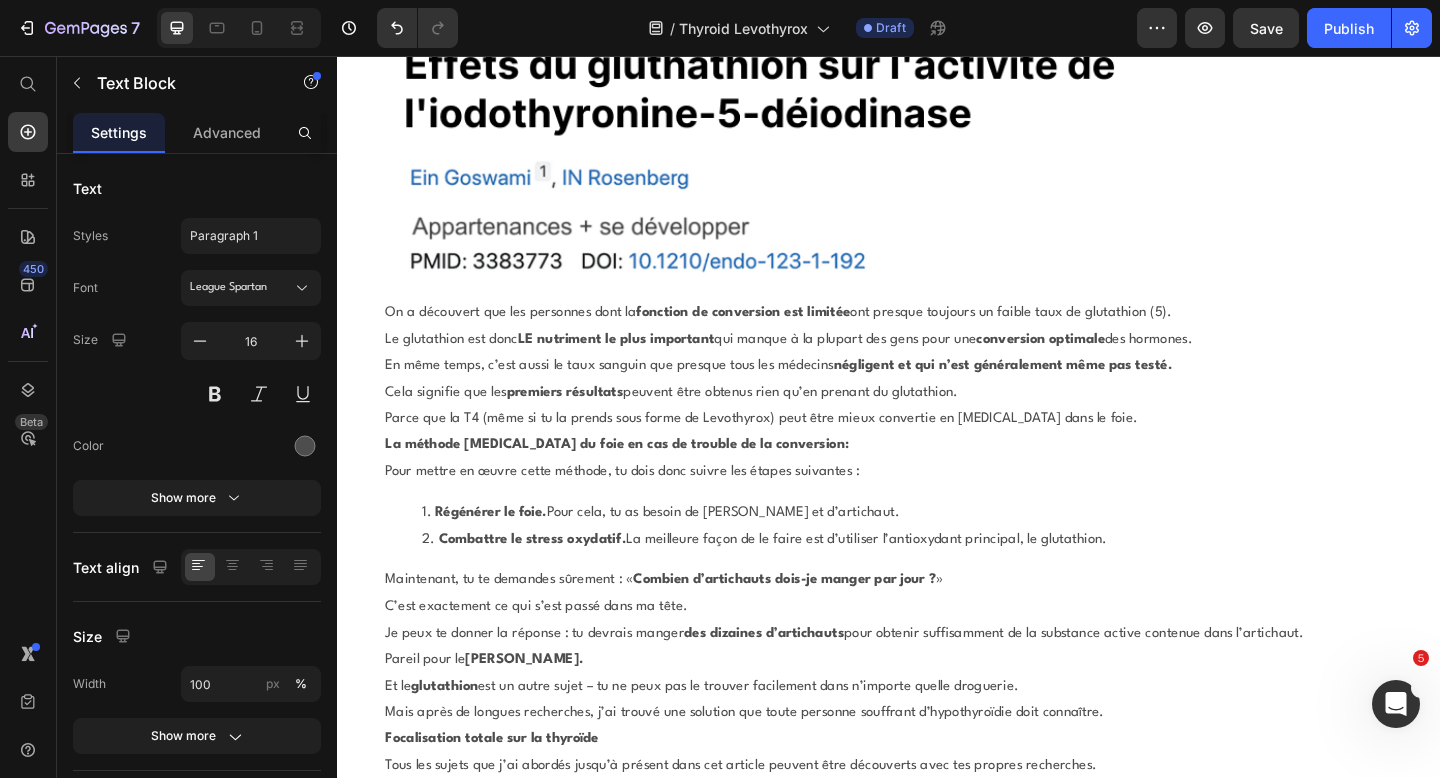 scroll, scrollTop: 21056, scrollLeft: 0, axis: vertical 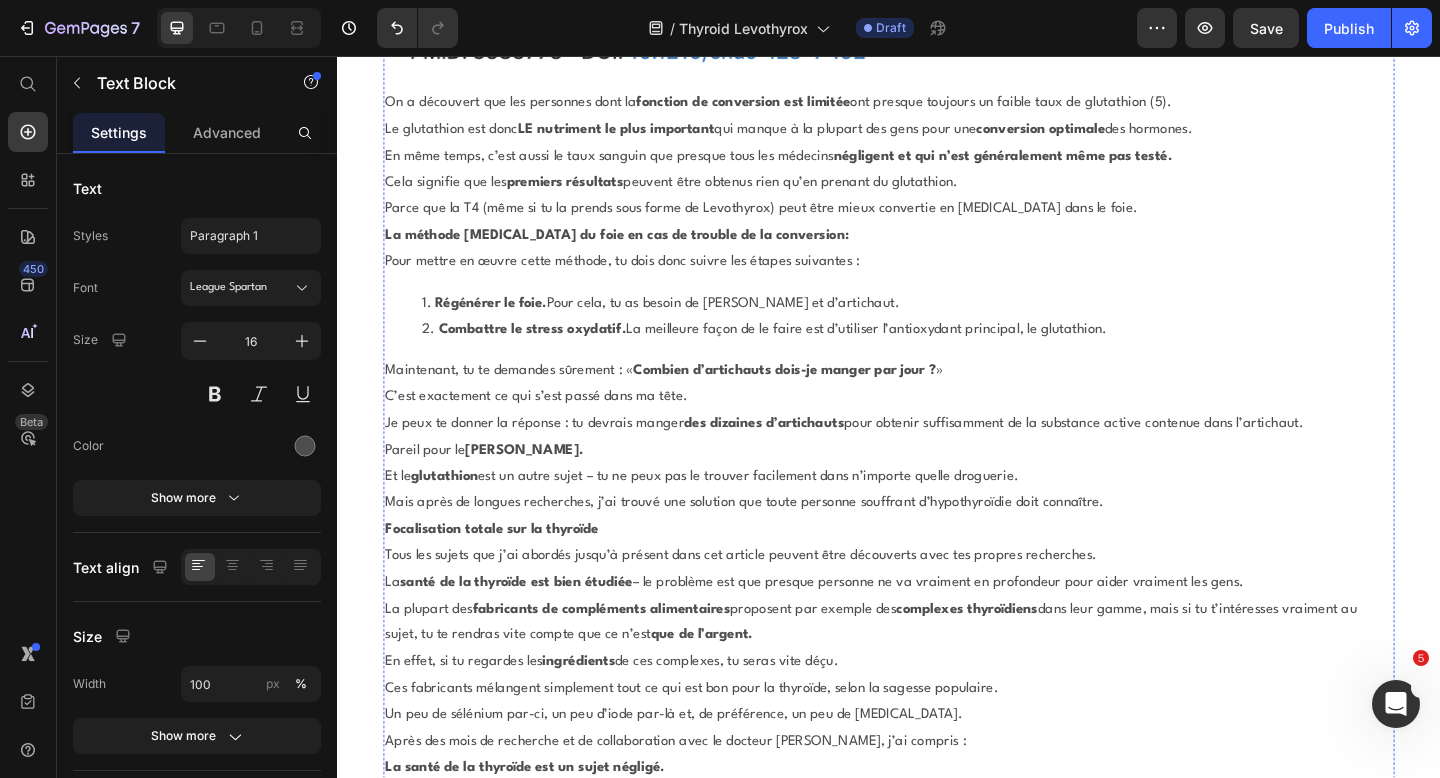 click on "Elle améliore la production de bile dans le foie et nettoie les canaux biliaires dans le foie" at bounding box center (941, -3246) 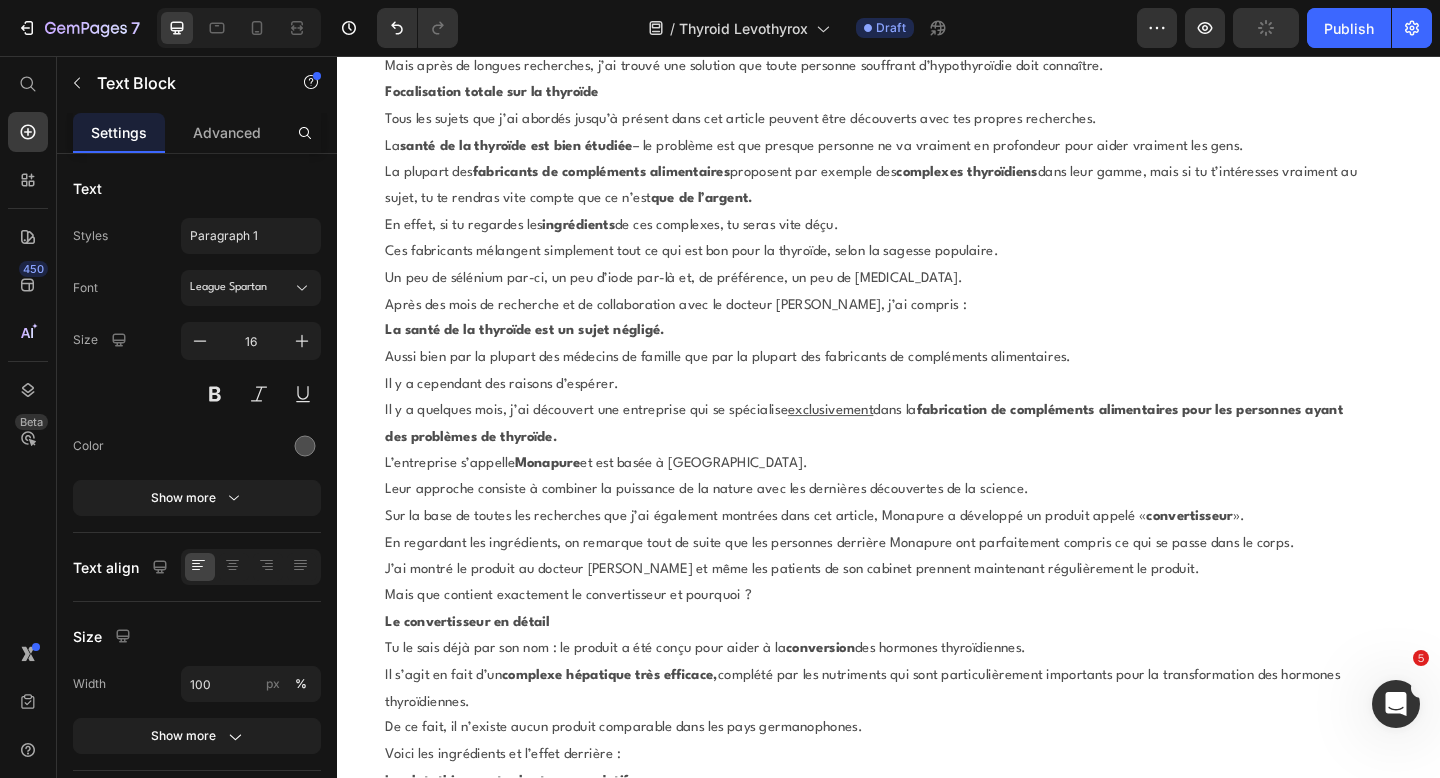 scroll, scrollTop: 21533, scrollLeft: 0, axis: vertical 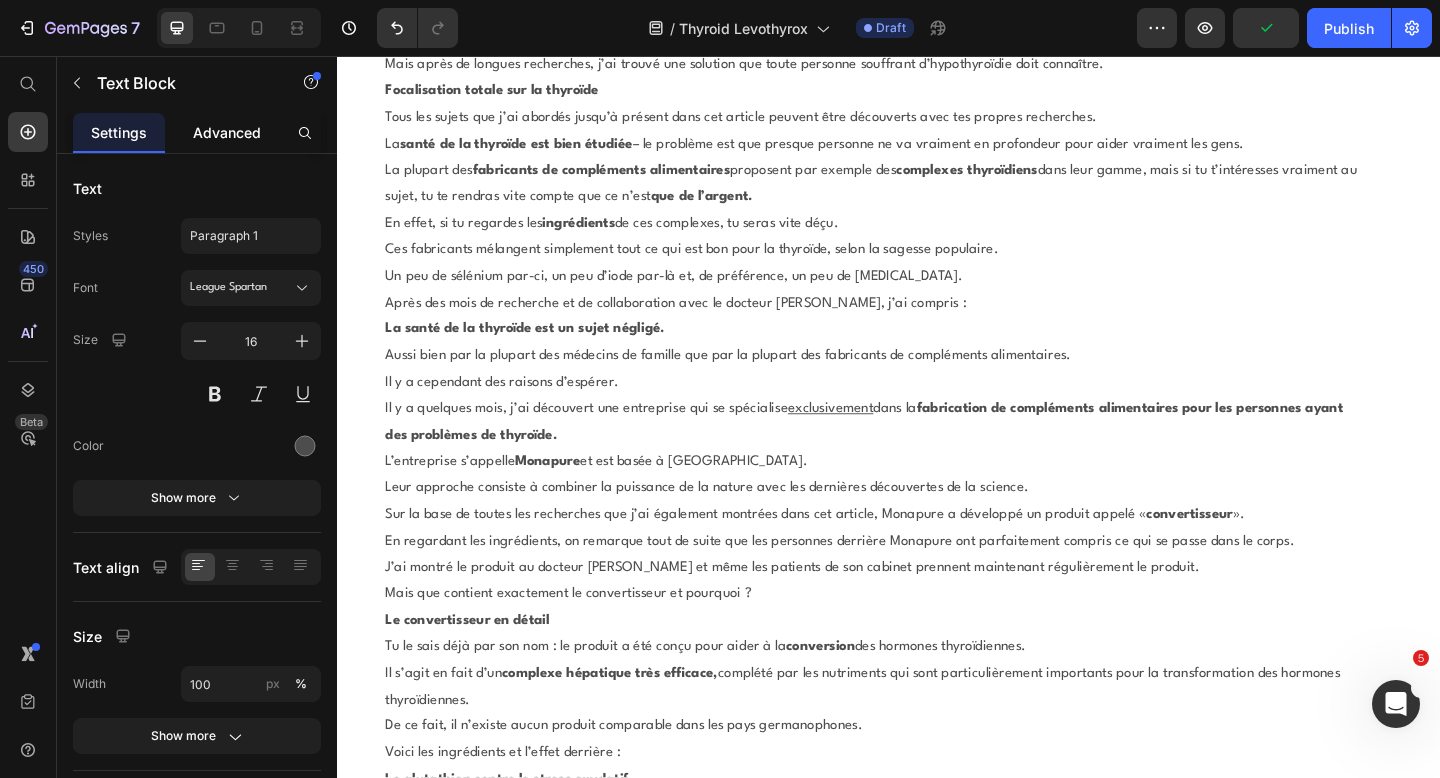 click on "Advanced" at bounding box center (227, 132) 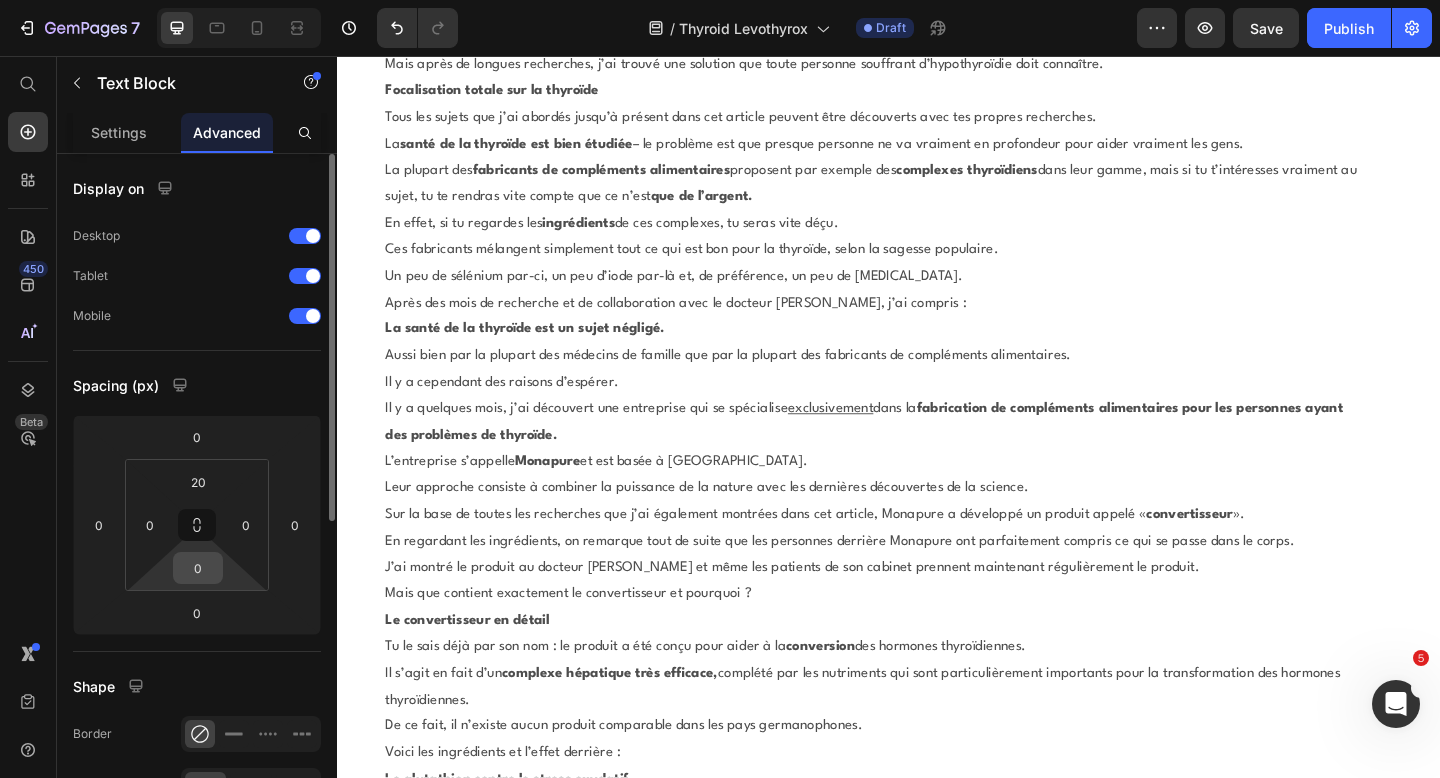 click on "0" at bounding box center (198, 568) 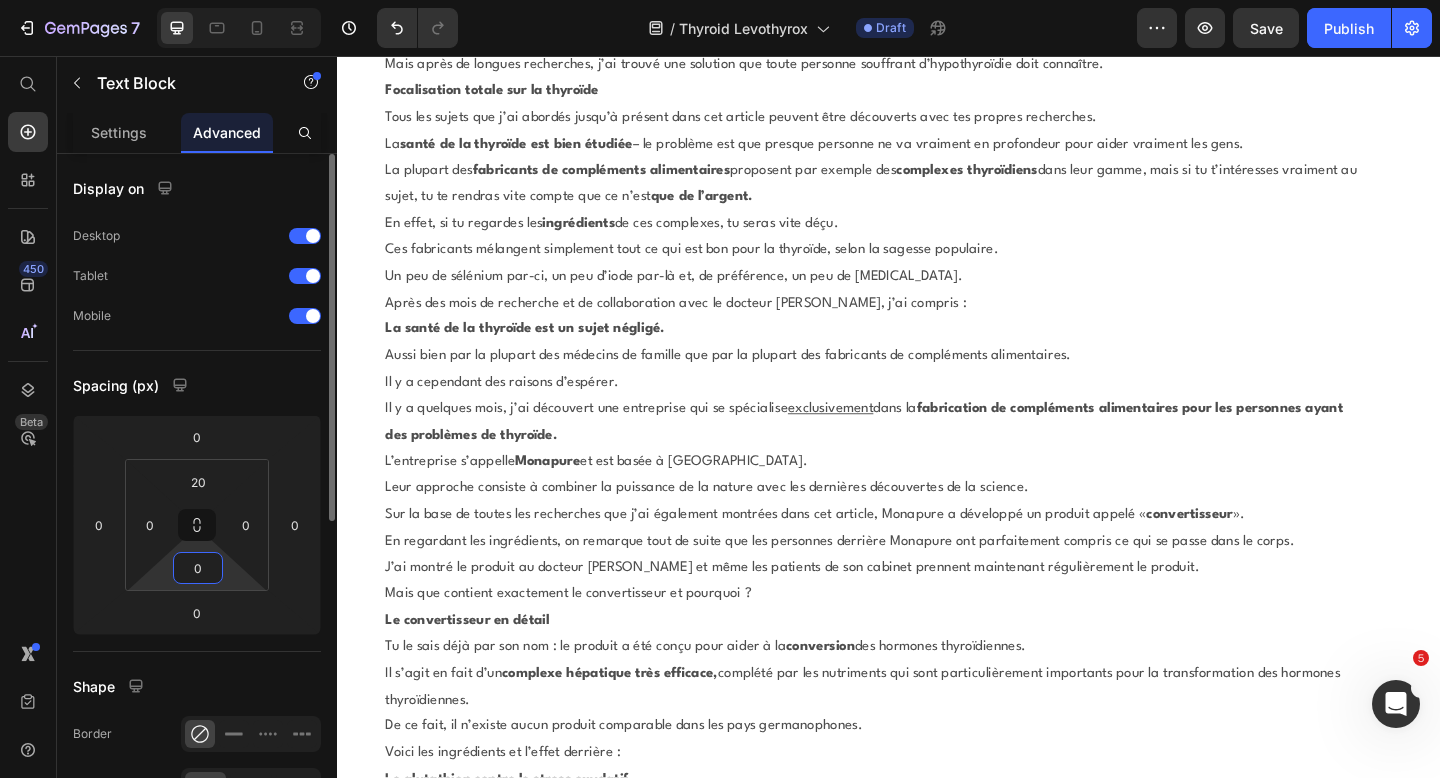 click on "0" at bounding box center (198, 568) 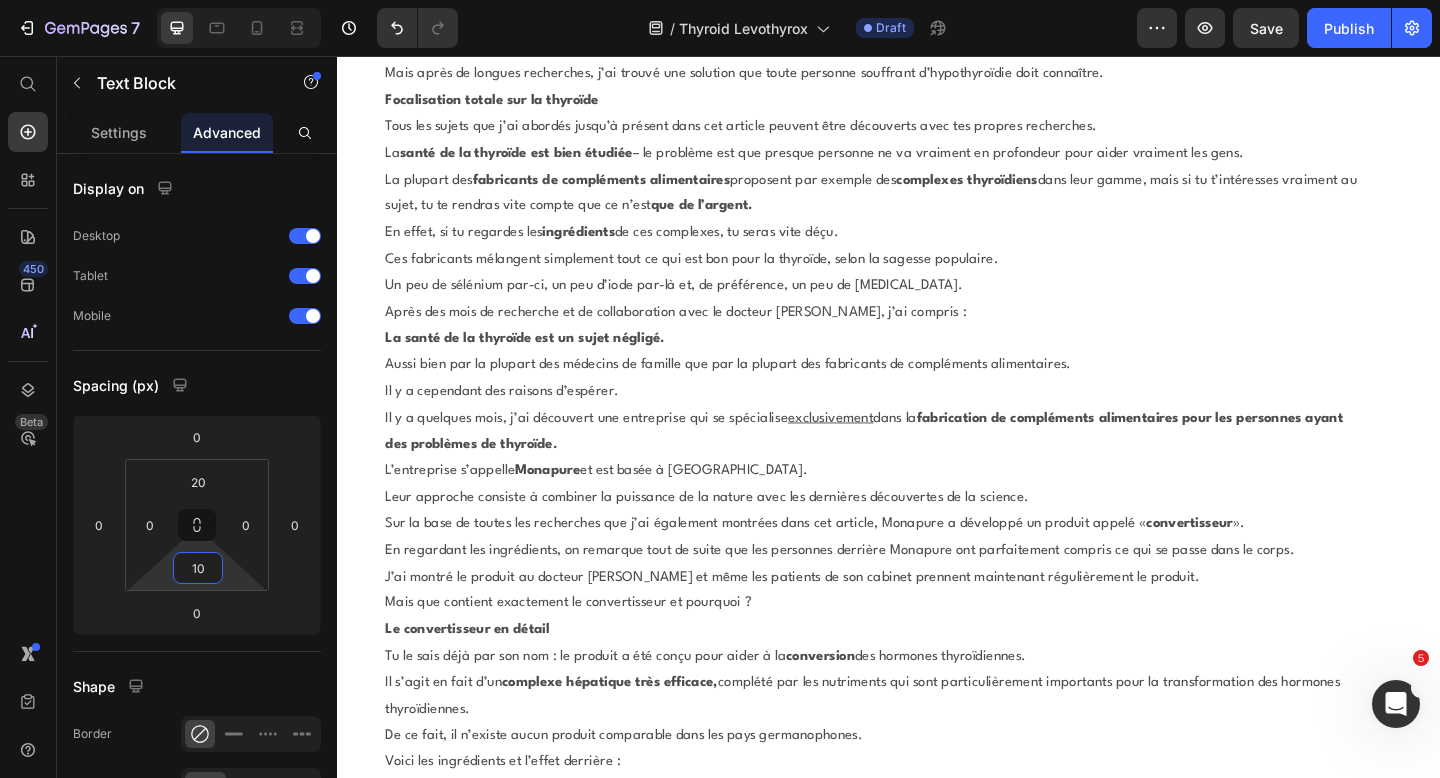 type on "10" 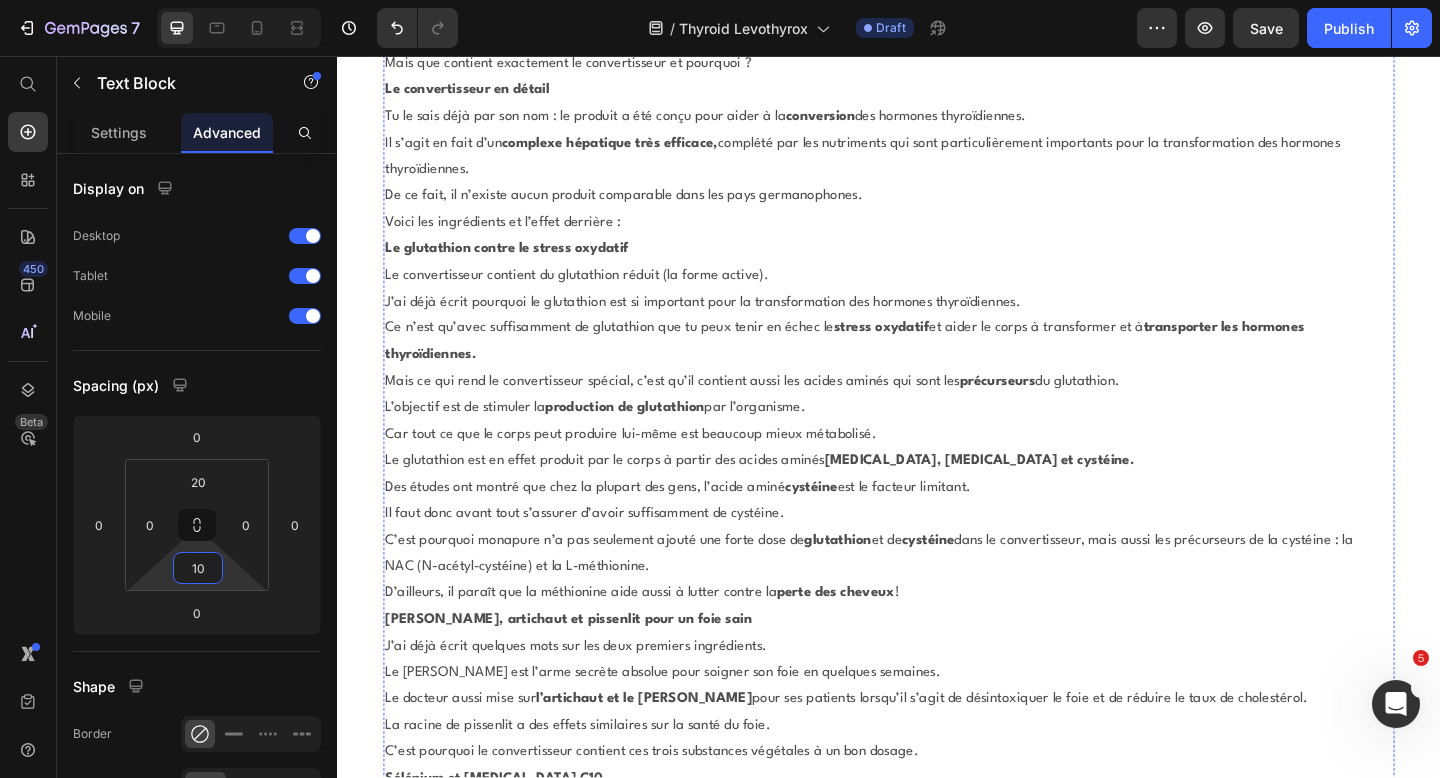 scroll, scrollTop: 22123, scrollLeft: 0, axis: vertical 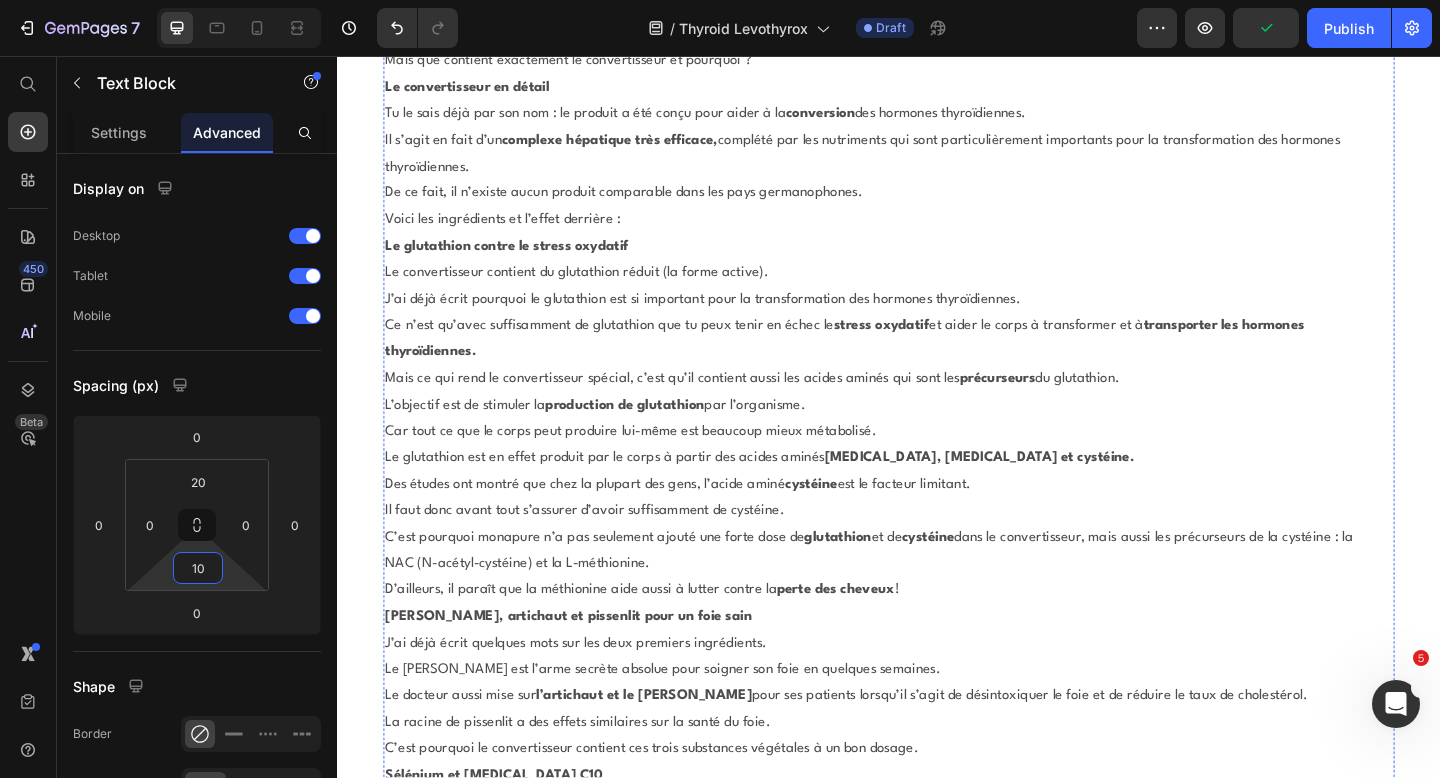 click on "Cela signifie que l’artichaut  protège les cellules du foie et les encourage à se régénérer." at bounding box center (921, -4095) 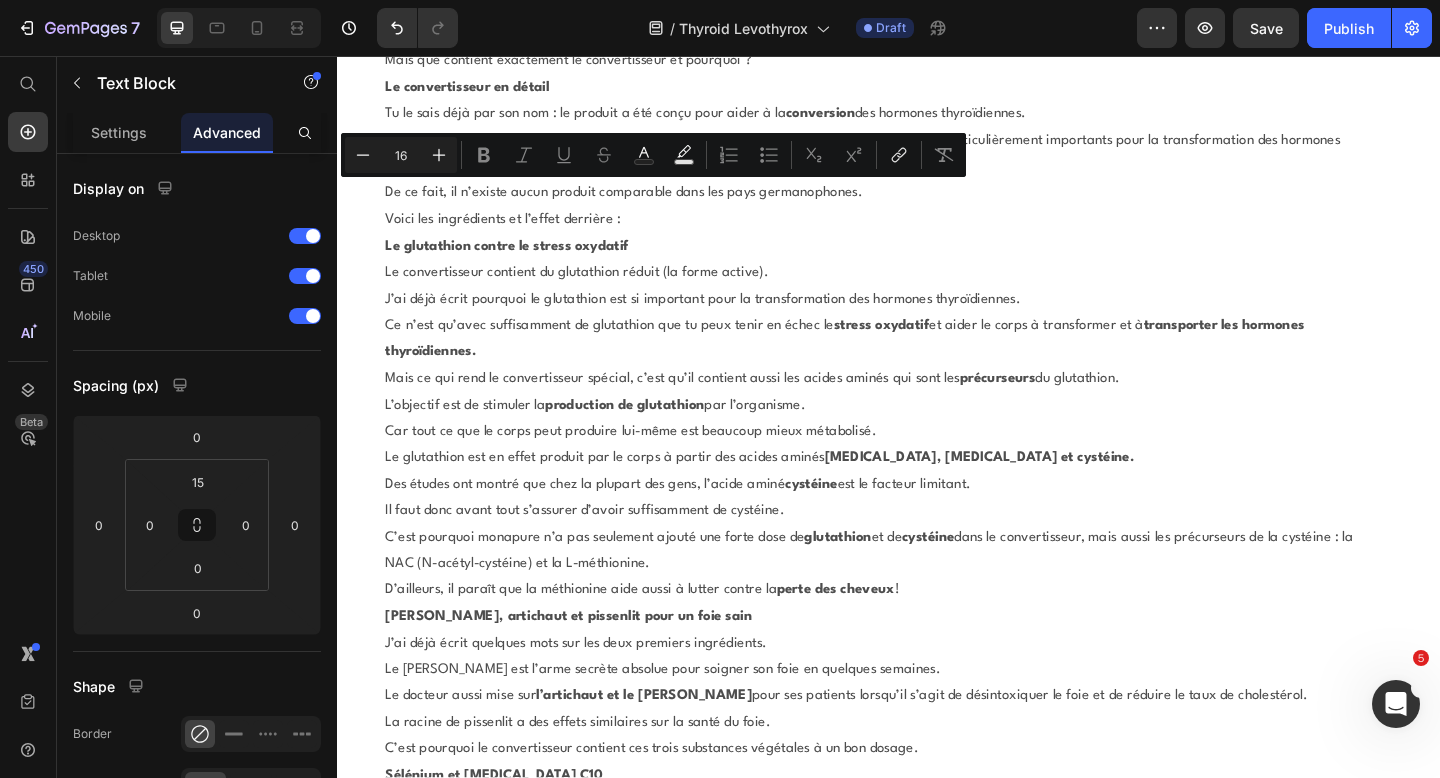 click on "Cela signifie que l’artichaut  protège les cellules du foie et les encourage à se régénérer." at bounding box center [921, -4095] 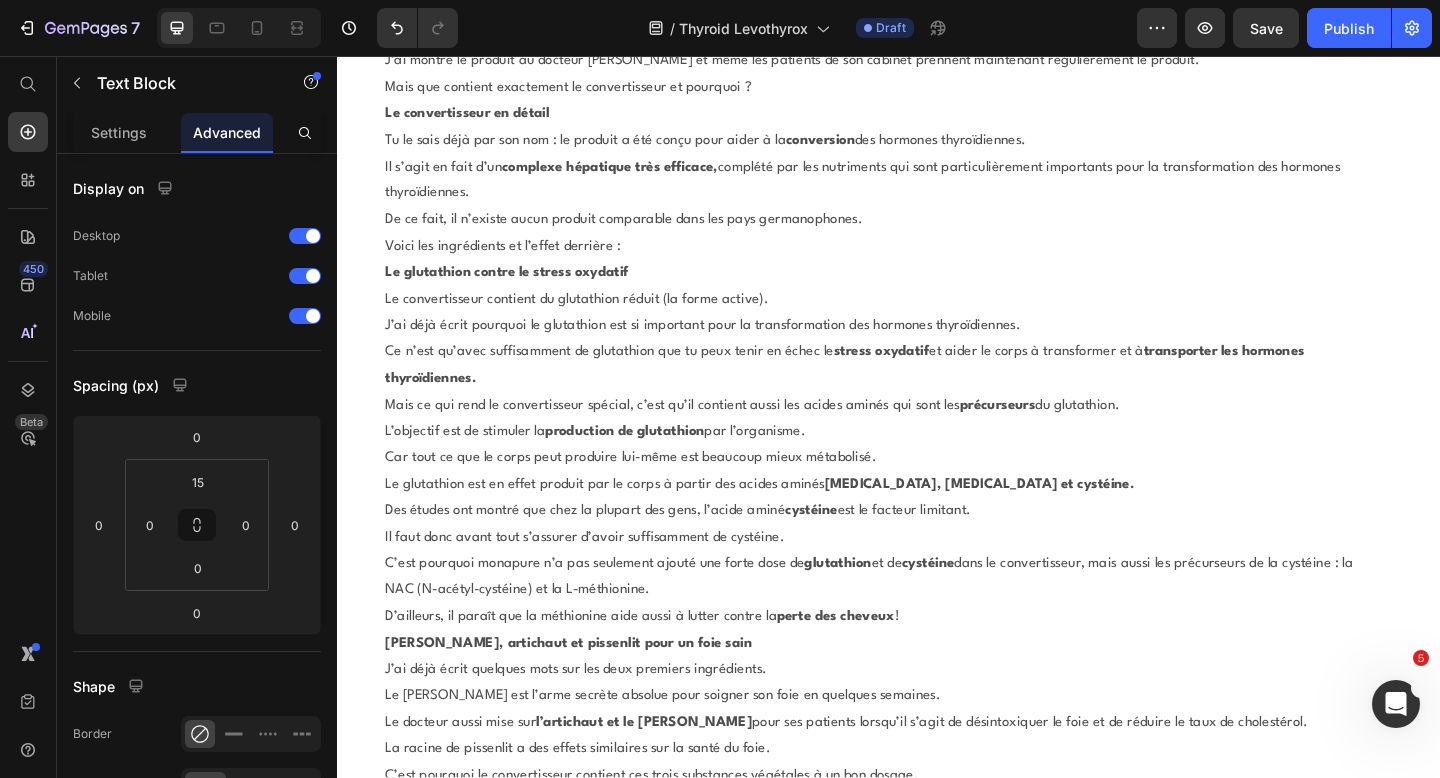click on "Anthony William va encore plus loin dans son livre «  Guéris ta thyroïde  » (oui, je l’ai aussi dévoré au cours de mes recherches)." at bounding box center [921, -4037] 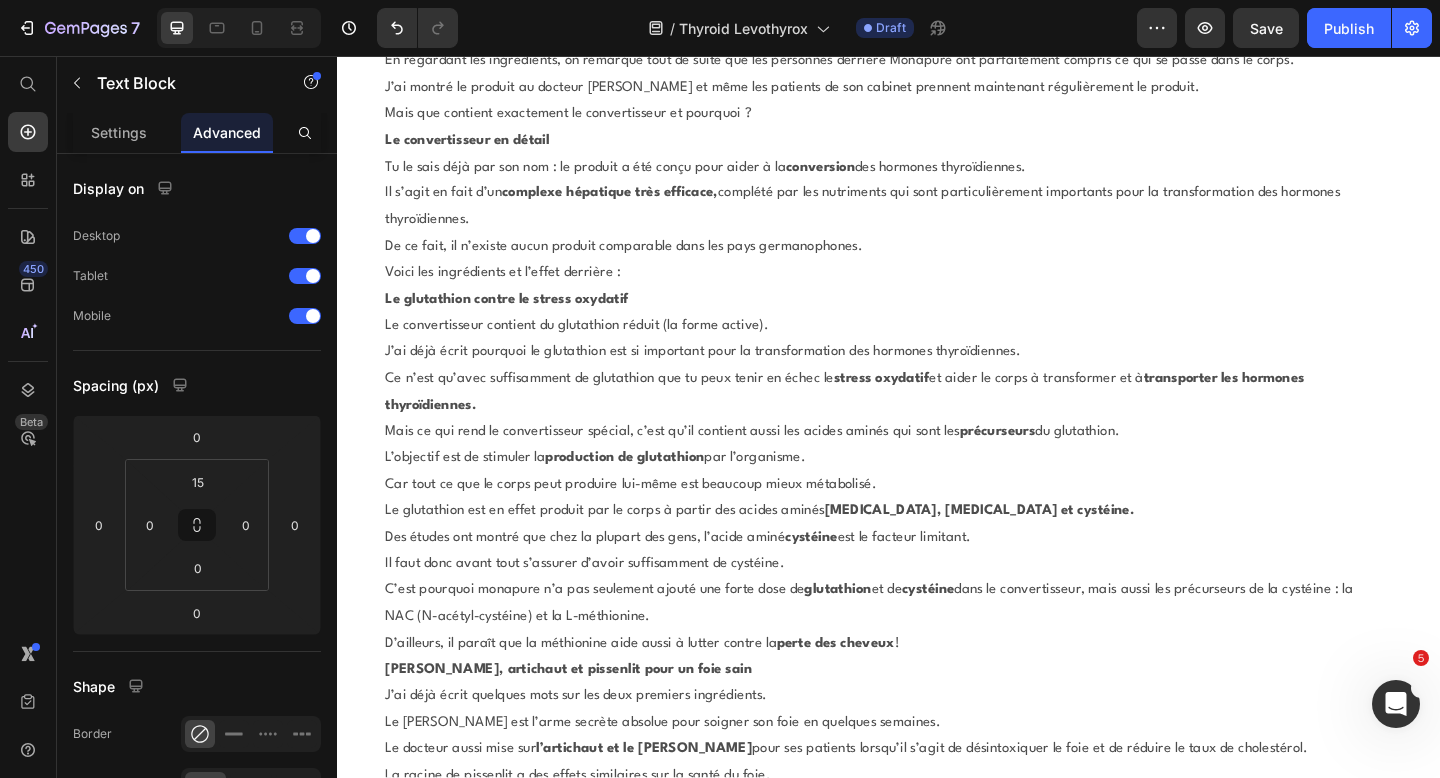 click on "Il souligne que les artichauts contiennent de nombreux composés qui n’ont pas encore été découverts et qui  travaillent spécifiquement pour la thyroïde." at bounding box center (921, -3965) 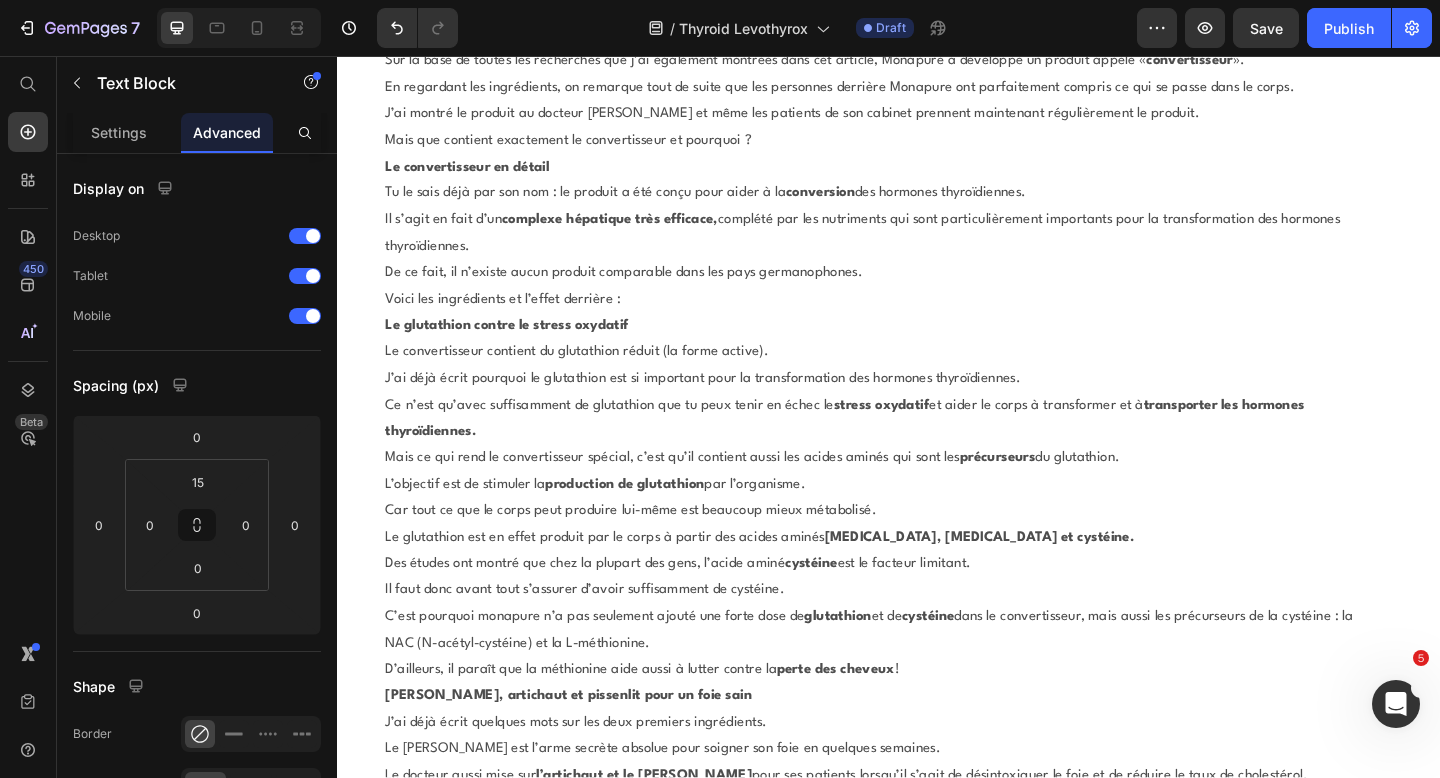 click on "Ces composés, en particulier les phytonutriments dans les feuilles d’artichaut, sont efficaces pour  réduire les nodules, les tumeurs et les kystes  de la thyroïde." at bounding box center [921, -3893] 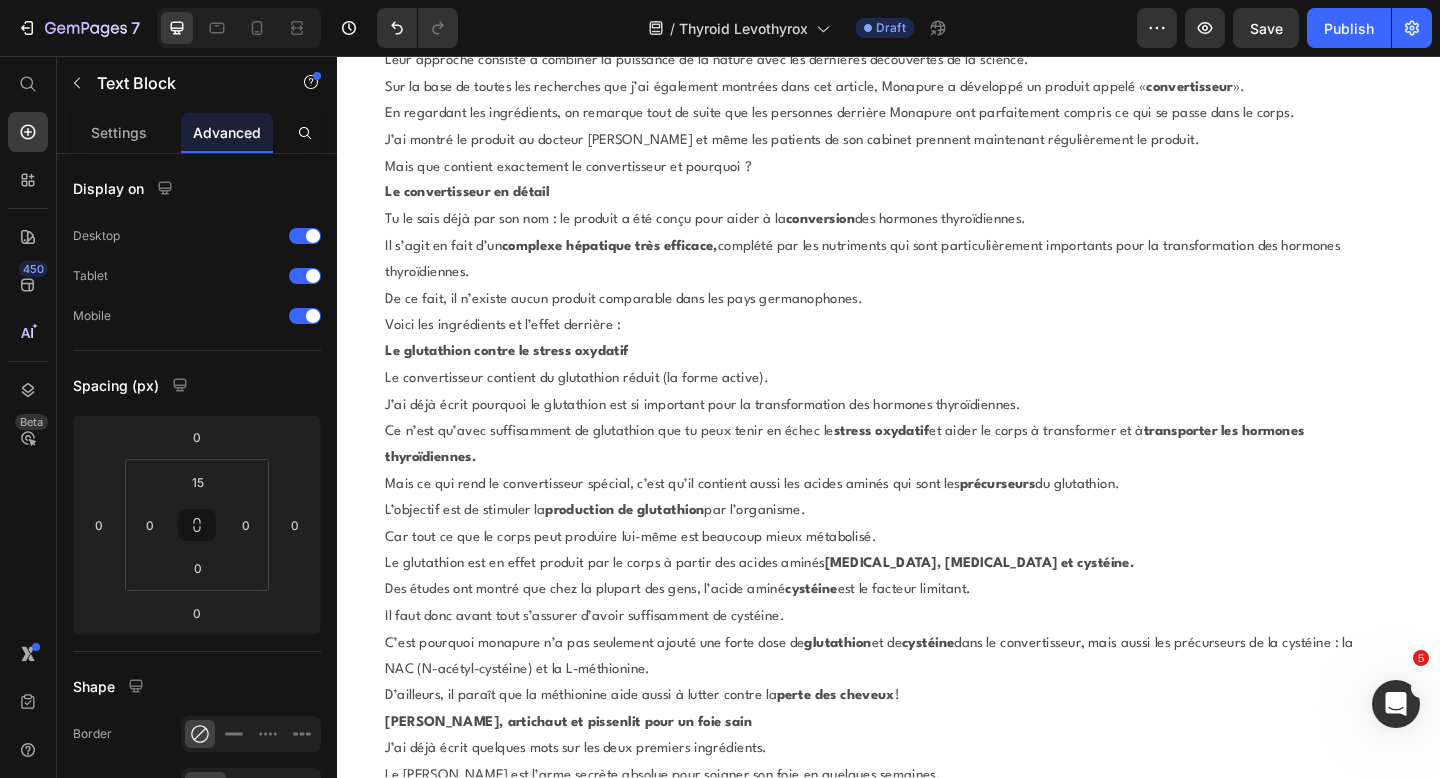 click on "Avec ces  deux plantes médicinales, le chardon-marie et l’artichaut,  le f oie est protégé et renforcé dans sa fonction." at bounding box center [921, -3836] 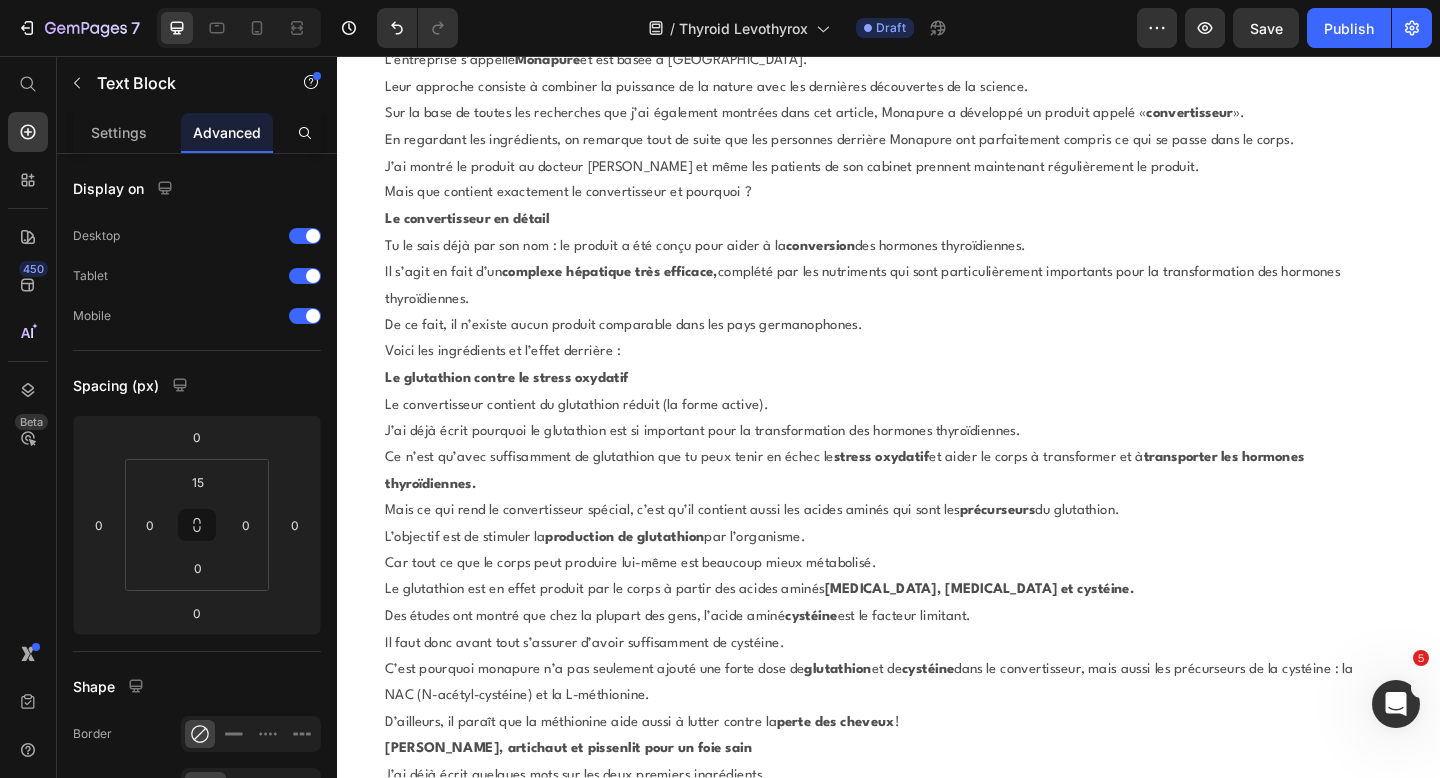 click on "C’est alors que l’on dit :" at bounding box center [921, -3749] 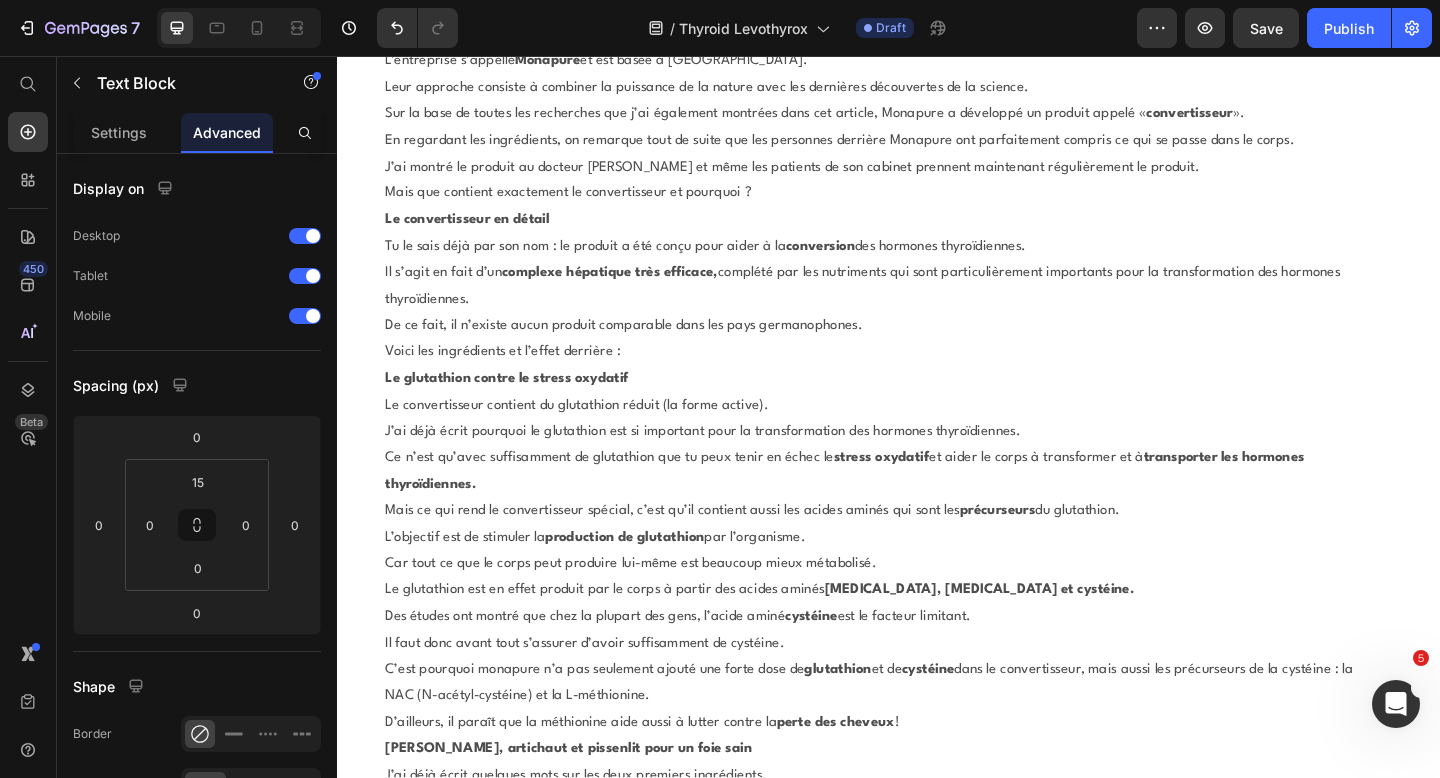 click on "Presque comme si tu appuyais sur un bouton." at bounding box center (921, -3778) 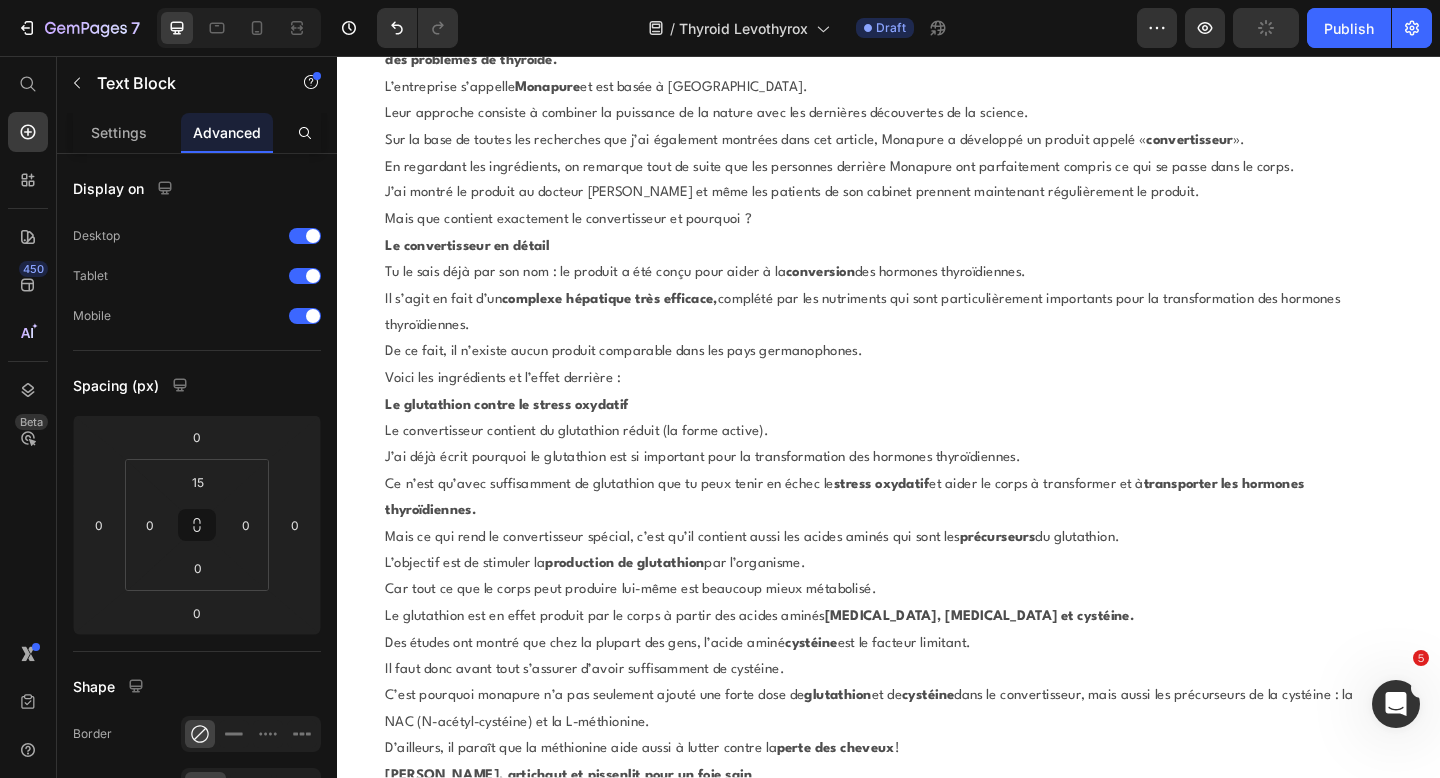 click on "C’est alors que l’on dit :" at bounding box center [921, -3721] 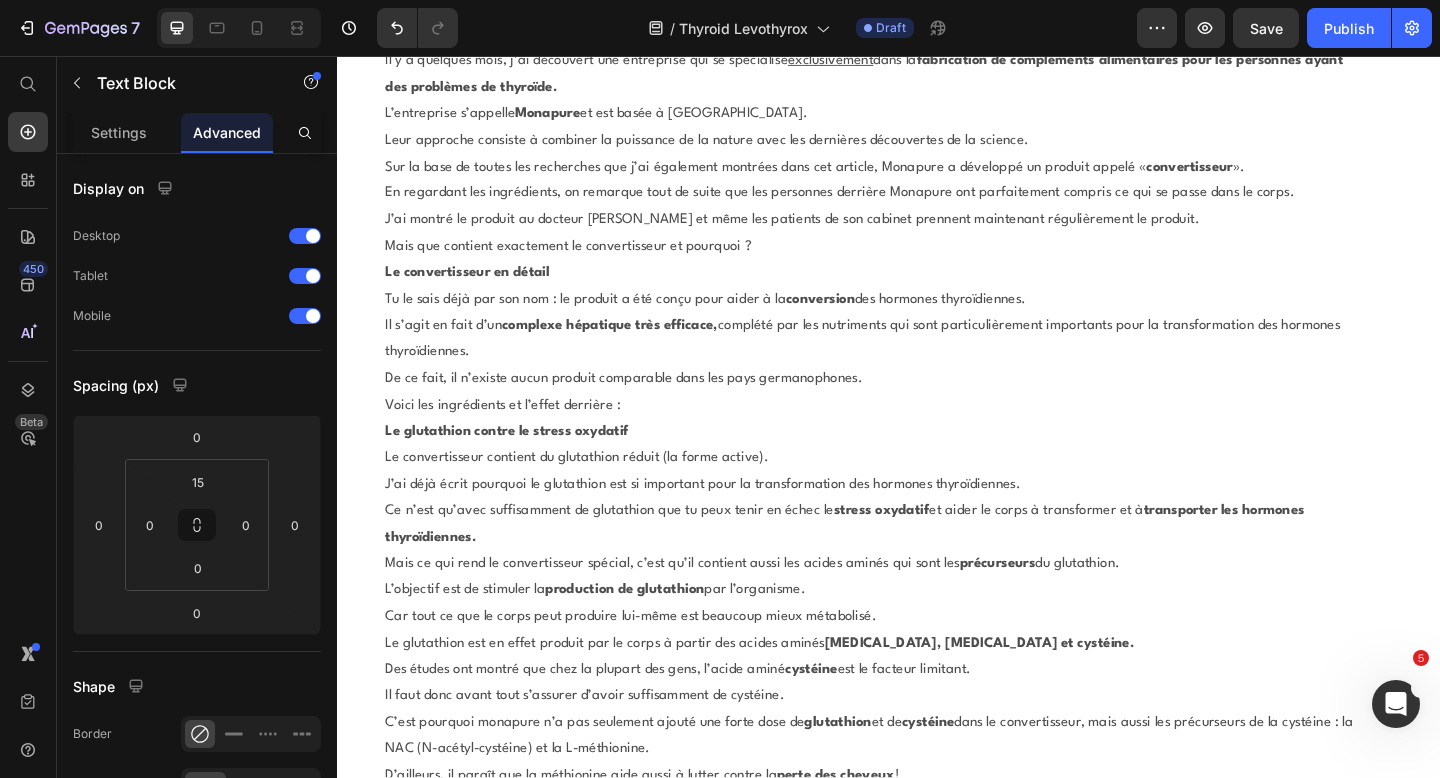 click at bounding box center [921, -3692] 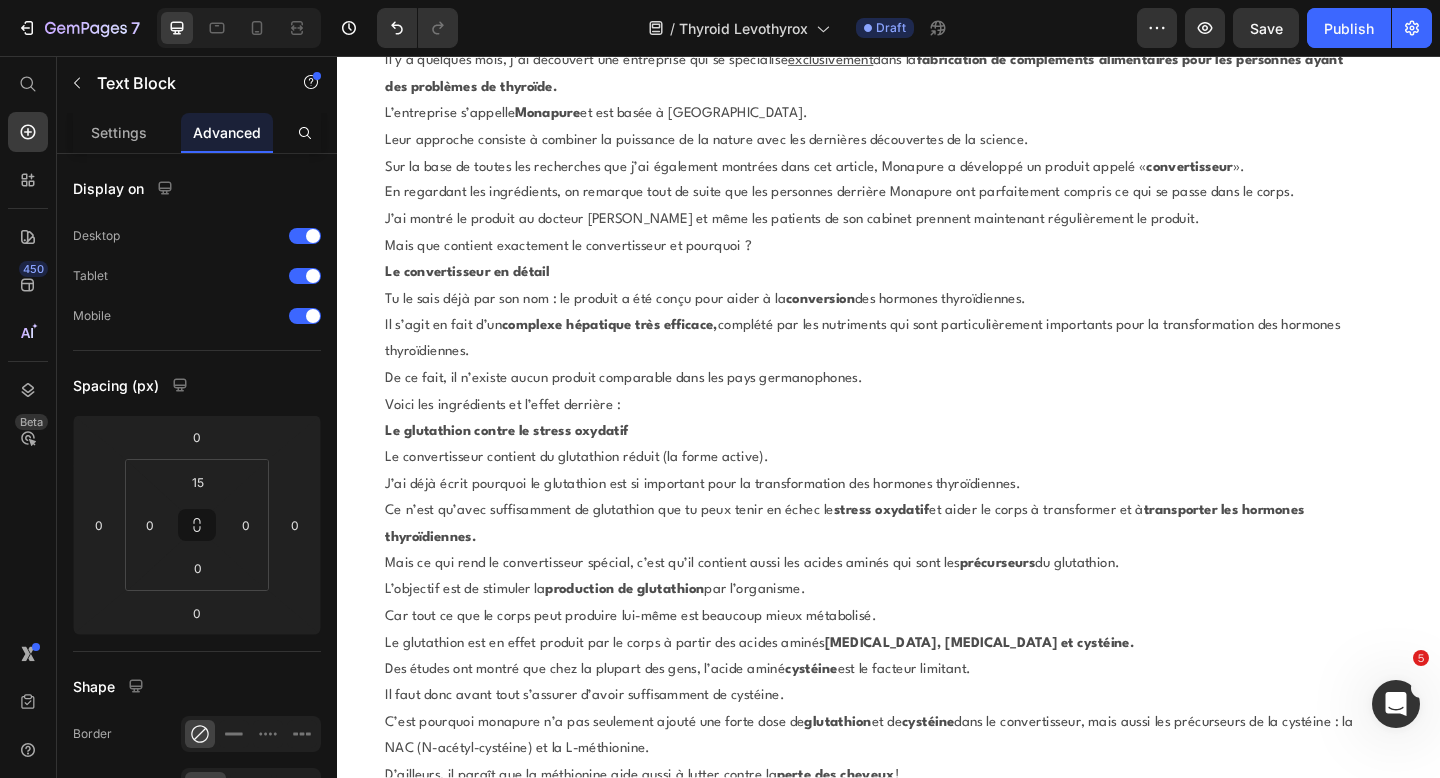 click on "Un foie plein d’énergie fait une personne pleine d’énergie." at bounding box center (921, -3663) 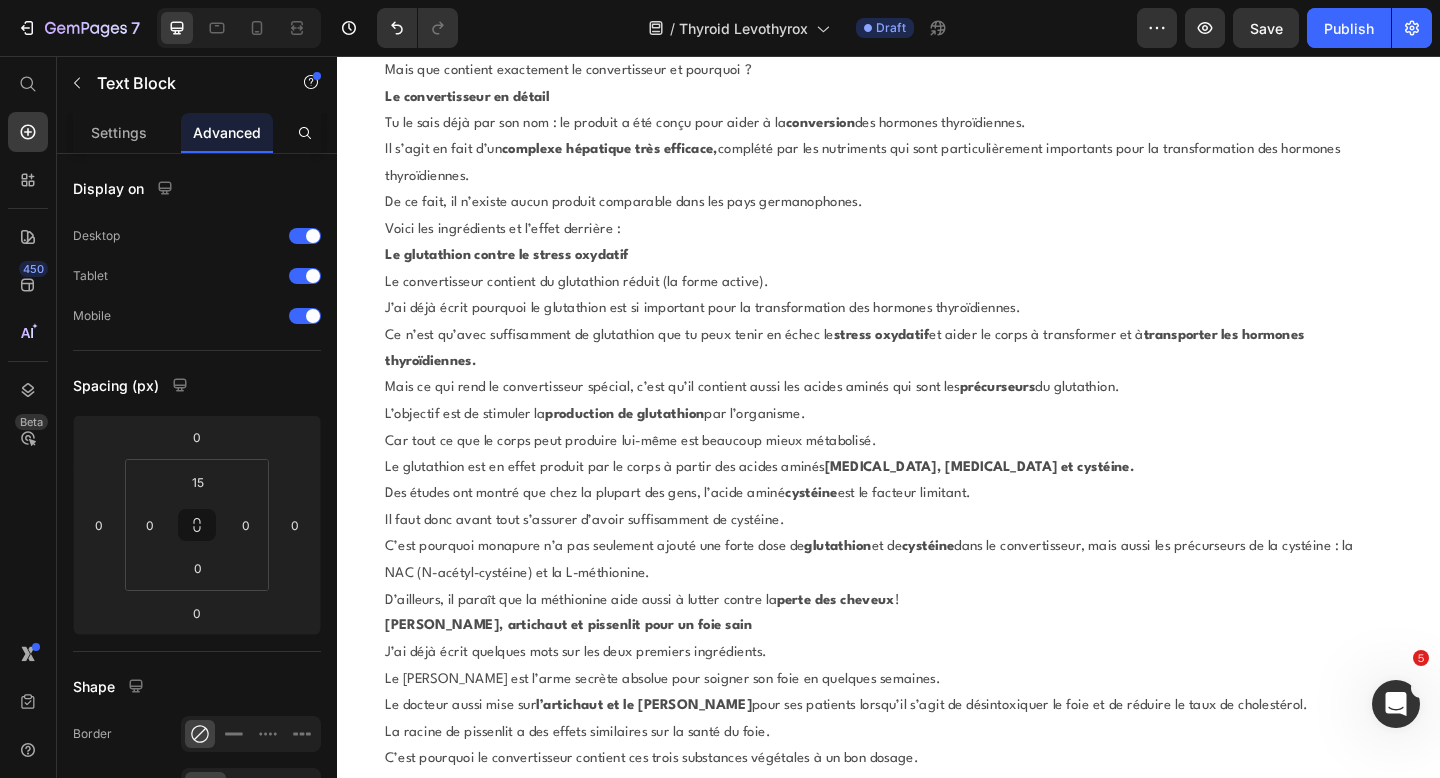 scroll, scrollTop: 22428, scrollLeft: 0, axis: vertical 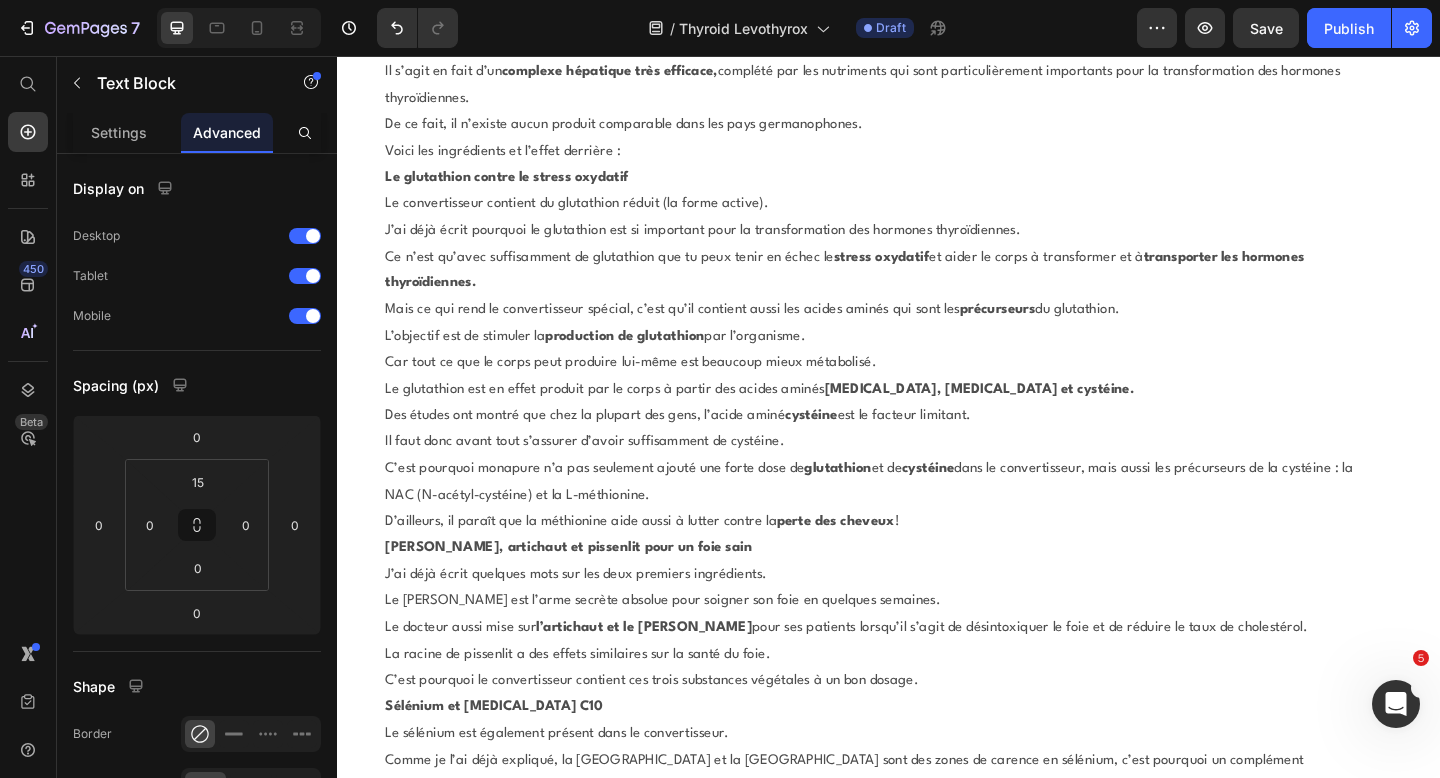 click on "La deuxième étape consiste à  augmenter les antioxydants  et à réduire le stress oxydatif trop élevé." at bounding box center [921, -3882] 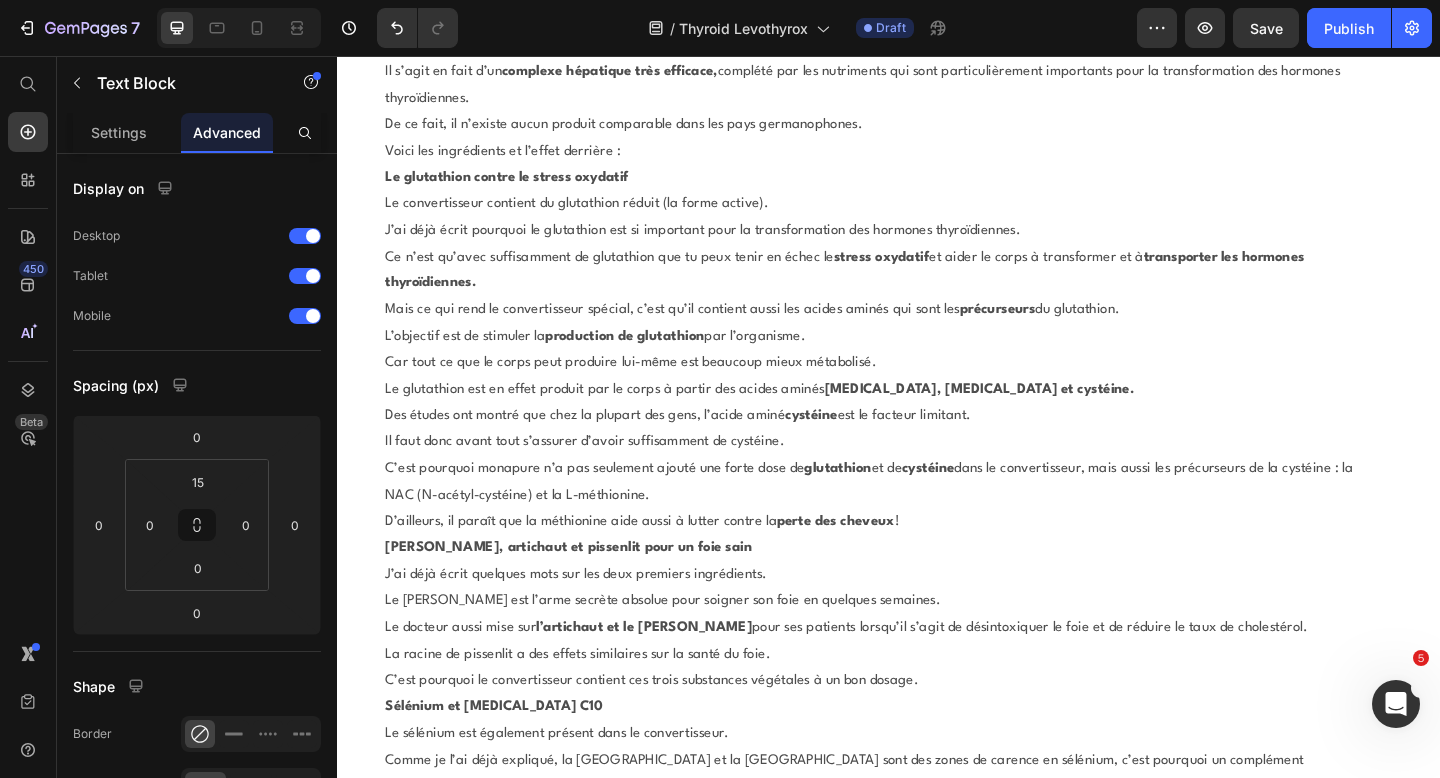 click on "Étape 2 : Combattre le stress oxydatif" at bounding box center (921, -3910) 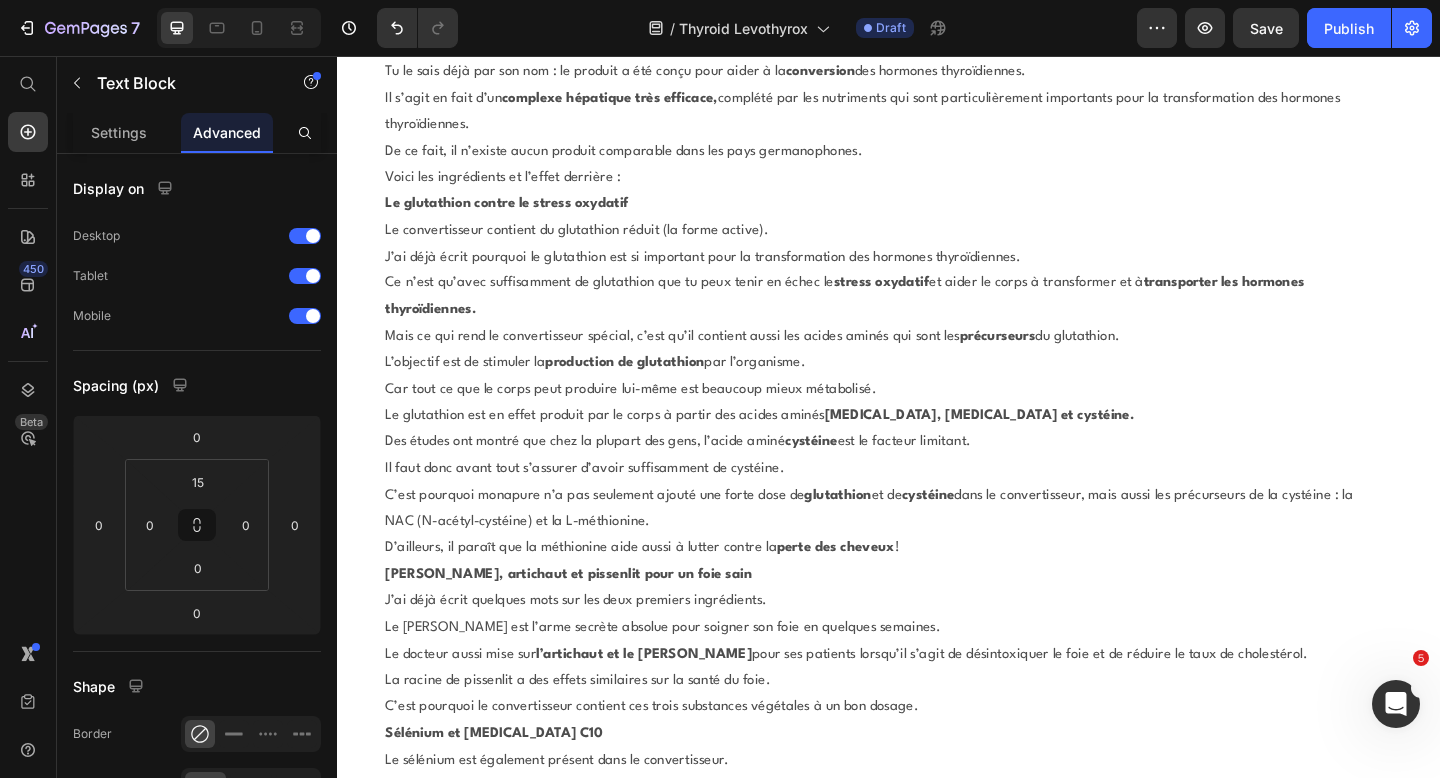 click on "La deuxième étape consiste à  augmenter les antioxydants  et à réduire le stress oxydatif trop élevé." at bounding box center [921, -3853] 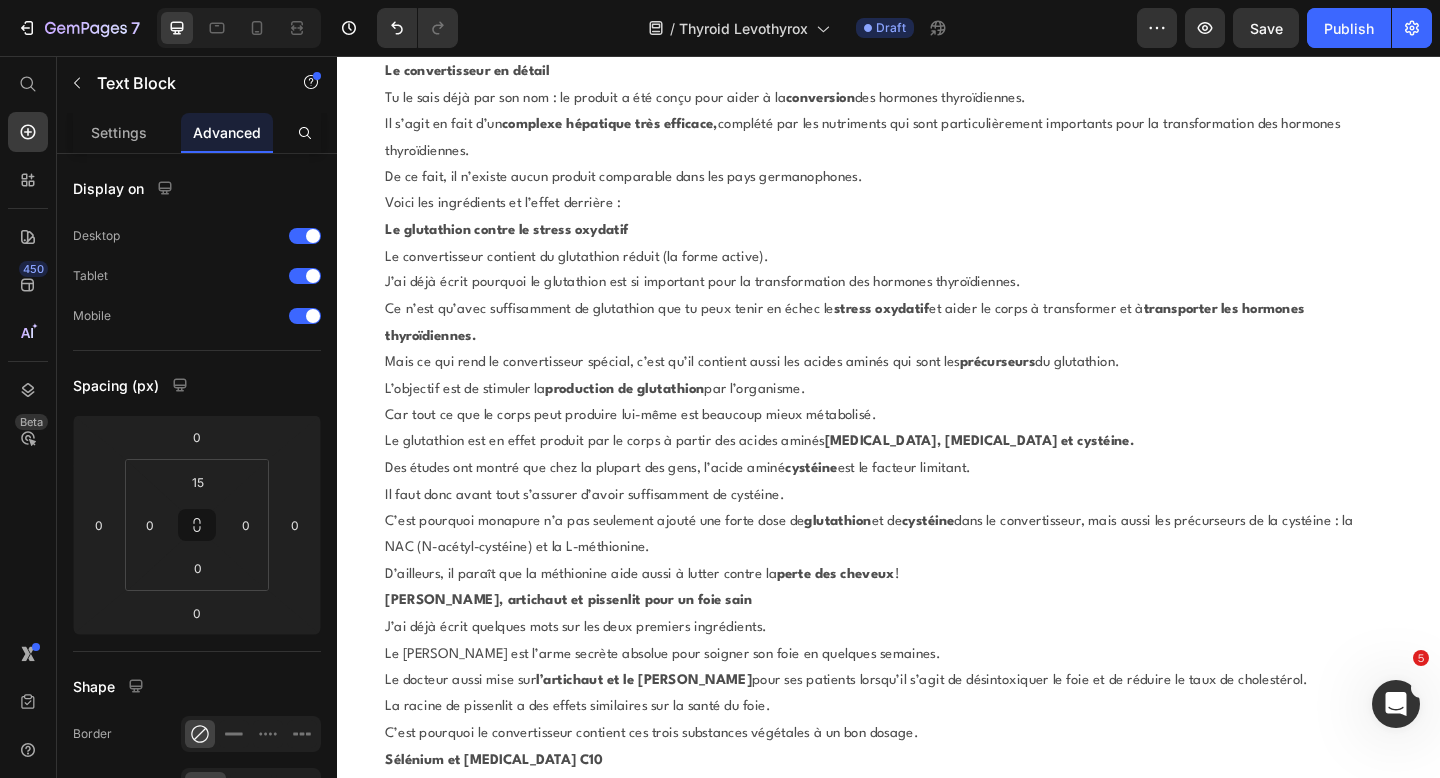 click on "Tu t’en souviens peut-être : en cas d’hypothyroïdie, il y a un déséquilibre entre les antioxydants et le stress oxydatif." at bounding box center [921, -3795] 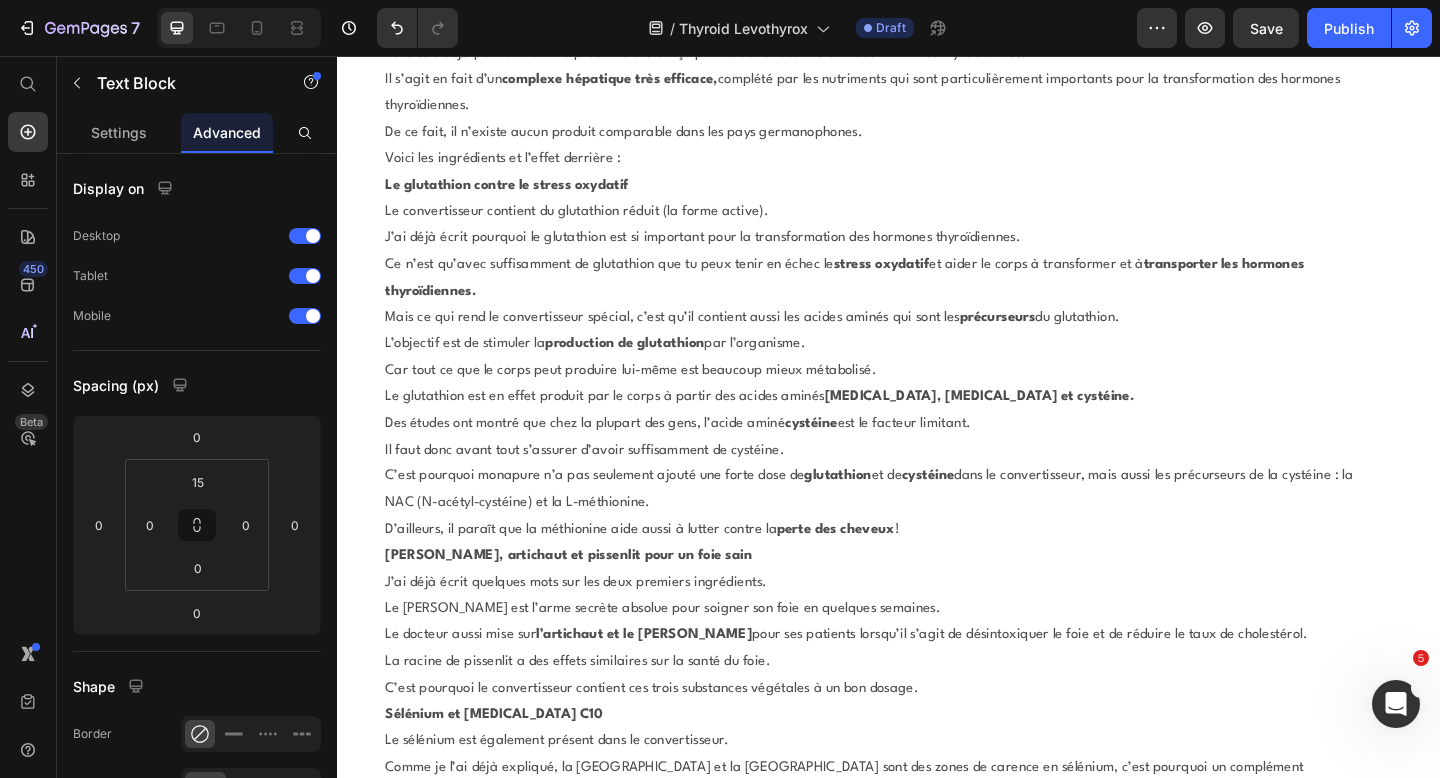 scroll, scrollTop: 22528, scrollLeft: 0, axis: vertical 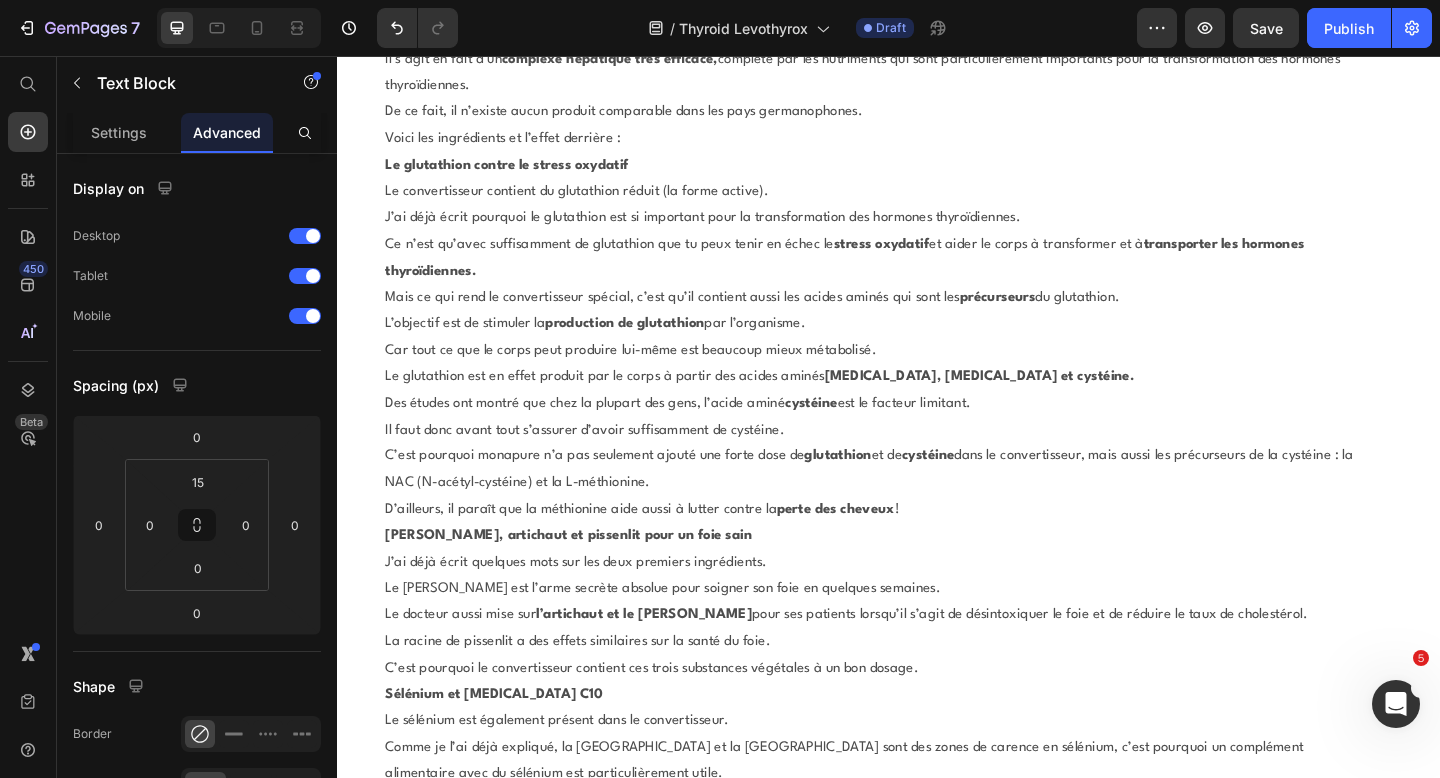 click on "« Lorsque notre glande thyroïde produit des hormones thyroïdiennes, elle génère en même temps des radicaux libres. S’il n’y a pas assez de  glutathion  pour contenir ce  stress oxydatif,  l’excès peut avoir un impact sur d’autres tissus »." at bounding box center [921, -3794] 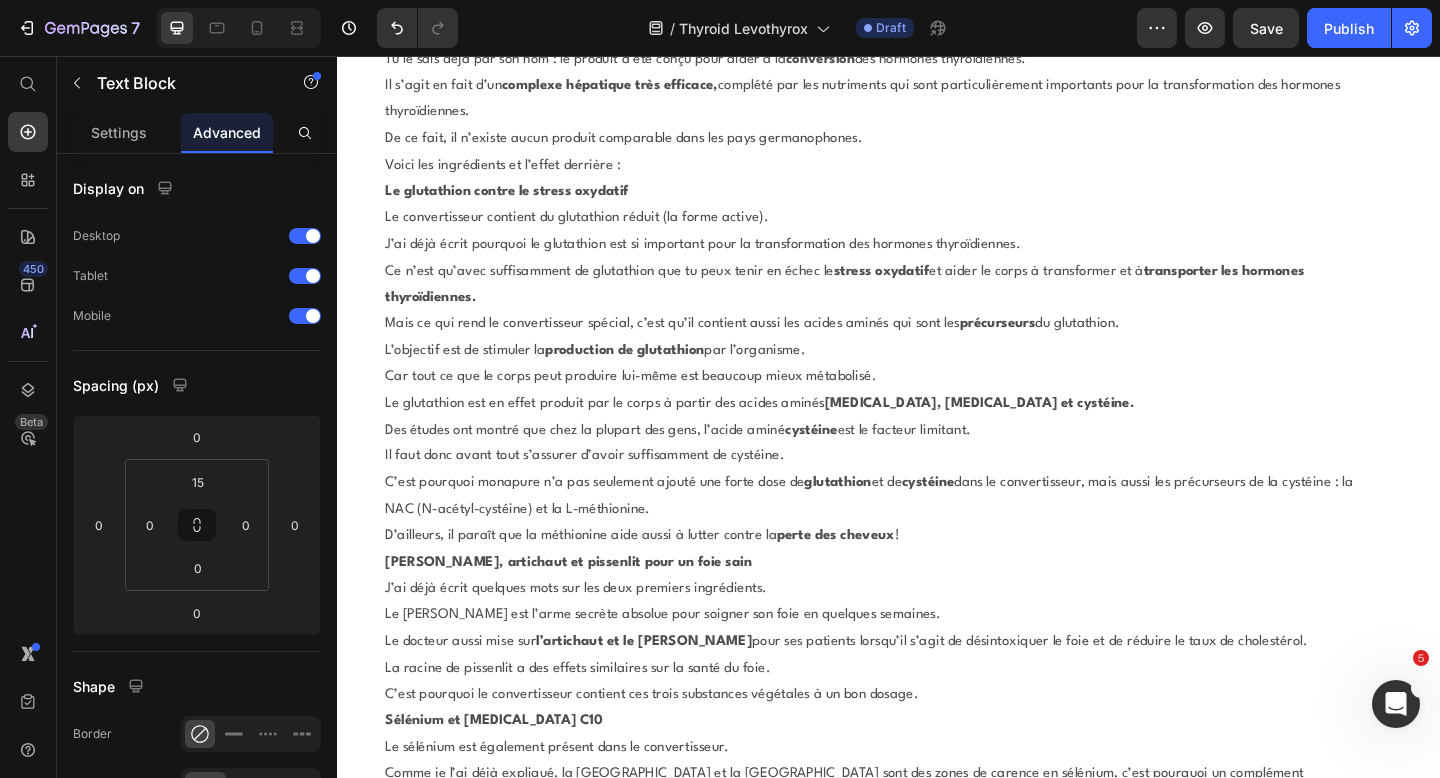 click on "« Lorsque notre glande thyroïde produit des hormones thyroïdiennes, elle génère en même temps des radicaux libres. S’il n’y a pas assez de  glutathion  pour contenir ce  stress oxydatif,  l’excès peut avoir un impact sur d’autres tissus »." at bounding box center [921, -3765] 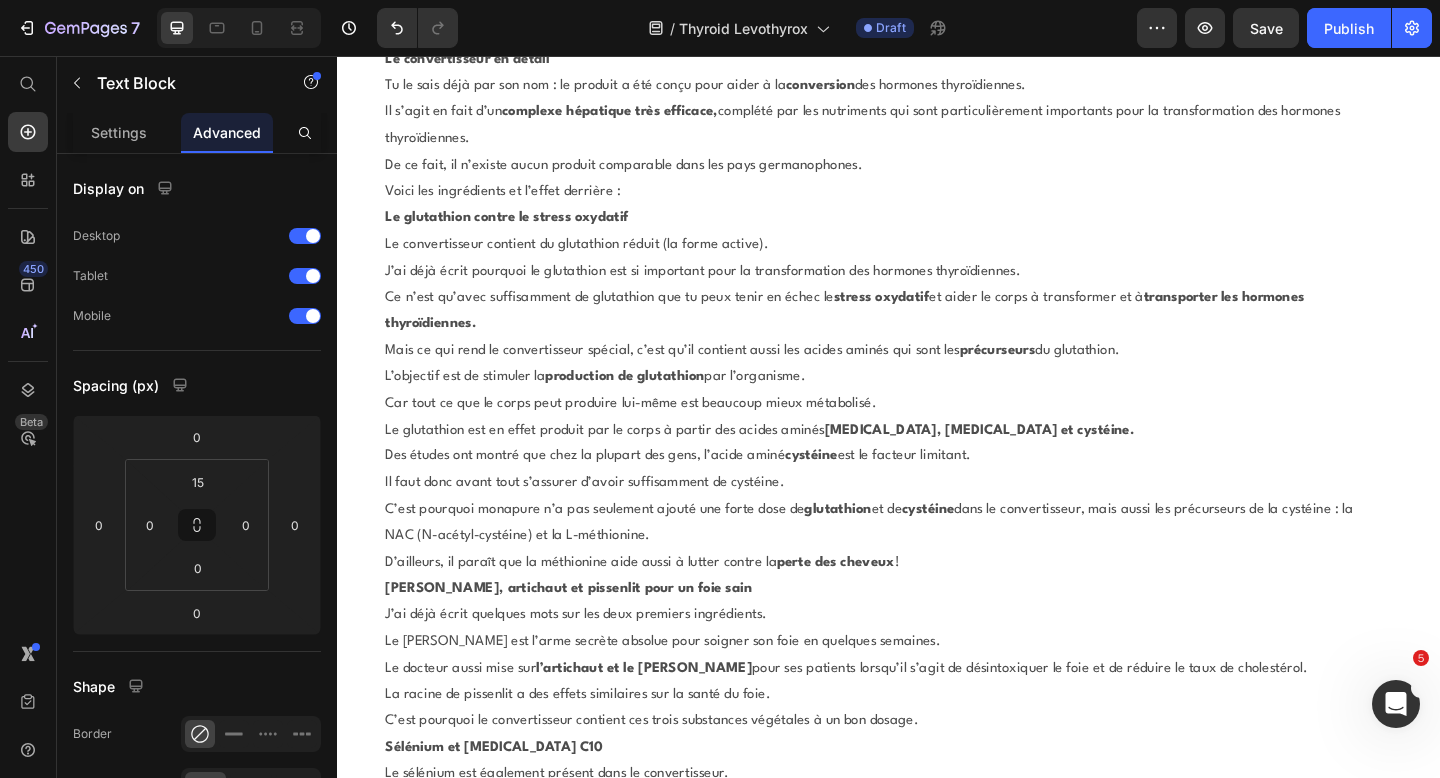 click on "Le  glutathion  est l’antioxydant le plus répandu et le plus puissant dans le corps." at bounding box center [921, -3694] 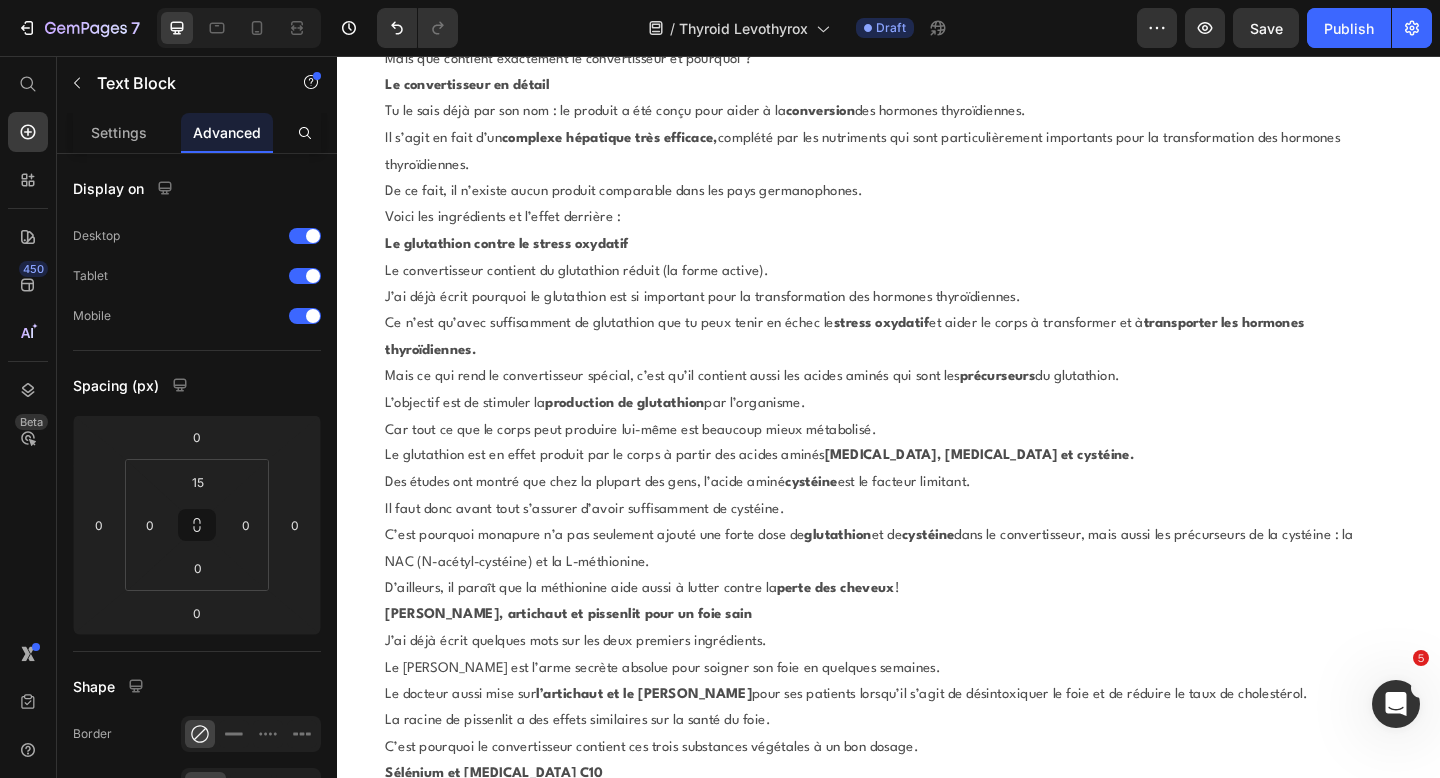 click on "C’est pourquoi on l’appelle parfois LE  principal antioxydant." at bounding box center [921, -3636] 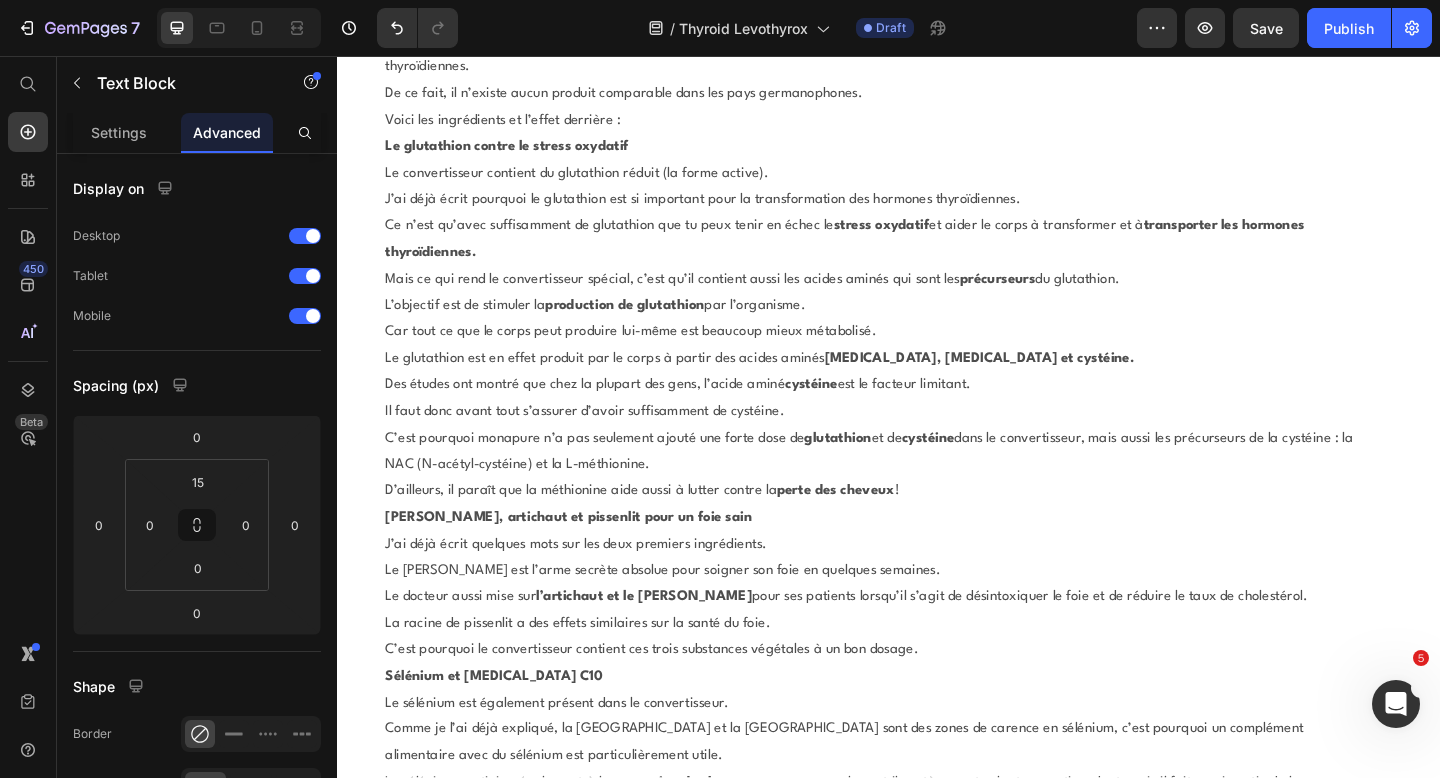 scroll, scrollTop: 22672, scrollLeft: 0, axis: vertical 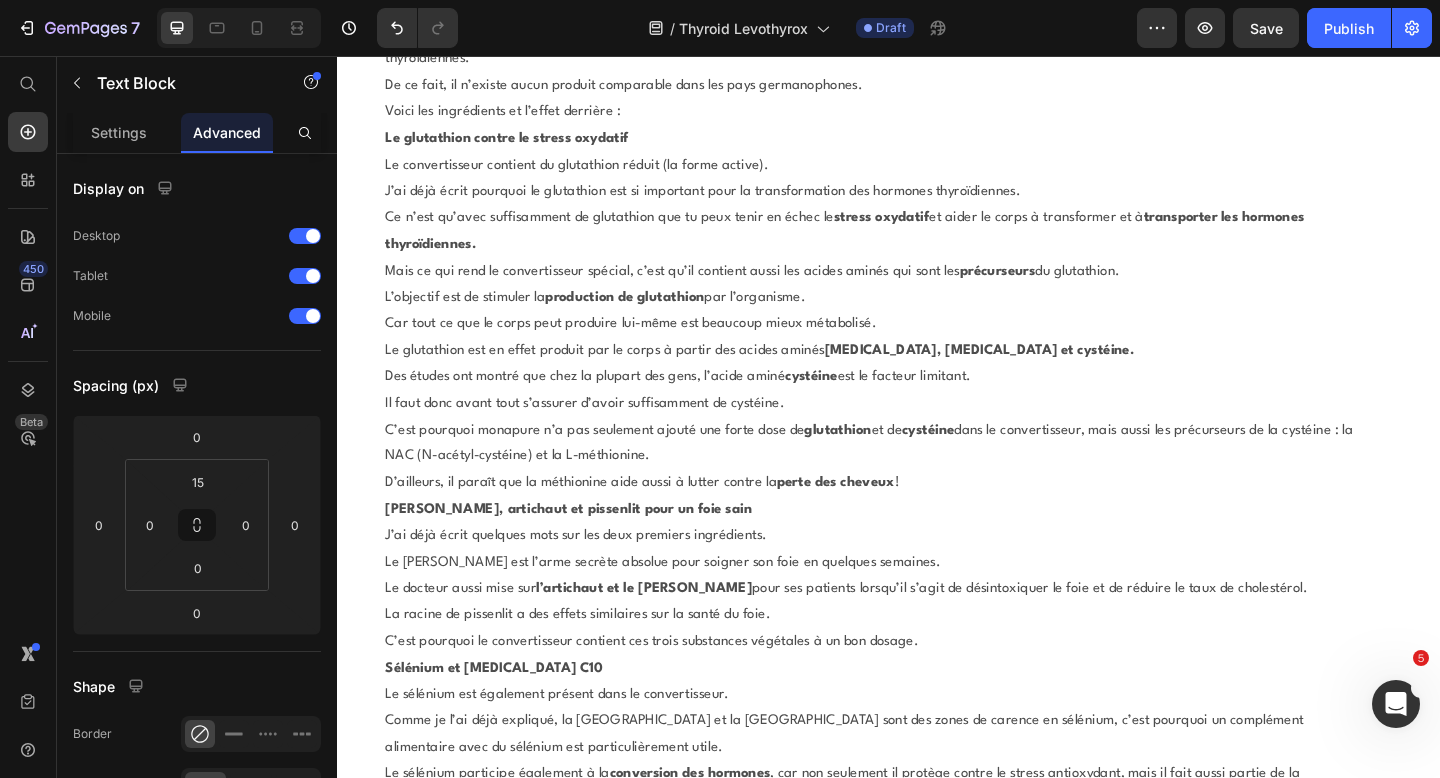 click on "Dans sa forme active, il a la capacité de  neutraliser les radicaux libres." at bounding box center (921, -3723) 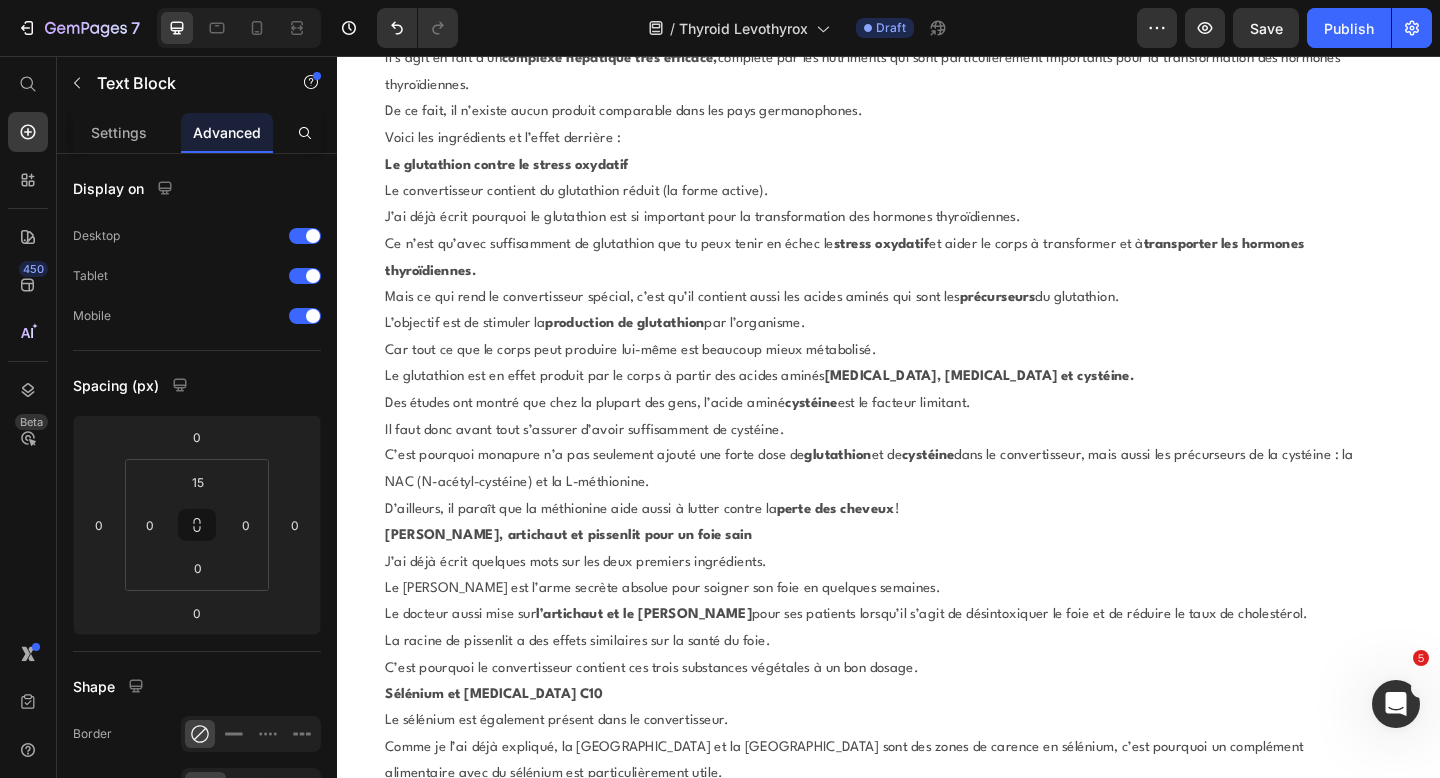 click on "Normalement, le glutathion intercepte ces radicaux libres et protège ainsi nos cellules." at bounding box center [921, -3665] 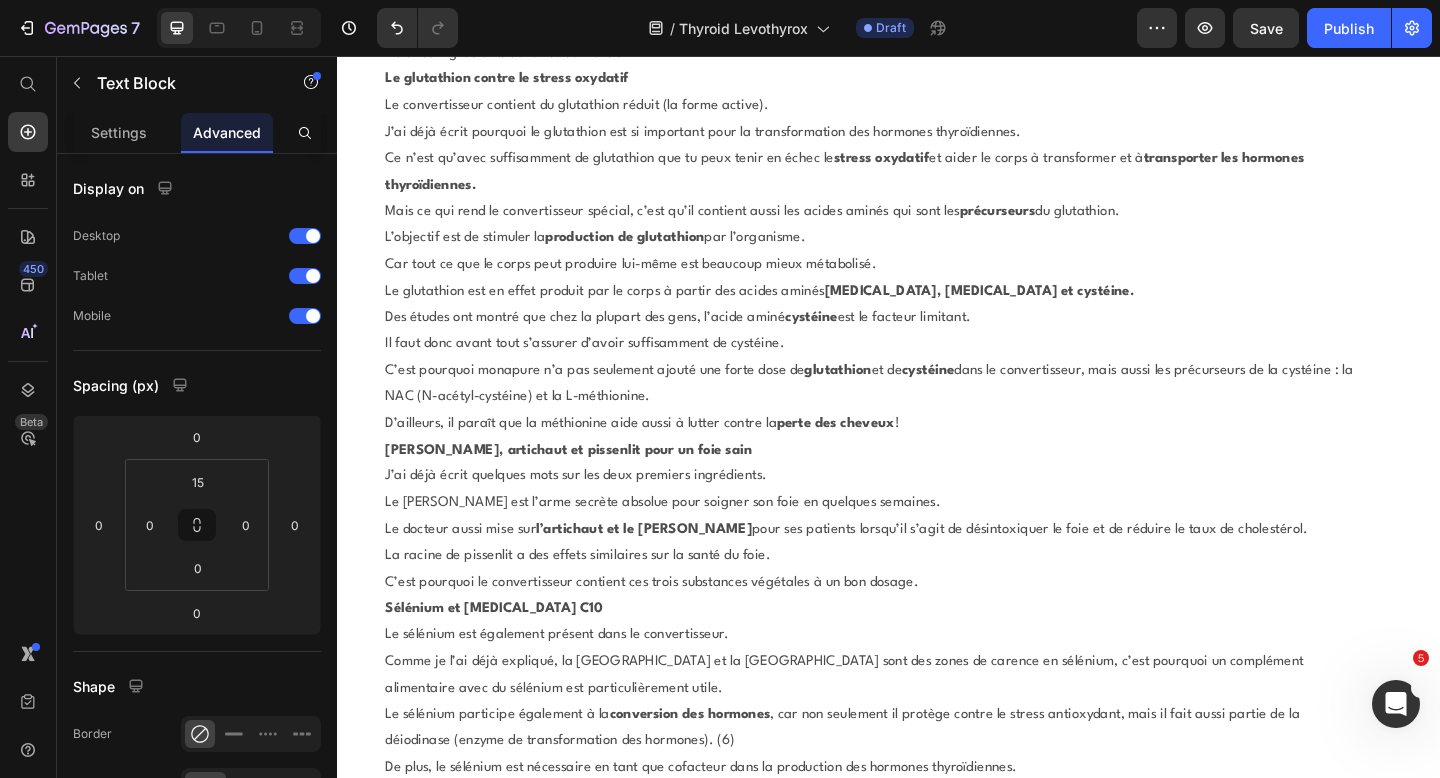 scroll, scrollTop: 22801, scrollLeft: 0, axis: vertical 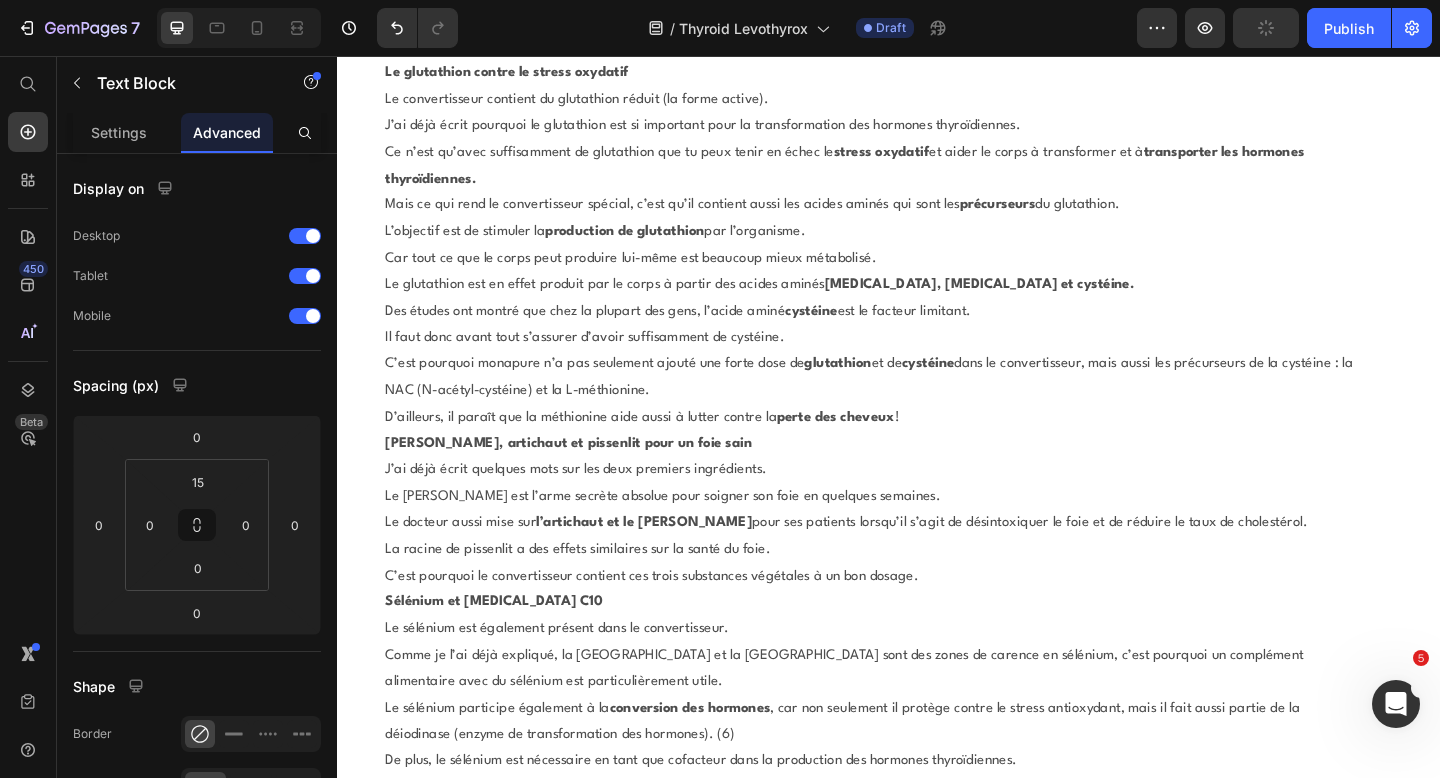 click on "Mais s’il y a  trop de radicaux libres, le glutathion s’épuise." at bounding box center [921, -3736] 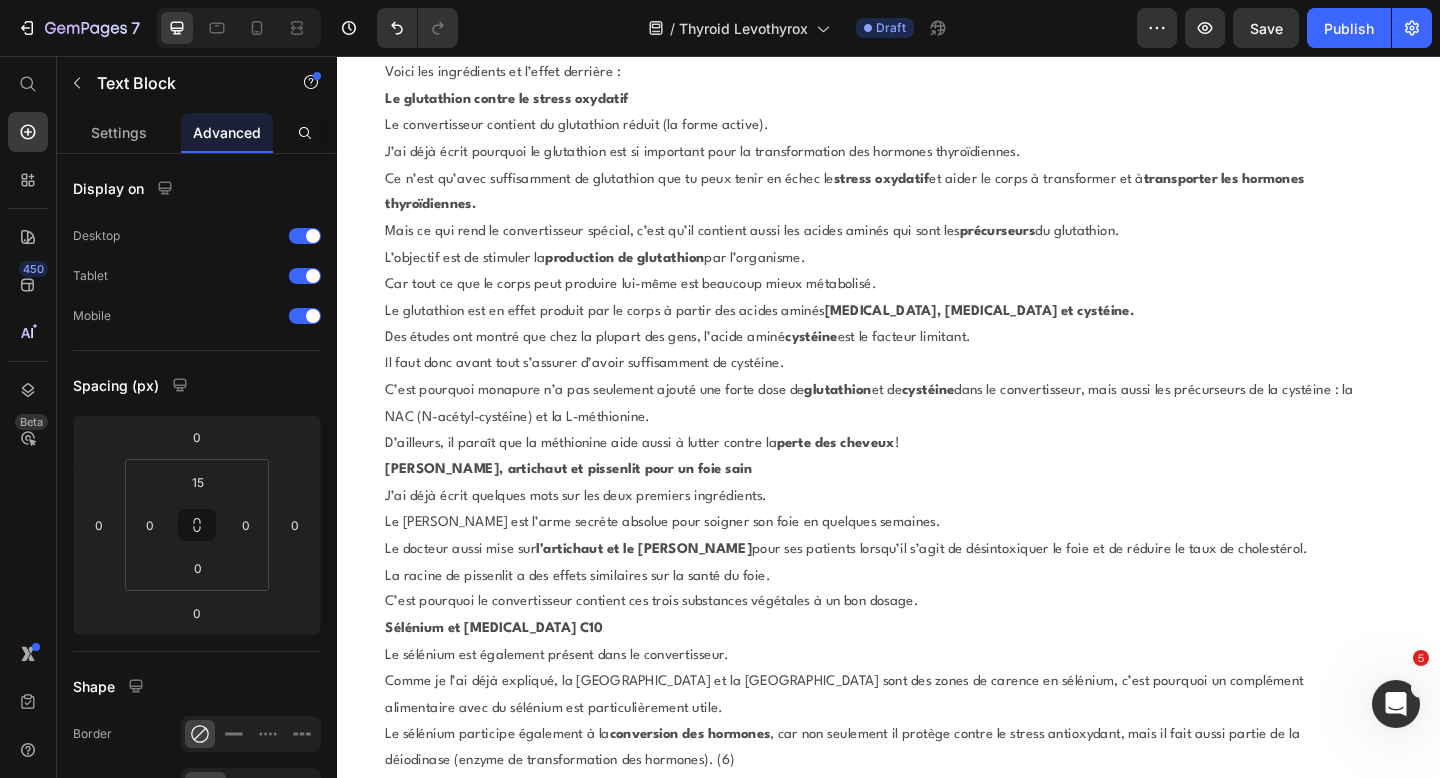 click on "Une fois qu’il est épuisé, il ne peut plus aider et les cellules et leurs centres d’énergie peuvent être plus facilement endommagés." at bounding box center (921, -3650) 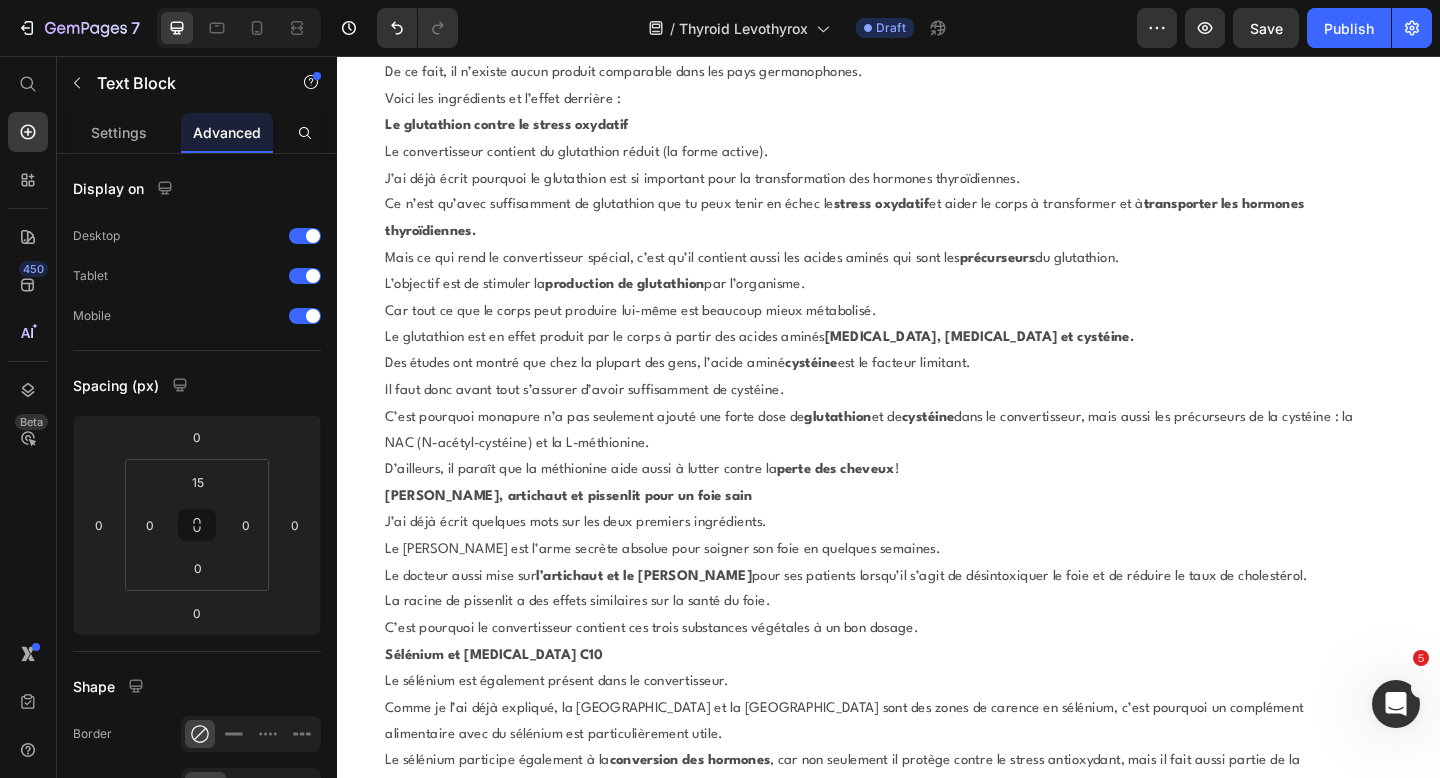 click on "Dans le jargon, on dit que le glutathion est « oxydé » (consommé)." at bounding box center (921, -3679) 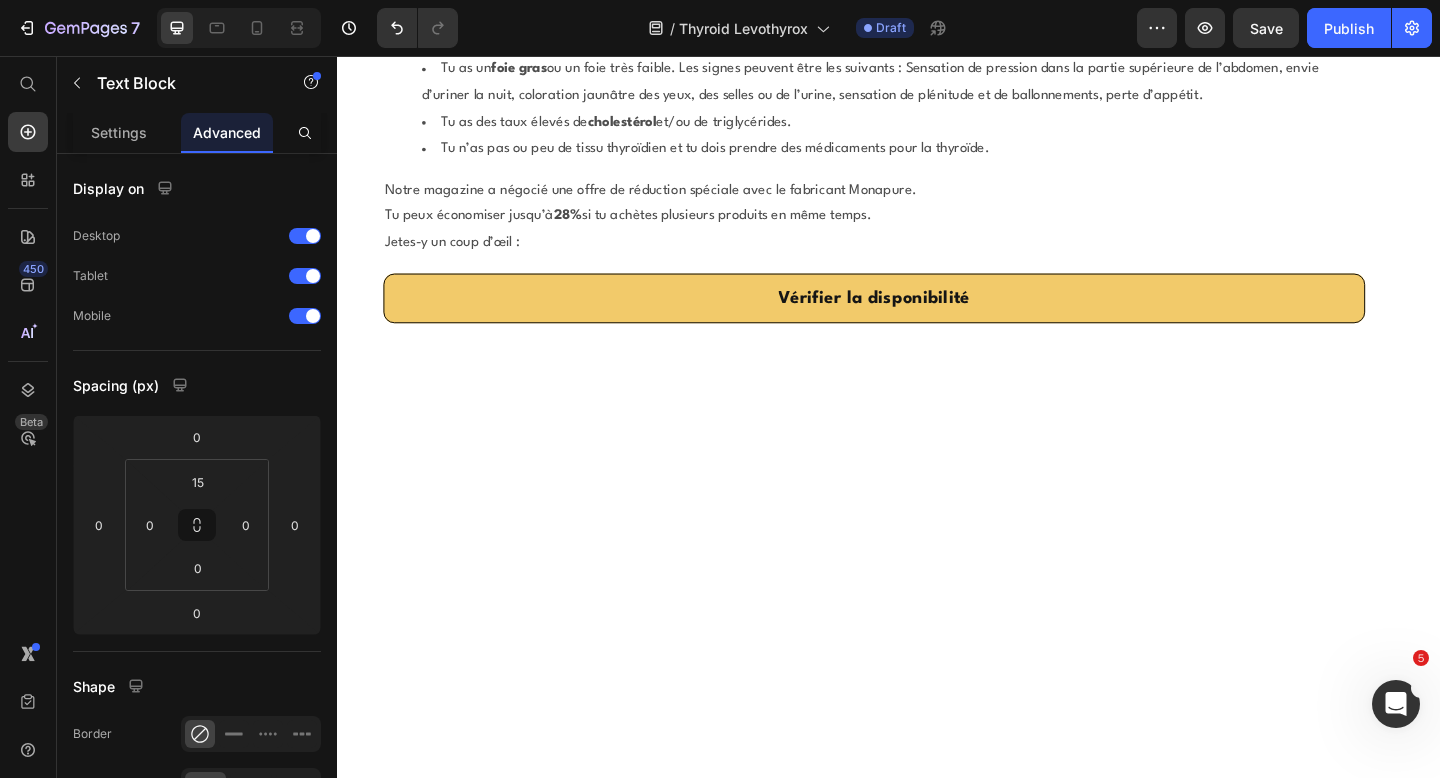 scroll, scrollTop: 25742, scrollLeft: 0, axis: vertical 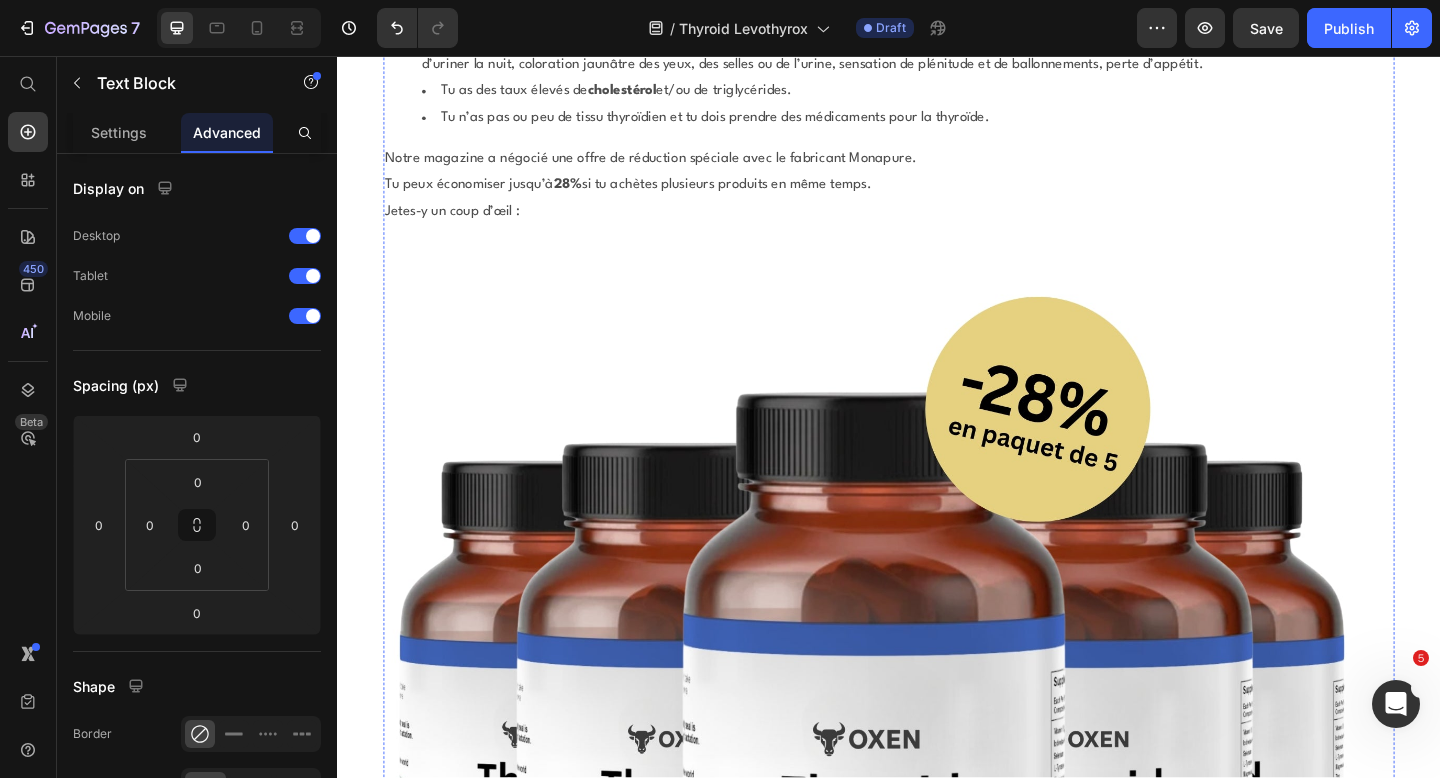 click on "On a découvert que les personnes dont la  fonction de conversion est limitée  ont presque toujours un faible taux de glutathion (5)." at bounding box center (921, -3992) 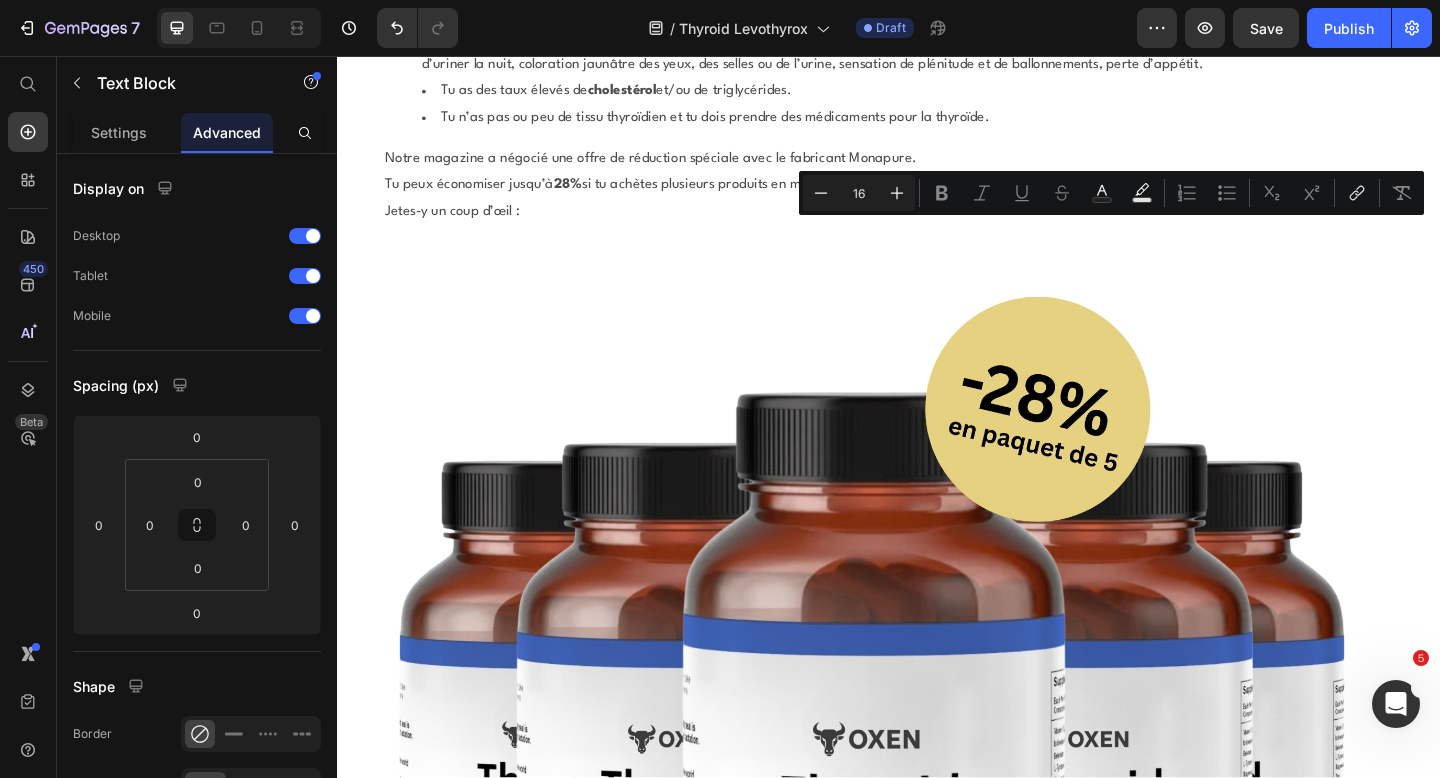click on "On a découvert que les personnes dont la  fonction de conversion est limitée  ont presque toujours un faible taux de glutathion (5)." at bounding box center (921, -3992) 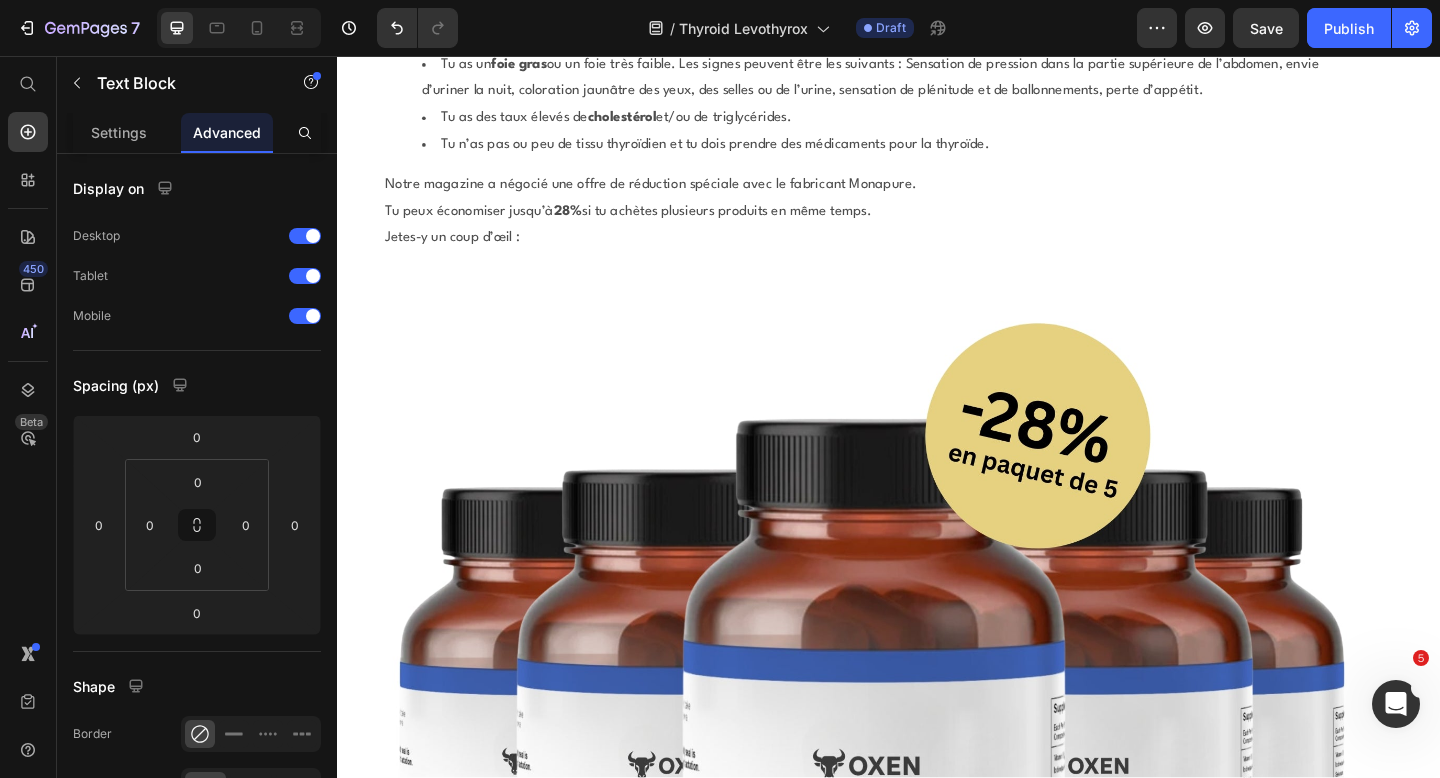 click on "Le glutathion est donc  LE nutriment le plus important  qui manque à la plupart des gens pour une  conversion optimale  des hormones." at bounding box center (921, -3934) 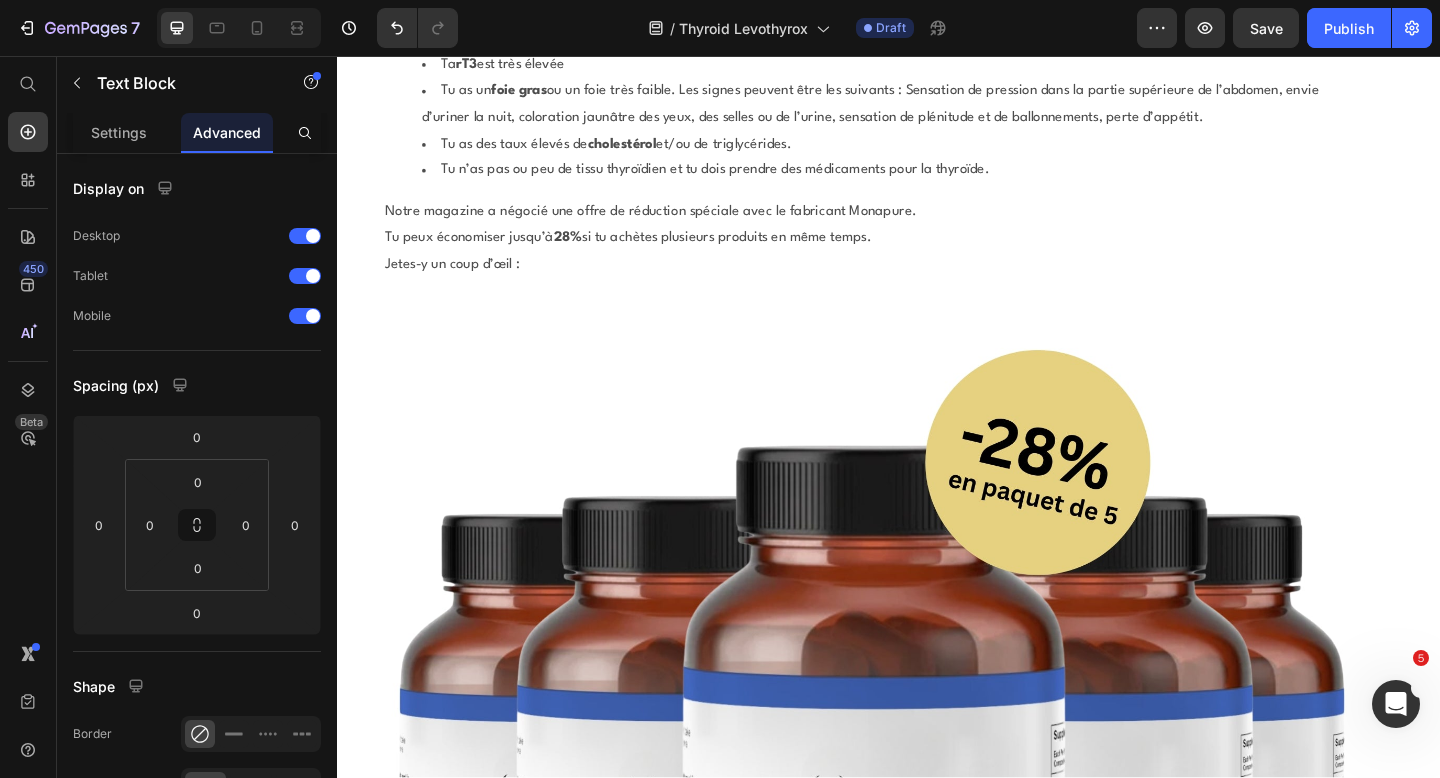 click on "En même temps, c’est aussi le taux sanguin que presque tous les médecins  négligent et qui n’est généralement même pas testé." at bounding box center (921, -3877) 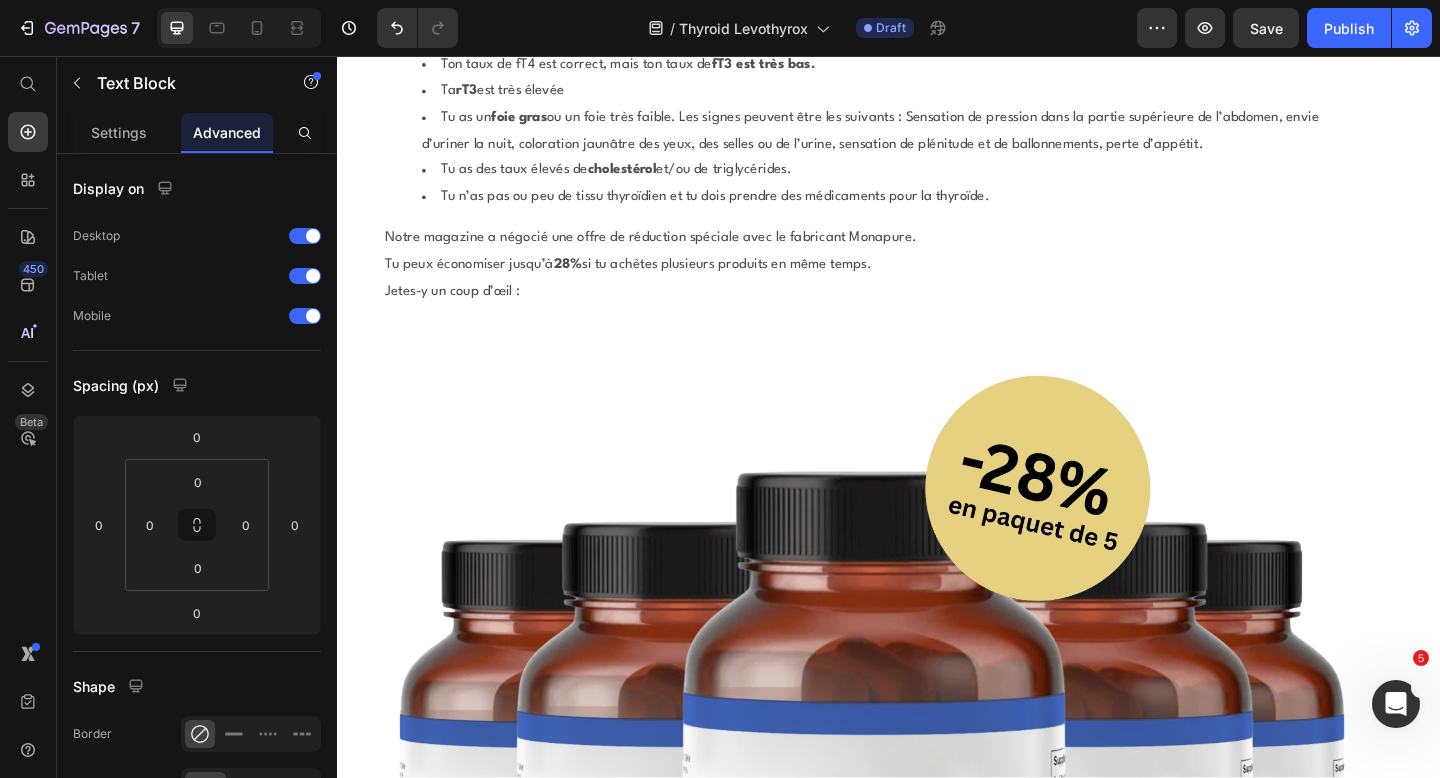 click on "Cela signifie que les  premiers résultats  peuvent être obtenus rien qu’en prenant du glutathion." at bounding box center [921, -3819] 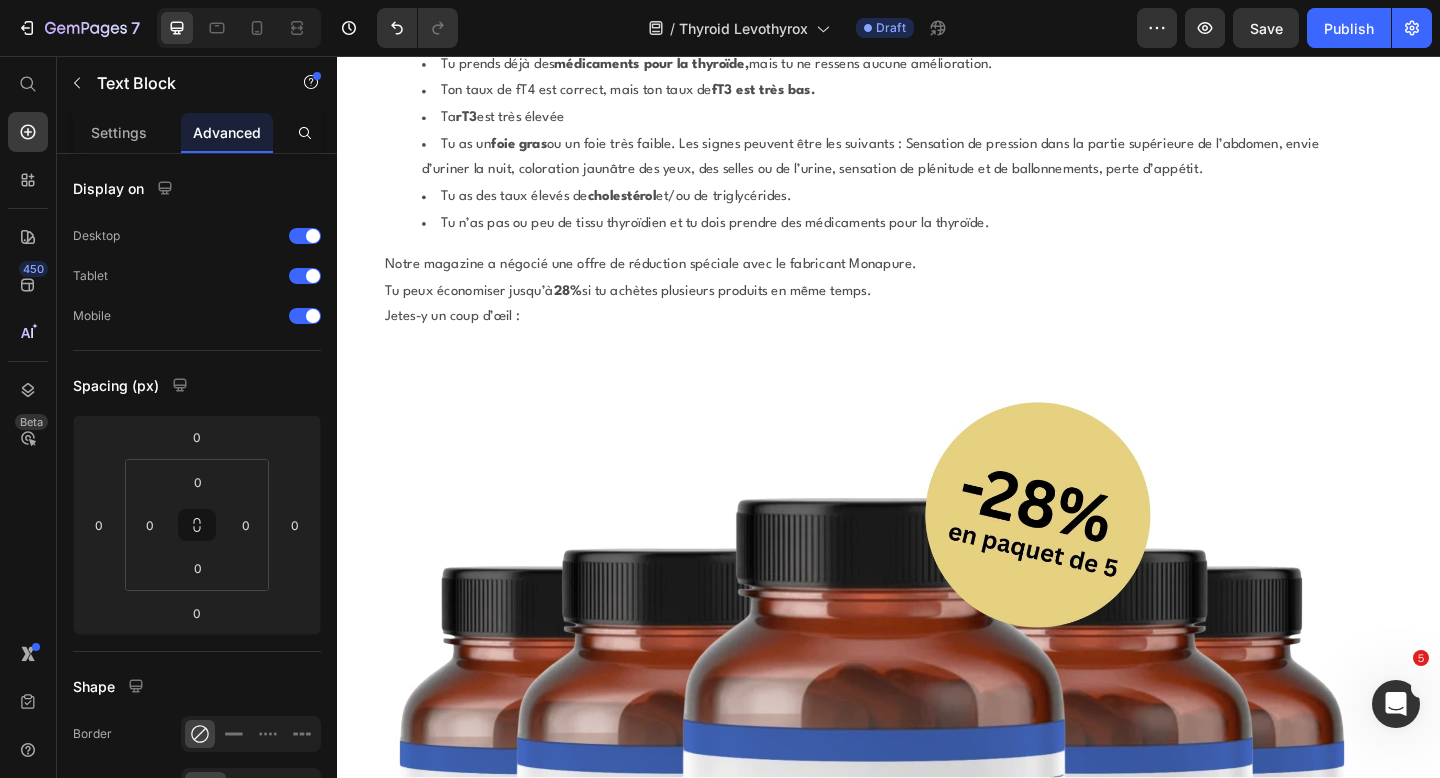 click on "Parce que la T4 (même si tu la prends sous forme de Levothyrox) peut être mieux convertie en [MEDICAL_DATA] dans le foie." at bounding box center (921, -3761) 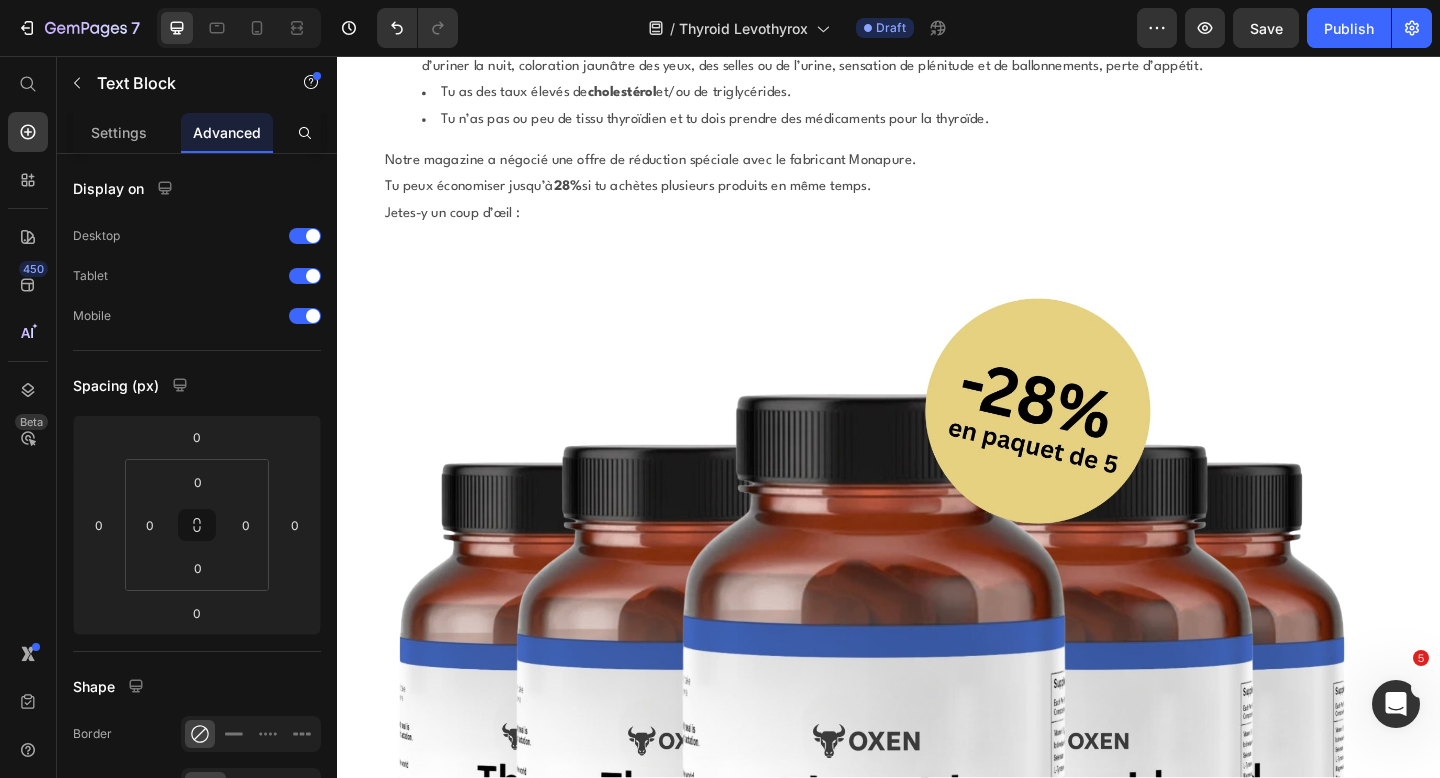scroll, scrollTop: 25896, scrollLeft: 0, axis: vertical 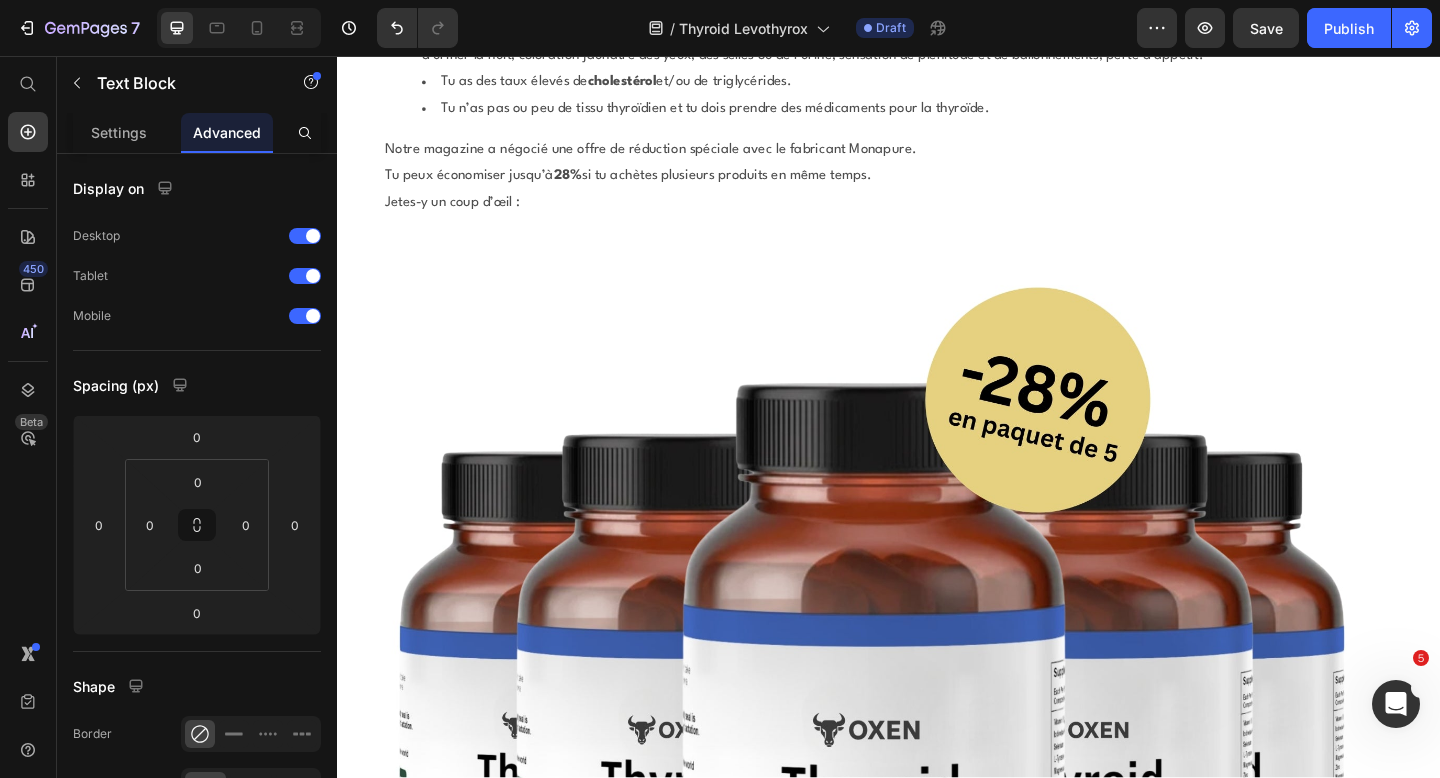click on "La méthode [MEDICAL_DATA] du foie en cas de trouble de la conversion:" at bounding box center [921, -3858] 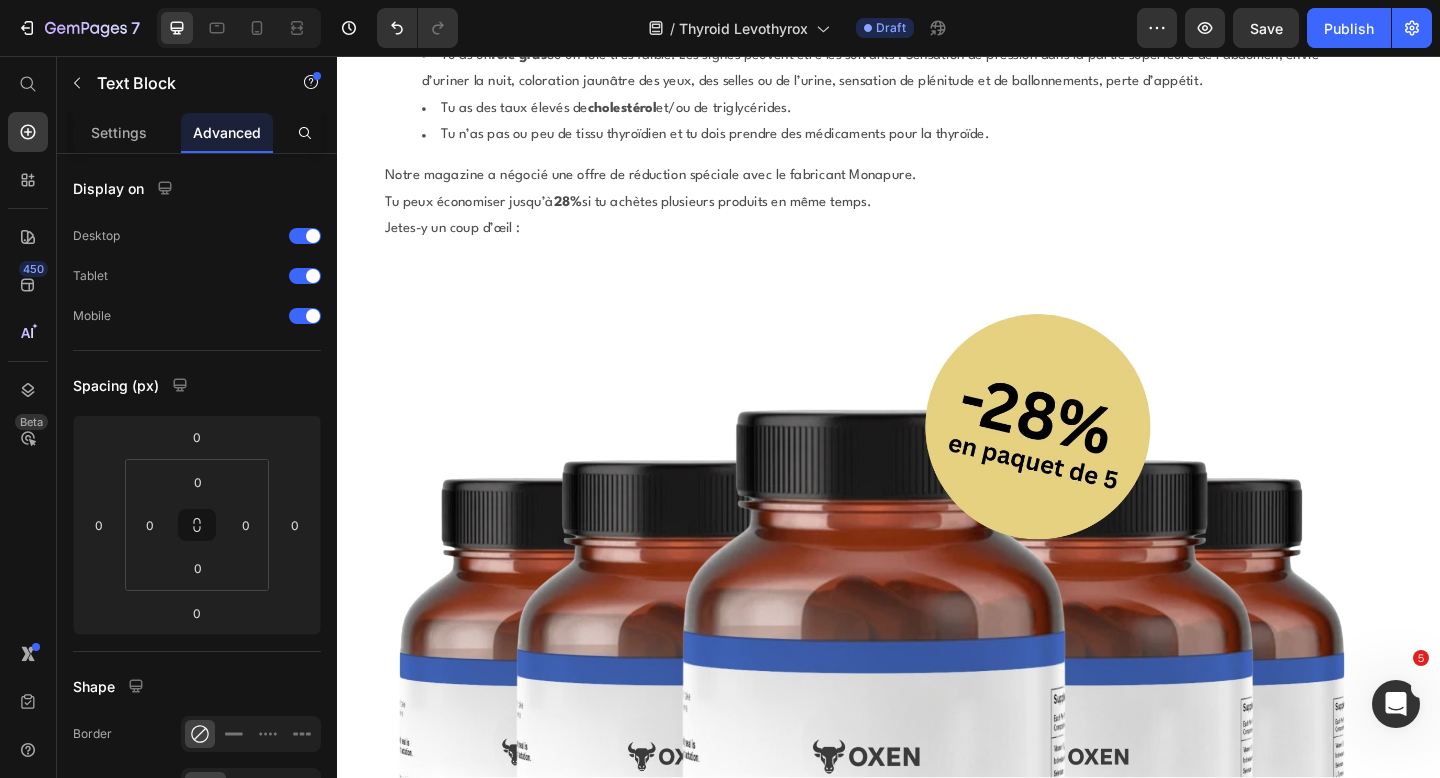 click on "Maintenant, tu te demandes sûrement : «  Combien d’artichauts dois-je manger par jour ?  »" at bounding box center (921, -3682) 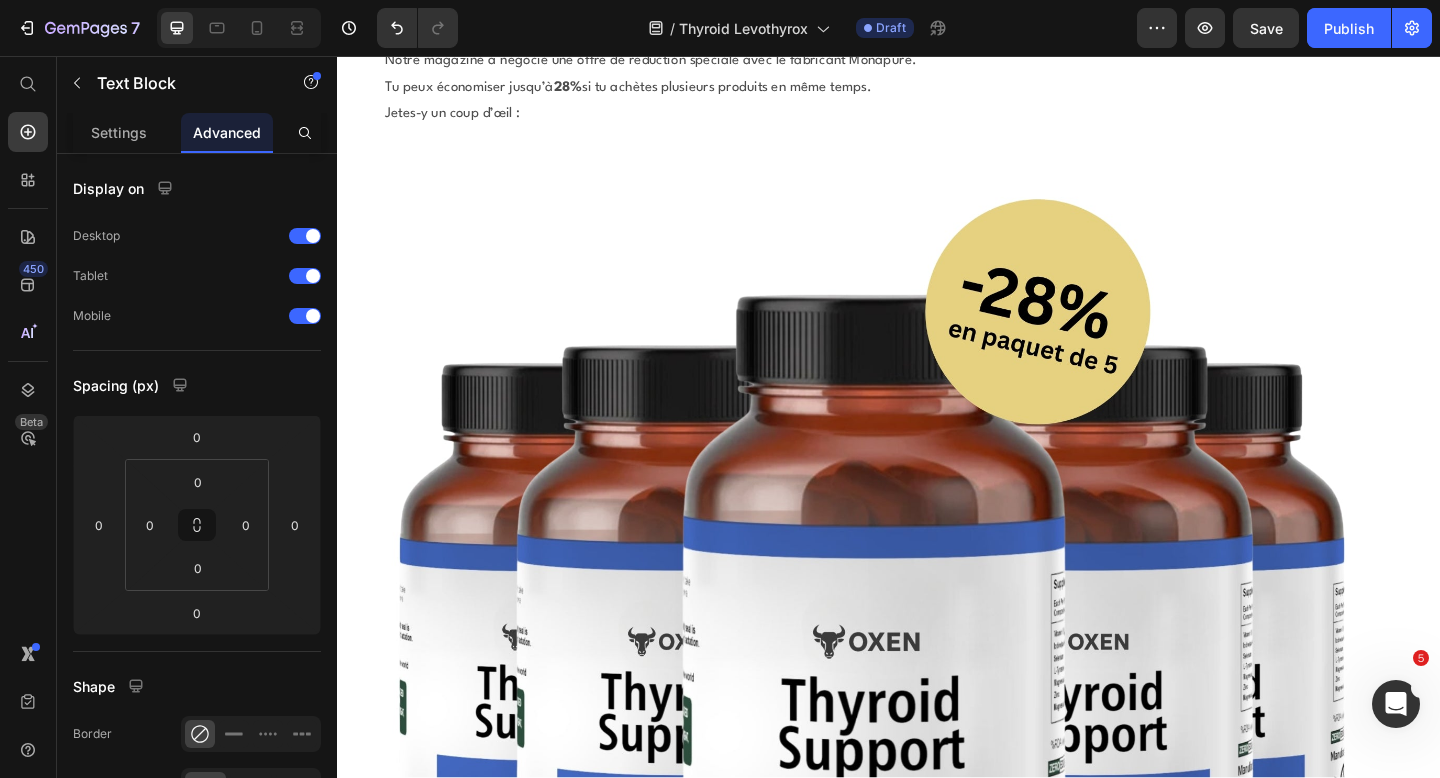 scroll, scrollTop: 26065, scrollLeft: 0, axis: vertical 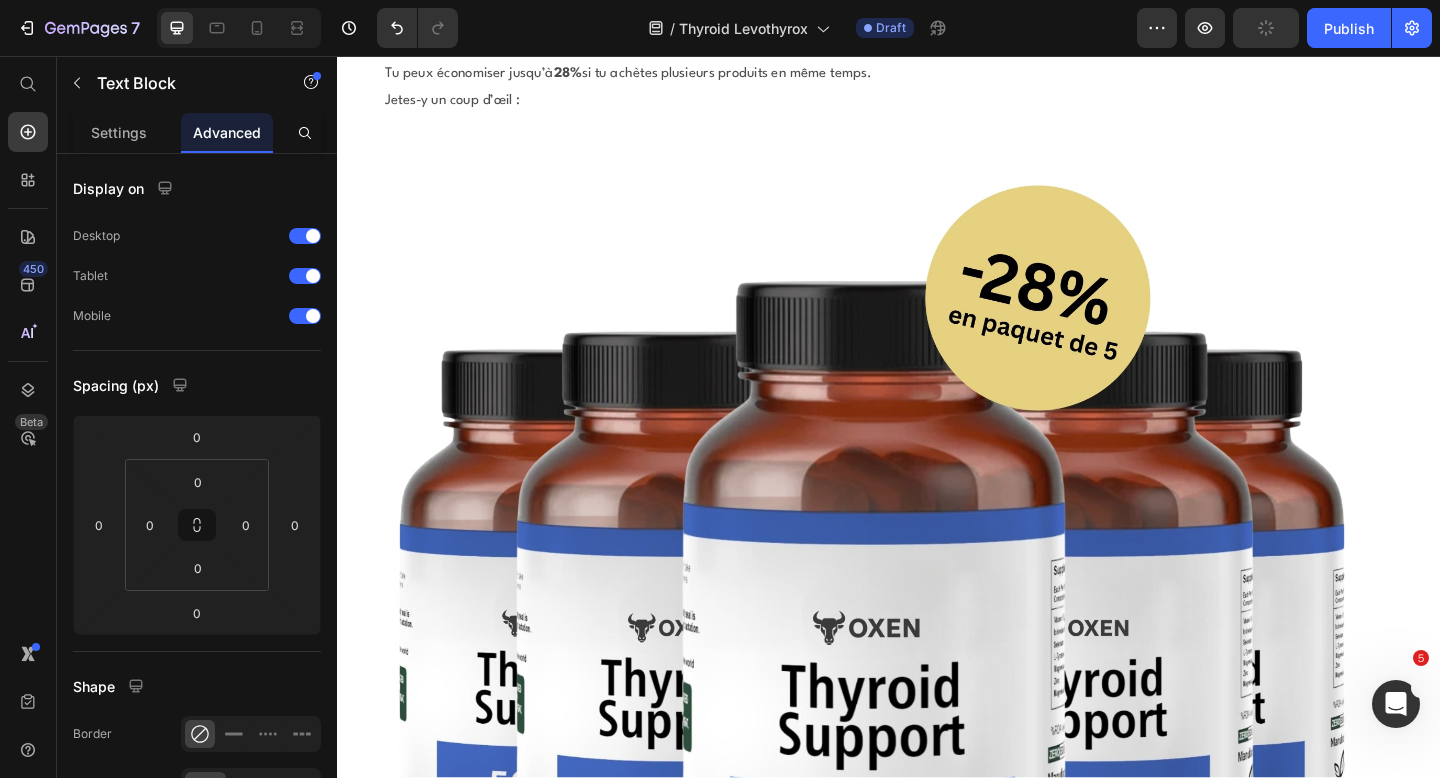 click on "C’est exactement ce qui s’est passé dans ma tête." at bounding box center (921, -3793) 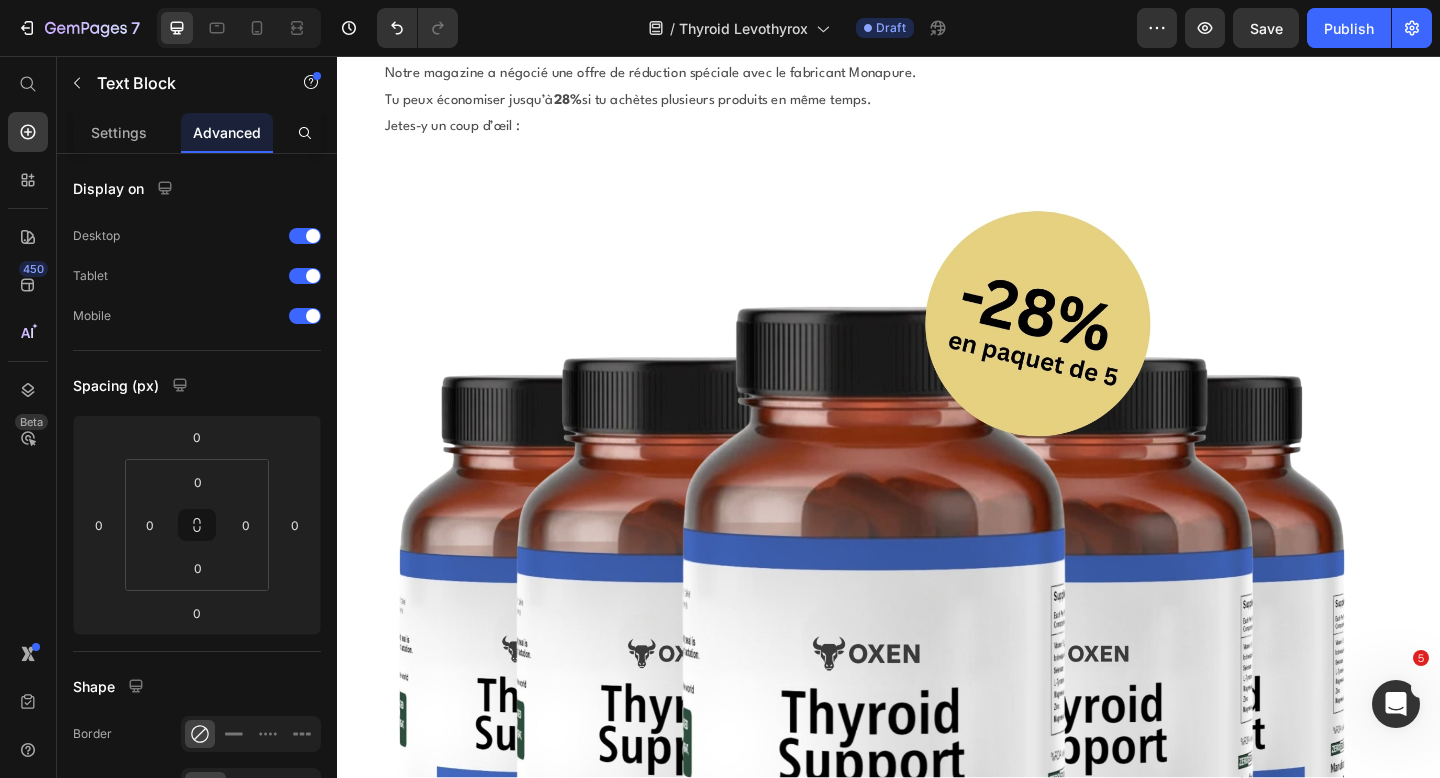 click on "Pareil pour le  chardon-Marie." at bounding box center (921, -3707) 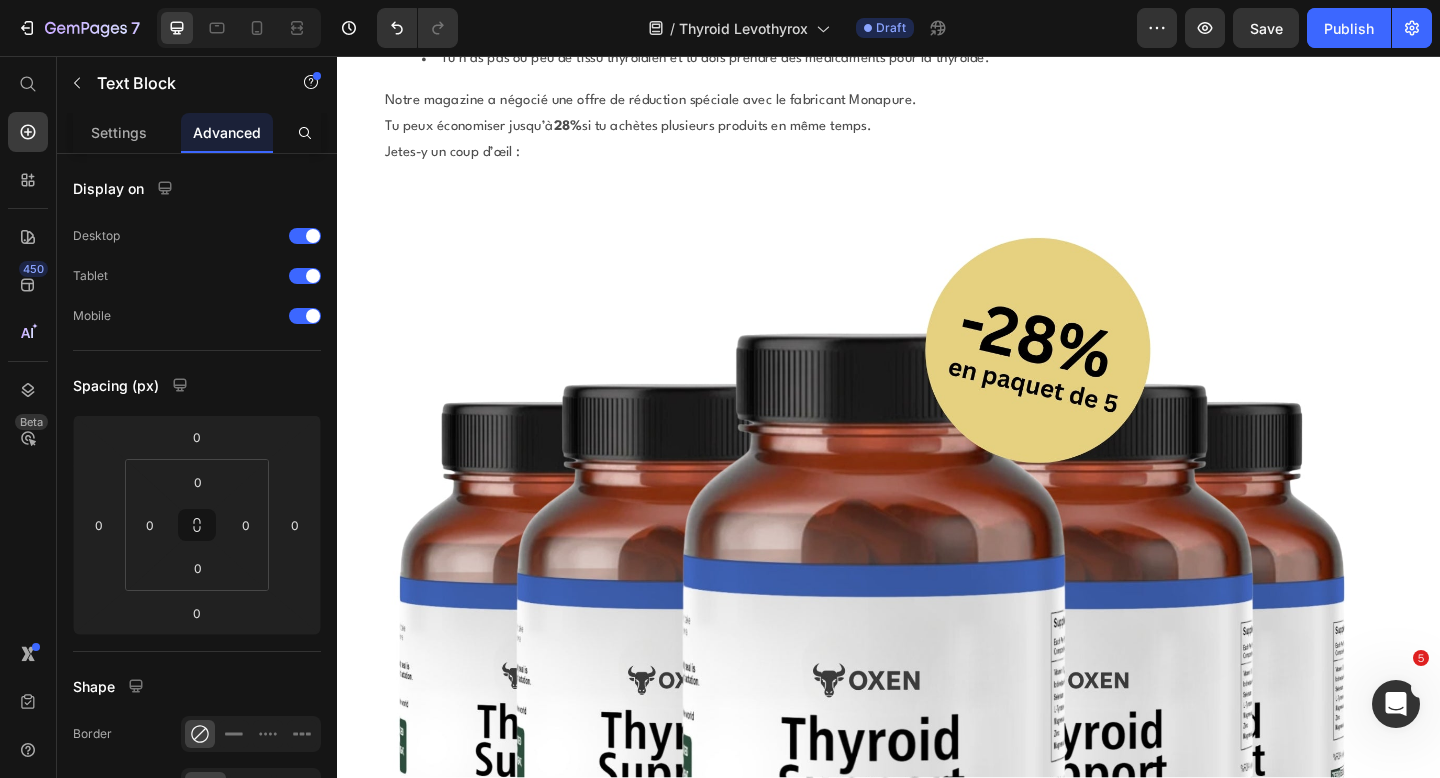 click on "Et le  glutathion  est un autre sujet – tu ne peux pas le trouver facilement dans n’importe quelle droguerie." at bounding box center [921, -3649] 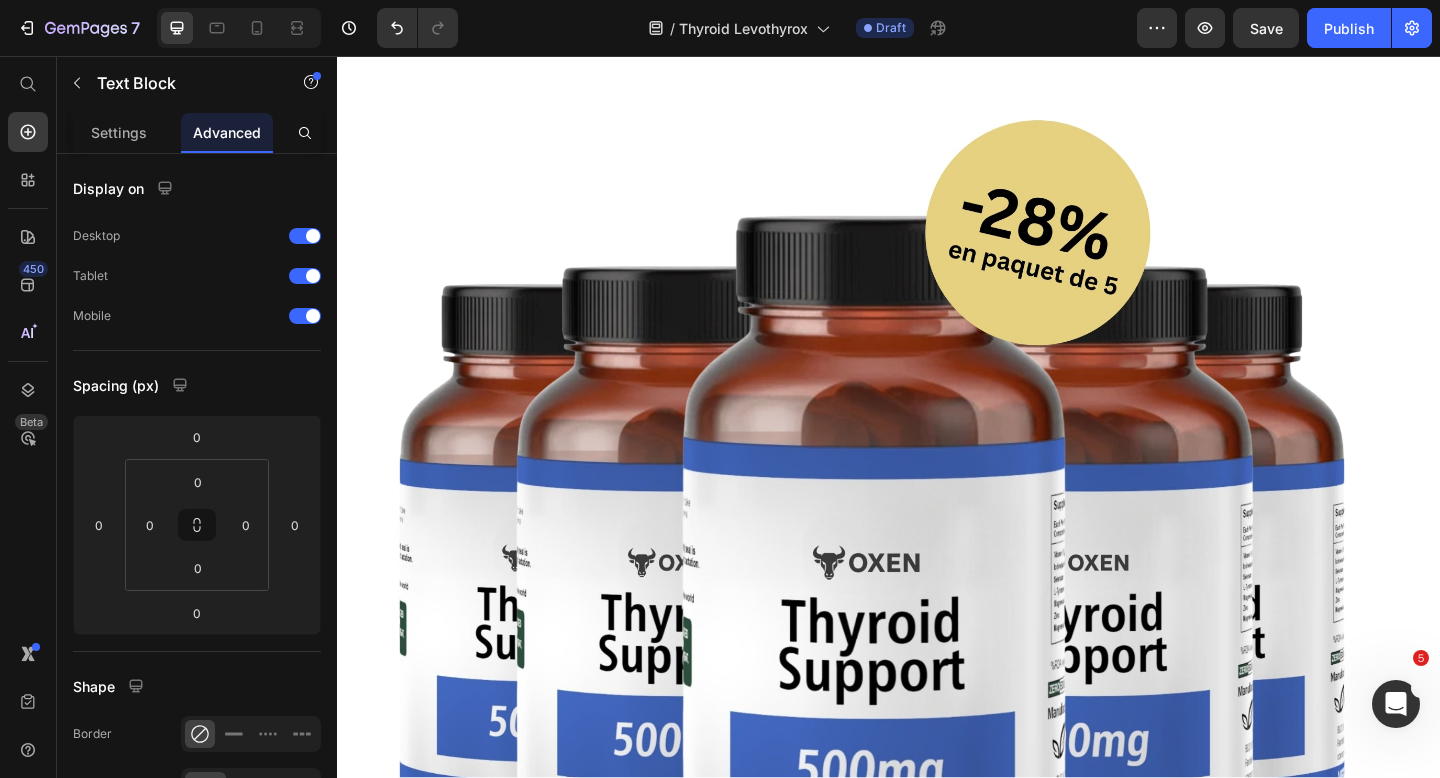 scroll, scrollTop: 26237, scrollLeft: 0, axis: vertical 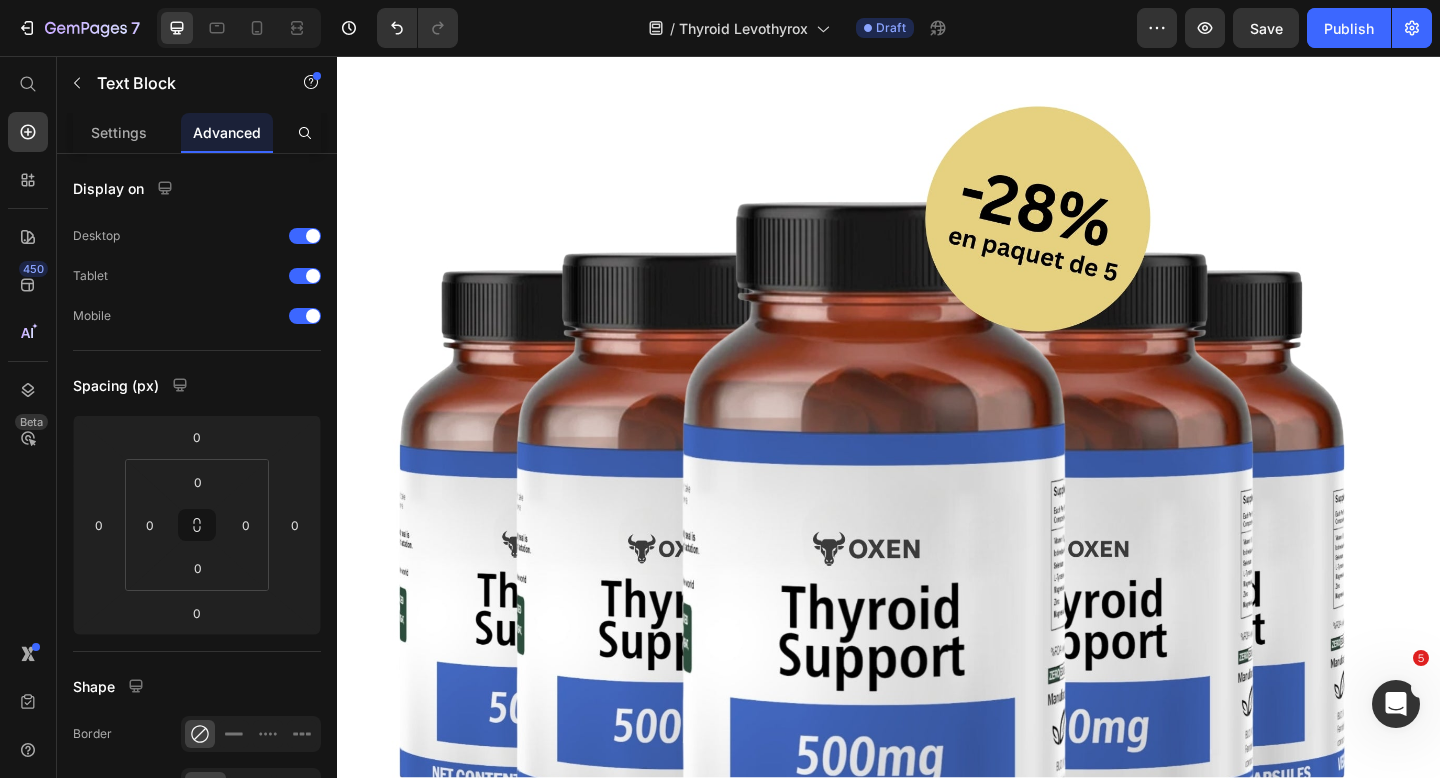 click on "Mais après de longues recherches, j’ai trouvé une solution que toute personne souffrant d’hypothyroïdie doit connaître." at bounding box center [921, -3764] 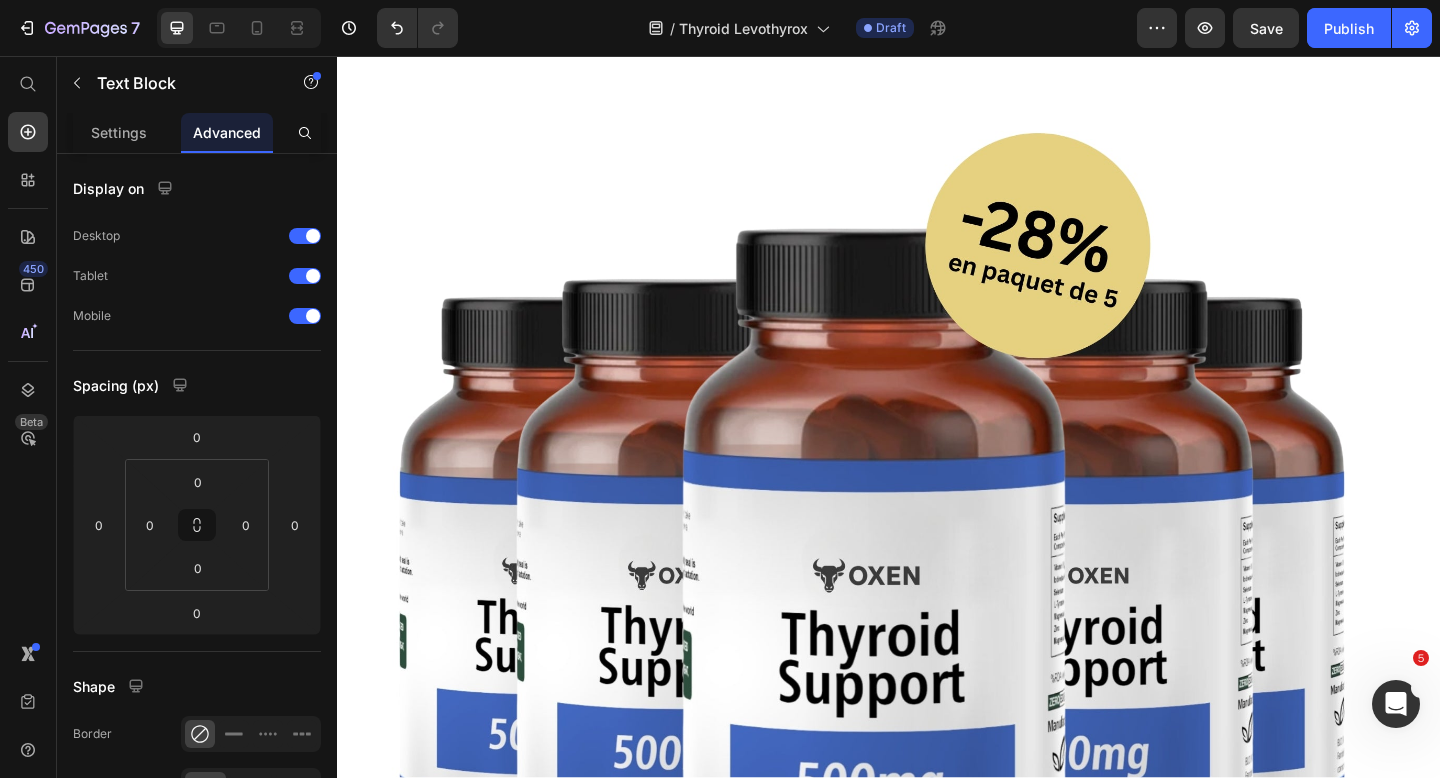 click on "Focalisation totale sur la thyroïde" at bounding box center (921, -3706) 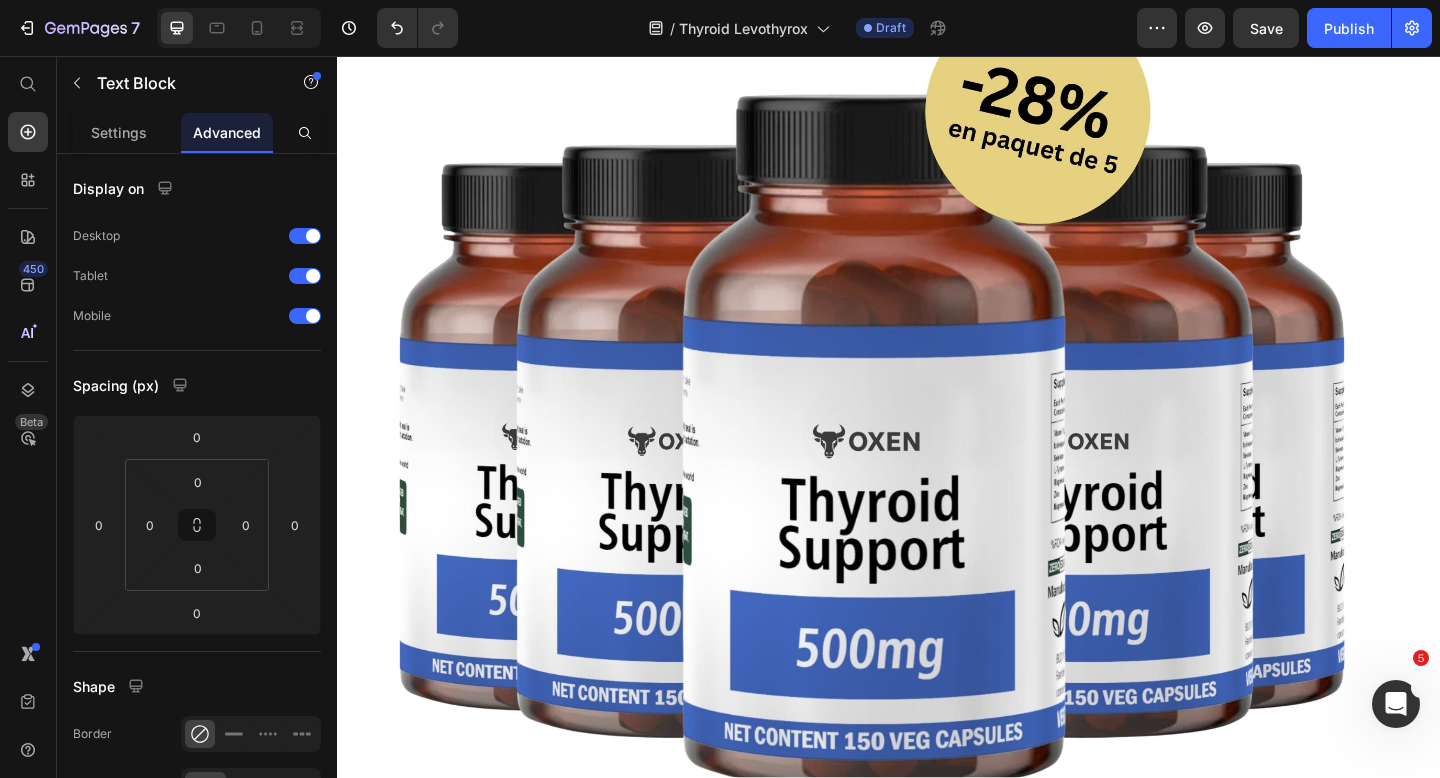 scroll, scrollTop: 26419, scrollLeft: 0, axis: vertical 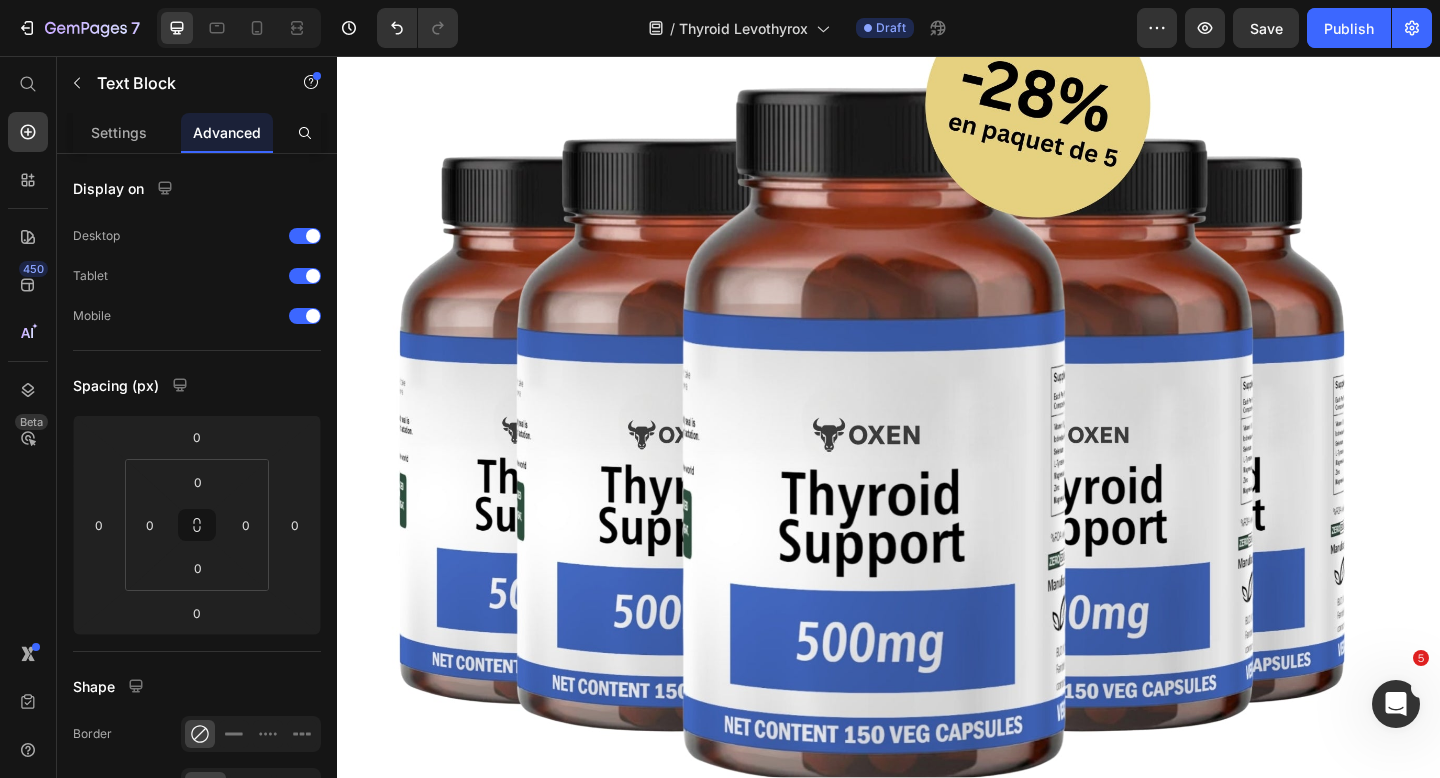 click on "Tous les sujets que j’ai abordés jusqu’à présent dans cet article peuvent être découverts avec tes propres recherches." at bounding box center (921, -3830) 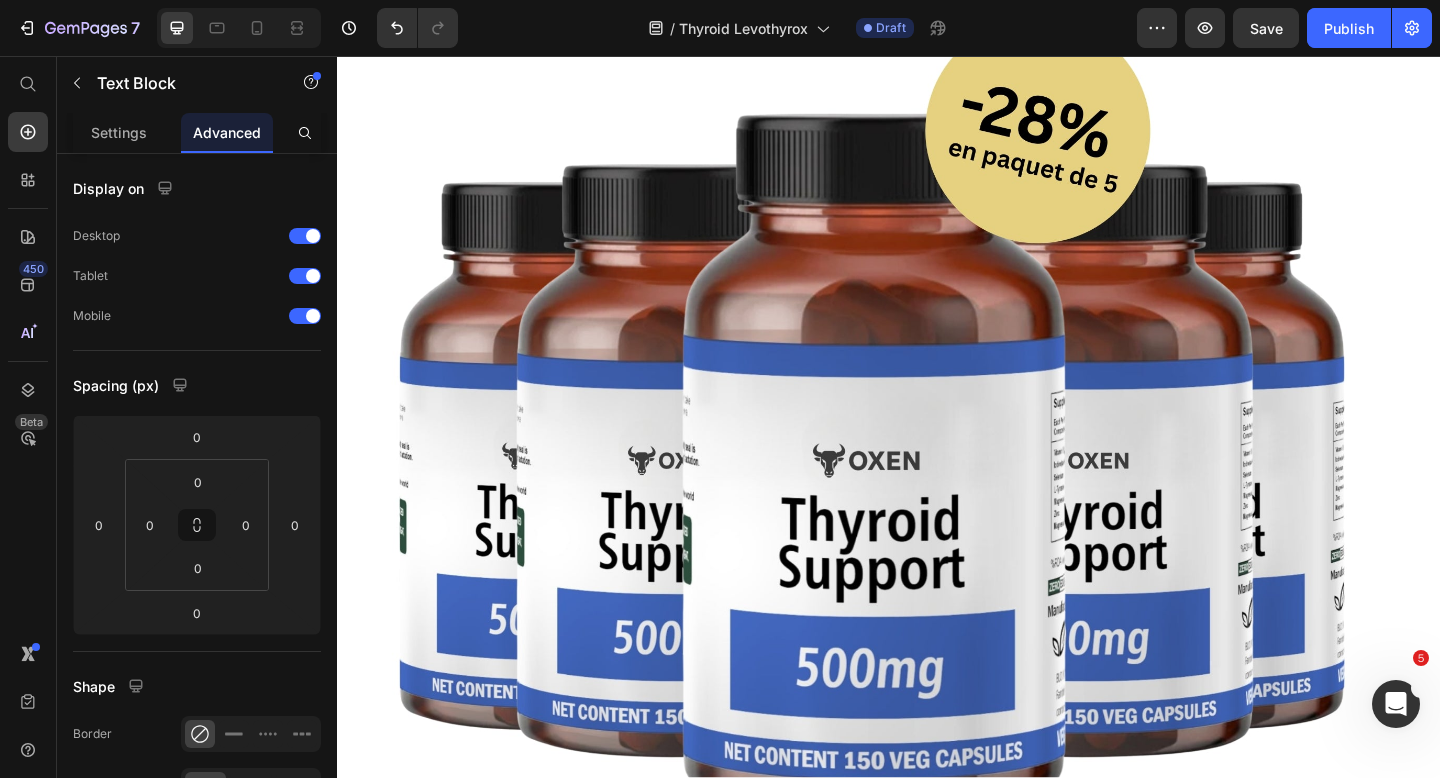 click on "La  santé de la thyroïde est bien étudiée  – le problème est que presque personne ne va vraiment en profondeur pour aider vraiment les gens." at bounding box center (921, -3773) 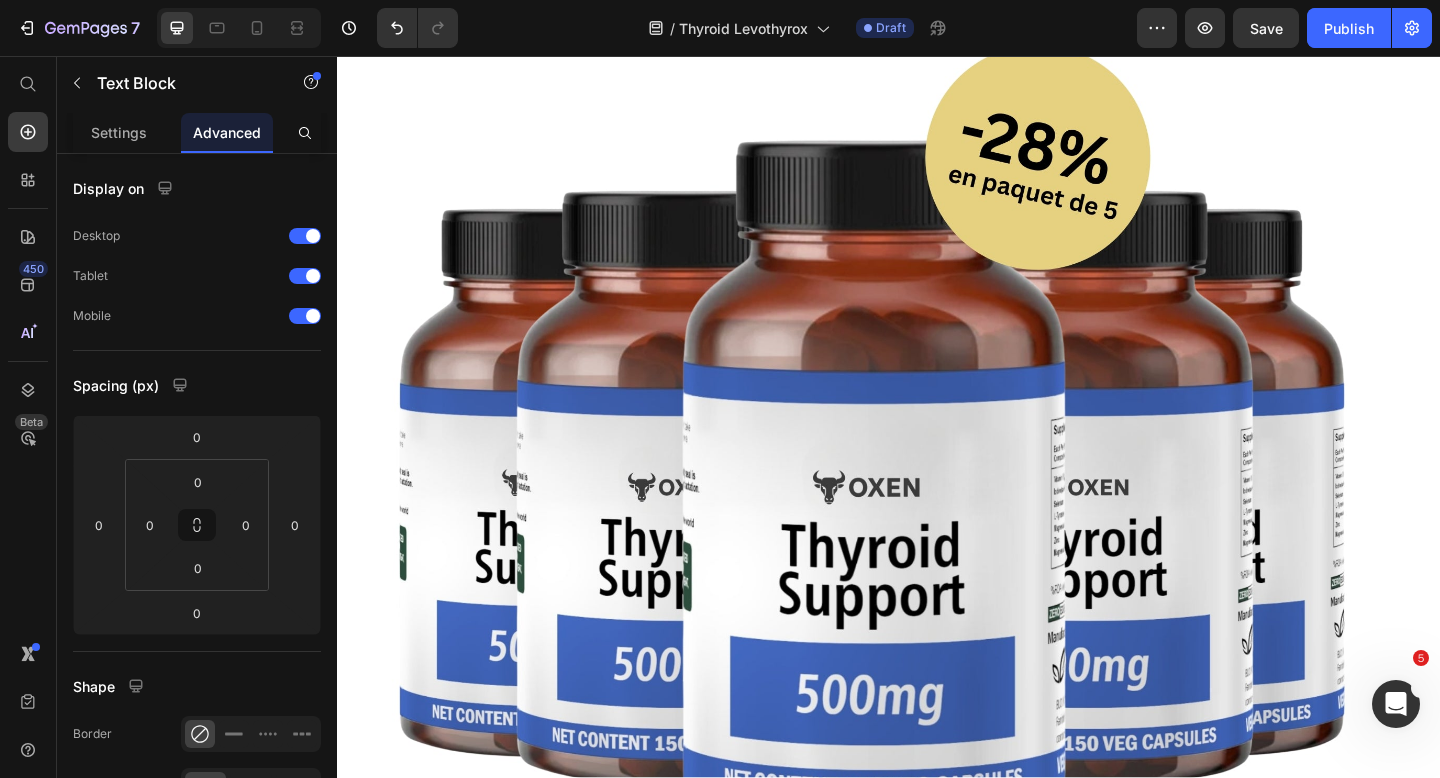click on "La plupart des  fabricants de compléments alimentaires  proposent par exemple des  complexes thyroïdiens  dans leur gamme, mais si tu t’intéresses vraiment au sujet, tu te rendras vite compte que ce n’est  que de l’argent." at bounding box center [921, -3700] 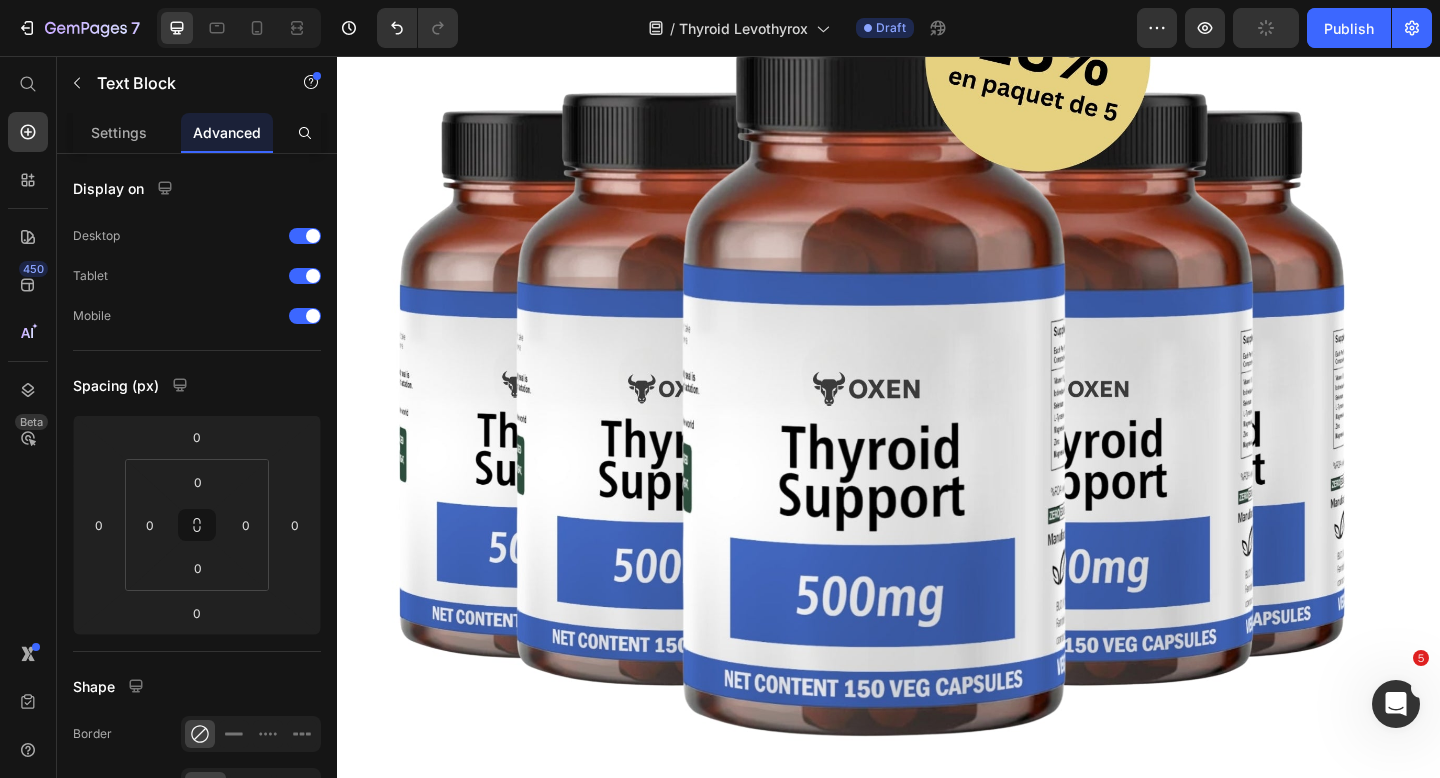 scroll, scrollTop: 26564, scrollLeft: 0, axis: vertical 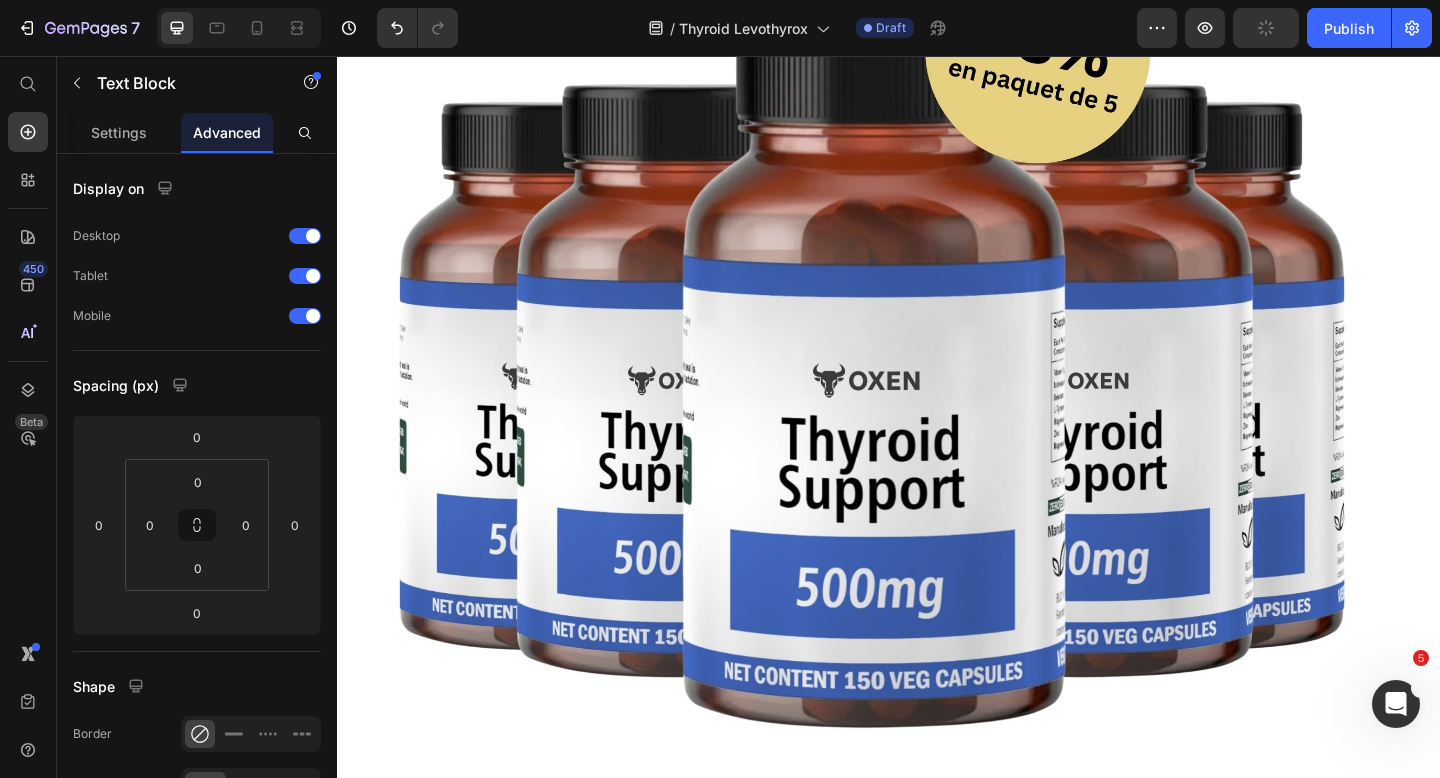 click on "Ces fabricants mélangent simplement tout ce qui est bon pour la thyroïde, selon la sagesse populaire." at bounding box center (921, -3745) 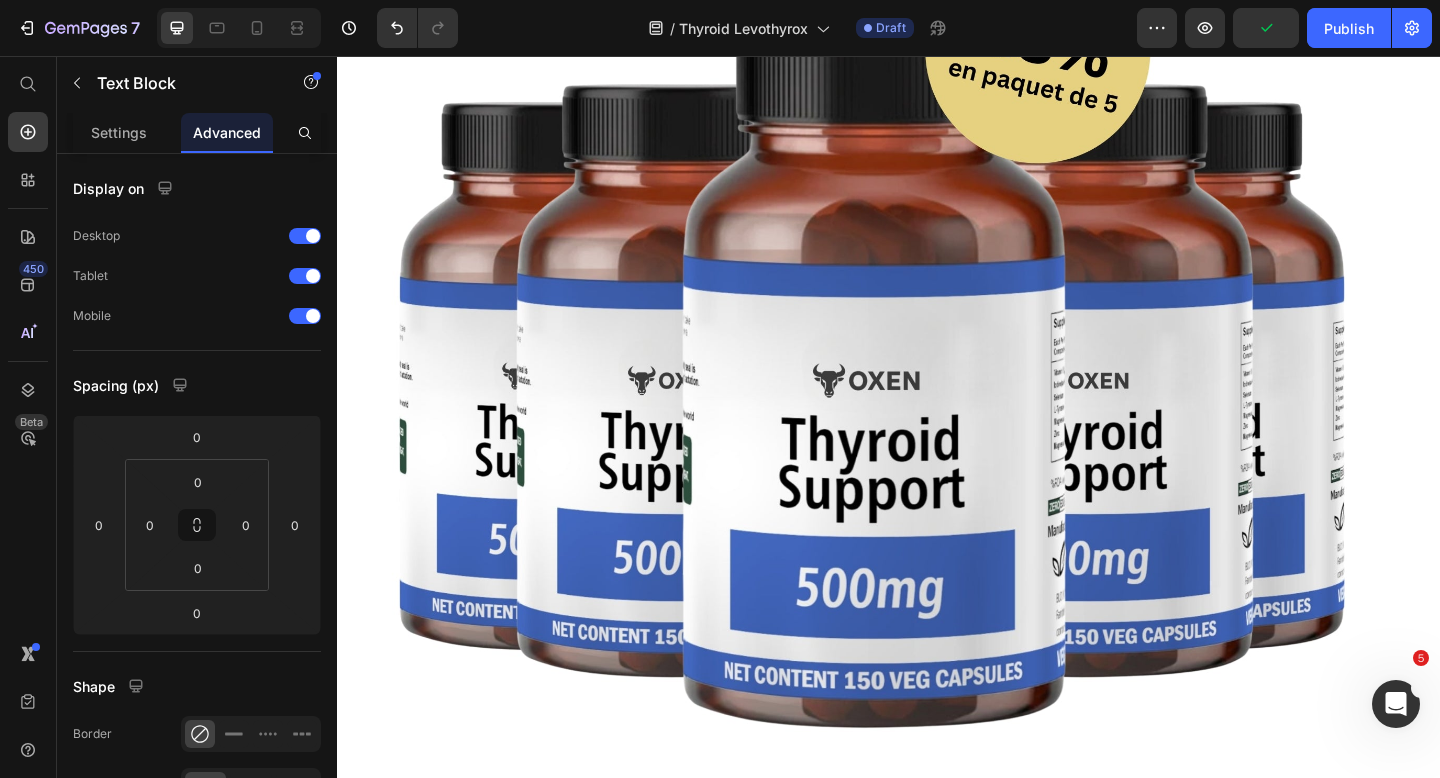 click on "En effet, si tu regardes les  ingrédients  de ces complexes, tu seras vite déçu." at bounding box center [921, -3774] 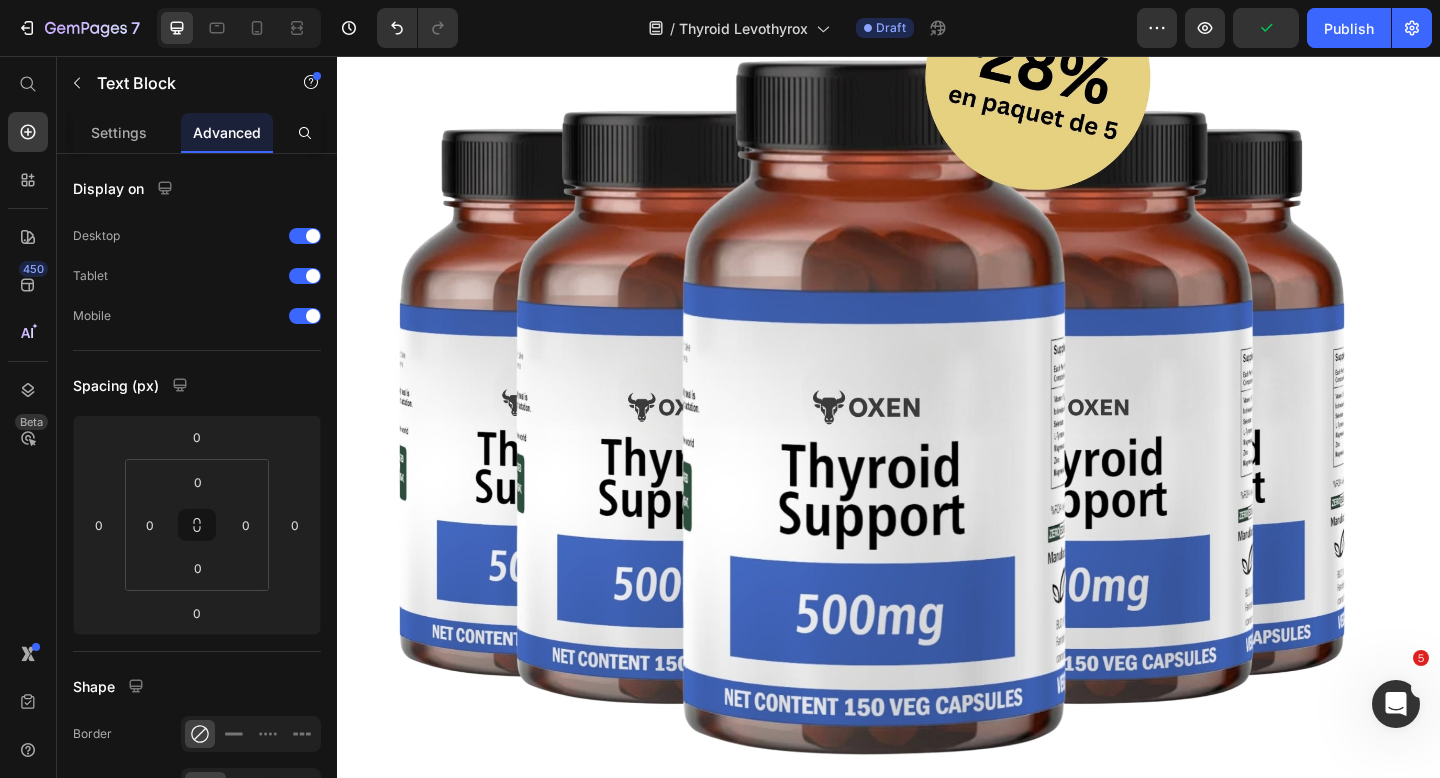 click on "Ces fabricants mélangent simplement tout ce qui est bon pour la thyroïde, selon la sagesse populaire." at bounding box center (921, -3716) 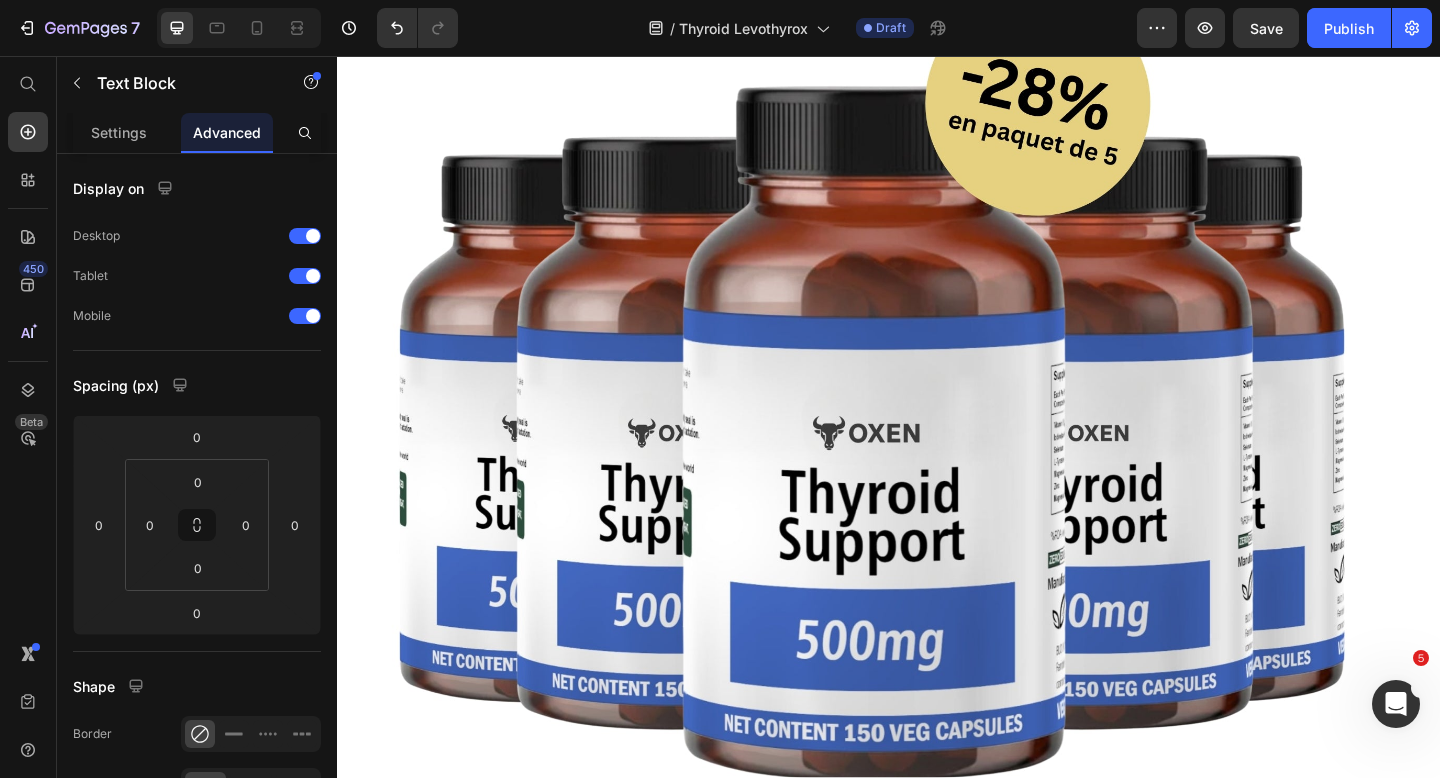 click on "Un peu de sélénium par-ci, un peu d’iode par-là et, de préférence, un peu de [MEDICAL_DATA]." at bounding box center [921, -3659] 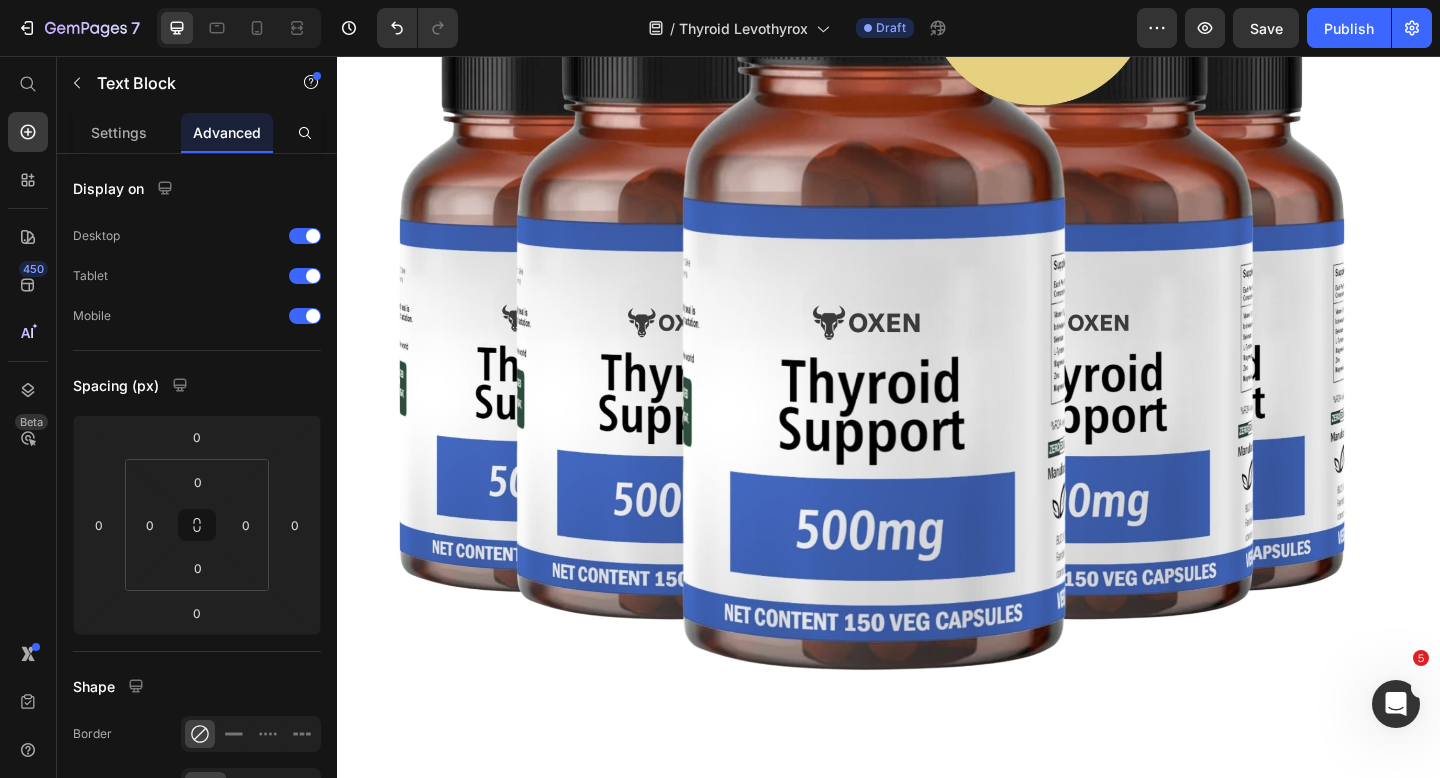 scroll, scrollTop: 26744, scrollLeft: 0, axis: vertical 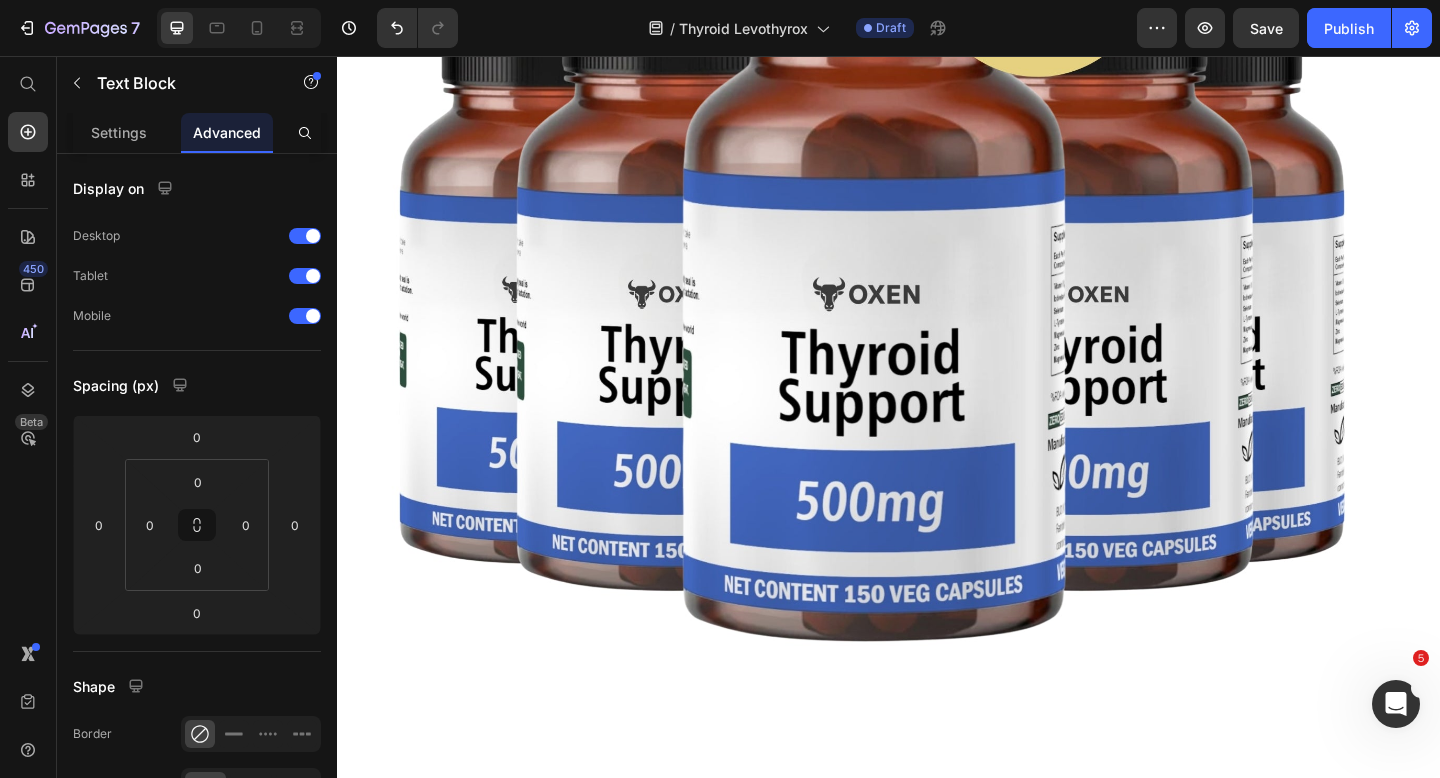 click on "La santé de la thyroïde est un sujet négligé." at bounding box center [921, -3752] 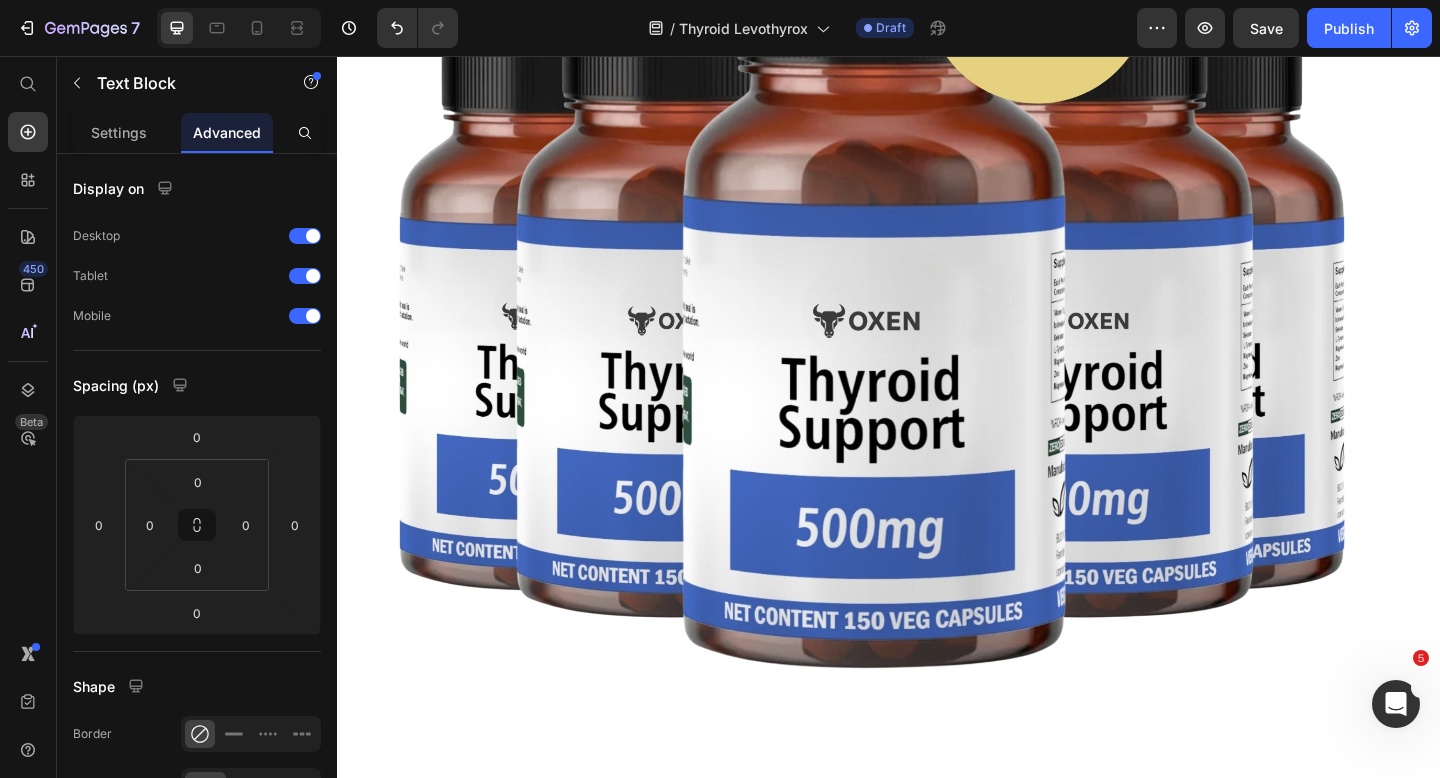 click on "Après des mois de recherche et de collaboration avec le docteur [PERSON_NAME], j’ai compris :" at bounding box center [921, -3781] 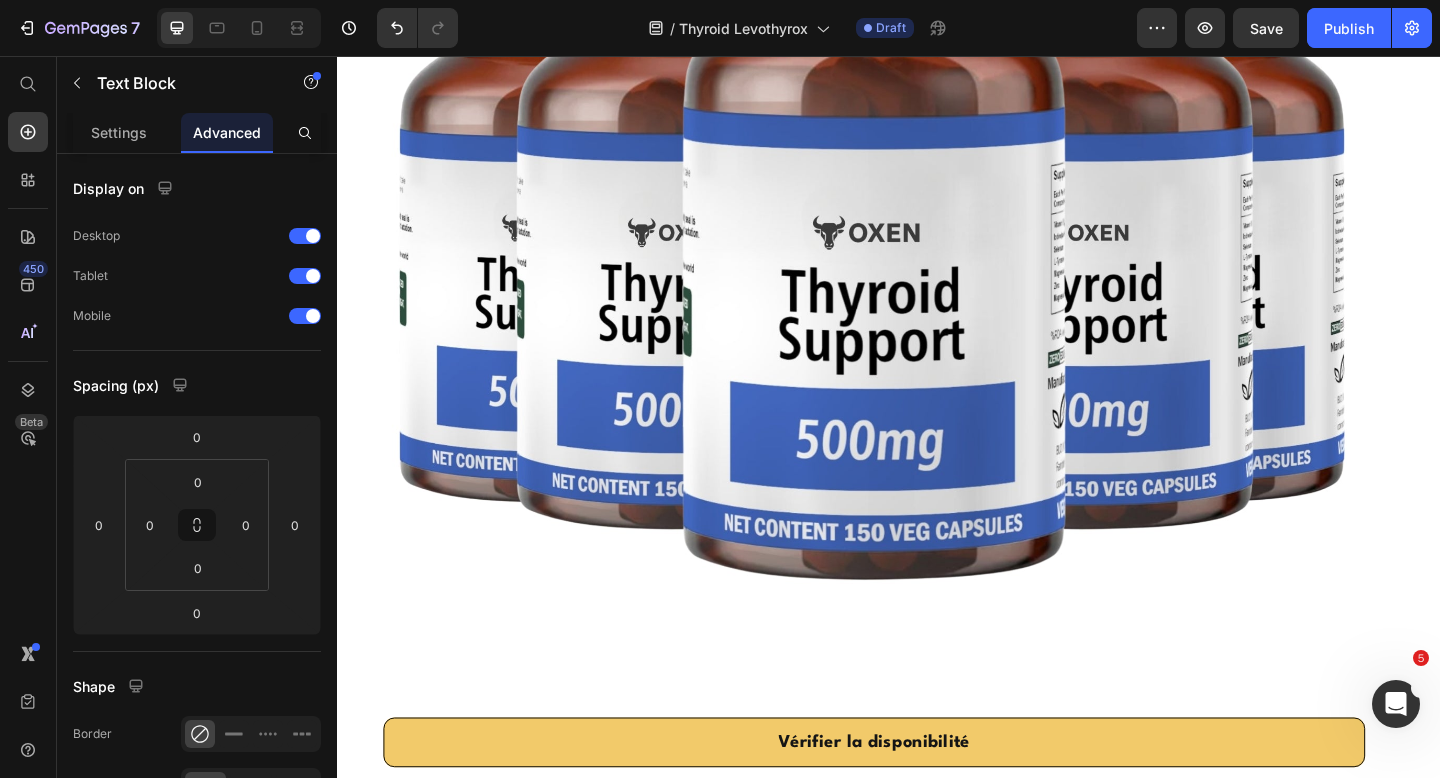 scroll, scrollTop: 26873, scrollLeft: 0, axis: vertical 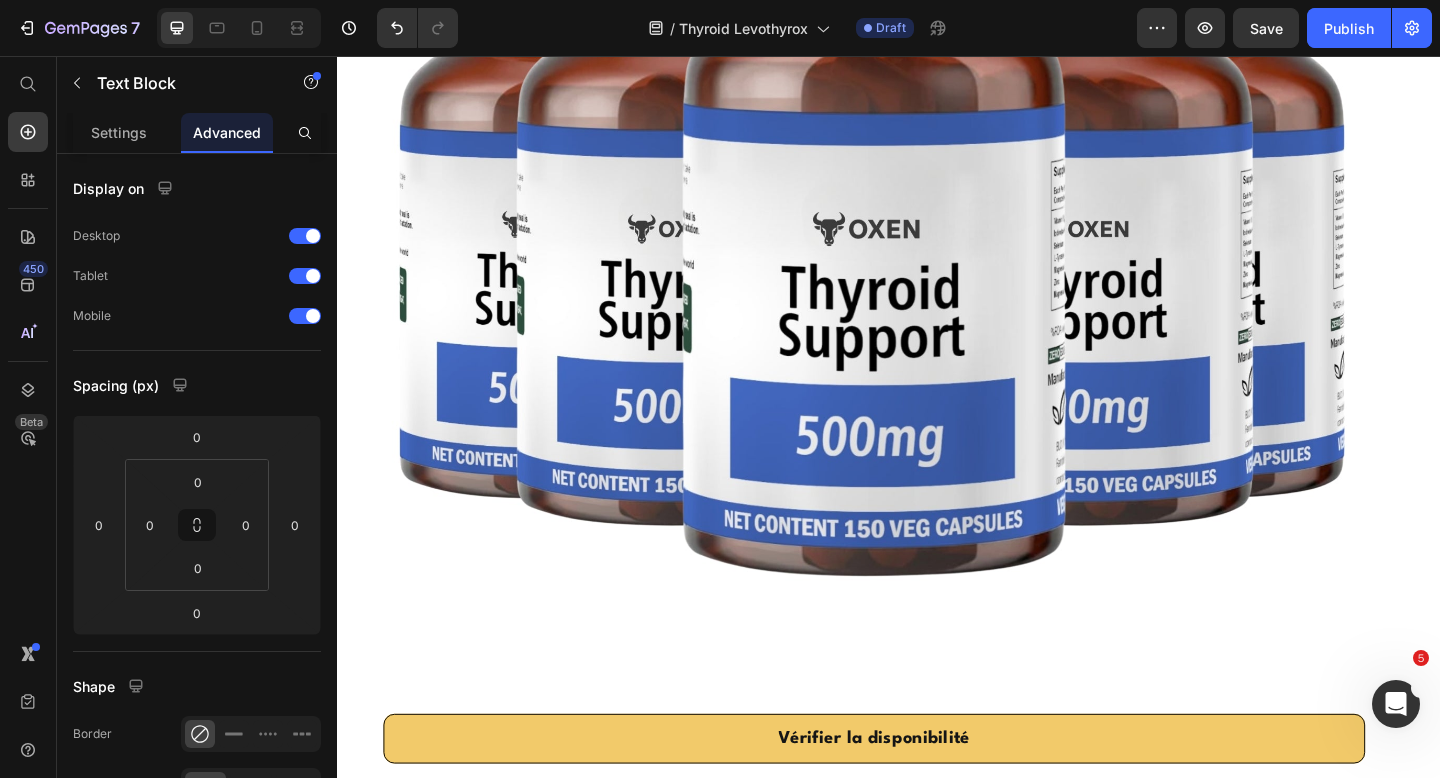 click on "Aussi bien par la plupart des médecins de famille que par la plupart des fabricants de compléments alimentaires." at bounding box center [921, -3795] 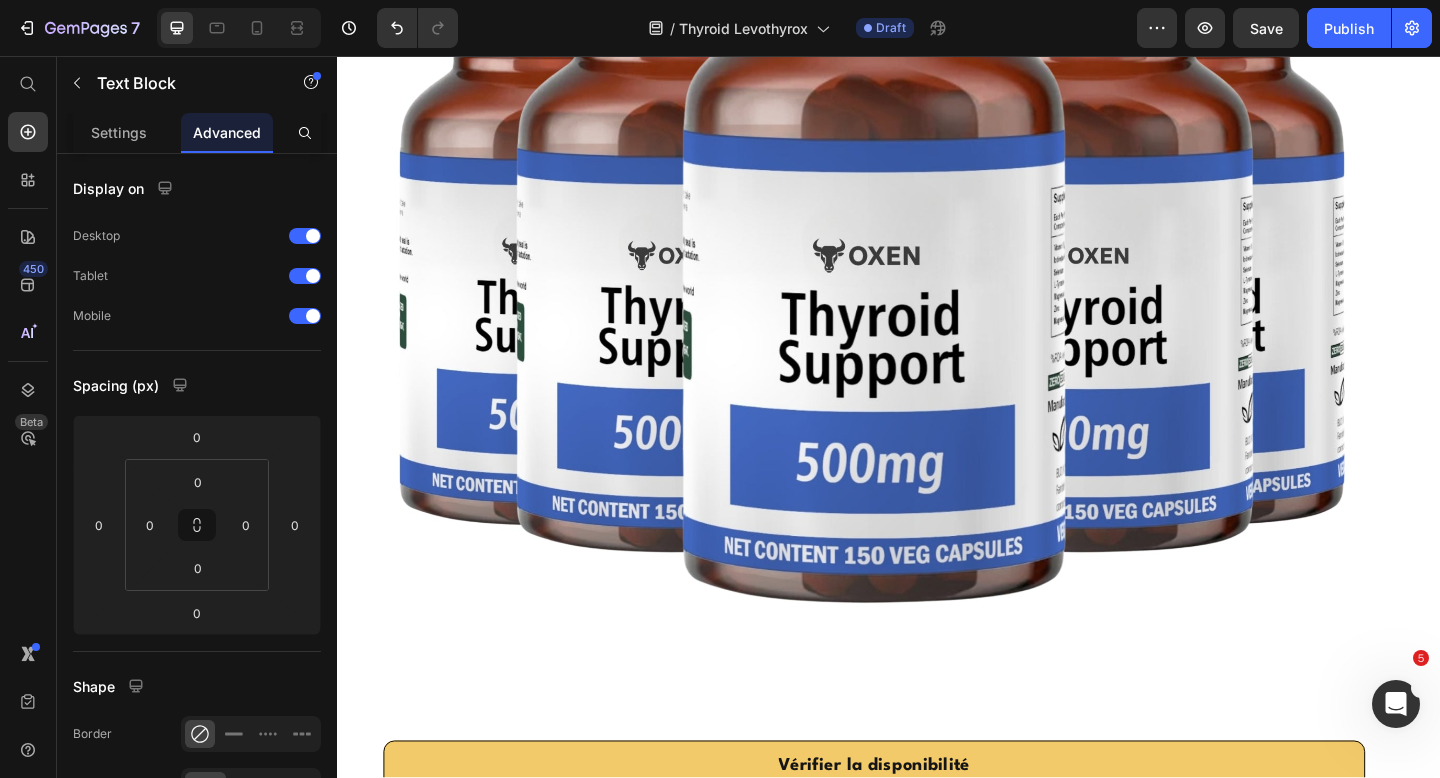 click on "Il y a cependant des raisons d’espérer." at bounding box center (921, -3737) 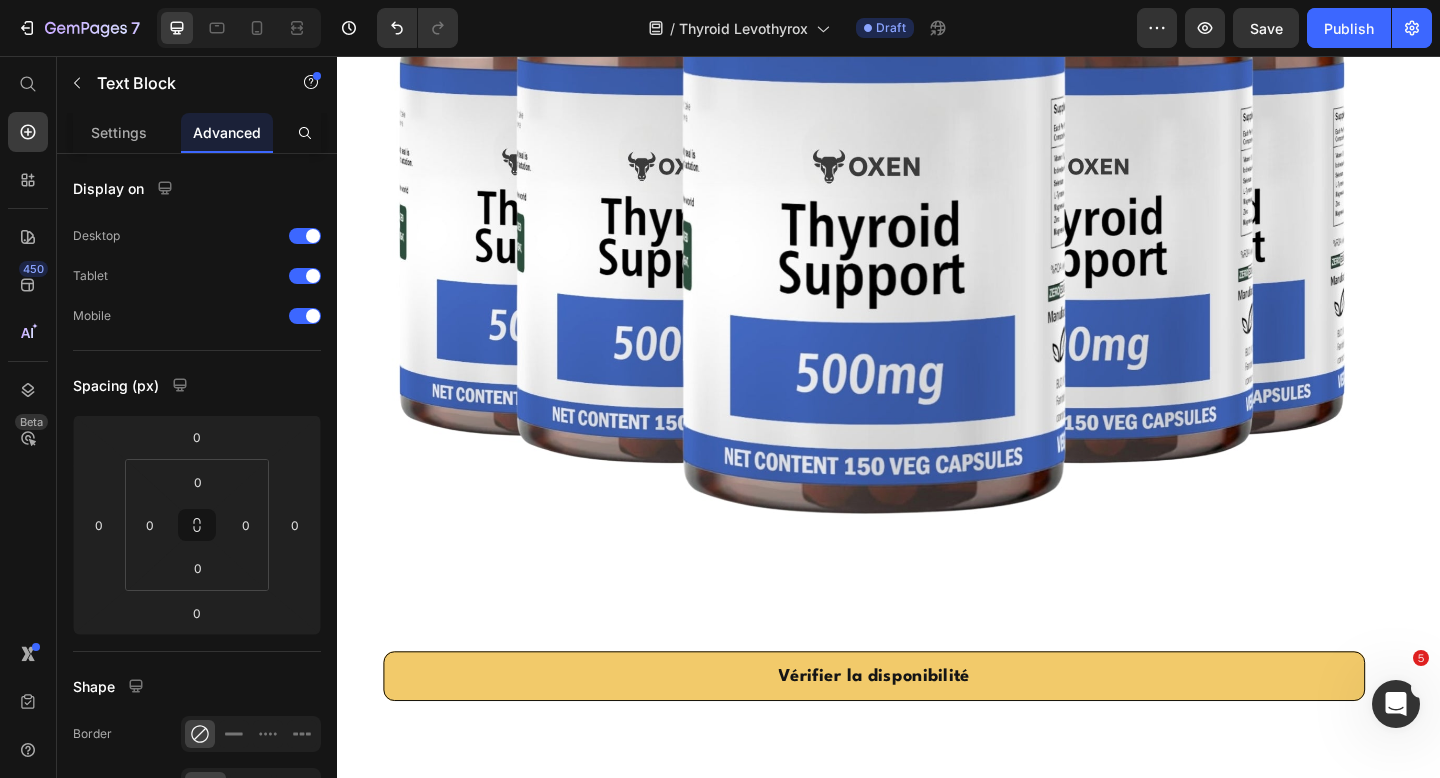 scroll, scrollTop: 27001, scrollLeft: 0, axis: vertical 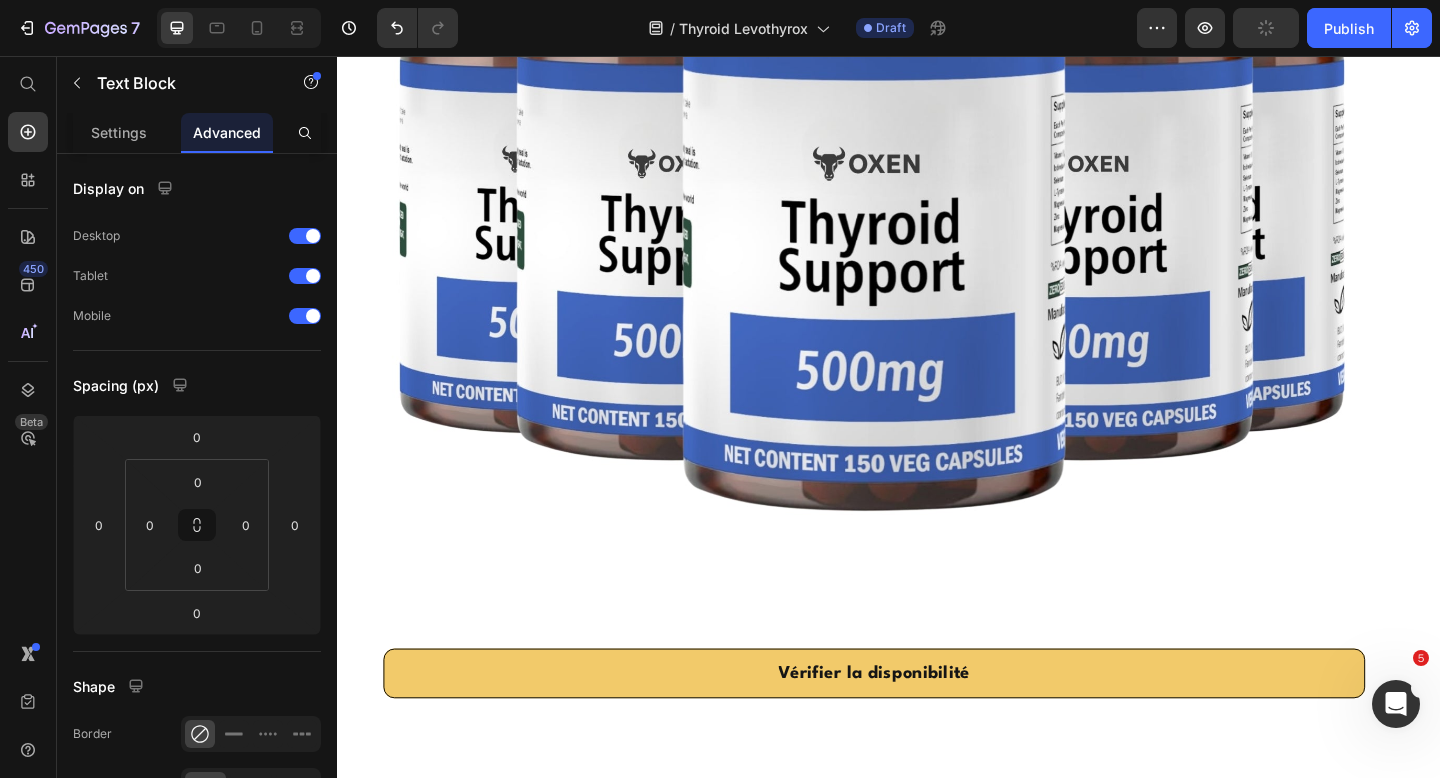 click on "Il y a quelques mois, j’ai découvert une entreprise qui se spécialise  exclusivement  dans la  fabrication de compléments alimentaires pour les personnes ayant des problèmes de thyroïde." at bounding box center [921, -3793] 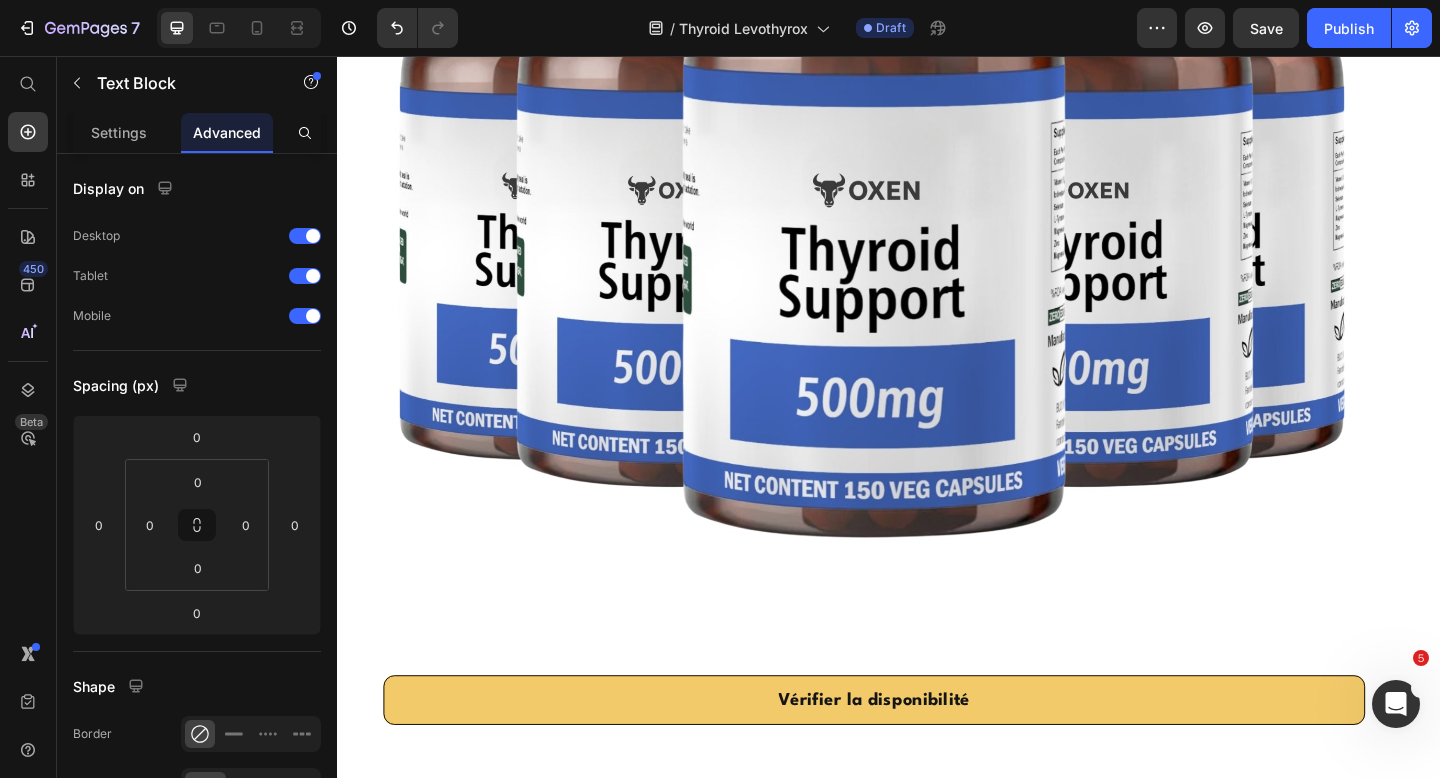 click on "L’entreprise s’appelle  Monapure  et est basée à Berlin." at bounding box center (921, -3721) 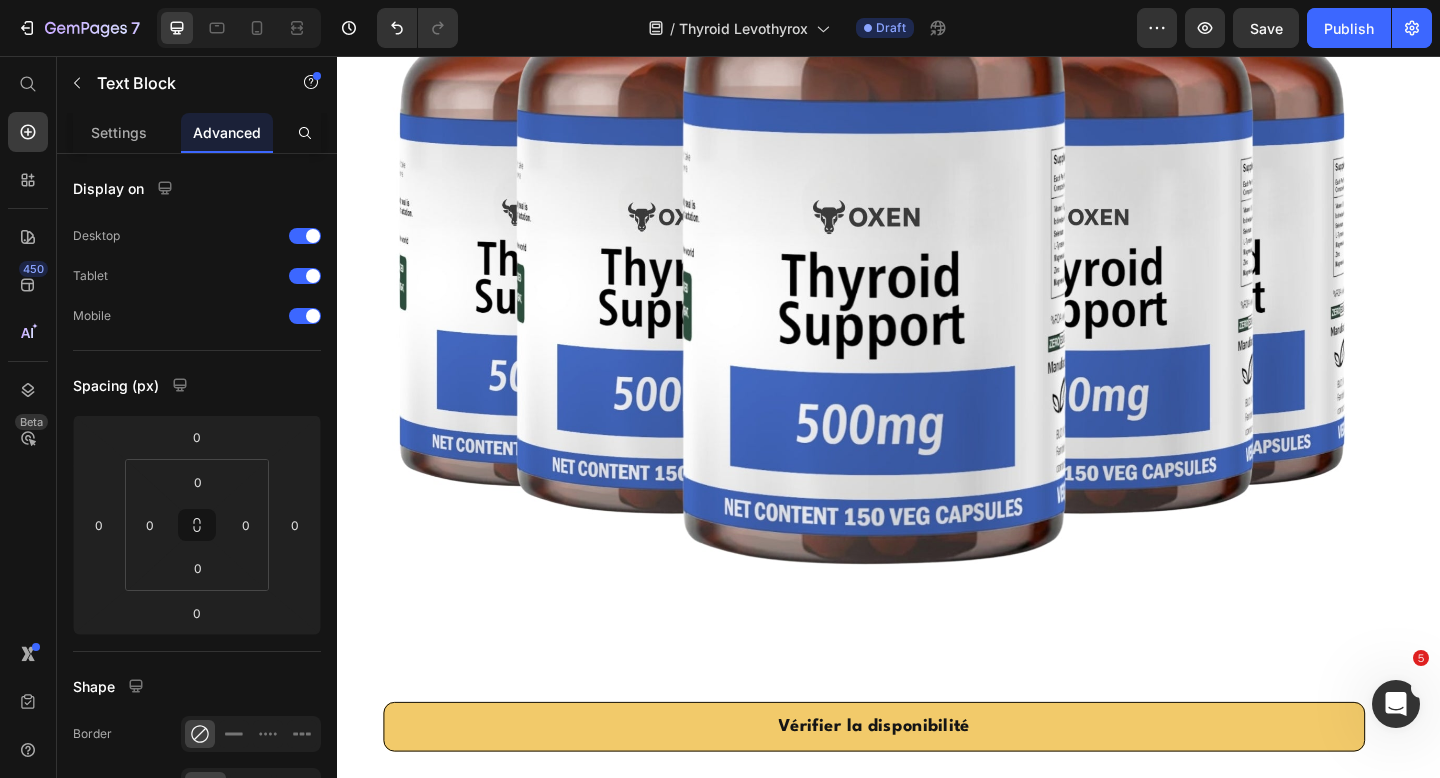 click on "Leur approche consiste à combiner la puissance de la nature avec les dernières découvertes de la science." at bounding box center [921, -3664] 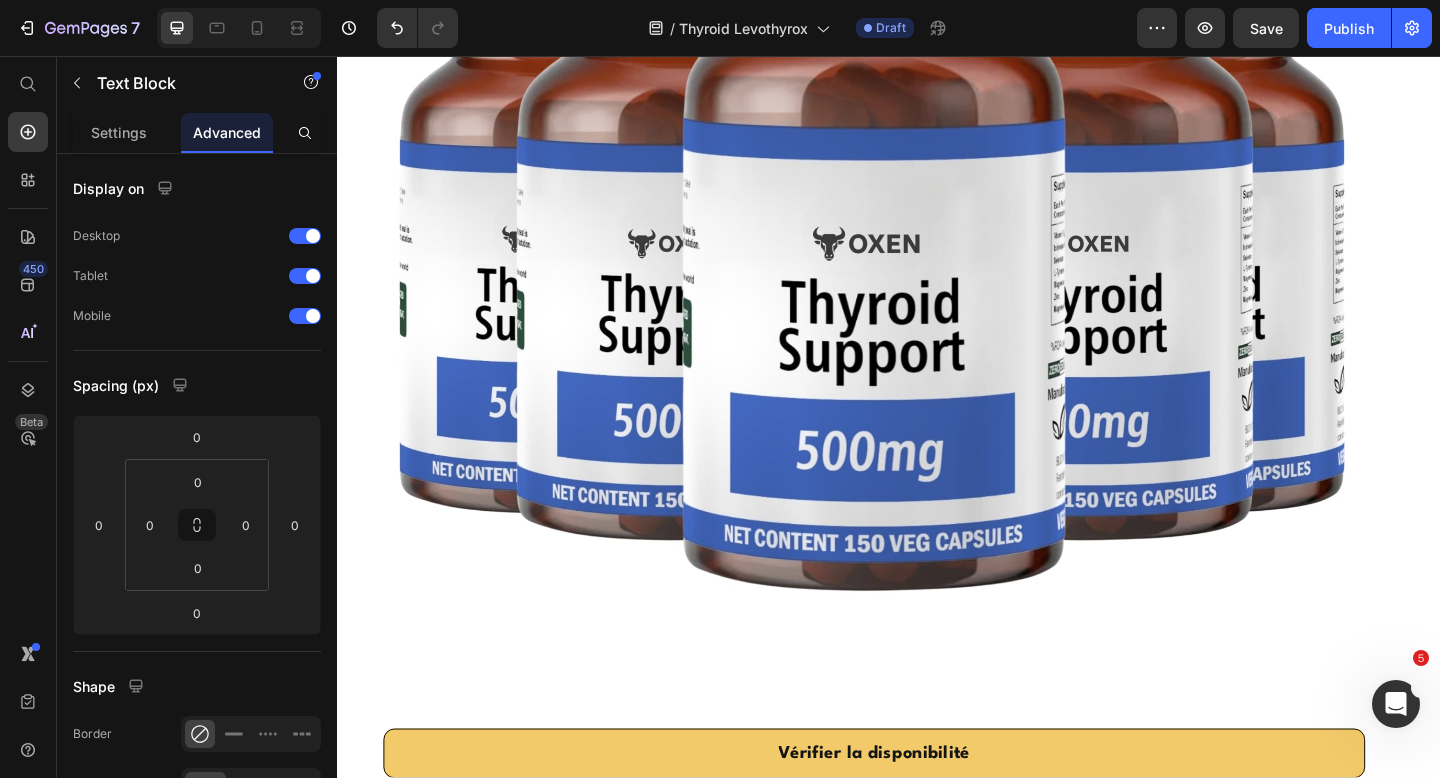 click on "Sur la base de toutes les recherches que j’ai également montrées dans cet article, Monapure a développé un produit appelé «  convertisseur  »." at bounding box center [921, -3606] 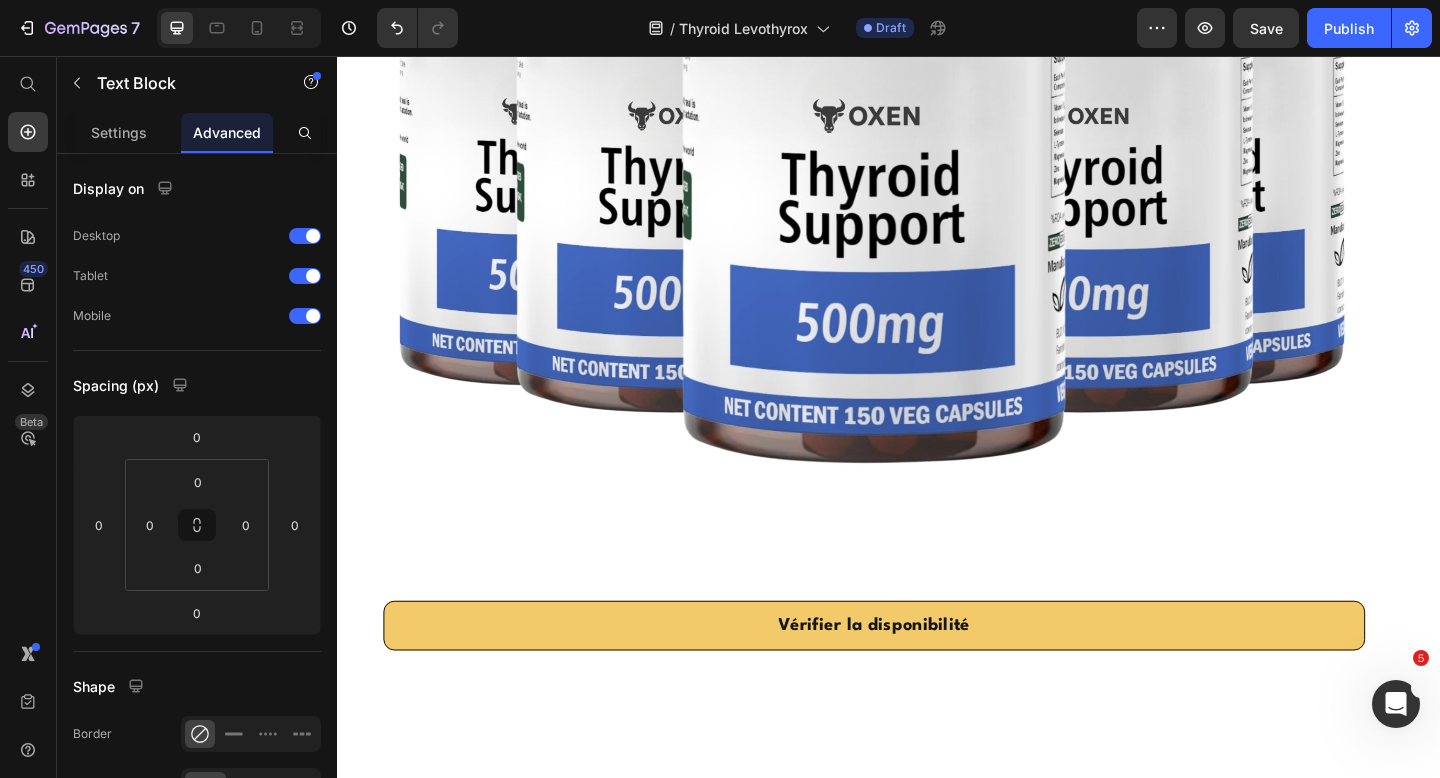 scroll, scrollTop: 27175, scrollLeft: 0, axis: vertical 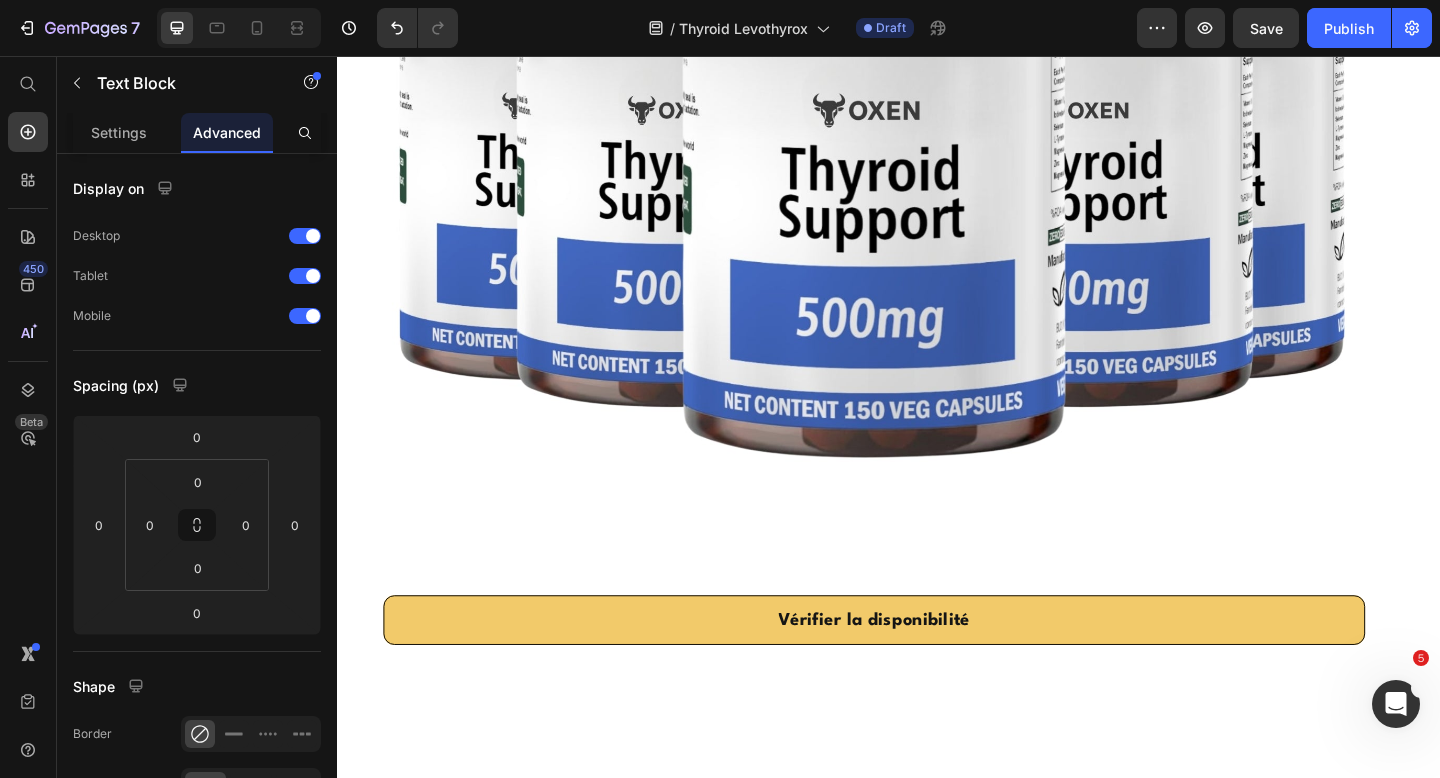 click on "En regardant les ingrédients, on remarque tout de suite que les personnes derrière Monapure ont parfaitement compris ce qui se passe dans le corps." at bounding box center [921, -3723] 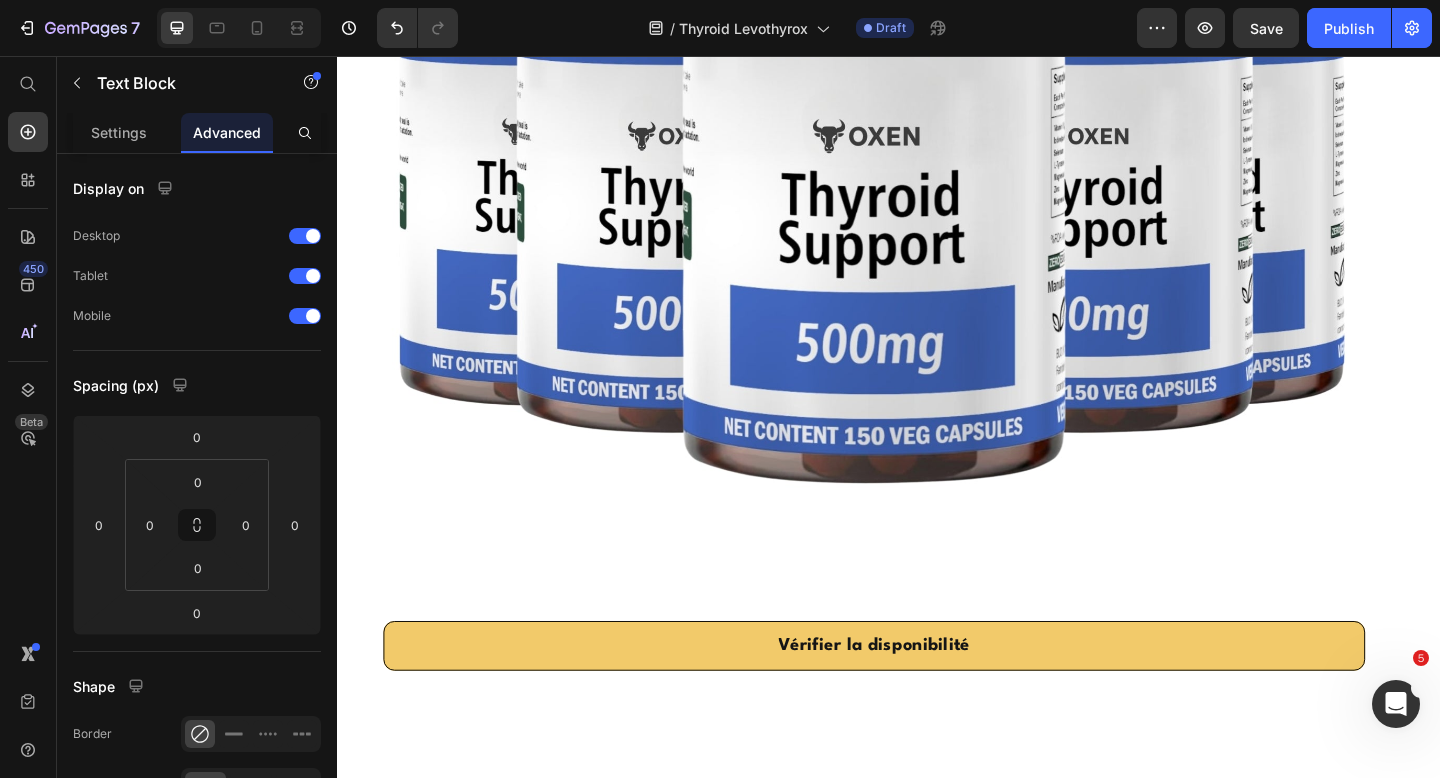 click on "J’ai montré le produit au docteur [PERSON_NAME] et même les patients de son cabinet prennent maintenant régulièrement le produit." at bounding box center (921, -3665) 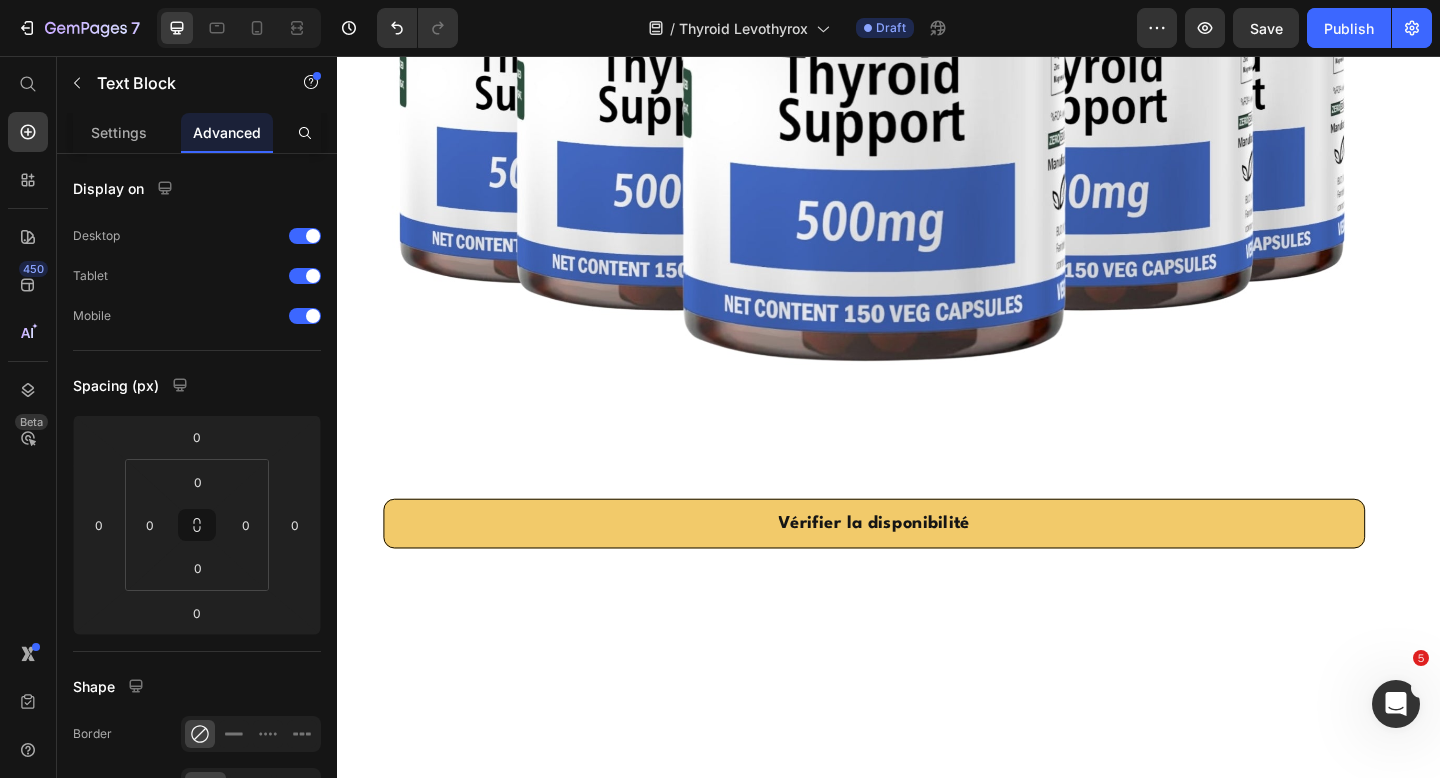 scroll, scrollTop: 27338, scrollLeft: 0, axis: vertical 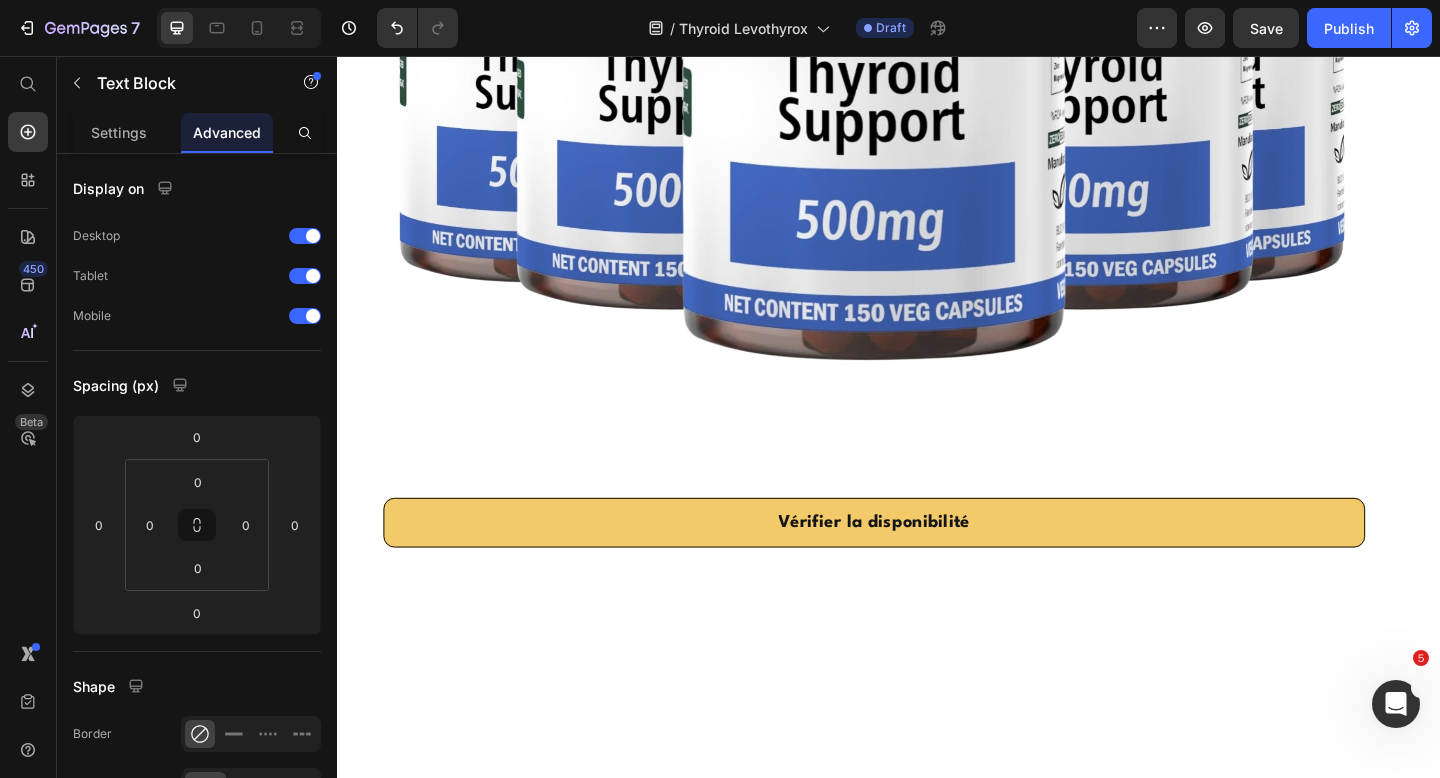 click on "Le convertisseur en détail" at bounding box center [921, -3742] 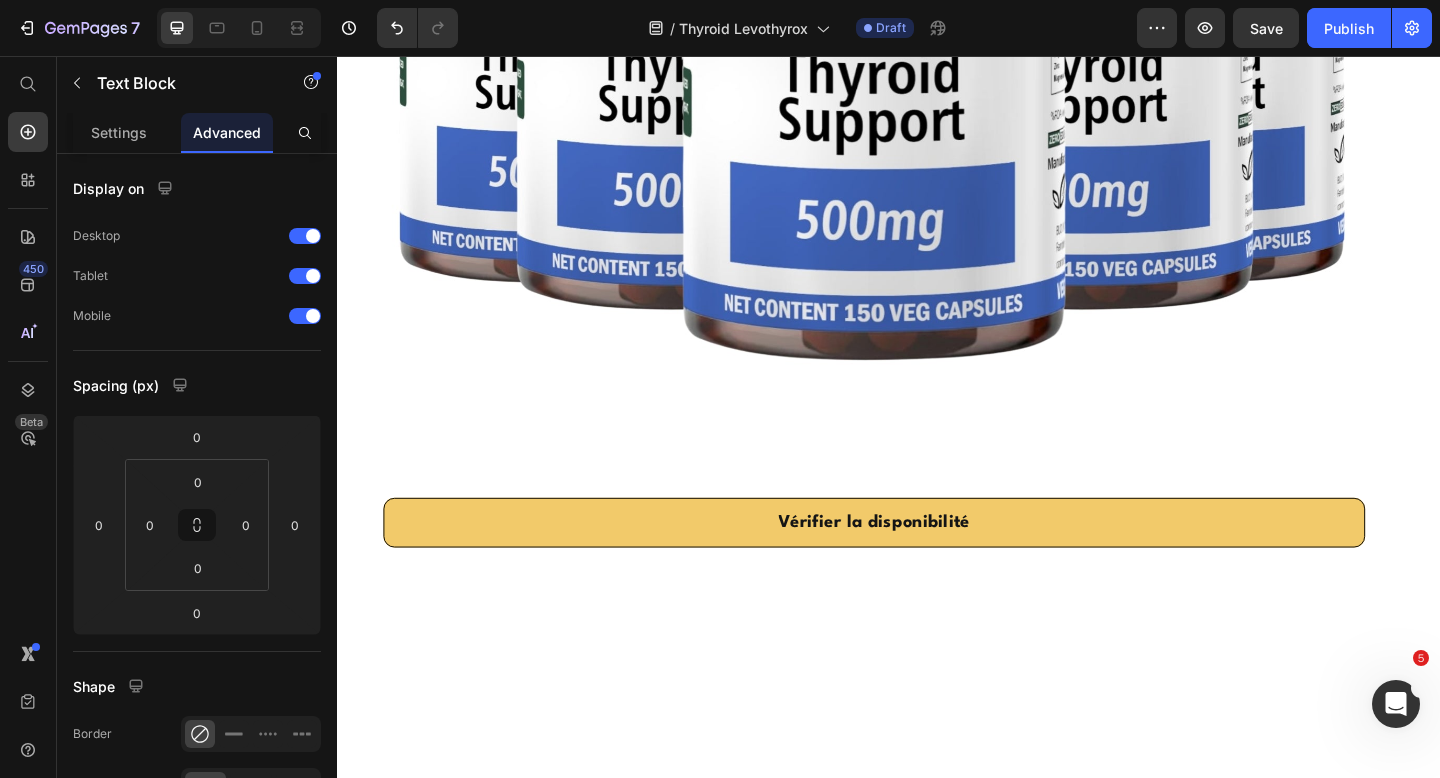 click on "Mais que contient exactement le convertisseur et pourquoi ?" at bounding box center [921, -3770] 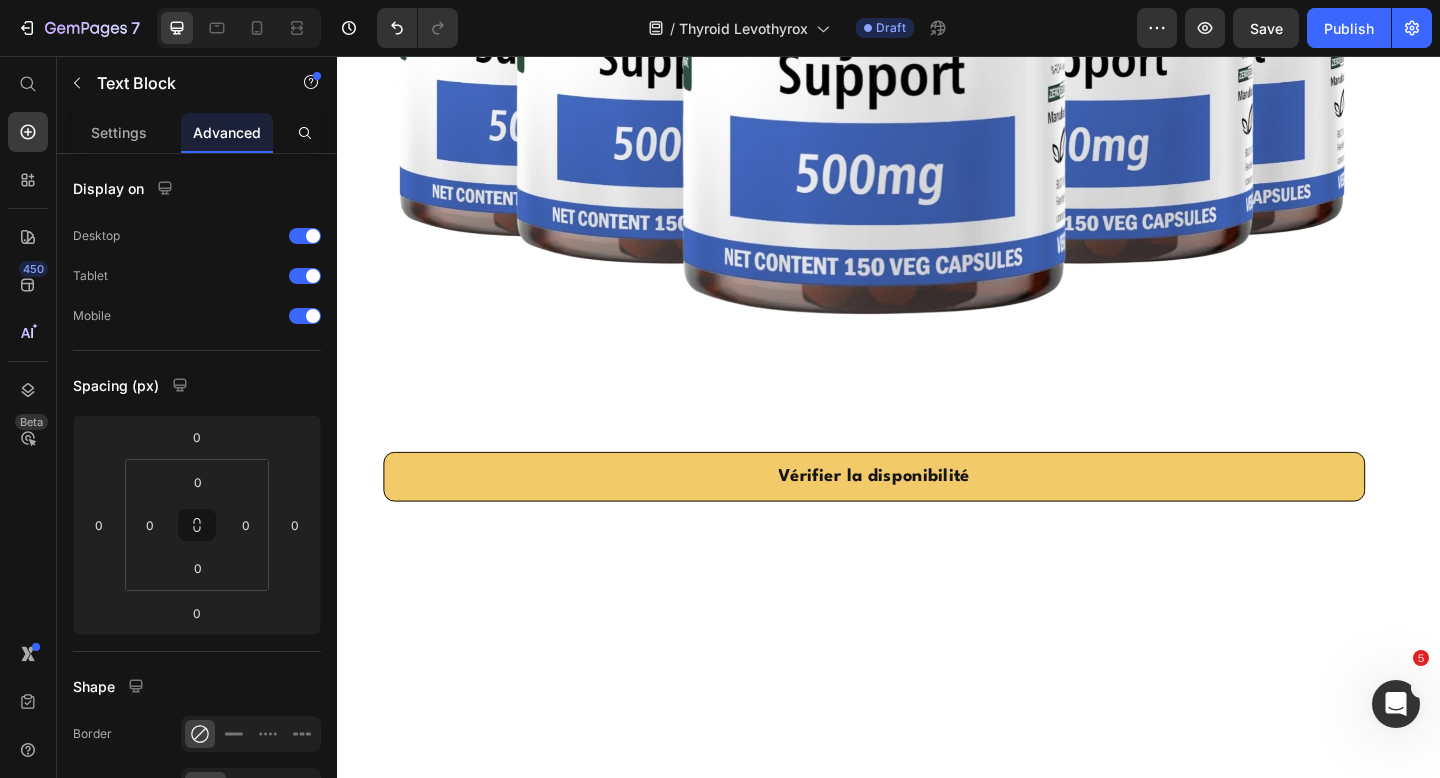 scroll, scrollTop: 27463, scrollLeft: 0, axis: vertical 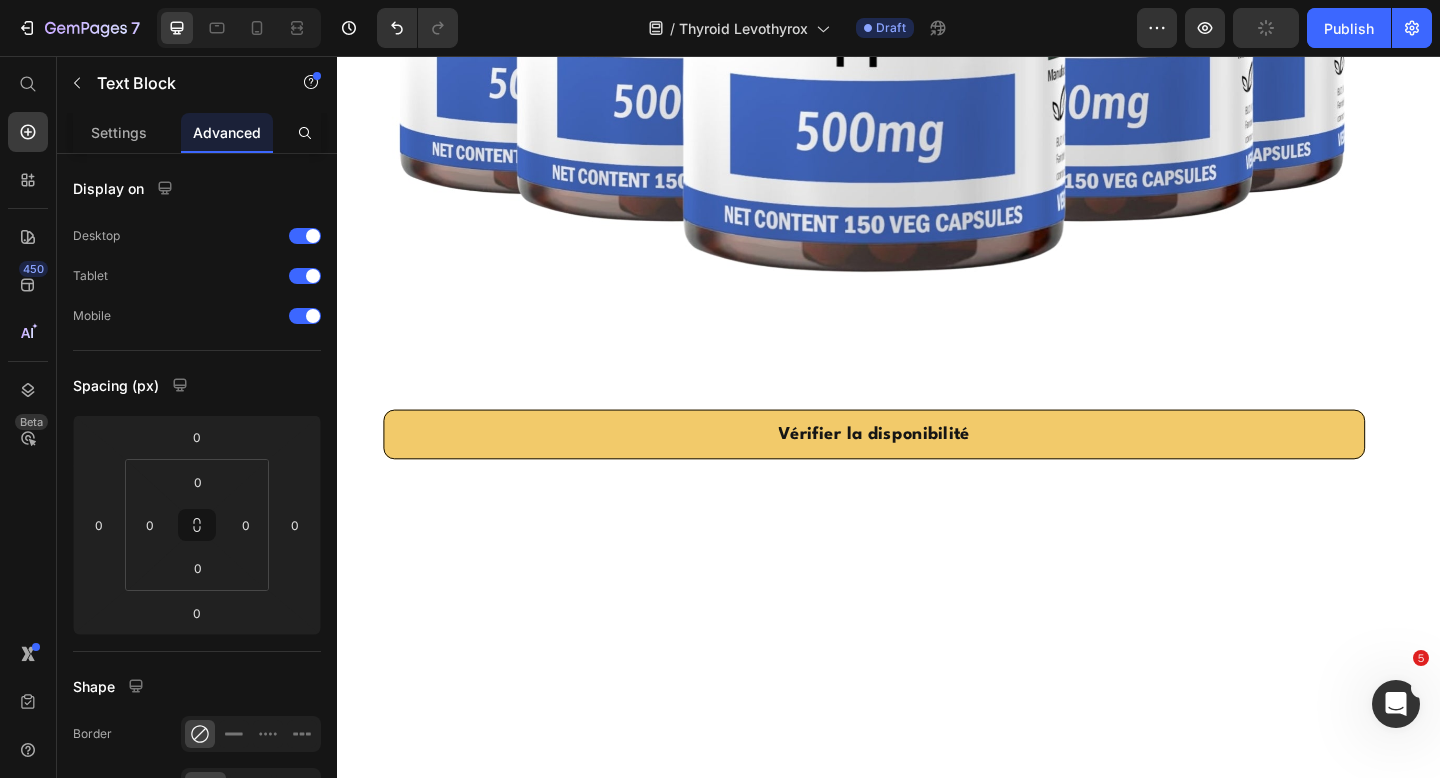 click on "Le convertisseur en détail" at bounding box center (921, -3838) 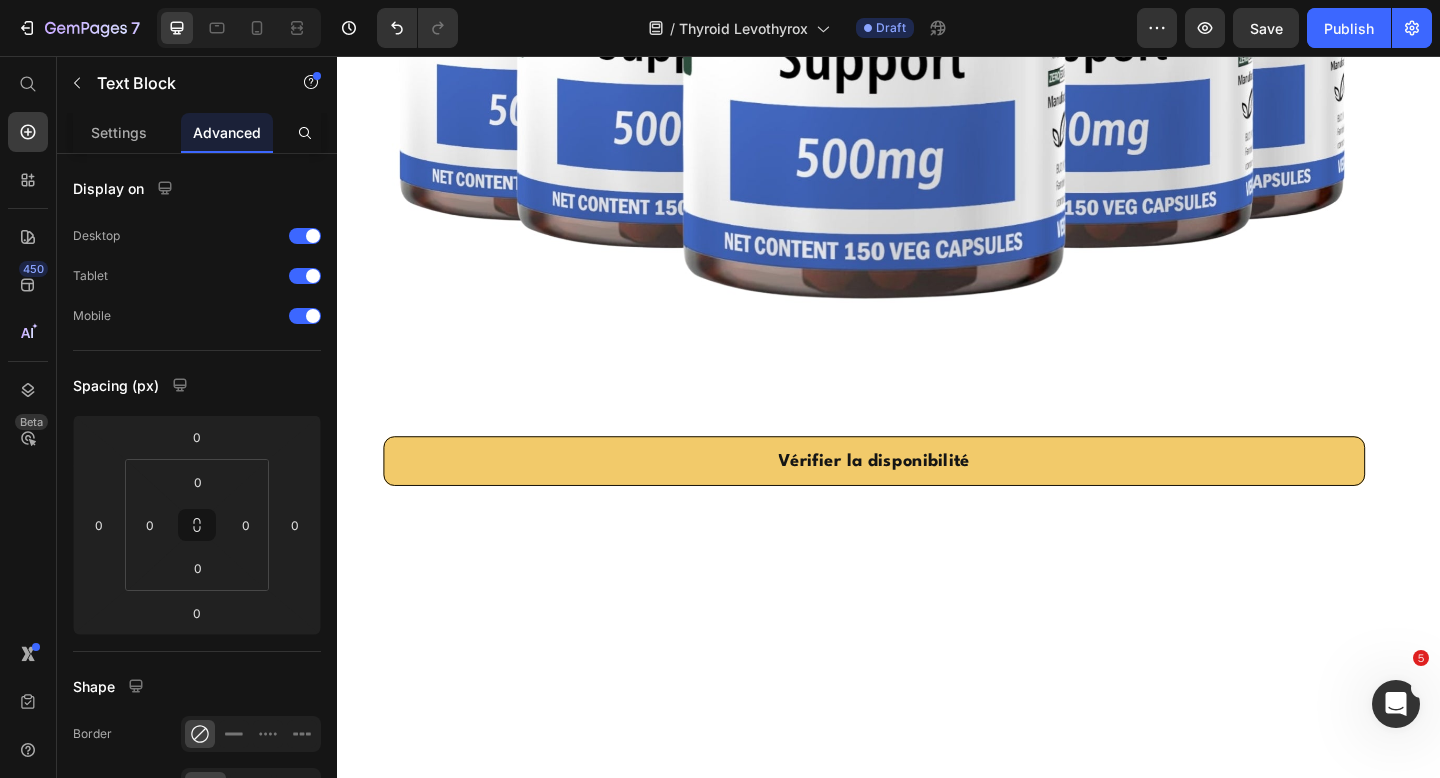 click on "Tu le sais déjà par son nom : le produit a été conçu pour aider à la  conversion  des hormones thyroïdiennes." at bounding box center (921, -3780) 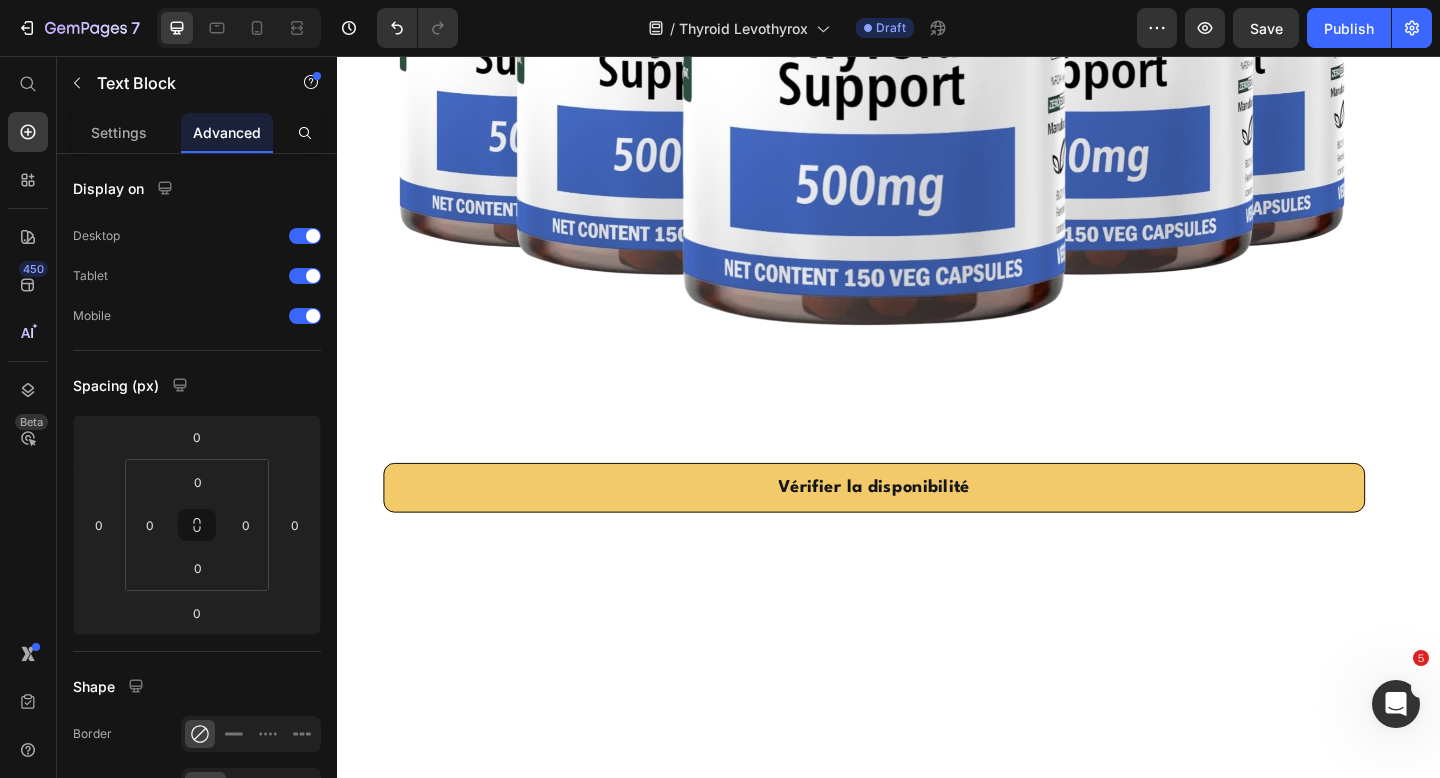 click on "Il s’agit en fait d’un  complexe hépatique très efficace,  complété par les nutriments qui sont particulièrement importants pour la transformation des hormones thyroïdiennes." at bounding box center (921, -3708) 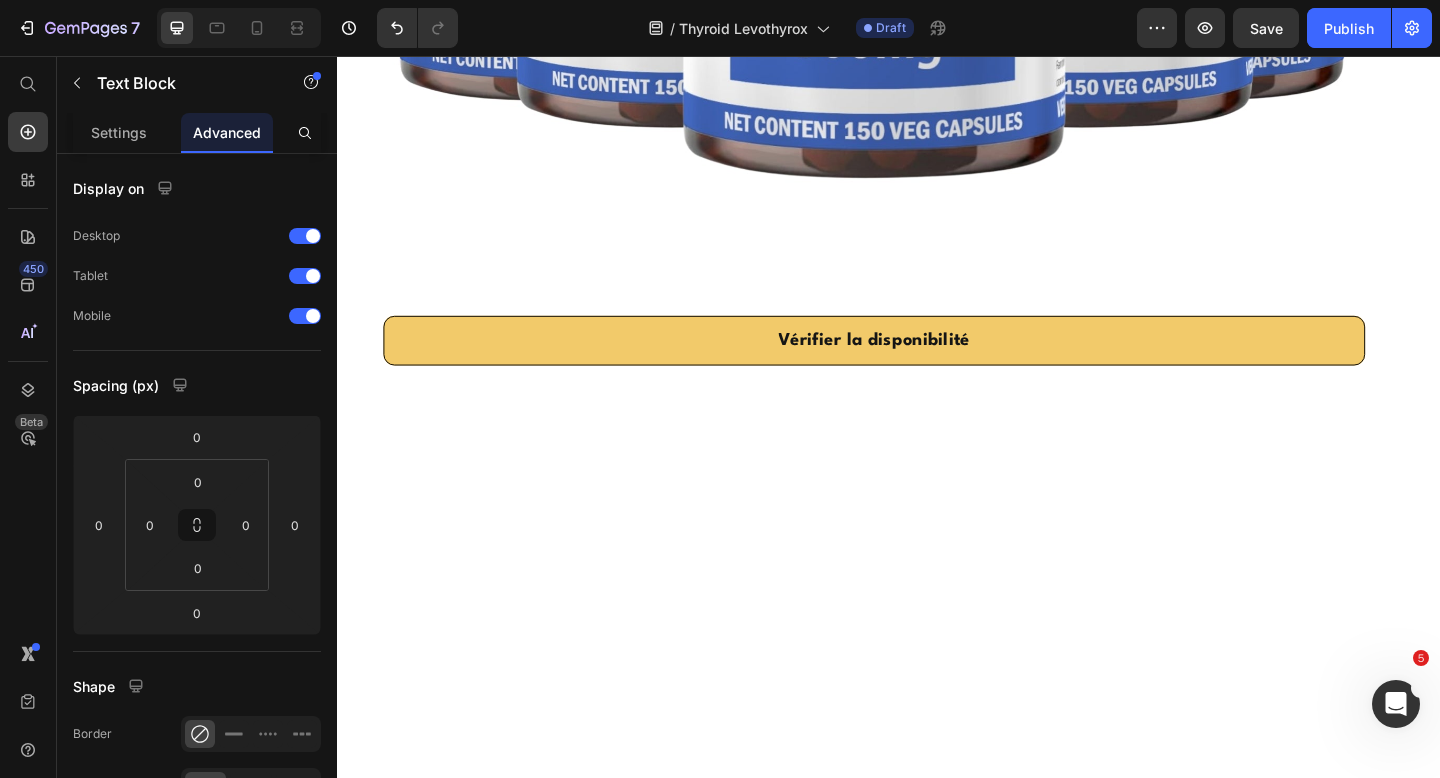 scroll, scrollTop: 27695, scrollLeft: 0, axis: vertical 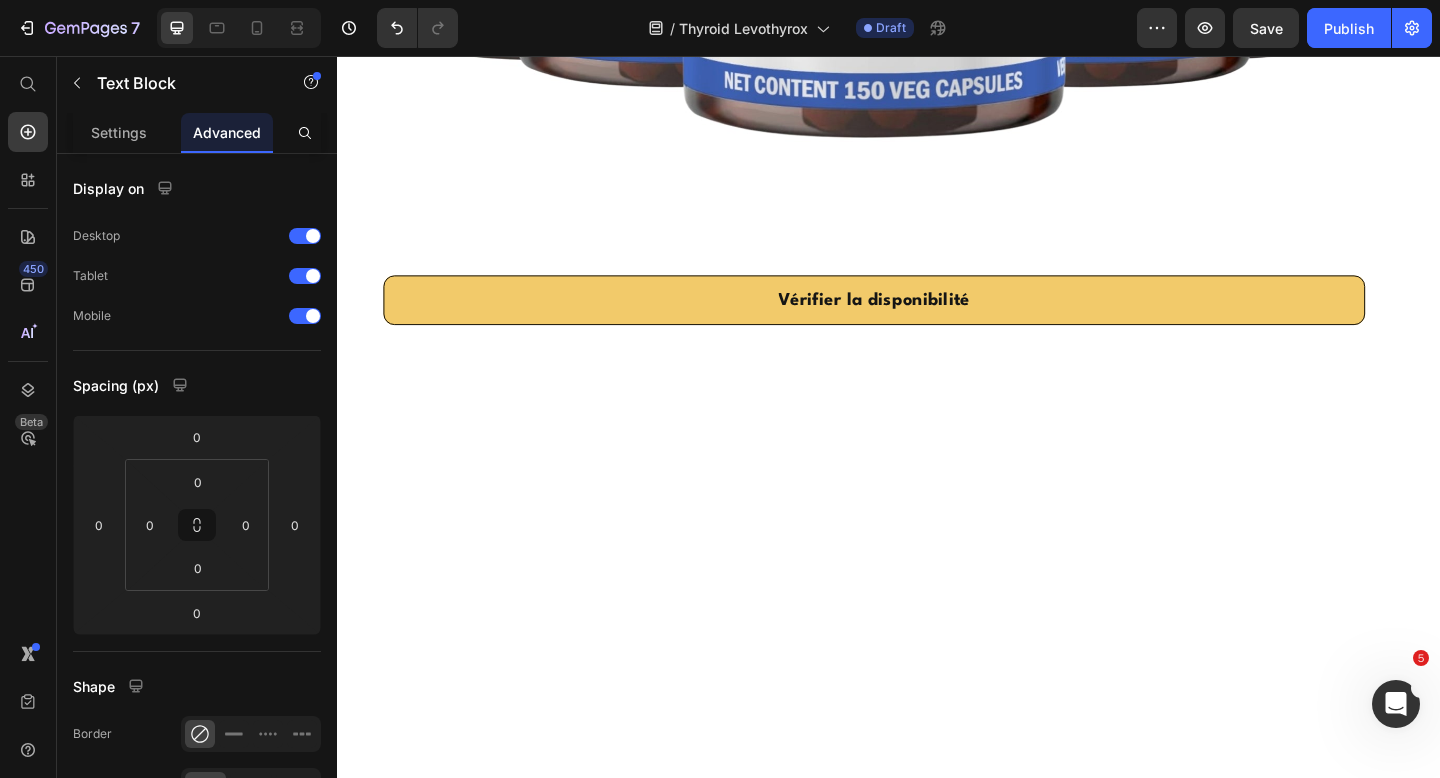click on "De ce fait, il n’existe aucun produit comparable dans les pays germanophones." at bounding box center (921, -3868) 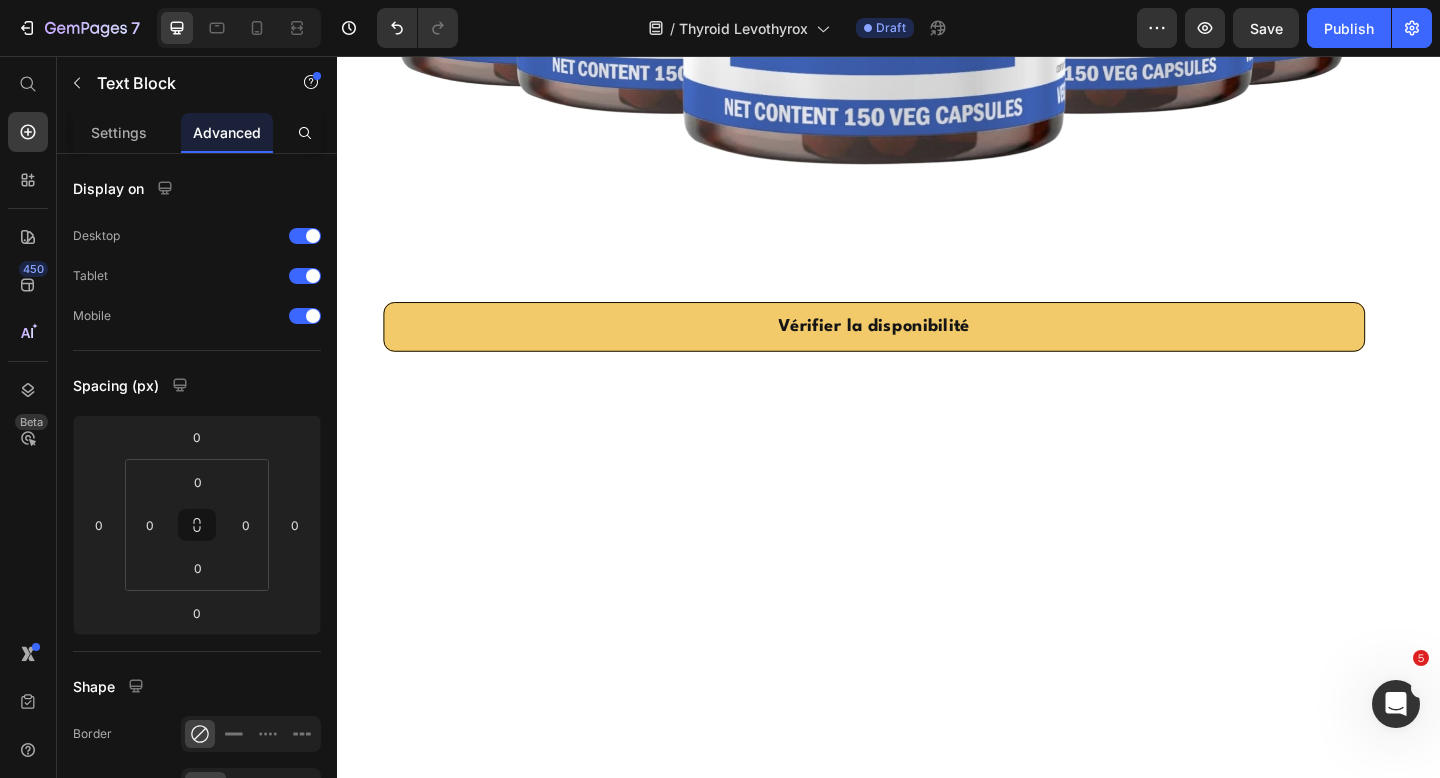 click on "Voici les ingrédients et l’effet derrière :" at bounding box center [921, -3811] 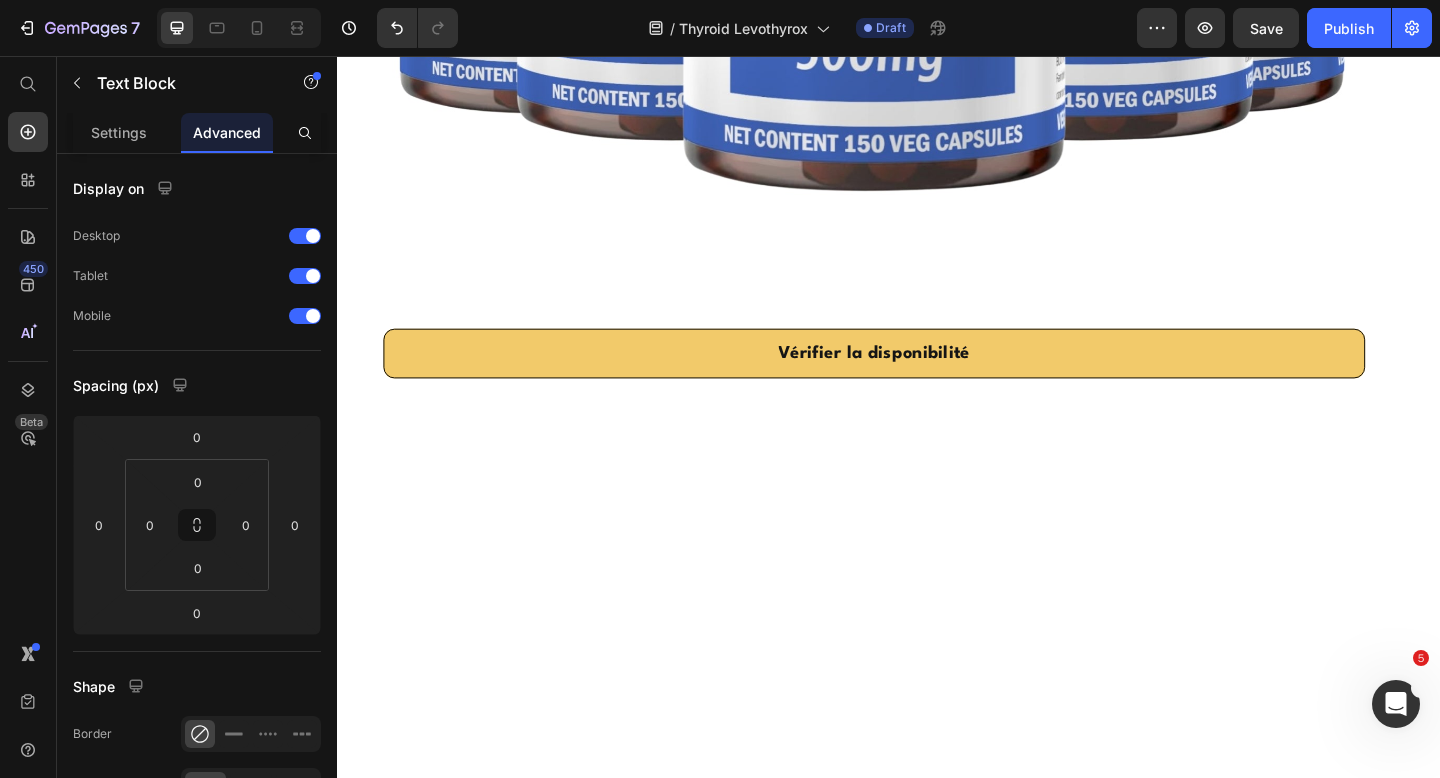 click on "Le glutathion contre le stress oxydatif" at bounding box center (921, -3753) 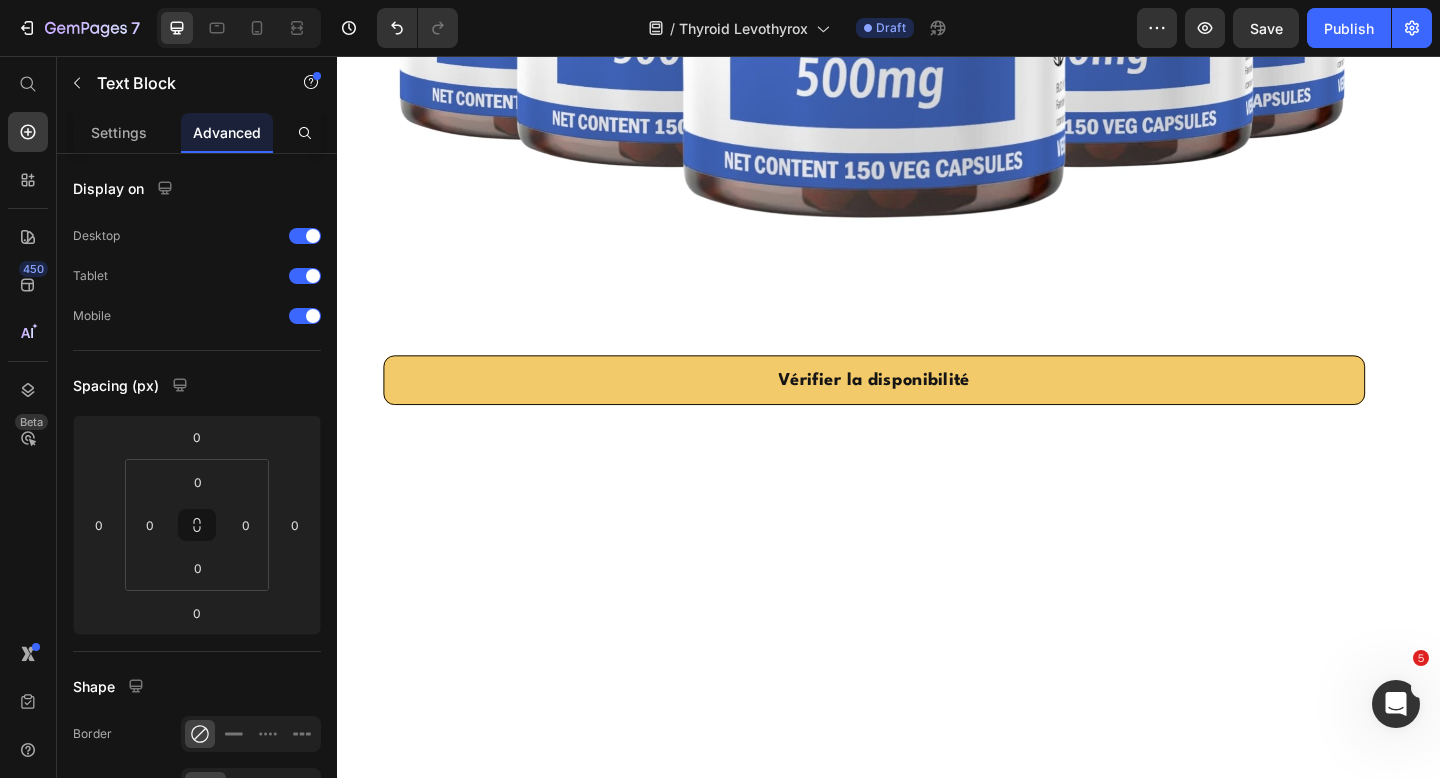 click on "Le convertisseur contient du glutathion réduit (la forme active)." at bounding box center [921, -3695] 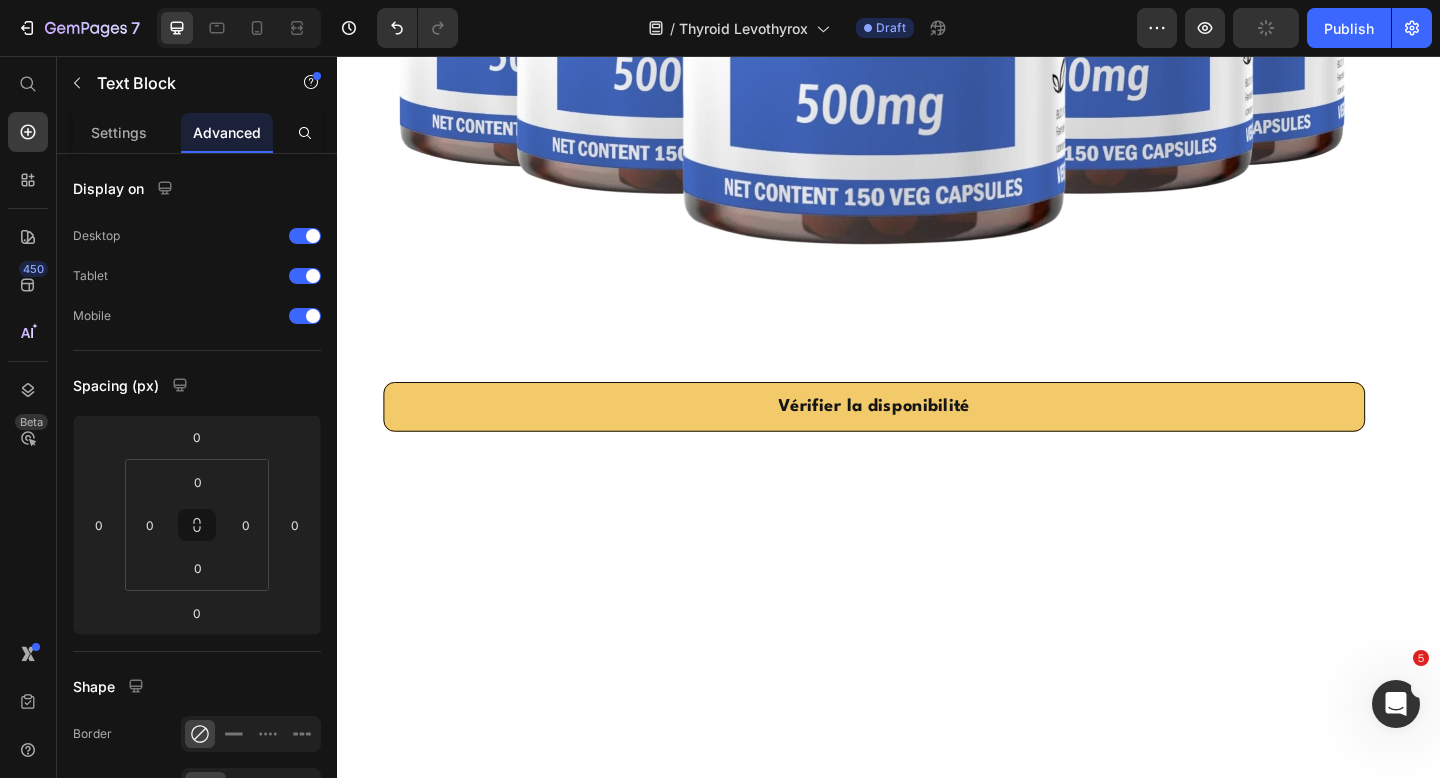 click on "J’ai déjà écrit pourquoi le glutathion est si important pour la transformation des hormones thyroïdiennes." at bounding box center [921, -3638] 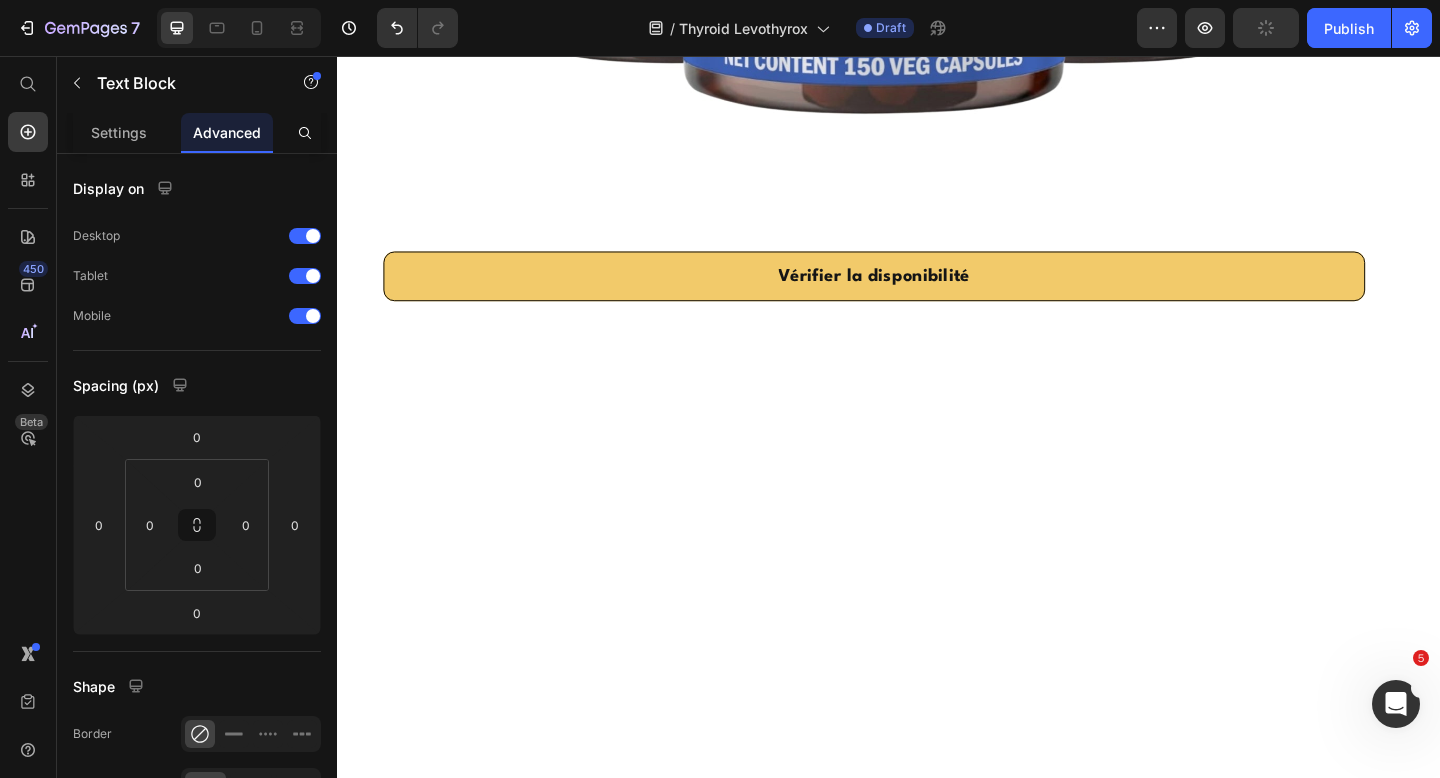 scroll, scrollTop: 27866, scrollLeft: 0, axis: vertical 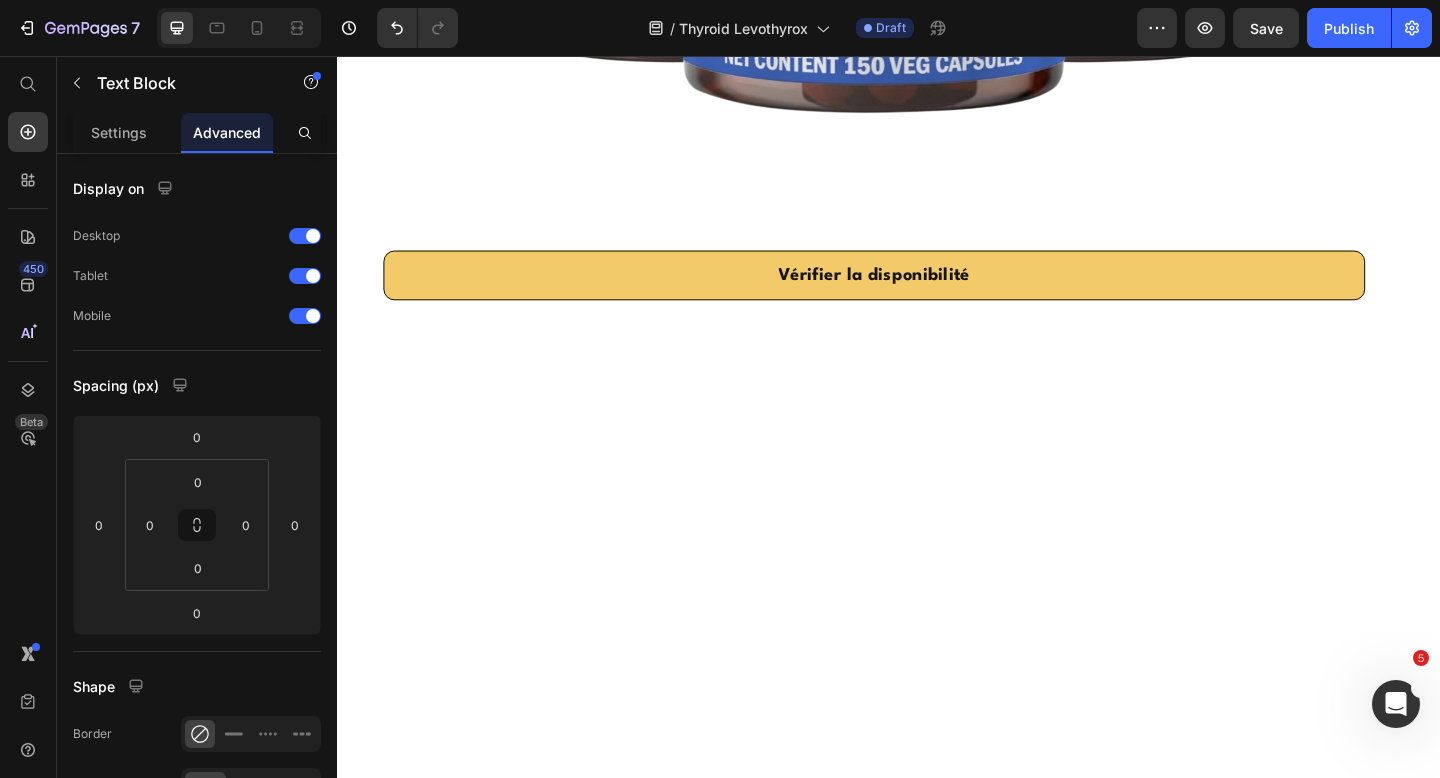 click on "Ce n’est qu’avec suffisamment de glutathion que tu peux tenir en échec le  stress oxydatif  et aider le corps à transformer et à  transporter les hormones thyroïdiennes." at bounding box center [921, -3736] 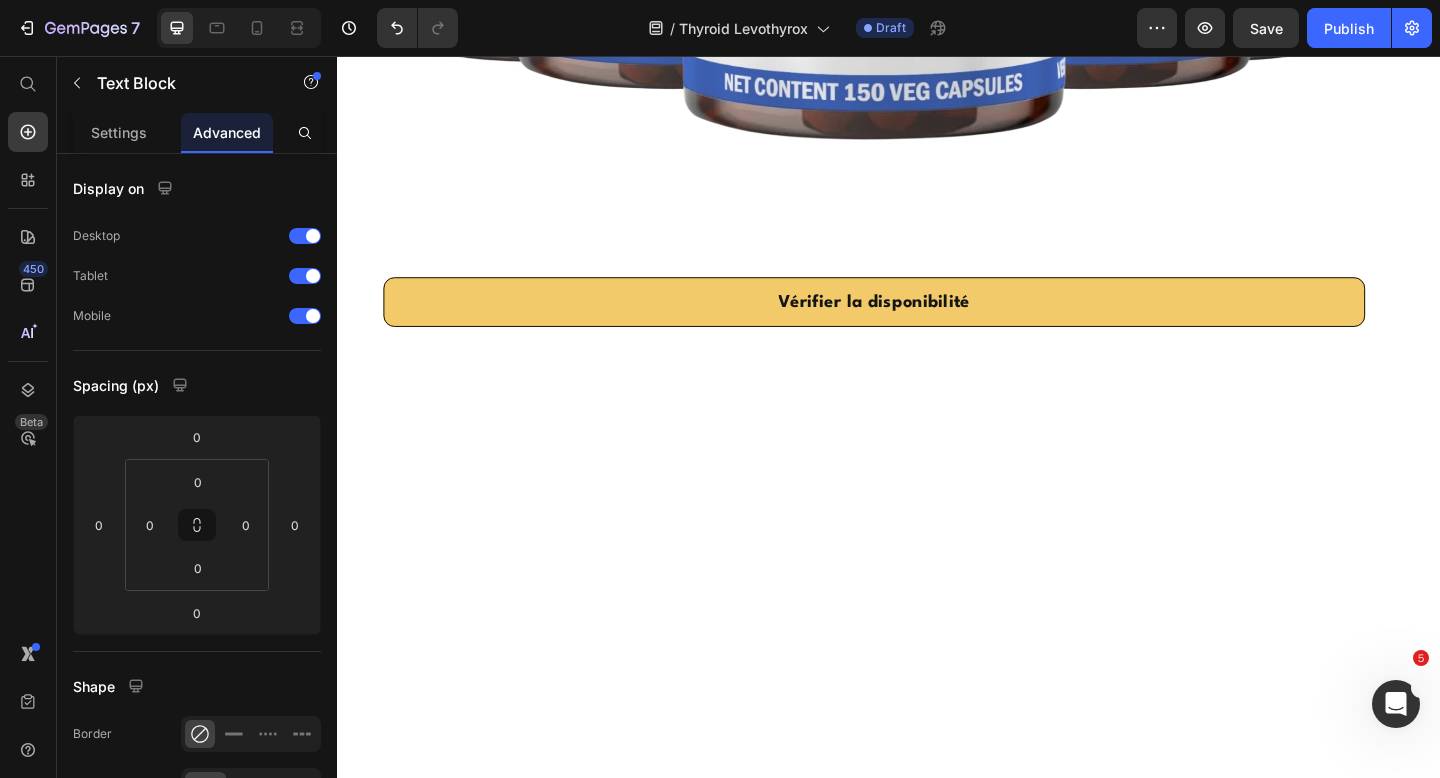 click on "Mais ce qui rend le convertisseur spécial, c’est qu’il contient aussi les acides aminés qui sont les  précurseurs  du glutathion." at bounding box center (921, -3665) 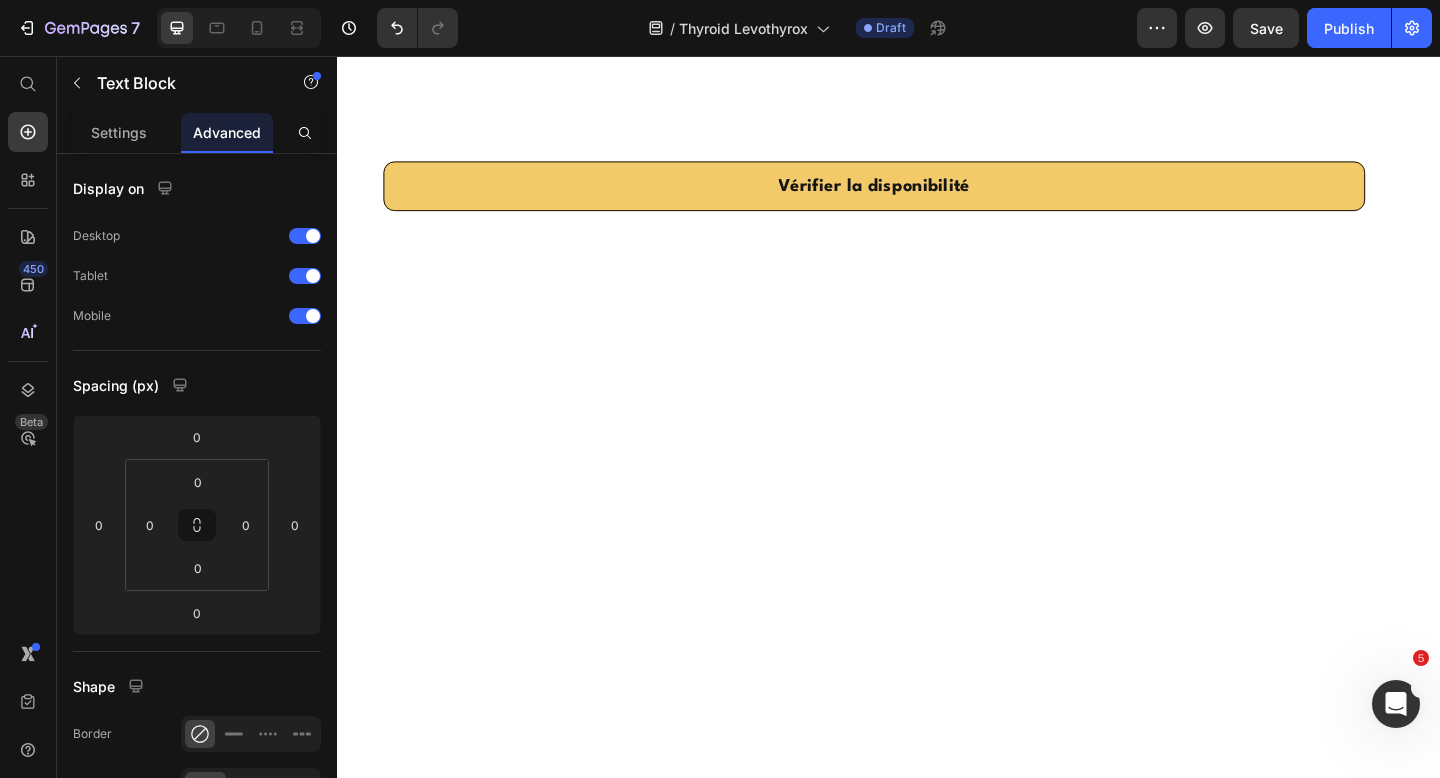 scroll, scrollTop: 28098, scrollLeft: 0, axis: vertical 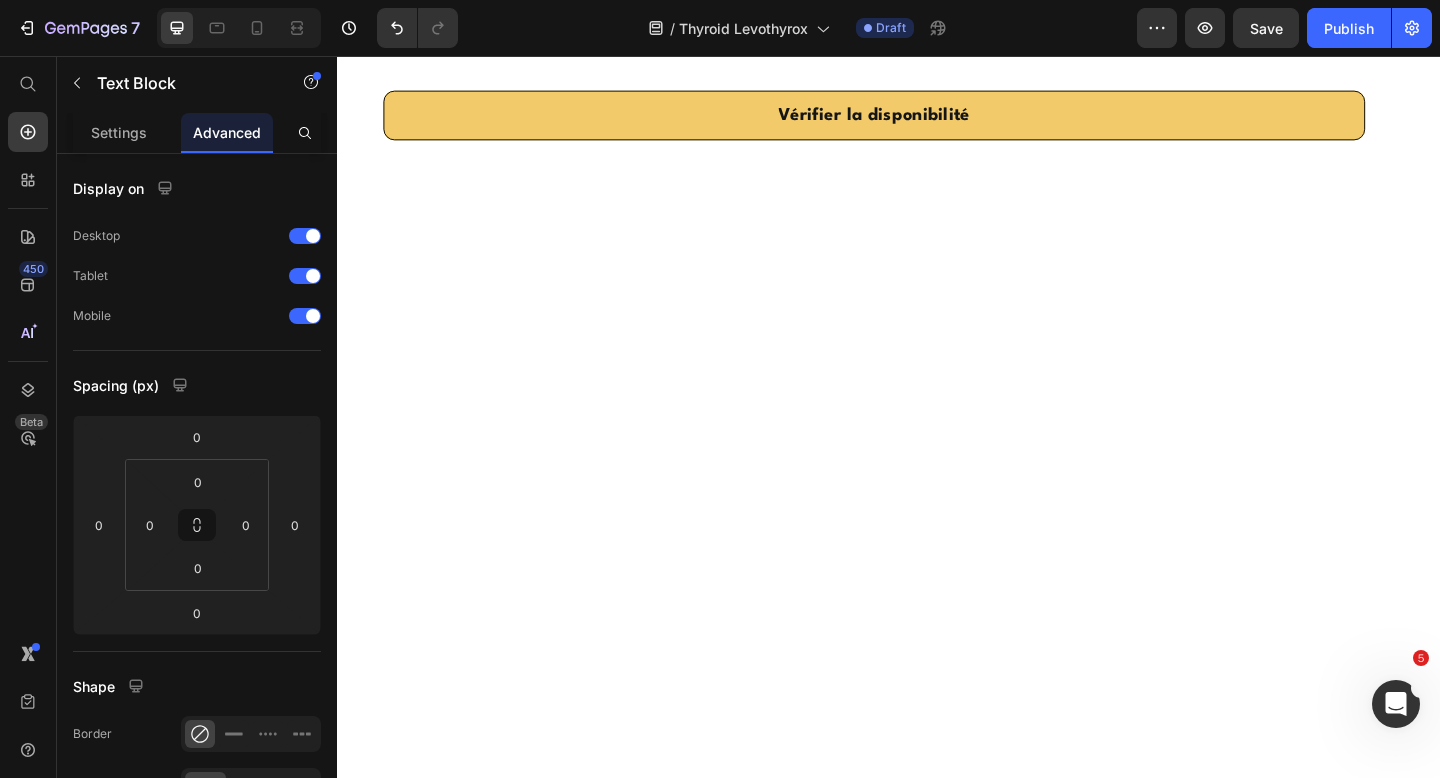 click on "Car tout ce que le corps peut produire lui-même est beaucoup mieux métabolisé." at bounding box center (921, -3810) 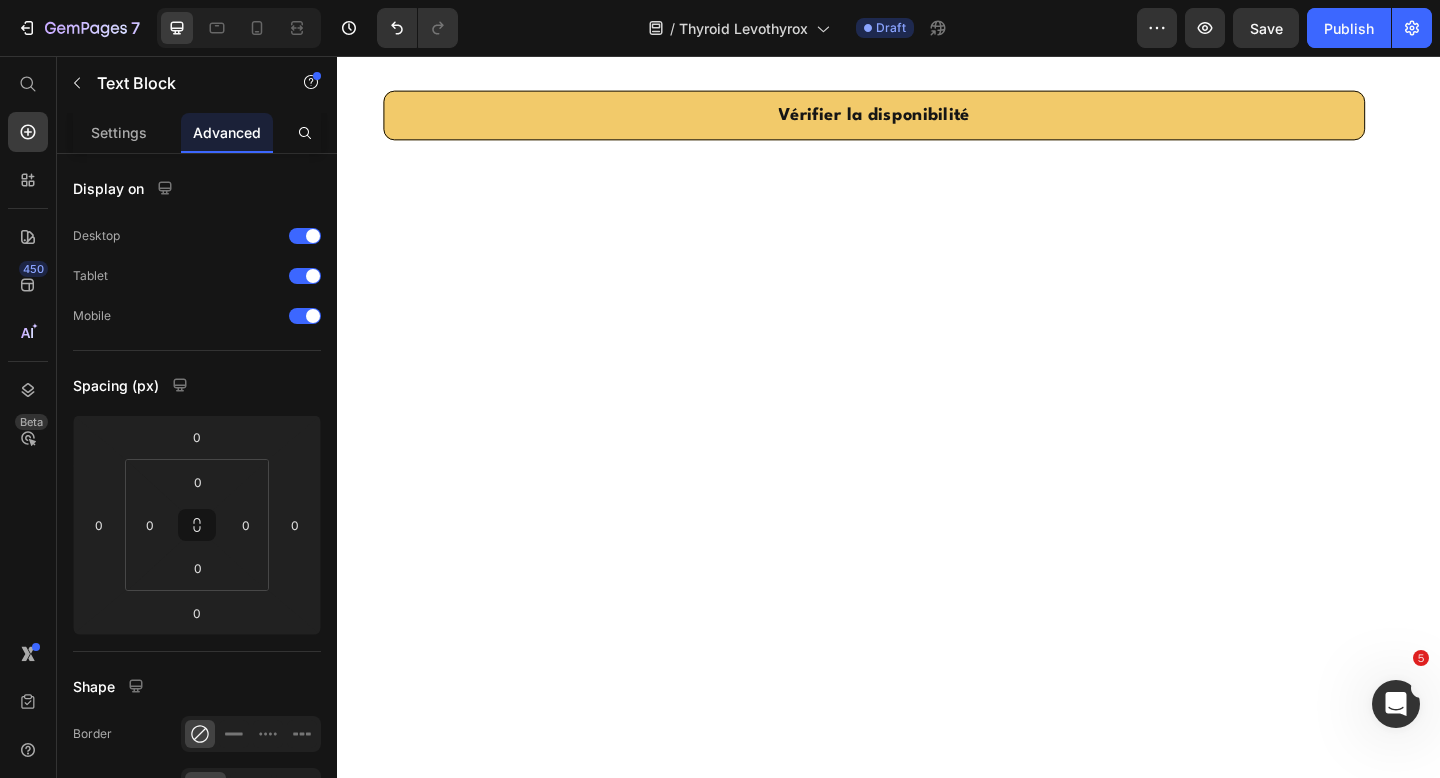 click on "L’objectif est de stimuler la  production de glutathion  par l’organisme." at bounding box center [921, -3839] 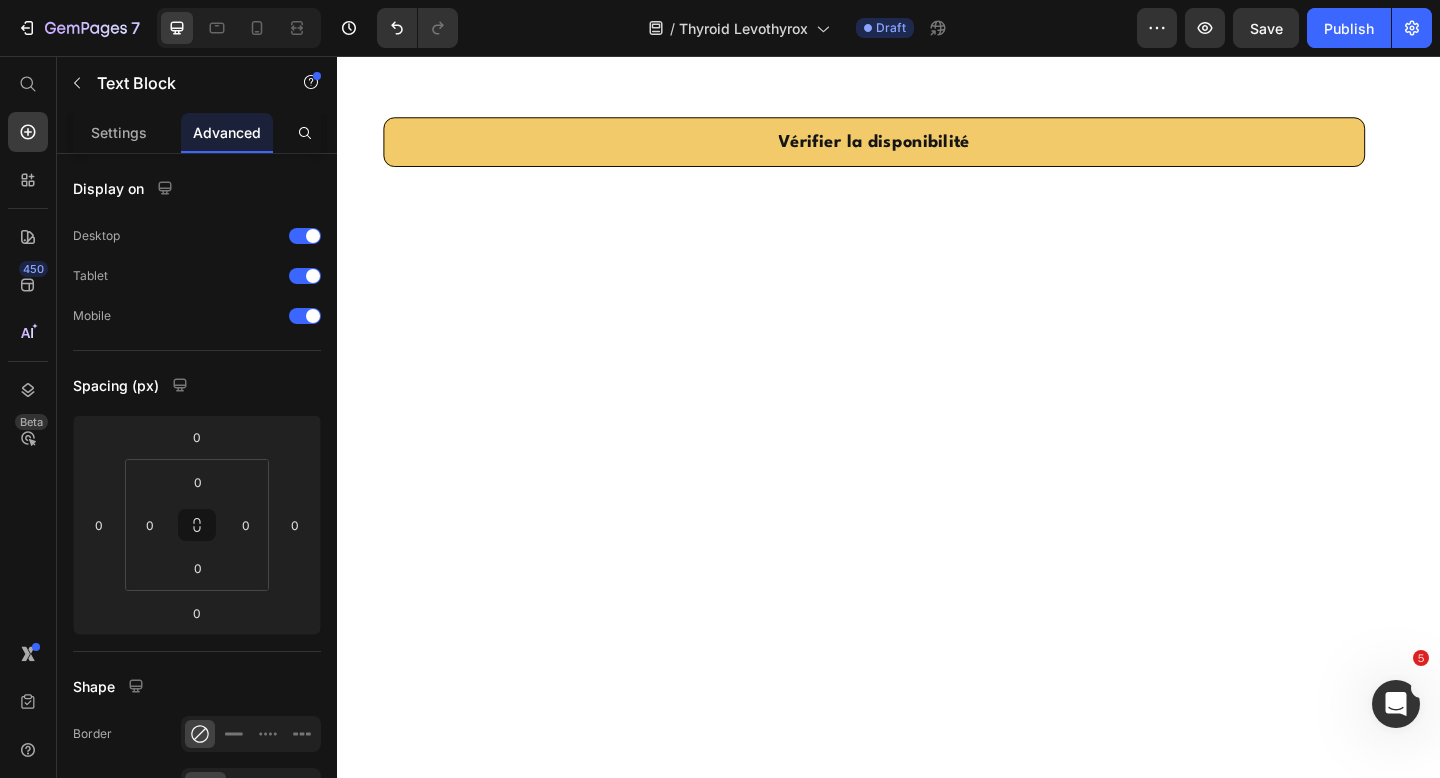 click on "Car tout ce que le corps peut produire lui-même est beaucoup mieux métabolisé." at bounding box center [921, -3782] 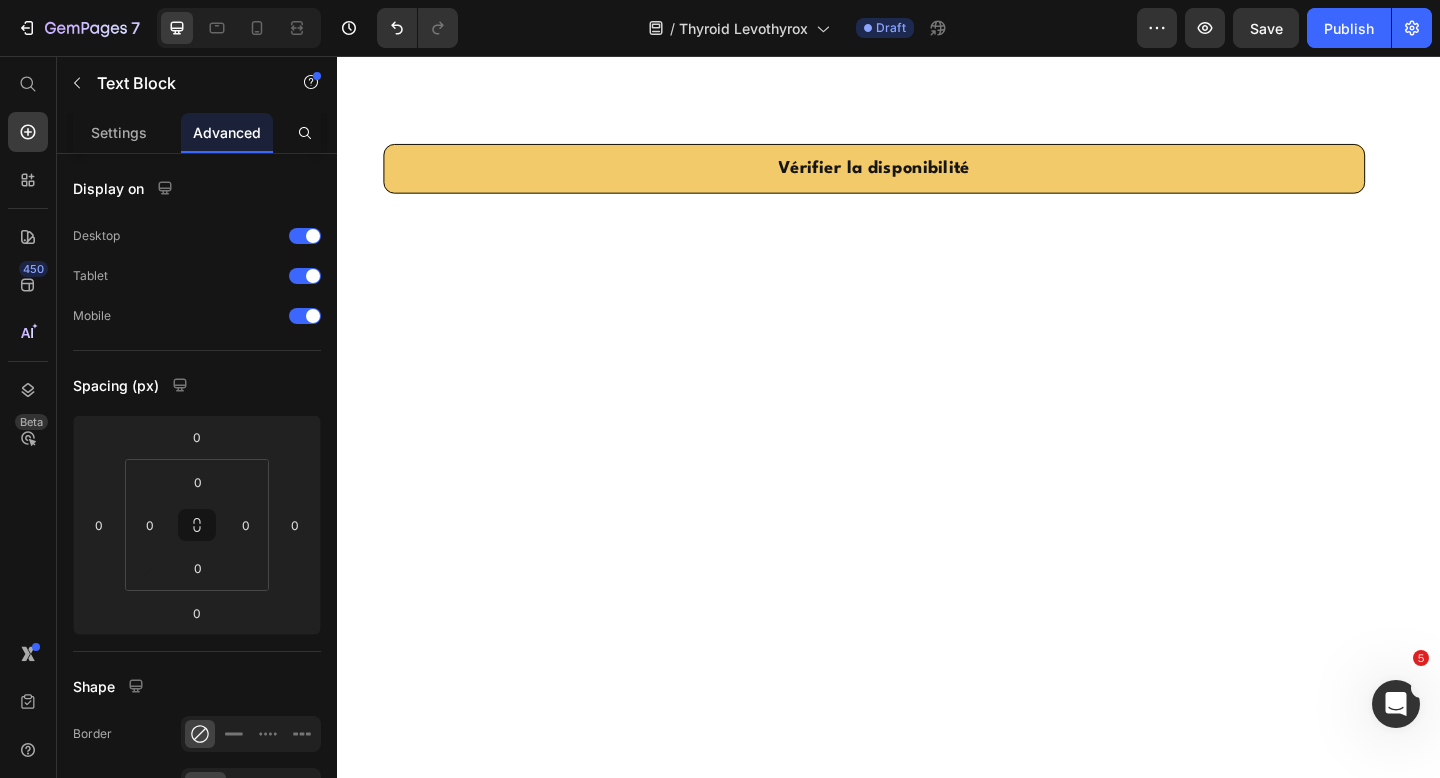 click on "Le glutathion est en effet produit par le corps à partir des acides aminés  glutamine, glycine et cystéine." at bounding box center [921, -3724] 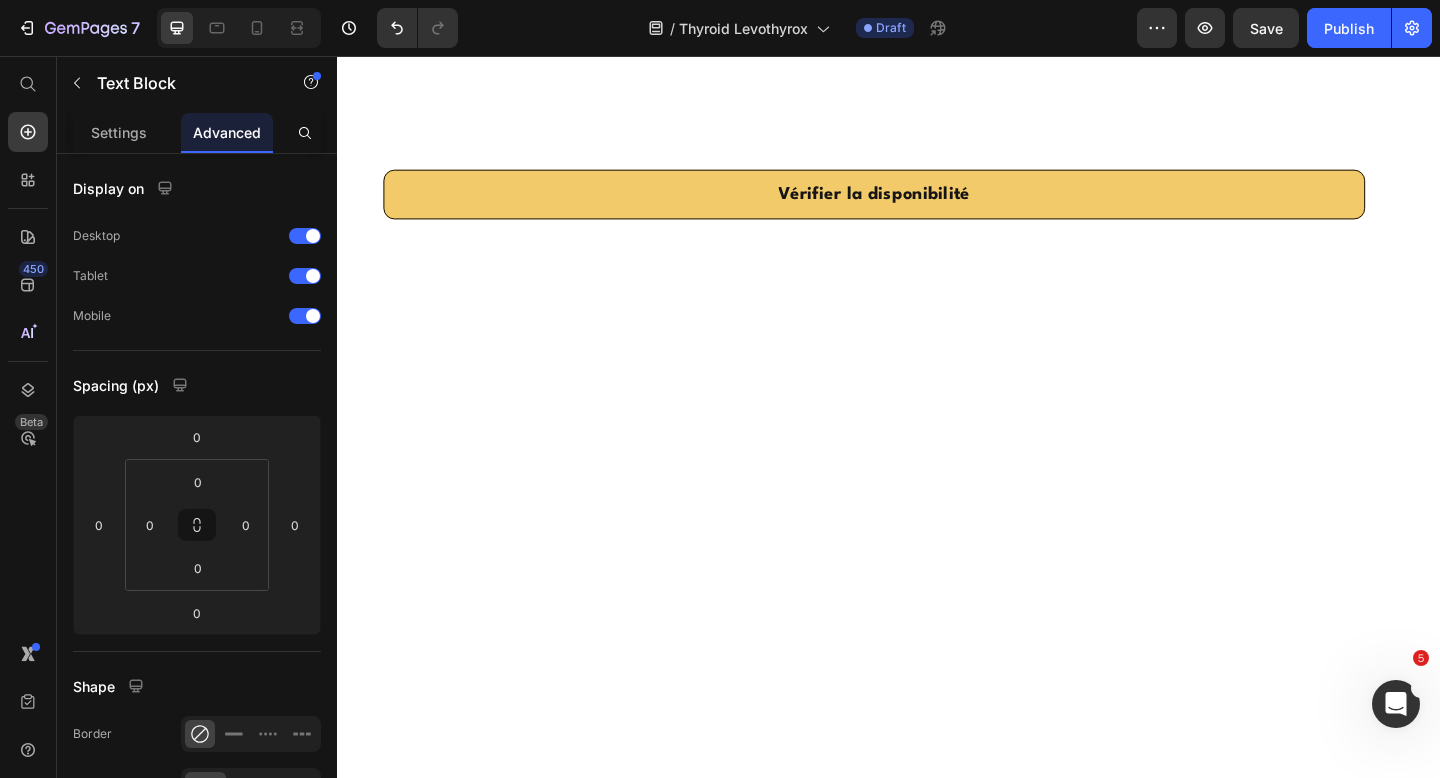 click on "Des études ont montré que chez la plupart des gens, l’acide aminé  cystéine  est le facteur limitant." at bounding box center (921, -3666) 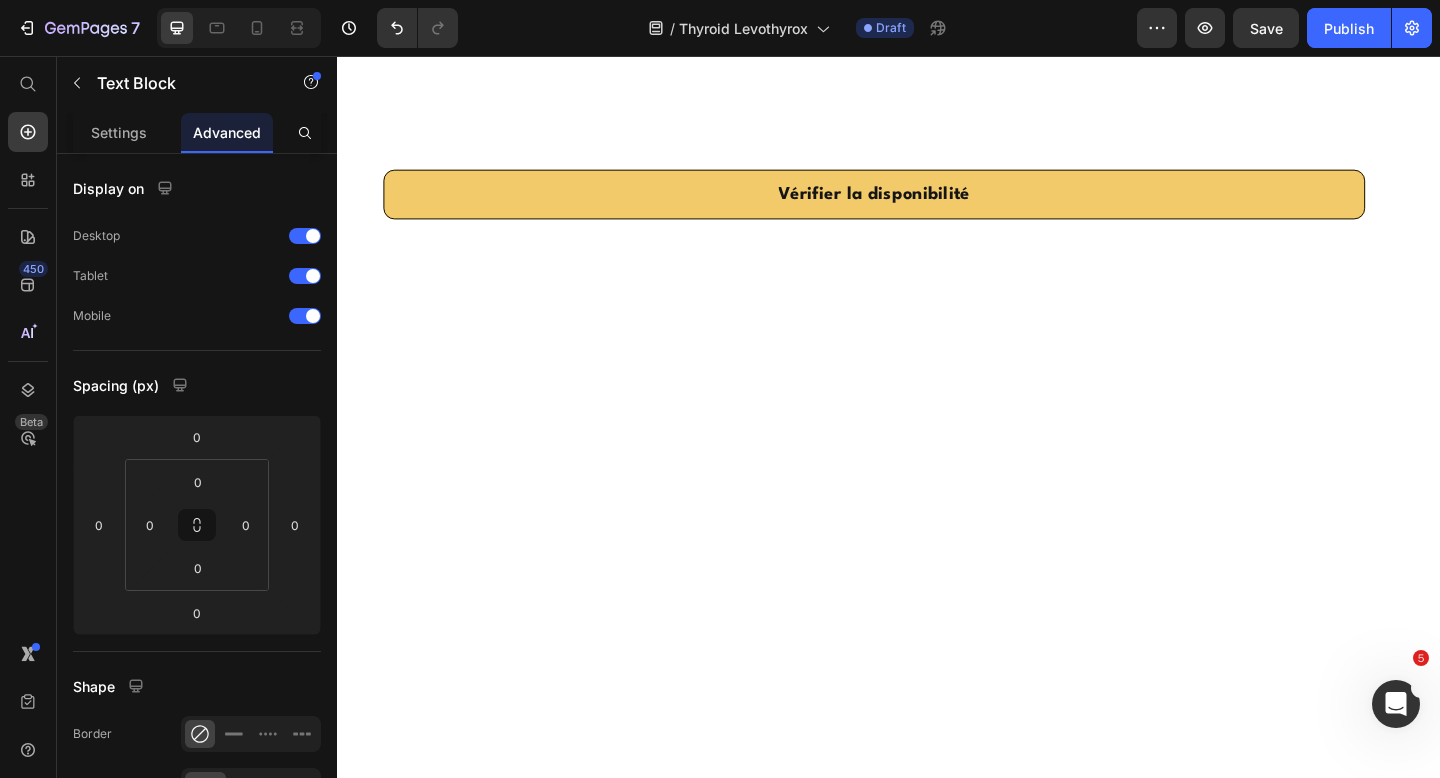 click on "Des études ont montré que chez la plupart des gens, l’acide aminé  cystéine  est le facteur limitant." at bounding box center (921, -3666) 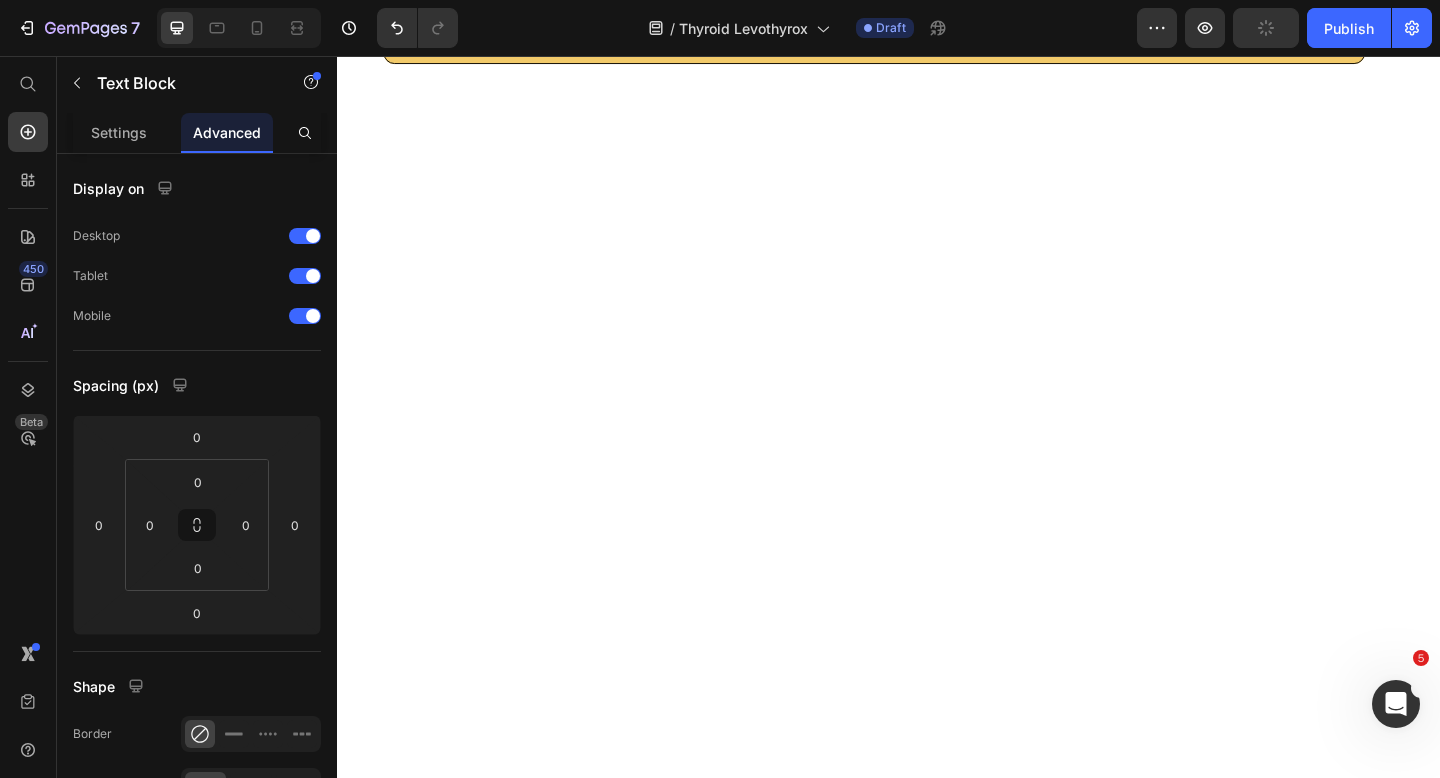scroll, scrollTop: 28323, scrollLeft: 0, axis: vertical 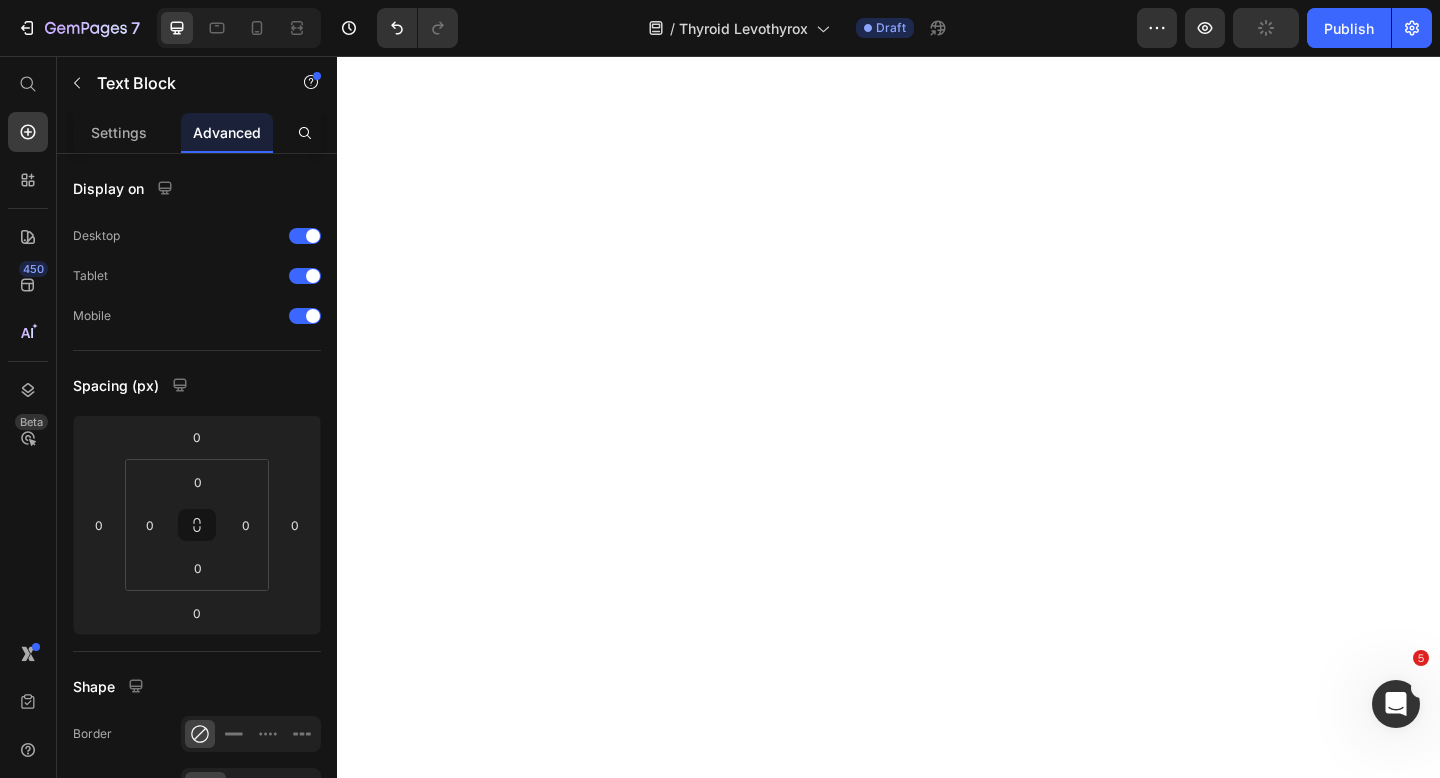 click on "Il faut donc avant tout s’assurer d’avoir suffisamment de cystéine." at bounding box center (921, -3834) 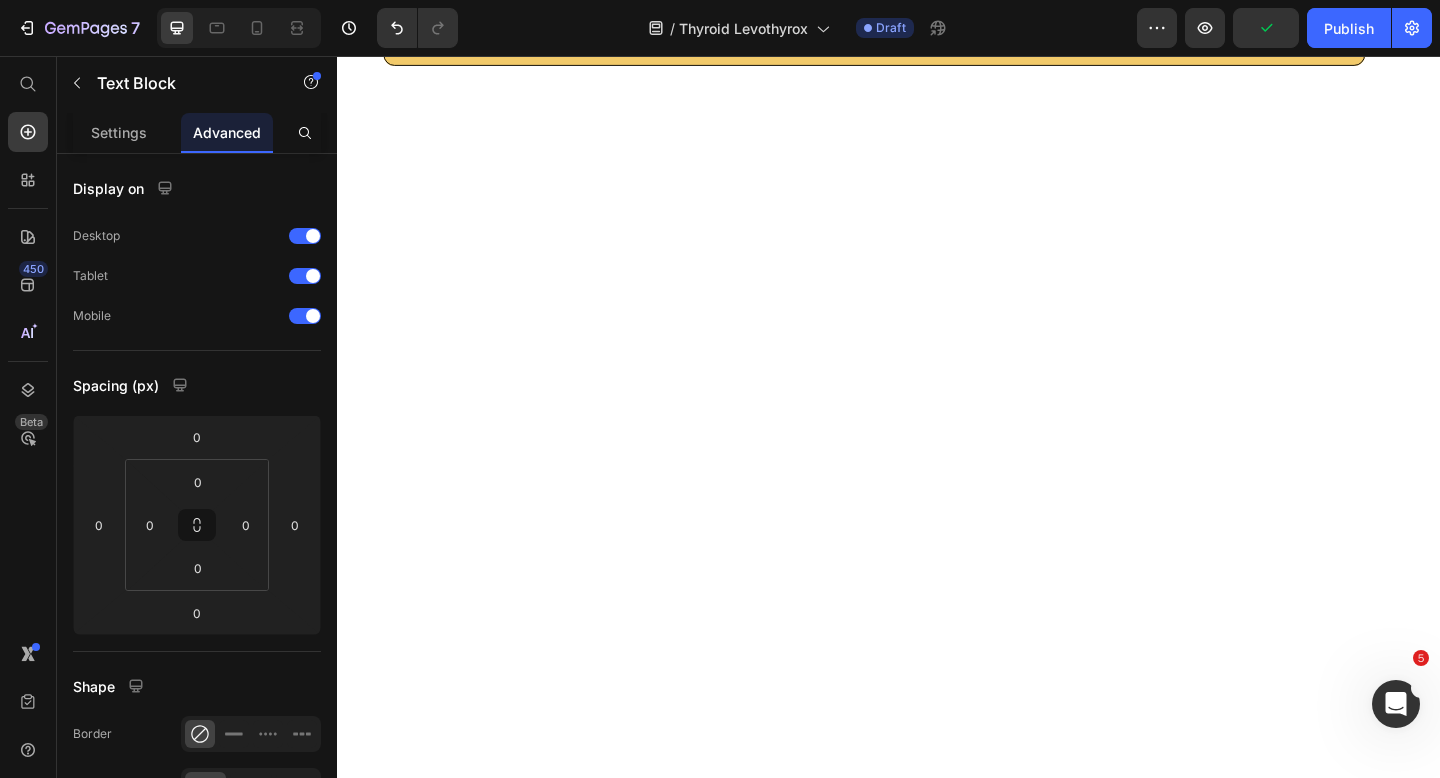 click on "C’est pourquoi monapure n’a pas seulement ajouté une forte dose de  glutathion  et de  cystéine  dans le convertisseur, mais aussi les précurseurs de la cystéine : la NAC (N-acétyl-cystéine) et la L-méthionine." at bounding box center (921, -3761) 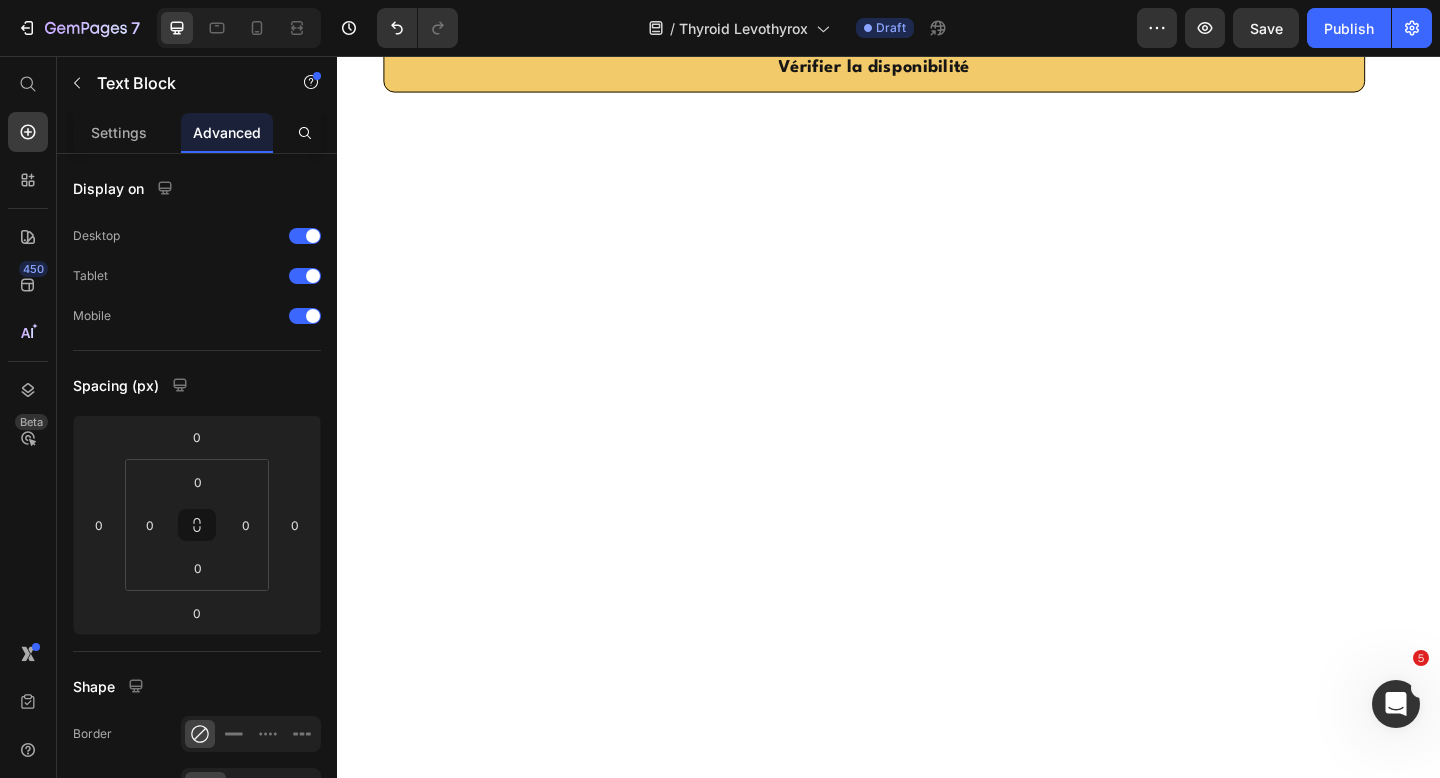 click on "D’ailleurs, il paraît que la méthionine aide aussi à lutter contre la  perte des cheveux  !" at bounding box center (921, -3690) 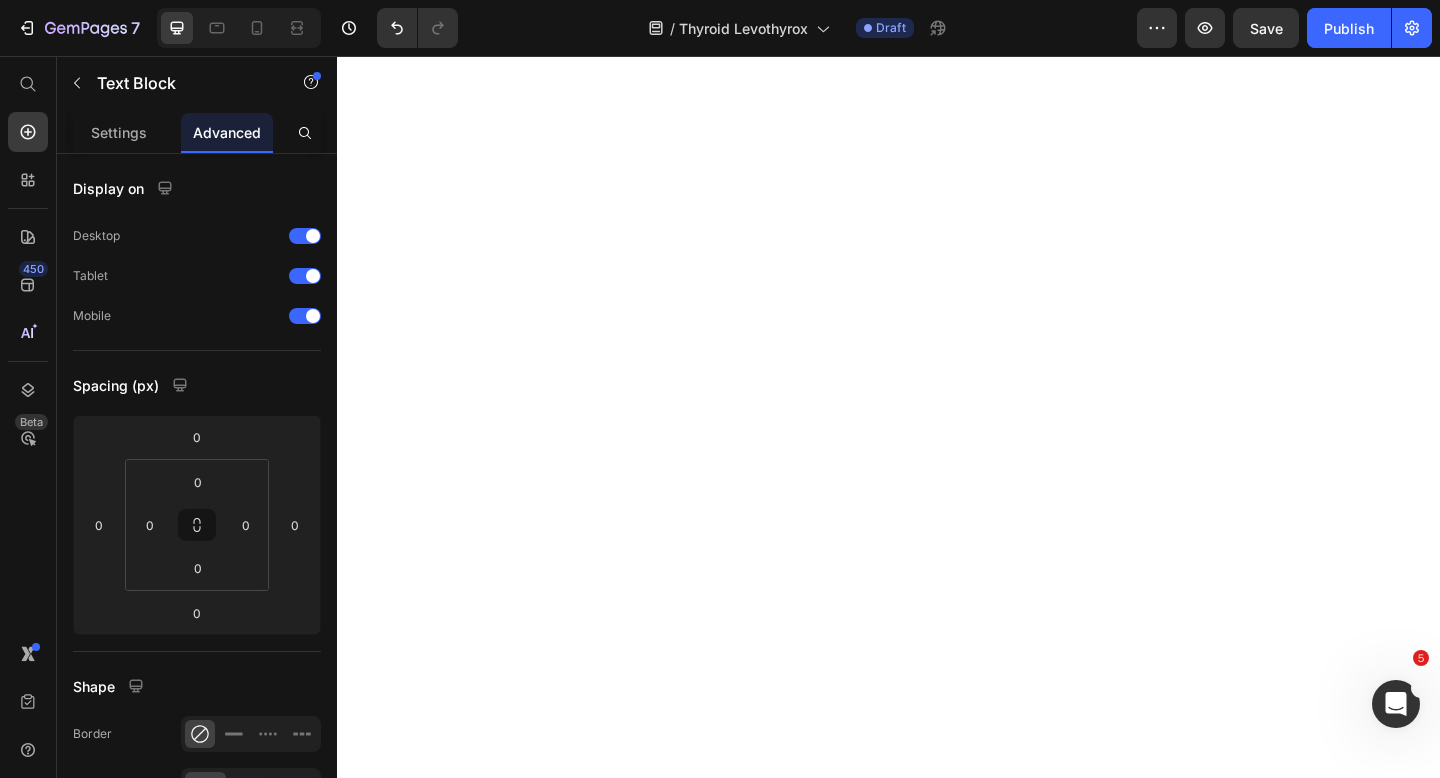 scroll, scrollTop: 28522, scrollLeft: 0, axis: vertical 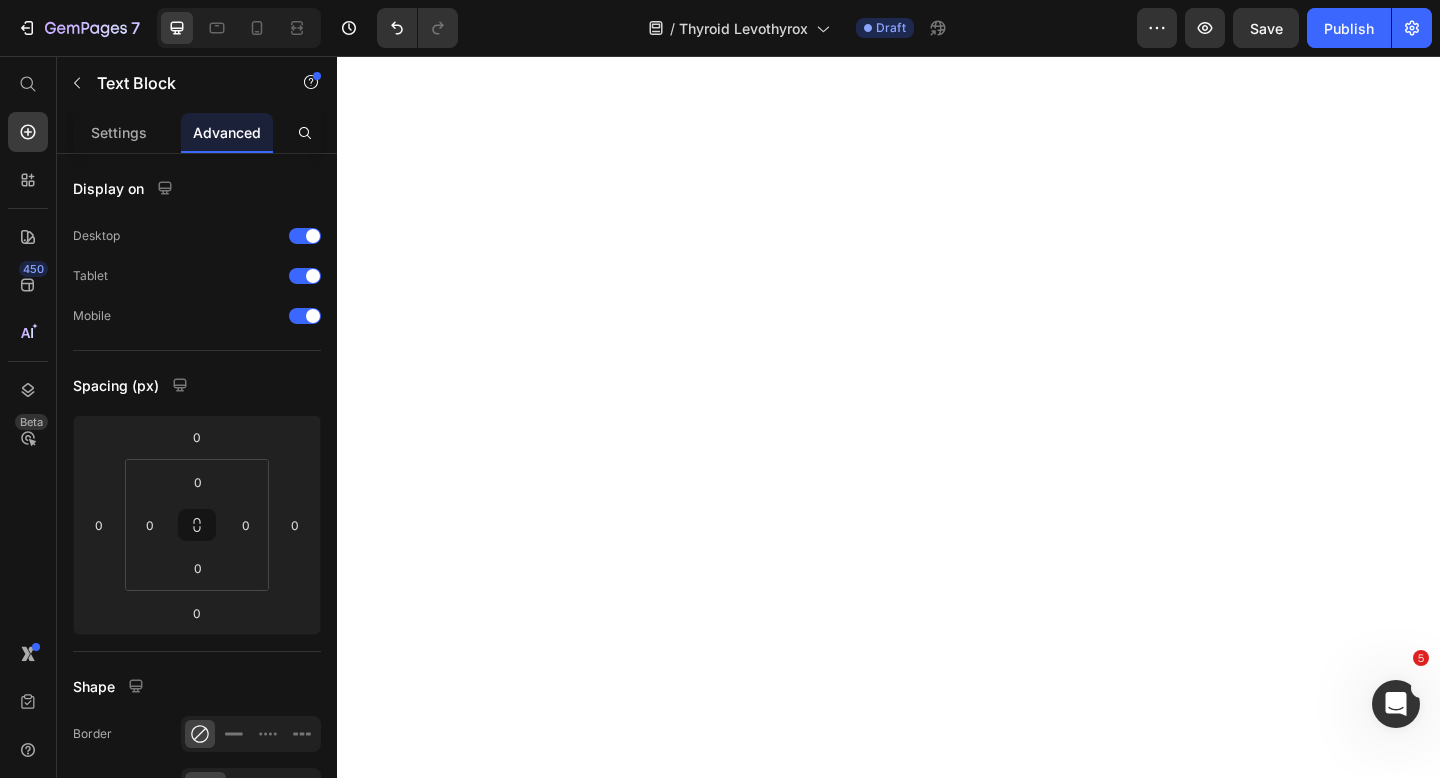 click on "Le [PERSON_NAME] est l’arme secrète absolue pour soigner son foie en quelques semaines." at bounding box center [921, -3716] 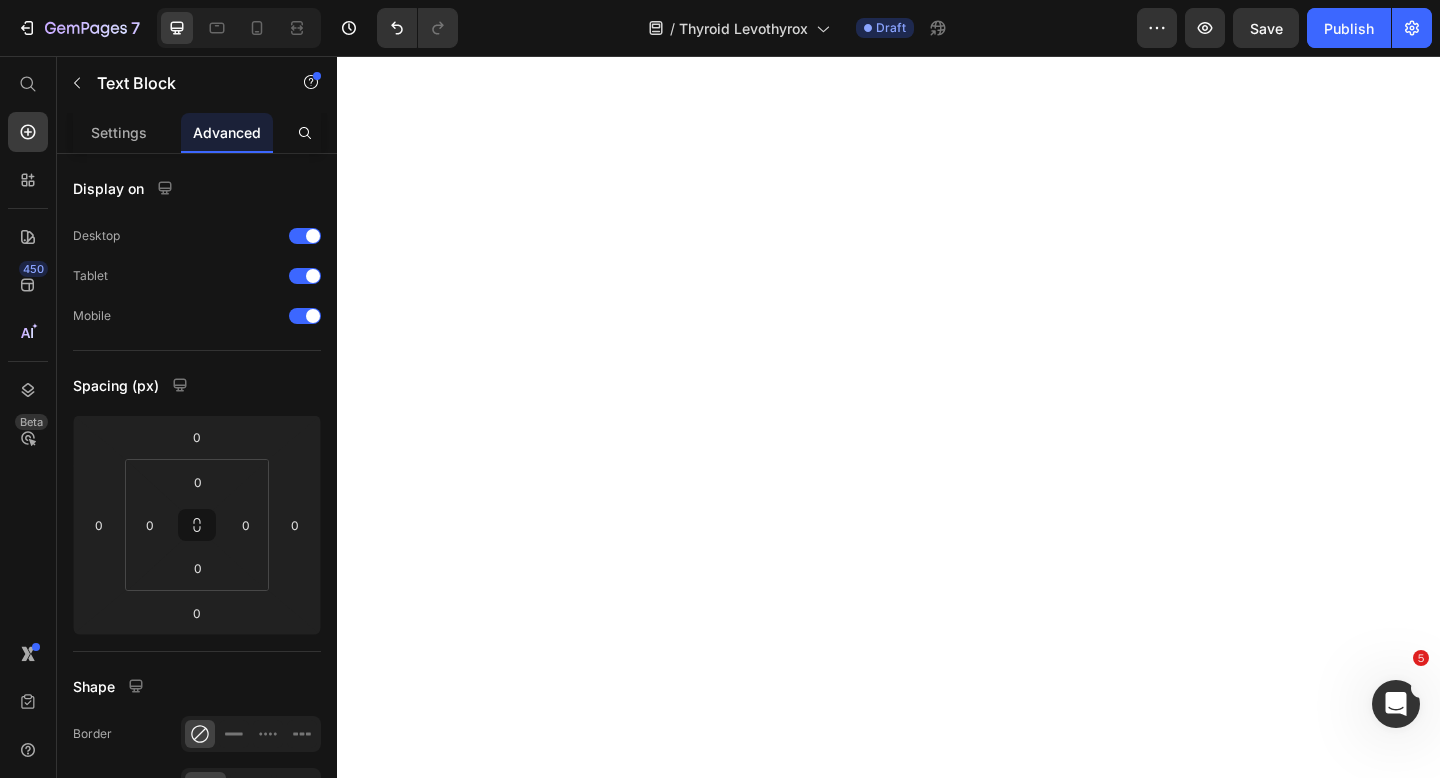 click on "Le docteur aussi mise sur  l’artichaut et le chardon-marie  pour ses patients lorsqu’il s’agit de désintoxiquer le foie et de réduire le taux de cholestérol." at bounding box center (921, -3659) 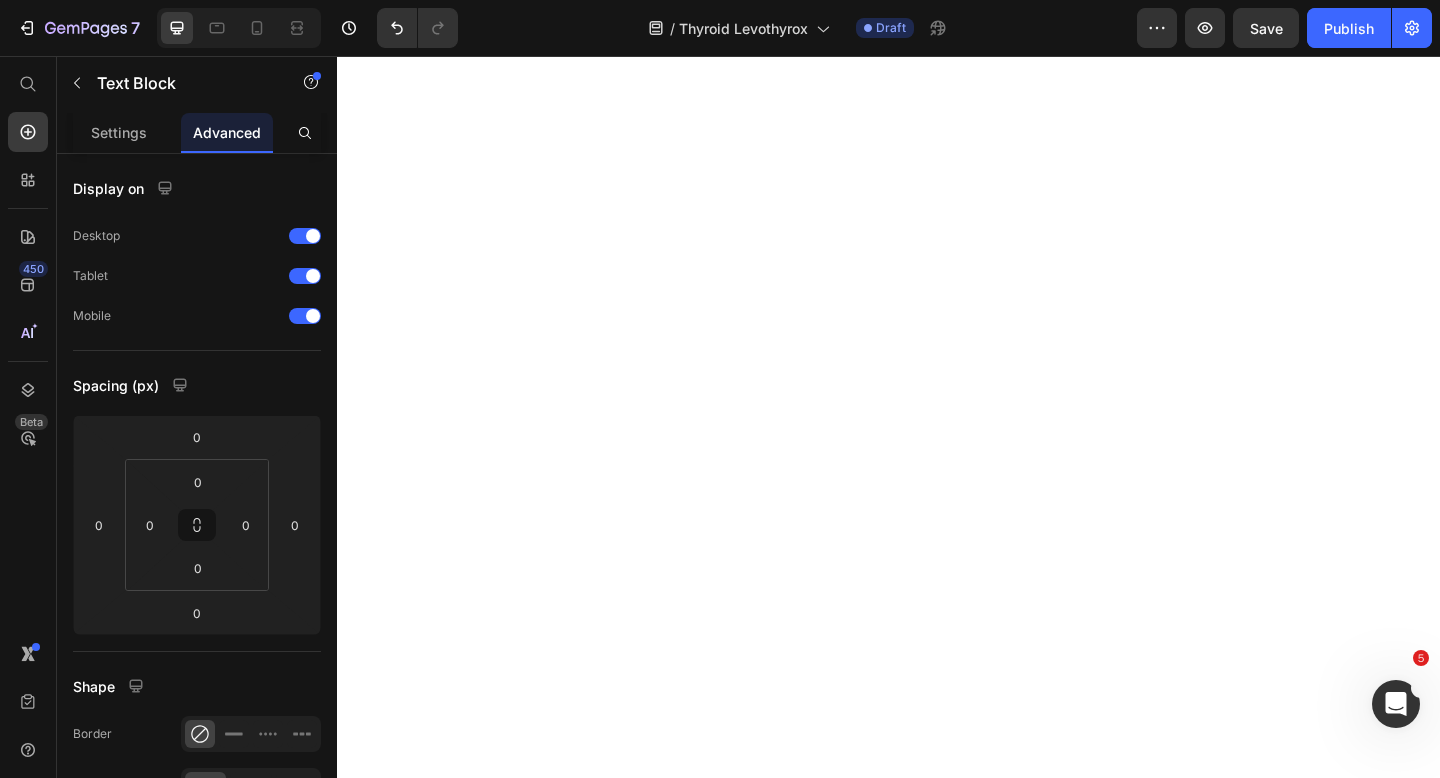 scroll, scrollTop: 28742, scrollLeft: 0, axis: vertical 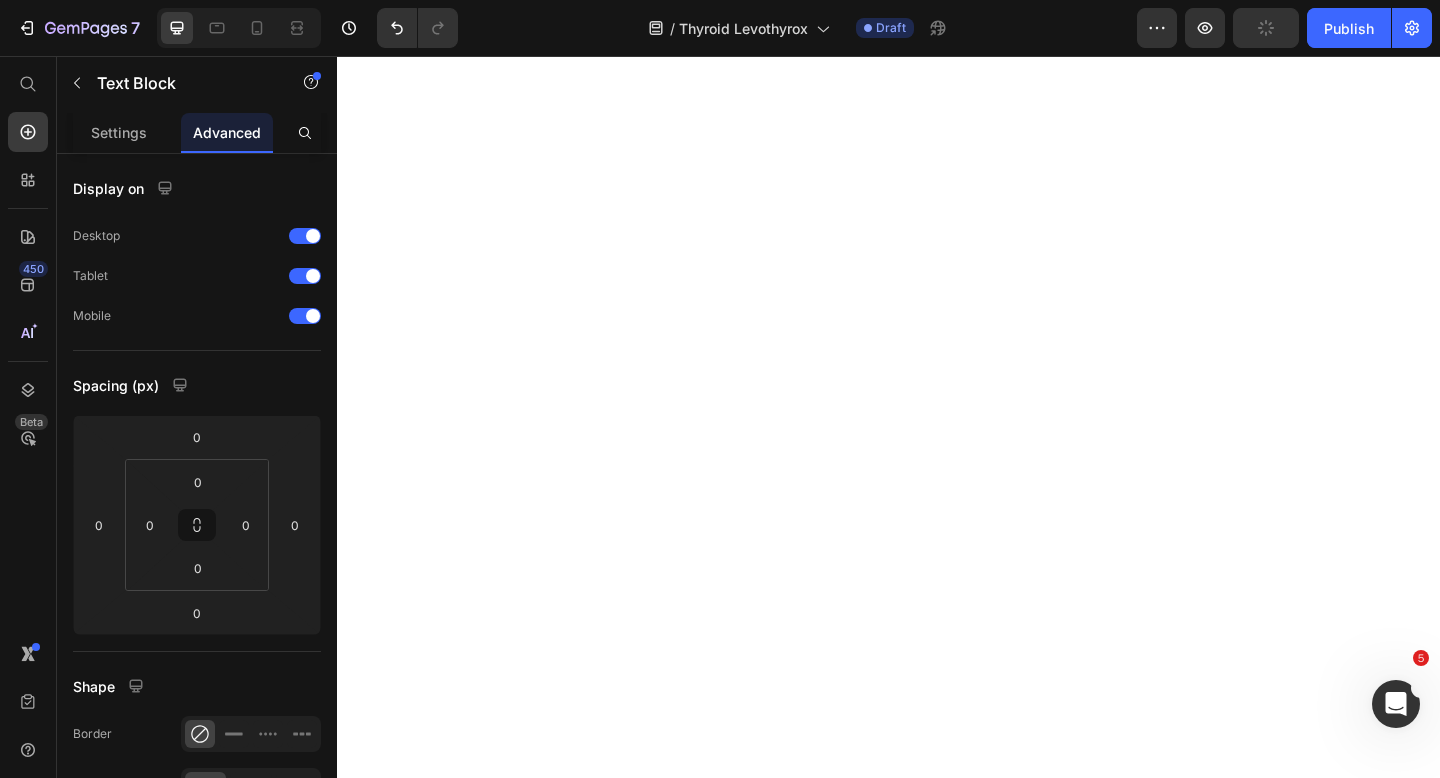 click on "C’est pourquoi le convertisseur contient ces trois substances végétales à un bon dosage." at bounding box center [921, -3792] 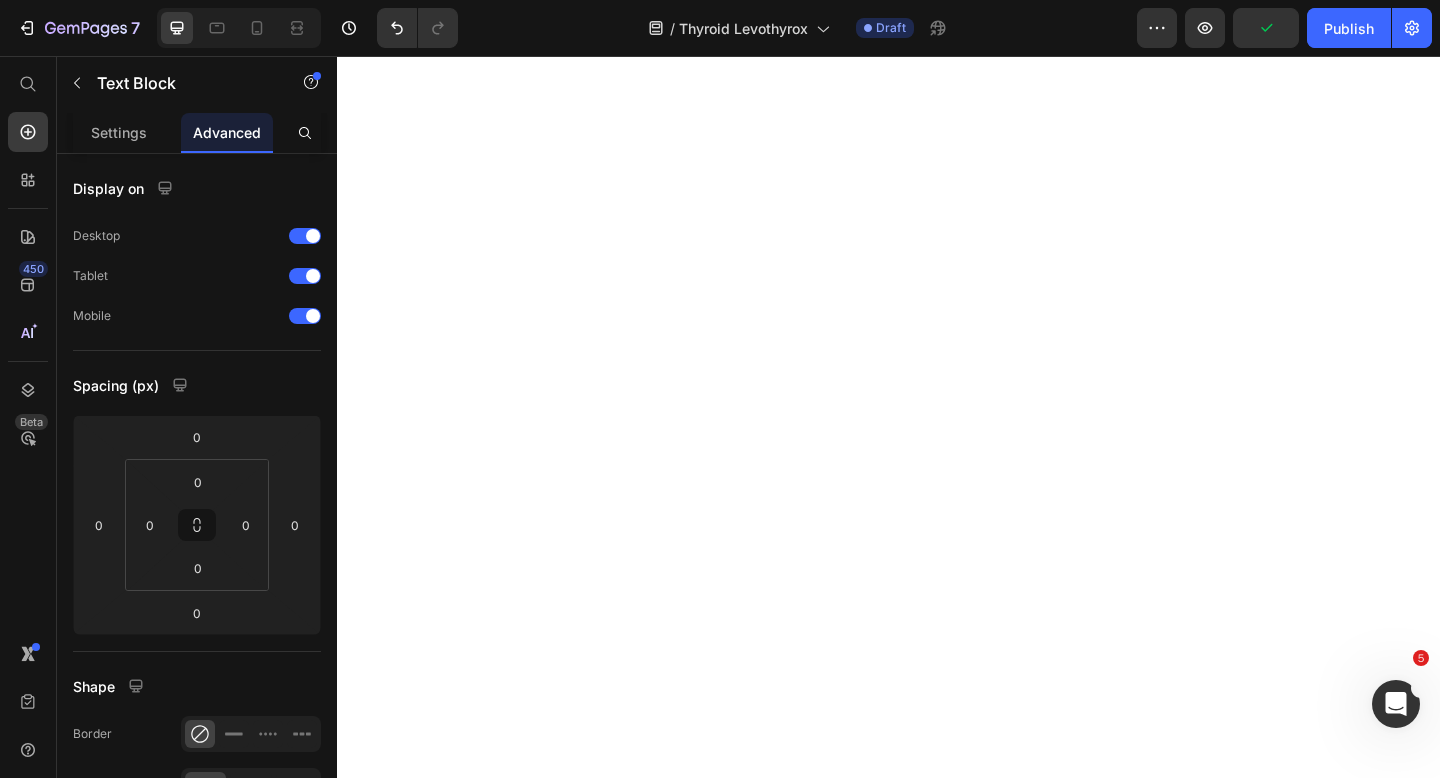 click on "La racine de pissenlit a des effets similaires sur la santé du foie." at bounding box center (921, -3821) 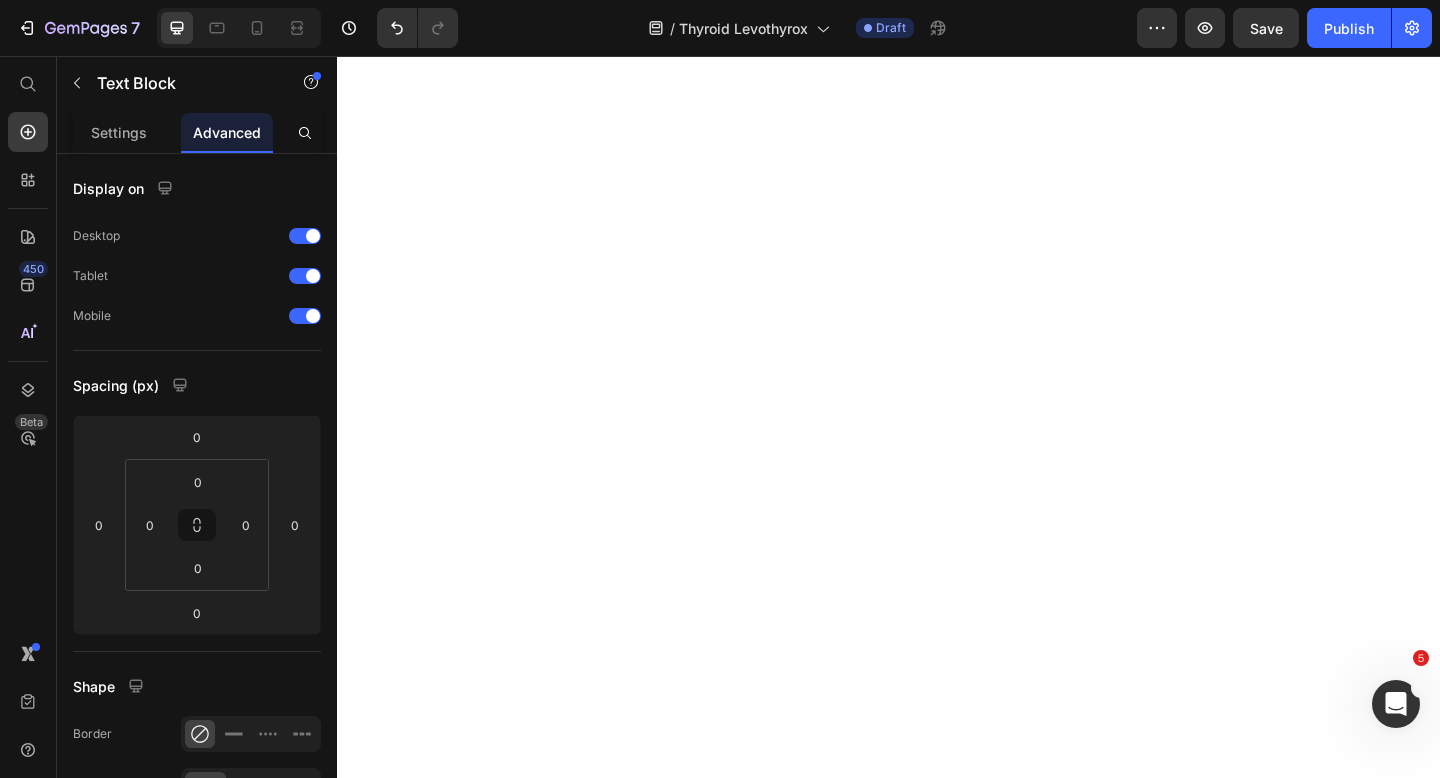 scroll, scrollTop: 28973, scrollLeft: 0, axis: vertical 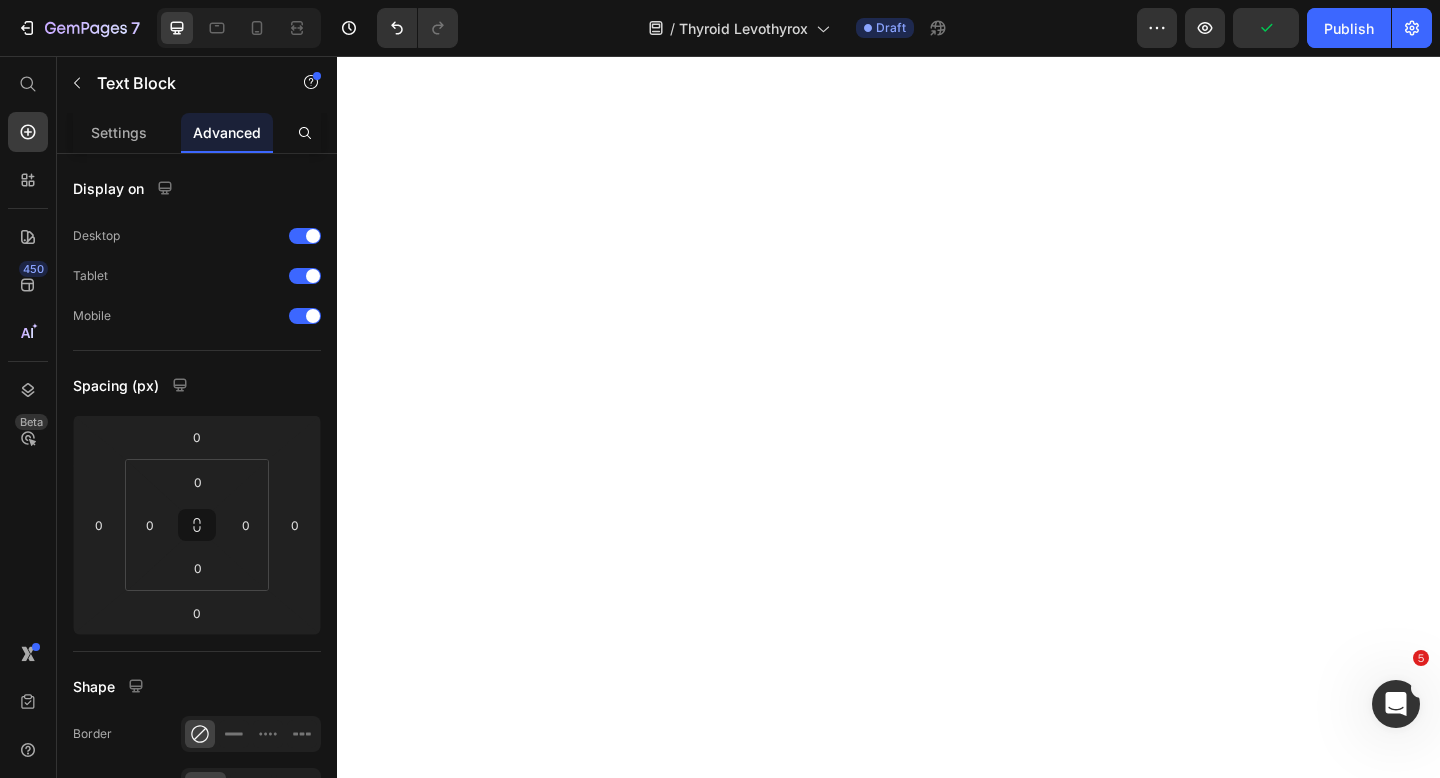 click on "La  coenzyme Q10  a été ajoutée parce qu’elle est très importante pour la production d’énergie dans les cellules et aide donc aussi à lutter contre la fatigue." at bounding box center [921, -3709] 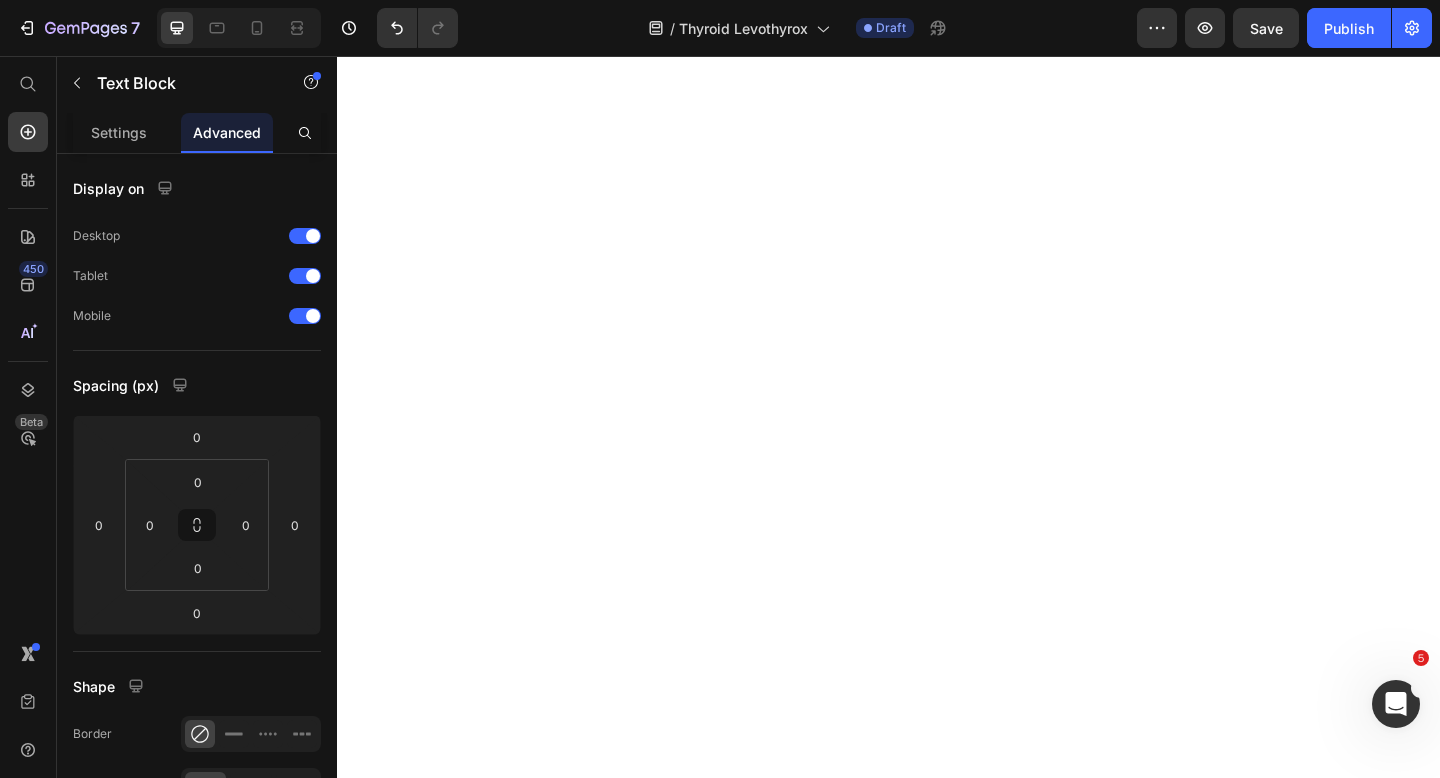 click on "De plus, des études ont montré que la prise de  statines (médicaments contre le cholestérol)  prive le corps de la coenzyme Q10 si importante (12)." at bounding box center (921, -3652) 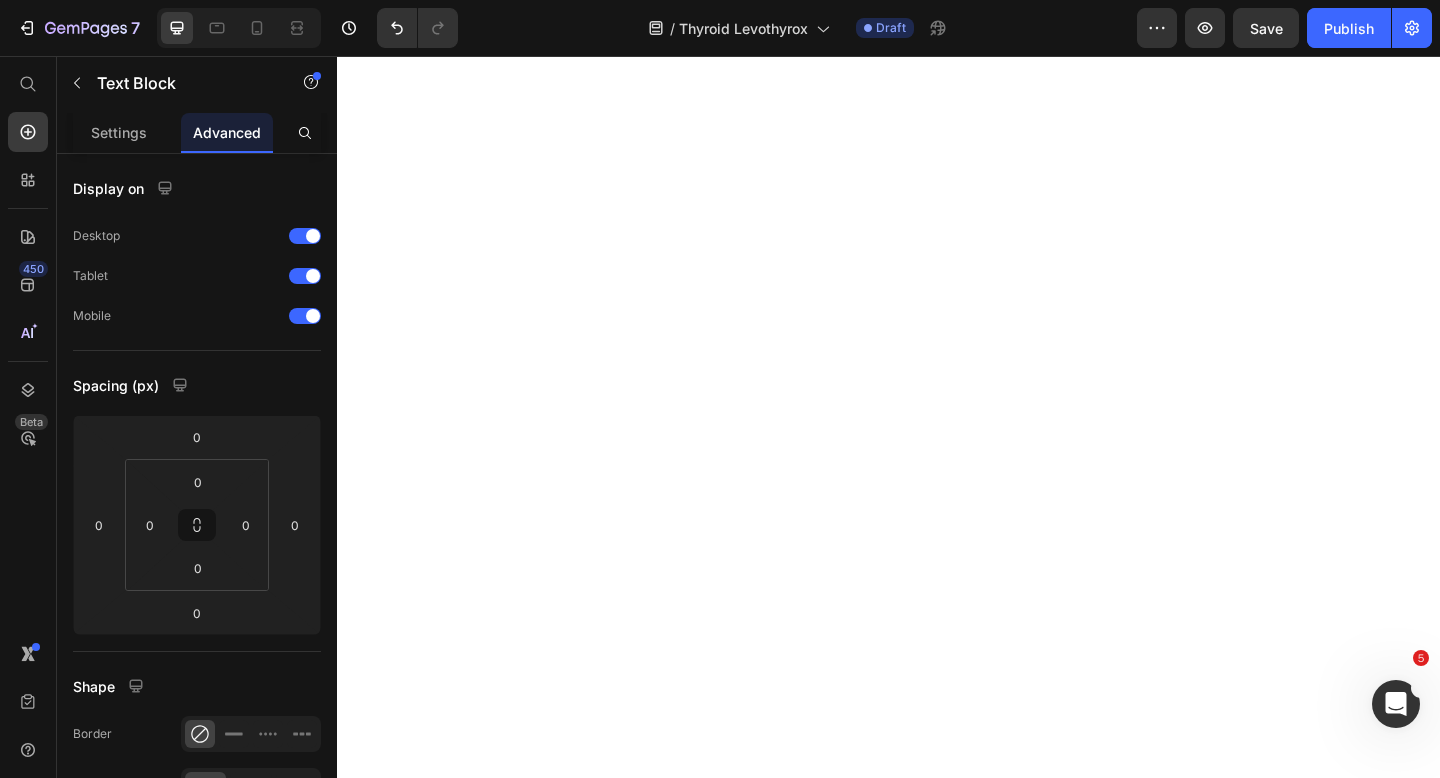 click on "Quand j’ai regardé les ingrédients et leur dosage, tout a fait sens pour moi et j’ai voulu donner une chance à cela." at bounding box center [921, -3594] 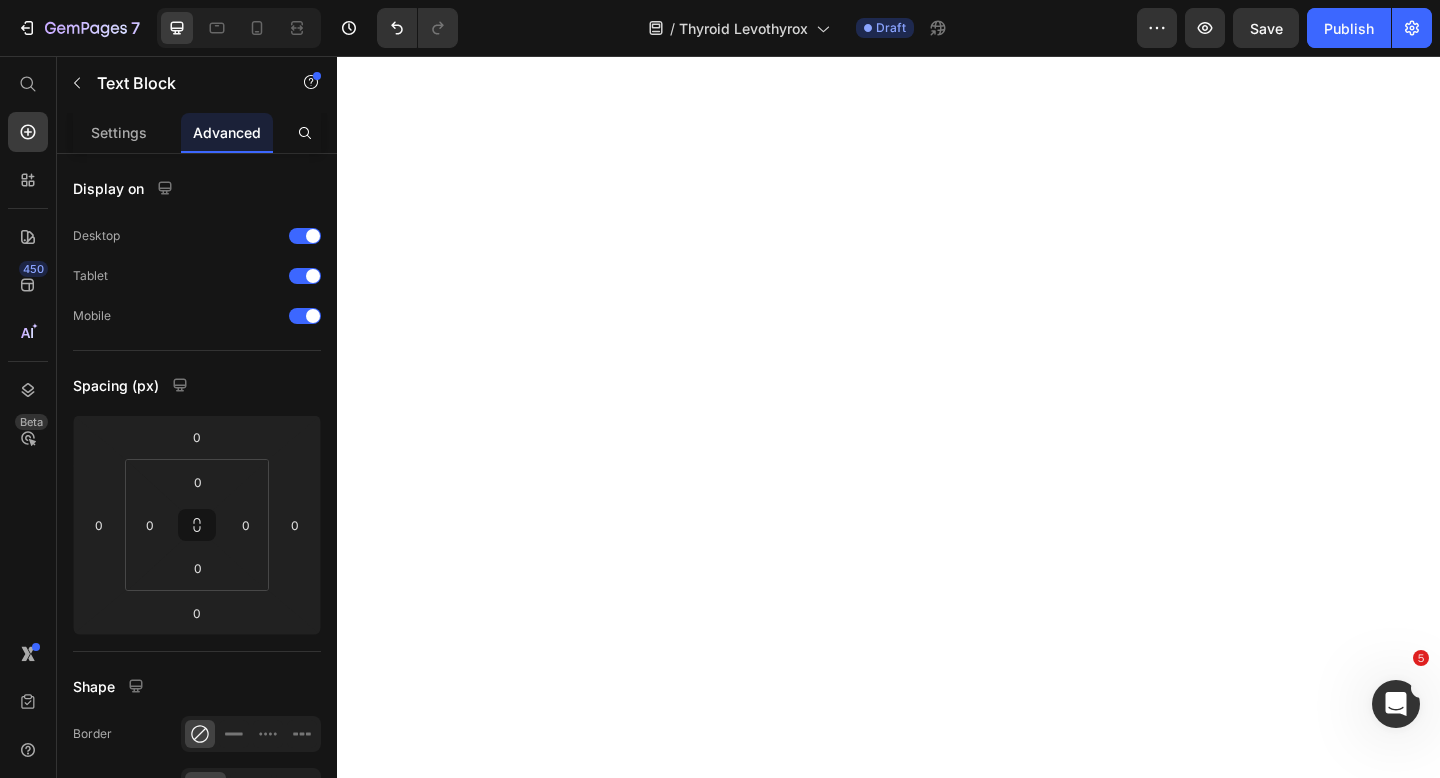 click on "Le simple fait d’ajouter  non seulement  du glutathion, mais aussi le précurseur (L-cystéine) et les précurseurs (L-méthionine et NAC) montre à quel point la formule est bien pensée." at bounding box center (921, -3521) 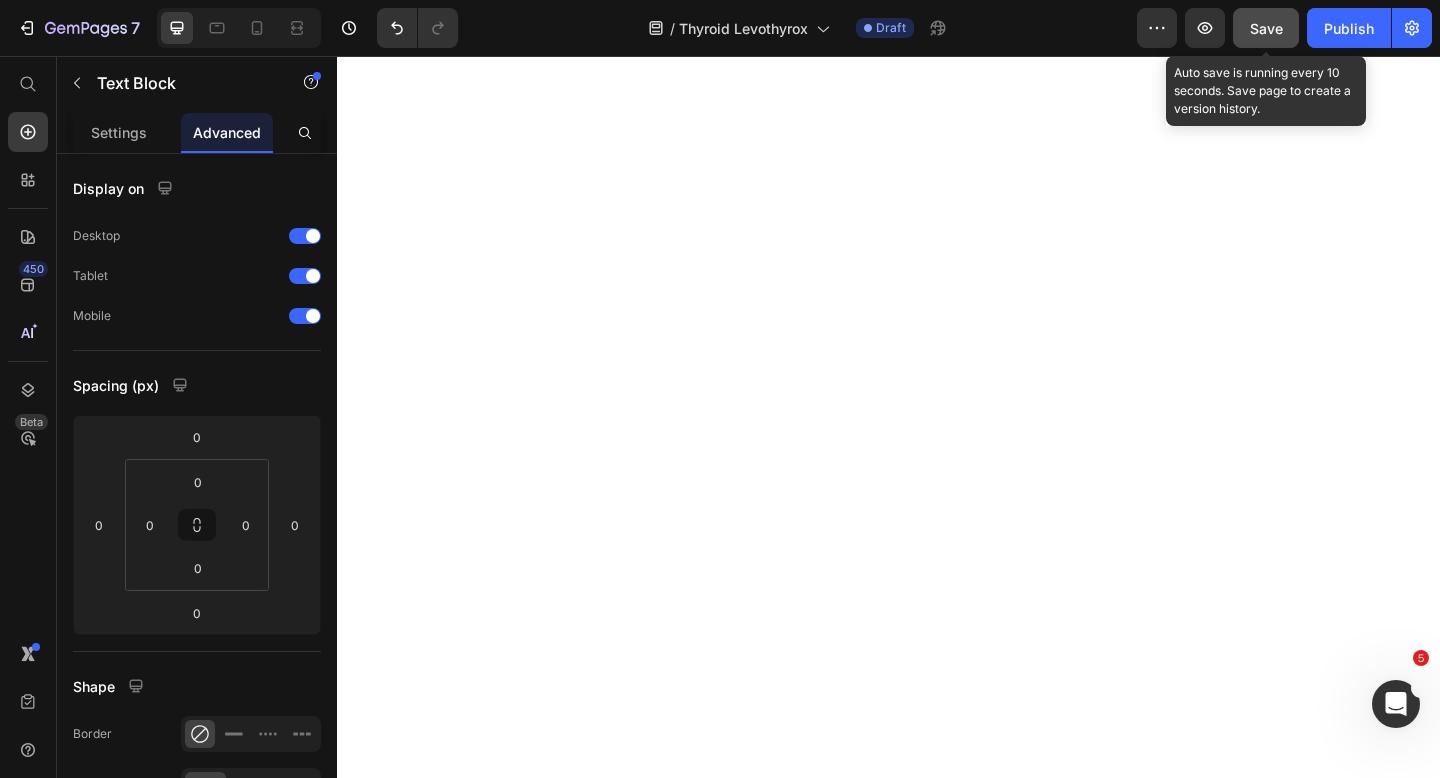 click on "Save" 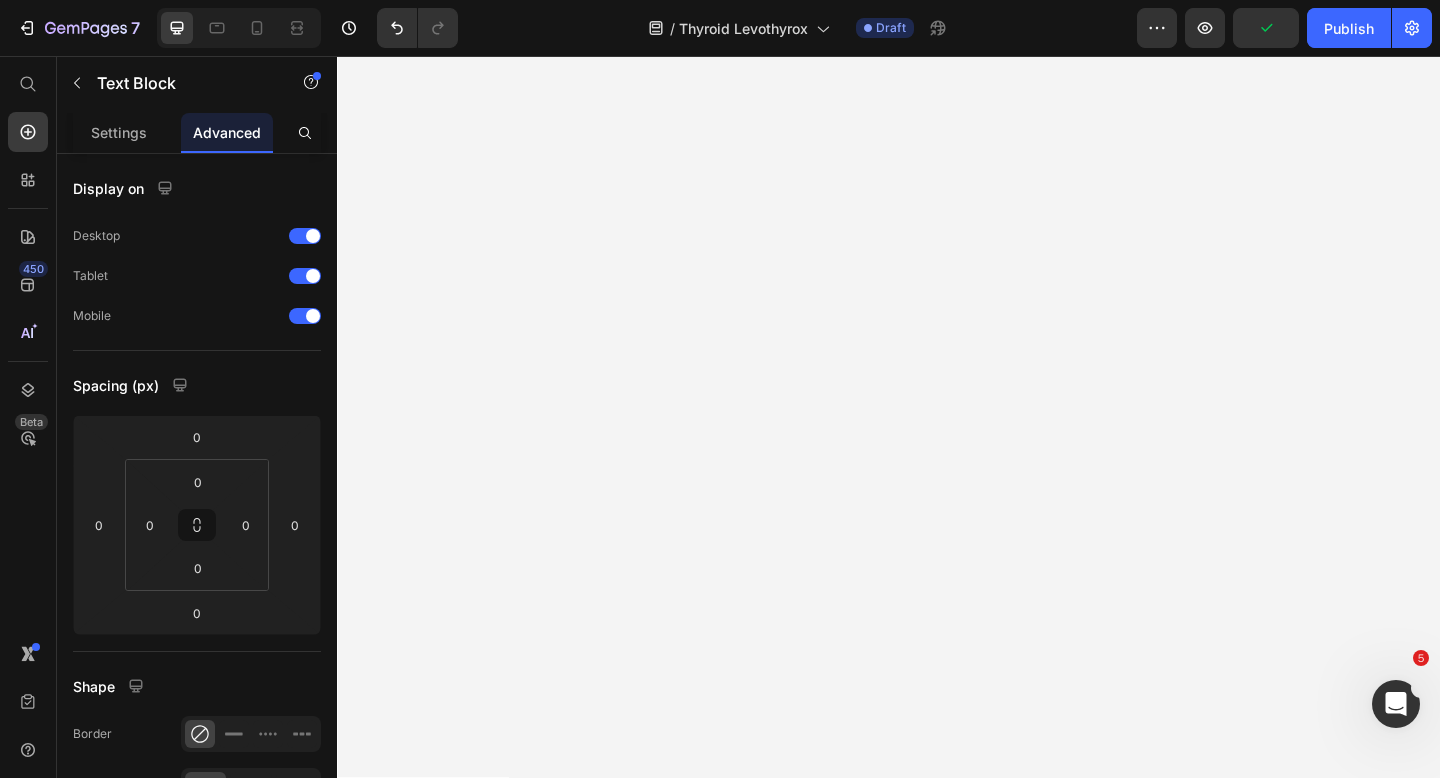 scroll, scrollTop: 30875, scrollLeft: 0, axis: vertical 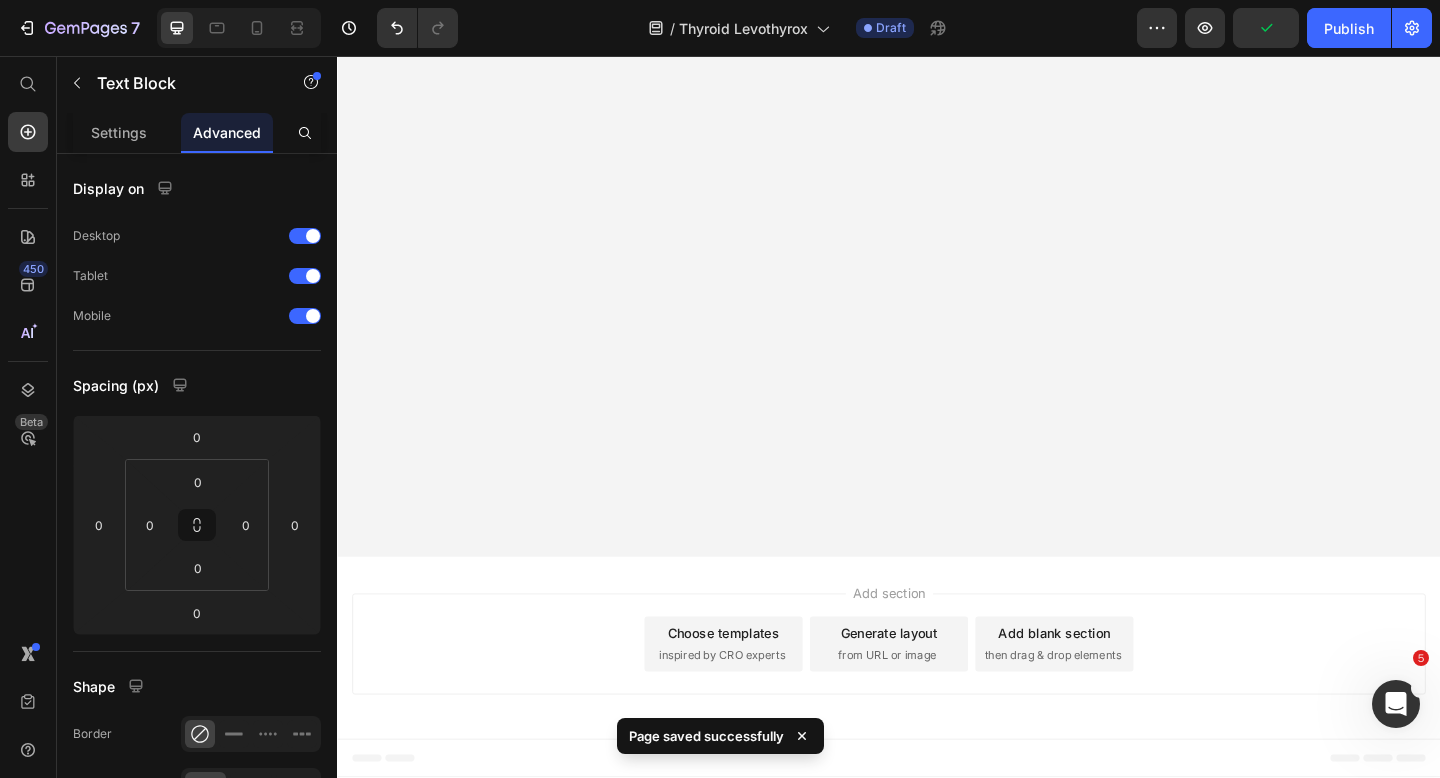 click on "Il faut laisser  au moins 3 mois au convertisseur." at bounding box center [921, -4621] 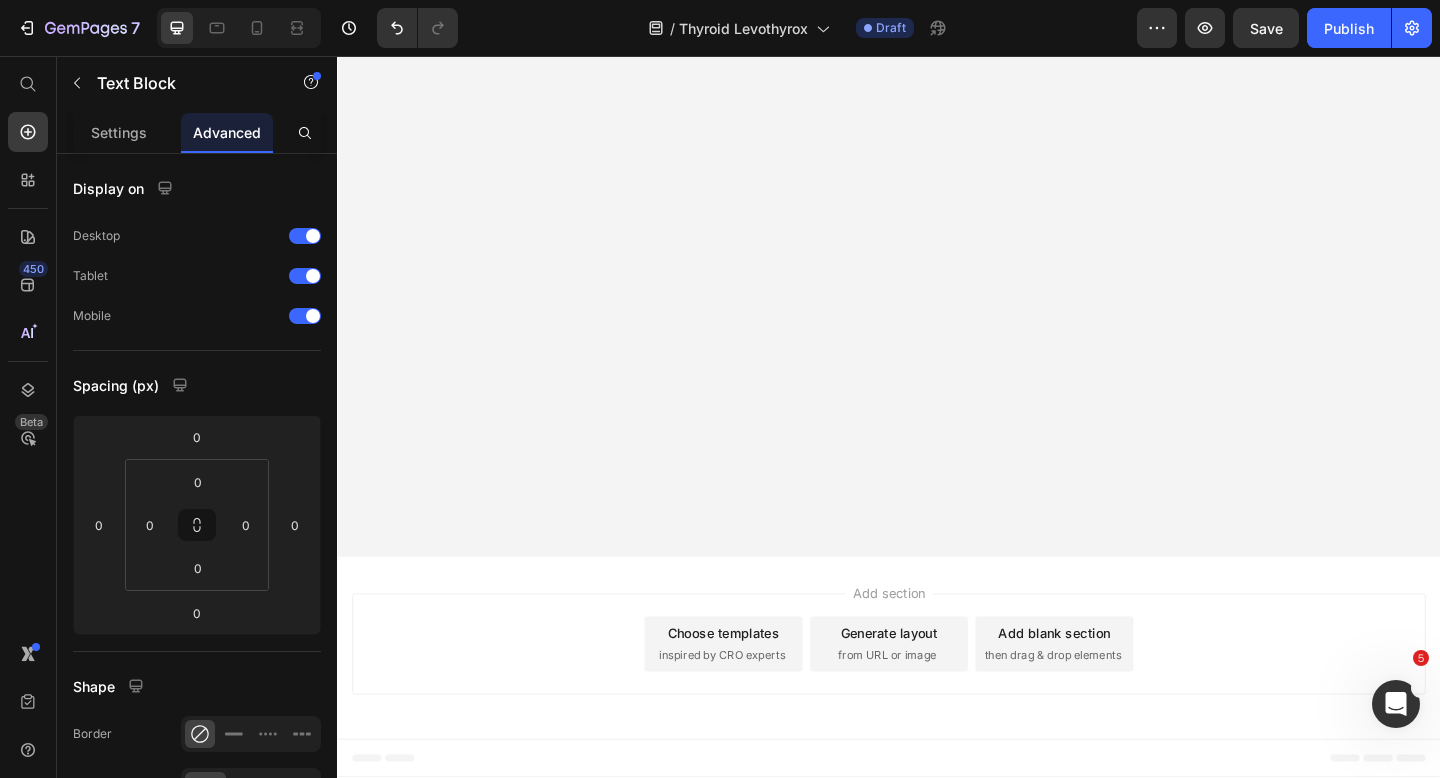 click on "Mes premières semaines avec le convertisseur" at bounding box center (921, -4823) 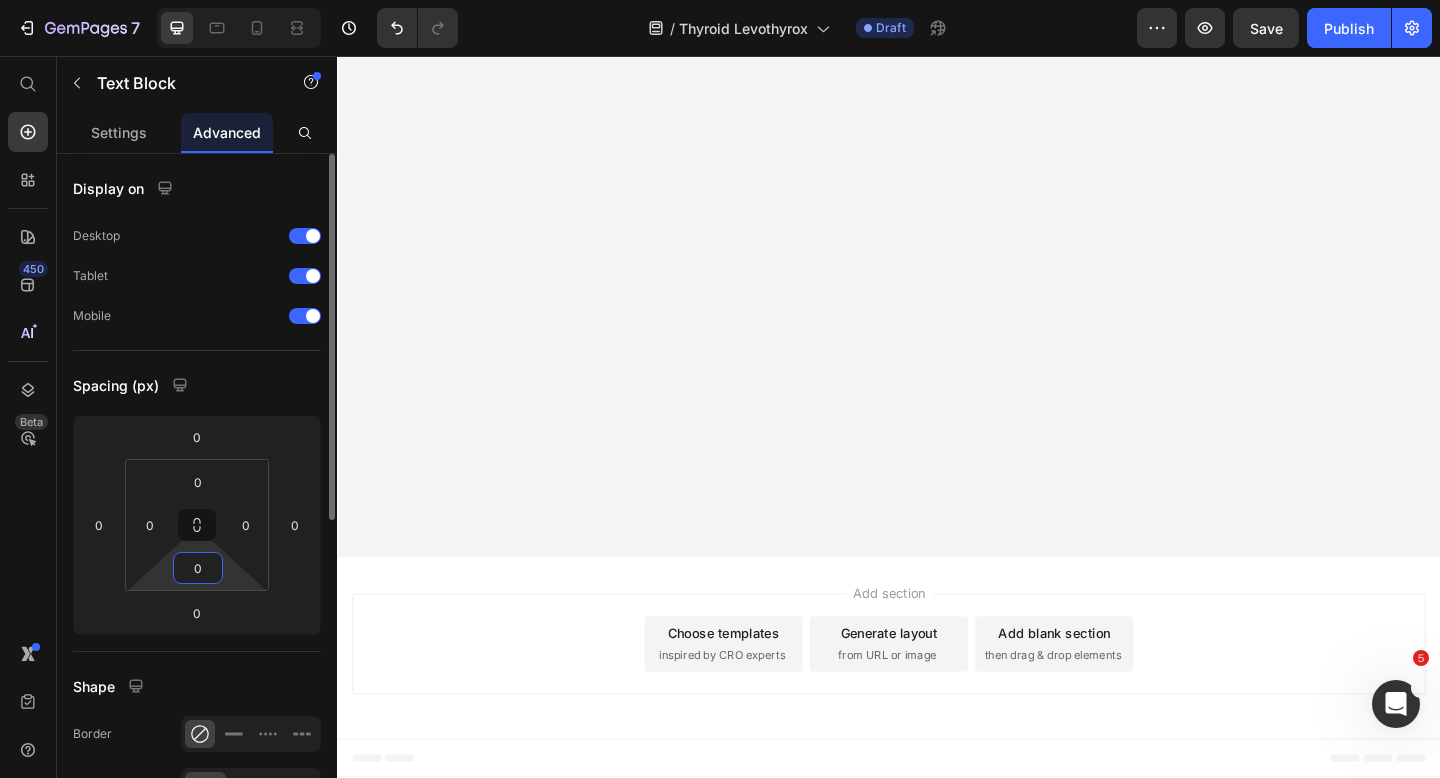 click on "0" at bounding box center [198, 568] 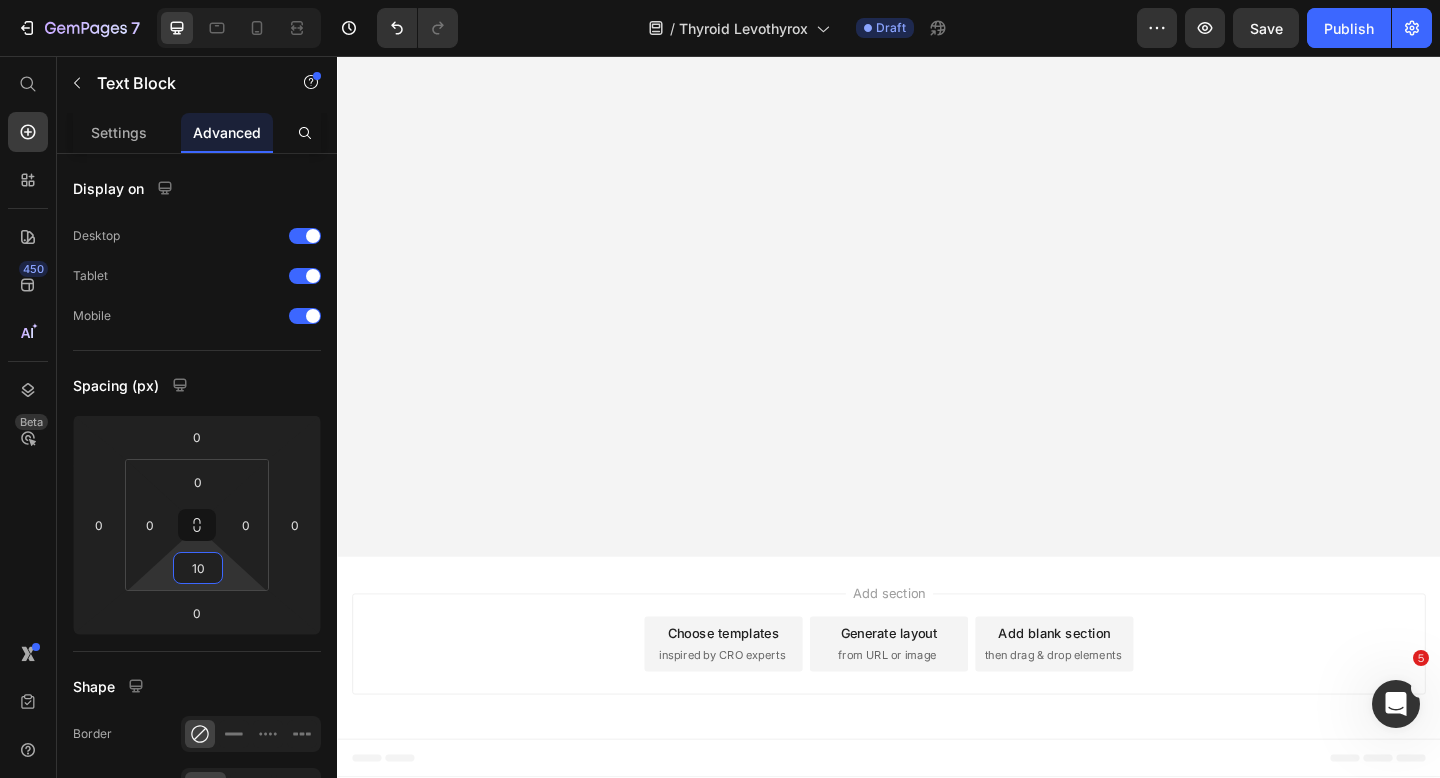 type on "10" 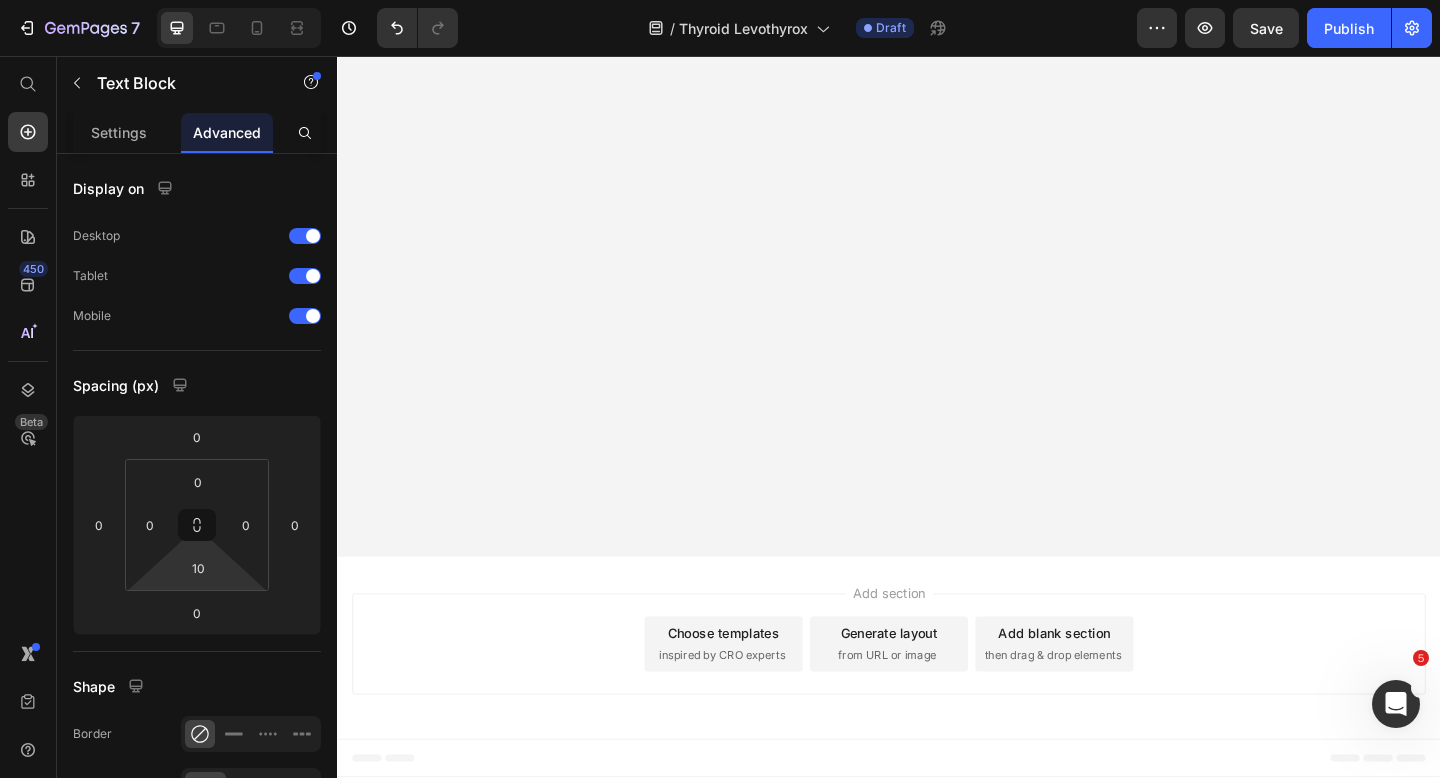 click on "Mes premières semaines avec le convertisseur" at bounding box center (921, -4833) 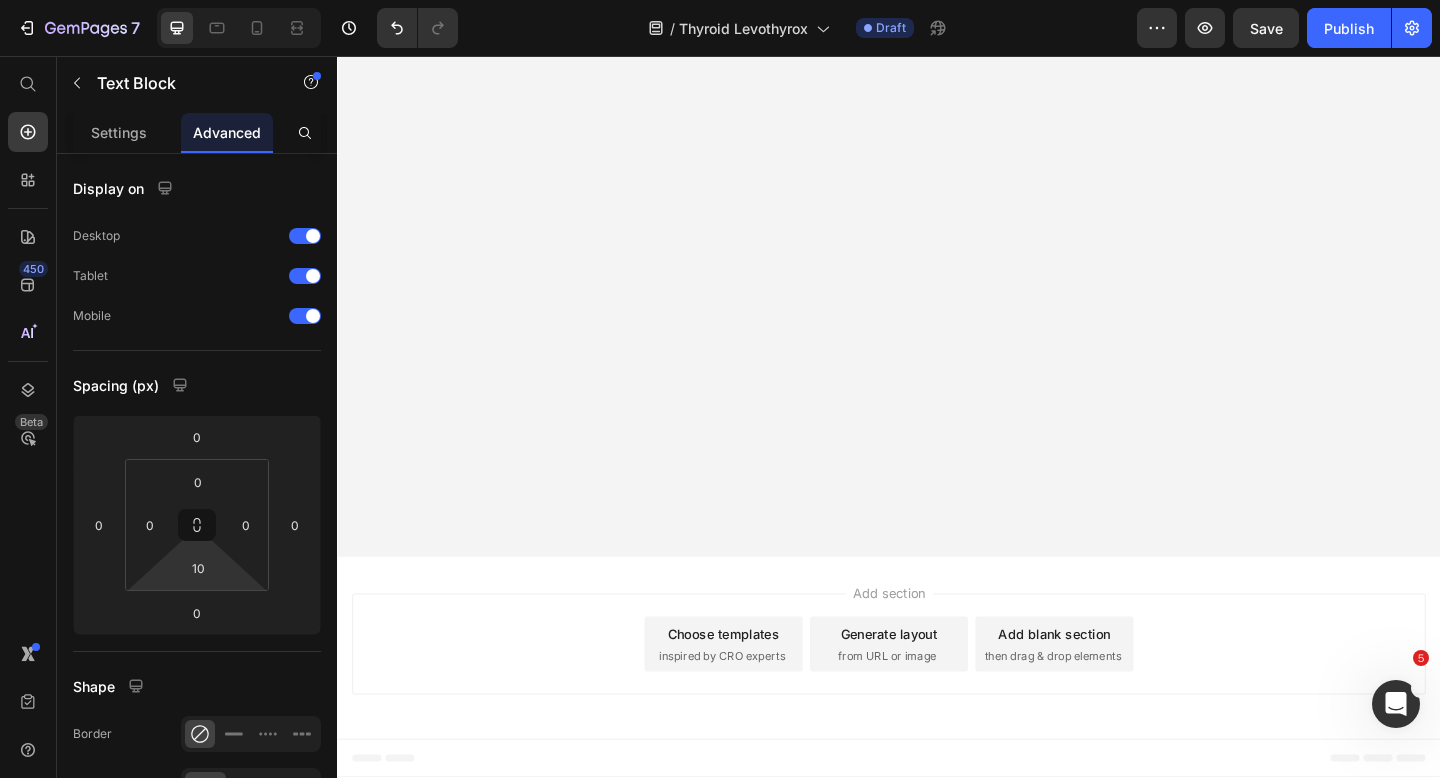 click on "Un paquet contient 60 gélules." at bounding box center (921, -4803) 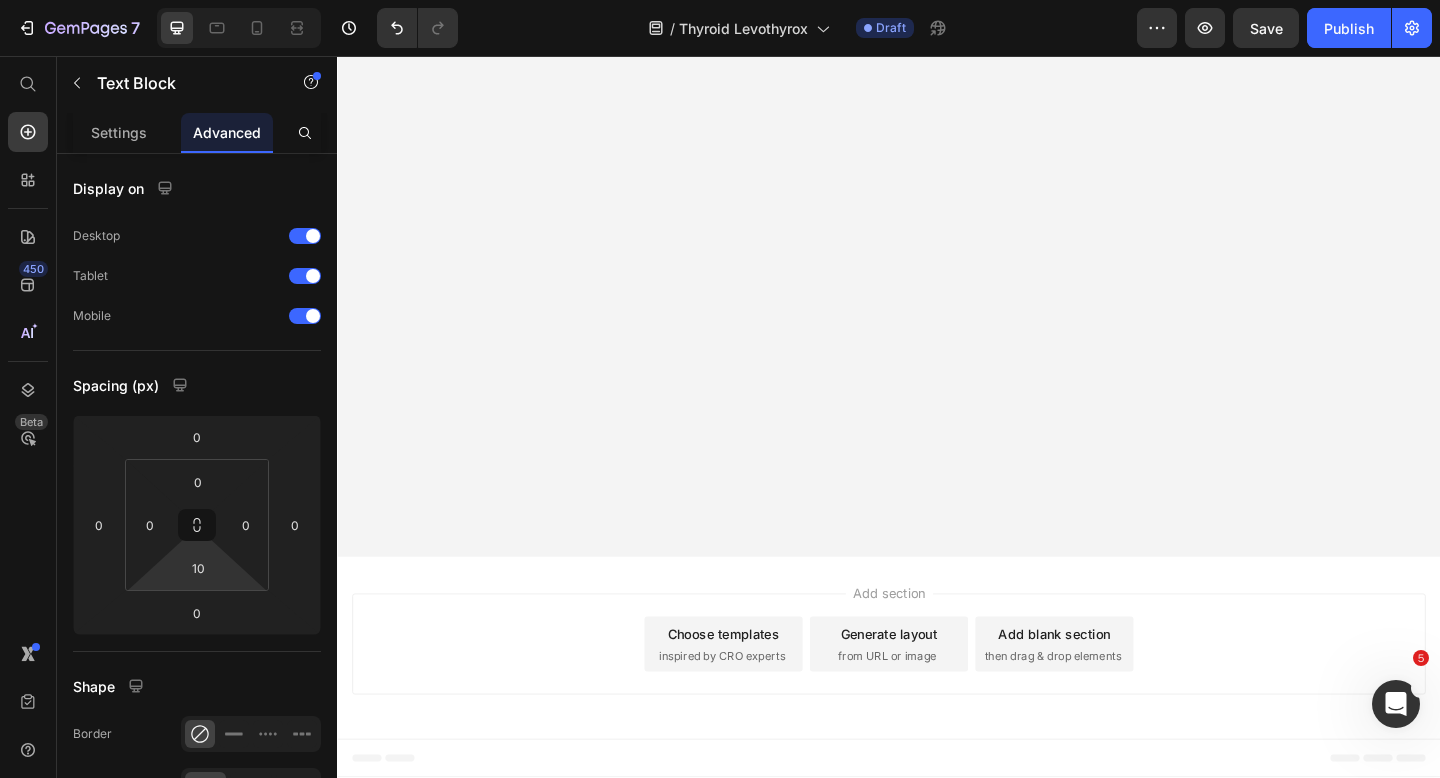 click on "La dose quotidienne recommandée est de 2 gélules par jour." at bounding box center [921, -4774] 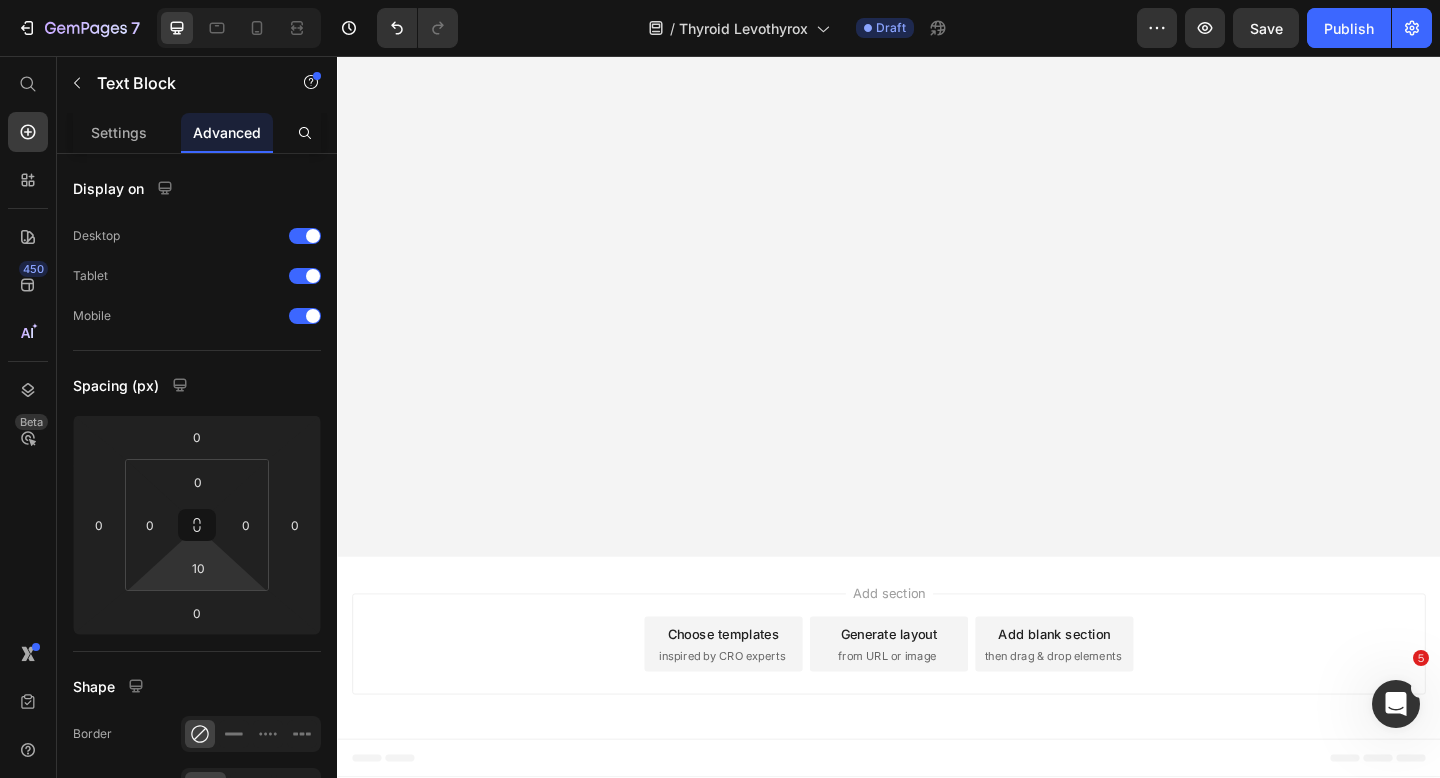 click on "Il est recommandé de prendre les gélules  après le deuxième repas , c’est-à-dire à midi ou l’après-midi." at bounding box center (921, -4746) 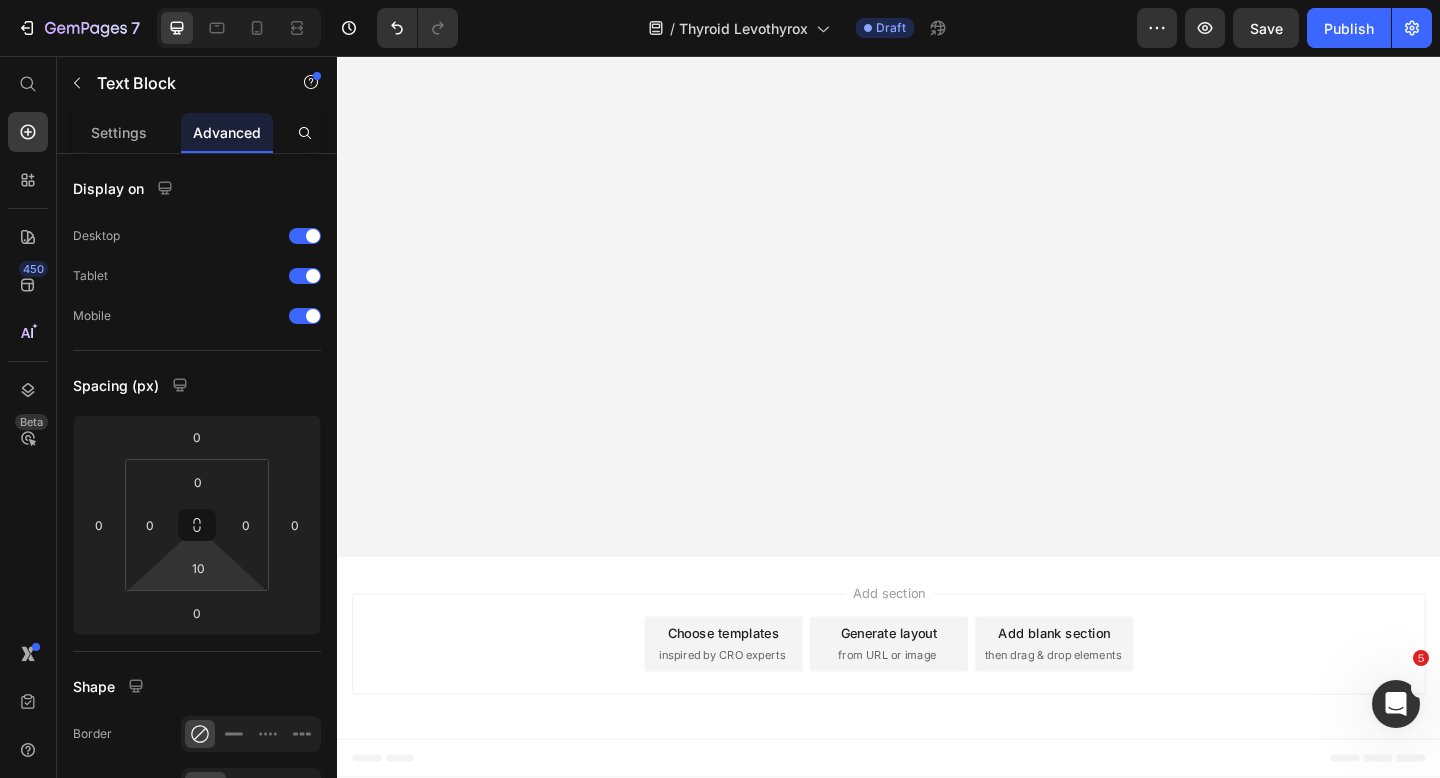 click on "Il faut en effet continuer à prendre ses médicaments pour la thyroïde comme avant." at bounding box center (921, -4717) 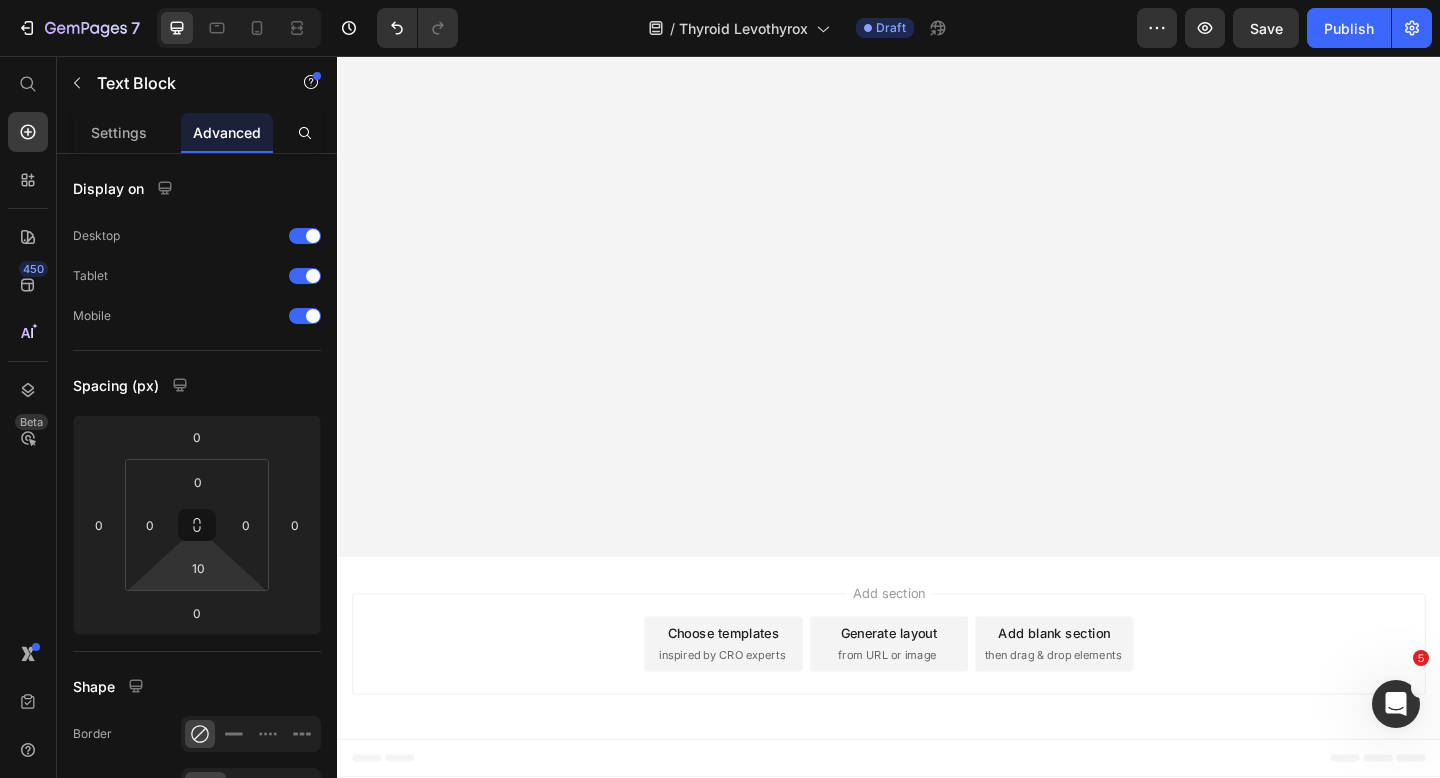 click on "Un paquet dure donc 30 jours. J’étais donc équipée pour trois mois." at bounding box center (921, -4689) 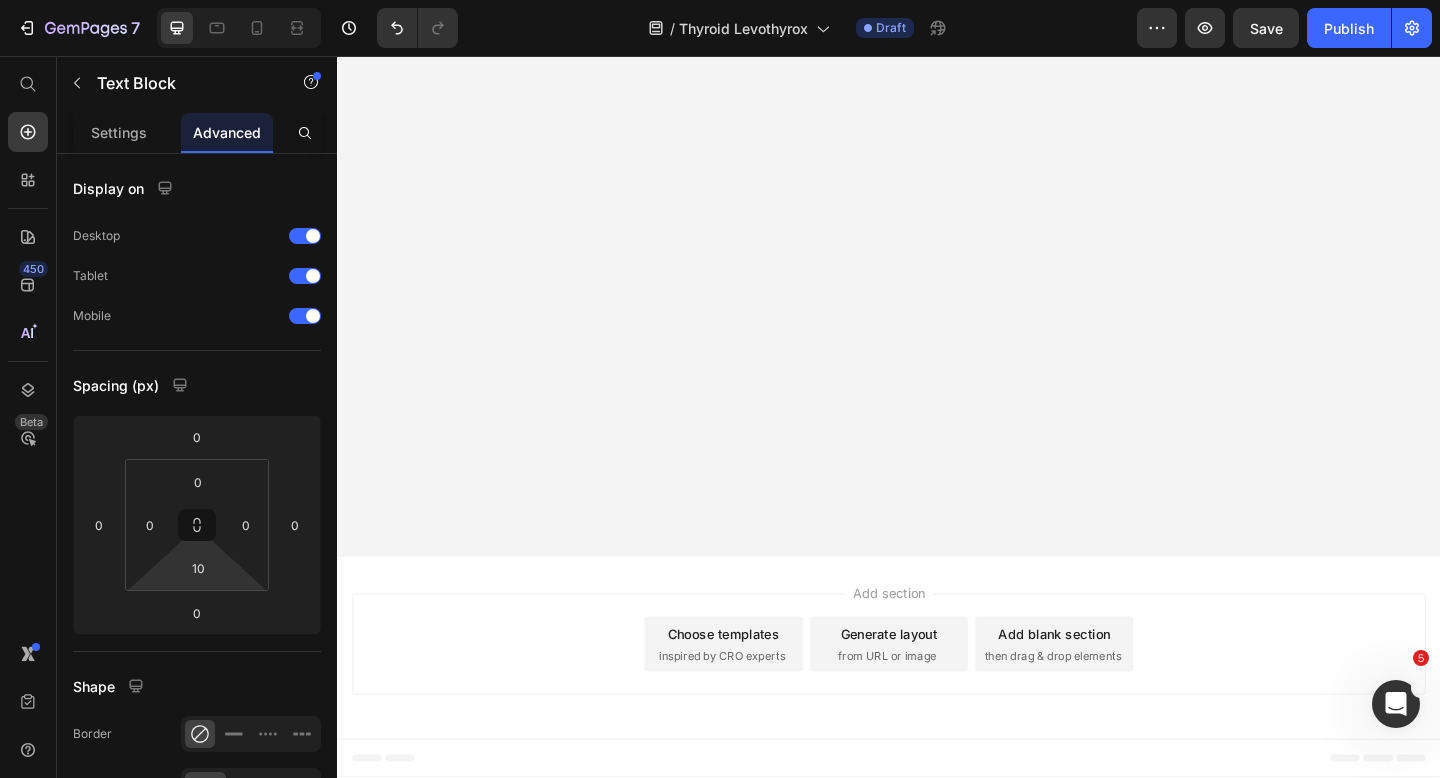 click on "C’est d’ailleurs ce que je te recommande : c’est un marathon, pas un sprint." at bounding box center (921, -4659) 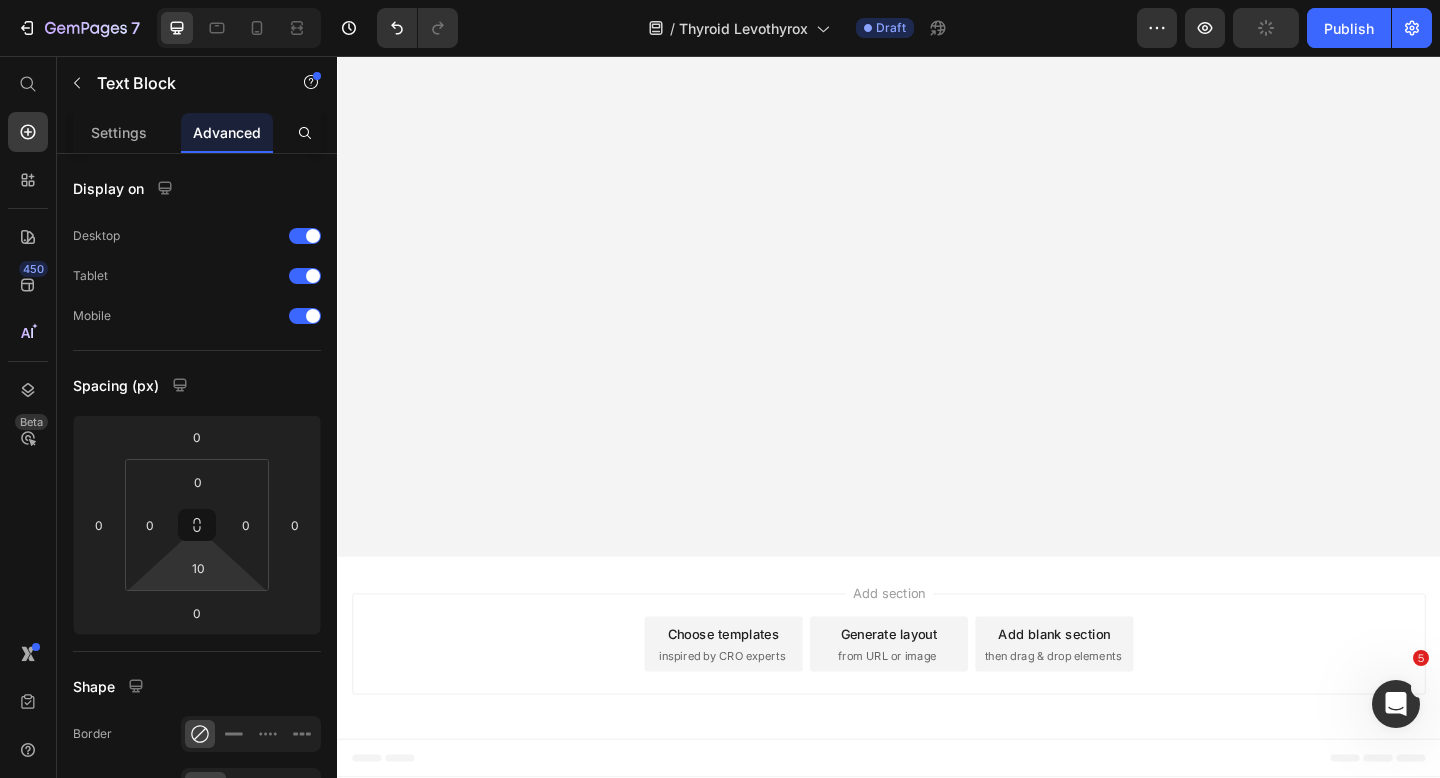 click on "Il faut laisser  au moins 3 mois au convertisseur." at bounding box center (921, -4630) 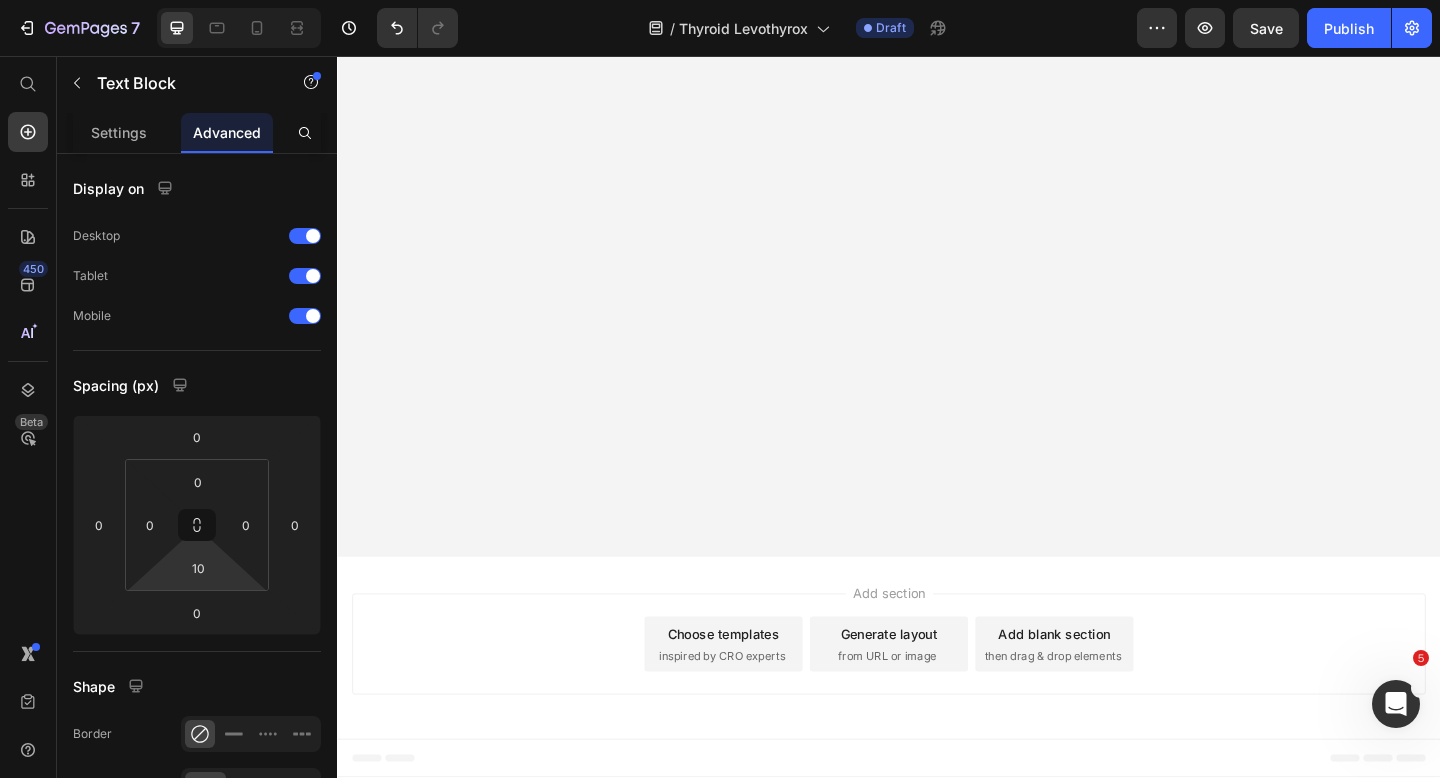 click on "Au premier coup d’œil,  l’emballage semble de très bonne qualité." at bounding box center [921, -4602] 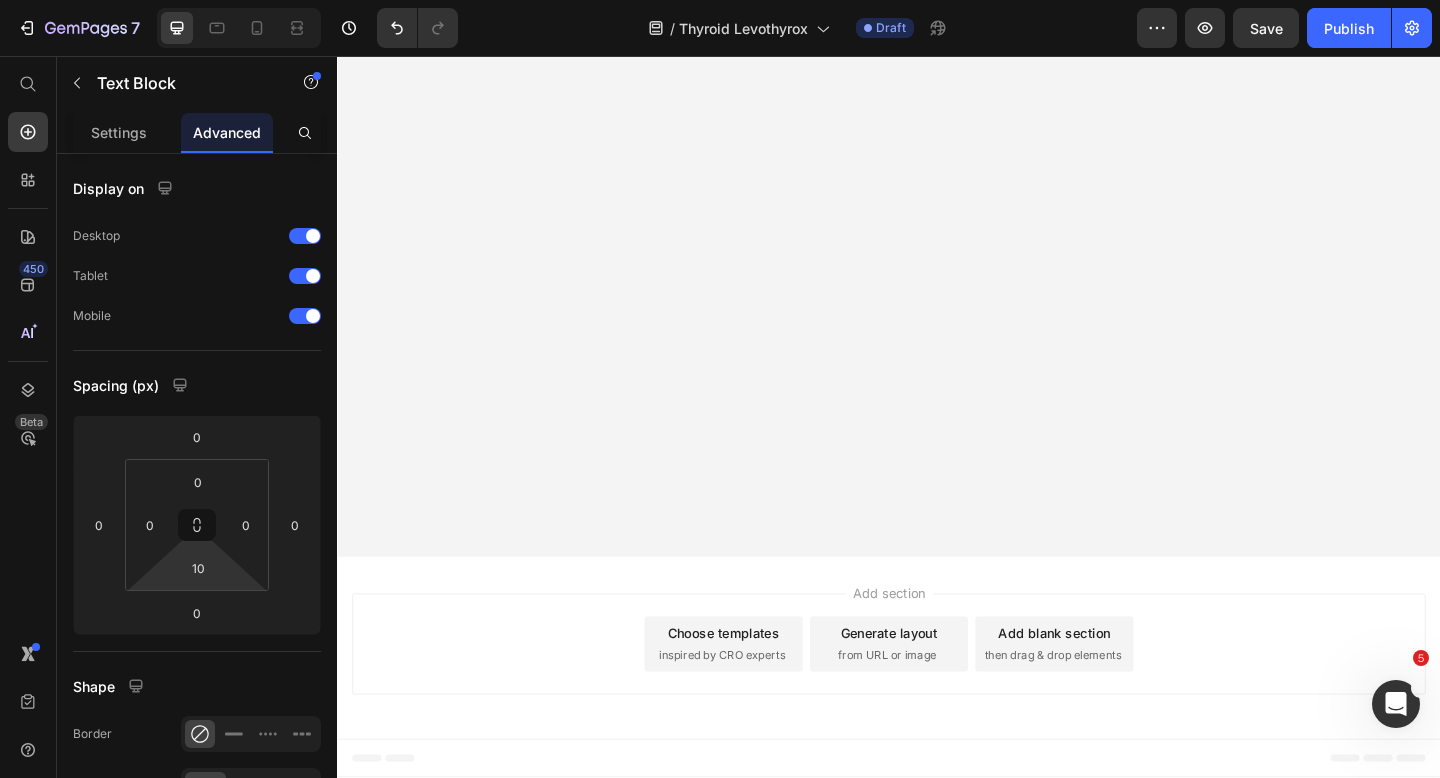 click on "Ce n’est pas un sachet bon marché ou une boîte en plastique,  mais un petit bocal de qualité  qui est arrivé chez moi." at bounding box center (921, -4573) 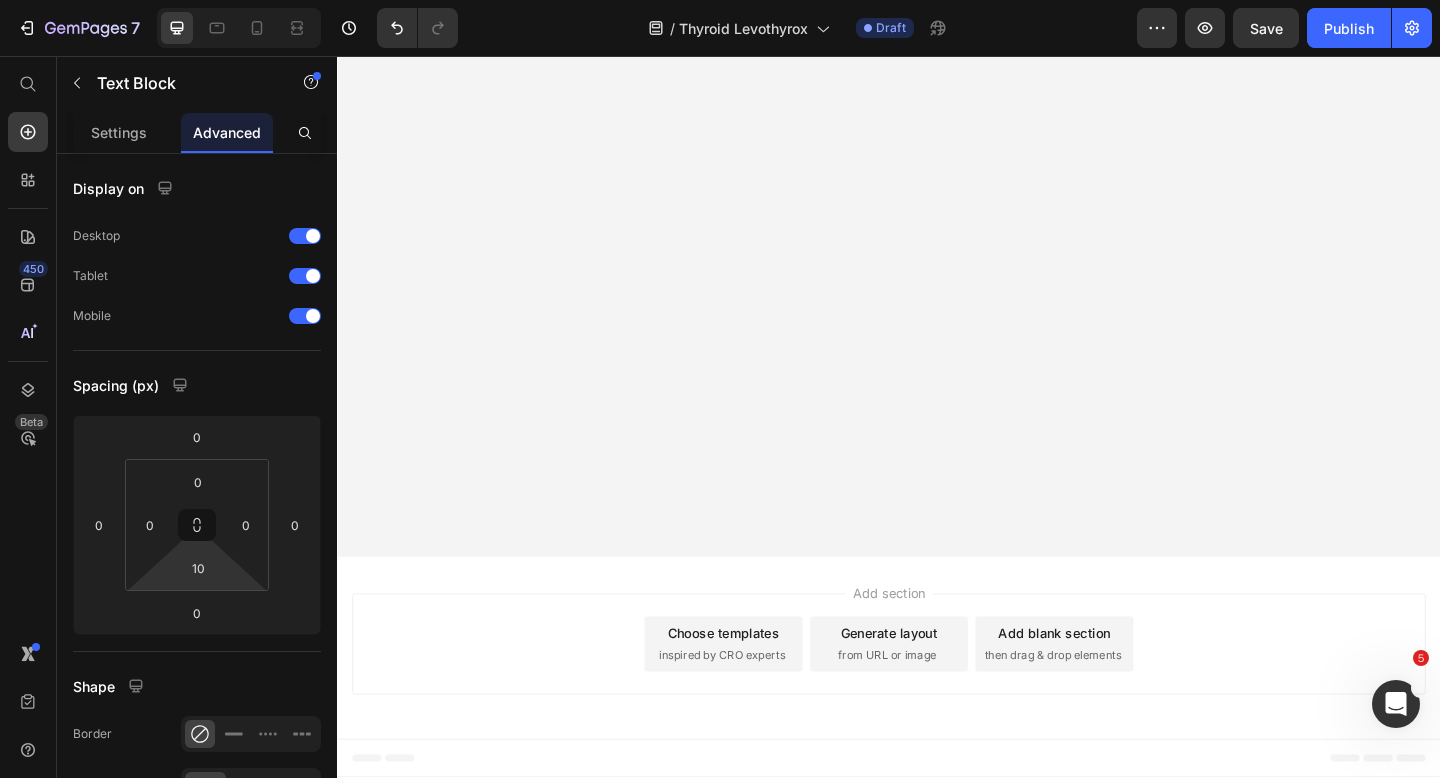 scroll, scrollTop: 31176, scrollLeft: 0, axis: vertical 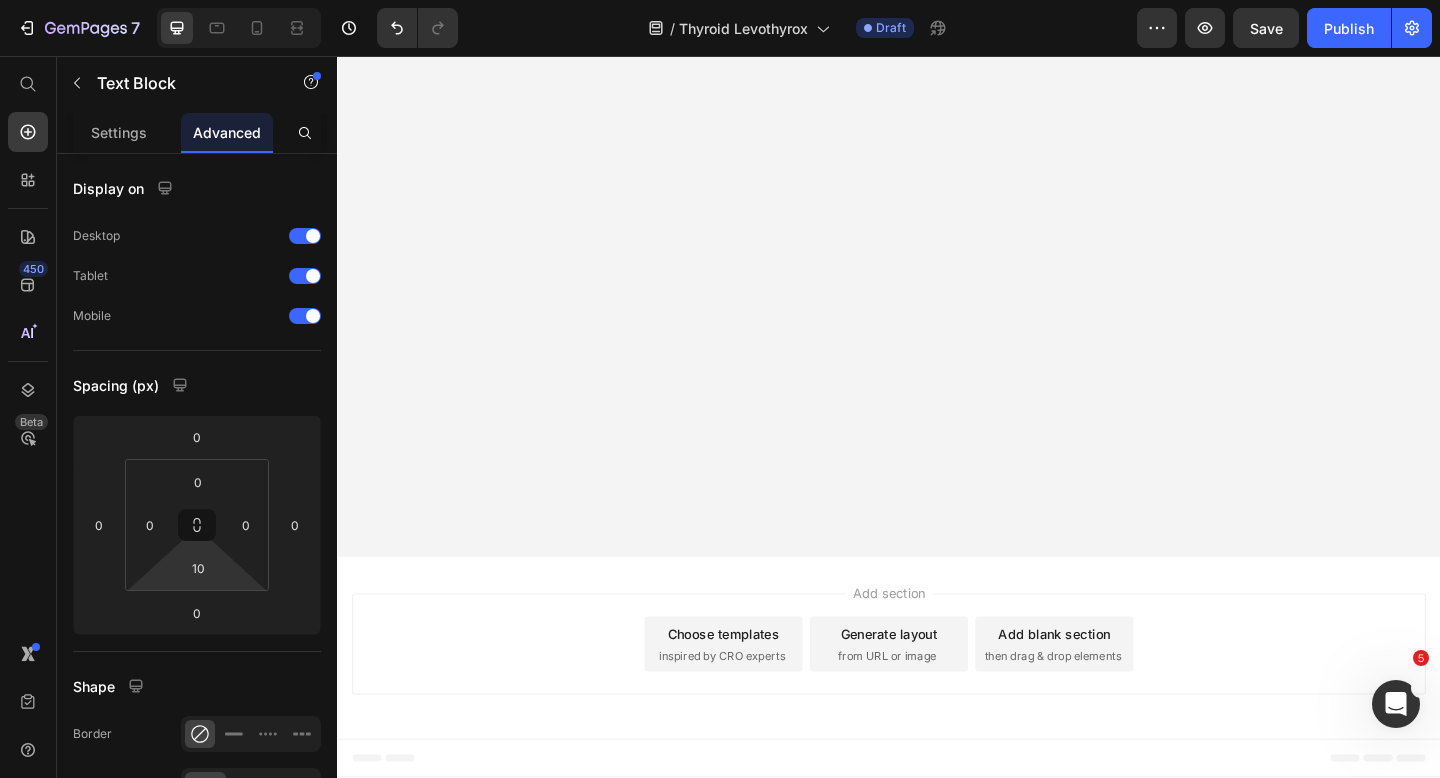 click on "A partir de maintenant, je prendrai donc deux gélules par jour." at bounding box center (921, -4486) 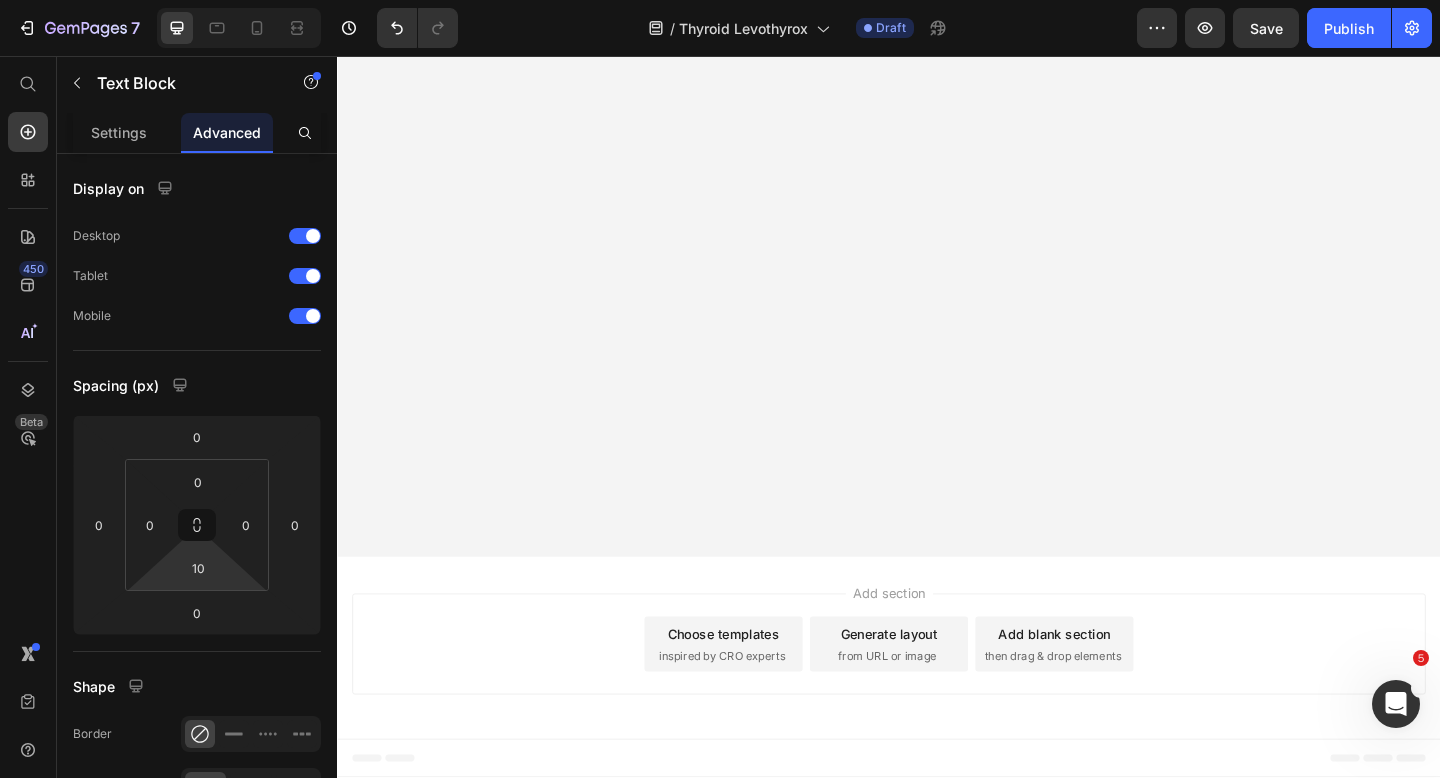 click on "Les gélules sont aussi très faciles à avaler." at bounding box center [921, -4515] 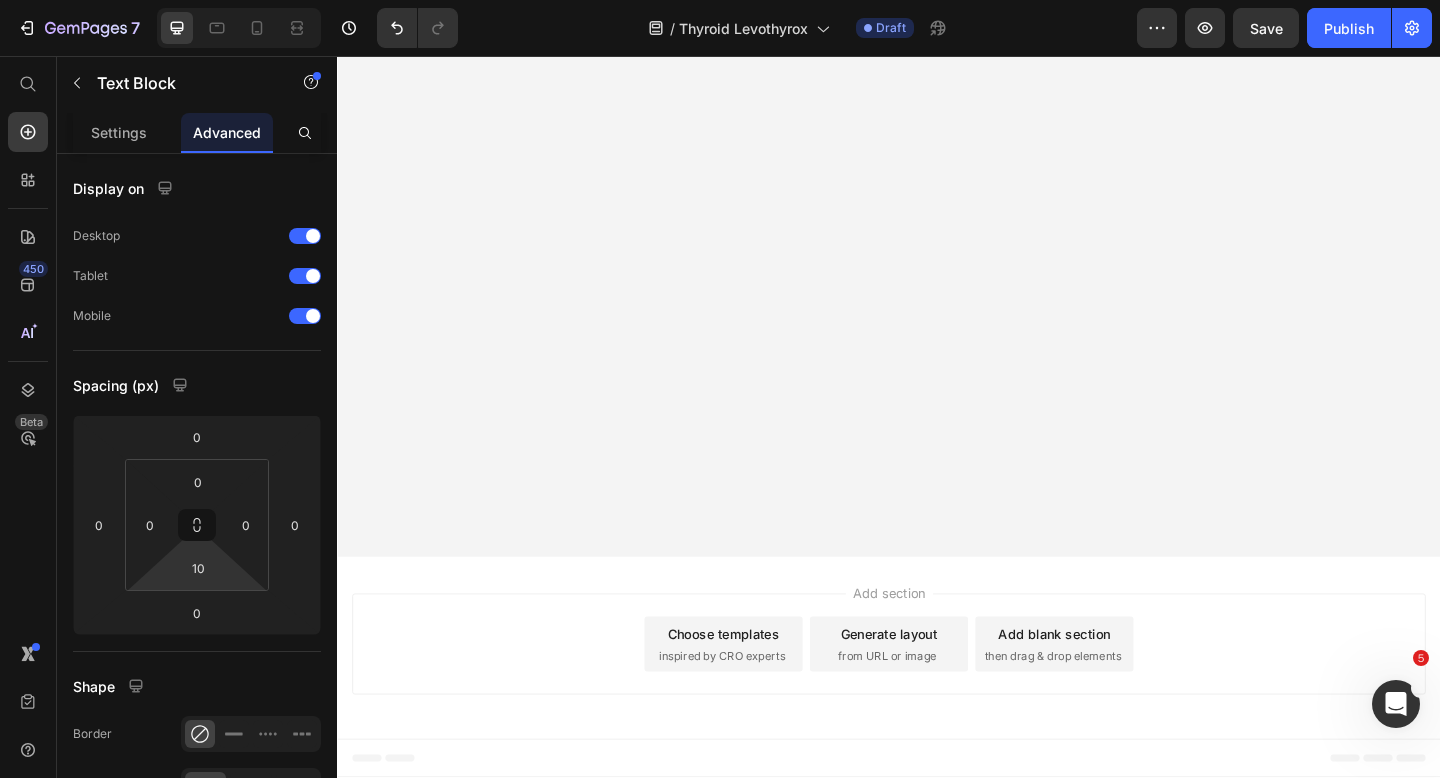 click at bounding box center (921, -4515) 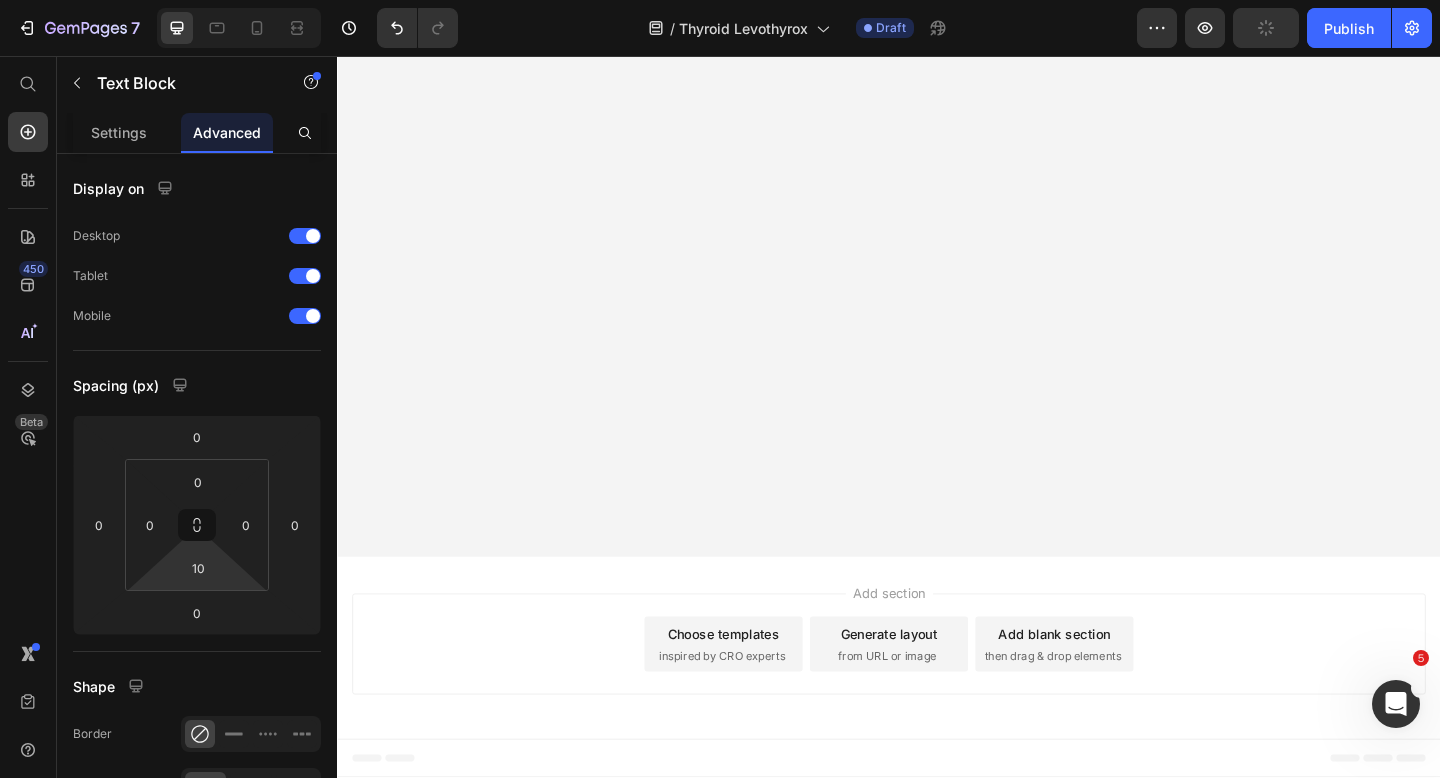 click on "Je continue à prendre mes  comprimés de Levothyrox  pour plus de sécurité." at bounding box center [921, -4458] 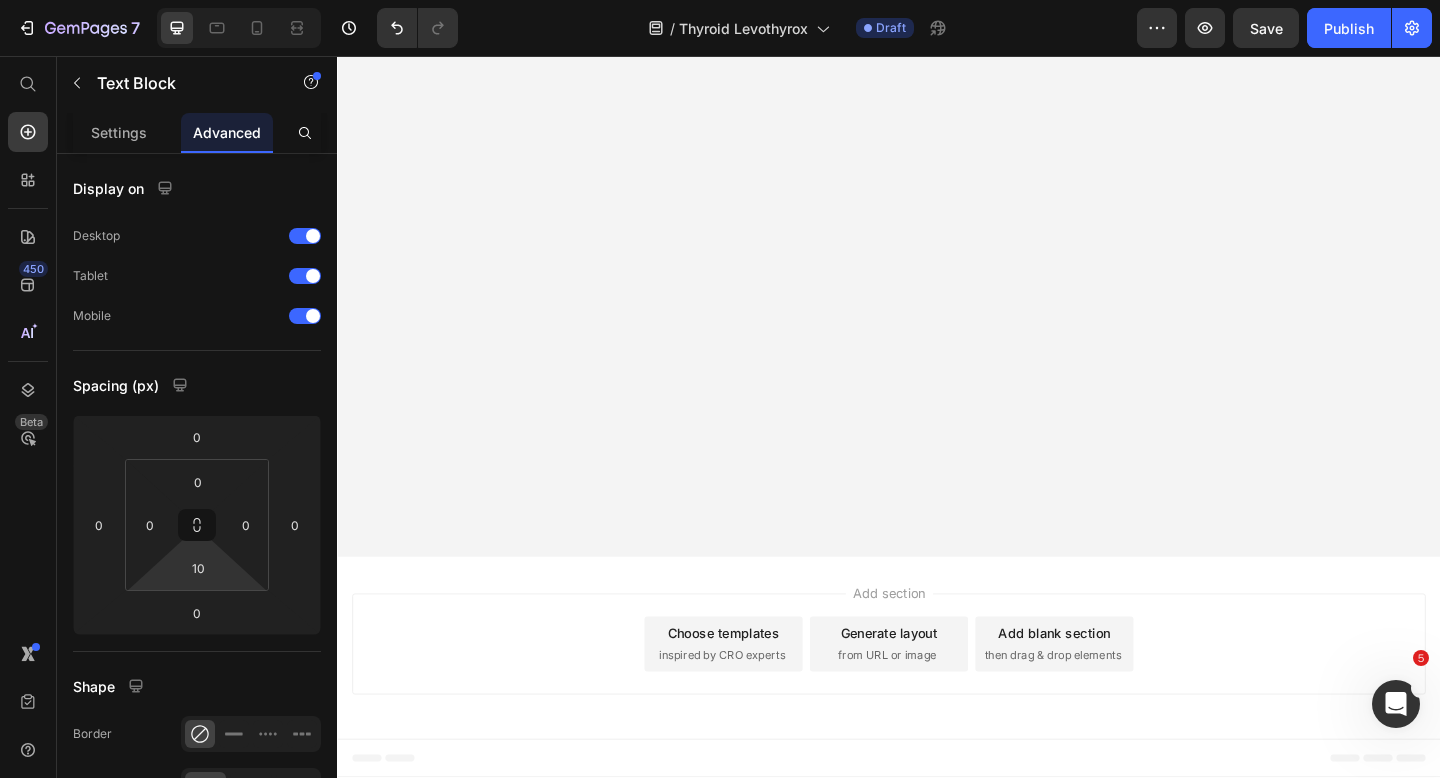 scroll, scrollTop: 31551, scrollLeft: 0, axis: vertical 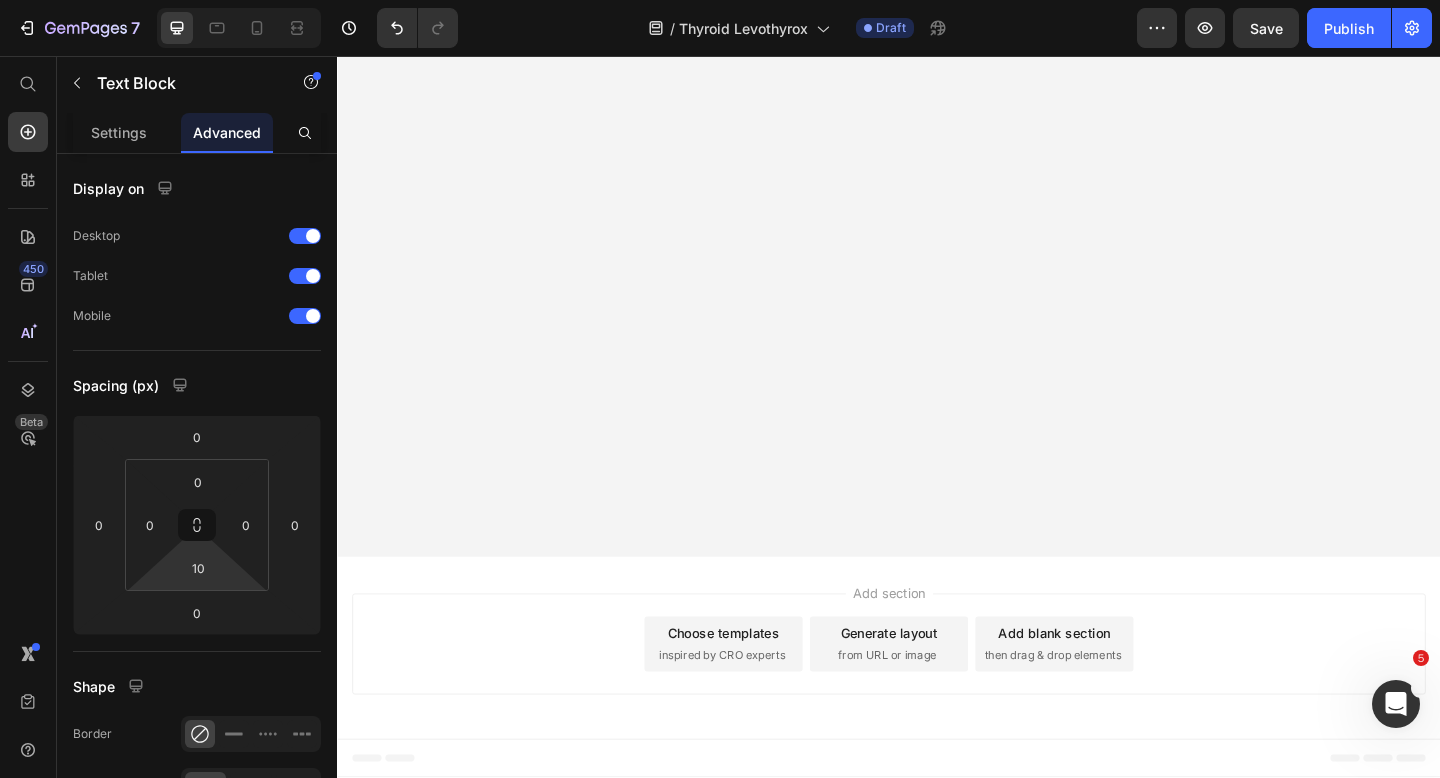 click on "Ce que j’espère du convertisseur : que mon foie se porte mieux et que je puisse ainsi mieux convertir la T4 prise des comprimés de thyroxine." at bounding box center (921, -4429) 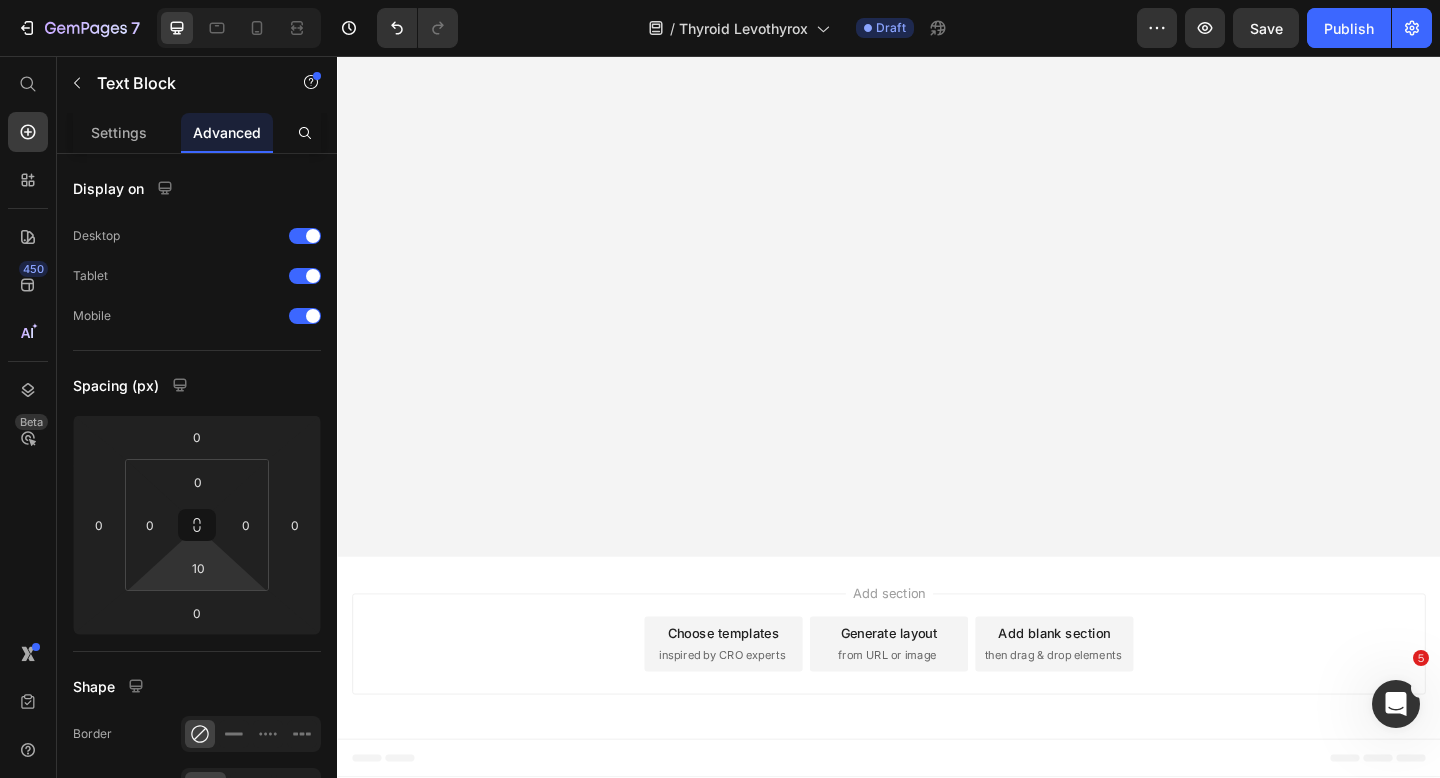 click on "Ainsi, je devrais être en mesure de réduire progressivement ma [MEDICAL_DATA], car elle est mieux absorbée et convertit par le corps." at bounding box center [921, -4401] 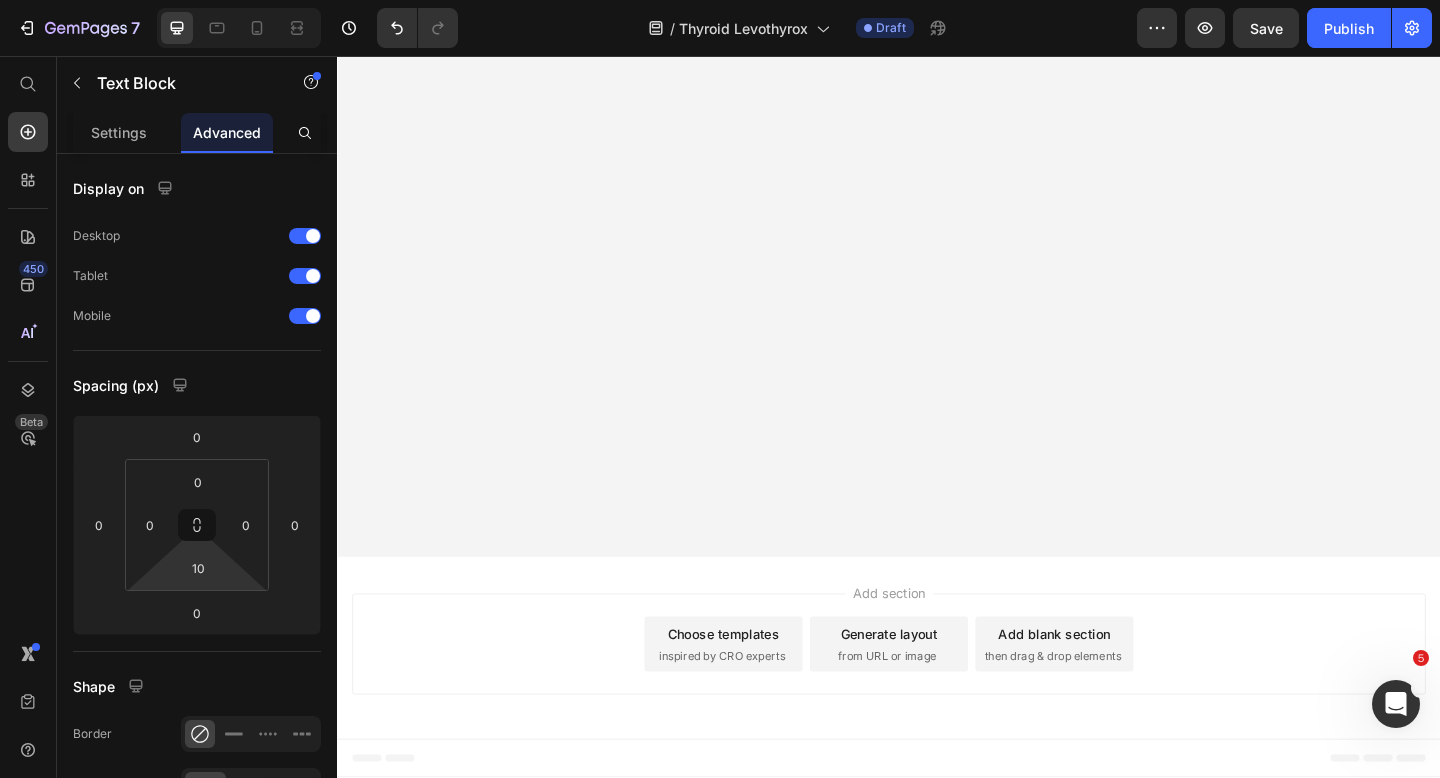 click on "De nombreux clients rapportent une  amélioration immédiate." at bounding box center (921, -4371) 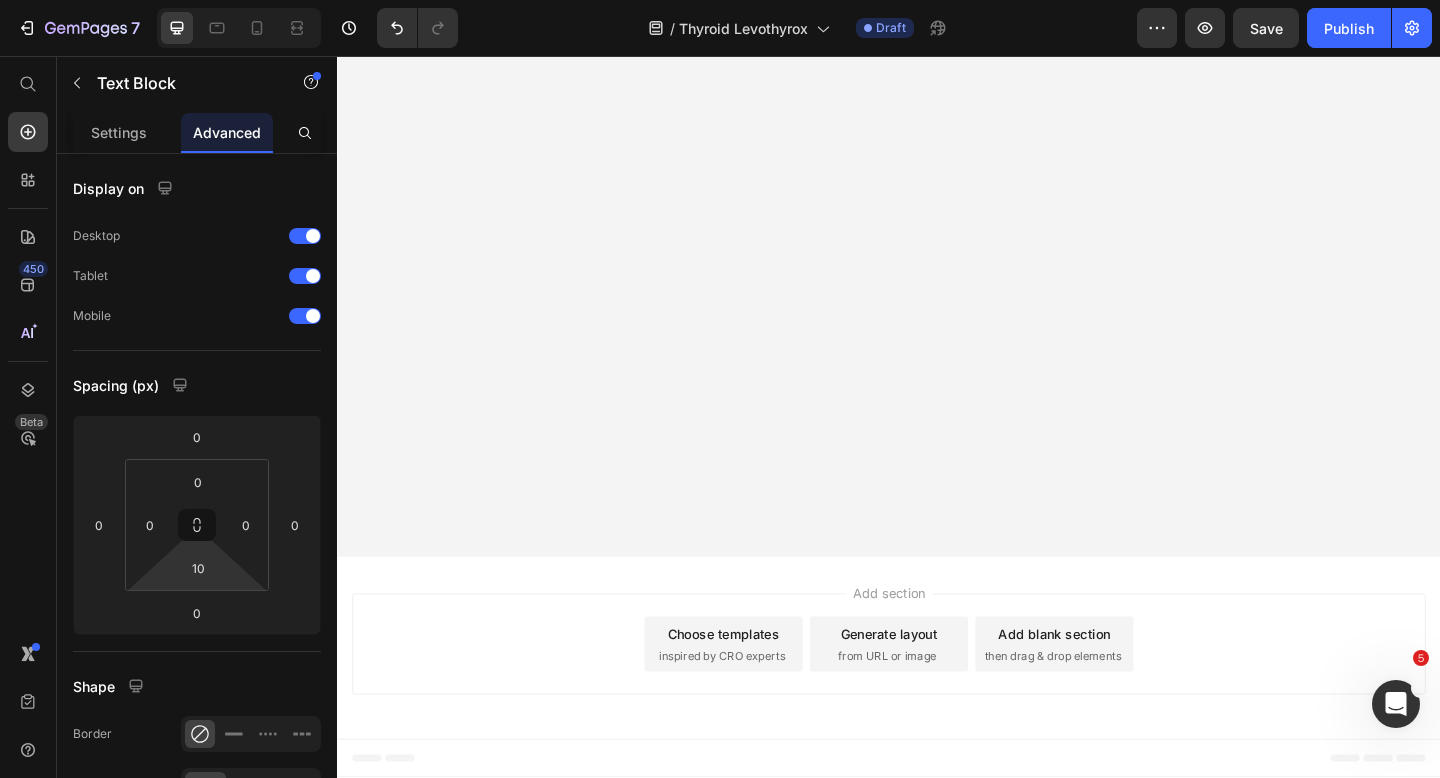 click on "Après avoir testé le convertisseur pendant une semaine, je savais ce qu’ils voulaient dire par là." at bounding box center (921, -4343) 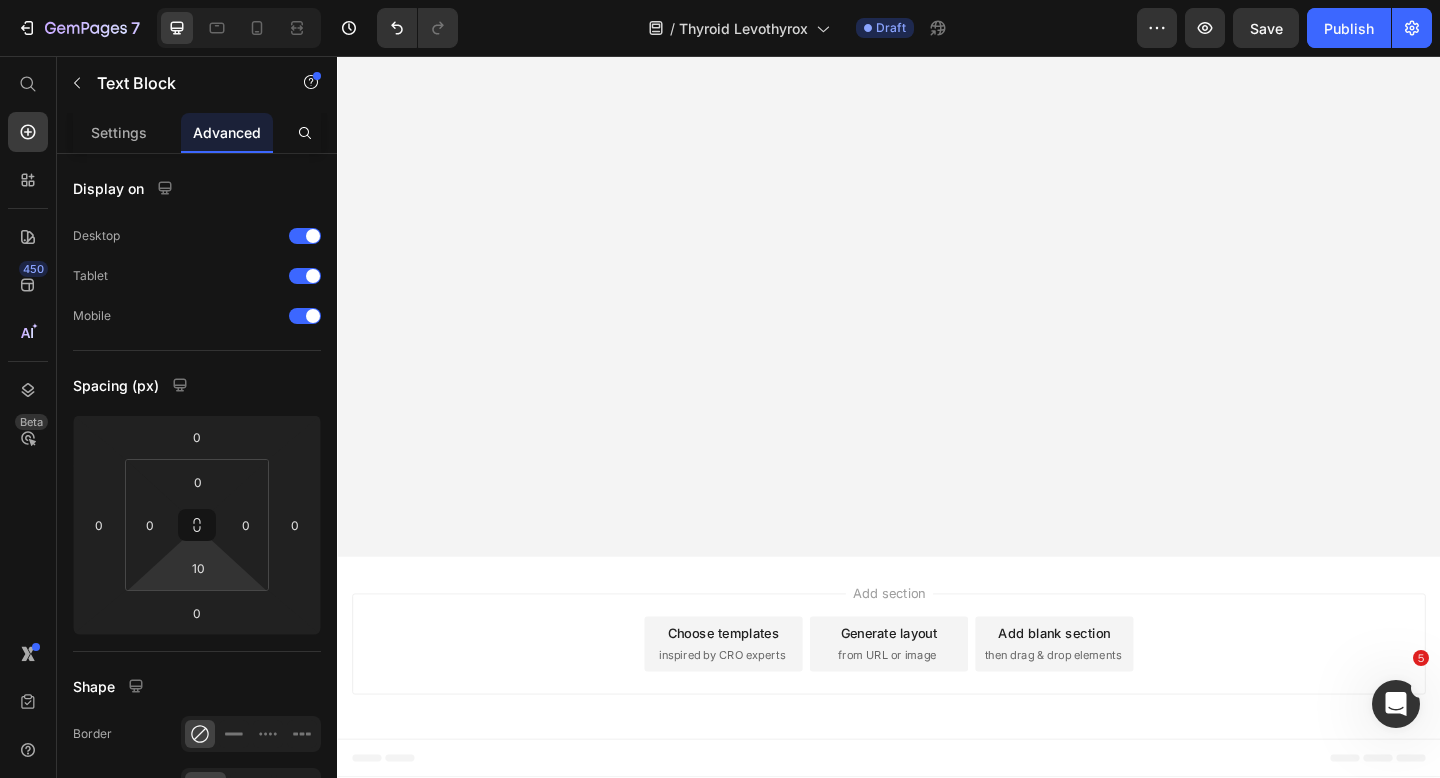 scroll, scrollTop: 31710, scrollLeft: 0, axis: vertical 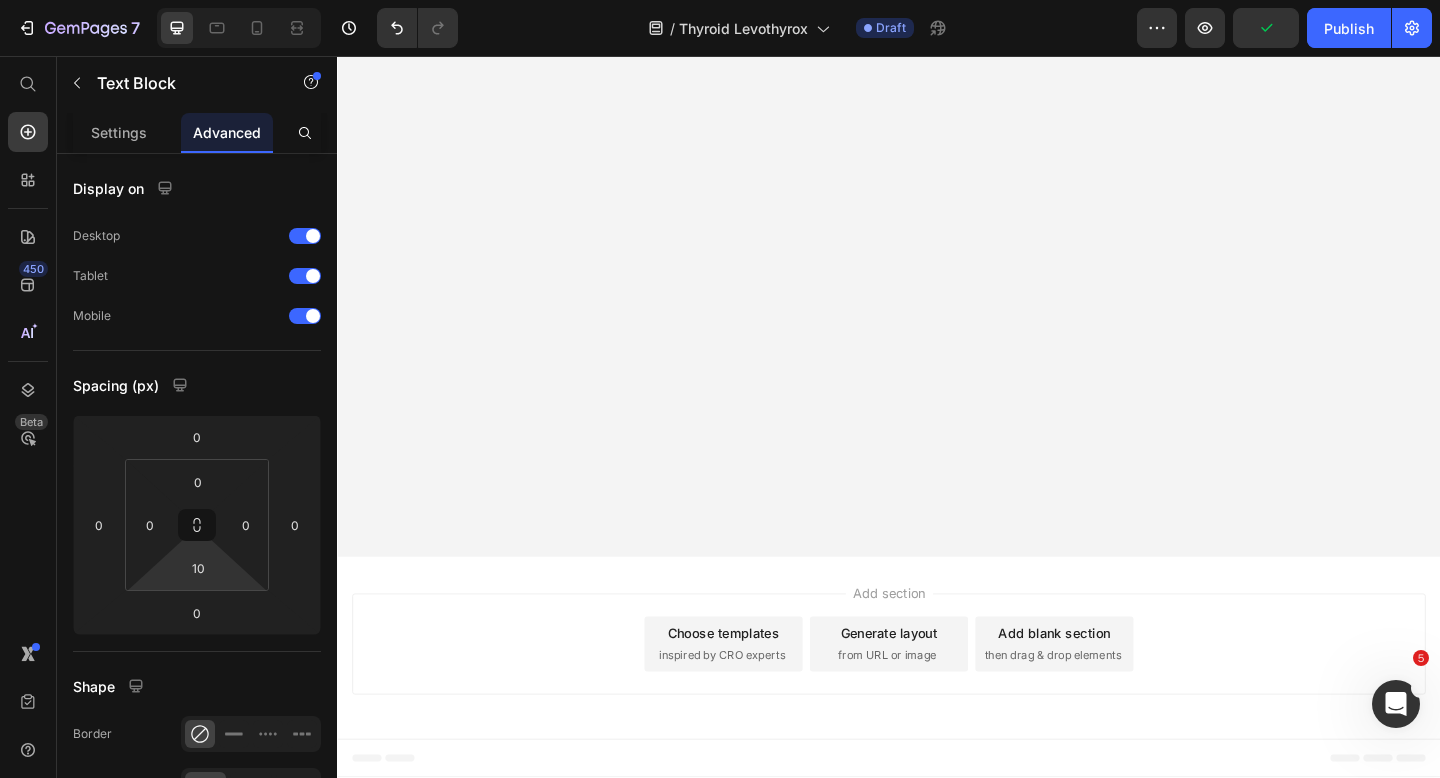 click on "Plus de fatigue, plus de lassitude." at bounding box center [921, -4052] 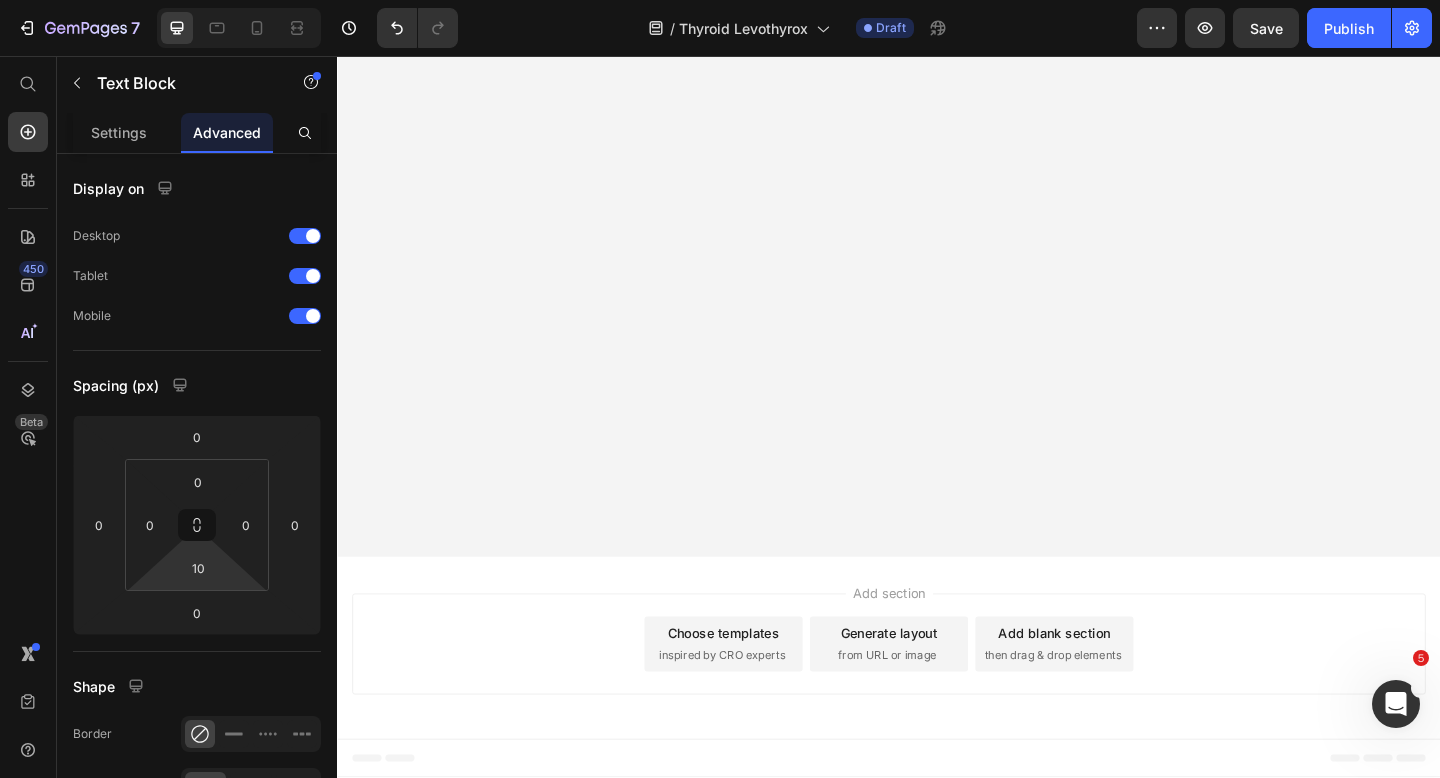click on "Plus de fatigue, plus de lassitude." at bounding box center (921, -4052) 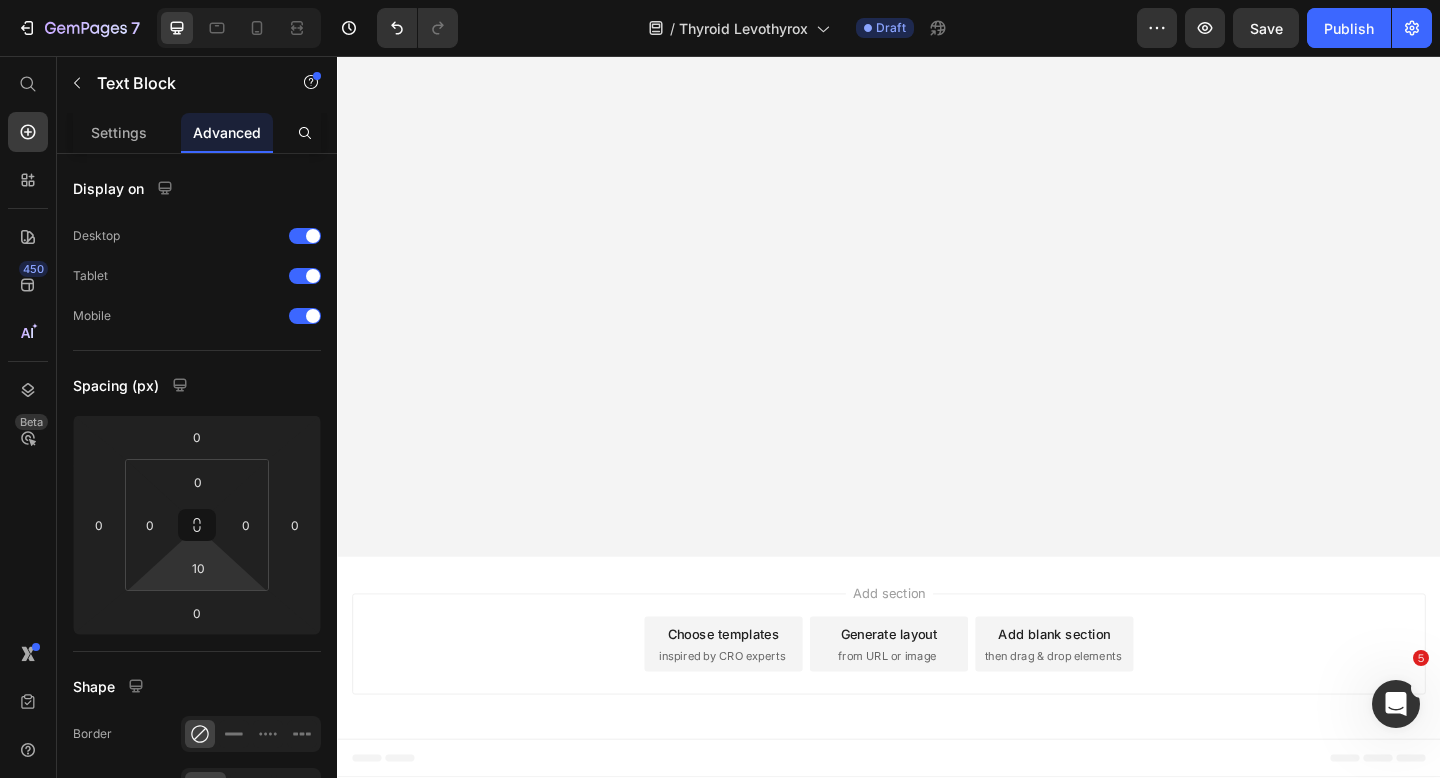 click on "J’ai même pu recommencer à faire du sport grâce à une plus grande résistance." at bounding box center (921, -4022) 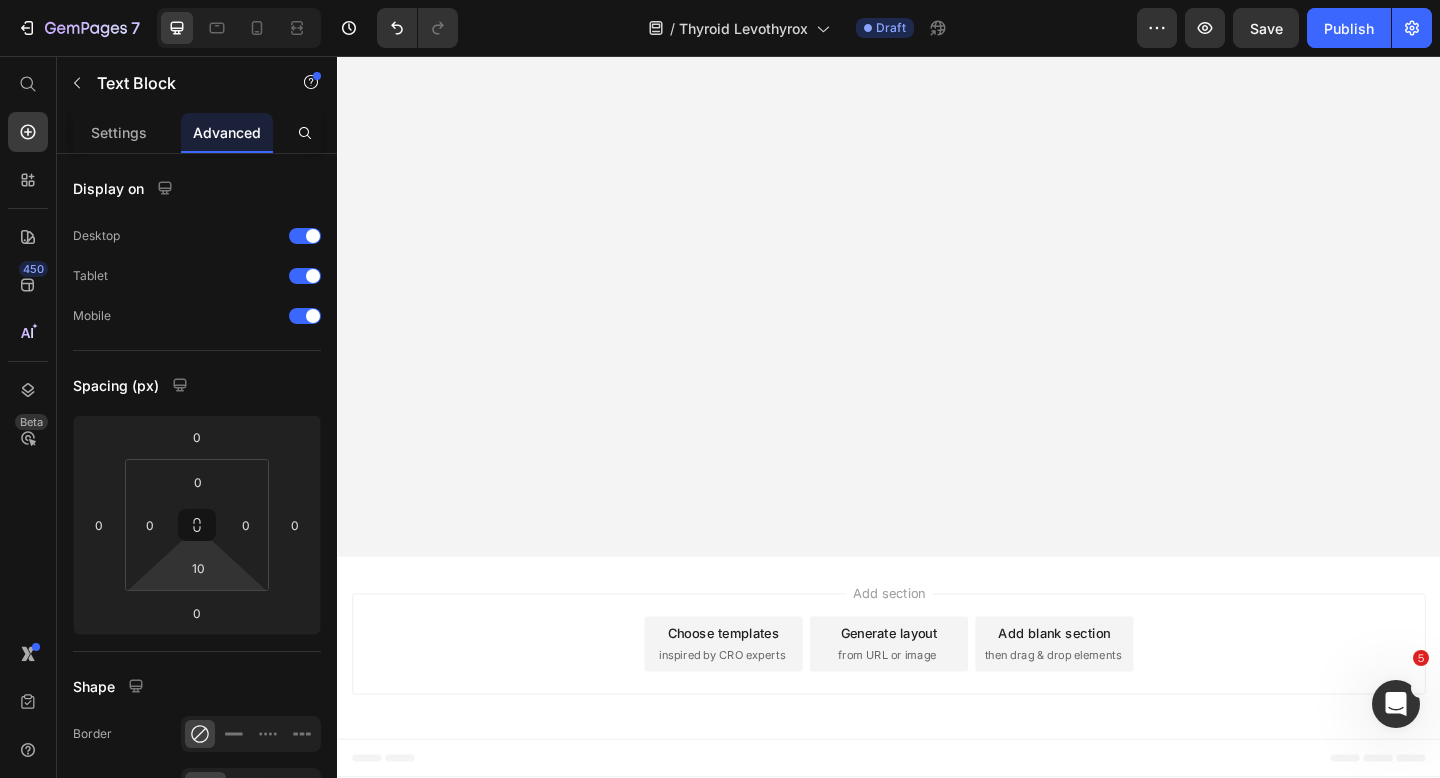 click on "C’est un sujet que je n’avais pas encore abordé : une hypothyroïdie, mais aussi un foie surchargé, vont souvent de pair avec un  métabolisme lent." at bounding box center (921, -3965) 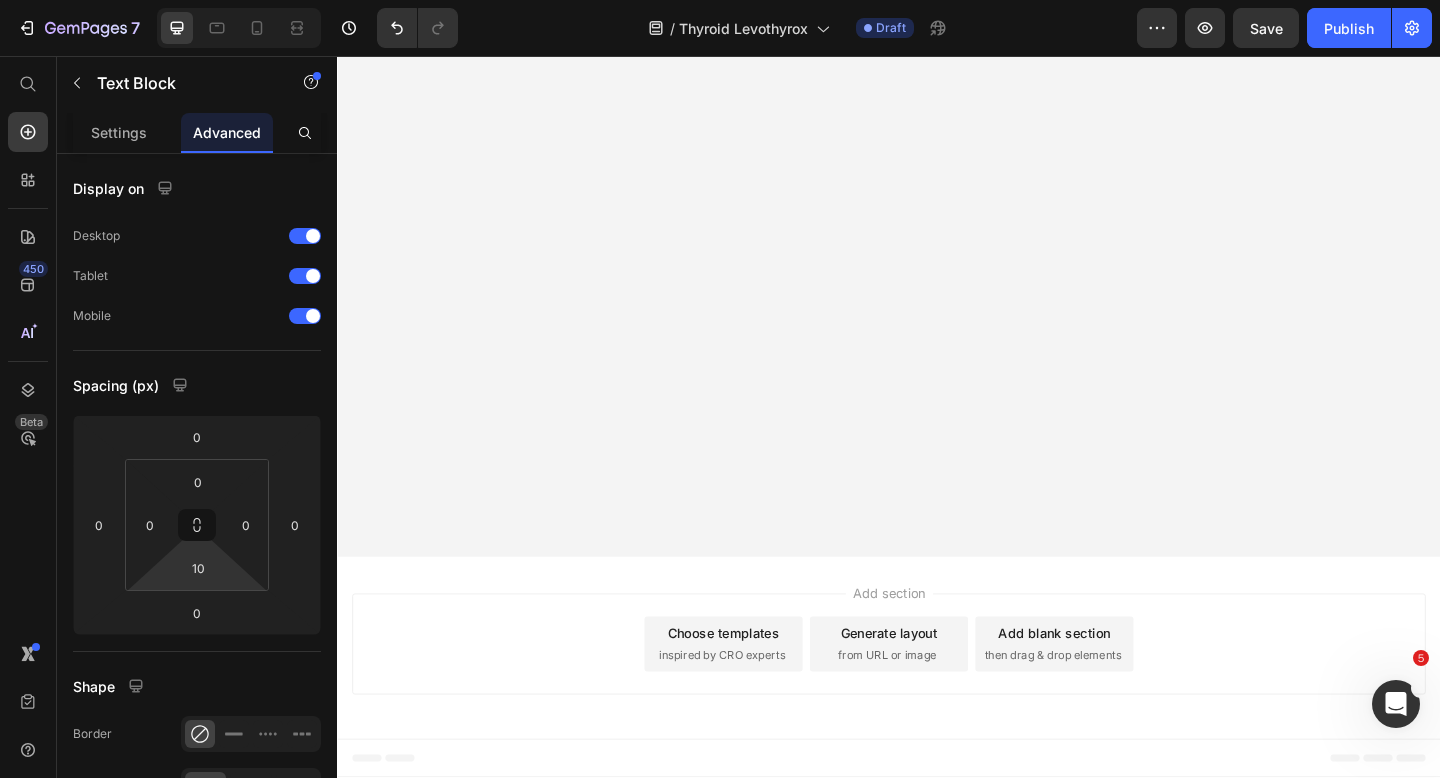 click on "Lorsque la thyroïde et le foie fonctionnent mieux,  le corps brûle automatiquement plus de calories." at bounding box center [921, -3937] 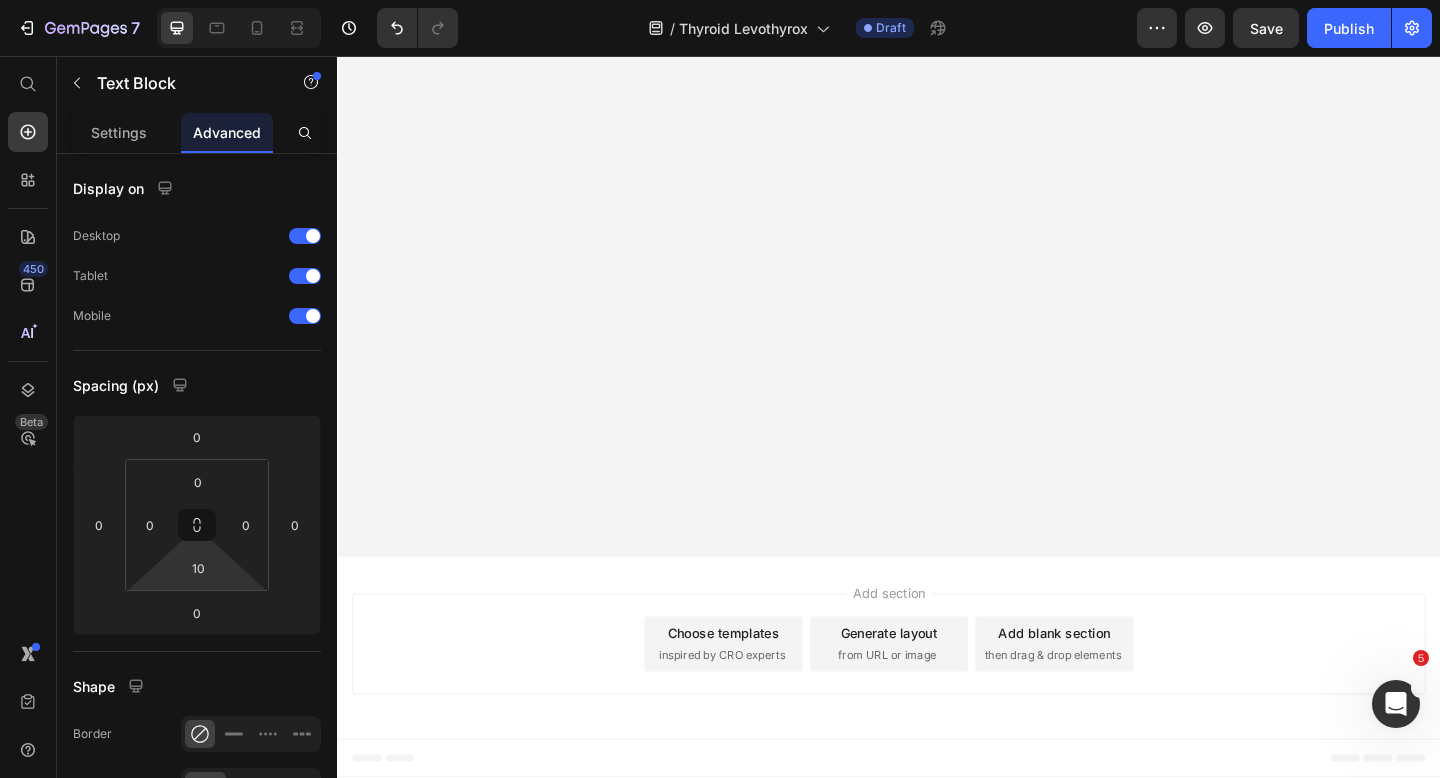 click on "Tu fais plus facilement du sport et tu perds du poids sans devoir réduire tes calories." at bounding box center (921, -3908) 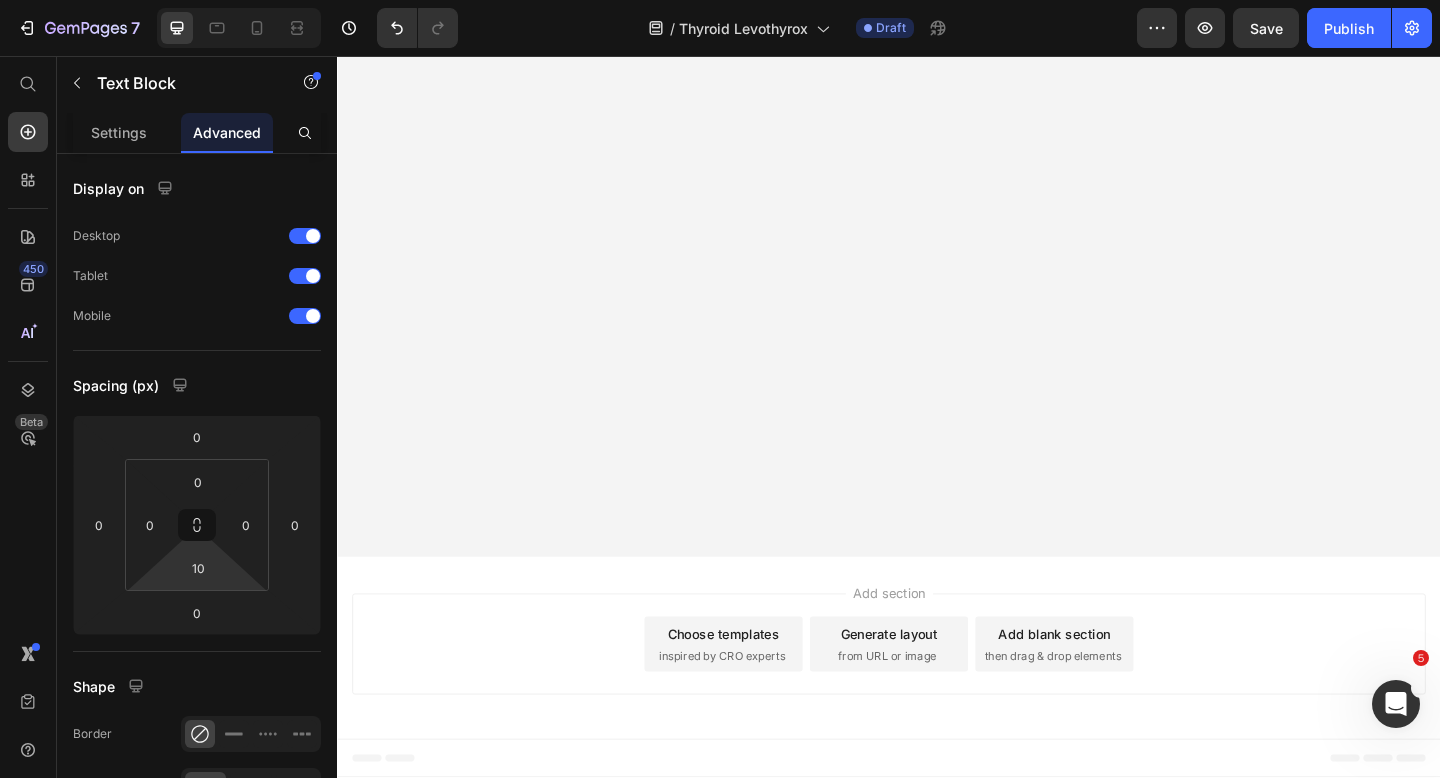 click on "Mes  valeurs thyroïdiennes  se sont aussi légèrement améliorées." at bounding box center (921, -3878) 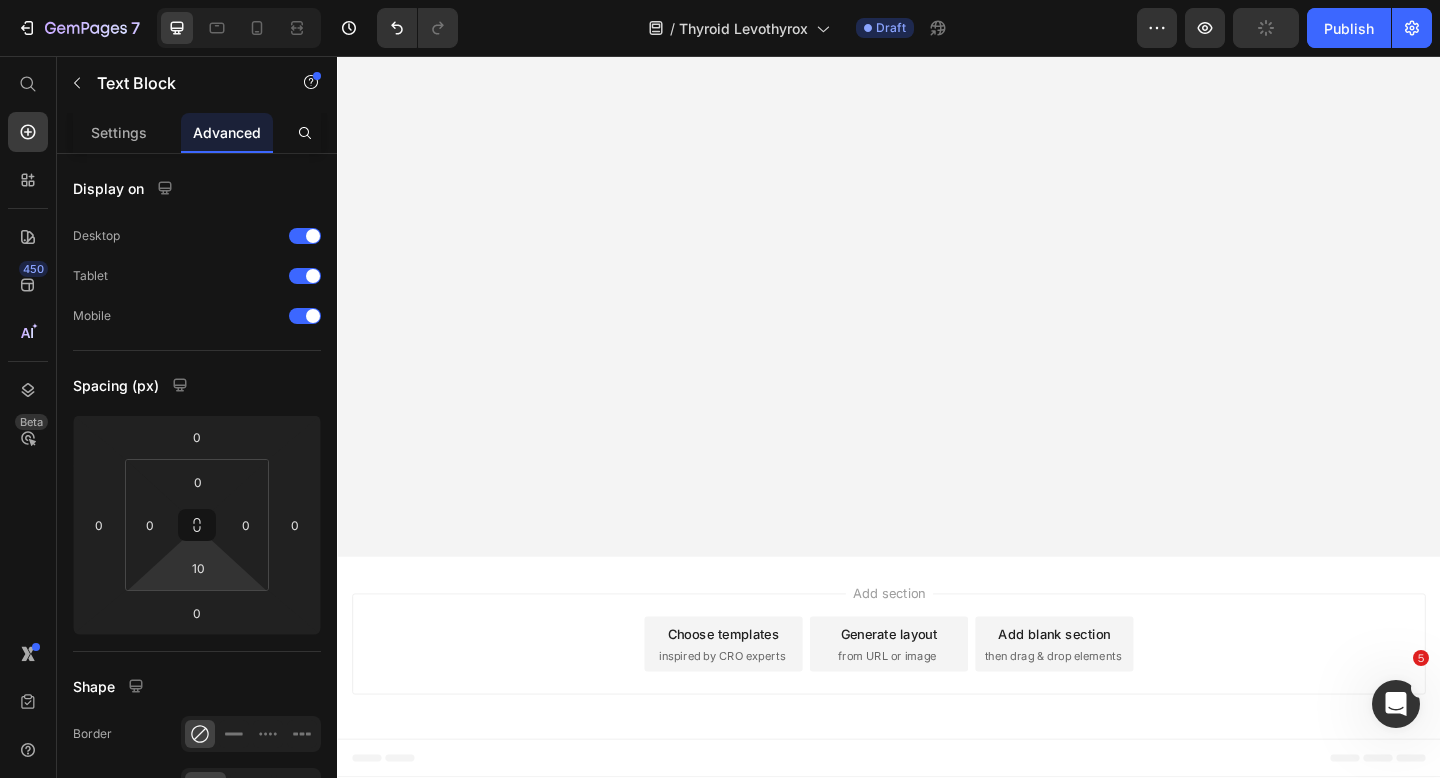 click on "Pas seulement la T4, mais surtout la [MEDICAL_DATA]." at bounding box center (921, -3850) 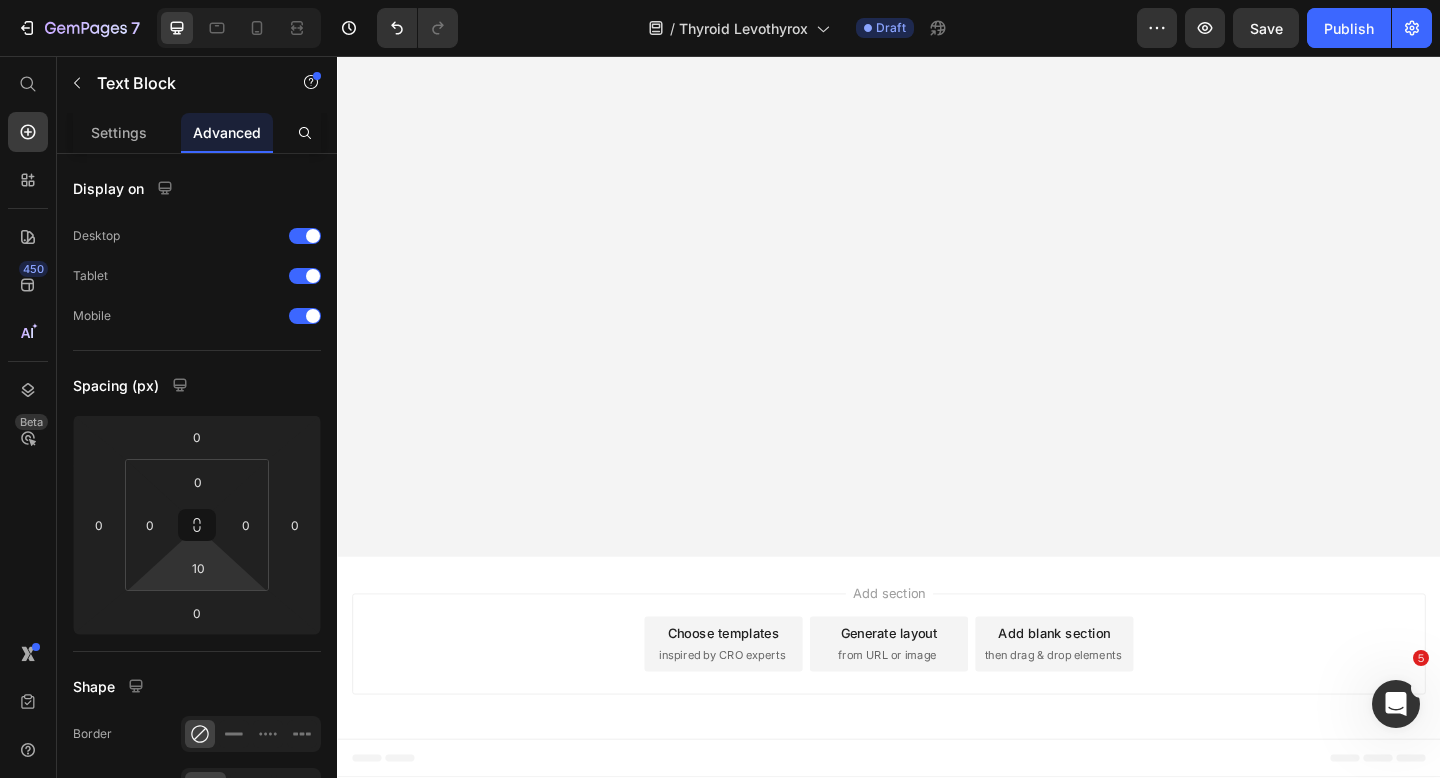 click on "Avec mon médecin, j’ai commencé à  réduire progressivement ma dose de Levothyrox  – j’en suis à nouveau à  50 microgrammes,  ce qui est pour moi une  grande réussite." at bounding box center [921, -3806] 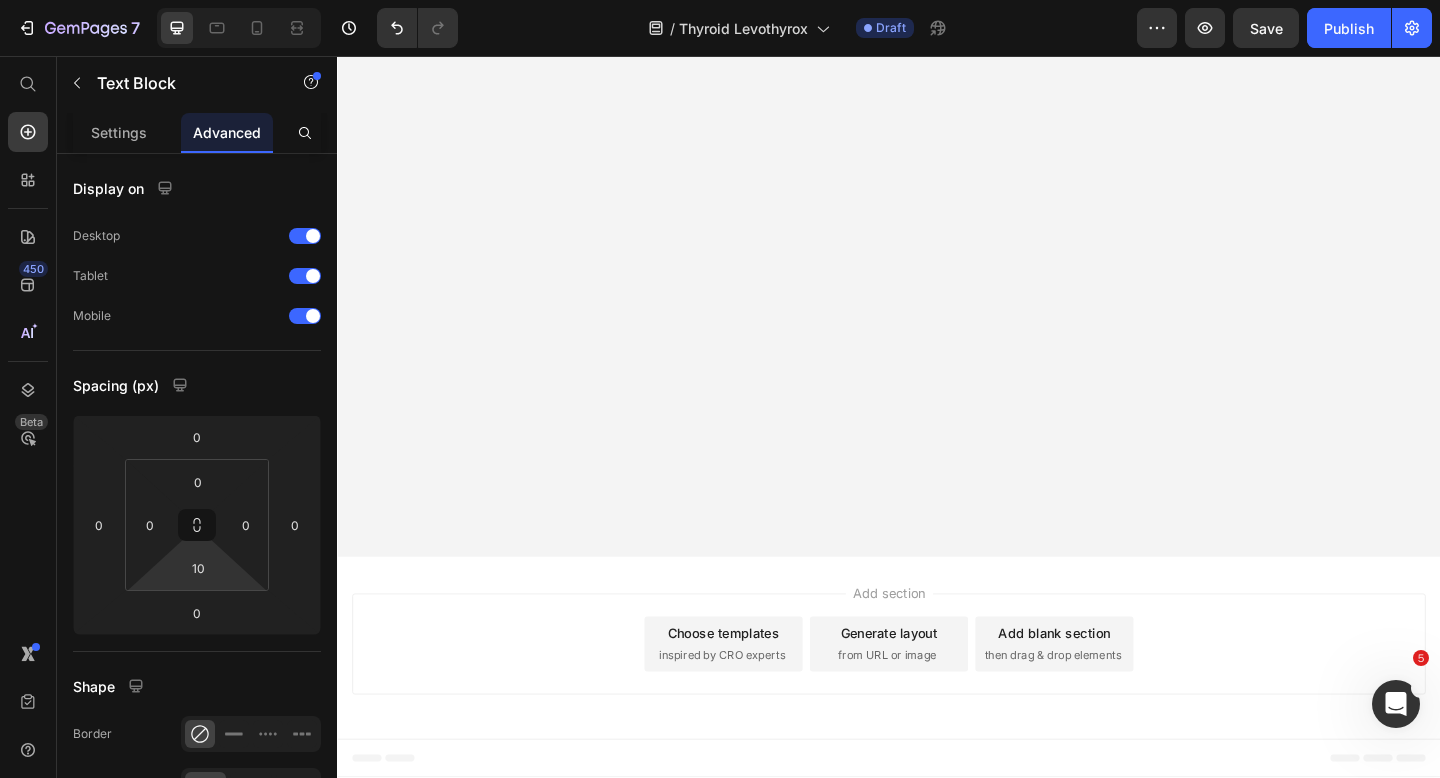 scroll, scrollTop: 32585, scrollLeft: 0, axis: vertical 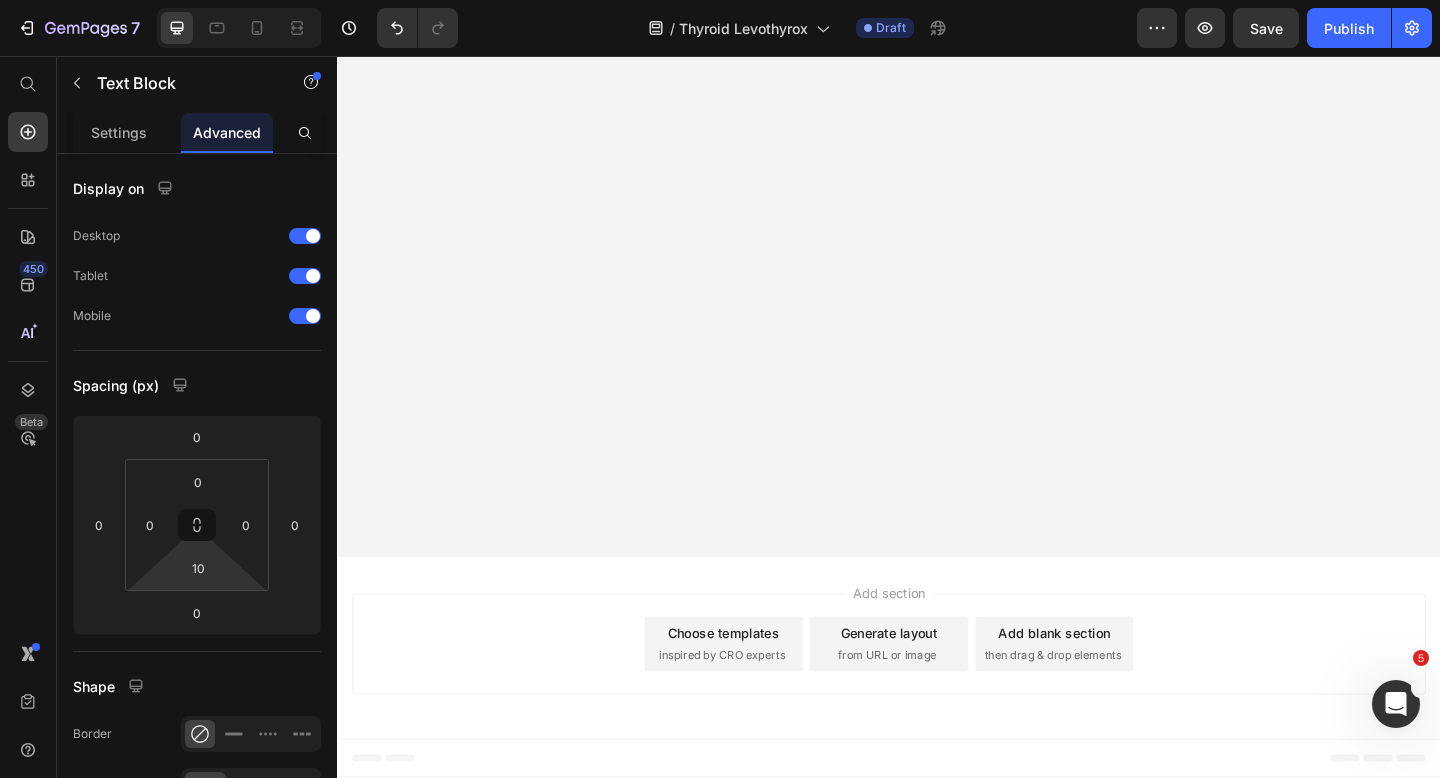 click on "Malgré la réduction de la dose, je me sentais de mieux en mieux." at bounding box center (921, -3735) 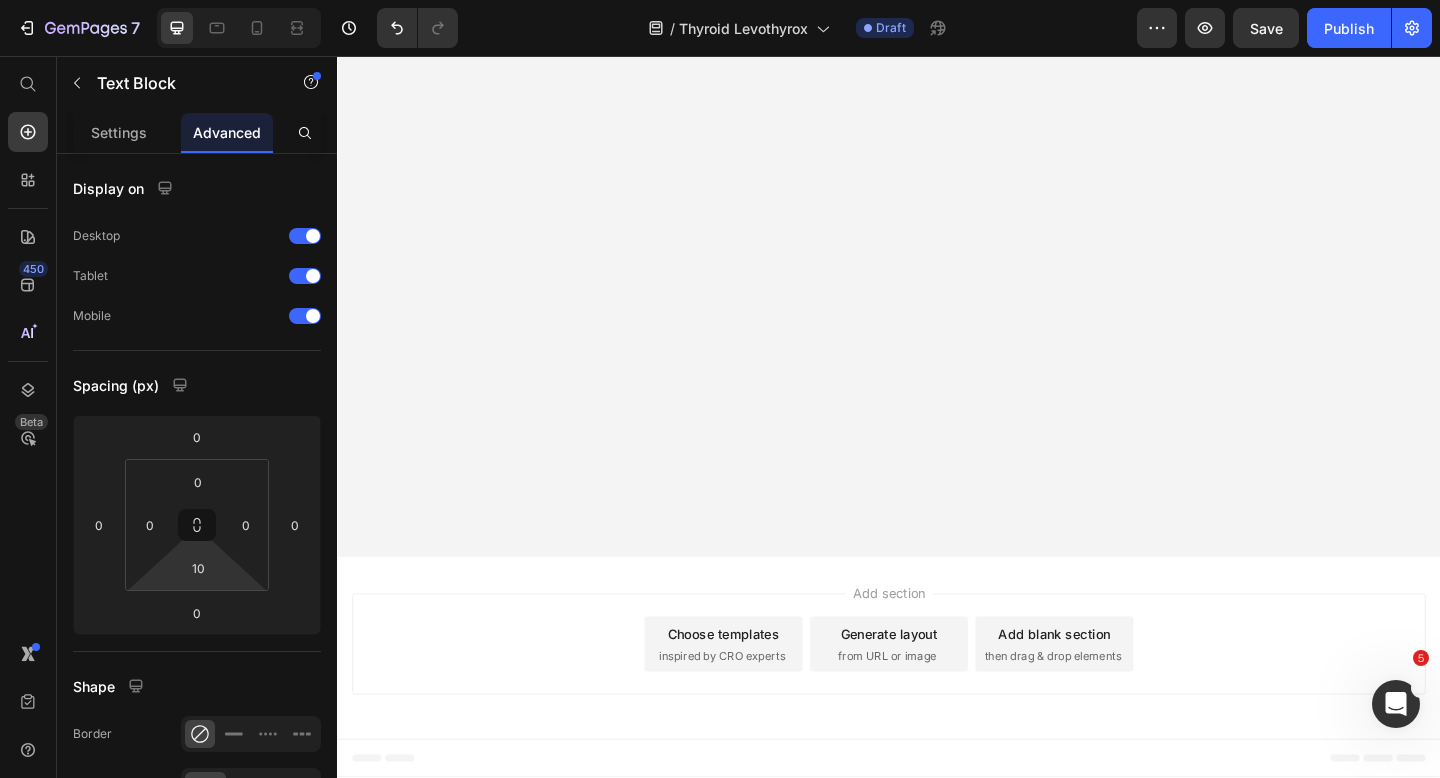 click on "Ma TSH est maintenant à 1,5." at bounding box center [921, -3706] 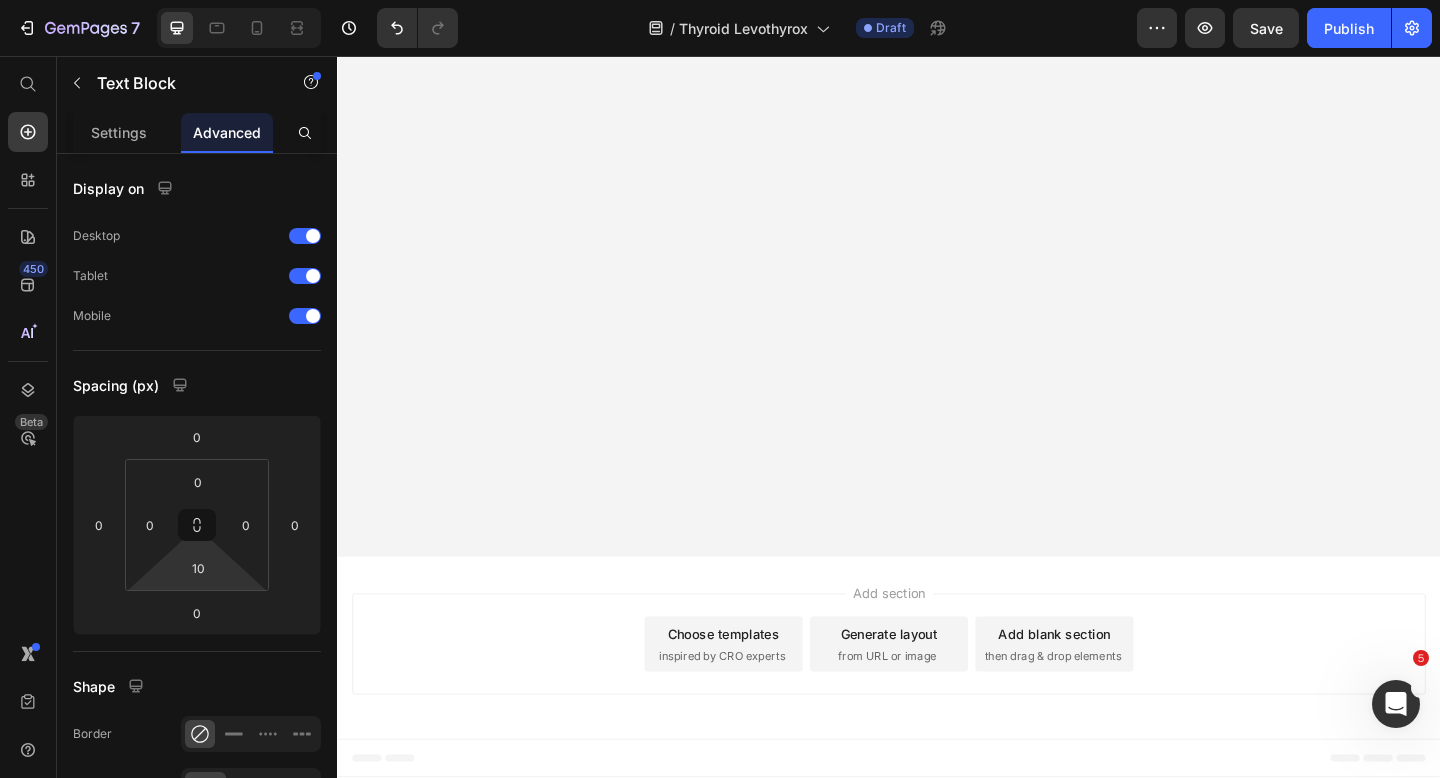 scroll, scrollTop: 32844, scrollLeft: 0, axis: vertical 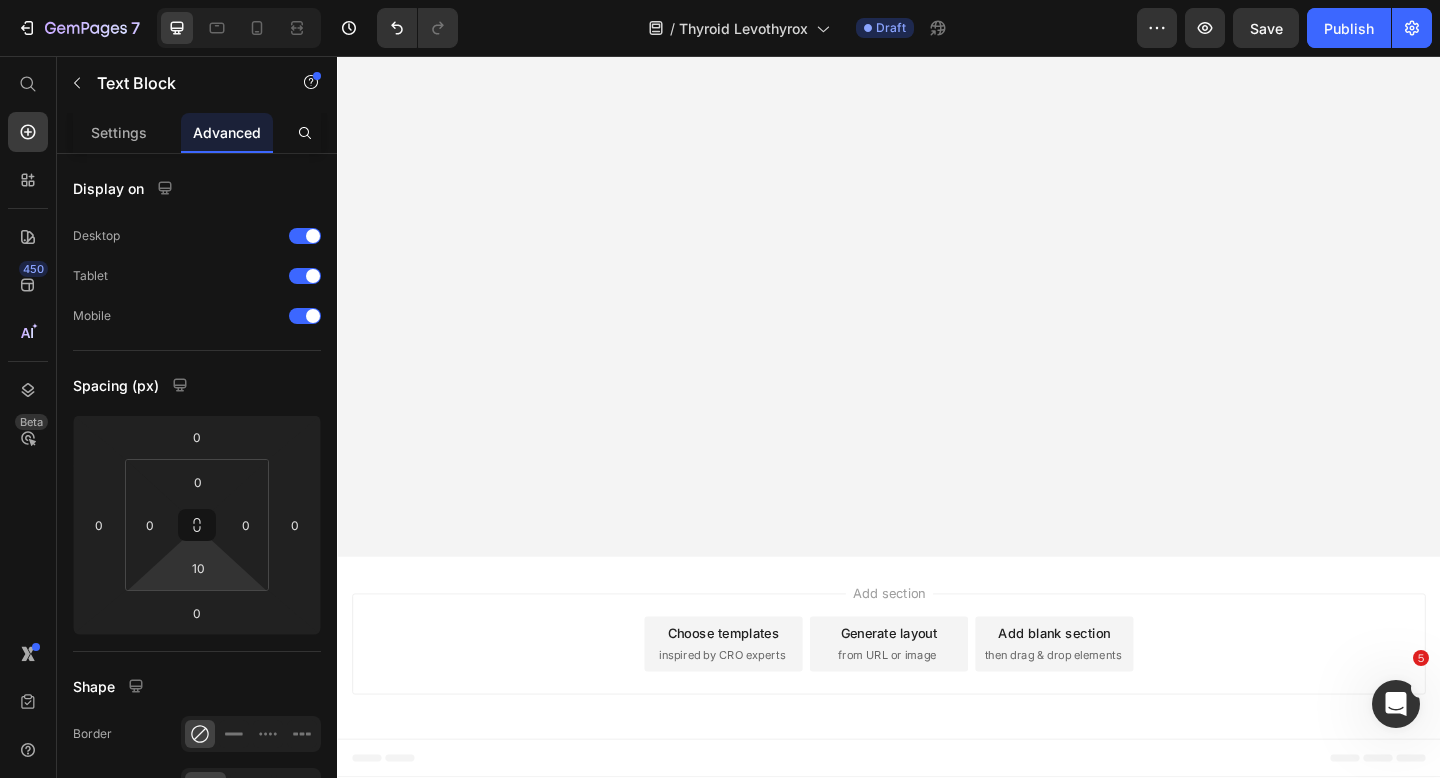 click on "Ma fT4 (T4 libre) est dans la  zone verte  malgré une dose minimale de Levothyrox." at bounding box center (921, -3706) 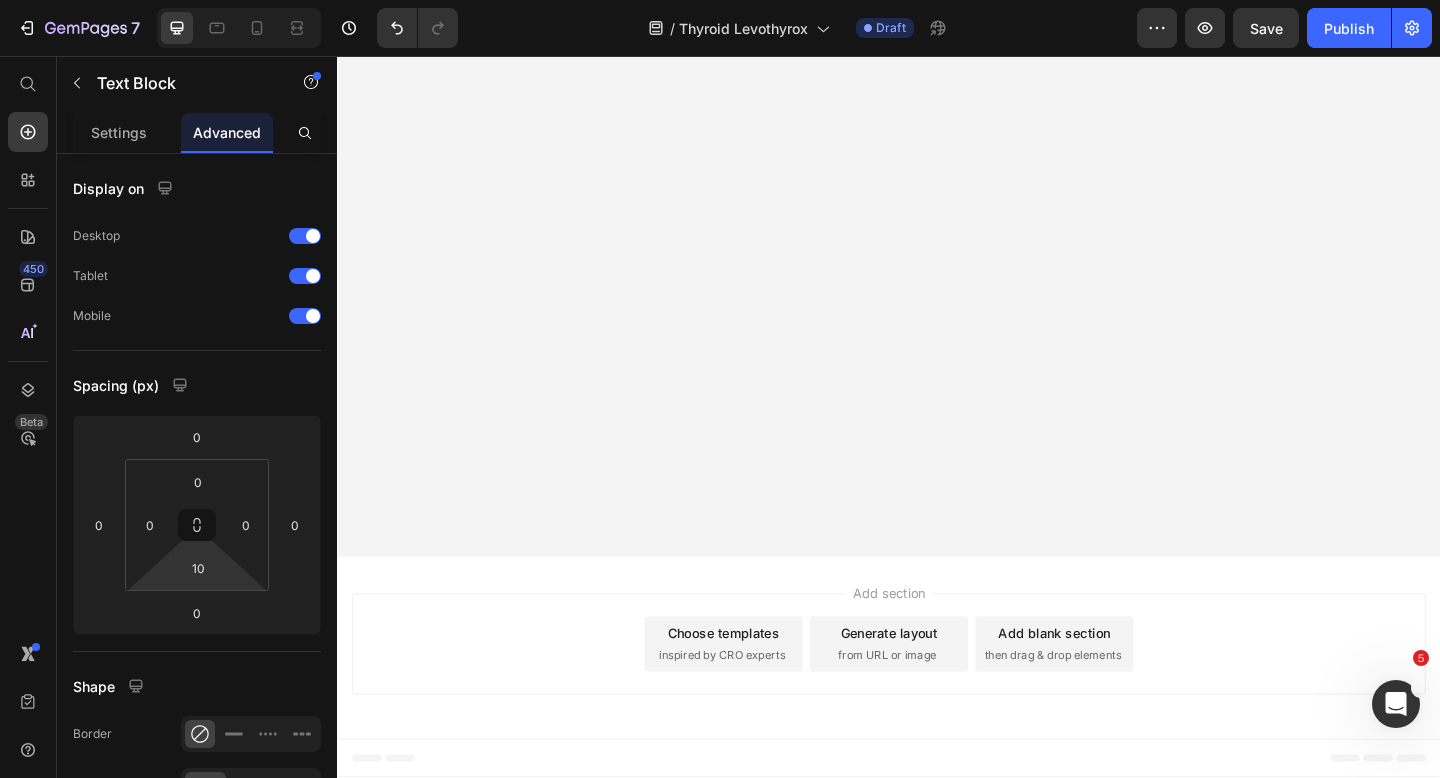 click on "Par curiosité, j’ai aussi fait analyser mes  valeurs hépatiques." at bounding box center (921, -3620) 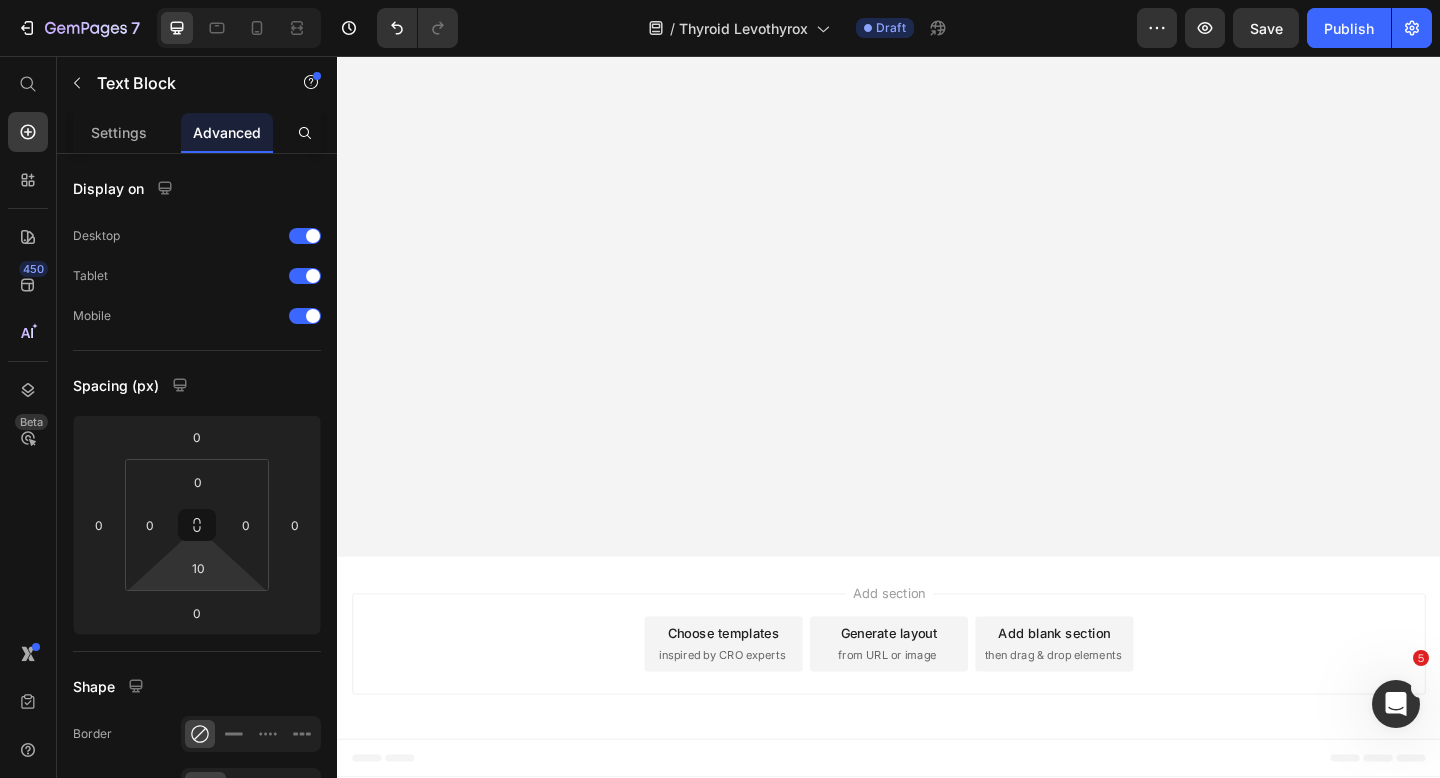 click on "L’artichaut et le chardon-marie sont censés avoir une influence positive sur la fonction hépatique." at bounding box center (921, -3591) 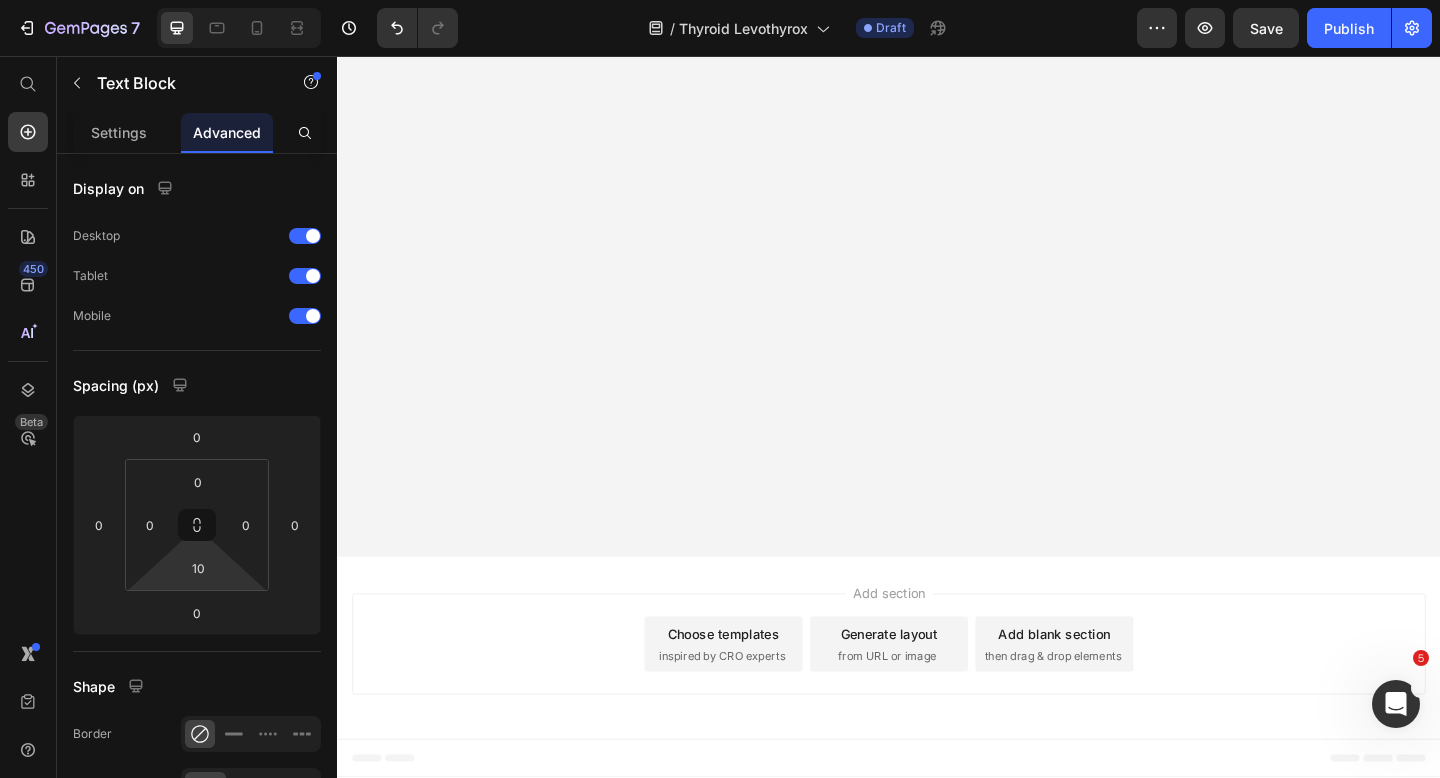 scroll, scrollTop: 33054, scrollLeft: 0, axis: vertical 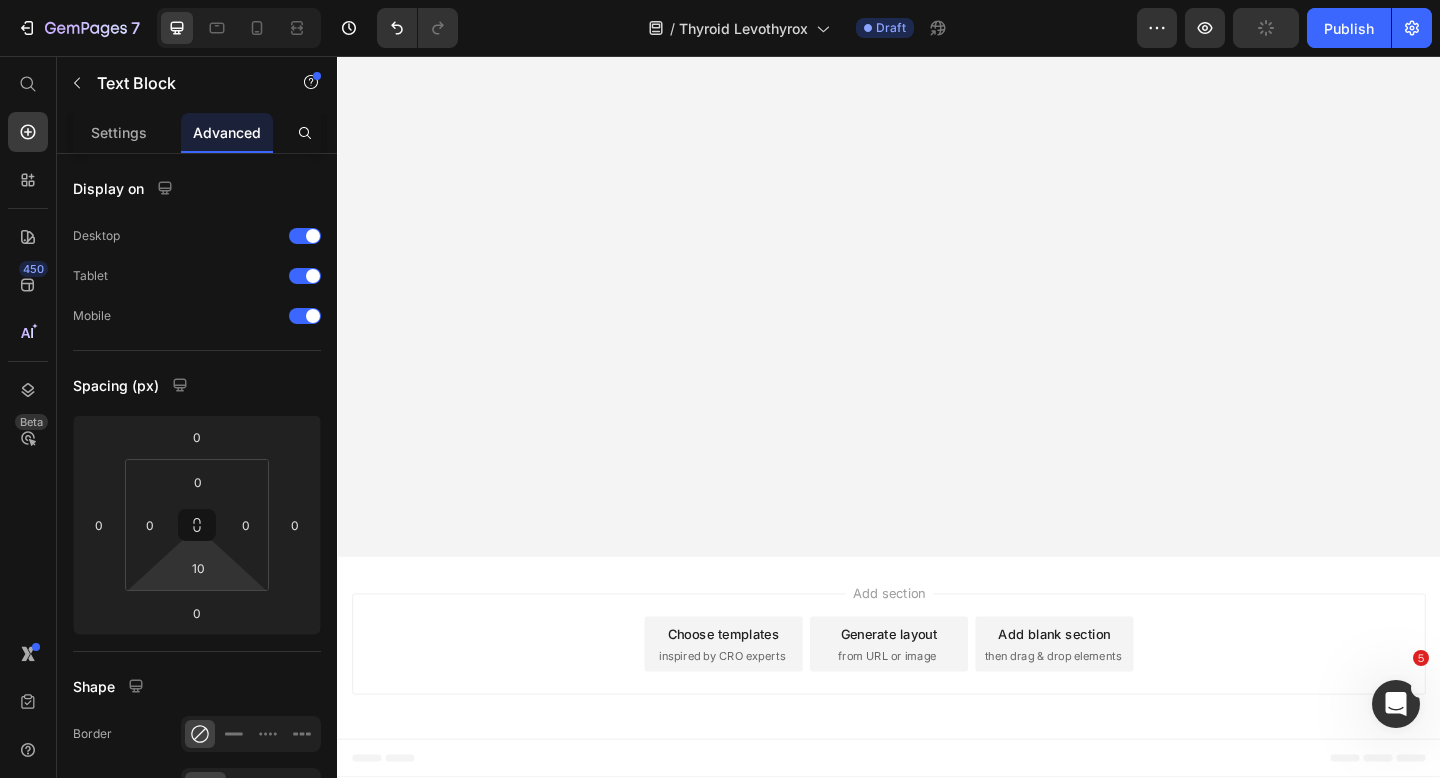 click on "De plus, j’ai pu réduire considérablement ma prise de médicaments." at bounding box center (921, -3562) 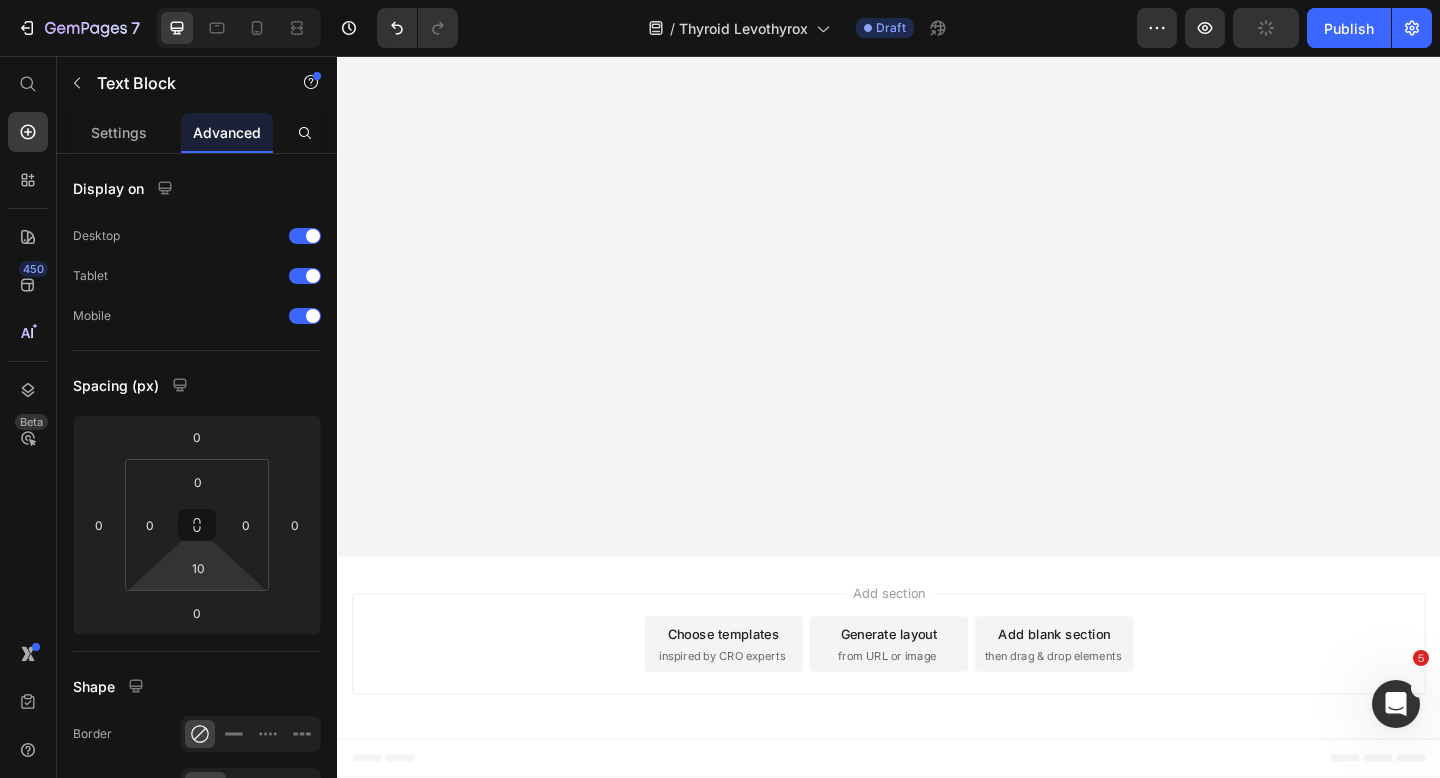 click on "Et voilà : mon  taux de cholesterol  s’est aussi légèrement amélioré lors de mon dernier examen !" at bounding box center (921, -3533) 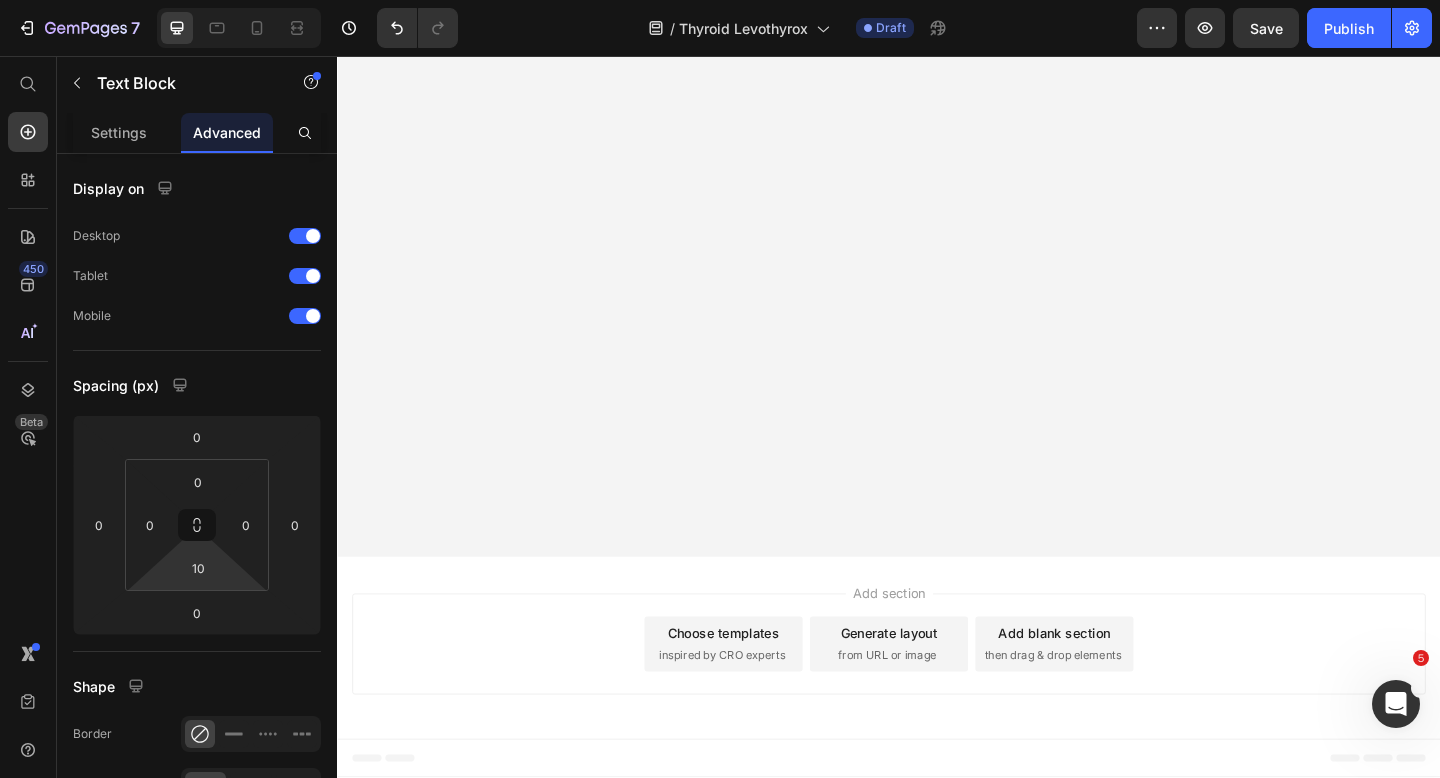 click on "Je suis vraiment impatiente de voir à quoi ils ressembleront dans un an." at bounding box center [921, -3504] 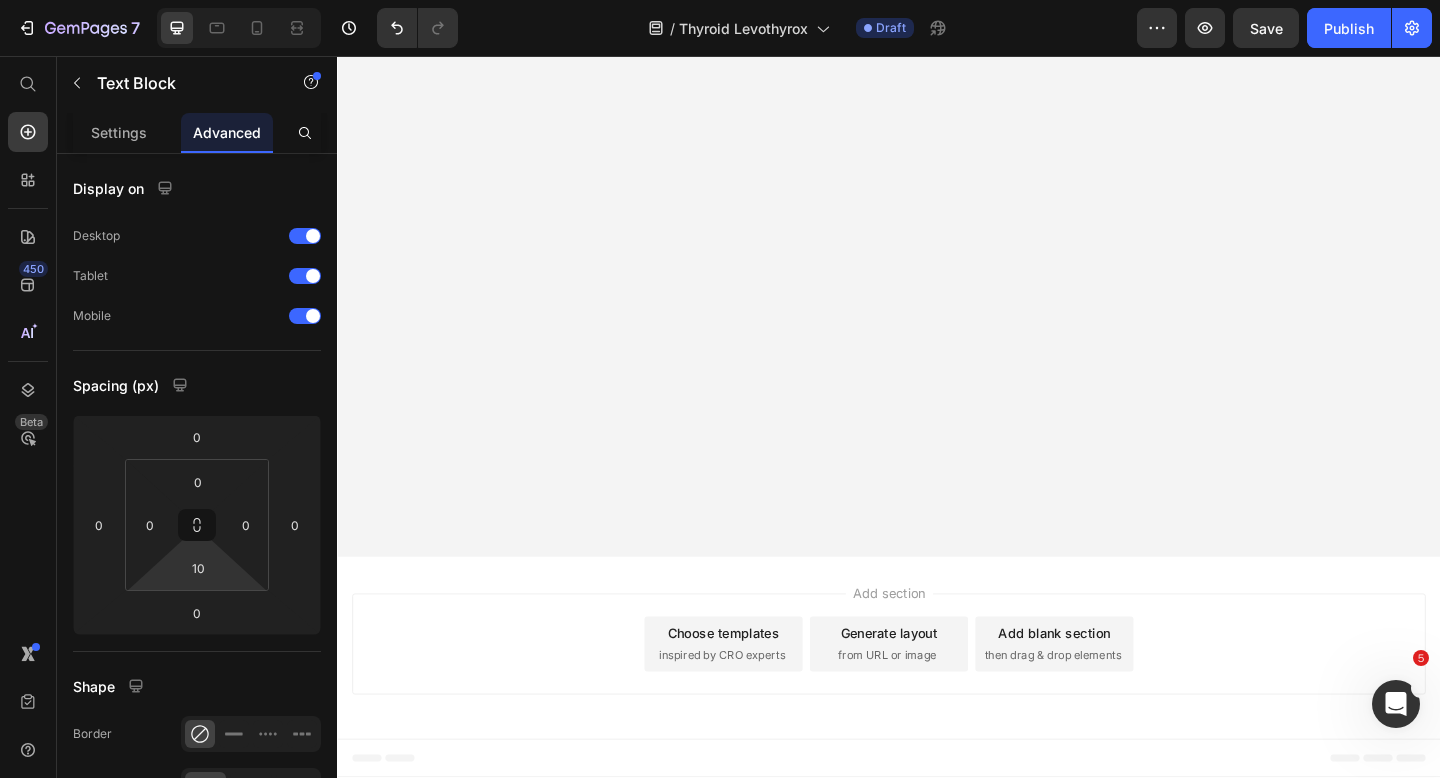 click on "Presque tous mes symptômes ont disparu !" at bounding box center [921, -3447] 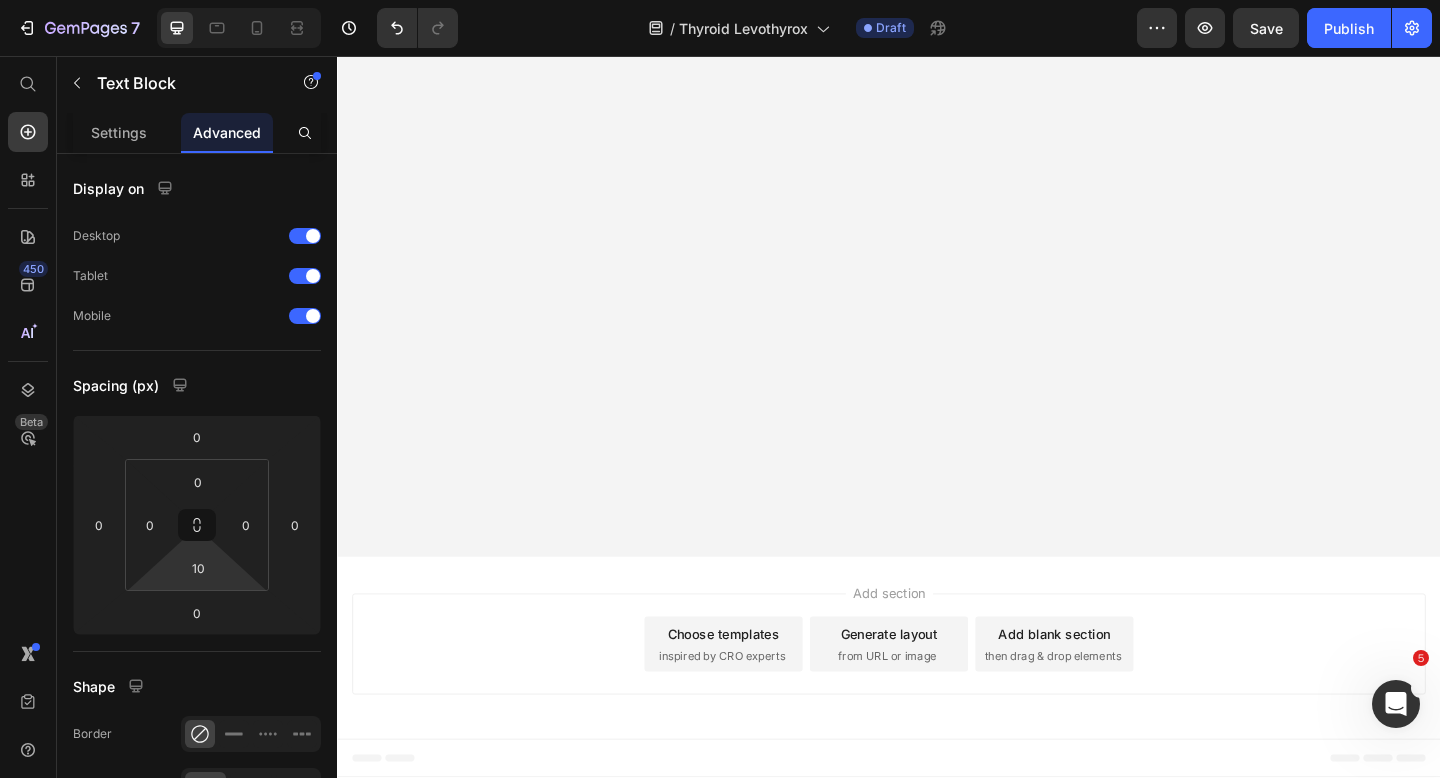click on "Cela semble incroyable, mais c’est tout à fait logique." at bounding box center (921, -3418) 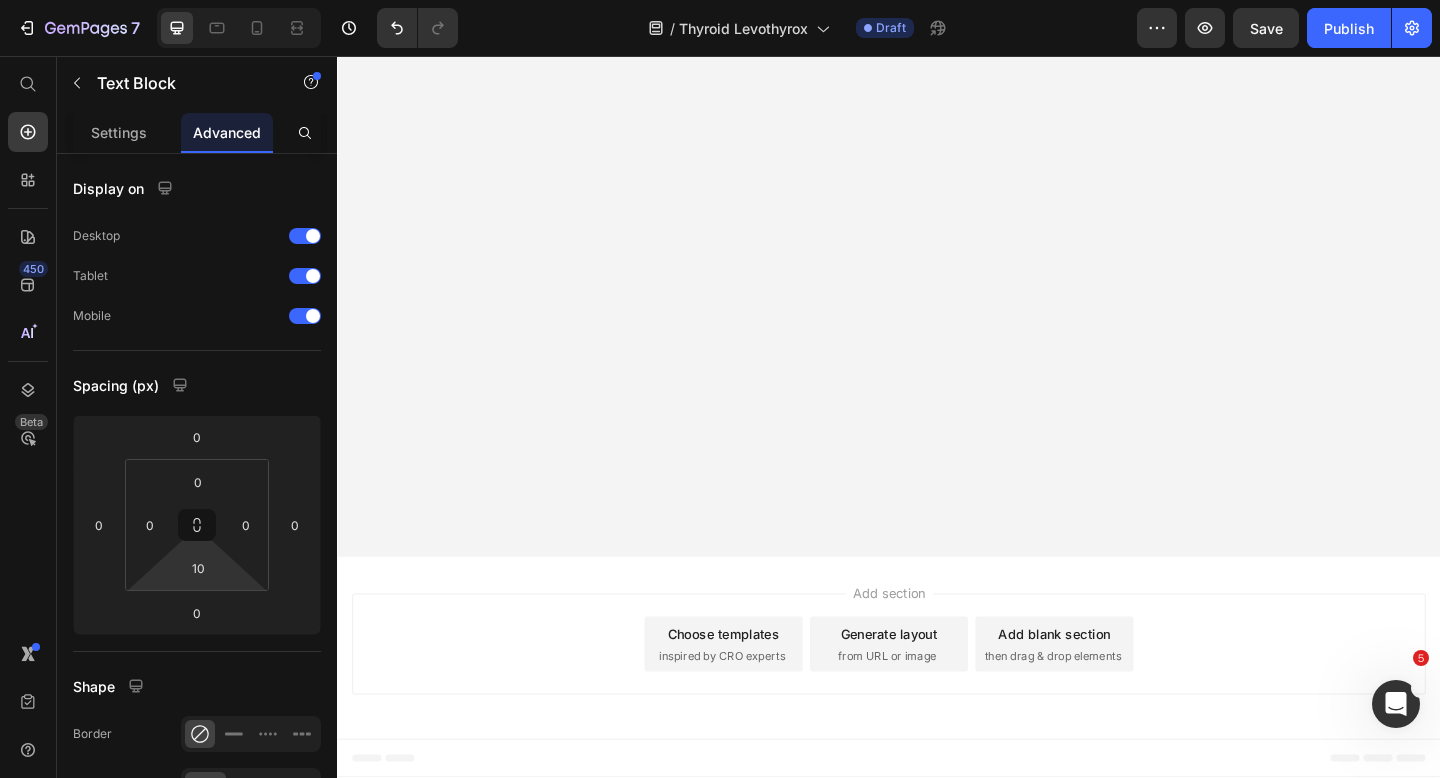 click on "En effet, tous les  symptômes  (fatigue, surpoids, perte de cheveux, mains et pieds froids, problèmes digestifs, rétention d’eau, difficultés de concentration) sont dus à un  manque d’hormones thyroïdiennes." at bounding box center [921, -3374] 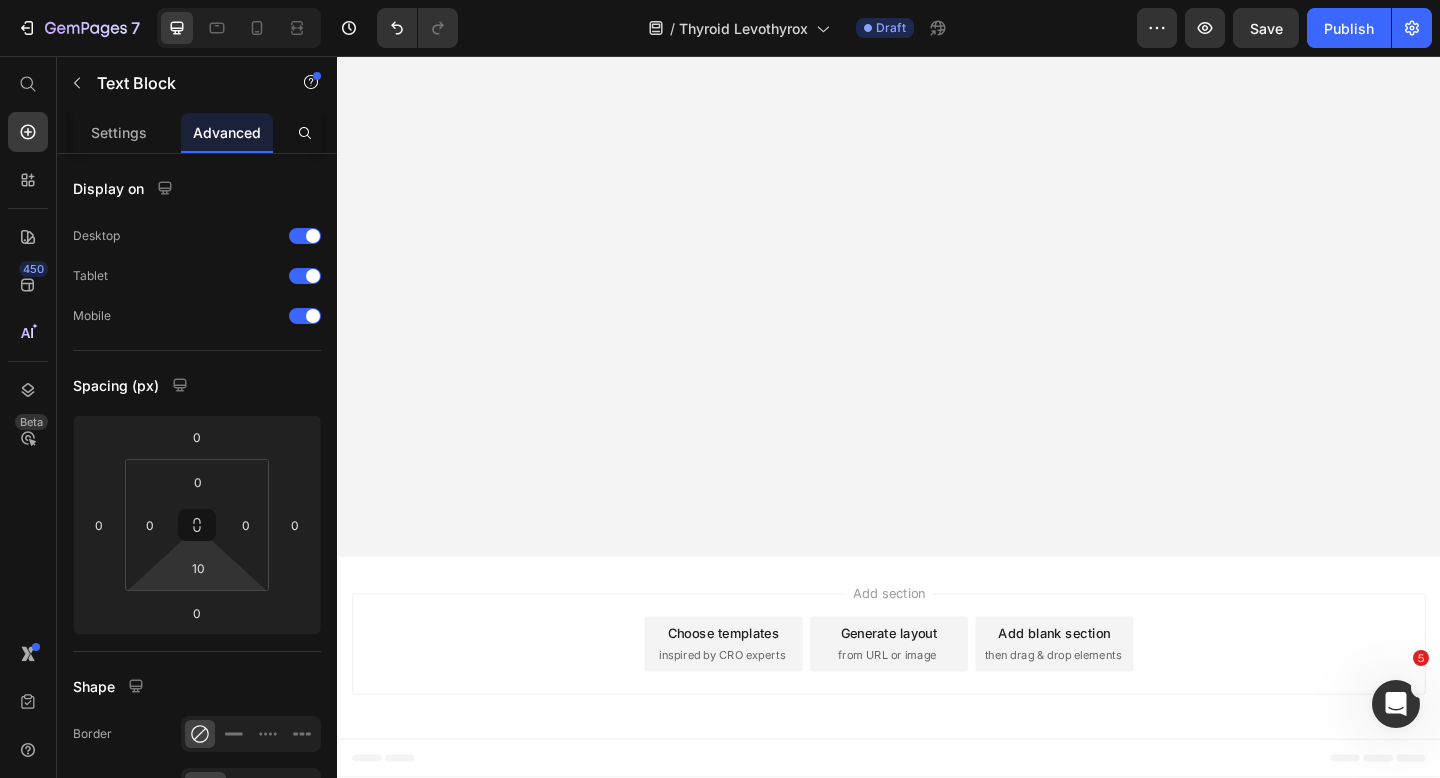 scroll, scrollTop: 33499, scrollLeft: 0, axis: vertical 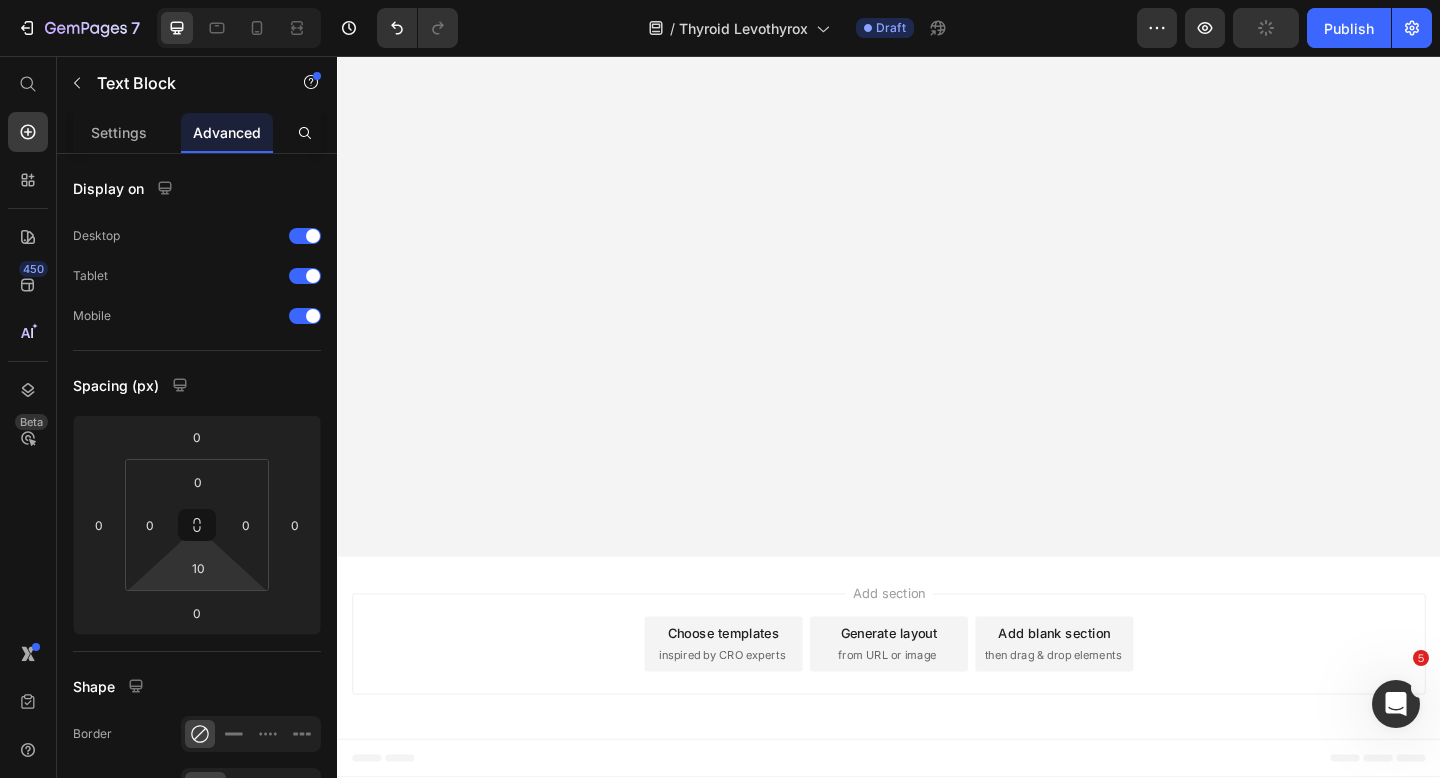 click on "Donc, si tu résous le problème de la transformation de T4 en T3, tous les  symptômes disparaîtront également." at bounding box center [921, -3332] 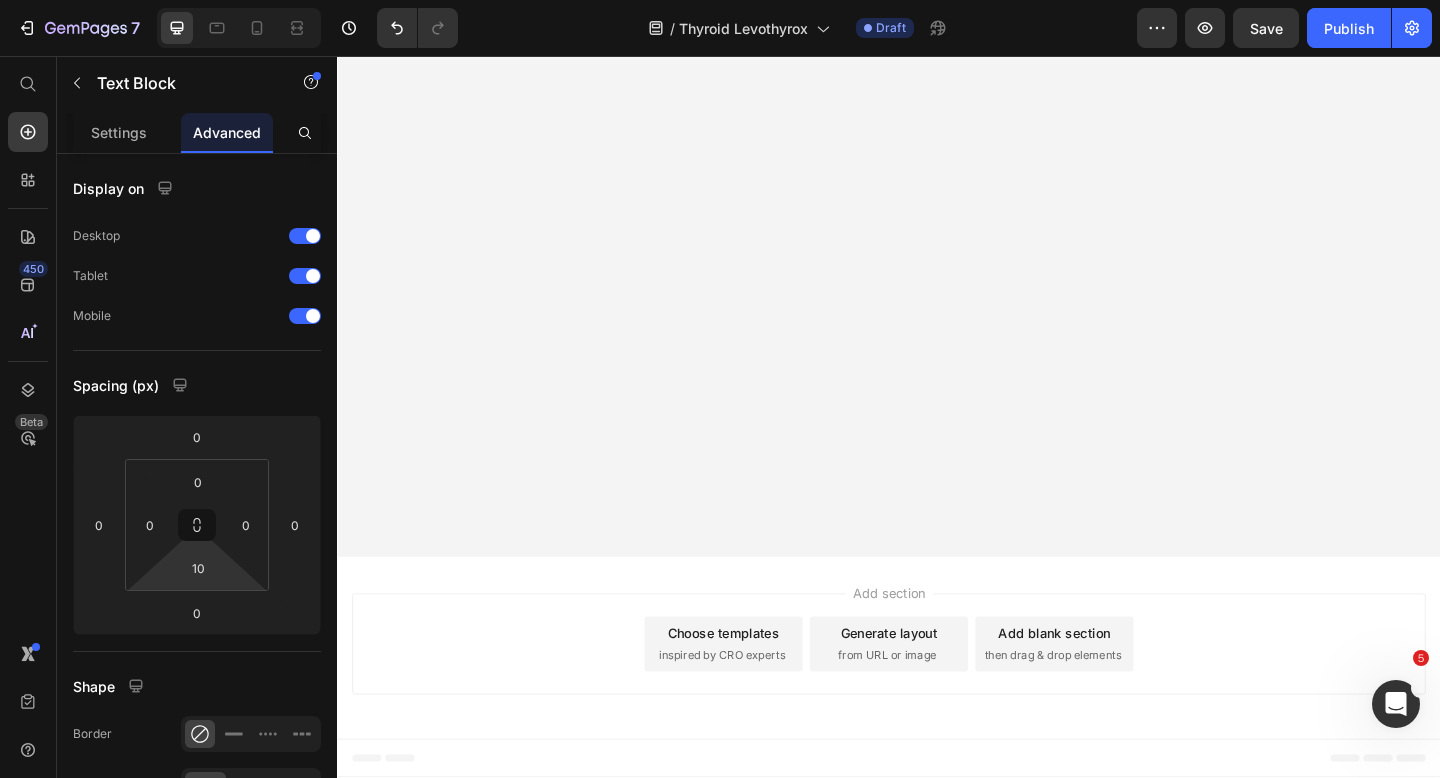 click on "Parce que les cellules du corps reçoivent enfin à nouveau la [MEDICAL_DATA] si importante." at bounding box center (921, -3275) 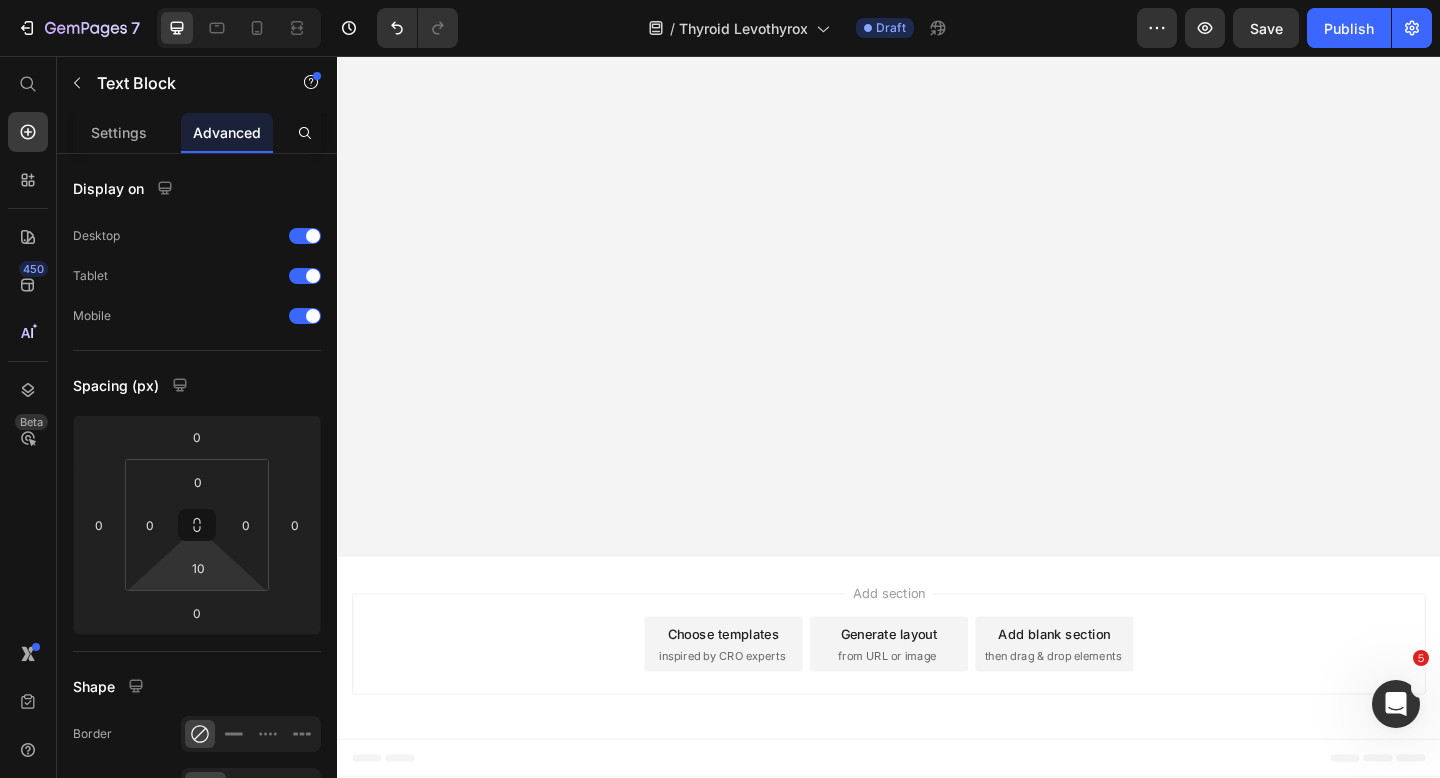 click on "Comme tu peux le voir, je suis très enthousiaste et je ne peux que recommander à tous ceux qui souffrent d’hypothyroïdie de tenter leur chance avec le convertisseur." at bounding box center (921, -3230) 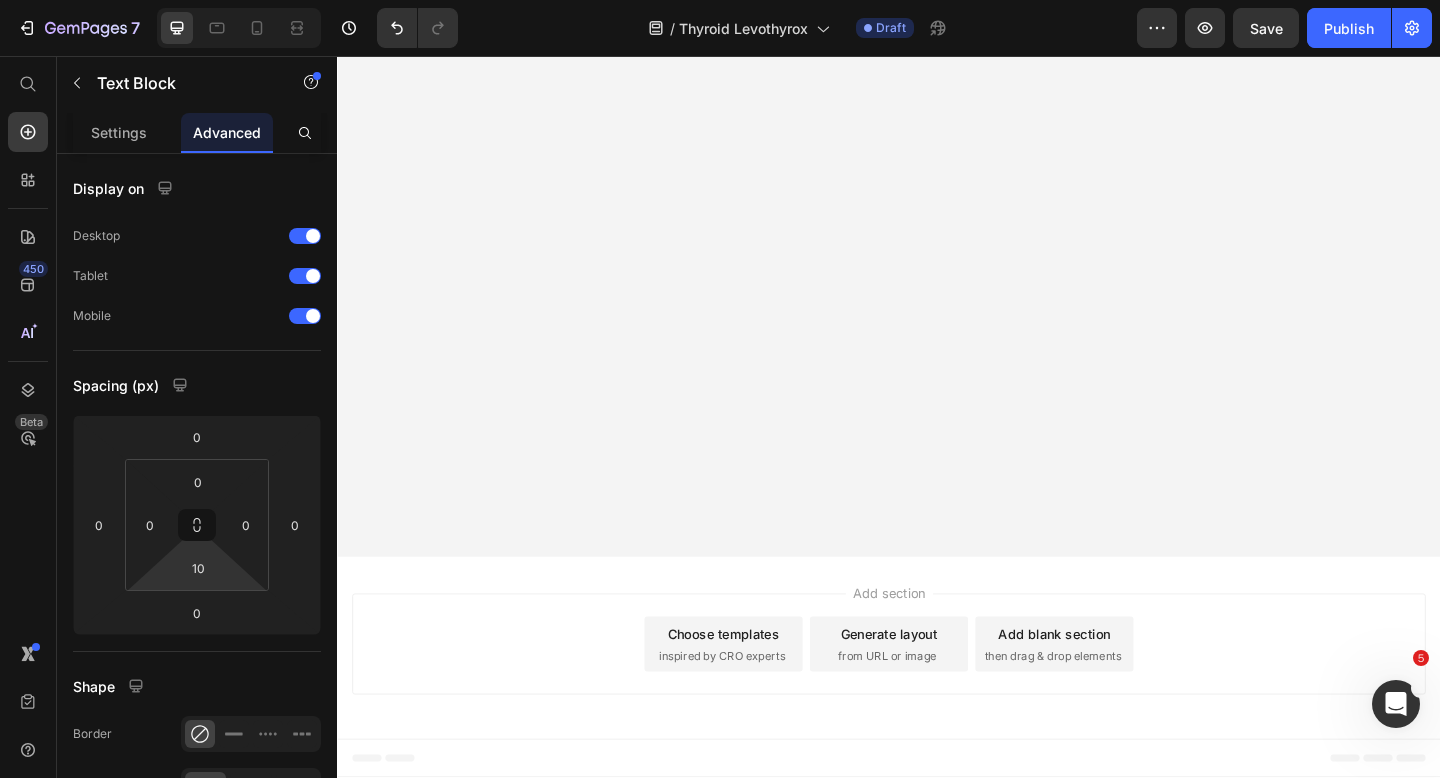 scroll, scrollTop: 33676, scrollLeft: 0, axis: vertical 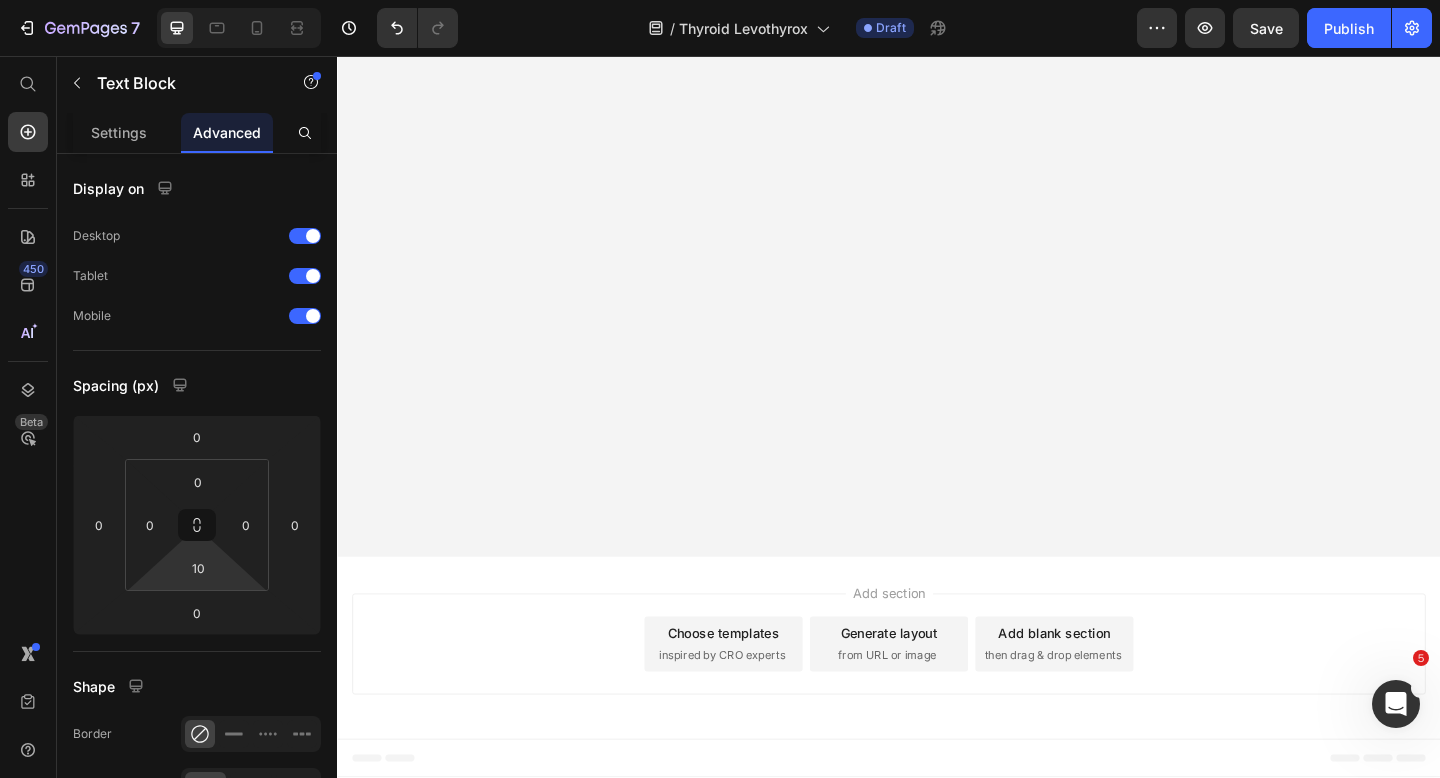 click on "Essaye-le, tu n’as pas grand-chose à perdre." at bounding box center (921, -3159) 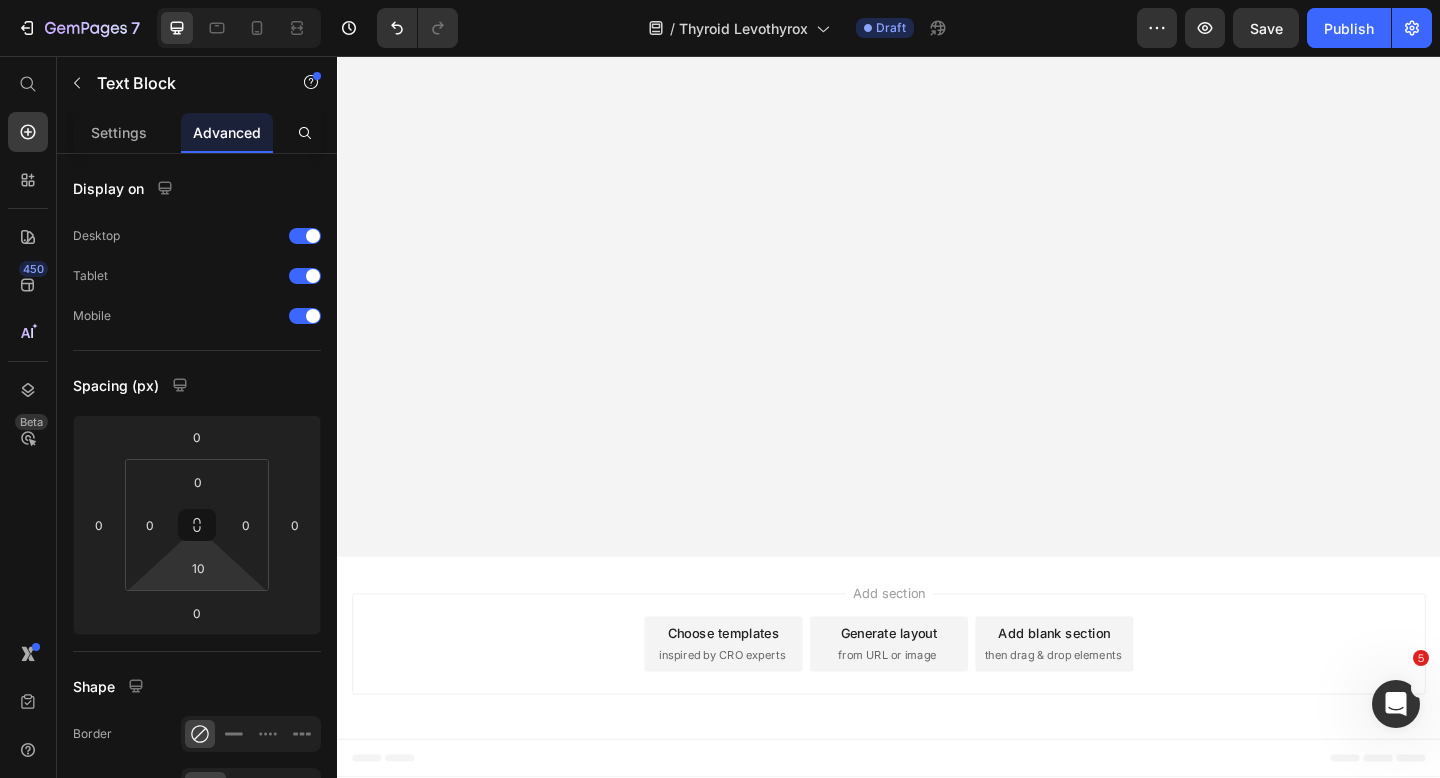 scroll, scrollTop: 33877, scrollLeft: 0, axis: vertical 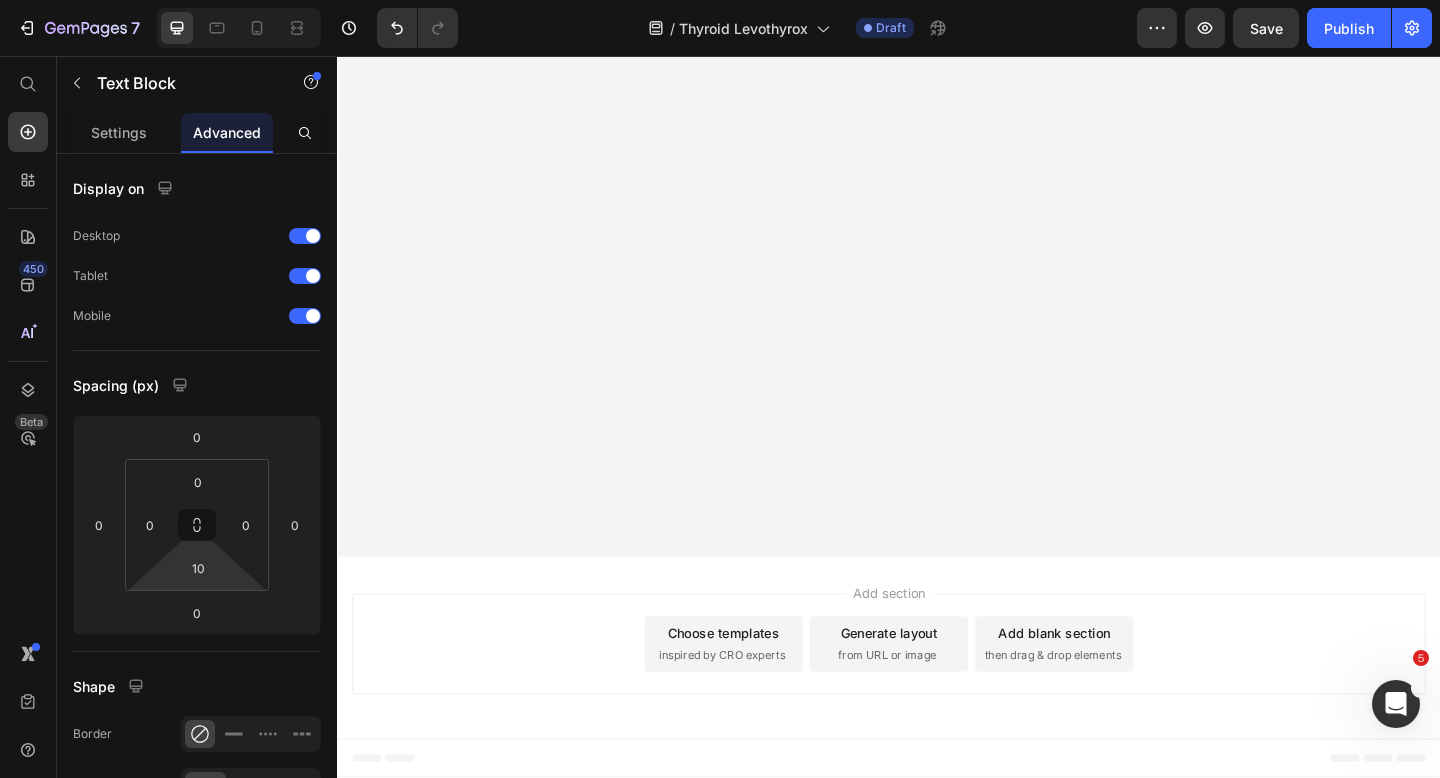 click on "Si un ou plusieurs de ces points s’appliquent à toi, il est fort probable que le convertisseur t’aide :" at bounding box center [921, -3130] 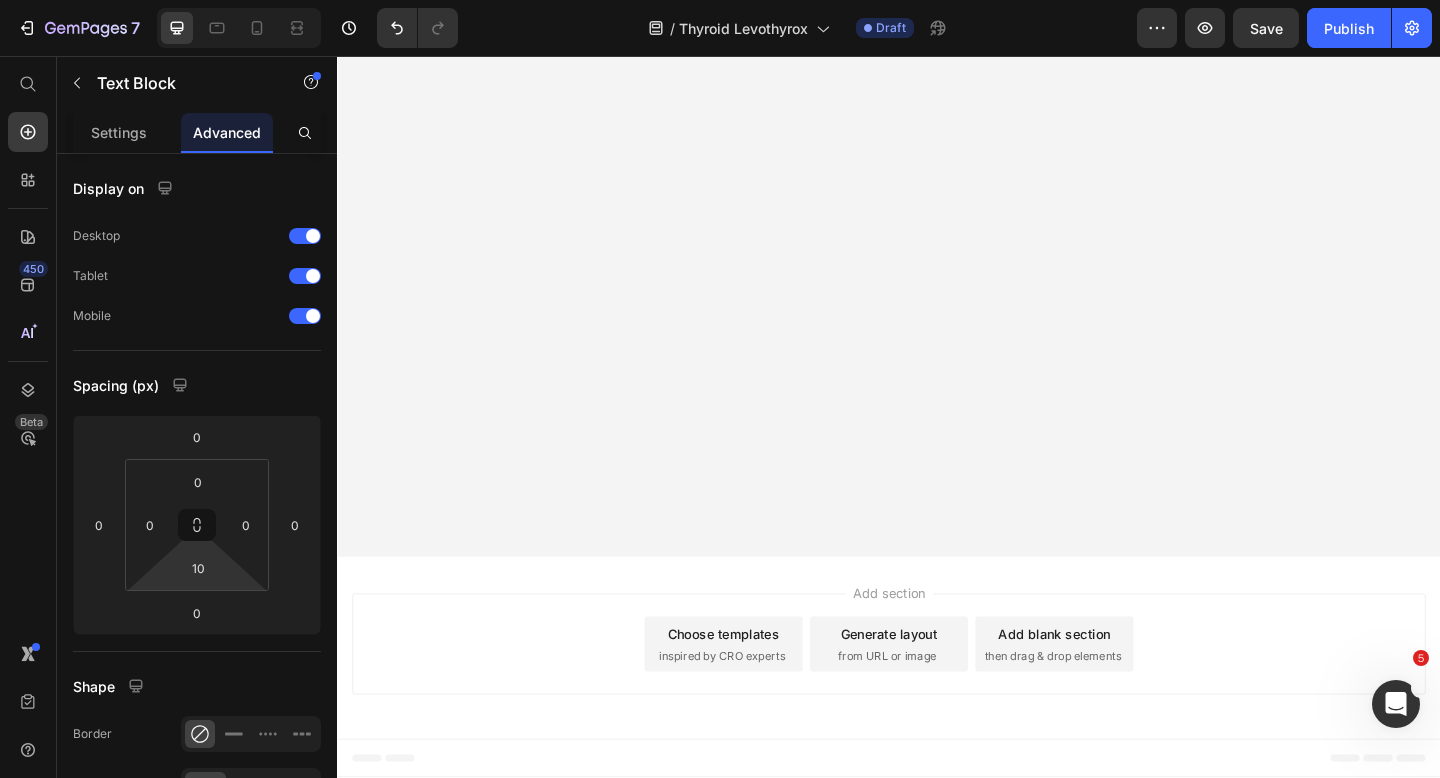 scroll, scrollTop: 34035, scrollLeft: 0, axis: vertical 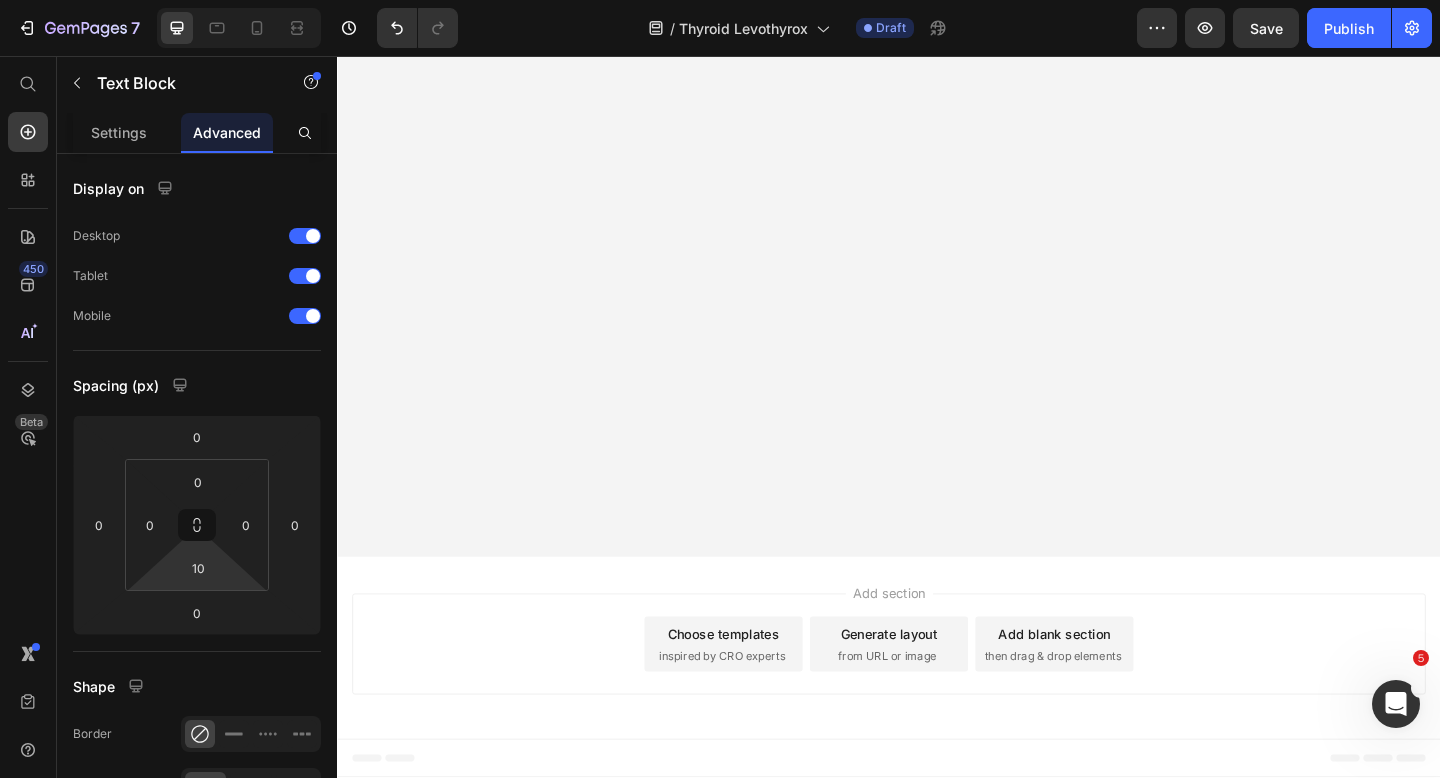 click on "Notre magazine a négocié une offre de réduction spéciale avec le fabricant Monapure." at bounding box center [921, -2867] 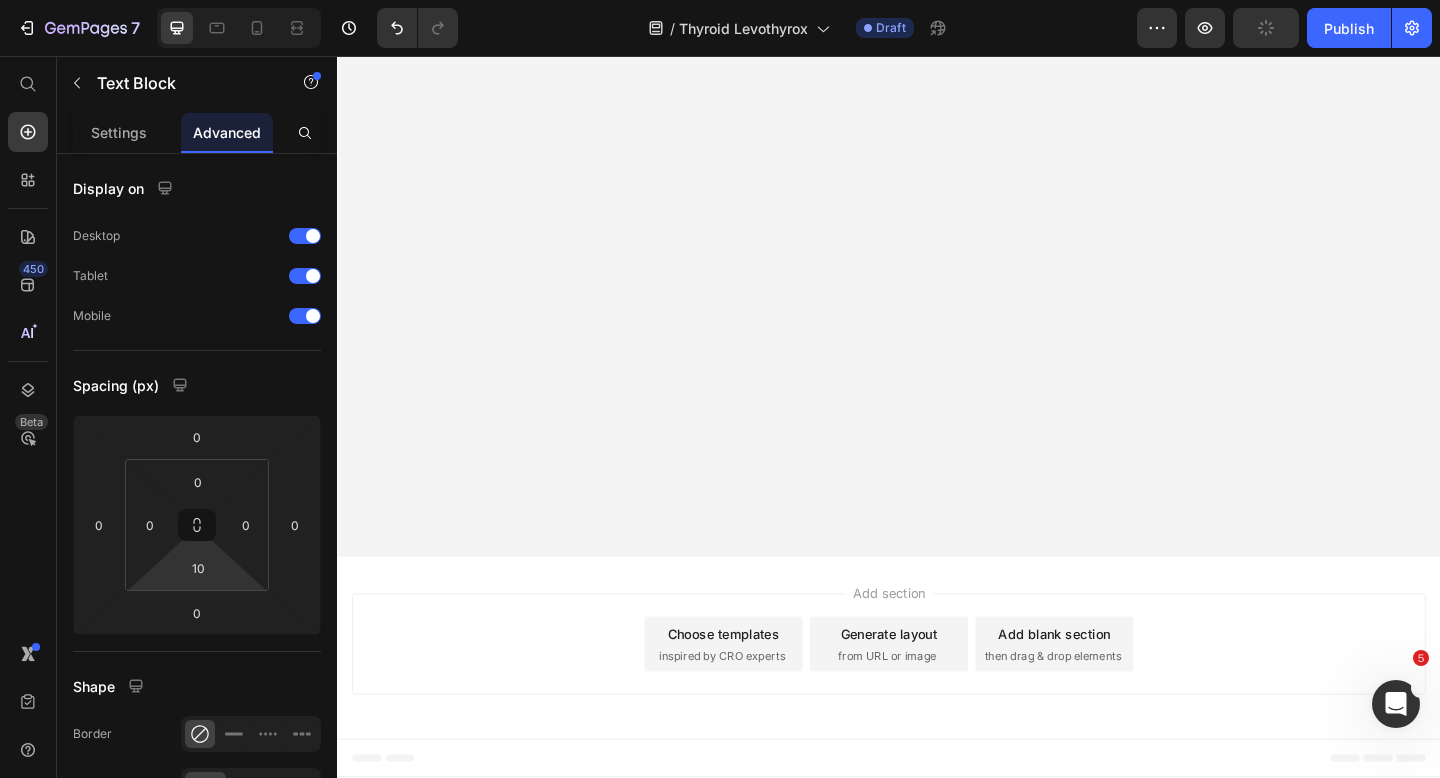 click on "Tu peux économiser jusqu’à  28%  si tu achètes plusieurs produits en même temps." at bounding box center [921, -2839] 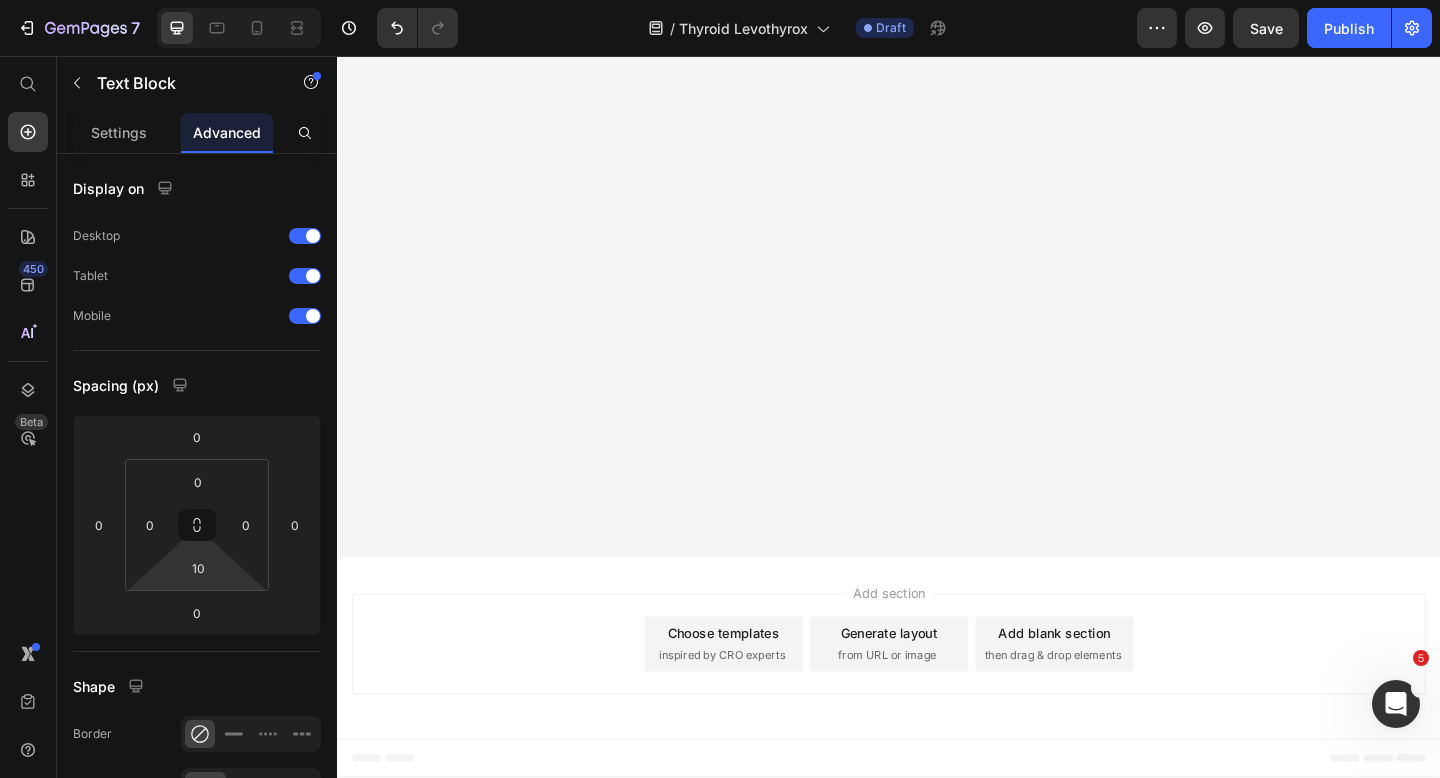 scroll, scrollTop: 34448, scrollLeft: 0, axis: vertical 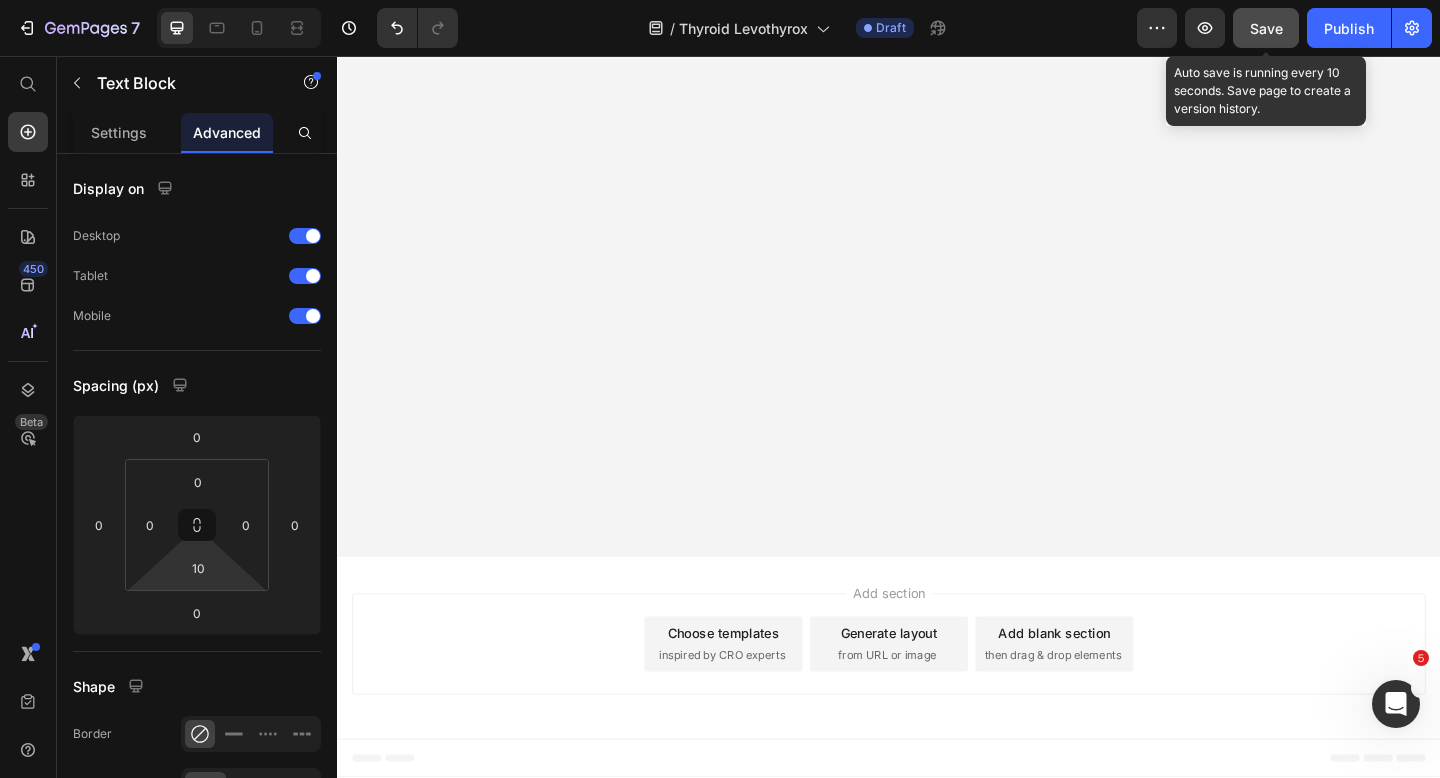 click on "Save" 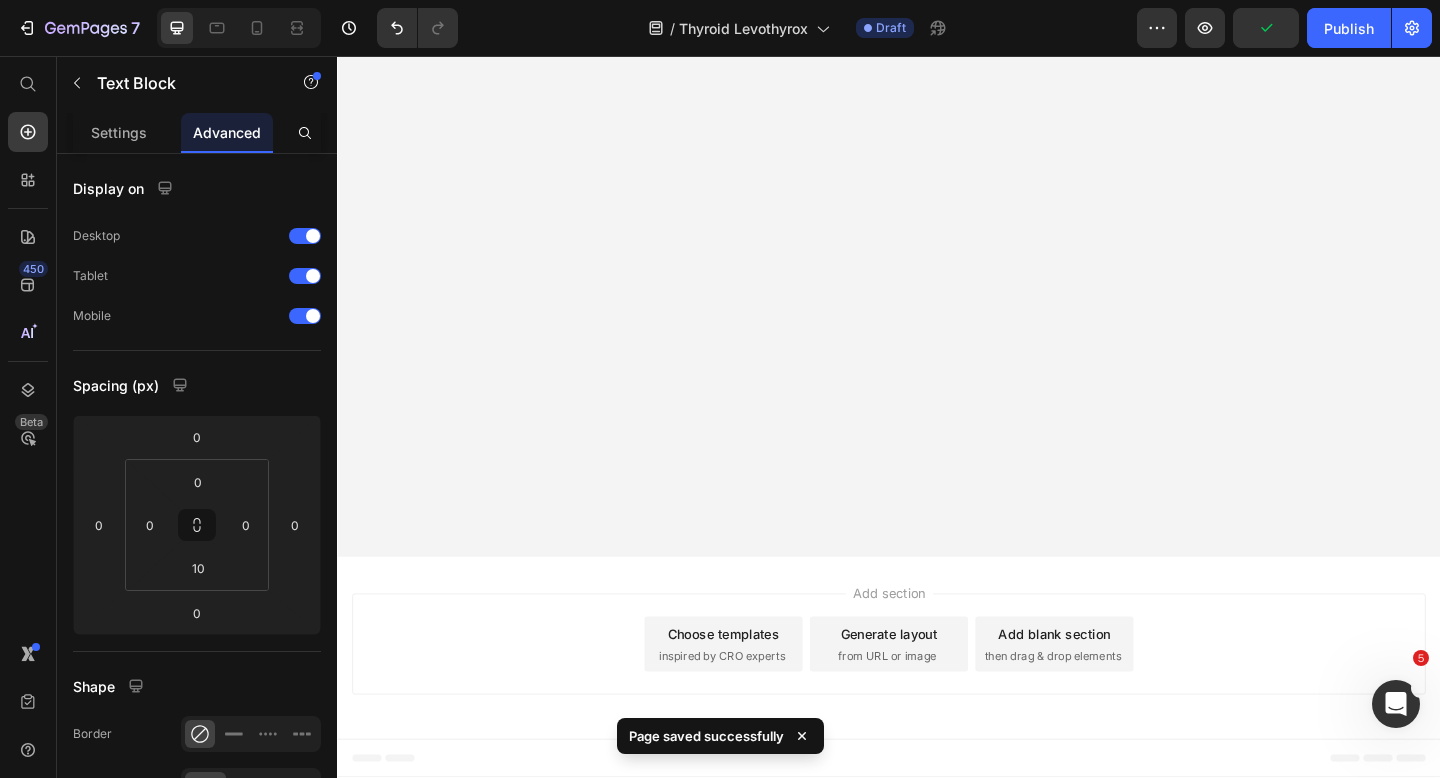 scroll, scrollTop: 34136, scrollLeft: 0, axis: vertical 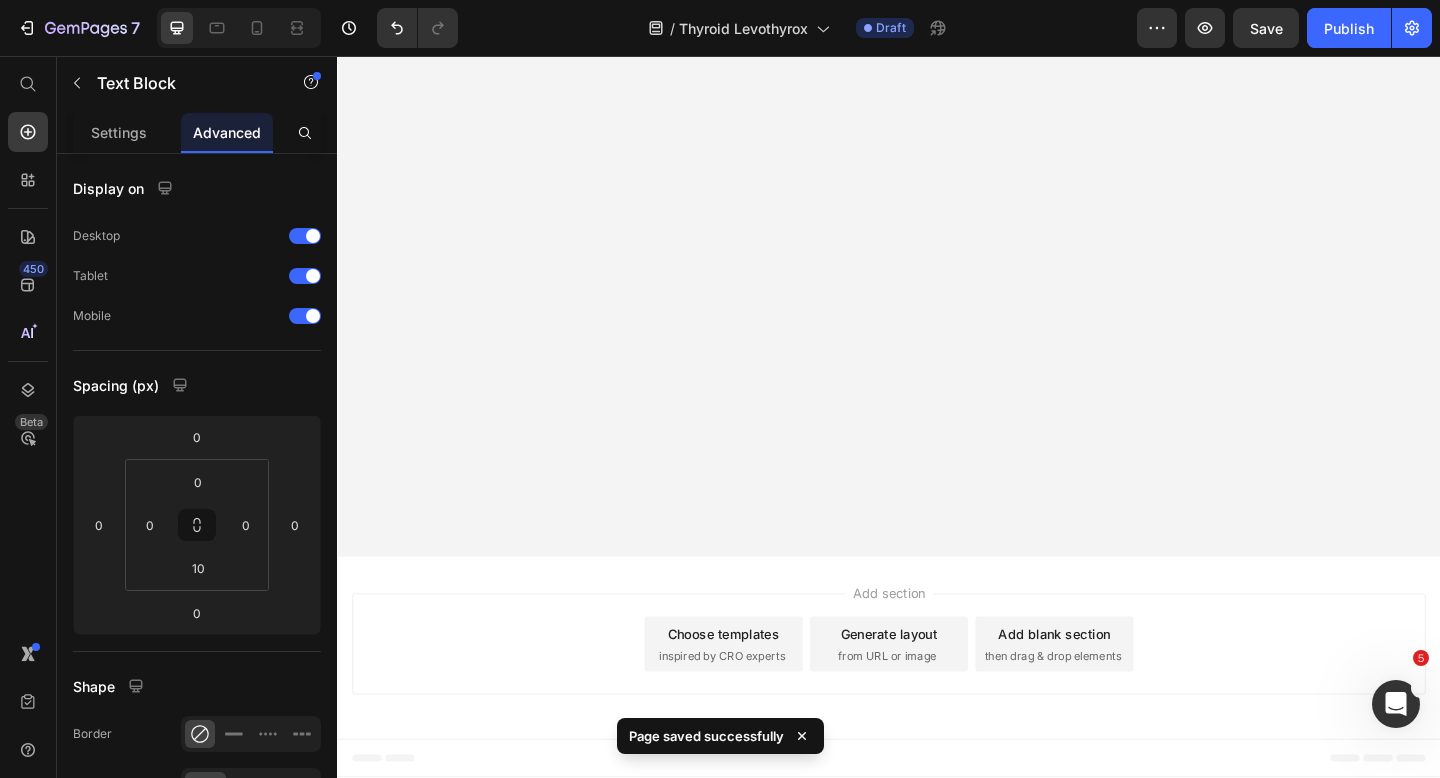 type 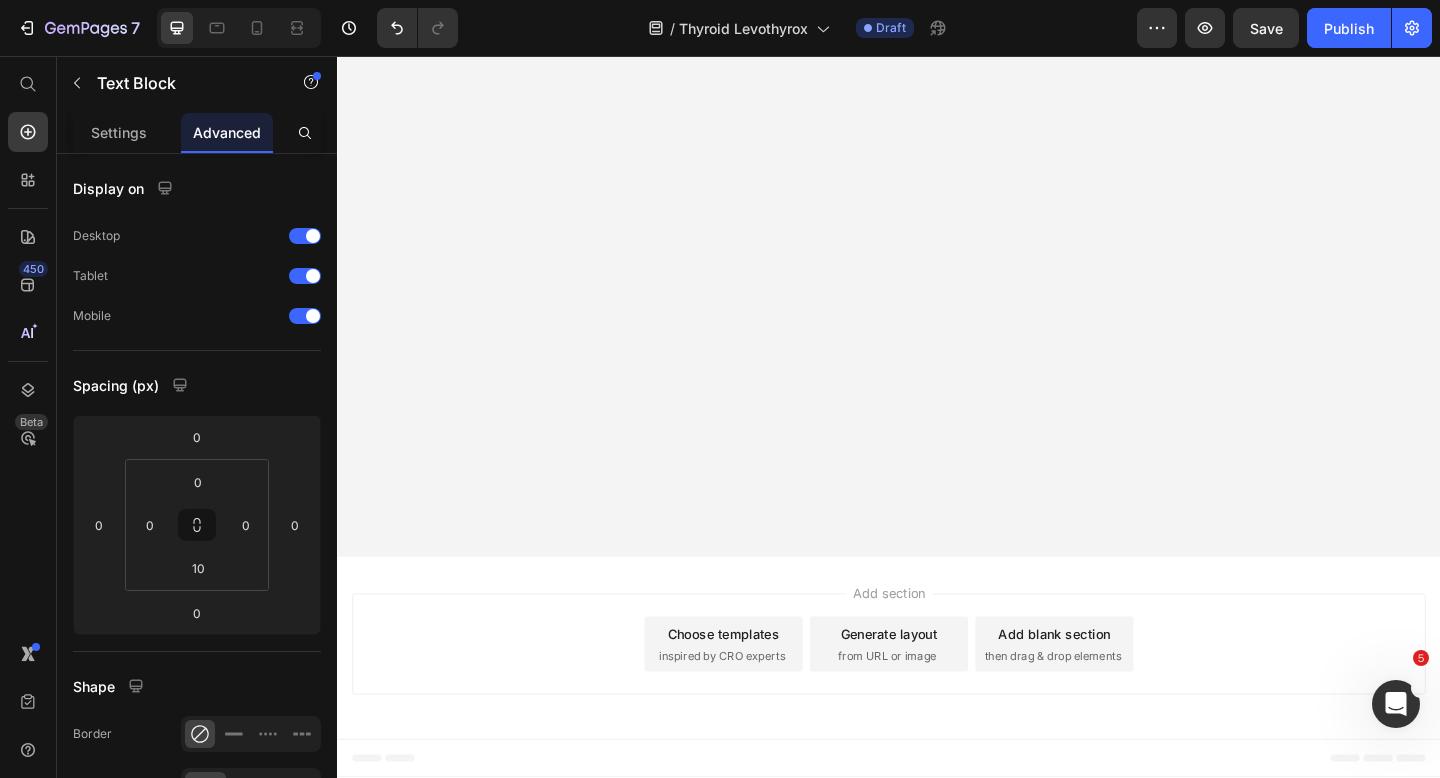 scroll, scrollTop: 27067, scrollLeft: 0, axis: vertical 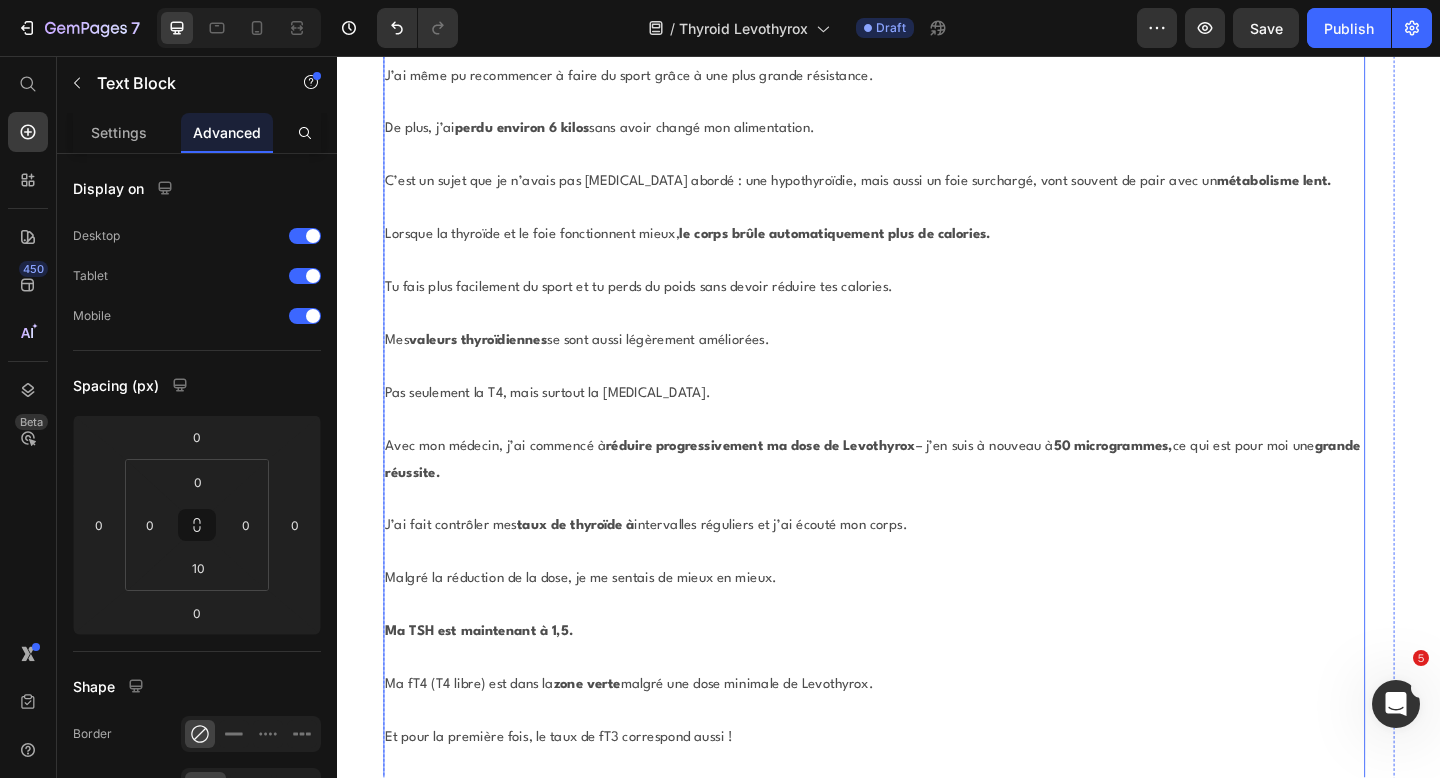 click on "Monapure" at bounding box center [565, -3788] 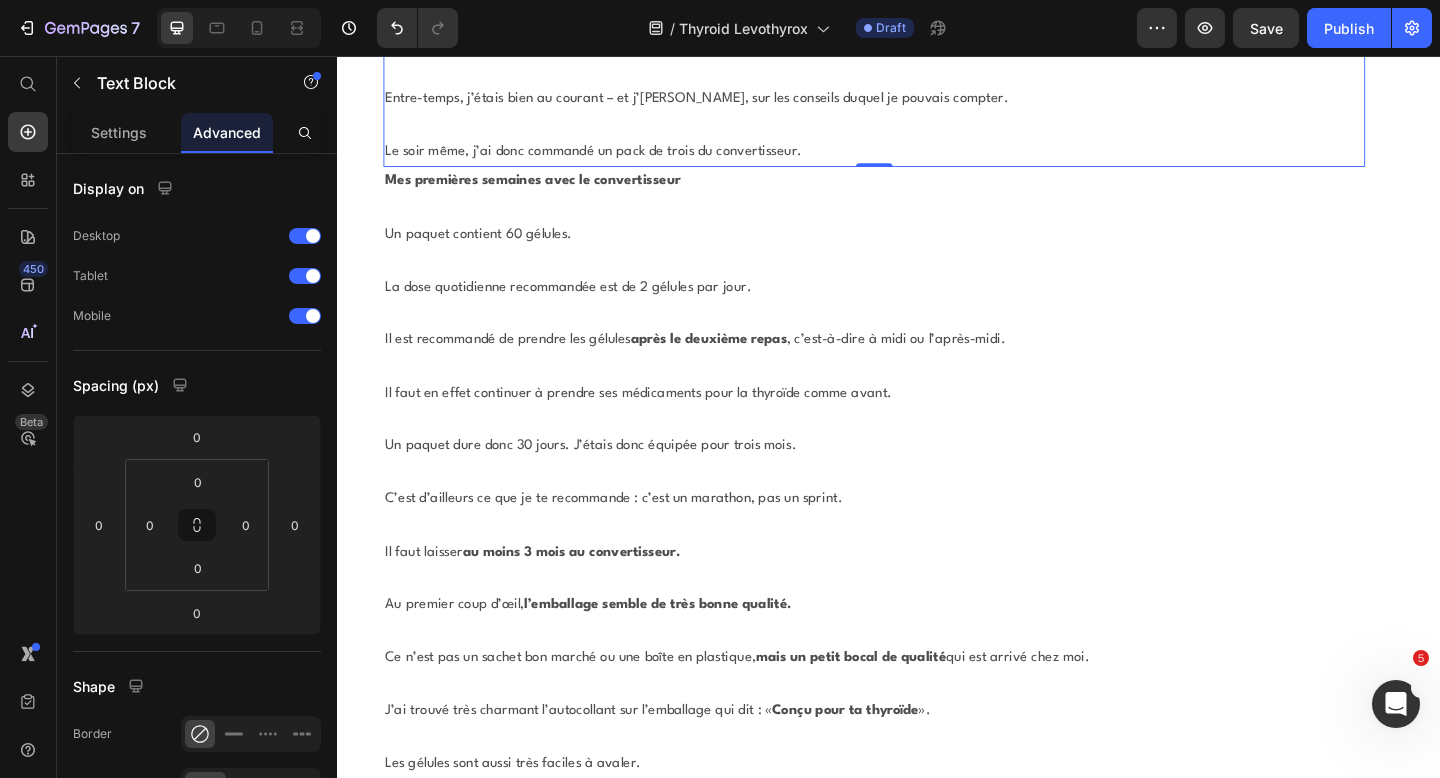 scroll, scrollTop: 33991, scrollLeft: 0, axis: vertical 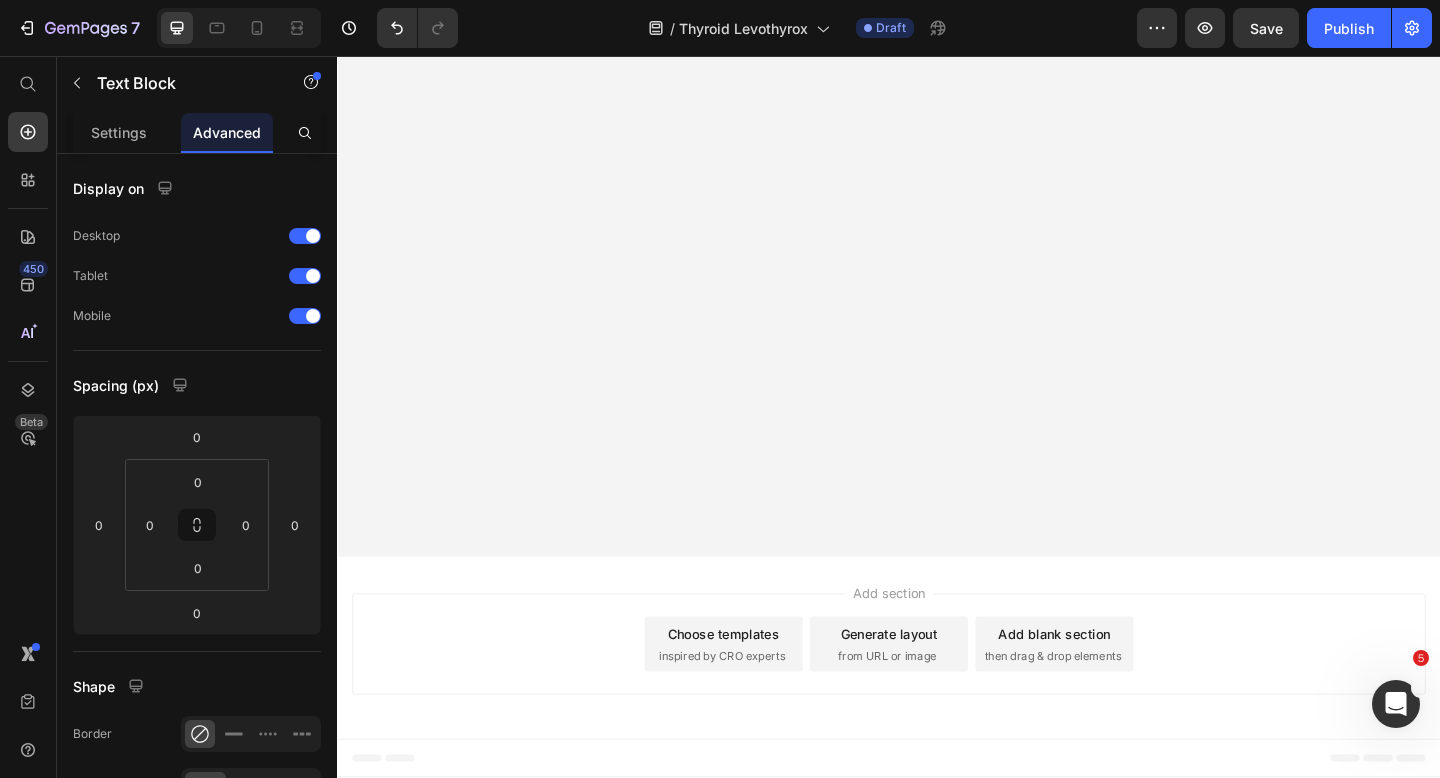 click on "Notre magazine a négocié une offre de réduction spéciale avec le fabricant Monapure." at bounding box center [921, -2925] 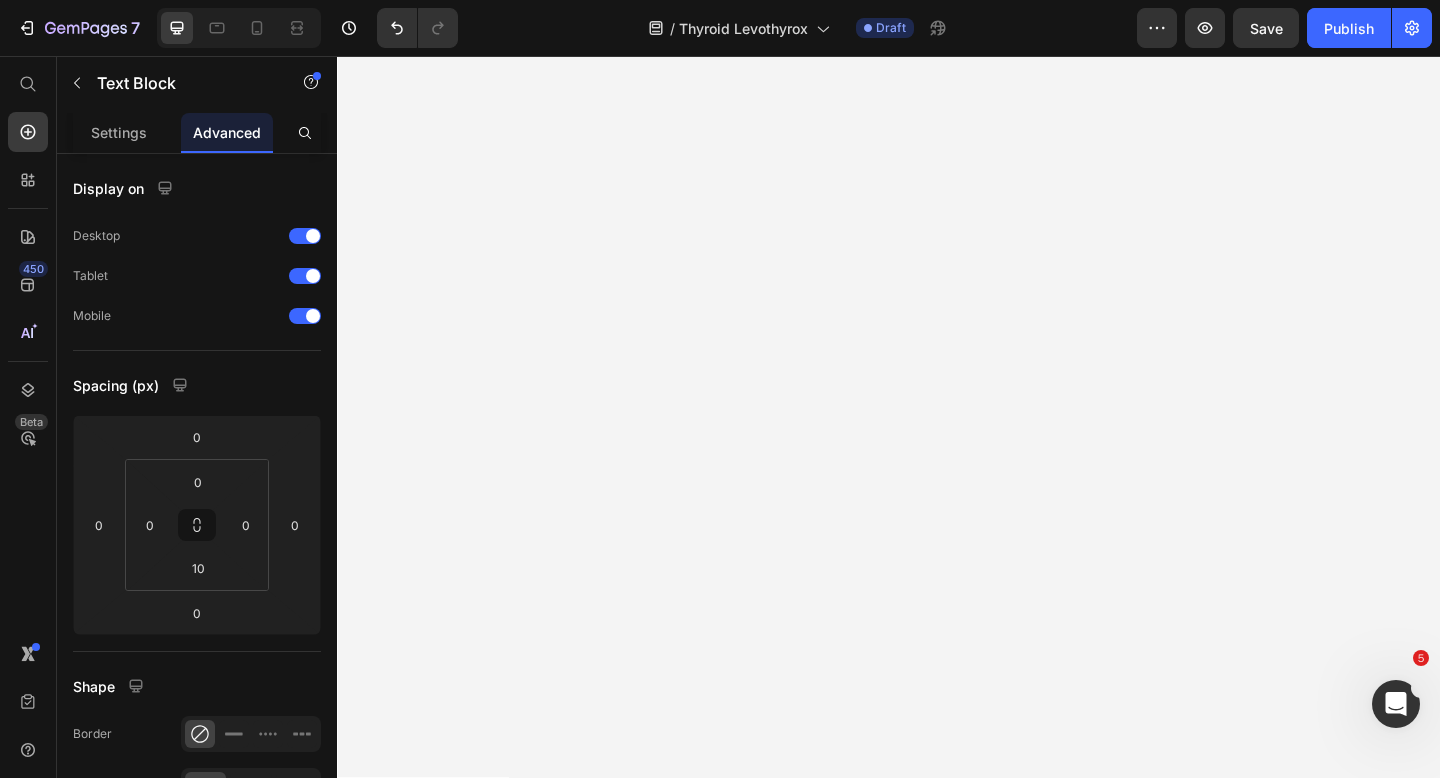 scroll, scrollTop: 33264, scrollLeft: 0, axis: vertical 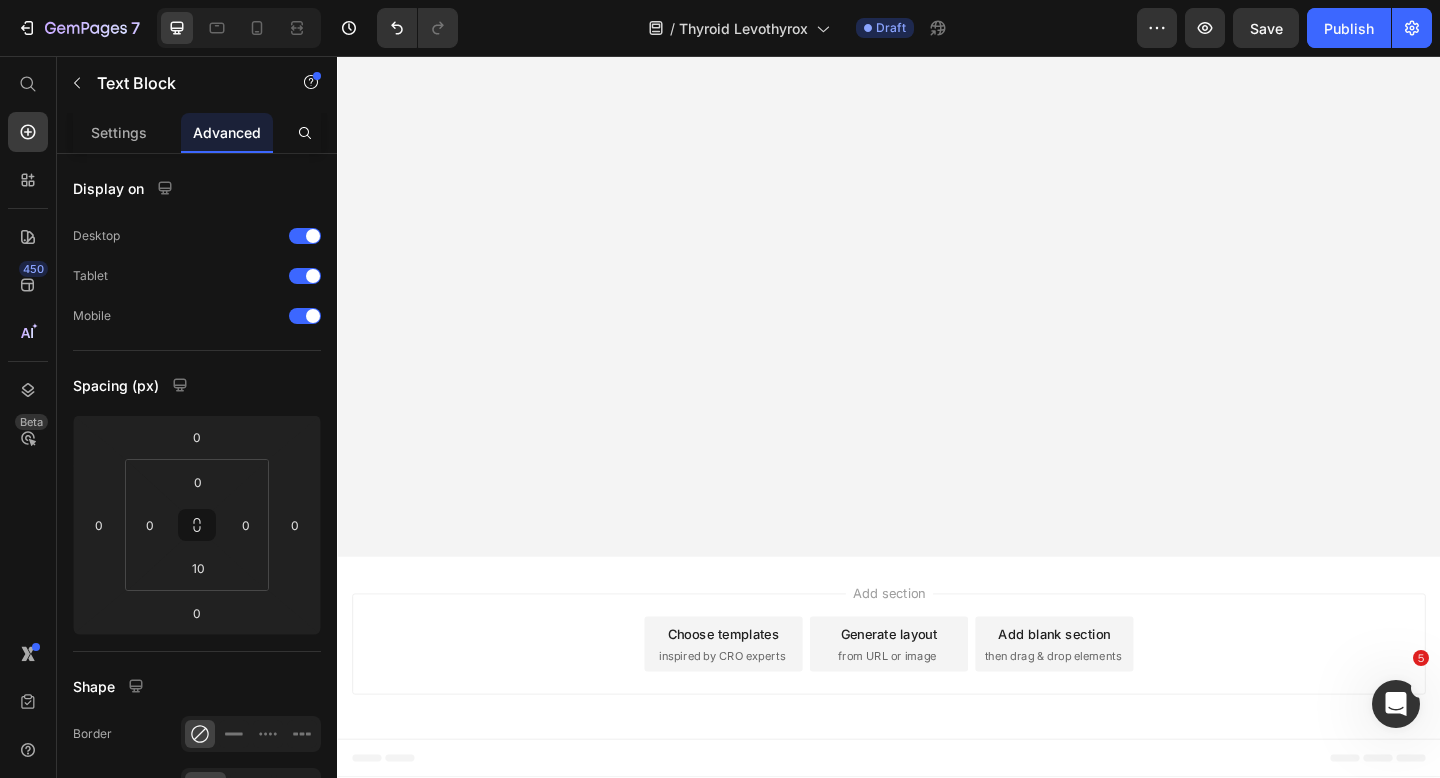 click at bounding box center (921, -3706) 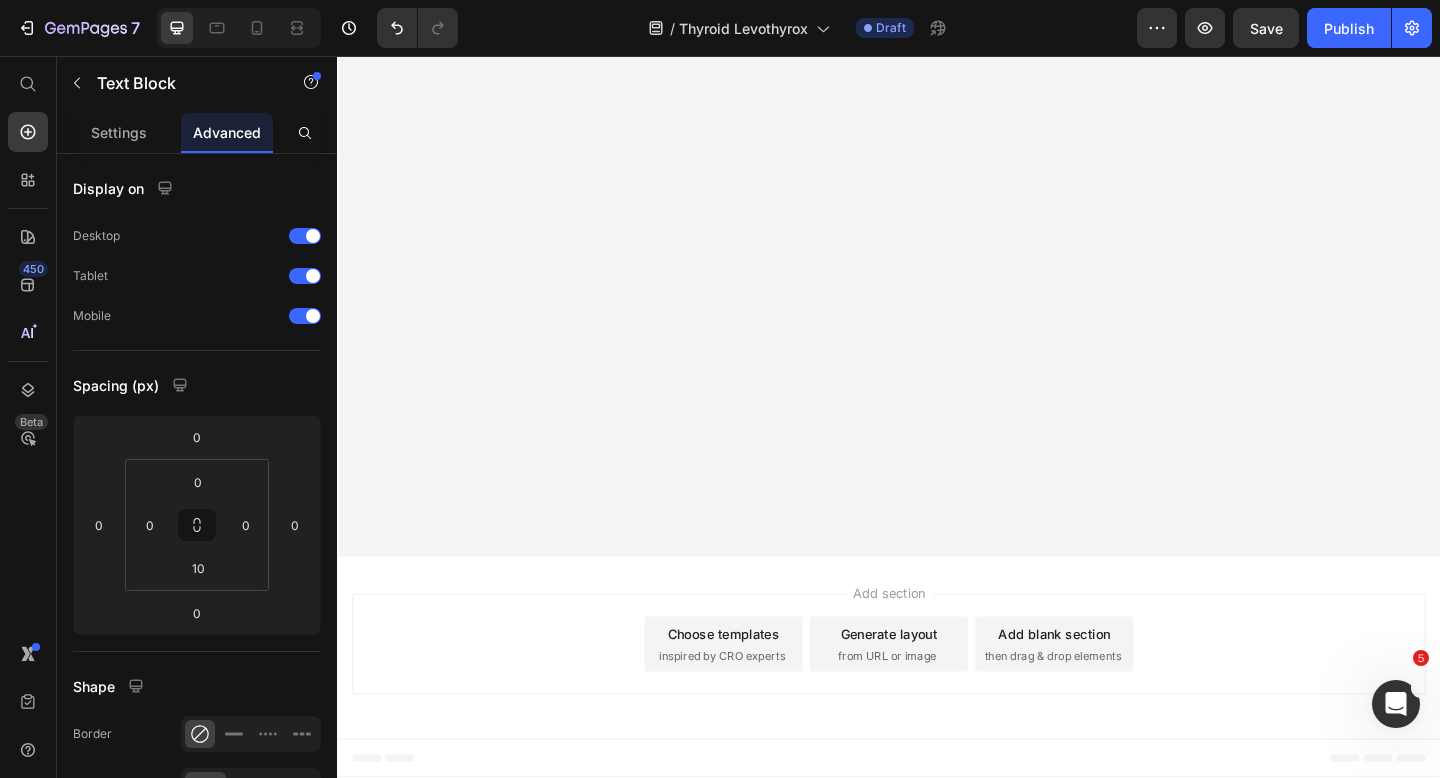 click on "Notre magazine a négocié une offre de réduction spéciale avec le fabricant Monapure." at bounding box center [921, -2925] 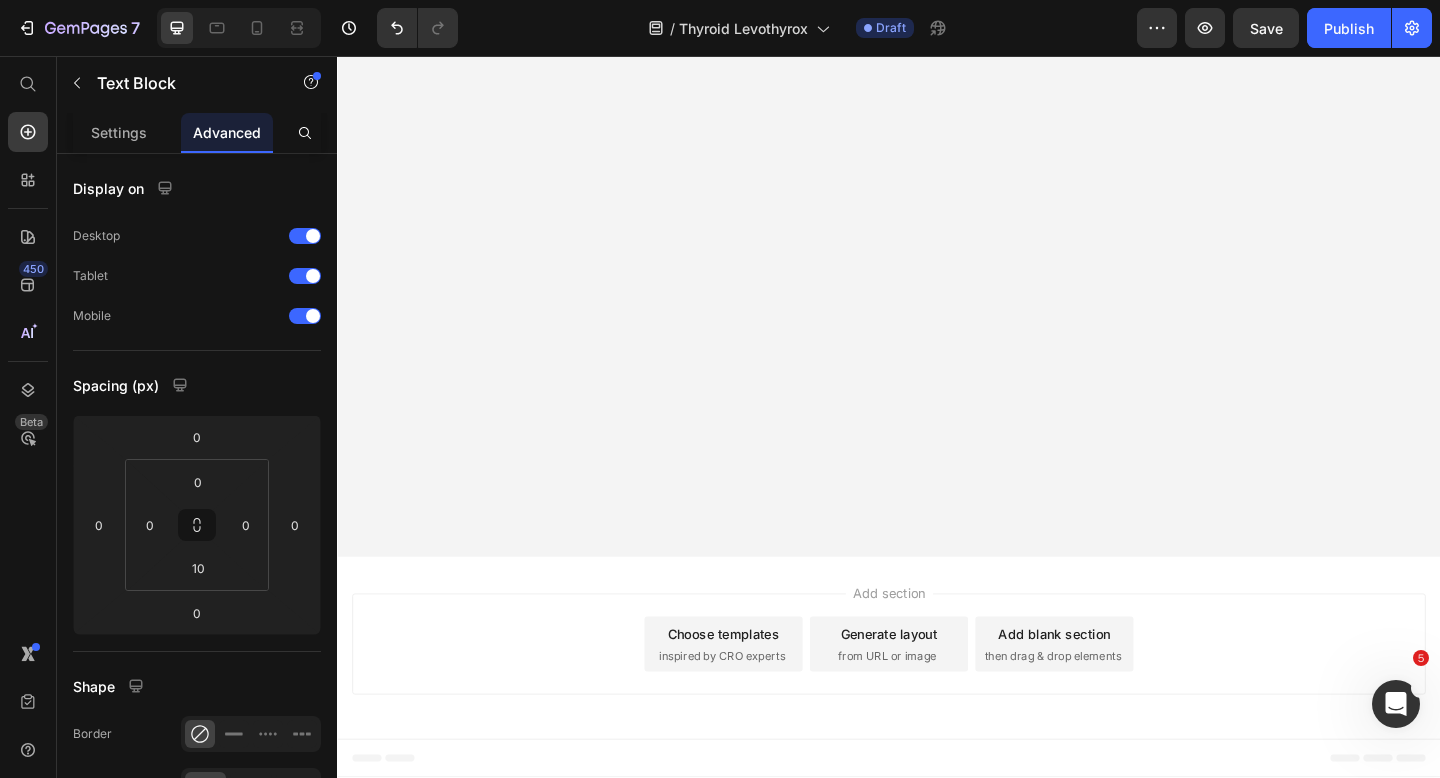 scroll, scrollTop: 28334, scrollLeft: 0, axis: vertical 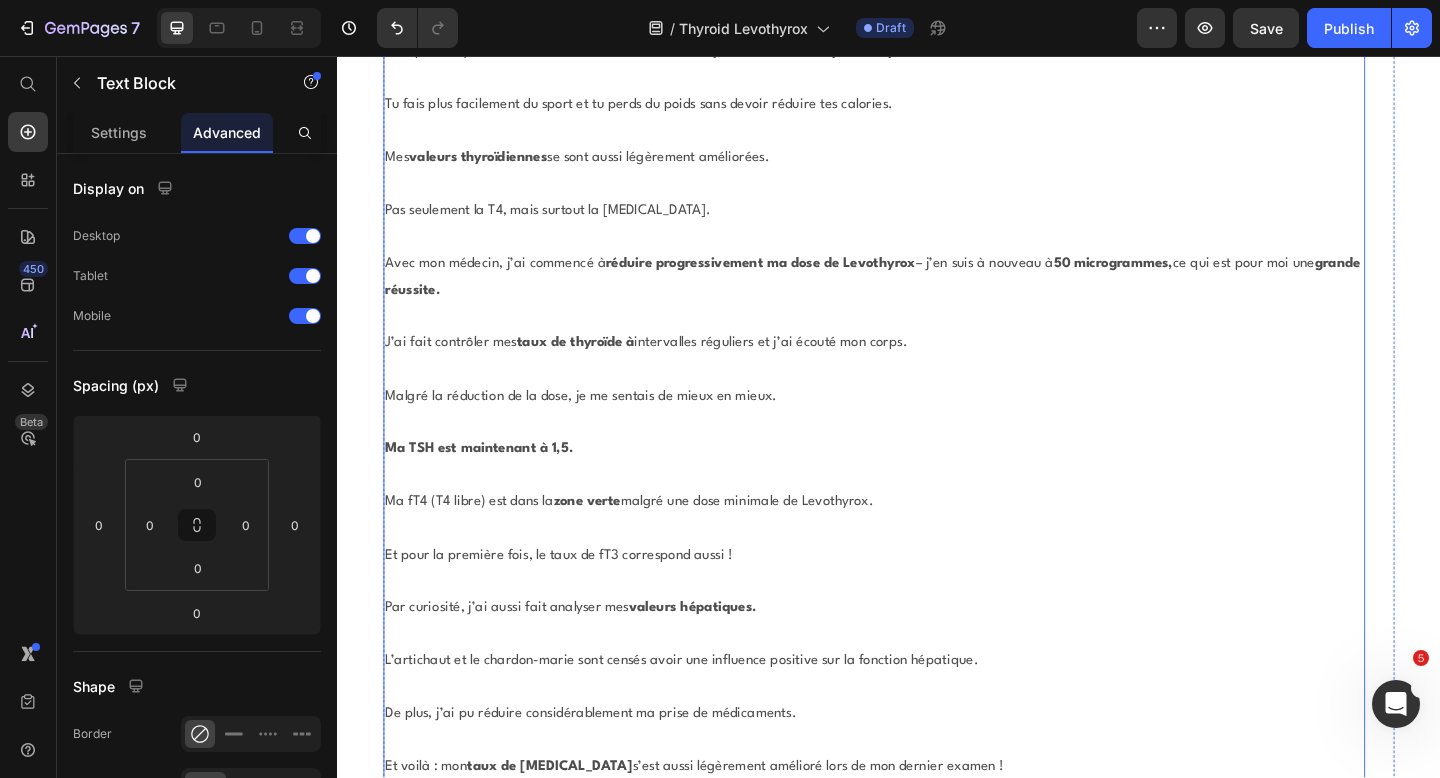 click on "C’est pourquoi monapure n’a pas seulement ajouté une forte dose de  glutathion  et de  cystéine  dans le convertisseur, mais aussi les précurseurs de la cystéine : la NAC (N-acétyl-cystéine) et la L-méthionine." at bounding box center (921, -3772) 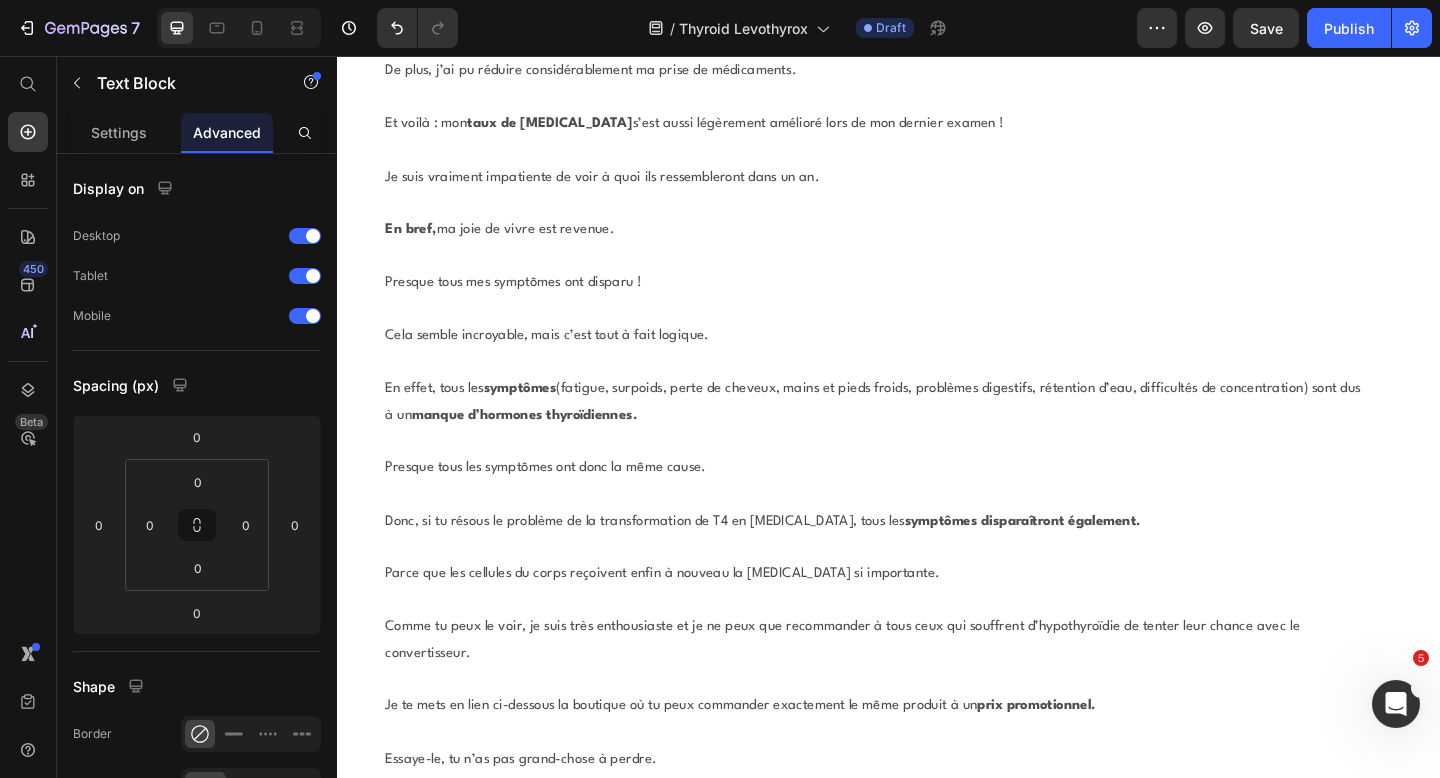scroll, scrollTop: 28334, scrollLeft: 0, axis: vertical 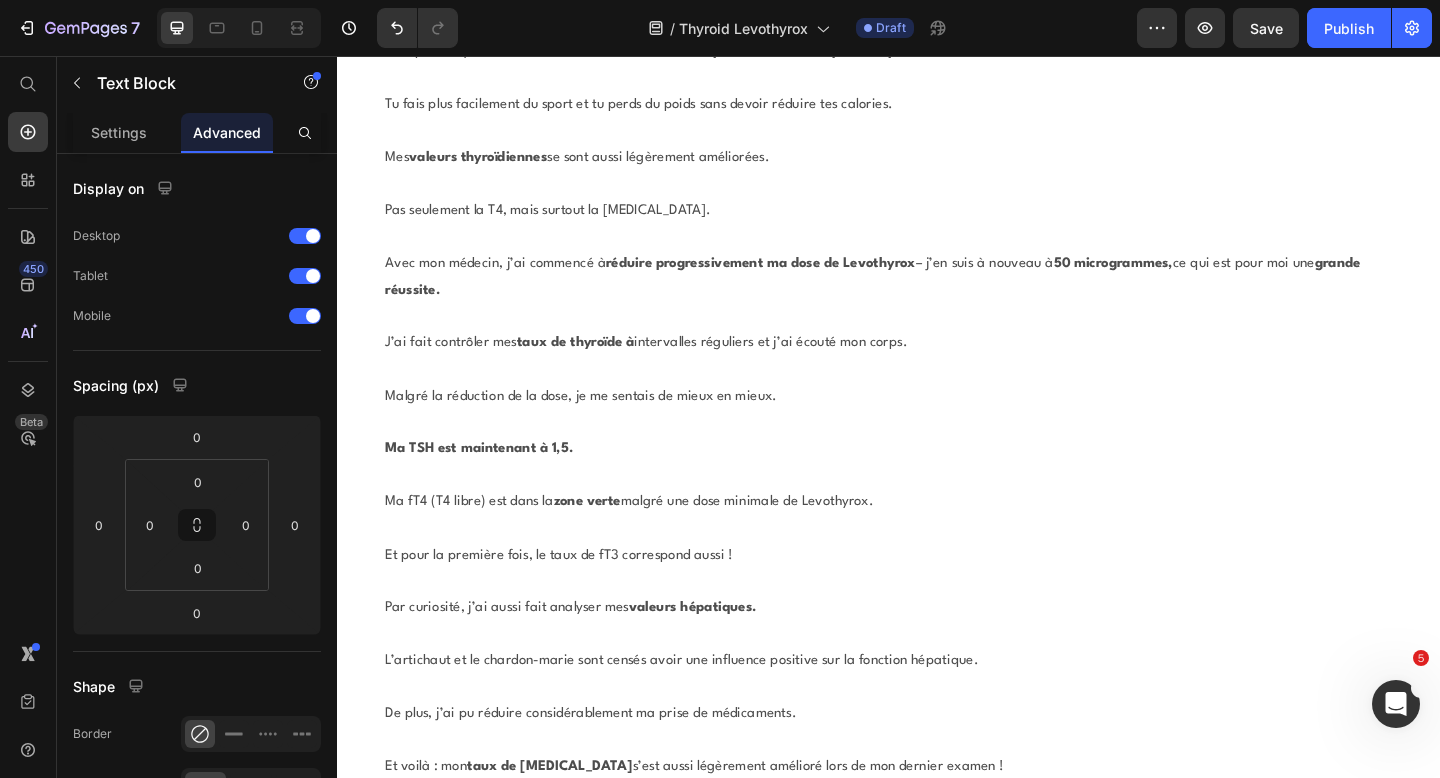 drag, startPoint x: 557, startPoint y: 451, endPoint x: 491, endPoint y: 448, distance: 66.068146 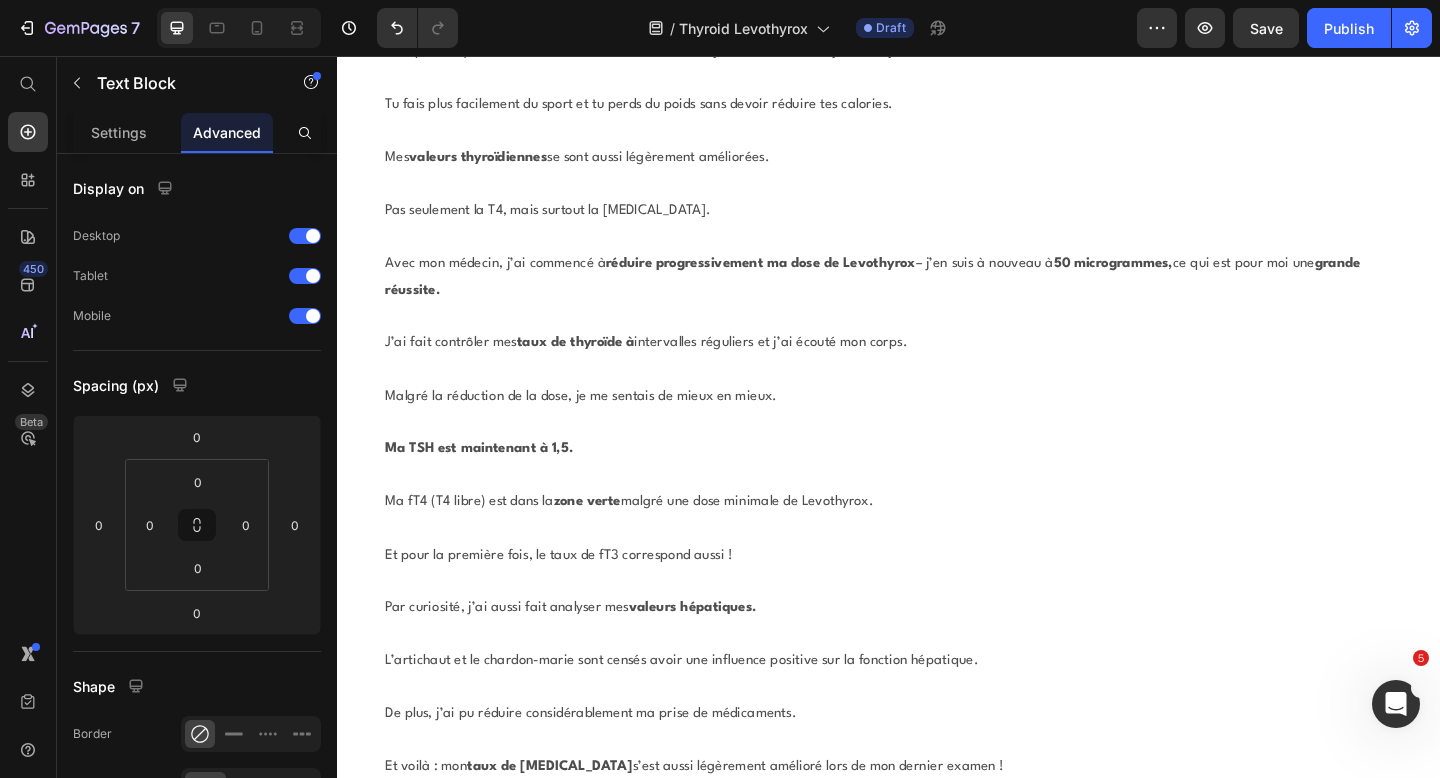 click on "C’est pourquoi monapure n’a pas seulement ajouté une forte dose de  glutathion  et de  cystéine  dans le convertisseur, mais aussi les précurseurs de la cystéine : la NAC (N-acétyl-cystéine) et la L-méthionine." at bounding box center (921, -3772) 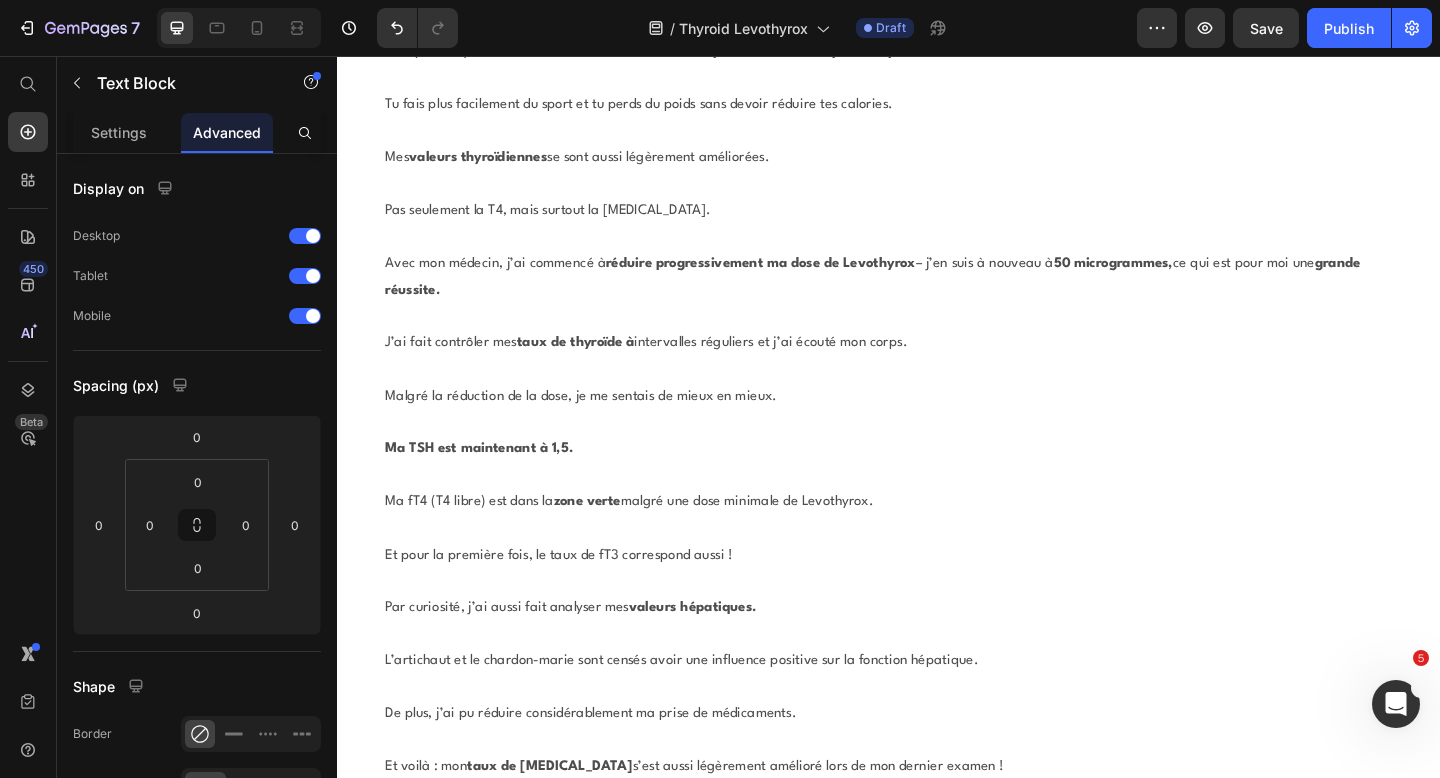 scroll, scrollTop: 27240, scrollLeft: 0, axis: vertical 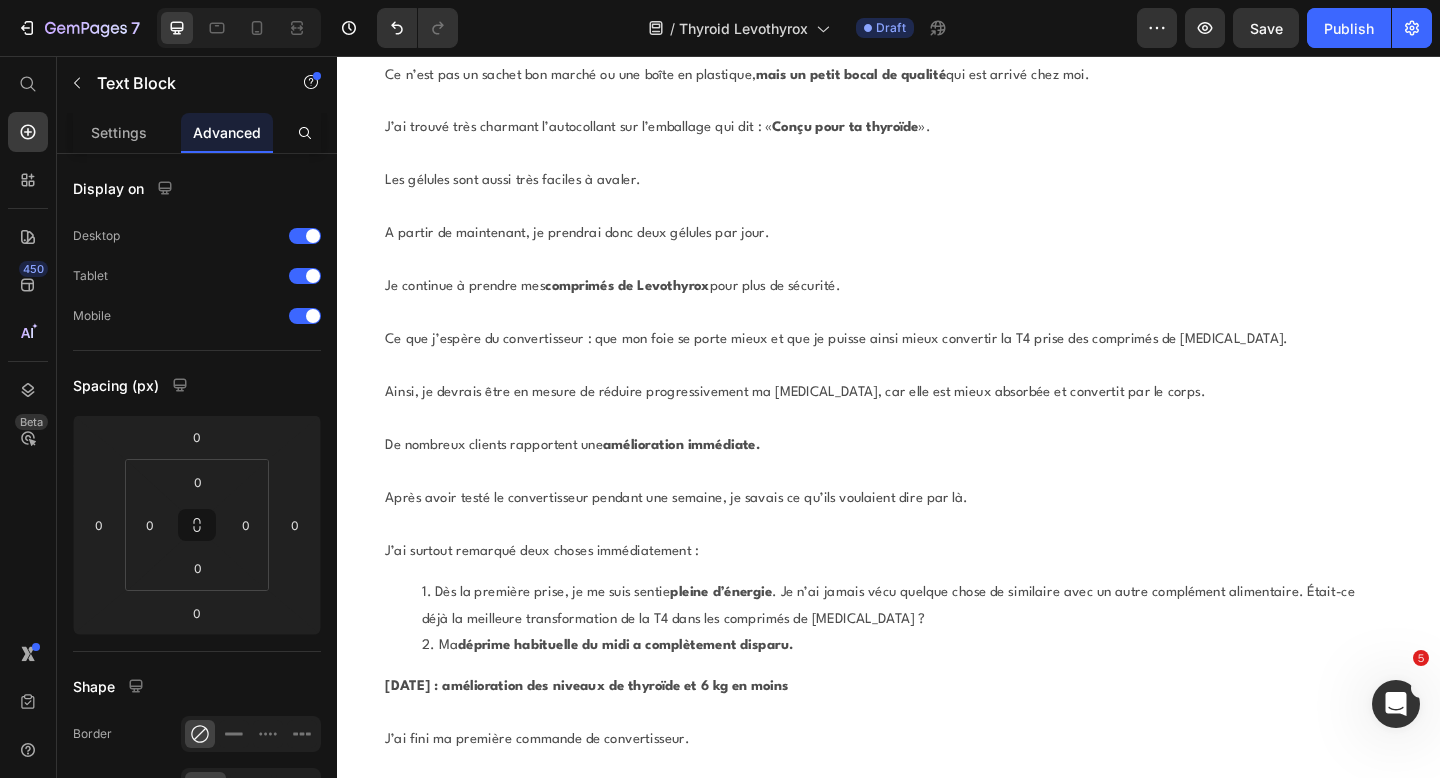 click on "Monapure" at bounding box center (565, -3961) 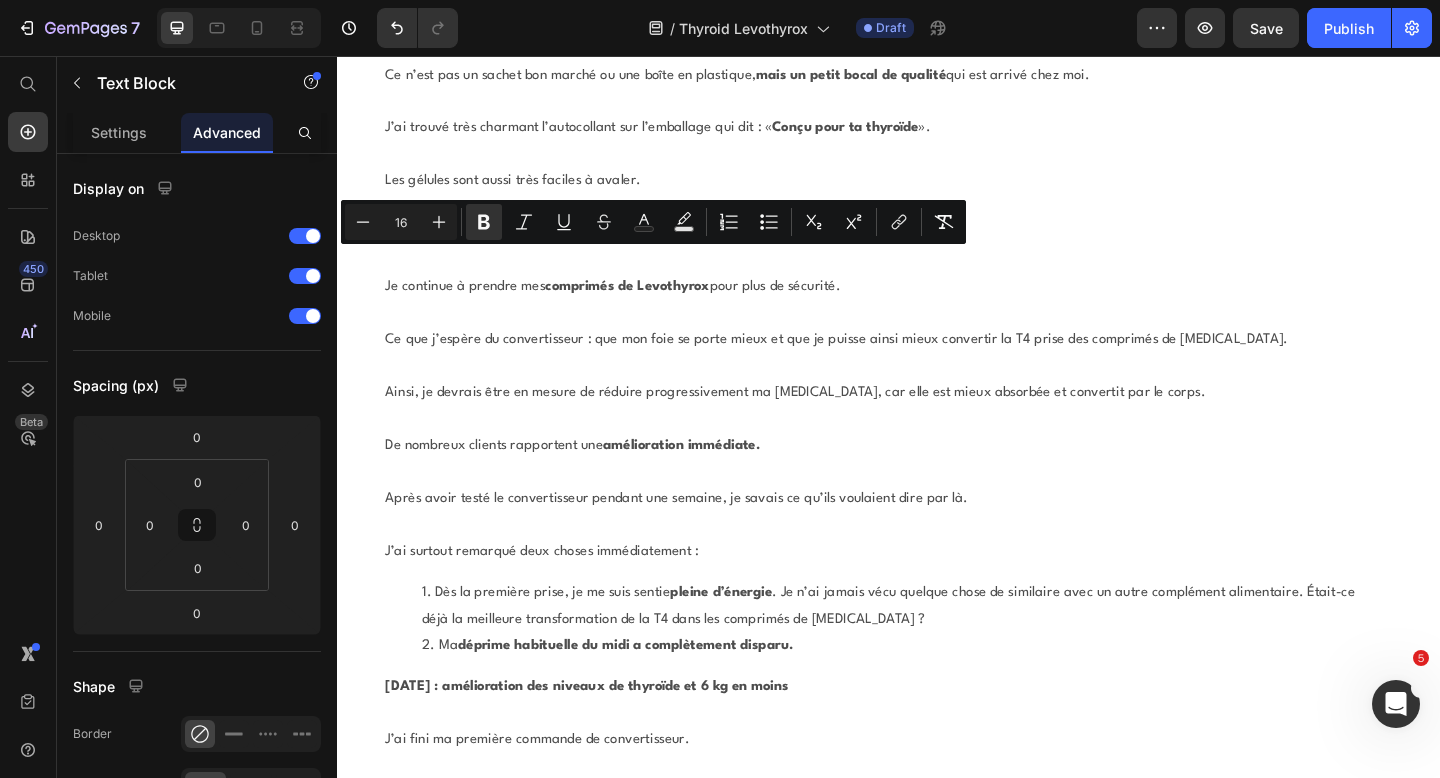 drag, startPoint x: 600, startPoint y: 277, endPoint x: 534, endPoint y: 277, distance: 66 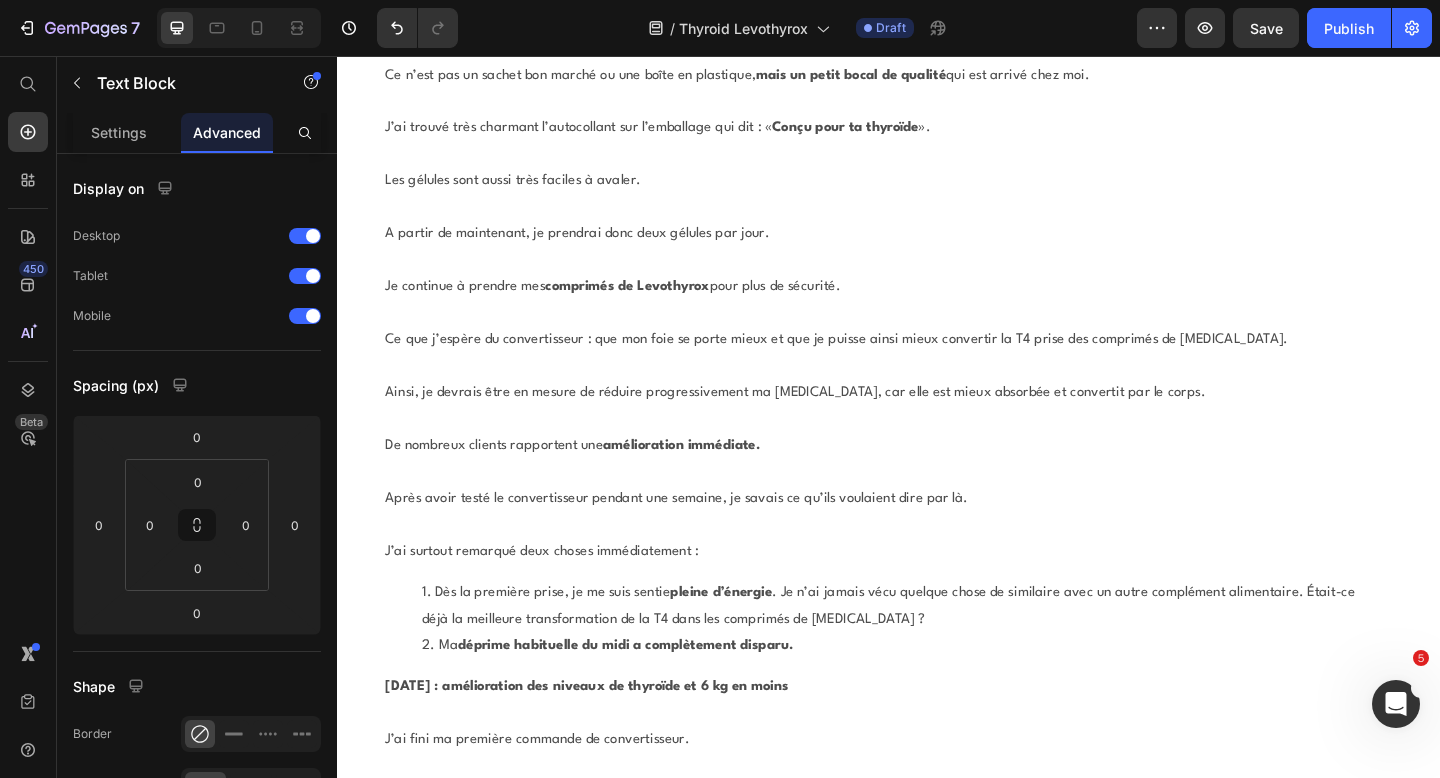 click on "Sur la base de toutes les recherches que j’ai également montrées dans cet article, Monapure a développé un produit appelé «  convertisseur  »." at bounding box center [921, -3845] 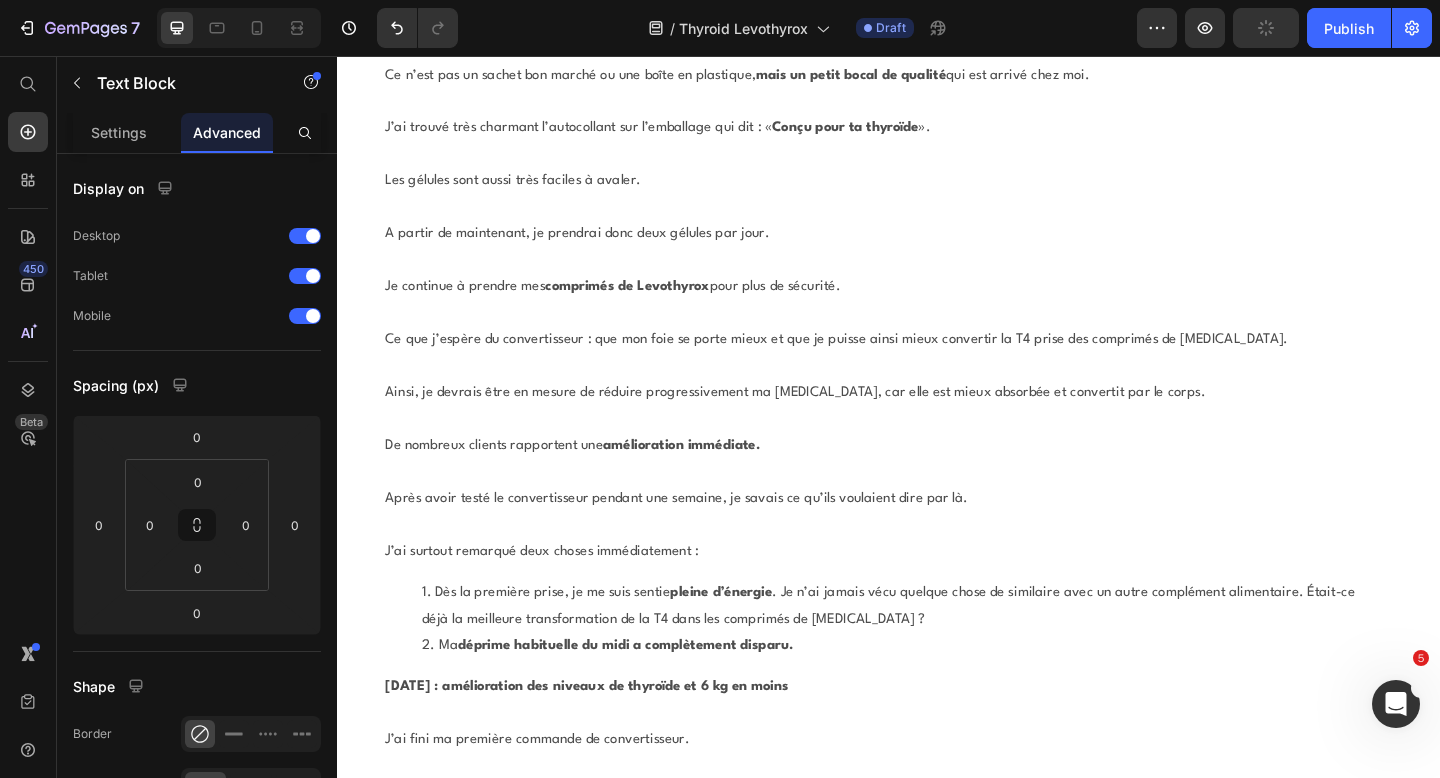 drag, startPoint x: 989, startPoint y: 391, endPoint x: 927, endPoint y: 391, distance: 62 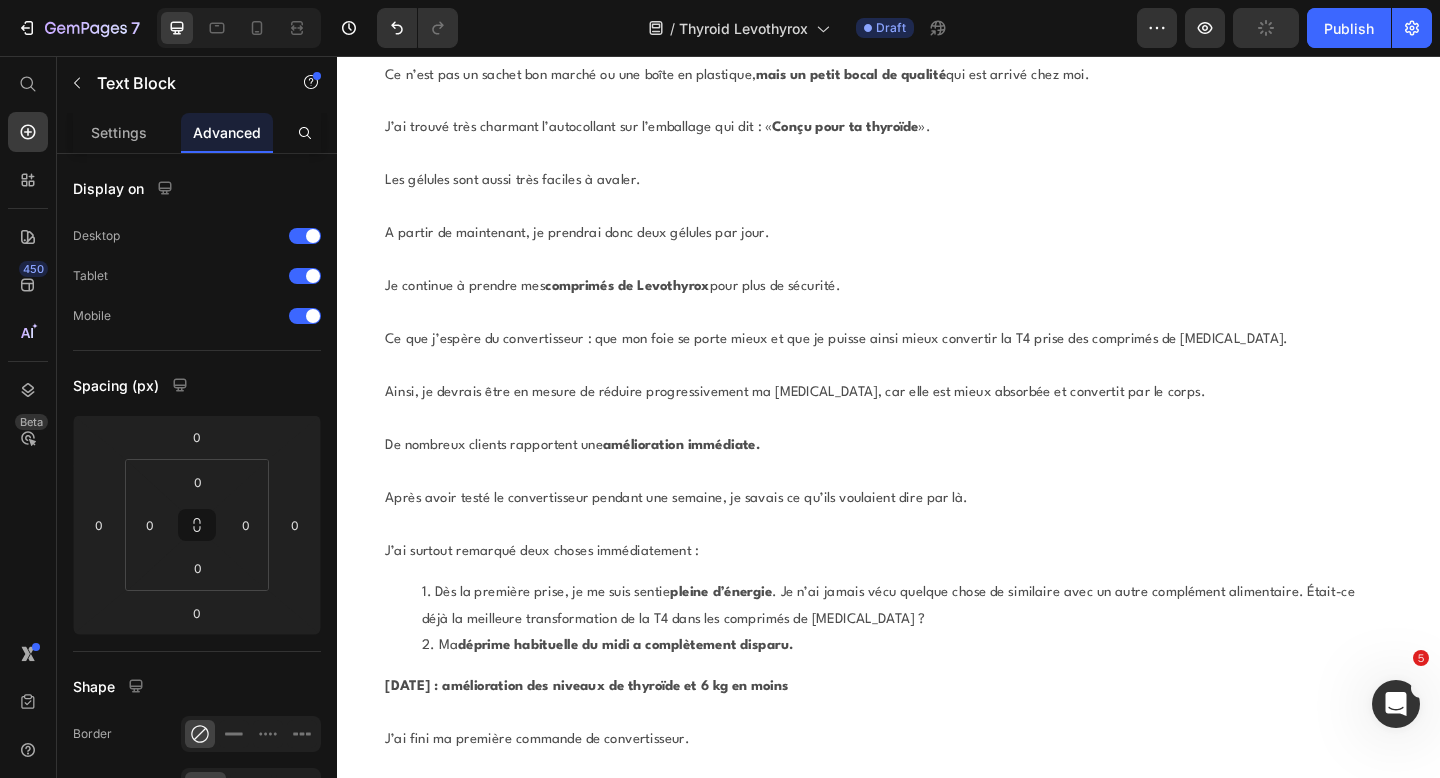 click on "Sur la base de toutes les recherches que j’ai également montrées dans cet article, Monapure a développé un produit appelé «  convertisseur  »." at bounding box center (921, -3845) 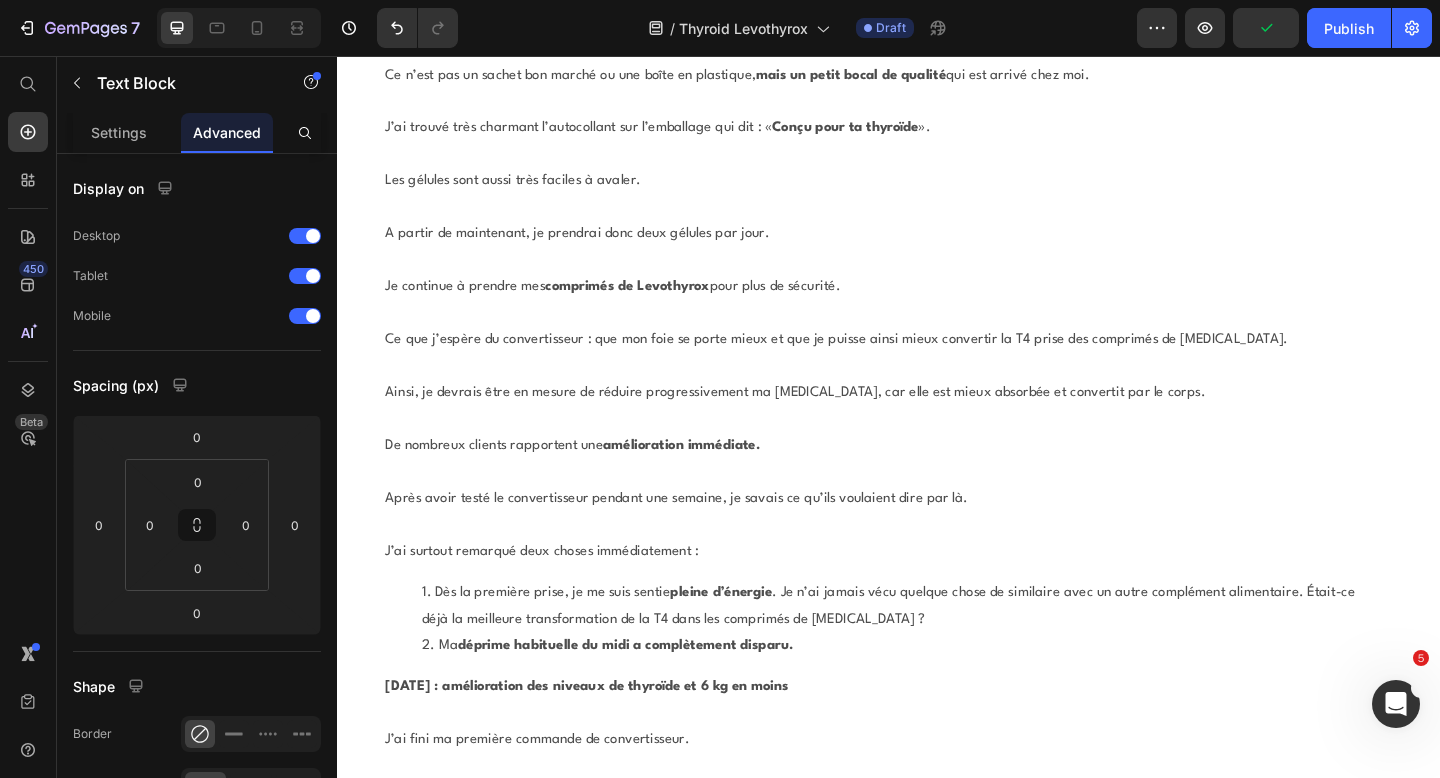click on "En regardant les ingrédients, on remarque tout de suite que les personnes derrière Monapure ont parfaitement compris ce qui se passe dans le corps." at bounding box center (921, -3788) 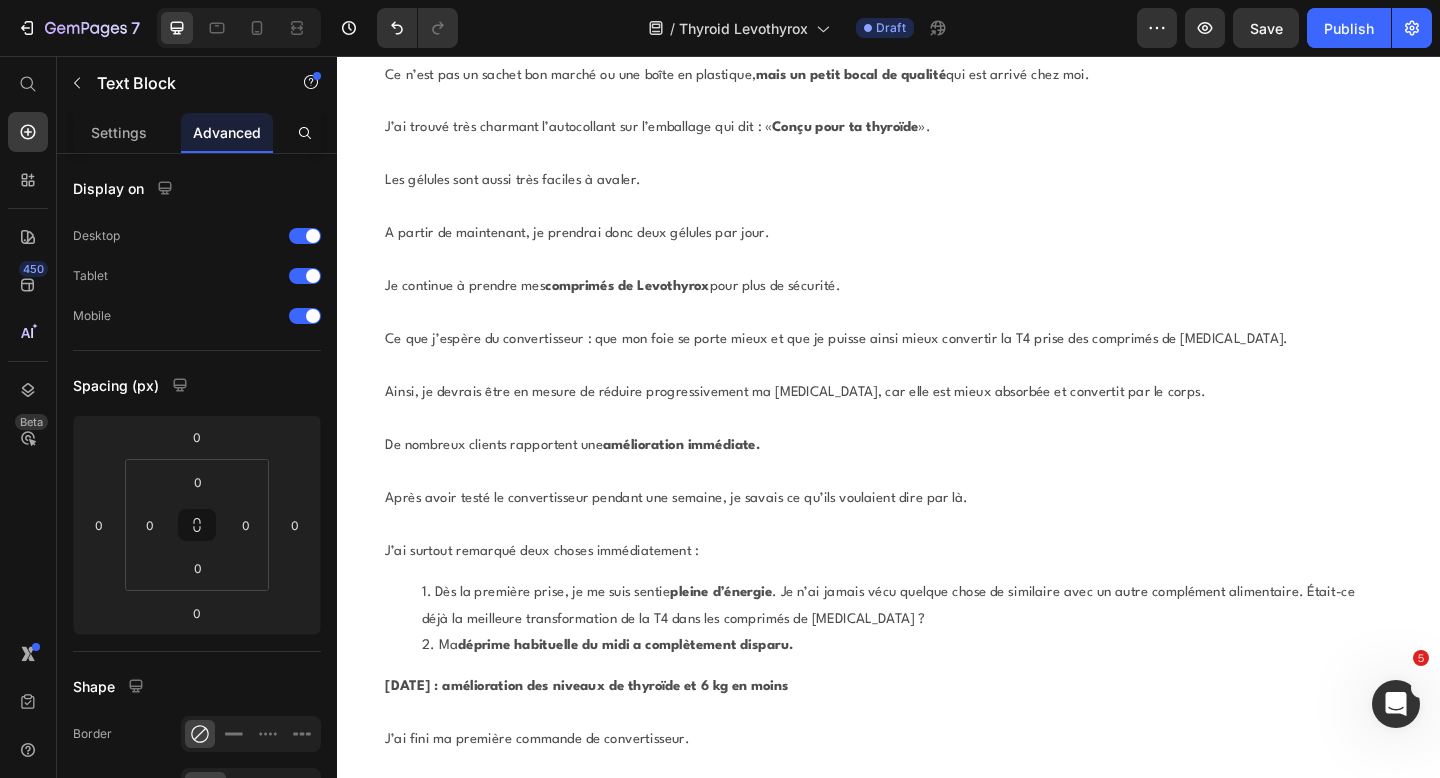 drag, startPoint x: 997, startPoint y: 450, endPoint x: 937, endPoint y: 451, distance: 60.00833 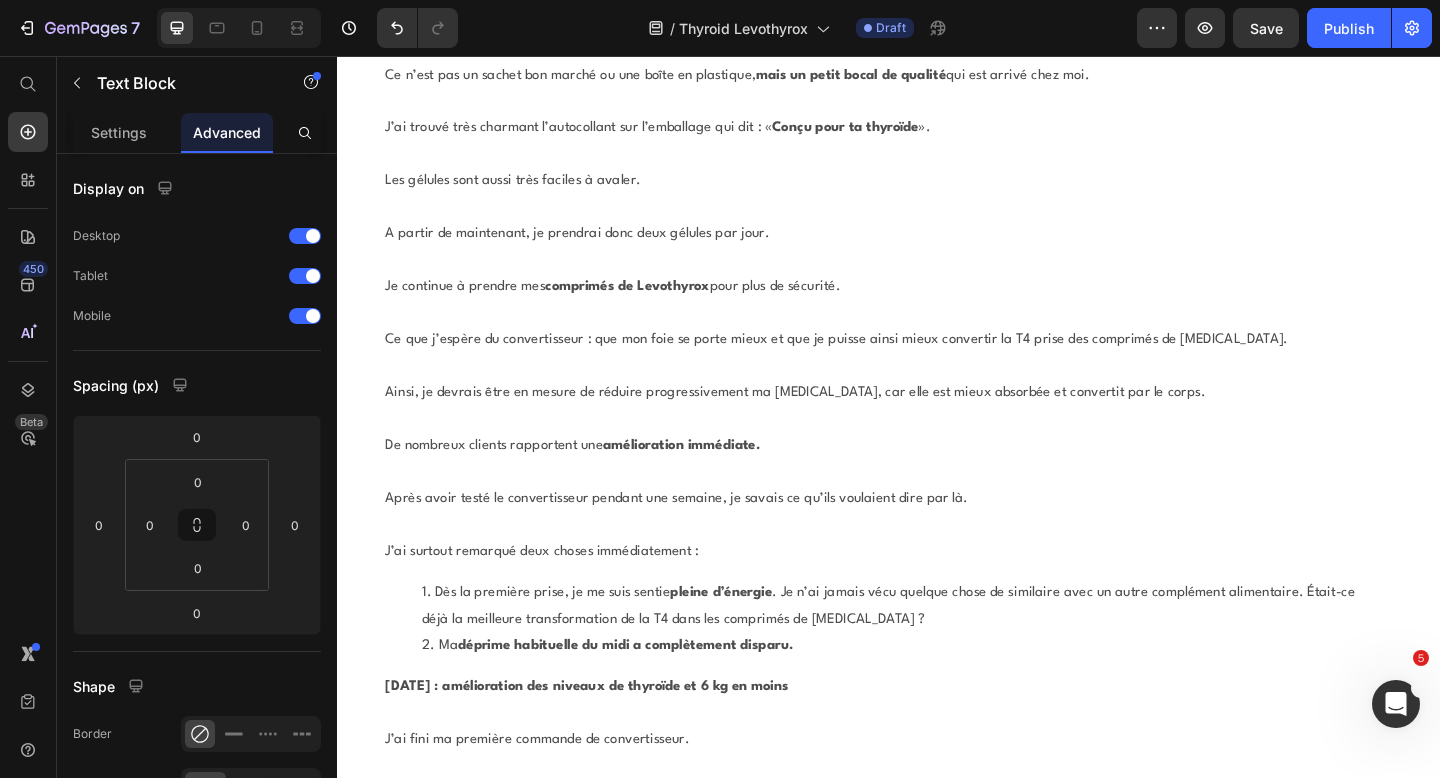 click on "En regardant les ingrédients, on remarque tout de suite que les personnes derrière Monapure ont parfaitement compris ce qui se passe dans le corps." at bounding box center [921, -3788] 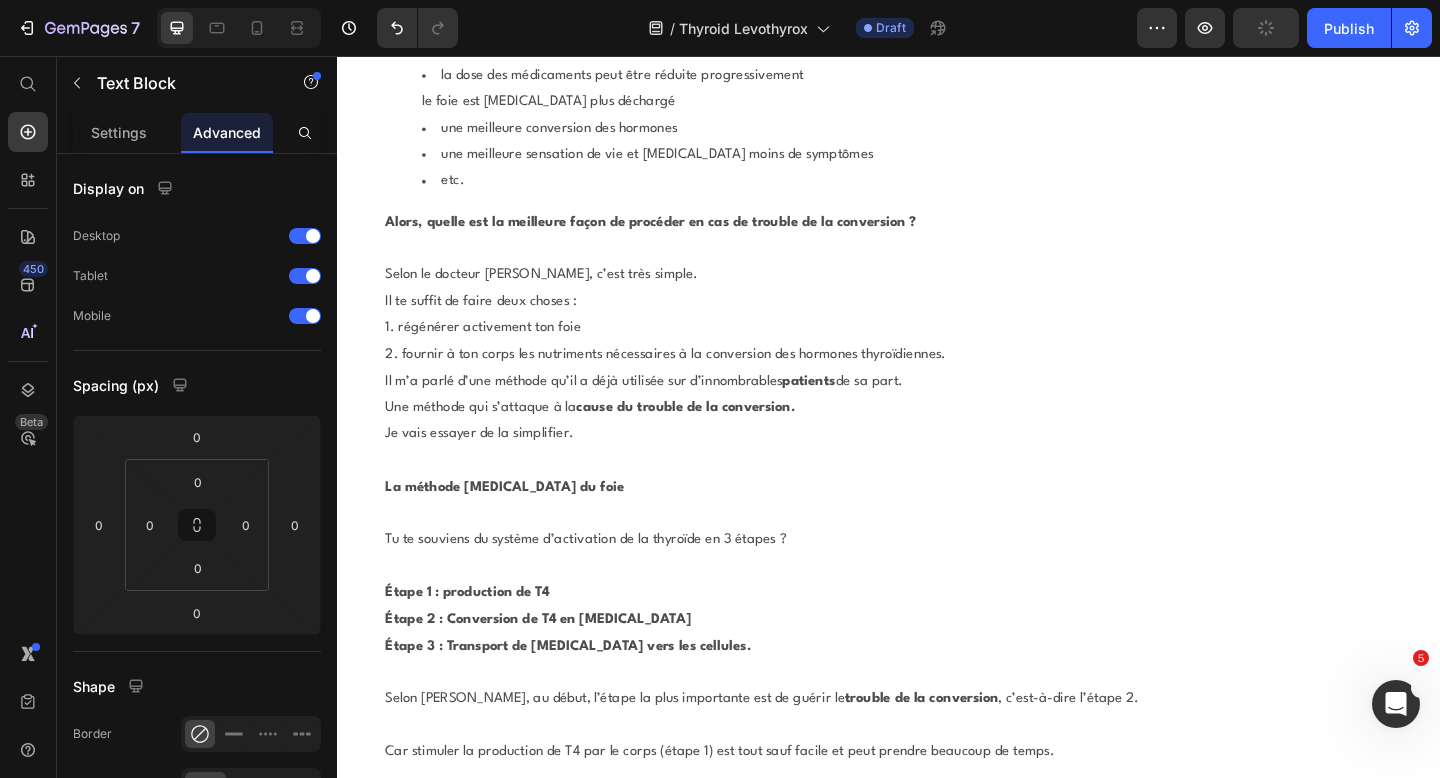 scroll, scrollTop: 27182, scrollLeft: 0, axis: vertical 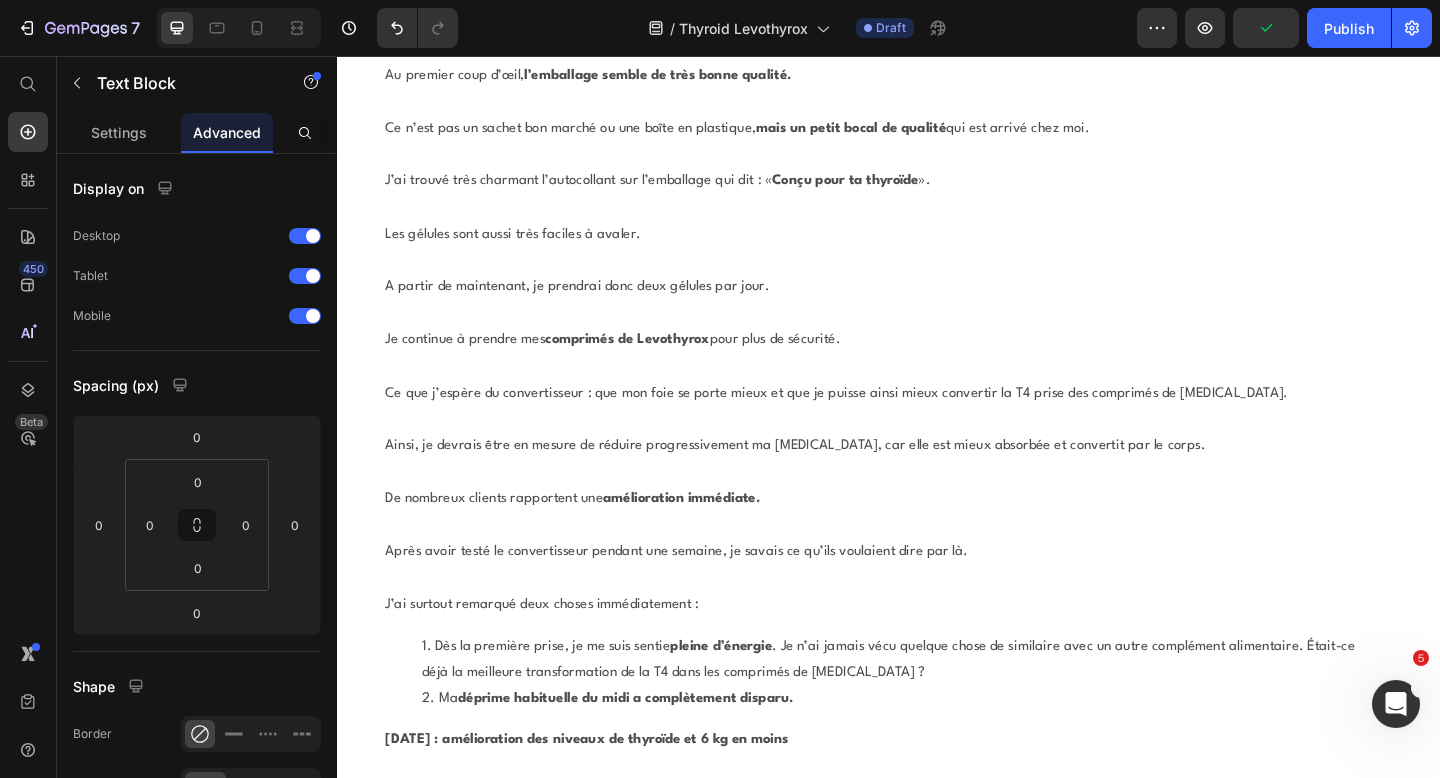 click on "convertisseur" at bounding box center [1232, -3788] 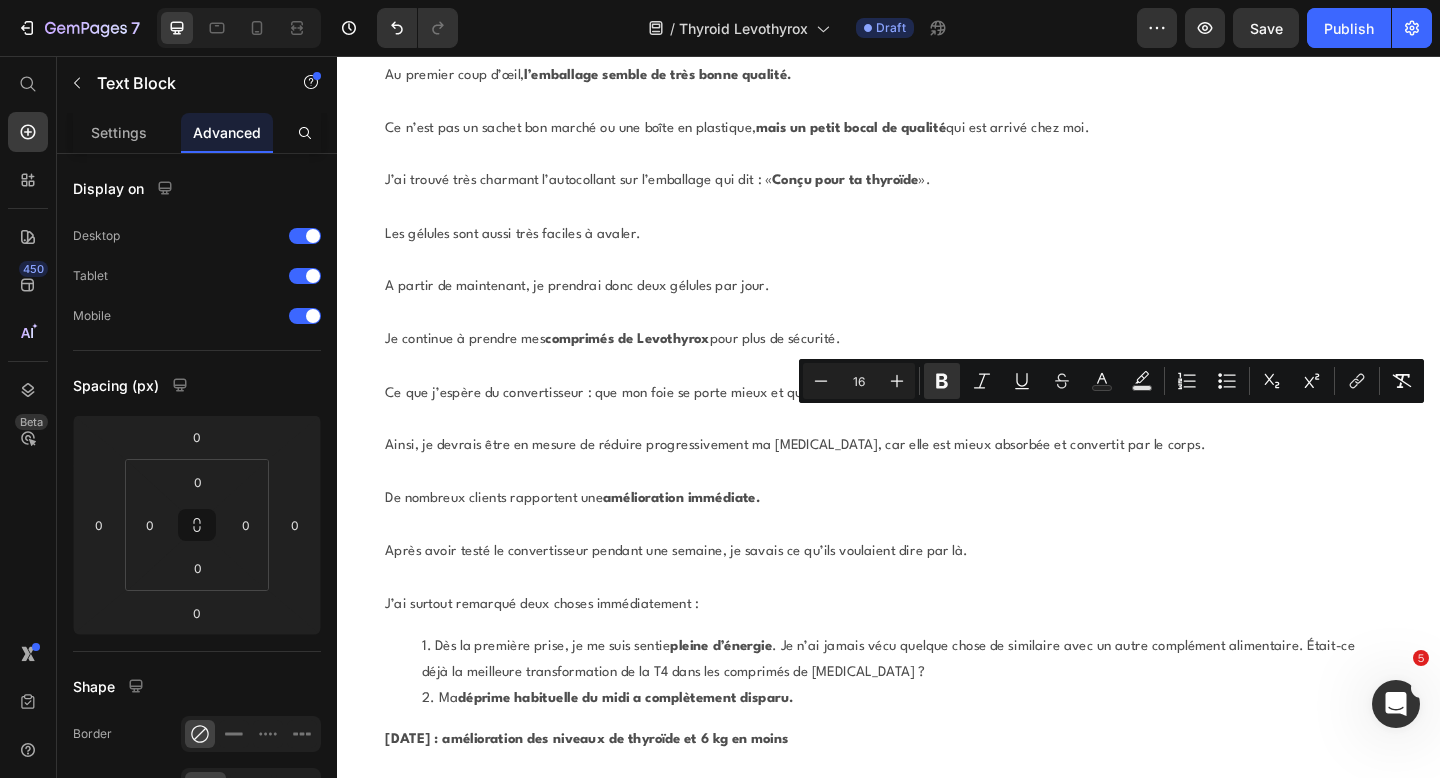 drag, startPoint x: 1182, startPoint y: 449, endPoint x: 1271, endPoint y: 449, distance: 89 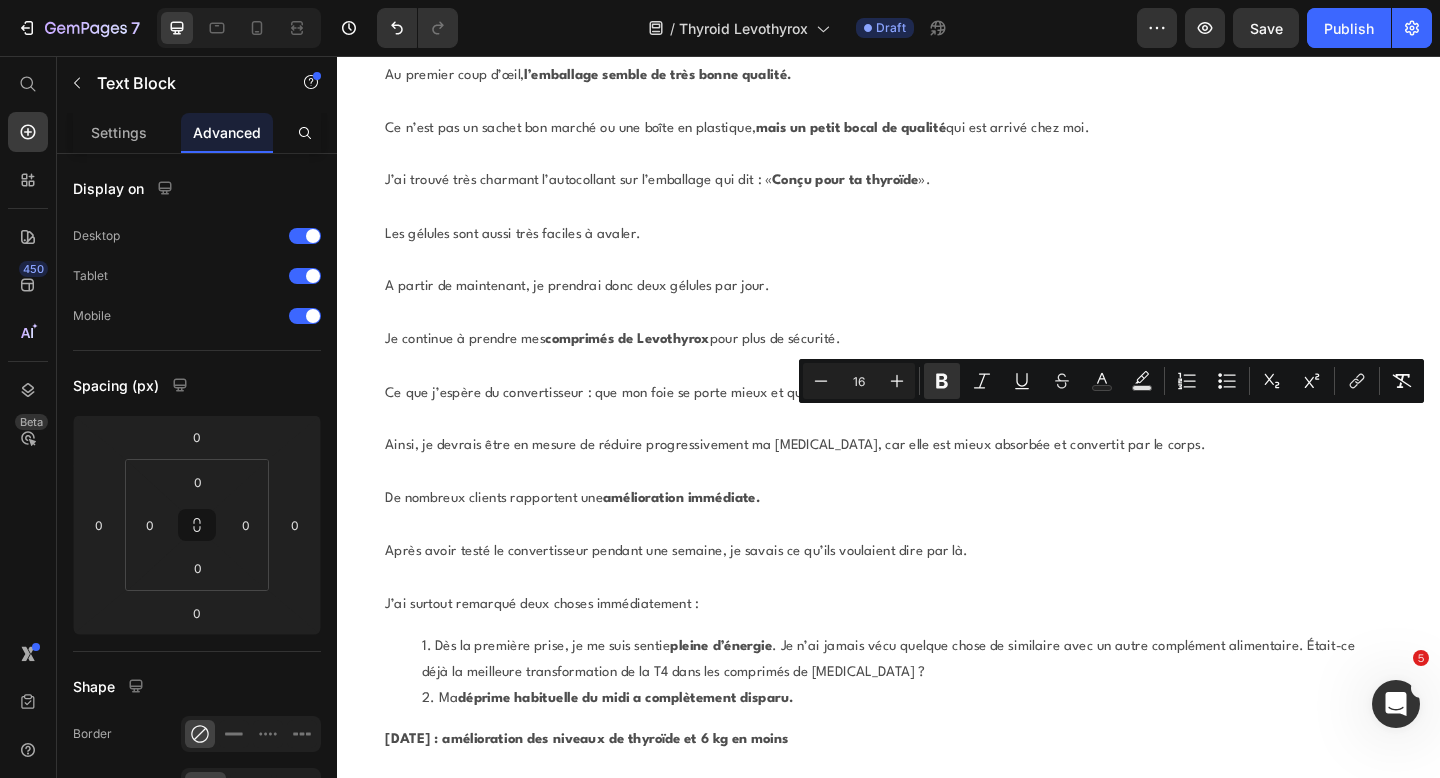 click on "convertisseur" at bounding box center [1232, -3788] 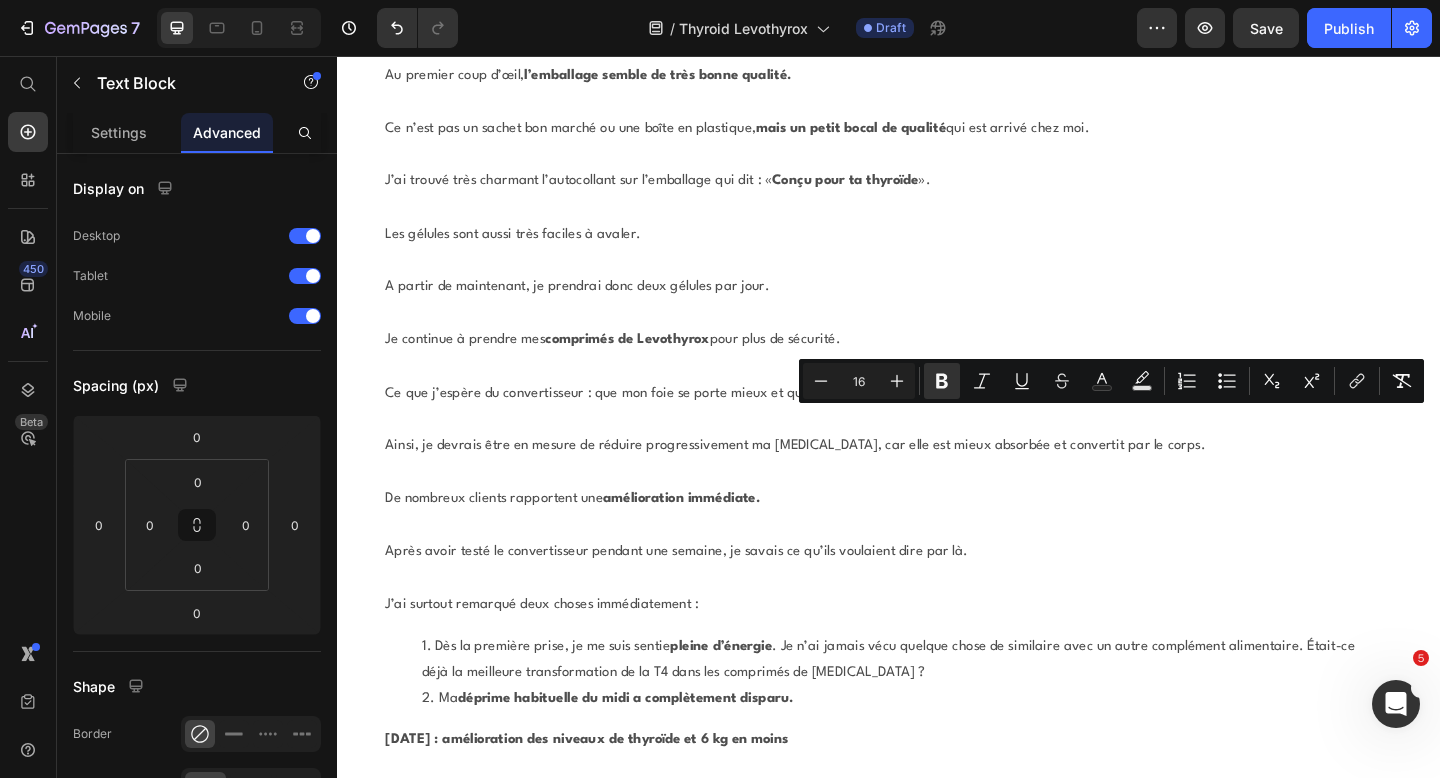 drag, startPoint x: 1217, startPoint y: 448, endPoint x: 1181, endPoint y: 448, distance: 36 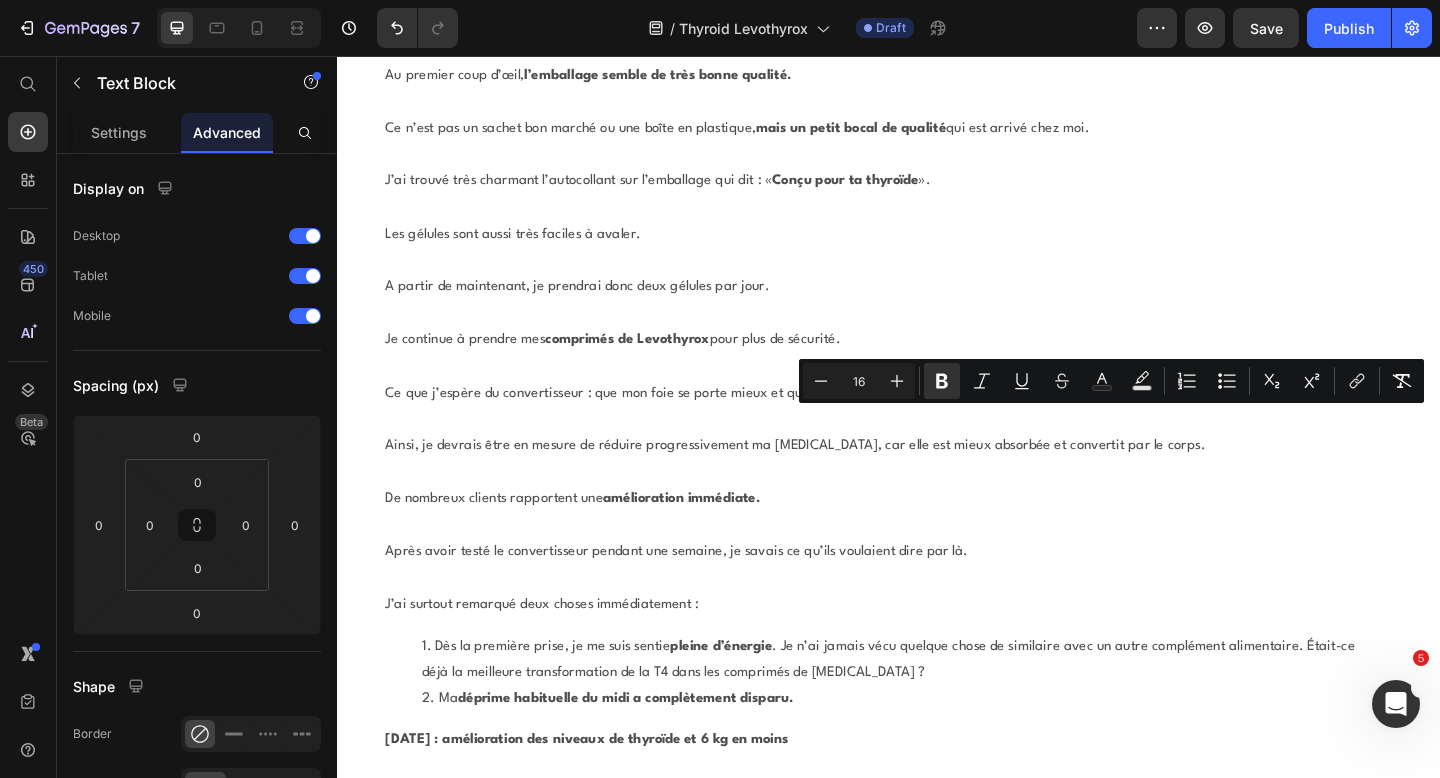 click on "Sur la base de toutes les recherches que j’ai également montrées dans cet article, Oxen a développé un produit appelé «  Oxen  »." at bounding box center [921, -3787] 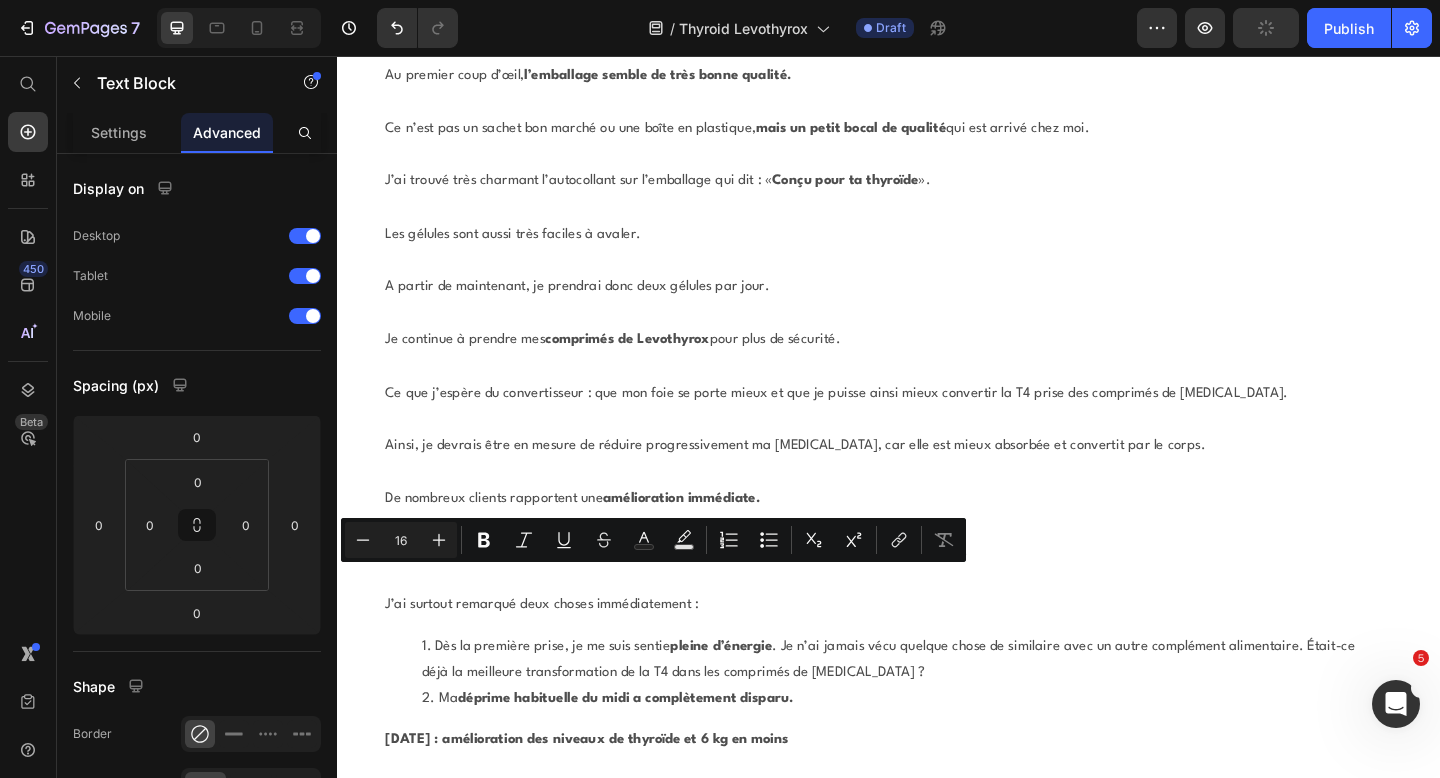 drag, startPoint x: 690, startPoint y: 621, endPoint x: 605, endPoint y: 621, distance: 85 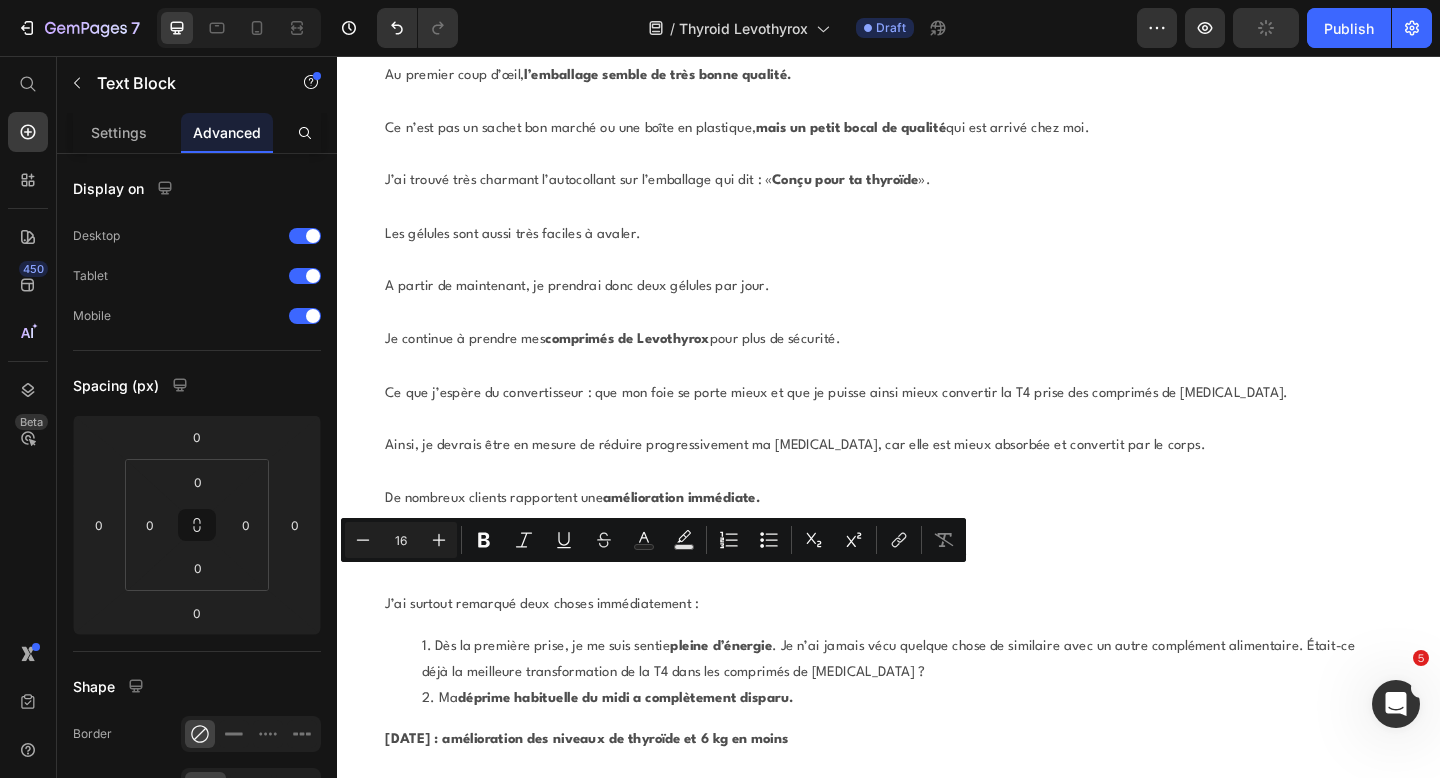 click on "Mais que contient exactement le convertisseur et pourquoi ?" at bounding box center (921, -3614) 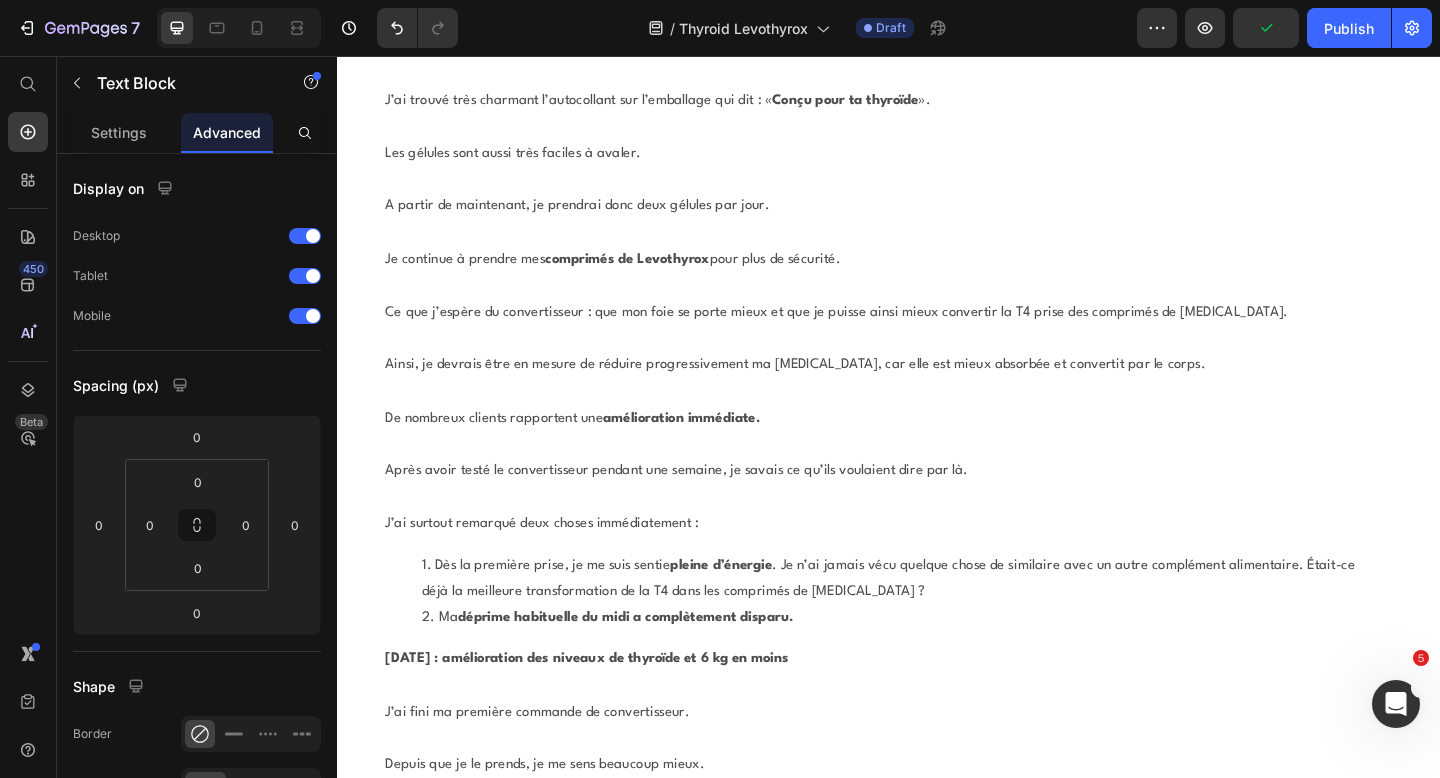 scroll, scrollTop: 27274, scrollLeft: 0, axis: vertical 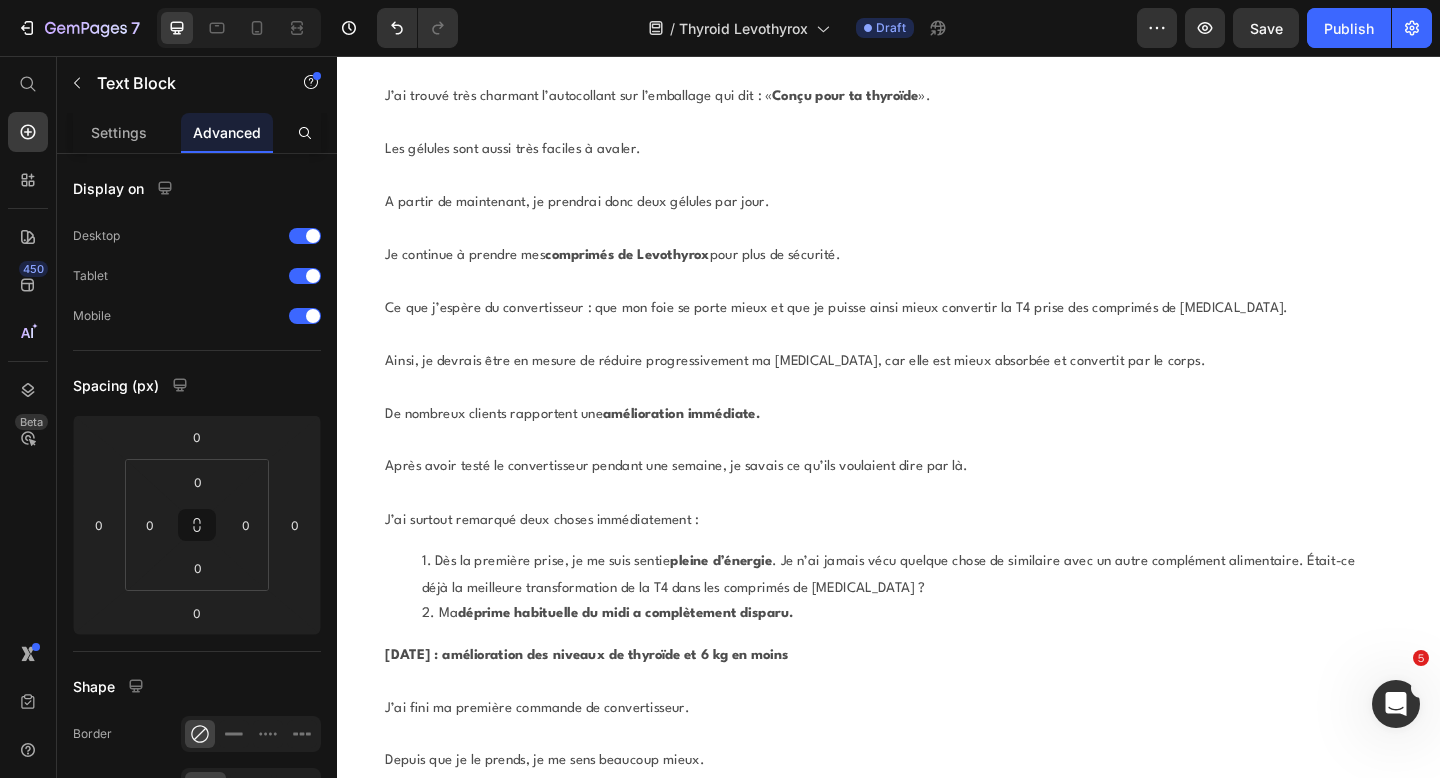 drag, startPoint x: 503, startPoint y: 586, endPoint x: 411, endPoint y: 584, distance: 92.021736 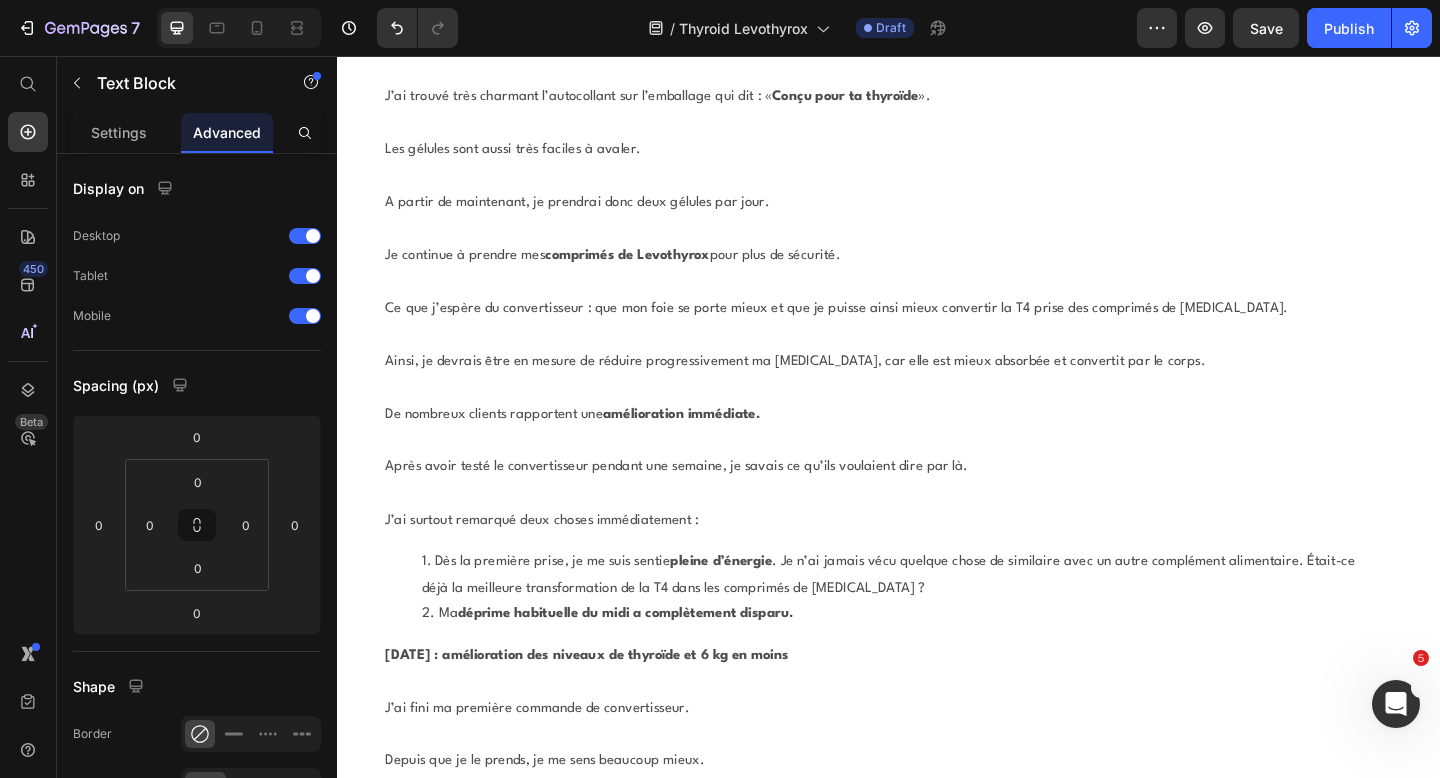click on "Le convertisseur en détail" at bounding box center [478, -3650] 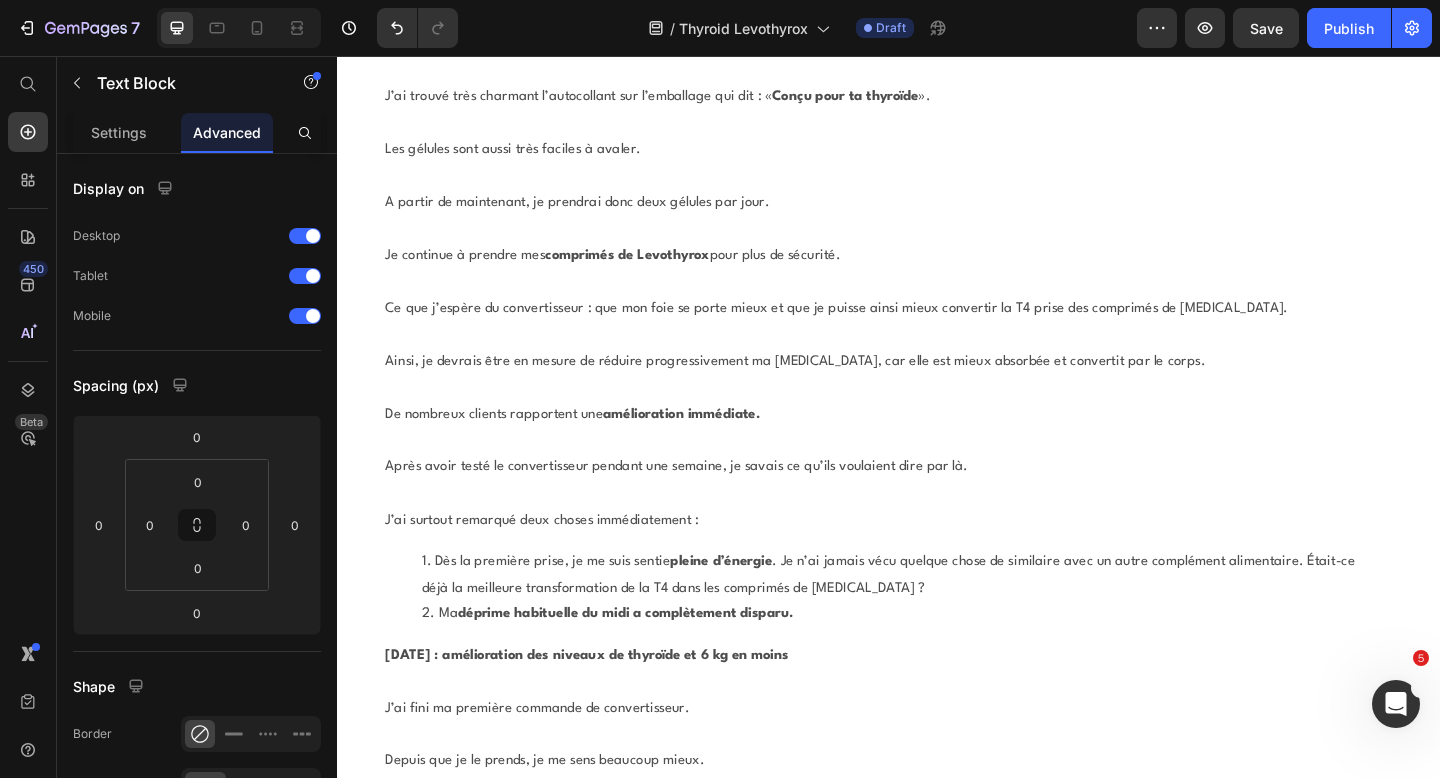scroll, scrollTop: 27787, scrollLeft: 0, axis: vertical 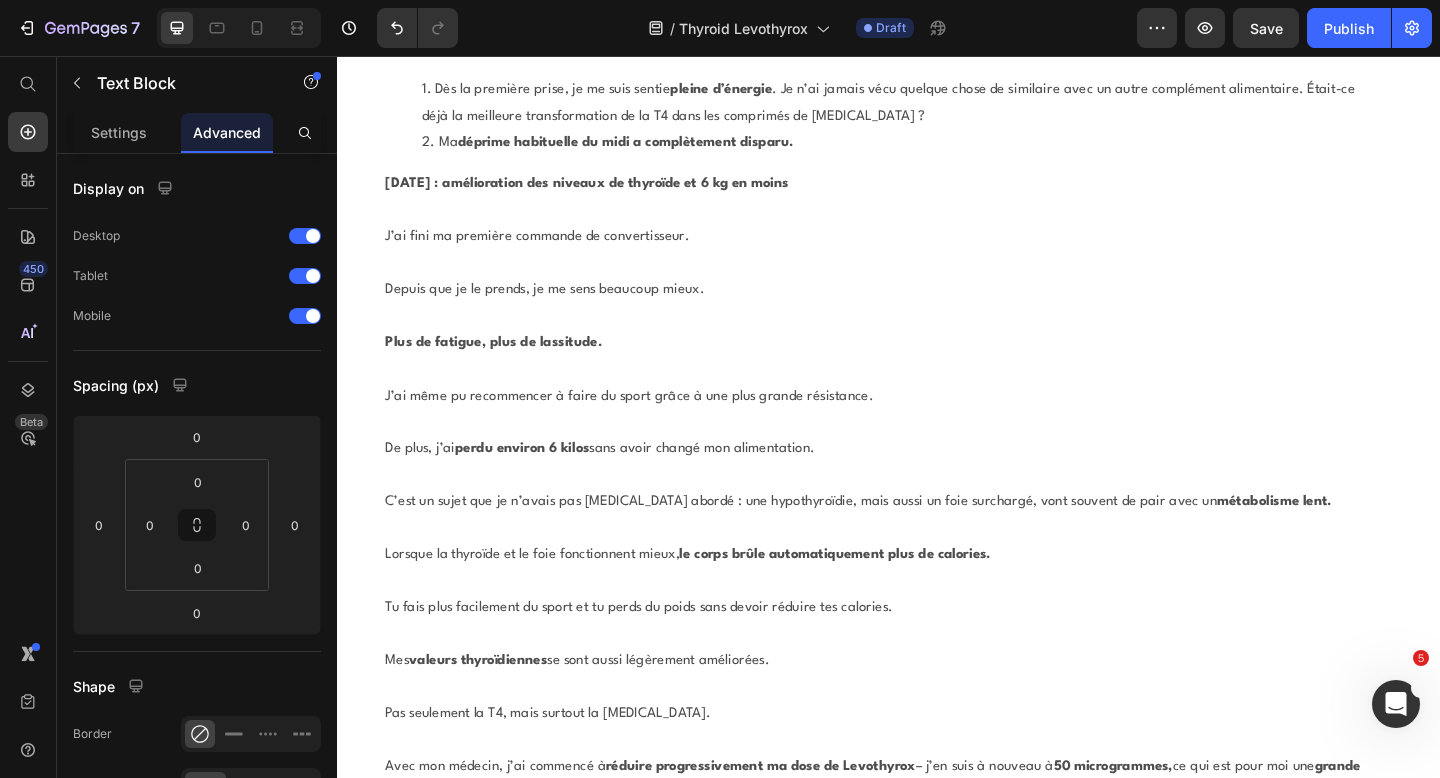 click on "Le convertisseur contient du glutathion réduit (la forme active)." at bounding box center [921, -3787] 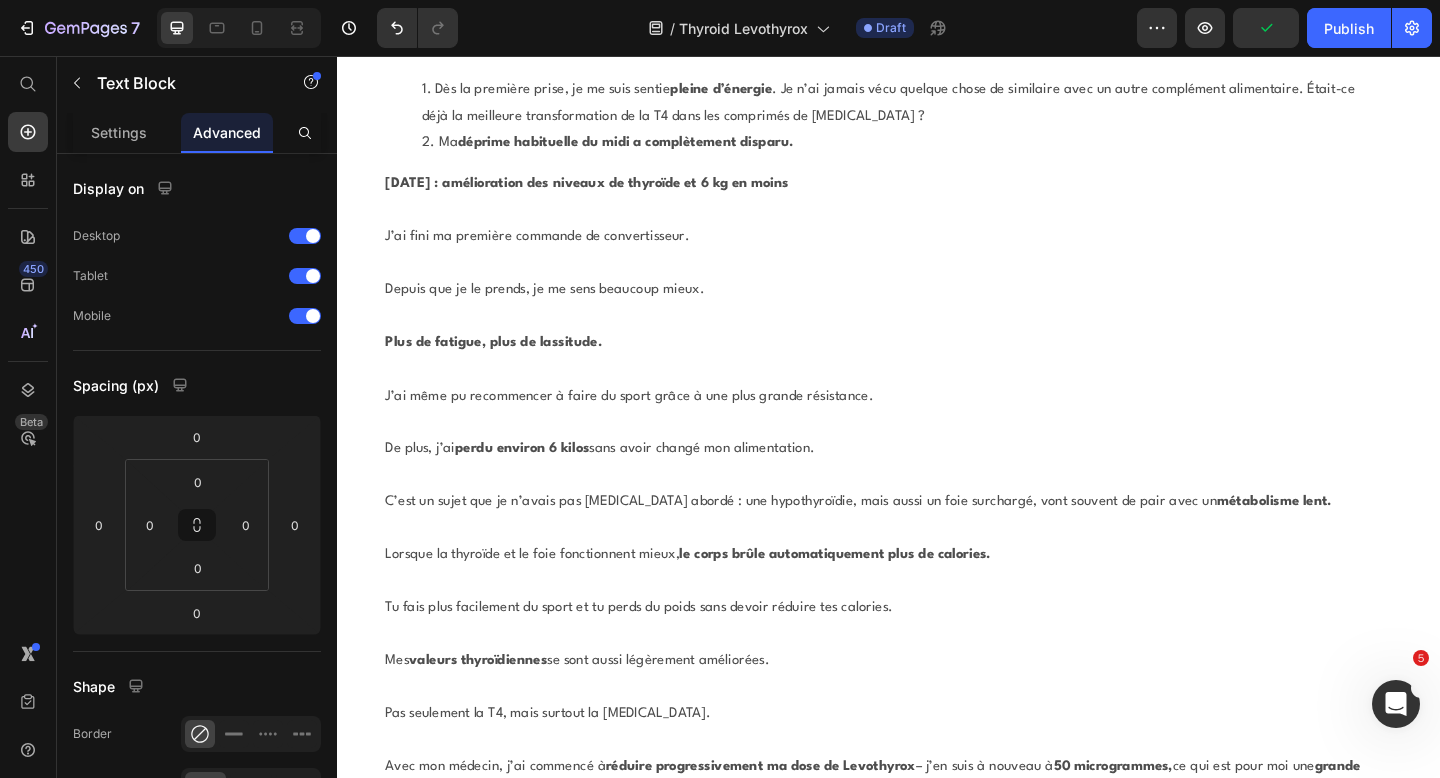drag, startPoint x: 494, startPoint y: 449, endPoint x: 409, endPoint y: 451, distance: 85.02353 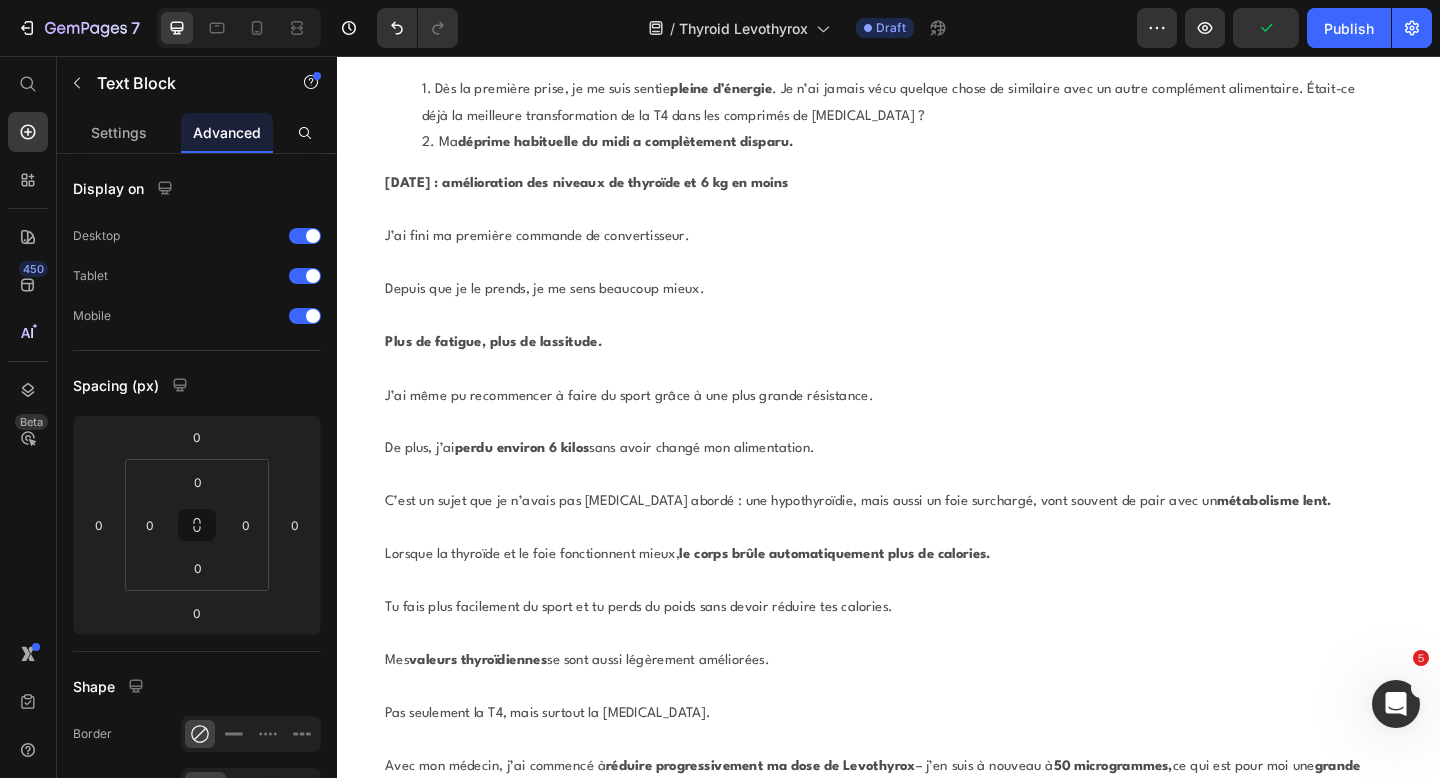 click on "Le convertisseur contient du glutathion réduit (la forme active)." at bounding box center (921, -3787) 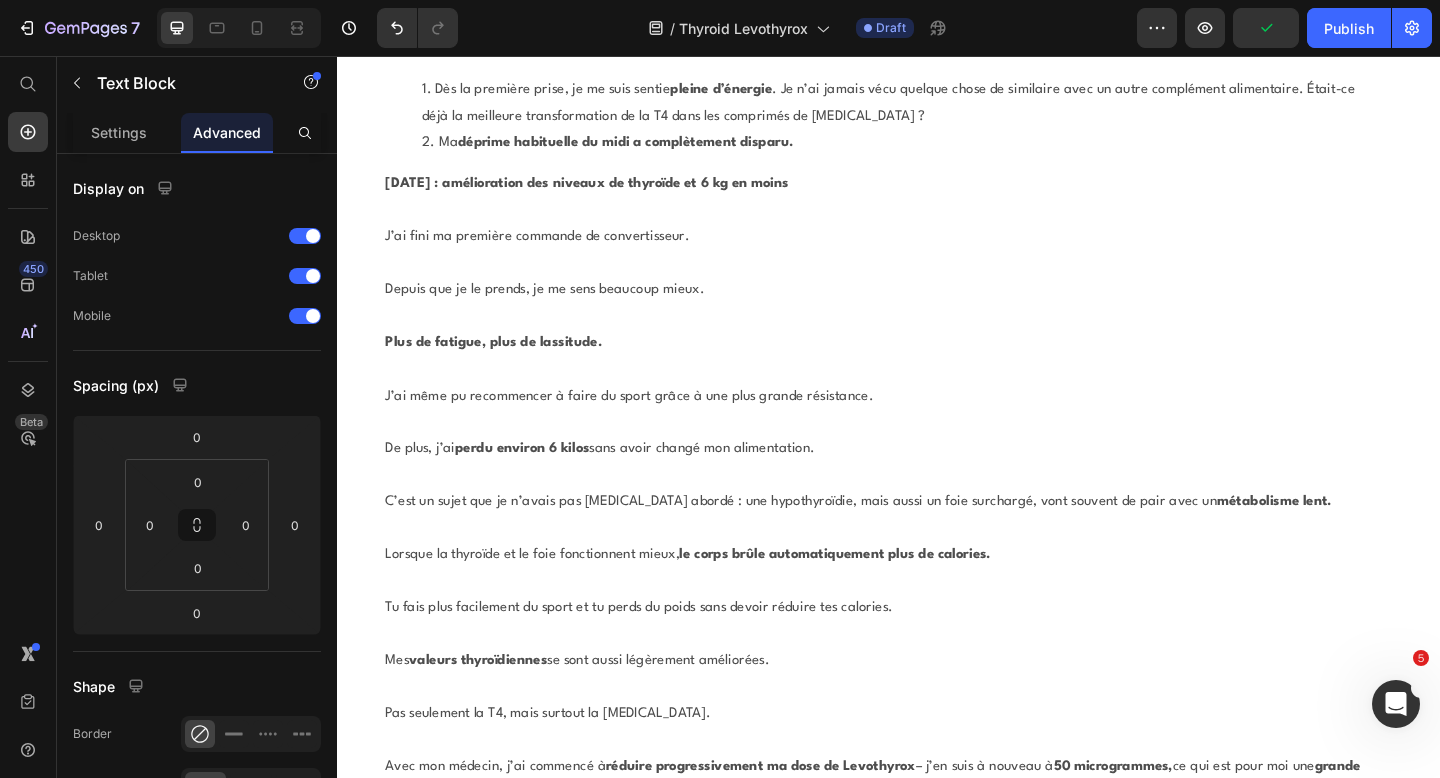 click on "Mais ce qui rend le convertisseur spécial, c’est qu’il contient aussi les acides aminés qui sont les  précurseurs  du glutathion." at bounding box center (921, -3586) 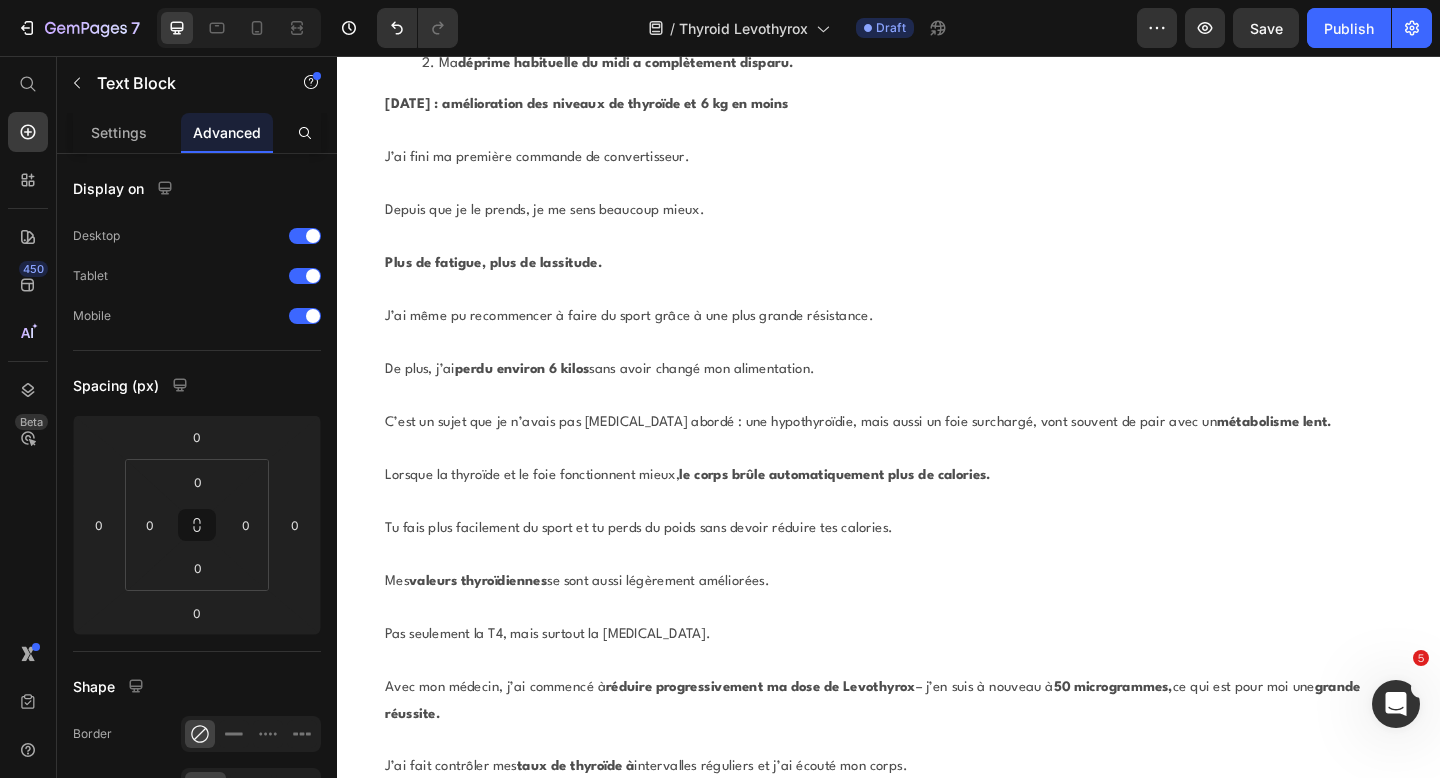 scroll, scrollTop: 27879, scrollLeft: 0, axis: vertical 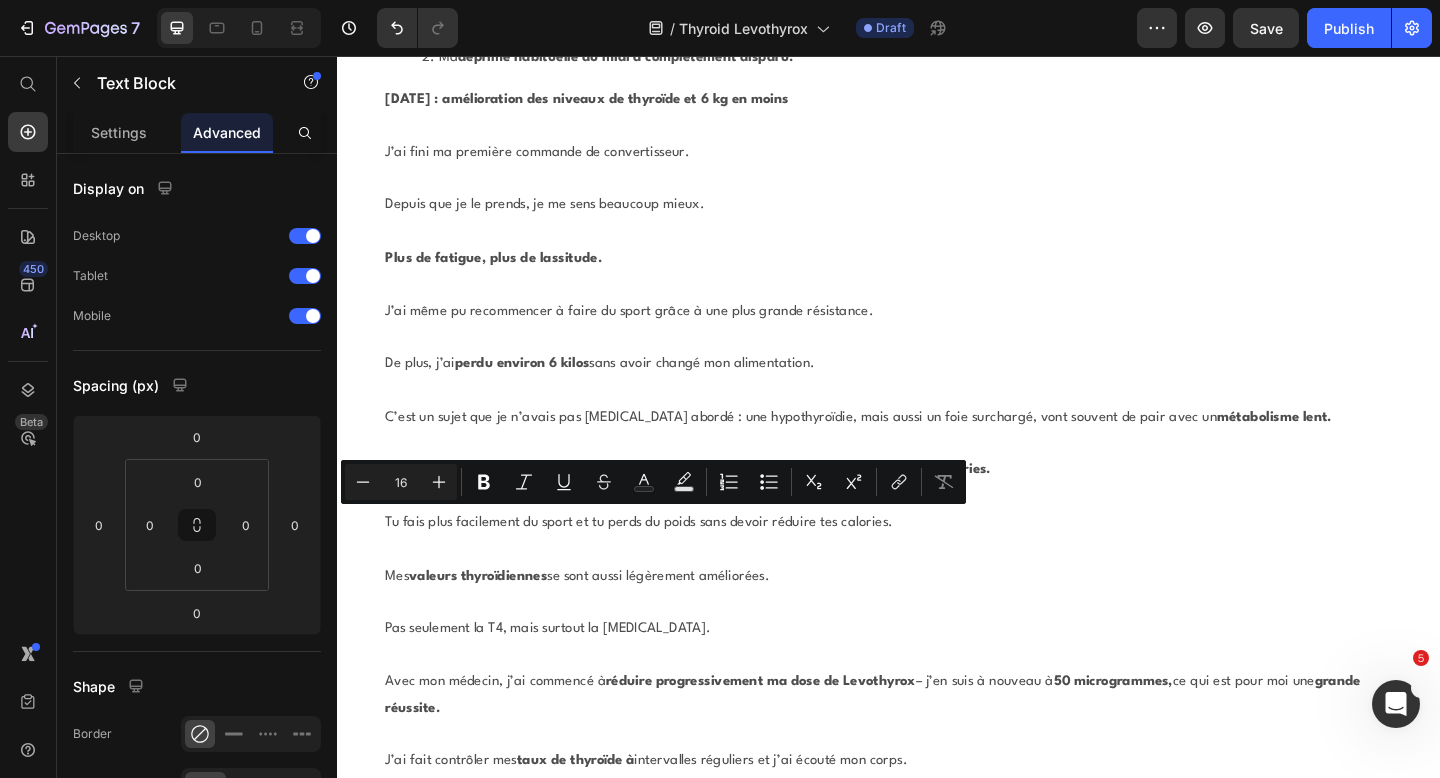 drag, startPoint x: 602, startPoint y: 557, endPoint x: 516, endPoint y: 558, distance: 86.00581 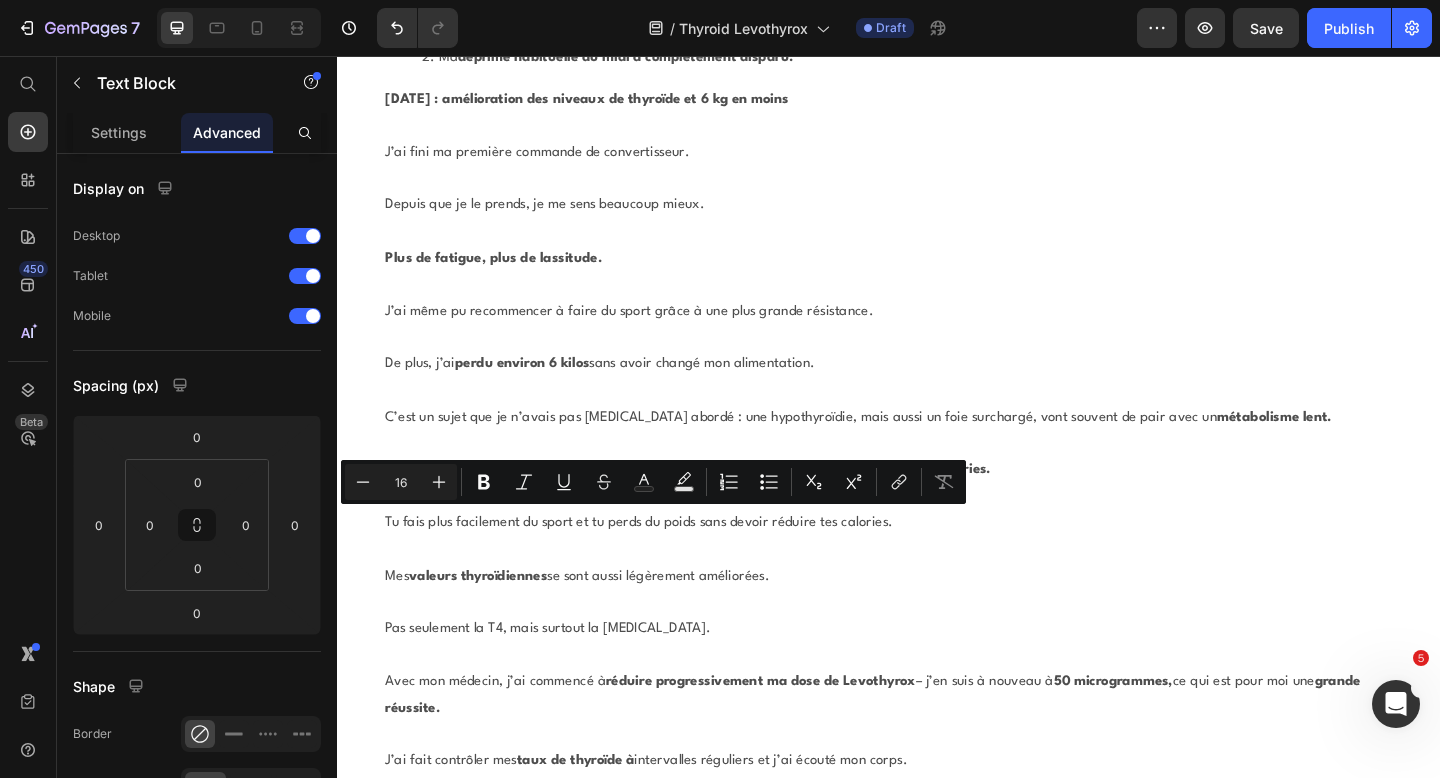 click on "Mais ce qui rend le convertisseur spécial, c’est qu’il contient aussi les acides aminés qui sont les  précurseurs  du glutathion." at bounding box center (921, -3678) 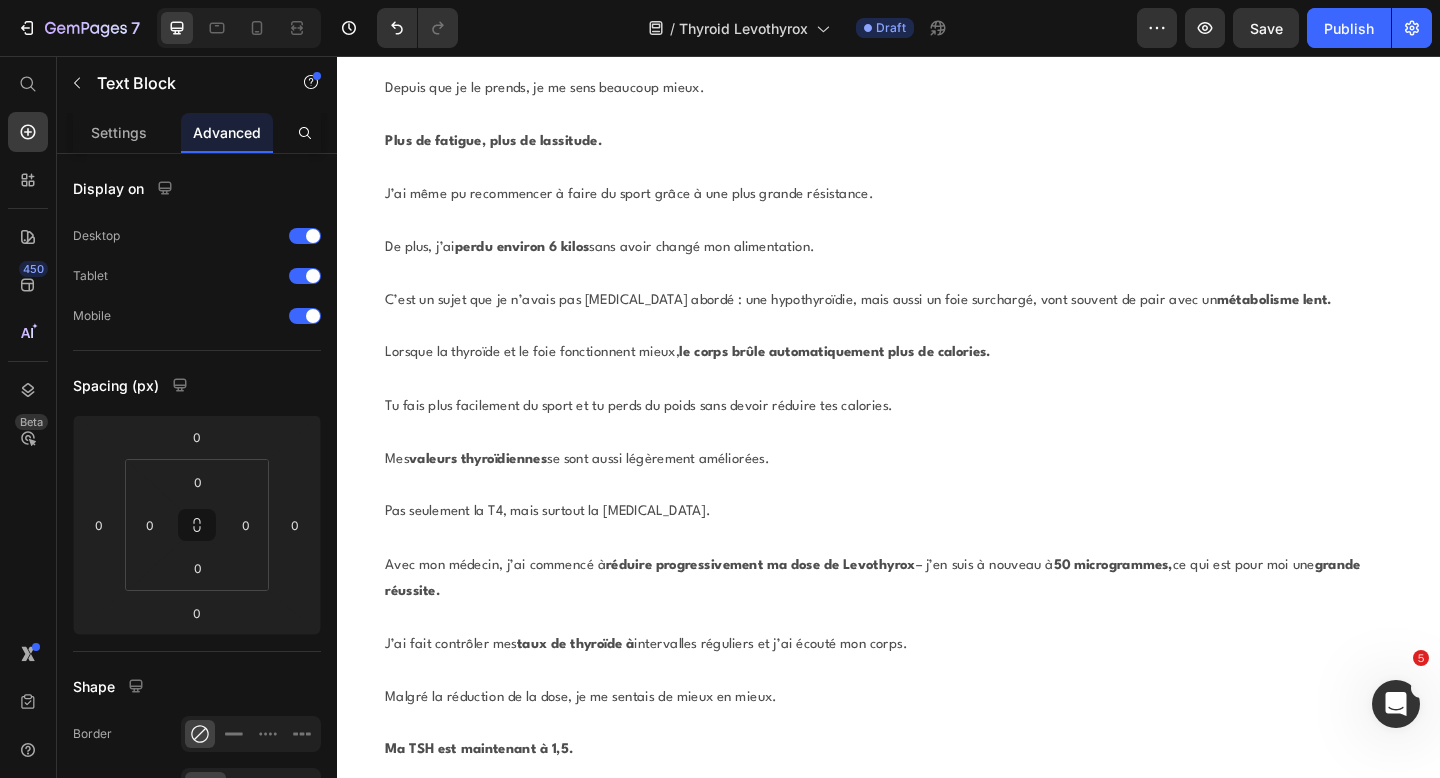 scroll, scrollTop: 28198, scrollLeft: 0, axis: vertical 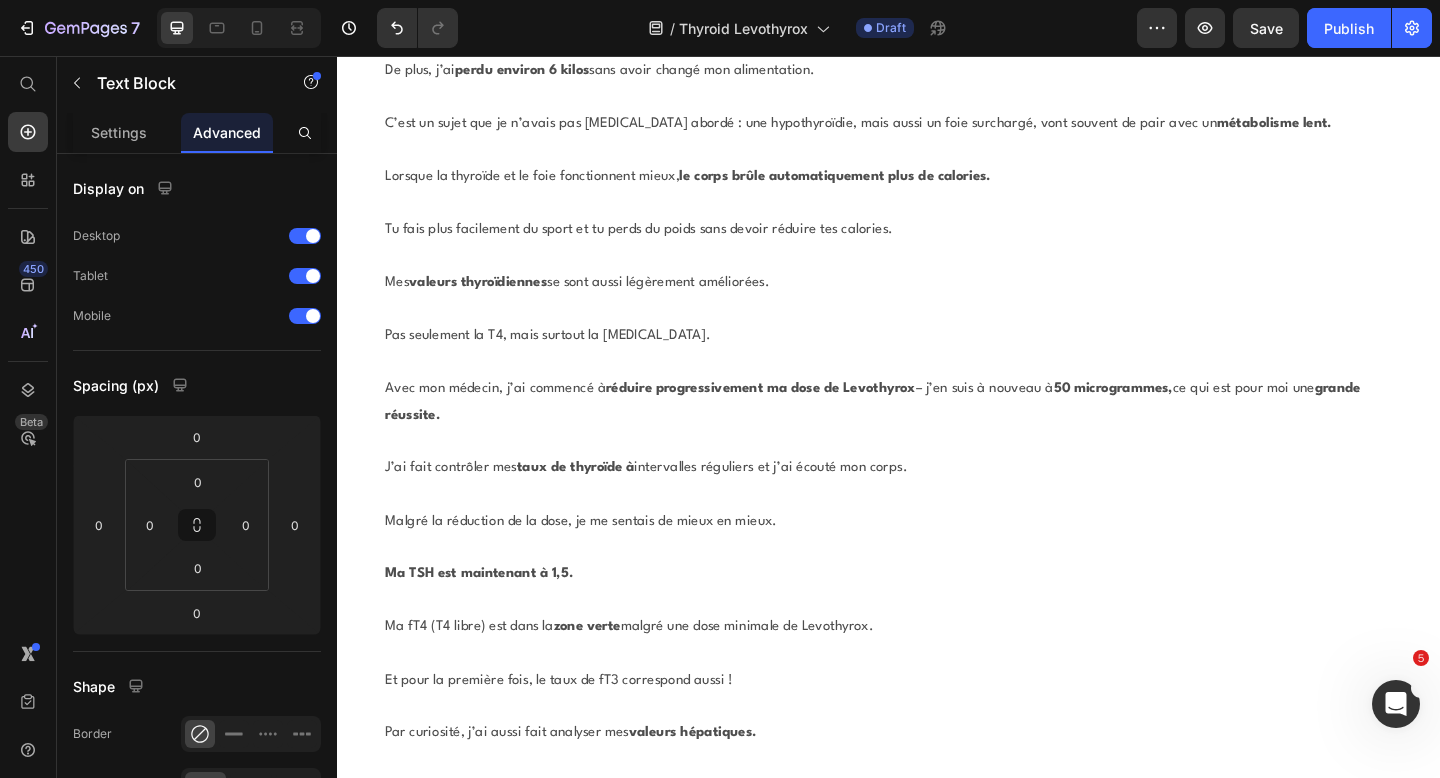 click on "C’est pourquoi Oxen n’a pas seulement ajouté une forte dose de  glutathion  et de  cystéine  dans le convertisseur, mais aussi les précurseurs de la cystéine : la NAC (N-acétyl-cystéine) et la L-méthionine." at bounding box center (921, -3636) 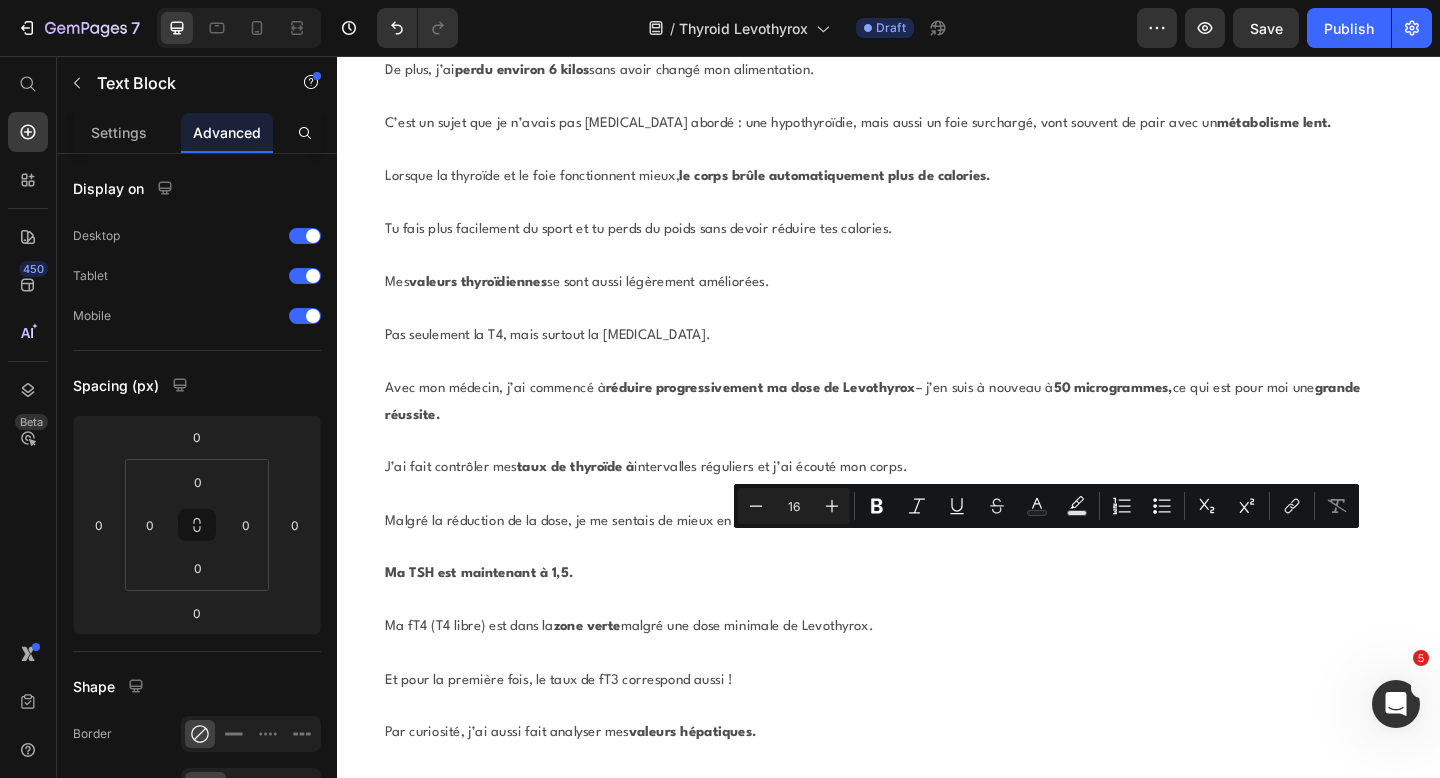 drag, startPoint x: 1038, startPoint y: 587, endPoint x: 1124, endPoint y: 584, distance: 86.05231 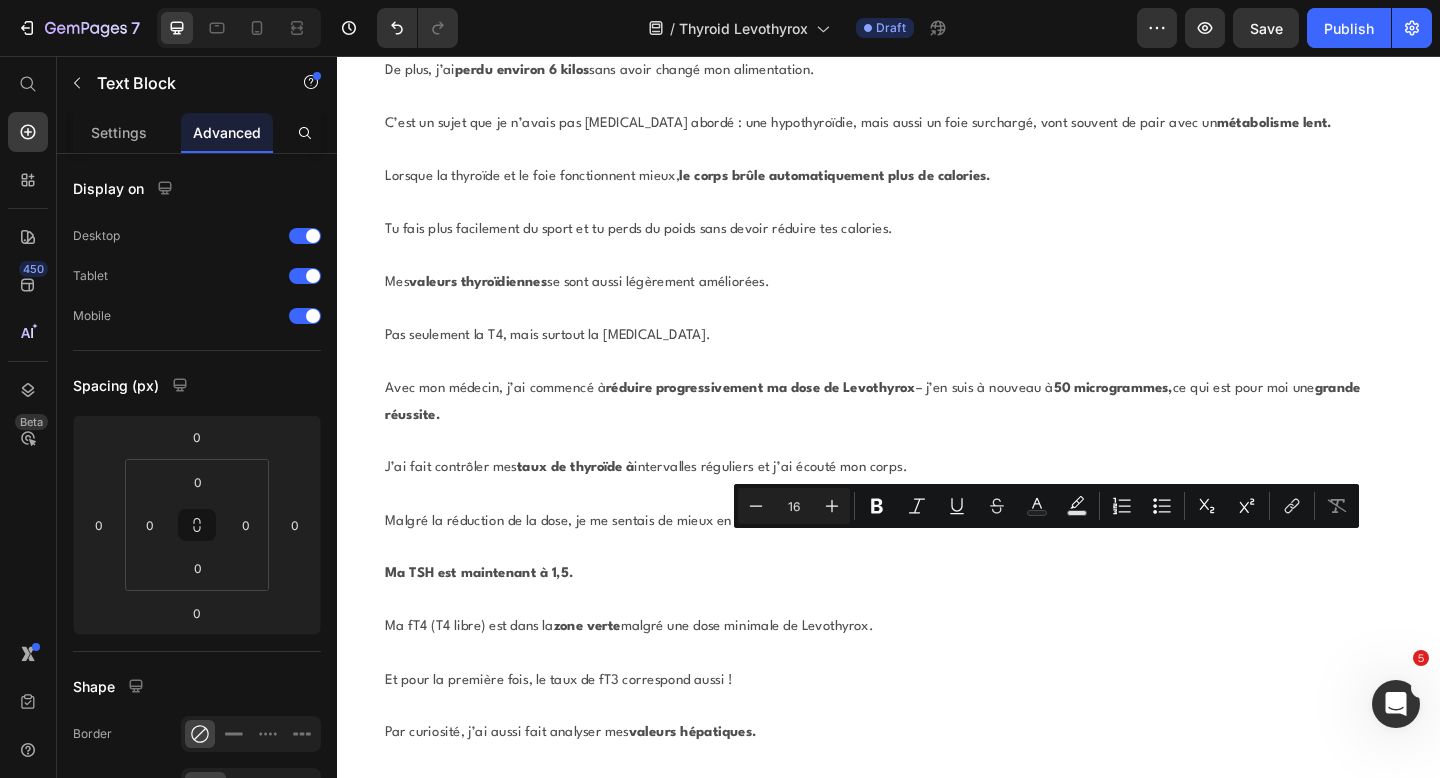 click on "C’est pourquoi Oxen n’a pas seulement ajouté une forte dose de  glutathion  et de  cystéine  dans le convertisseur, mais aussi les précurseurs de la cystéine : la NAC (N-acétyl-cystéine) et la L-méthionine." at bounding box center [921, -3636] 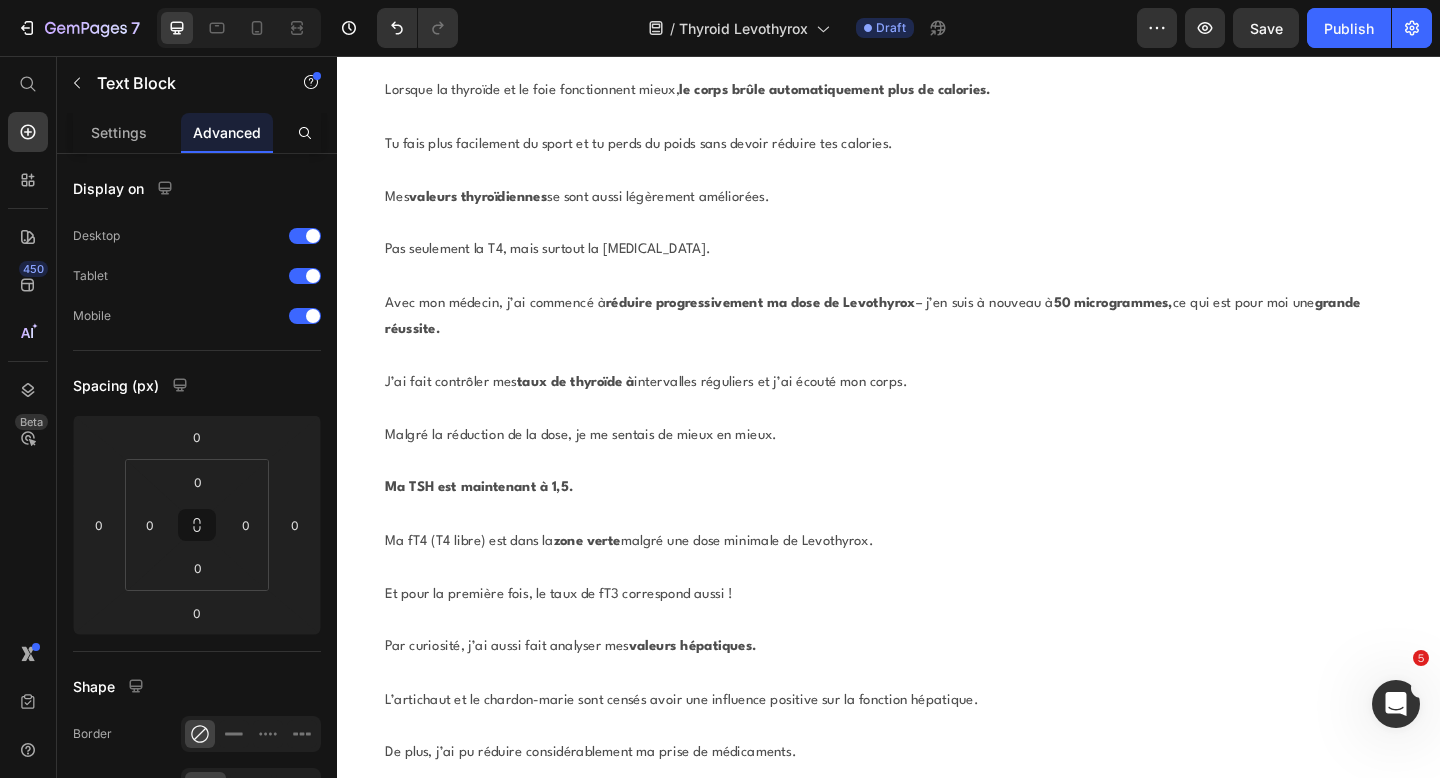 scroll, scrollTop: 28679, scrollLeft: 0, axis: vertical 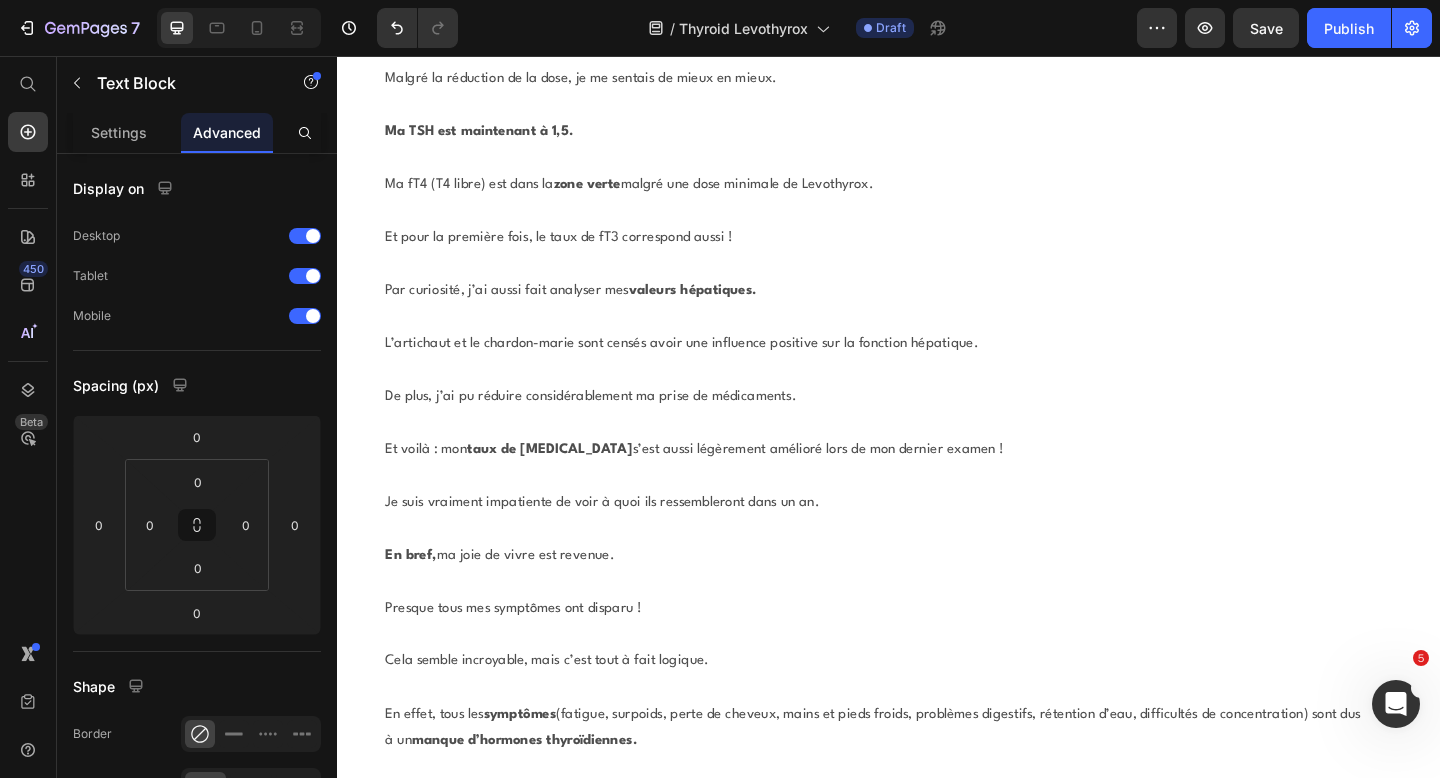 click on "C’est pourquoi le convertisseur contient ces trois substances végétales à un bon dosage." at bounding box center [921, -3700] 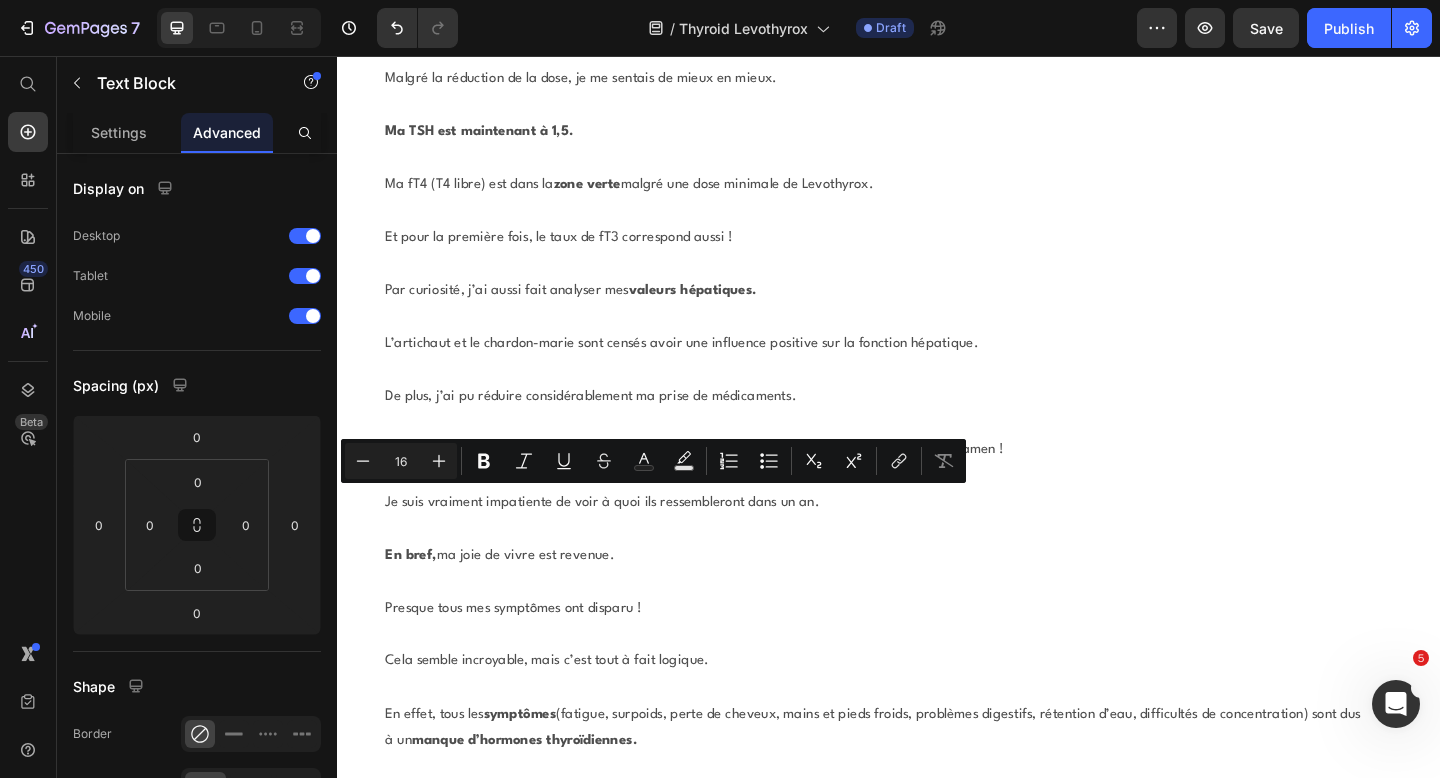 drag, startPoint x: 505, startPoint y: 533, endPoint x: 589, endPoint y: 537, distance: 84.095184 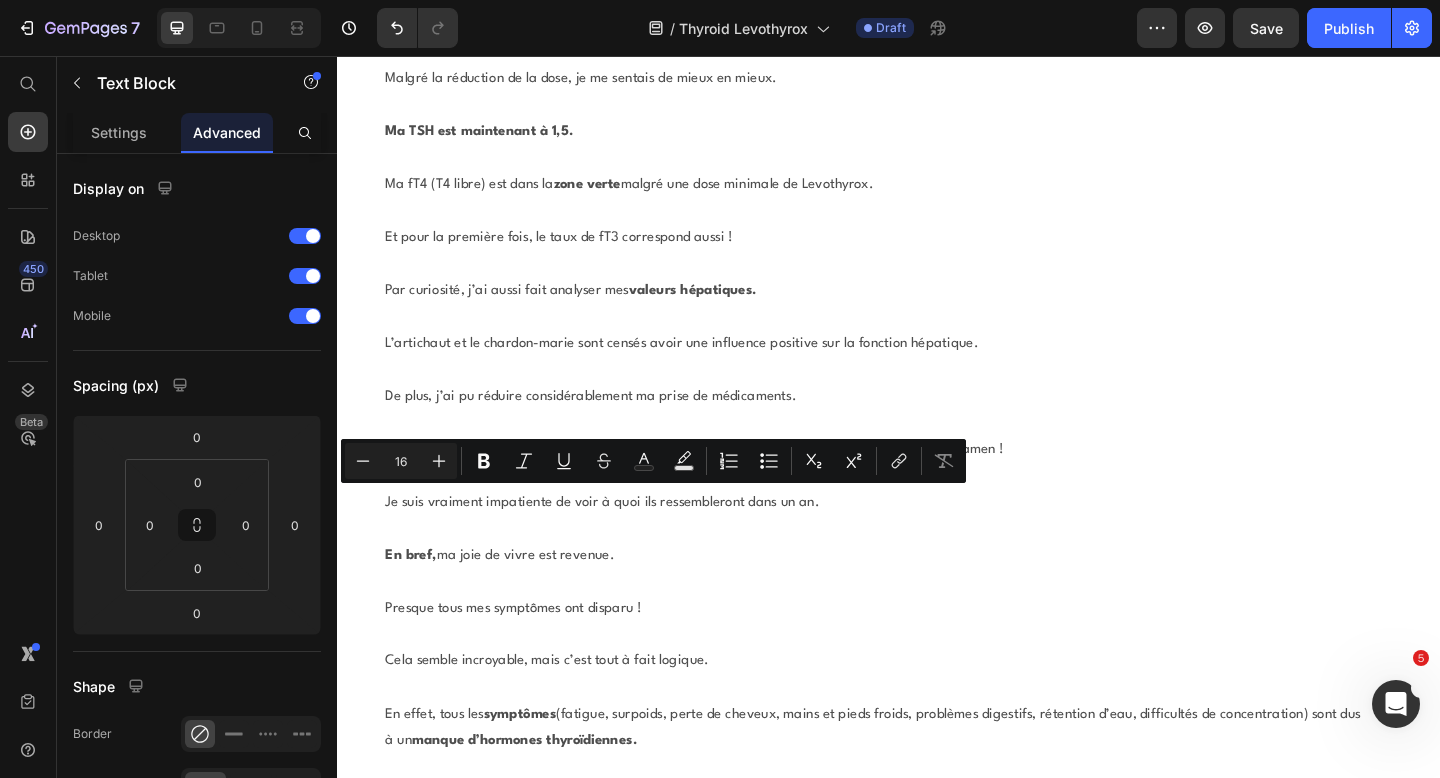 click on "C’est pourquoi le convertisseur contient ces trois substances végétales à un bon dosage." at bounding box center [921, -3700] 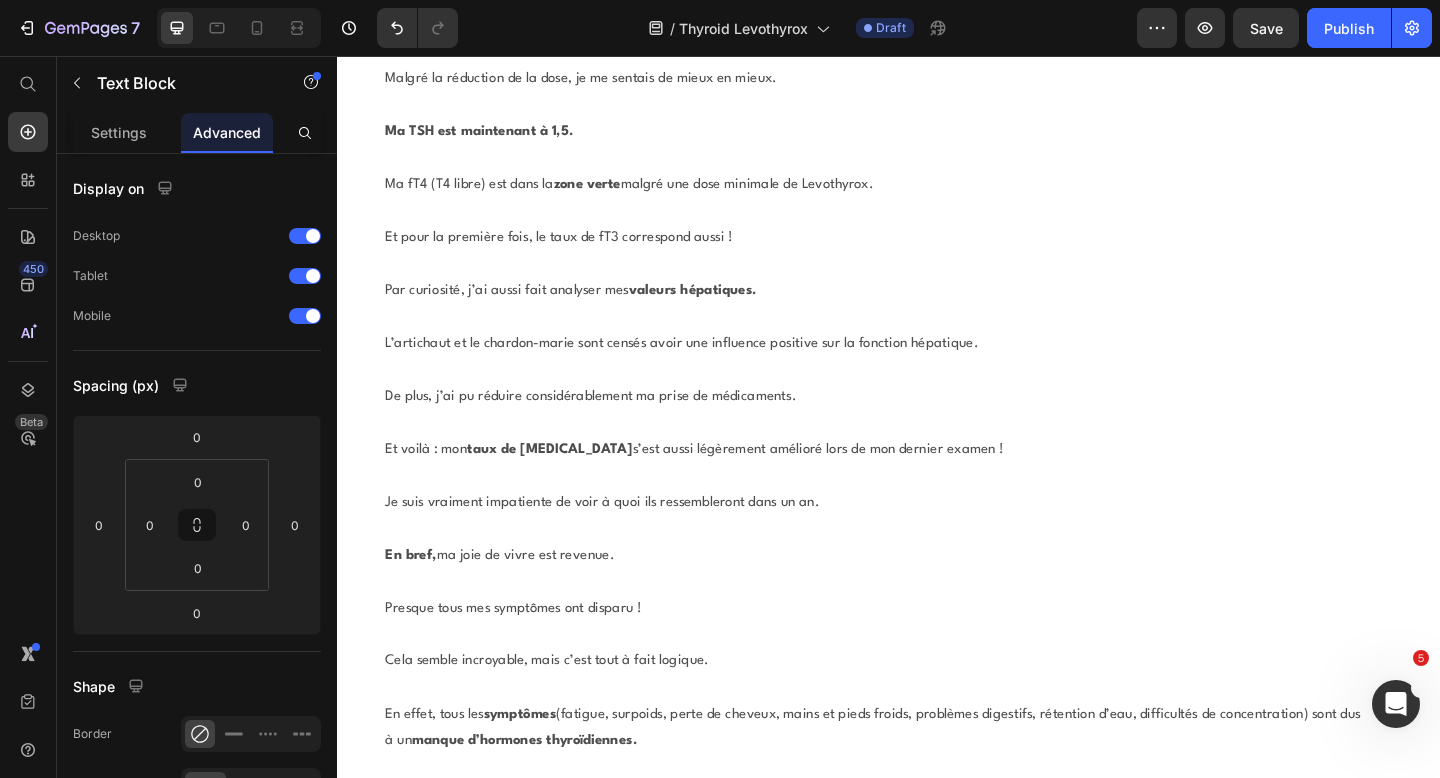 click on "Le sélénium est également présent dans le convertisseur." at bounding box center [921, -3585] 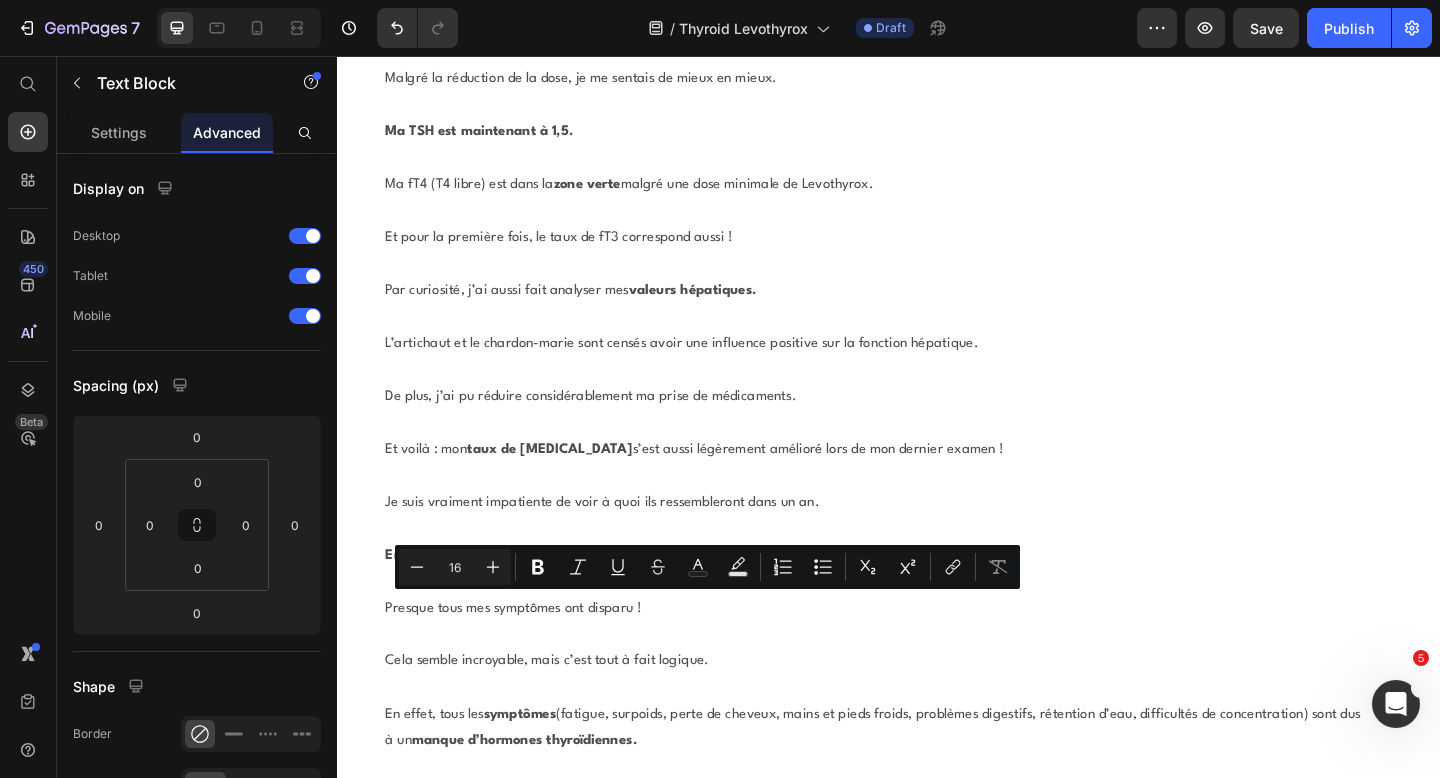 drag, startPoint x: 670, startPoint y: 652, endPoint x: 754, endPoint y: 650, distance: 84.0238 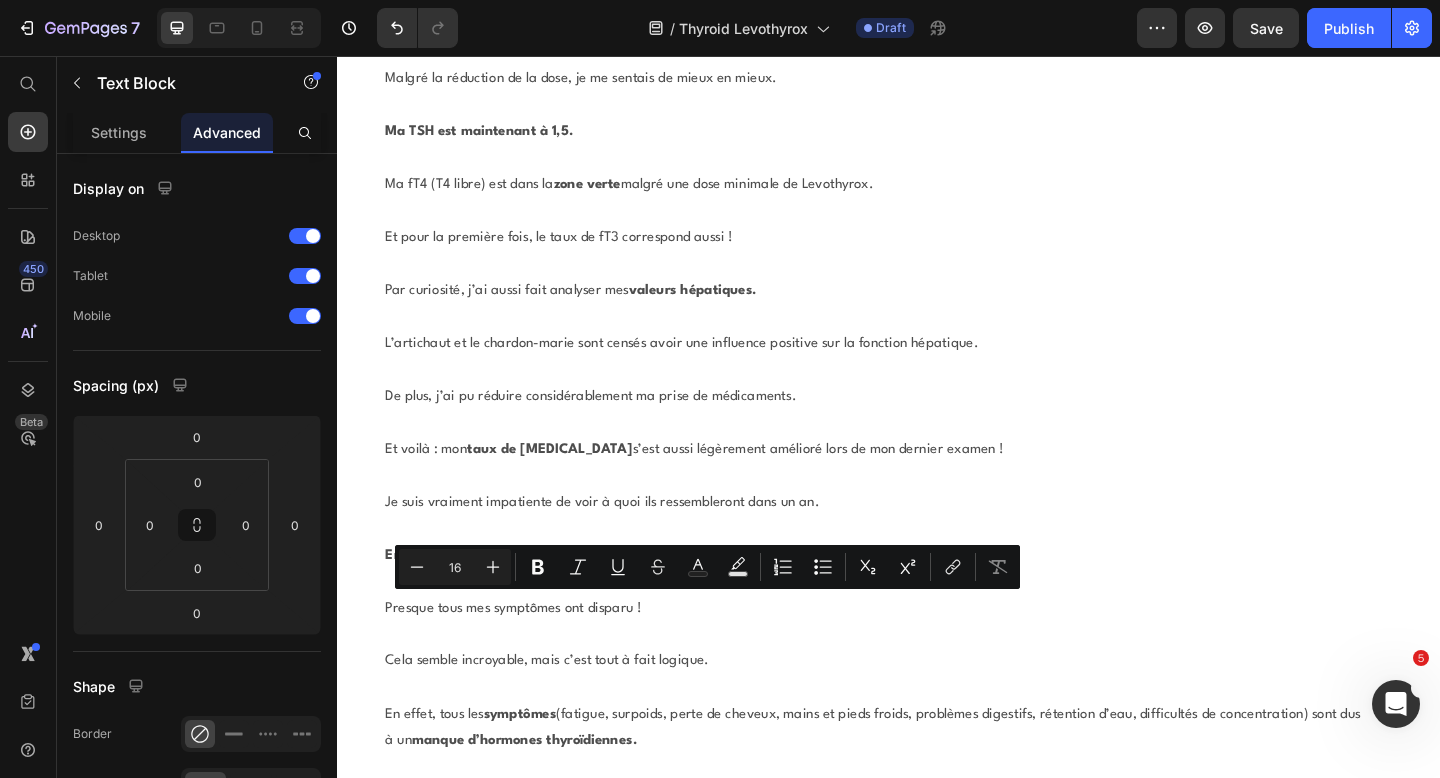 click on "Le sélénium est également présent dans le convertisseur." at bounding box center (921, -3585) 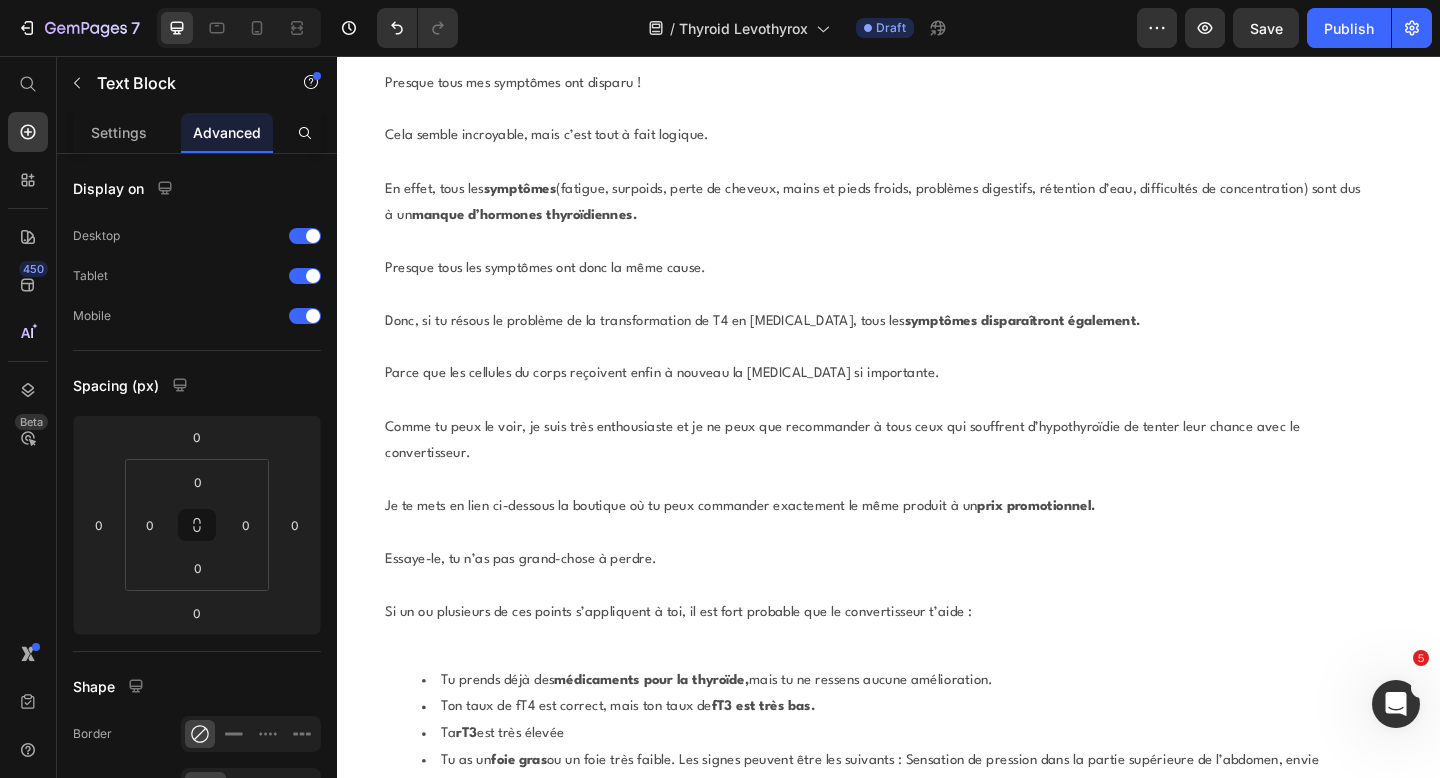 scroll, scrollTop: 29270, scrollLeft: 0, axis: vertical 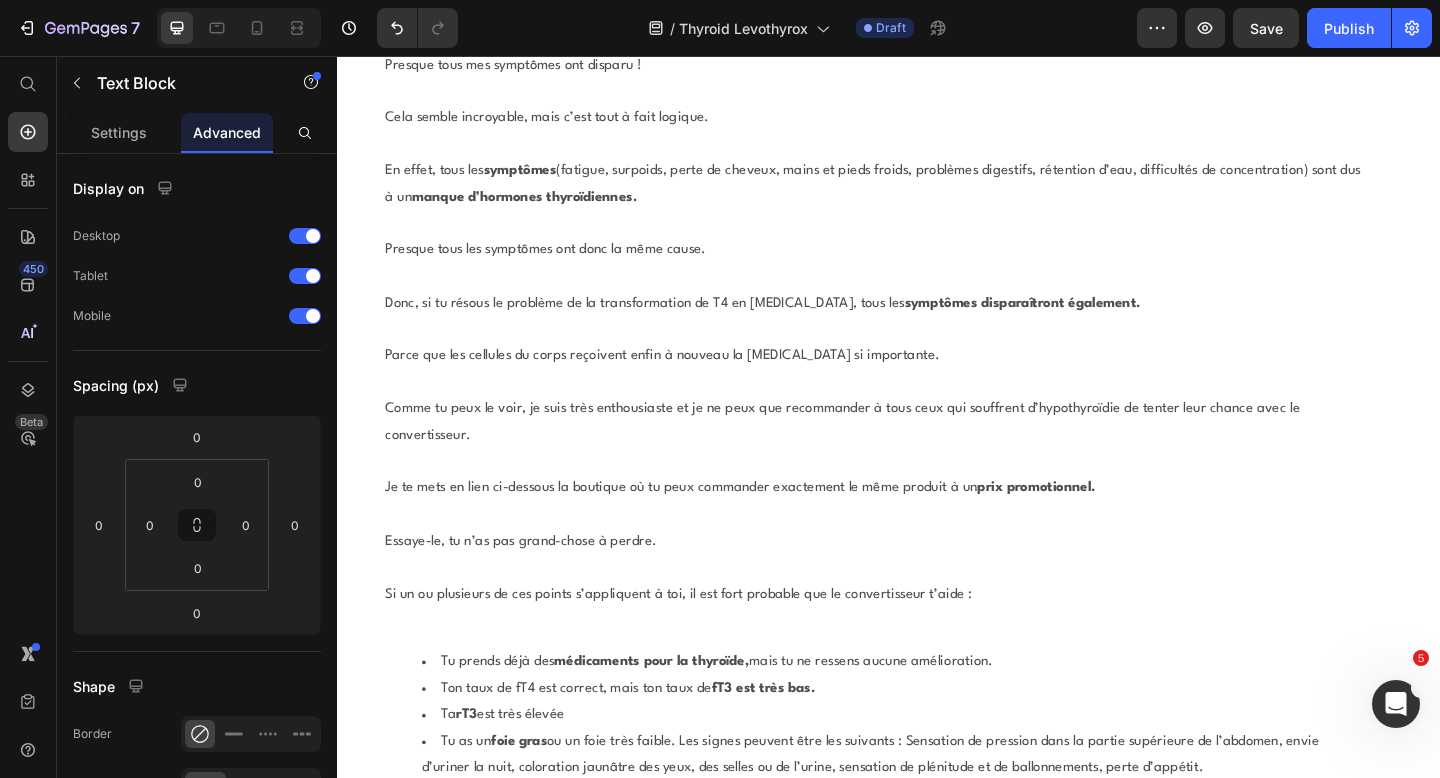 click on "Le soir même, j’ai donc commandé un pack de trois du convertisseur." at bounding box center (921, -3571) 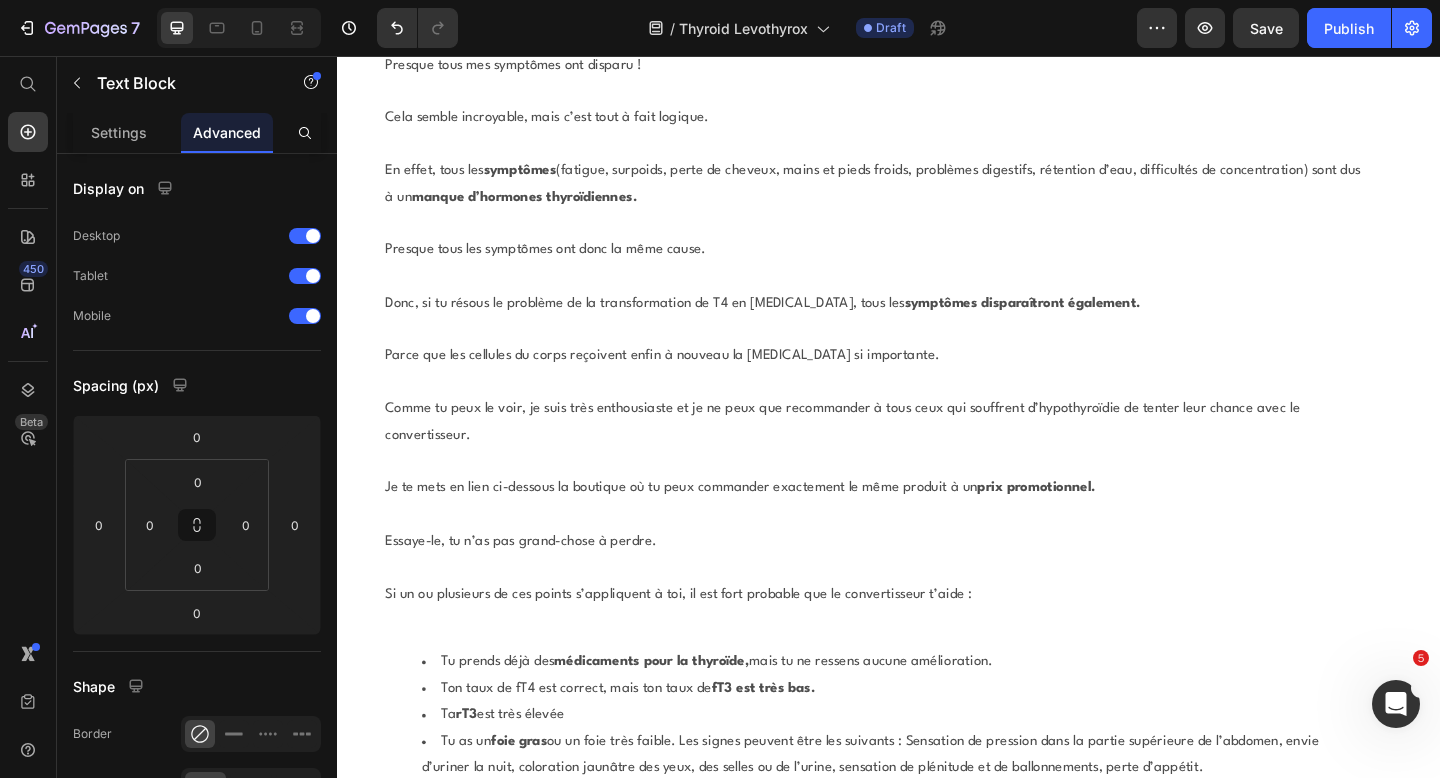 click on "Le soir même, j’ai donc commandé un pack de trois du convertisseur." at bounding box center (921, -3571) 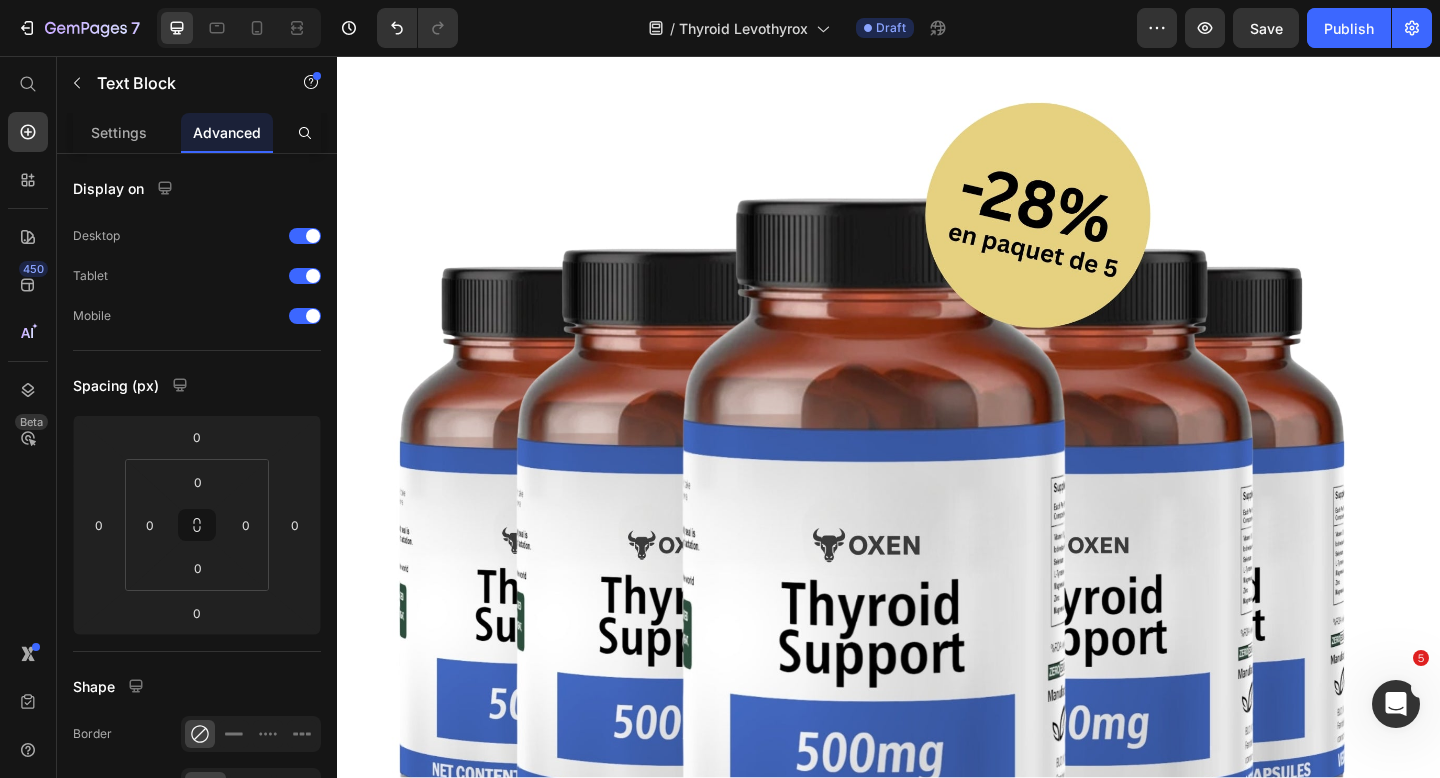 scroll, scrollTop: 30623, scrollLeft: 0, axis: vertical 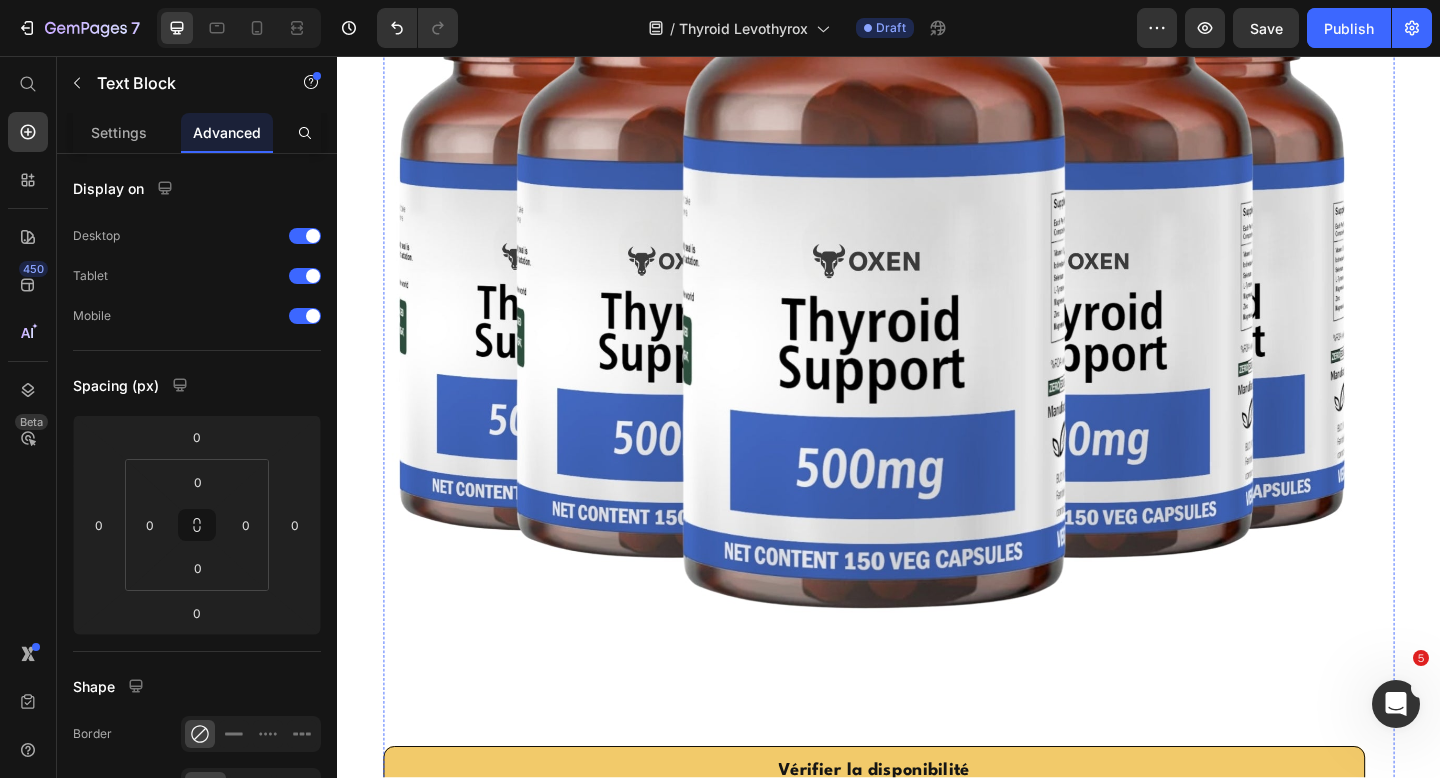 click on "Mes premières semaines avec le convertisseur" at bounding box center (549, -3825) 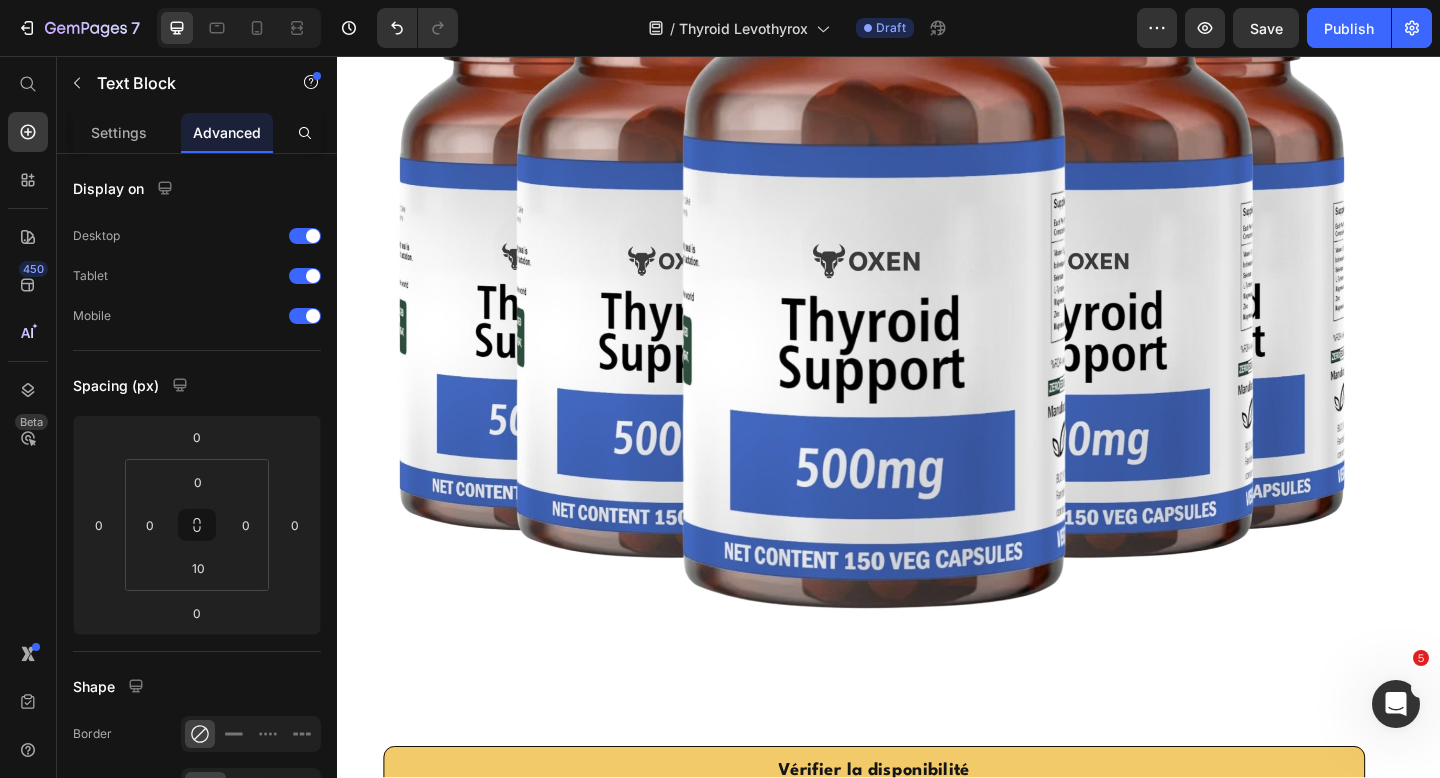 drag, startPoint x: 618, startPoint y: 415, endPoint x: 729, endPoint y: 417, distance: 111.01801 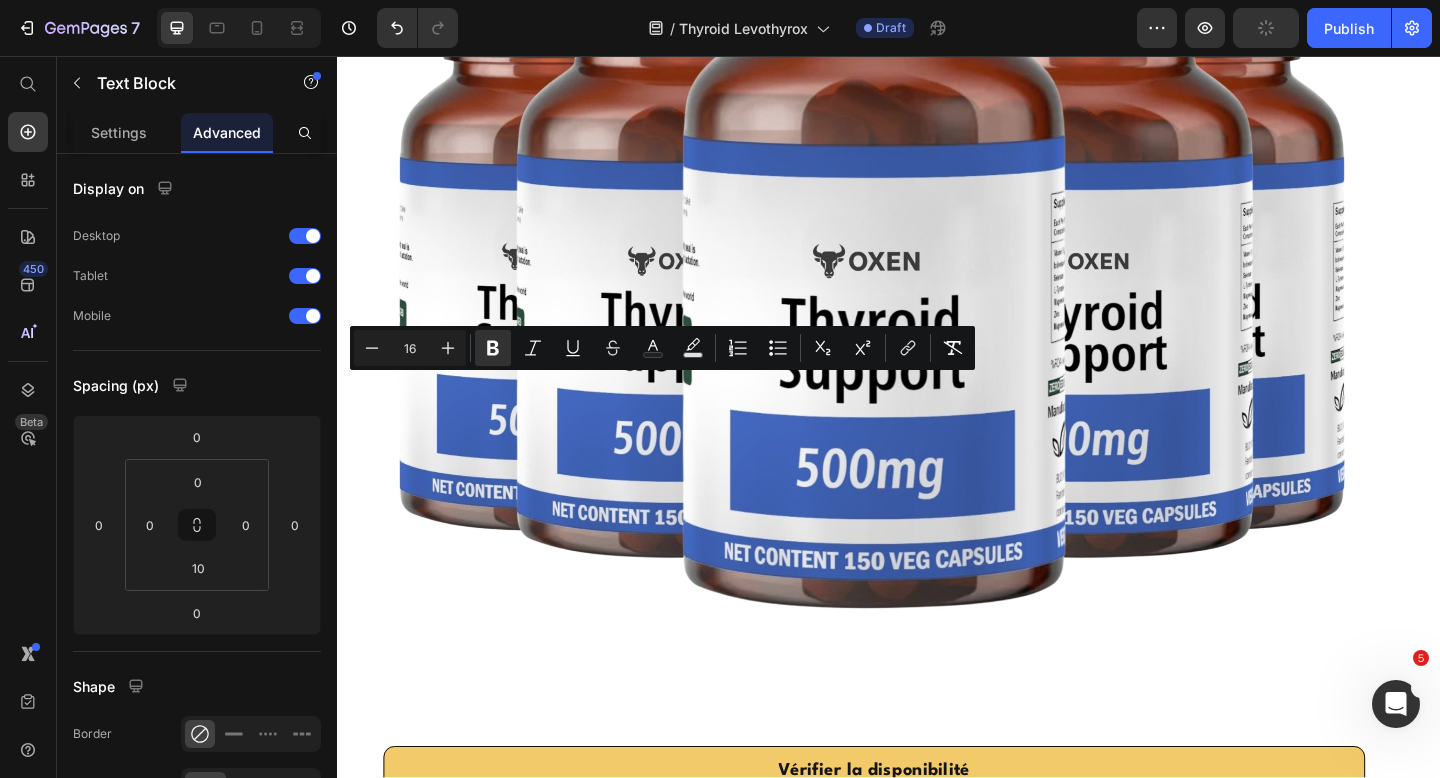 drag, startPoint x: 722, startPoint y: 416, endPoint x: 618, endPoint y: 417, distance: 104.00481 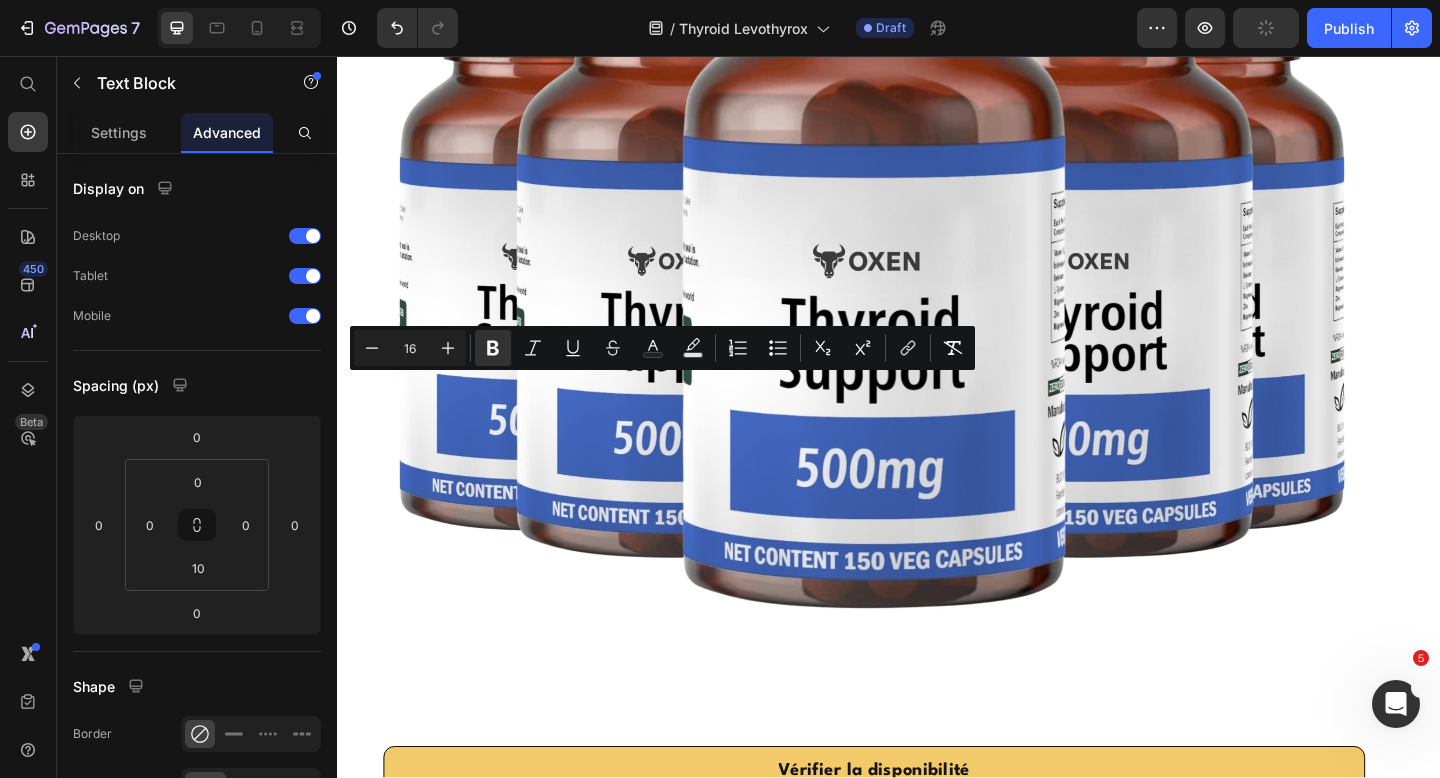 click on "Mes premières semaines avec le convertisseur" at bounding box center [921, -3824] 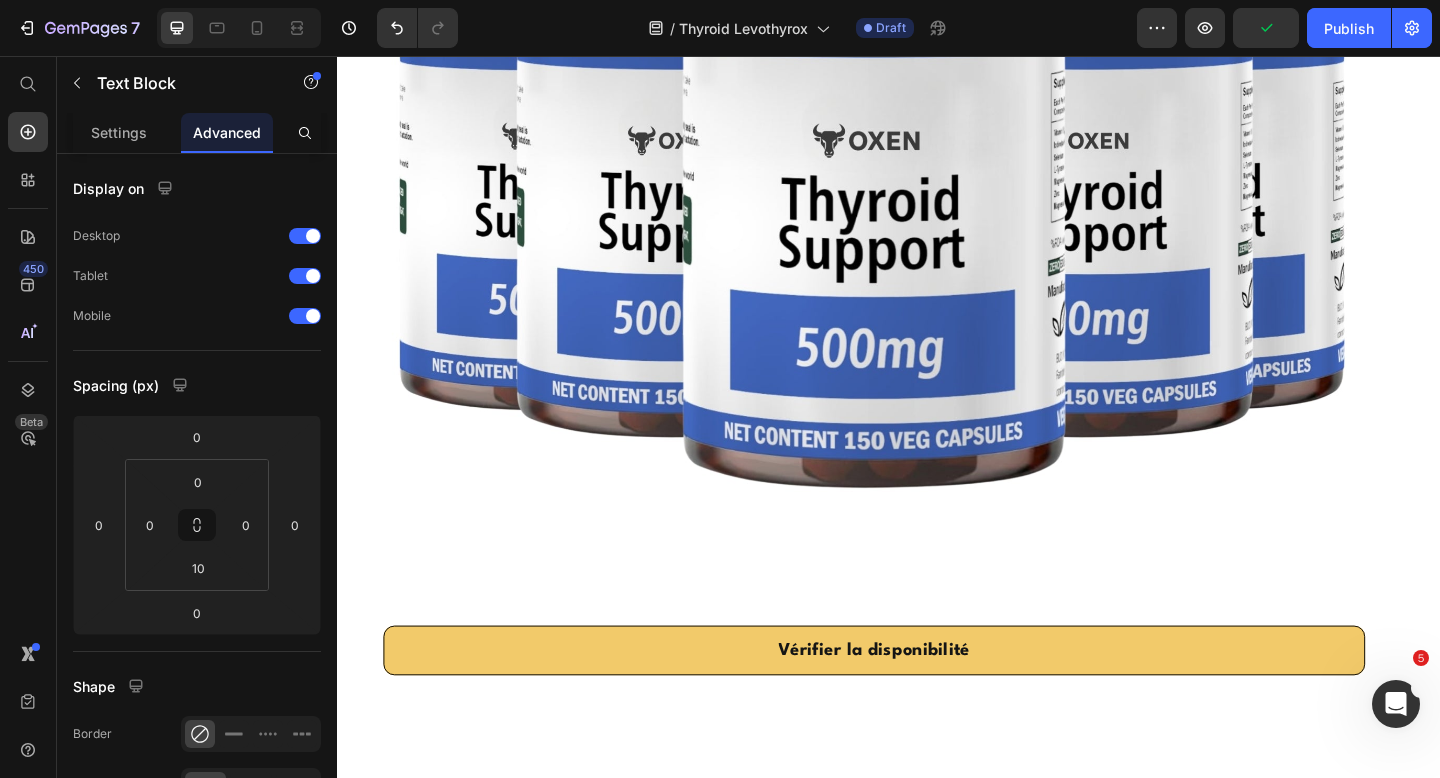 scroll, scrollTop: 30768, scrollLeft: 0, axis: vertical 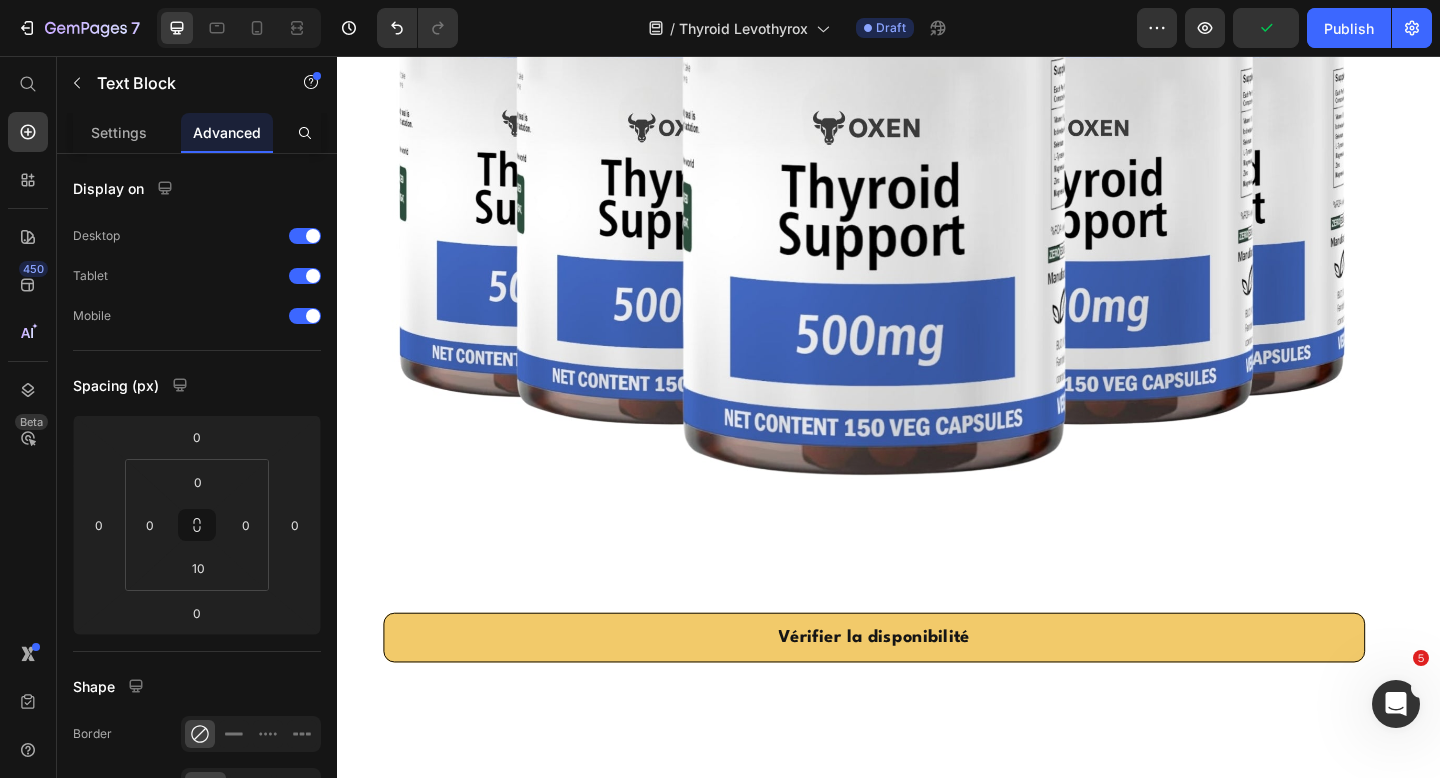 click on "au moins 3 mois au convertisseur." at bounding box center [591, -3566] 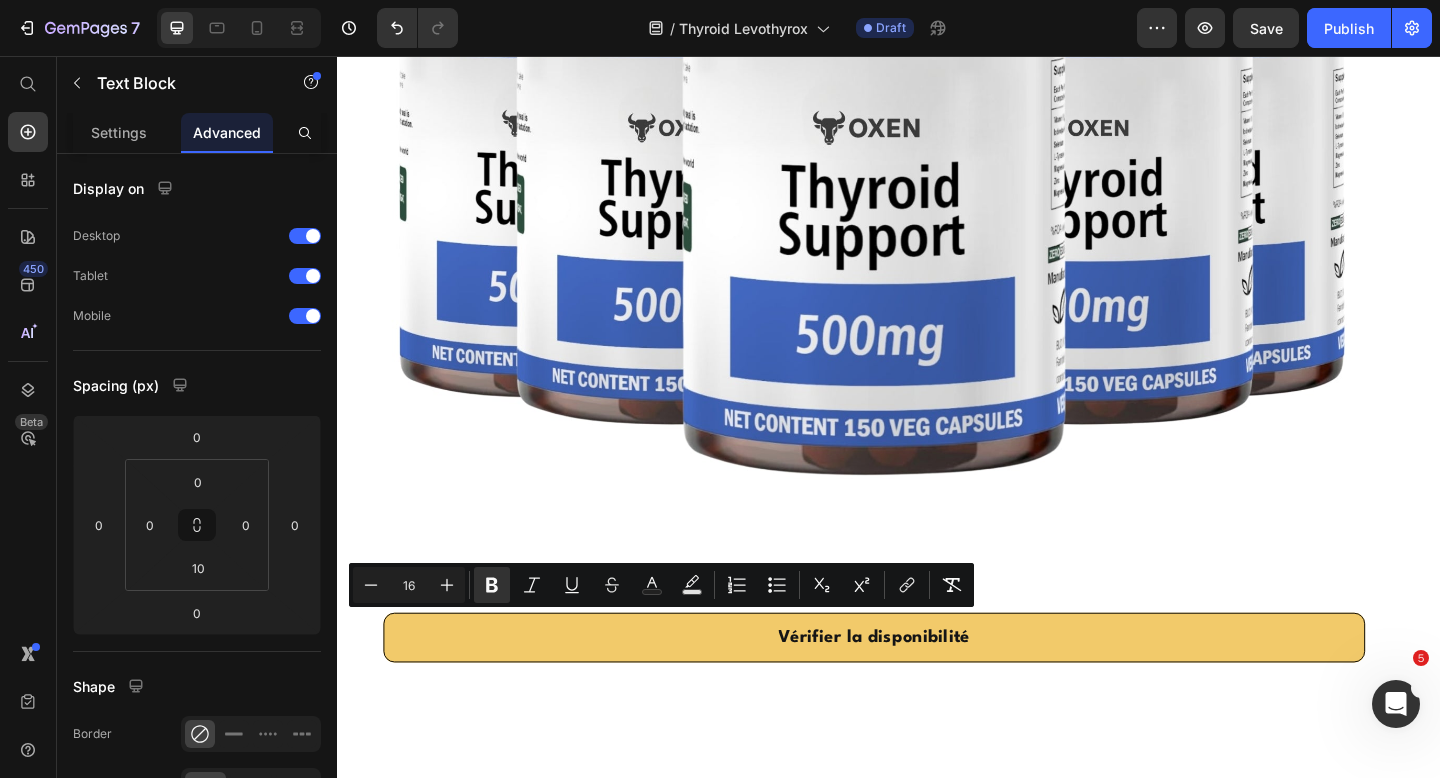drag, startPoint x: 616, startPoint y: 672, endPoint x: 709, endPoint y: 672, distance: 93 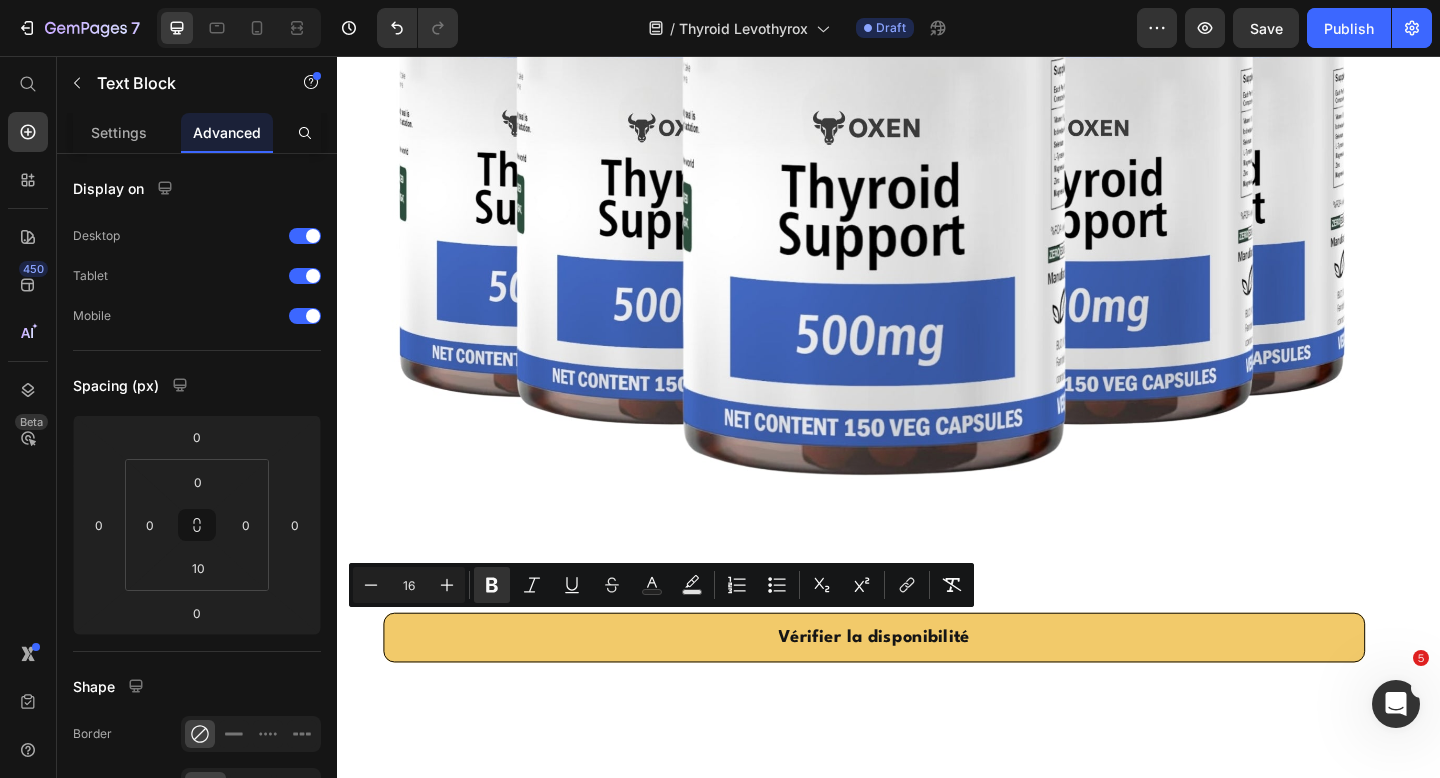 click on "au moins 3 mois au convertisseur." at bounding box center [591, -3566] 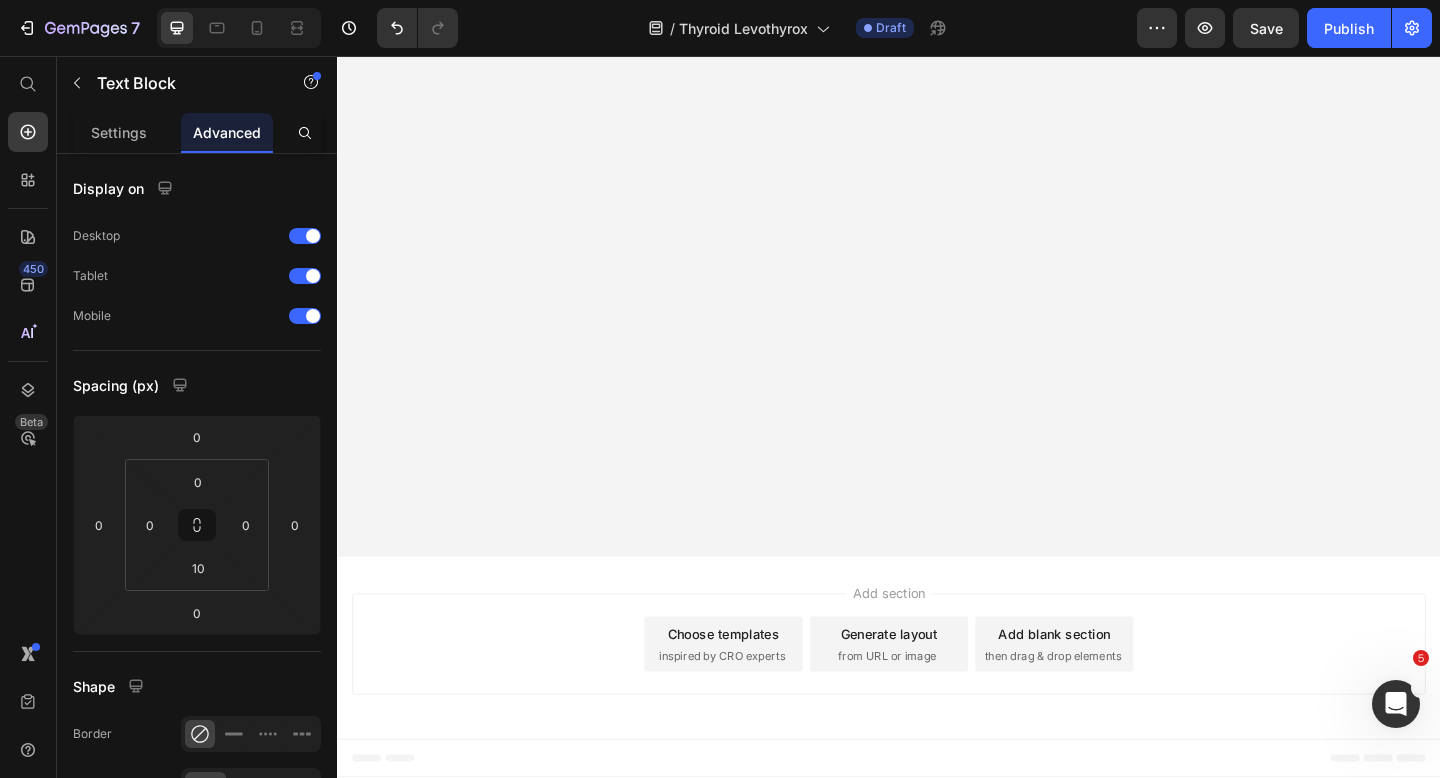scroll, scrollTop: 33568, scrollLeft: 0, axis: vertical 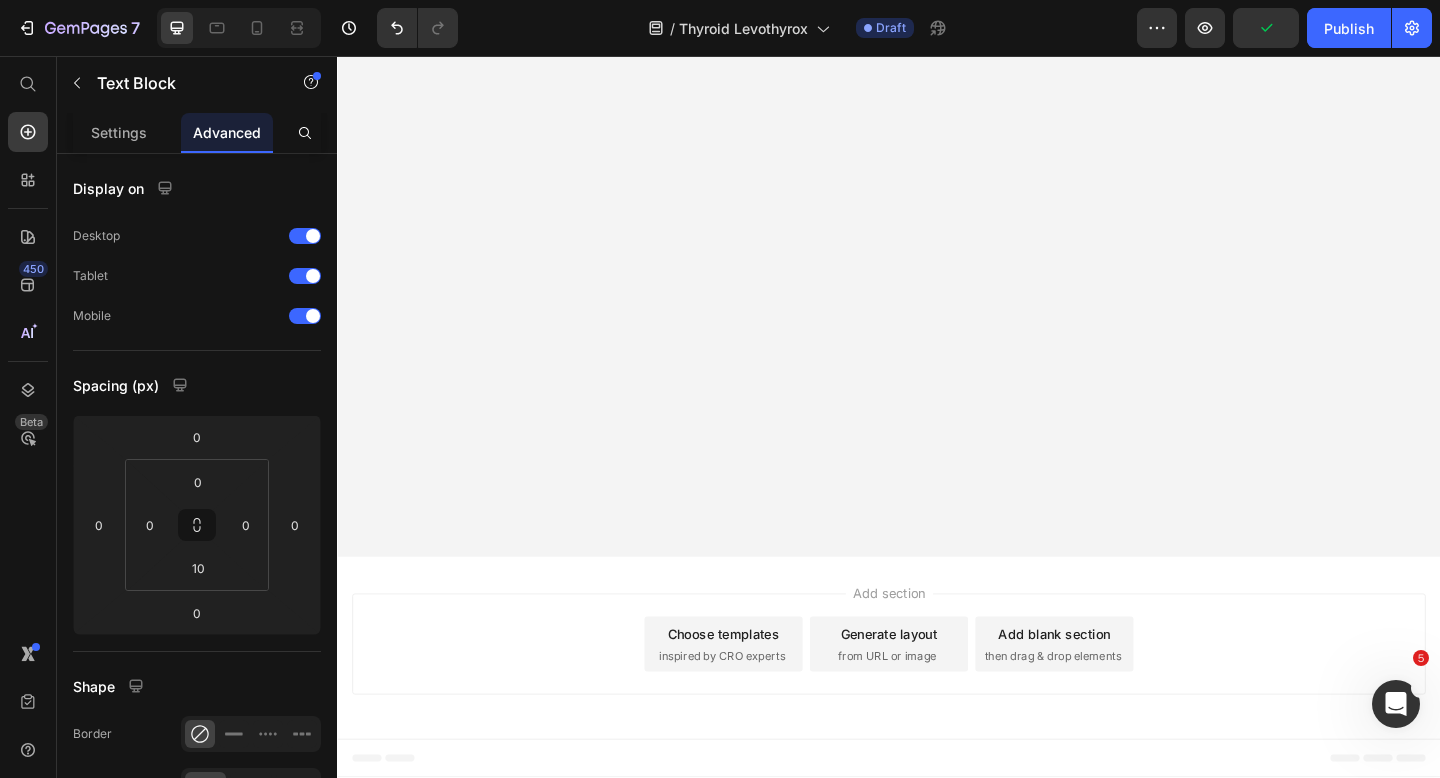 click on "Comme tu peux le voir, je suis très enthousiaste et je ne peux que recommander à tous ceux qui souffrent d’hypothyroïdie de tenter leur chance avec le convertisseur." at bounding box center (921, -3403) 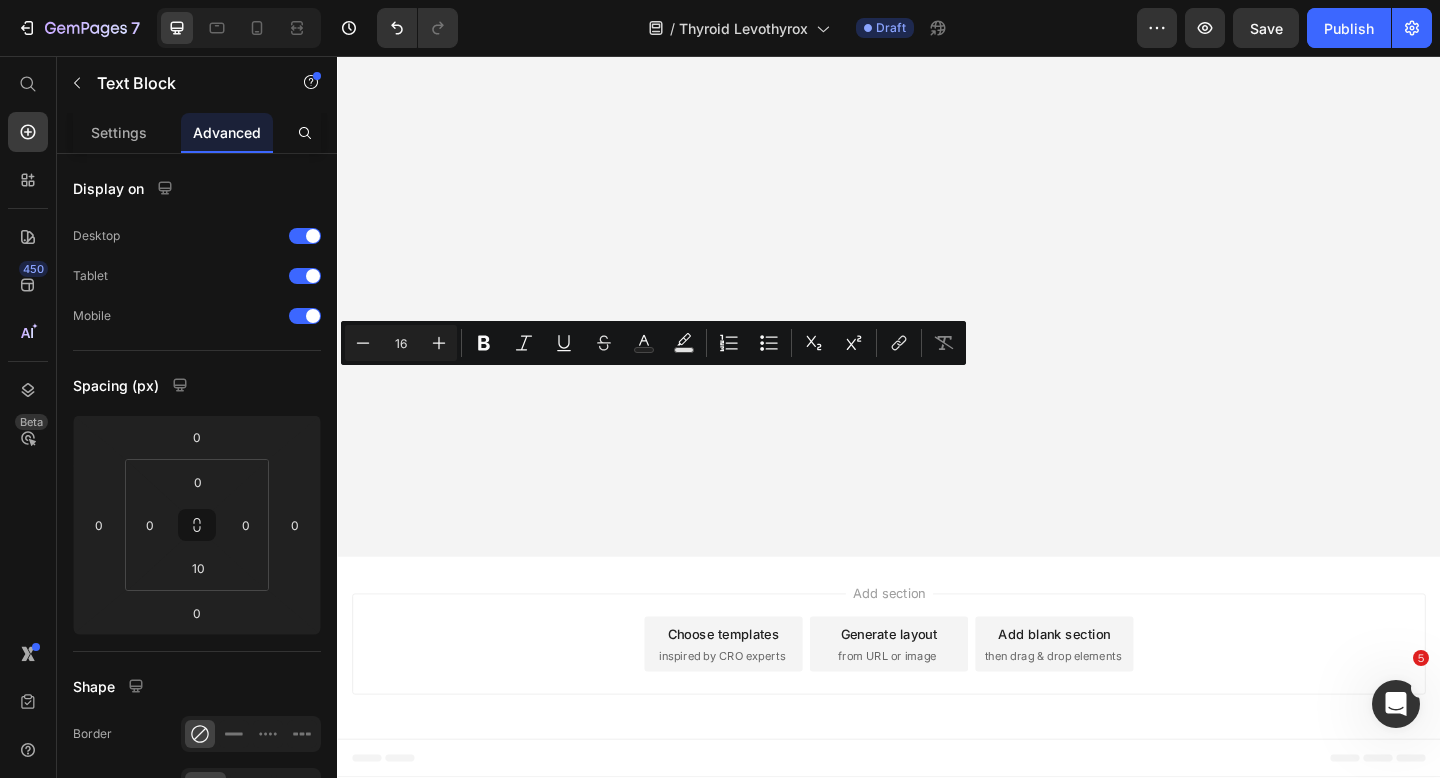 drag, startPoint x: 478, startPoint y: 409, endPoint x: 391, endPoint y: 411, distance: 87.02299 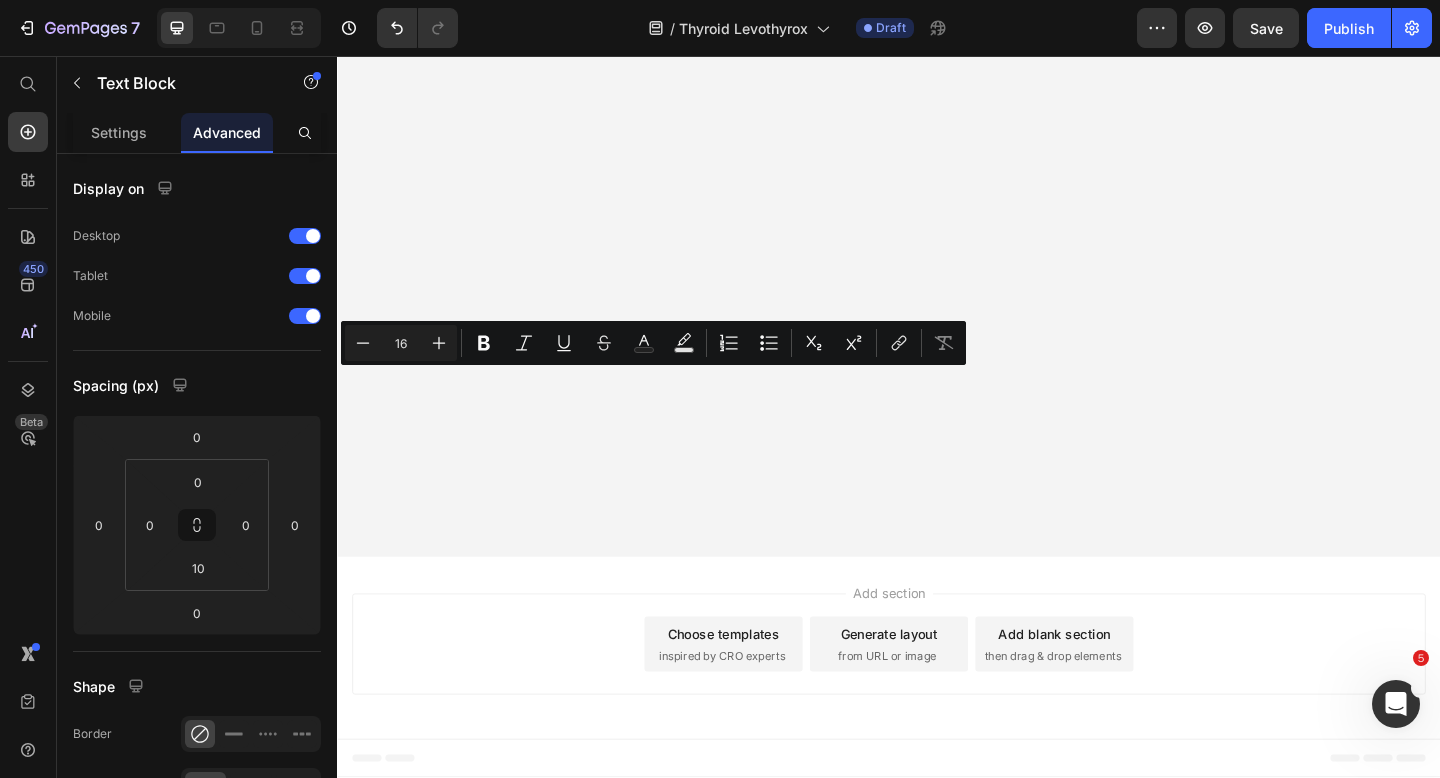 click on "Comme tu peux le voir, je suis très enthousiaste et je ne peux que recommander à tous ceux qui souffrent d’hypothyroïdie de tenter leur chance avec le convertisseur." at bounding box center [921, -3403] 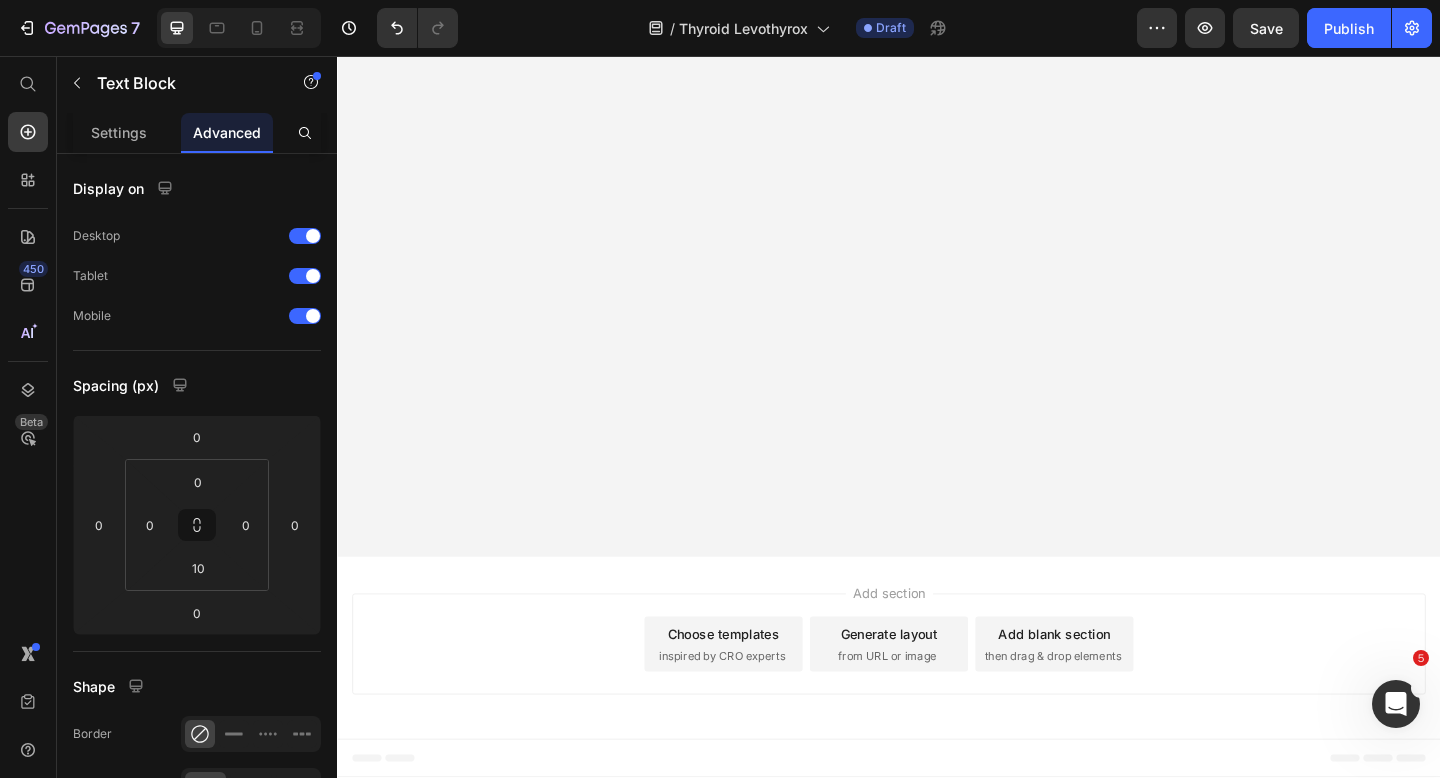 click on "Si un ou plusieurs de ces points s’appliquent à toi, il est fort probable que le convertisseur t’aide :" at bounding box center [921, -3216] 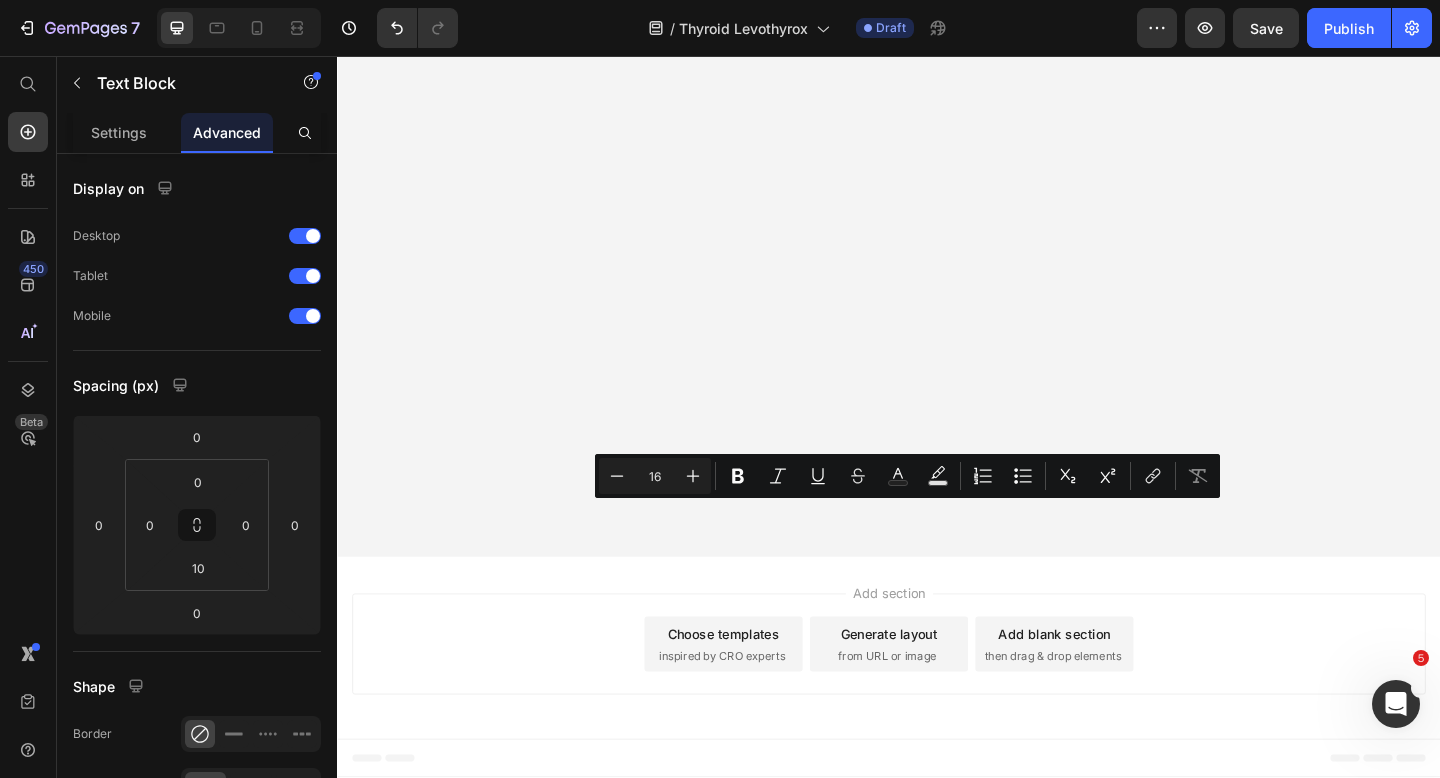drag, startPoint x: 889, startPoint y: 552, endPoint x: 974, endPoint y: 552, distance: 85 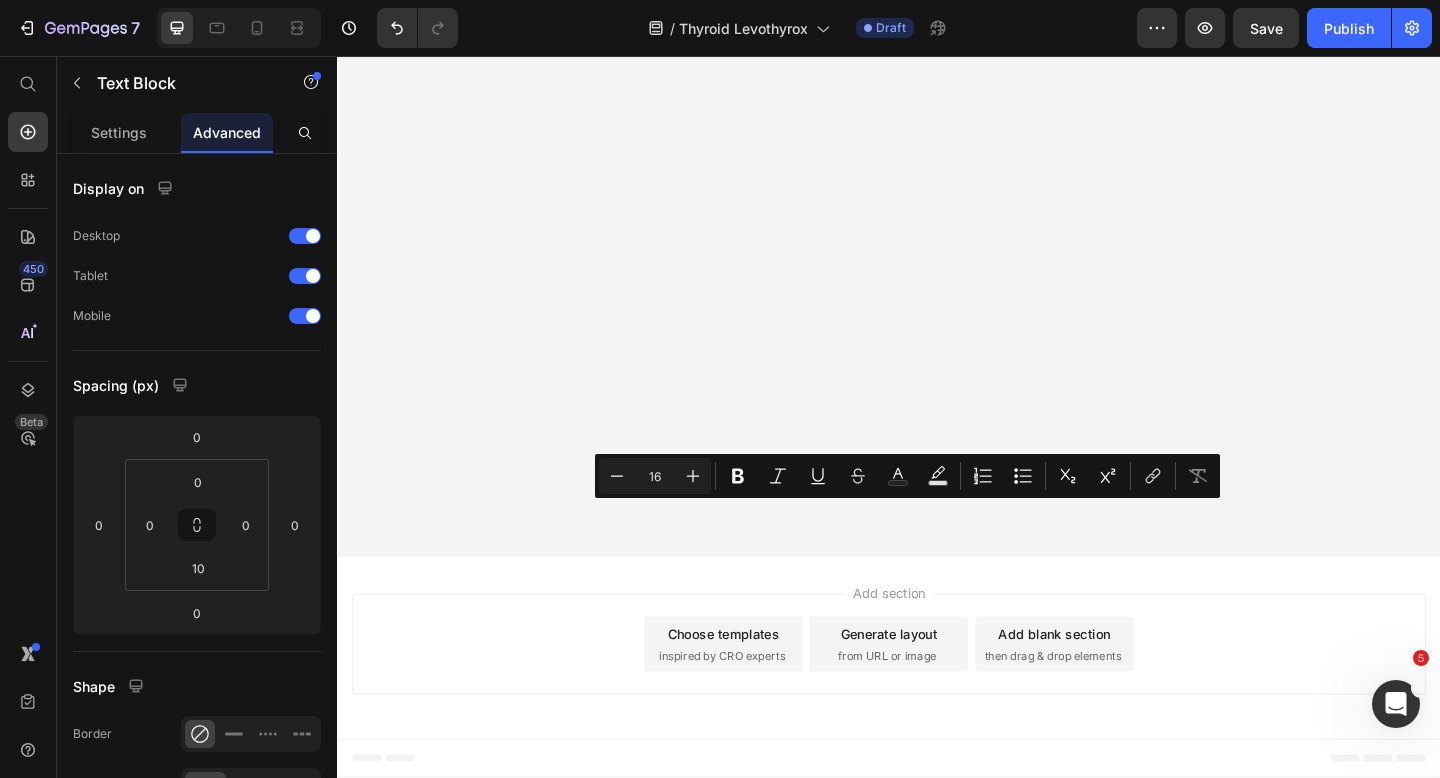 click on "Si un ou plusieurs de ces points s’appliquent à toi, il est fort probable que le convertisseur t’aide :" at bounding box center (921, -3216) 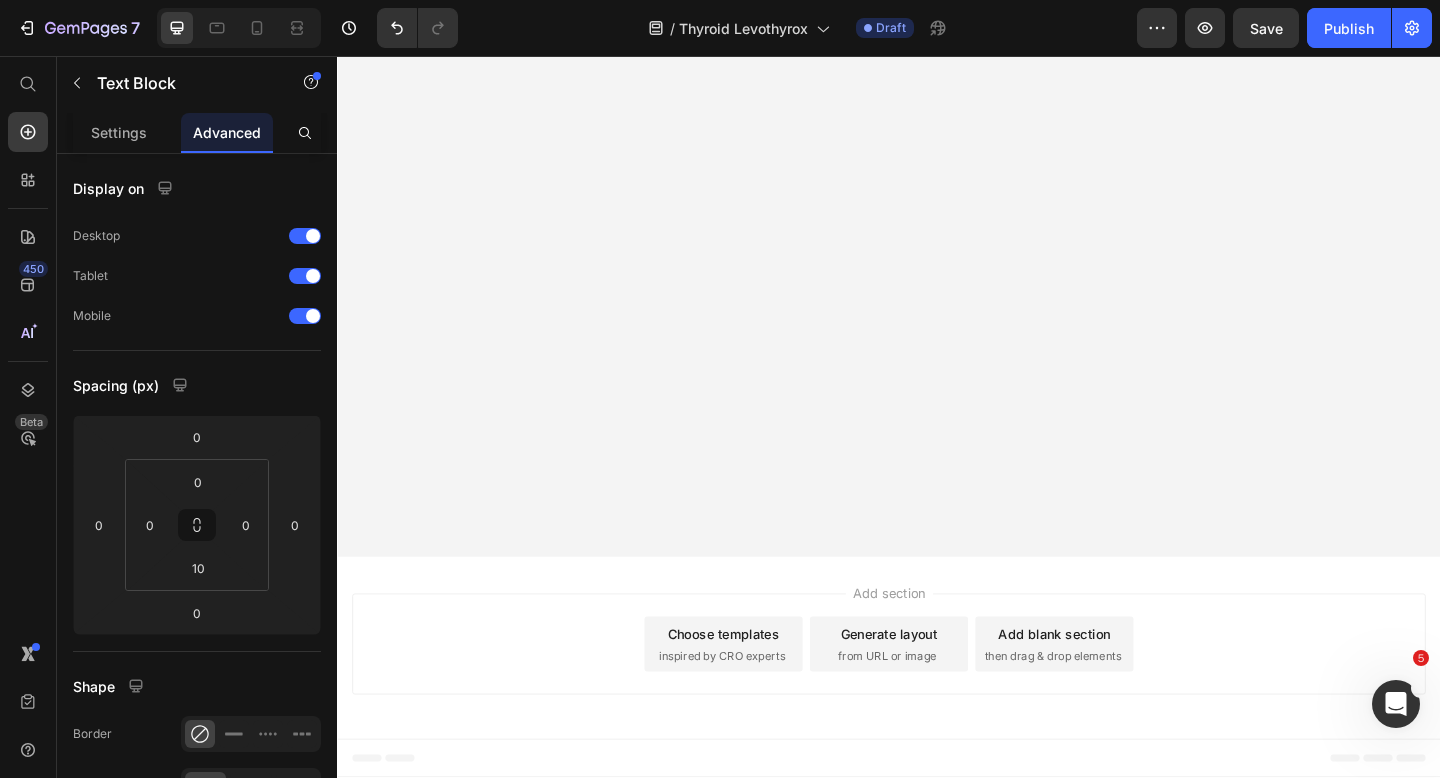 scroll, scrollTop: 31828, scrollLeft: 0, axis: vertical 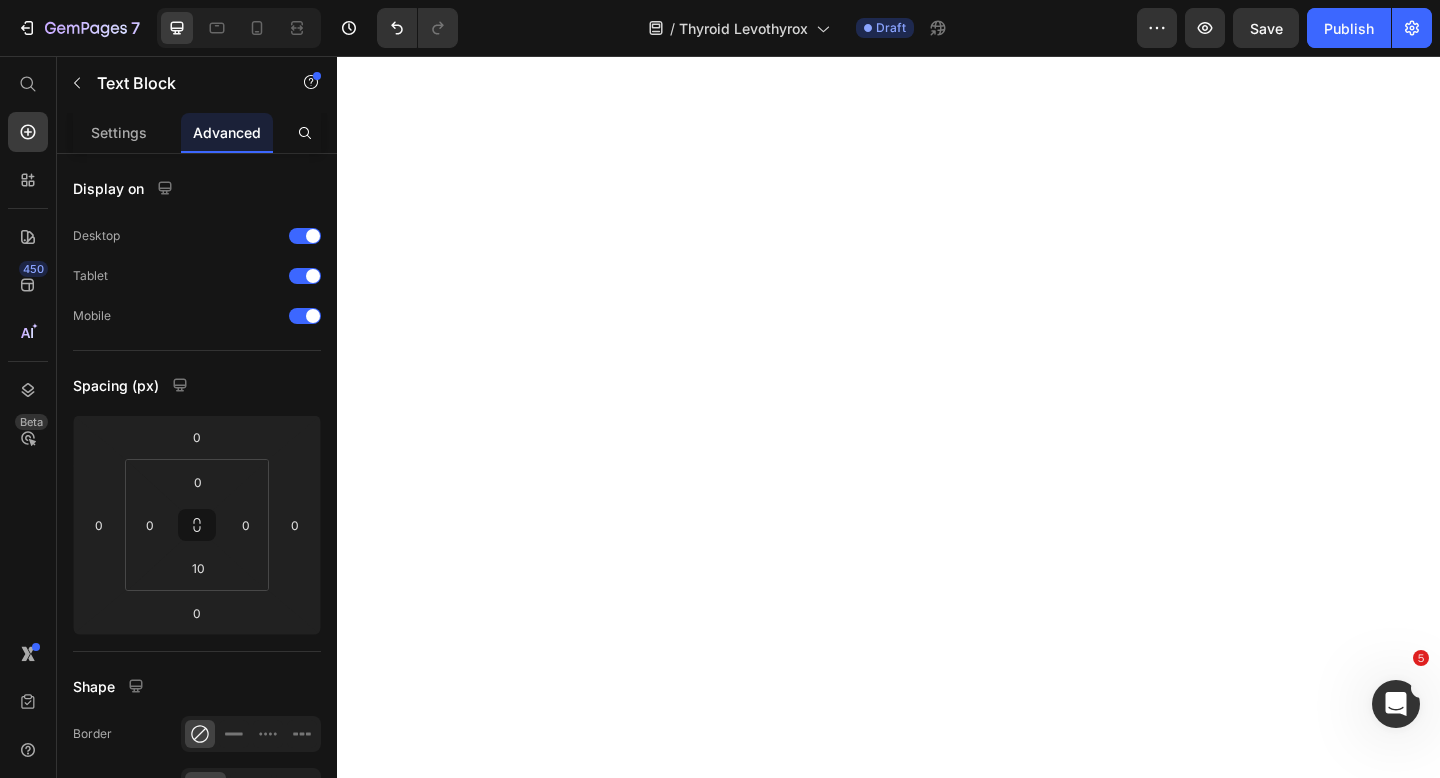 click on "Après avoir testé le convertisseur pendant une semaine, je savais ce qu’ils voulaient dire par là." at bounding box center (921, -4050) 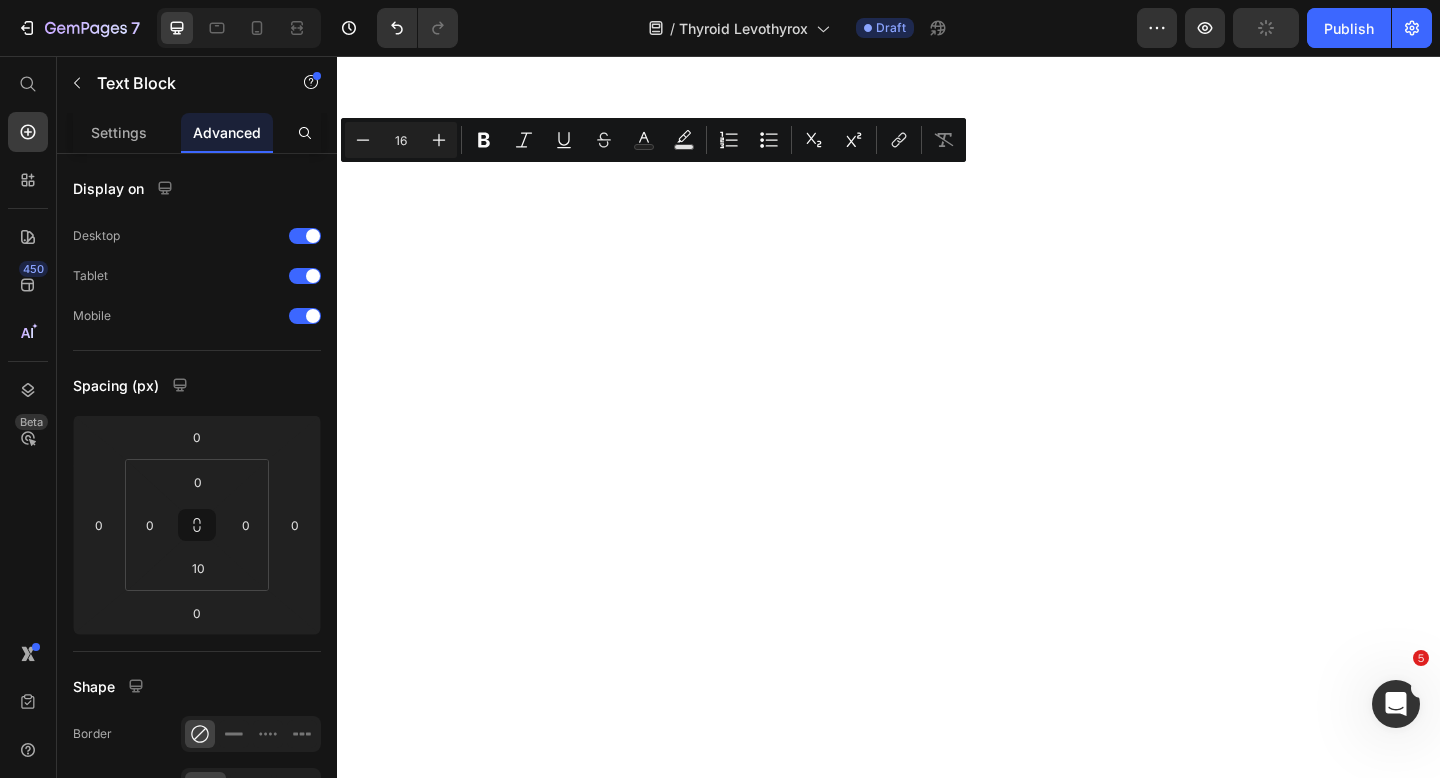 drag, startPoint x: 522, startPoint y: 189, endPoint x: 604, endPoint y: 191, distance: 82.02438 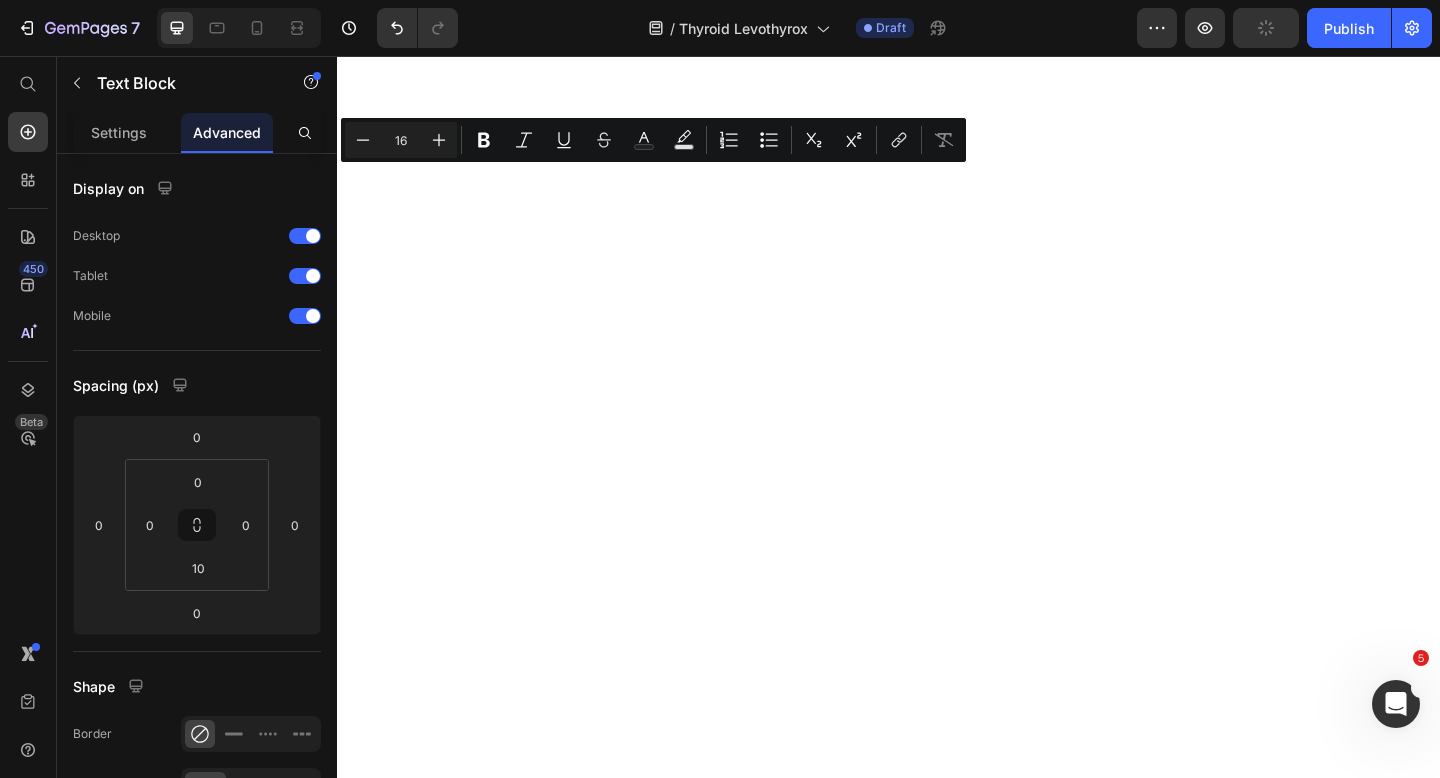 click on "Après avoir testé le convertisseur pendant une semaine, je savais ce qu’ils voulaient dire par là." at bounding box center (921, -4050) 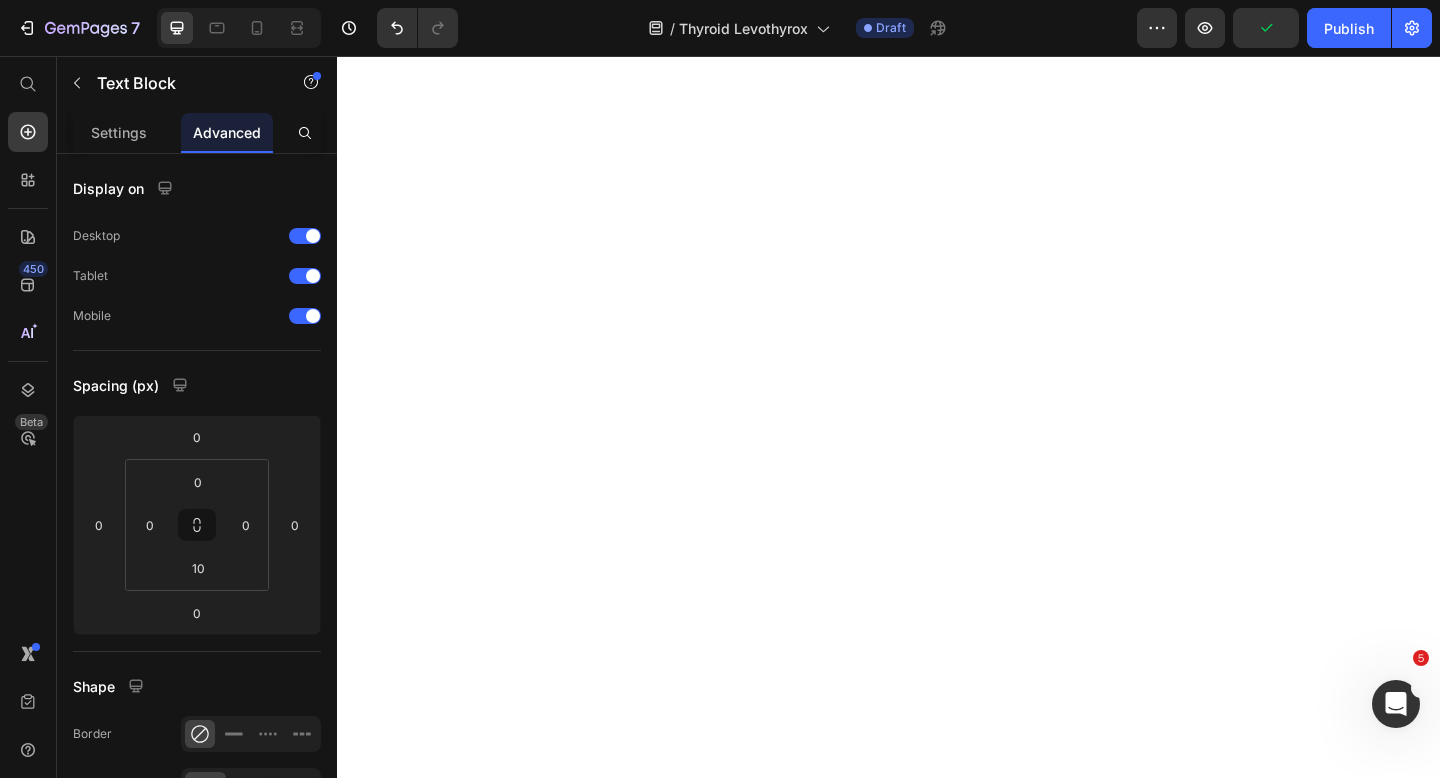 click on "J’ai fini ma première commande de convertisseur. Depuis que je le prends, je me sens beaucoup mieux." at bounding box center [921, -3758] 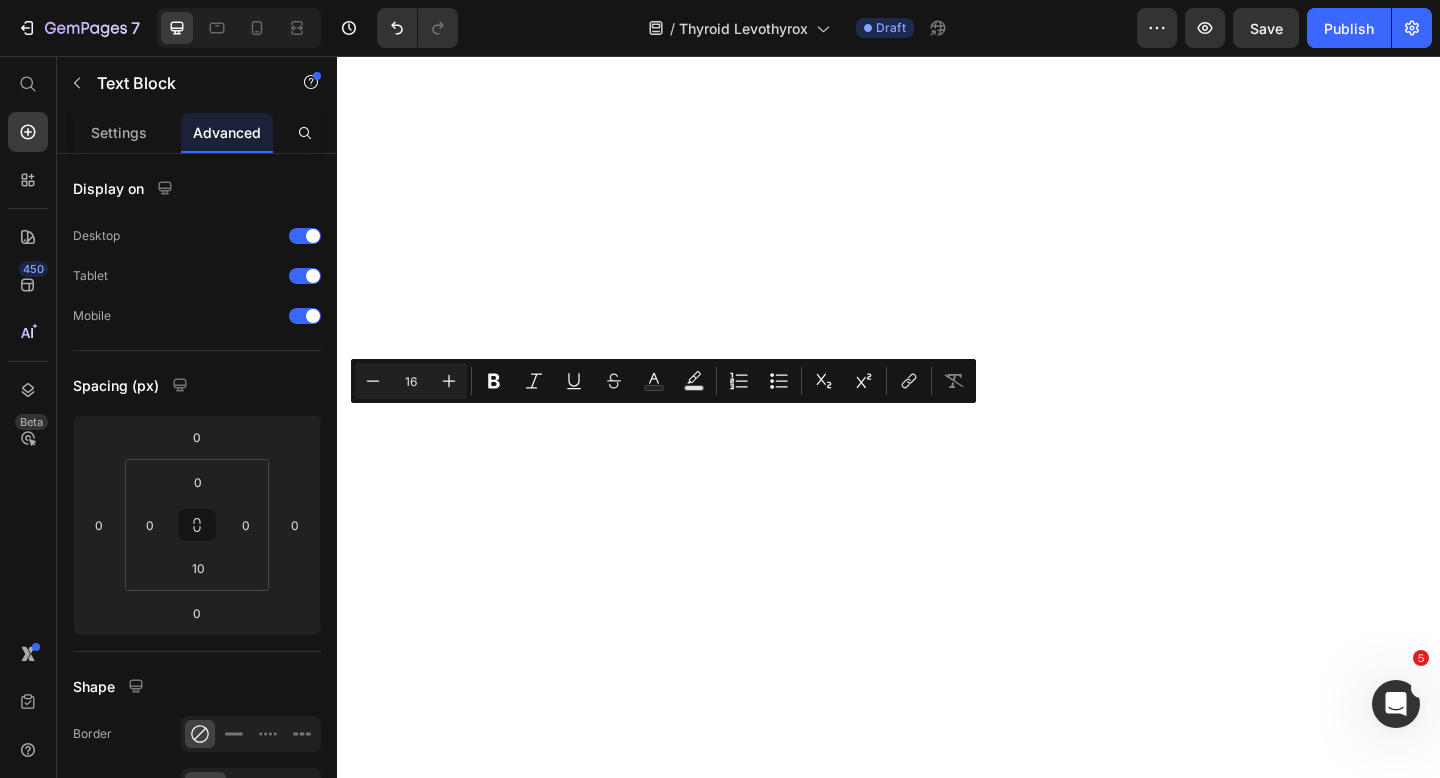 drag, startPoint x: 623, startPoint y: 452, endPoint x: 707, endPoint y: 451, distance: 84.00595 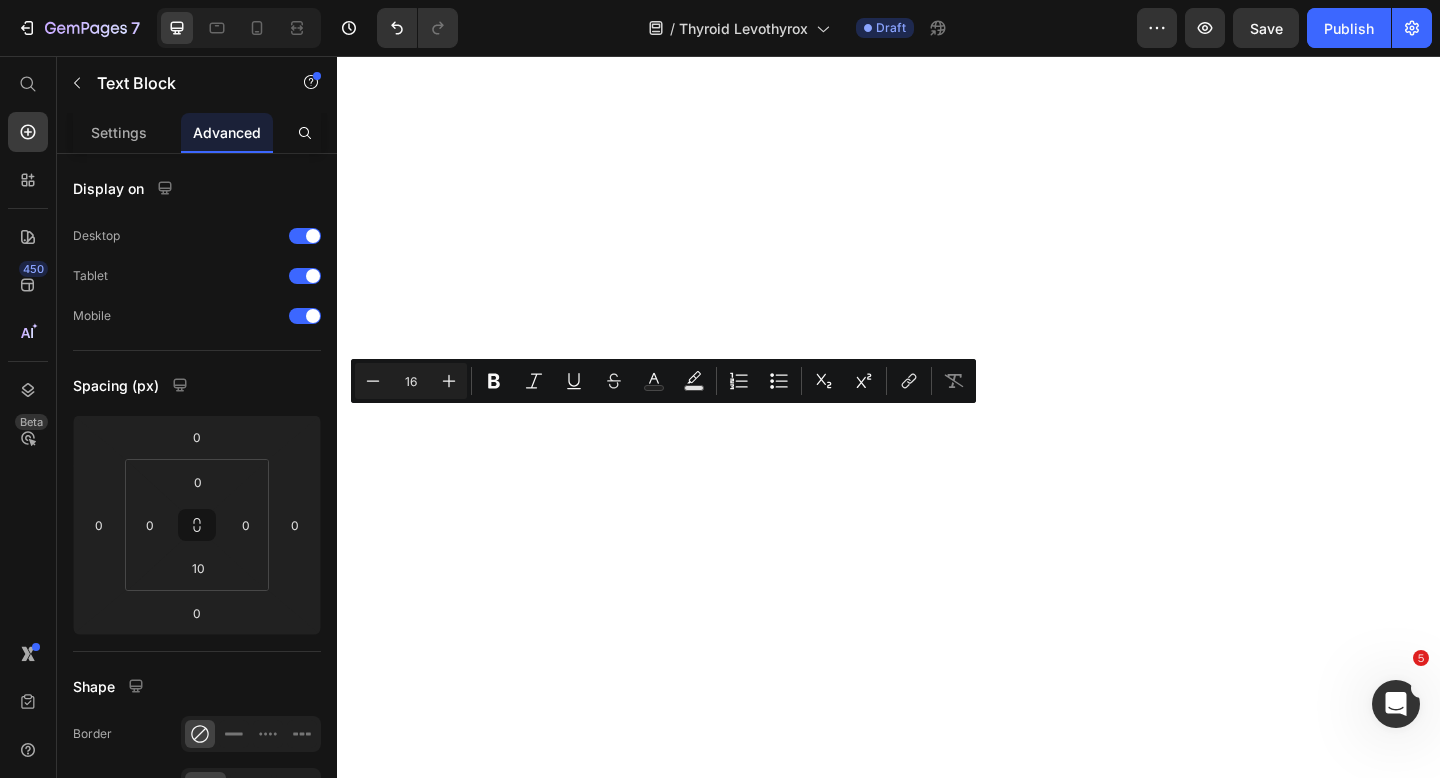 click on "J’ai fini ma première commande de convertisseur. Depuis que je le prends, je me sens beaucoup mieux." at bounding box center (921, -3758) 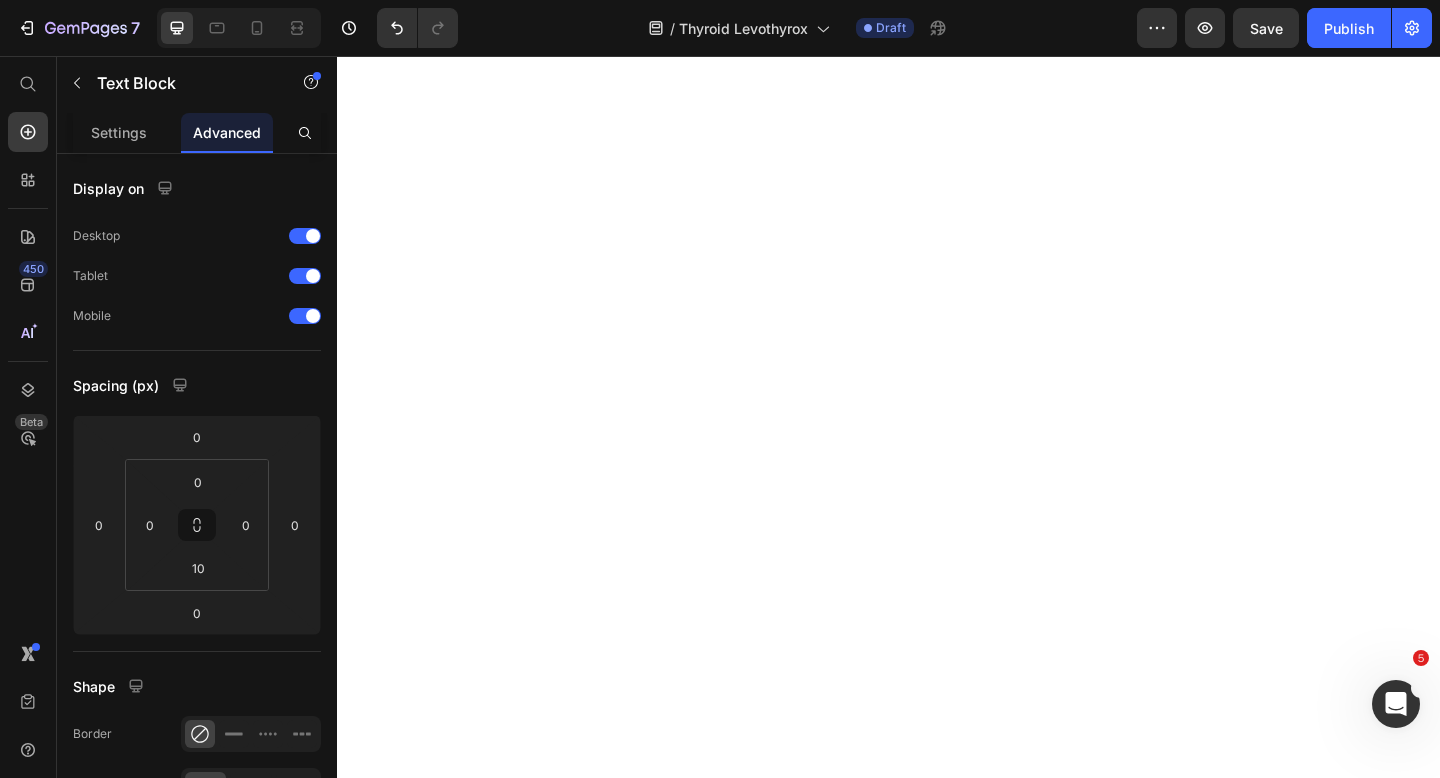 scroll, scrollTop: 31393, scrollLeft: 0, axis: vertical 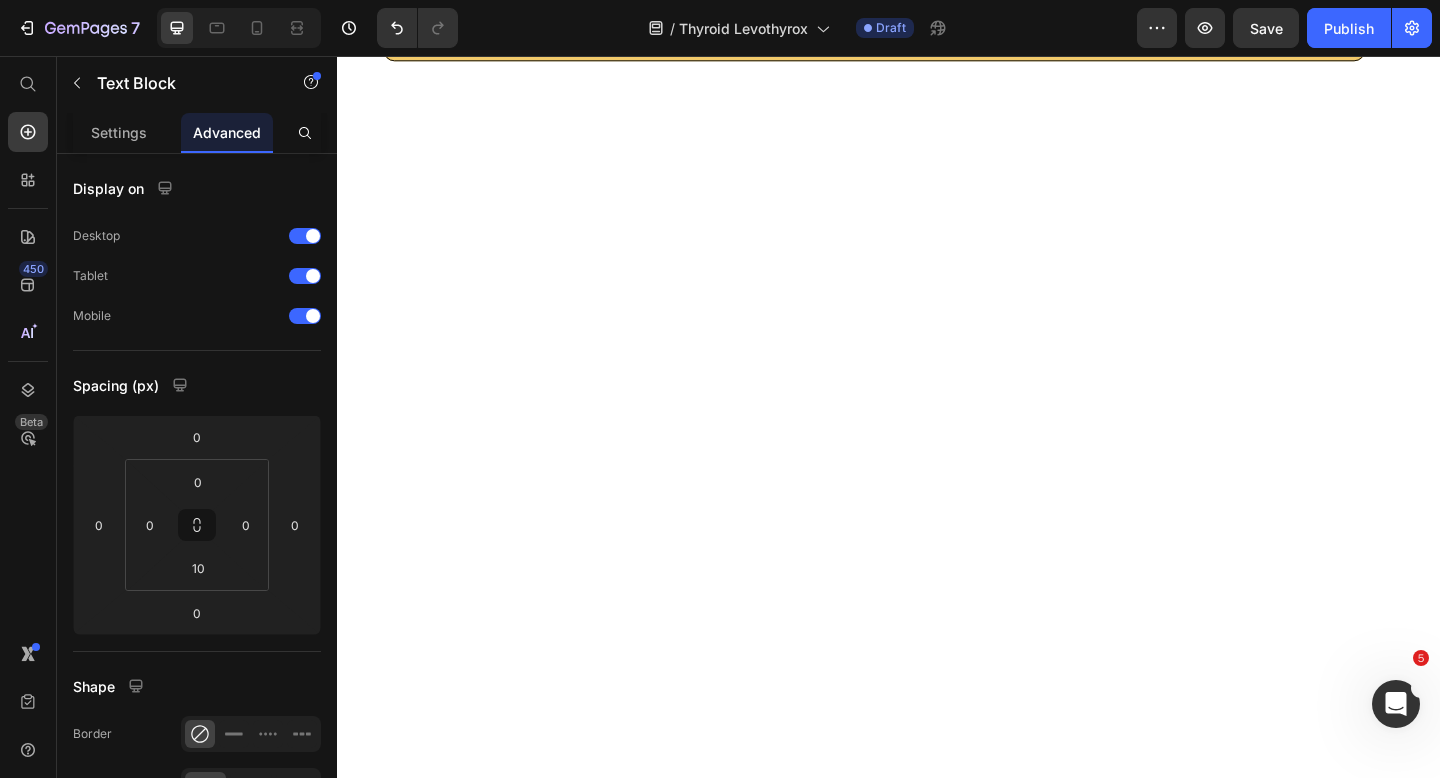 click on "Ce que j’espère du convertisseur : que mon foie se porte mieux et que je puisse ainsi mieux convertir la T4 prise des comprimés de thyroxine." at bounding box center [921, -3787] 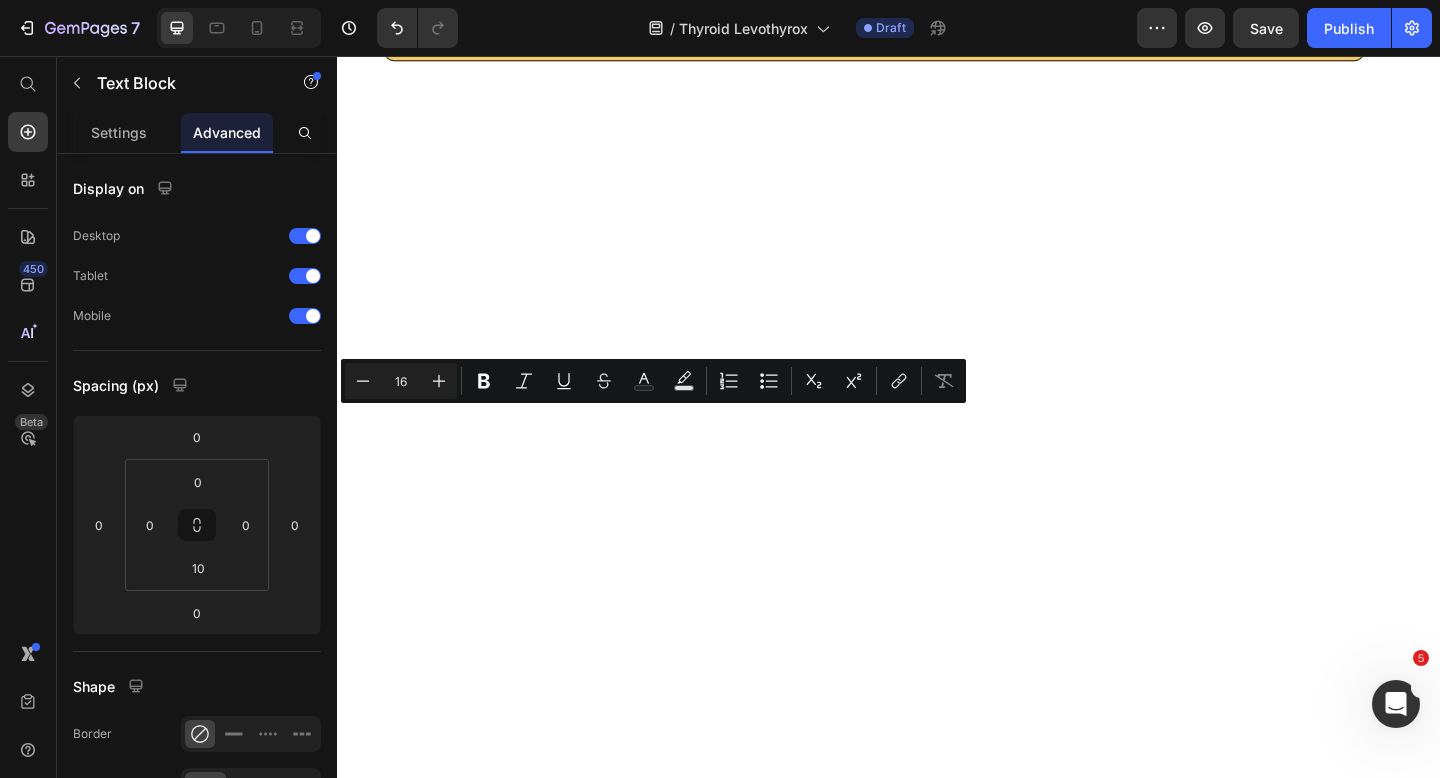drag, startPoint x: 515, startPoint y: 449, endPoint x: 600, endPoint y: 447, distance: 85.02353 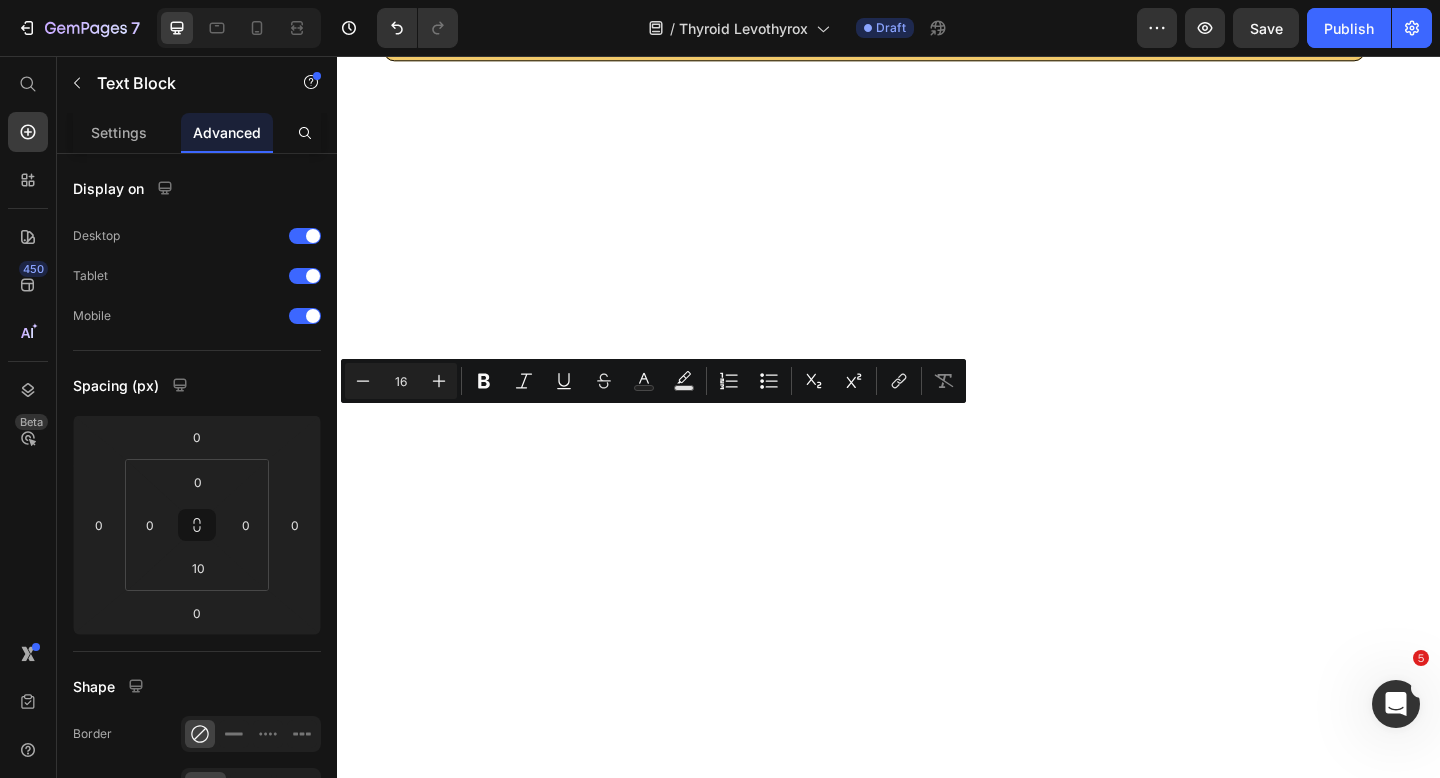 click on "Ce que j’espère du convertisseur : que mon foie se porte mieux et que je puisse ainsi mieux convertir la T4 prise des comprimés de thyroxine." at bounding box center (921, -3787) 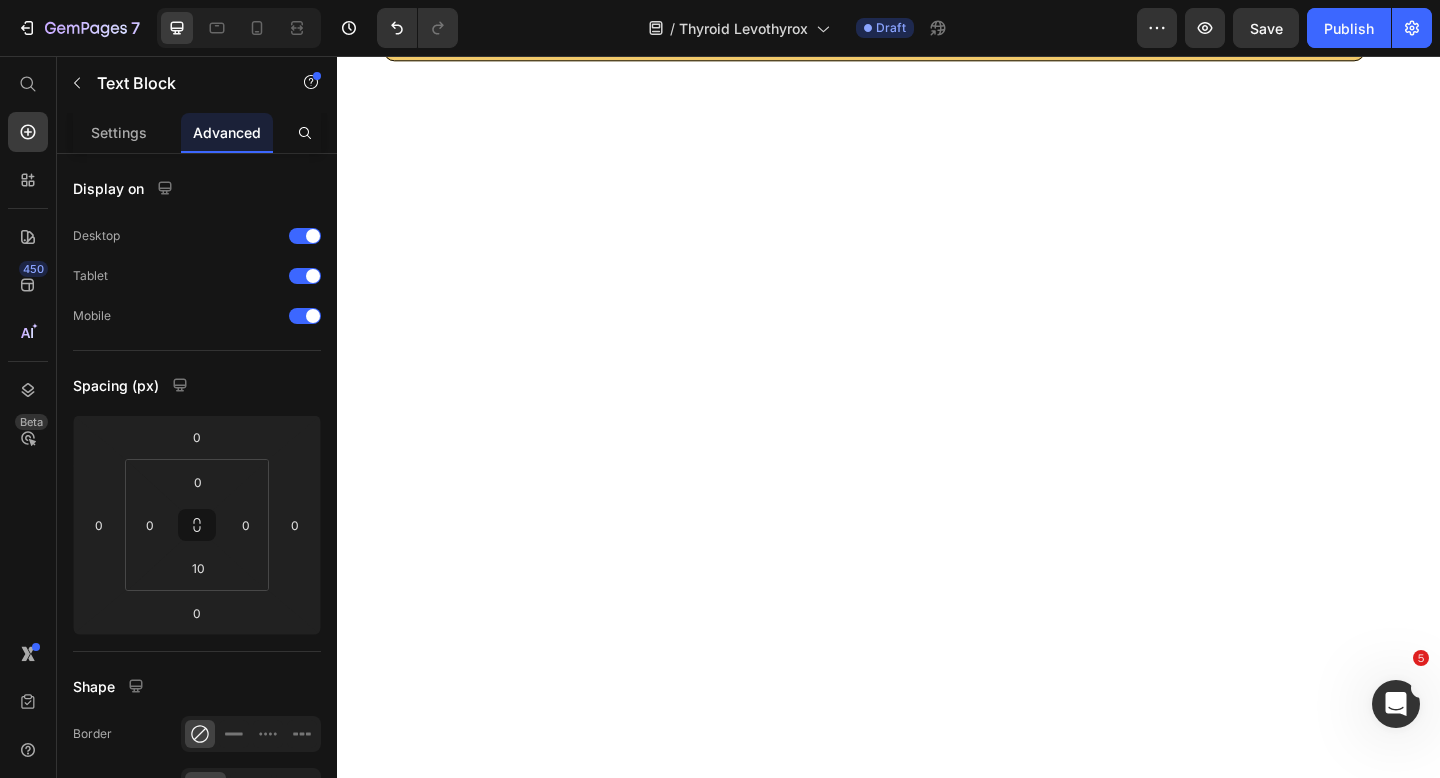 click at bounding box center [921, -3759] 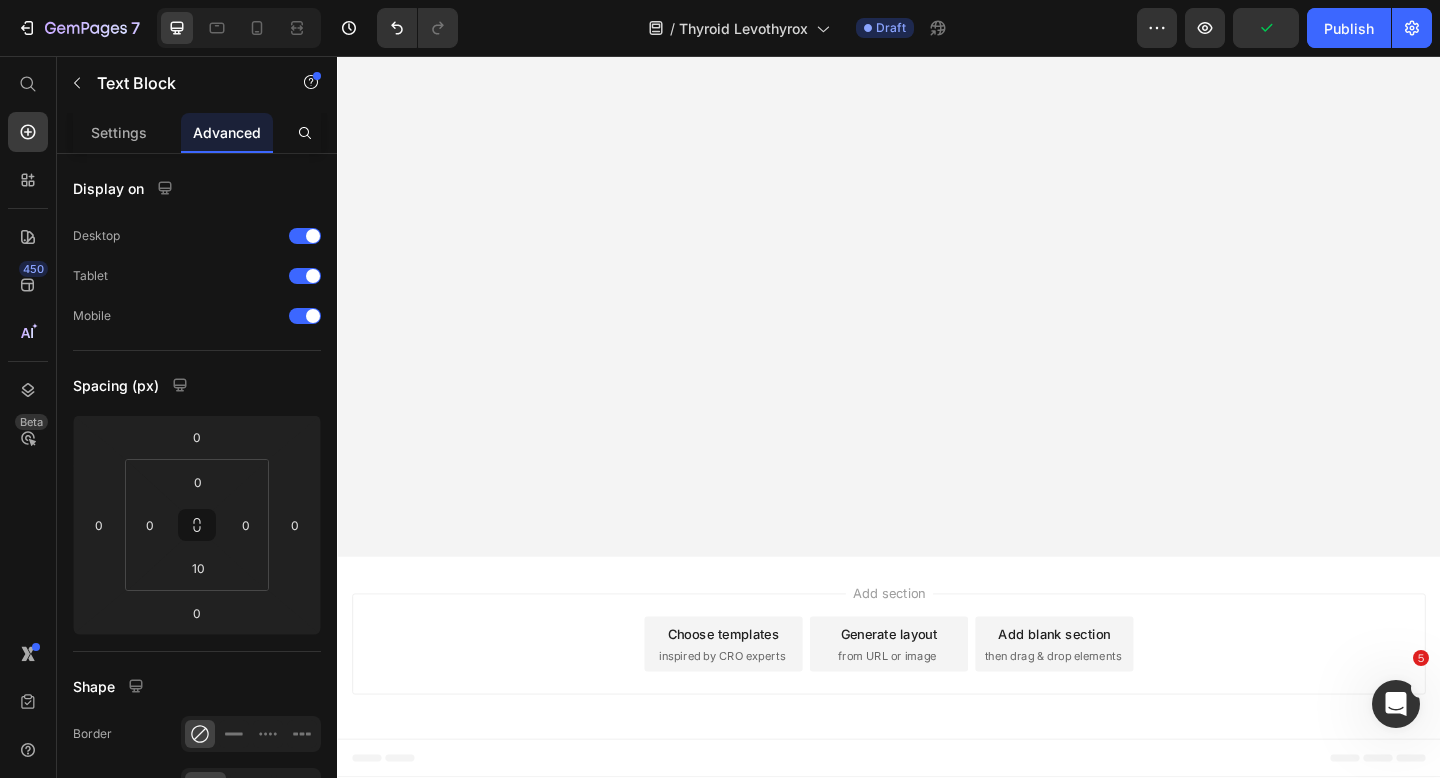 scroll, scrollTop: 33273, scrollLeft: 0, axis: vertical 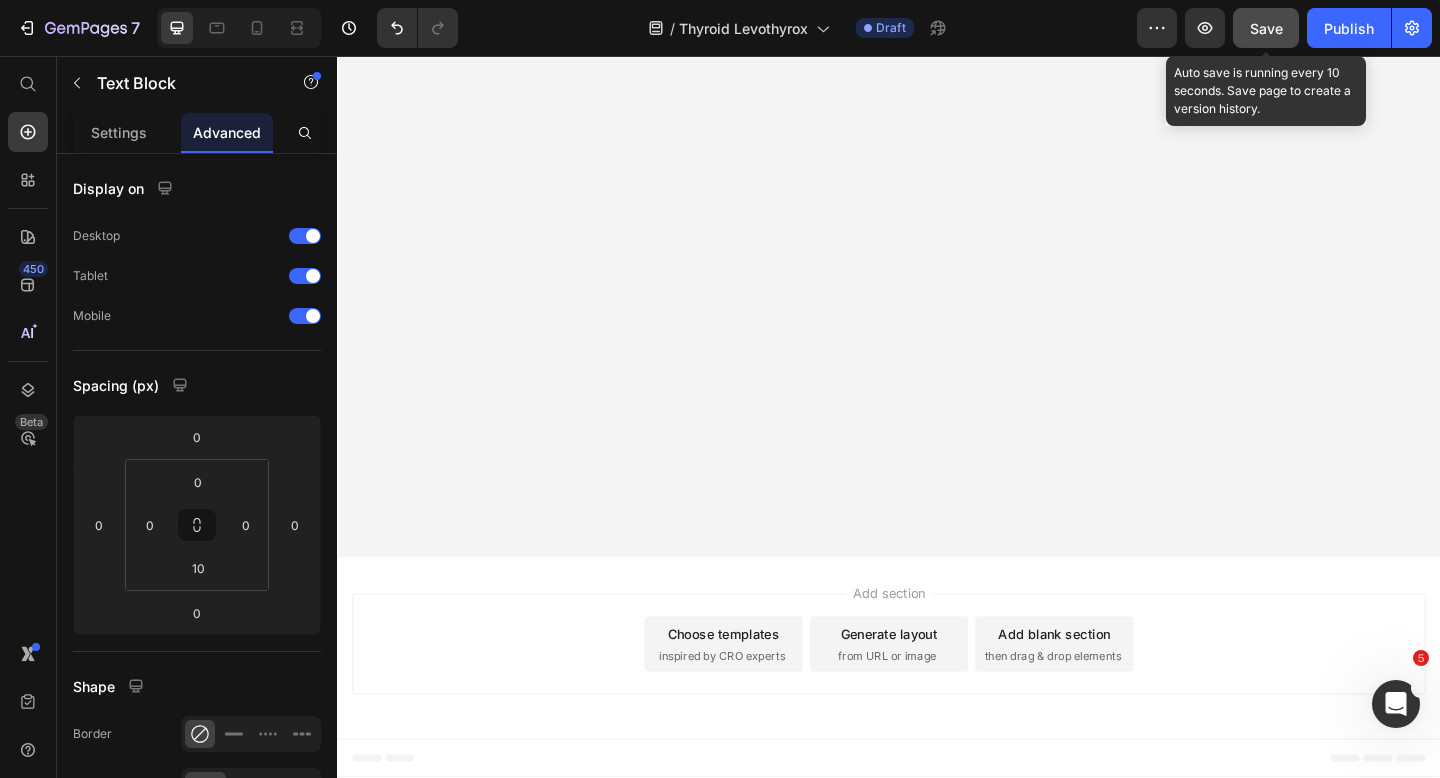 click on "Save" 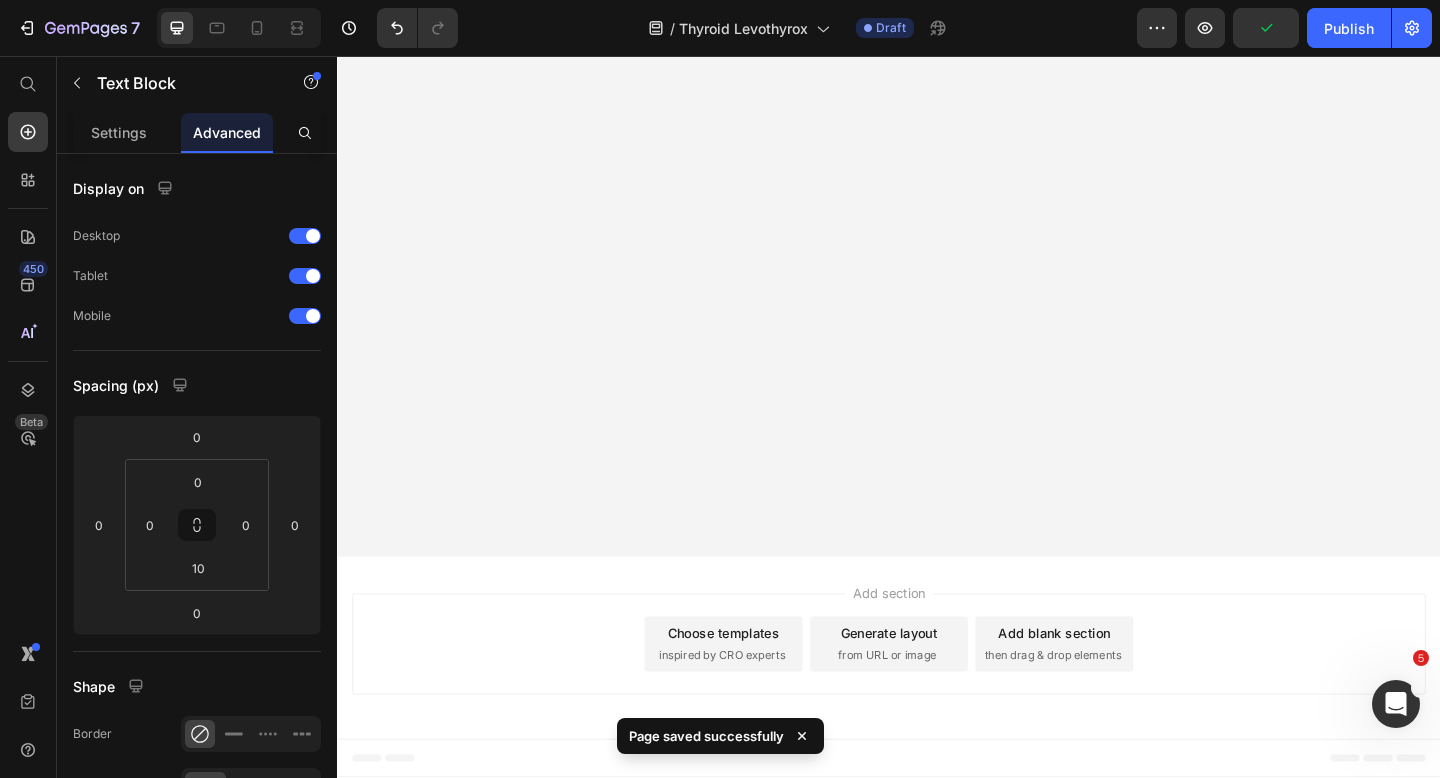 scroll, scrollTop: 35563, scrollLeft: 0, axis: vertical 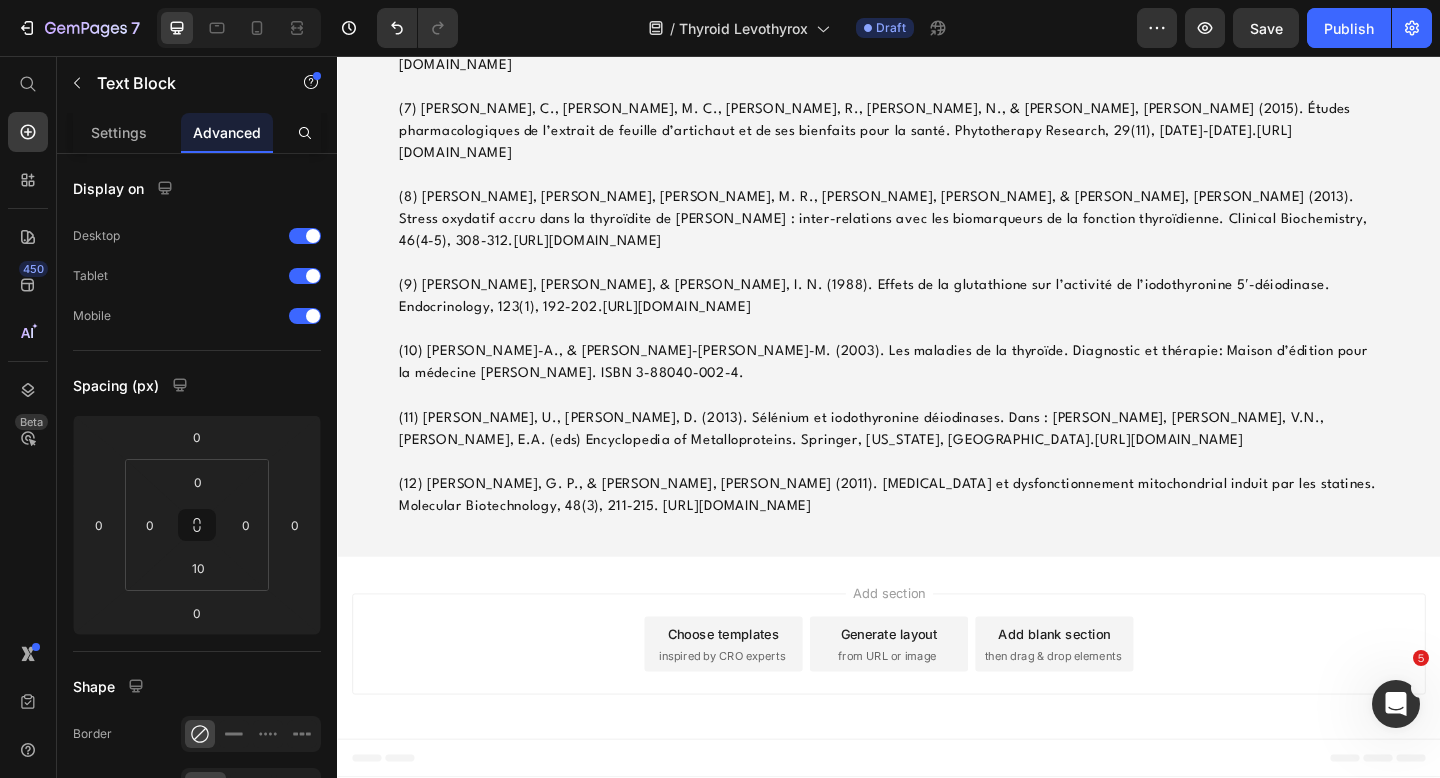 click 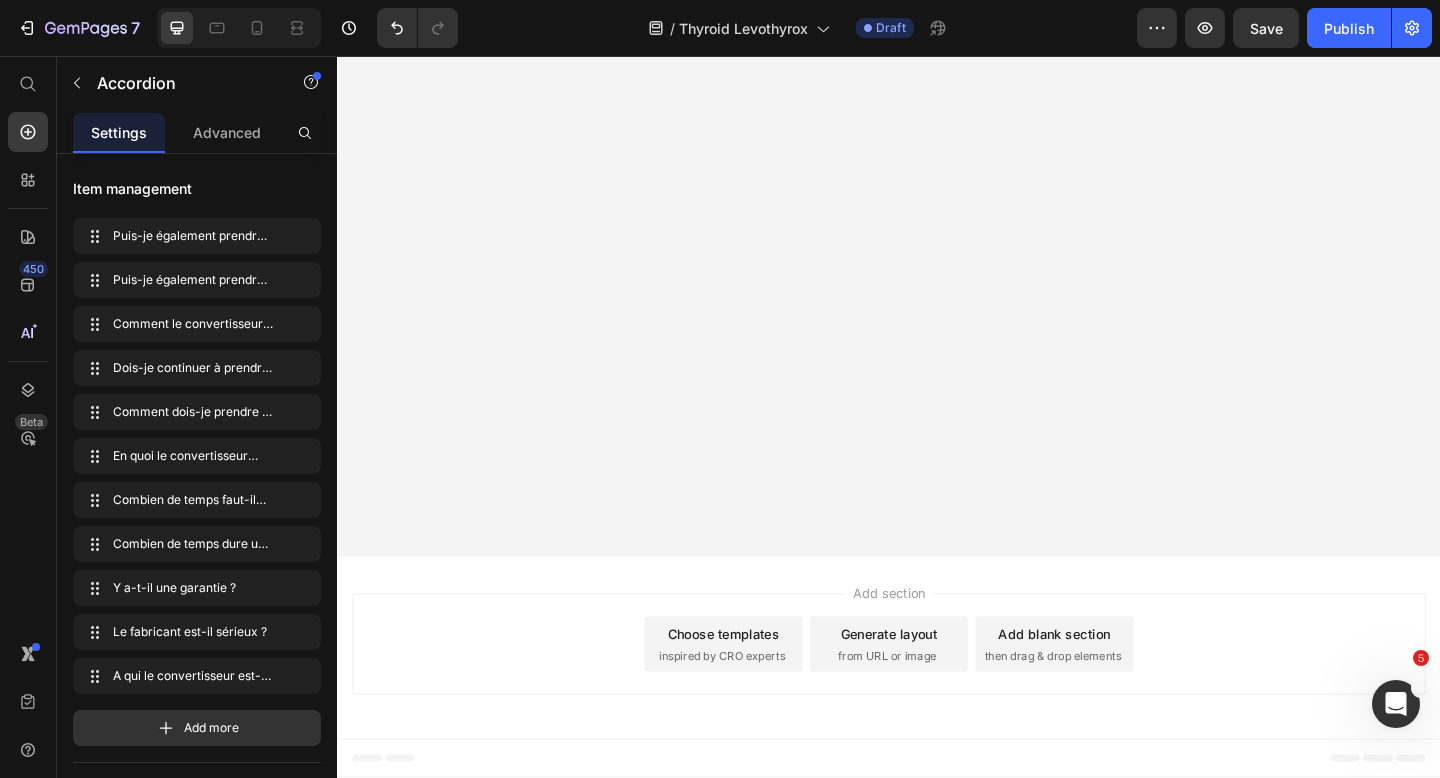 scroll, scrollTop: 33942, scrollLeft: 0, axis: vertical 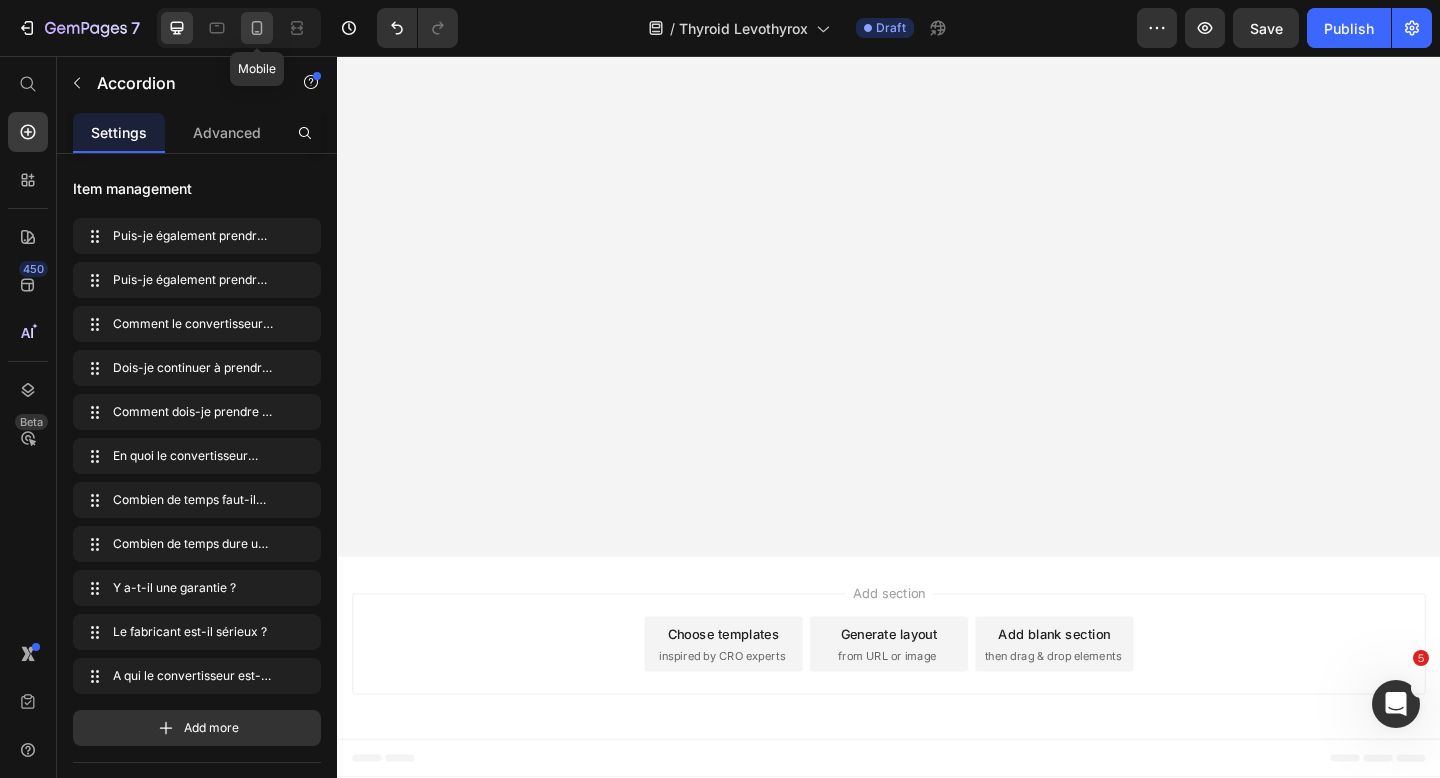 click 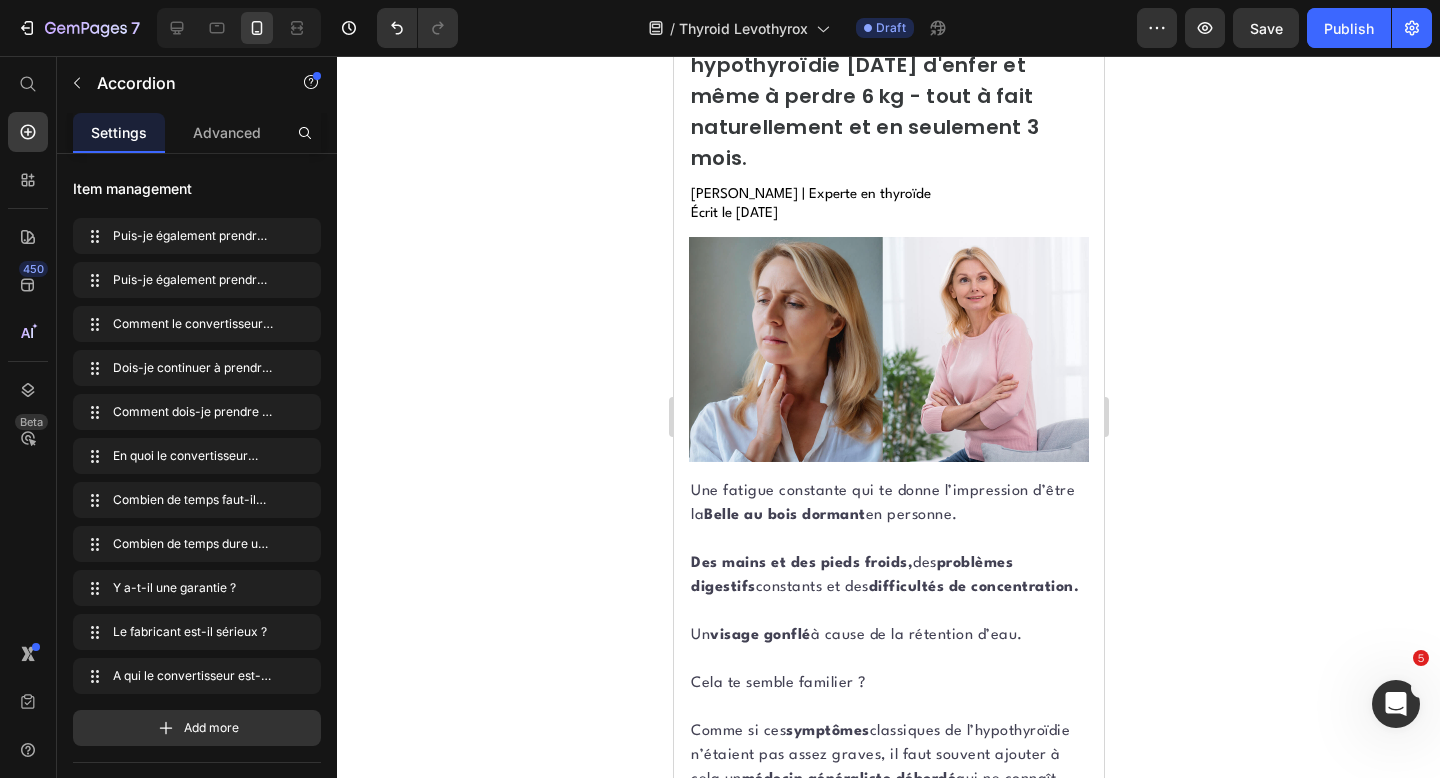 scroll, scrollTop: 0, scrollLeft: 0, axis: both 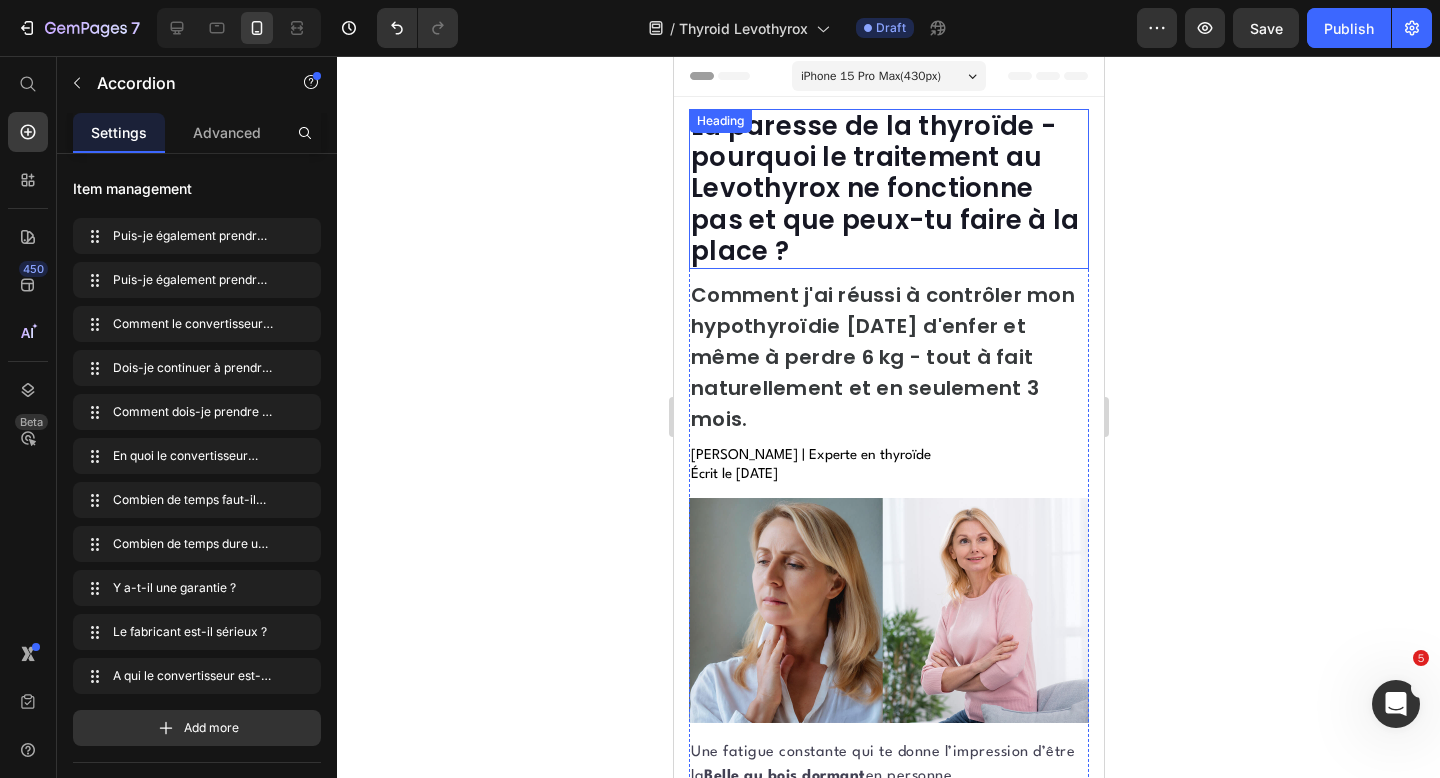 click on "La paresse de la thyroïde - pourquoi le traitement au Levothyrox ne fonctionne pas et que peux-tu faire à la place ?" at bounding box center (884, 188) 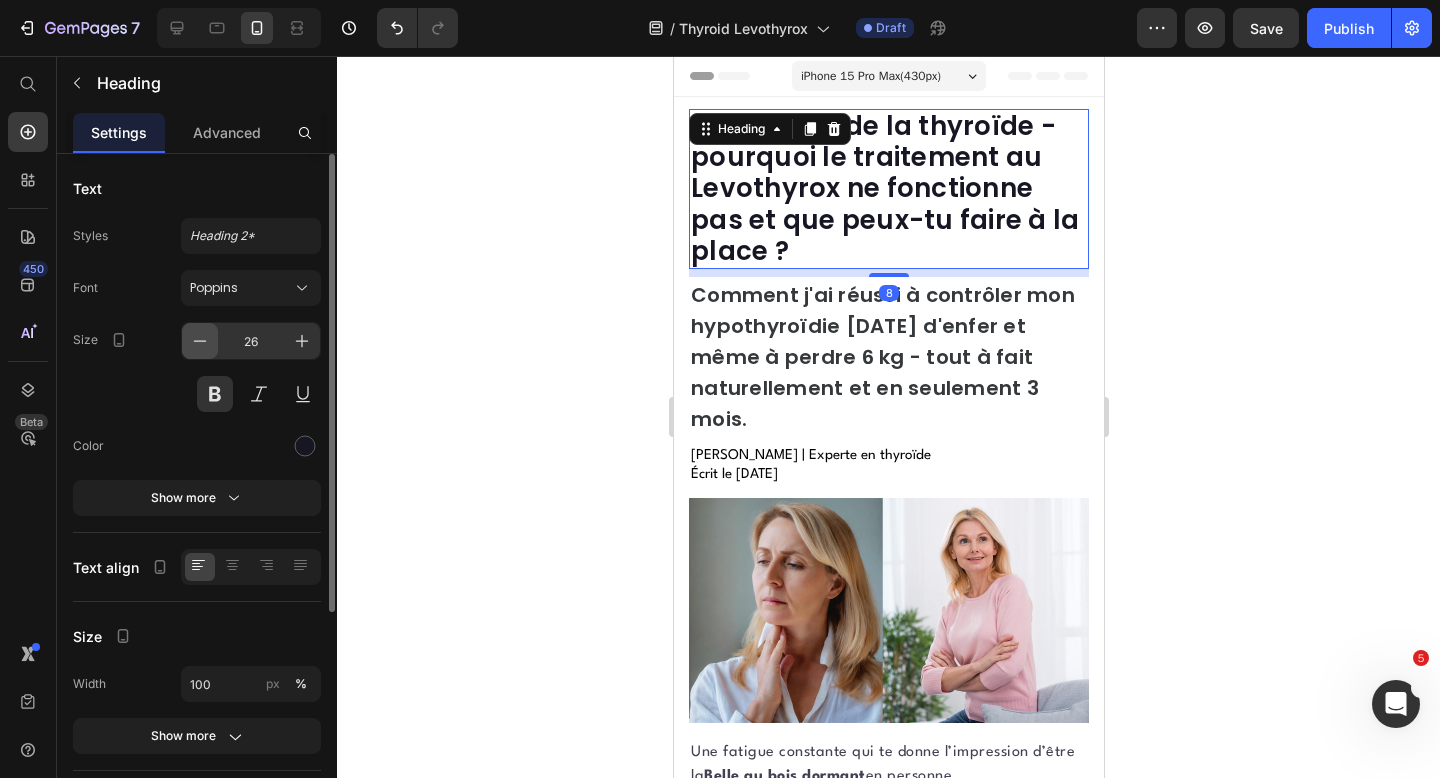 click 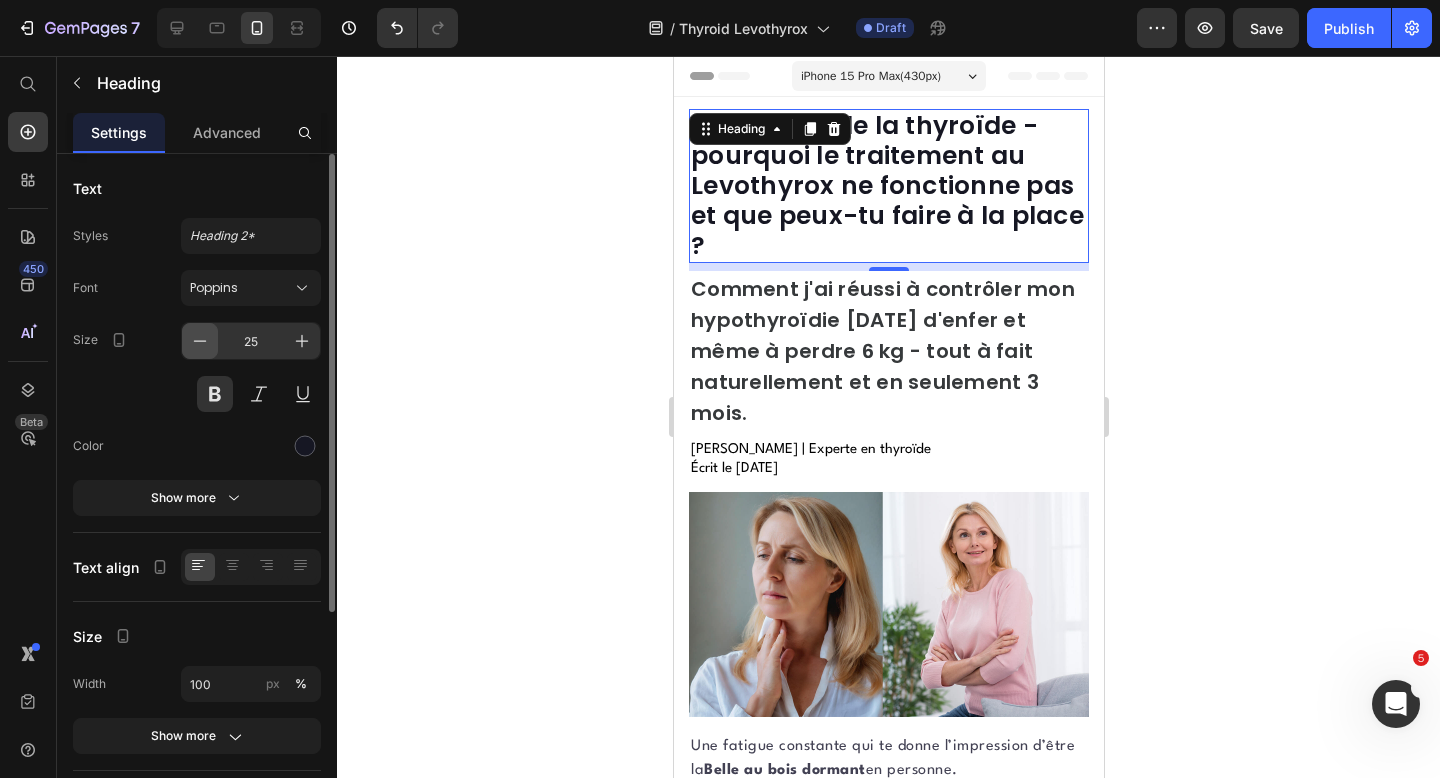 click 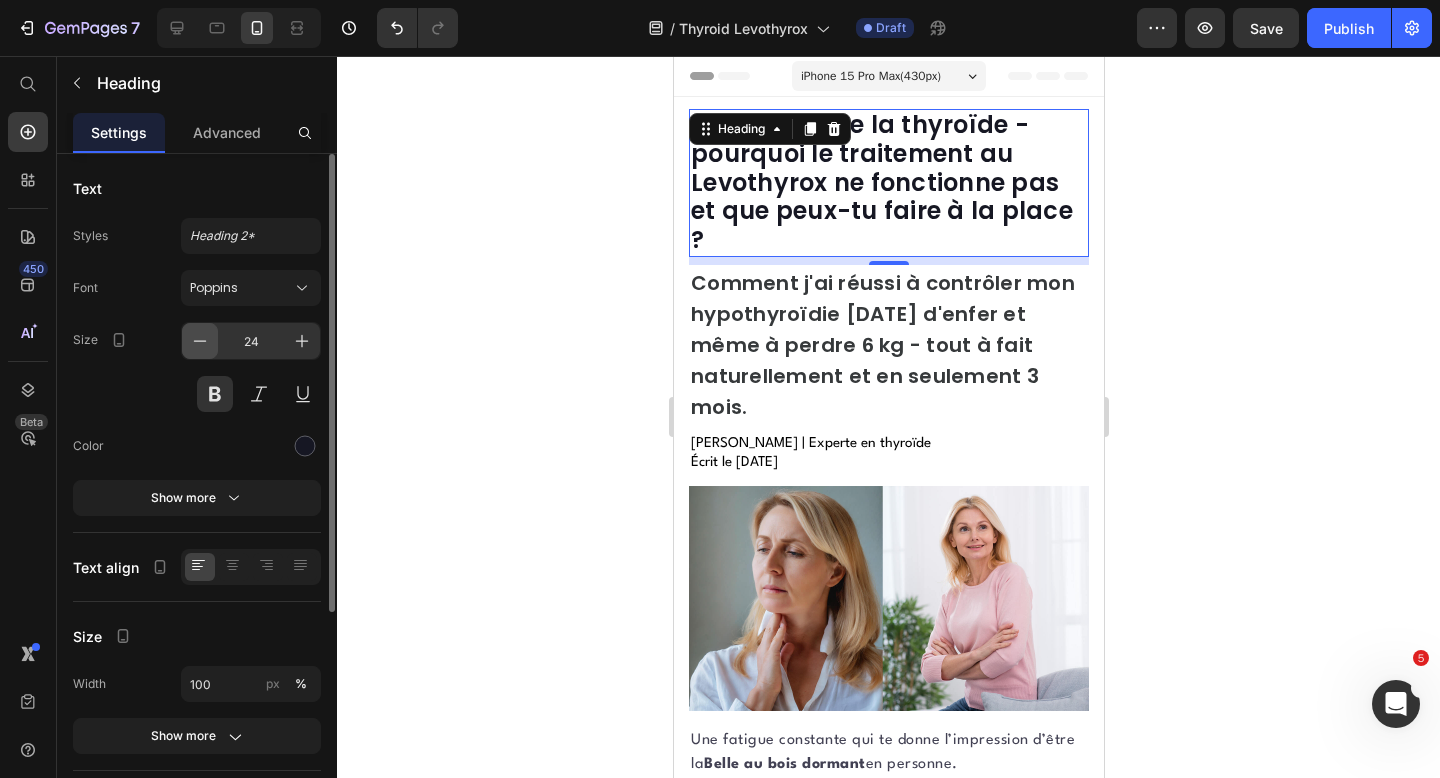 click 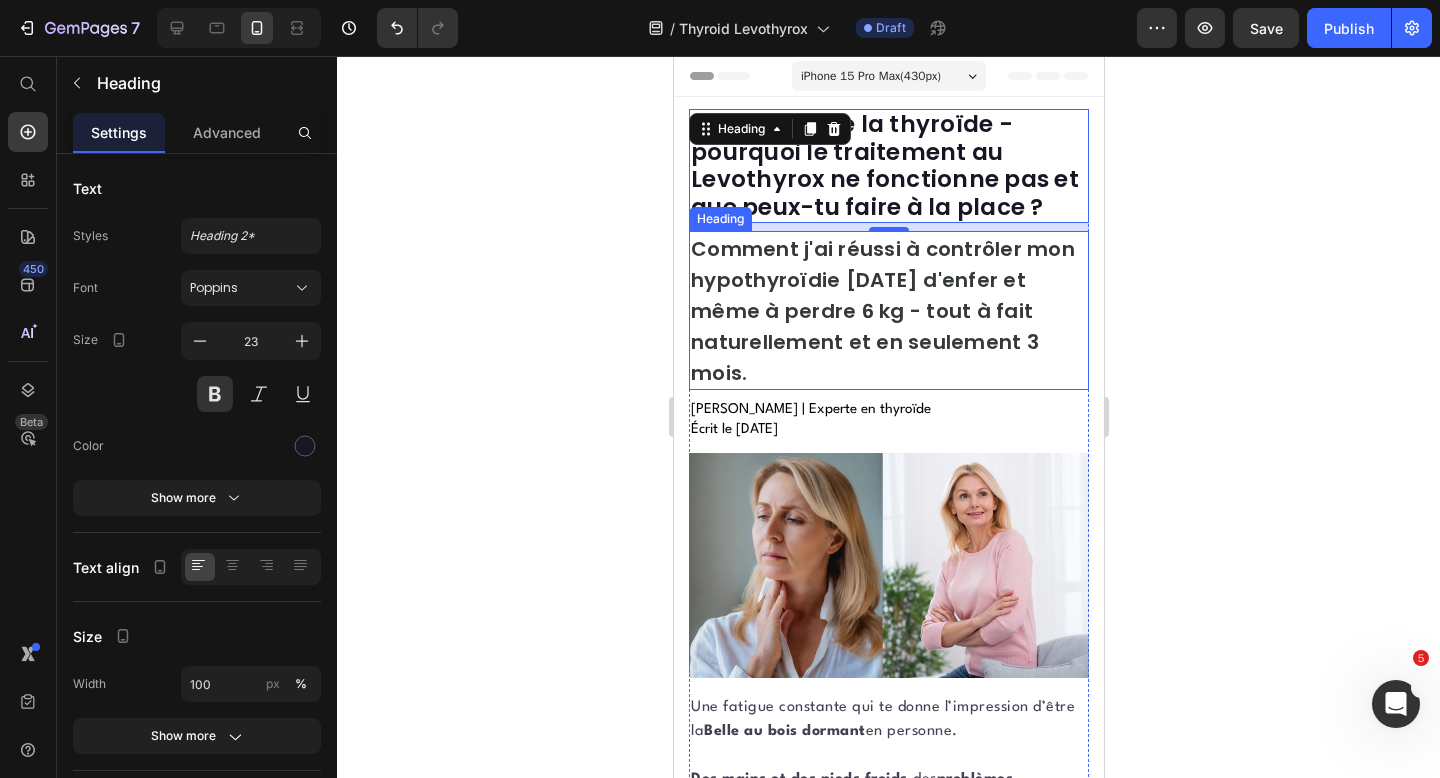 click on "Comment j'ai réussi à contrôler mon hypothyroïdie [DATE] d'enfer et même à perdre 6 kg - tout à fait naturellement et en seulement 3 mois." at bounding box center [882, 311] 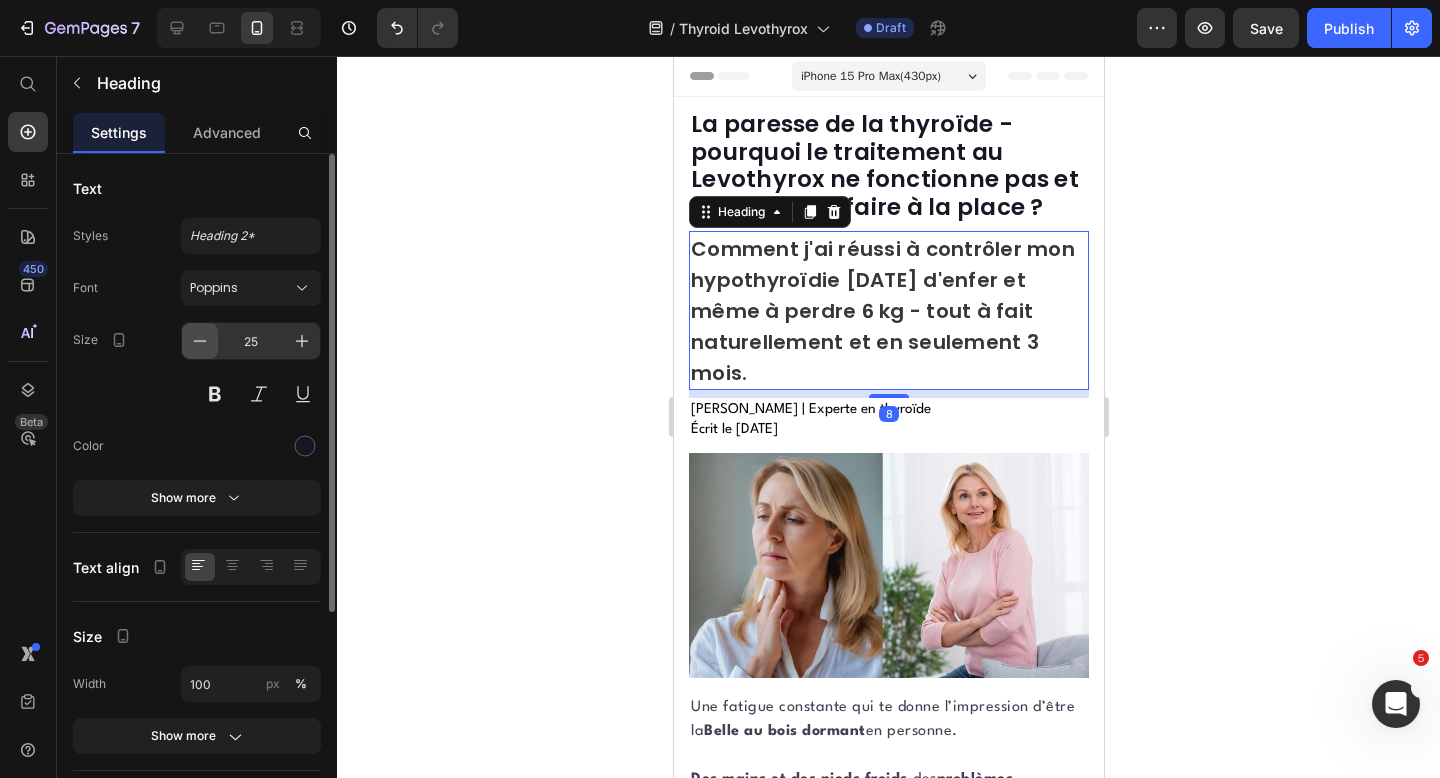 click 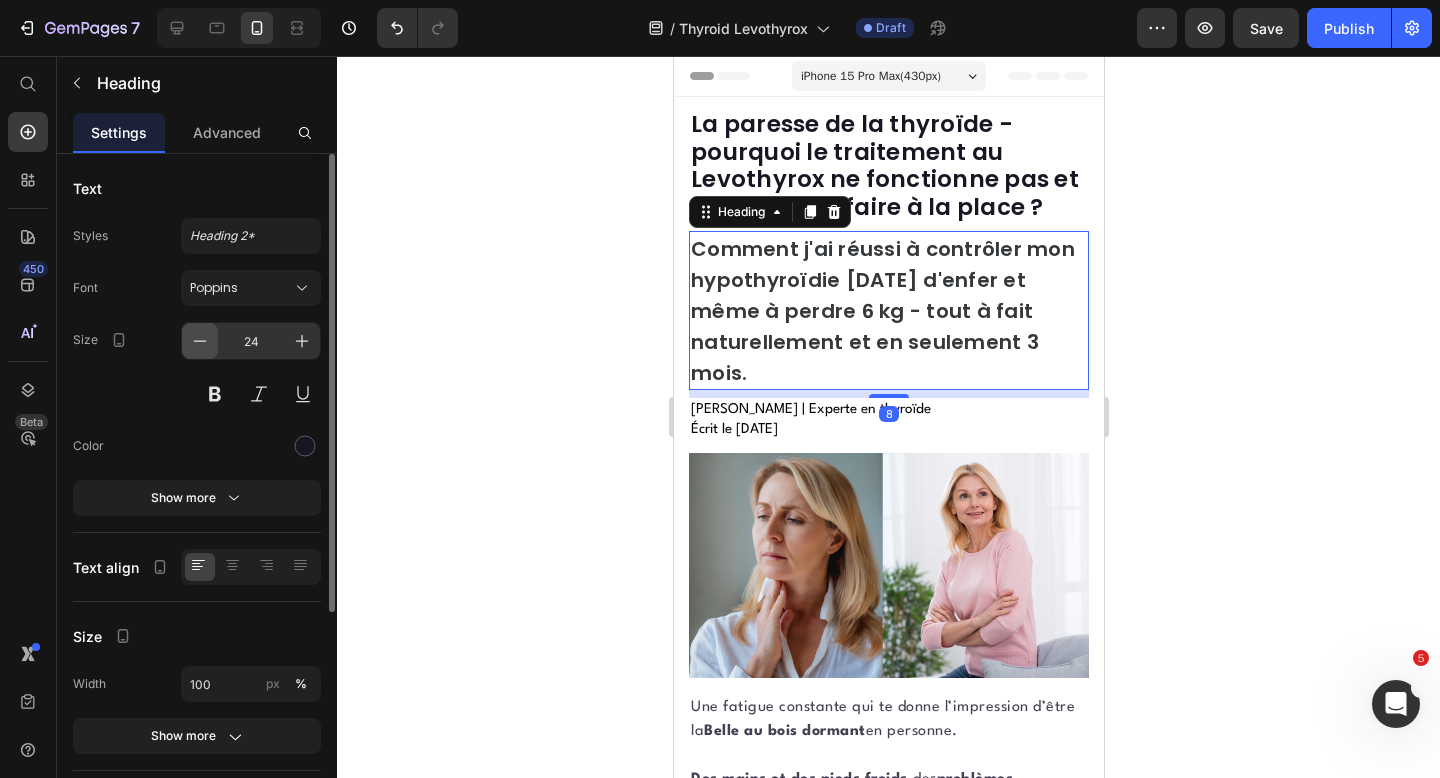click 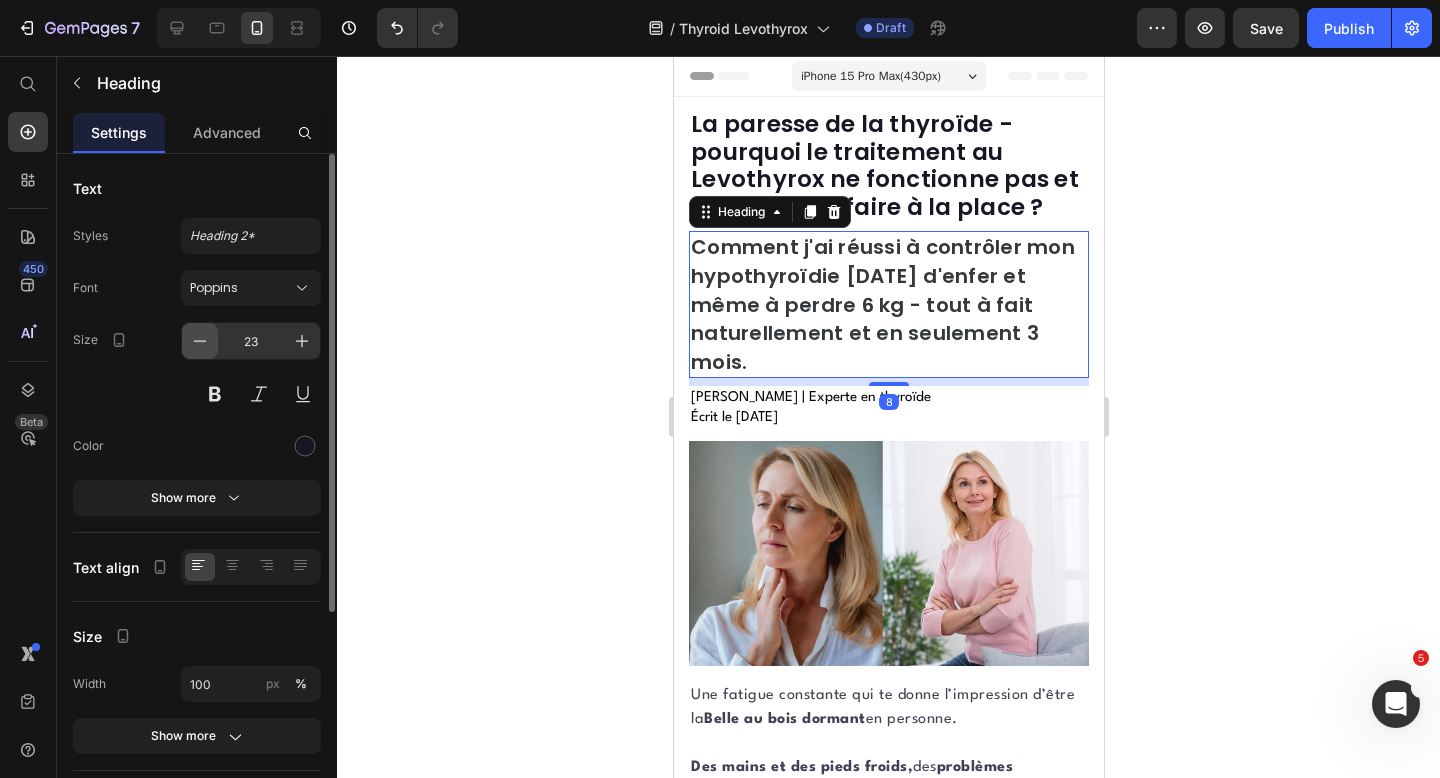 click 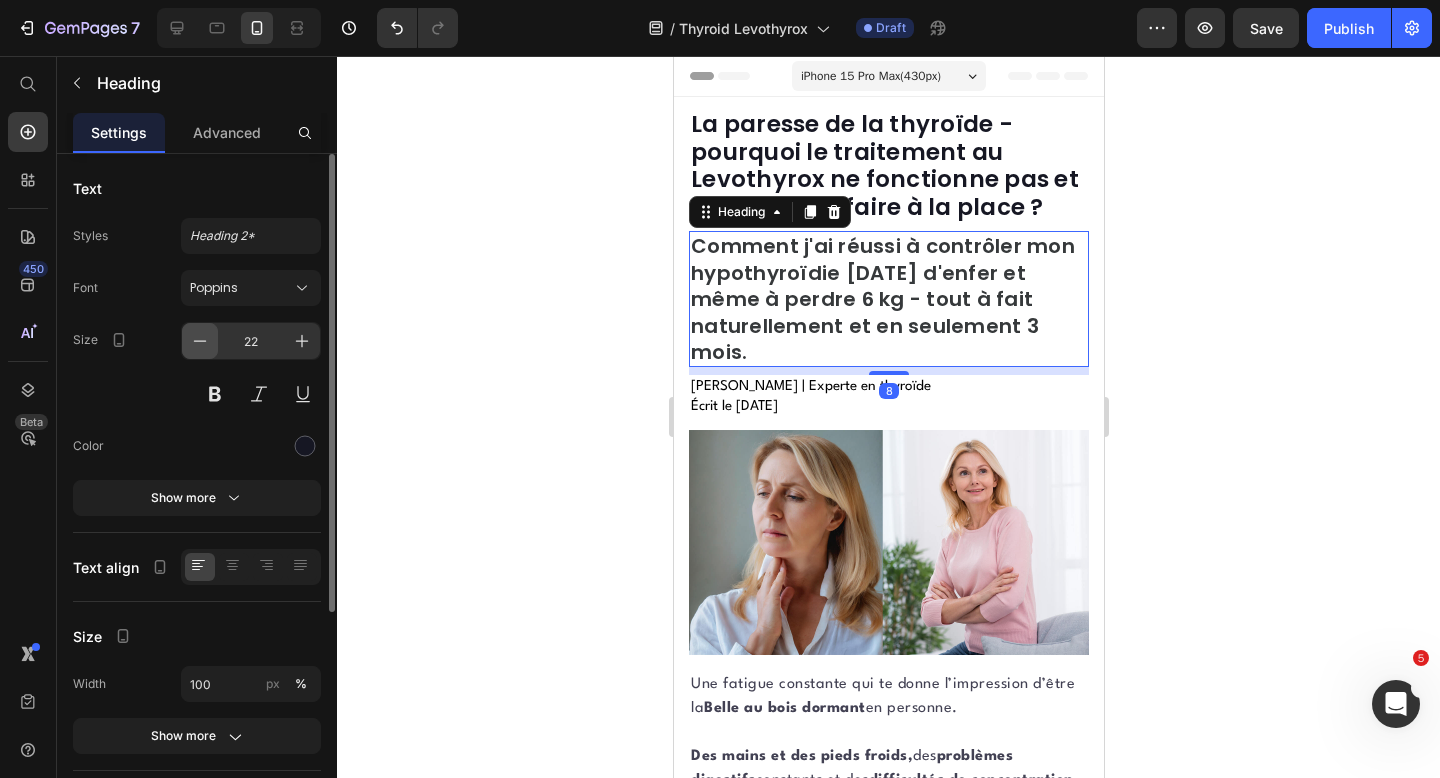 click 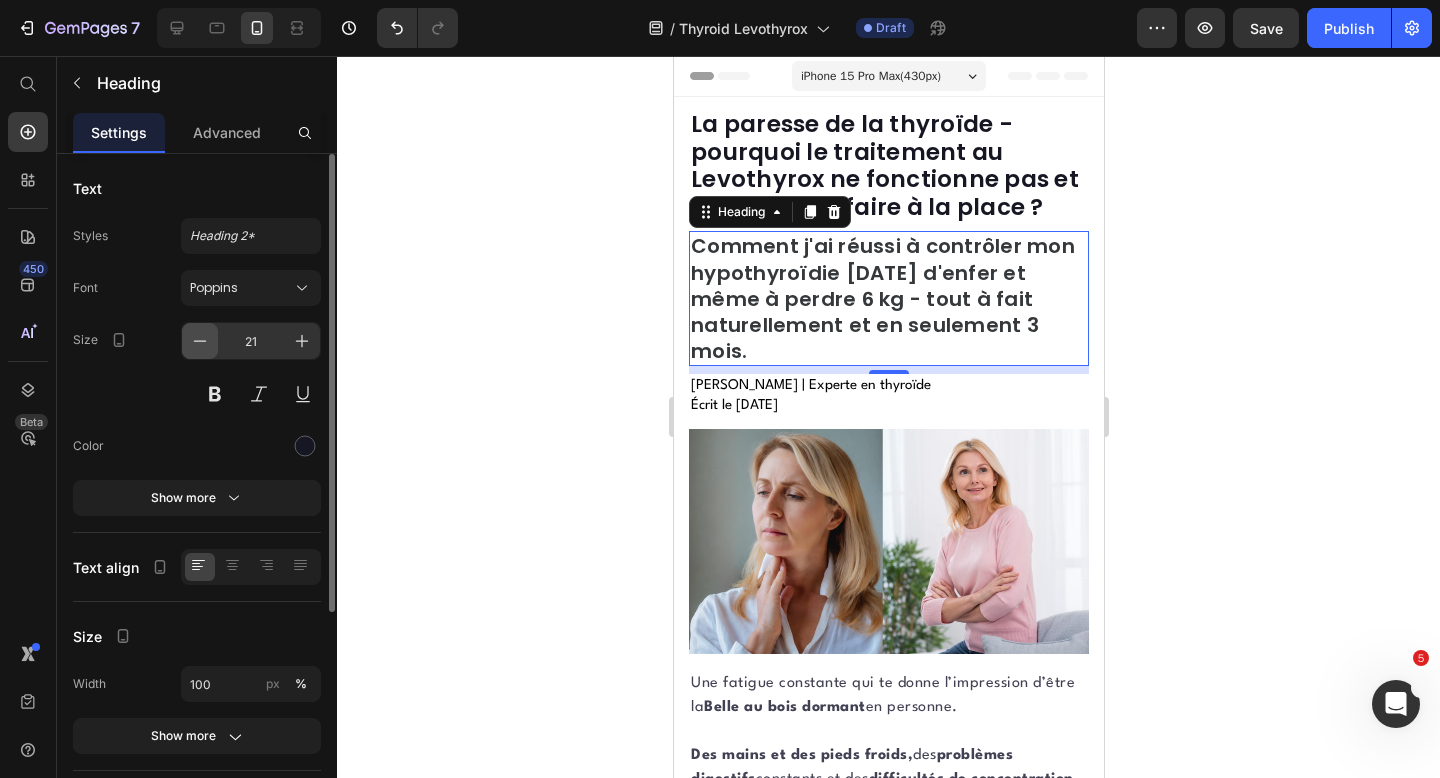 click 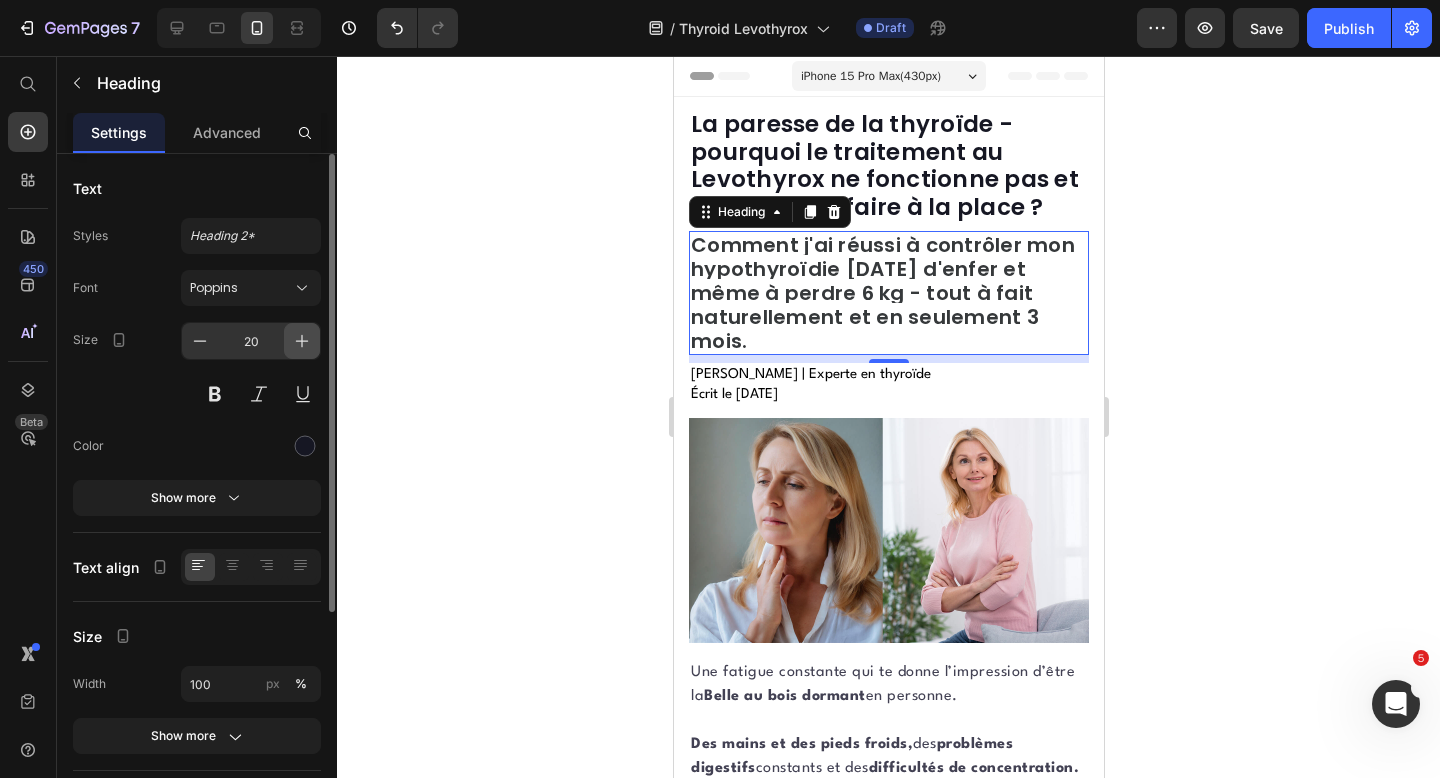 click 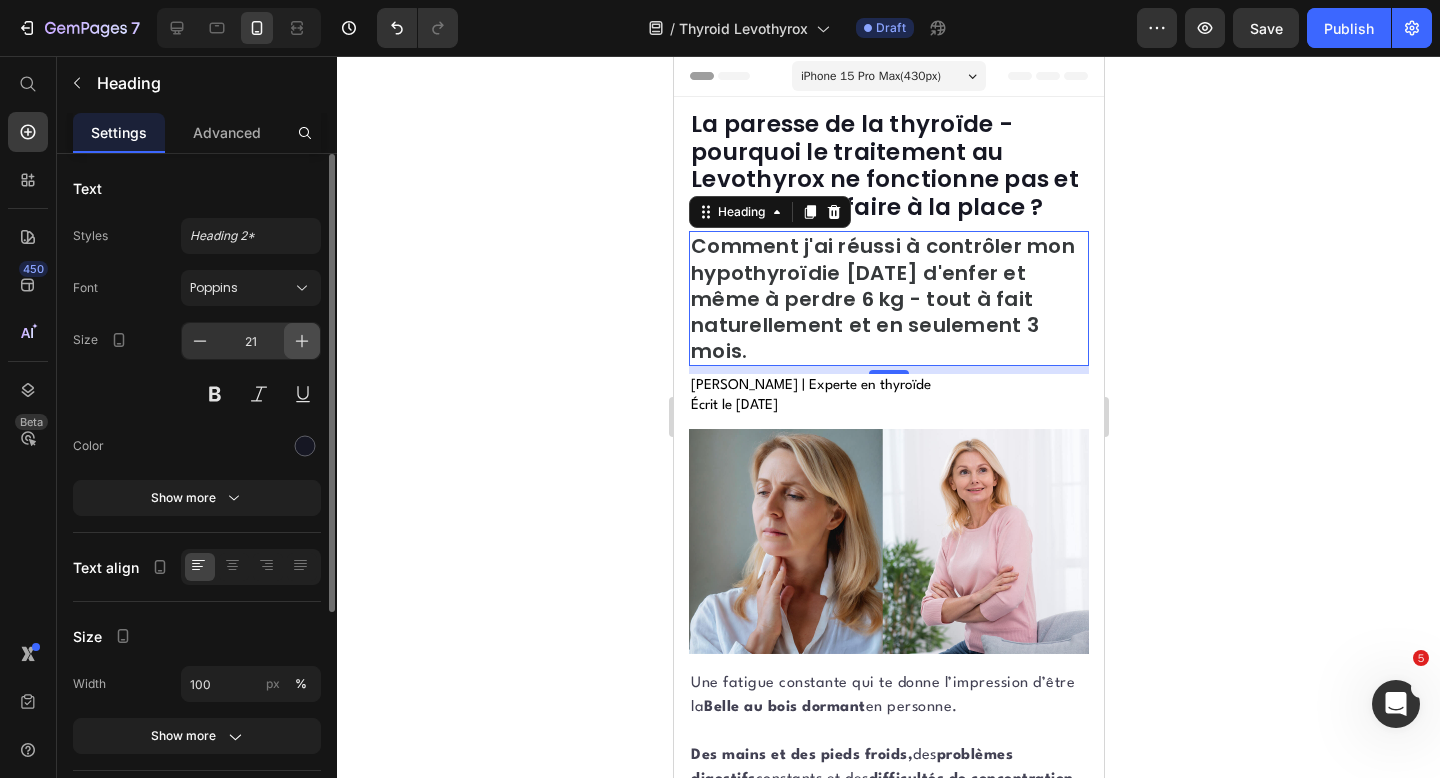 click 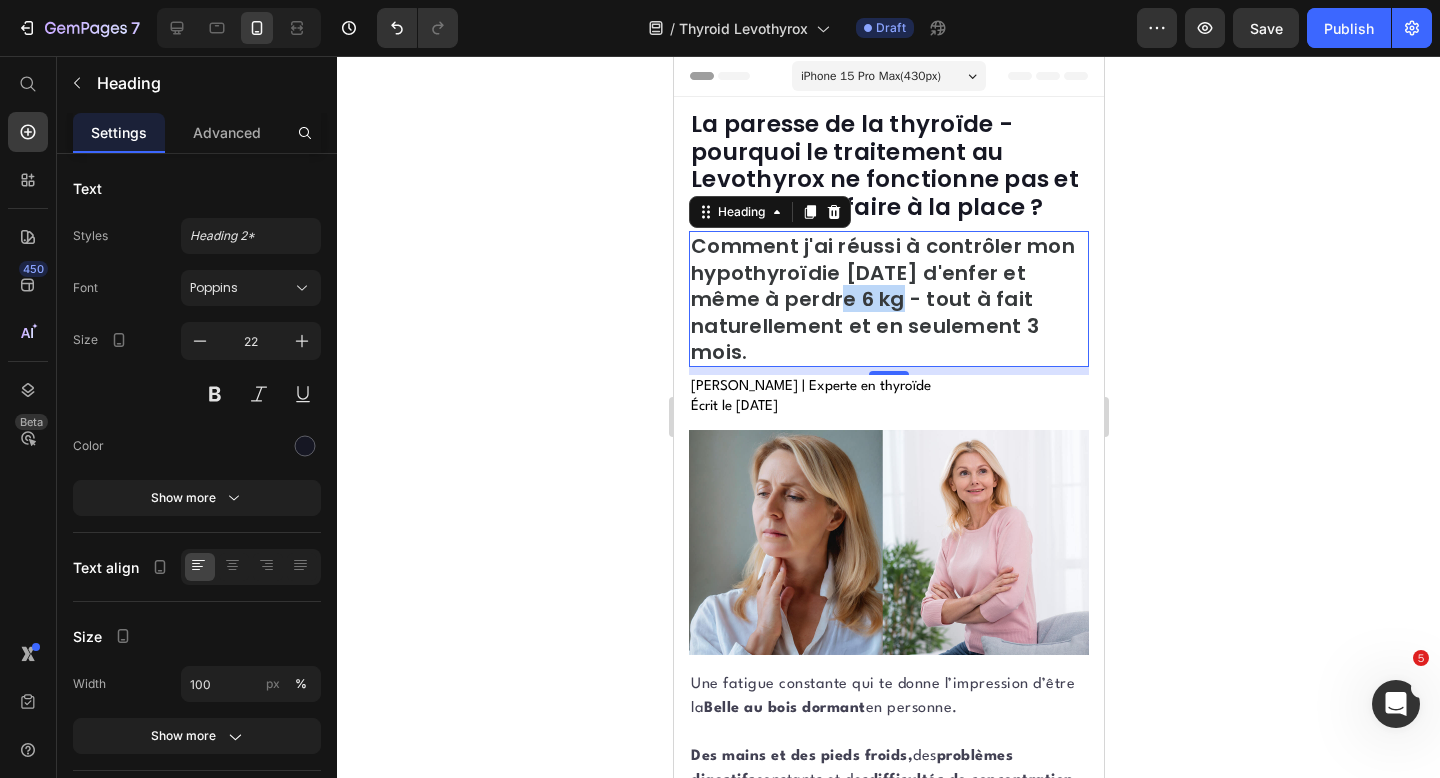click on "Comment j'ai réussi à contrôler mon hypothyroïdie [DATE] d'enfer et même à perdre 6 kg - tout à fait naturellement et en seulement 3 mois." at bounding box center (882, 299) 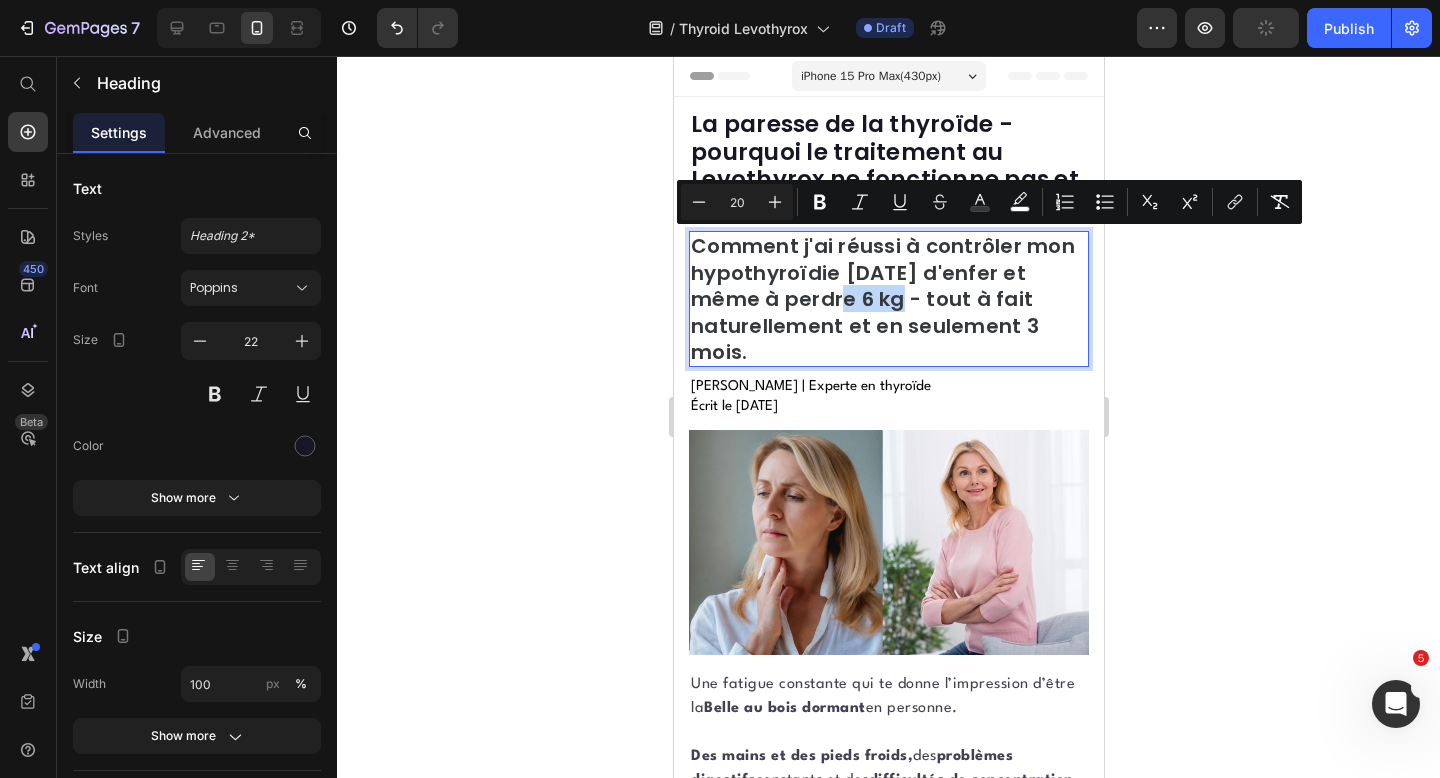 drag, startPoint x: 770, startPoint y: 352, endPoint x: 1341, endPoint y: 313, distance: 572.3303 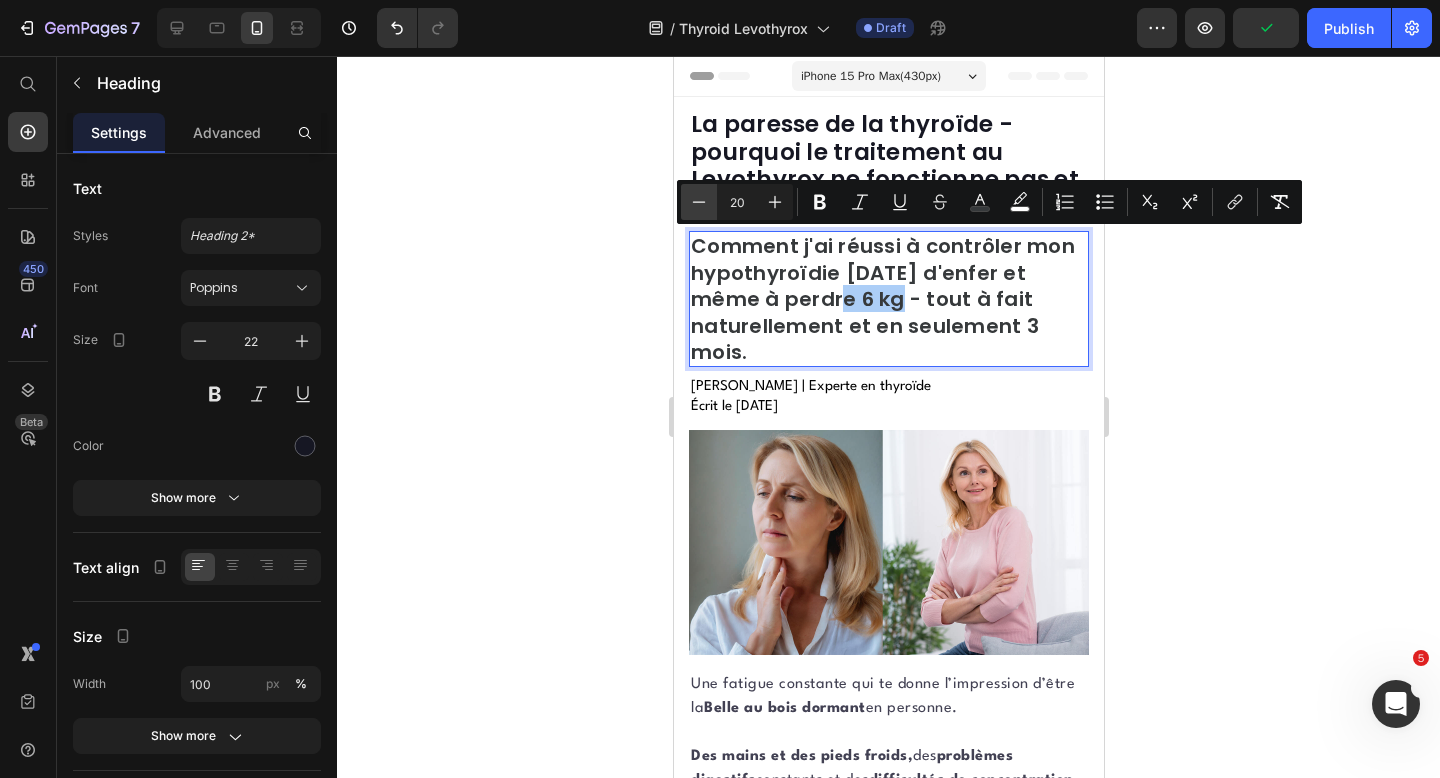 click on "Minus" at bounding box center (699, 202) 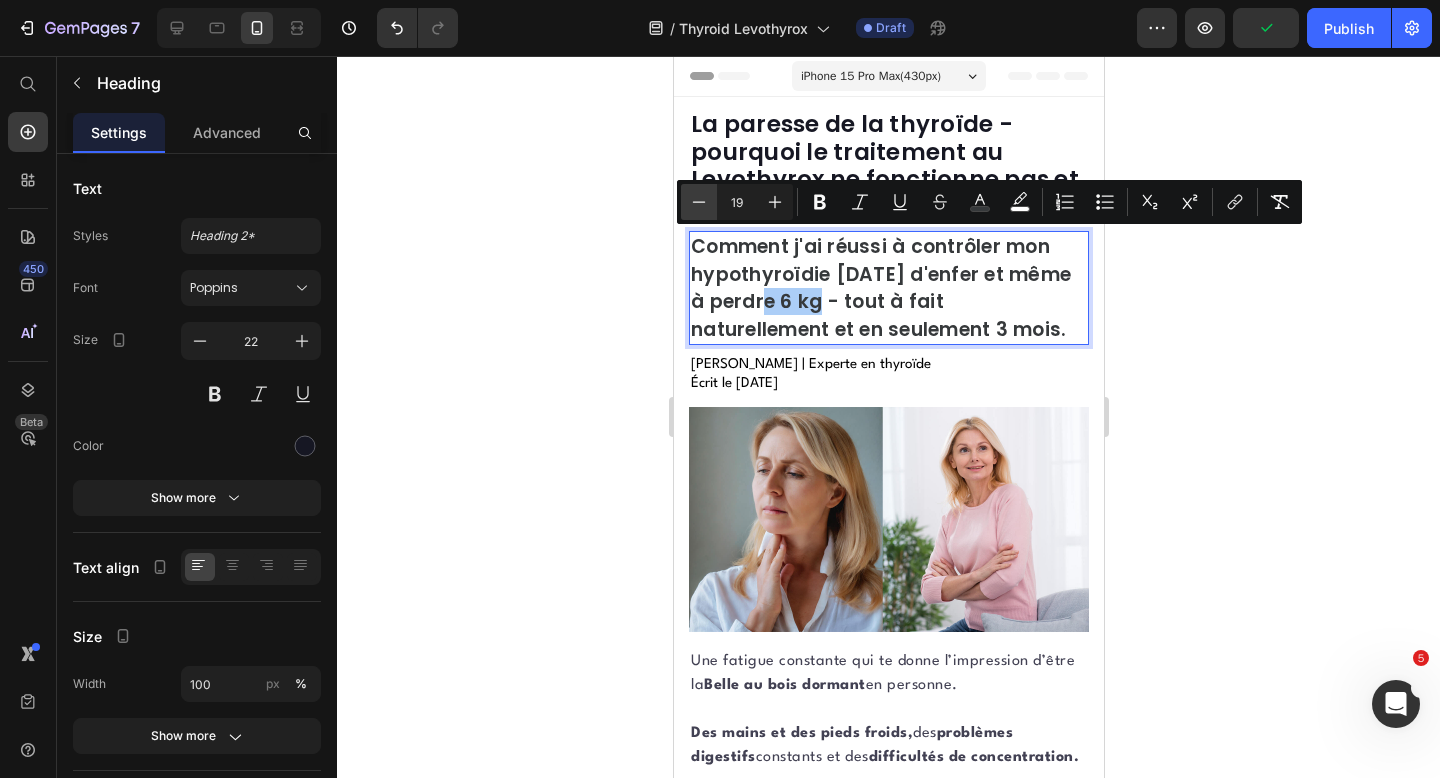 click on "Minus" at bounding box center [699, 202] 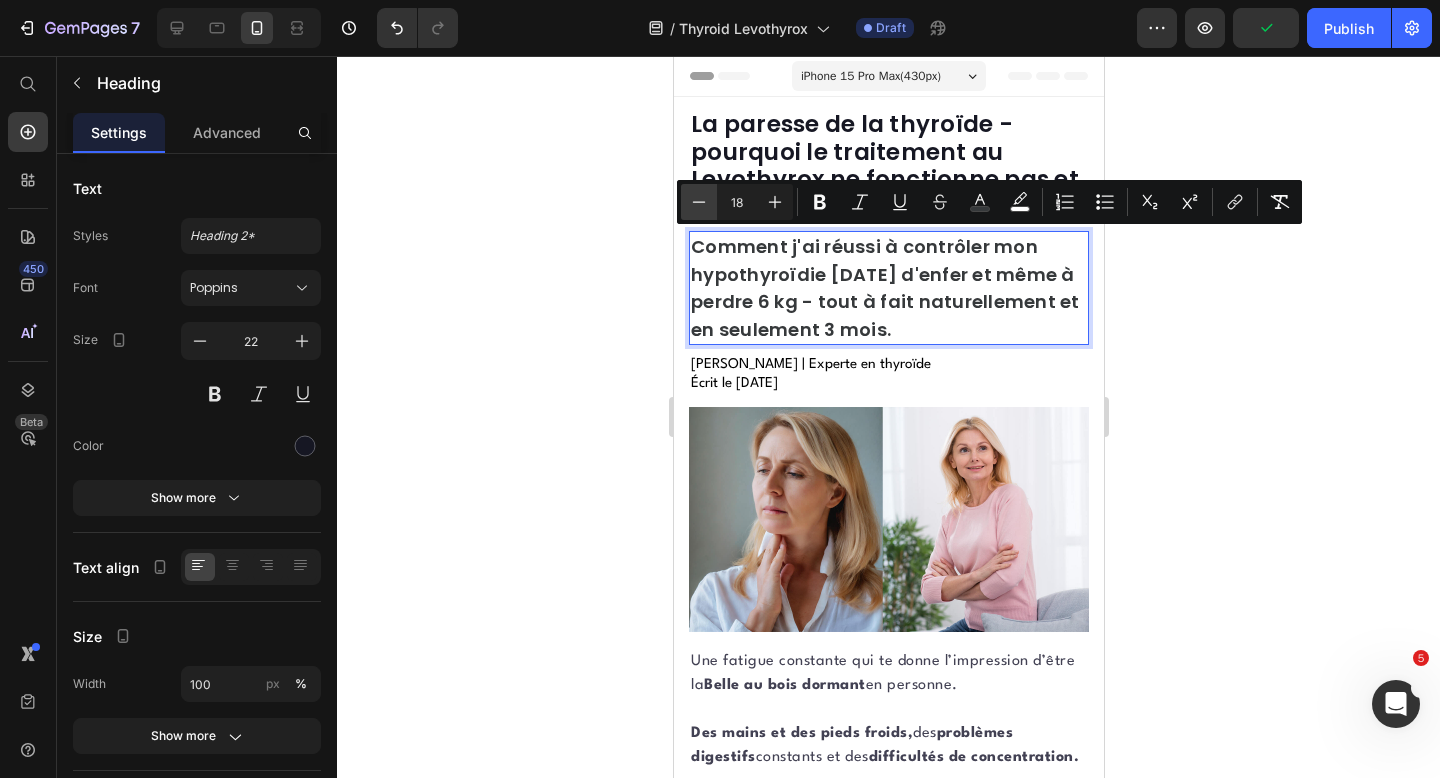 click on "Minus" at bounding box center (699, 202) 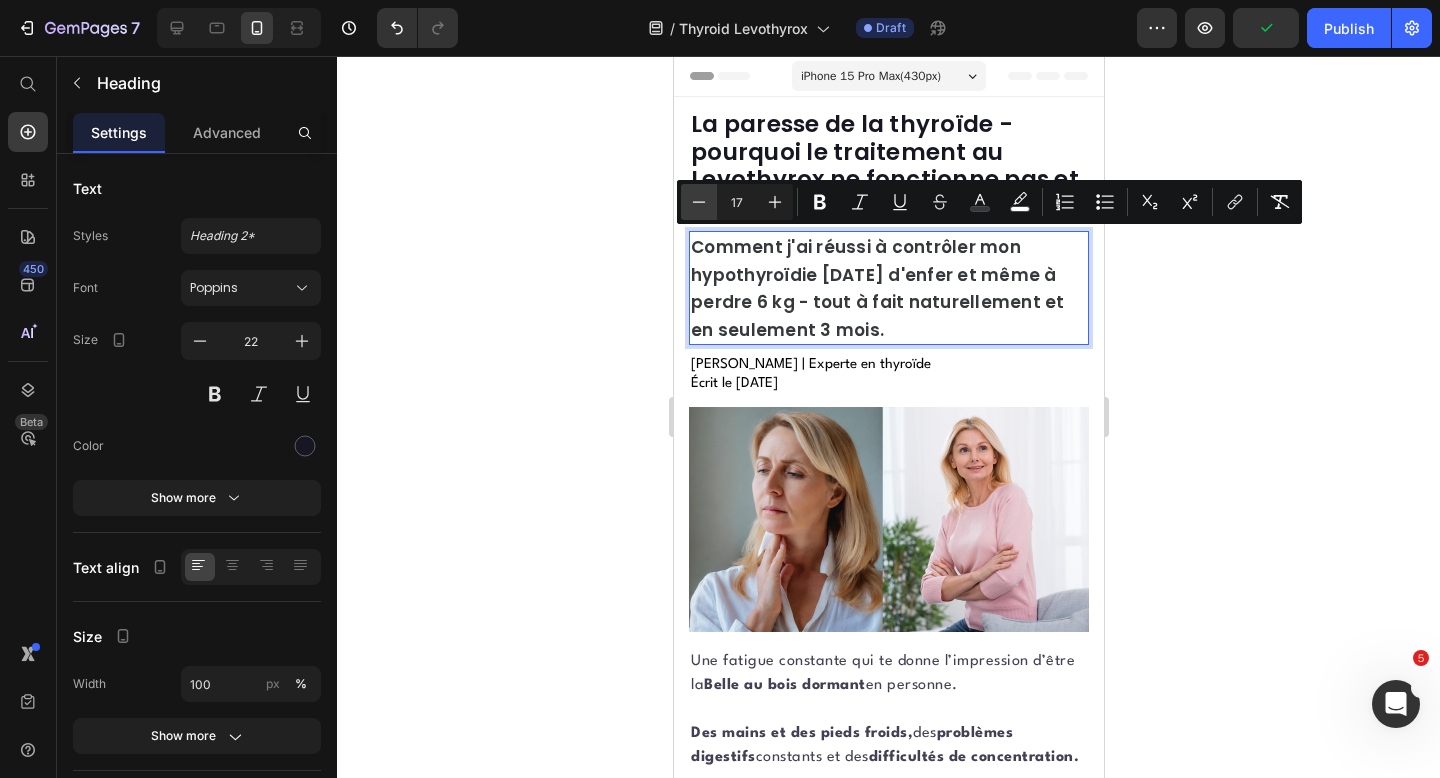 click on "Minus" at bounding box center [699, 202] 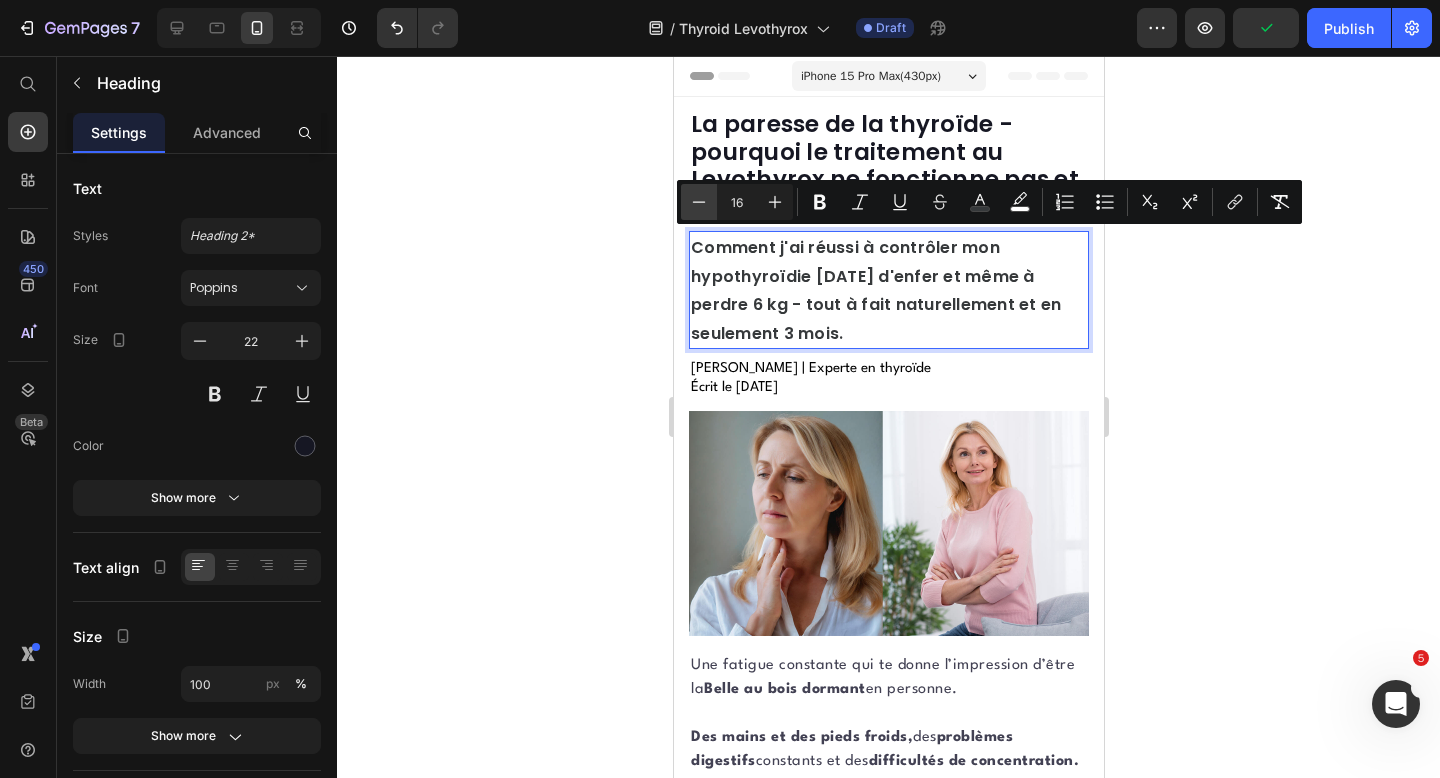 click on "Minus" at bounding box center (699, 202) 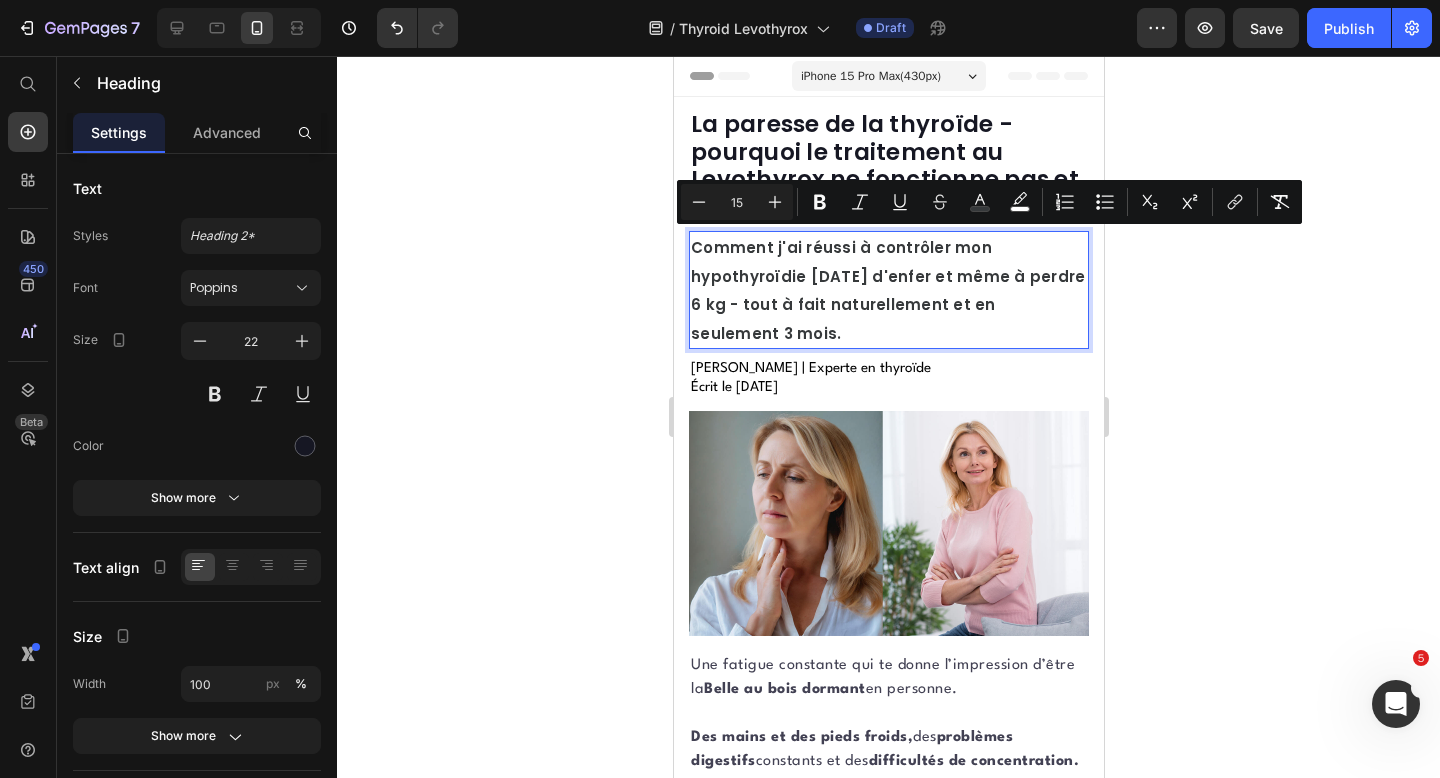 click on "Comment j'ai réussi à contrôler mon hypothyroïdie [DATE] d'enfer et même à perdre 6 kg - tout à fait naturellement et en seulement 3 mois." at bounding box center (887, 290) 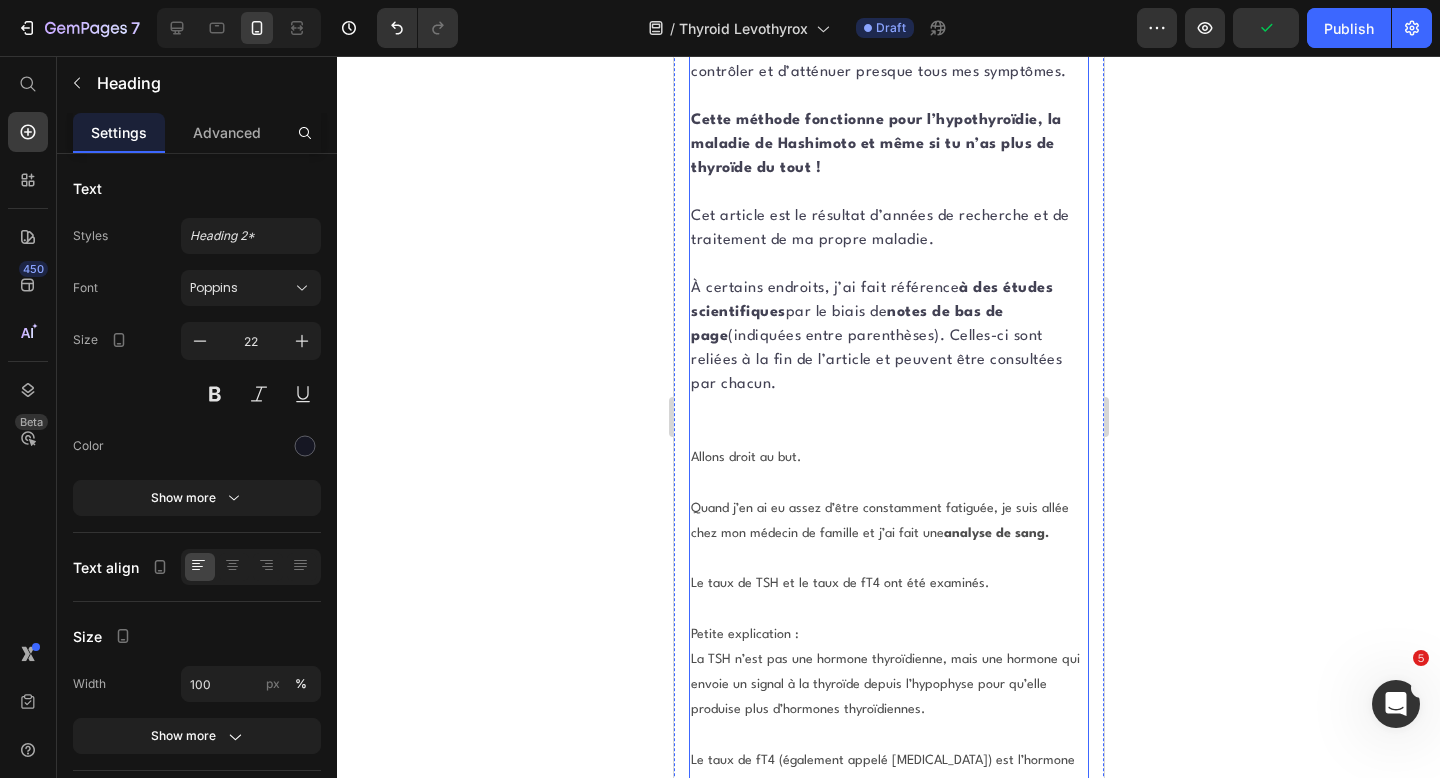 scroll, scrollTop: 3451, scrollLeft: 0, axis: vertical 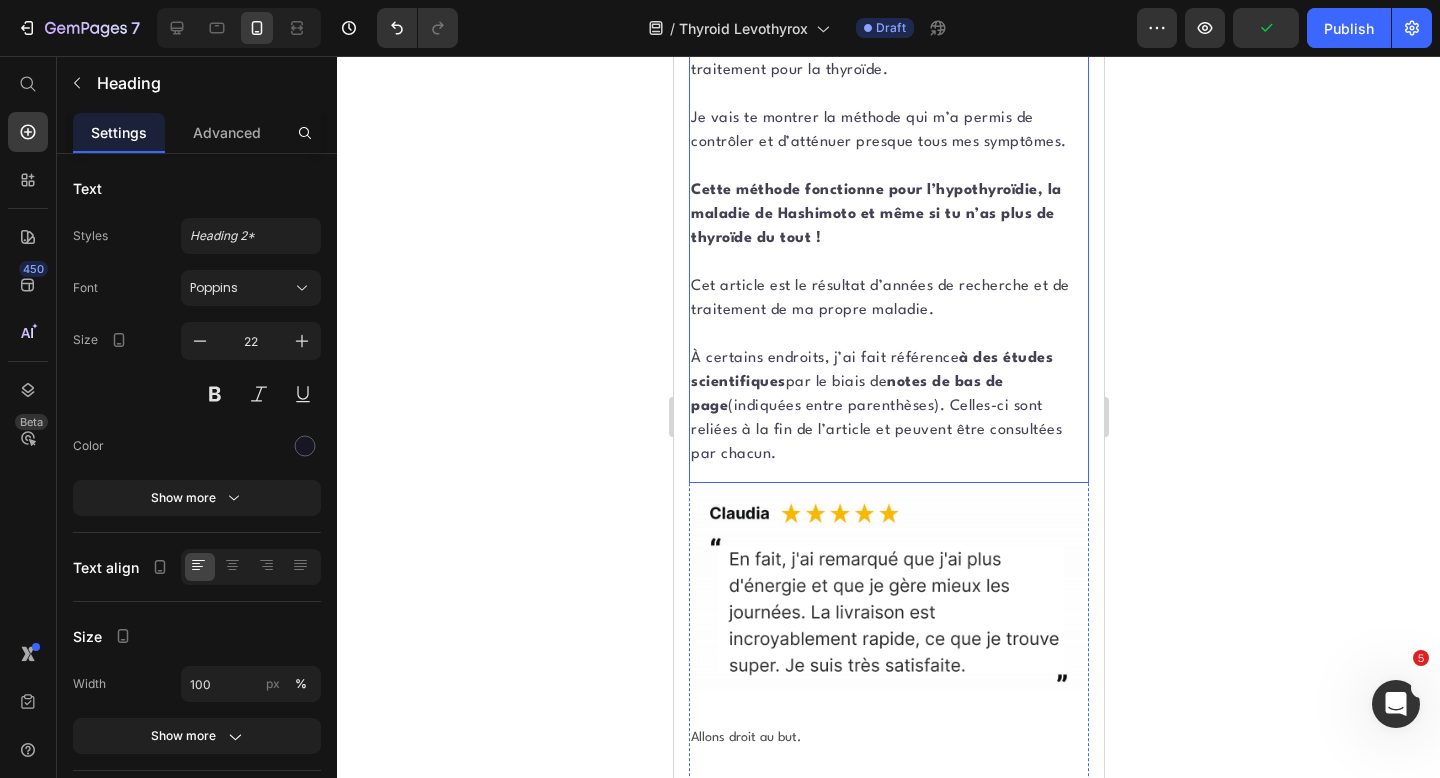 click at bounding box center (888, 335) 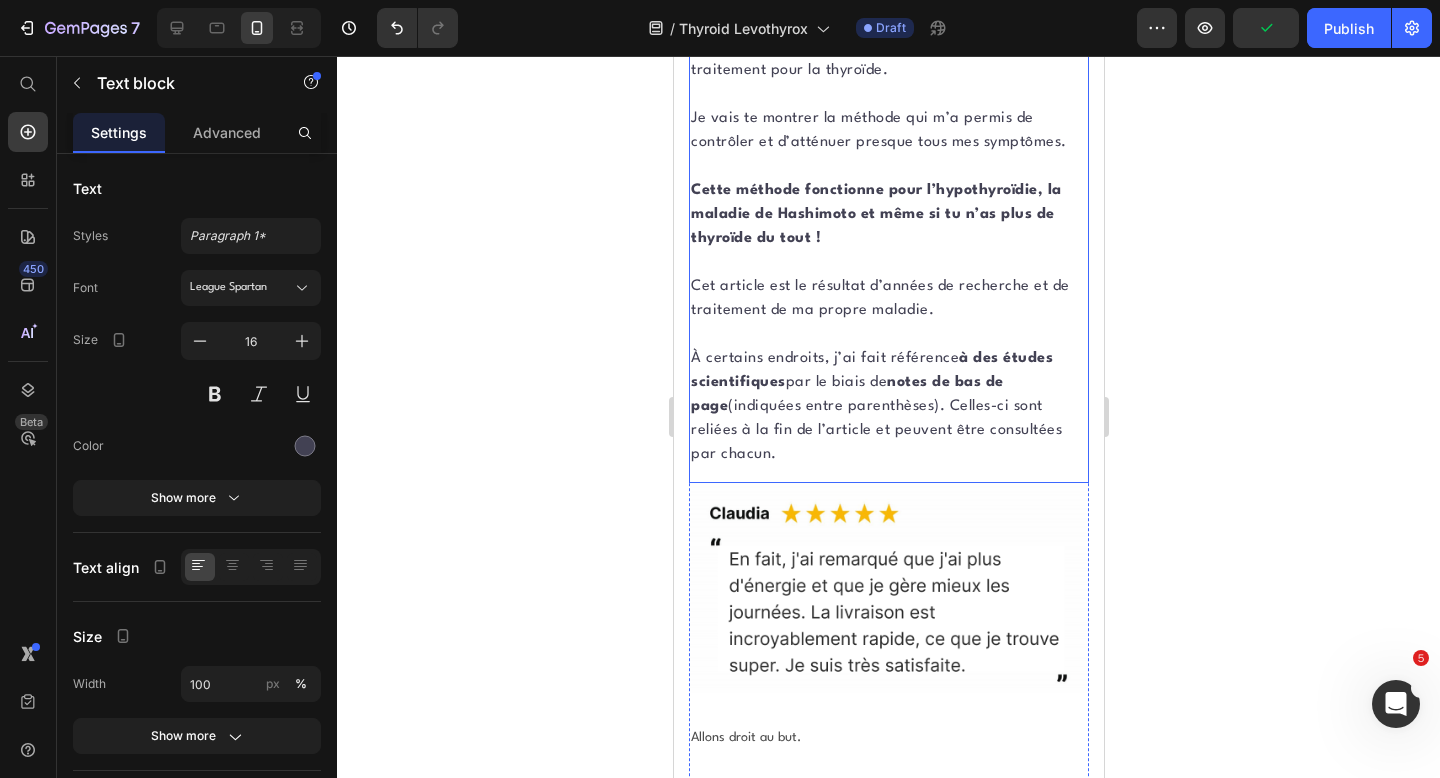 click at bounding box center [888, 335] 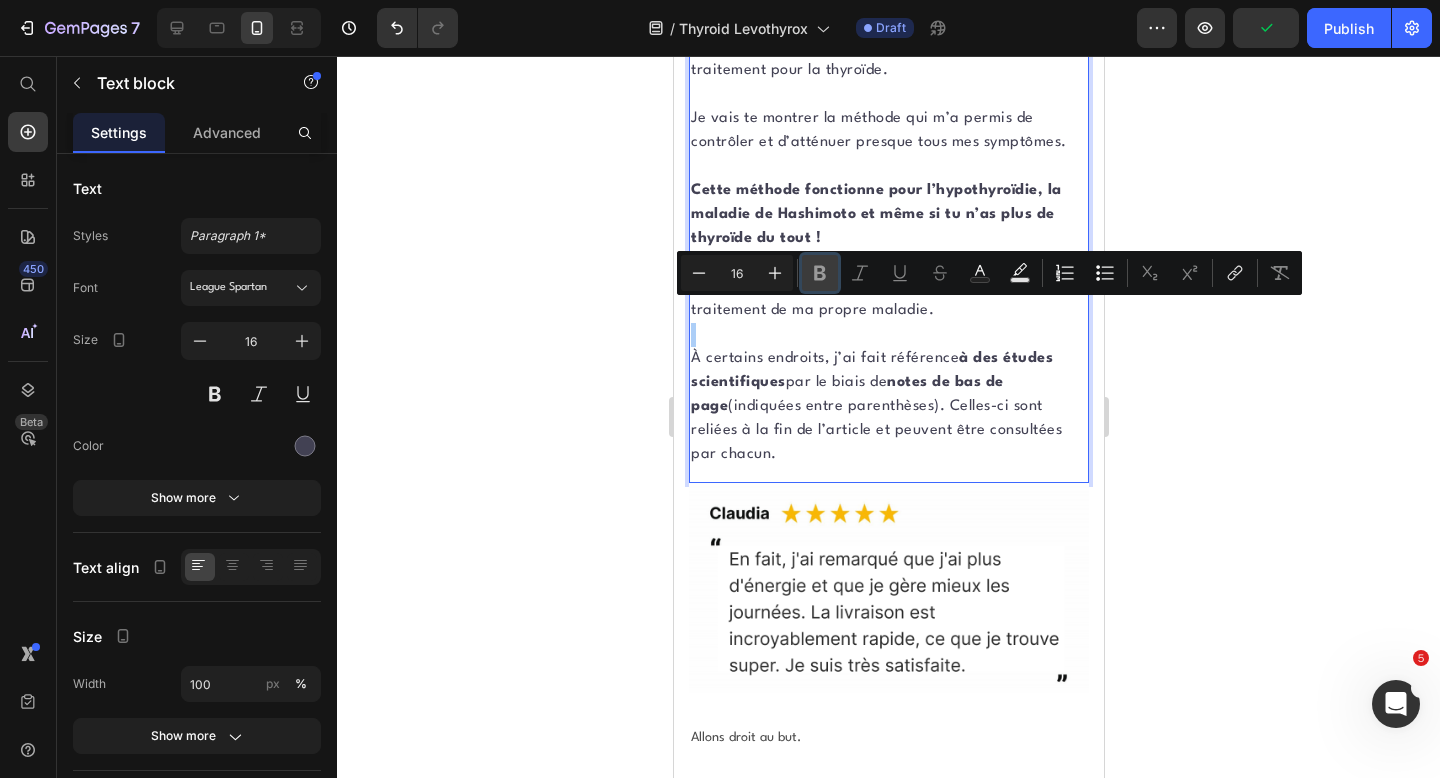 click on "Bold" at bounding box center (820, 273) 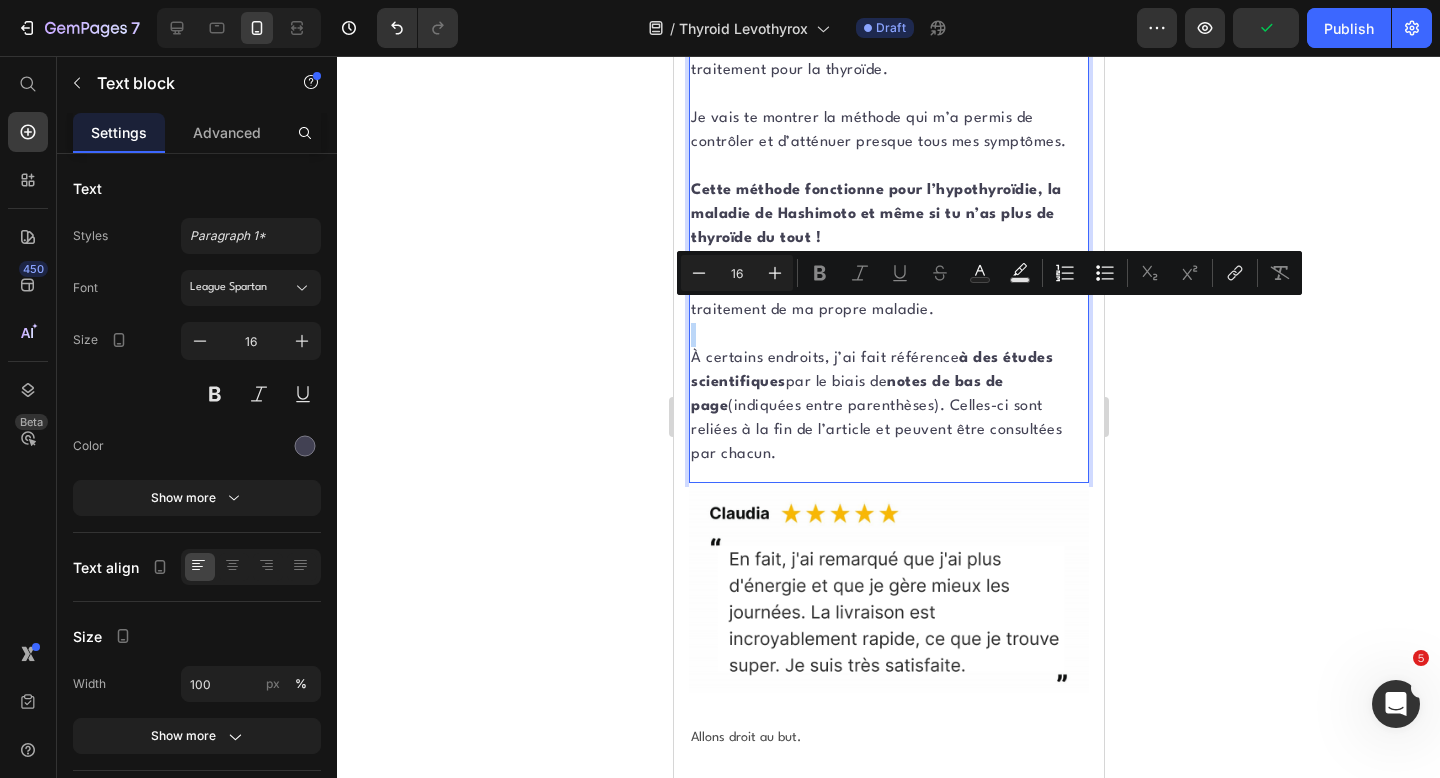 click at bounding box center [888, 335] 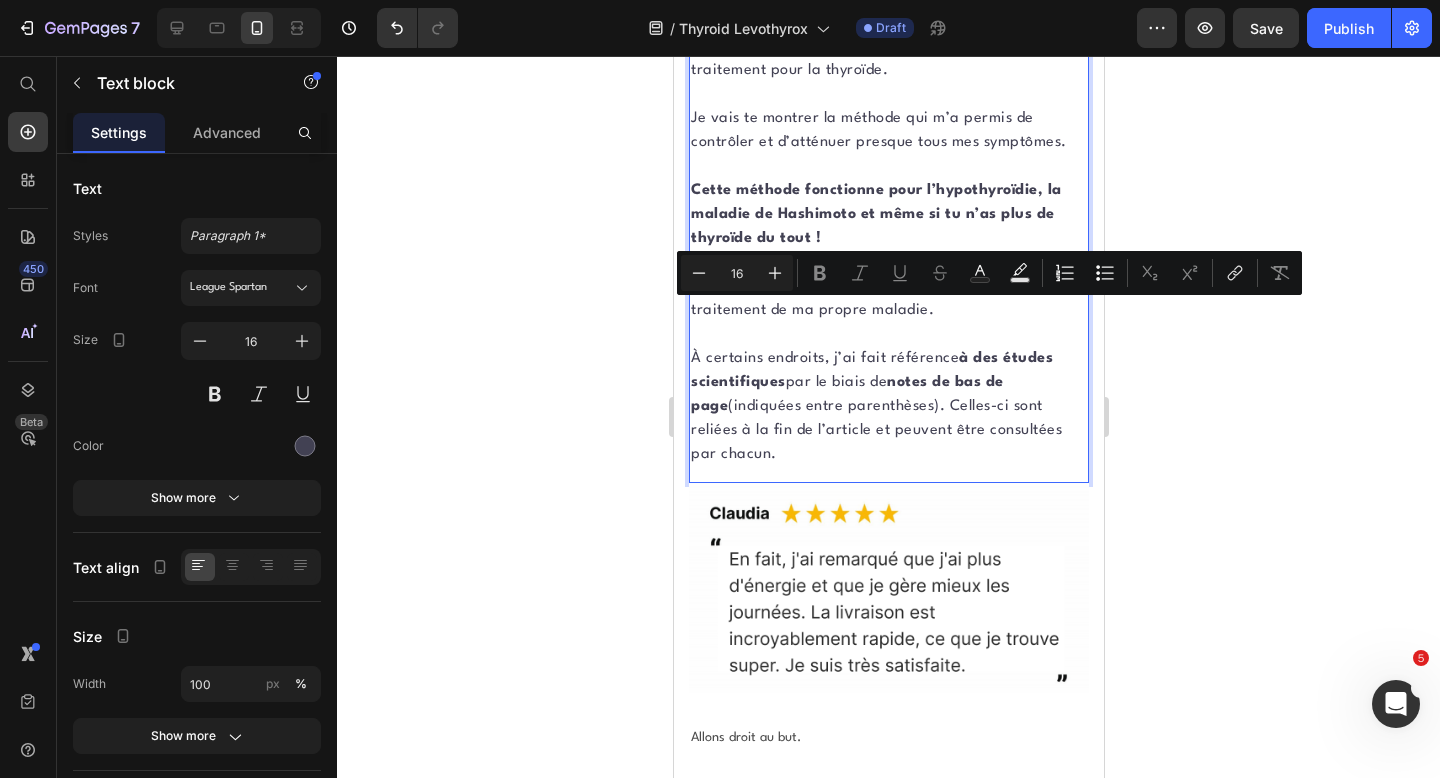 click on "À certains endroits, j’ai fait référence  à des études scientifiques  par le biais de  notes de bas de page  (indiquées entre parenthèses). Celles-ci sont reliées à la fin de l’article et peuvent être consultées par chacun." at bounding box center [888, 407] 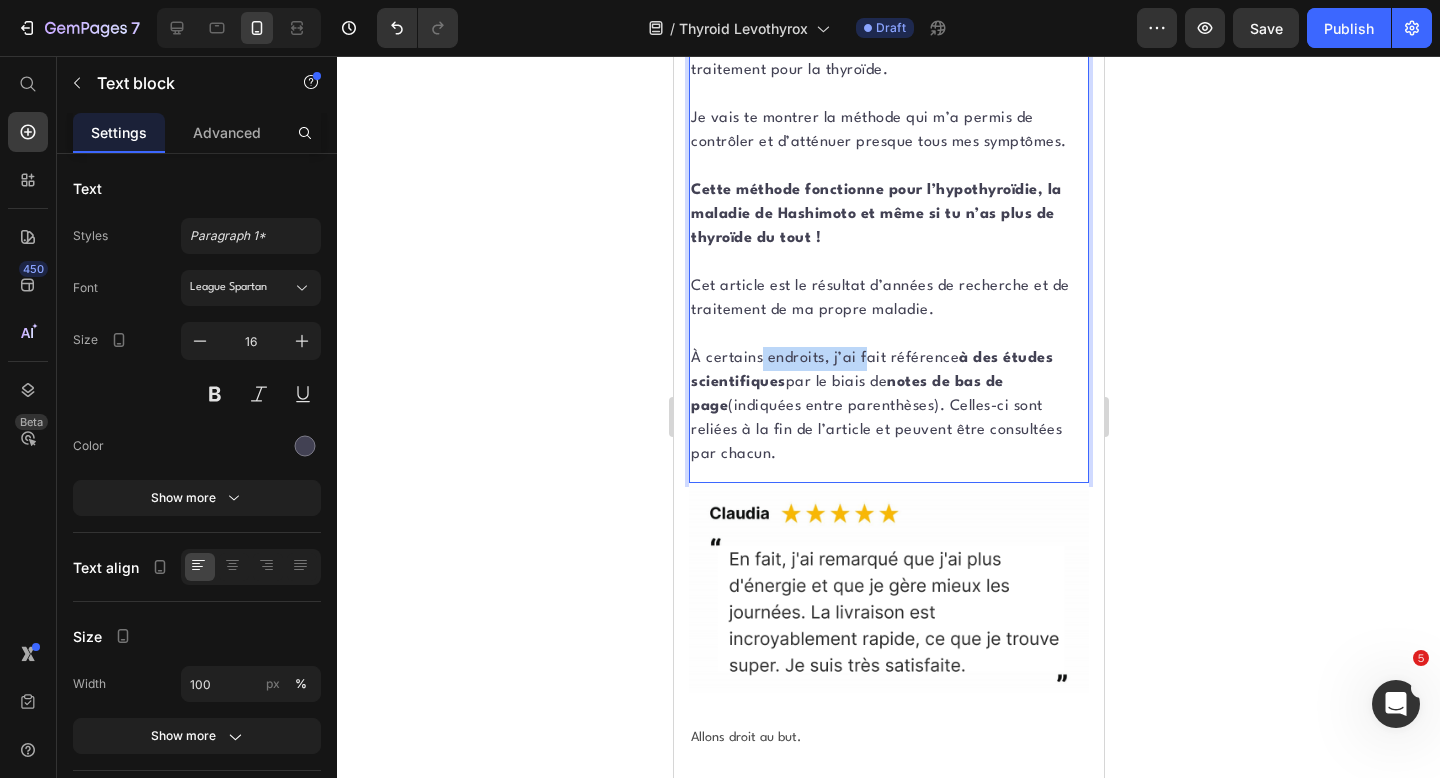 drag, startPoint x: 865, startPoint y: 335, endPoint x: 760, endPoint y: 335, distance: 105 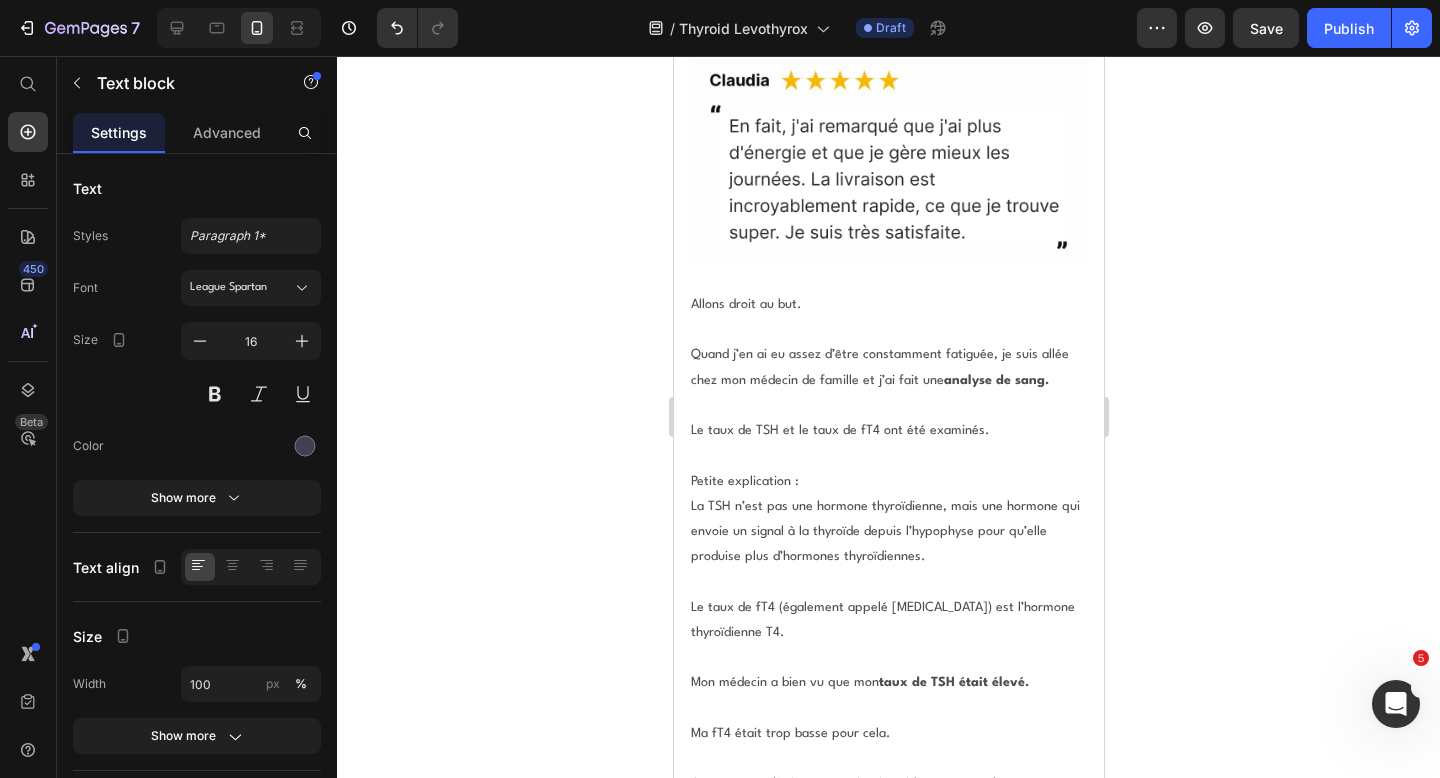 scroll, scrollTop: 3887, scrollLeft: 0, axis: vertical 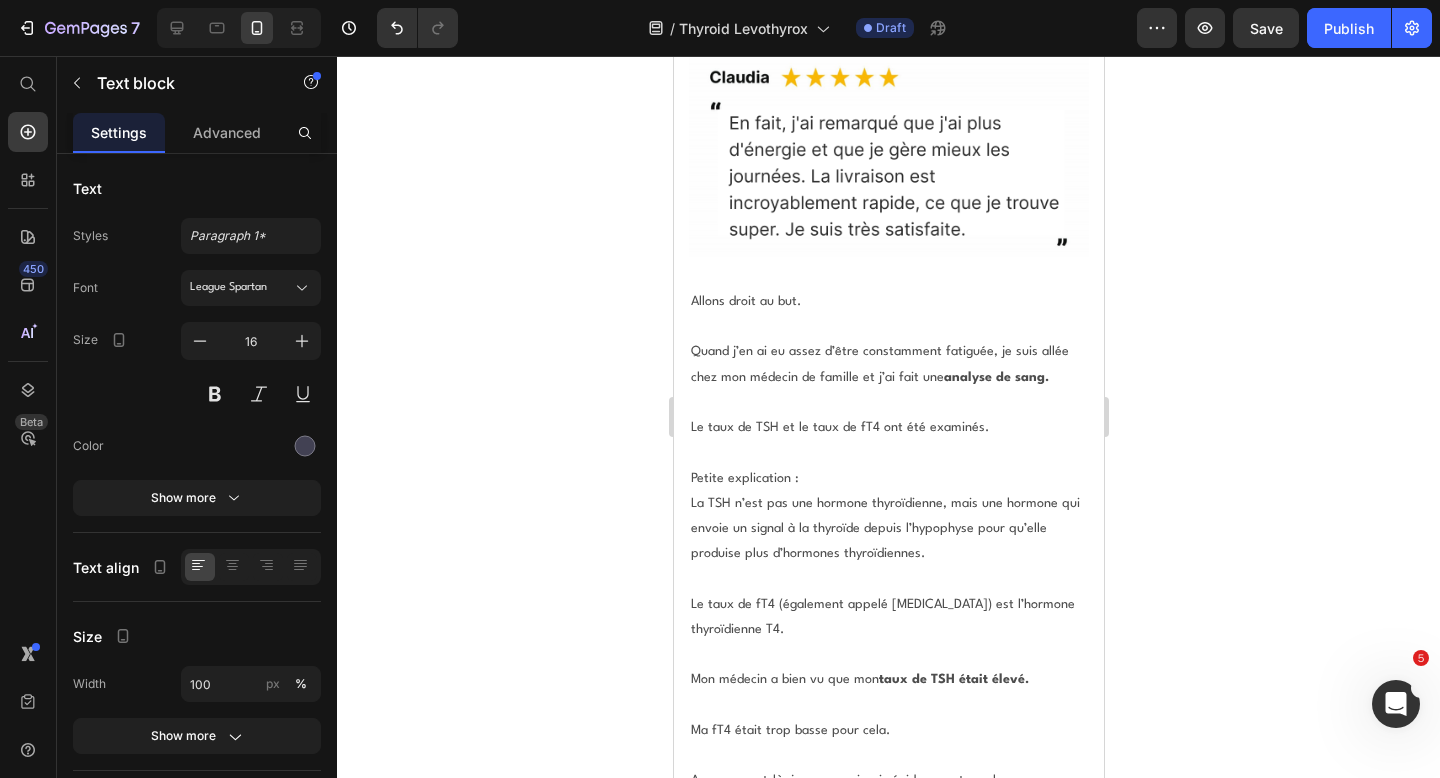 click at bounding box center (888, 402) 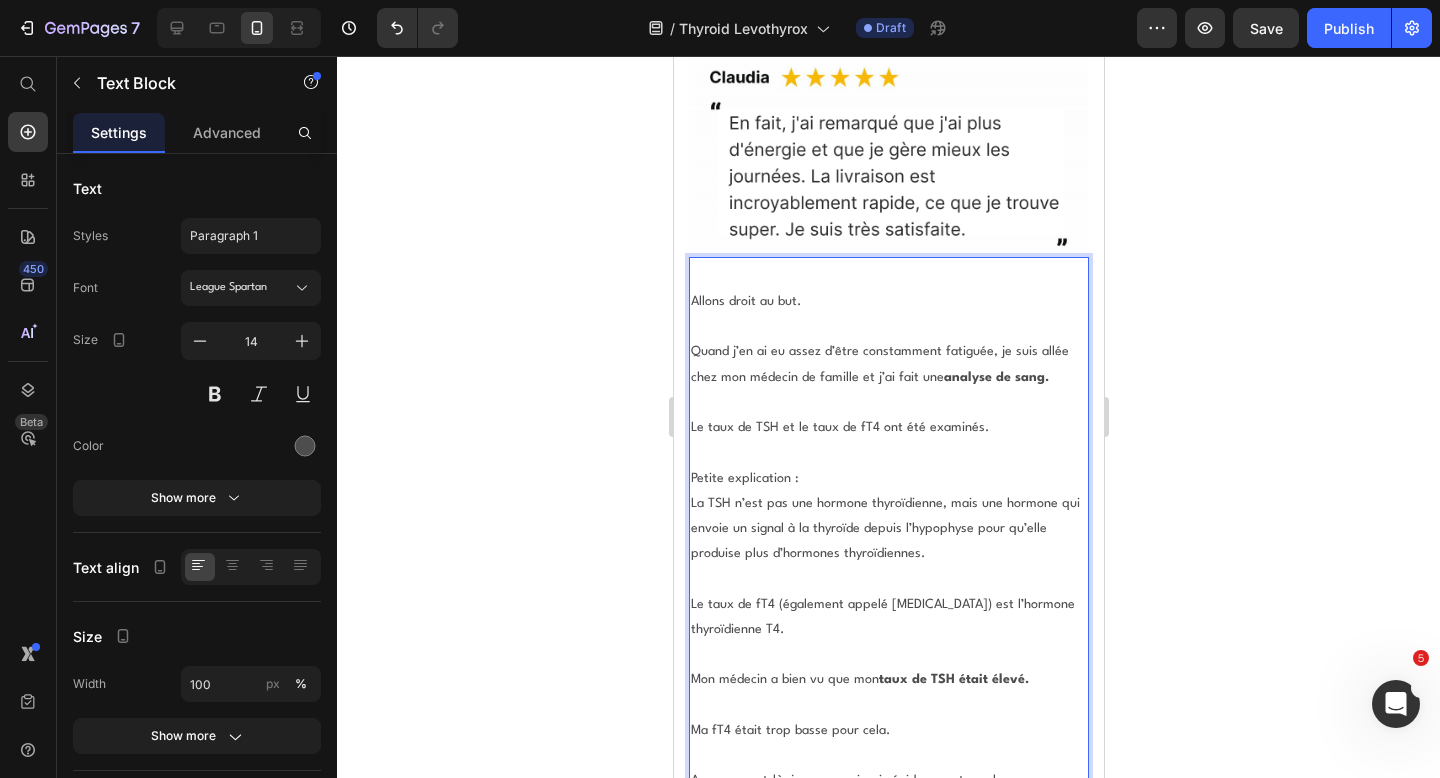 click at bounding box center (888, 402) 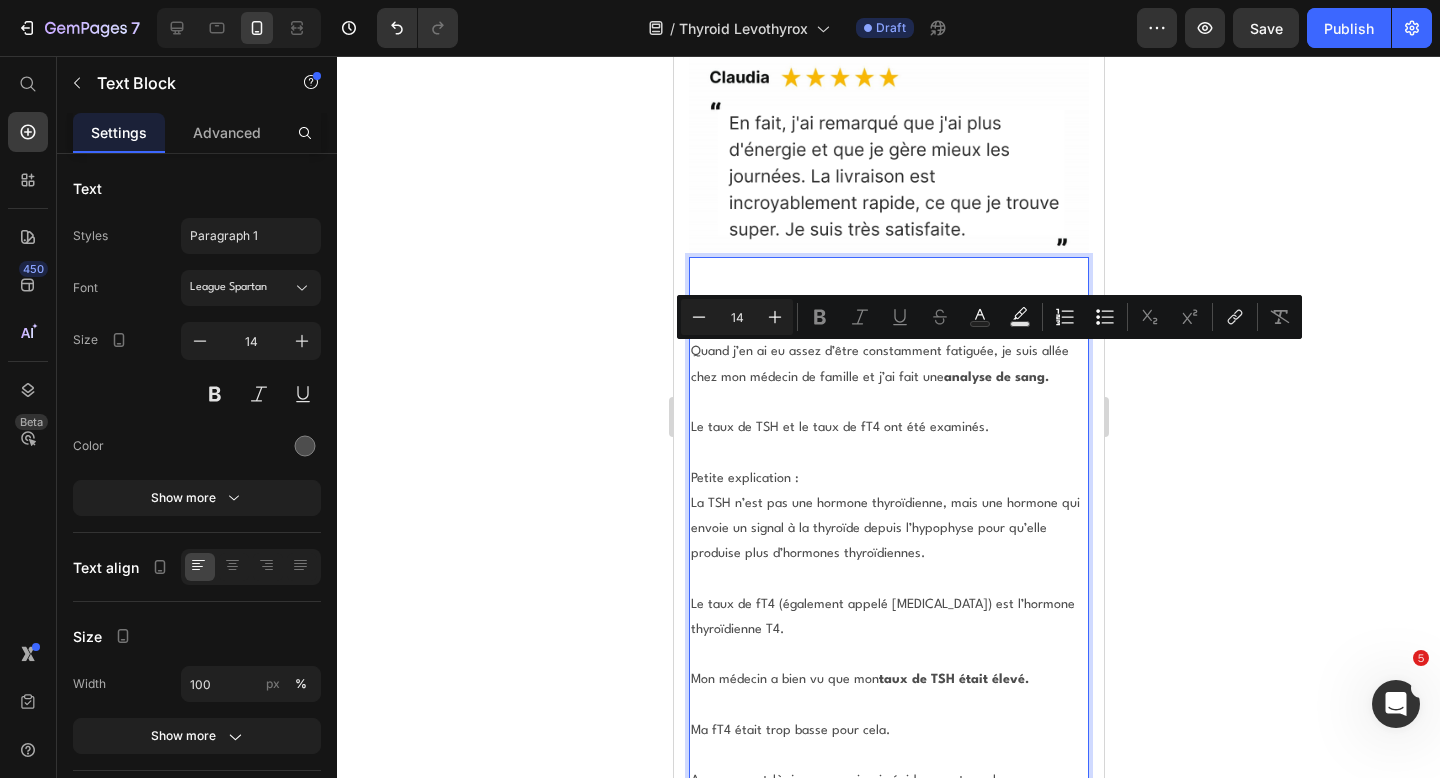 click on "Le taux de TSH et le taux de fT4 ont été examinés." at bounding box center (888, 427) 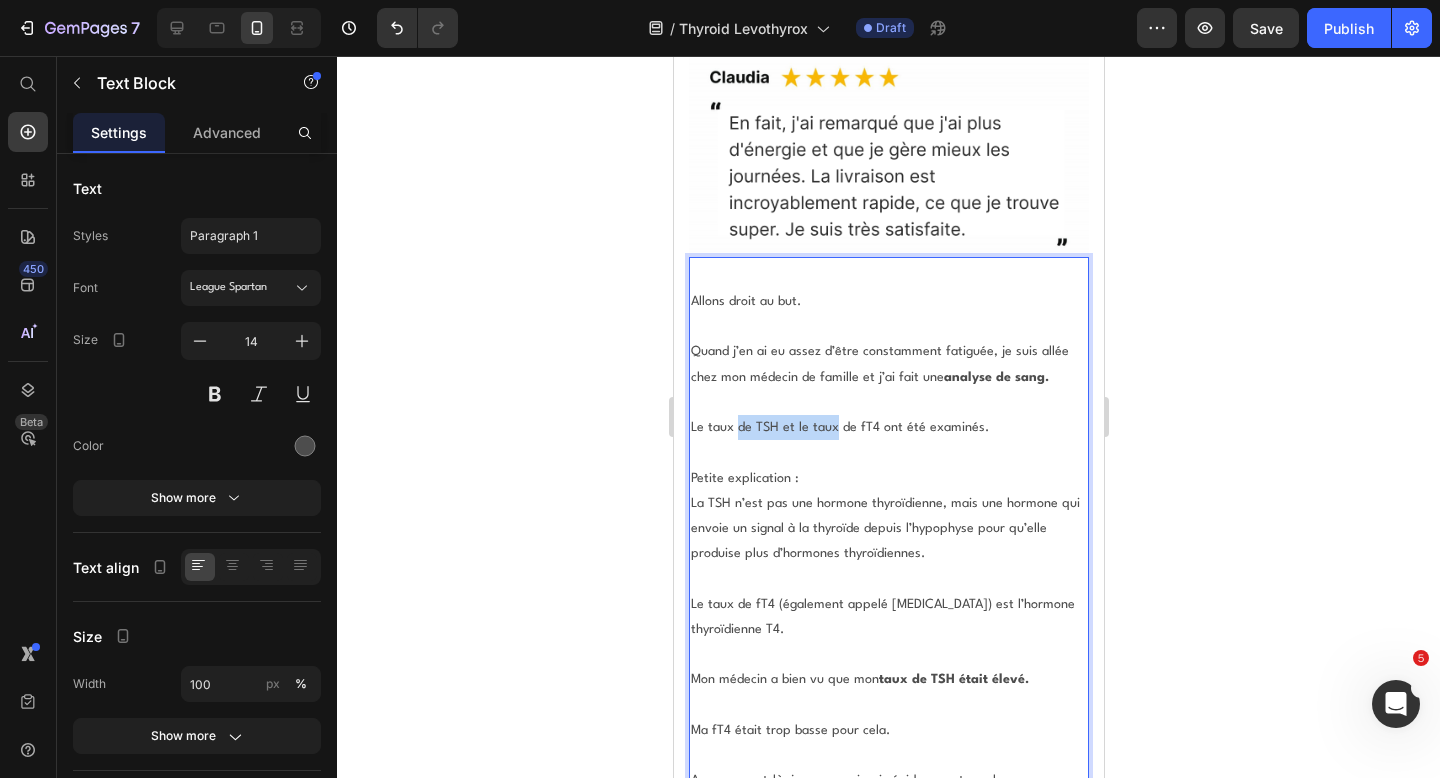 drag, startPoint x: 817, startPoint y: 388, endPoint x: 737, endPoint y: 386, distance: 80.024994 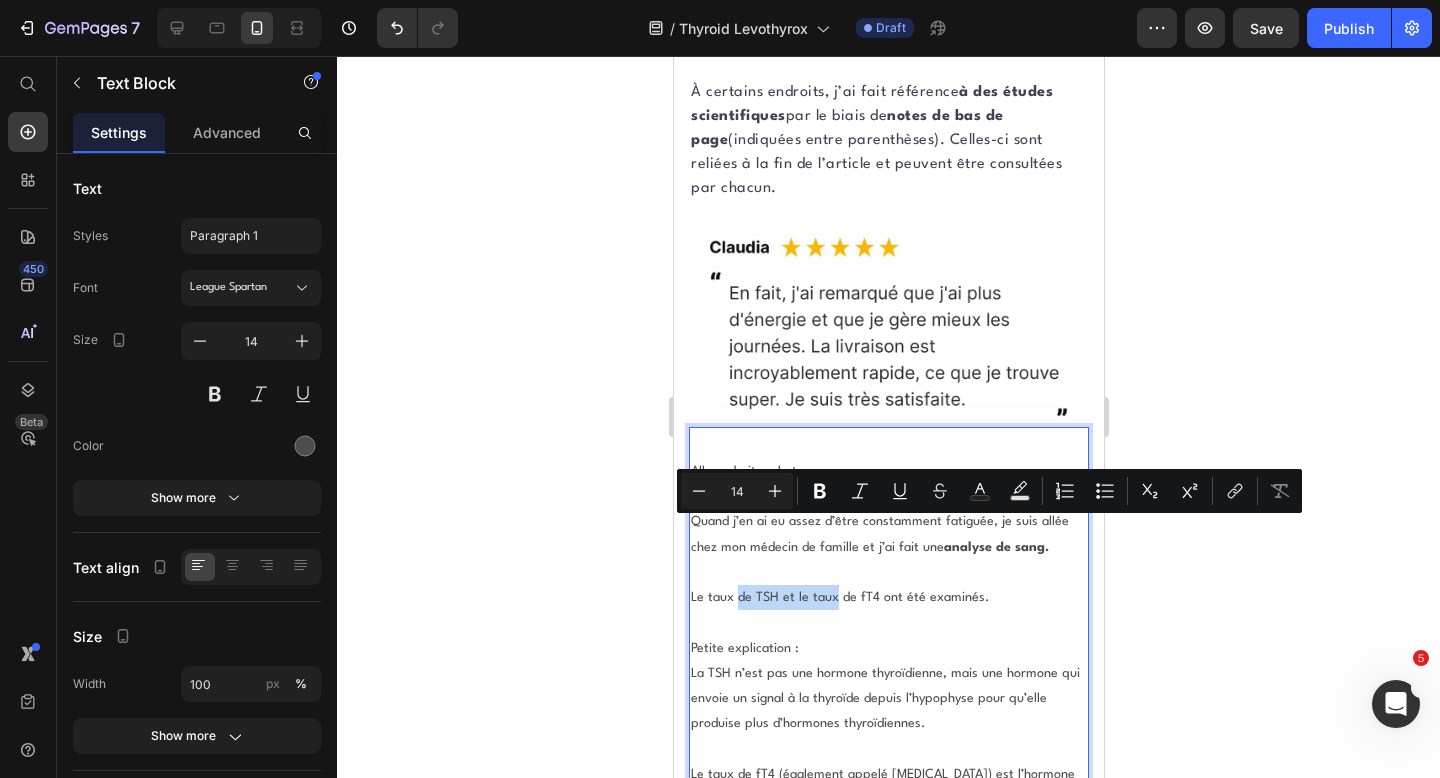 scroll, scrollTop: 3553, scrollLeft: 0, axis: vertical 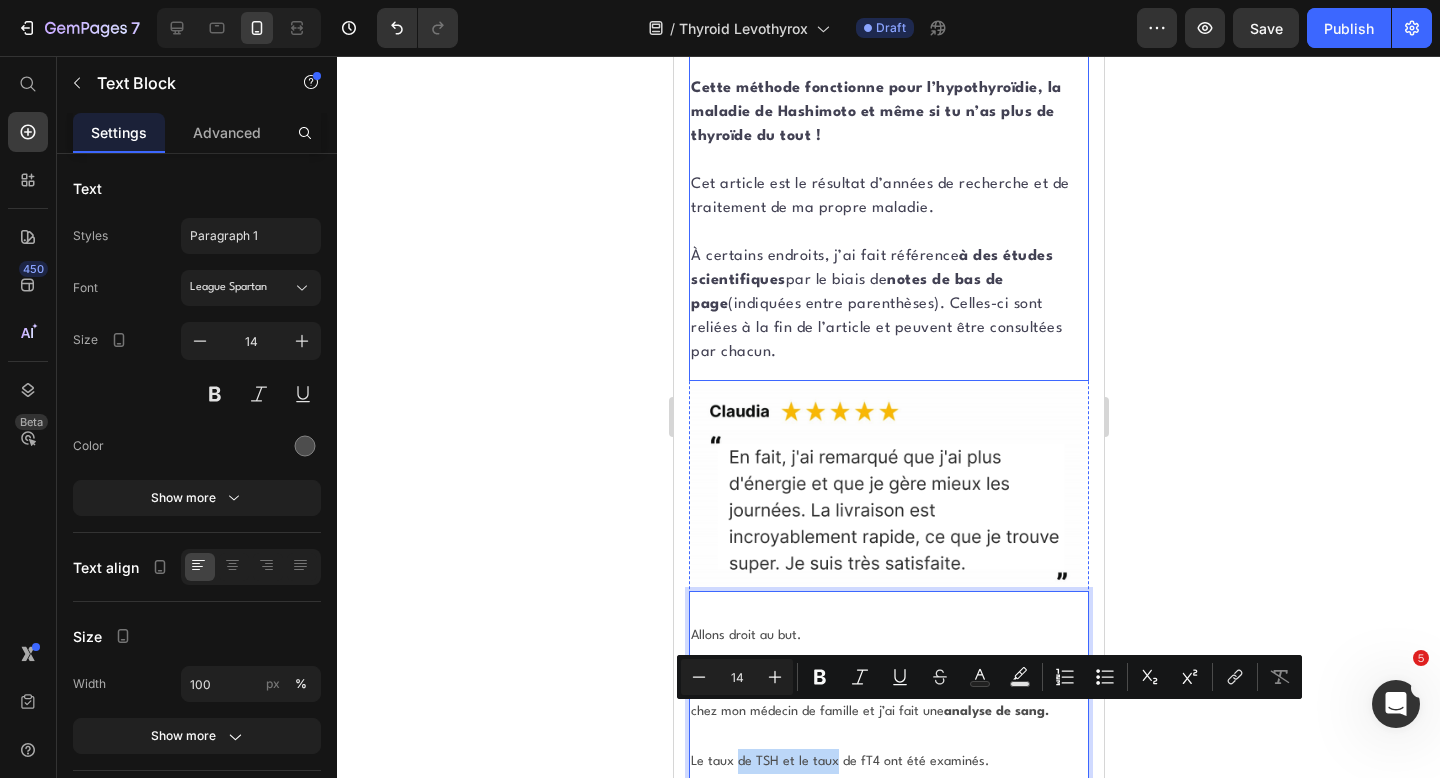 click on "À certains endroits, j’ai fait référence  à des études scientifiques  par le biais de  notes de bas de page  (indiquées entre parenthèses). Celles-ci sont reliées à la fin de l’article et peuvent être consultées par chacun." at bounding box center [888, 305] 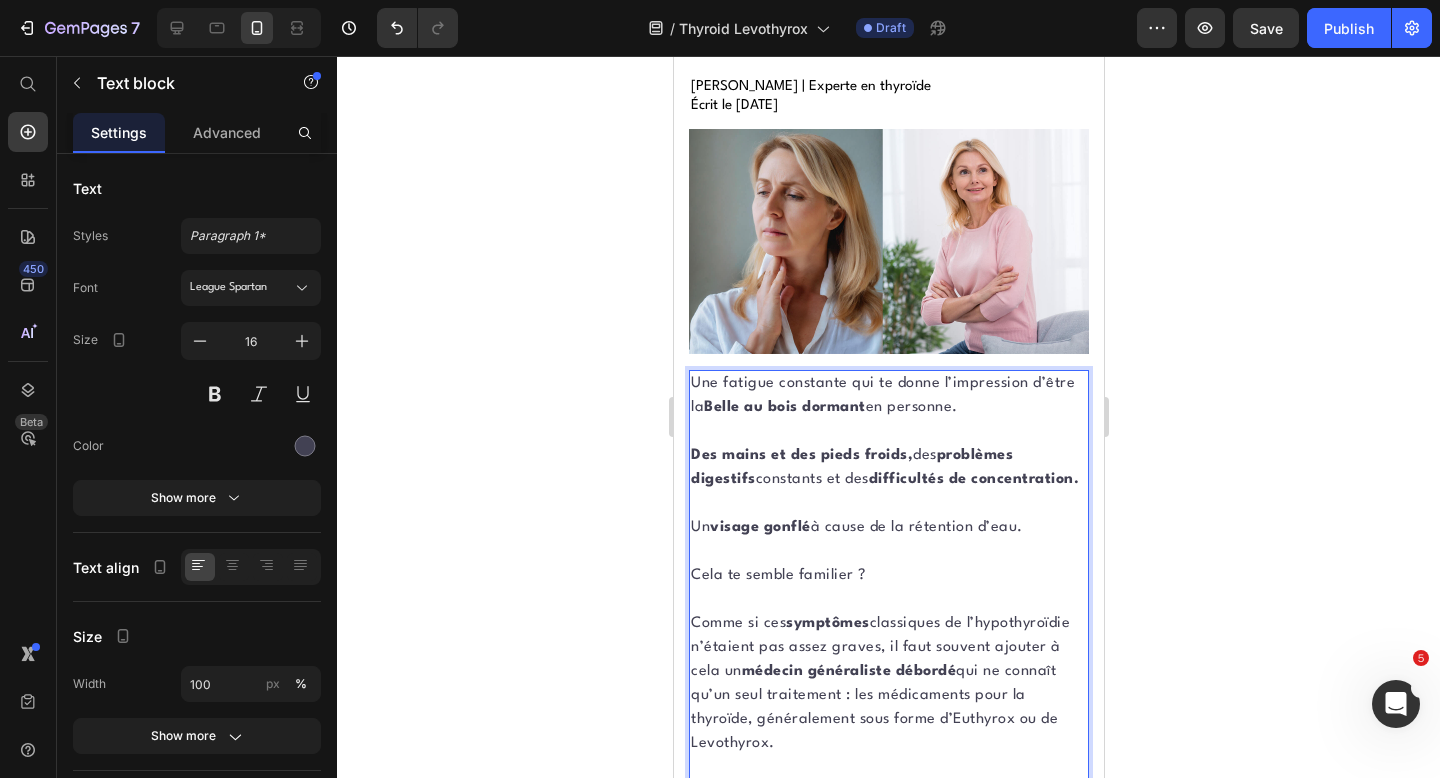 scroll, scrollTop: 249, scrollLeft: 0, axis: vertical 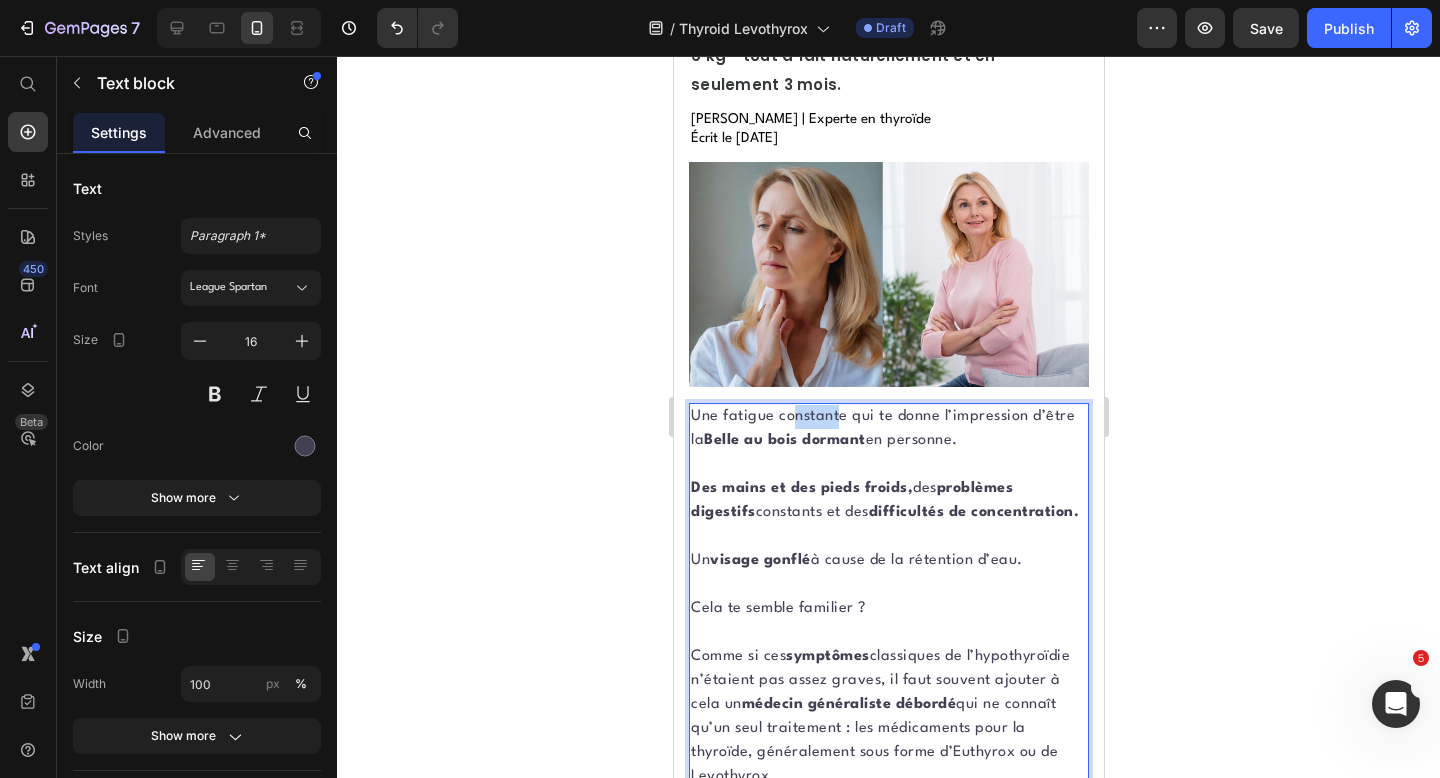 drag, startPoint x: 792, startPoint y: 420, endPoint x: 837, endPoint y: 417, distance: 45.099888 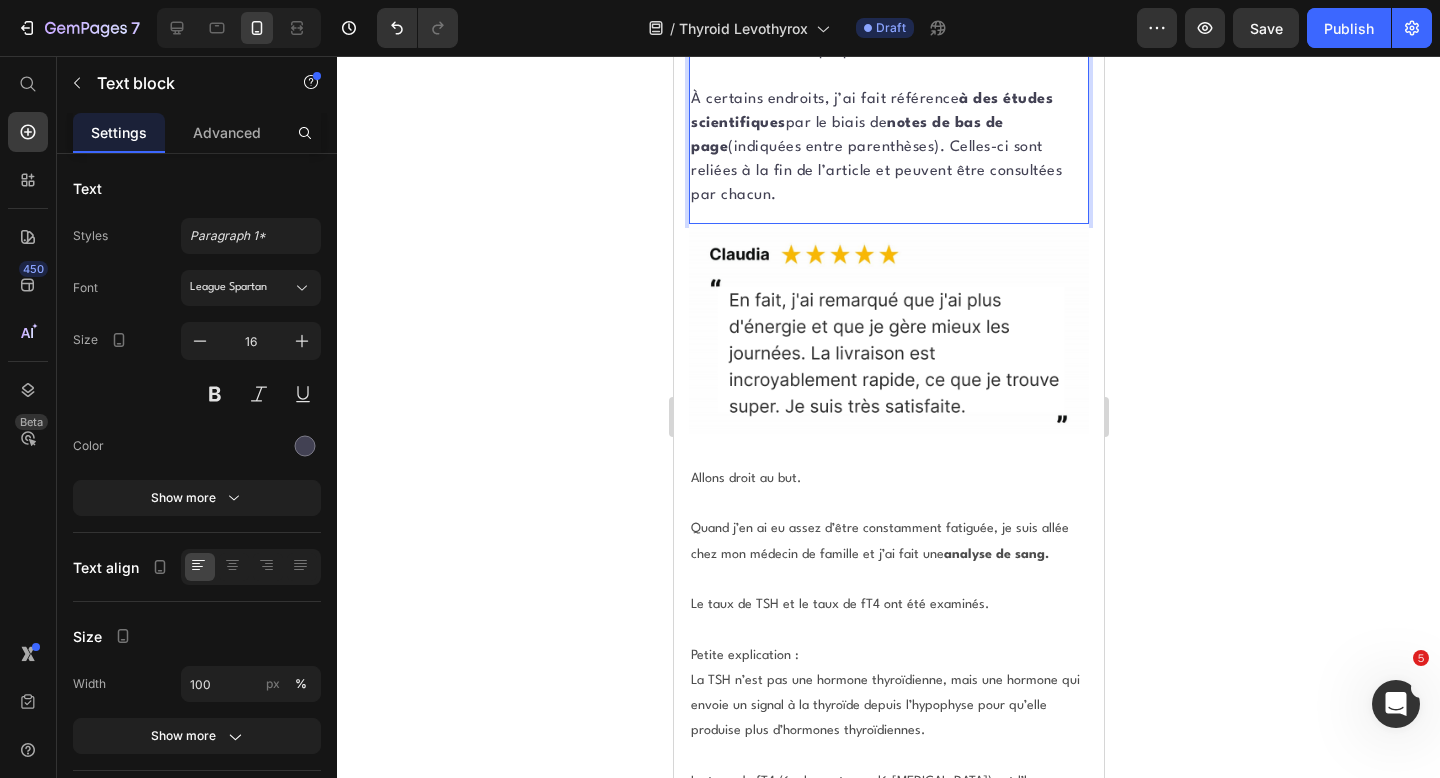 scroll, scrollTop: 3816, scrollLeft: 0, axis: vertical 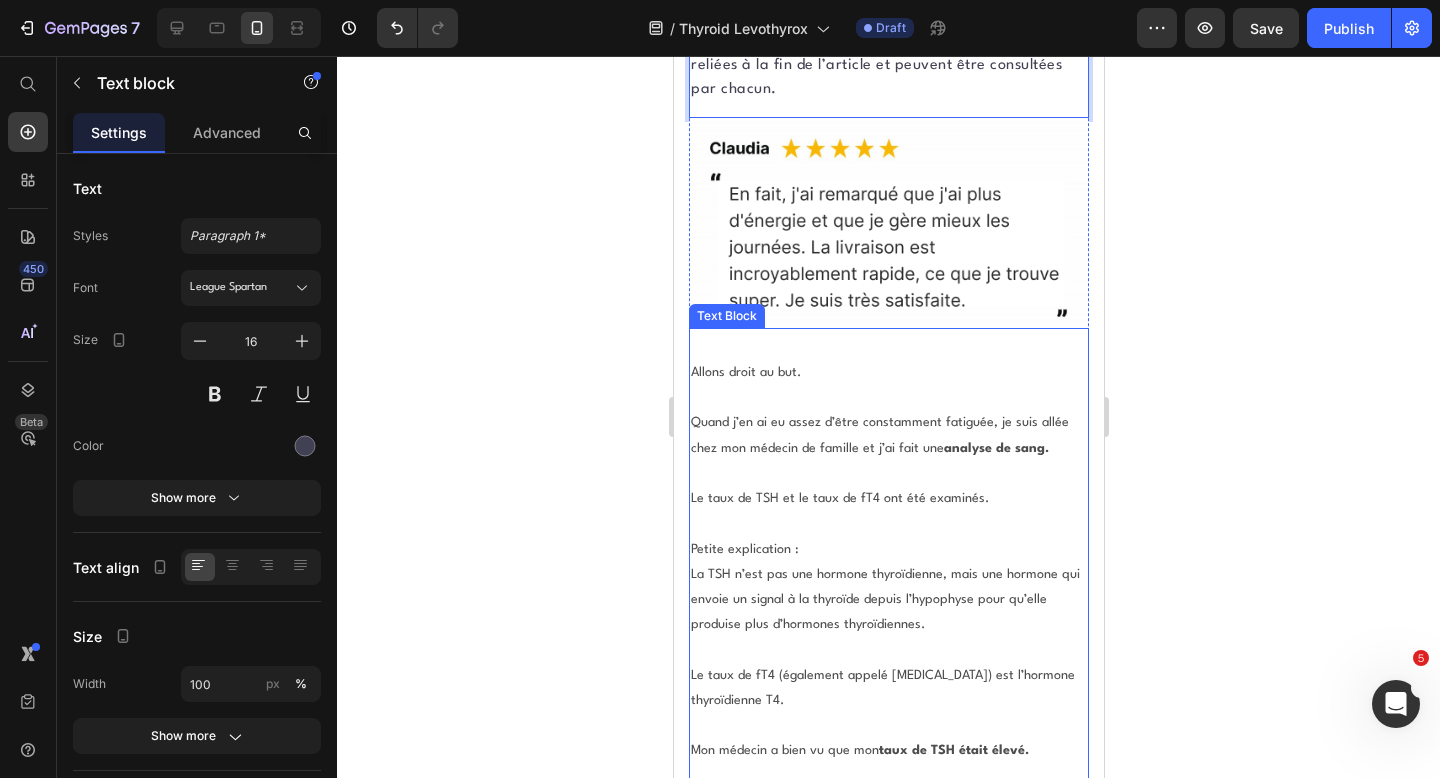 click at bounding box center [888, 473] 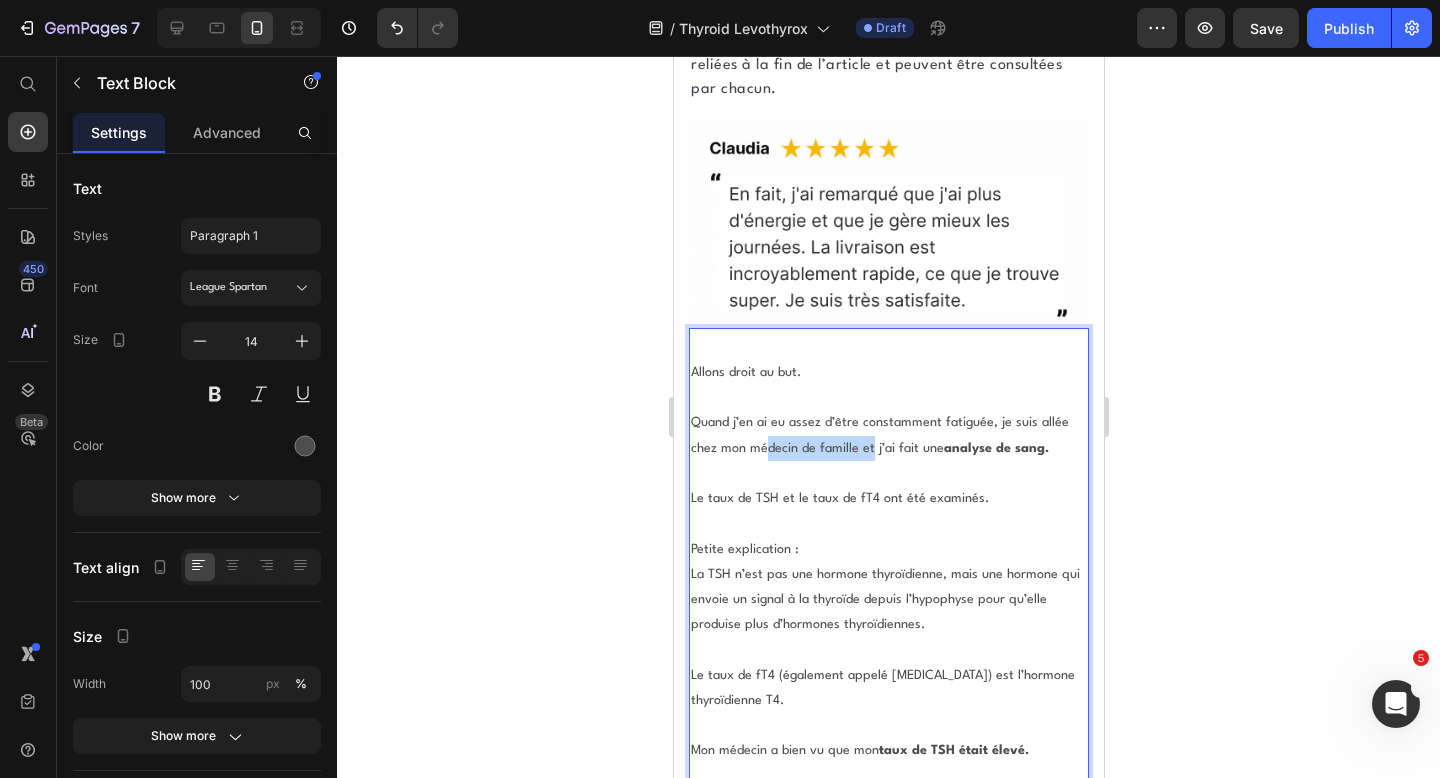 drag, startPoint x: 870, startPoint y: 397, endPoint x: 766, endPoint y: 403, distance: 104.172935 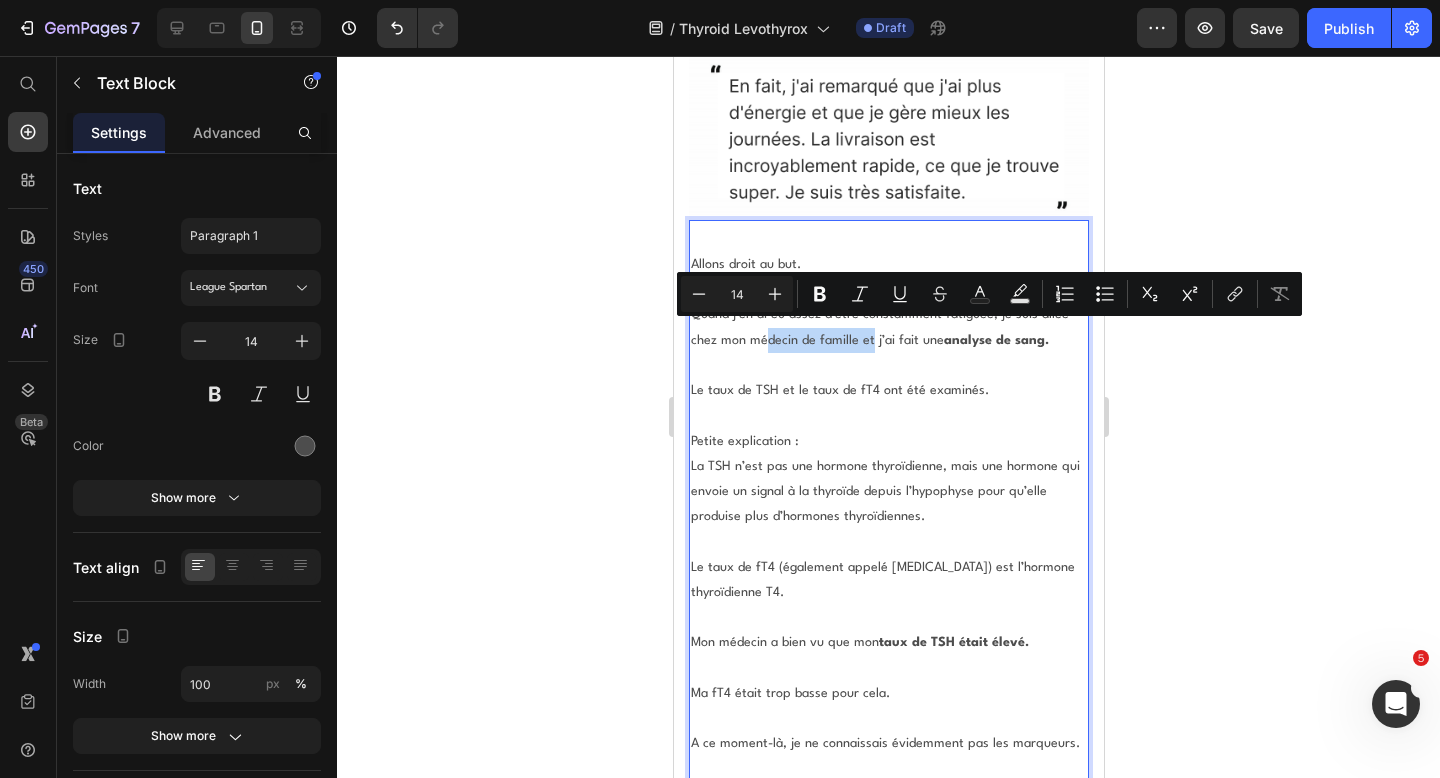 scroll, scrollTop: 3926, scrollLeft: 0, axis: vertical 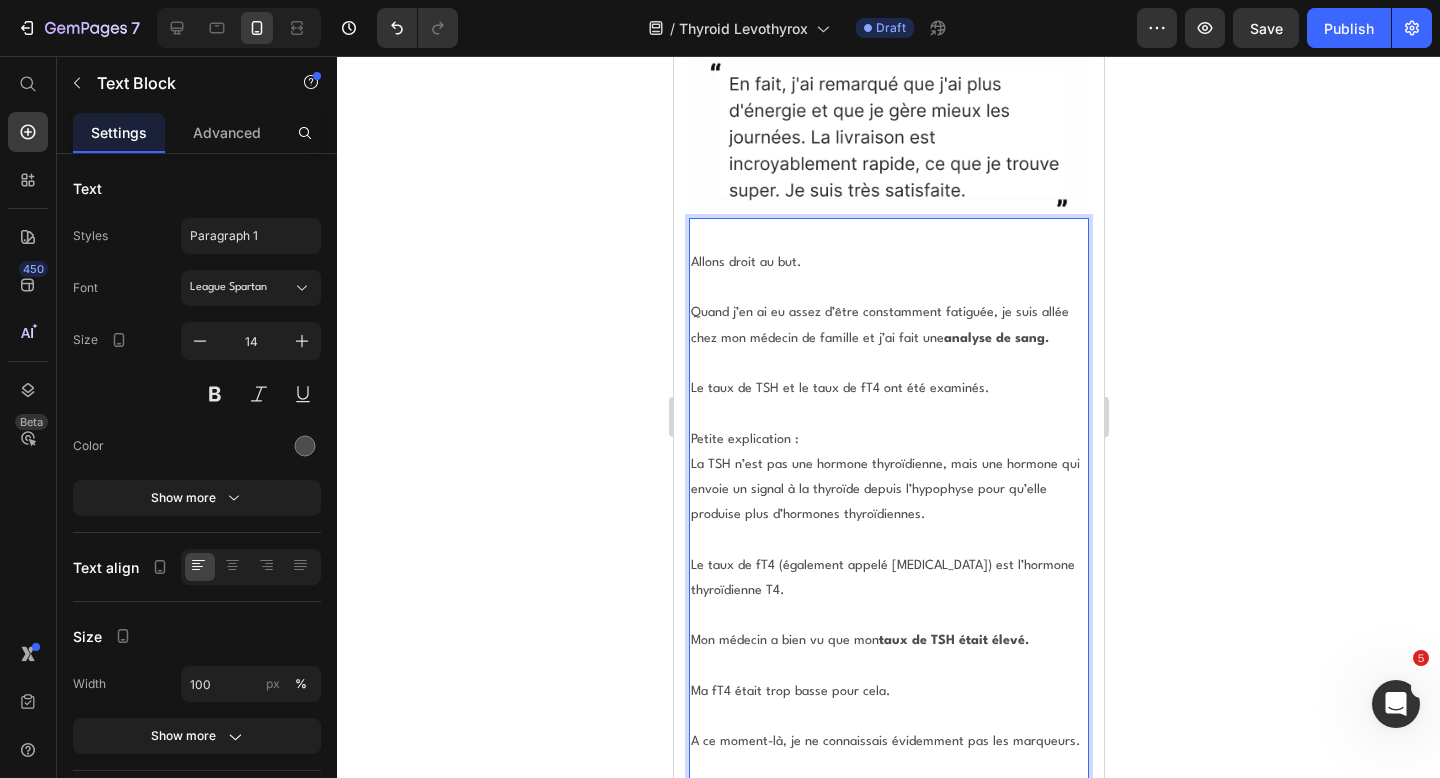 click on "Le taux de fT4 (également appelé [MEDICAL_DATA]) est l’hormone thyroïdienne T4." at bounding box center [888, 565] 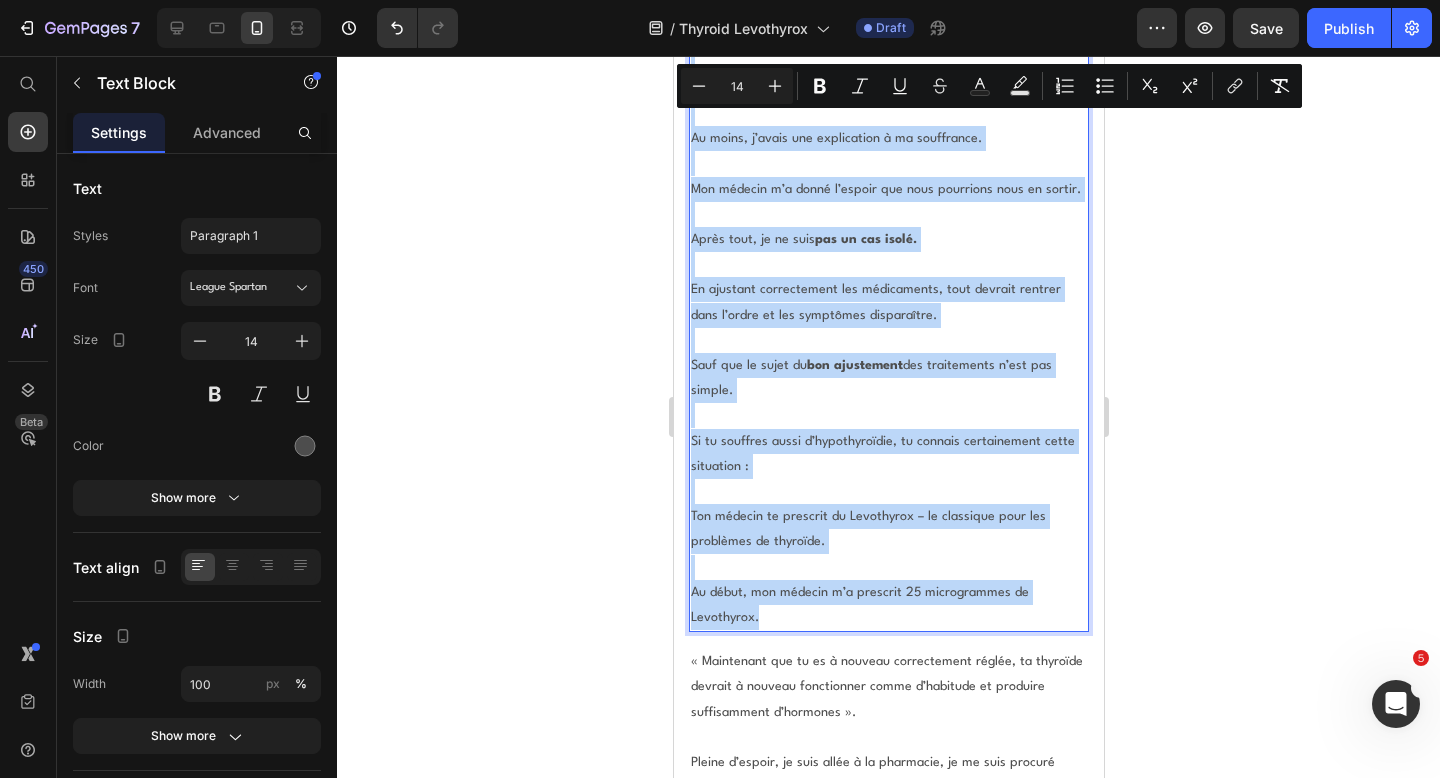 scroll, scrollTop: 5858, scrollLeft: 0, axis: vertical 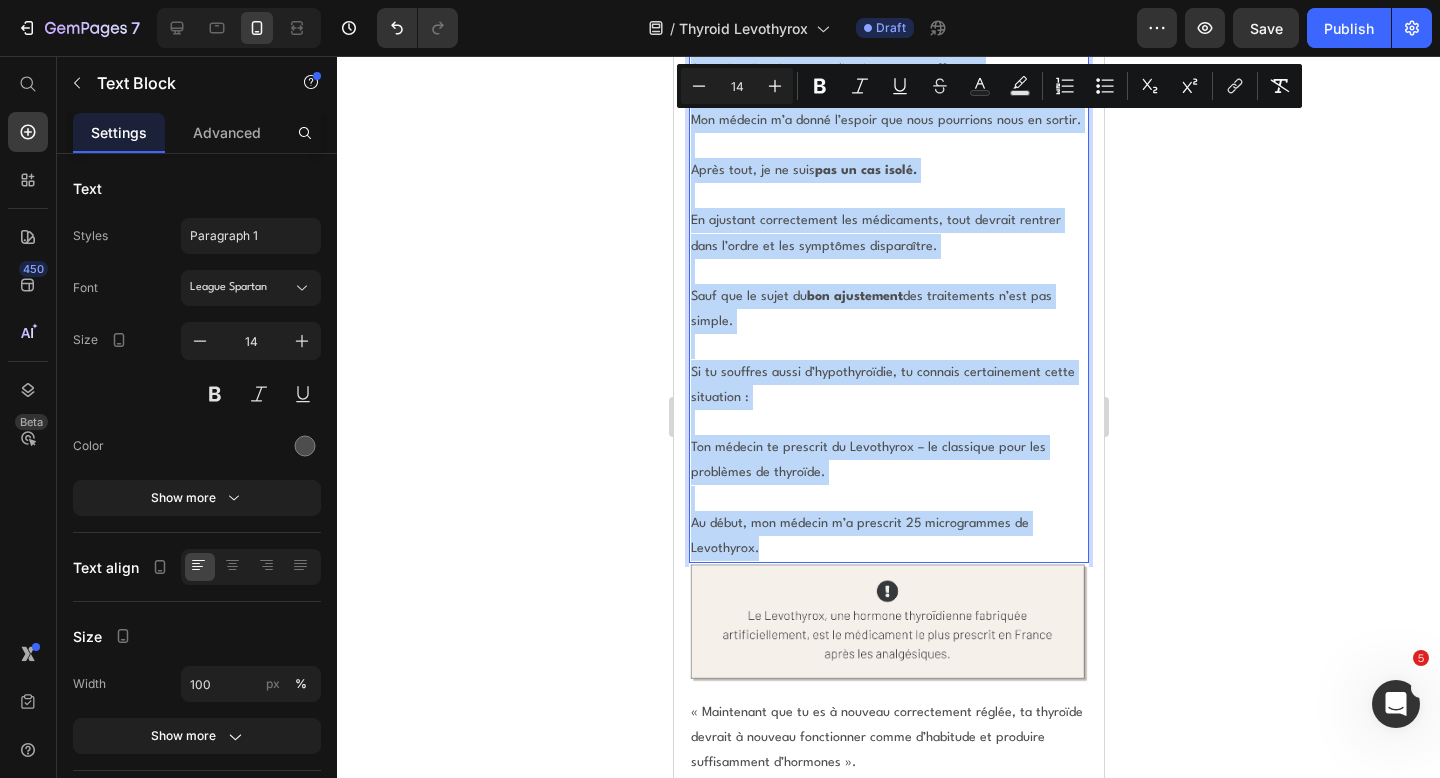 drag, startPoint x: 691, startPoint y: 210, endPoint x: 922, endPoint y: 470, distance: 347.7945 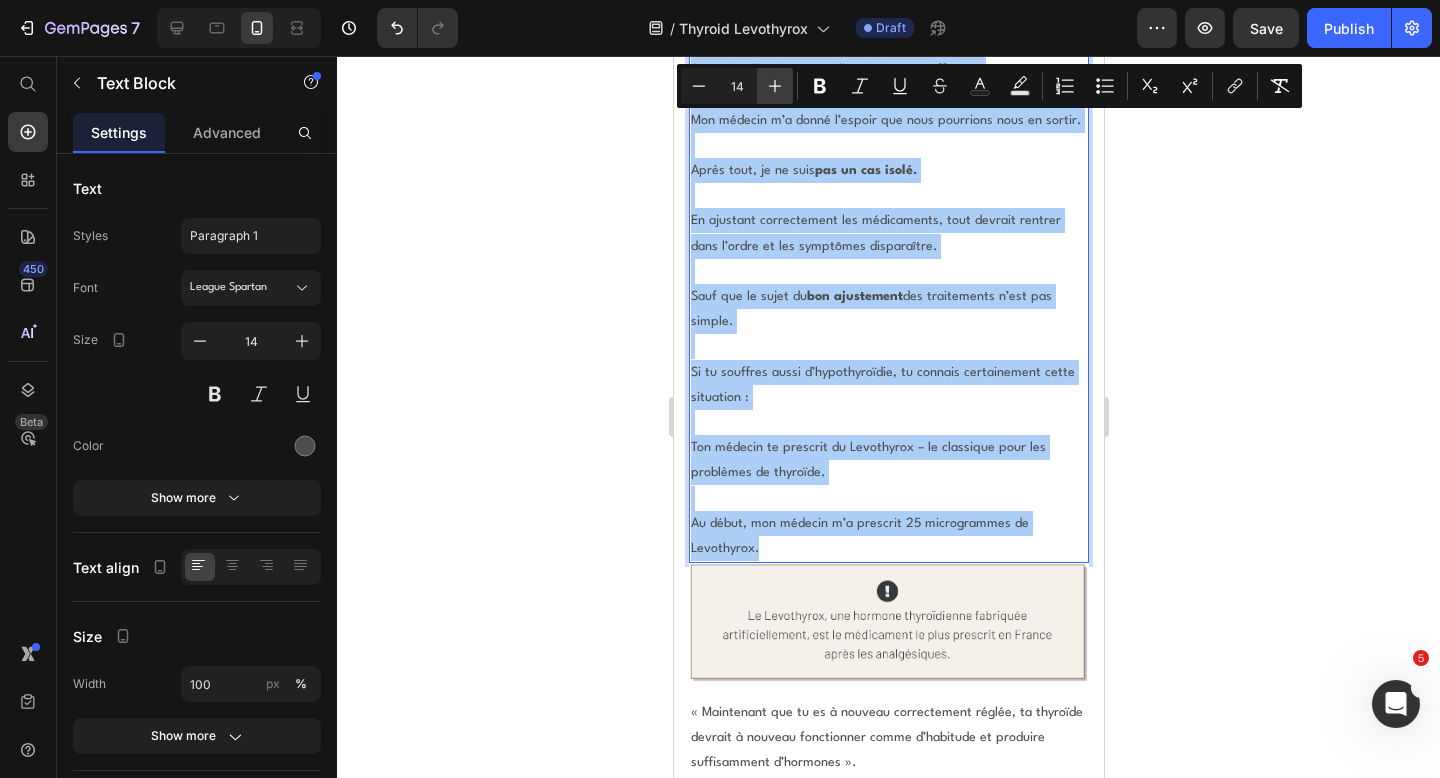 click 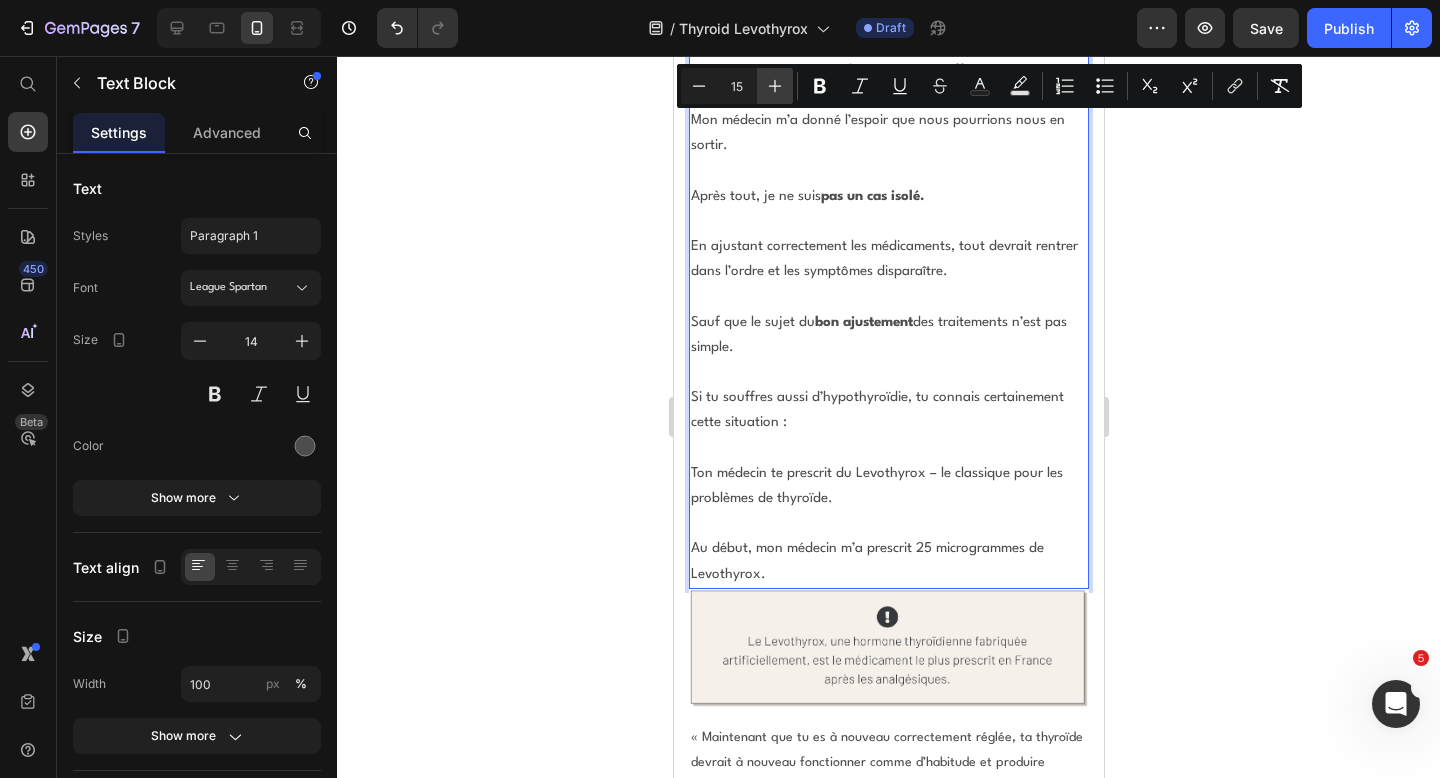 click 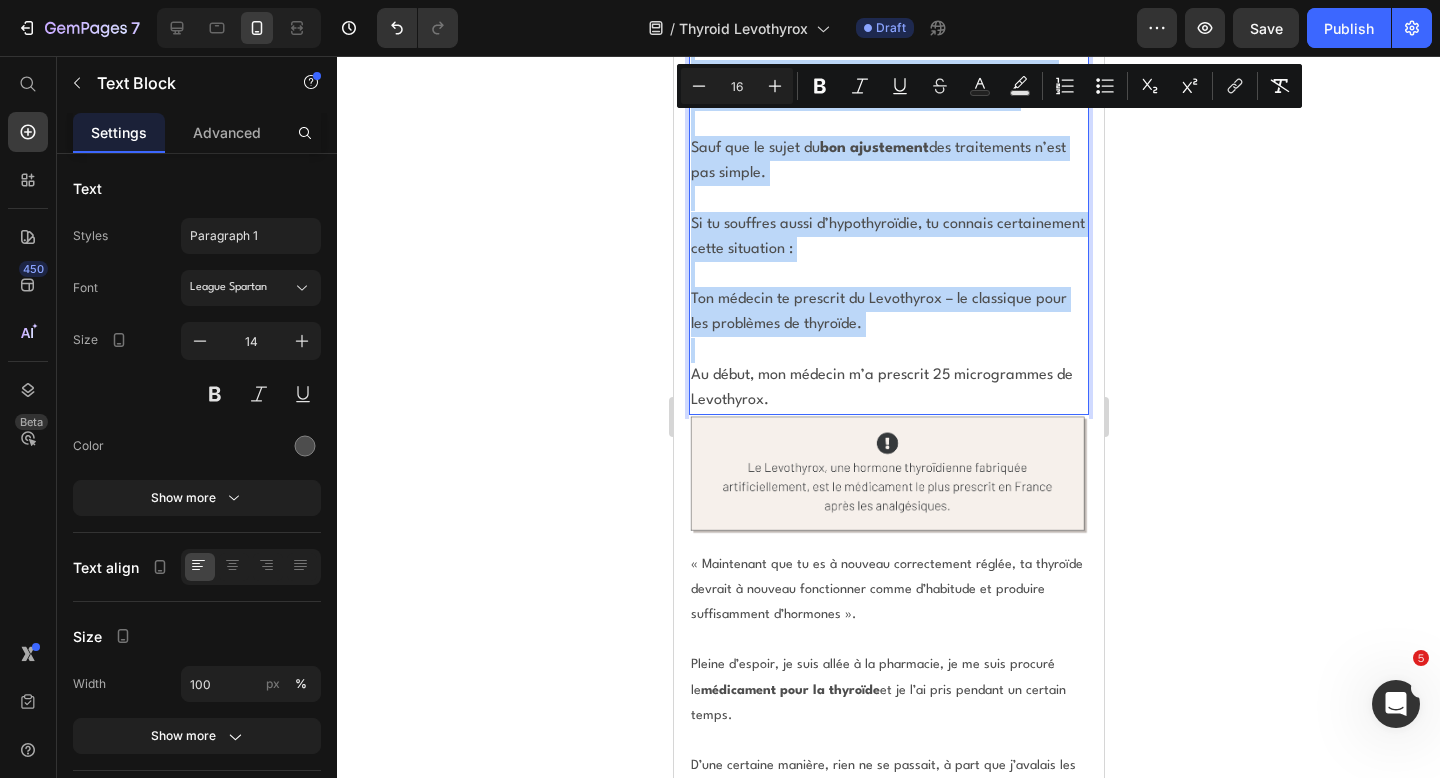 scroll, scrollTop: 6456, scrollLeft: 0, axis: vertical 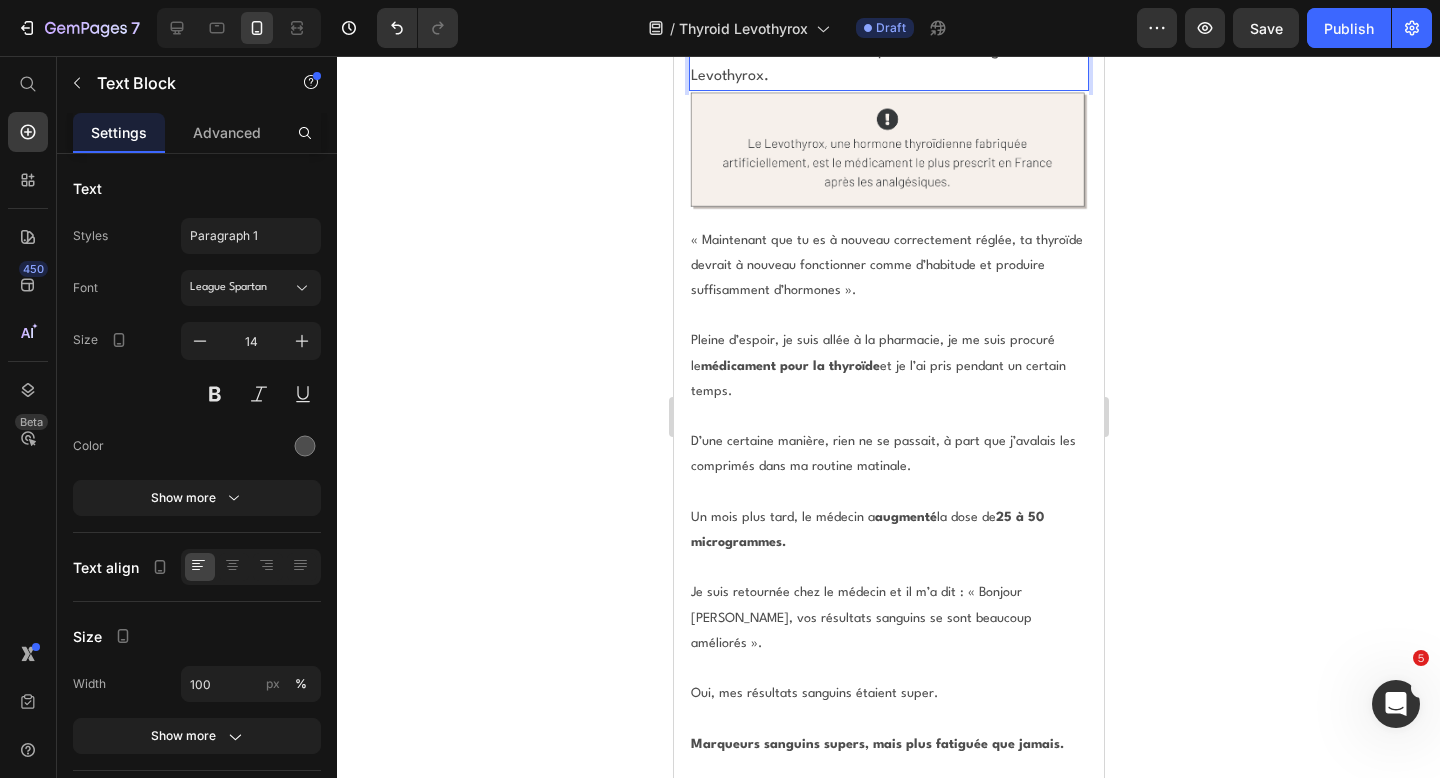 click at bounding box center (888, 416) 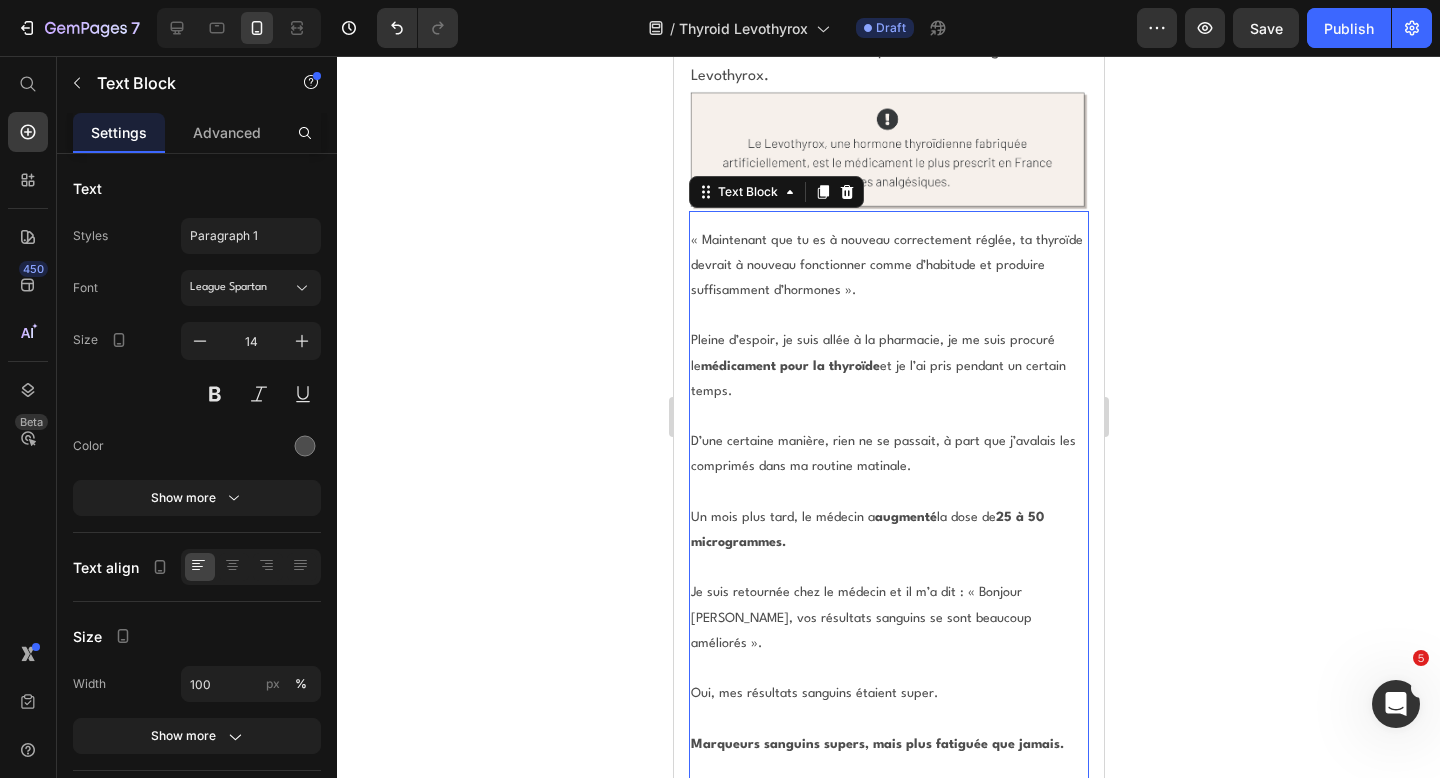 click at bounding box center (888, 416) 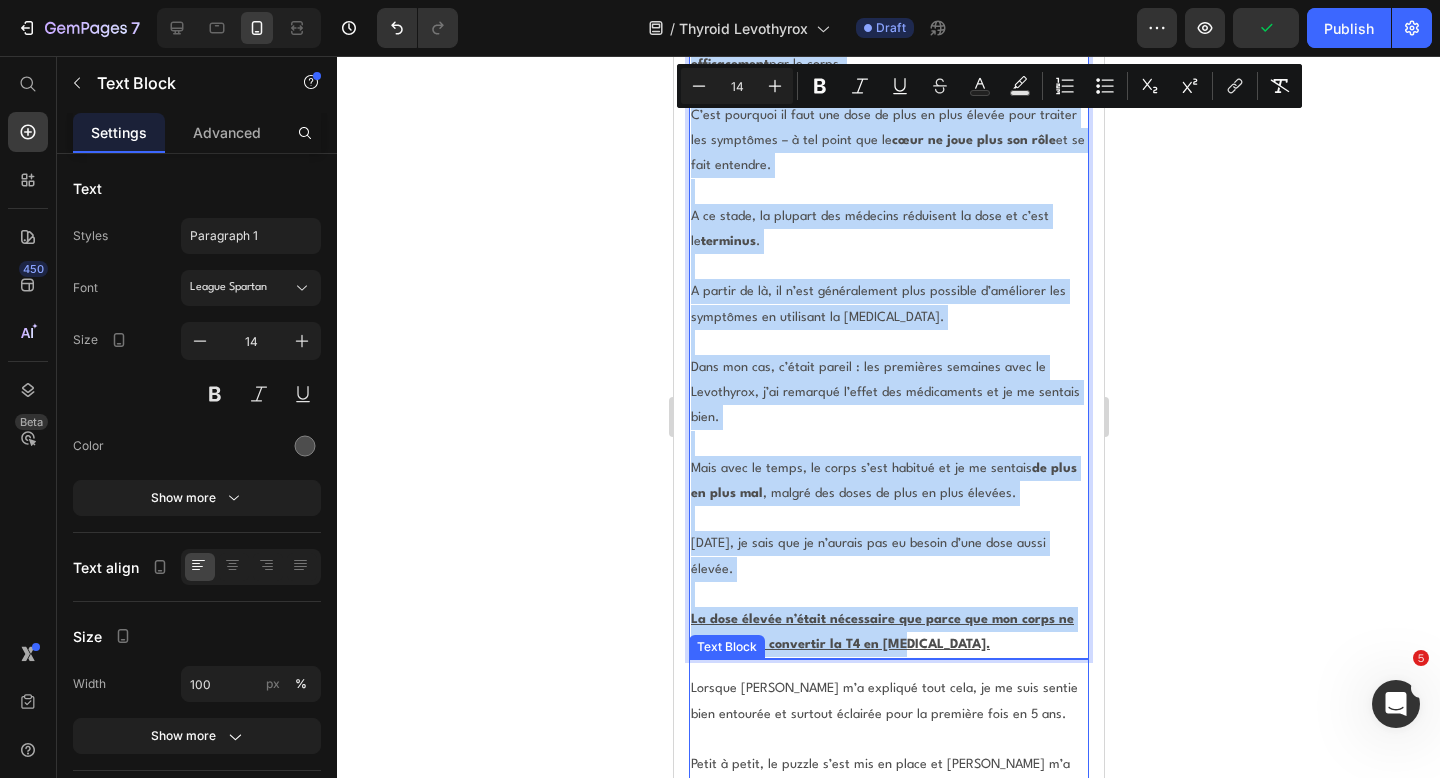scroll, scrollTop: 12863, scrollLeft: 0, axis: vertical 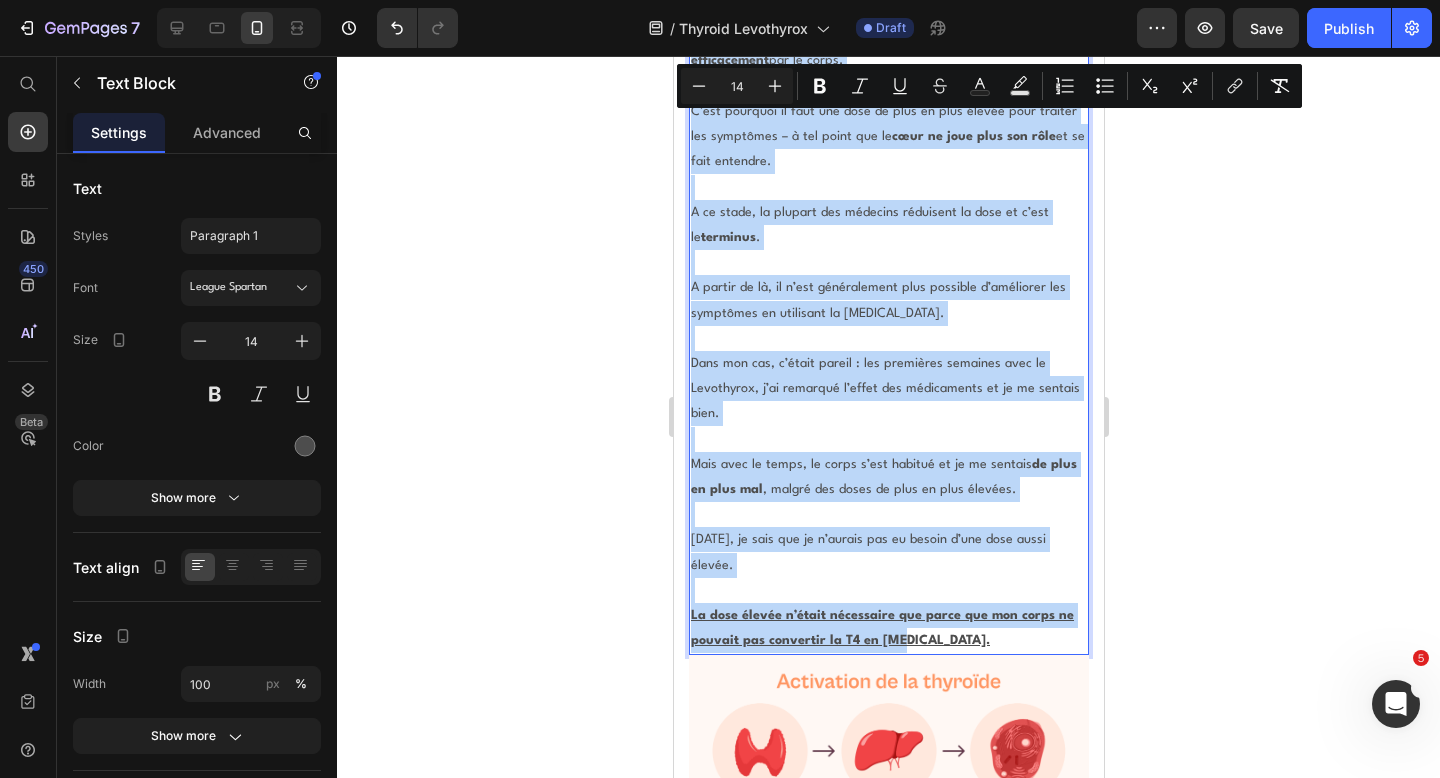 drag, startPoint x: 689, startPoint y: 195, endPoint x: 916, endPoint y: 395, distance: 302.5376 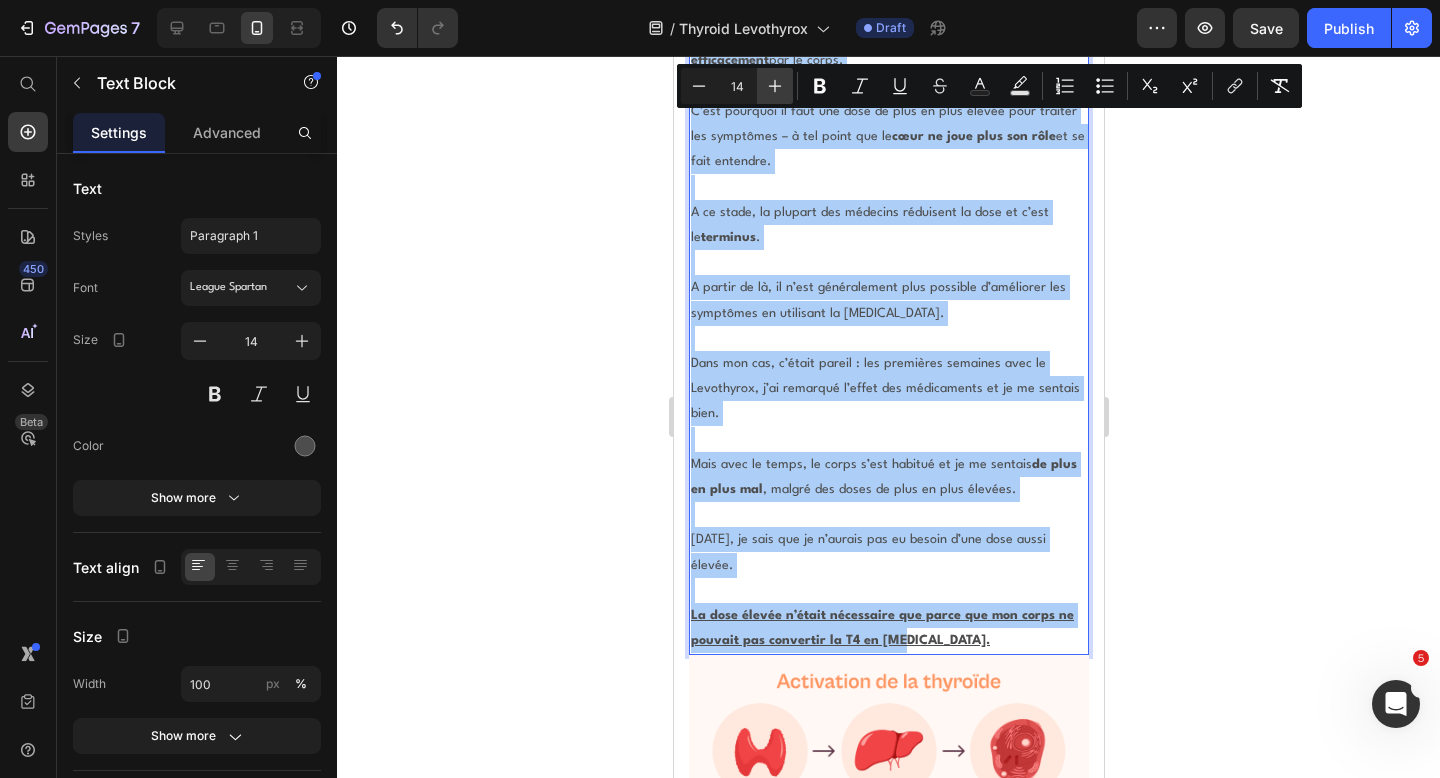 click 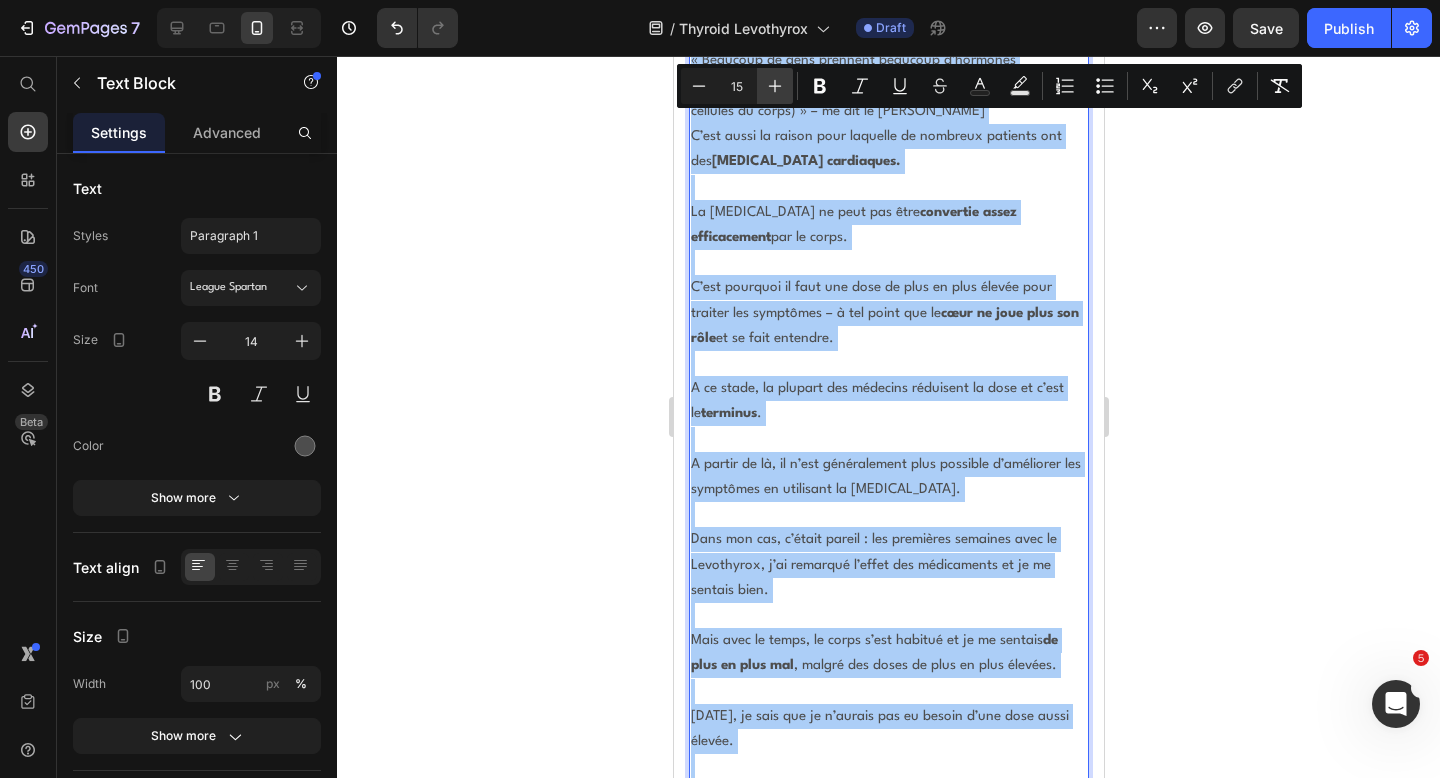 click 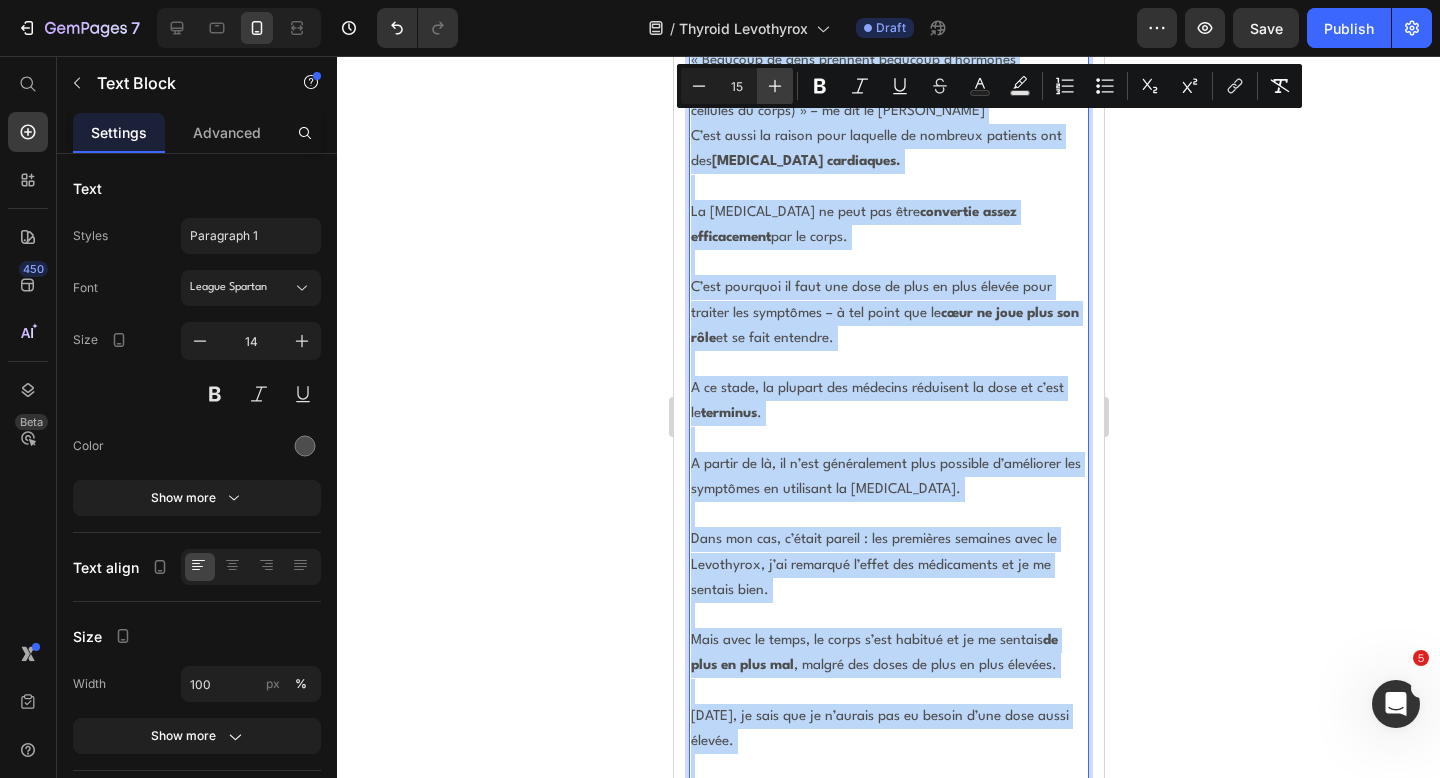 type on "16" 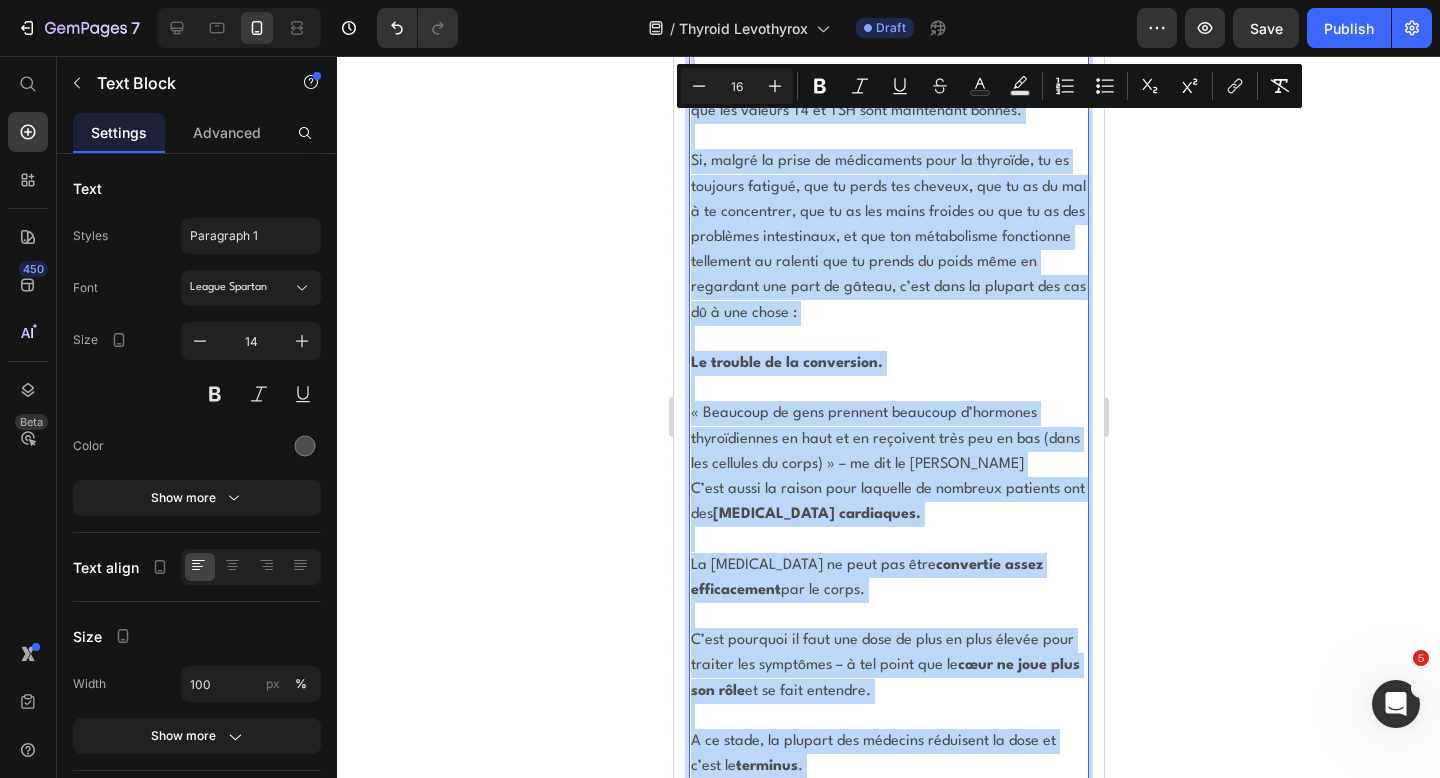 click at bounding box center [888, 539] 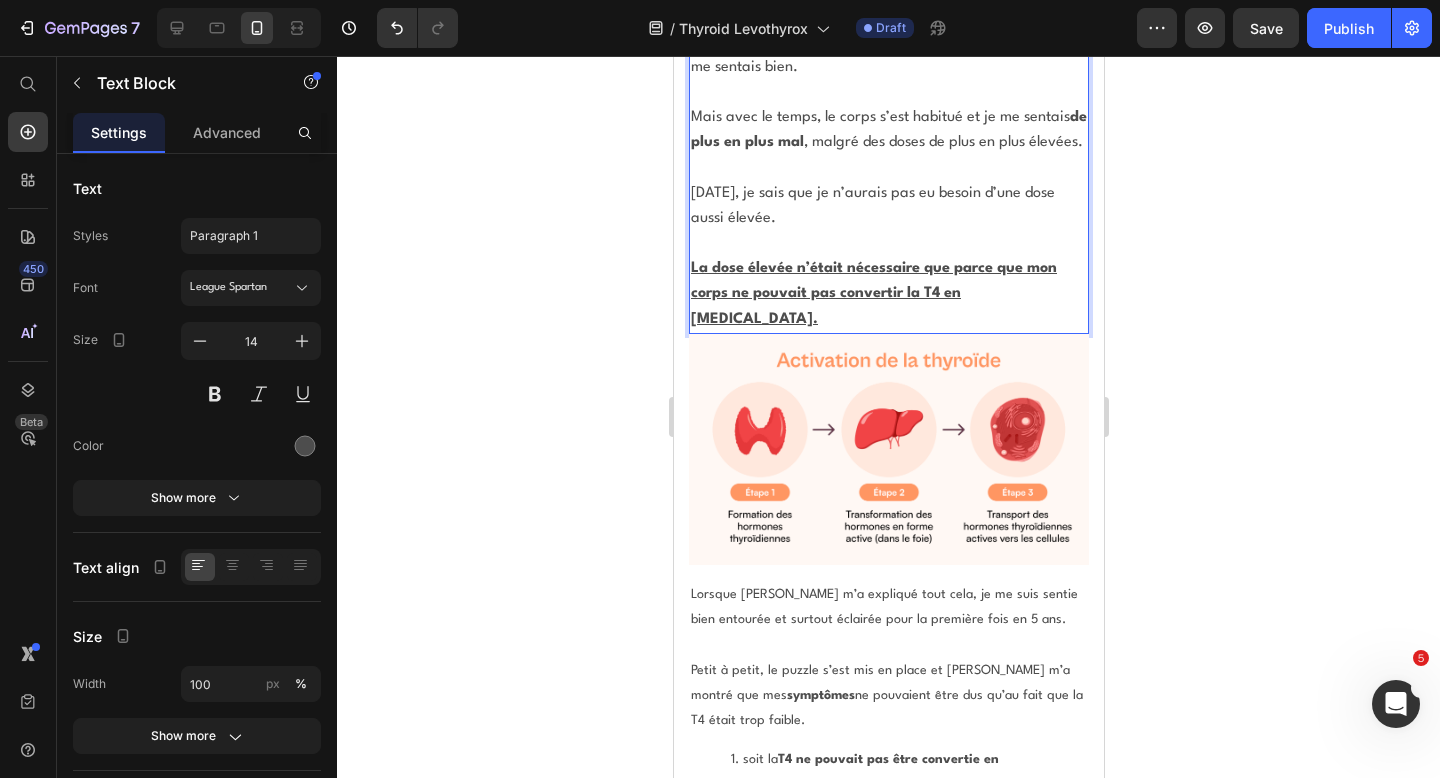 scroll, scrollTop: 13799, scrollLeft: 0, axis: vertical 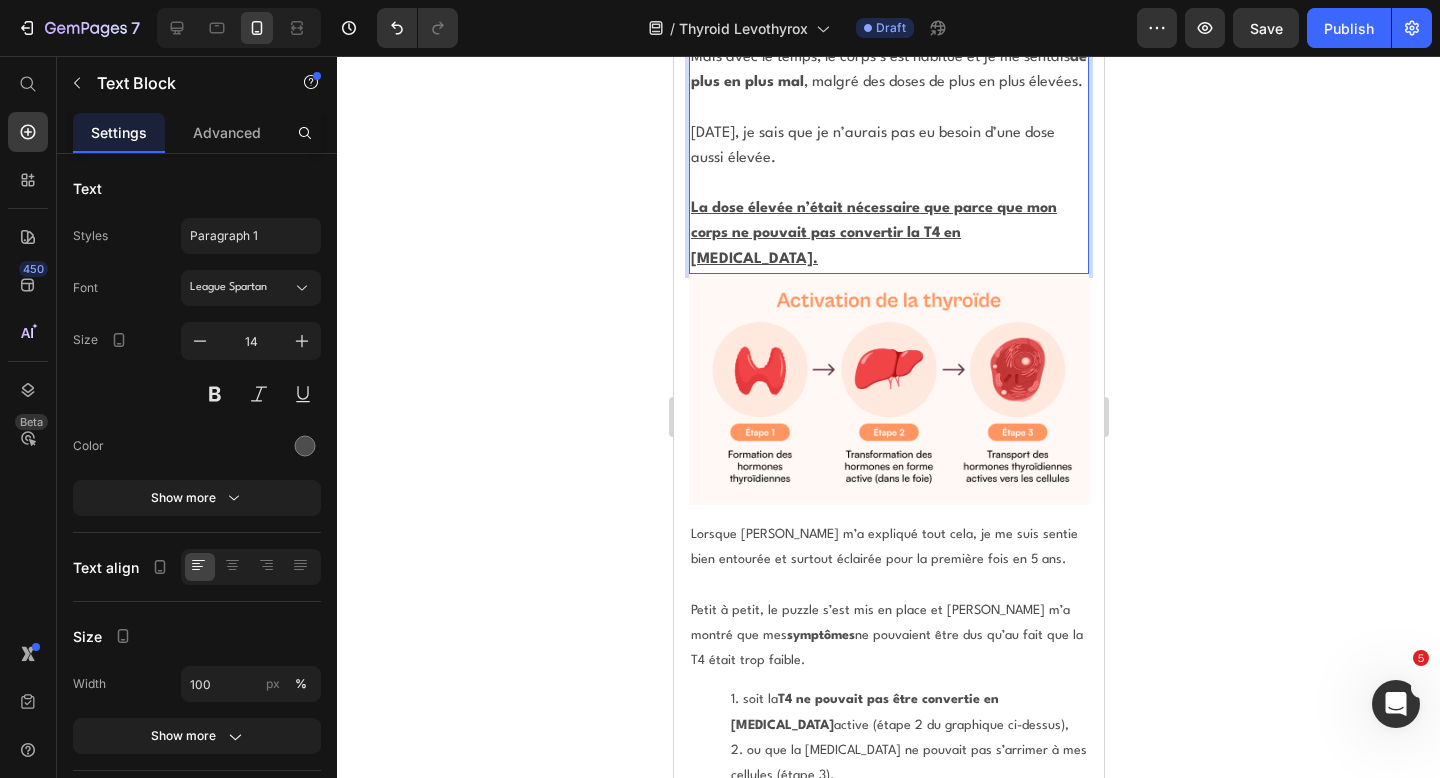 click on "Petit à petit, le puzzle s’est mis en place et Gaspard m’a montré que mes  symptômes  ne pouvaient être dus qu’au fait que la T4 était trop faible." at bounding box center [888, 636] 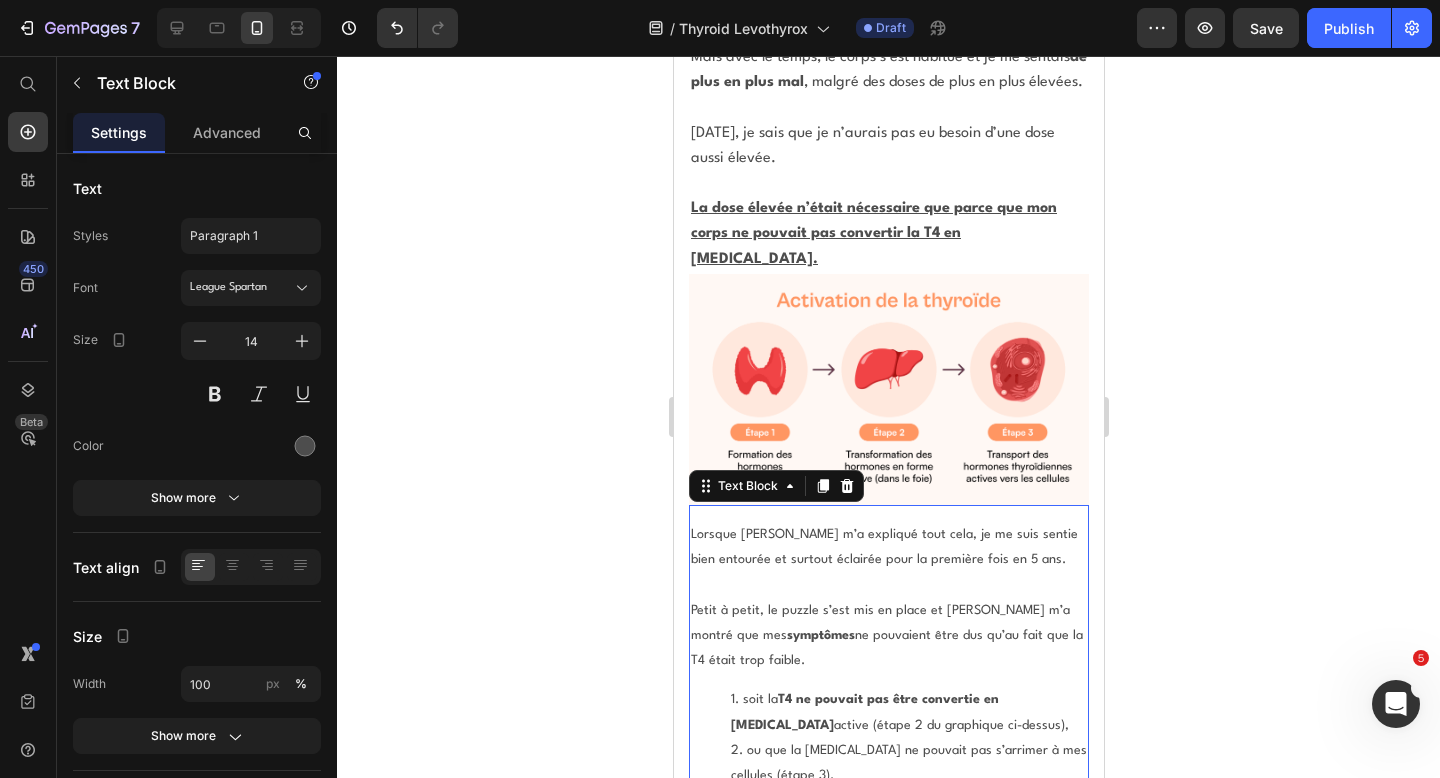 click on "Petit à petit, le puzzle s’est mis en place et Gaspard m’a montré que mes  symptômes  ne pouvaient être dus qu’au fait que la T4 était trop faible." at bounding box center (888, 636) 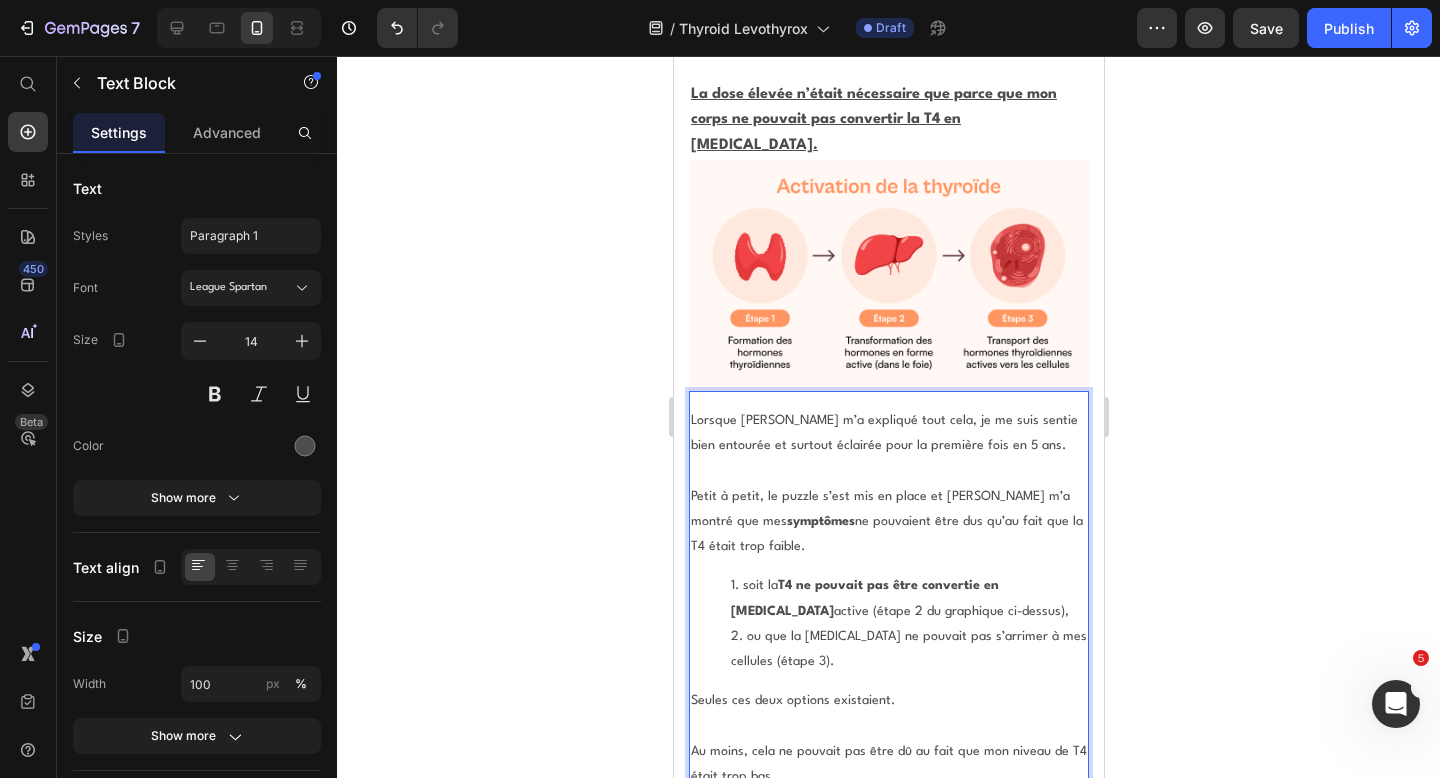 scroll, scrollTop: 13938, scrollLeft: 0, axis: vertical 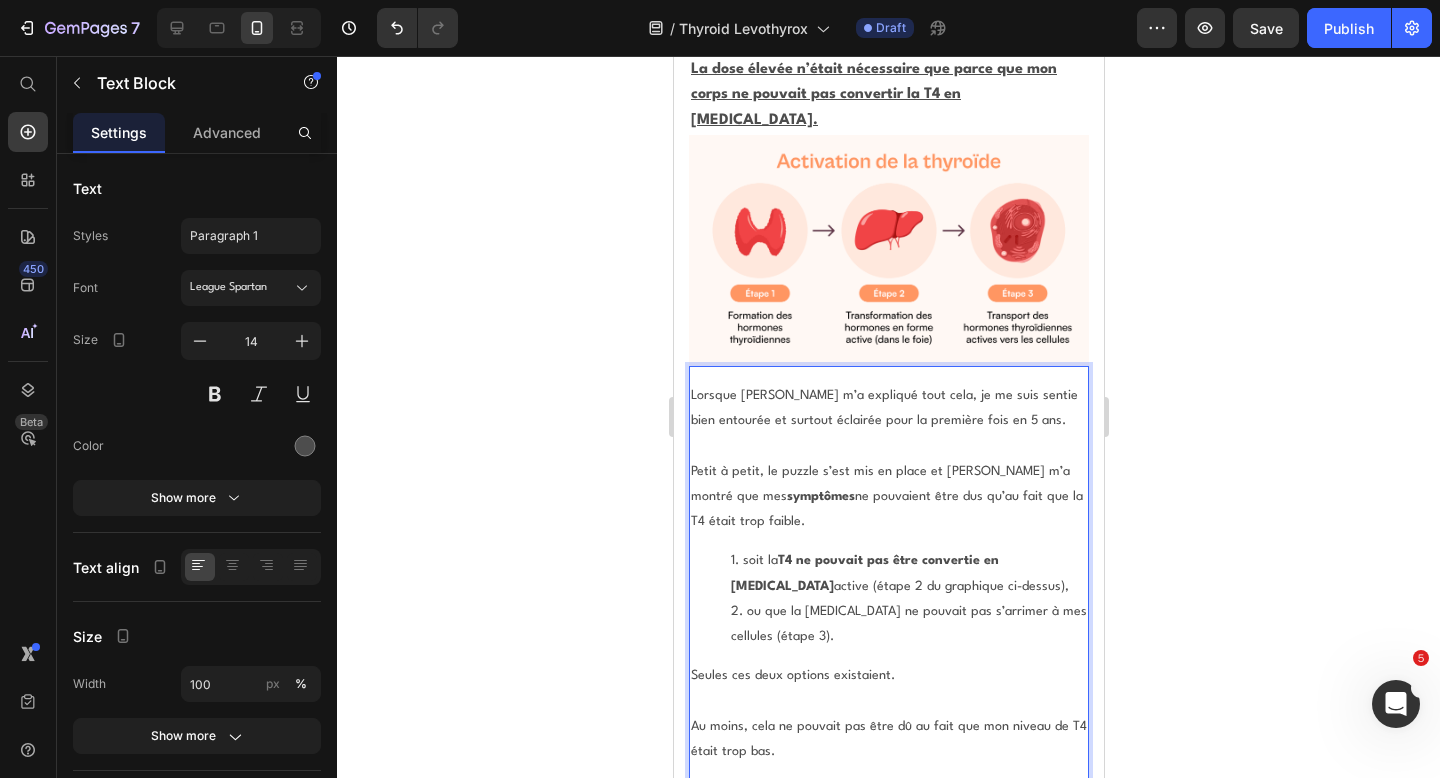 click on "Lorsque [PERSON_NAME] m’a expliqué tout cela, je me suis sentie bien entourée et surtout éclairée pour la première fois en 5 ans." at bounding box center [888, 408] 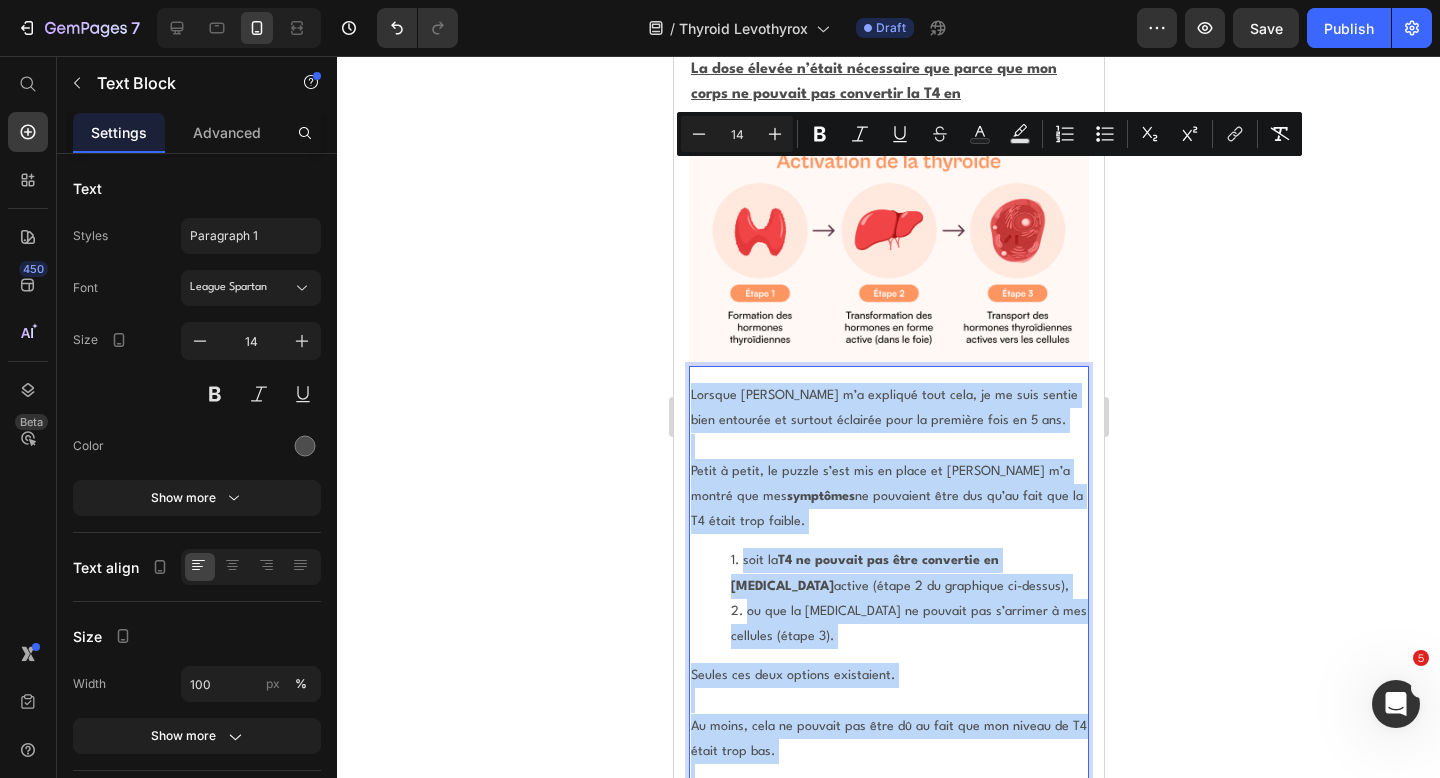 drag, startPoint x: 689, startPoint y: 171, endPoint x: 949, endPoint y: 607, distance: 507.63766 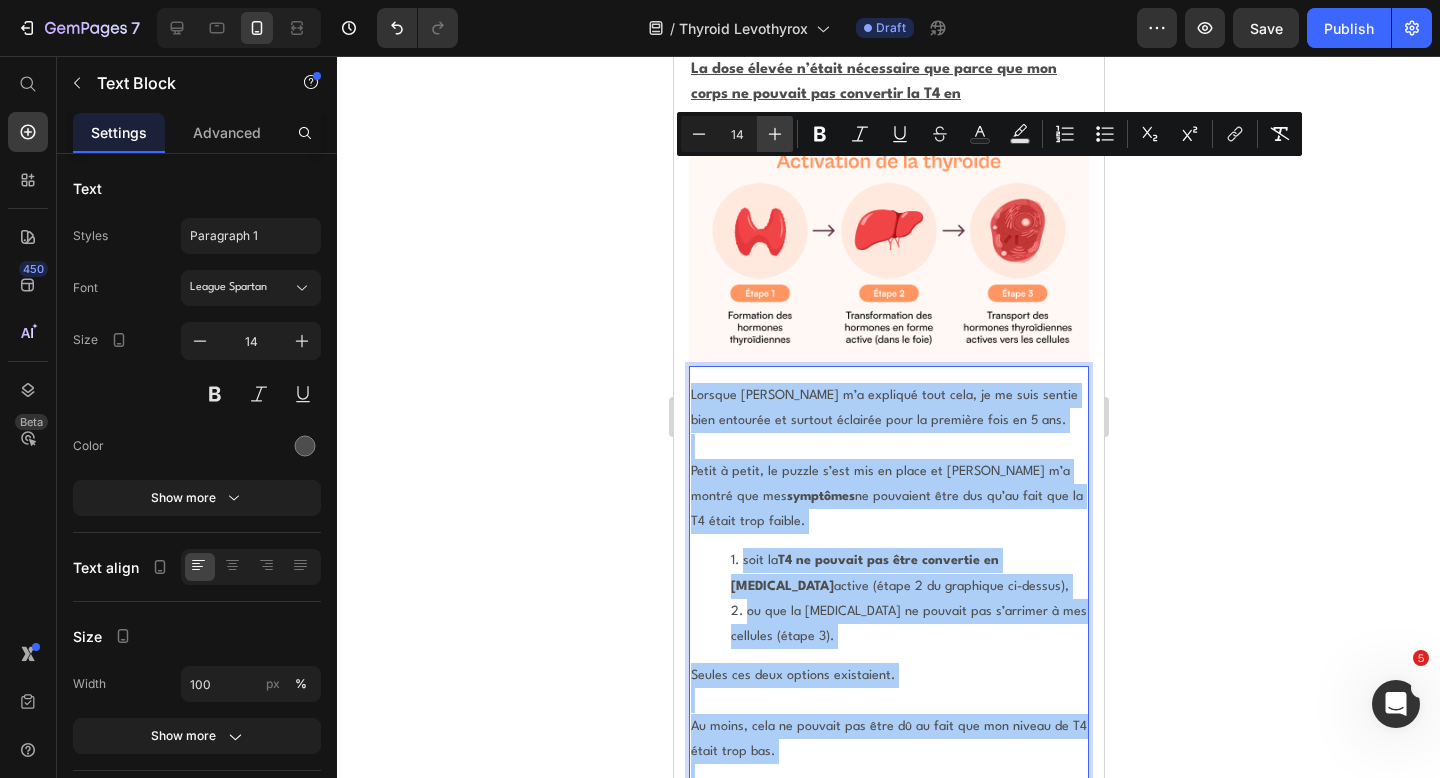 click 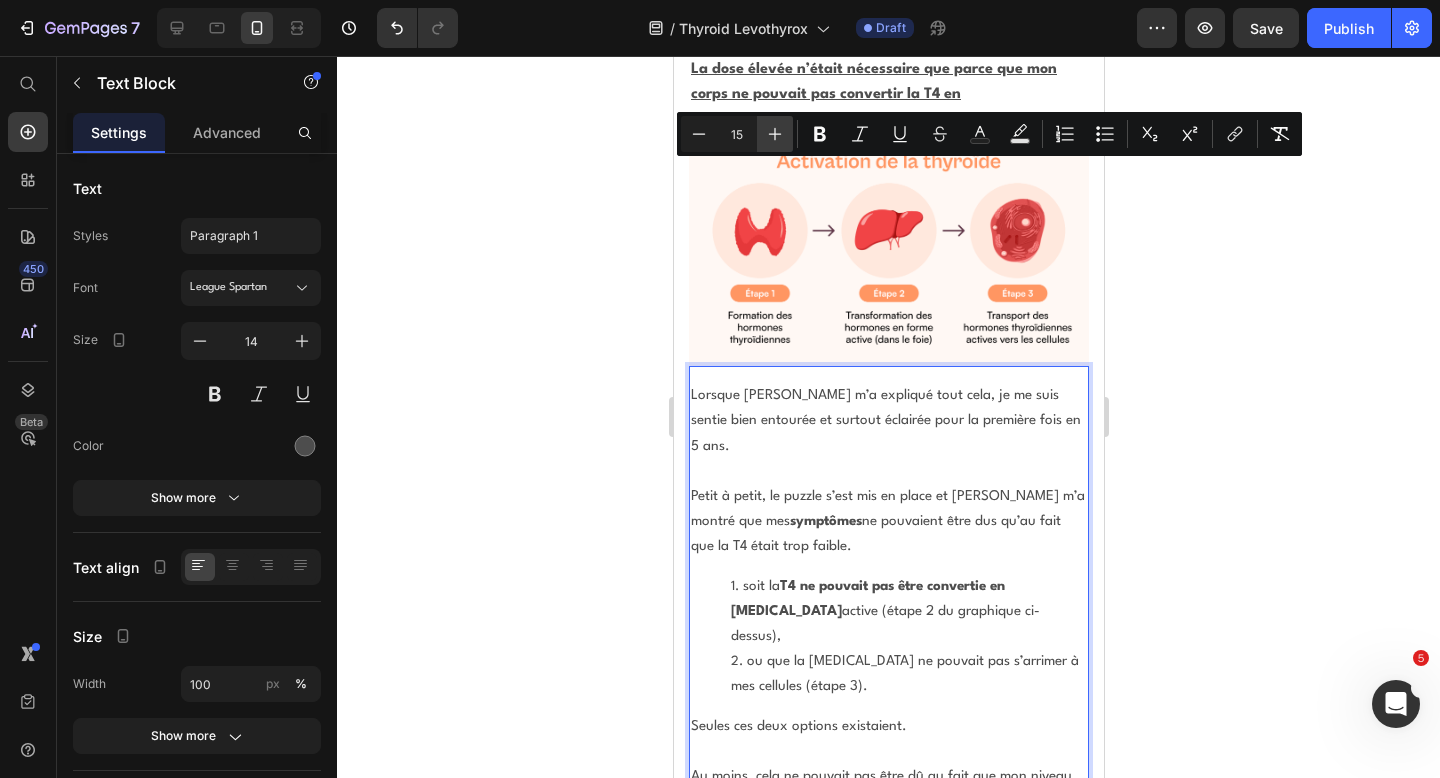 click 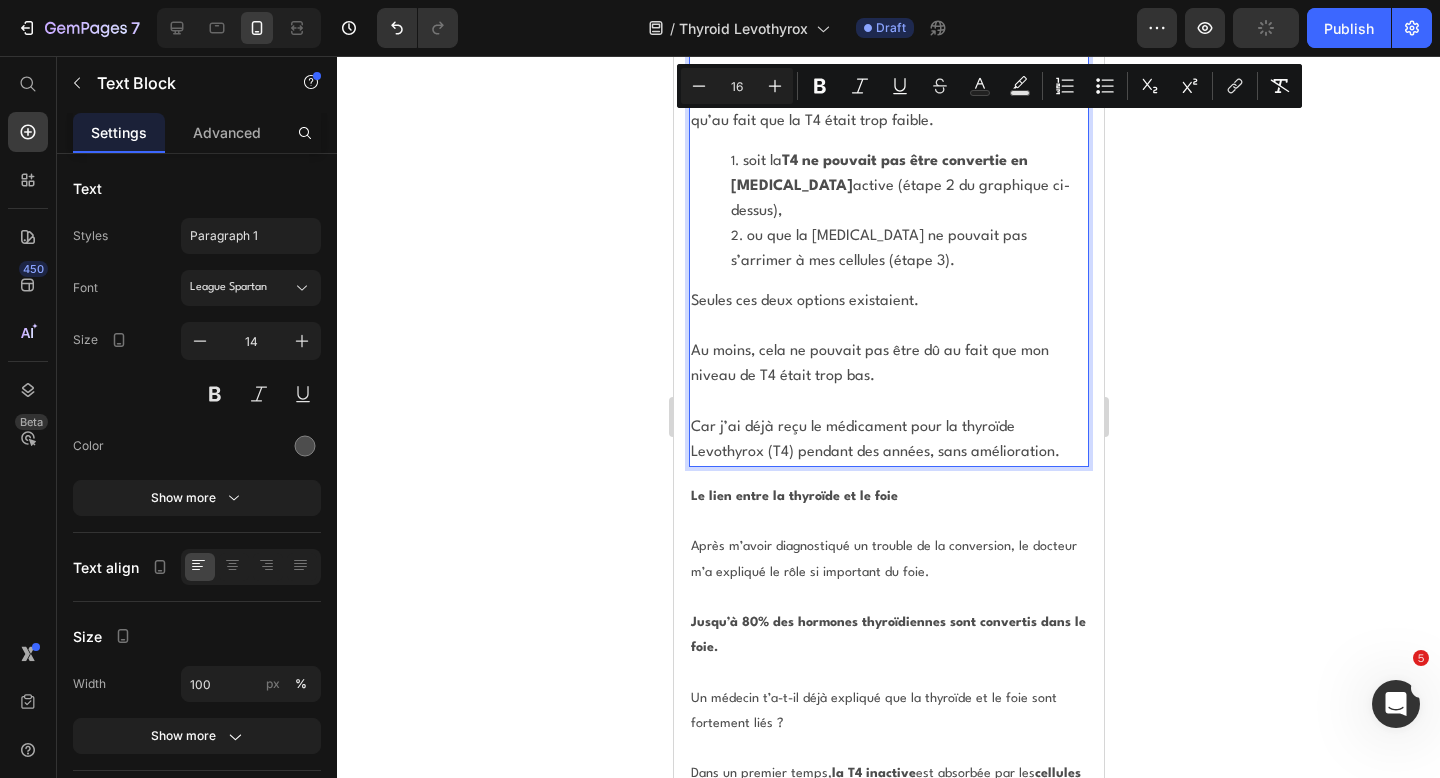 scroll, scrollTop: 14395, scrollLeft: 0, axis: vertical 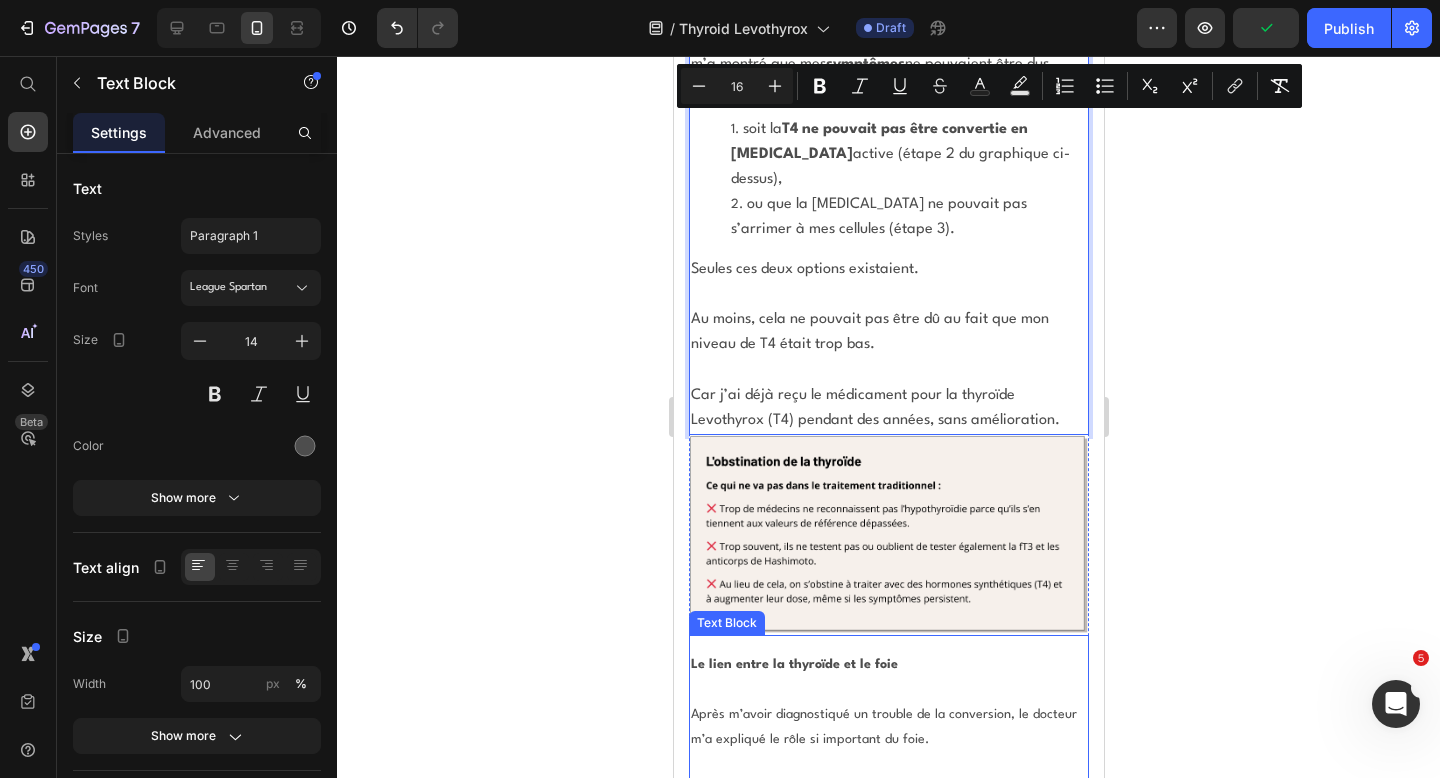 click at bounding box center (888, 689) 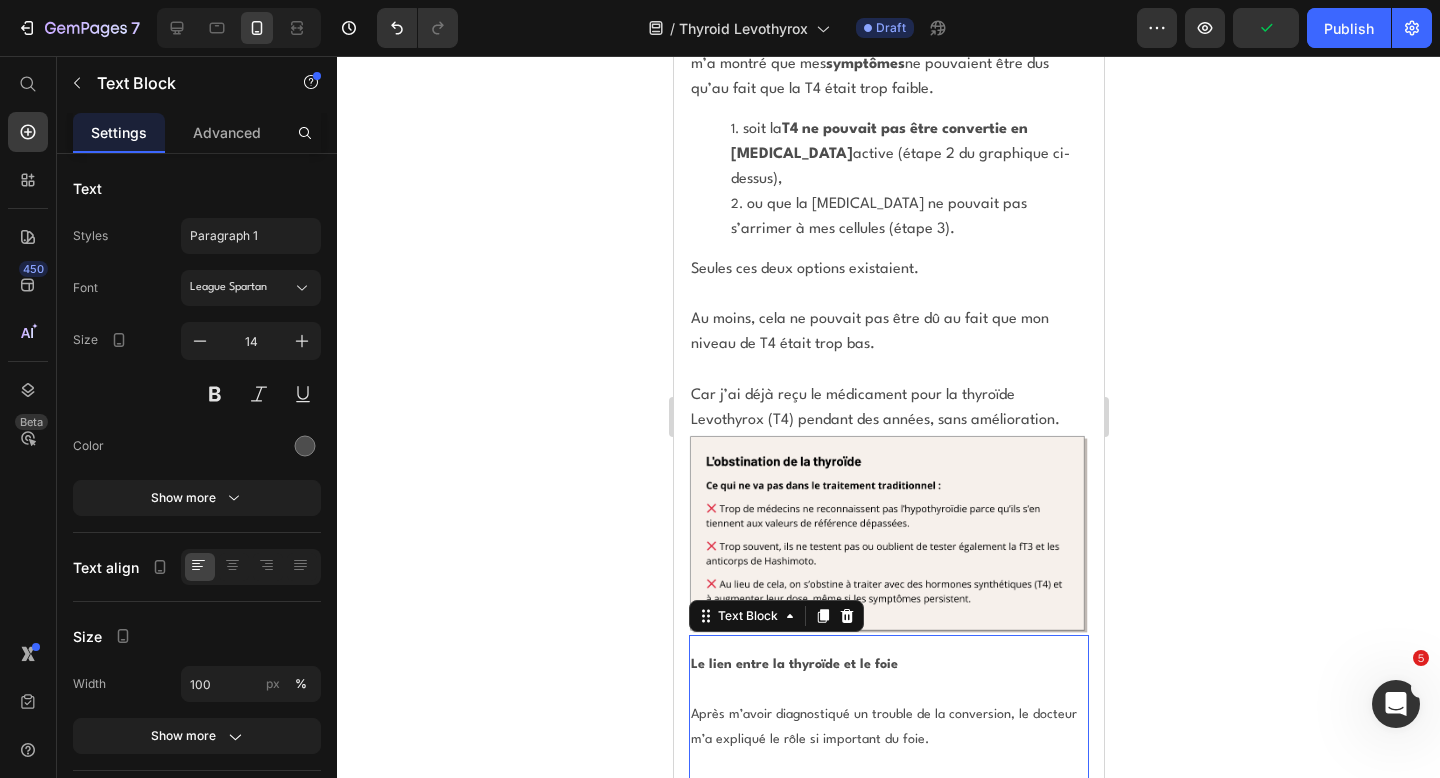 click at bounding box center (888, 689) 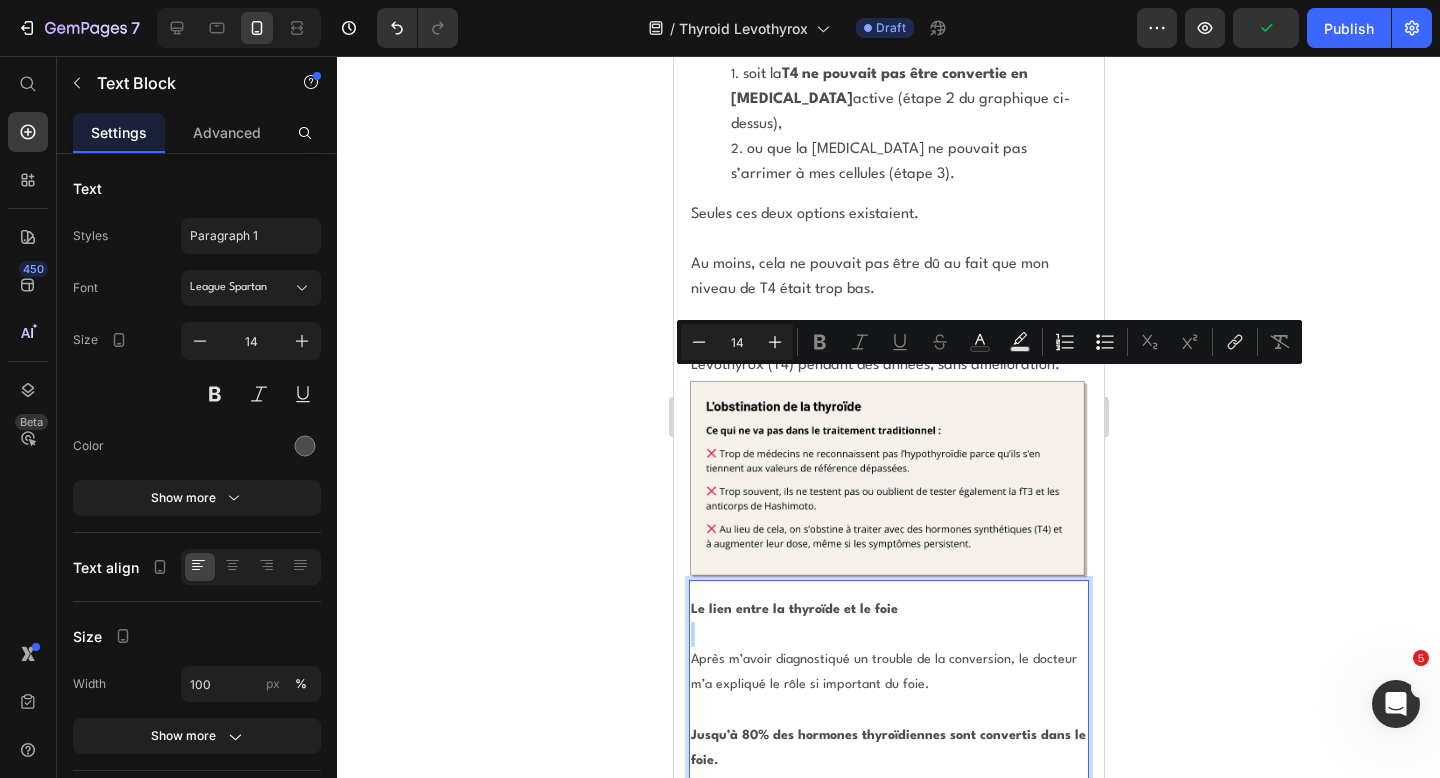 scroll, scrollTop: 14472, scrollLeft: 0, axis: vertical 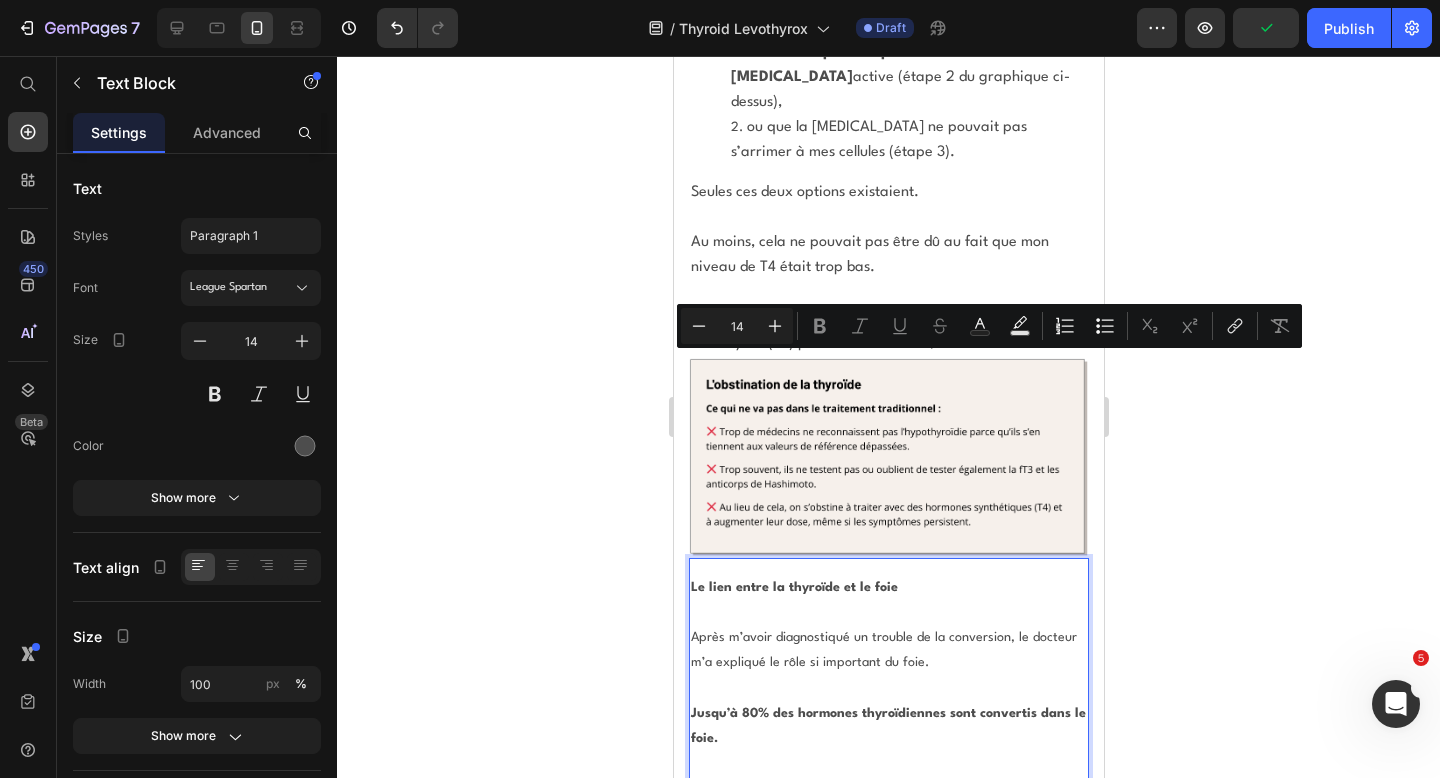 click at bounding box center (888, 688) 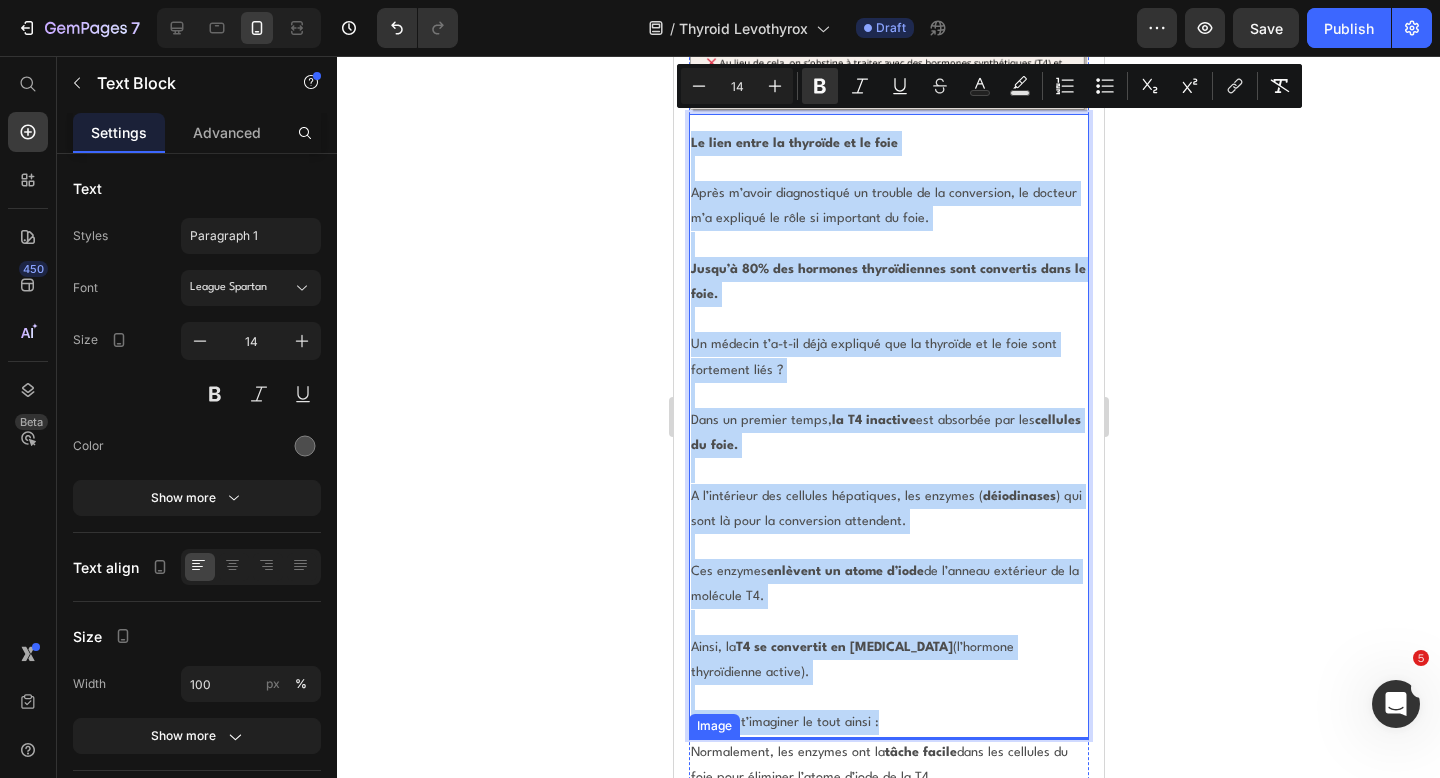 scroll, scrollTop: 14975, scrollLeft: 0, axis: vertical 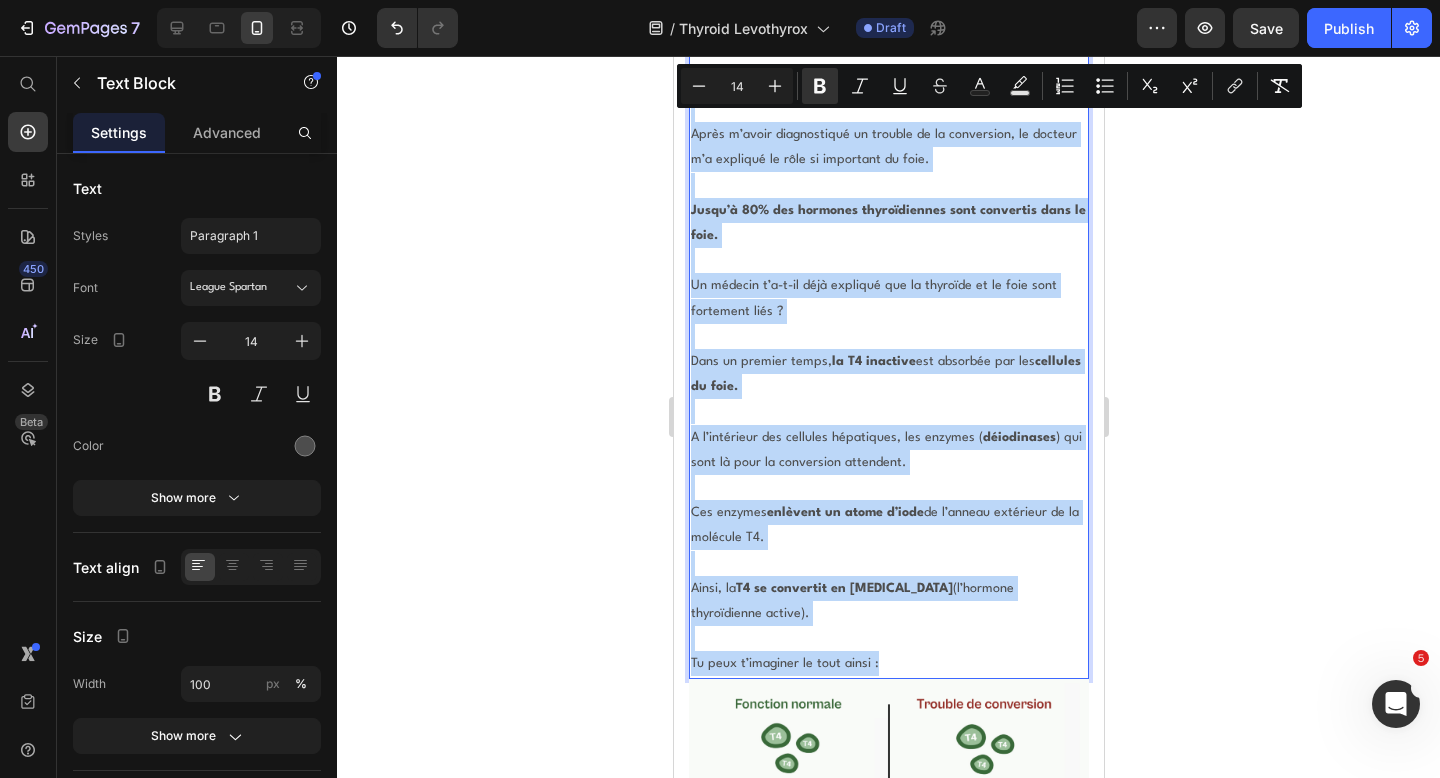 drag, startPoint x: 689, startPoint y: 338, endPoint x: 920, endPoint y: 389, distance: 236.56288 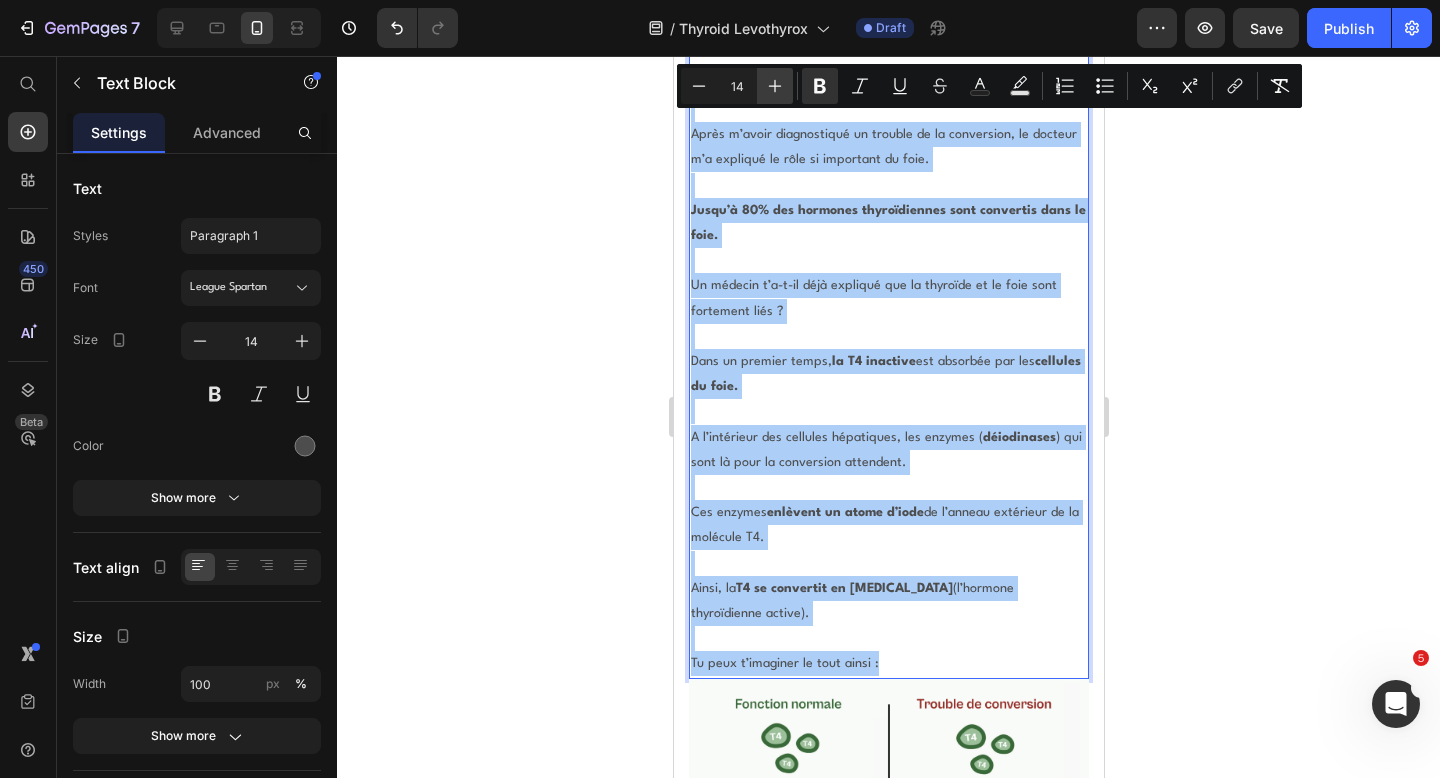 click on "Plus" at bounding box center (775, 86) 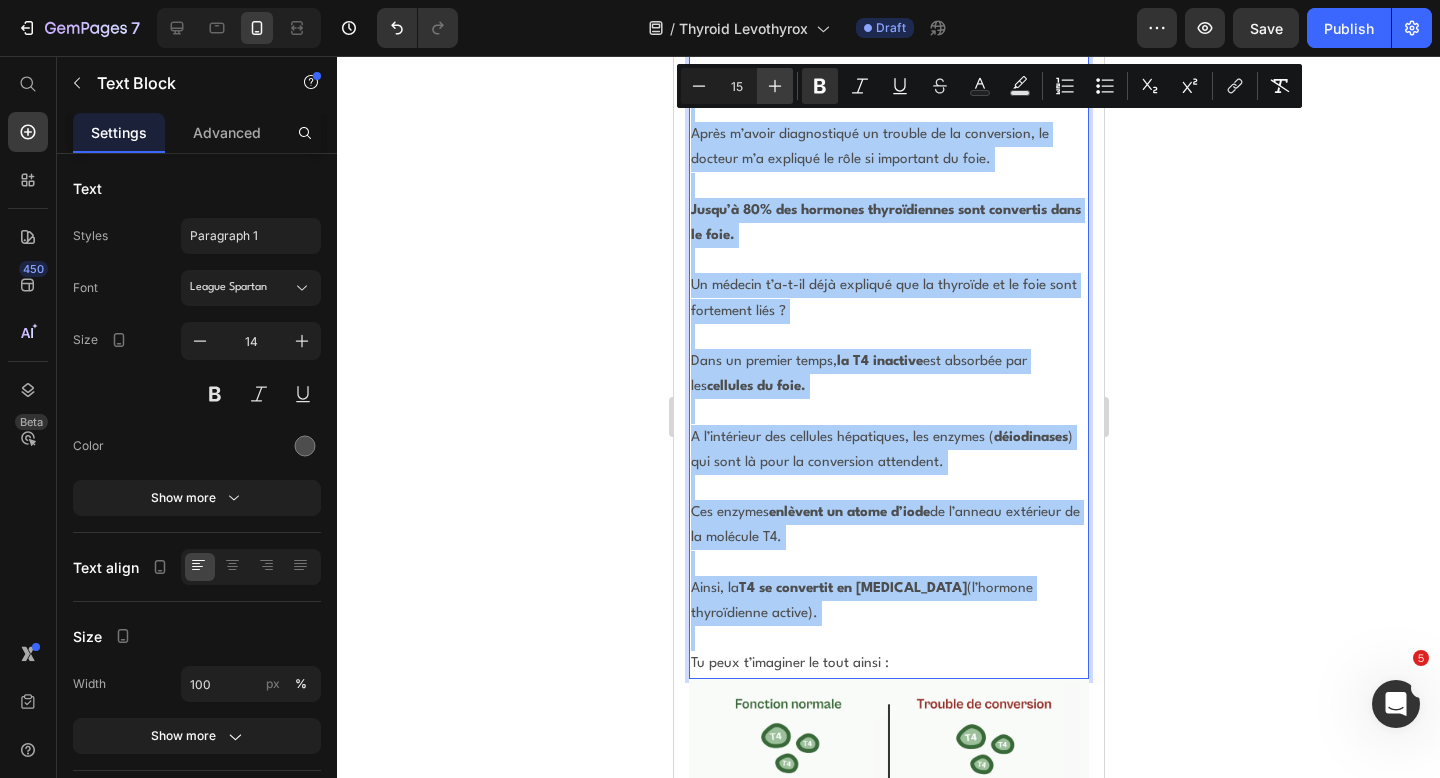 click 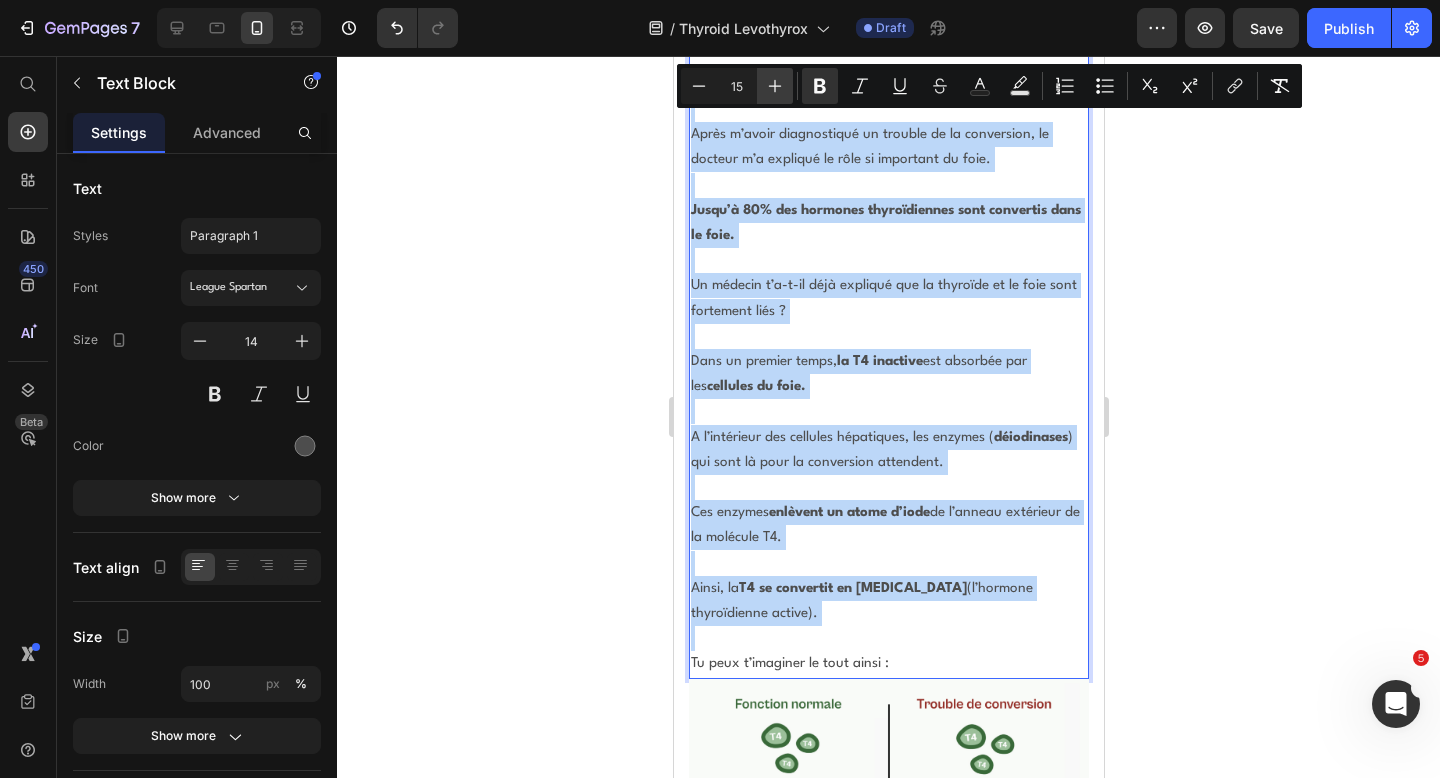 type on "16" 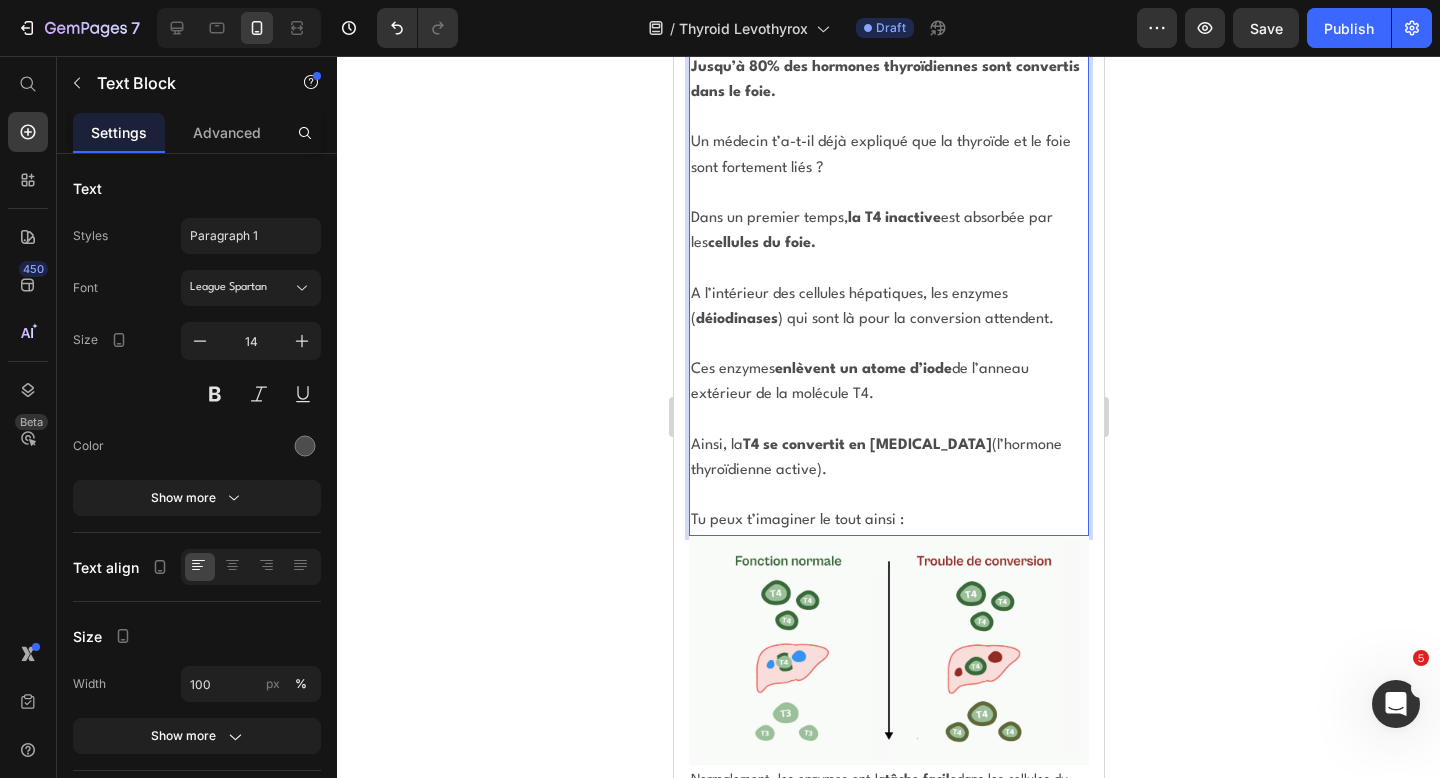 scroll, scrollTop: 15458, scrollLeft: 0, axis: vertical 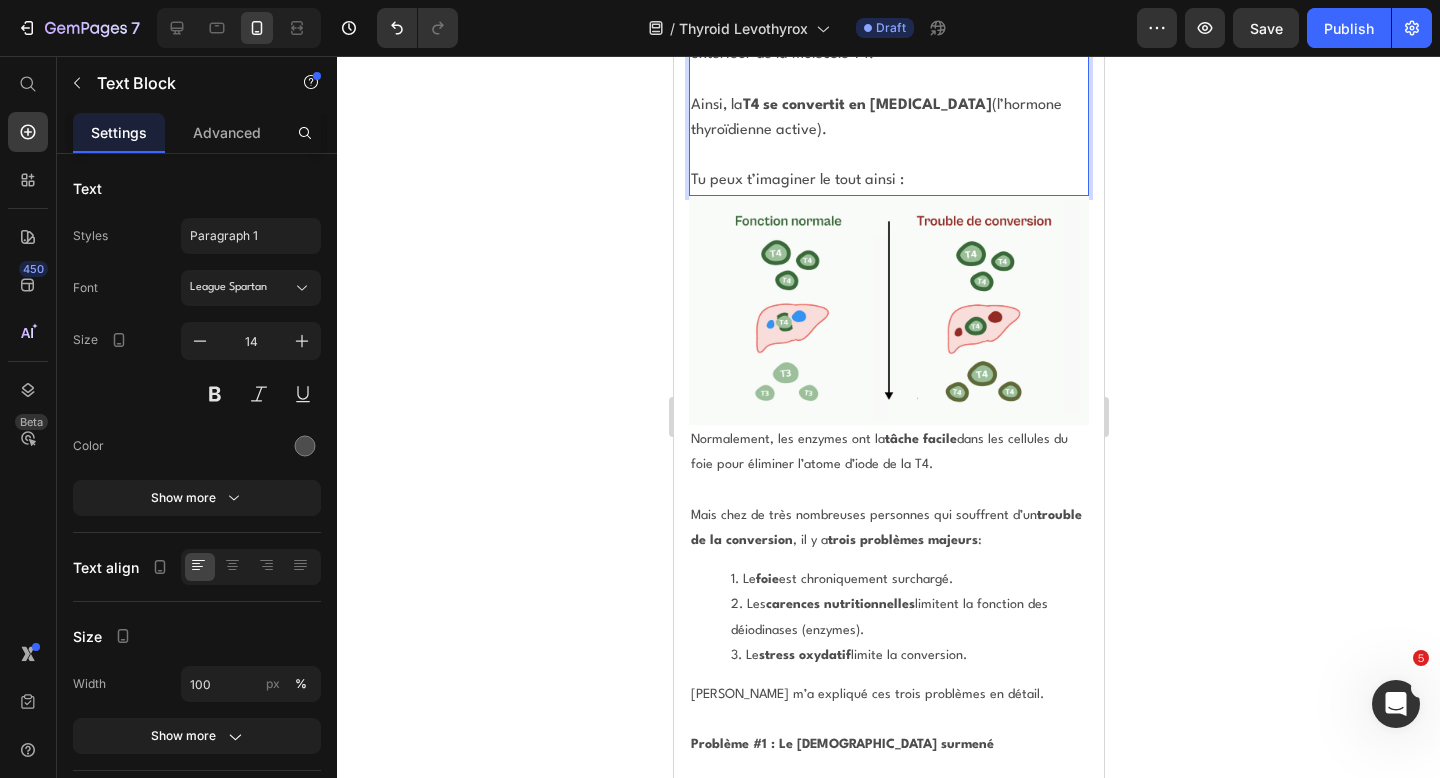 click on "Le  foie  est chroniquement surchargé." at bounding box center (908, 579) 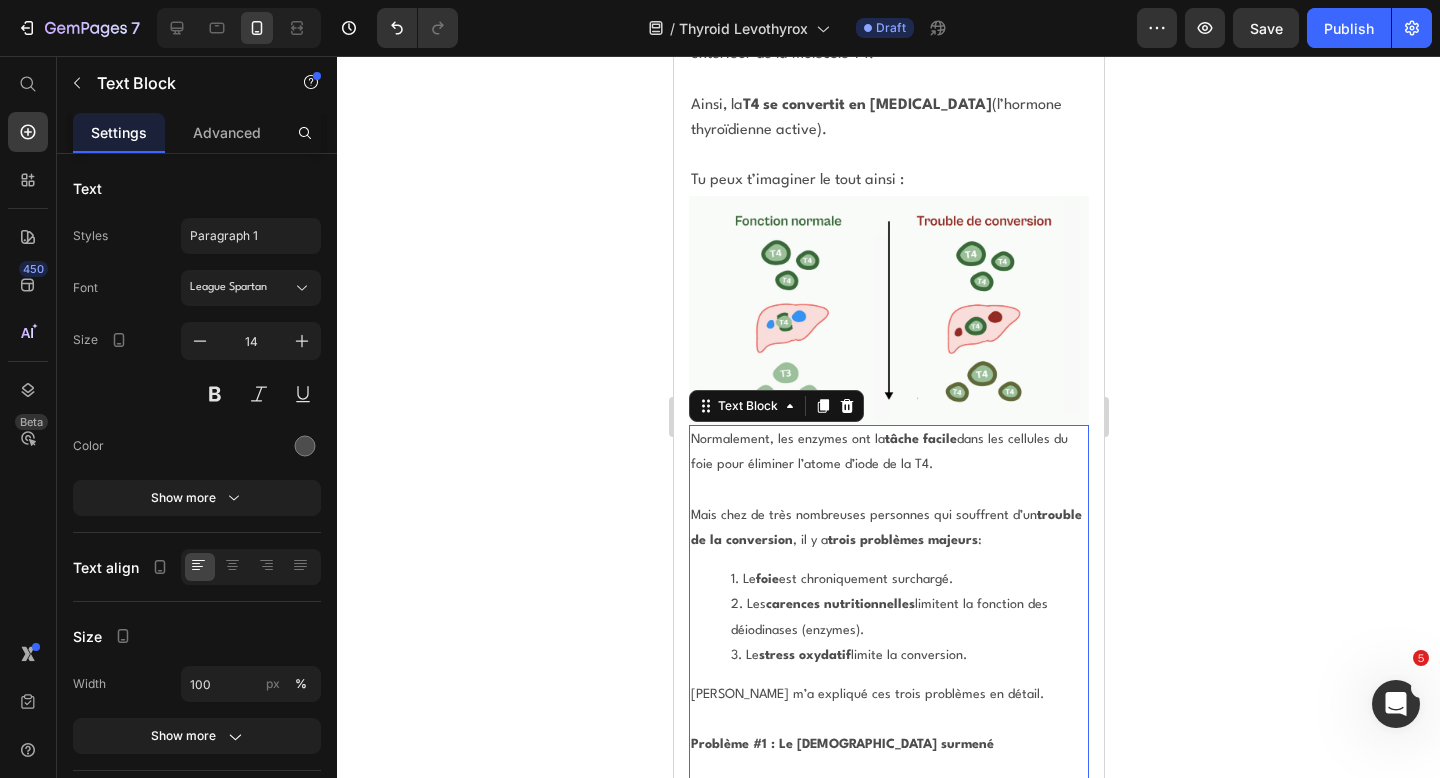 click on "Le  foie  est chroniquement surchargé." at bounding box center (908, 579) 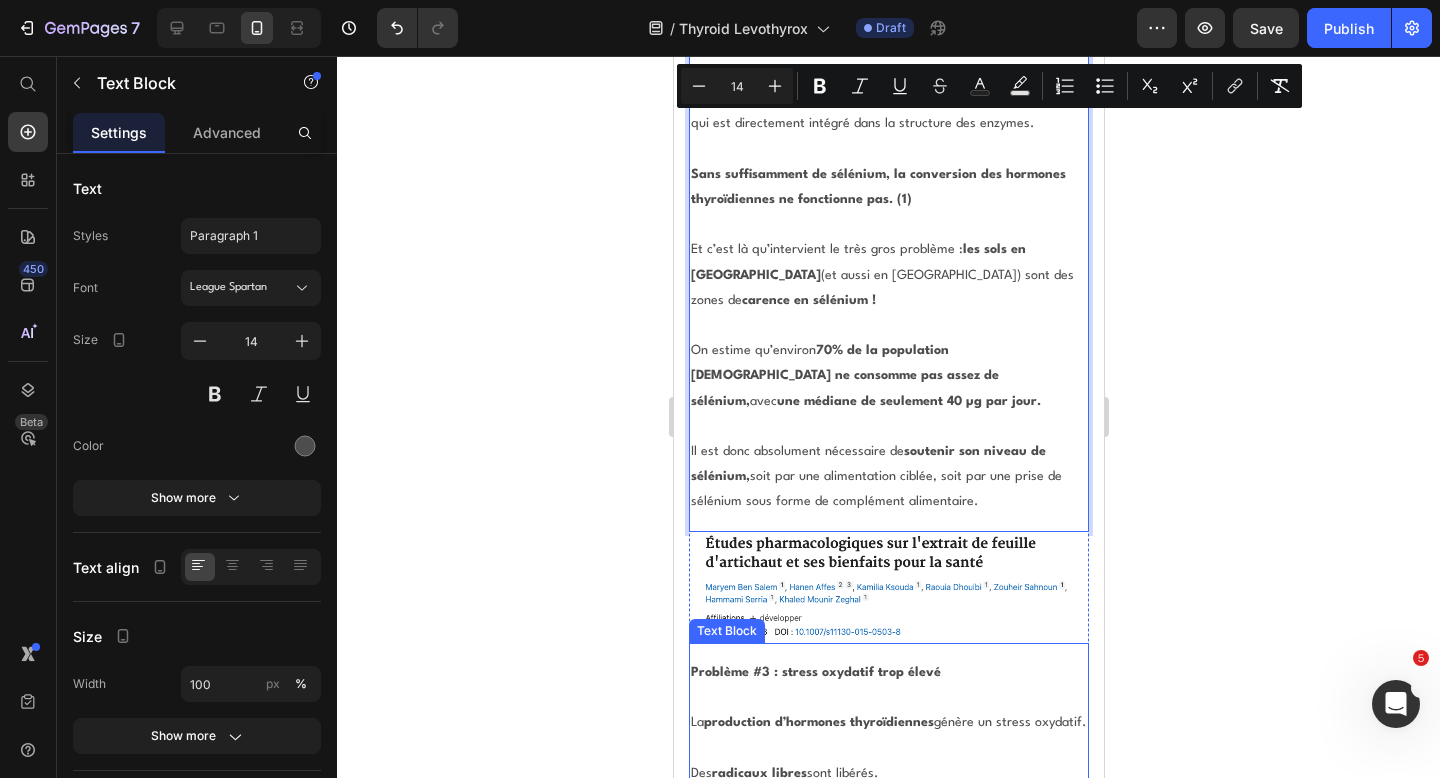 scroll, scrollTop: 18092, scrollLeft: 0, axis: vertical 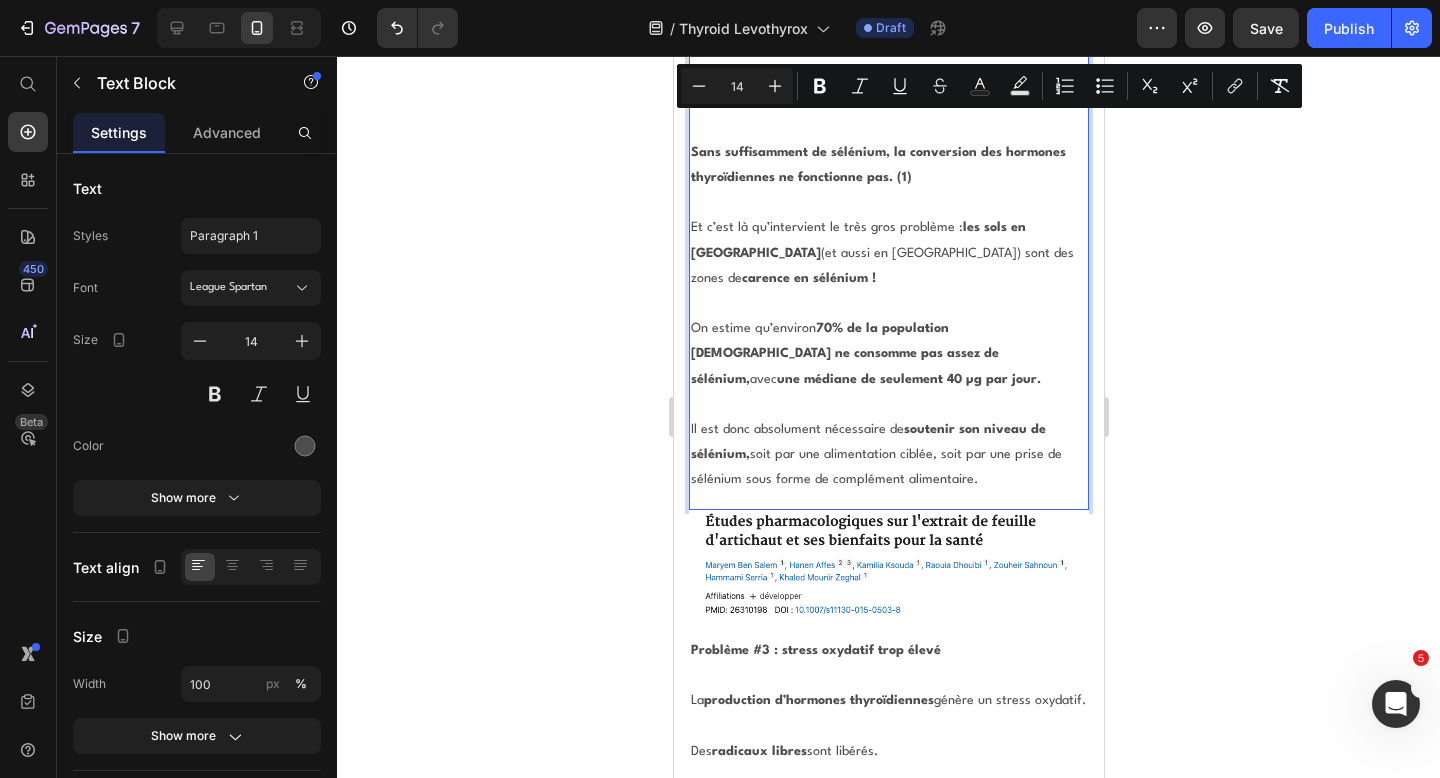 drag, startPoint x: 690, startPoint y: 190, endPoint x: 981, endPoint y: 216, distance: 292.1592 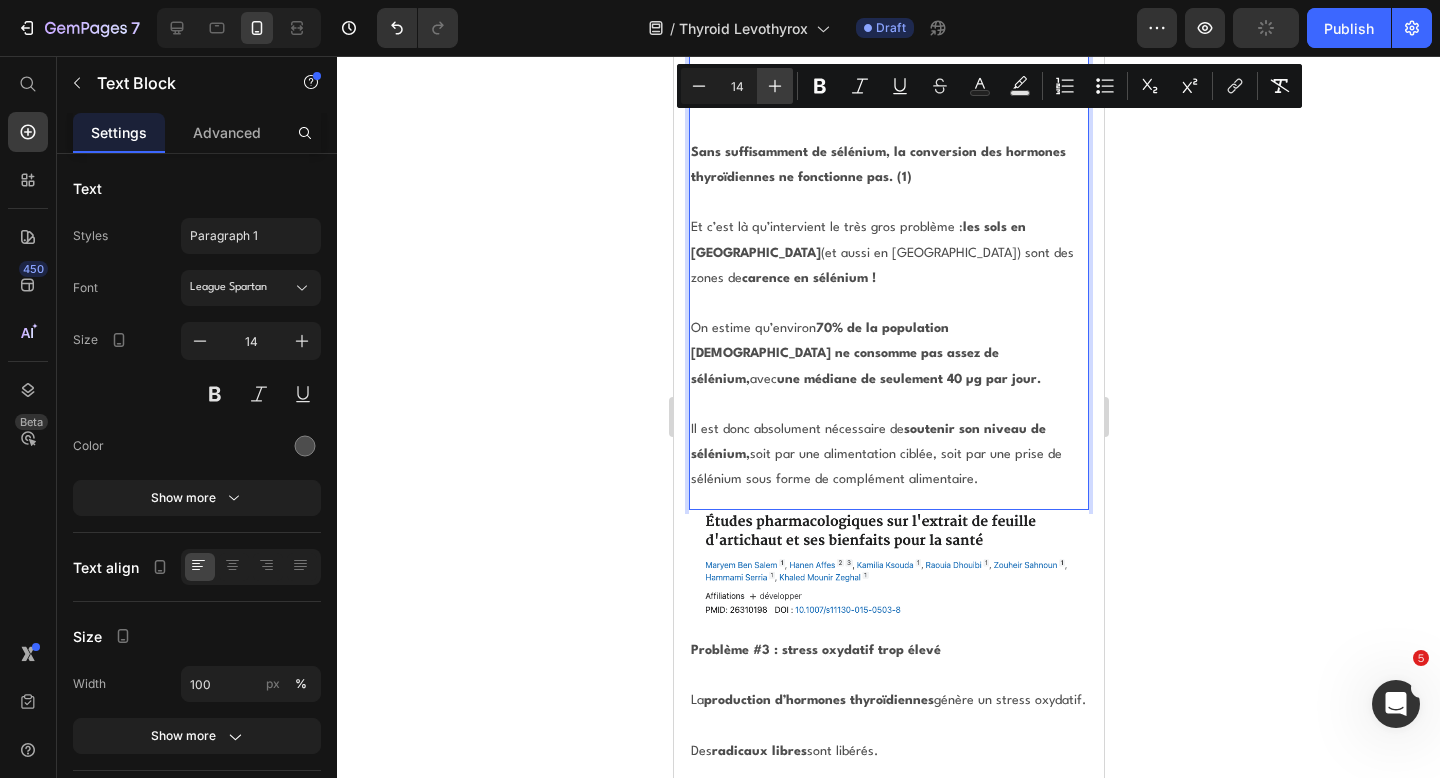 click 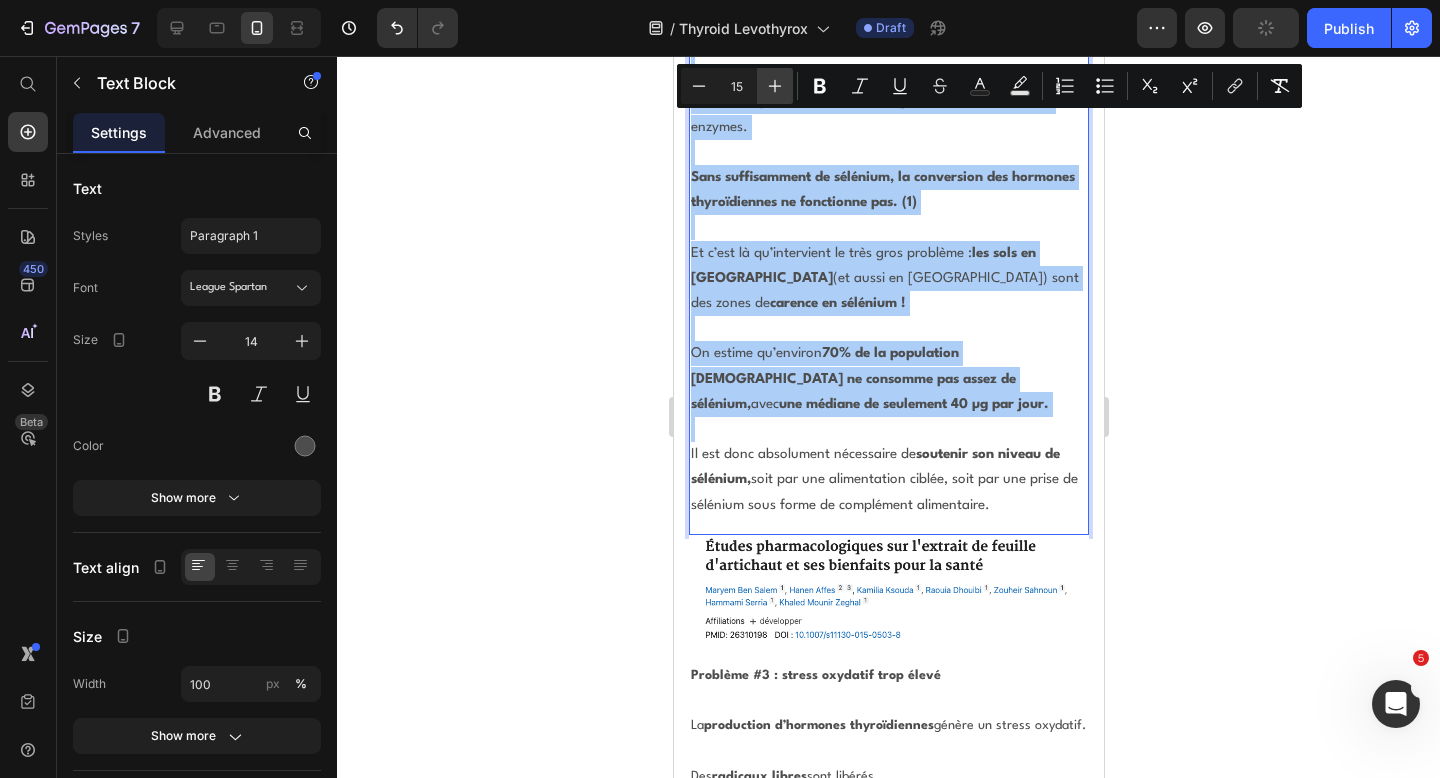 click 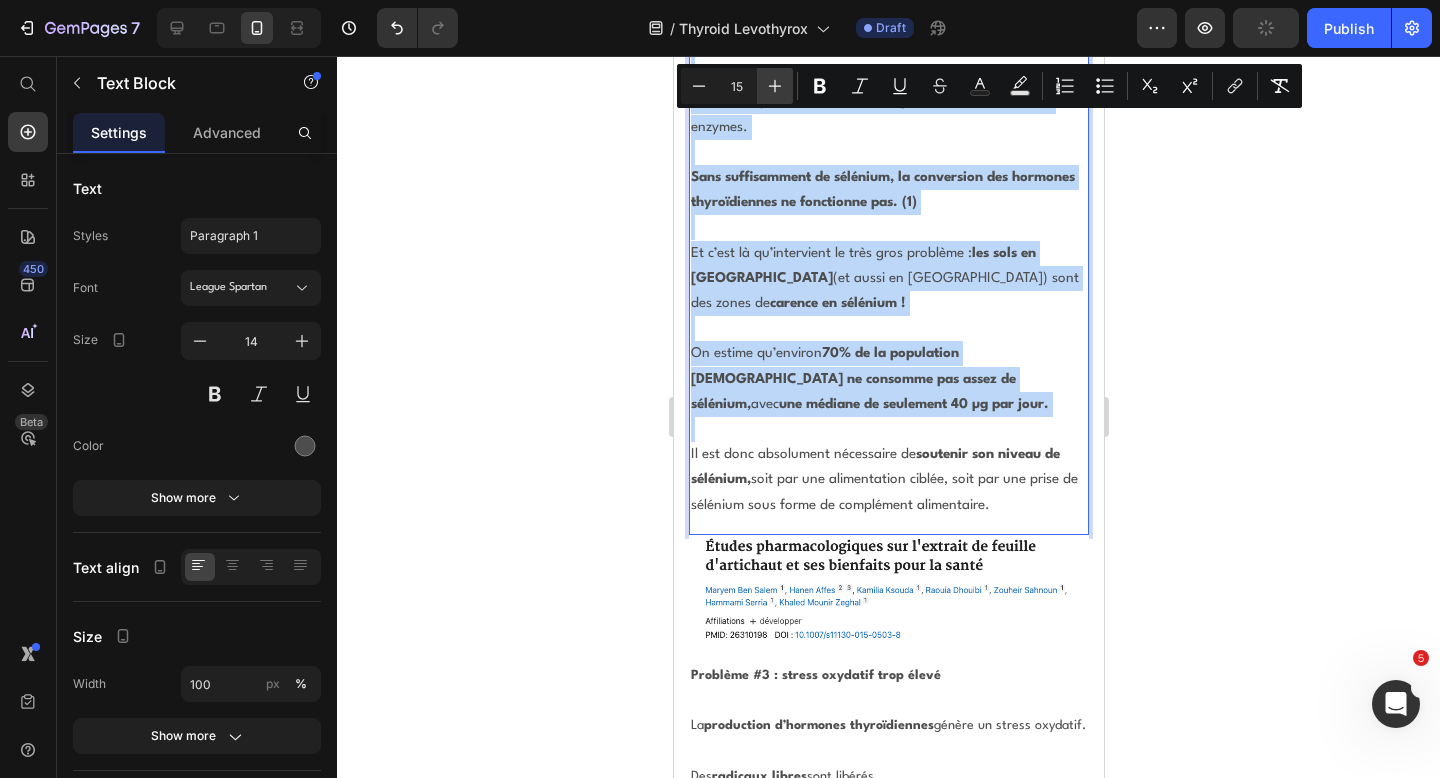 type on "16" 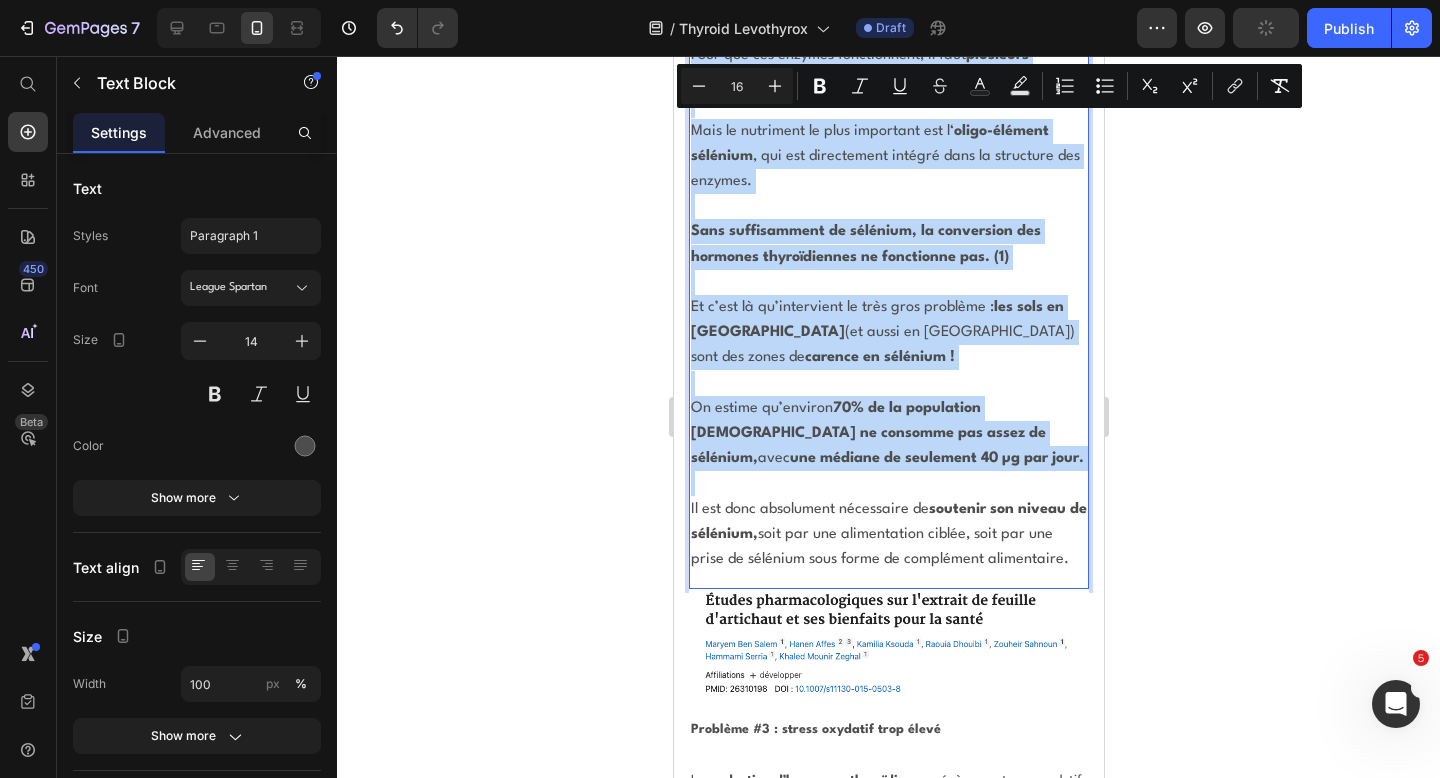 scroll, scrollTop: 18377, scrollLeft: 0, axis: vertical 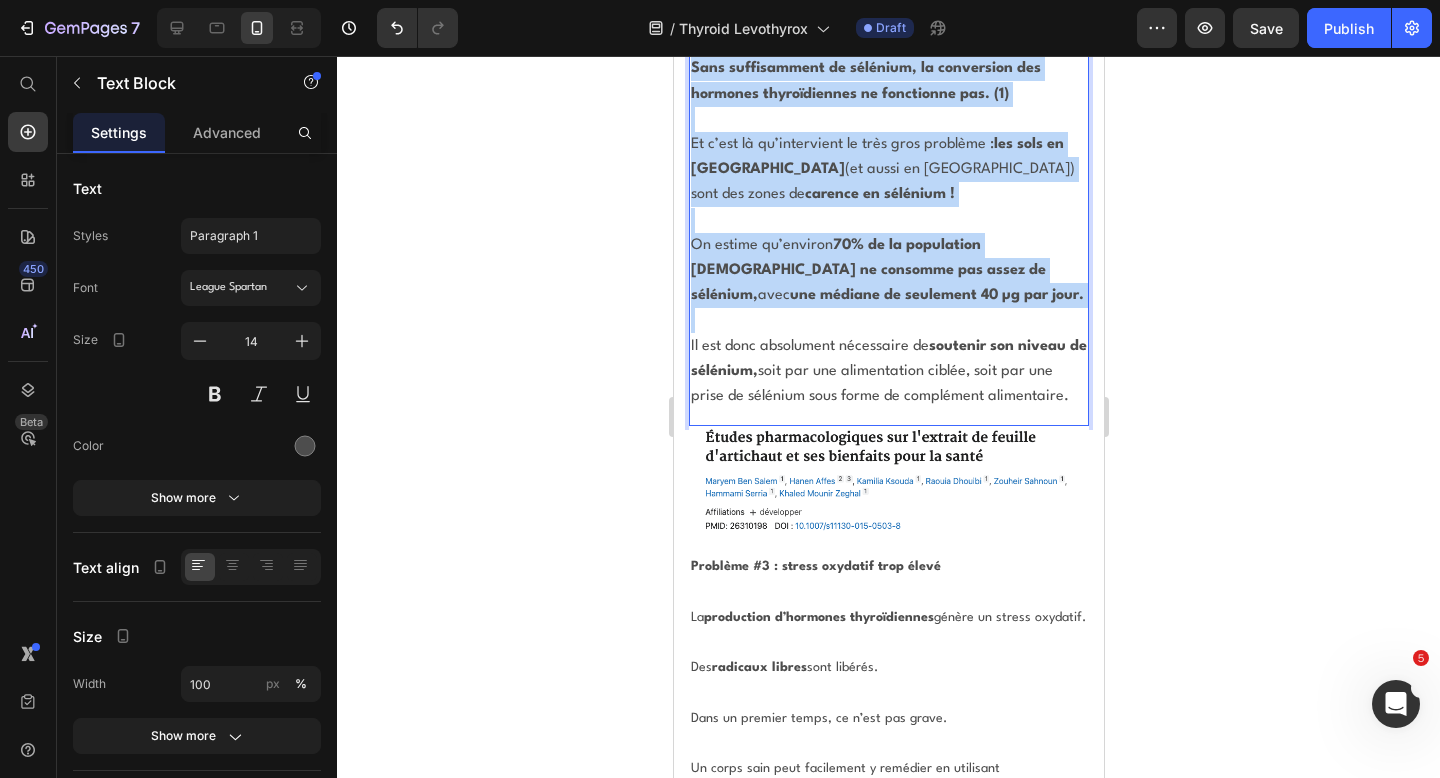 click at bounding box center (888, 693) 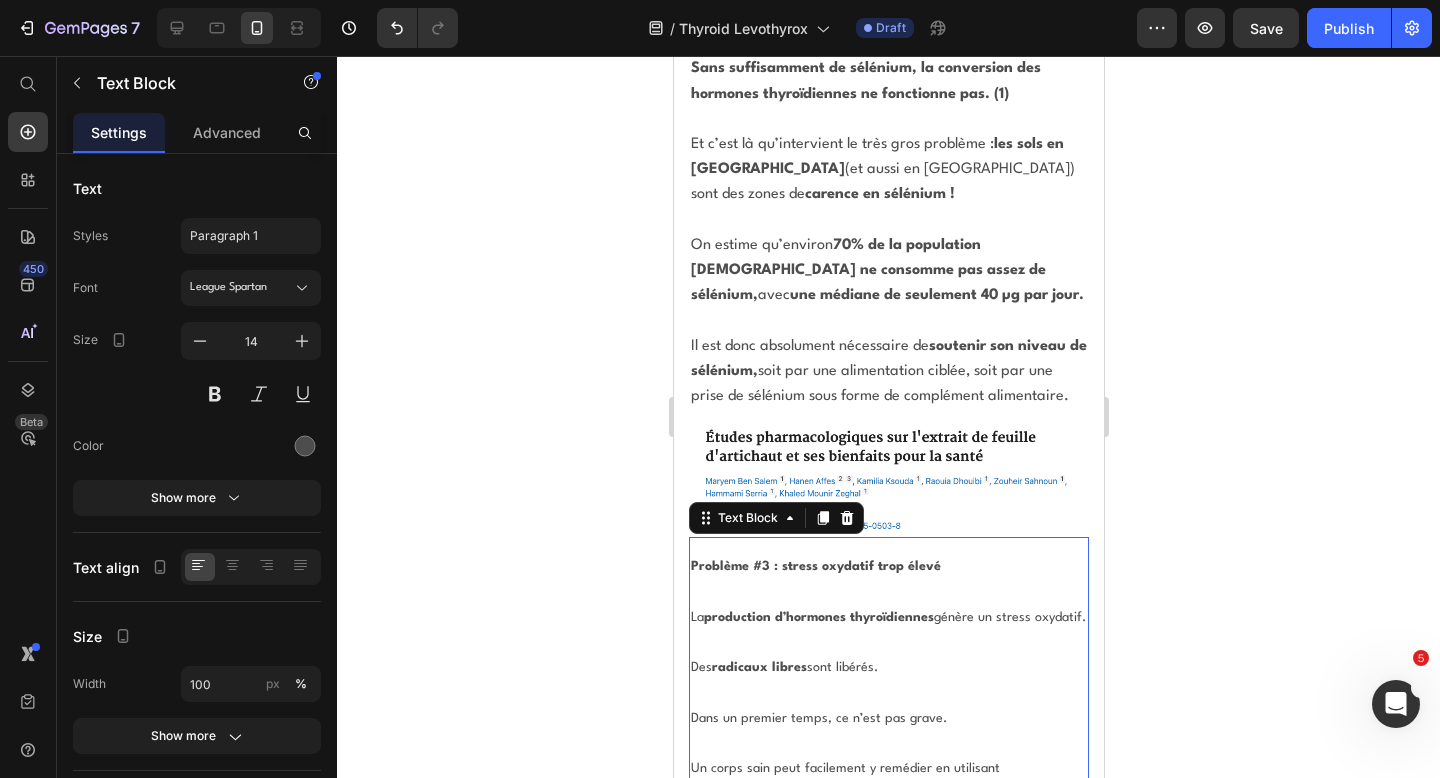 click at bounding box center [888, 693] 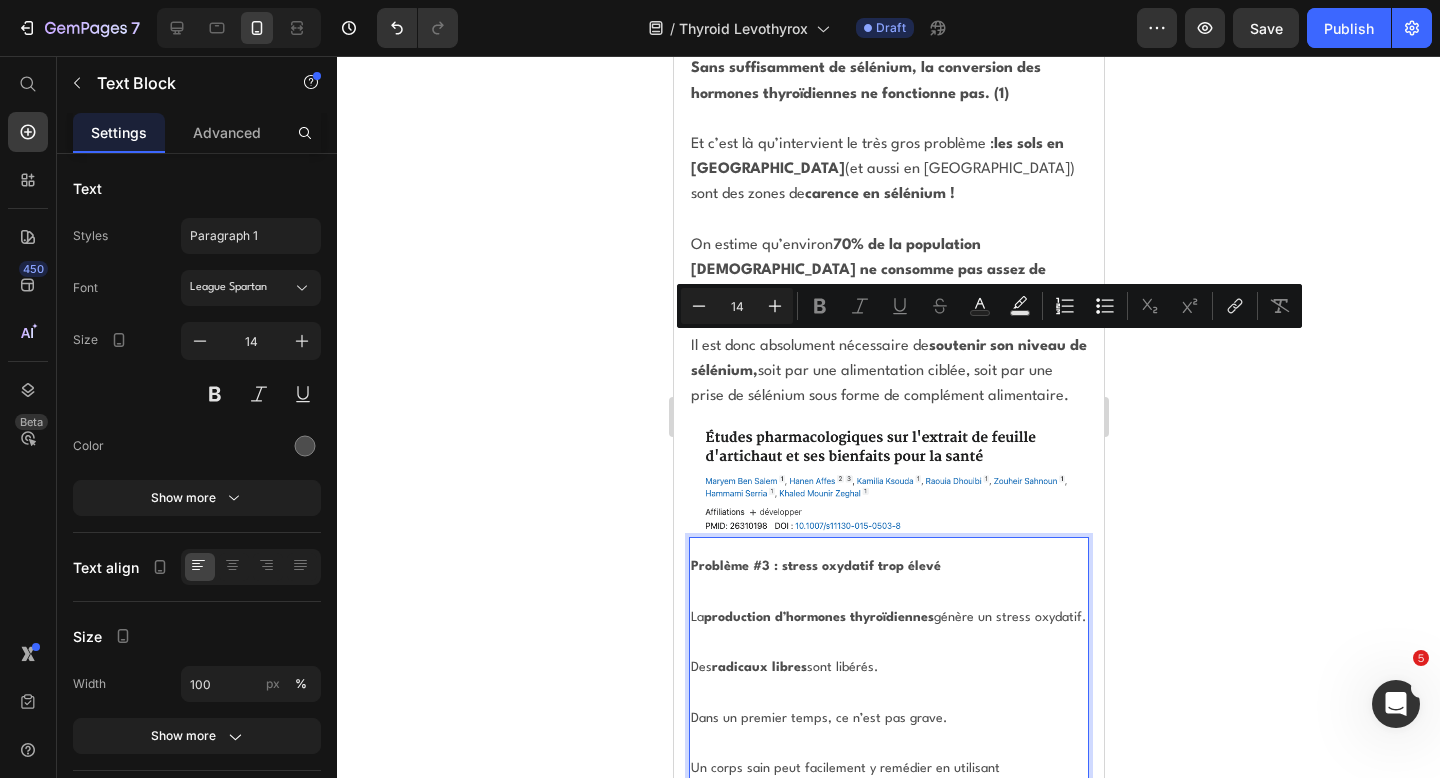 click on "Problème #3 : stress oxydatif trop élevé" at bounding box center [815, 566] 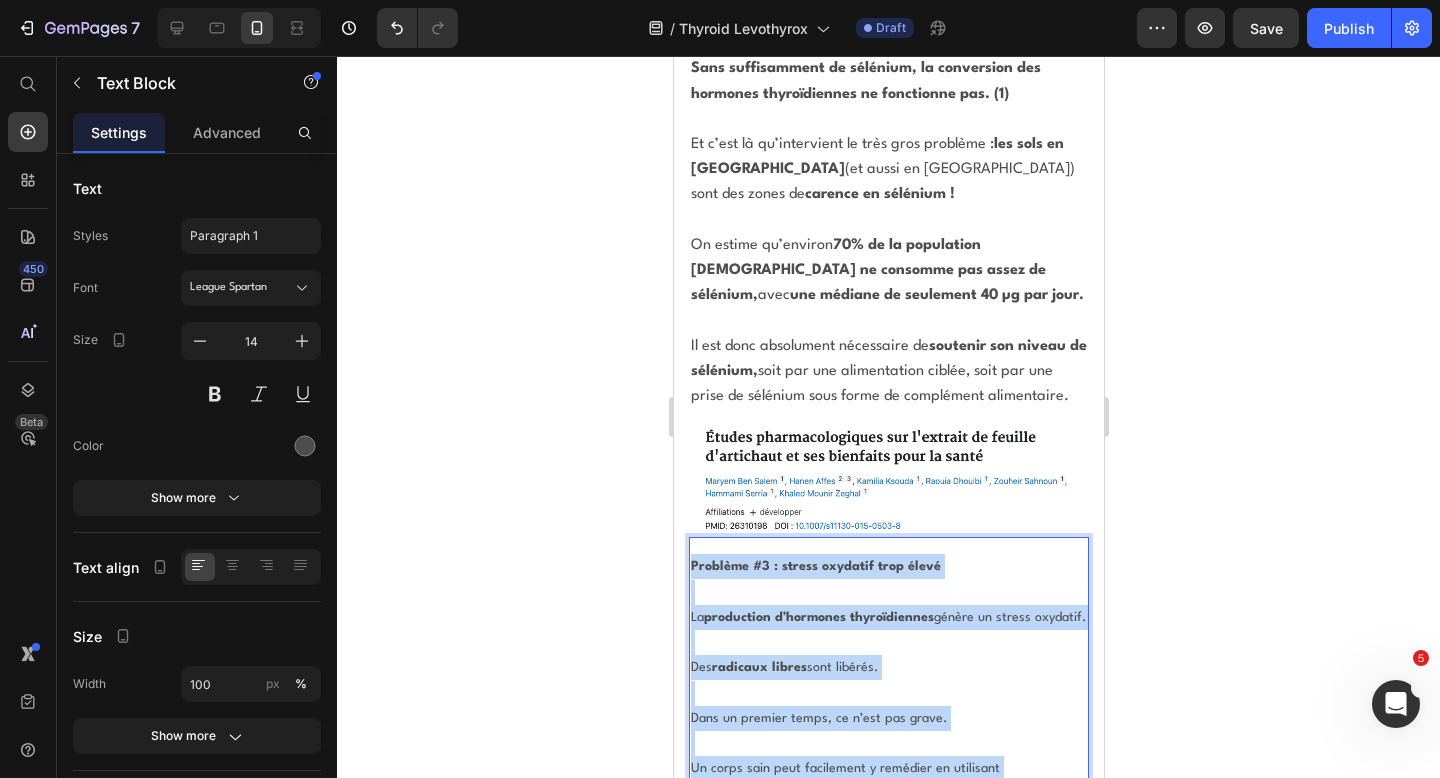 drag, startPoint x: 692, startPoint y: 191, endPoint x: 1018, endPoint y: 569, distance: 499.1593 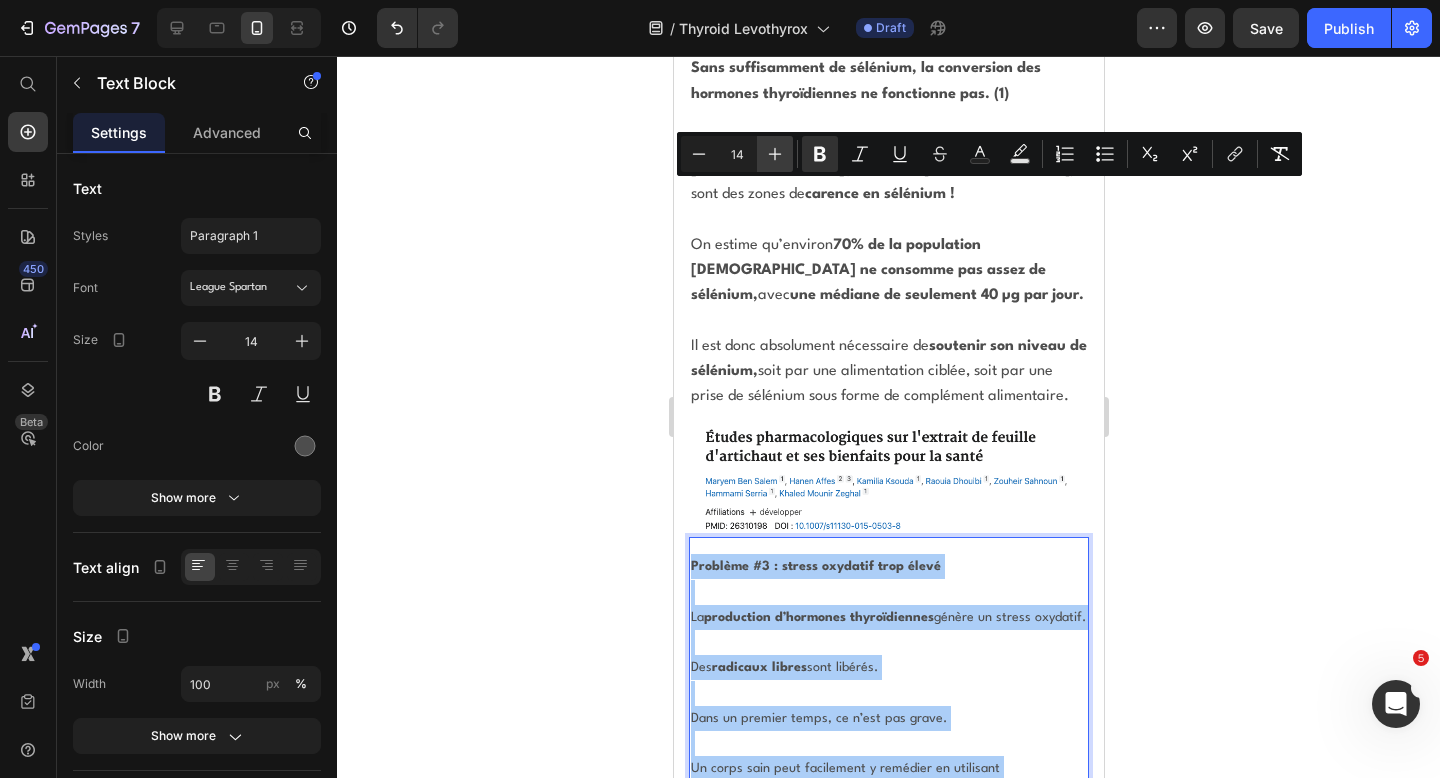 click 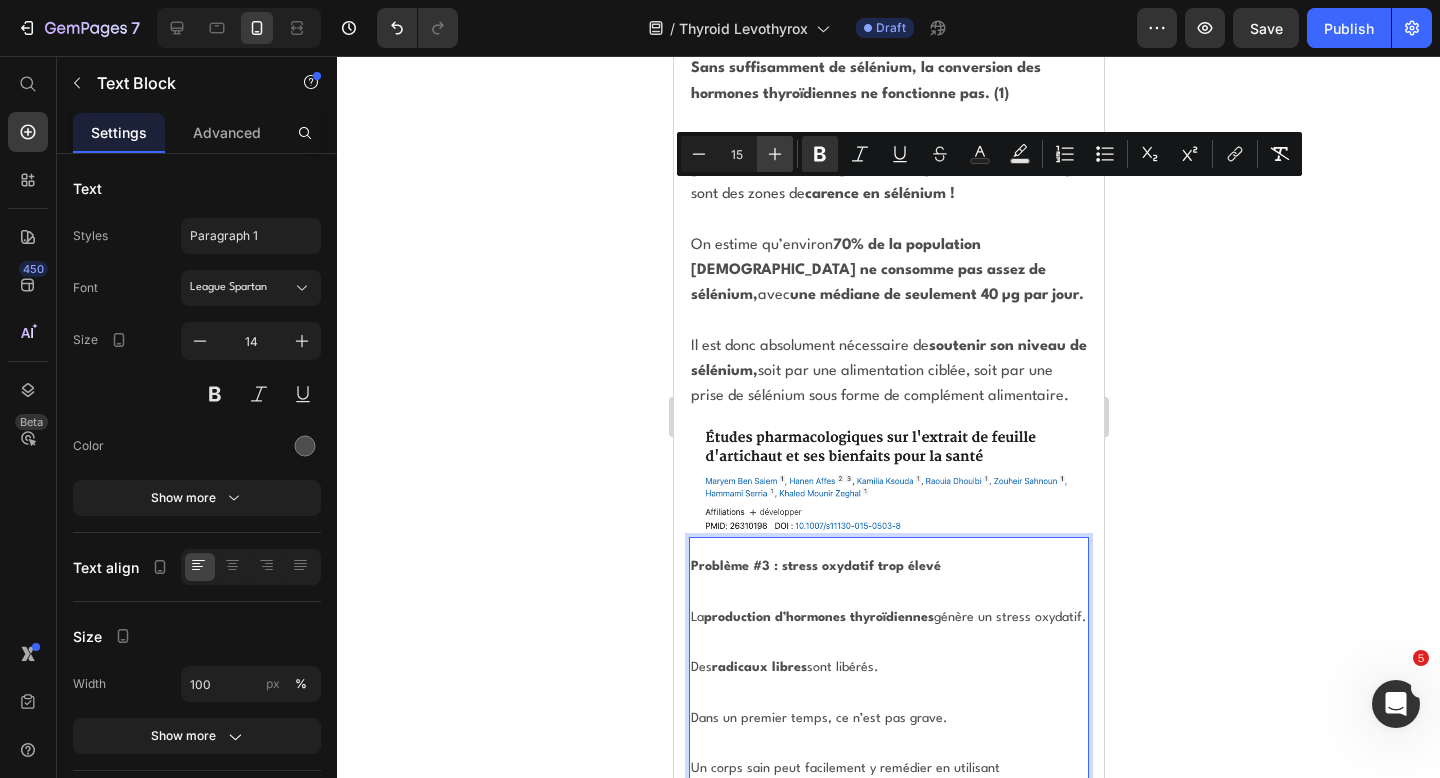 click 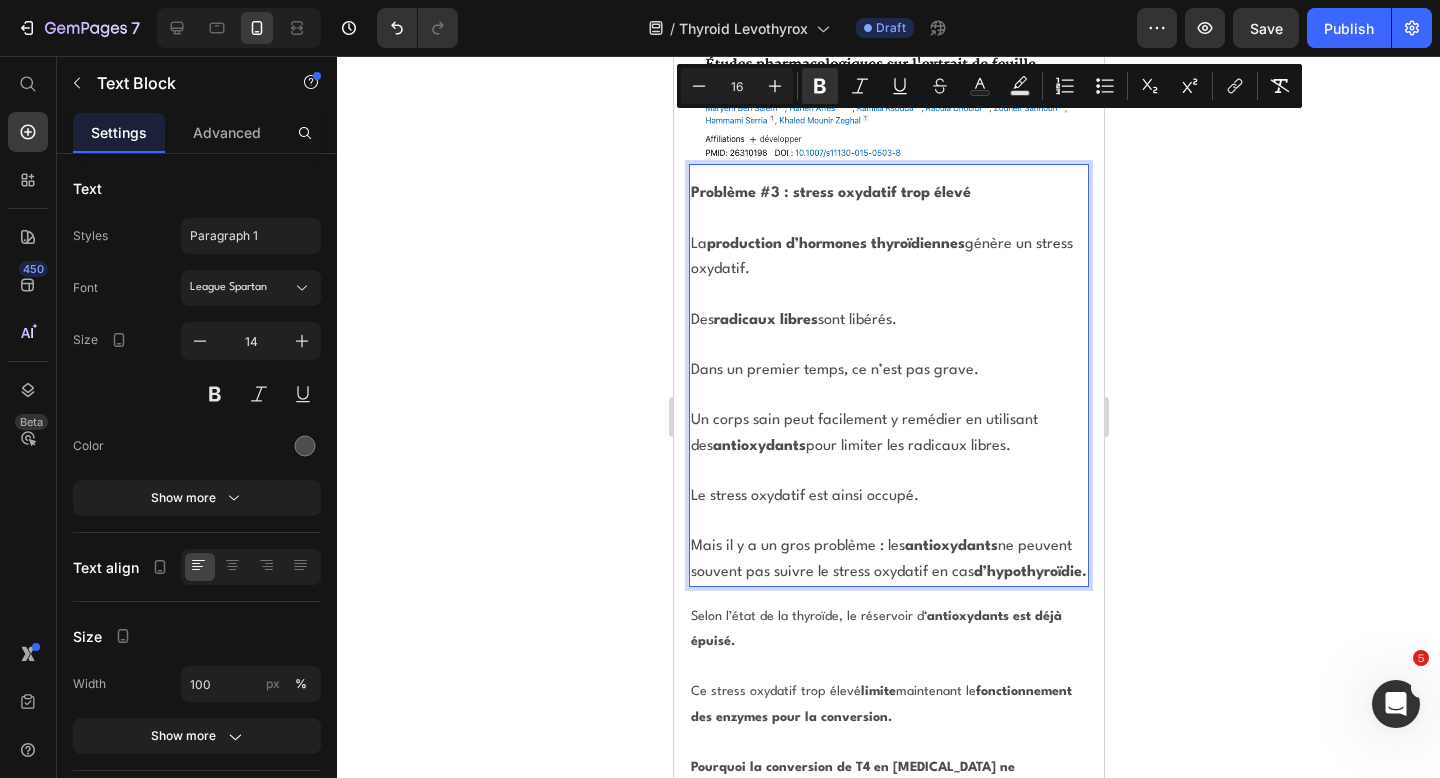 scroll, scrollTop: 19006, scrollLeft: 0, axis: vertical 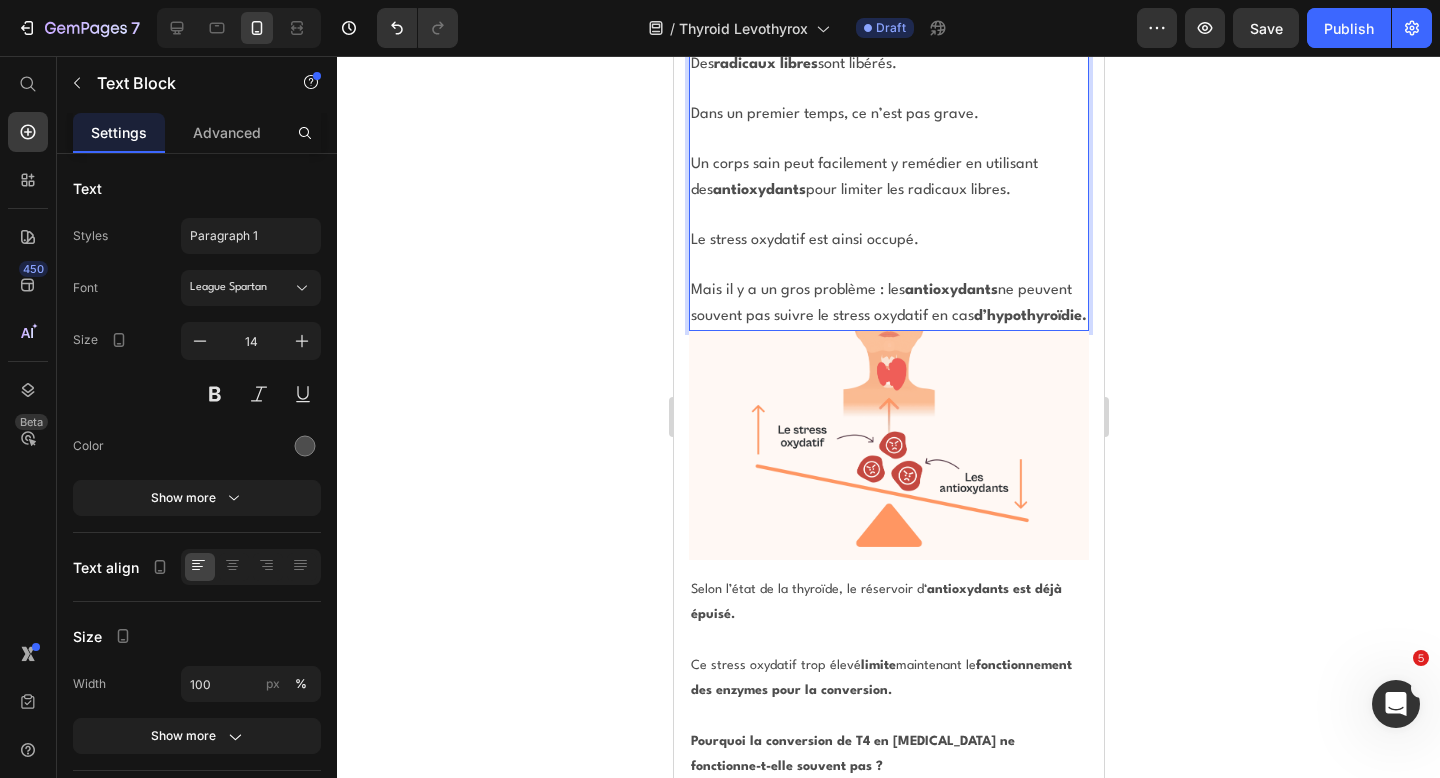 click at bounding box center [888, 715] 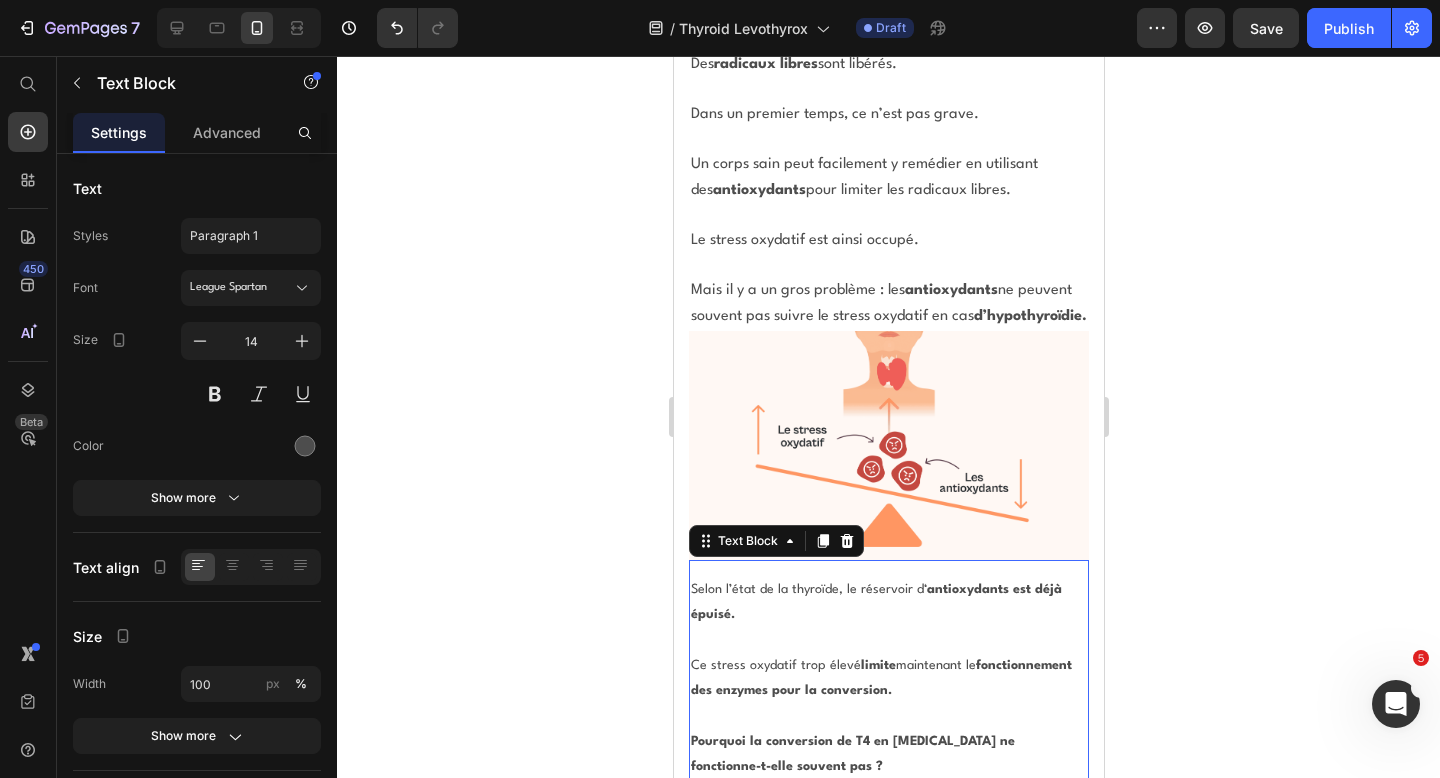 click at bounding box center (888, 715) 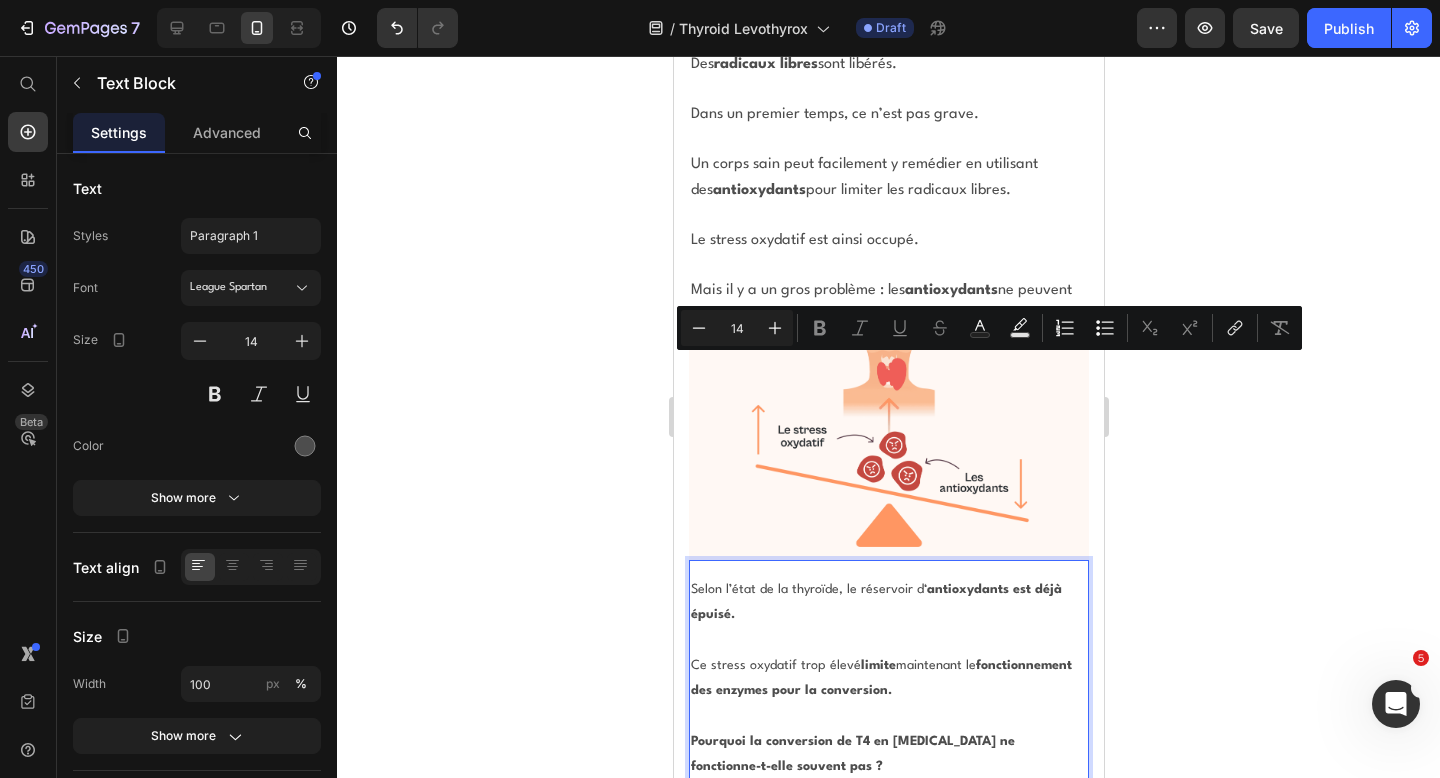 click on "Selon l’état de la thyroïde, le réservoir d‘ antioxydants est déjà épuisé." at bounding box center (888, 602) 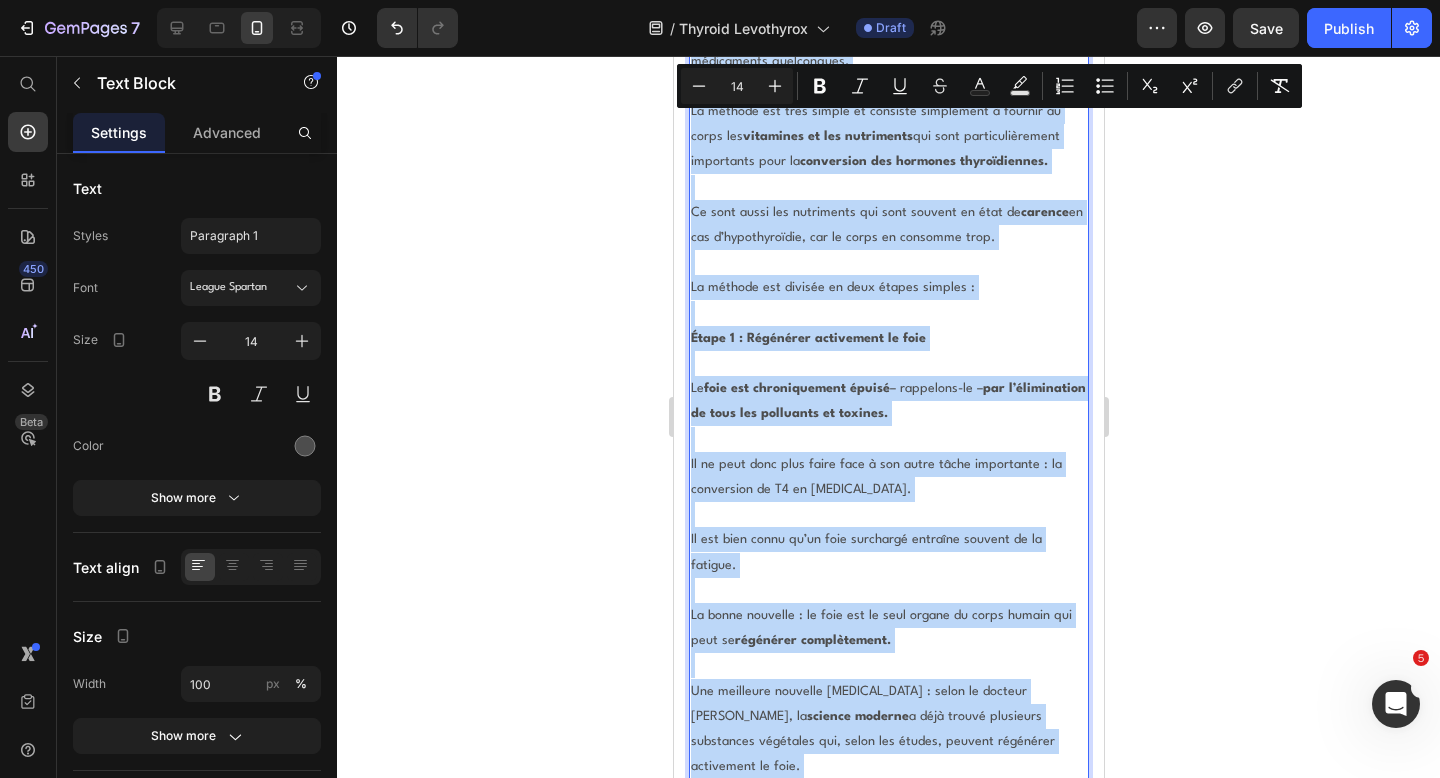 scroll, scrollTop: 23128, scrollLeft: 0, axis: vertical 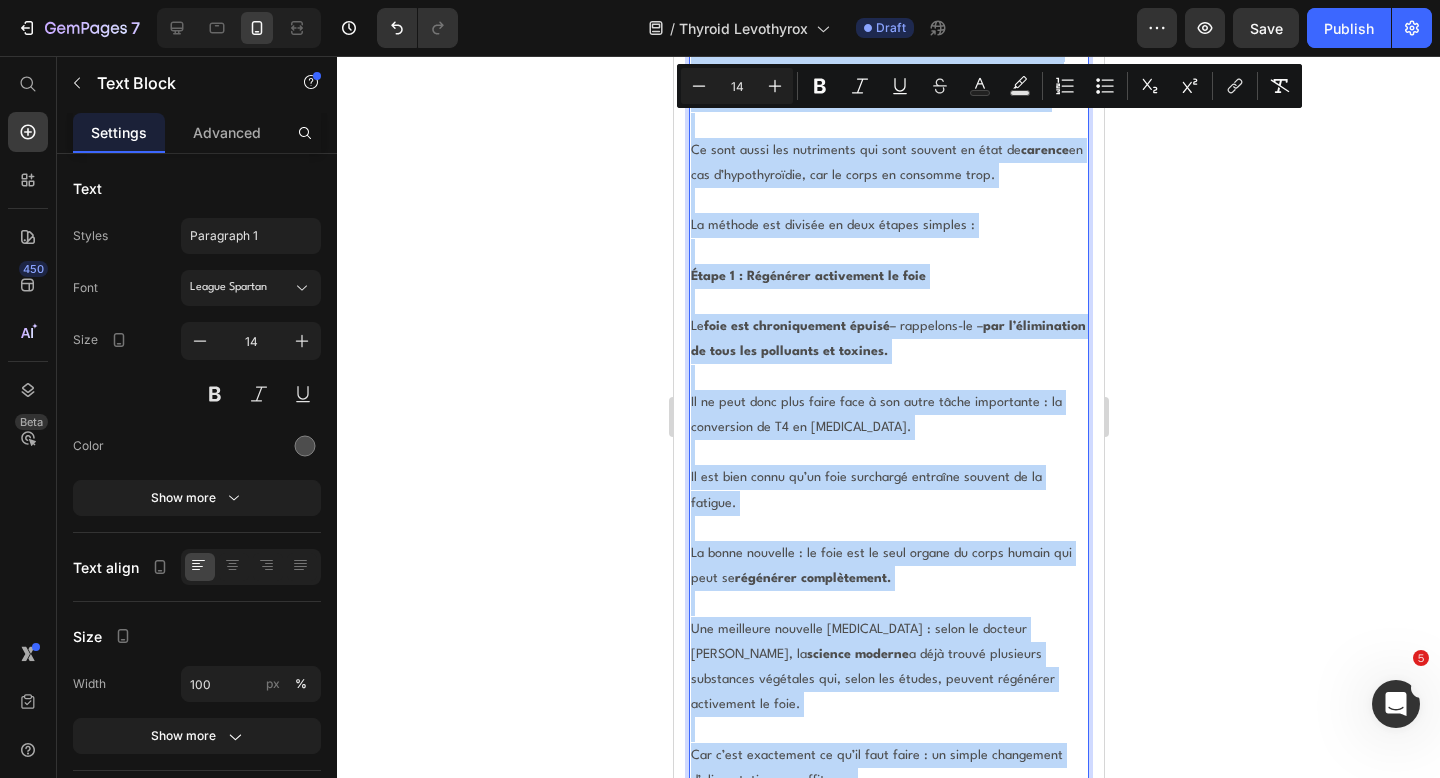 drag, startPoint x: 690, startPoint y: 235, endPoint x: 1048, endPoint y: 395, distance: 392.12753 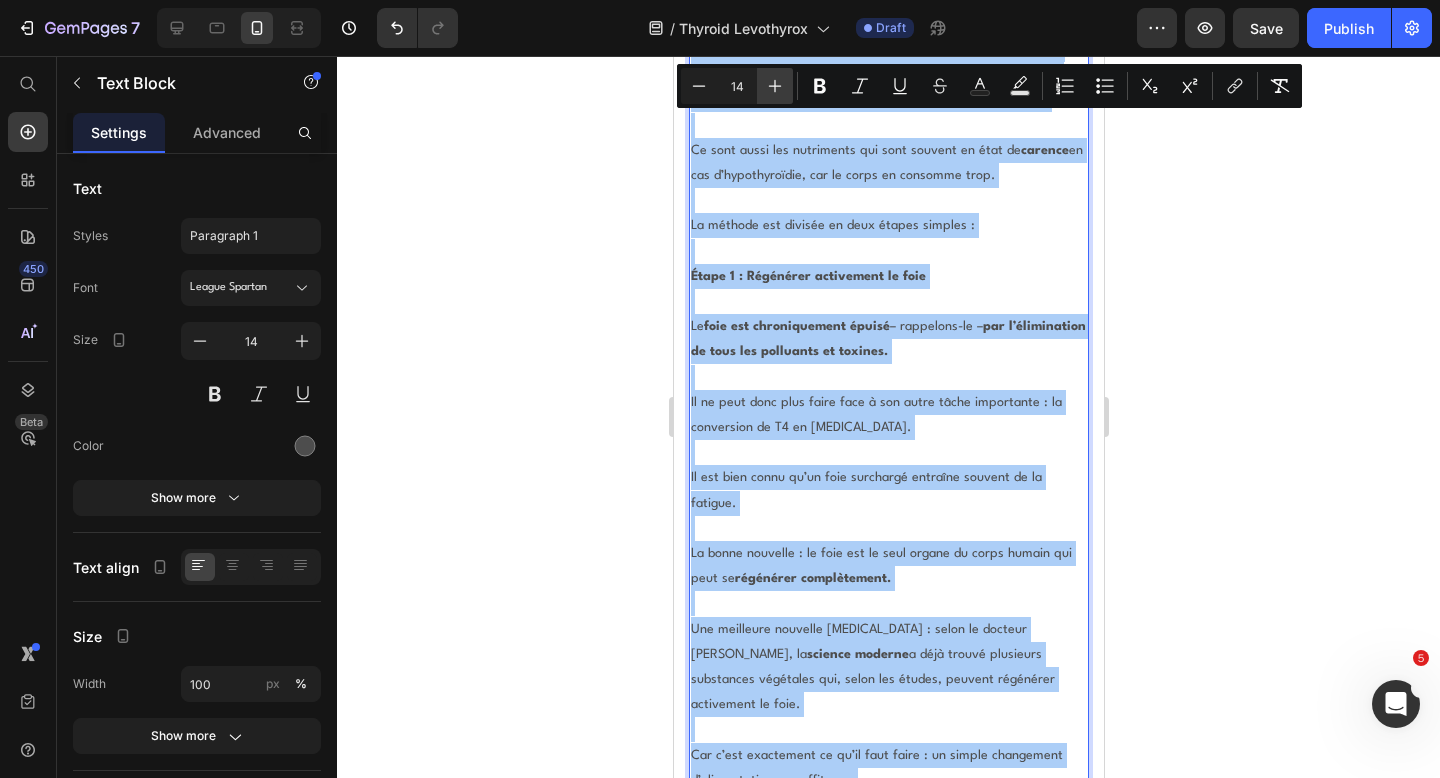 click 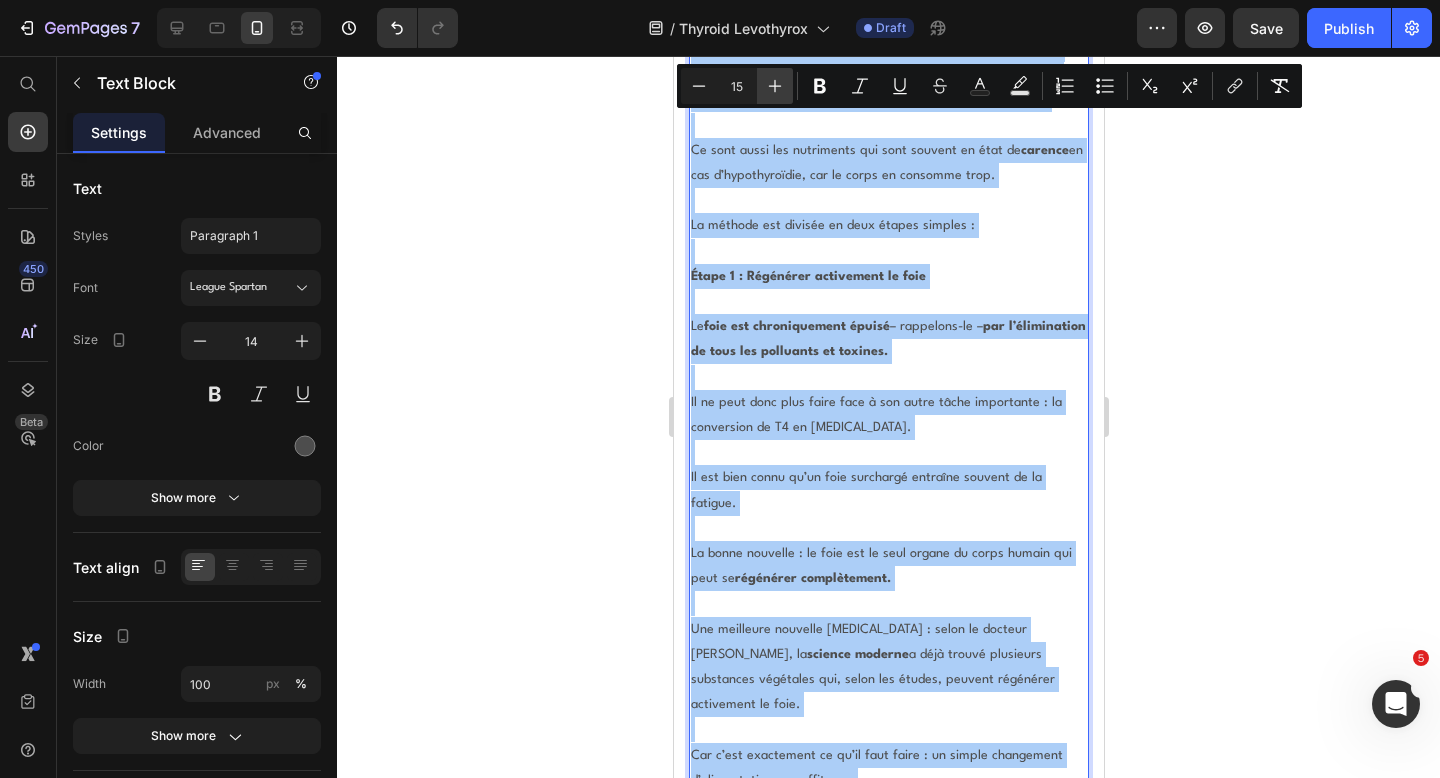 click 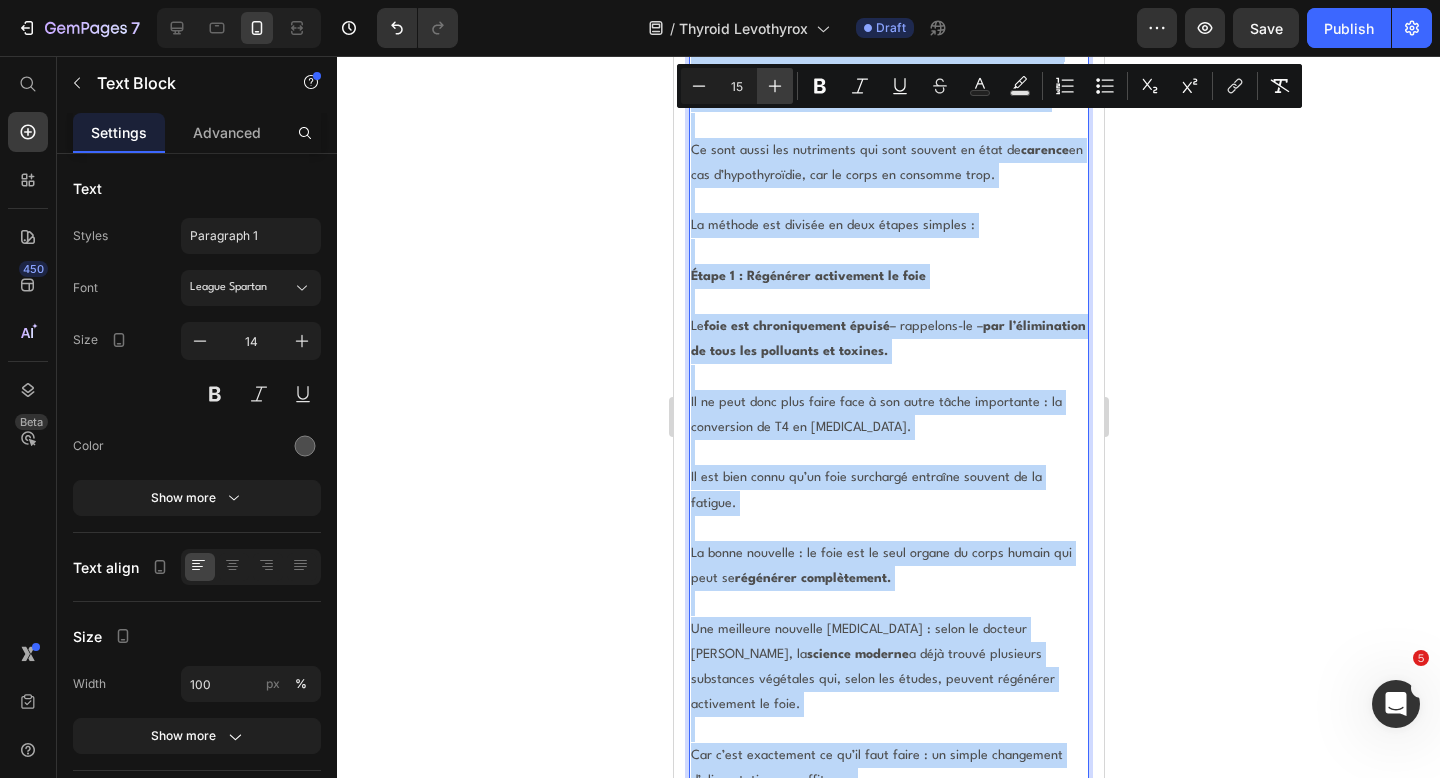 type on "16" 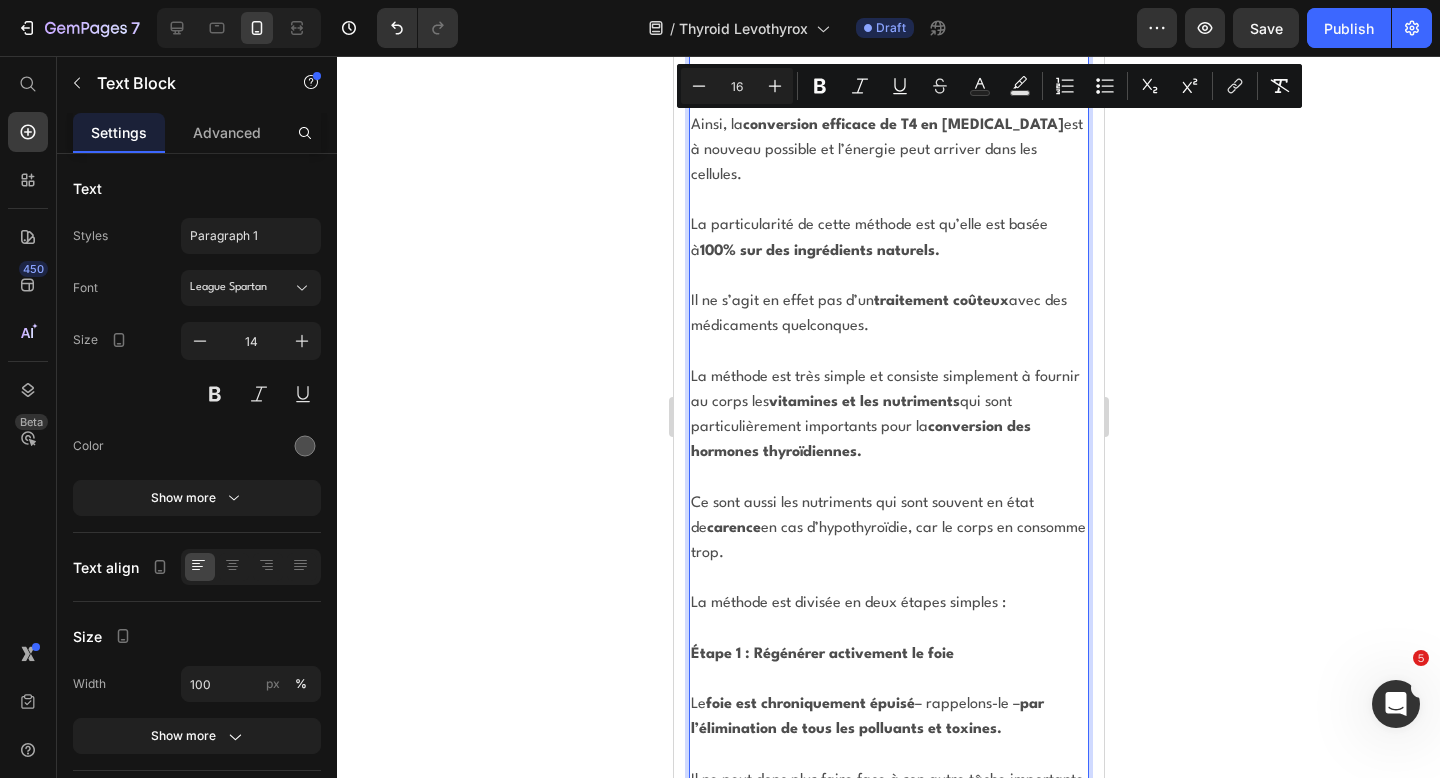 scroll, scrollTop: 23290, scrollLeft: 0, axis: vertical 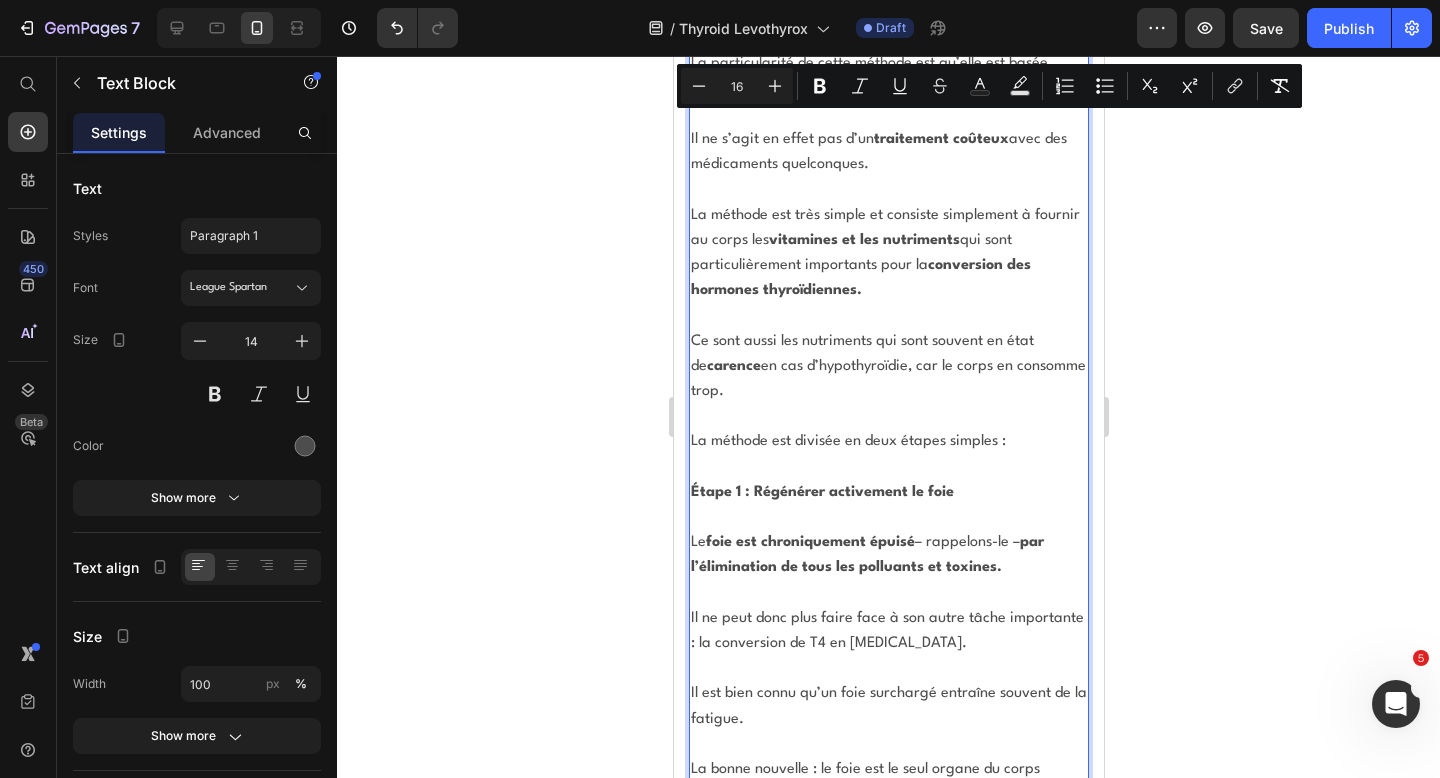 click on "Une meilleure nouvelle encore : selon le docteur Gaspard, la  science moderne  a déjà trouvé plusieurs substances végétales qui, selon les études, peuvent régénérer activement le foie." at bounding box center [888, 883] 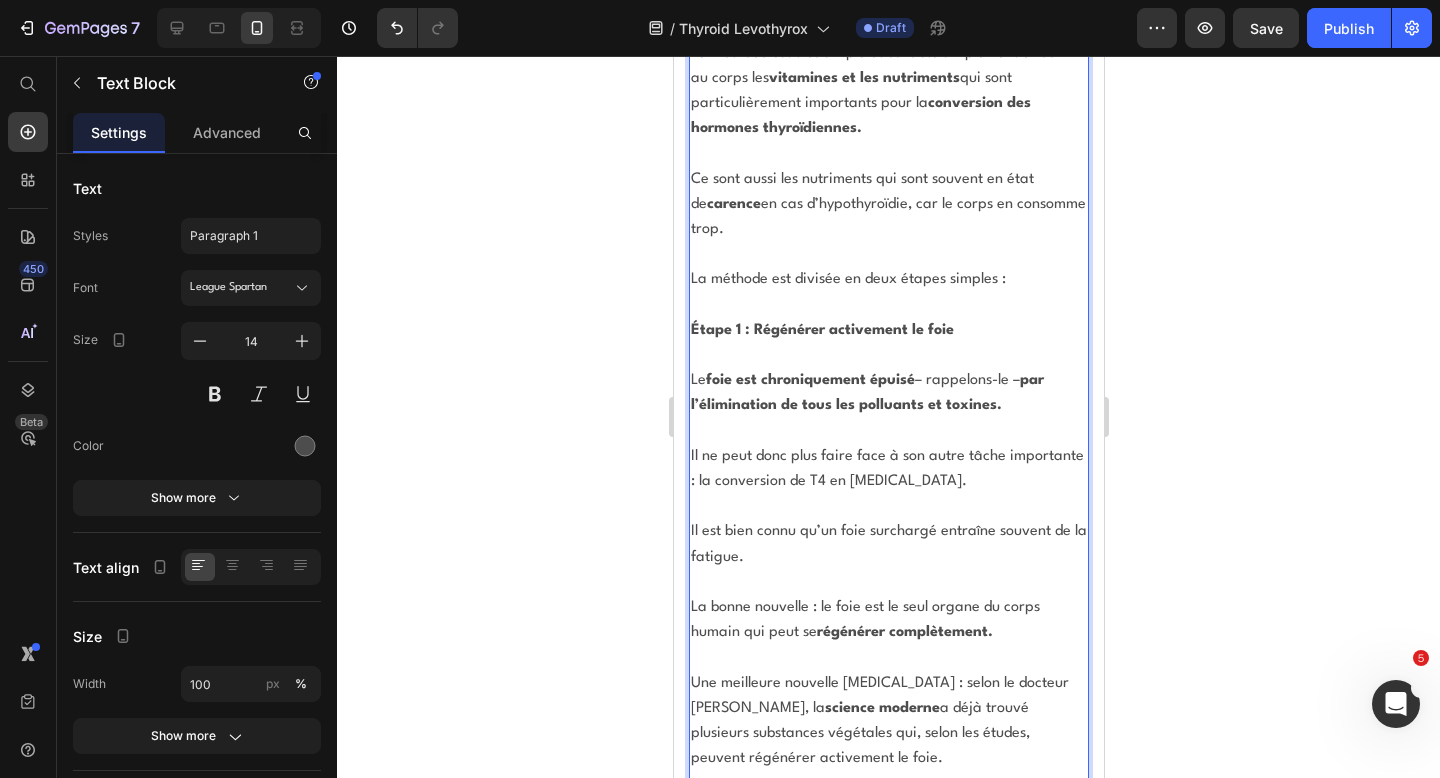 scroll, scrollTop: 23689, scrollLeft: 0, axis: vertical 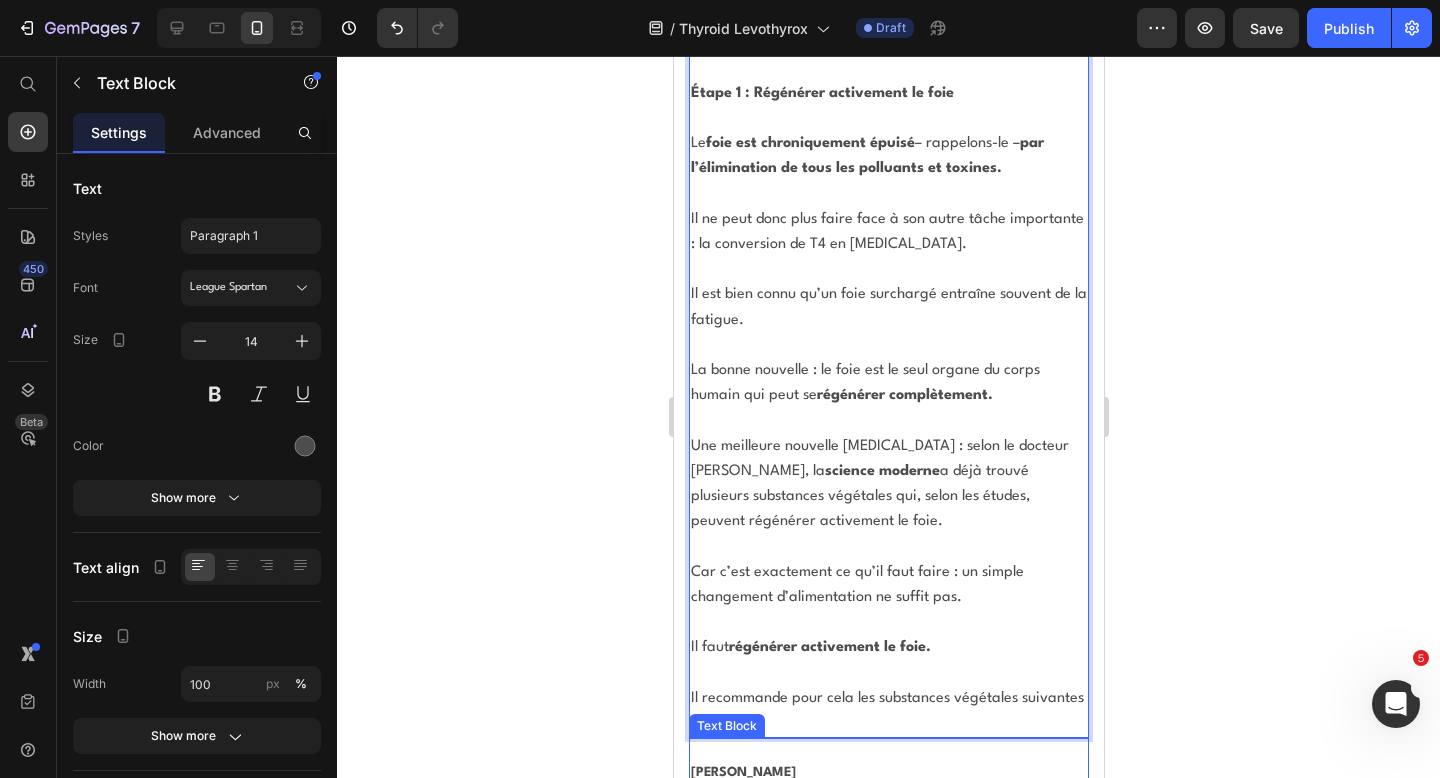click at bounding box center [888, 848] 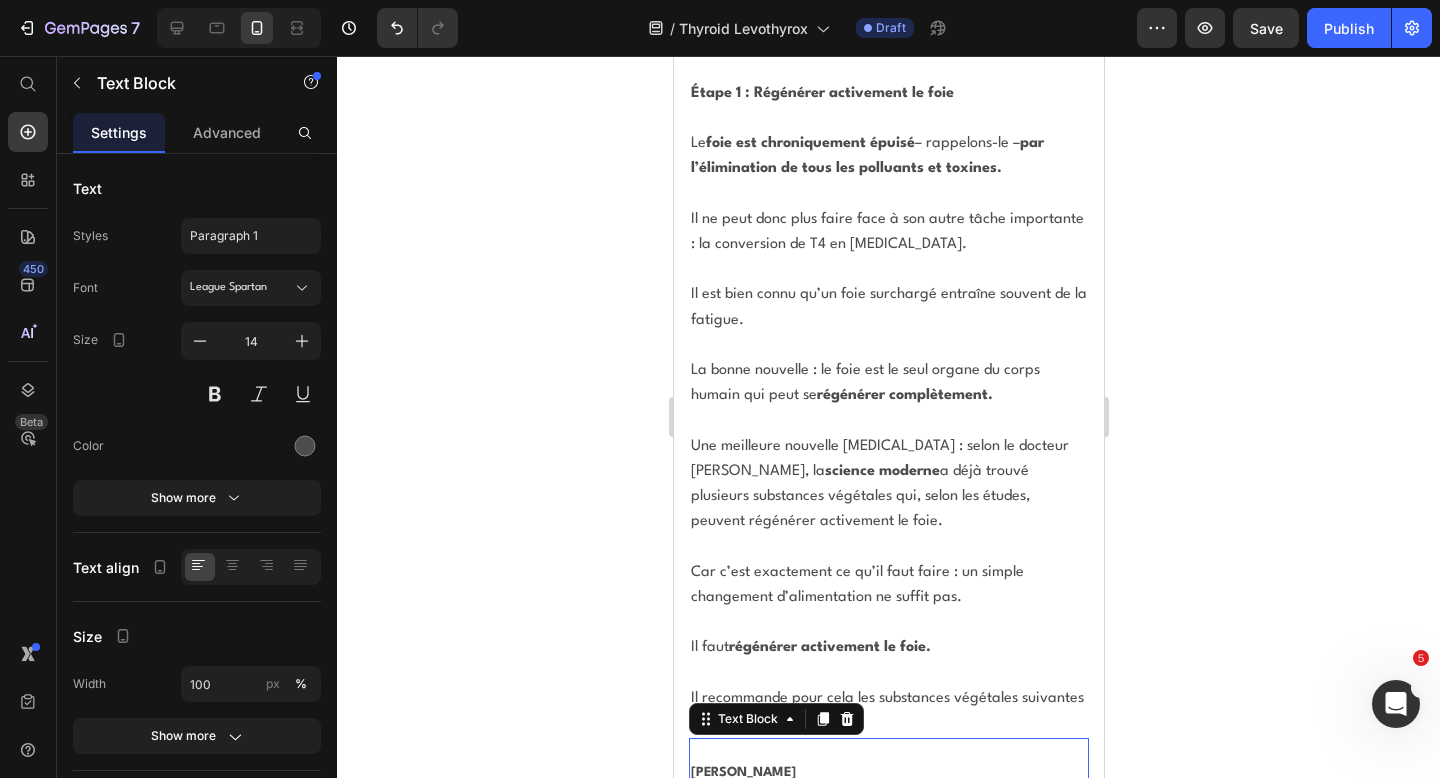 click on "[PERSON_NAME]" at bounding box center [742, 772] 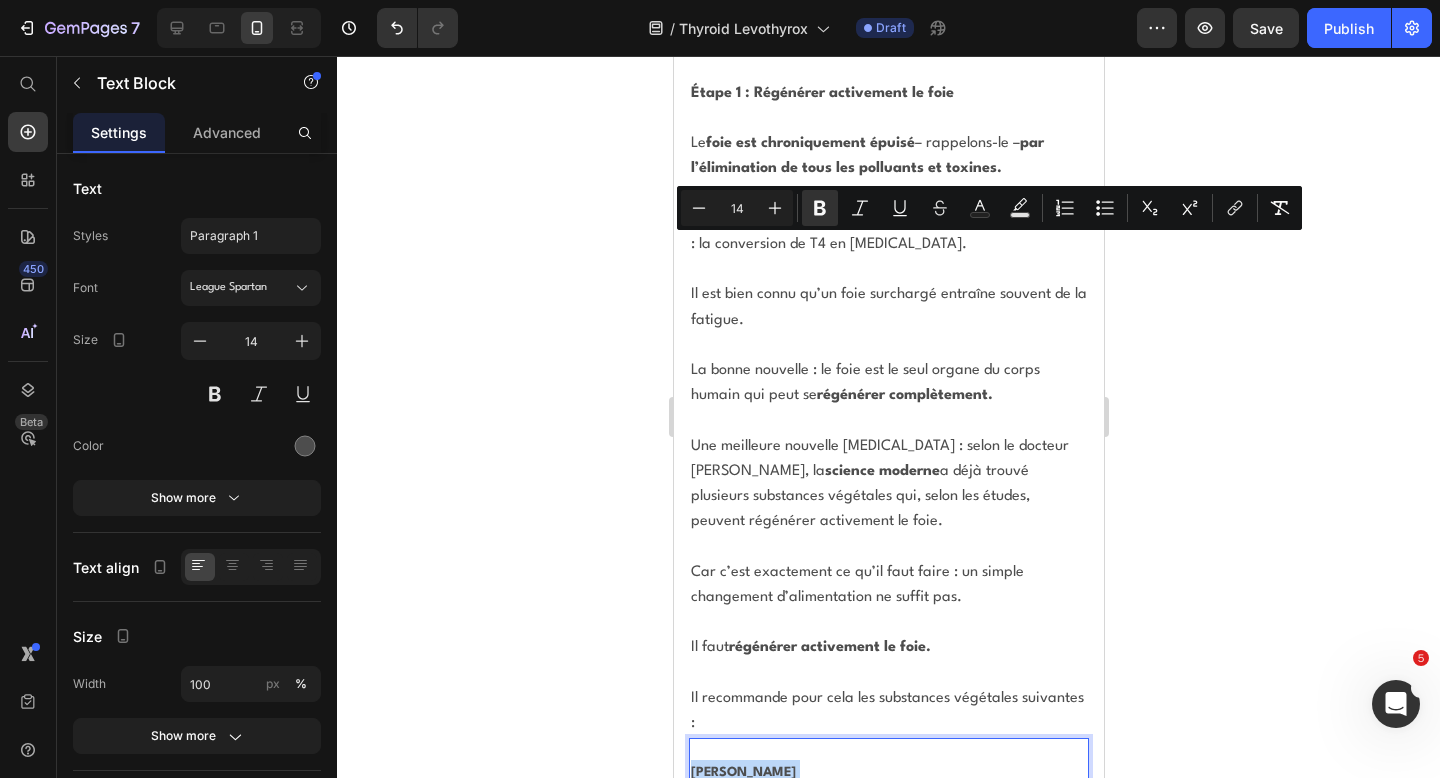 drag, startPoint x: 691, startPoint y: 243, endPoint x: 940, endPoint y: 566, distance: 407.83575 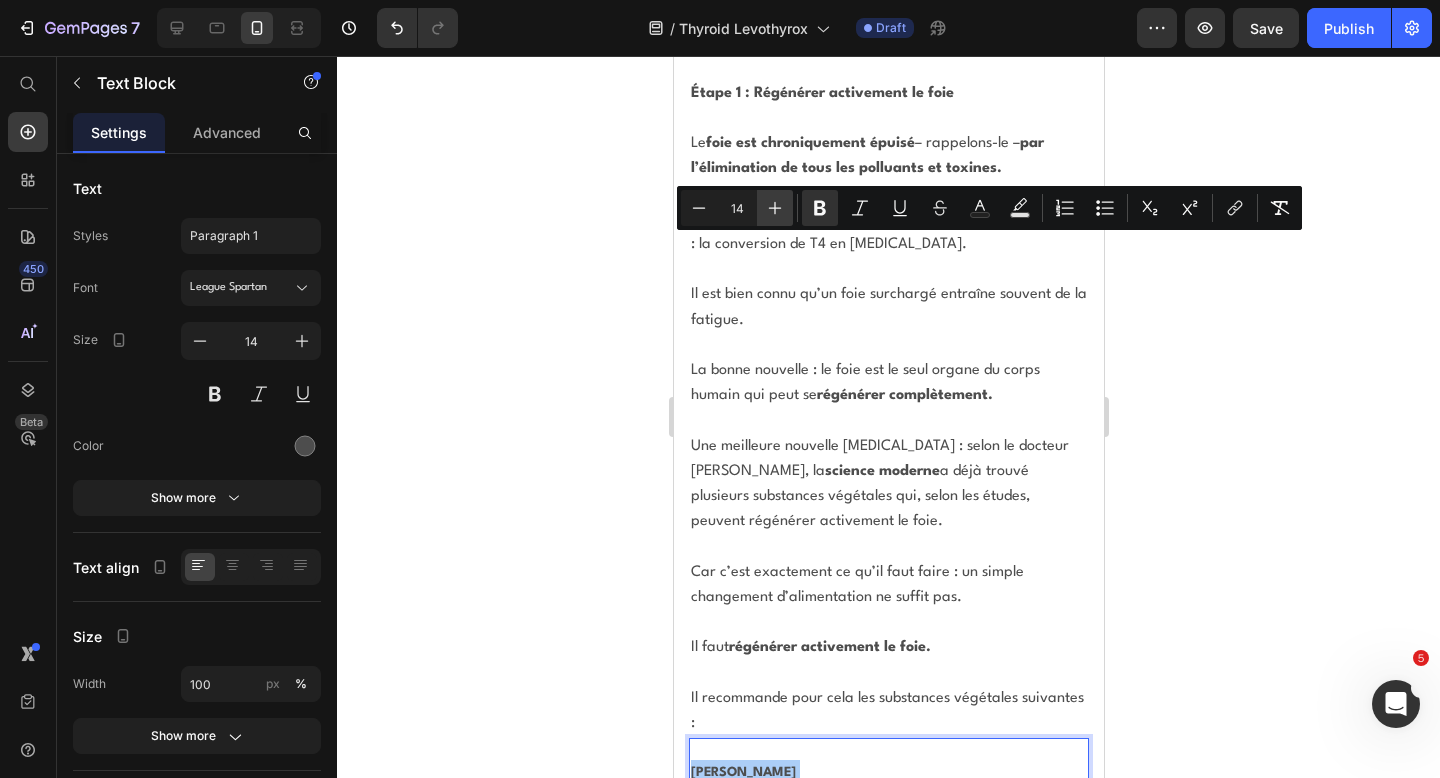 click 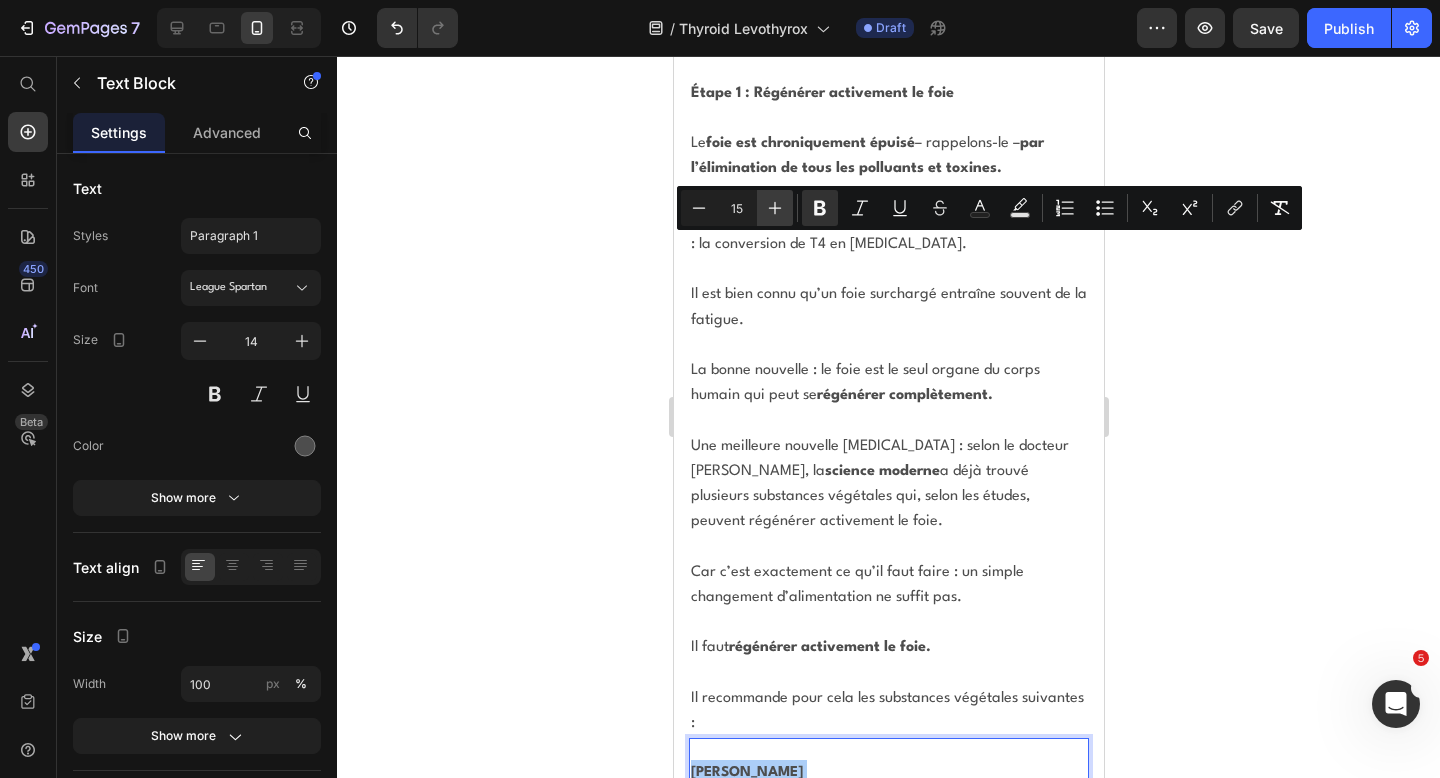 click 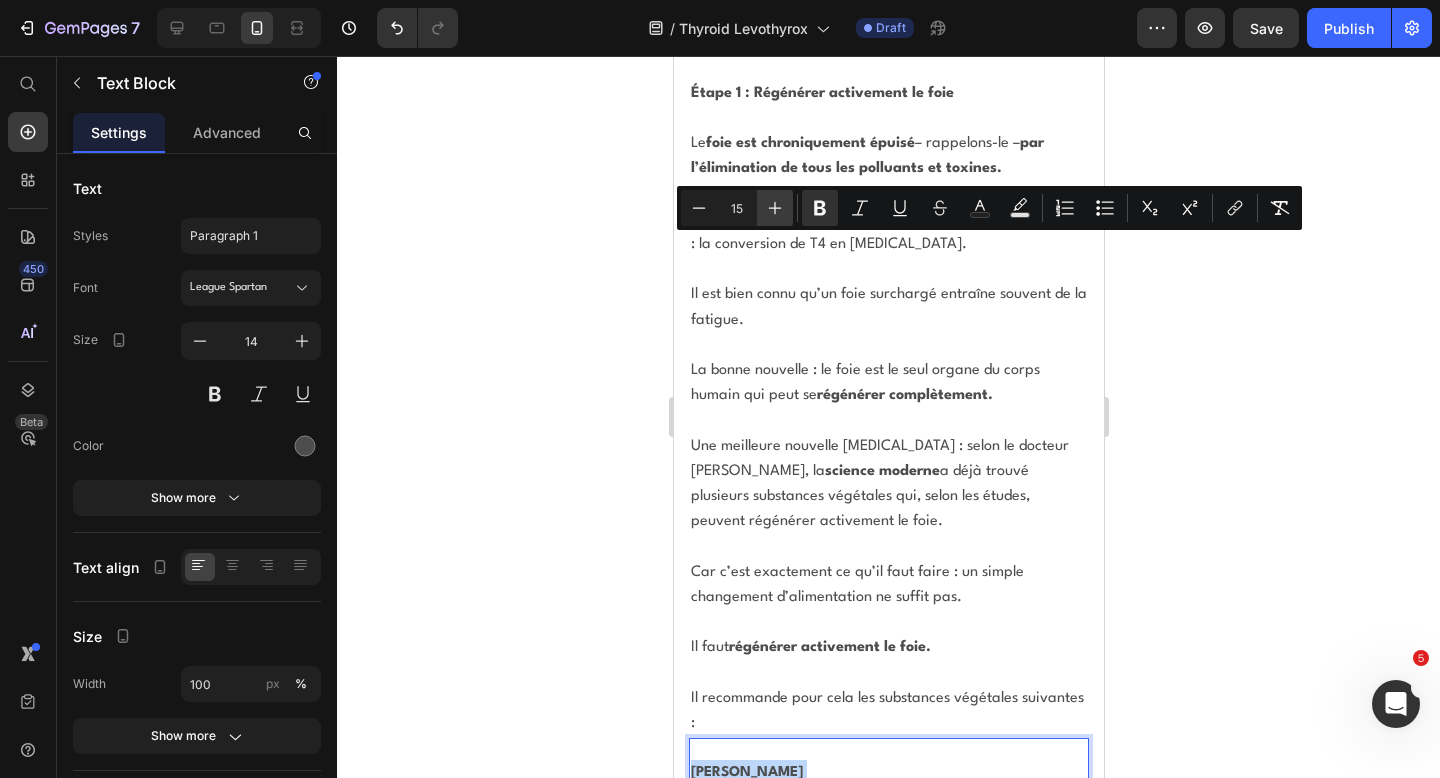 type on "16" 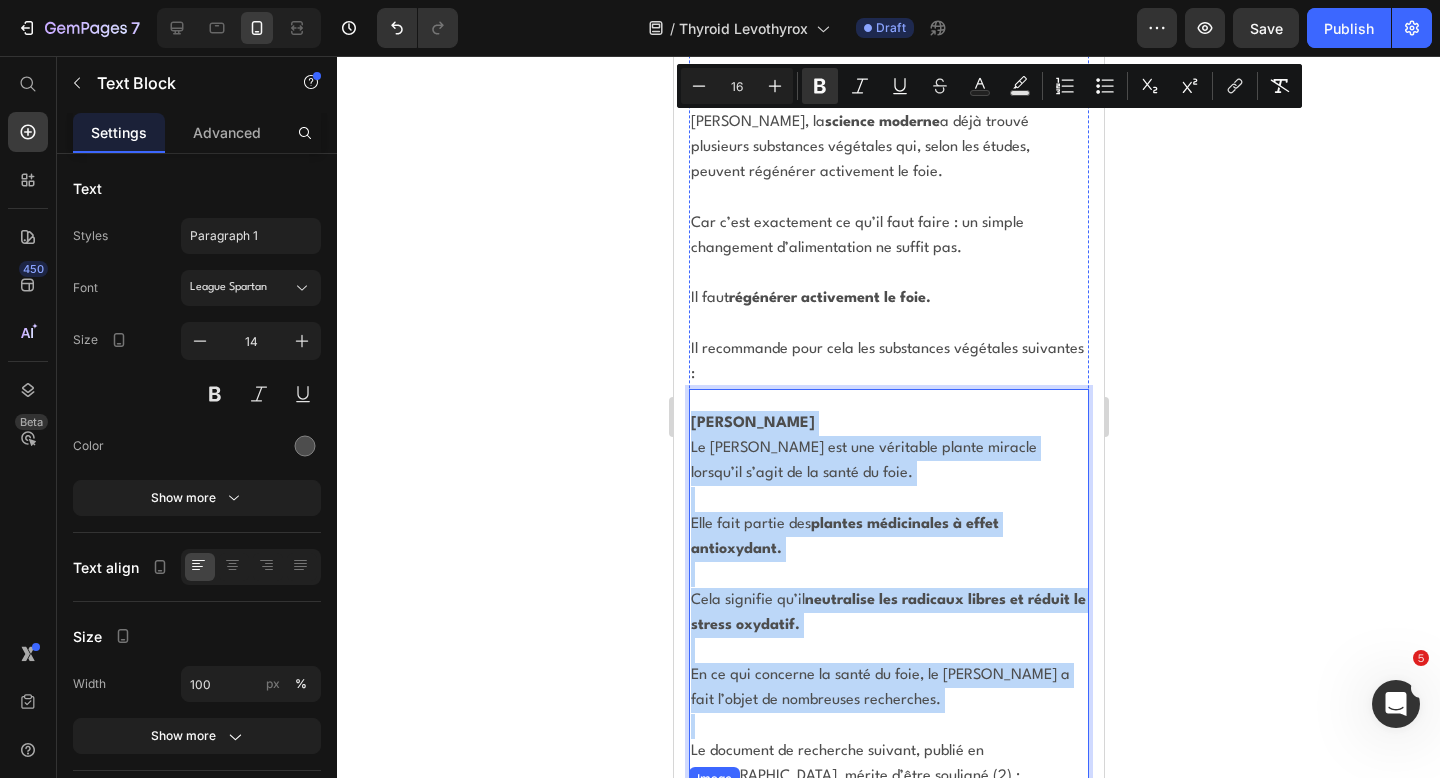 scroll, scrollTop: 24174, scrollLeft: 0, axis: vertical 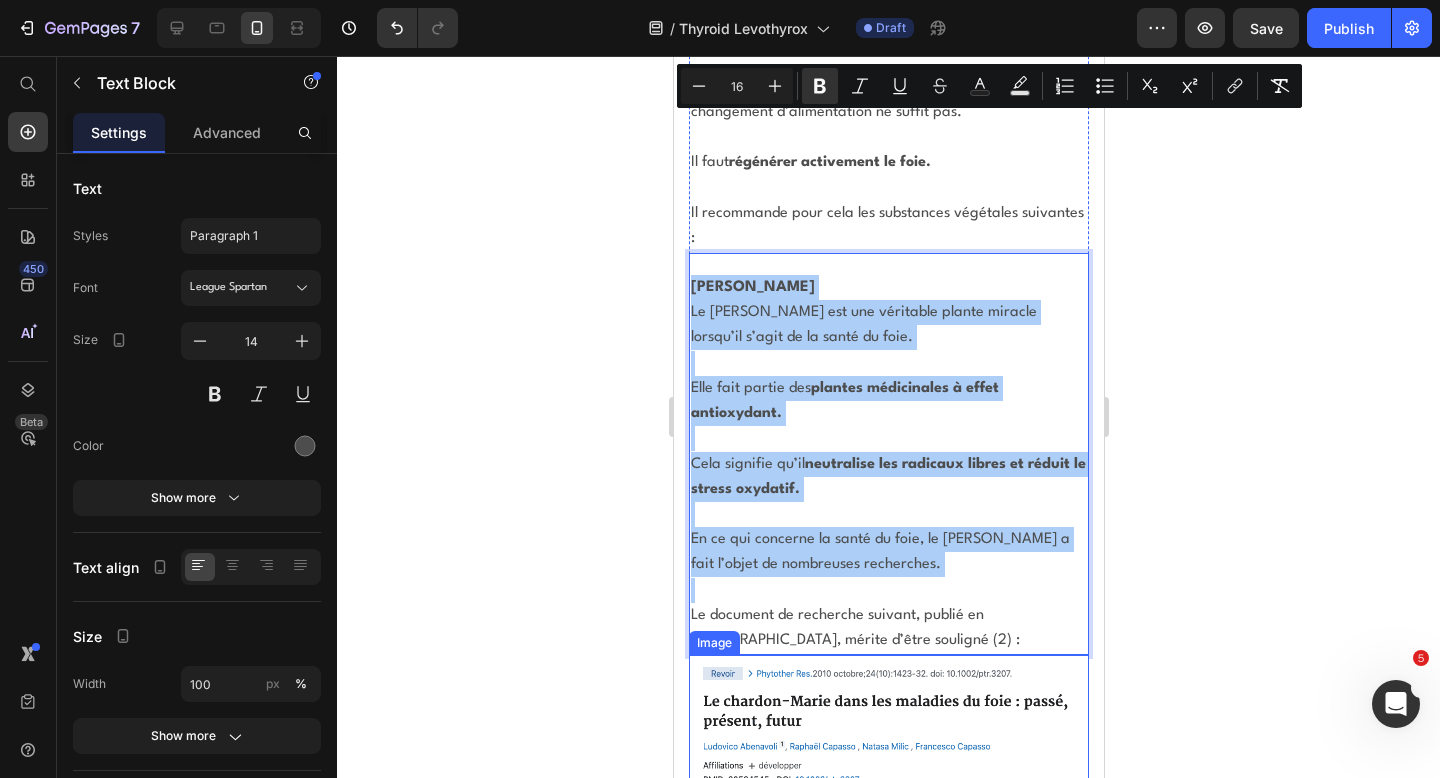 click on "Il empêche les toxines de pénétrer dans les cellules du foie." at bounding box center [908, 924] 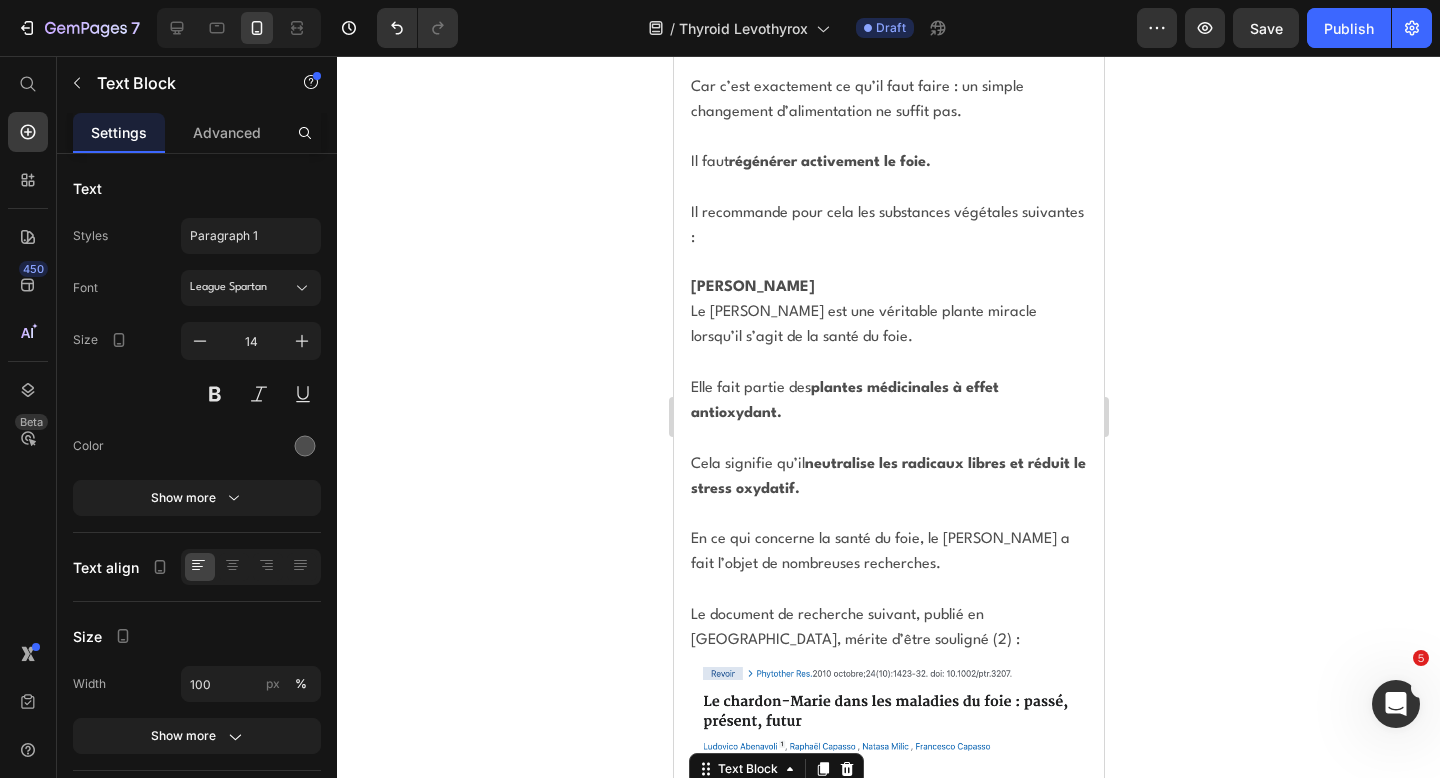 click on "Il empêche les toxines de pénétrer dans les cellules du foie." at bounding box center (908, 924) 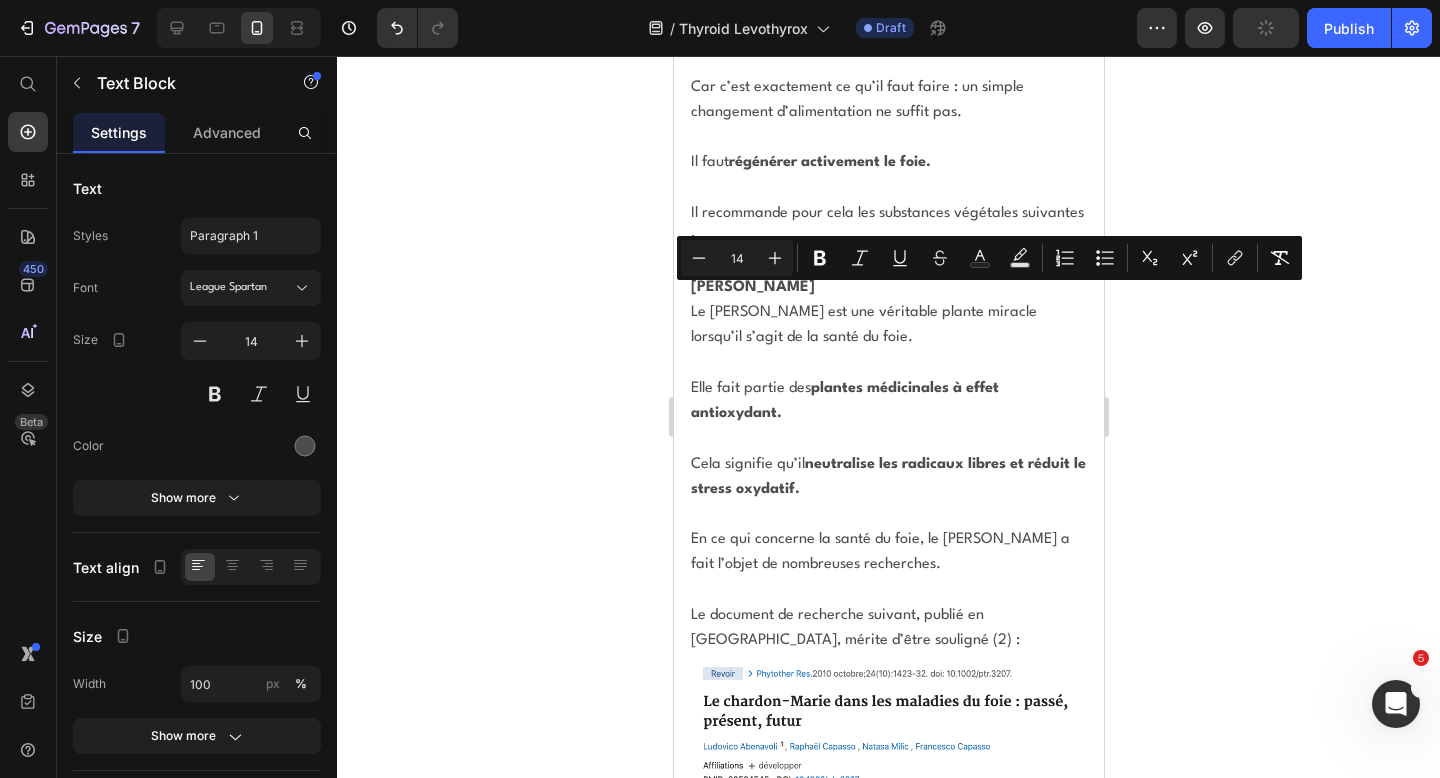 drag, startPoint x: 690, startPoint y: 294, endPoint x: 1057, endPoint y: 673, distance: 527.5699 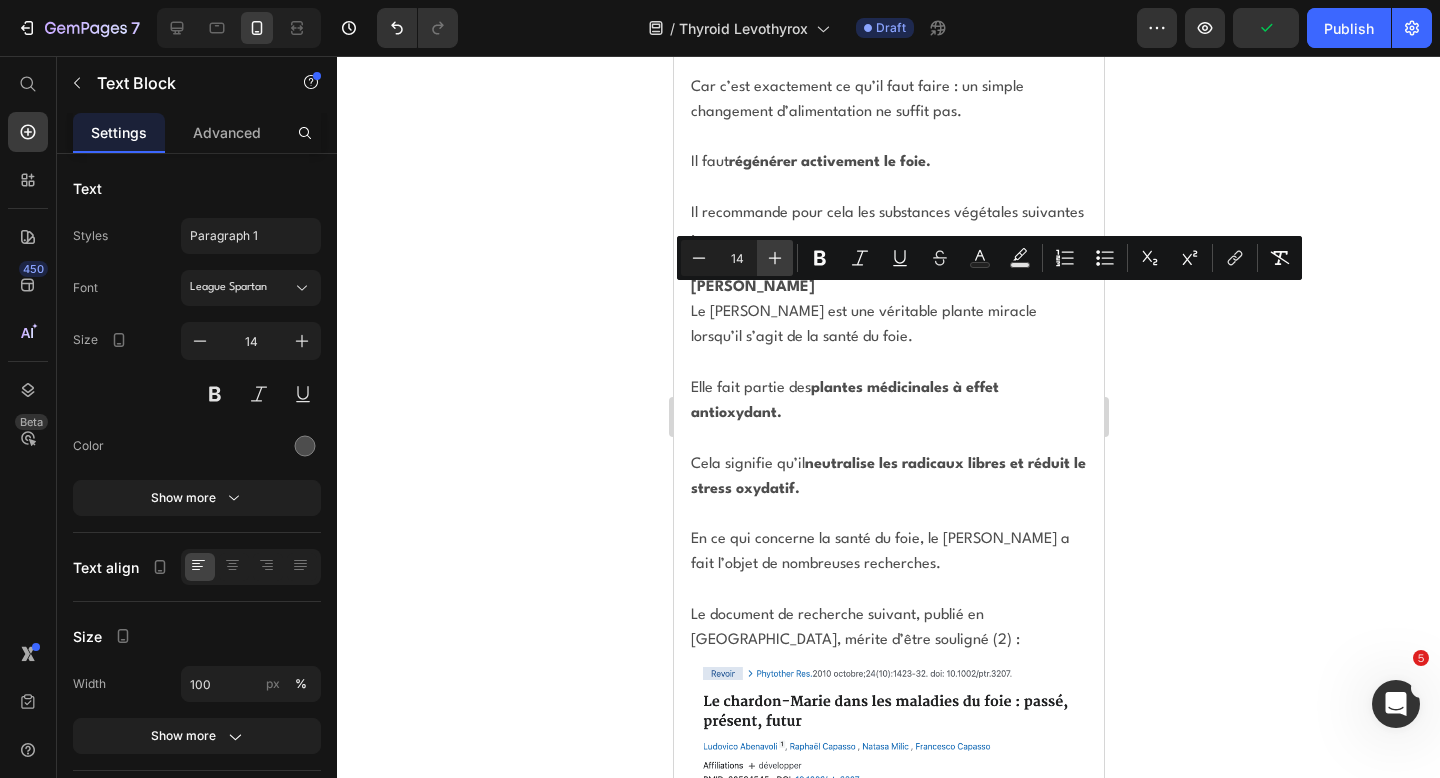 click 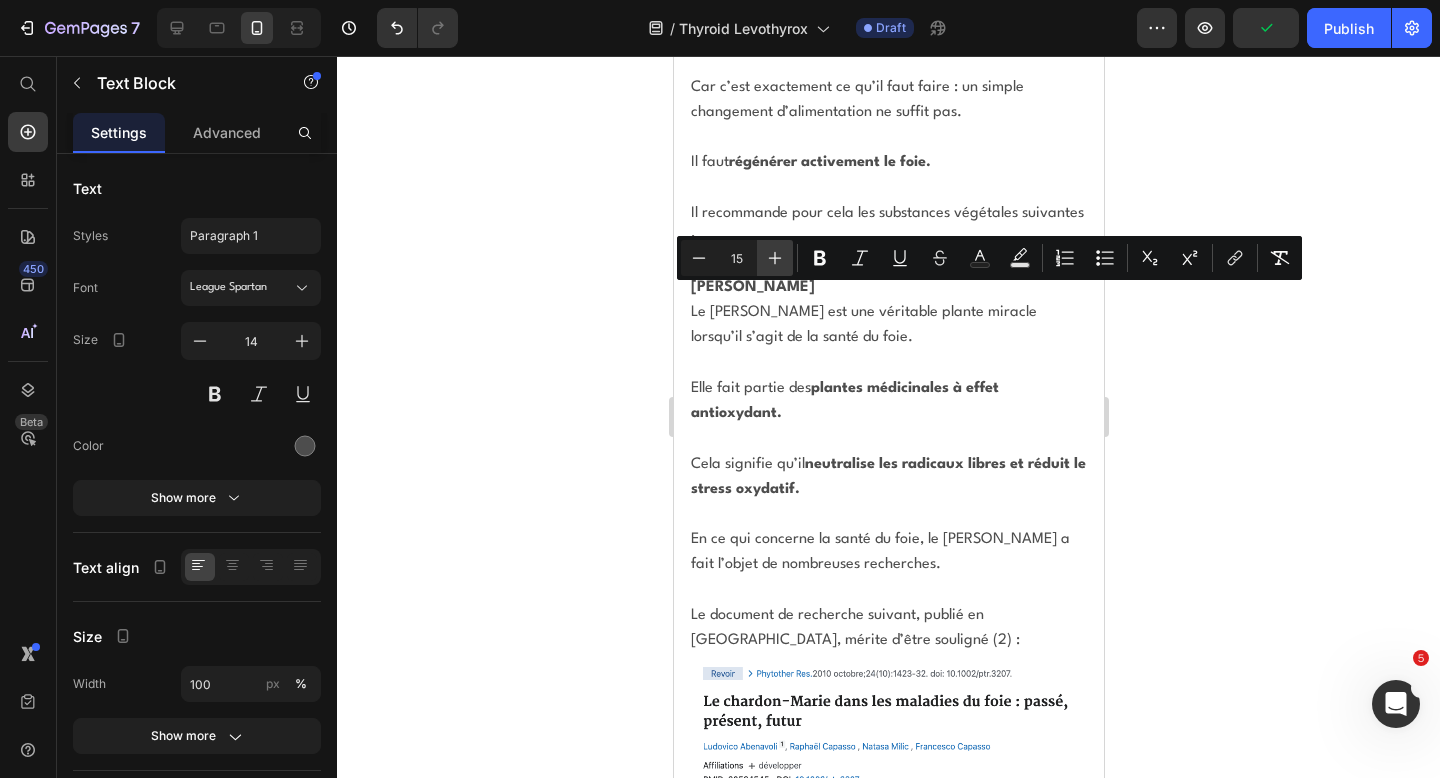 click 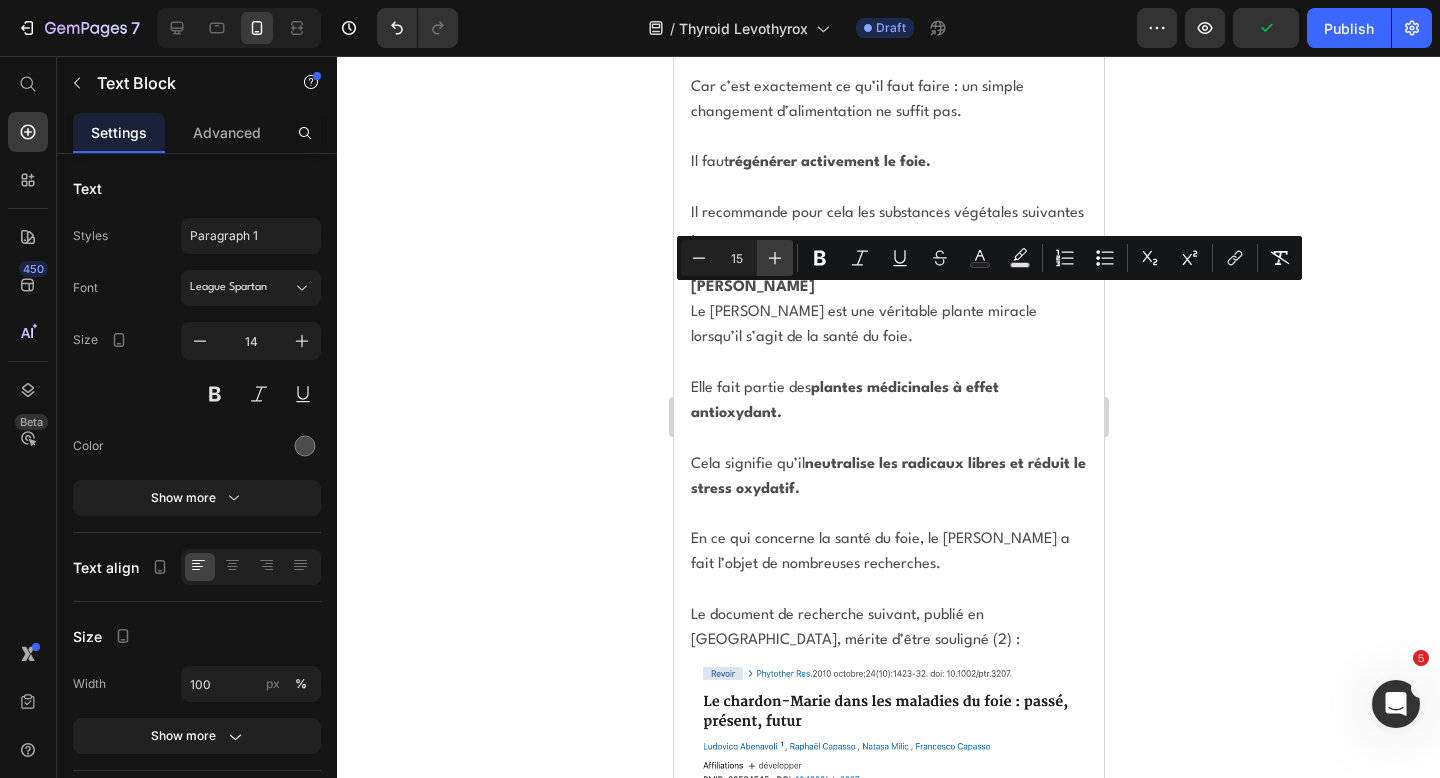 type on "16" 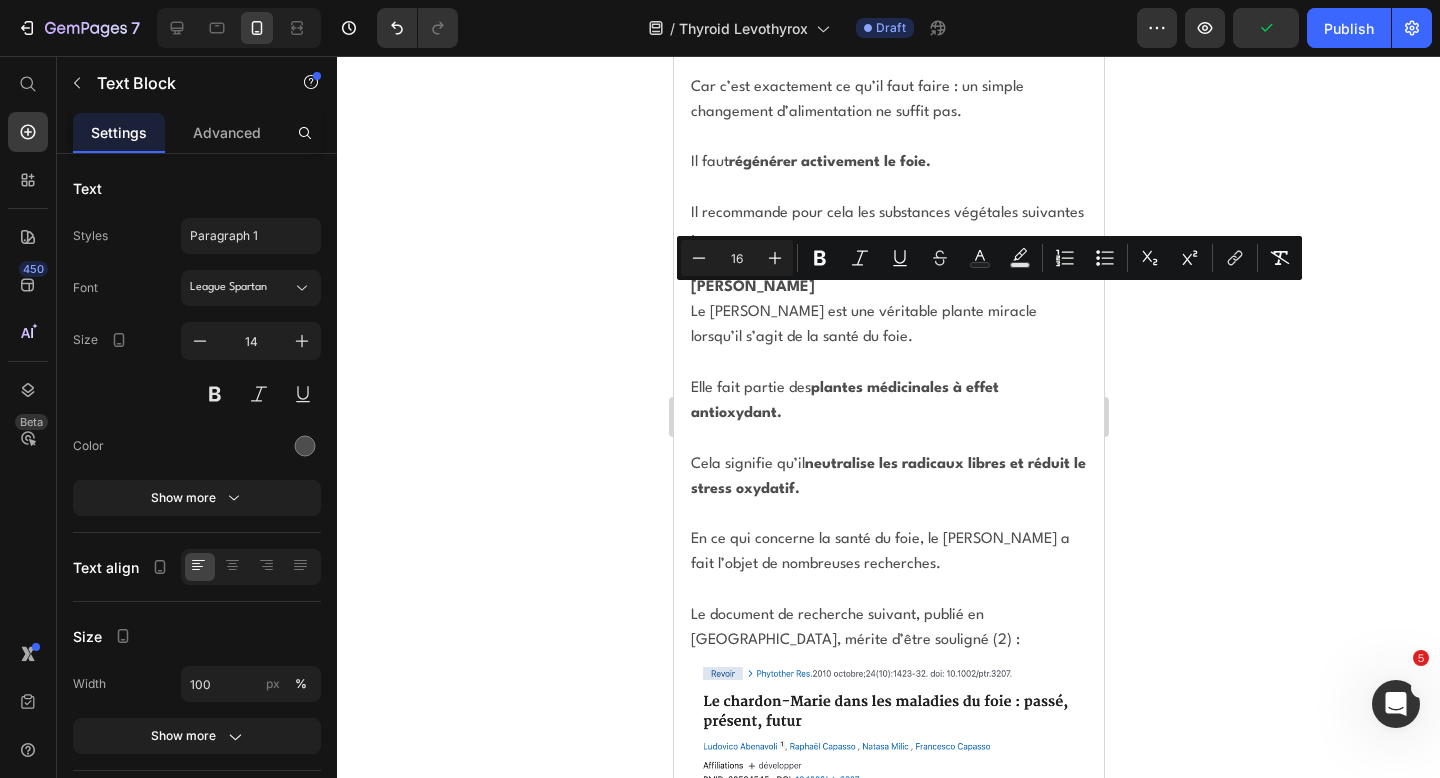 scroll, scrollTop: 24854, scrollLeft: 0, axis: vertical 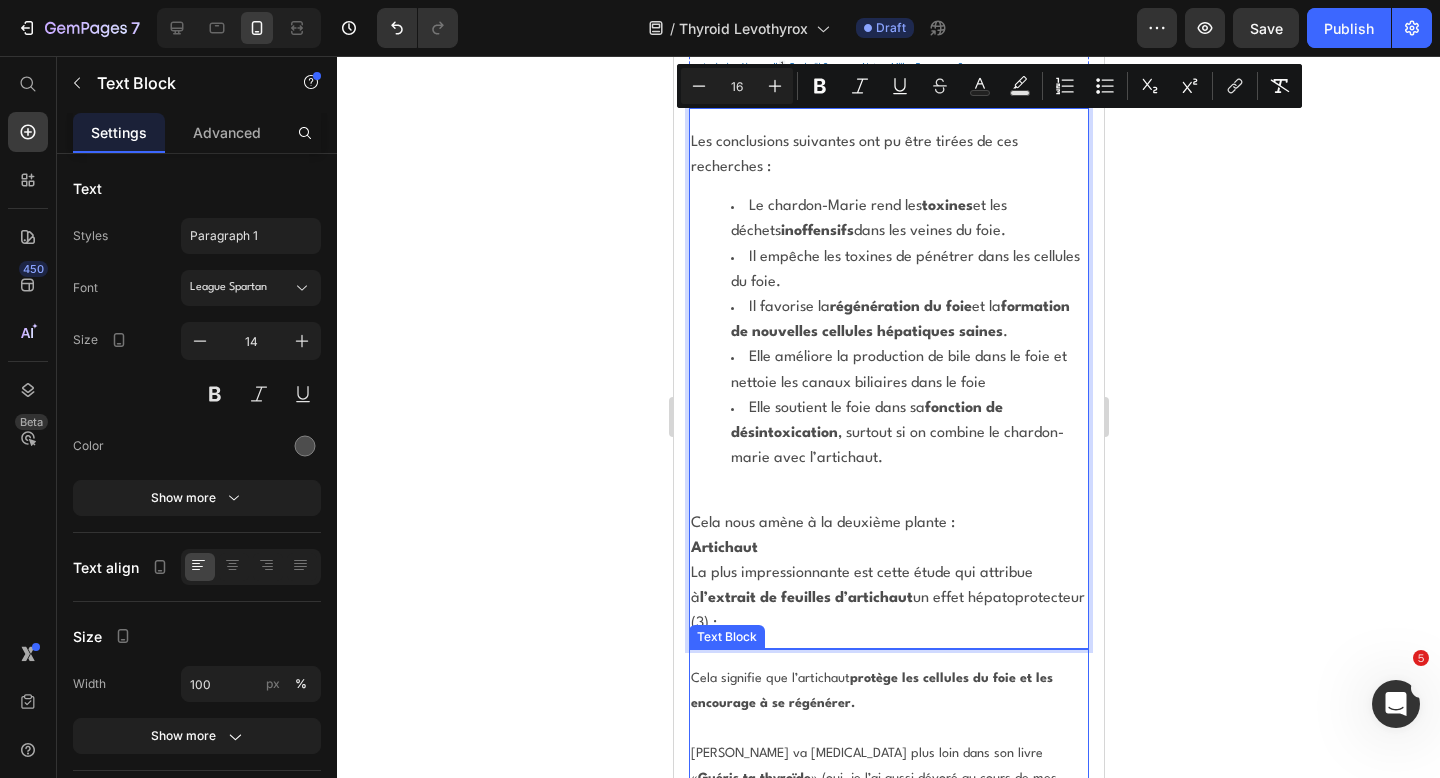 click on "Cela signifie que l’artichaut  protège les cellules du foie et les encourage à se régénérer." at bounding box center [888, 870] 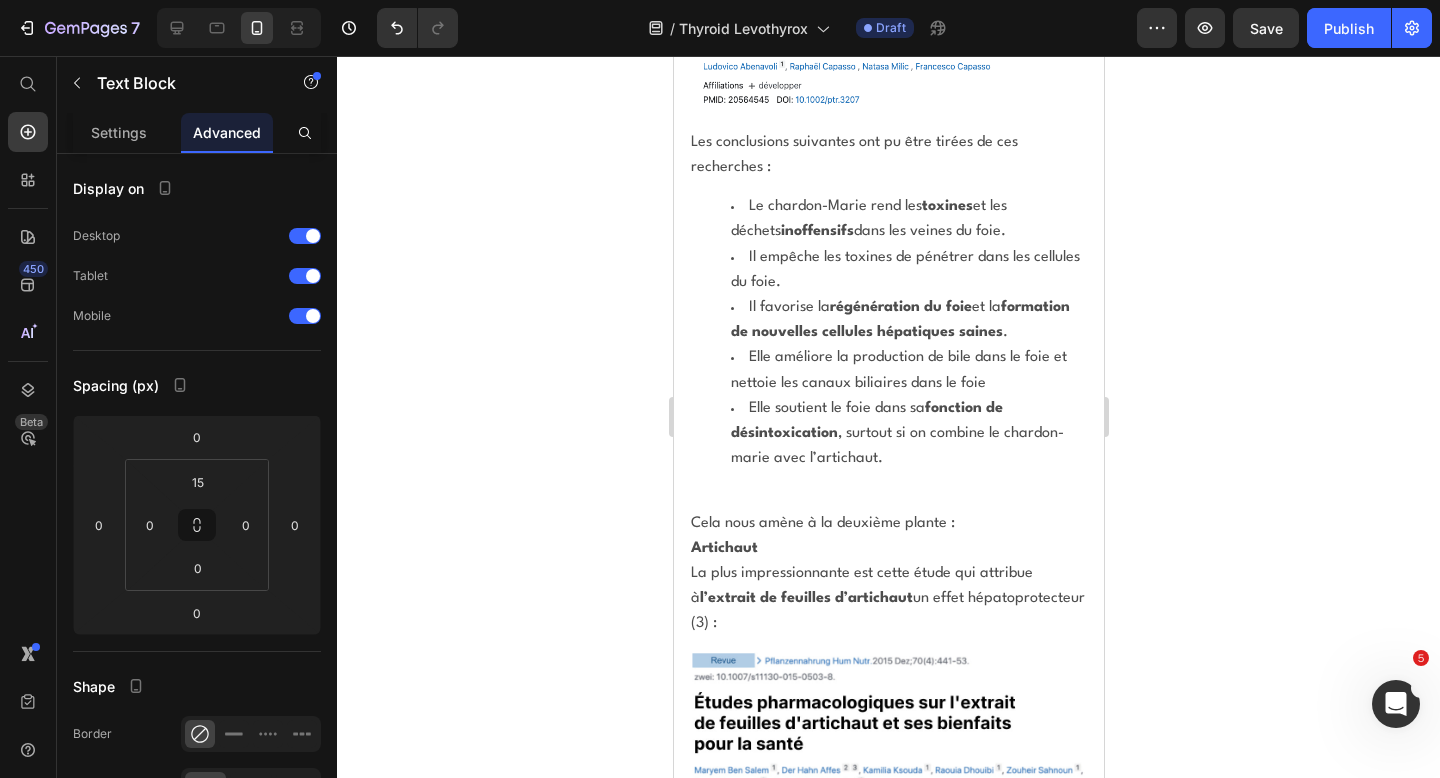 click on "Cela signifie que l’artichaut  protège les cellules du foie et les encourage à se régénérer." at bounding box center (888, 870) 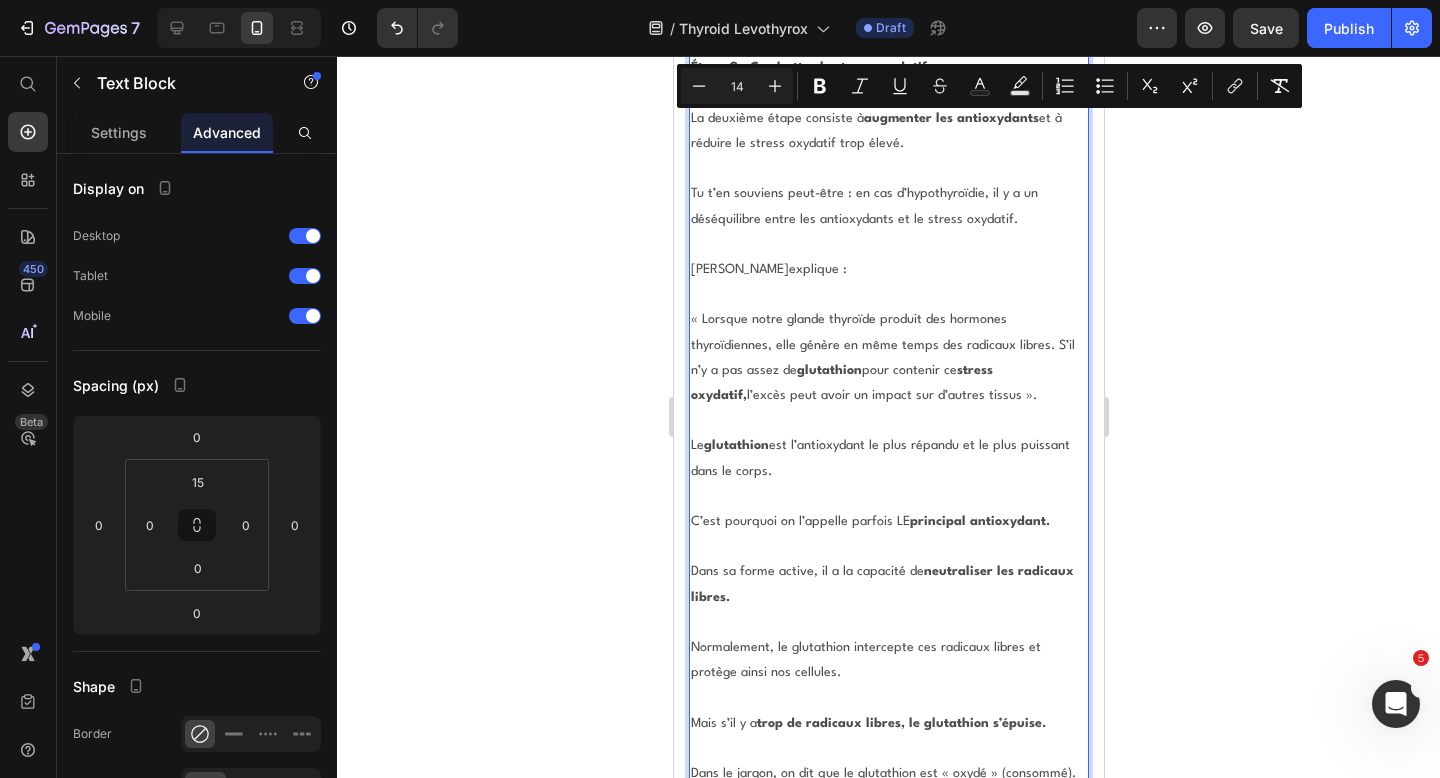 scroll, scrollTop: 26252, scrollLeft: 0, axis: vertical 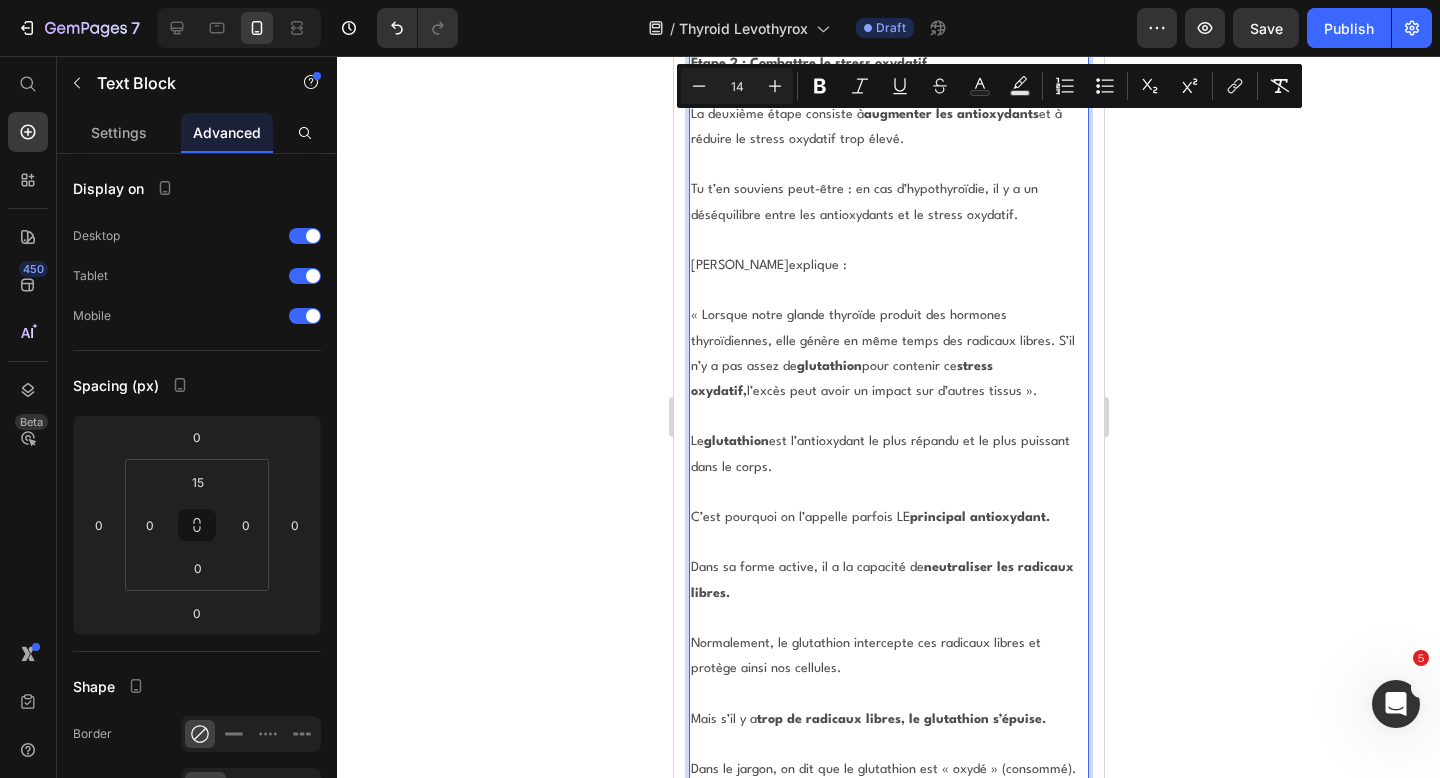 drag, startPoint x: 690, startPoint y: 227, endPoint x: 967, endPoint y: 419, distance: 337.0356 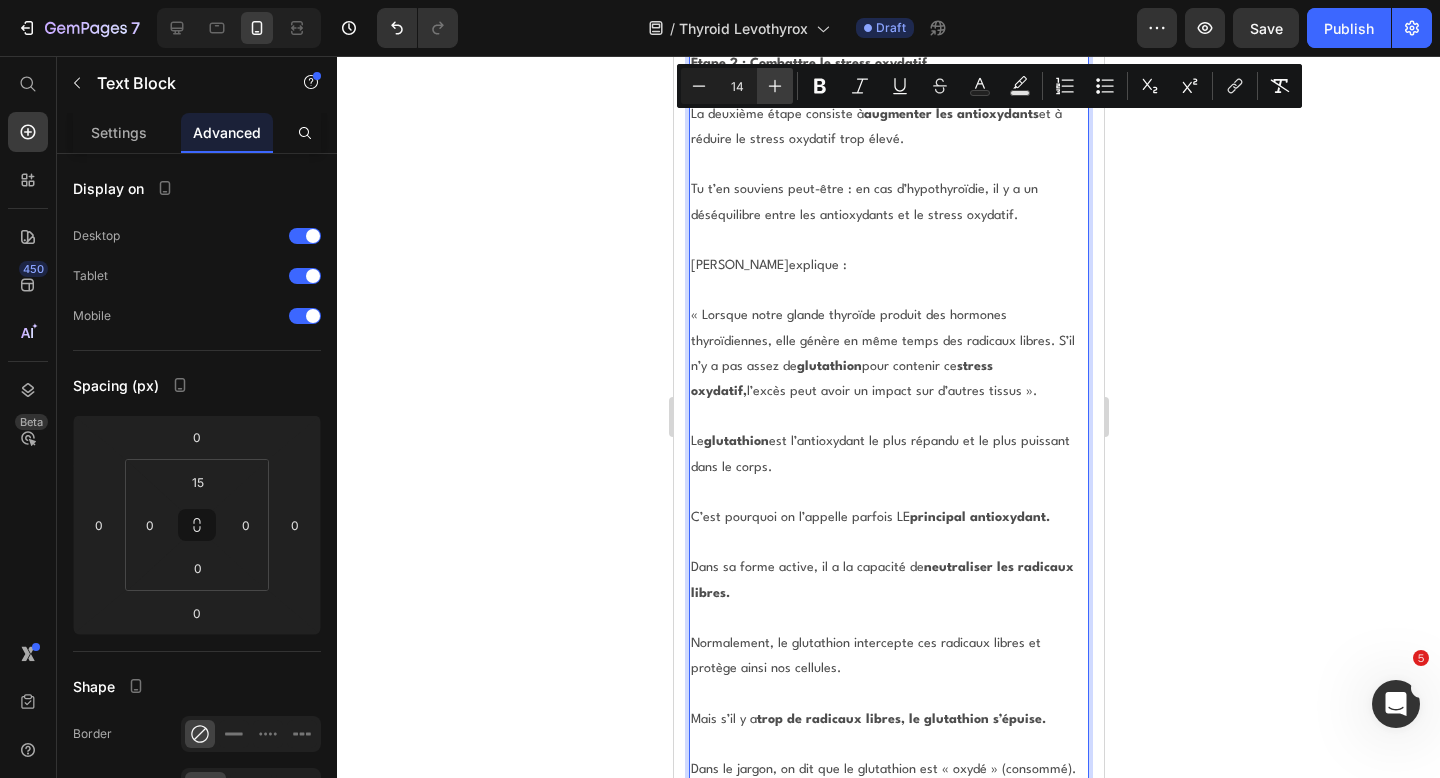 click 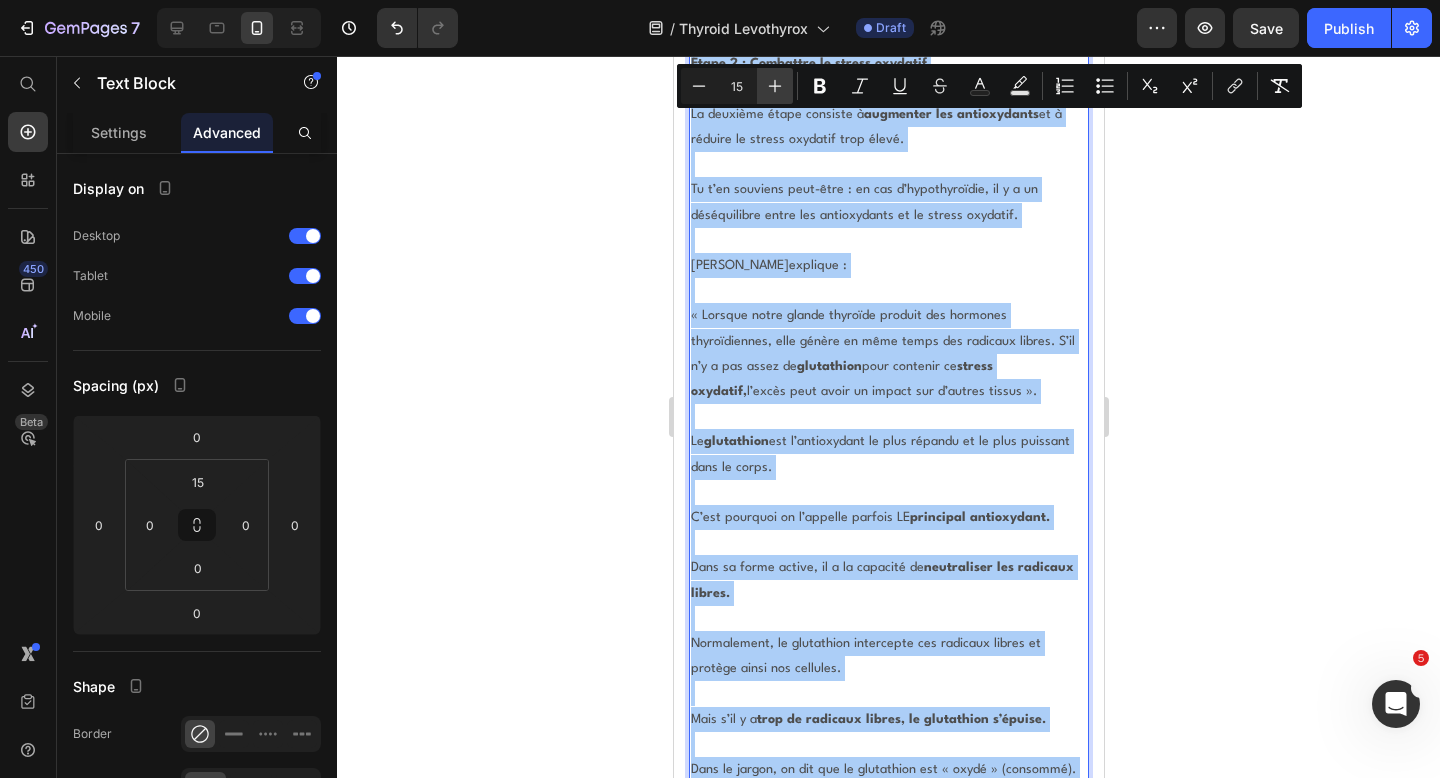 click 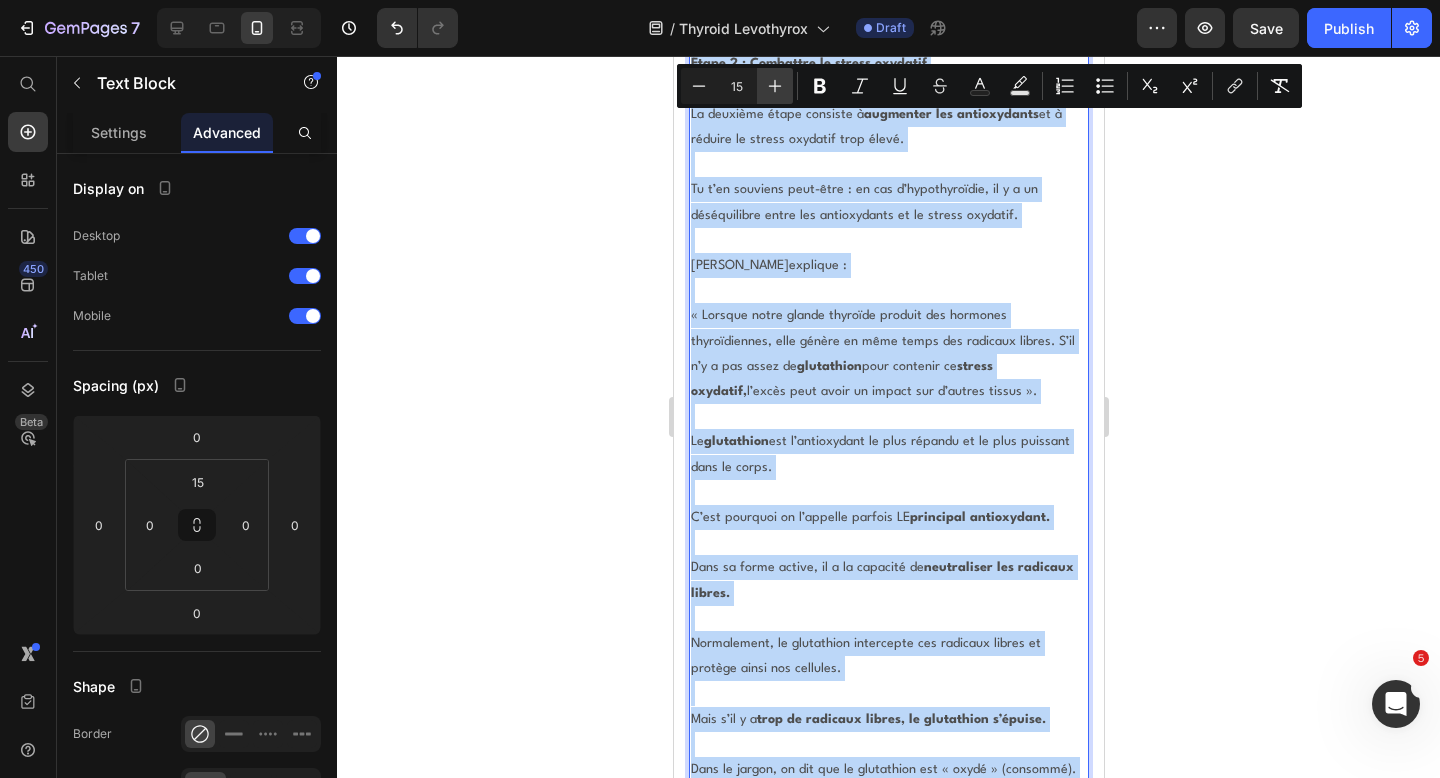 type on "16" 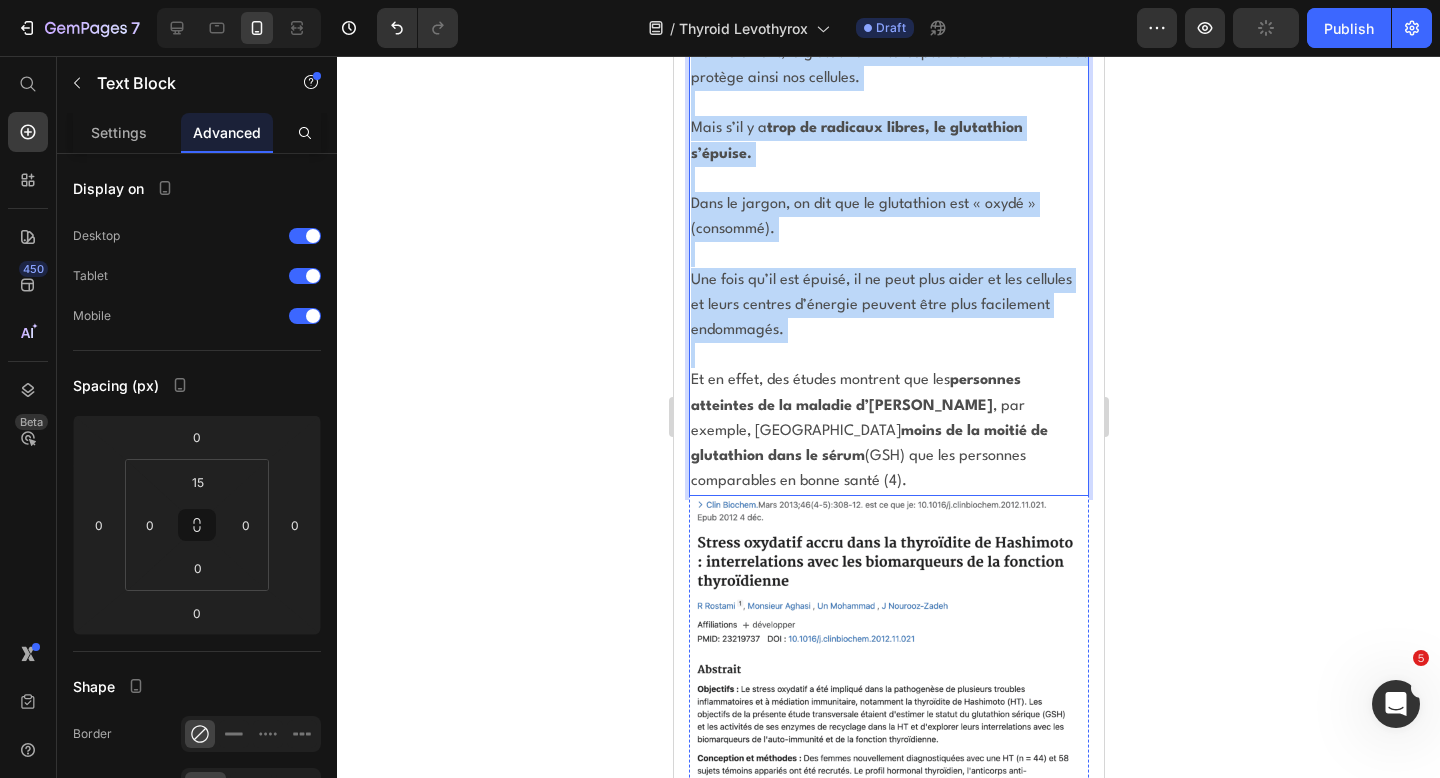 scroll, scrollTop: 26959, scrollLeft: 0, axis: vertical 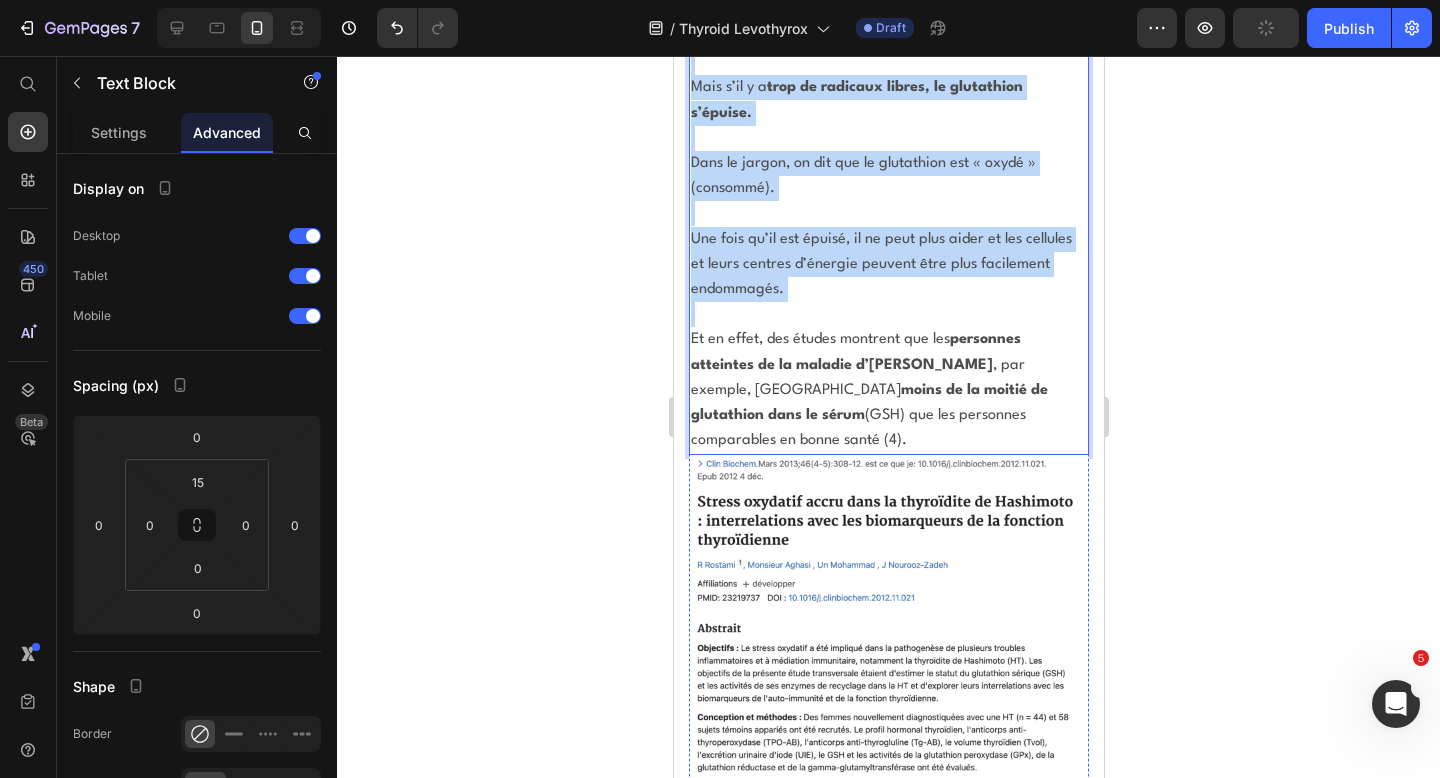 click on "C’est pour ça qu’il est super important de prendre du  glutathion , cet antioxydant clé, pour rétablir l’équilibre entre le stress oxydatif et les antioxydants." at bounding box center [888, 1001] 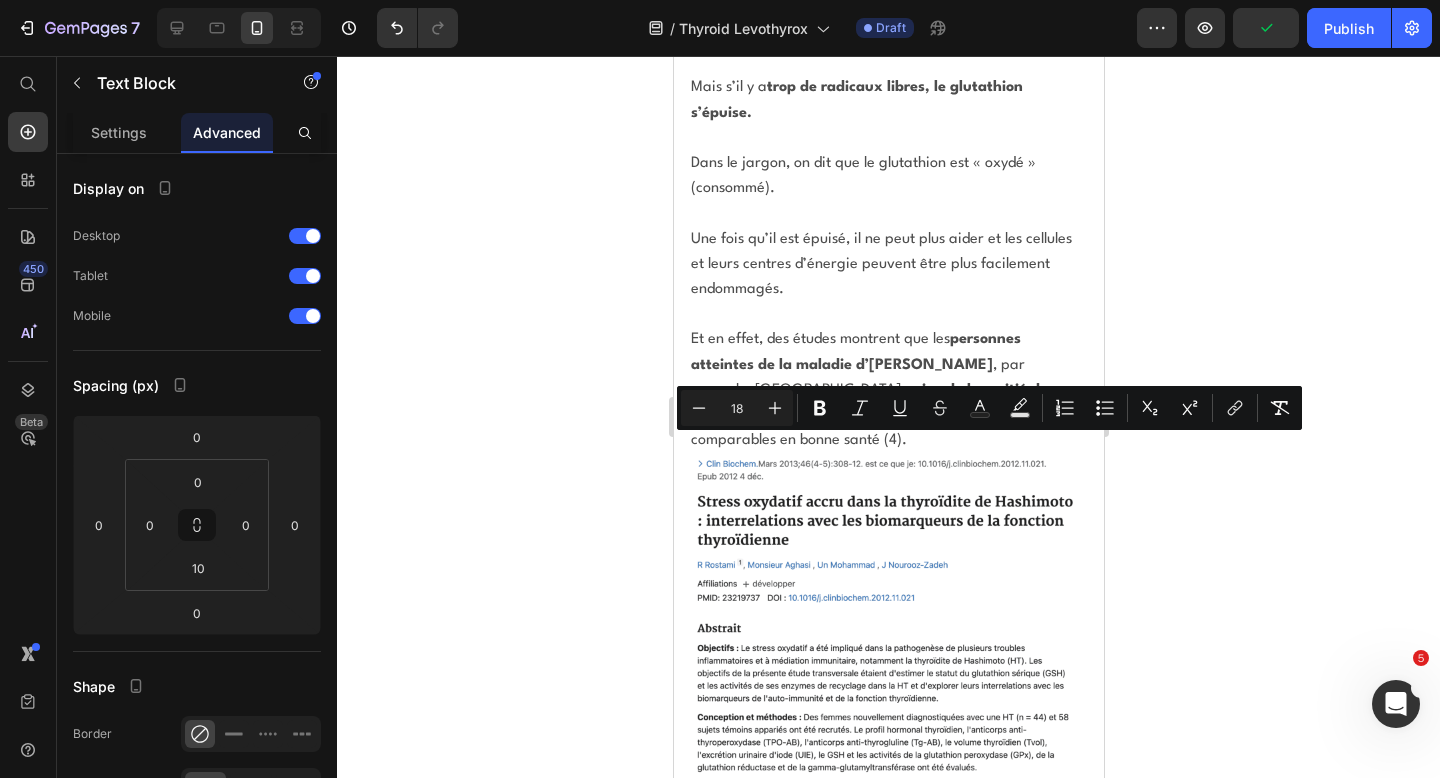 type on "14" 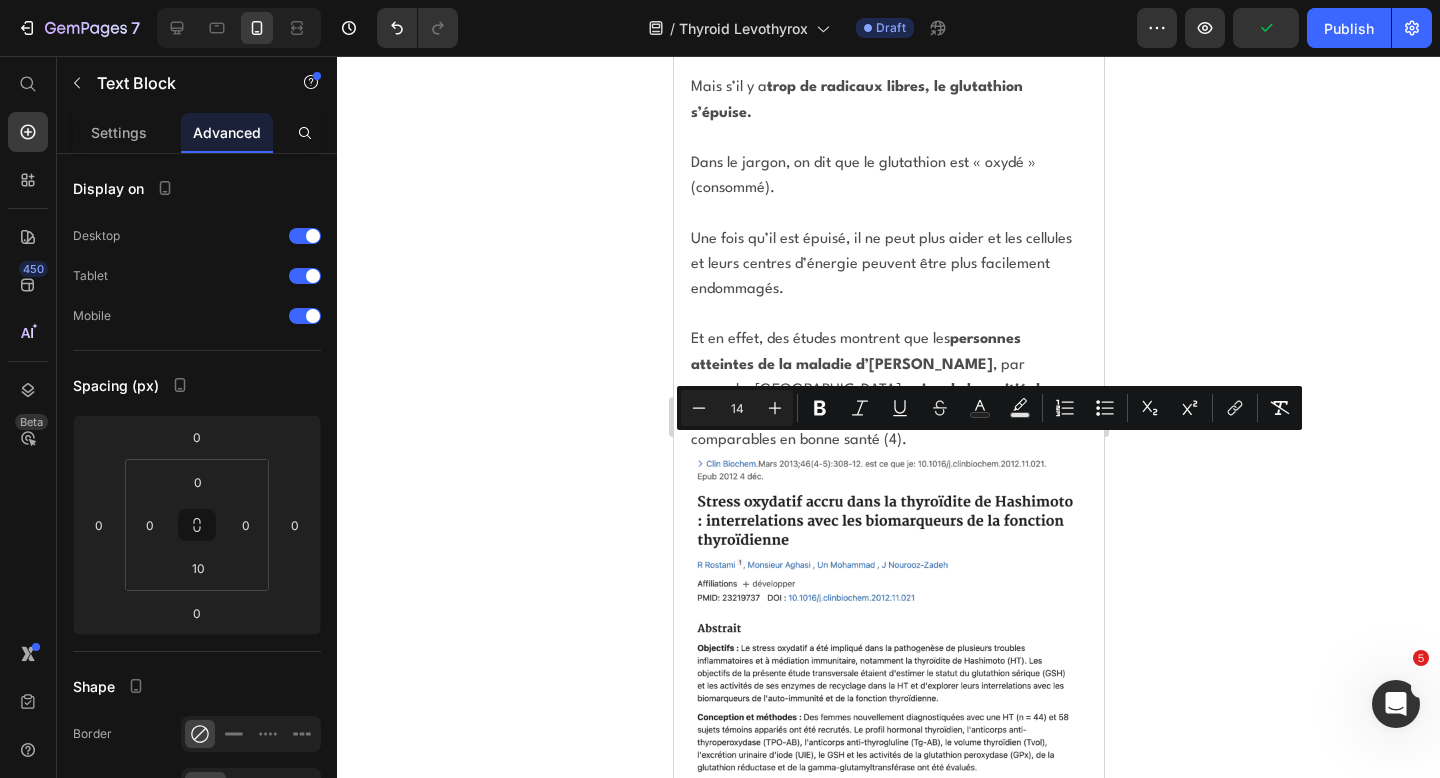click at bounding box center [888, 898] 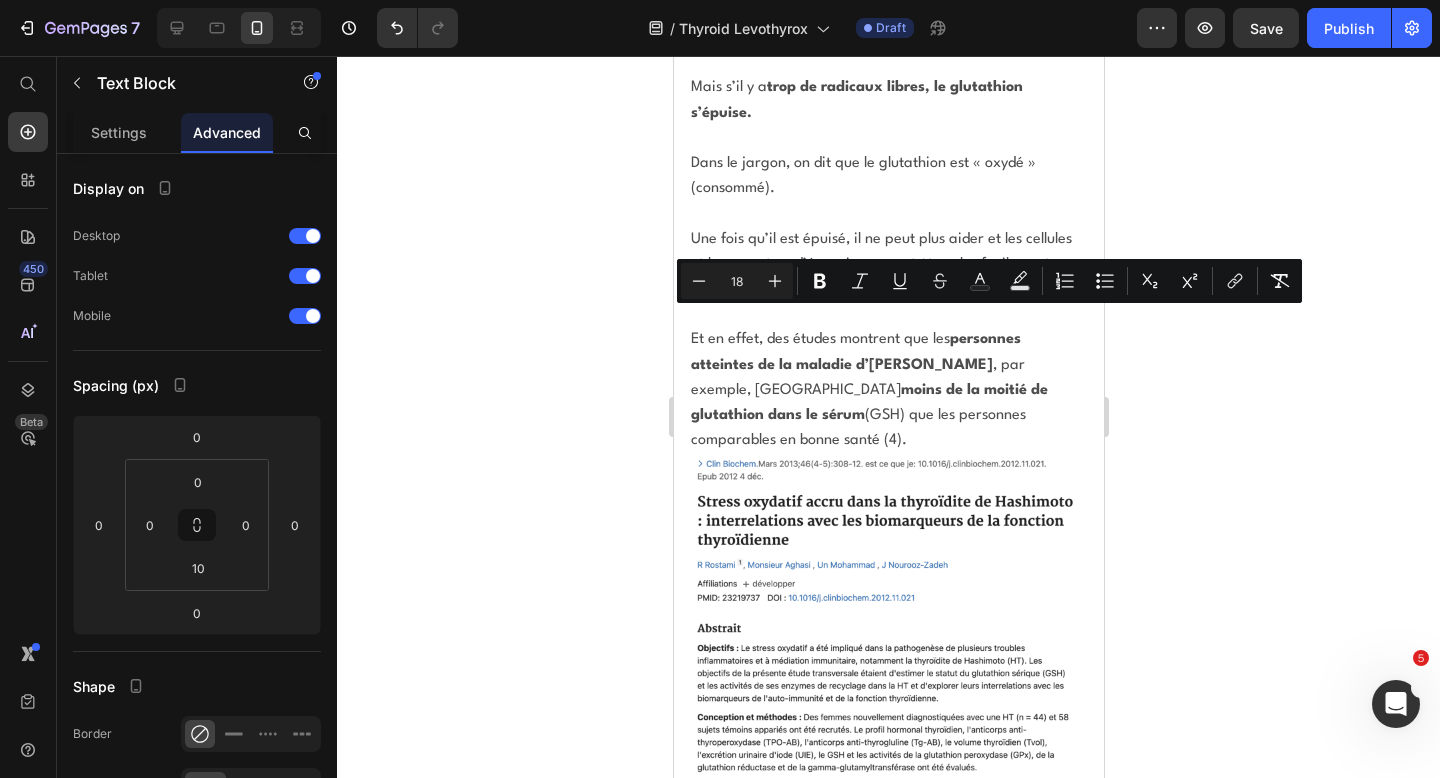 drag, startPoint x: 1017, startPoint y: 539, endPoint x: 691, endPoint y: 322, distance: 391.61844 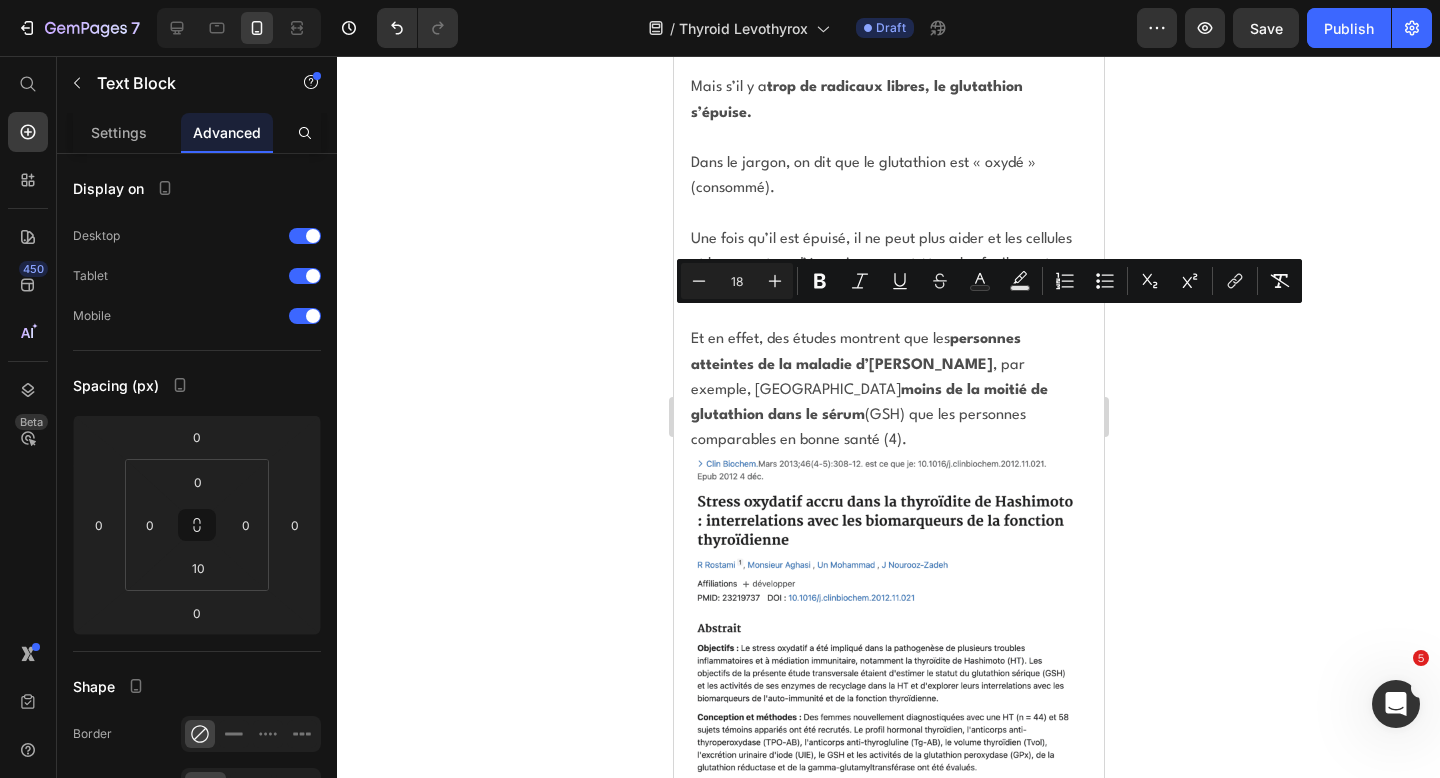 click on "Oui, t’as bien lu ! Moins de la moitié de glutathion ! (GSH) C’est pour ça qu’il est super important de prendre du  glutathion , cet antioxydant clé, pour rétablir l’équilibre entre le stress oxydatif et les antioxydants. Aucun médecin ne m’a jamais parlé du glutathion,  alors que les études sont claires là-dessus." at bounding box center (888, 1001) 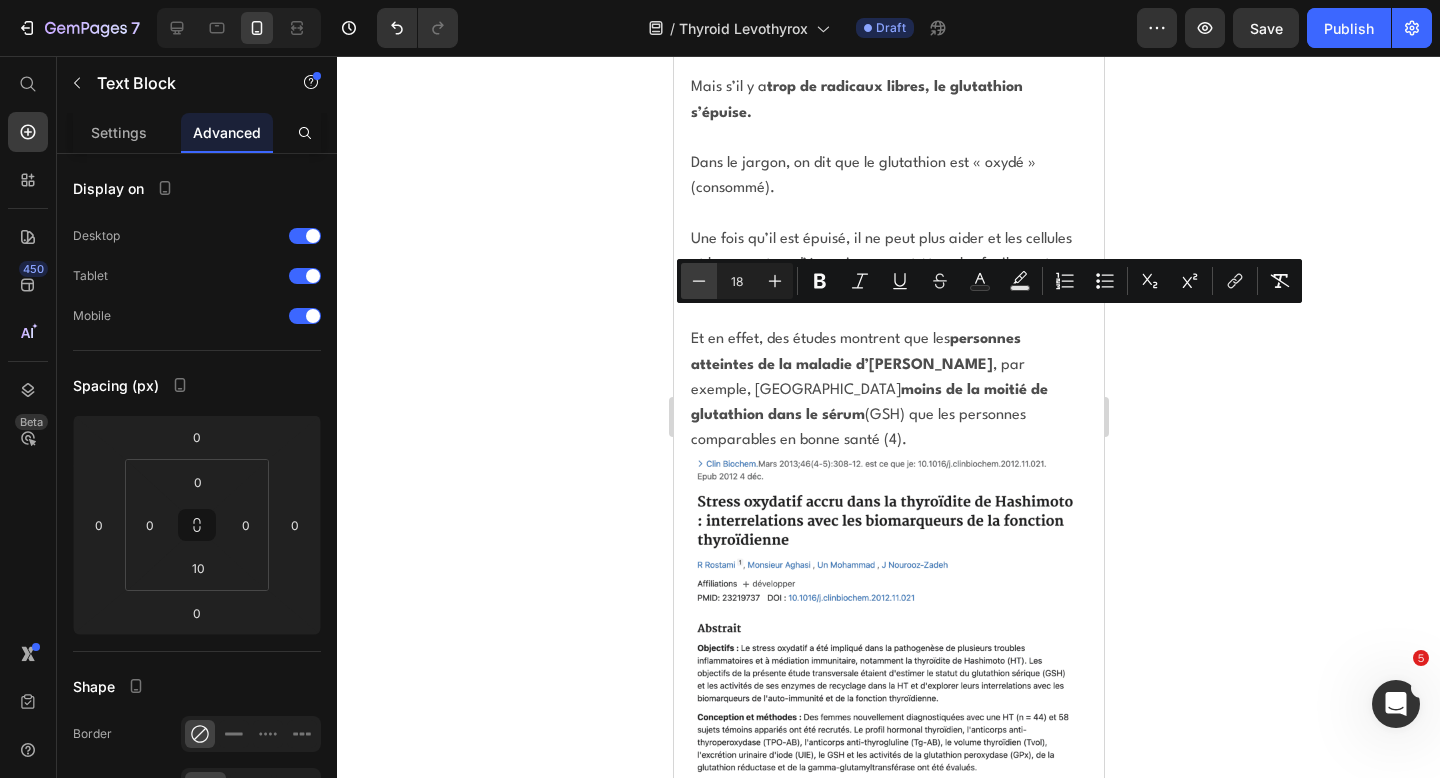 click 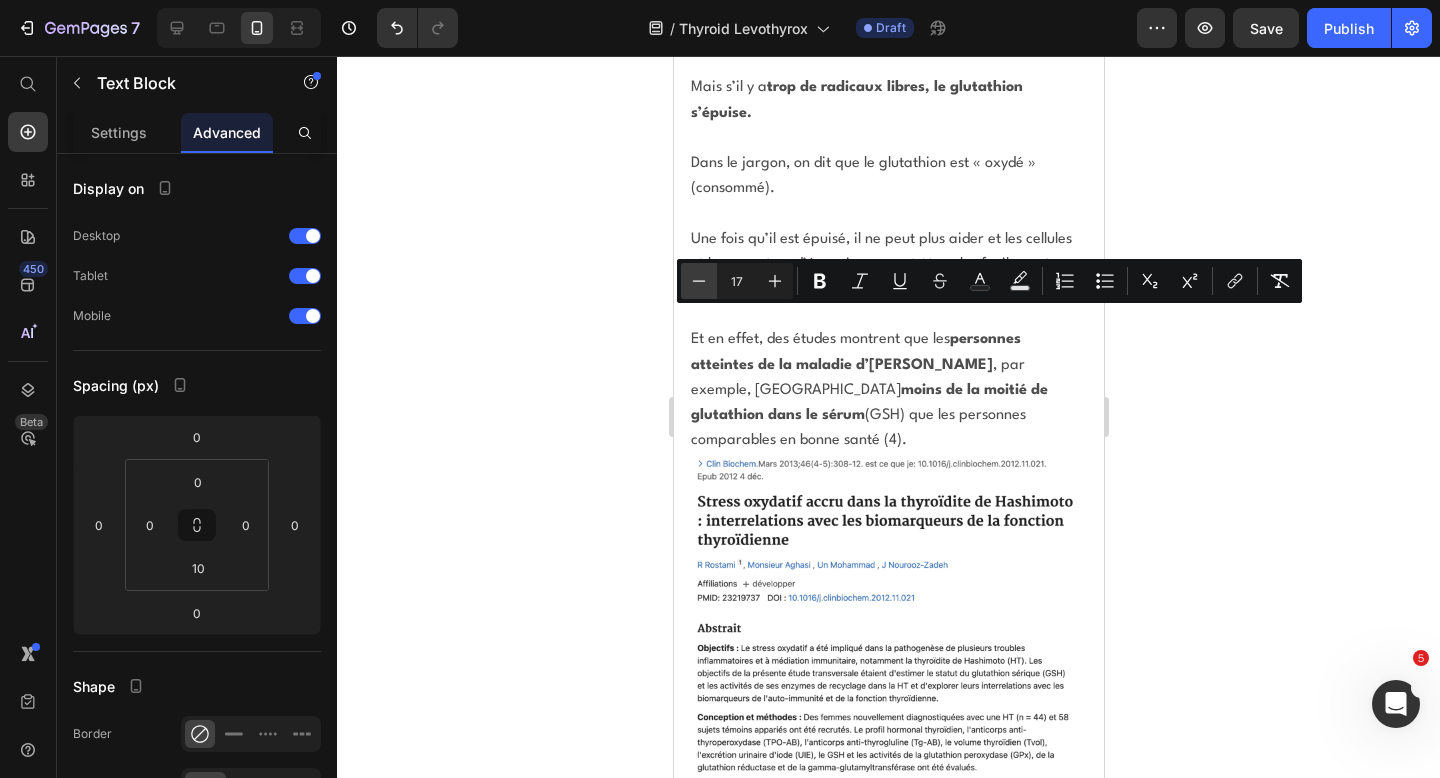 click 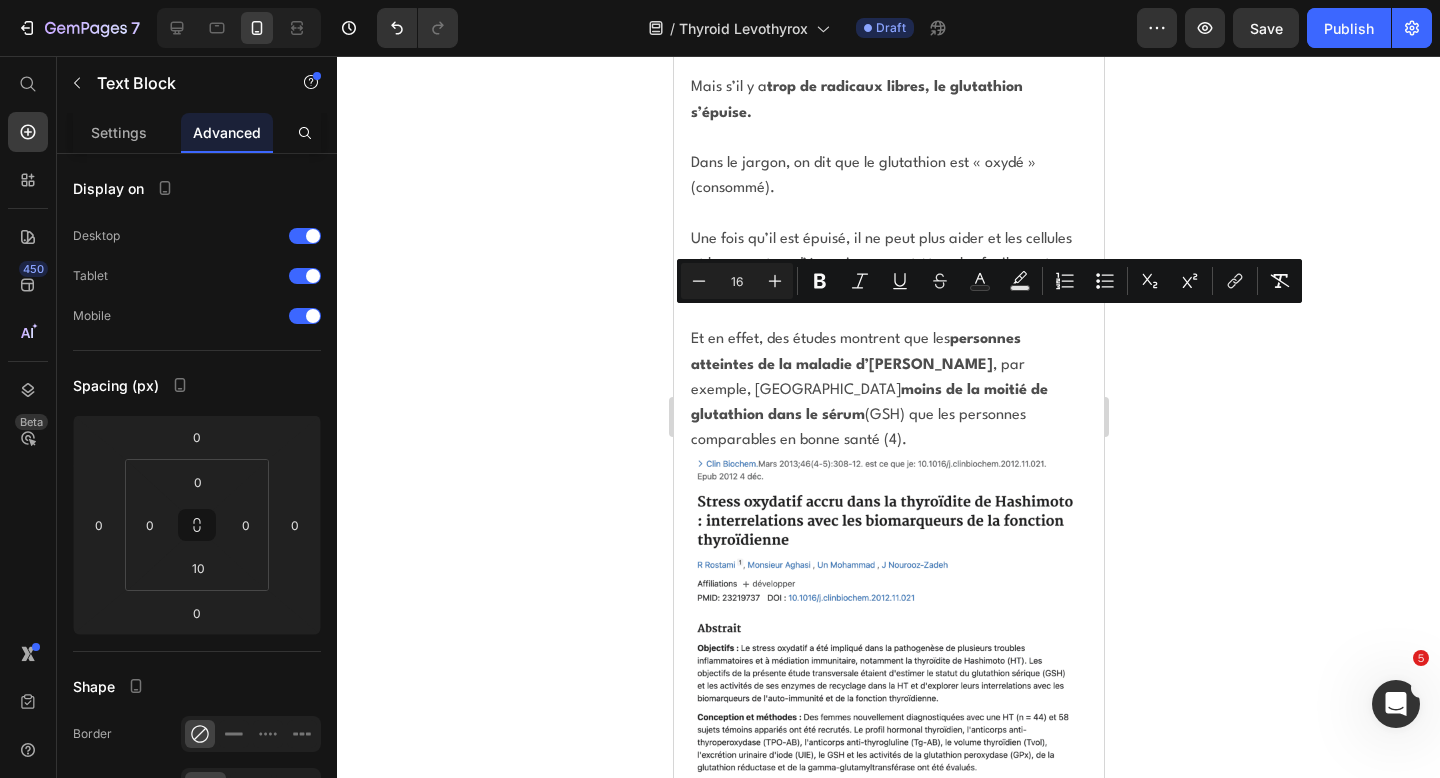 click on "C’est pour ça qu’il est super important de prendre du  glutathion , cet antioxydant clé, pour rétablir l’équilibre entre le stress oxydatif et les antioxydants." at bounding box center [881, 997] 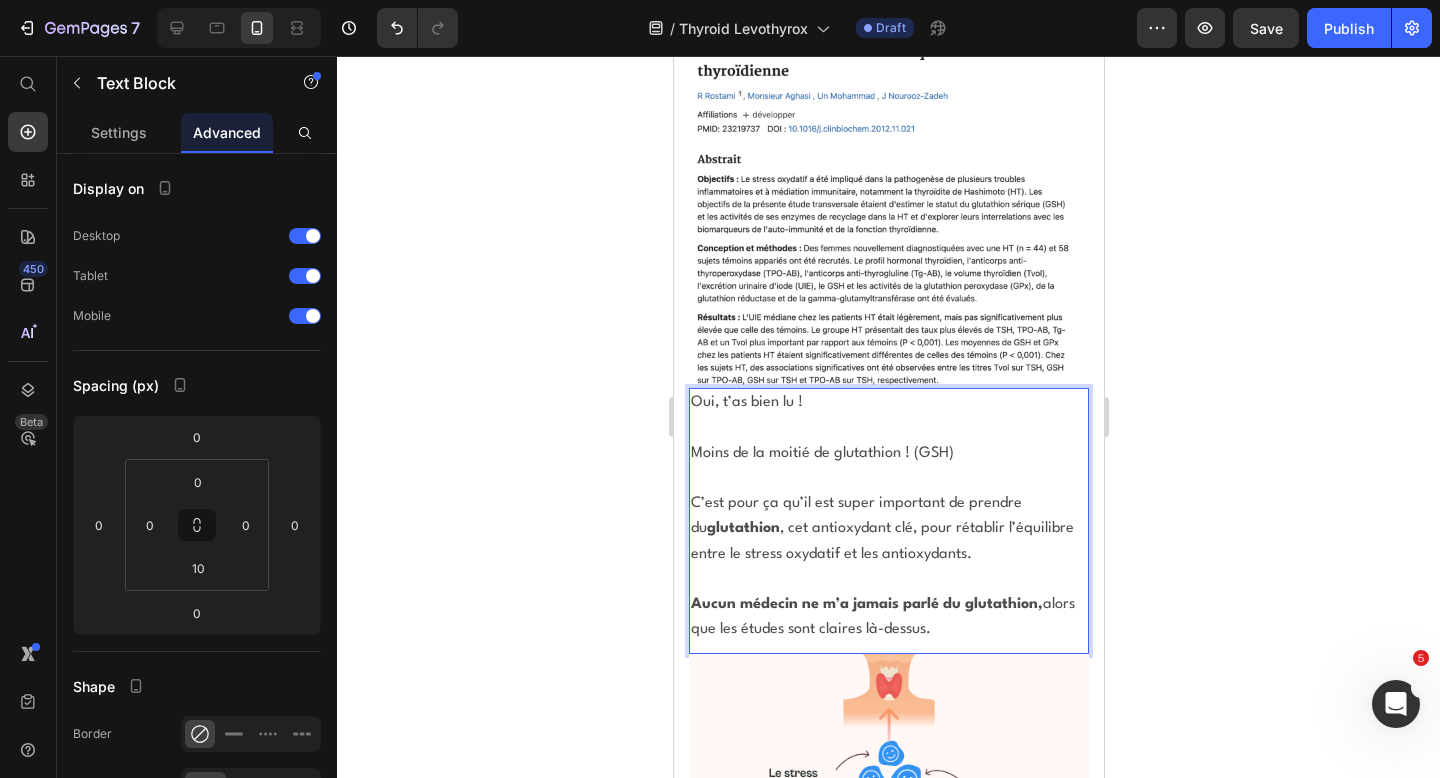 scroll, scrollTop: 27601, scrollLeft: 0, axis: vertical 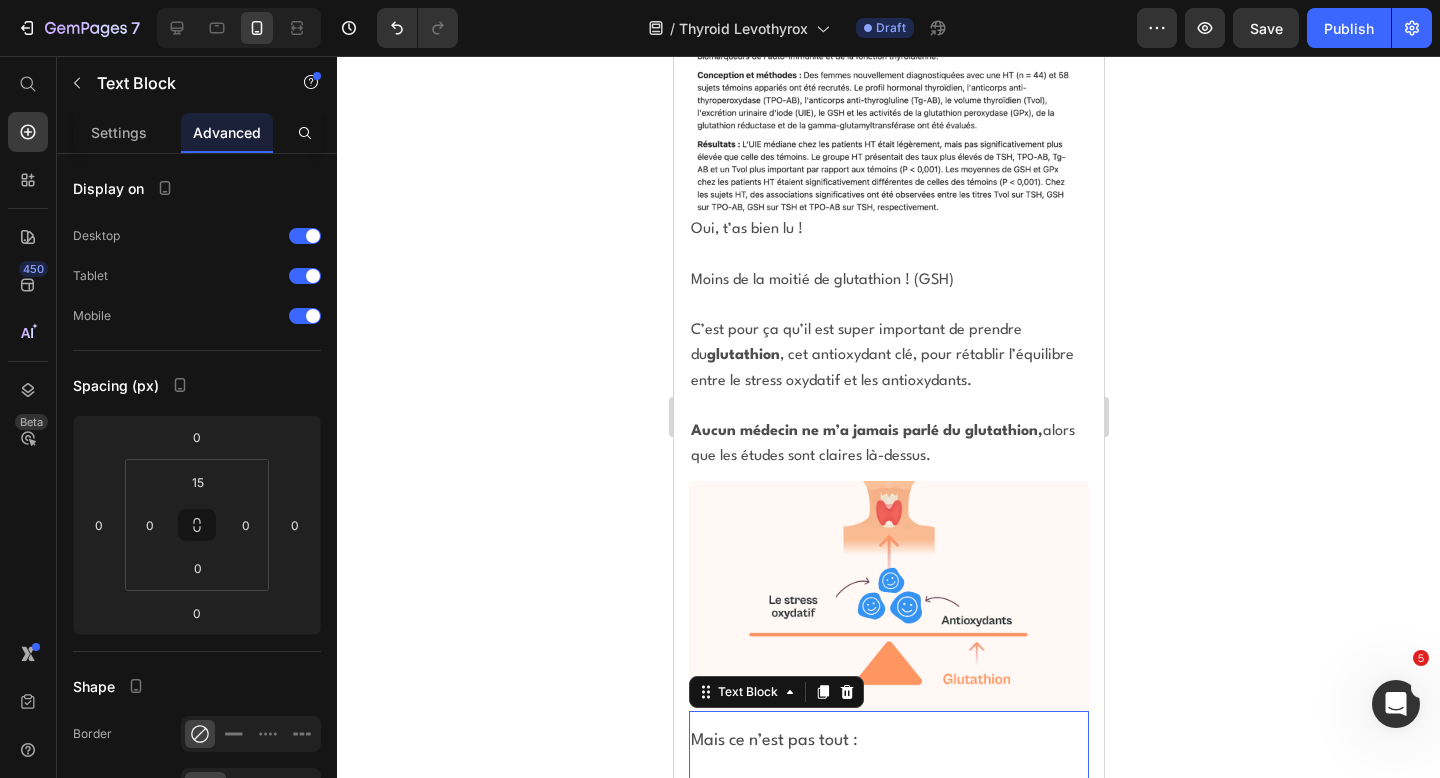 click on "le glutathion est l’un des rares nutriments à  avoir une influence directe sur la transformation de la T4 en T3." at bounding box center [886, 817] 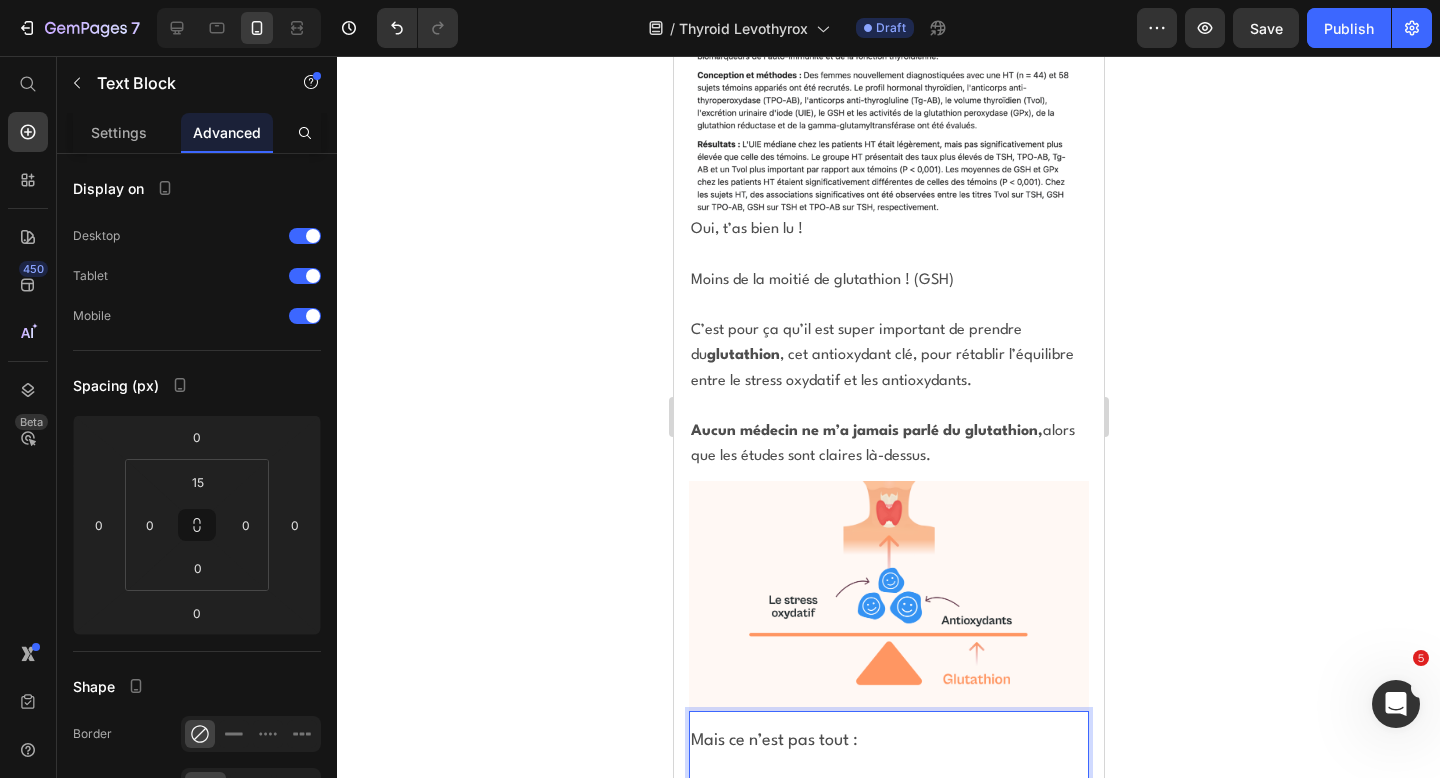 click on "Mais ce n’est pas tout :" at bounding box center (773, 740) 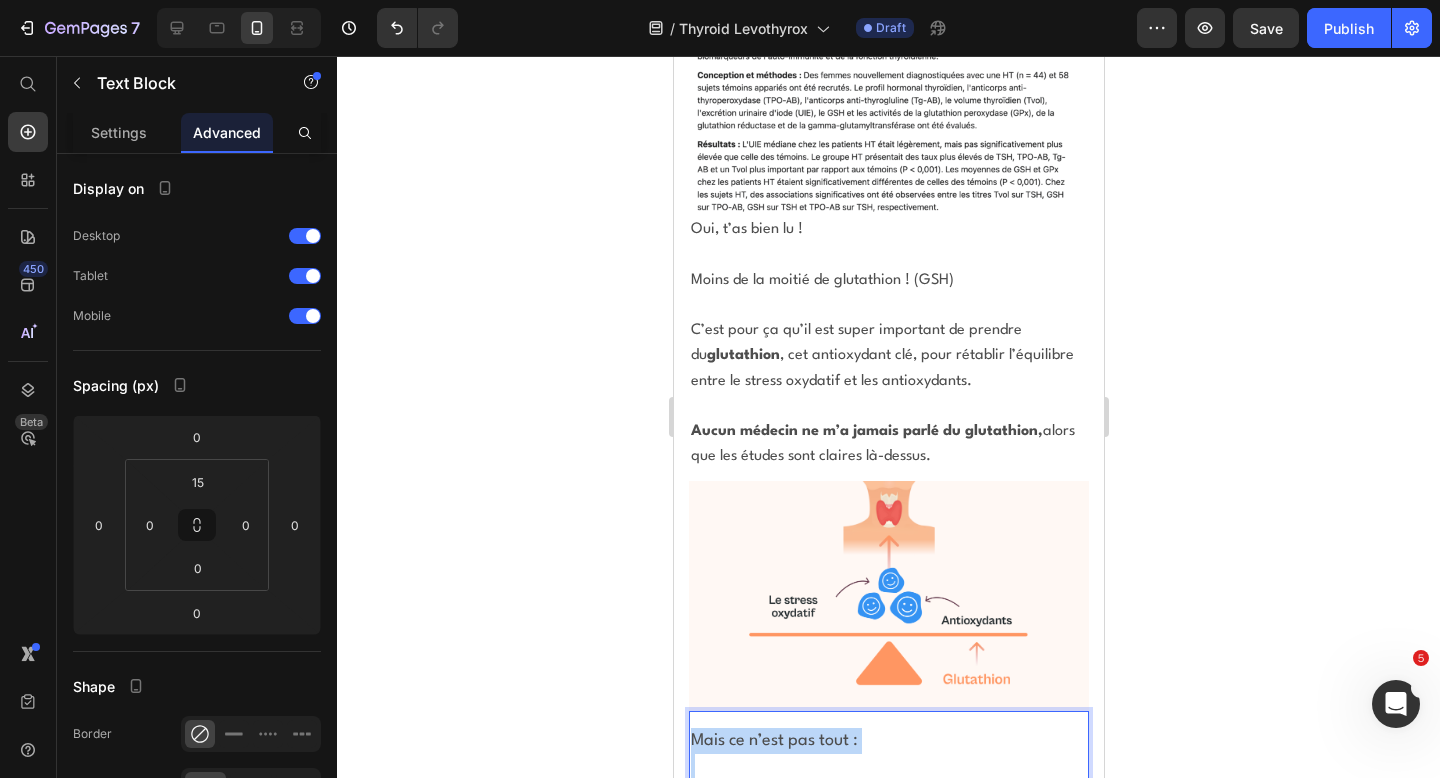 drag, startPoint x: 692, startPoint y: 186, endPoint x: 961, endPoint y: 339, distance: 309.4673 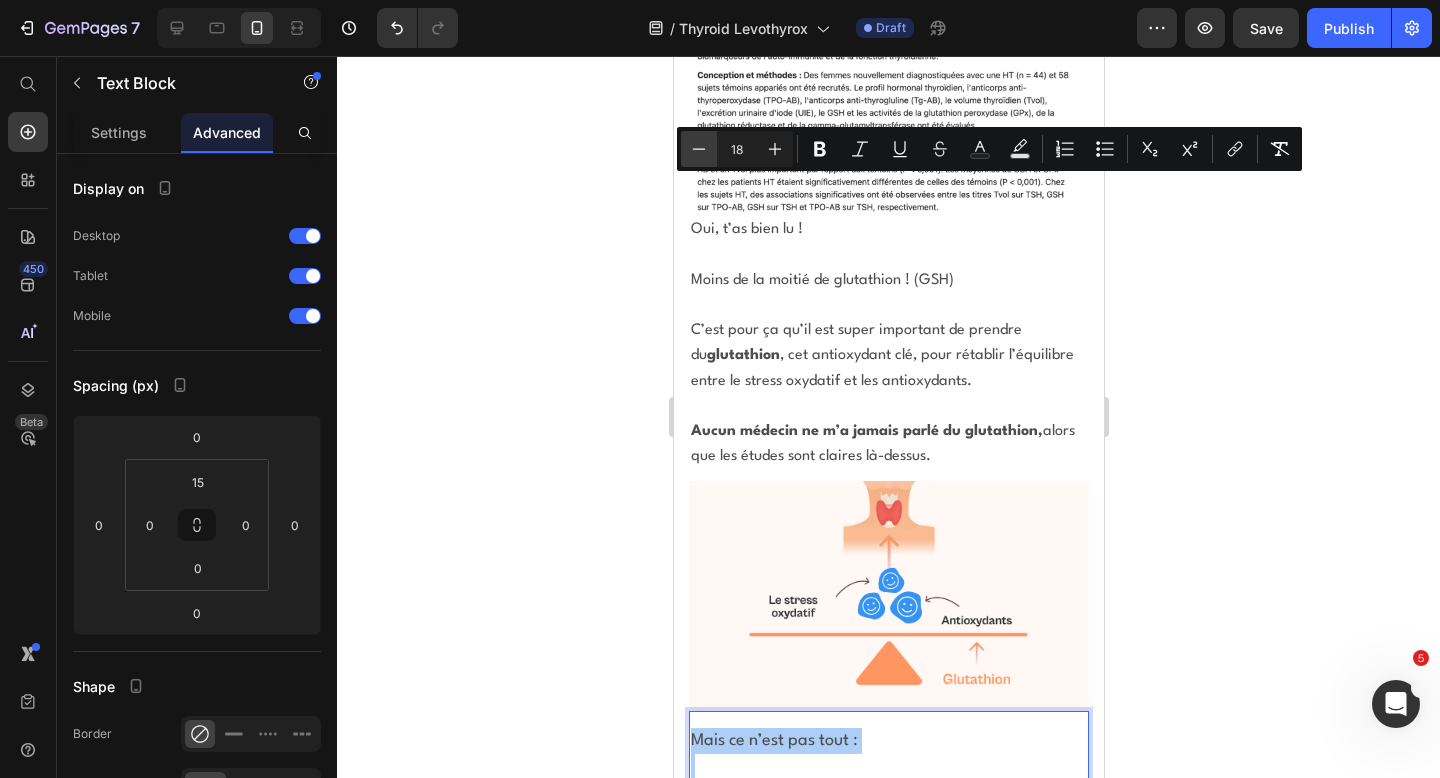 click 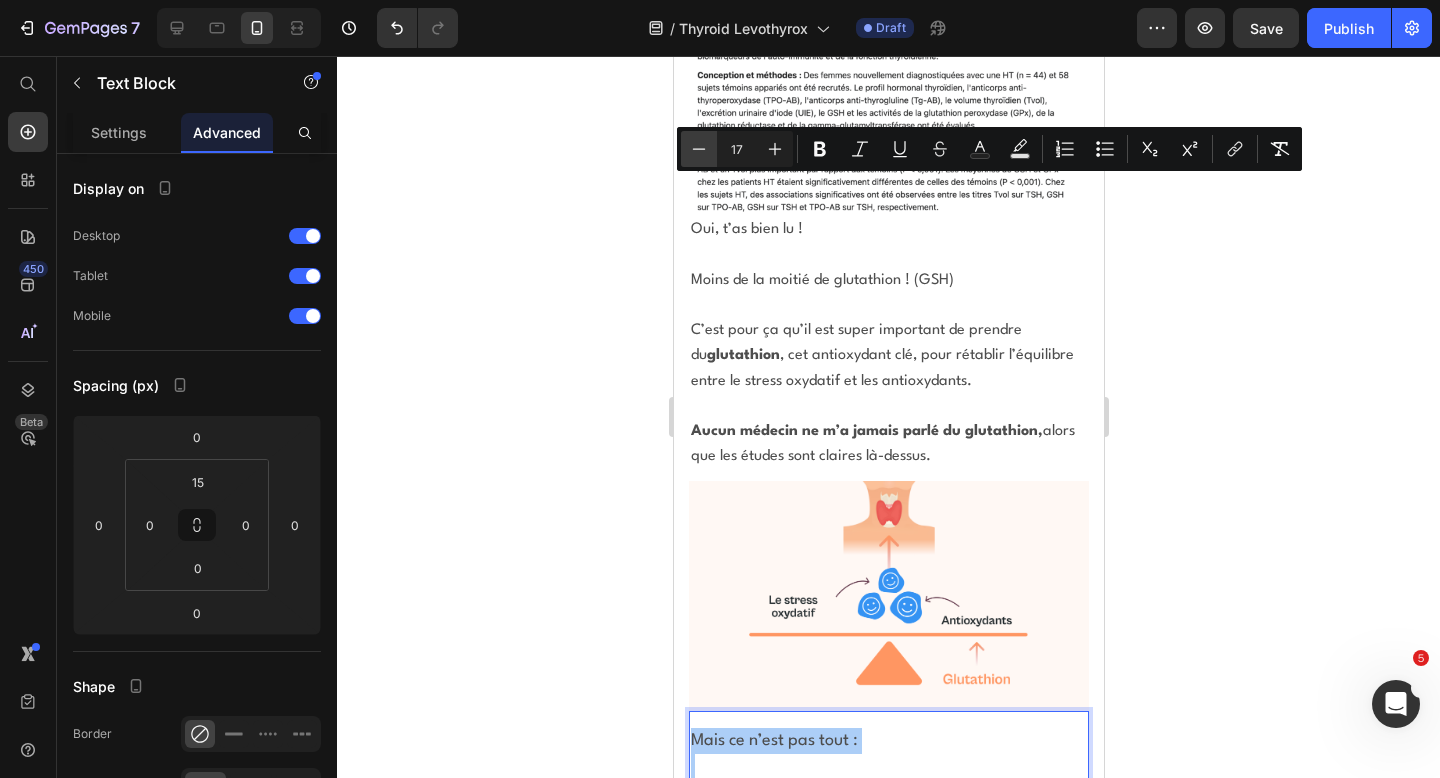 click 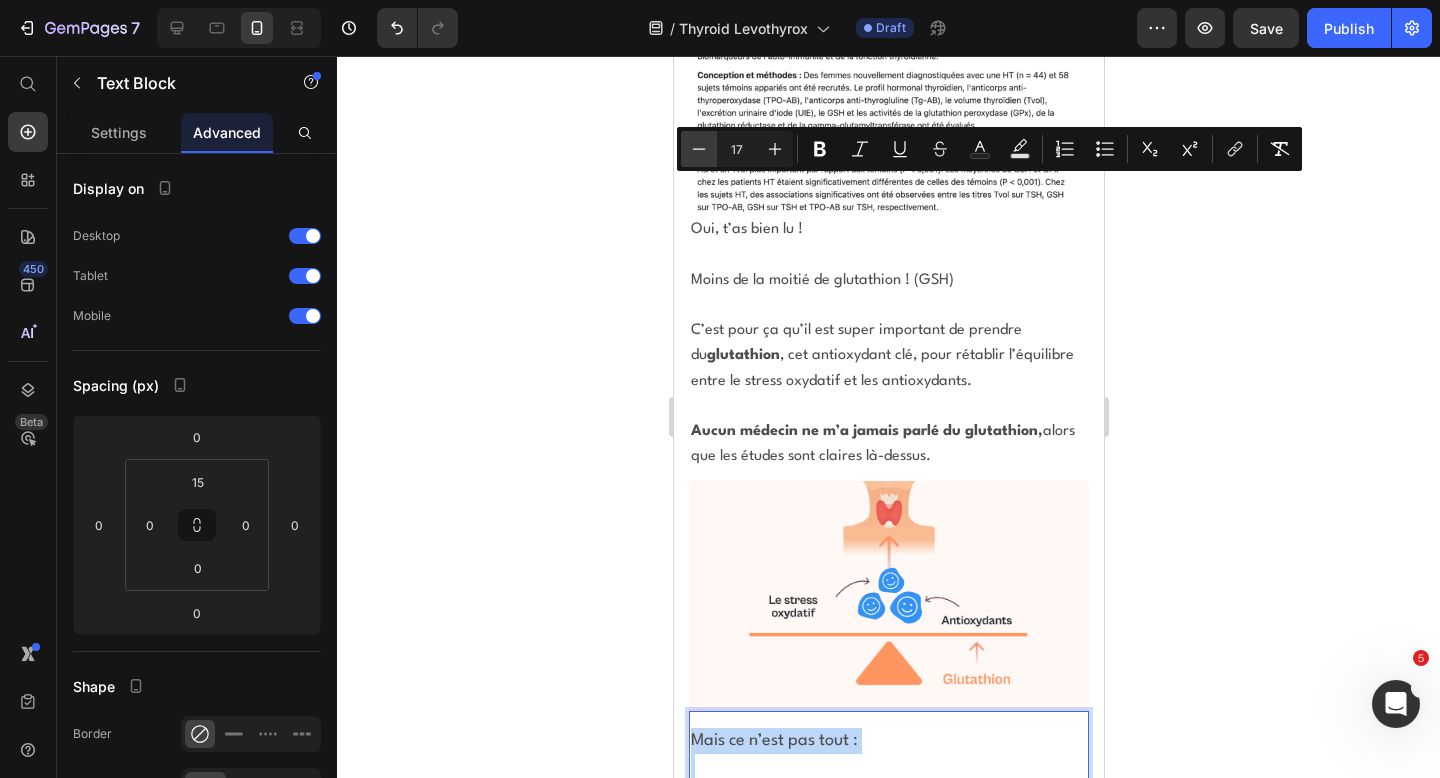 type on "16" 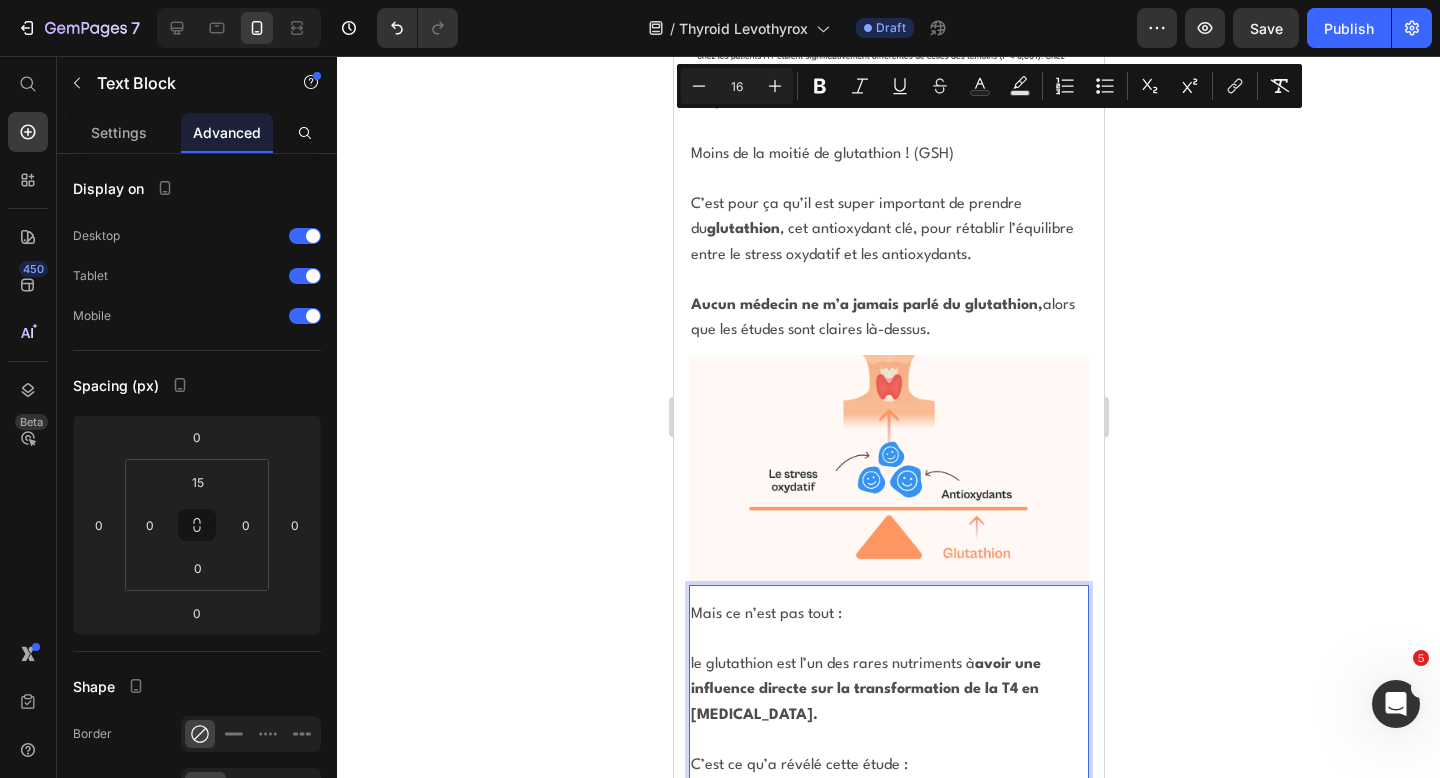 scroll, scrollTop: 27729, scrollLeft: 0, axis: vertical 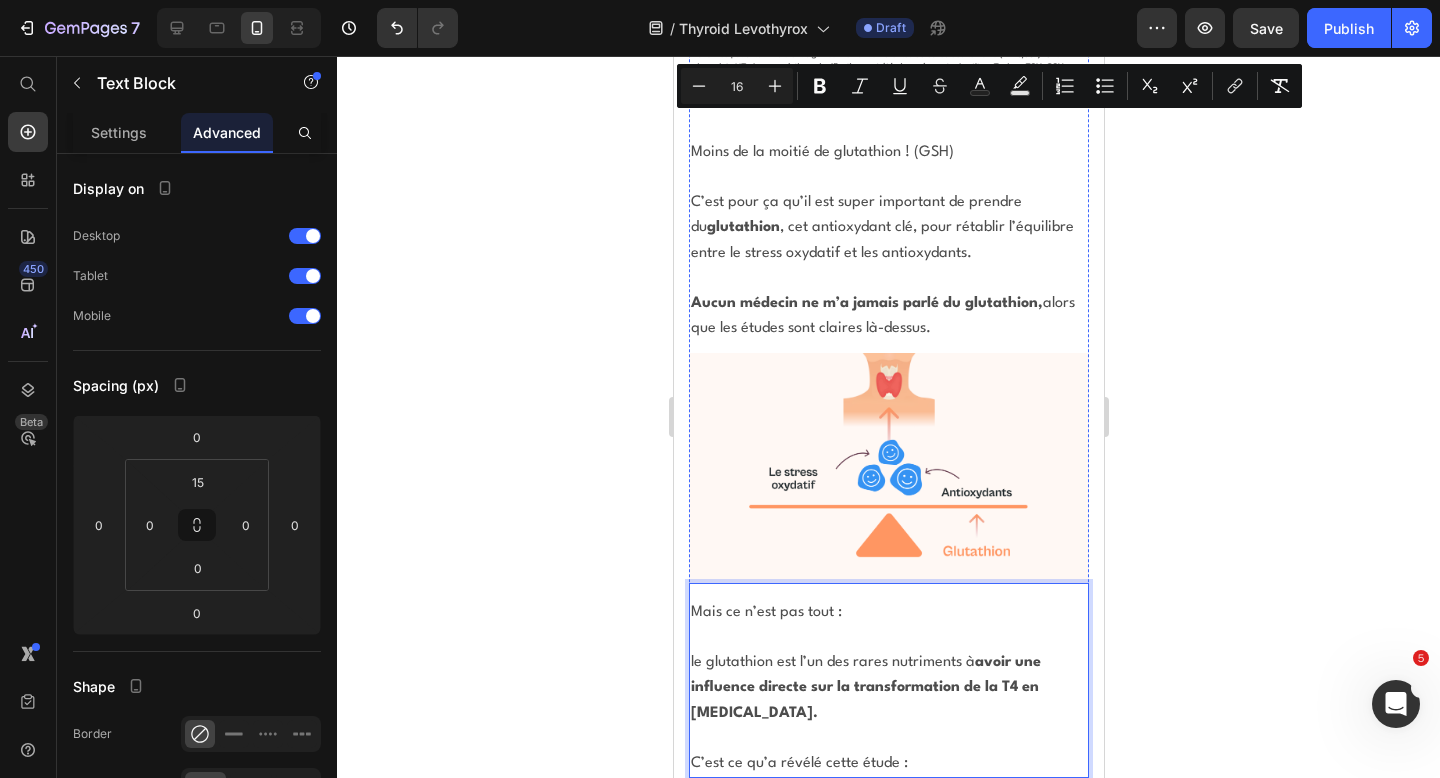 click on "Le glutathion est donc  LE nutriment le plus important  qui manque à la plupart des gens pour une  conversion optimale  des hormones." at bounding box center [888, 1016] 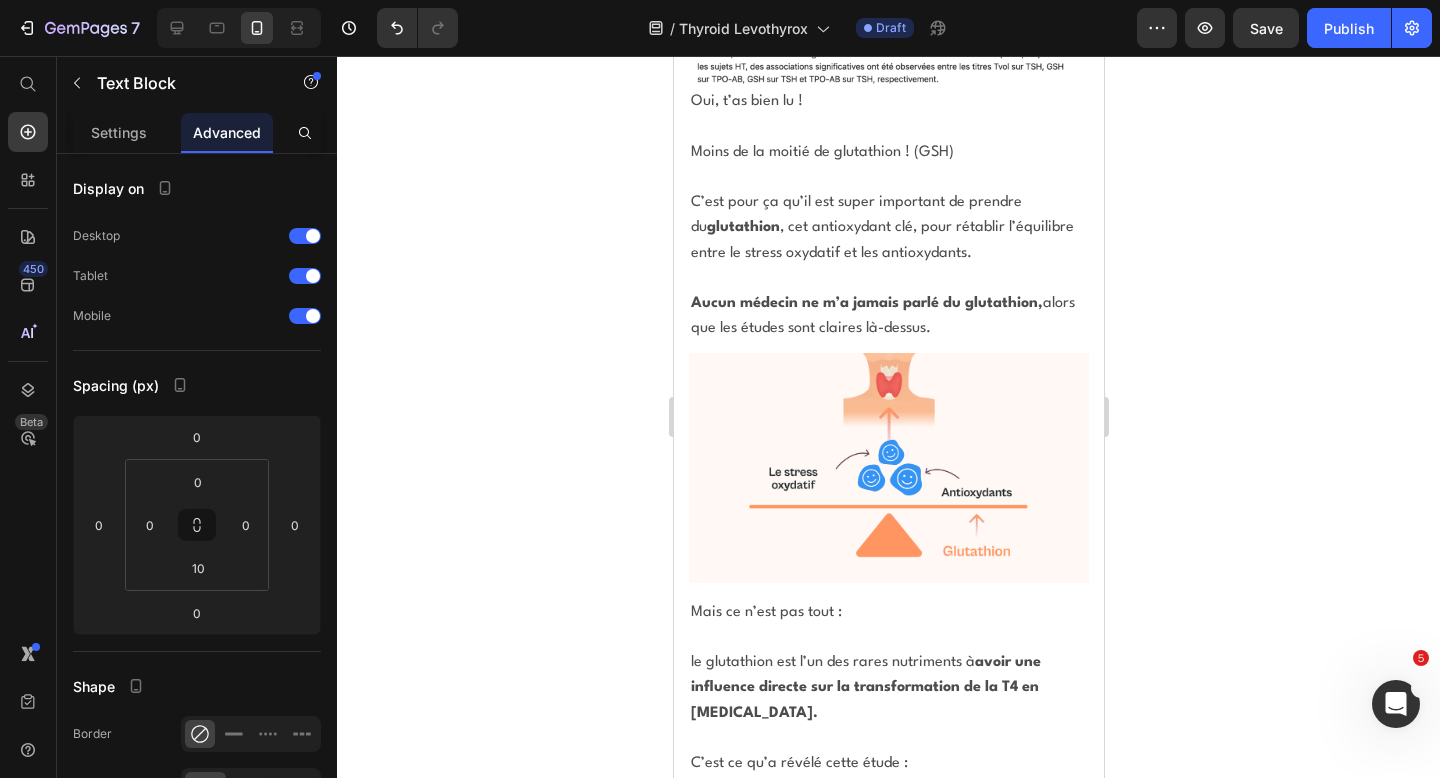 click on "Le glutathion est donc  LE nutriment le plus important  qui manque à la plupart des gens pour une  conversion optimale  des hormones." at bounding box center [888, 1016] 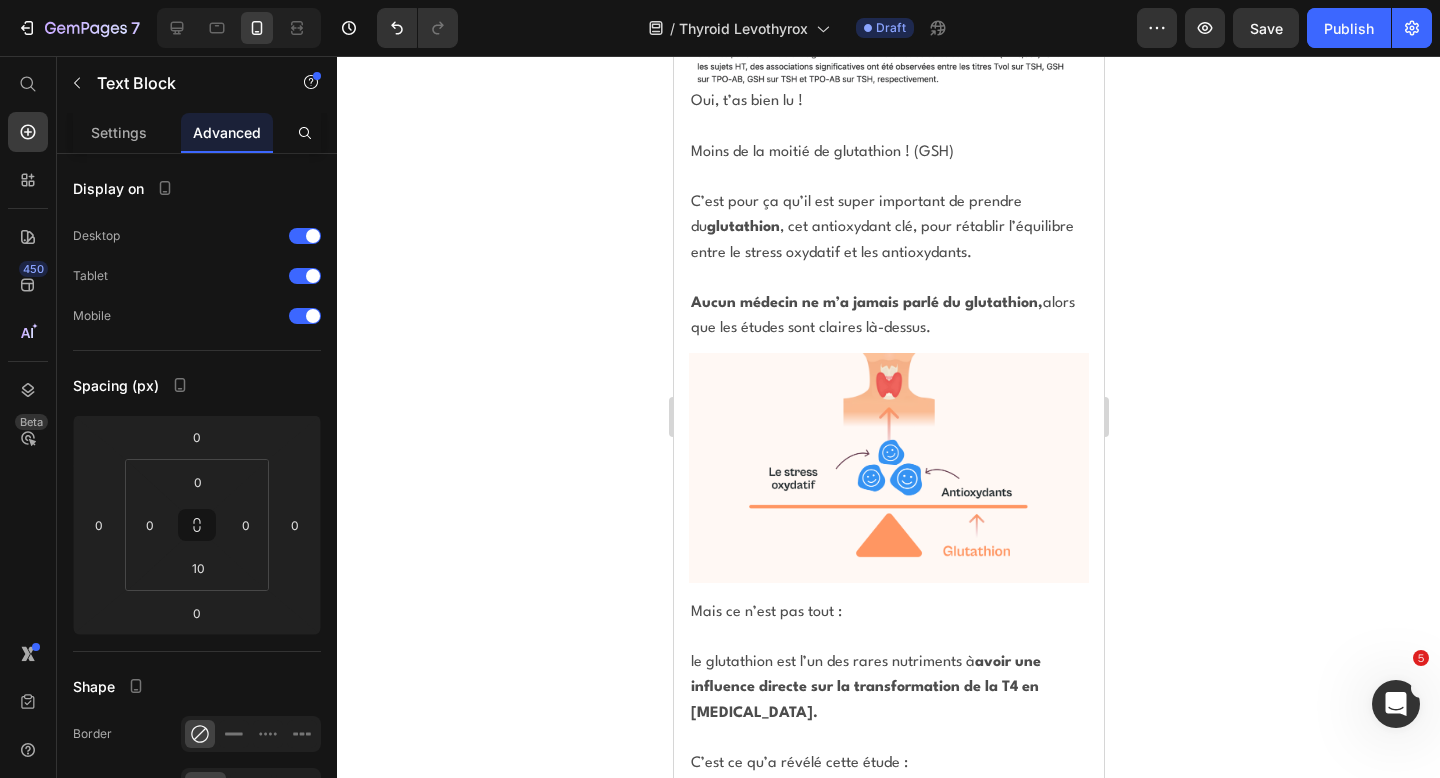 click on "Le glutathion est donc  LE nutriment le plus important  qui manque à la plupart des gens pour une  conversion optimale  des hormones." at bounding box center (888, 1016) 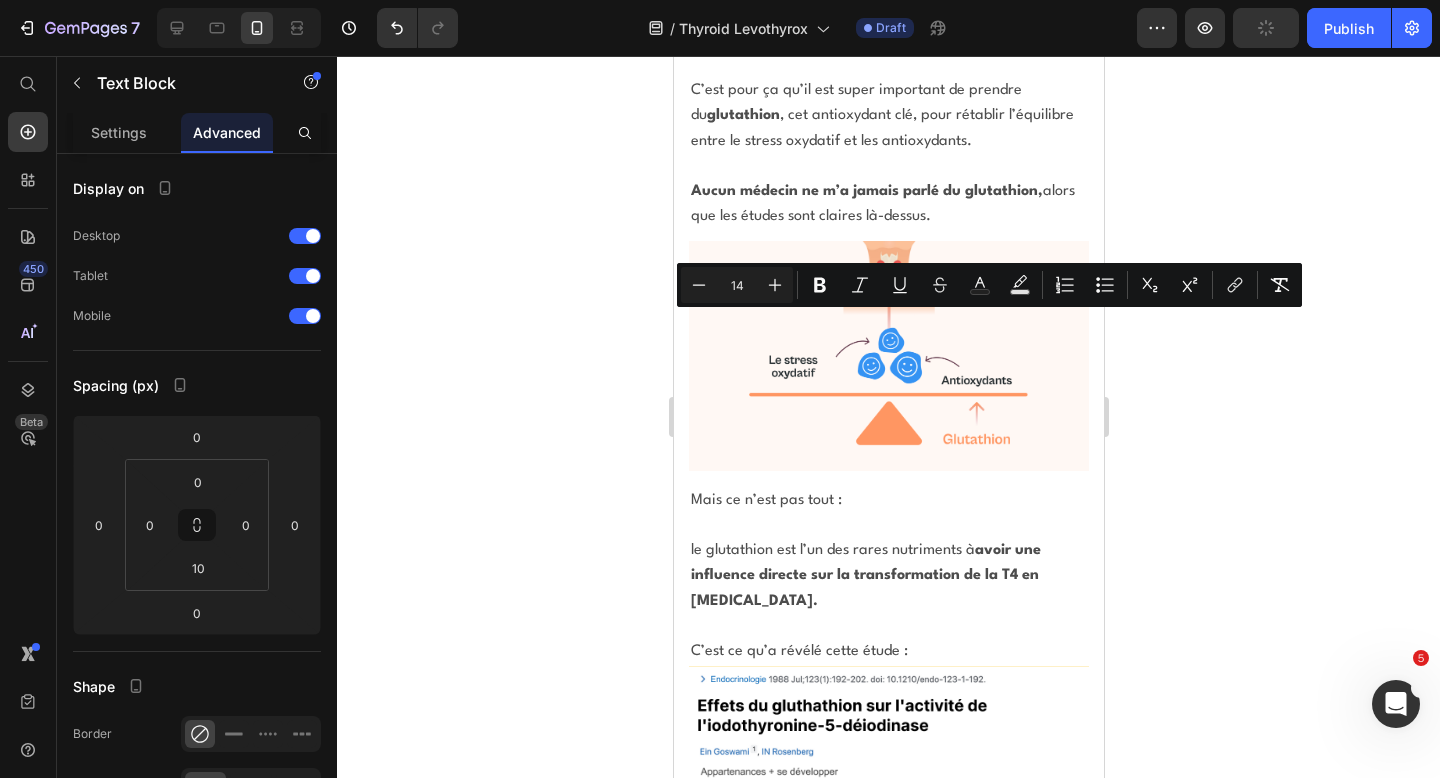scroll, scrollTop: 27849, scrollLeft: 0, axis: vertical 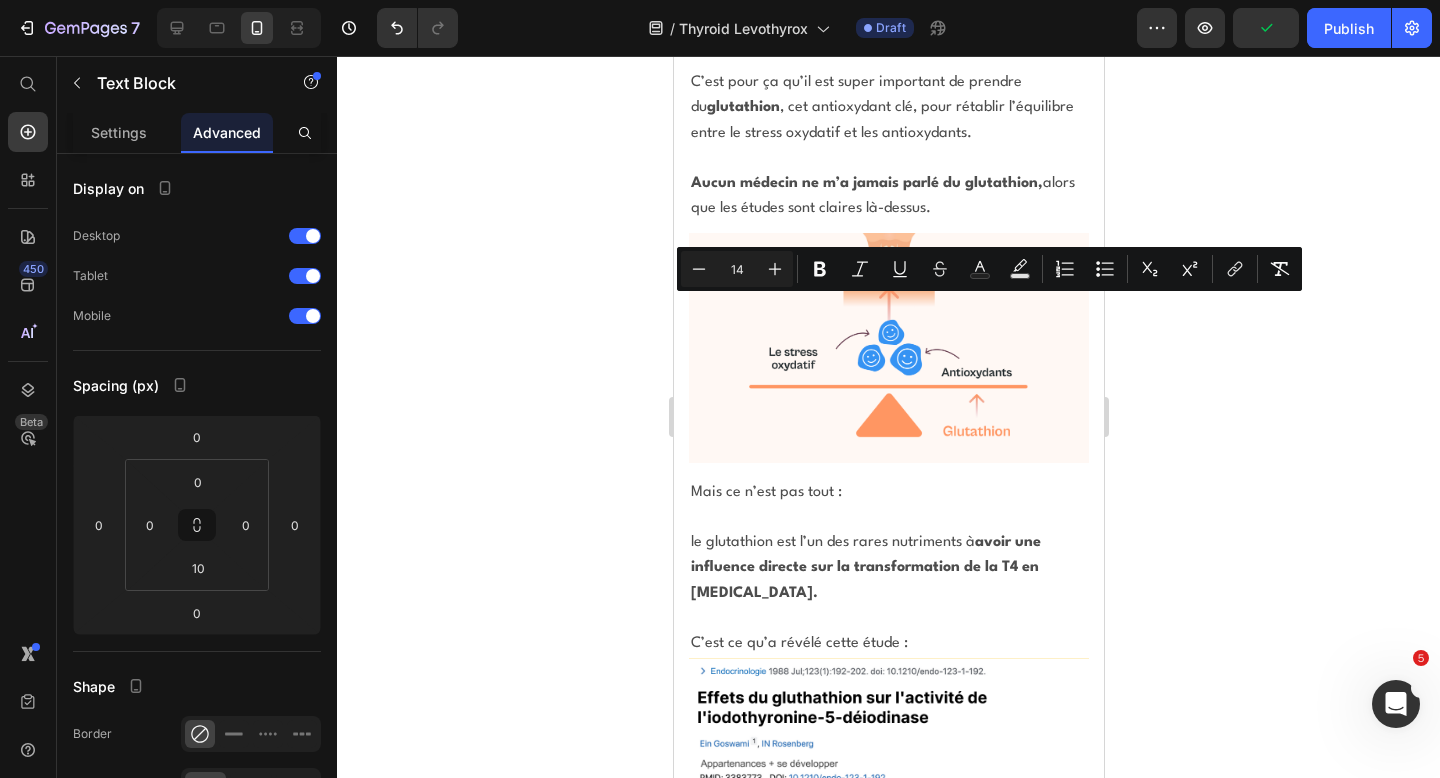 click on "Cela signifie que les  premiers résultats  peuvent être obtenus rien qu’en prenant du glutathion." at bounding box center (888, 1047) 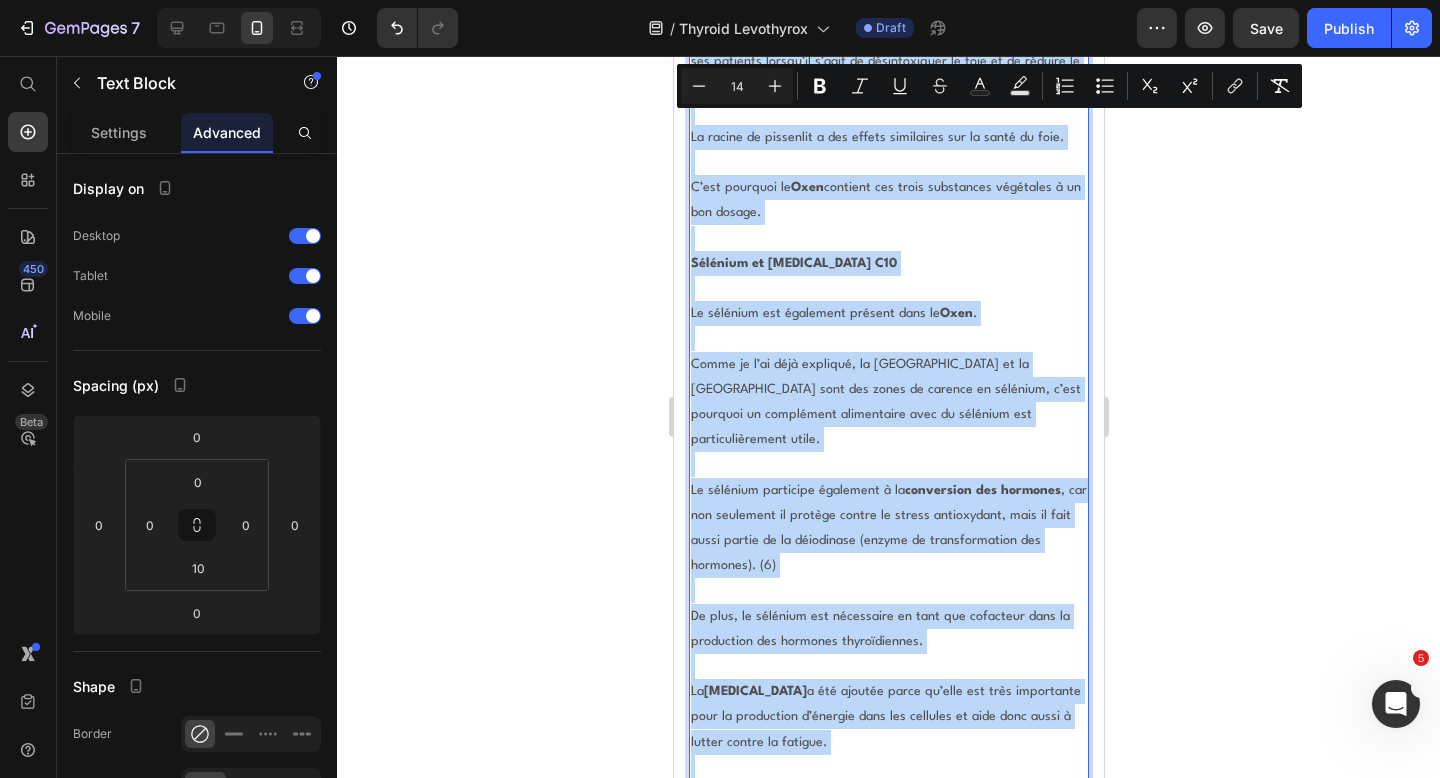 scroll, scrollTop: 32579, scrollLeft: 0, axis: vertical 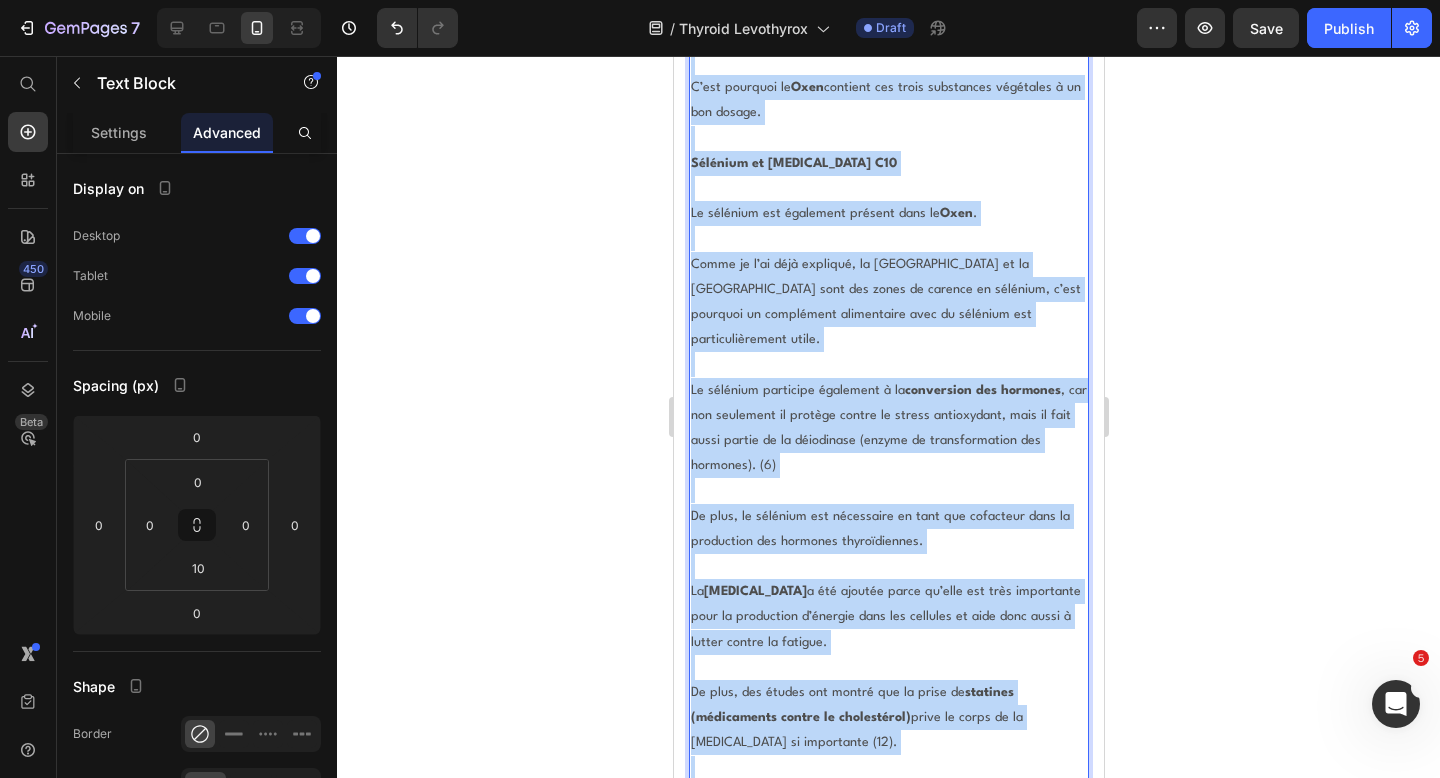 drag, startPoint x: 689, startPoint y: 230, endPoint x: 1046, endPoint y: 365, distance: 381.67264 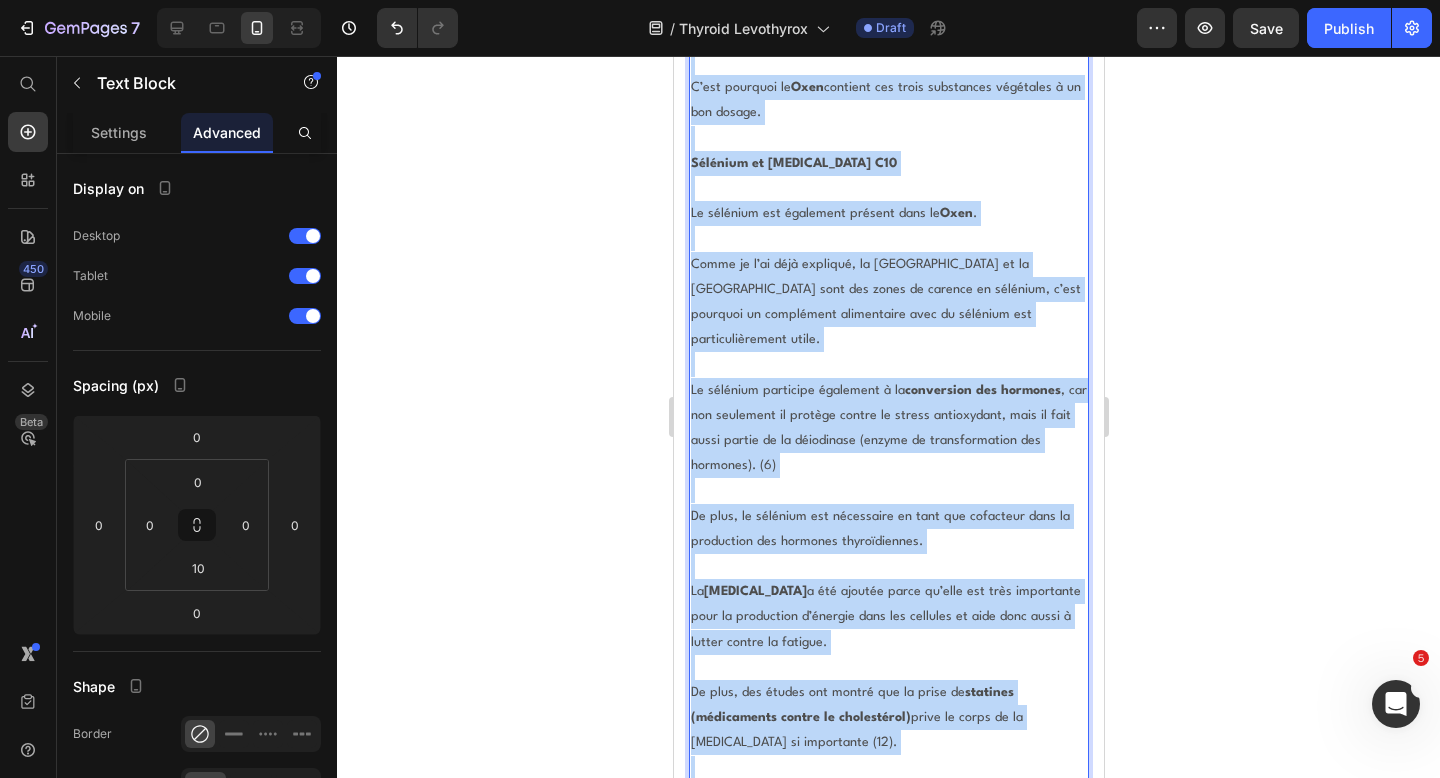 click on "On a découvert que les personnes dont la  fonction de conversion est limitée  ont presque toujours un faible taux de glutathion (5). Le glutathion est donc  LE nutriment le plus important  qui manque à la plupart des gens pour une  conversion optimale  des hormones. En même temps, c’est aussi le taux sanguin que presque tous les médecins  négligent et qui n’est généralement même pas testé. Cela signifie que les  premiers résultats  peuvent être obtenus rien qu’en prenant du glutathion. Parce que la T4 (même si tu la prends sous forme de Levothyrox) peut être mieux convertie en T3 dans le foie. La méthode T3 du foie en cas de trouble de la conversion: Pour mettre en œuvre cette méthode, tu dois donc suivre les étapes suivantes : Régénérer le foie.  Pour cela, tu as besoin de chardon-marie et d’artichaut. Combattre le stress oxydatif.  La meilleure façon de le faire est d’utiliser l’antioxydant principal, le glutathion. Maintenant, tu te demandes sûrement : «   » Et le  La" at bounding box center [888, -1439] 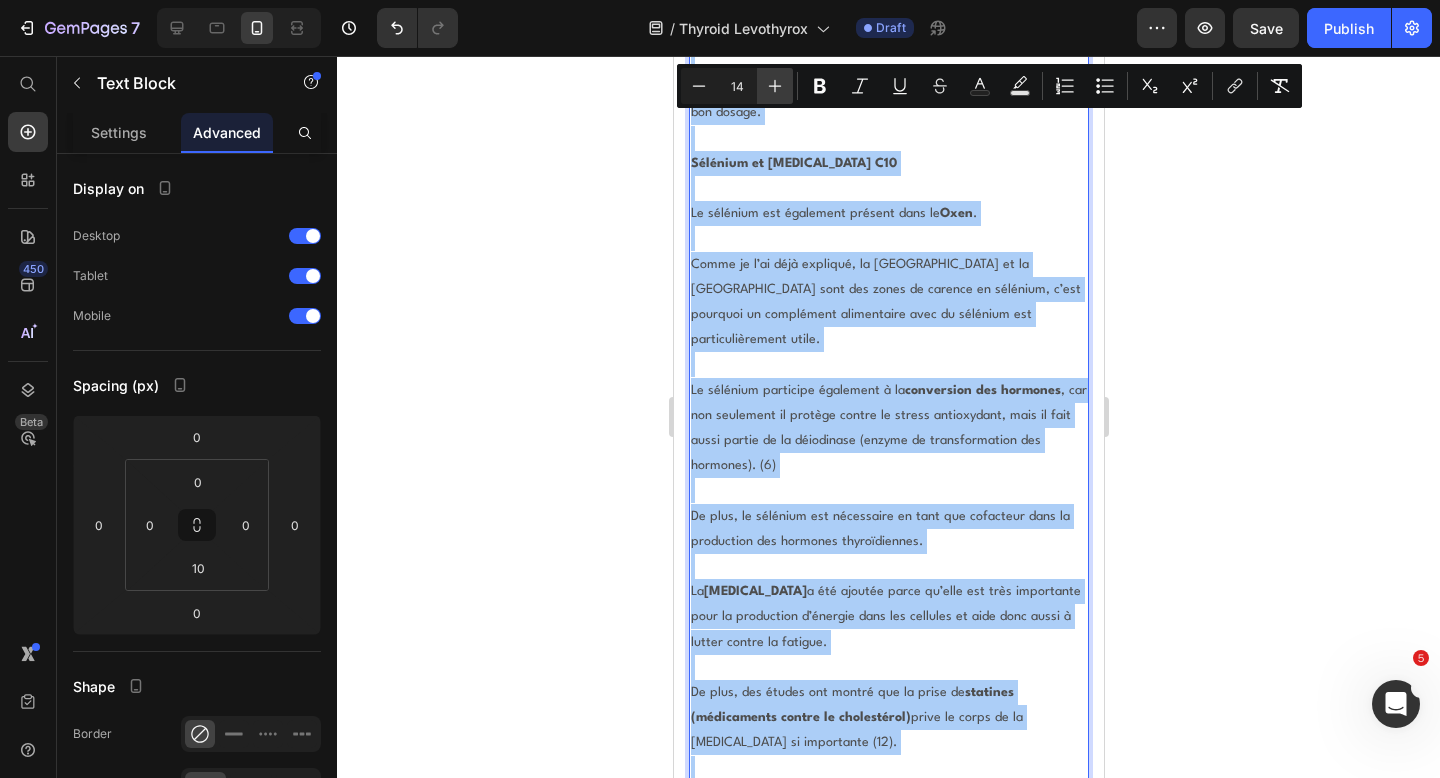 click 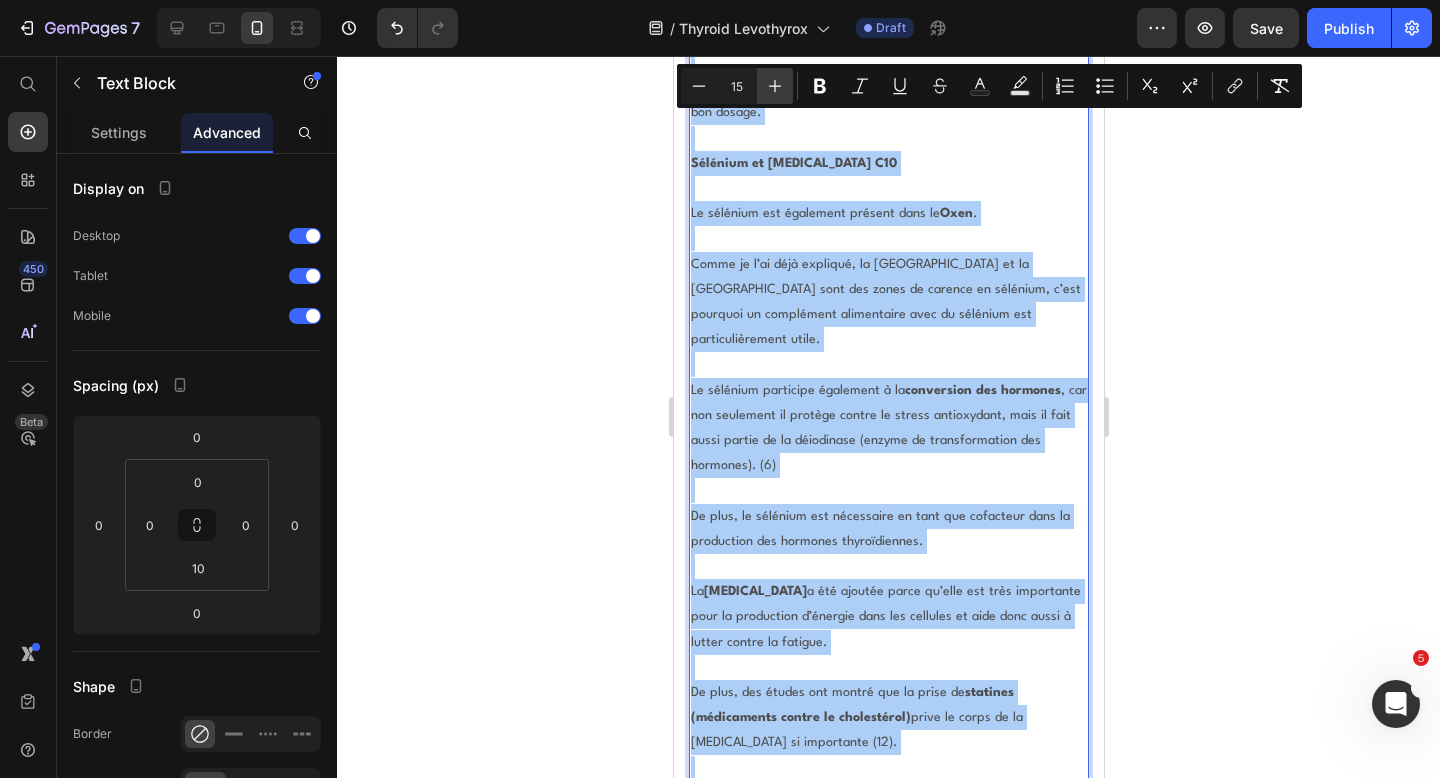click 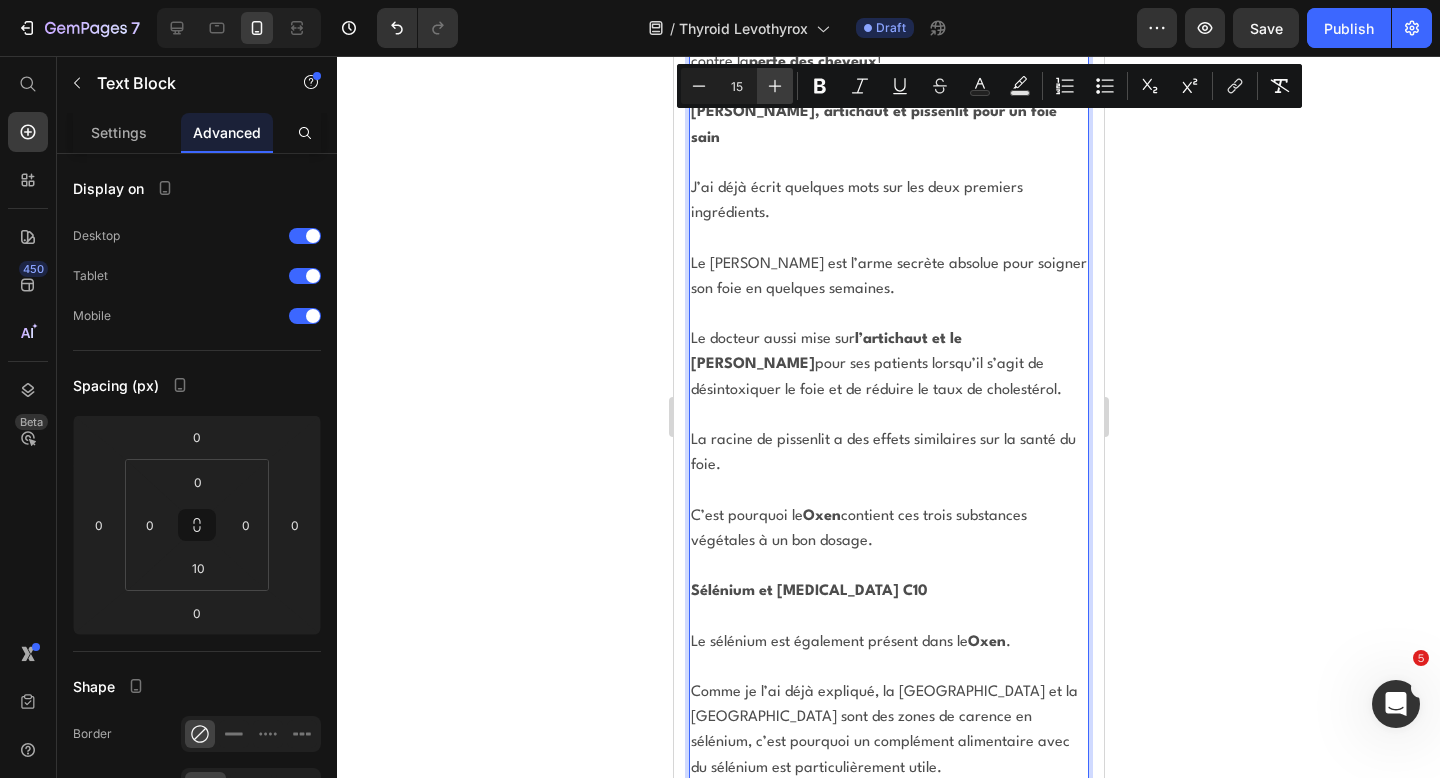 type on "16" 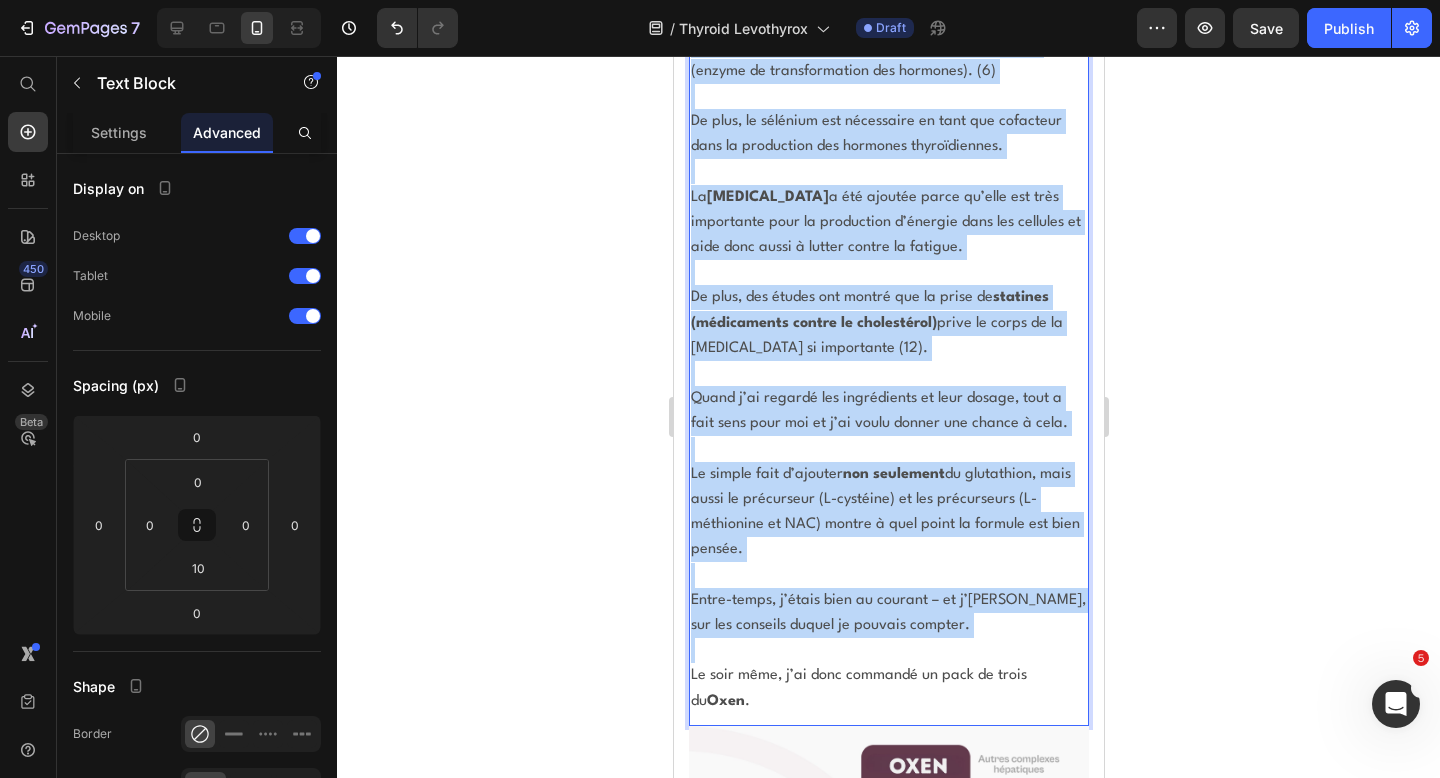 scroll, scrollTop: 33588, scrollLeft: 0, axis: vertical 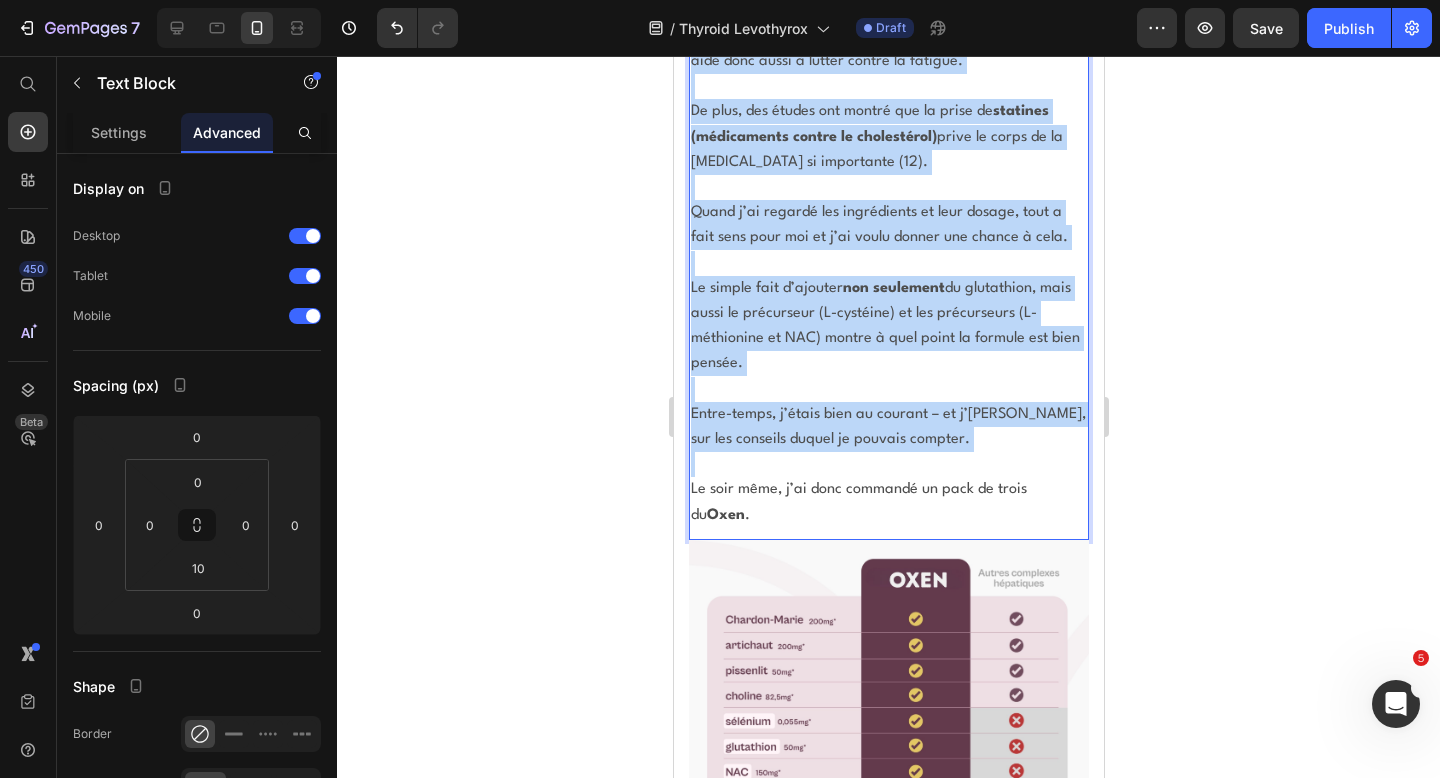 click on "La dose quotidienne recommandée est de 2 gélules par jour." at bounding box center [888, 1065] 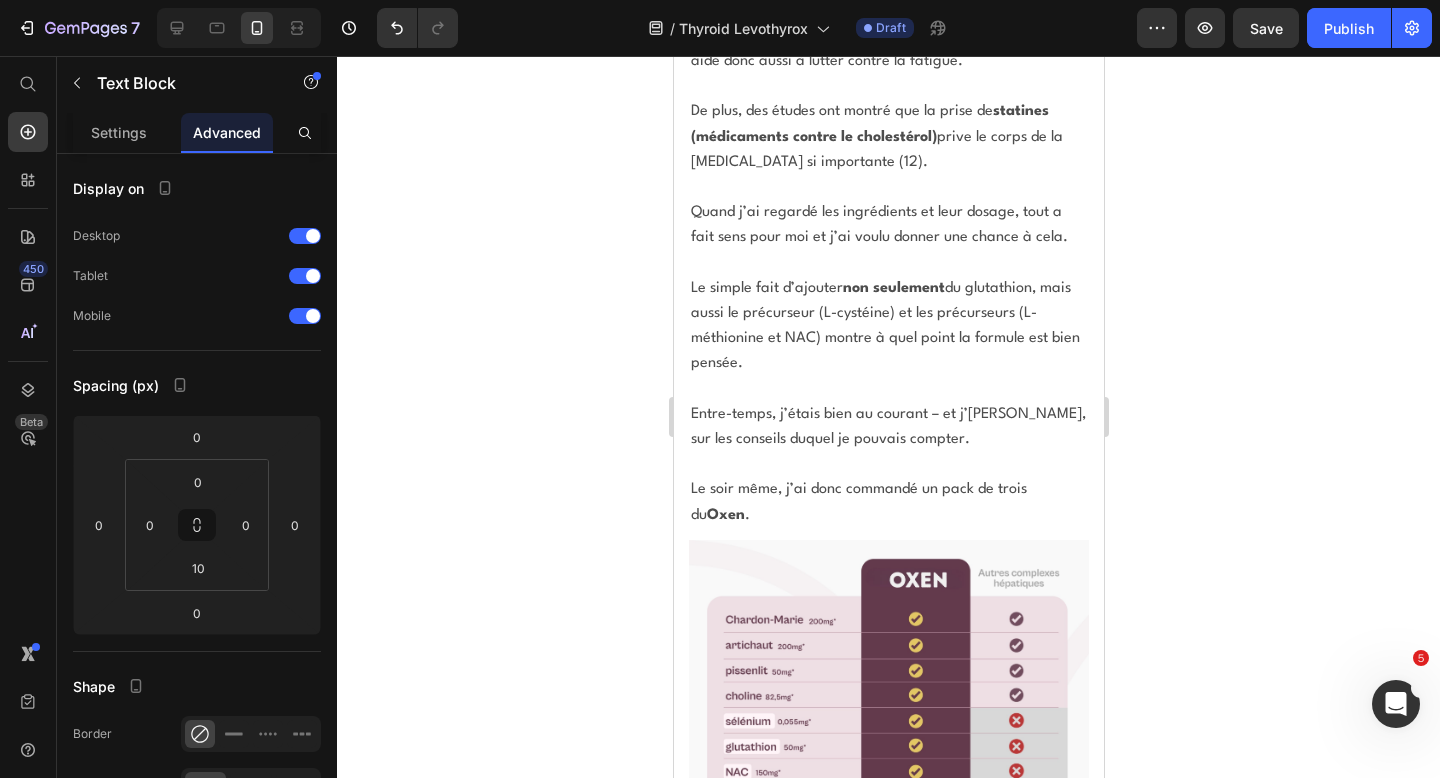 click on "La dose quotidienne recommandée est de 2 gélules par jour." at bounding box center (888, 1065) 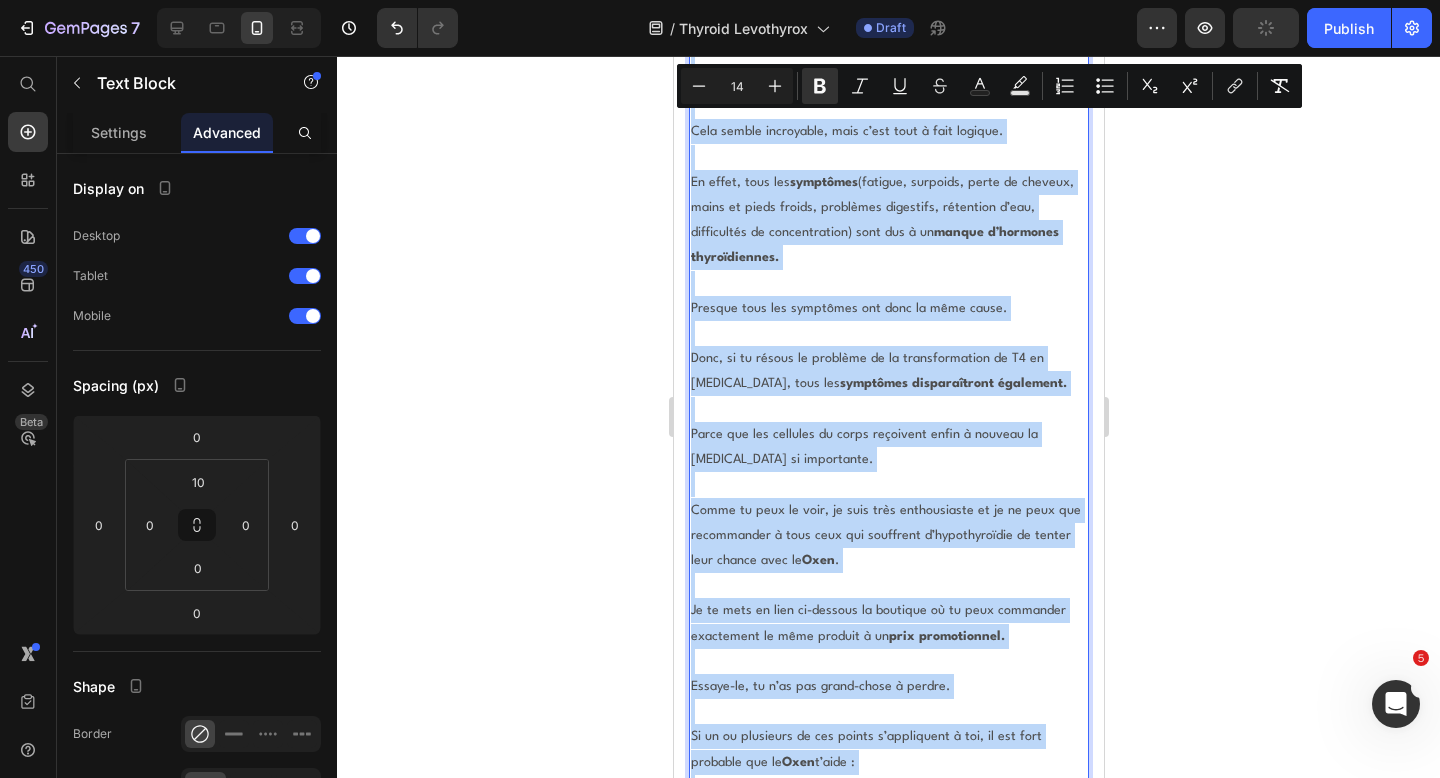 scroll, scrollTop: 37424, scrollLeft: 0, axis: vertical 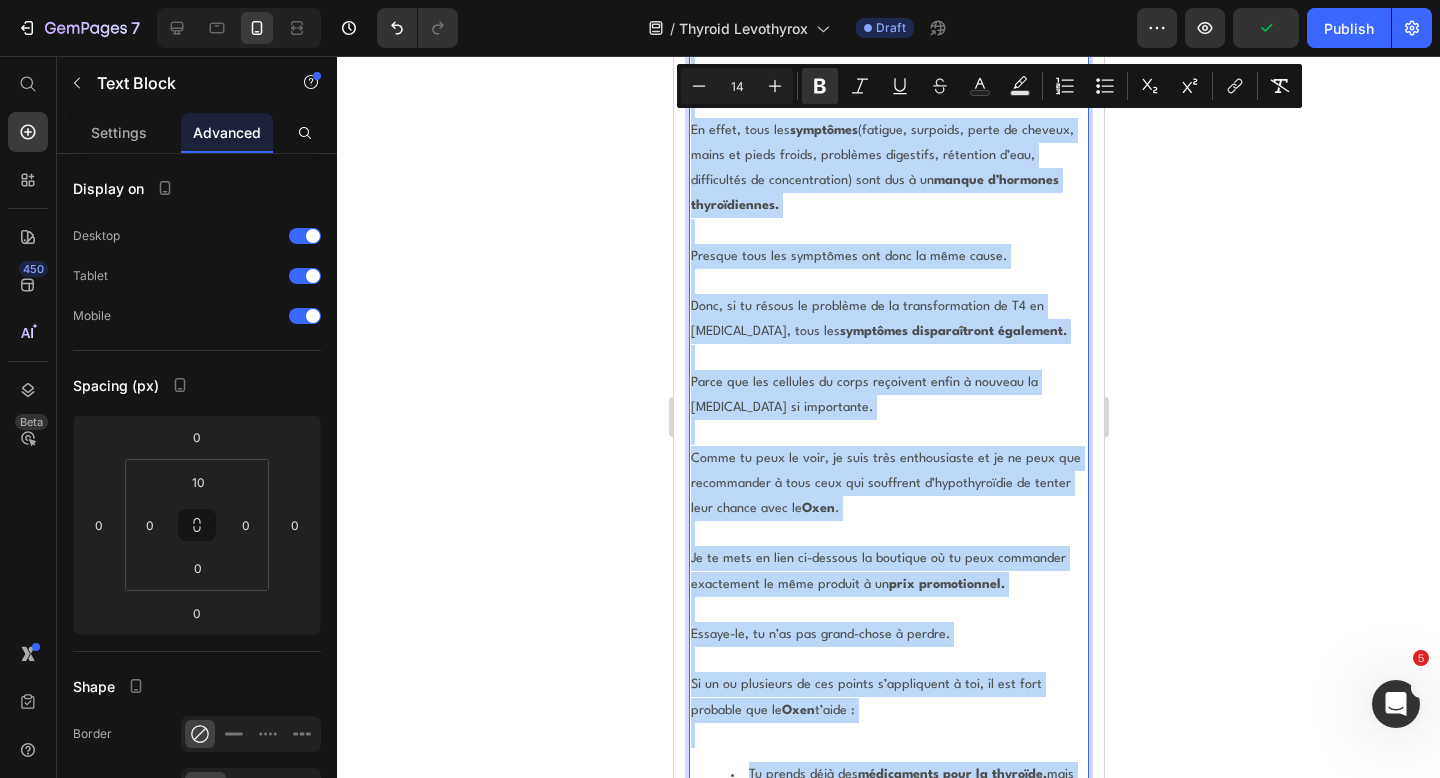 drag, startPoint x: 693, startPoint y: 205, endPoint x: 951, endPoint y: 479, distance: 376.3509 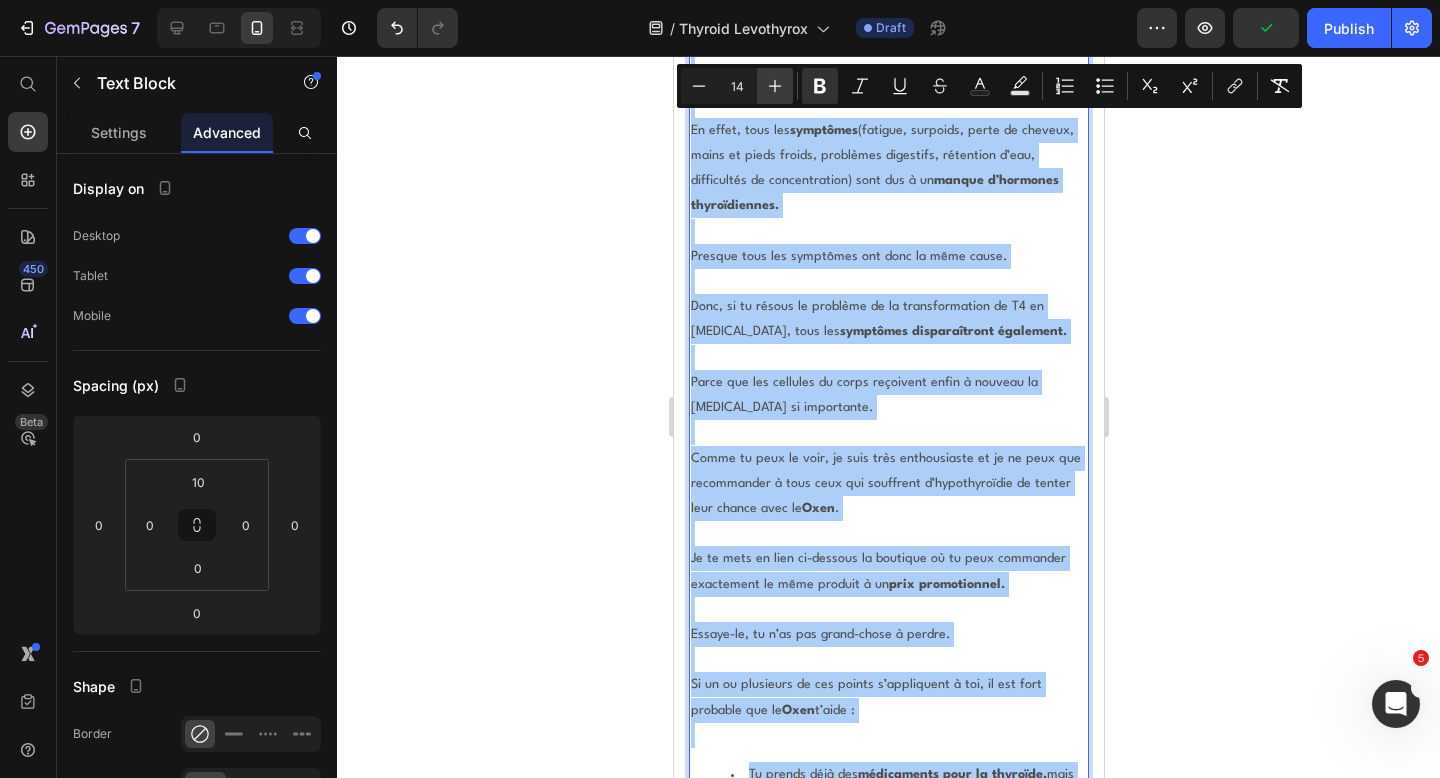 click on "Plus" at bounding box center (775, 86) 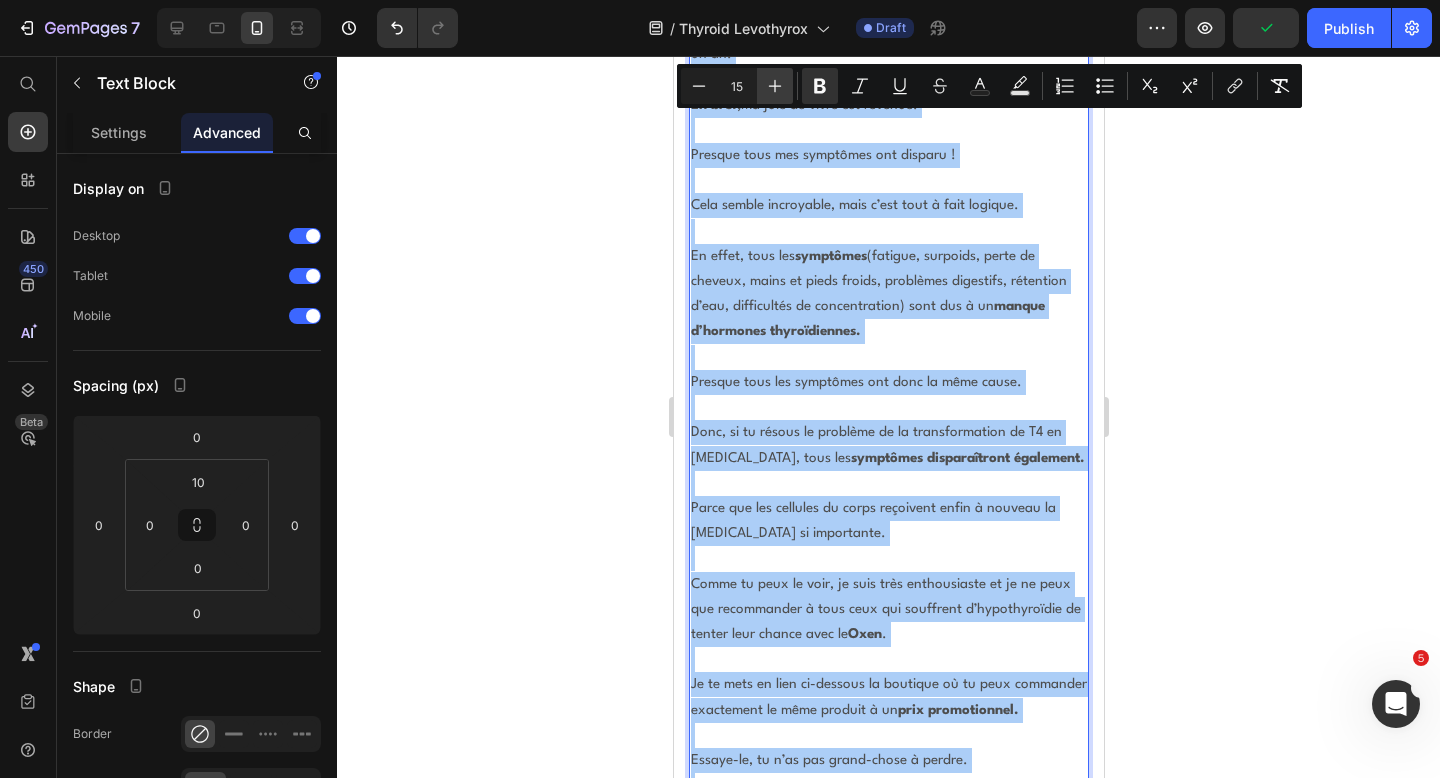 click on "Plus" at bounding box center (775, 86) 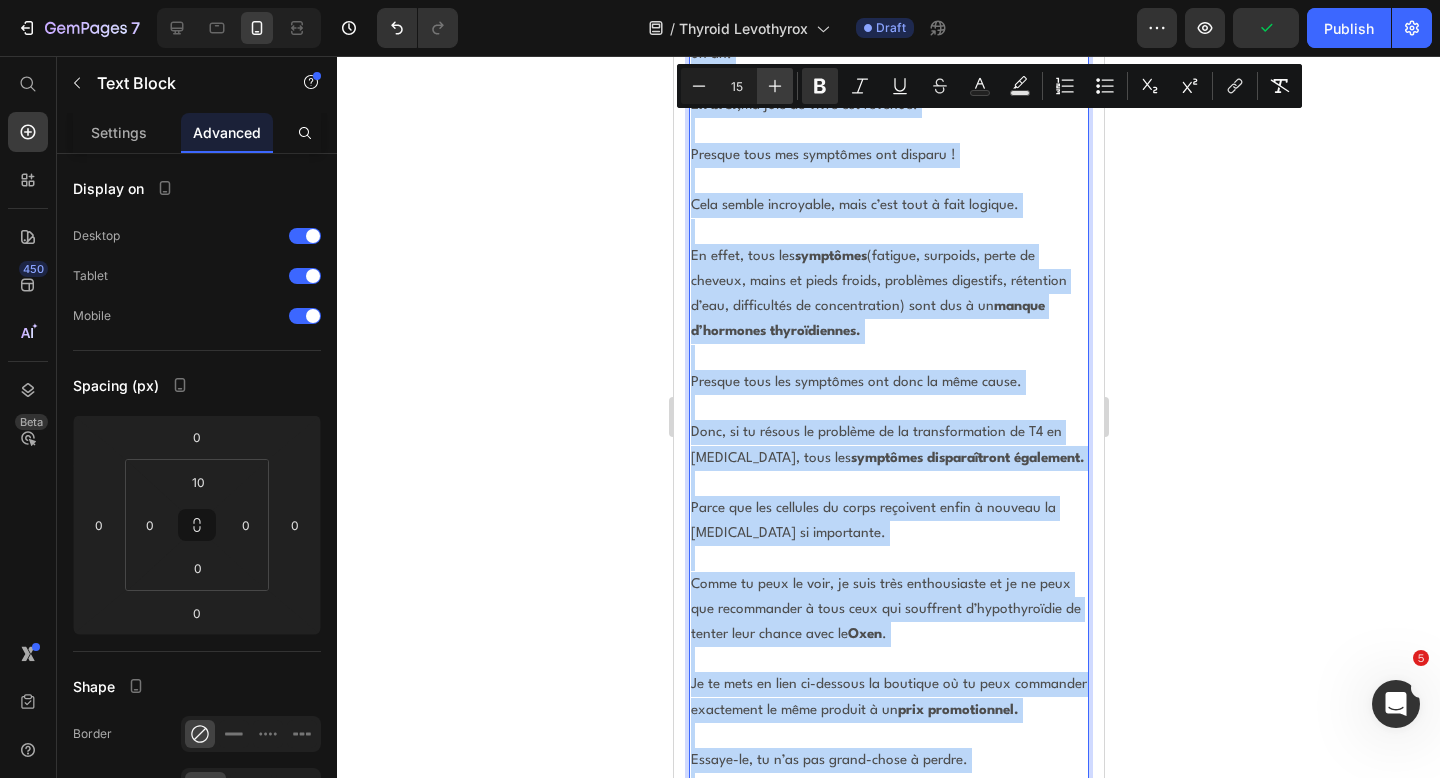 type on "16" 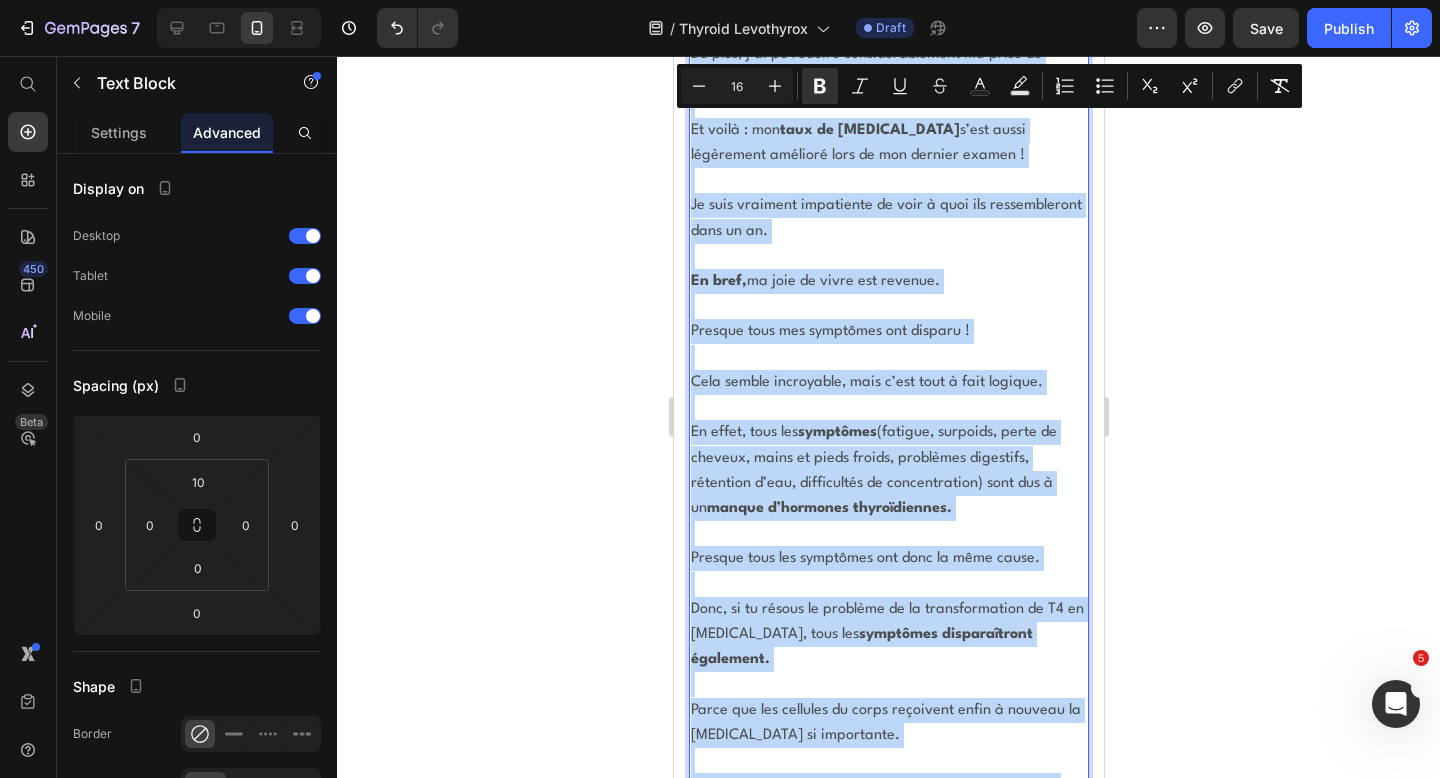 click on "Tu prends déjà des  médicaments pour la thyroïde,  mais tu ne ressens aucune amélioration." at bounding box center [893, 1140] 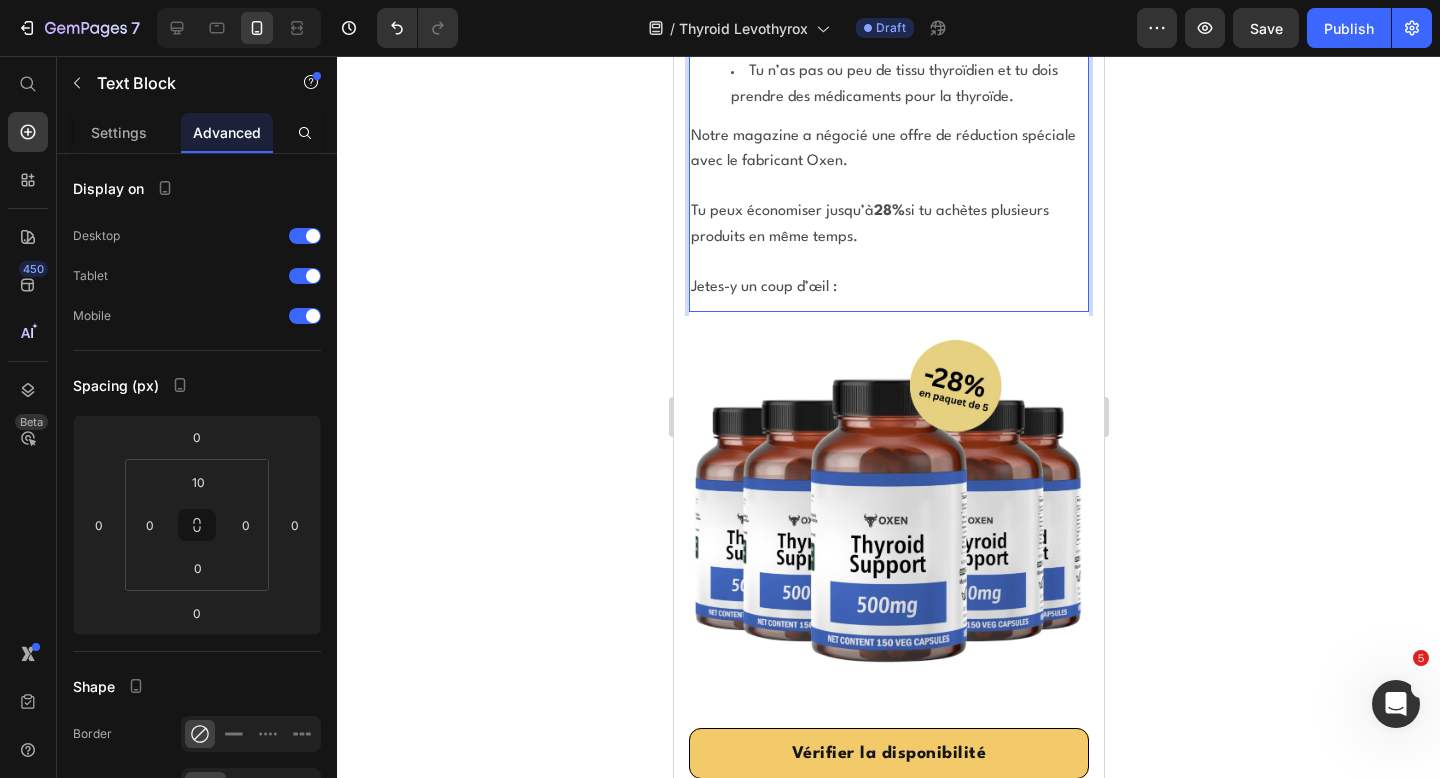 scroll, scrollTop: 38598, scrollLeft: 0, axis: vertical 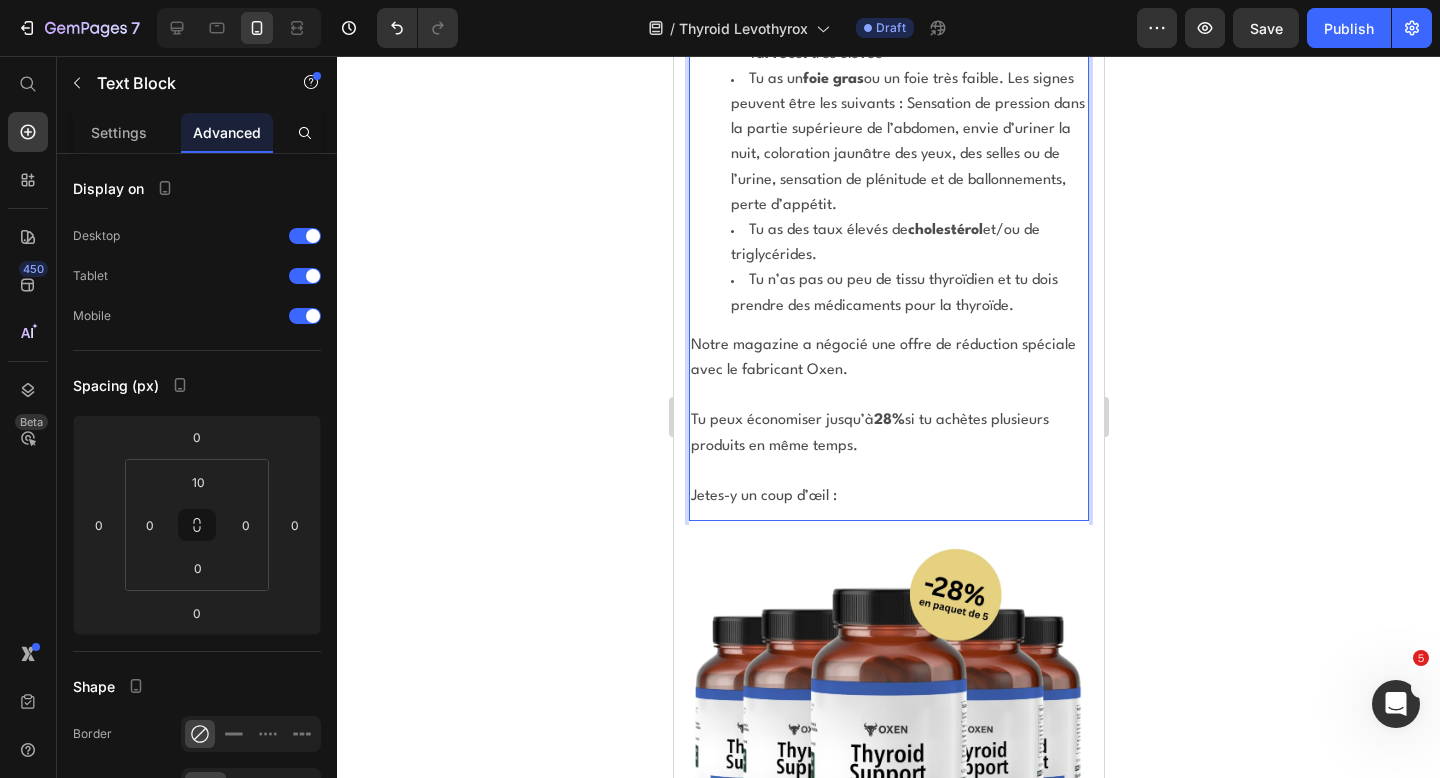 click at bounding box center (888, 1179) 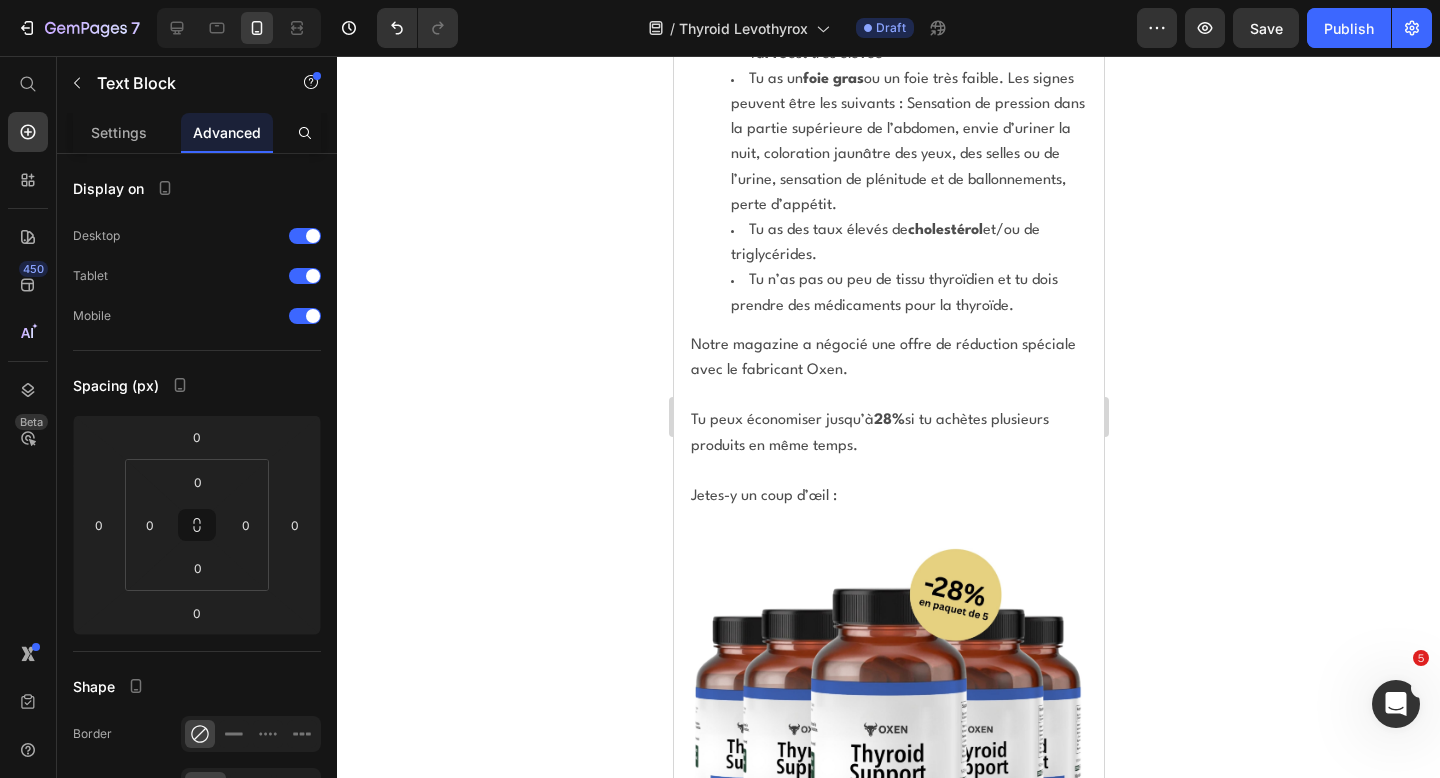 click at bounding box center (888, 1179) 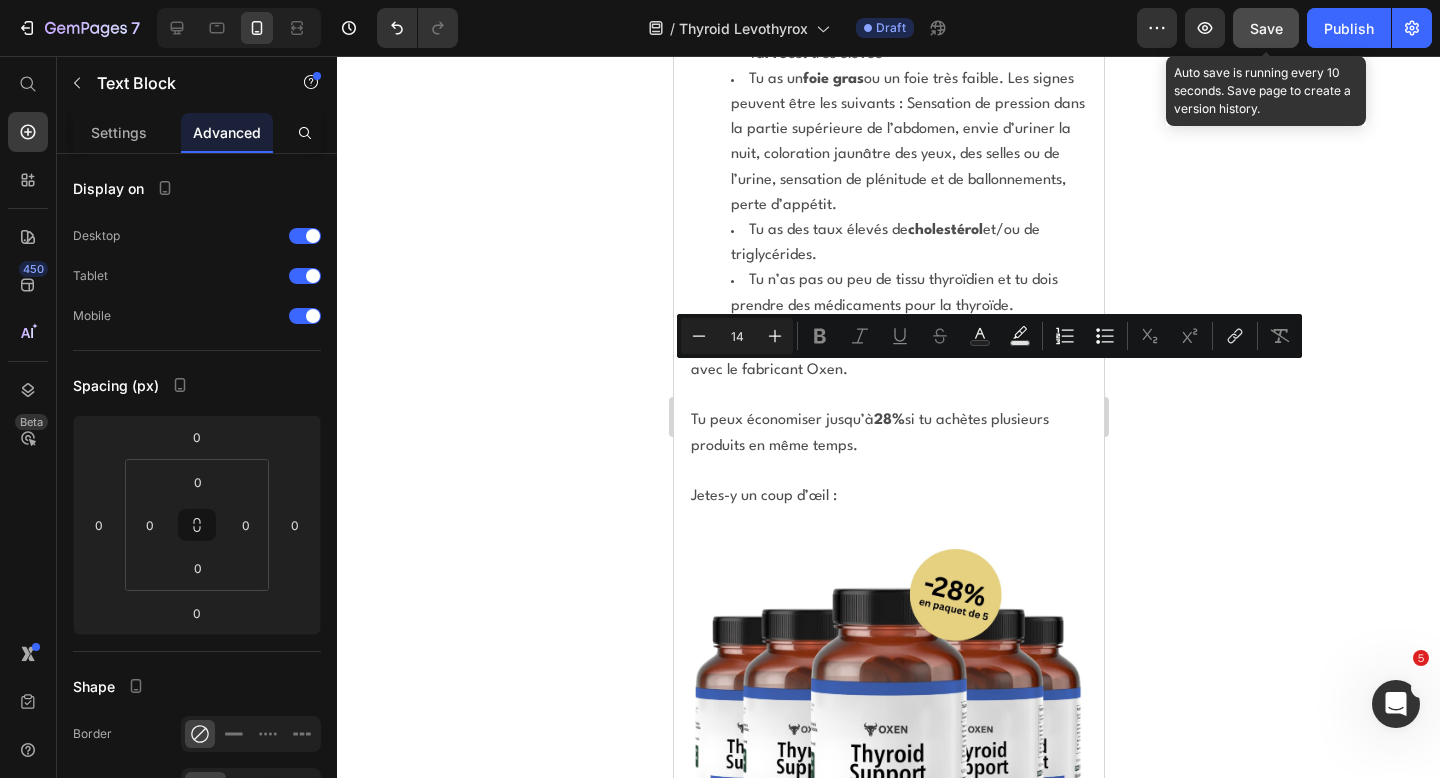 click on "Save" 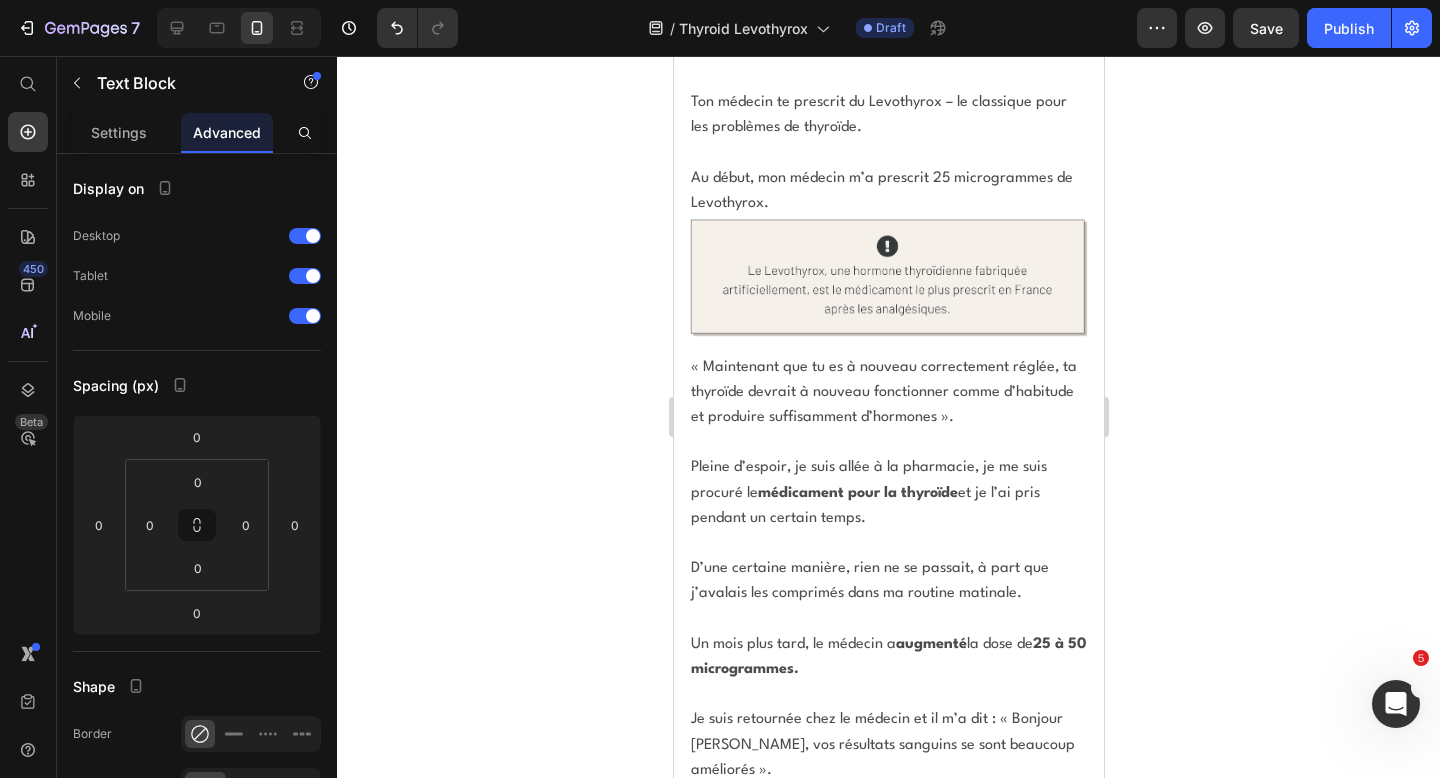 scroll, scrollTop: 6837, scrollLeft: 0, axis: vertical 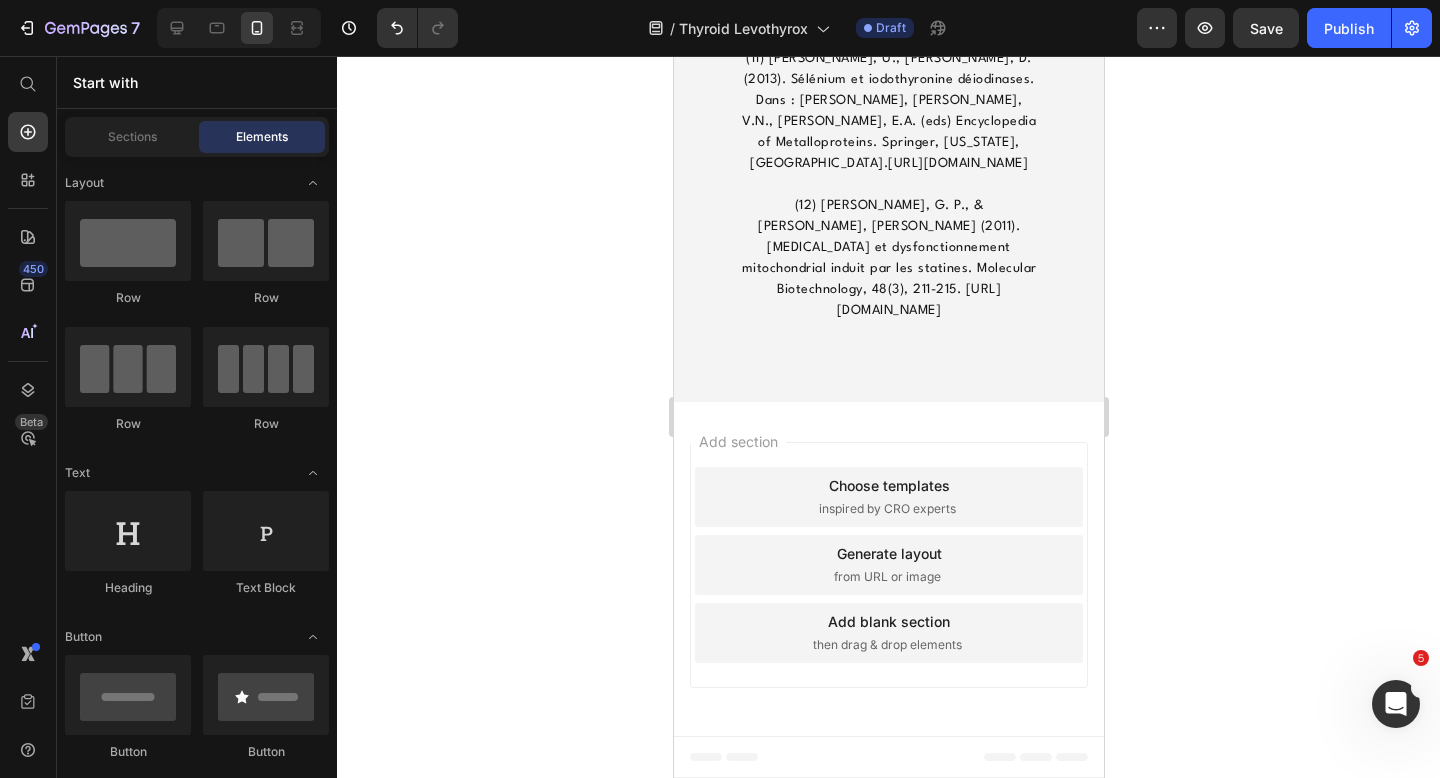 drag, startPoint x: 1098, startPoint y: 179, endPoint x: 1794, endPoint y: 833, distance: 955.056 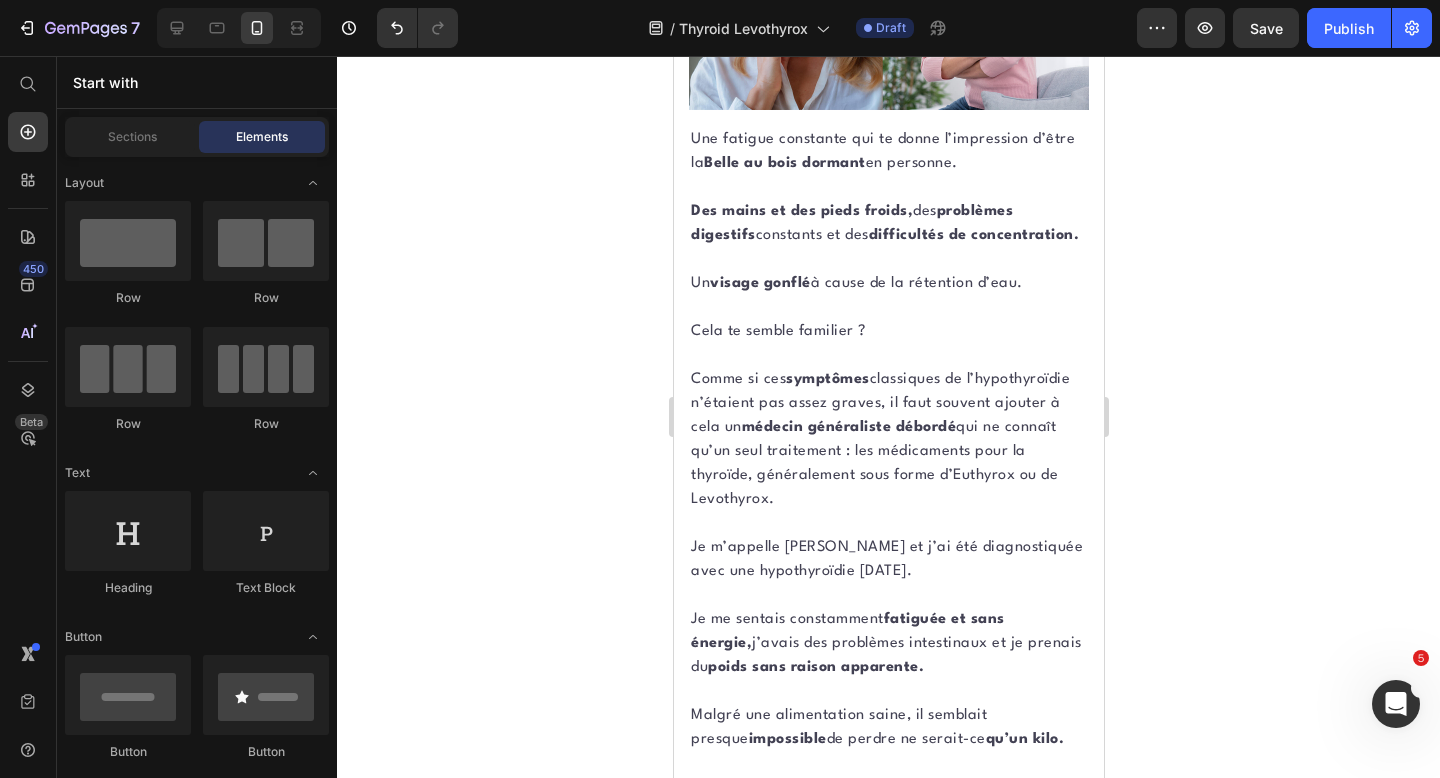 scroll, scrollTop: 0, scrollLeft: 0, axis: both 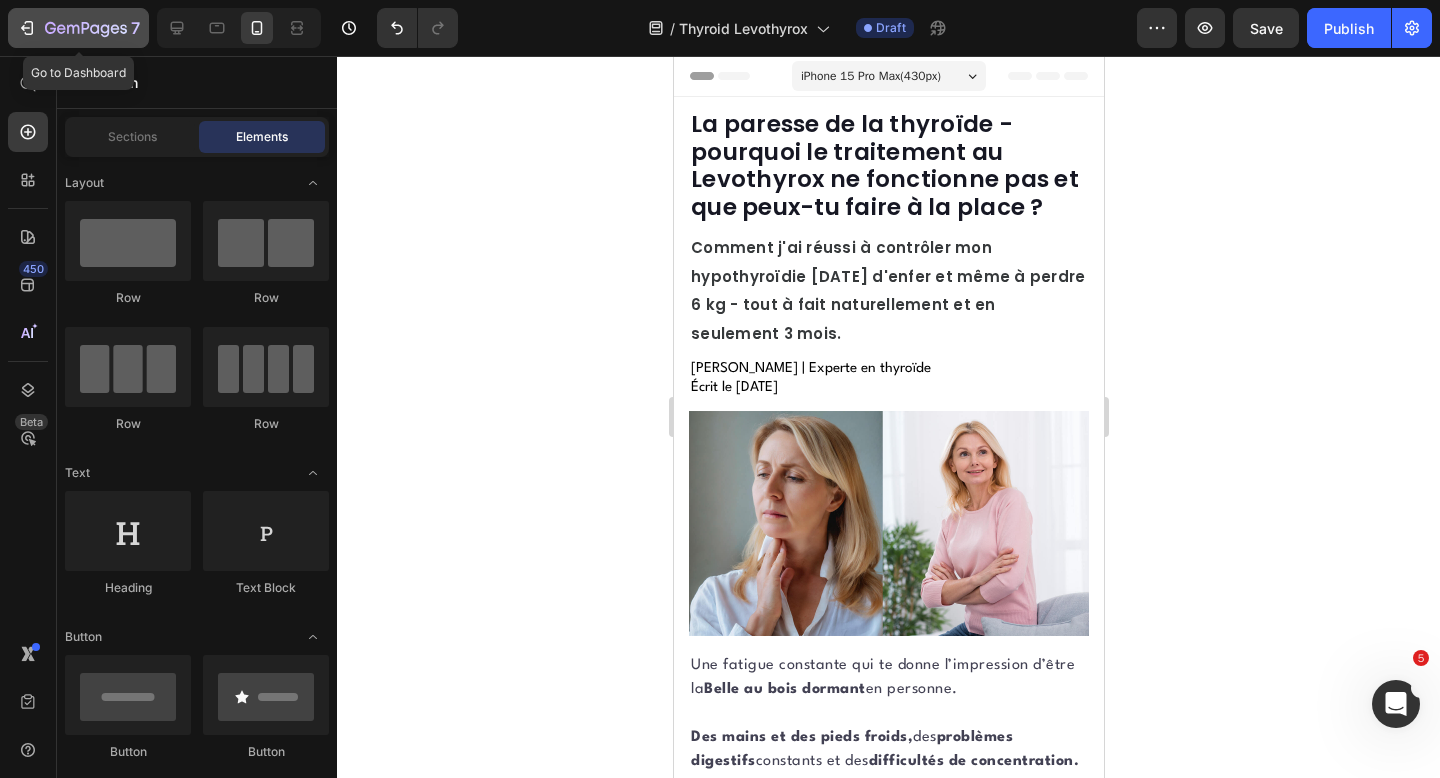 click 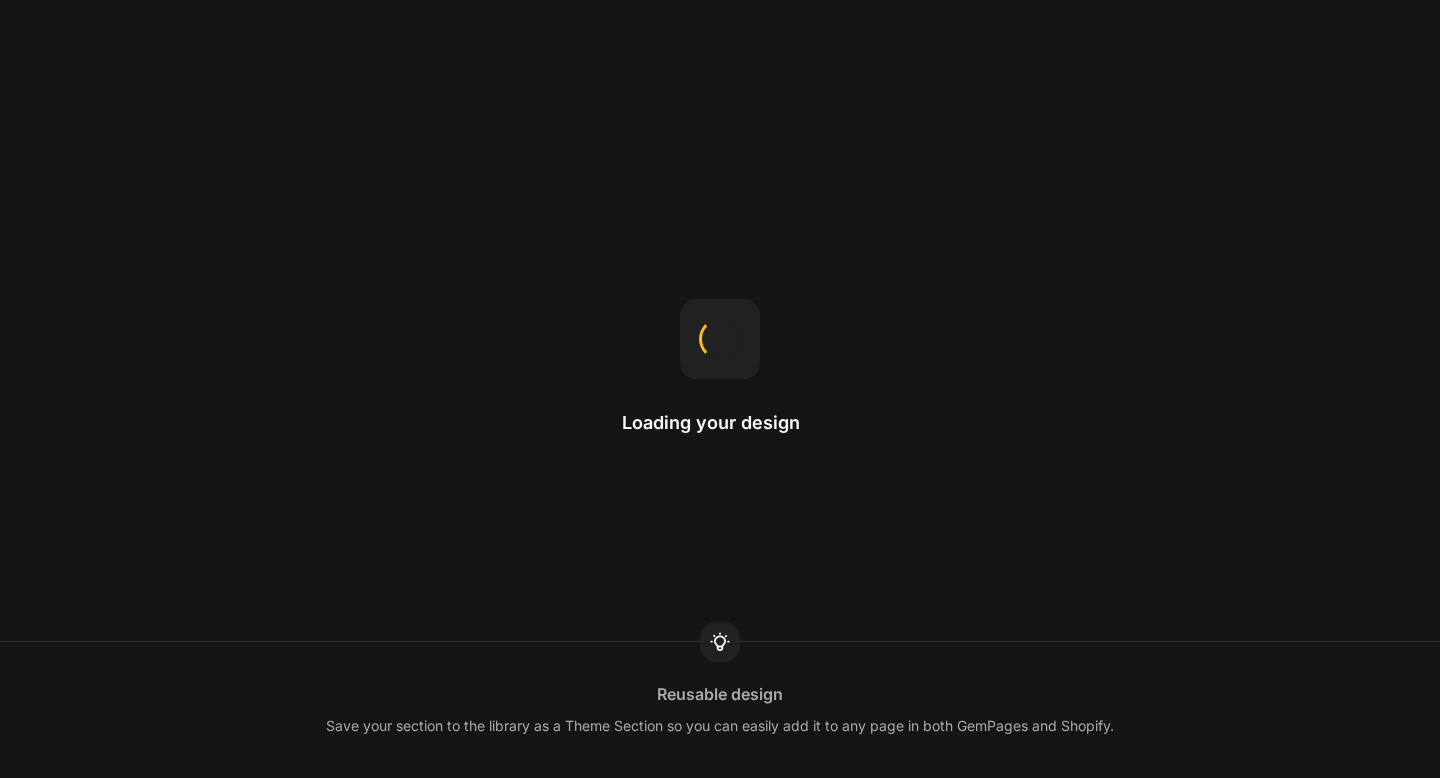scroll, scrollTop: 0, scrollLeft: 0, axis: both 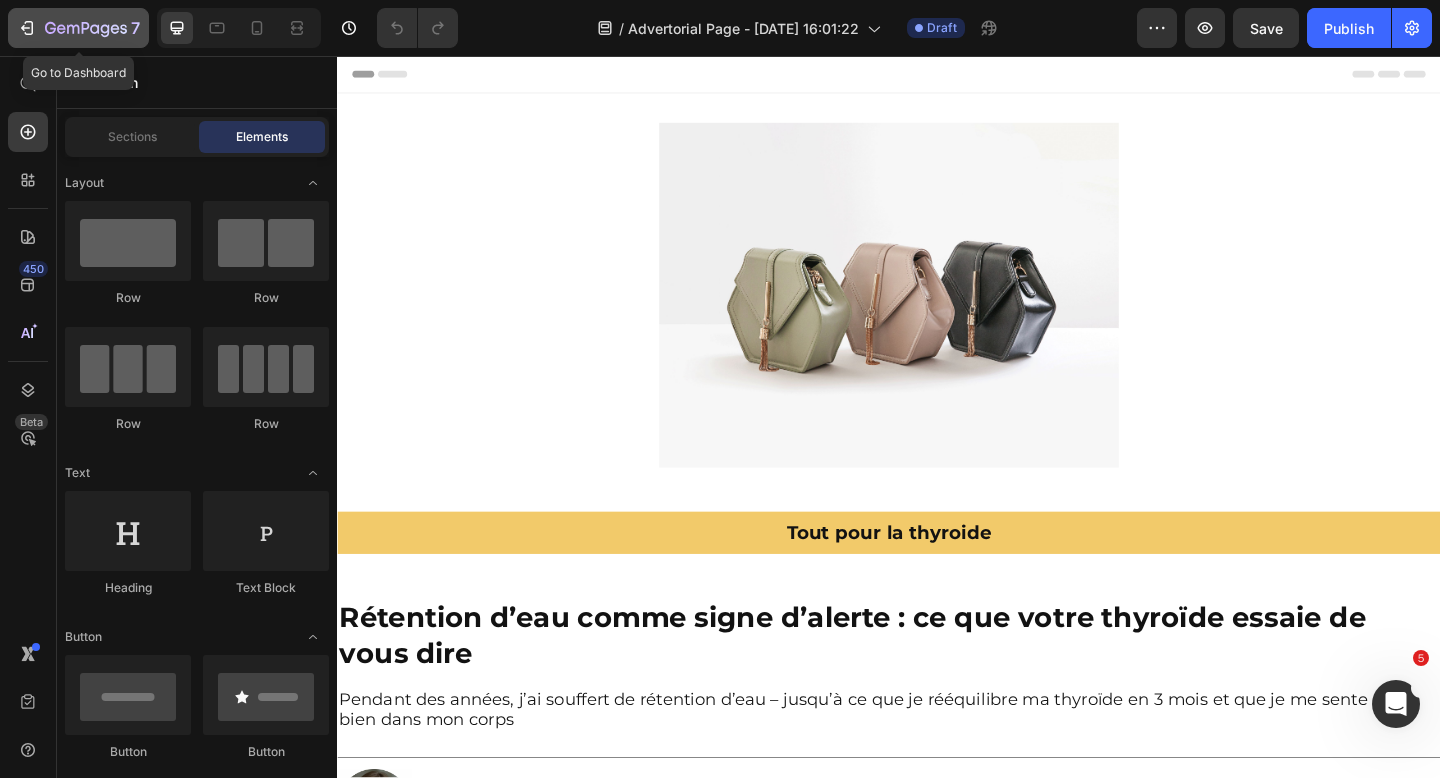 click 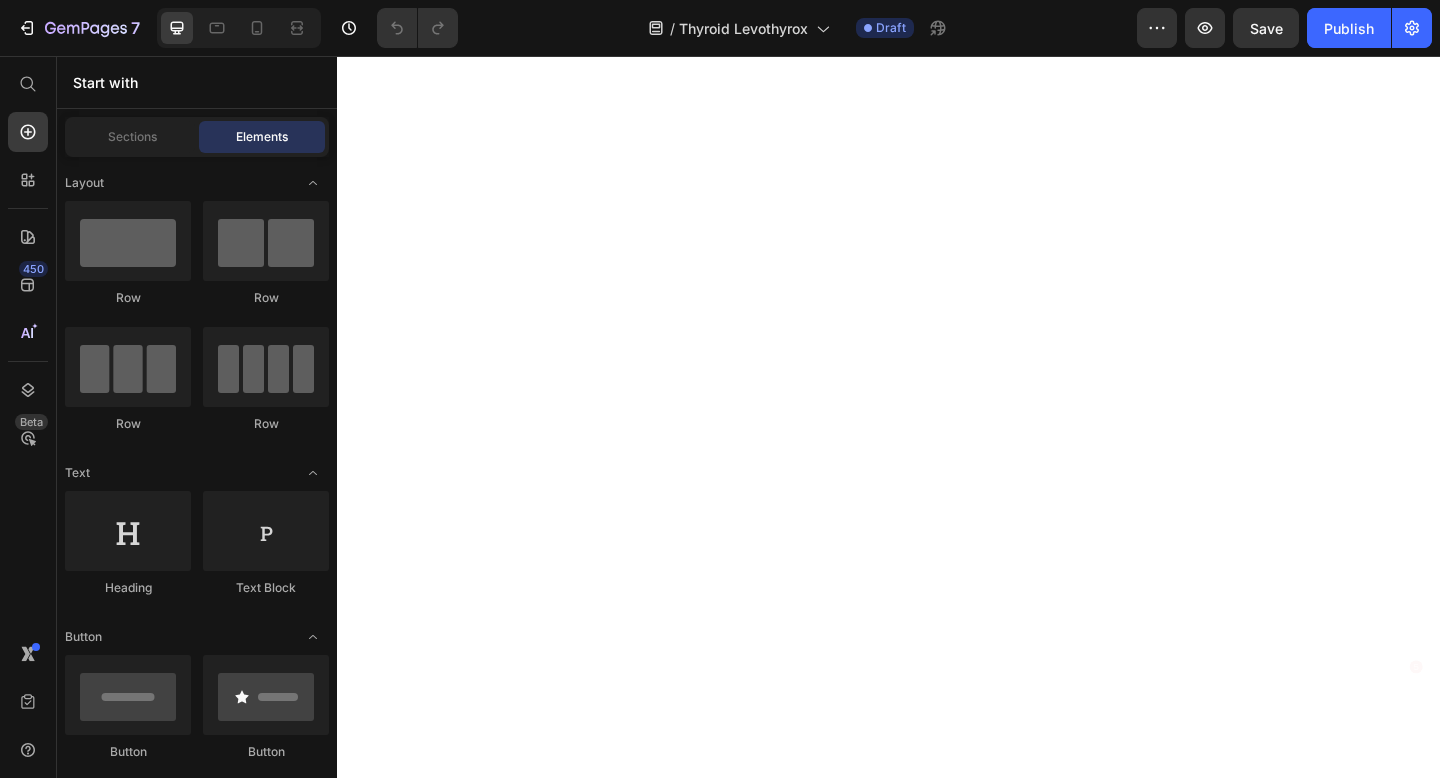 scroll, scrollTop: 0, scrollLeft: 0, axis: both 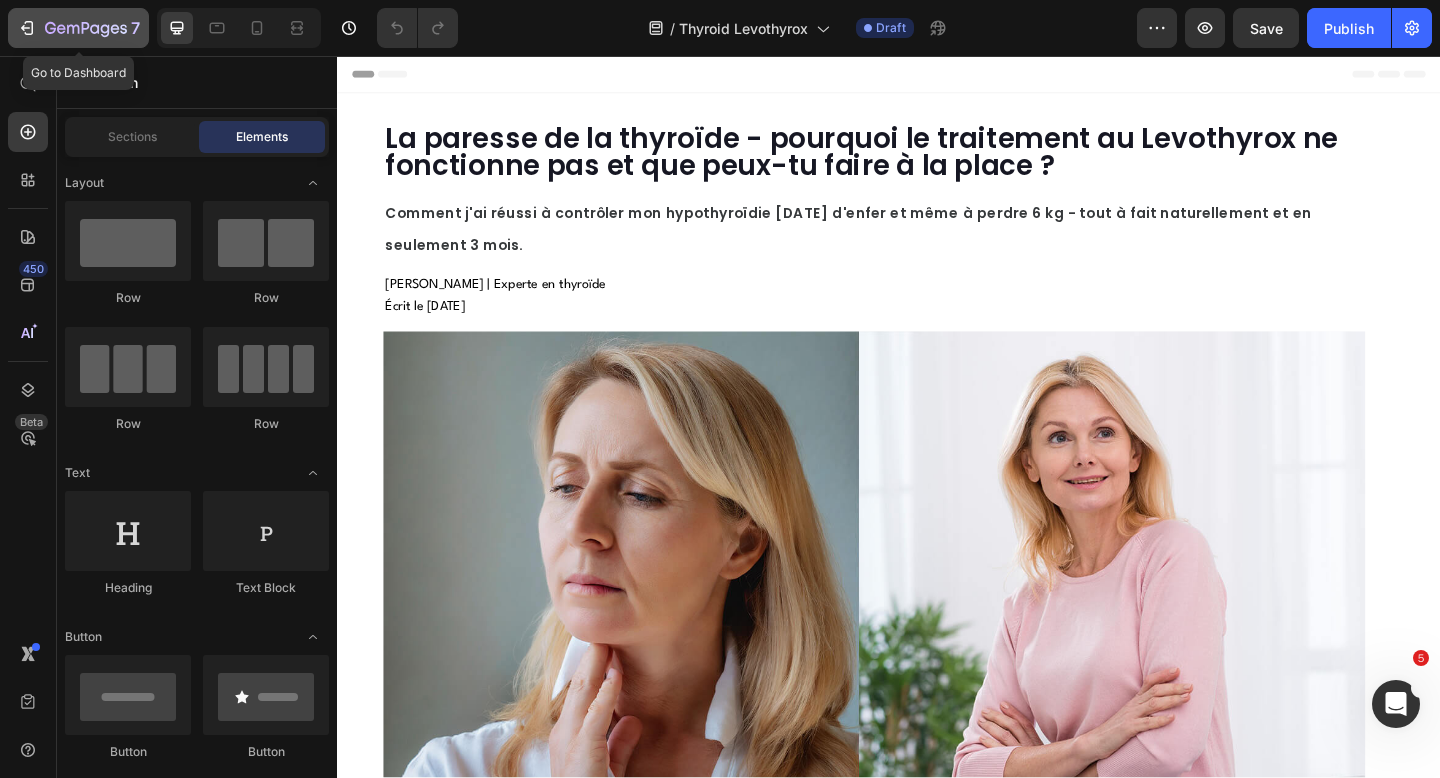 click 